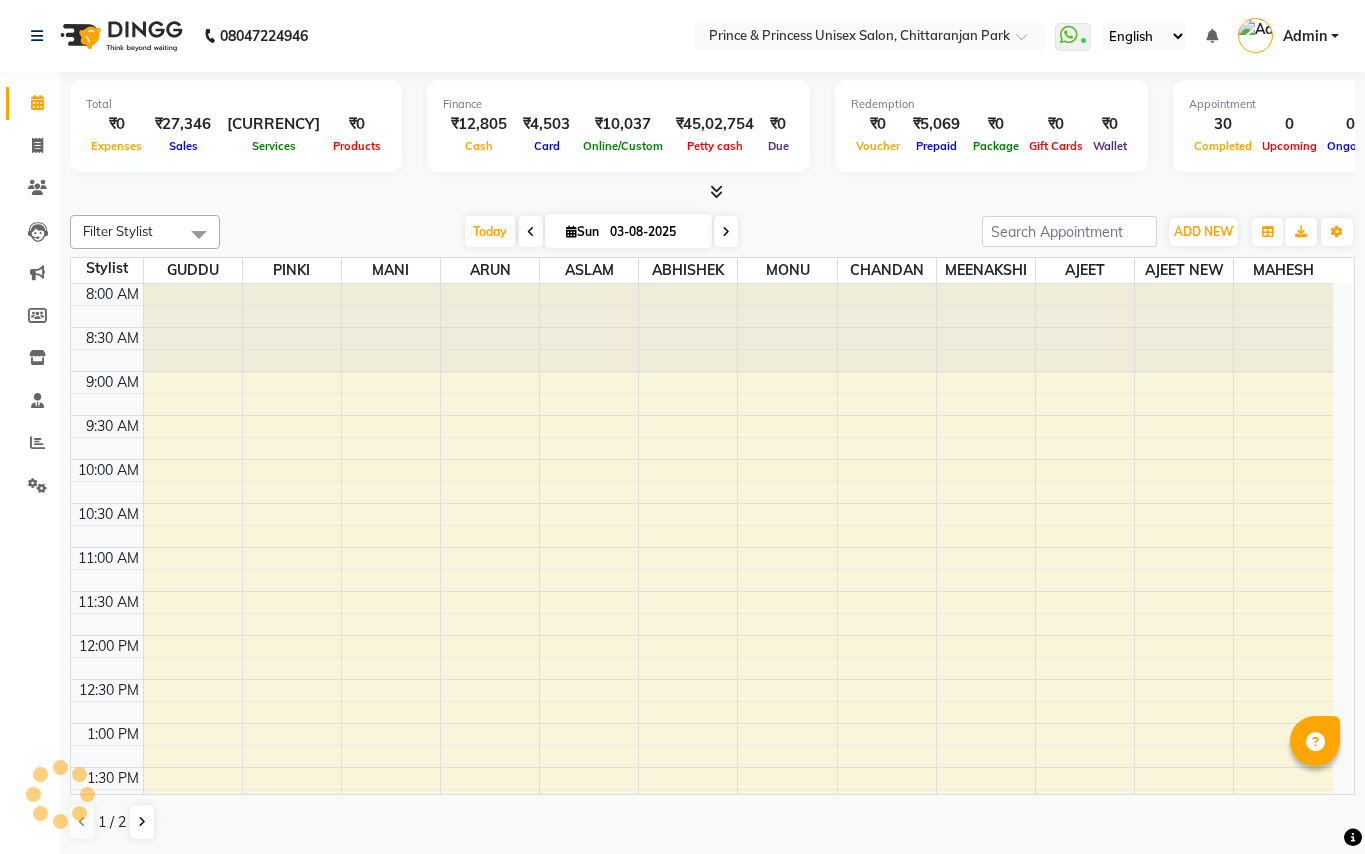 scroll, scrollTop: 0, scrollLeft: 0, axis: both 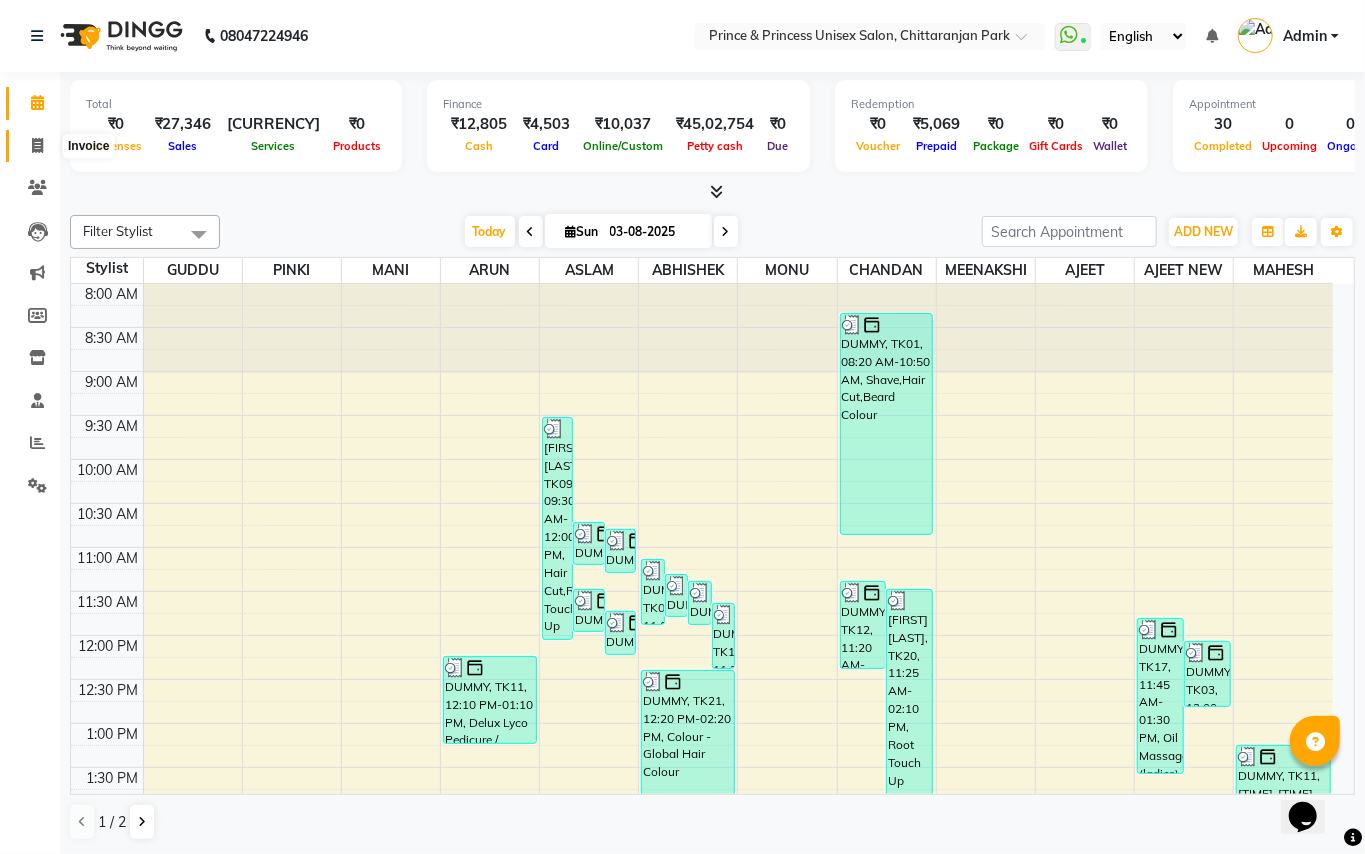 click 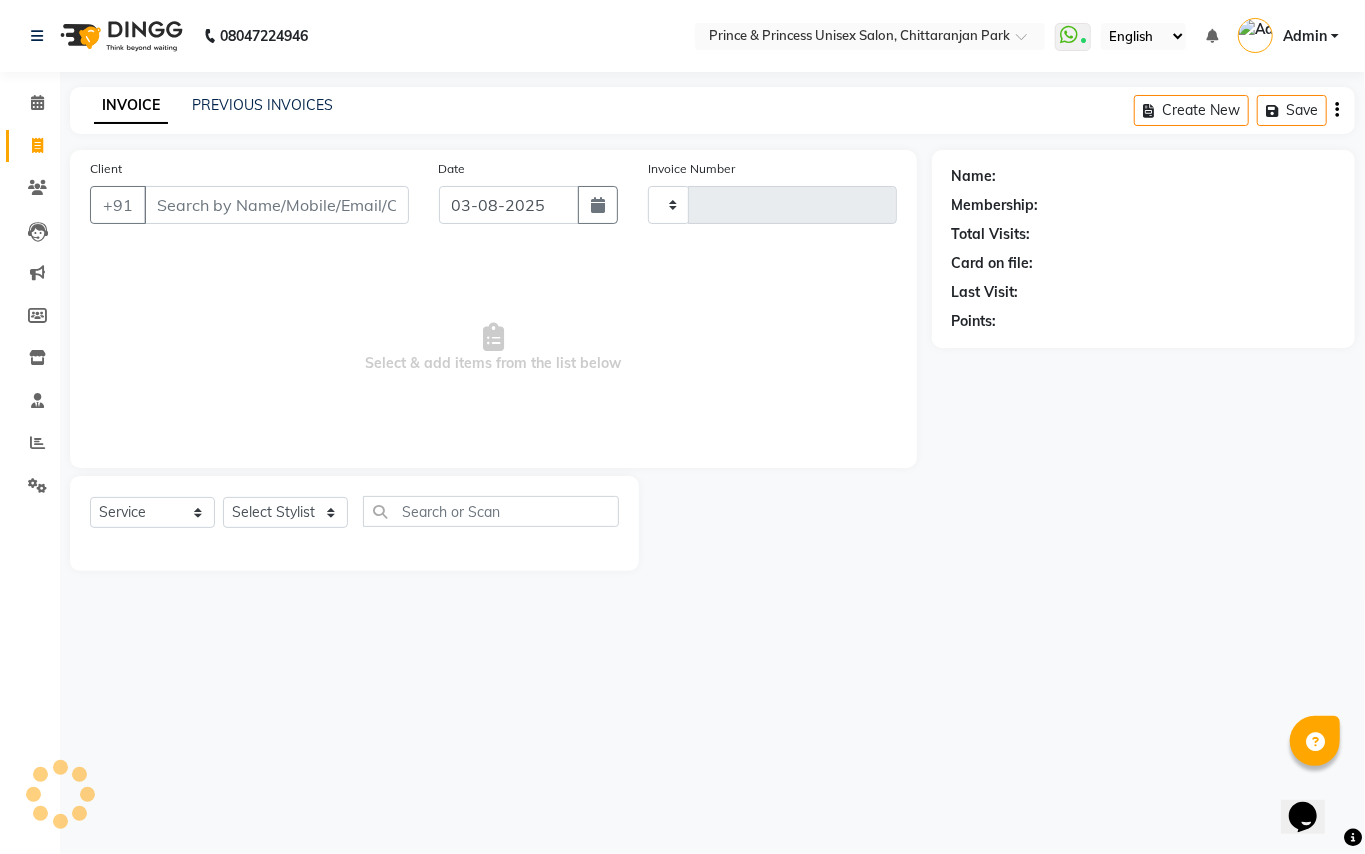 type on "2925" 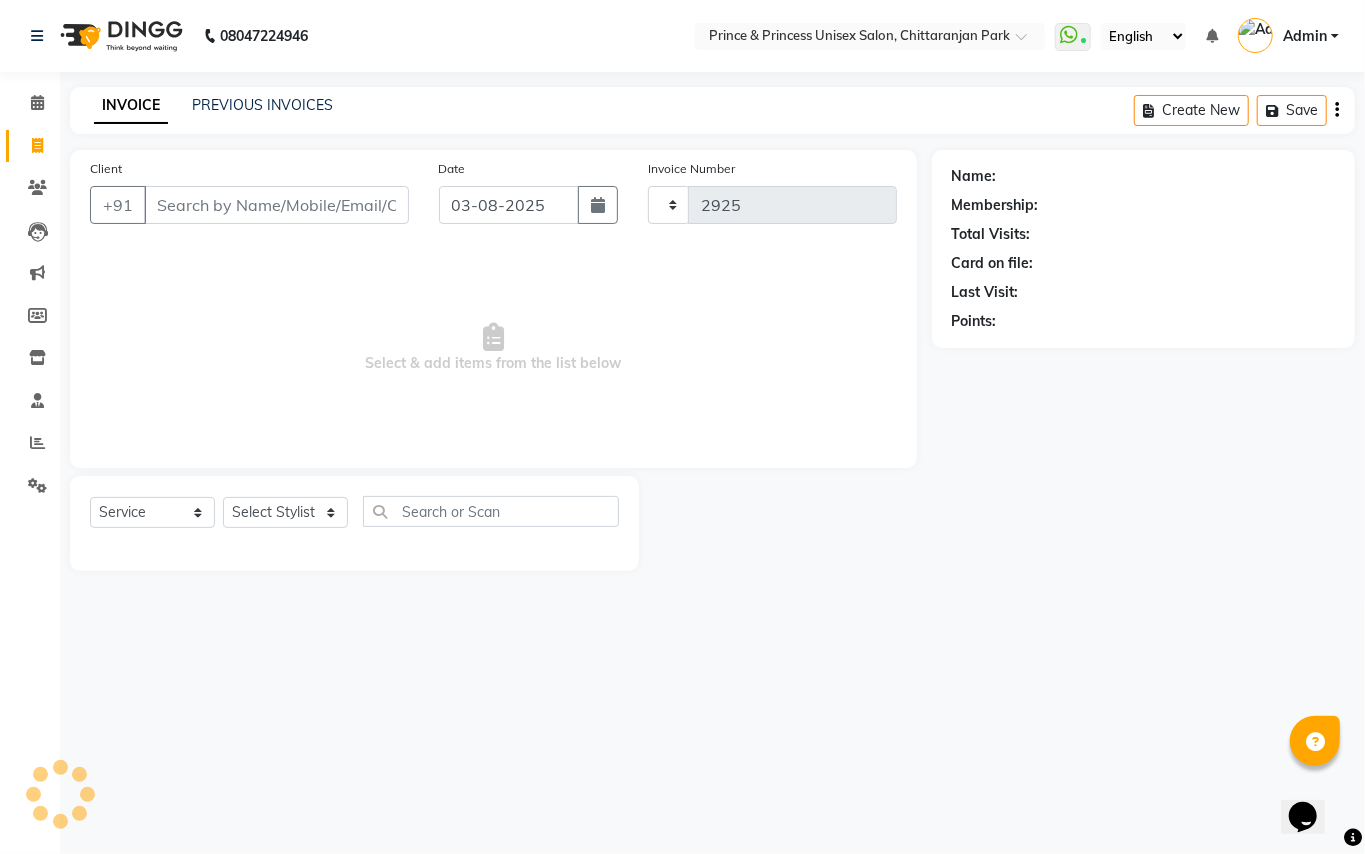 select on "3760" 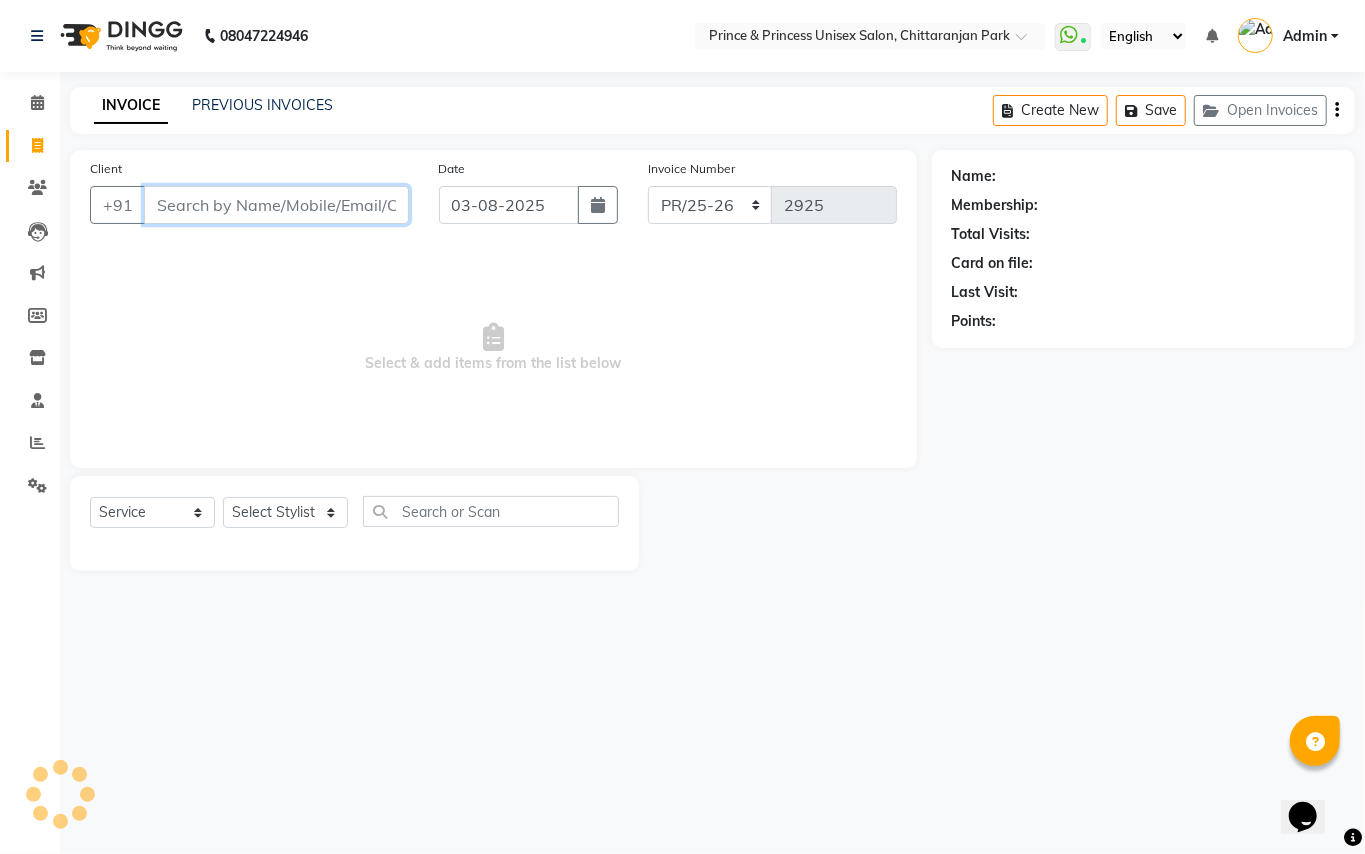 drag, startPoint x: 353, startPoint y: 189, endPoint x: 345, endPoint y: 202, distance: 15.264338 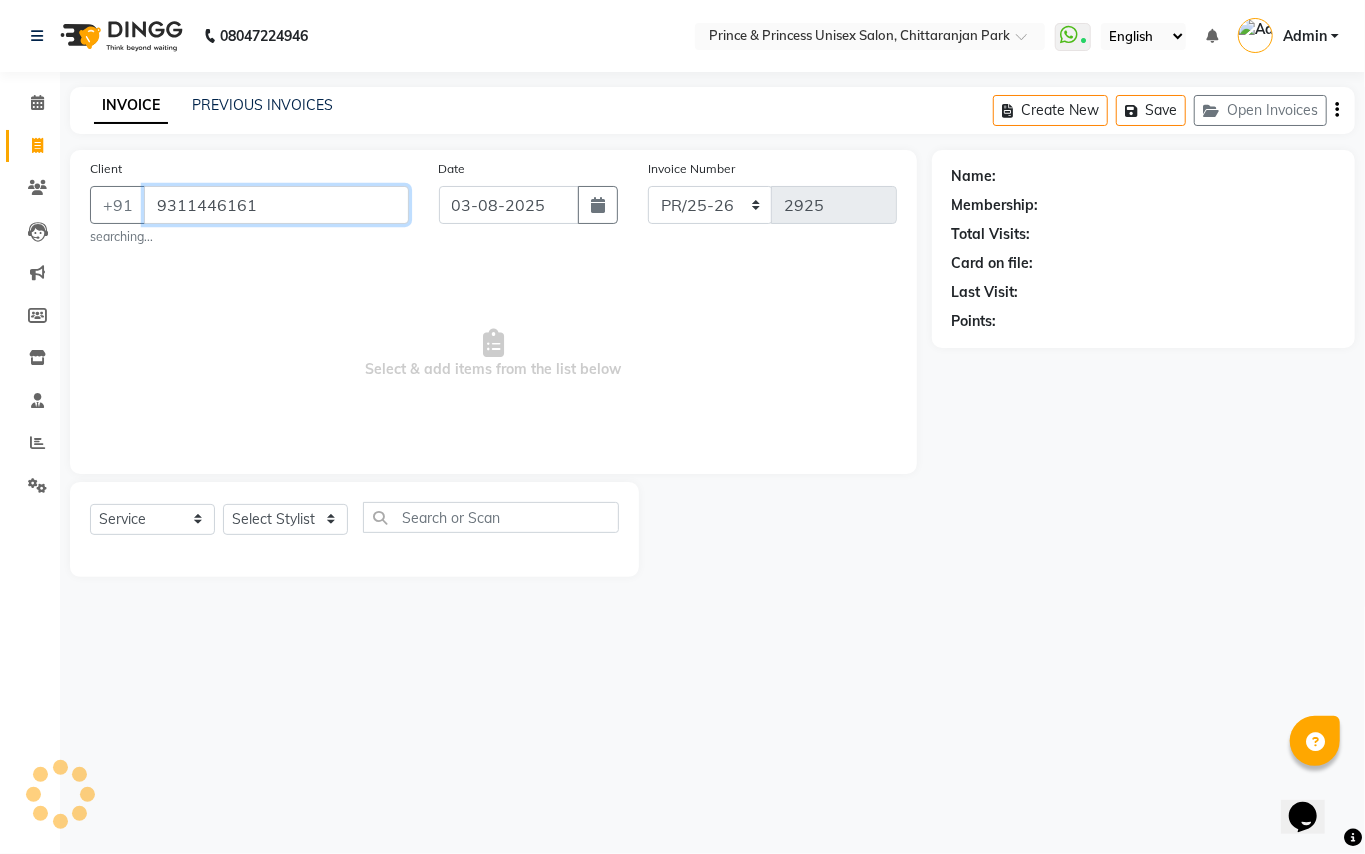type on "9311446161" 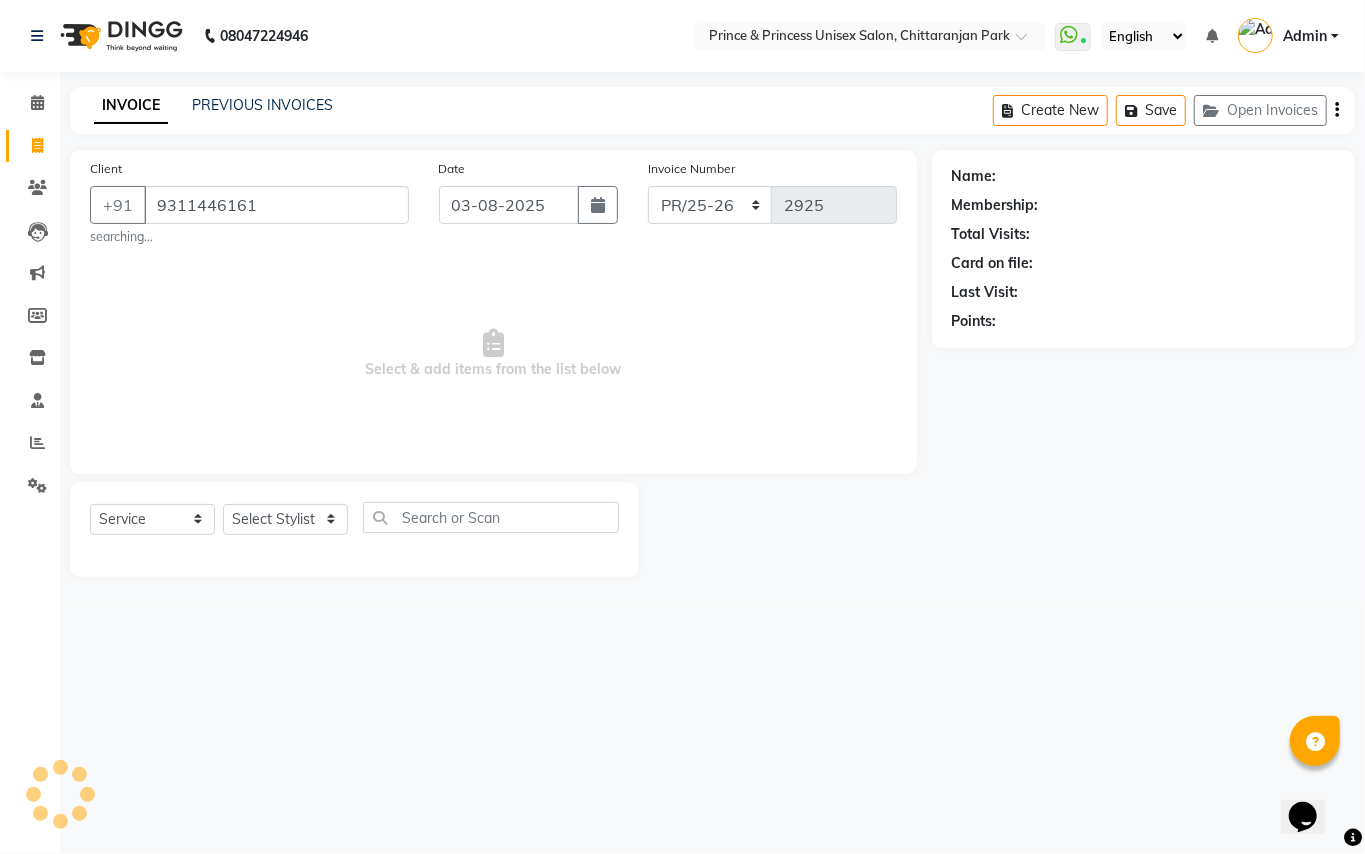 drag, startPoint x: 266, startPoint y: 508, endPoint x: 252, endPoint y: 522, distance: 19.79899 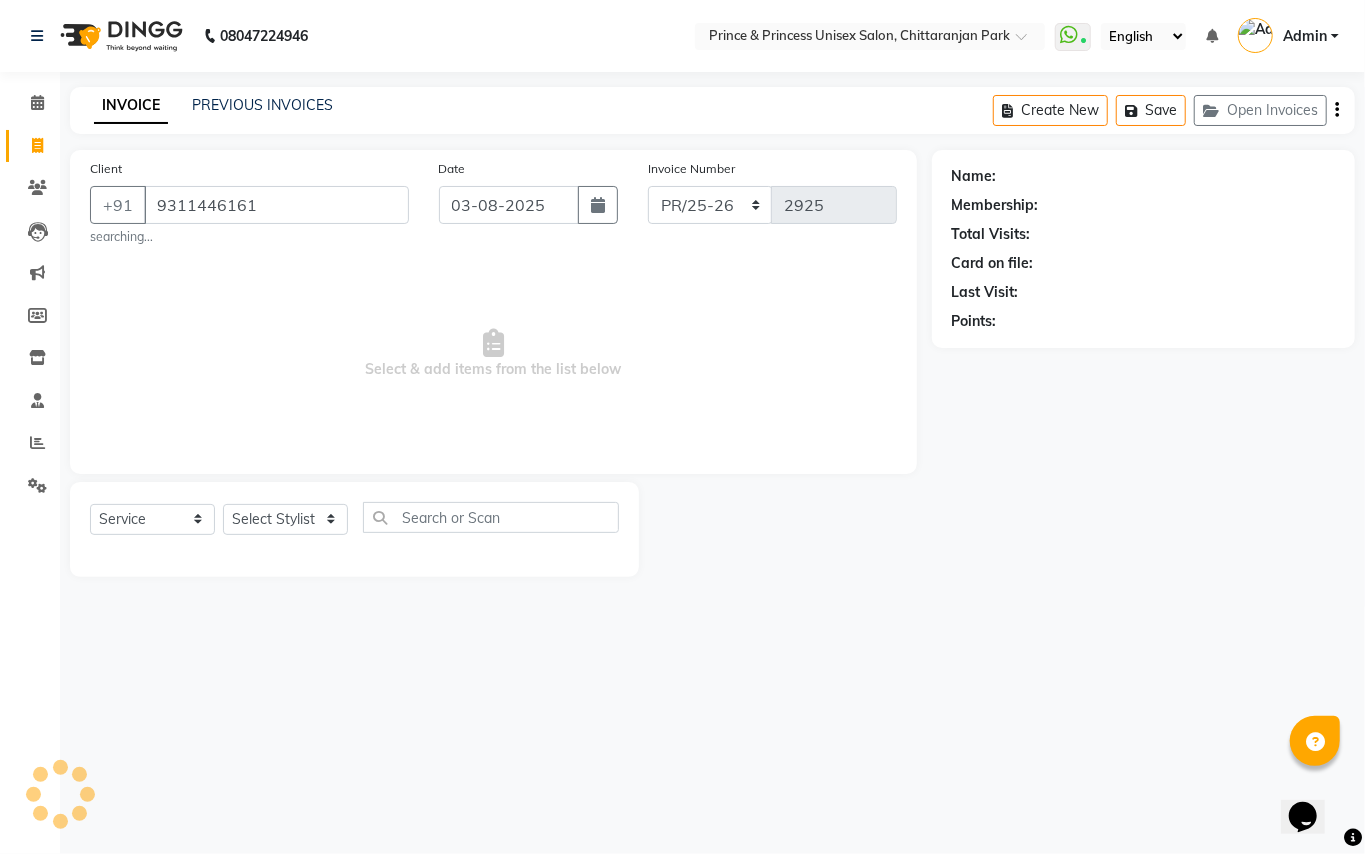 click on "Select  Service  Product  Membership  Package Voucher Prepaid Gift Card  Select Stylist ABHISHEK AJEET AJEET NEW ARUN ASLAM CHANDAN GUDDU MAHESH MANI MEENAKSHI MONU PINKI RAHUL RISHI SANDEEP SONIYA TABASSUM XYZ" 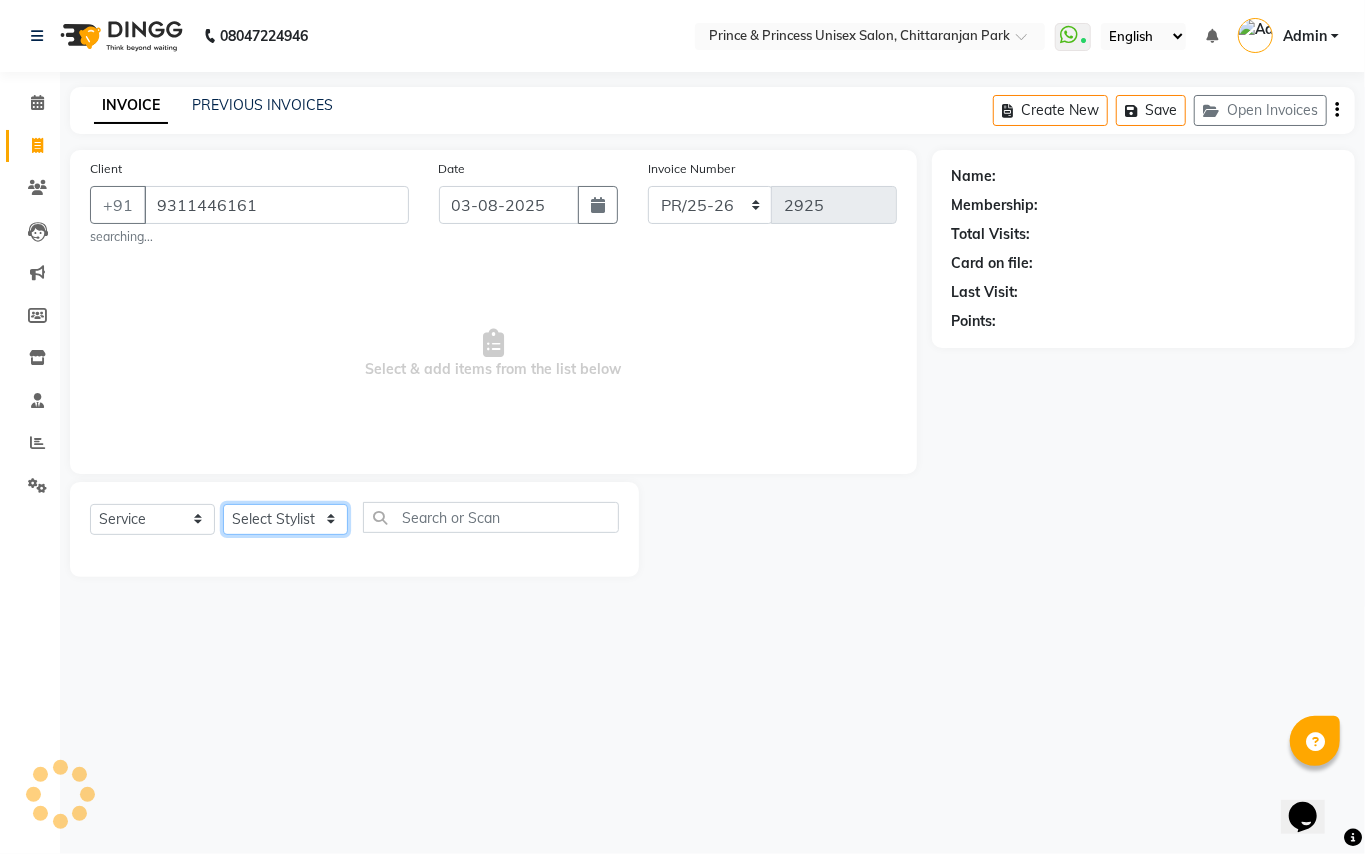 click on "Select Stylist ABHISHEK AJEET AJEET NEW ARUN ASLAM CHANDAN GUDDU MAHESH MANI MEENAKSHI MONU PINKI RAHUL RISHI SANDEEP SONIYA TABASSUM XYZ" 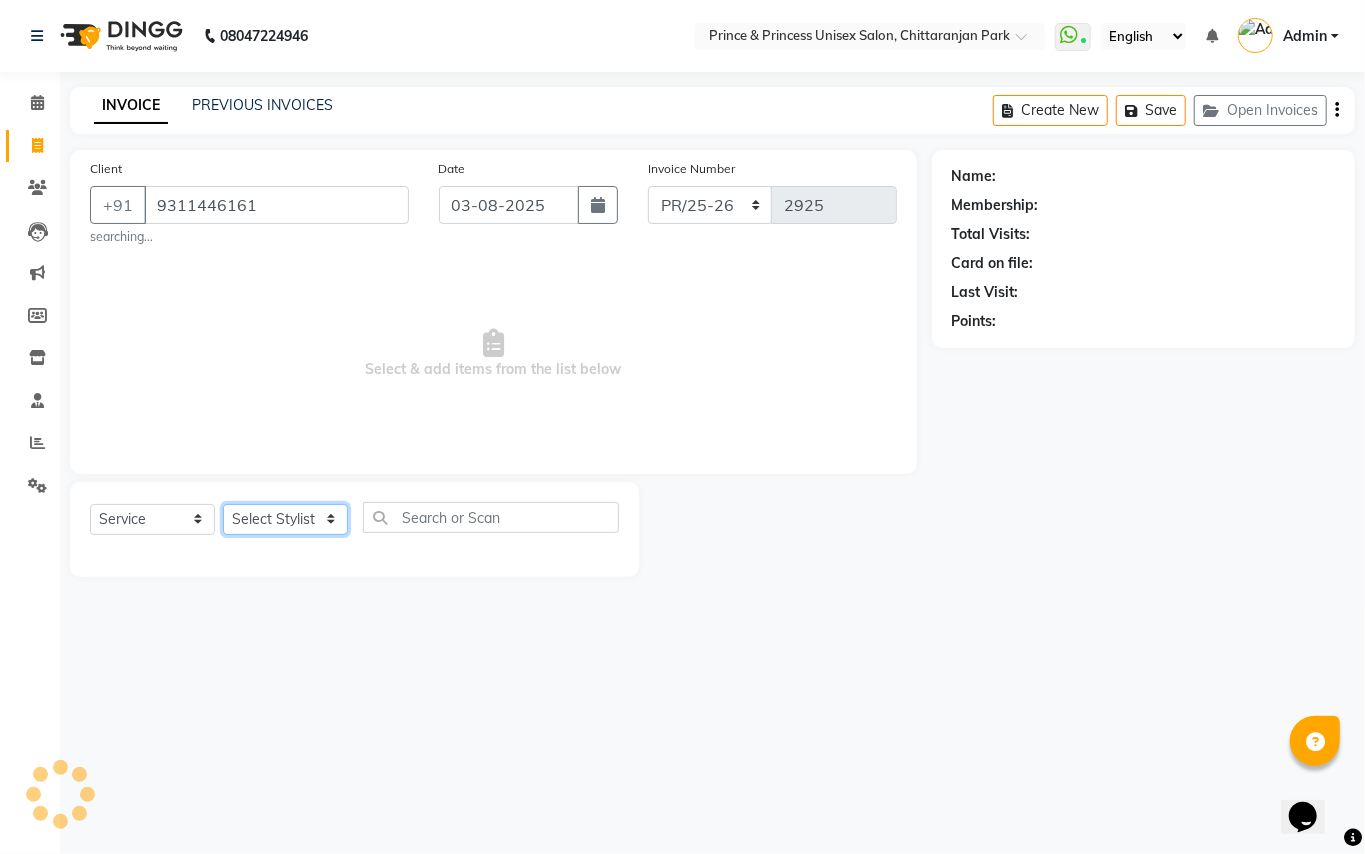 select on "47196" 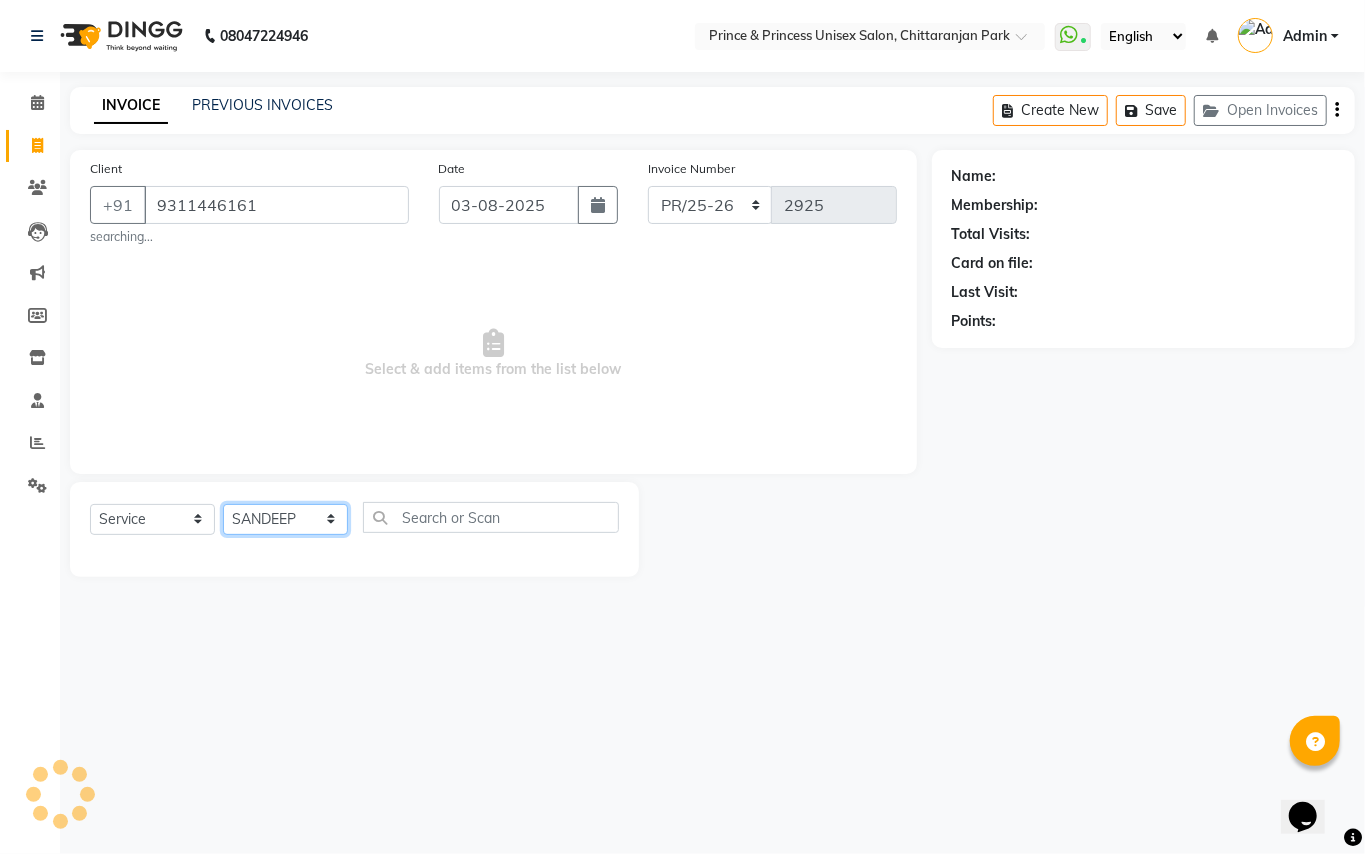 click on "Select Stylist ABHISHEK AJEET AJEET NEW ARUN ASLAM CHANDAN GUDDU MAHESH MANI MEENAKSHI MONU PINKI RAHUL RISHI SANDEEP SONIYA TABASSUM XYZ" 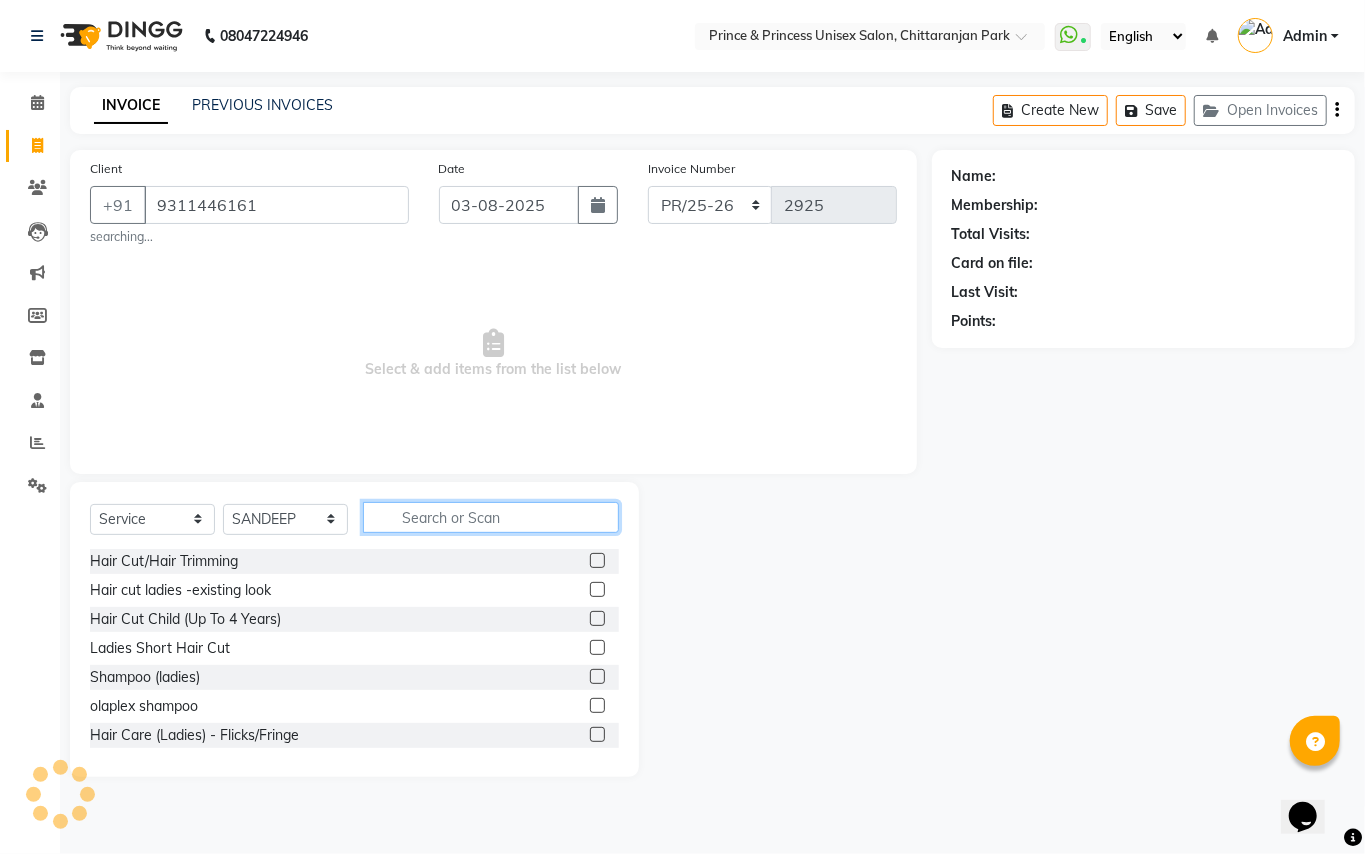 click 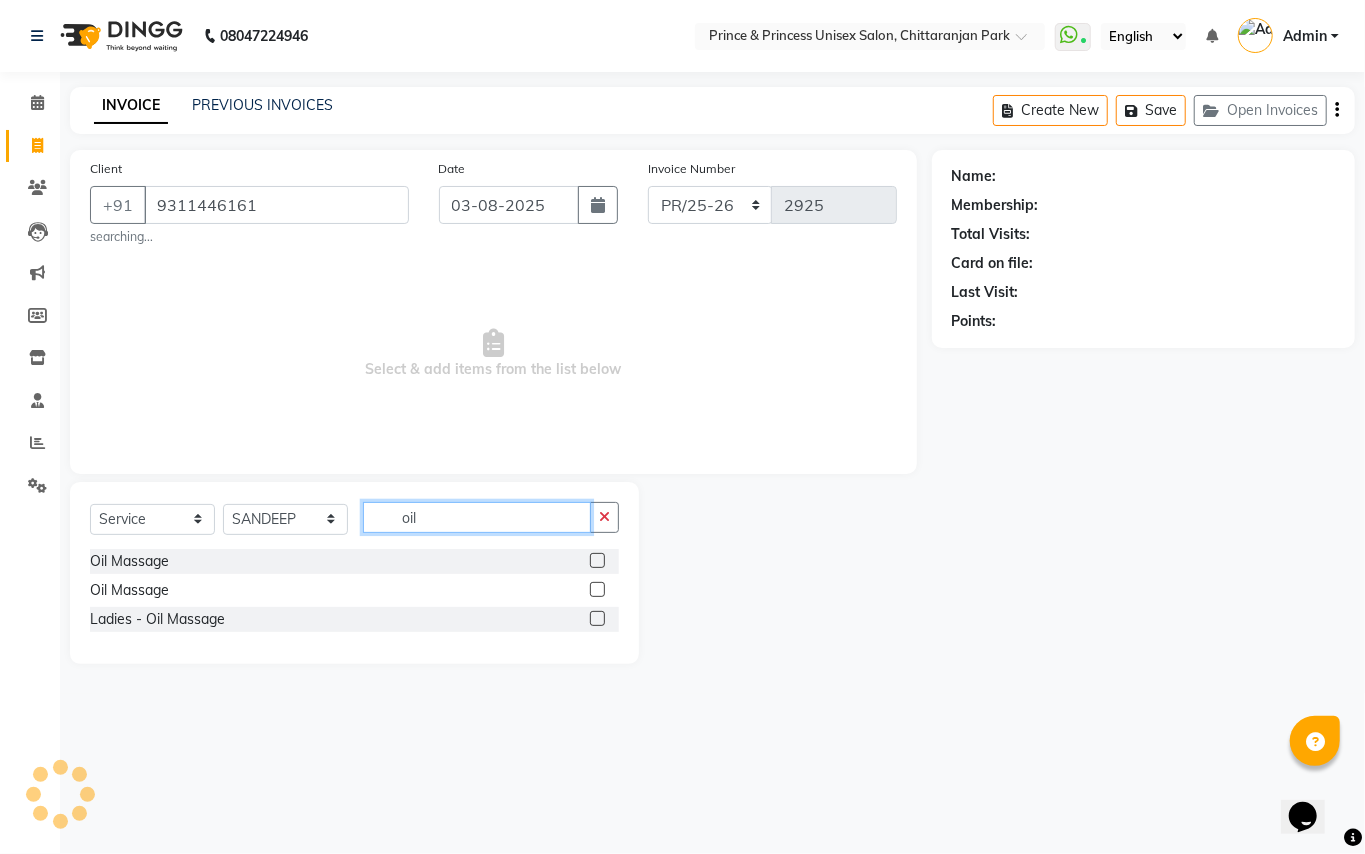 type on "oil" 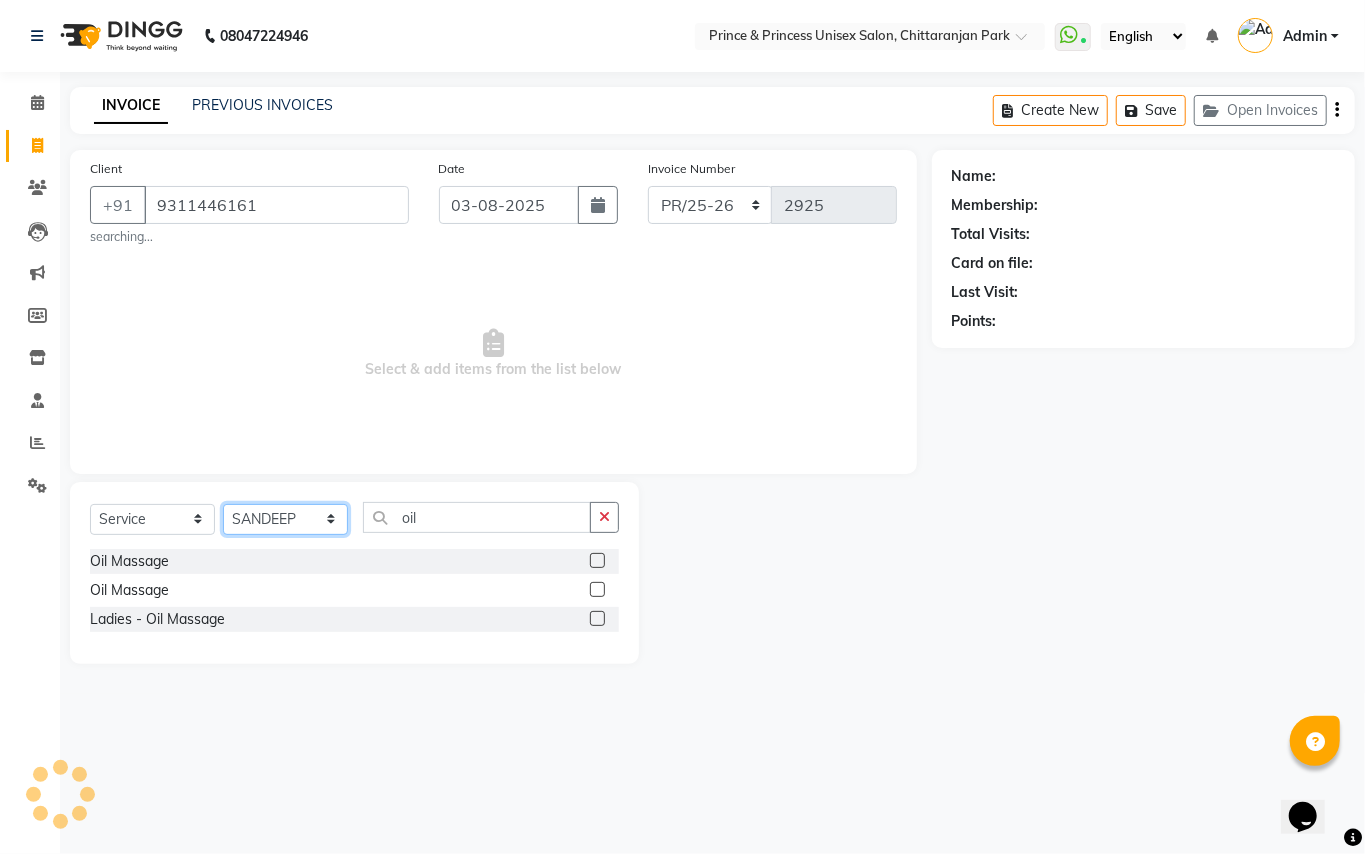 click on "Select Stylist ABHISHEK AJEET AJEET NEW ARUN ASLAM CHANDAN GUDDU MAHESH MANI MEENAKSHI MONU PINKI RAHUL RISHI SANDEEP SONIYA TABASSUM XYZ" 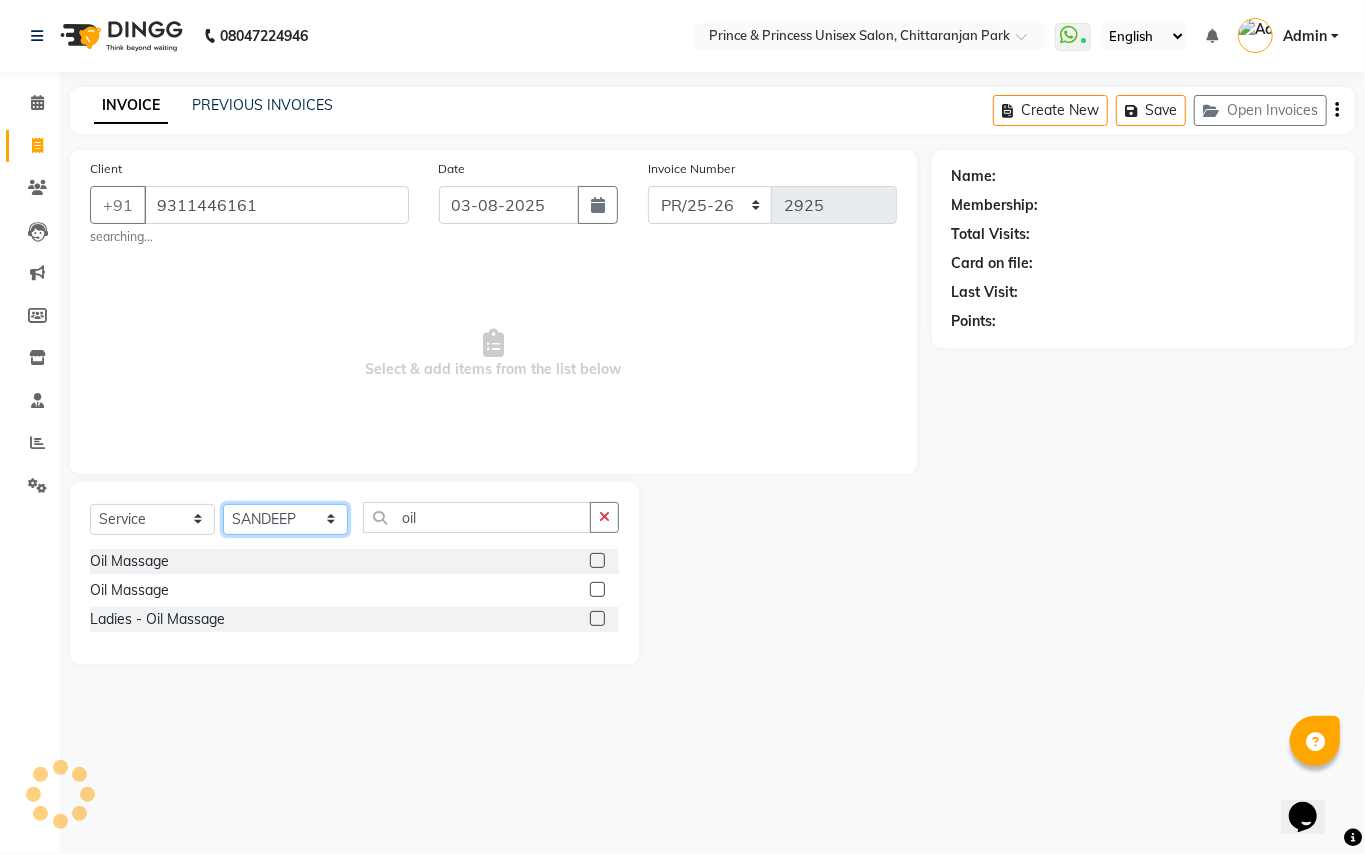 select on "17655" 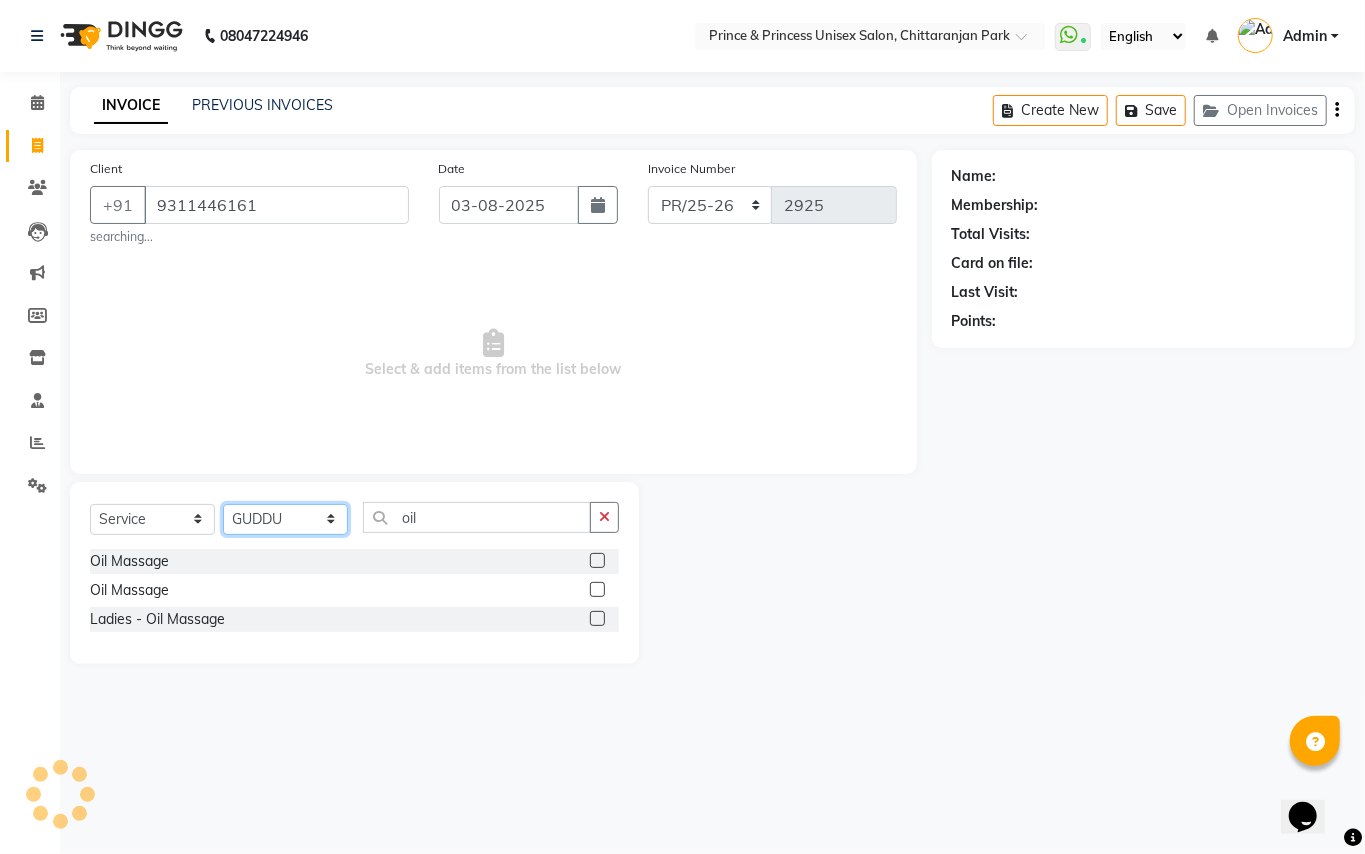 drag, startPoint x: 248, startPoint y: 510, endPoint x: 473, endPoint y: 529, distance: 225.8008 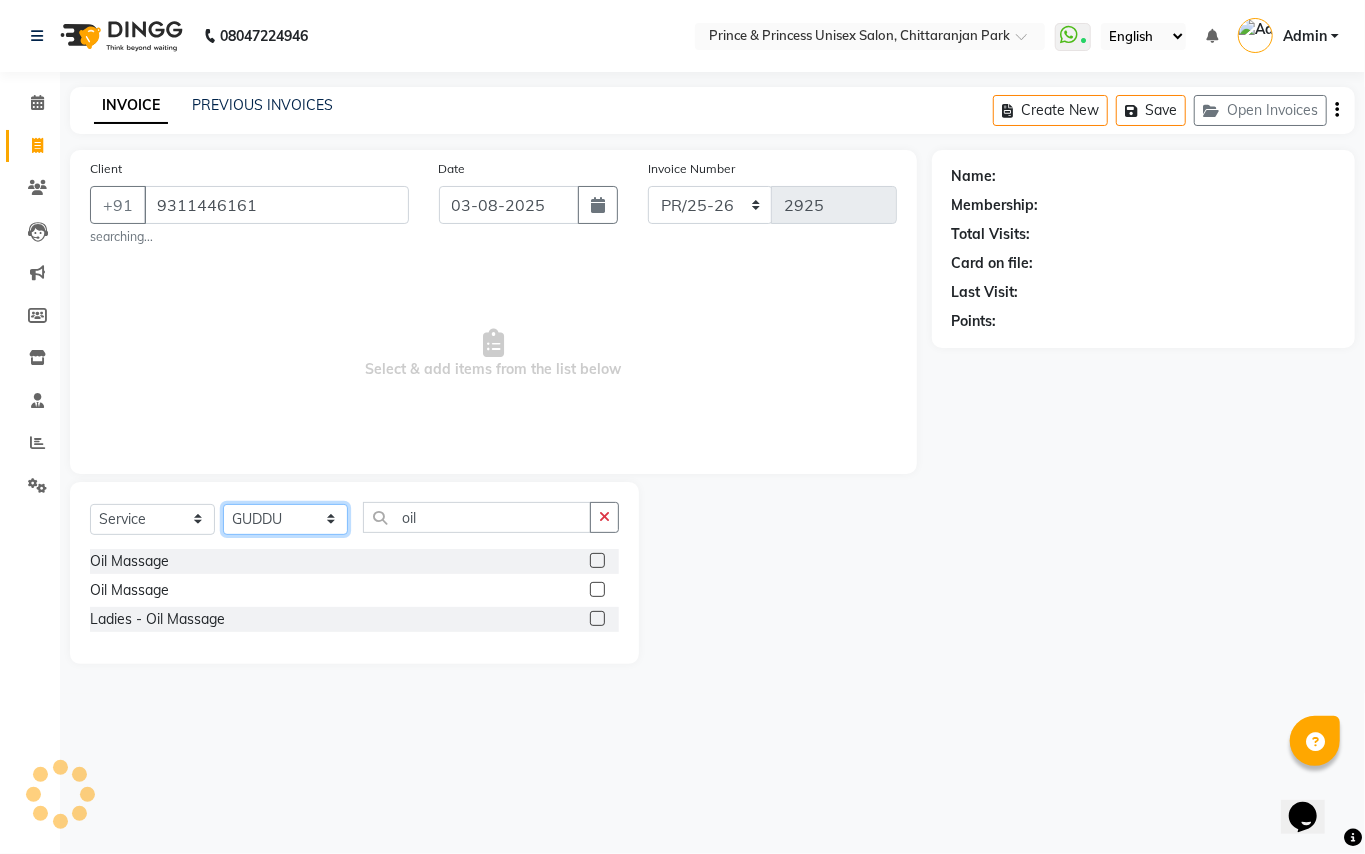 click on "Select Stylist ABHISHEK AJEET AJEET NEW ARUN ASLAM CHANDAN GUDDU MAHESH MANI MEENAKSHI MONU PINKI RAHUL RISHI SANDEEP SONIYA TABASSUM XYZ" 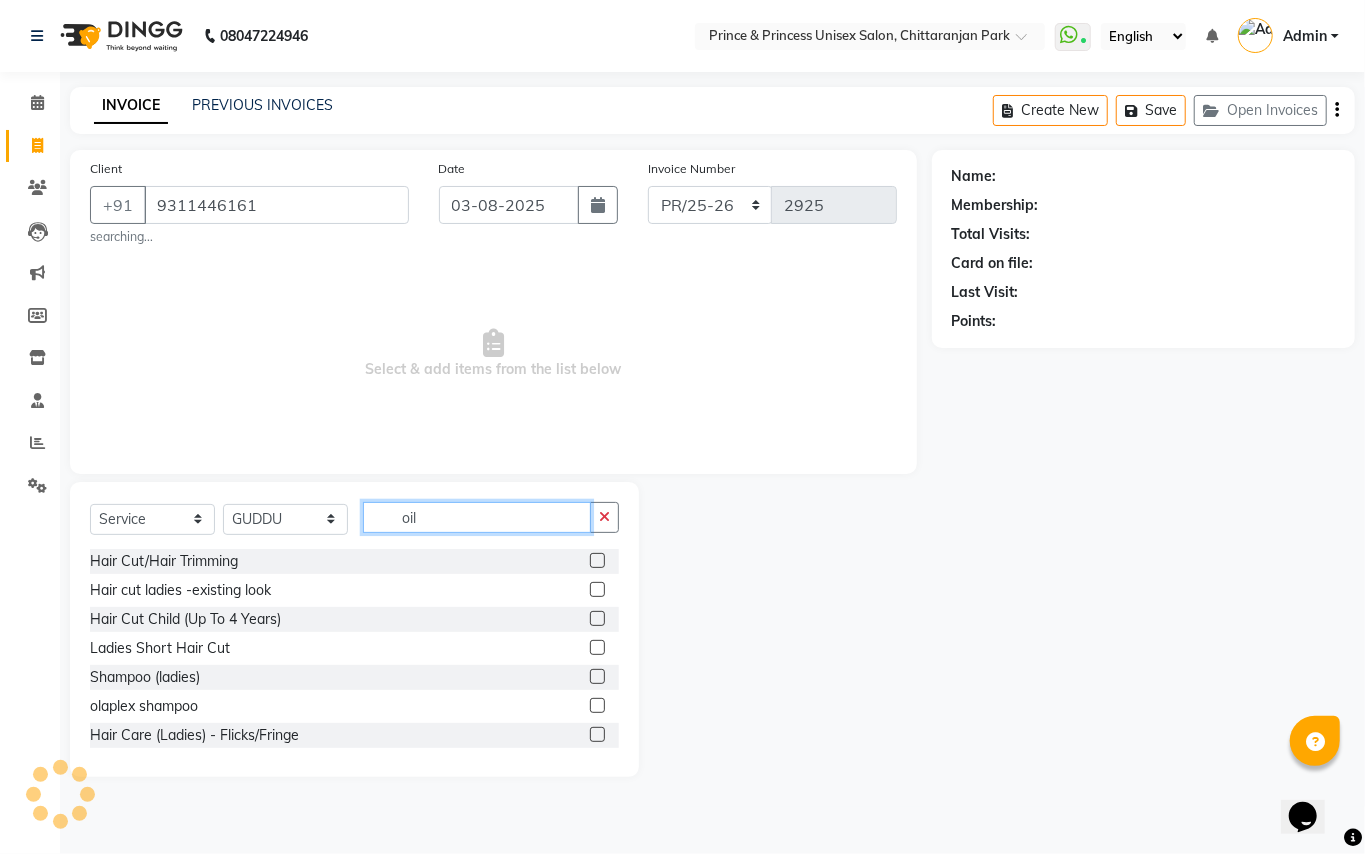 click on "oil" 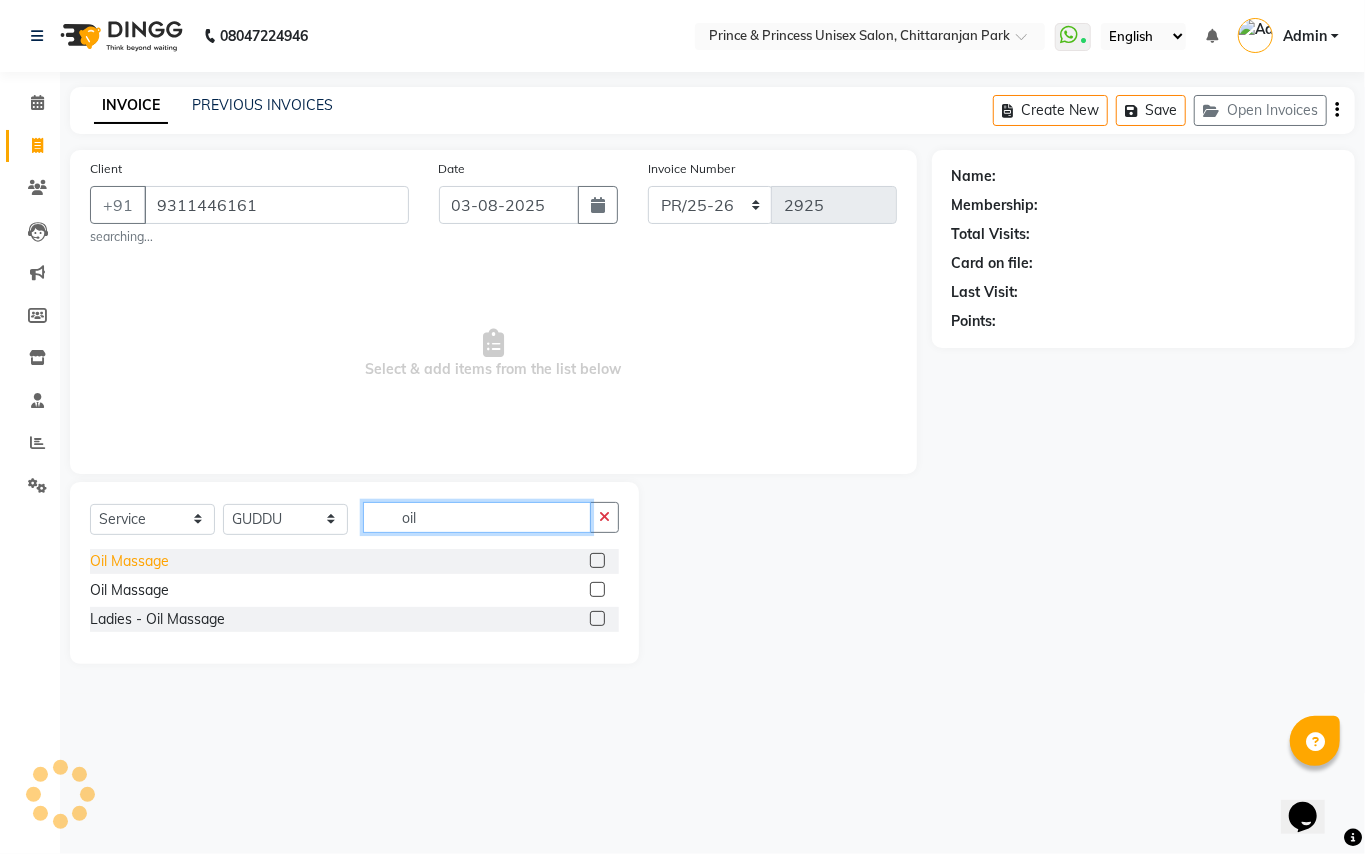 type on "oil" 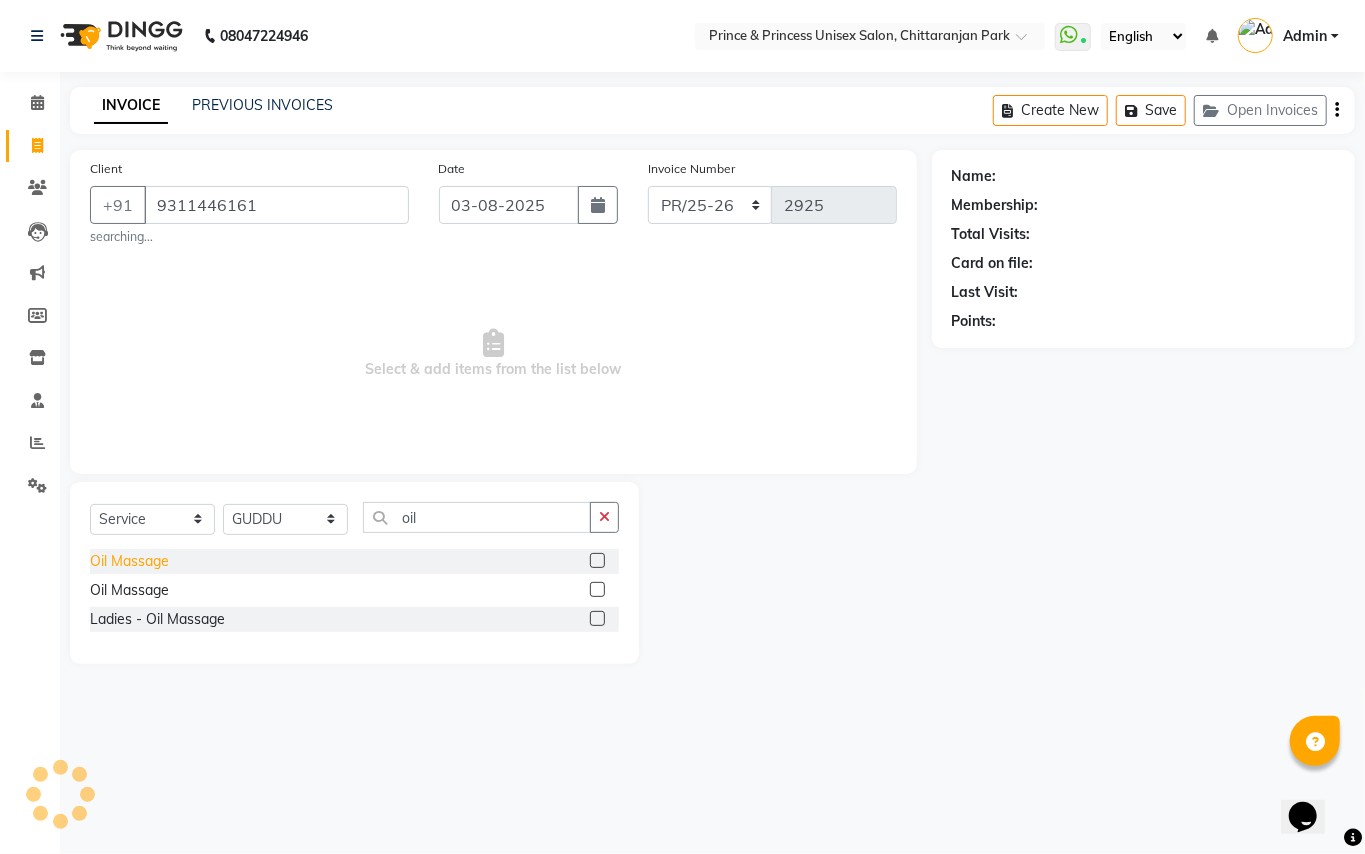 drag, startPoint x: 134, startPoint y: 562, endPoint x: 169, endPoint y: 552, distance: 36.40055 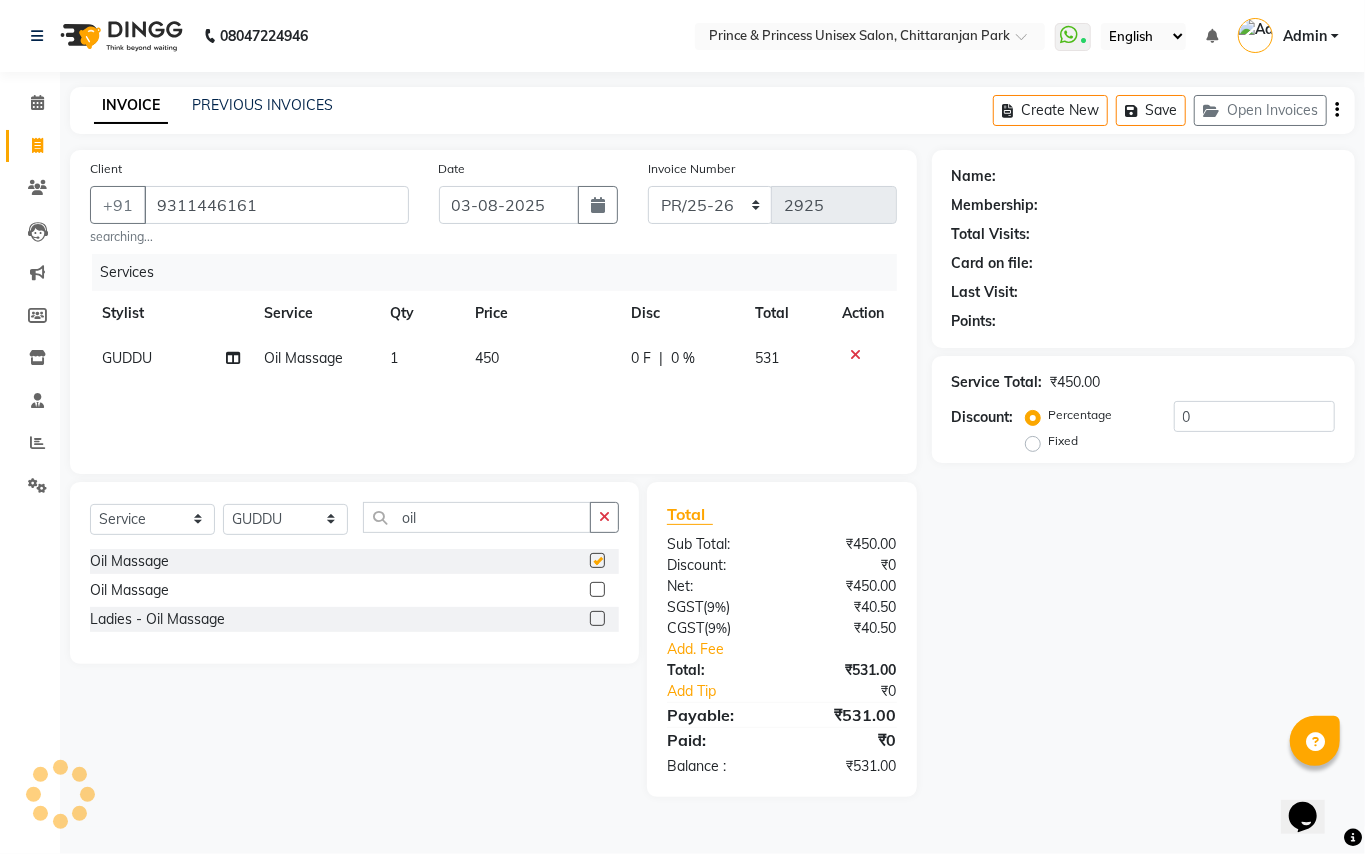 checkbox on "false" 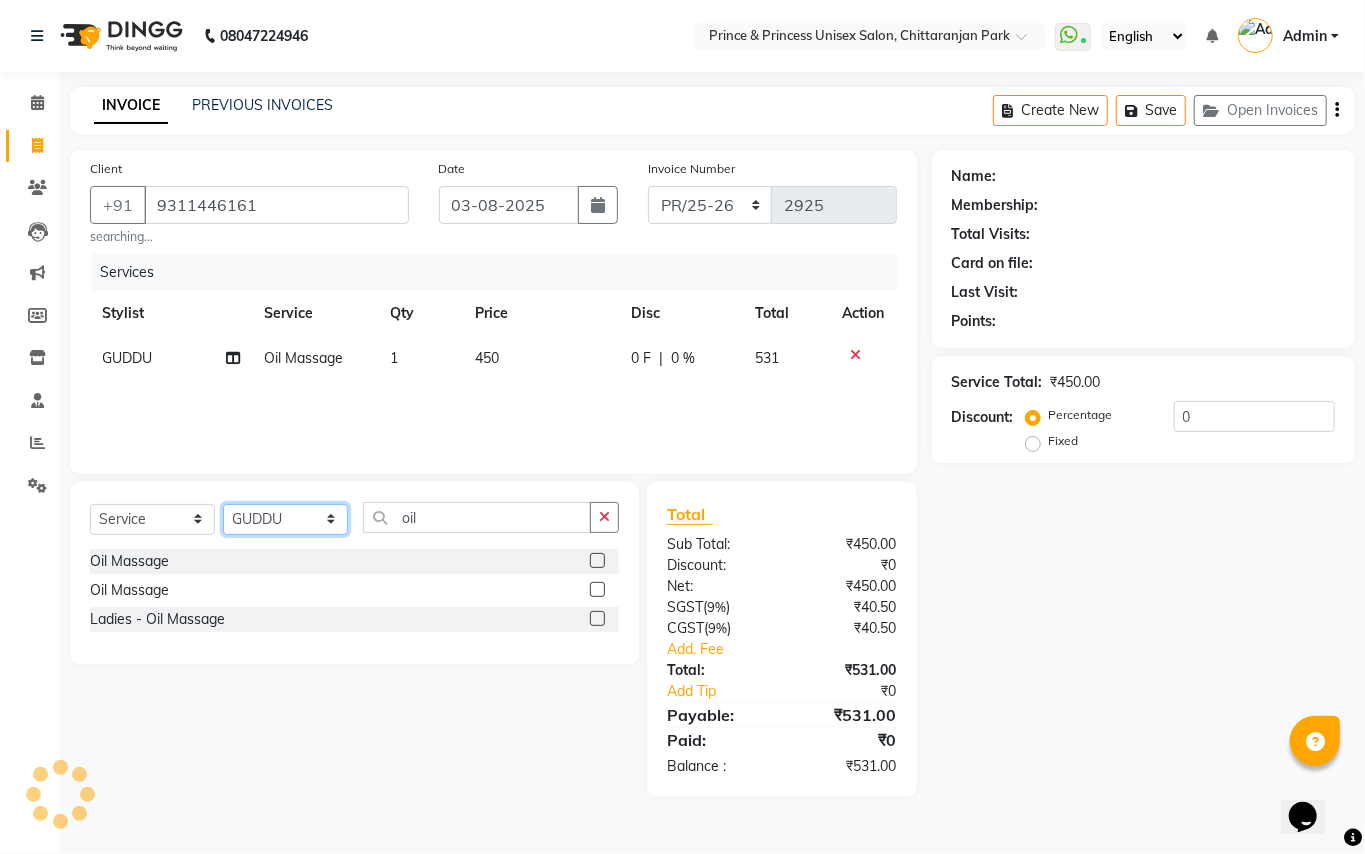 click on "Select Stylist ABHISHEK AJEET AJEET NEW ARUN ASLAM CHANDAN GUDDU MAHESH MANI MEENAKSHI MONU PINKI RAHUL RISHI SANDEEP SONIYA TABASSUM XYZ" 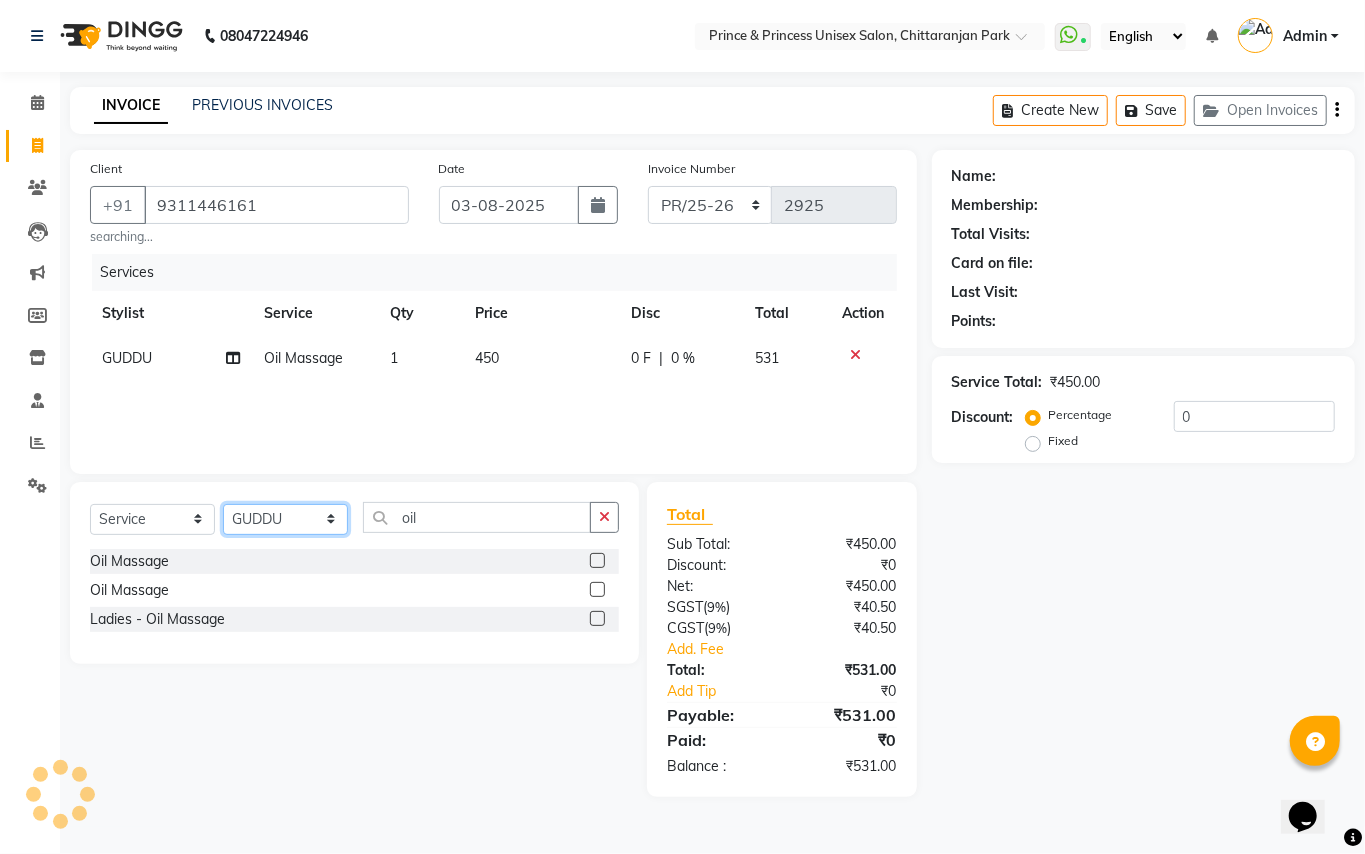 select on "47196" 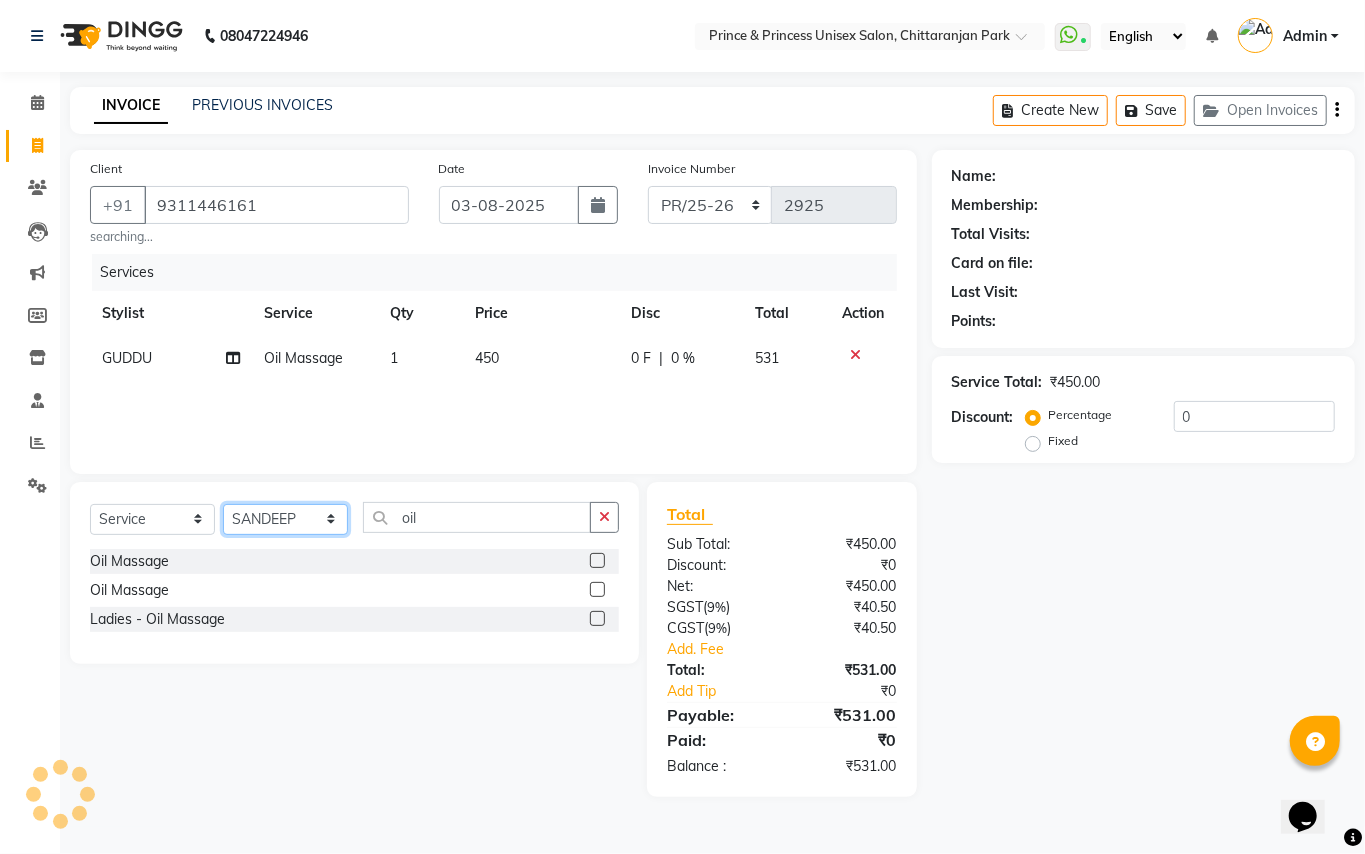 drag, startPoint x: 260, startPoint y: 513, endPoint x: 430, endPoint y: 514, distance: 170.00294 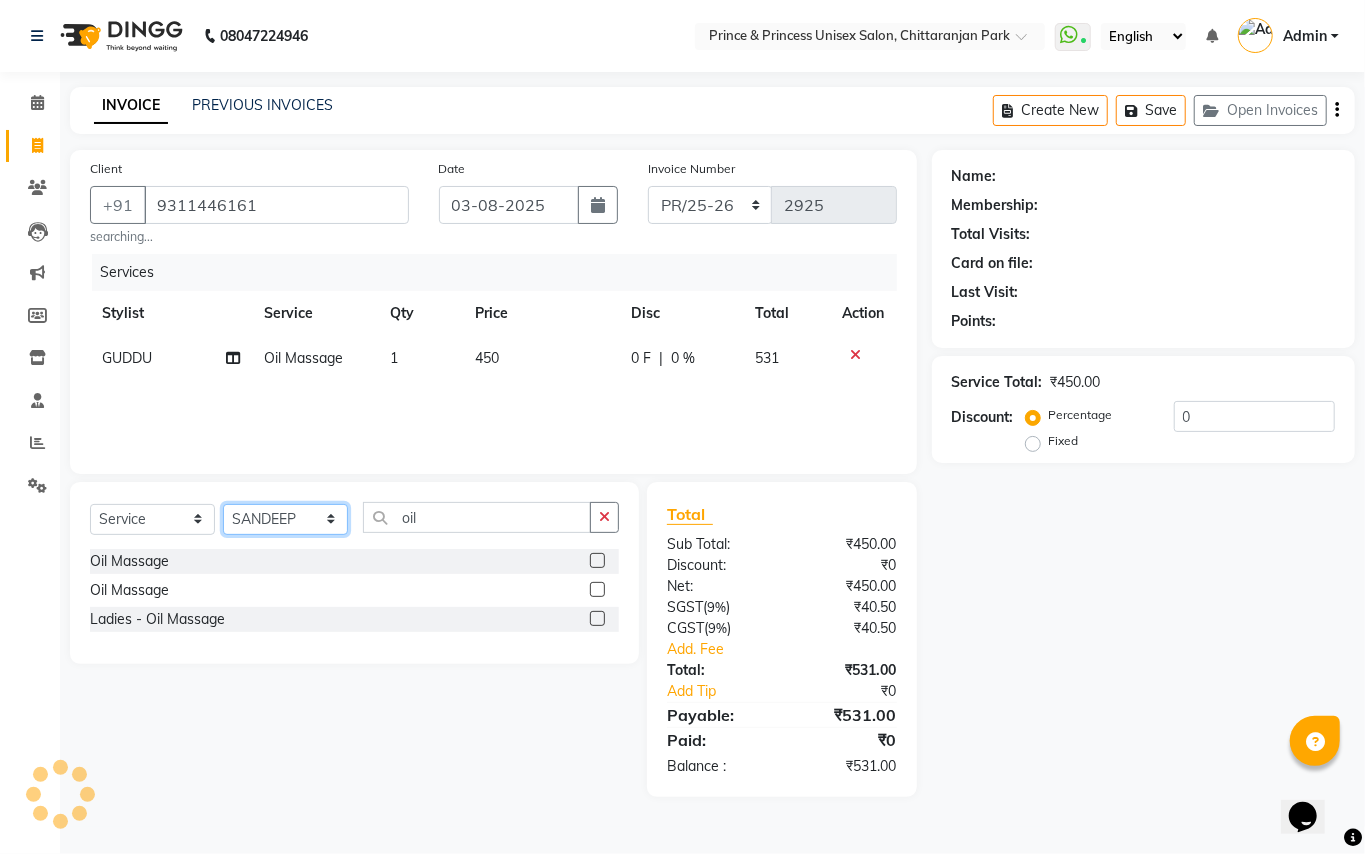 click on "Select Stylist ABHISHEK AJEET AJEET NEW ARUN ASLAM CHANDAN GUDDU MAHESH MANI MEENAKSHI MONU PINKI RAHUL RISHI SANDEEP SONIYA TABASSUM XYZ" 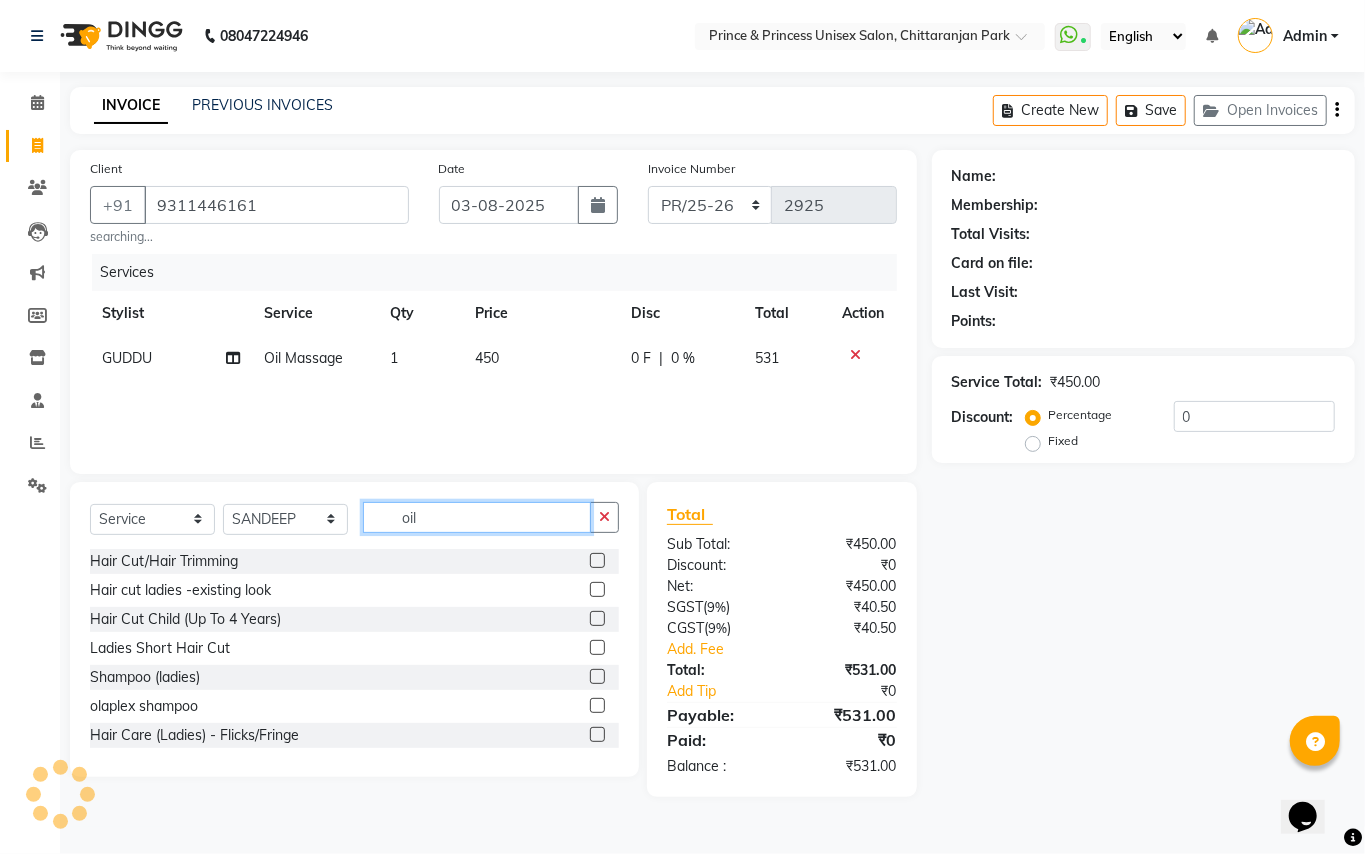drag, startPoint x: 436, startPoint y: 514, endPoint x: 281, endPoint y: 325, distance: 244.42995 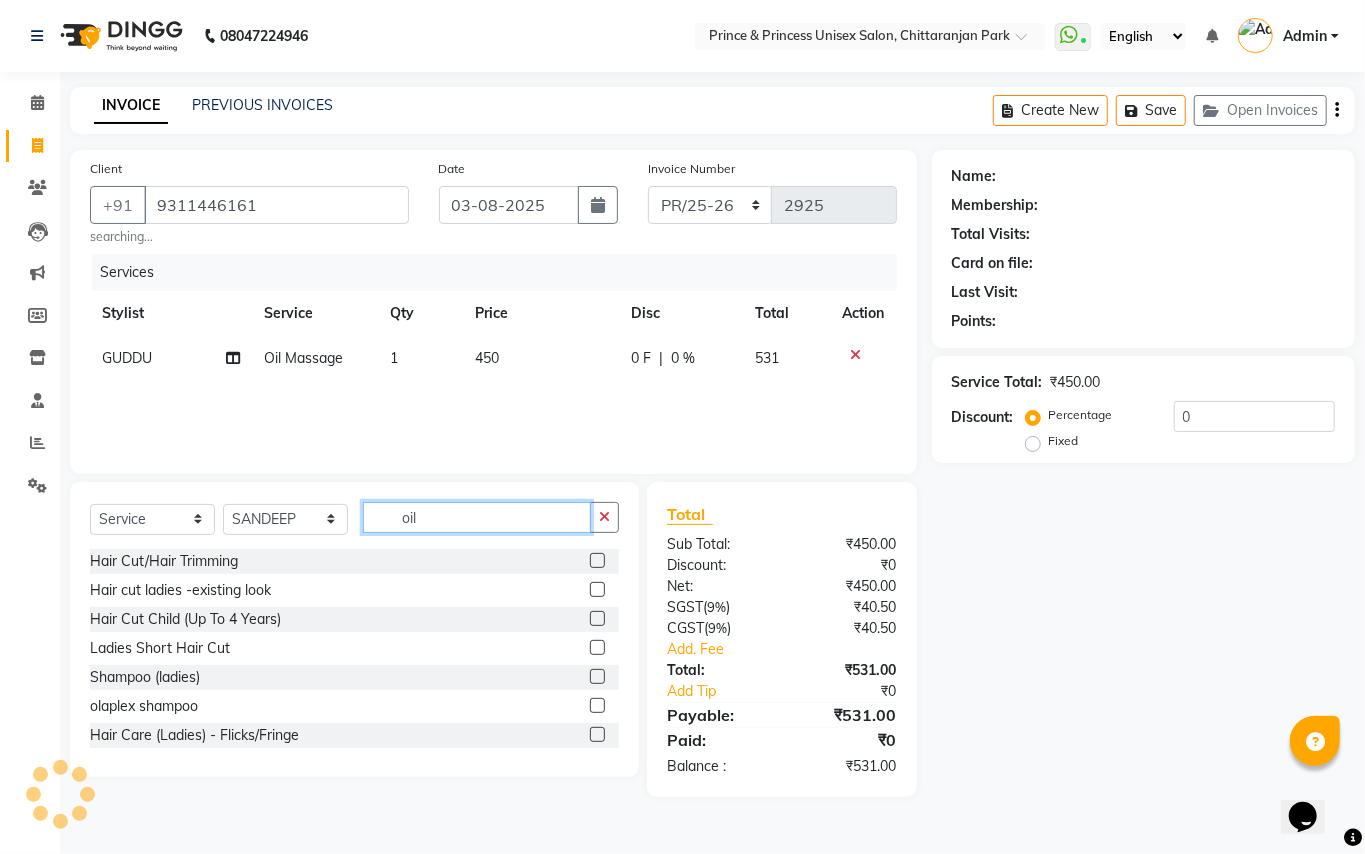 click on "Client +91 9311446161 searching... Date 03-08-2025 Invoice Number PR/25-26 V/2025 V/2025-26 2925 Services Stylist Service Qty Price Disc Total Action GUDDU Oil Massage 1 450 0 F | 0 % 531 Select  Service  Product  Membership  Package Voucher Prepaid Gift Card  Select Stylist ABHISHEK AJEET AJEET NEW ARUN ASLAM CHANDAN GUDDU MAHESH MANI MEENAKSHI MONU PINKI RAHUL RISHI SANDEEP SONIYA TABASSUM XYZ oil Hair Cut/Hair Trimming  Hair cut ladies -existing look  Hair Cut Child (Up To 4 Years)  Ladies Short Hair Cut  Shampoo (ladies)  olaplex shampoo  Hair Care (Ladies) - Flicks/Fringe  Oil Massage  Henna  Mustache Trim  Threading  Face Threading  Hair Cut  Gents - Style Change  Gents - Tonsure (Mundan)  Shampoo gents  Shampoo gents (Long Hair)  Beard Triming / Shave  Oil Massage  half color touch up   Beard Colour  Hair Styling (Gel/ Serum Application)  Colour Touch Up men's  Colour Touch-Up Amonia Free)  Highlighting  Rebonding  Dry Head Massage  Full Front Chest Clipper  Full Back Clipper  Ear Wax  Full Body Razor" 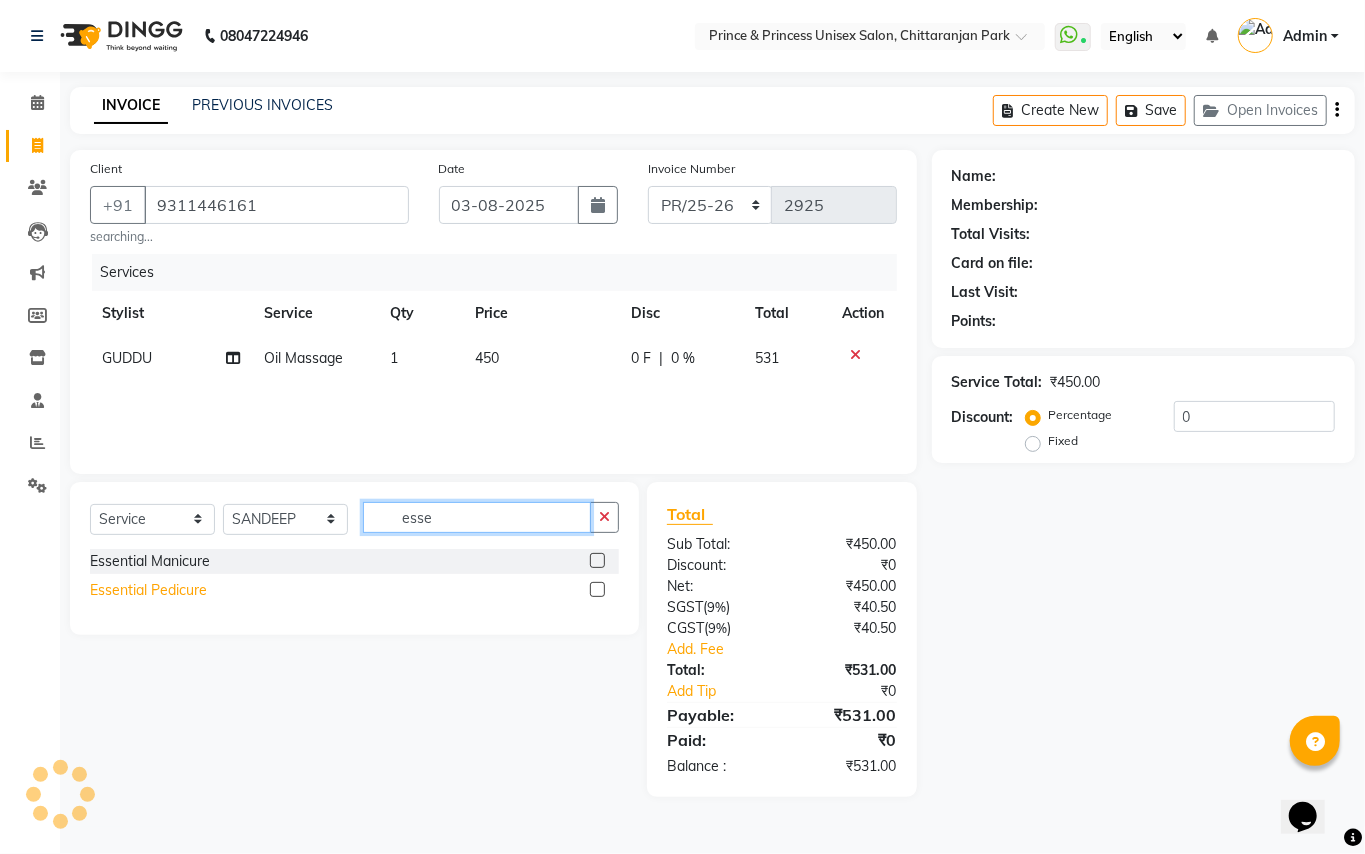 type on "esse" 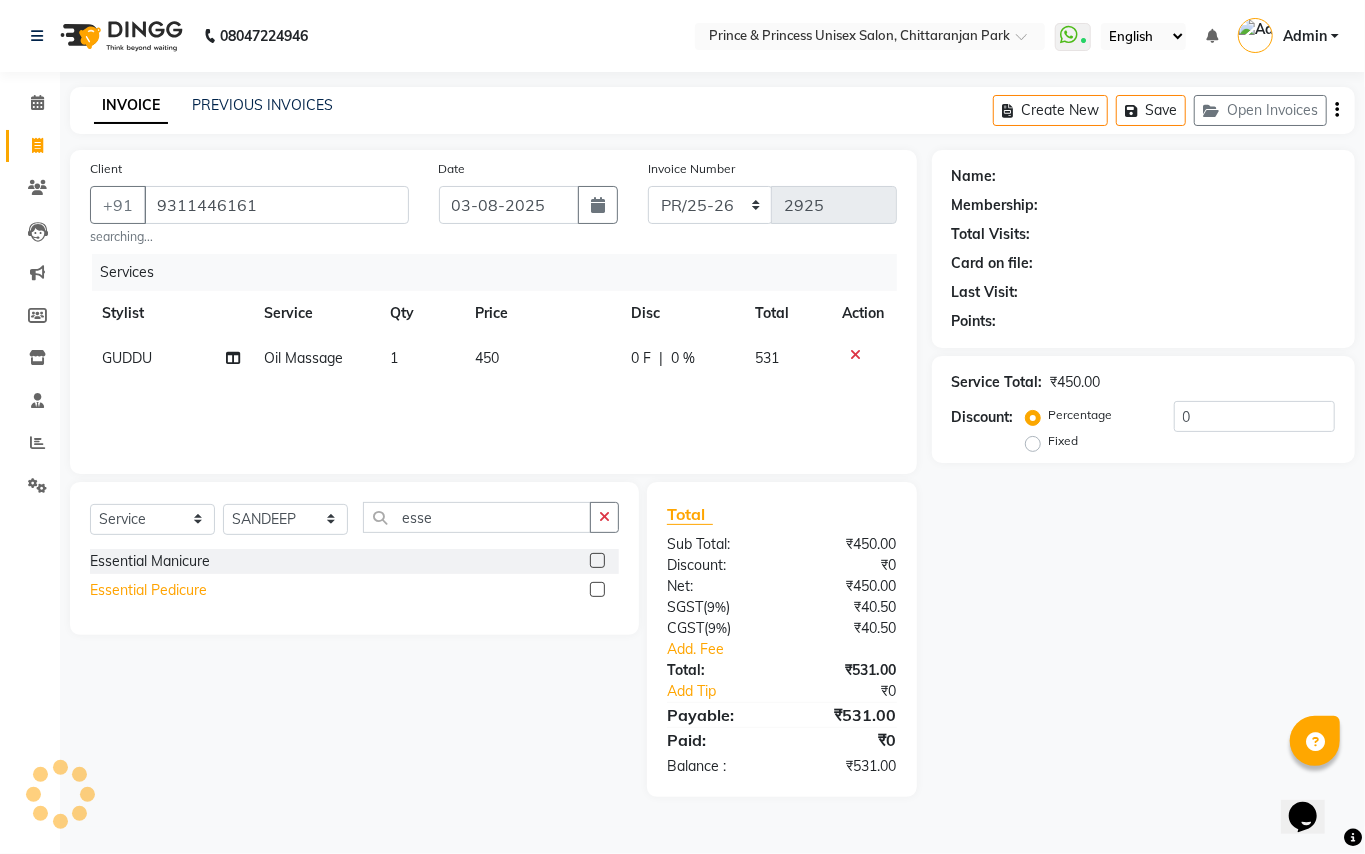 click on "Essential Pedicure" 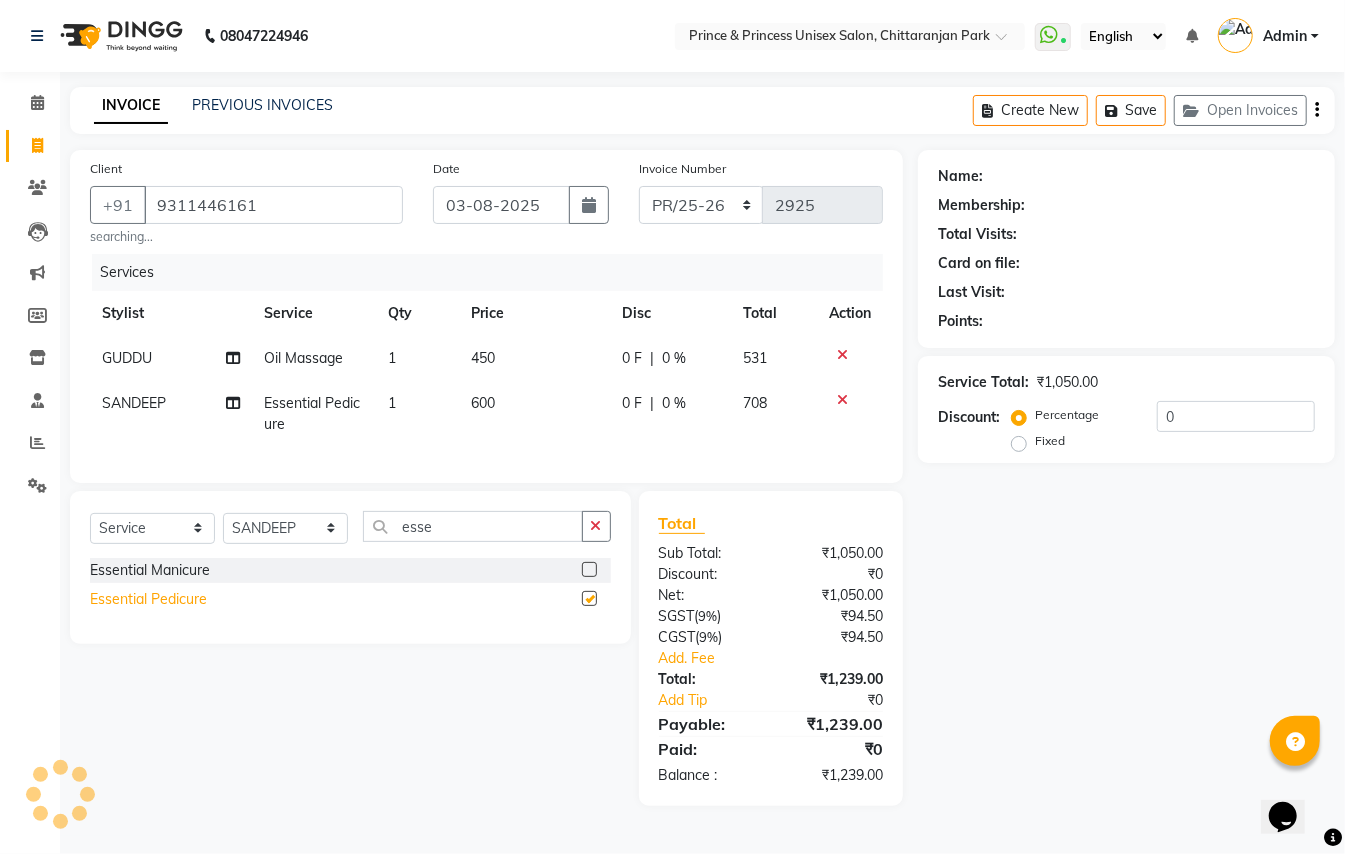 checkbox on "false" 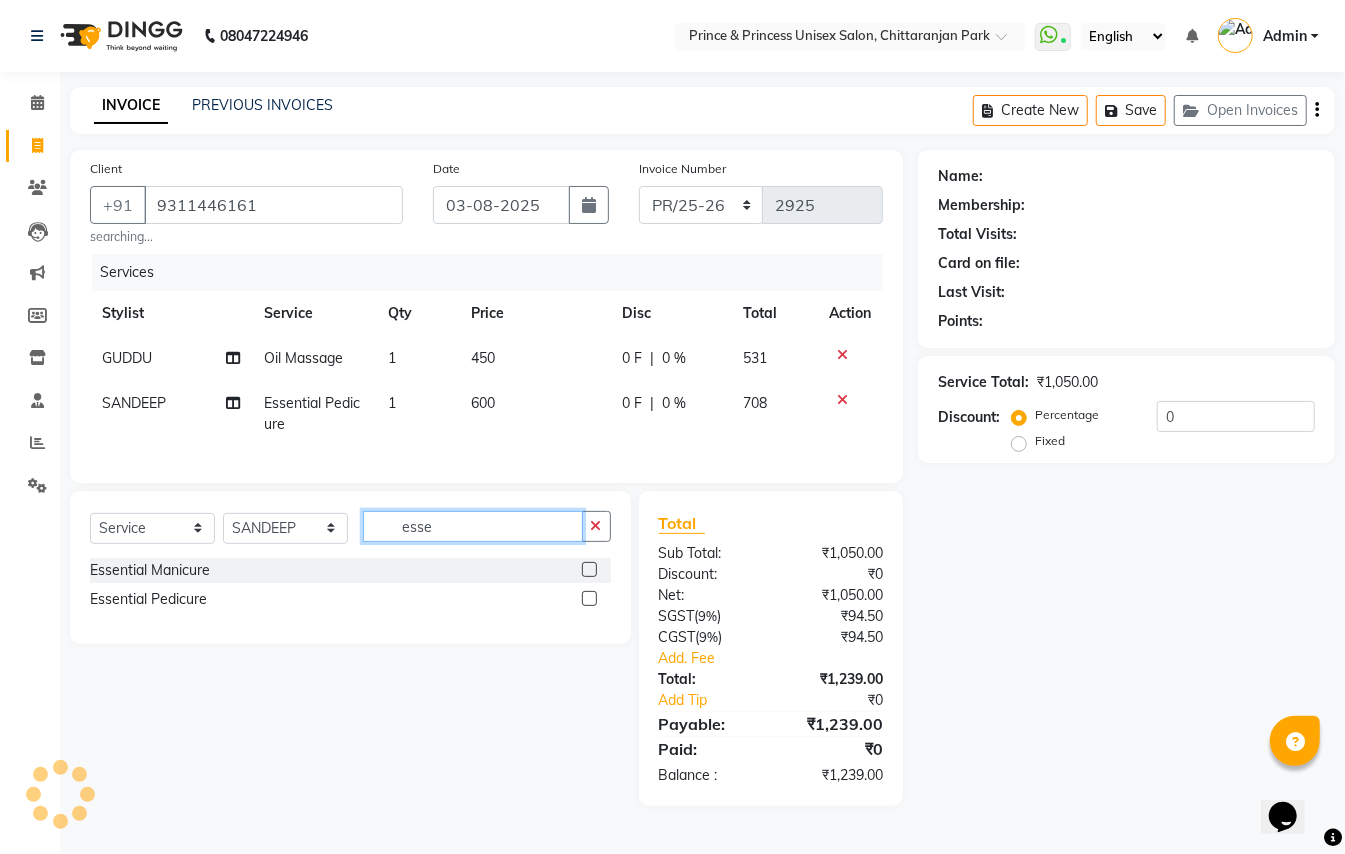 drag, startPoint x: 424, startPoint y: 540, endPoint x: 196, endPoint y: 25, distance: 563.2131 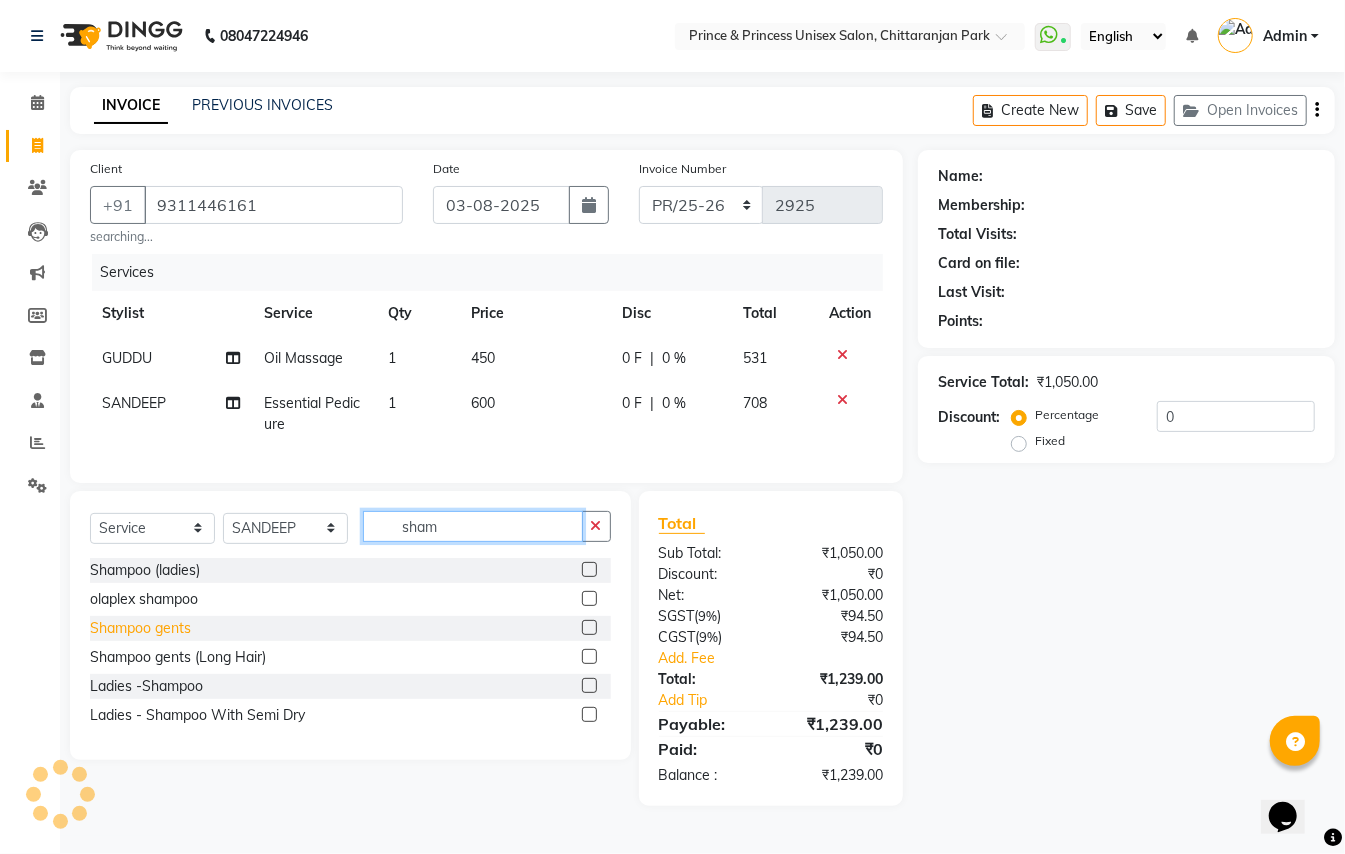 type on "sham" 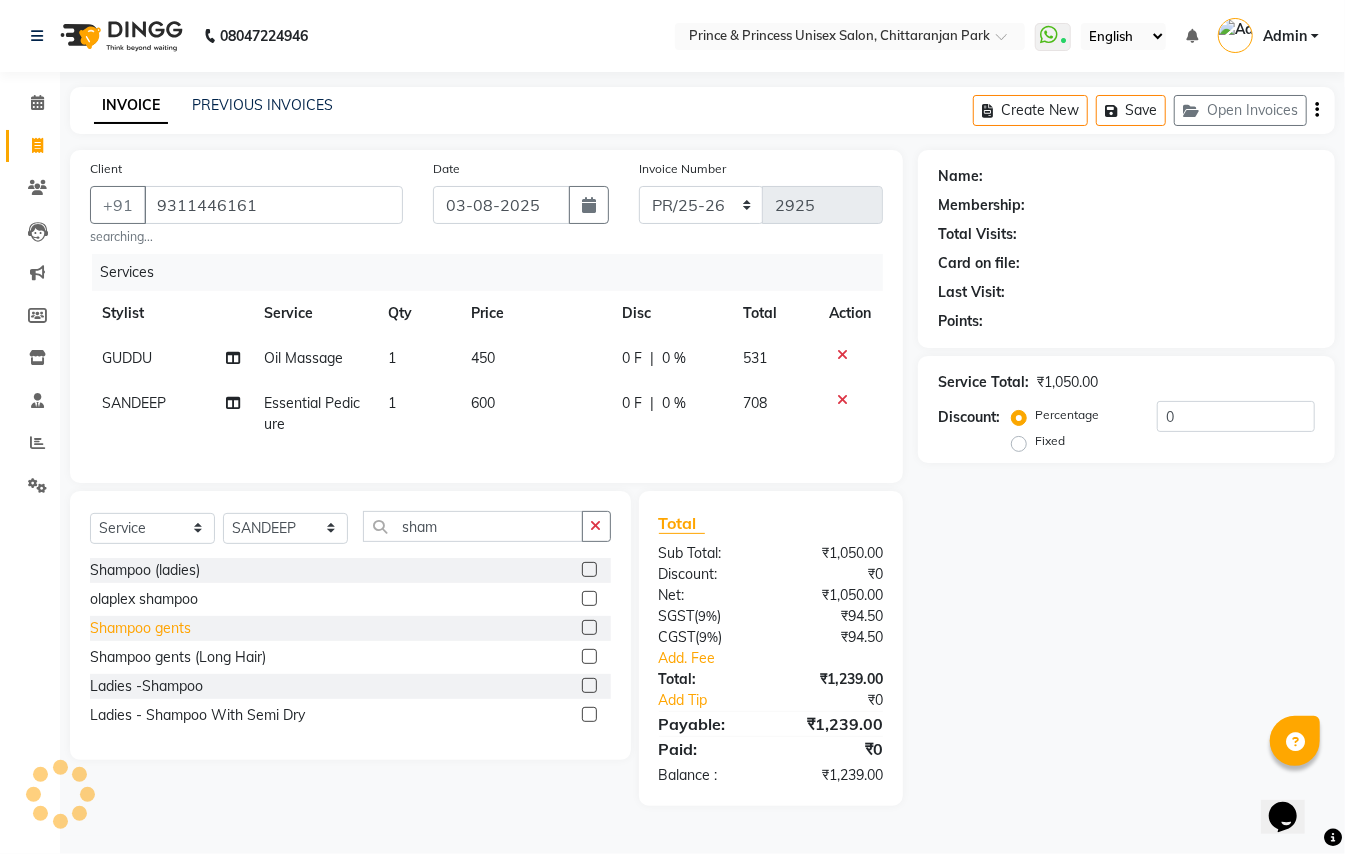 click on "Shampoo gents" 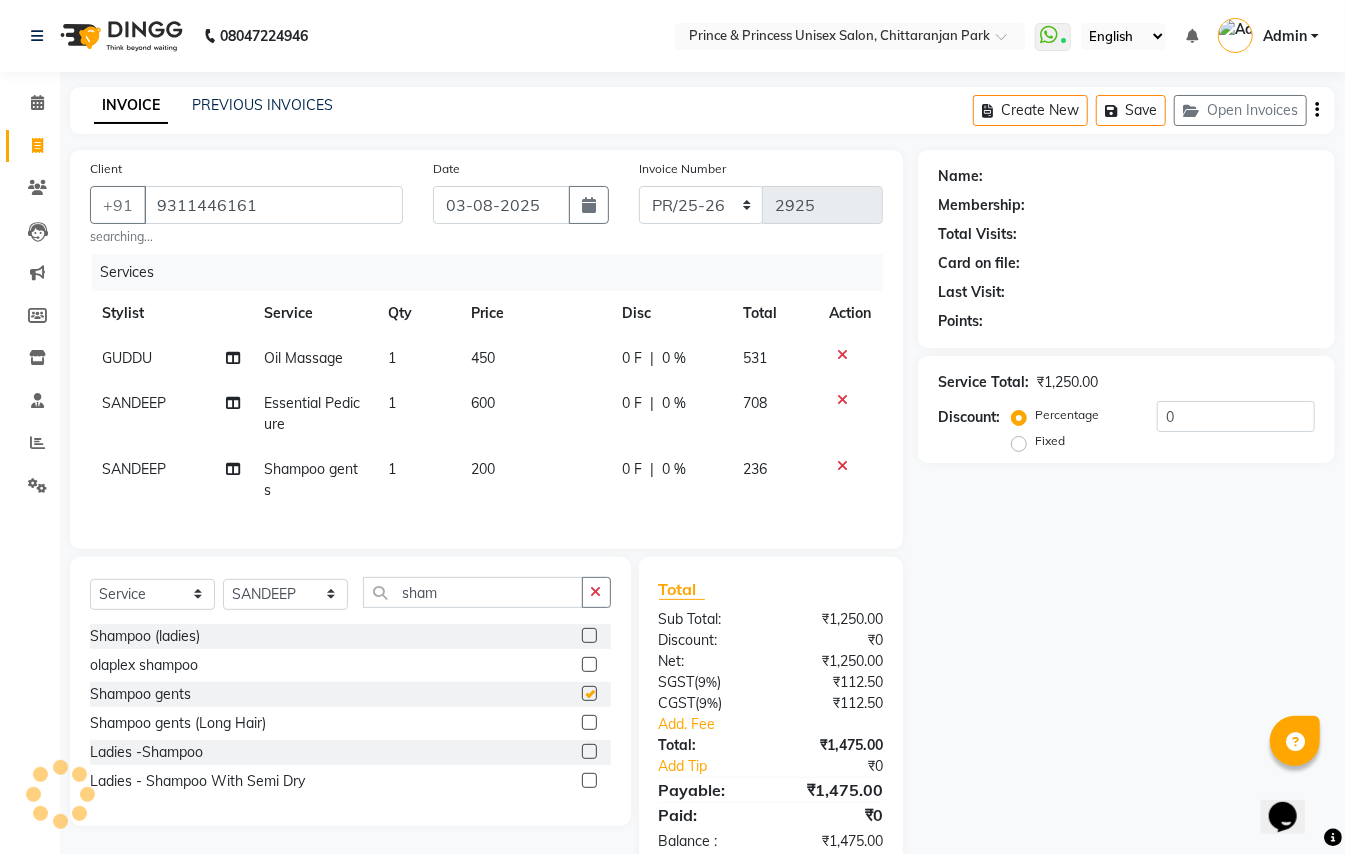 checkbox on "false" 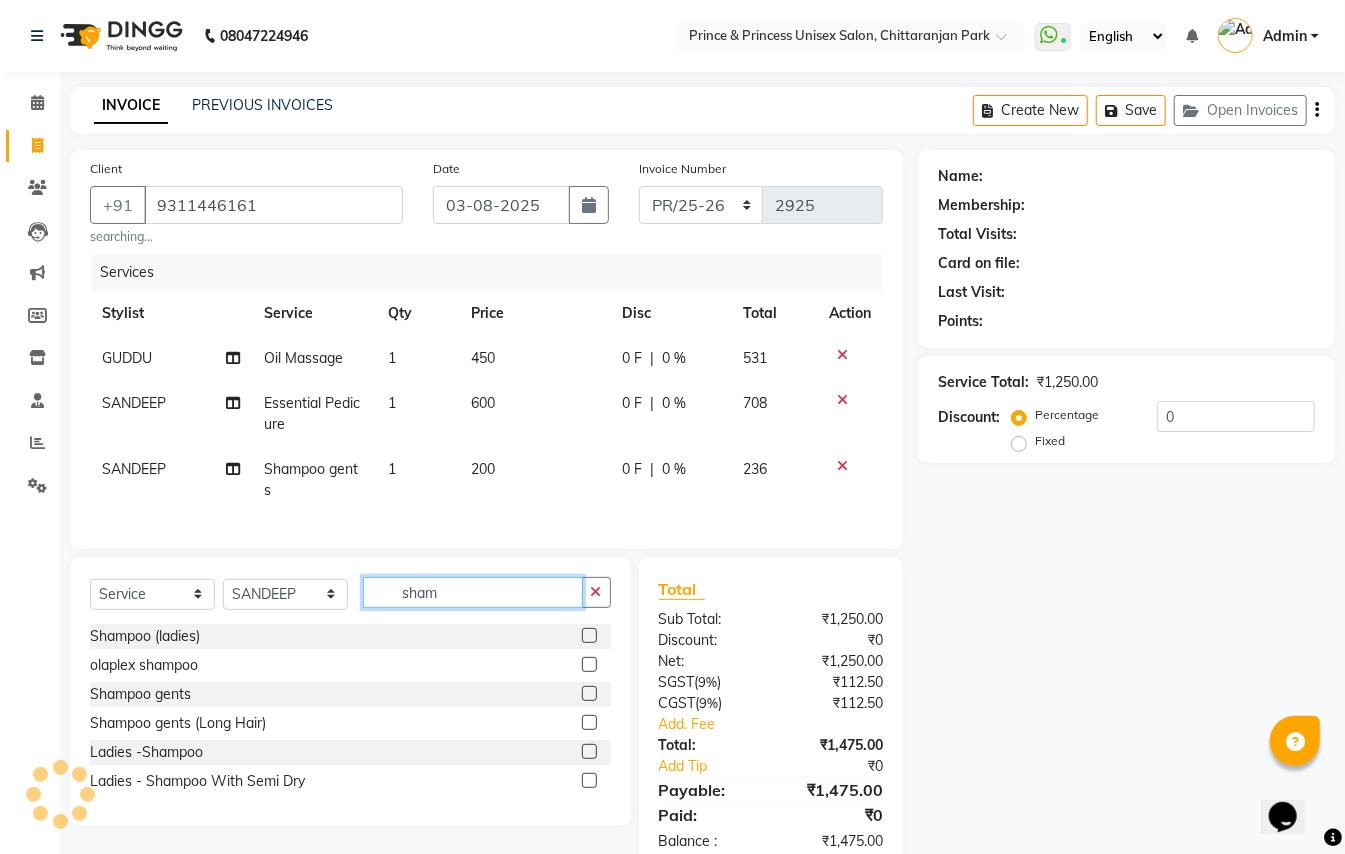 drag, startPoint x: 449, startPoint y: 605, endPoint x: 205, endPoint y: 368, distance: 340.1544 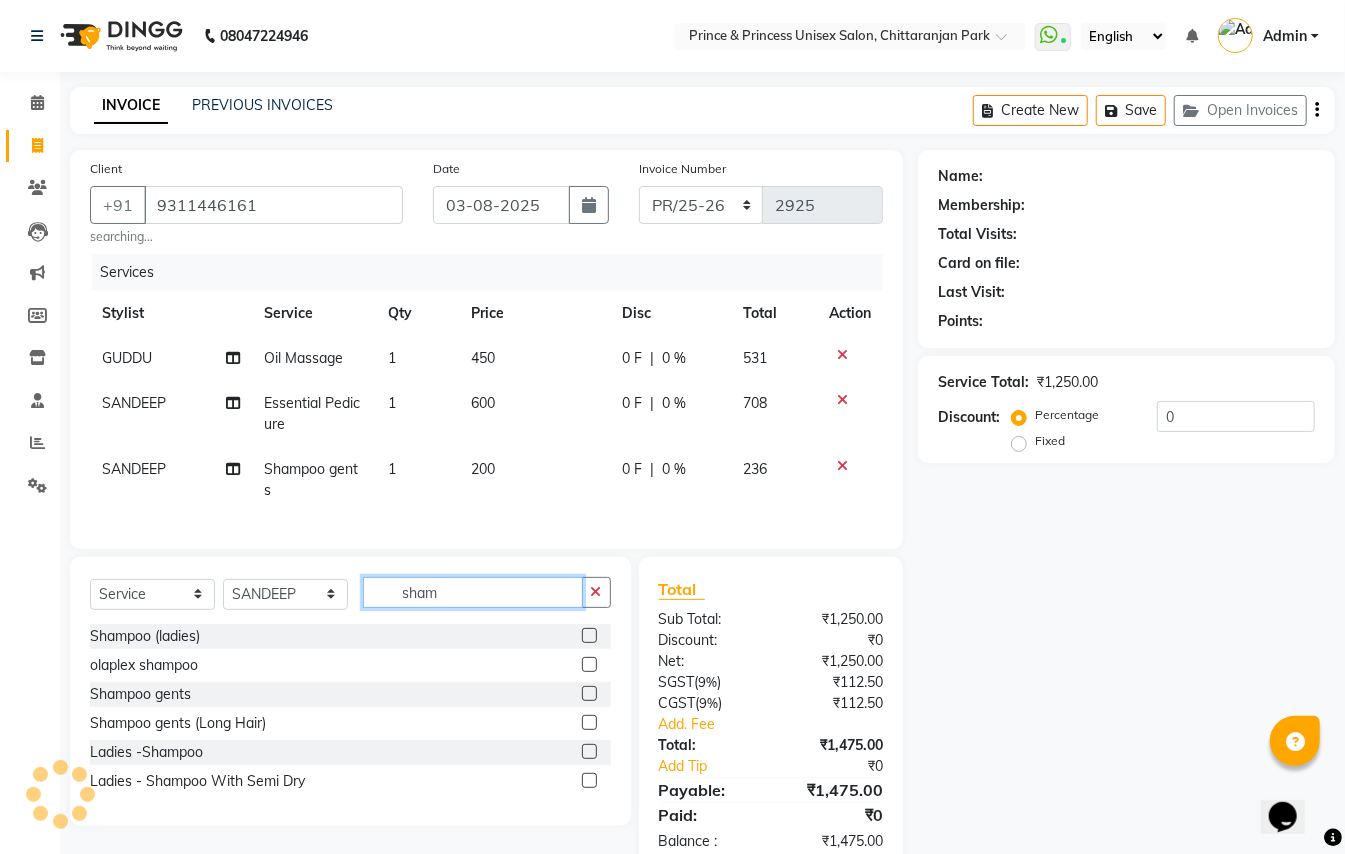 click on "Client +91 9311446161 searching... Date 03-08-2025 Invoice Number PR/25-26 V/2025 V/2025-26 2925 Services Stylist Service Qty Price Disc Total Action GUDDU Oil Massage 1 450 0 F | 0 % 531 SANDEEP Essential Pedicure 1 600 0 F | 0 % 708 SANDEEP Shampoo gents 1 200 0 F | 0 % 236 Select  Service  Product  Membership  Package Voucher Prepaid Gift Card  Select Stylist ABHISHEK AJEET AJEET NEW ARUN ASLAM CHANDAN GUDDU MAHESH MANI MEENAKSHI MONU PINKI RAHUL RISHI SANDEEP SONIYA TABASSUM XYZ sham Shampoo (ladies)  olaplex shampoo  Shampoo gents  Shampoo gents (Long Hair)  Ladies -Shampoo  Ladies  - Shampoo With Semi Dry  Total Sub Total: ₹1,250.00 Discount: ₹0 Net: ₹1,250.00 SGST  ( 9% ) ₹112.50 CGST  ( 9% ) ₹112.50 Add. Fee Total: ₹1,475.00 Add Tip ₹0 Payable: ₹1,475.00 Paid: ₹0 Balance   : ₹1,475.00" 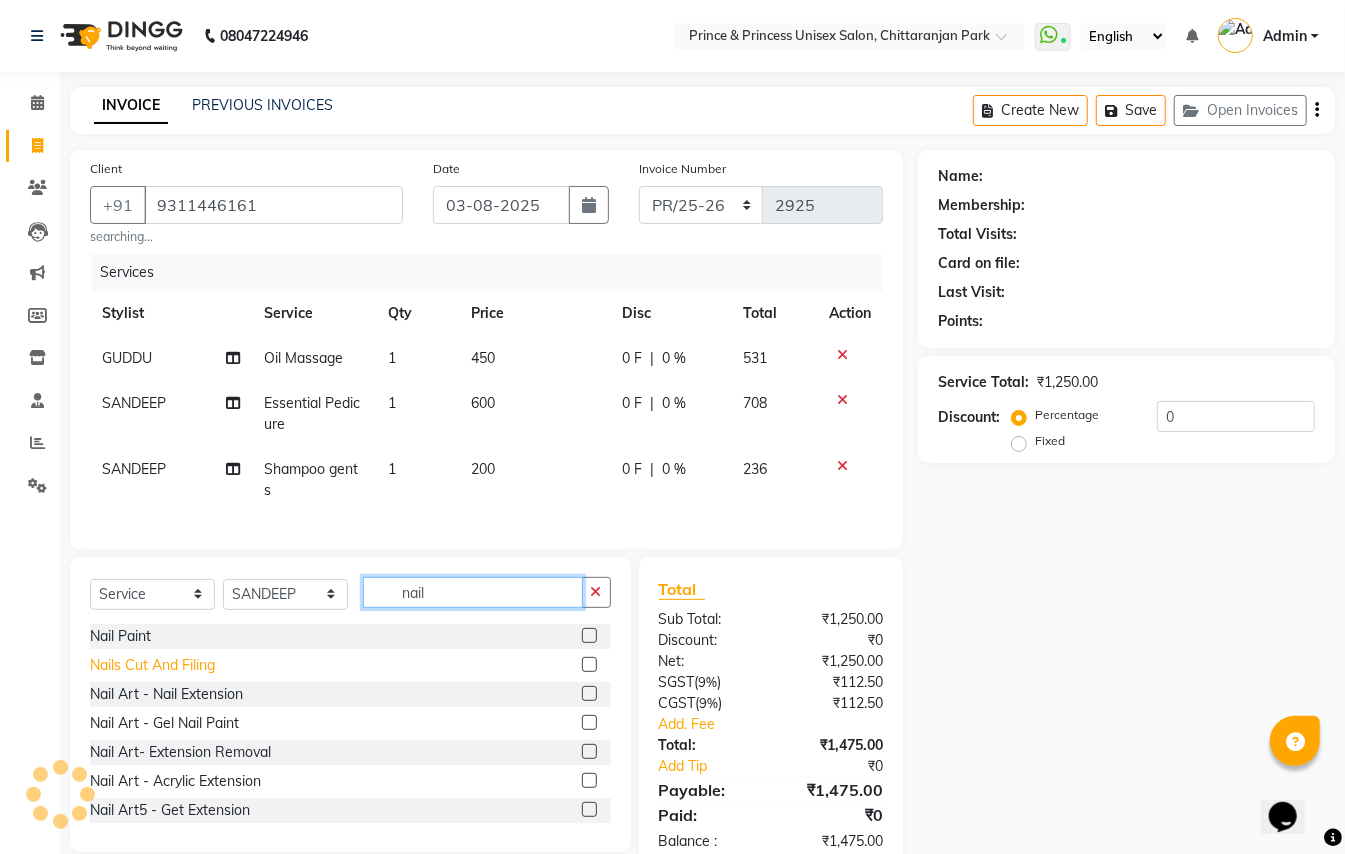 type on "nail" 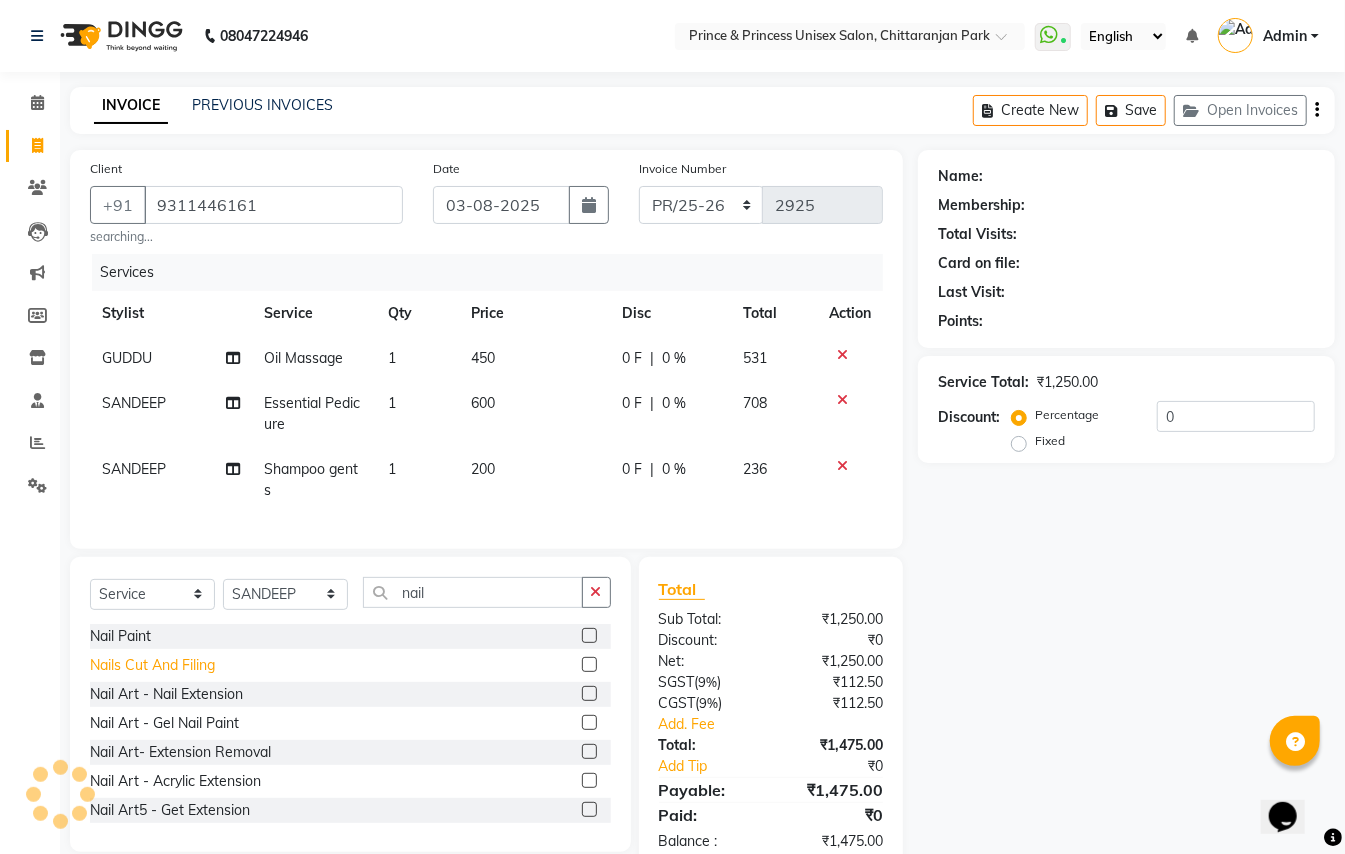 click on "Nails Cut And Filing" 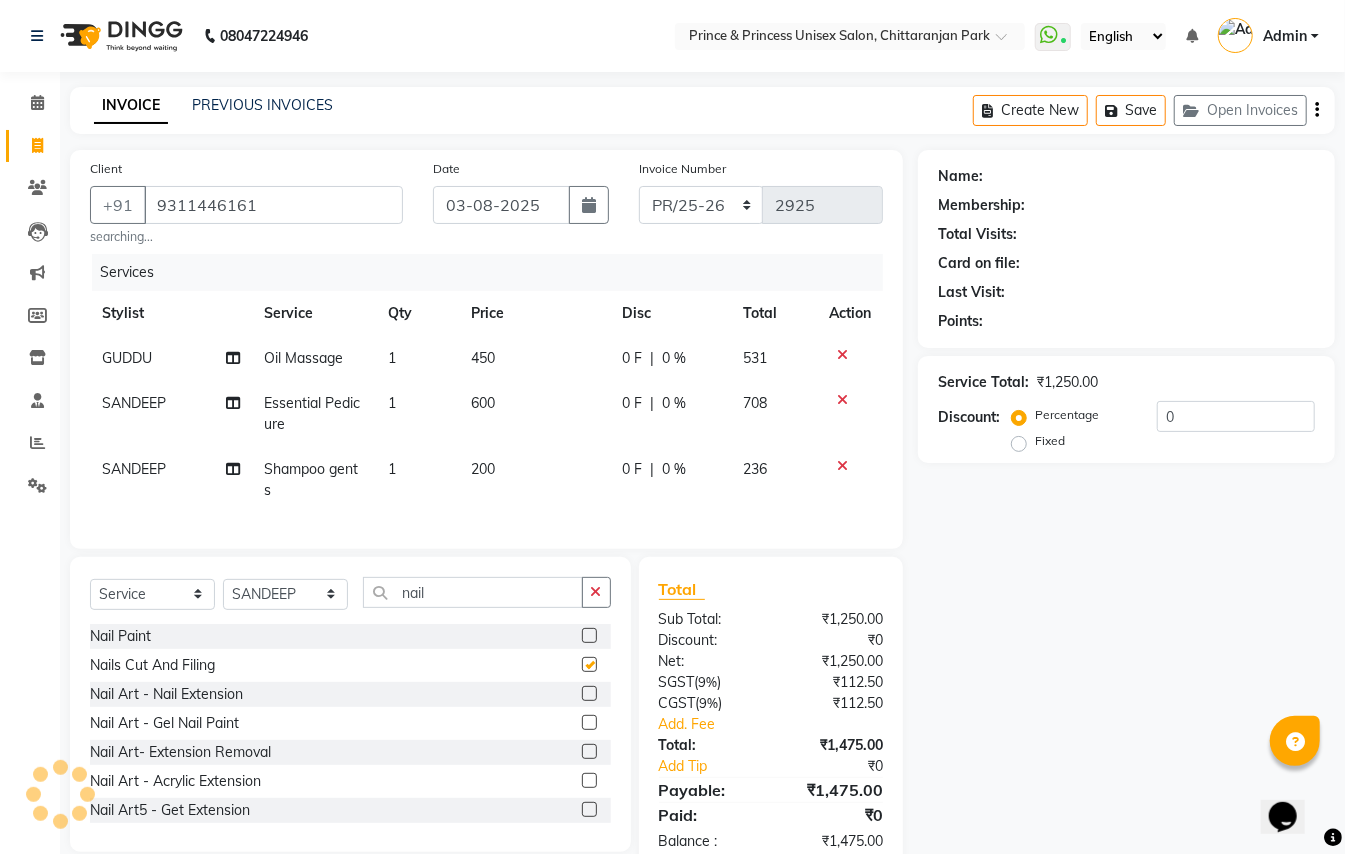 checkbox on "false" 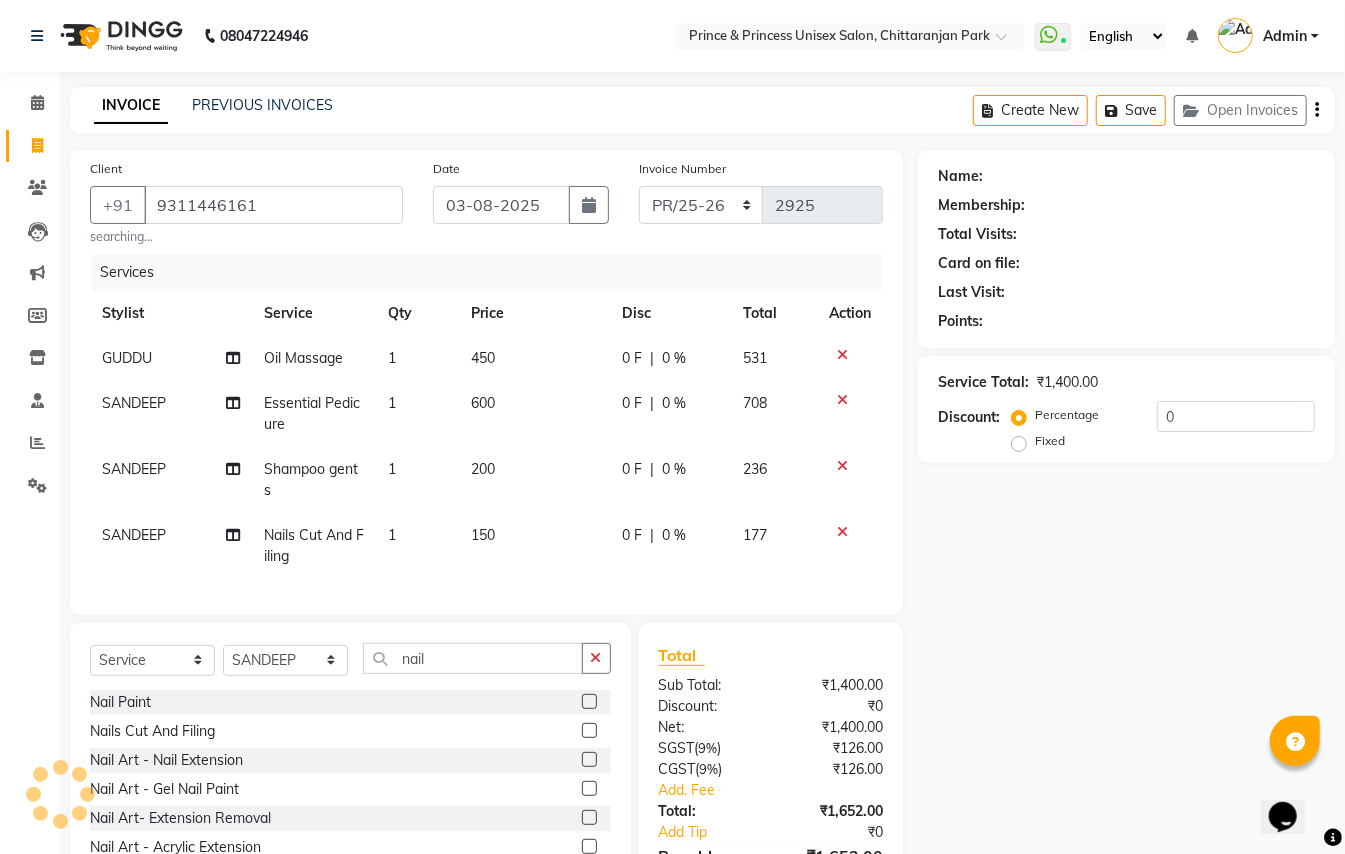 scroll, scrollTop: 134, scrollLeft: 0, axis: vertical 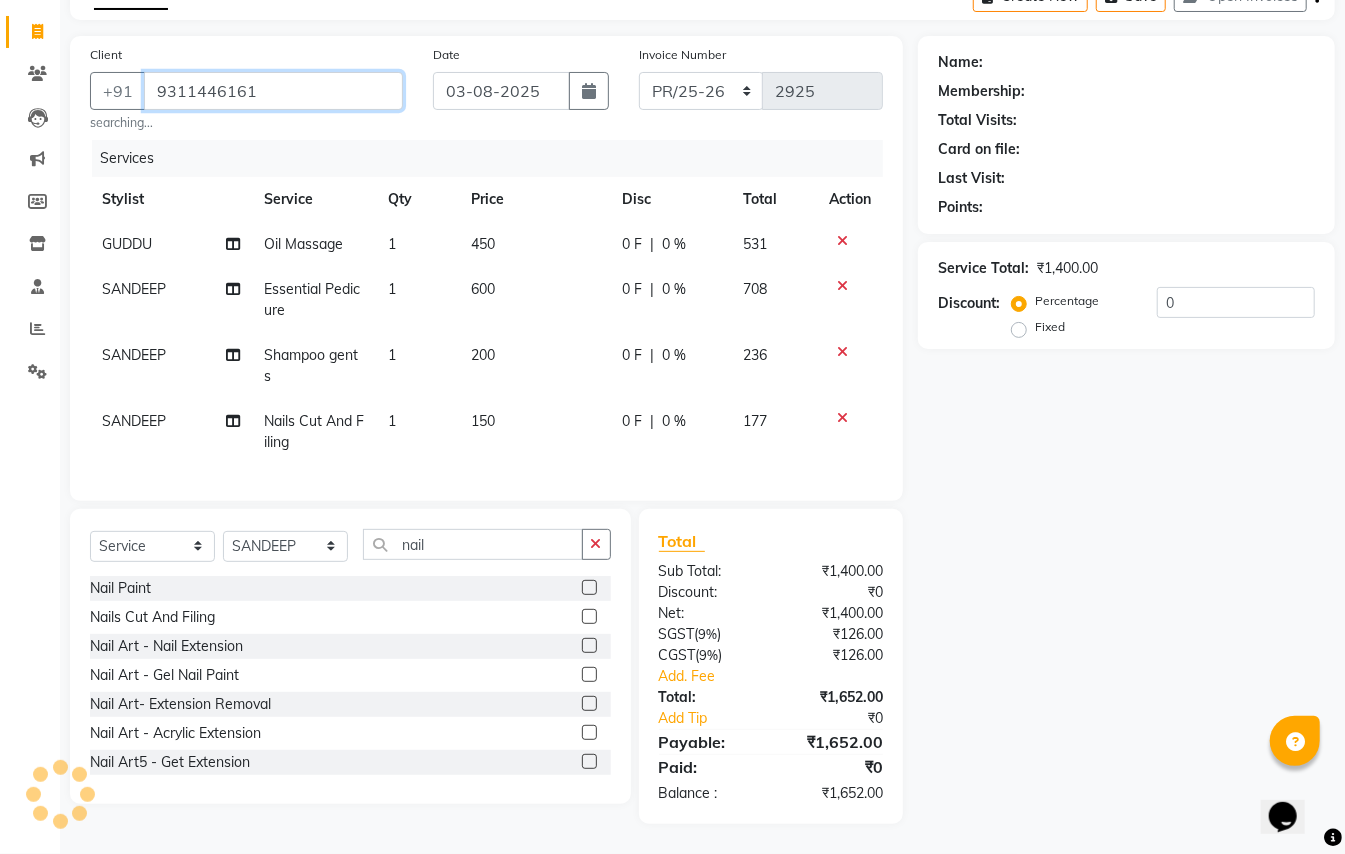 click on "9311446161" at bounding box center [273, 91] 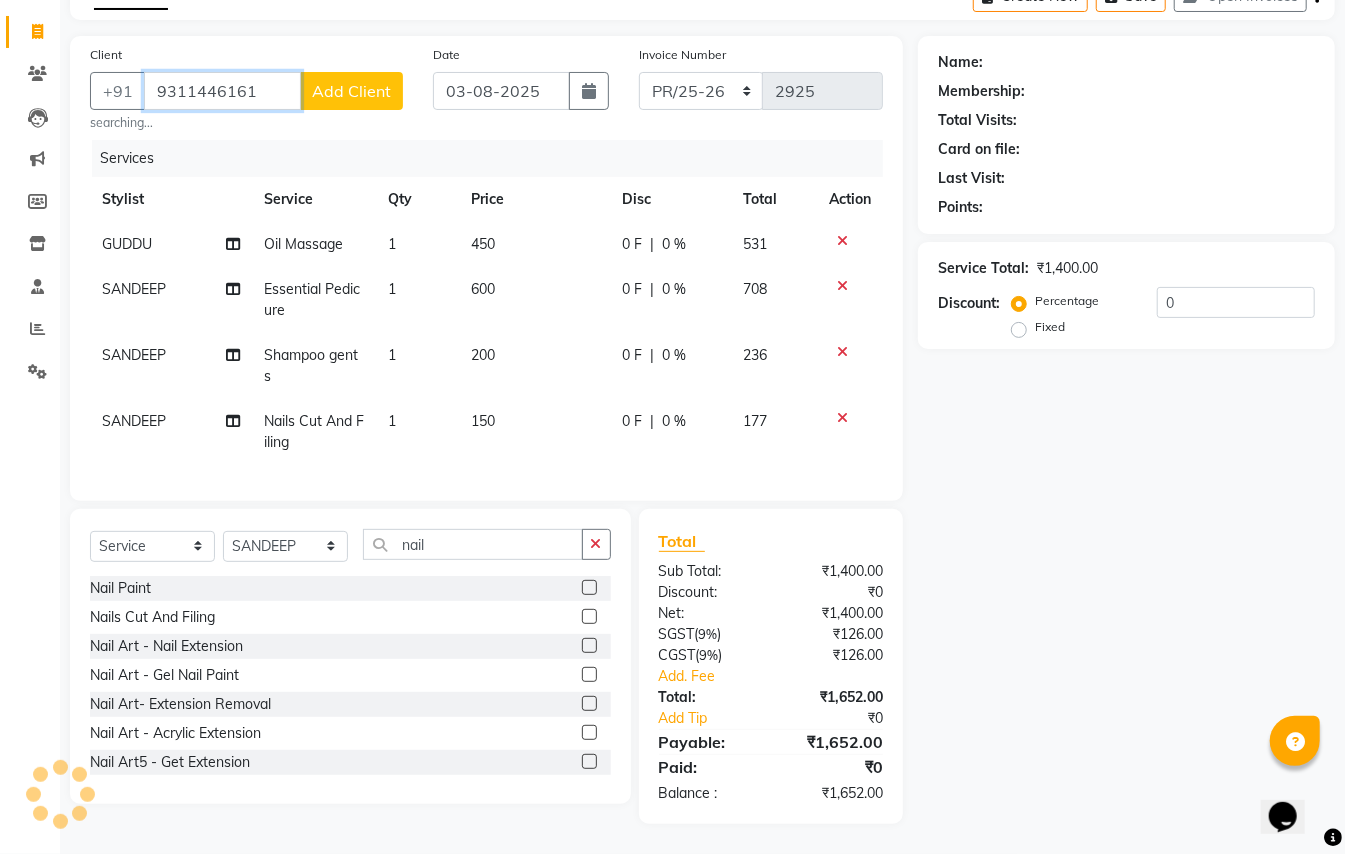 click on "9311446161" at bounding box center (222, 91) 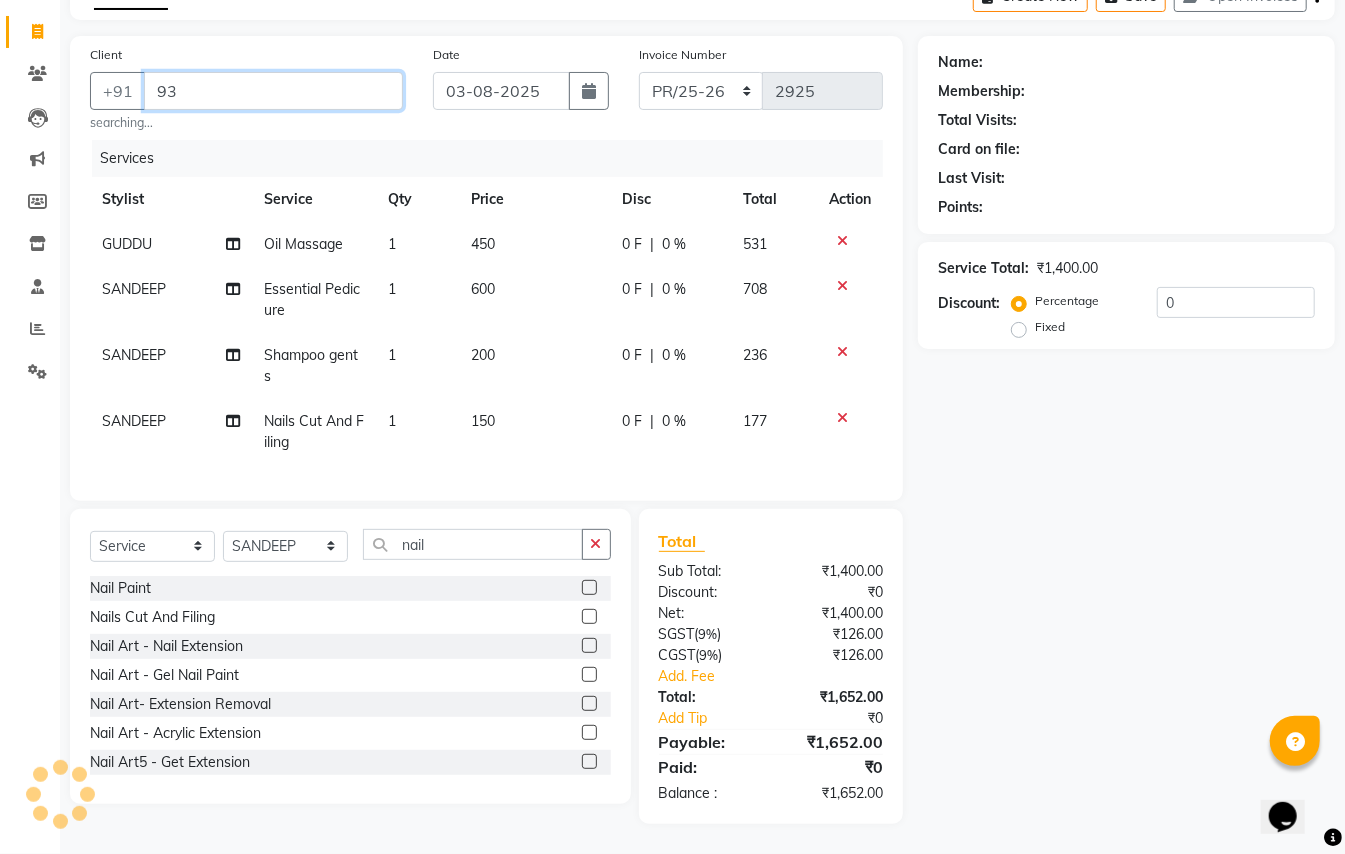 scroll, scrollTop: 128, scrollLeft: 0, axis: vertical 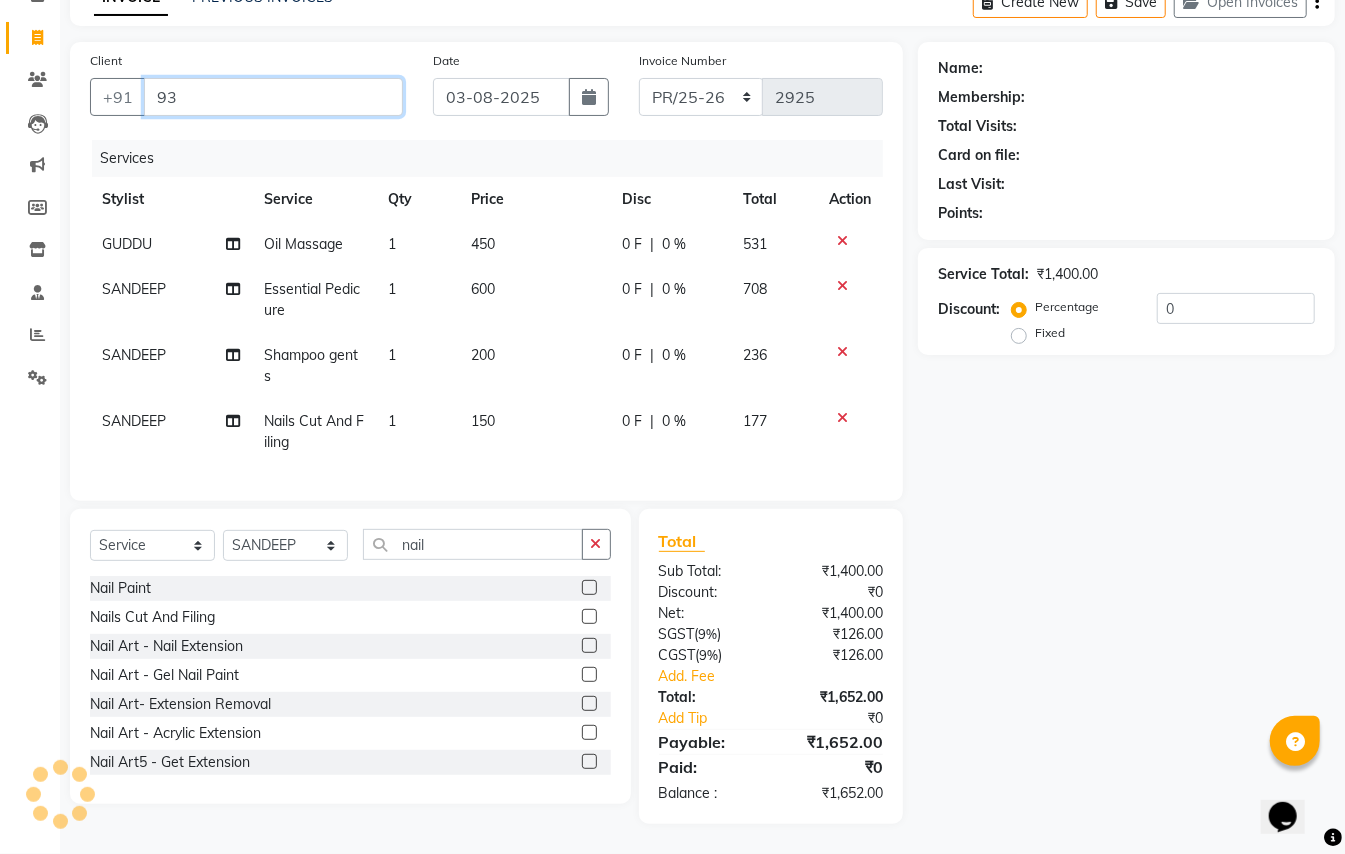 type on "9" 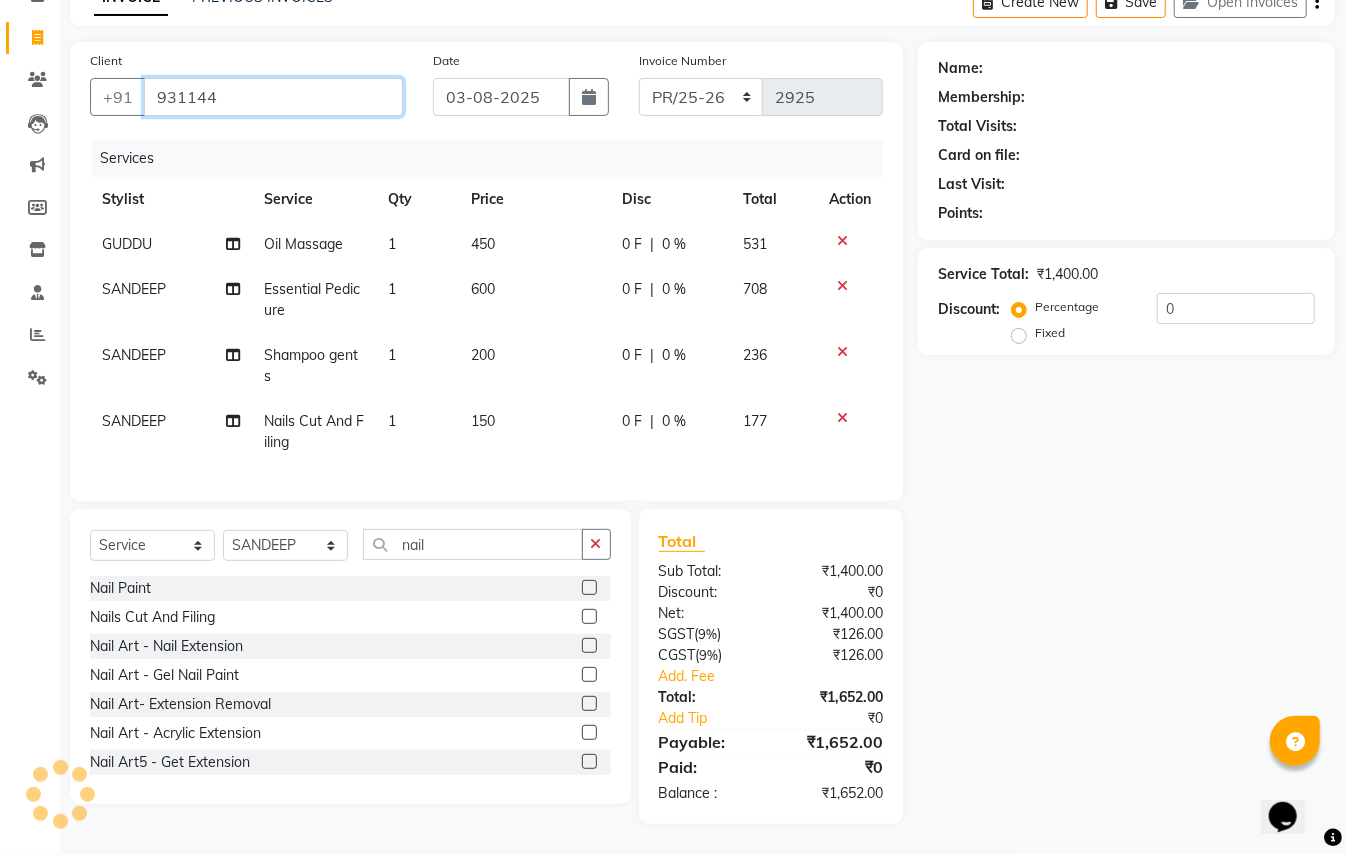 scroll, scrollTop: 134, scrollLeft: 0, axis: vertical 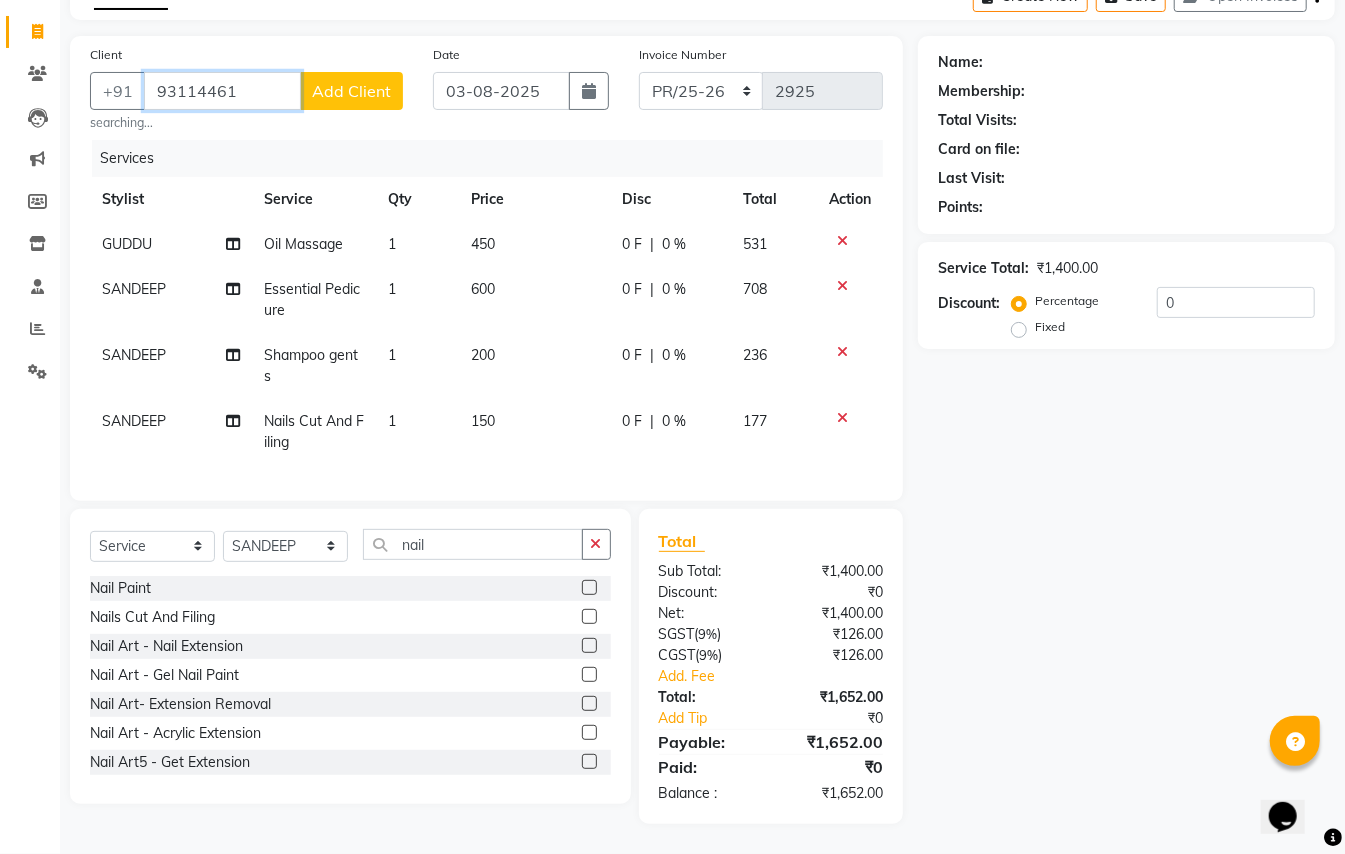click on "93114461" at bounding box center (222, 91) 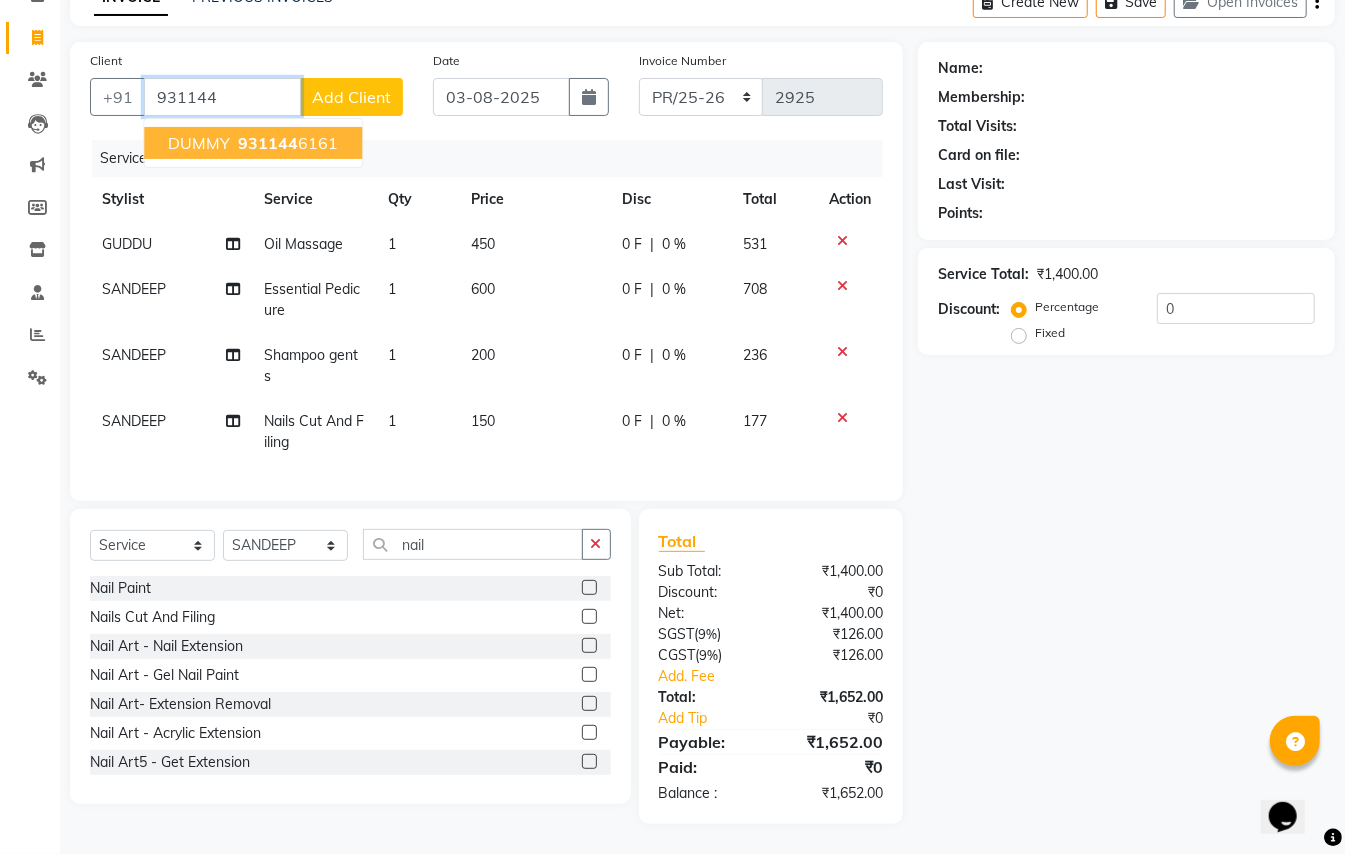 scroll, scrollTop: 128, scrollLeft: 0, axis: vertical 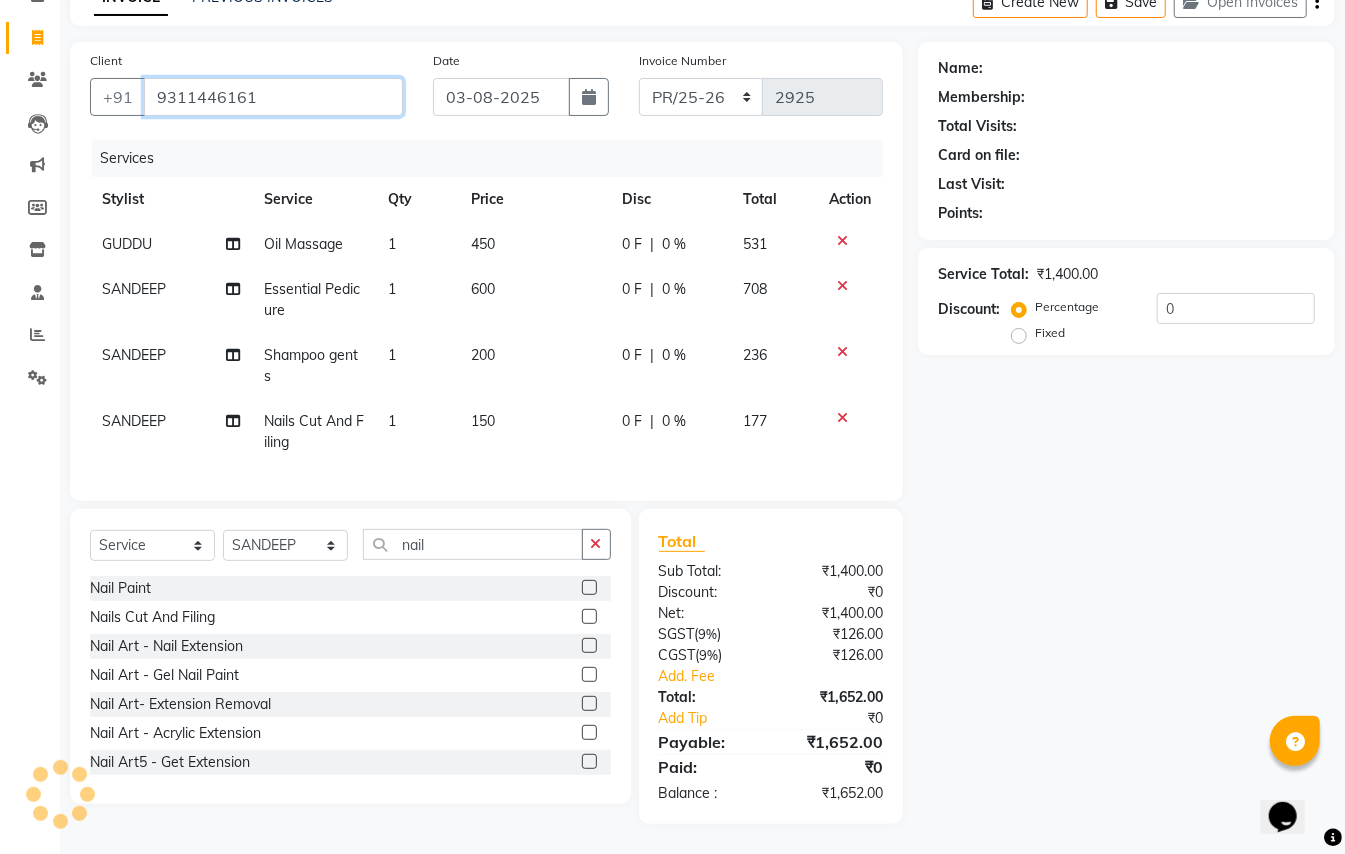 type on "9311446161" 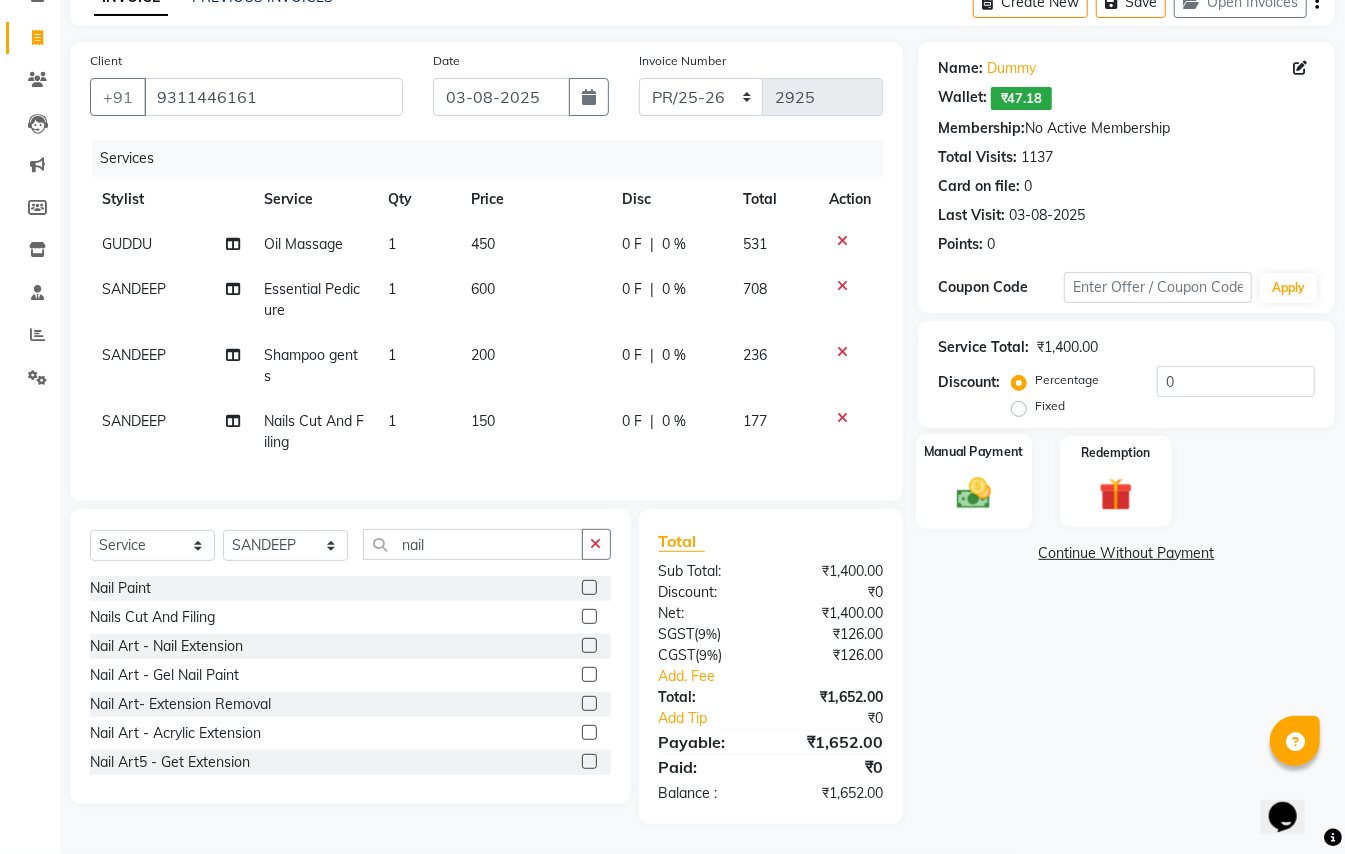 click 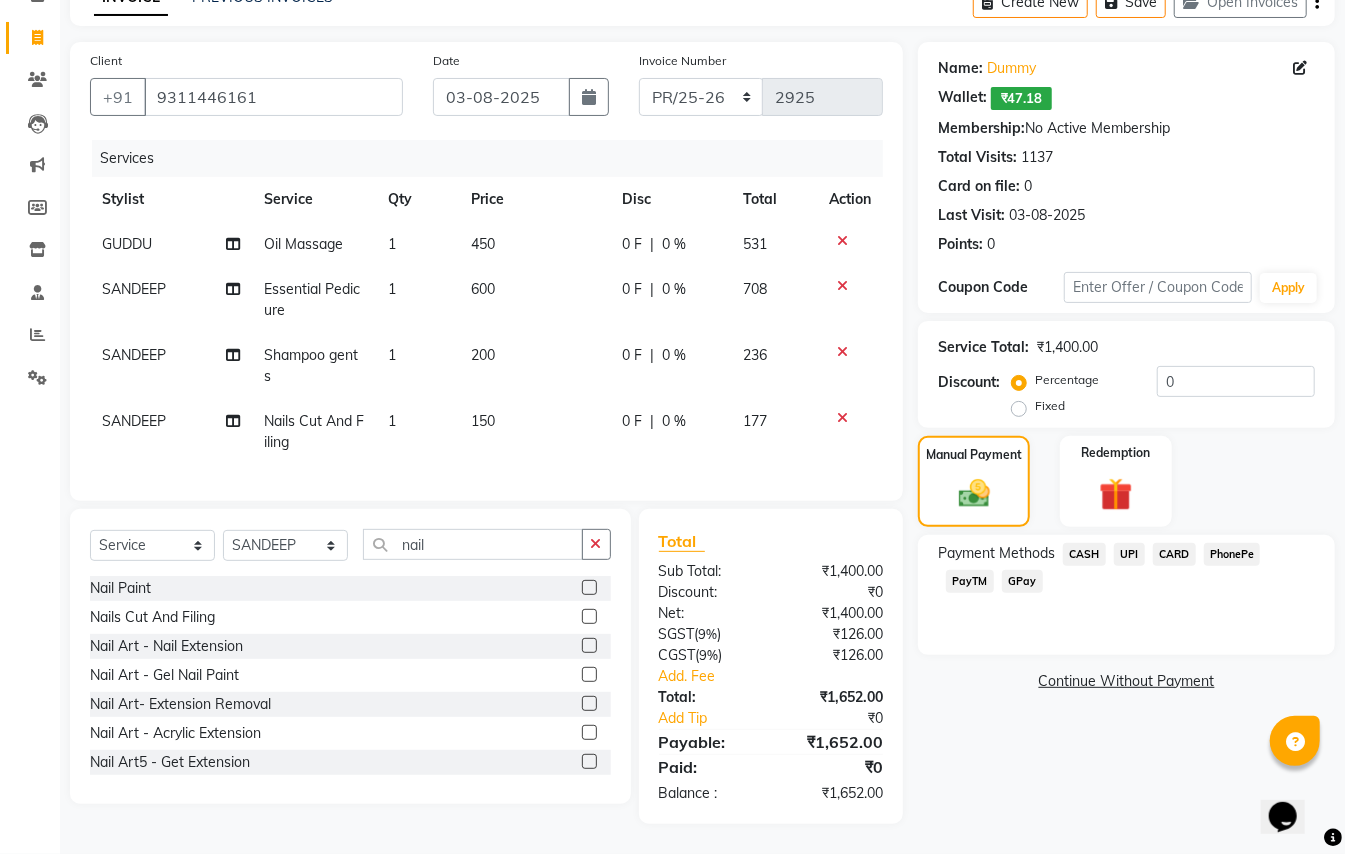 click on "PayTM" 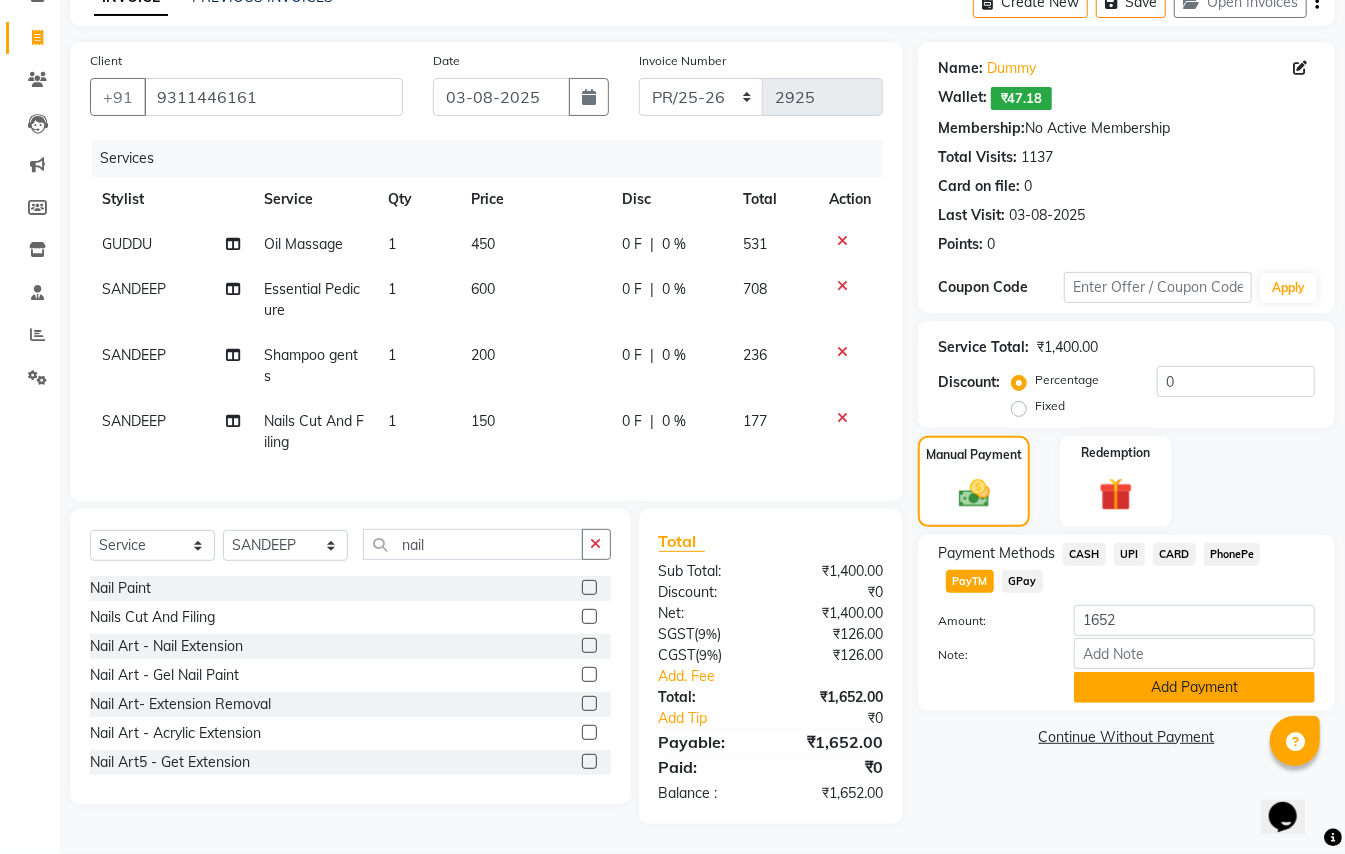 click on "Add Payment" 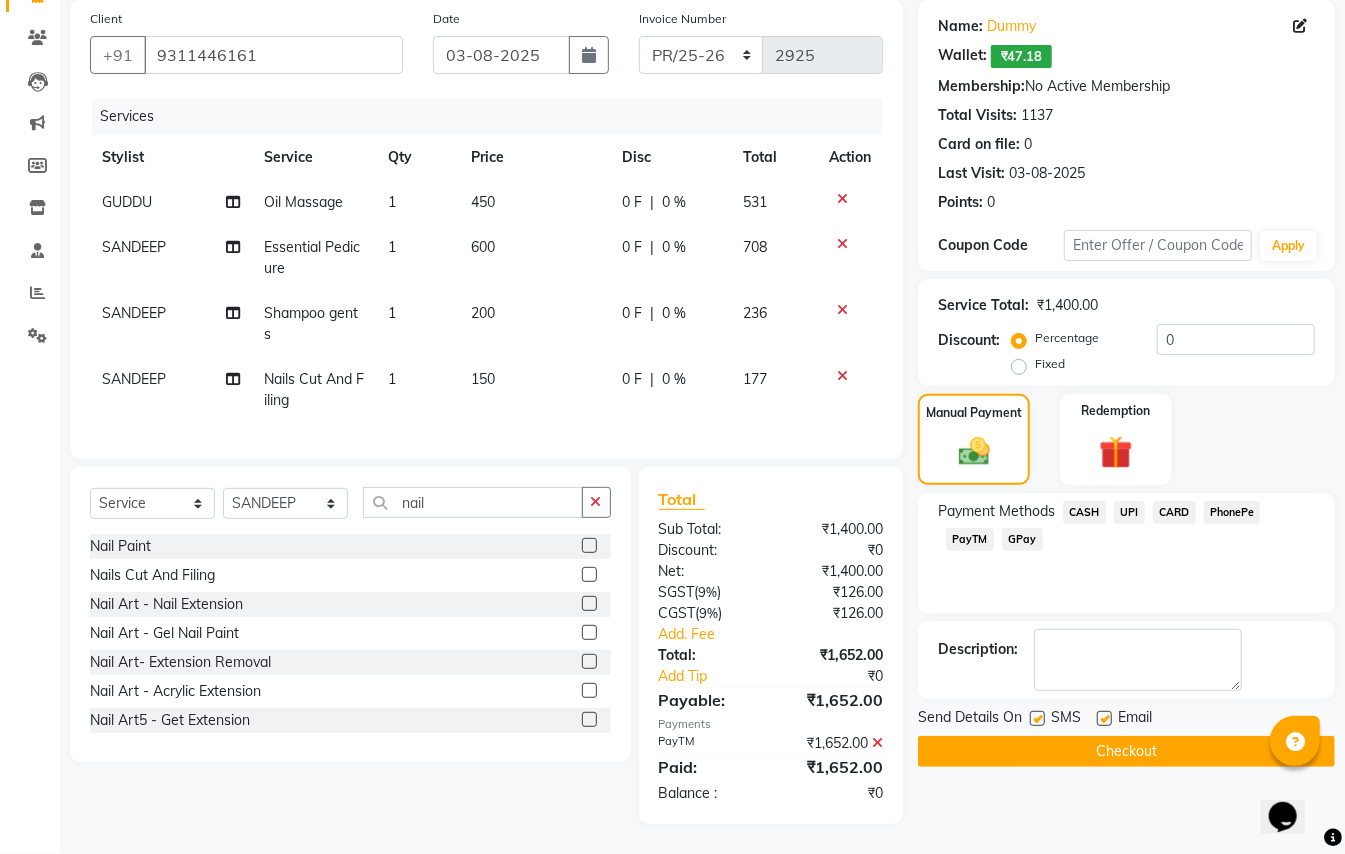 scroll, scrollTop: 169, scrollLeft: 0, axis: vertical 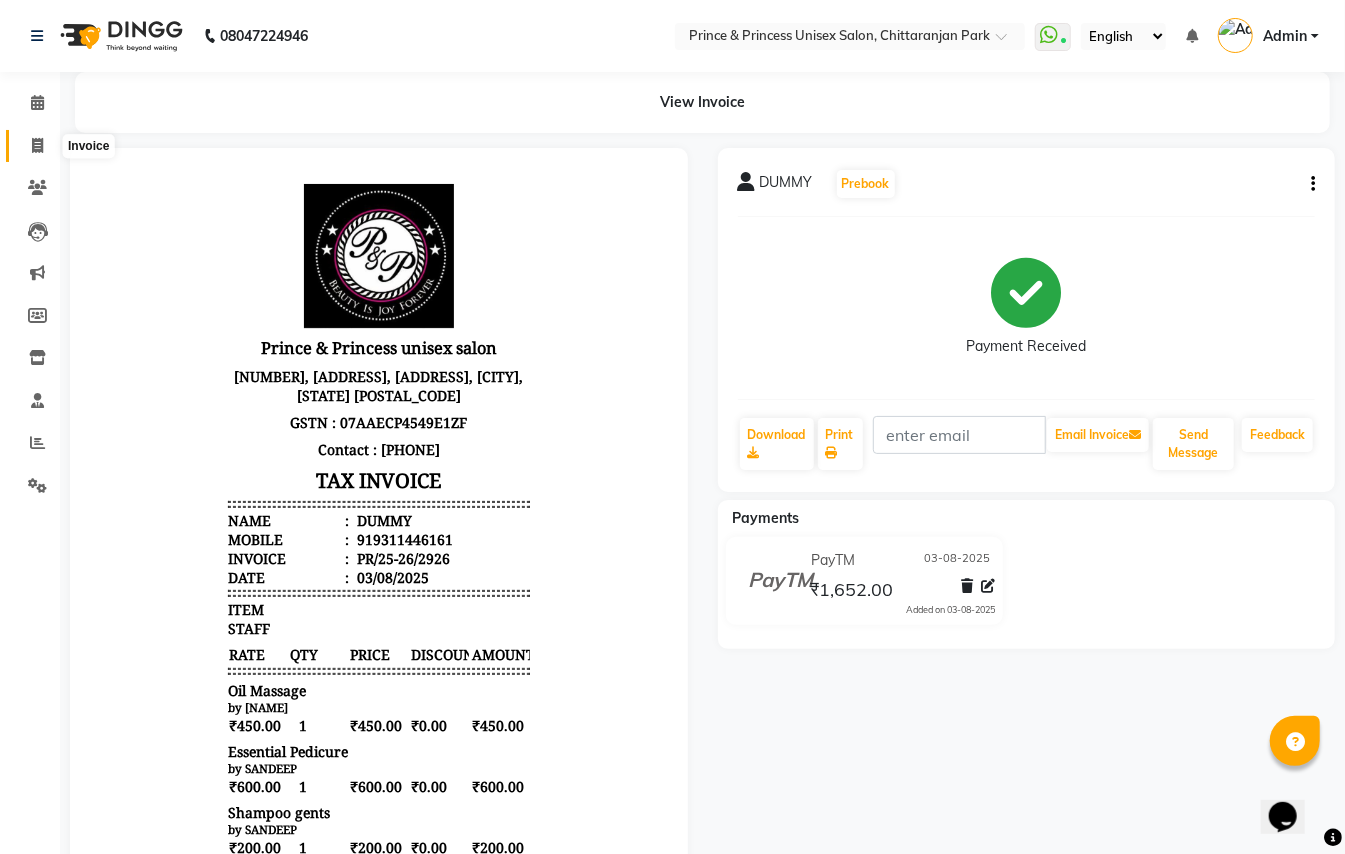click 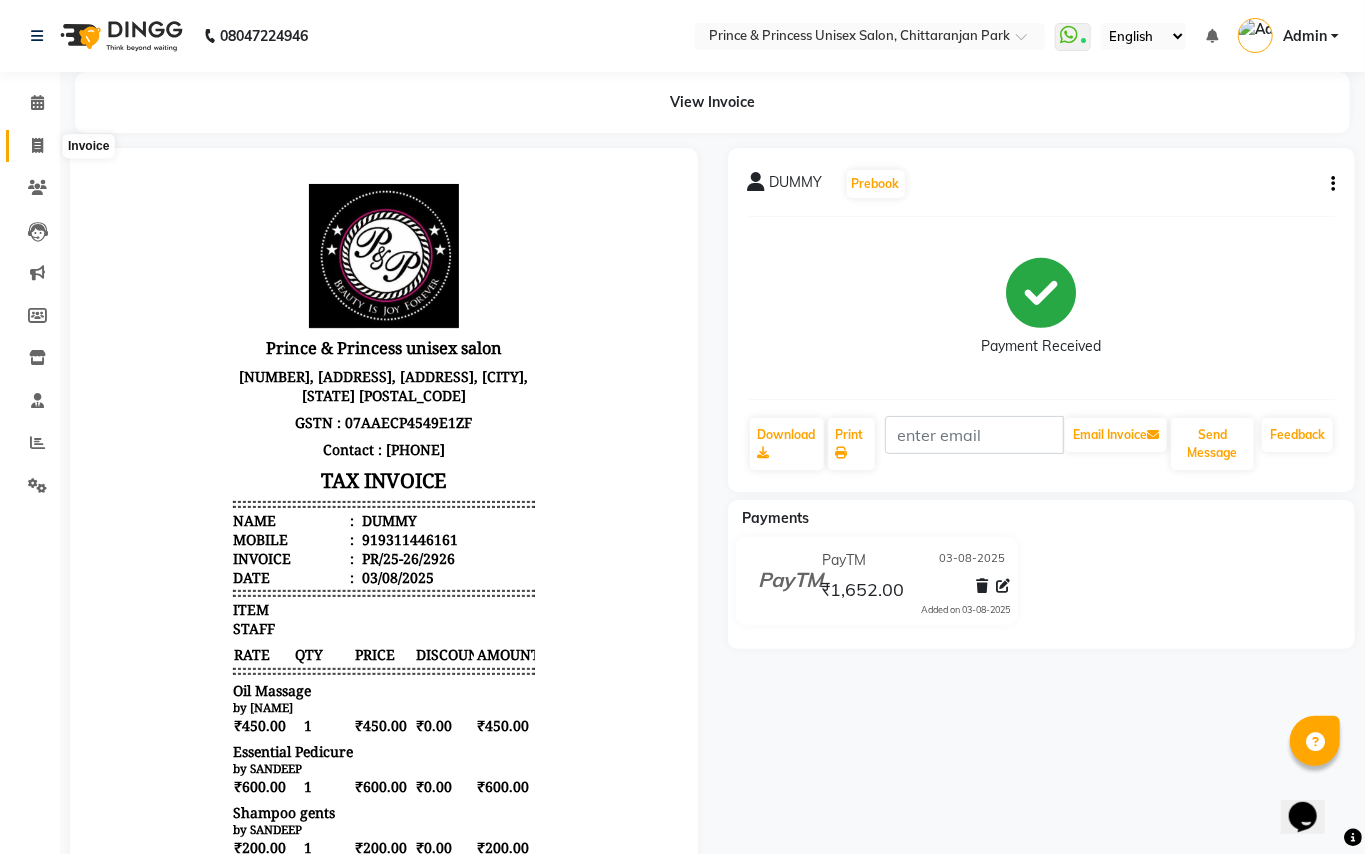 select on "service" 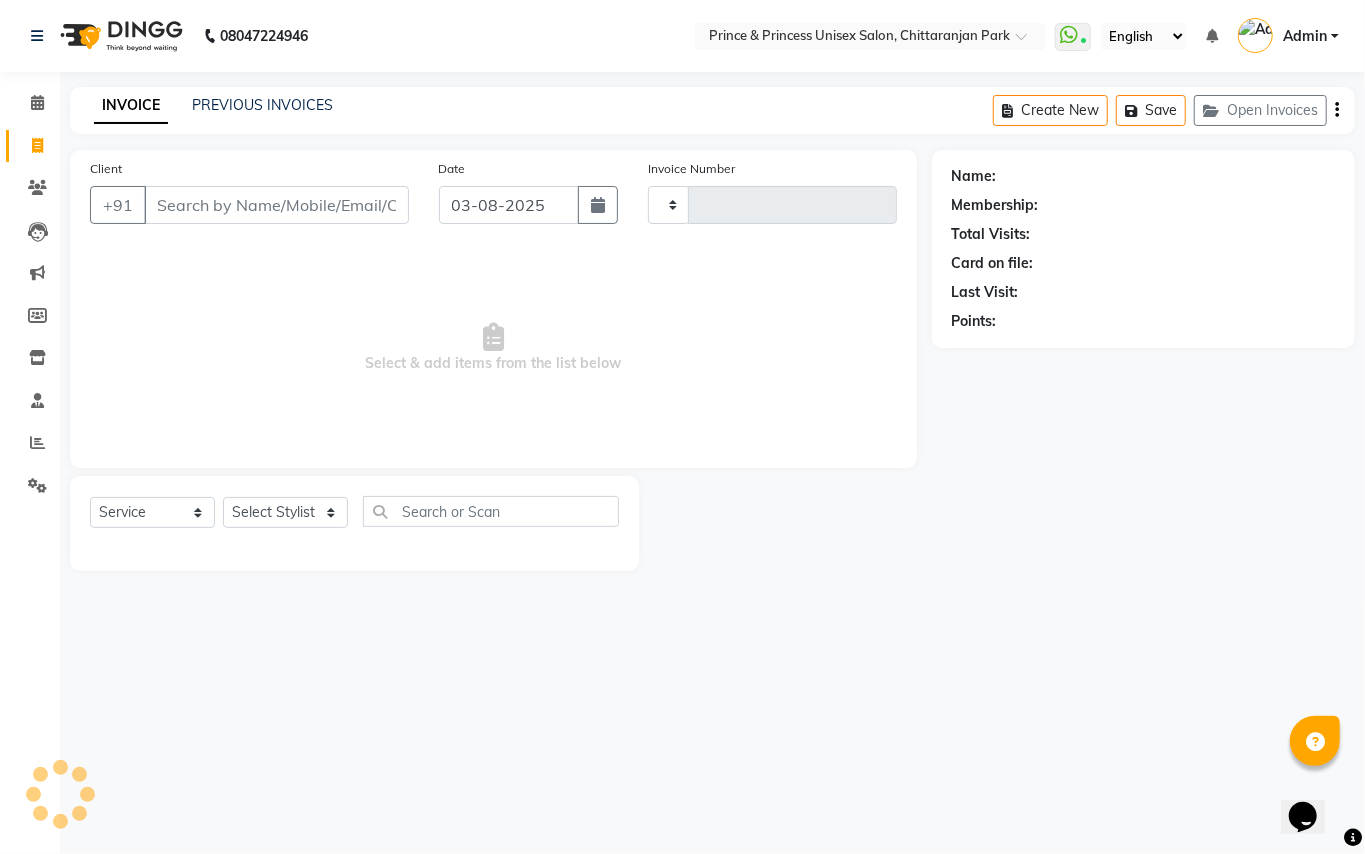 type on "2927" 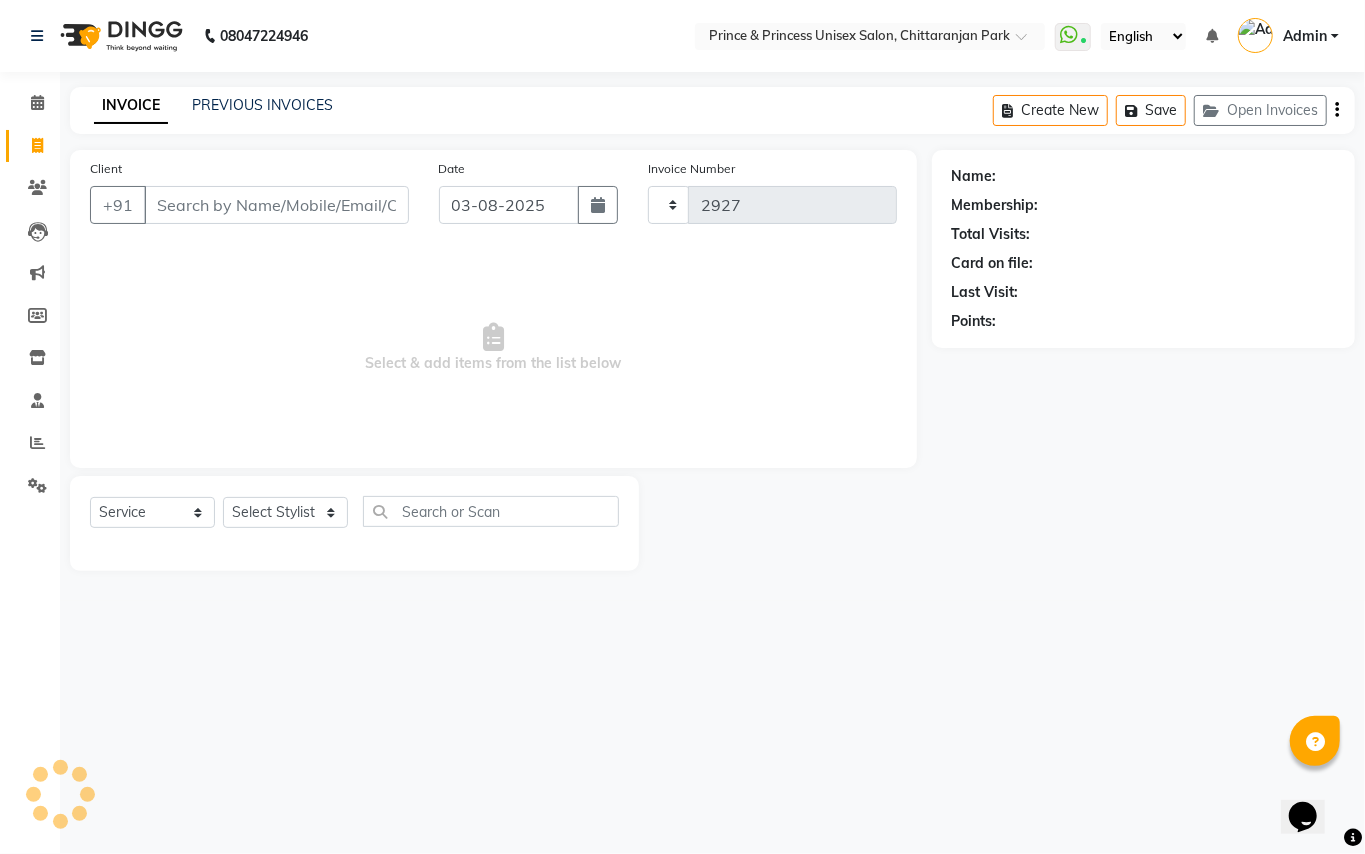 select on "3760" 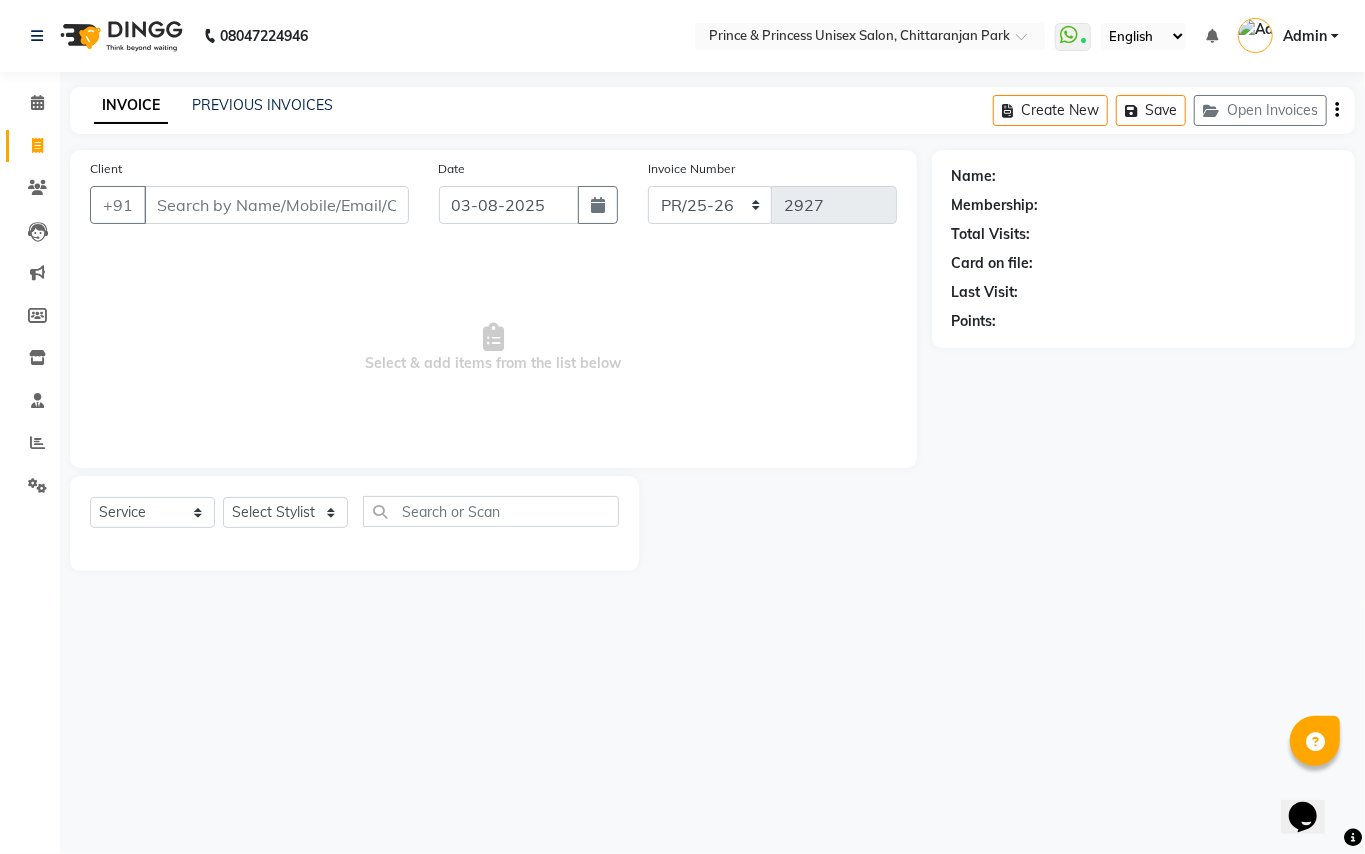 click on "Client" at bounding box center (276, 205) 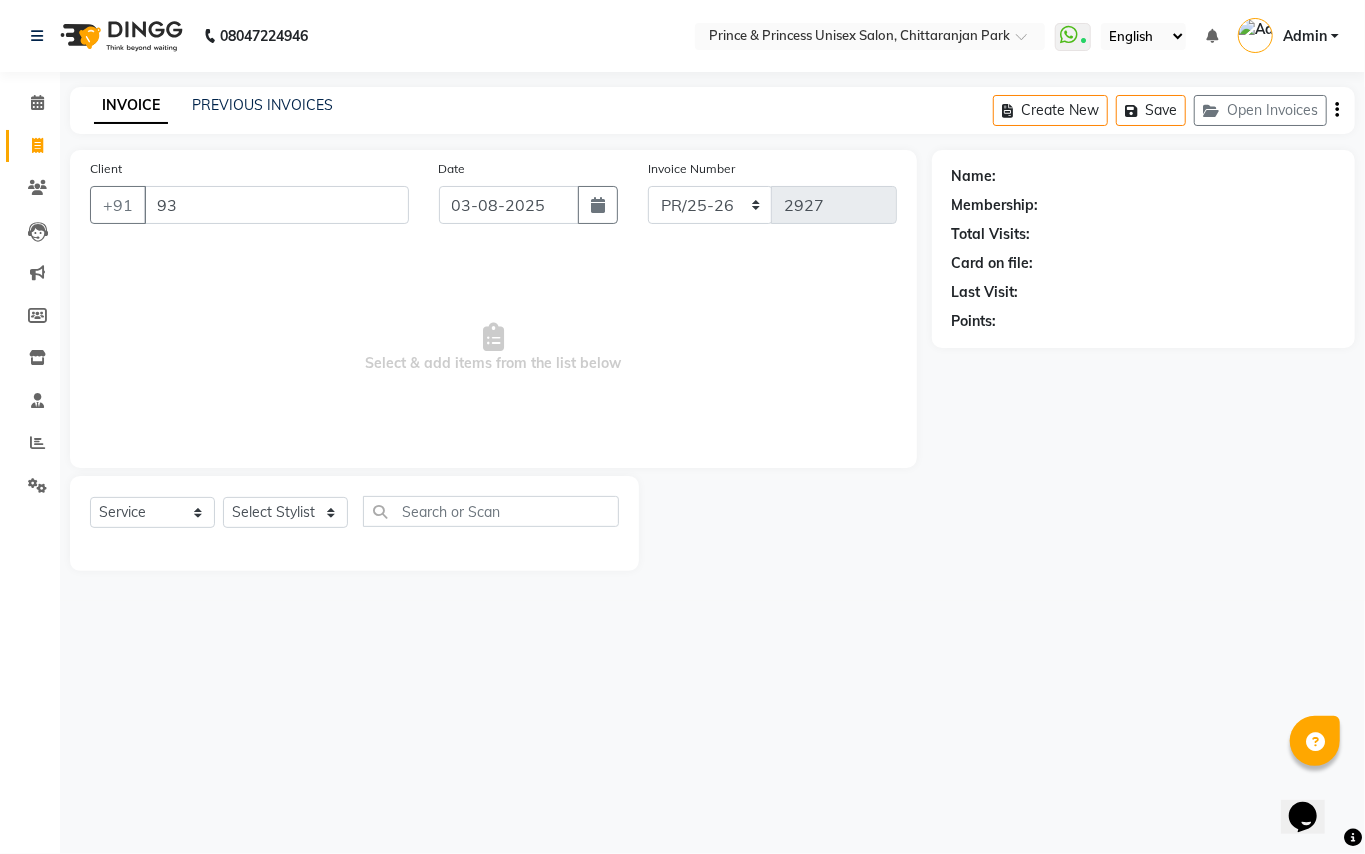 type on "9" 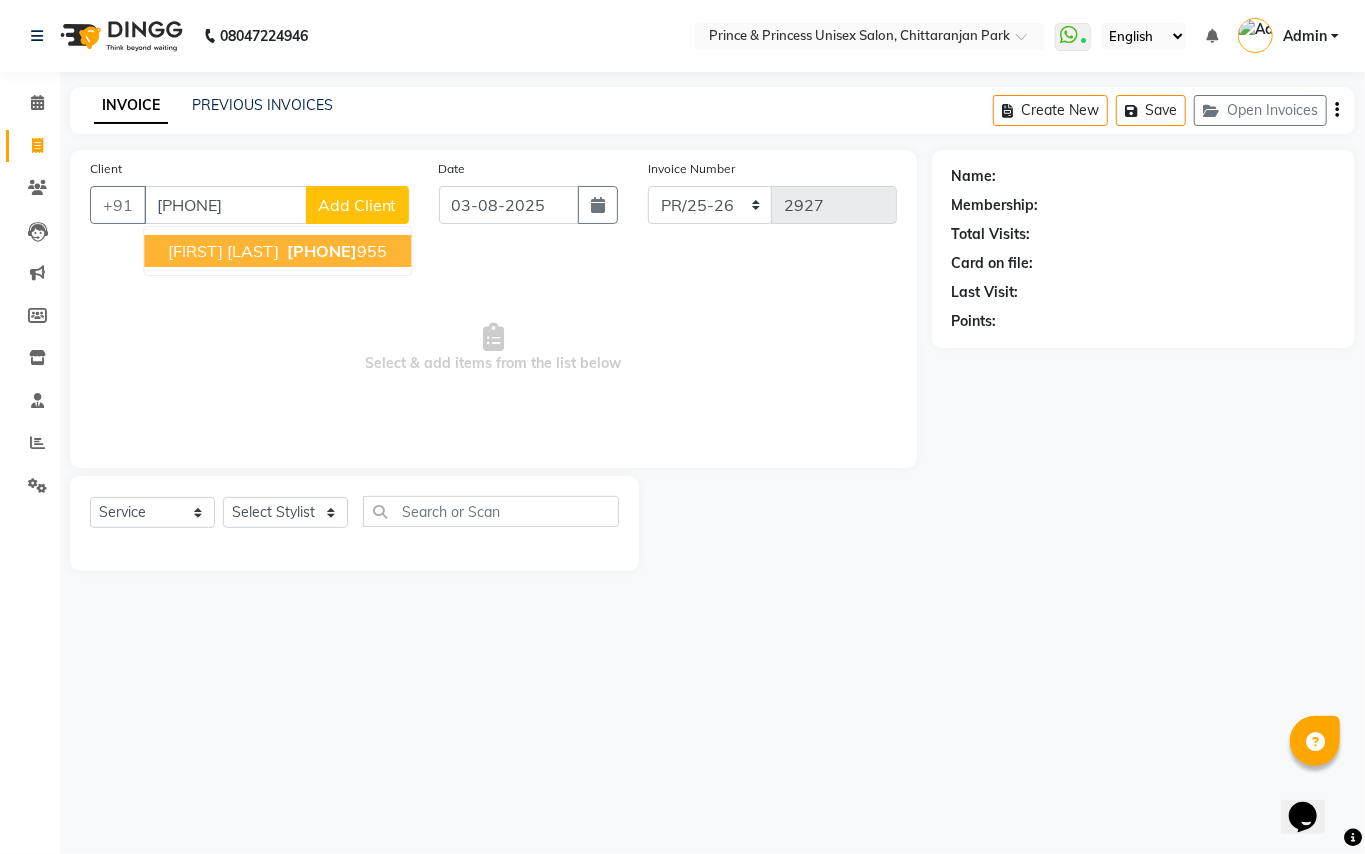 click on "9891053 955" at bounding box center (335, 251) 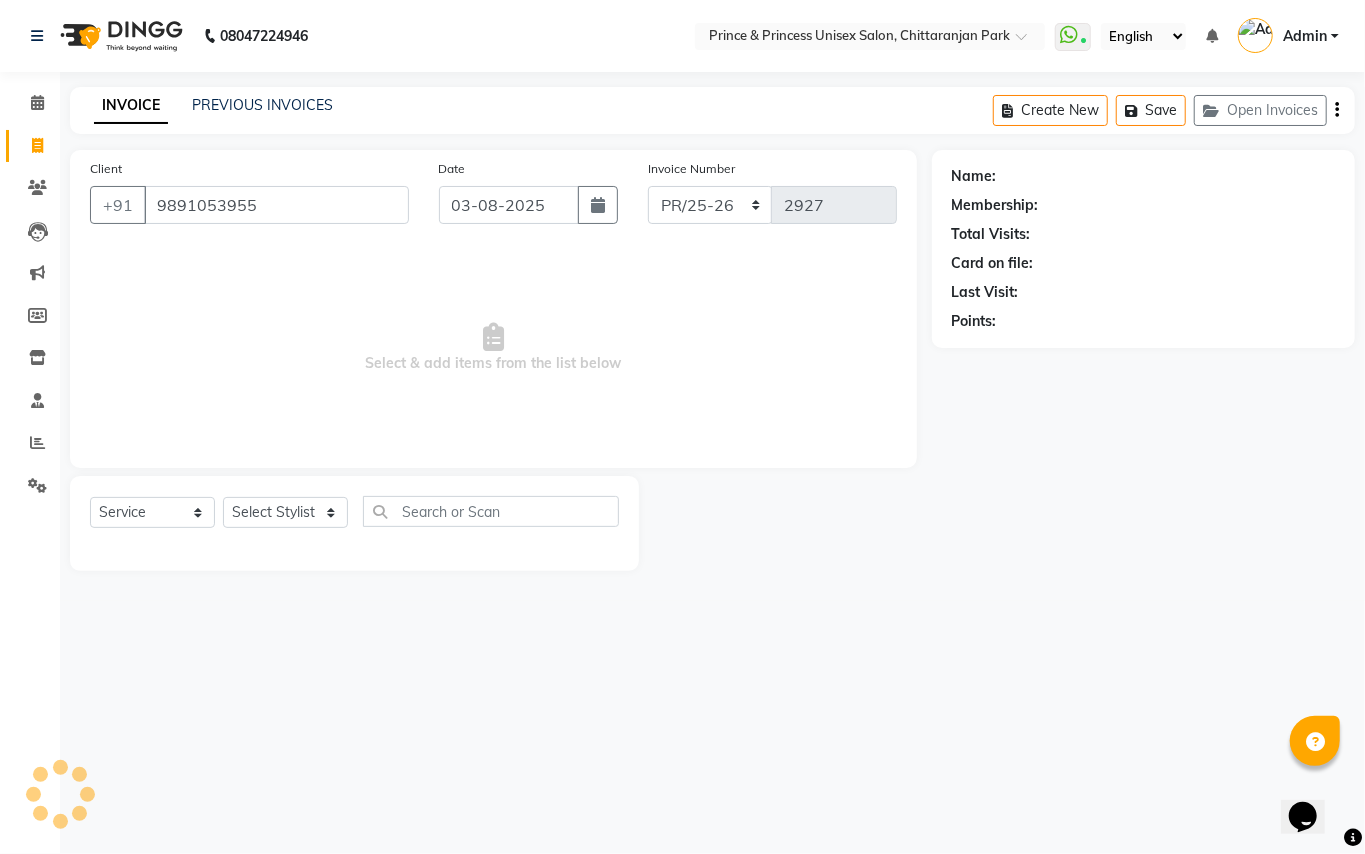 type on "9891053955" 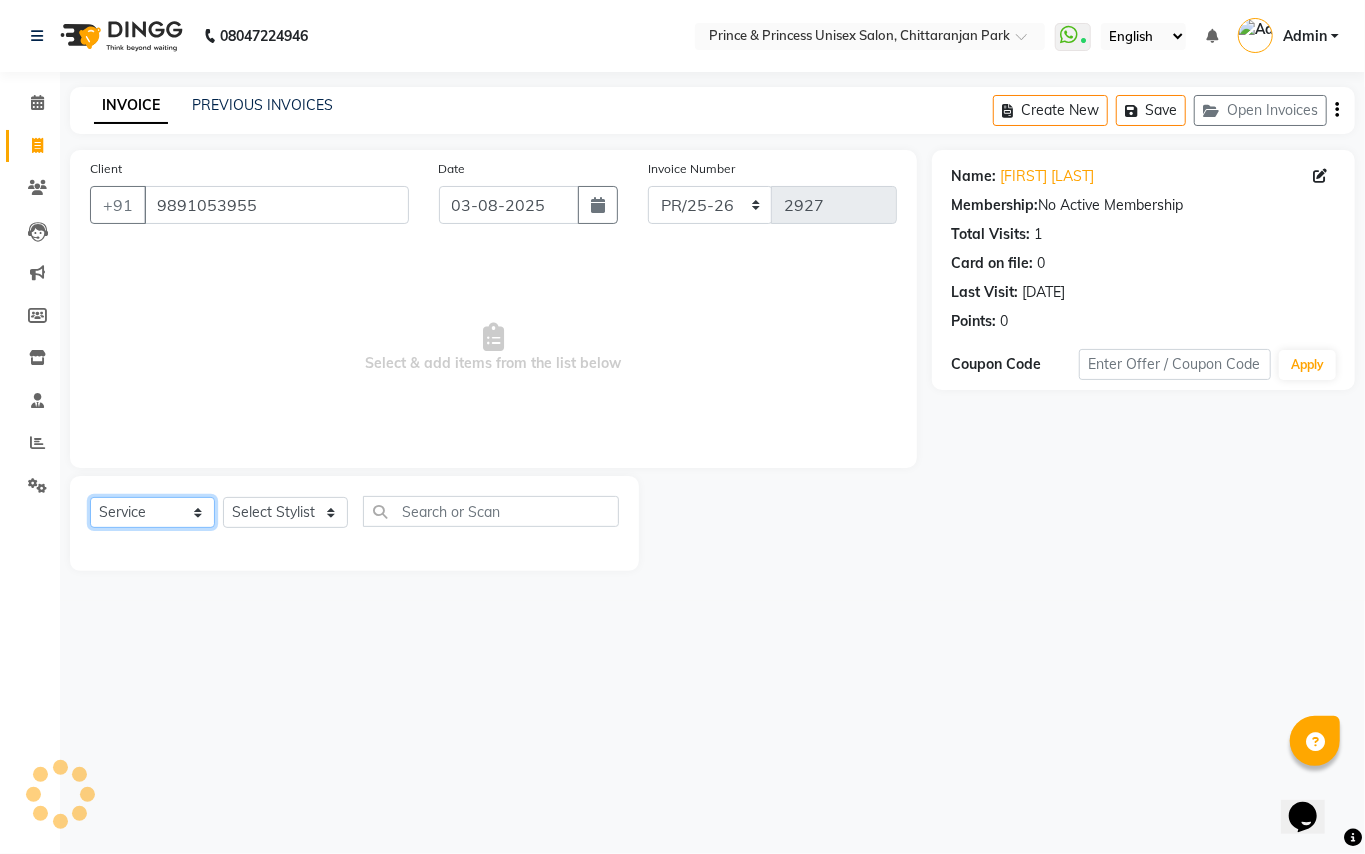 click on "Select  Service  Product  Membership  Package Voucher Prepaid Gift Card" 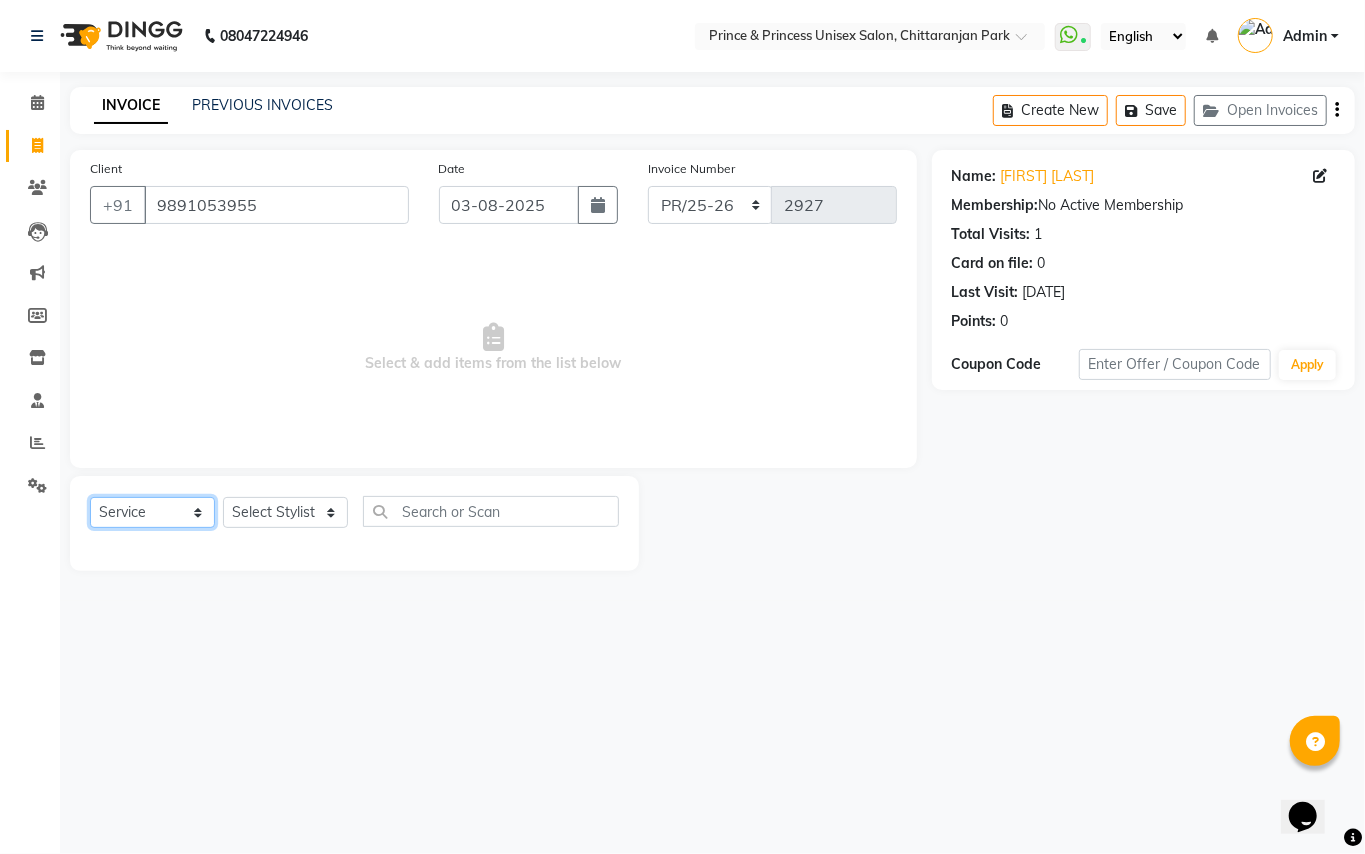 click on "Select  Service  Product  Membership  Package Voucher Prepaid Gift Card" 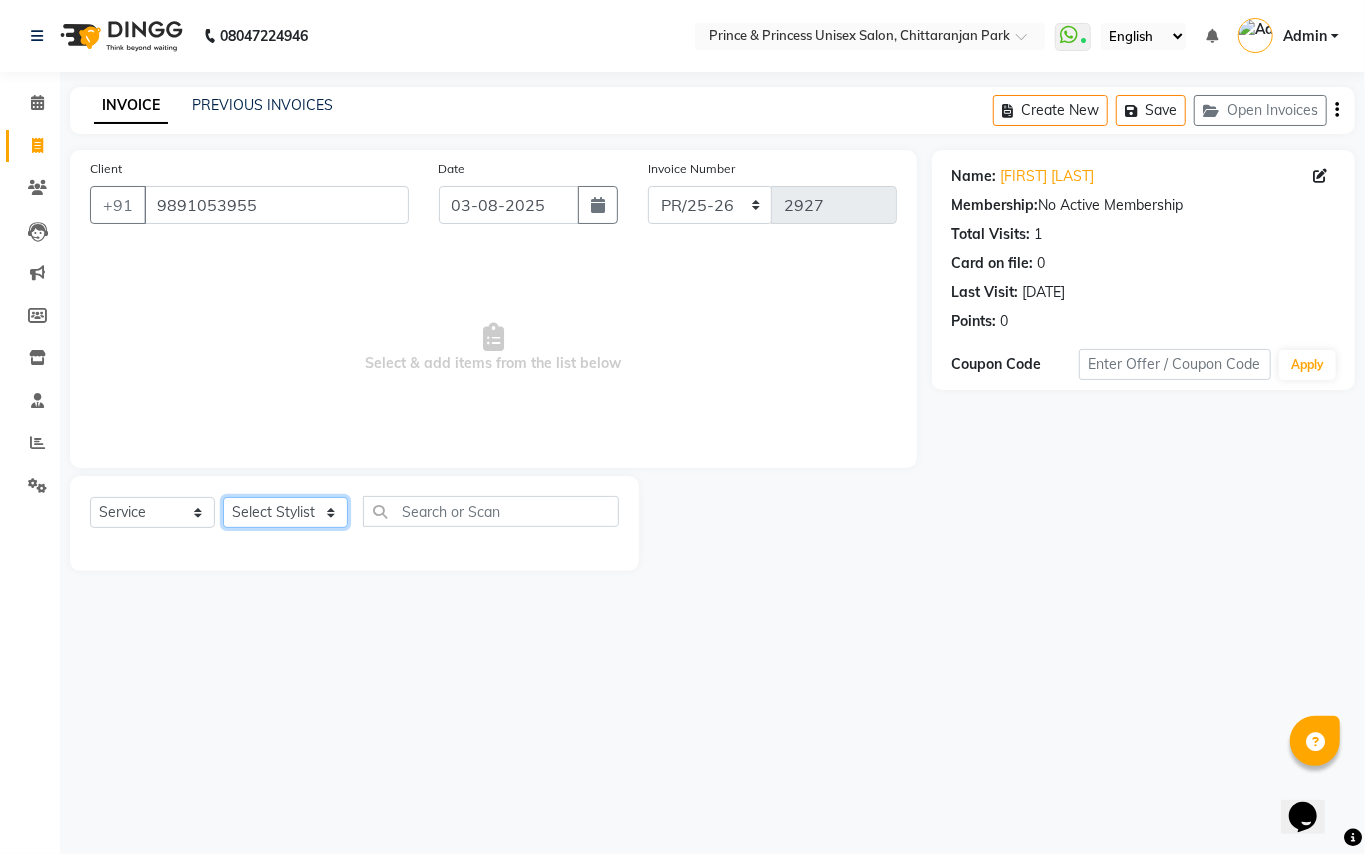 click on "Select Stylist ABHISHEK AJEET AJEET NEW ARUN ASLAM CHANDAN GUDDU MAHESH MANI MEENAKSHI MONU PINKI RAHUL RISHI SANDEEP SONIYA TABASSUM XYZ" 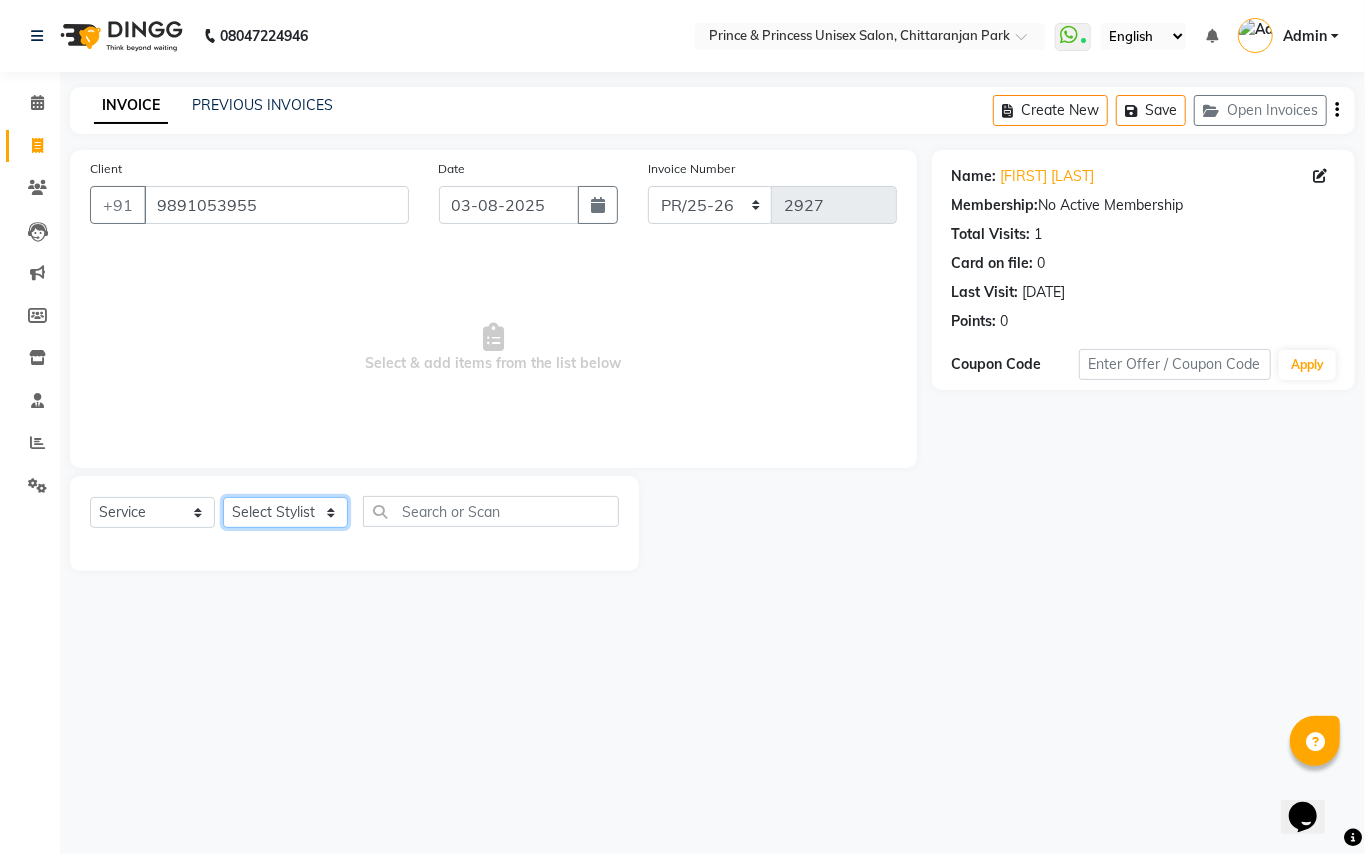select on "50724" 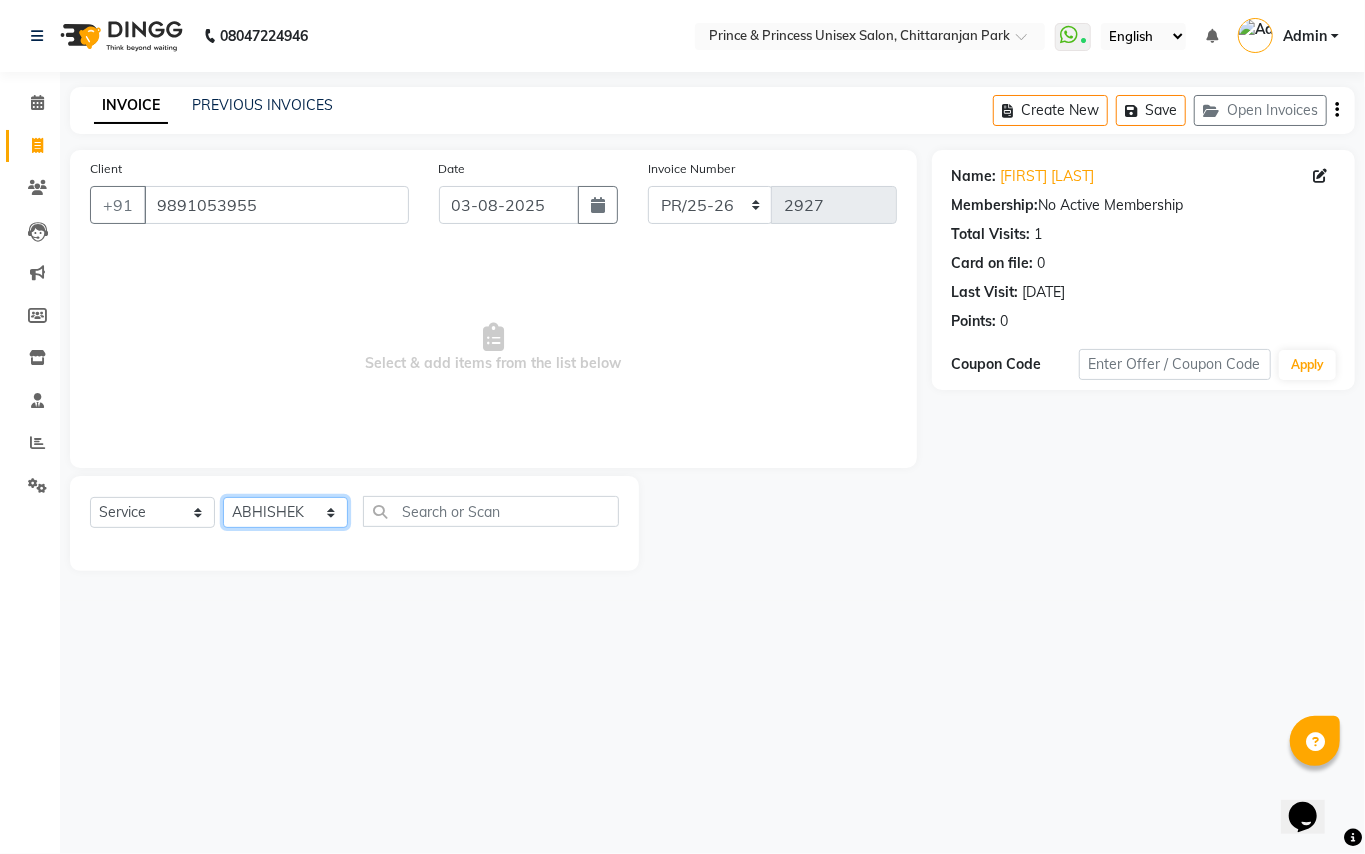 drag, startPoint x: 286, startPoint y: 517, endPoint x: 438, endPoint y: 504, distance: 152.5549 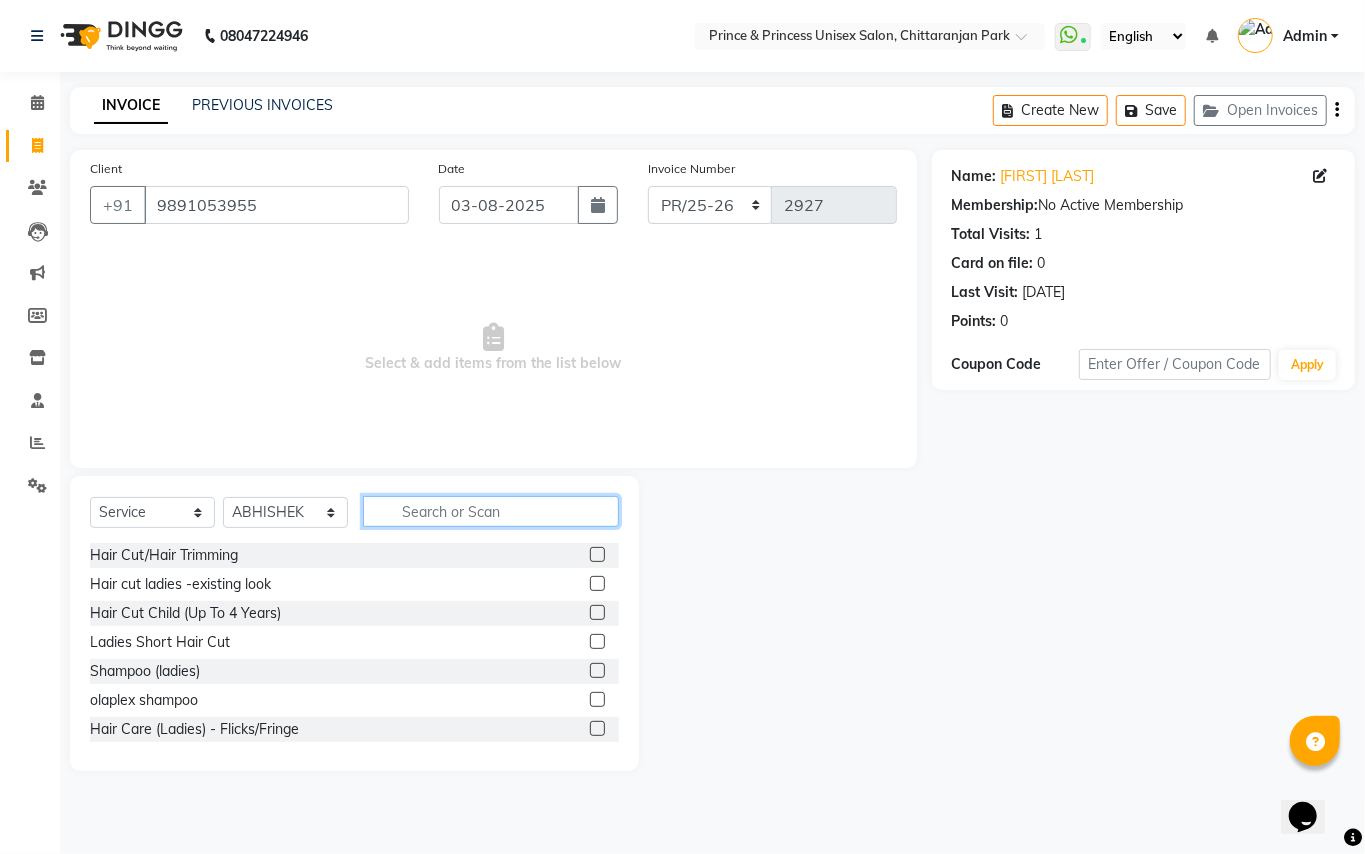 click 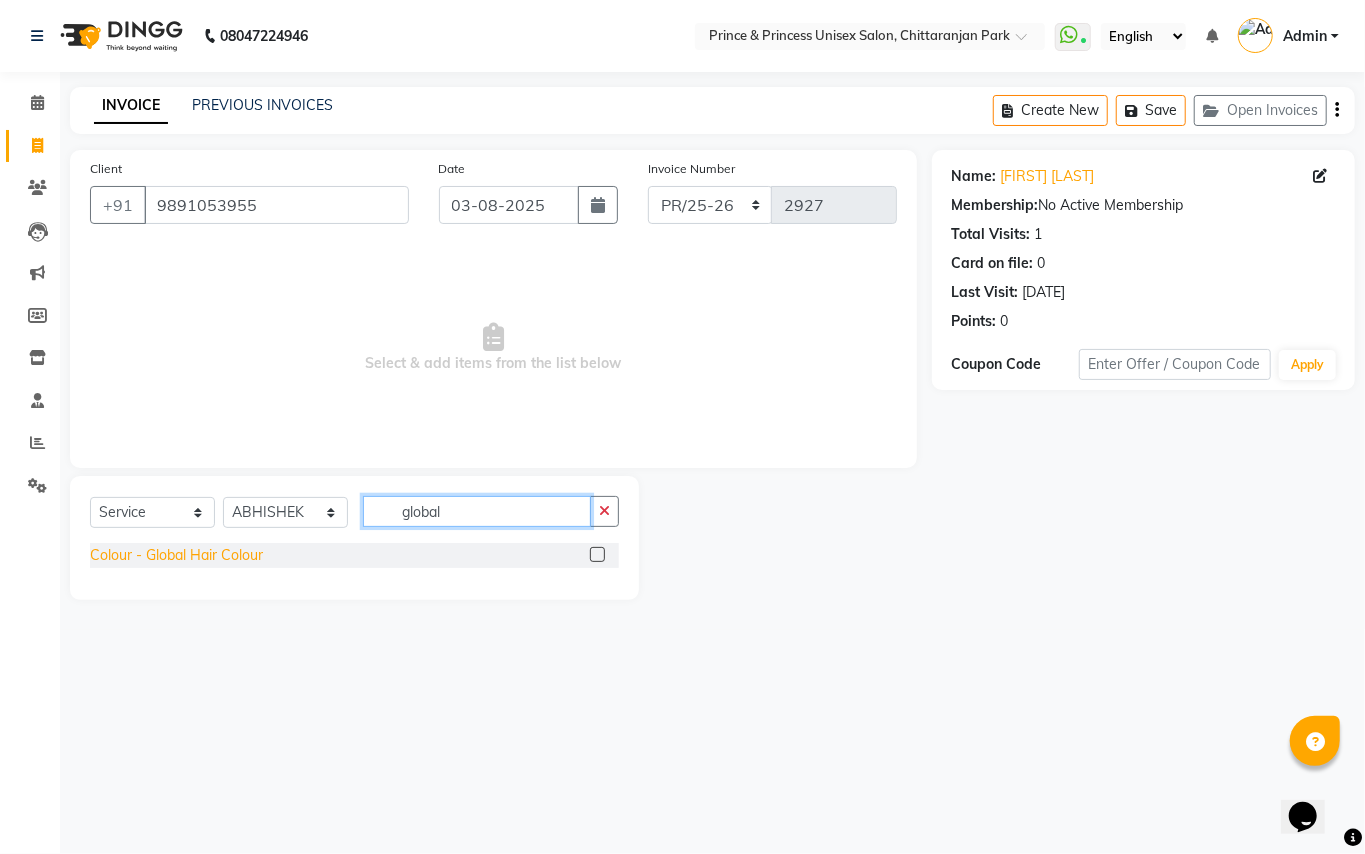 type on "global" 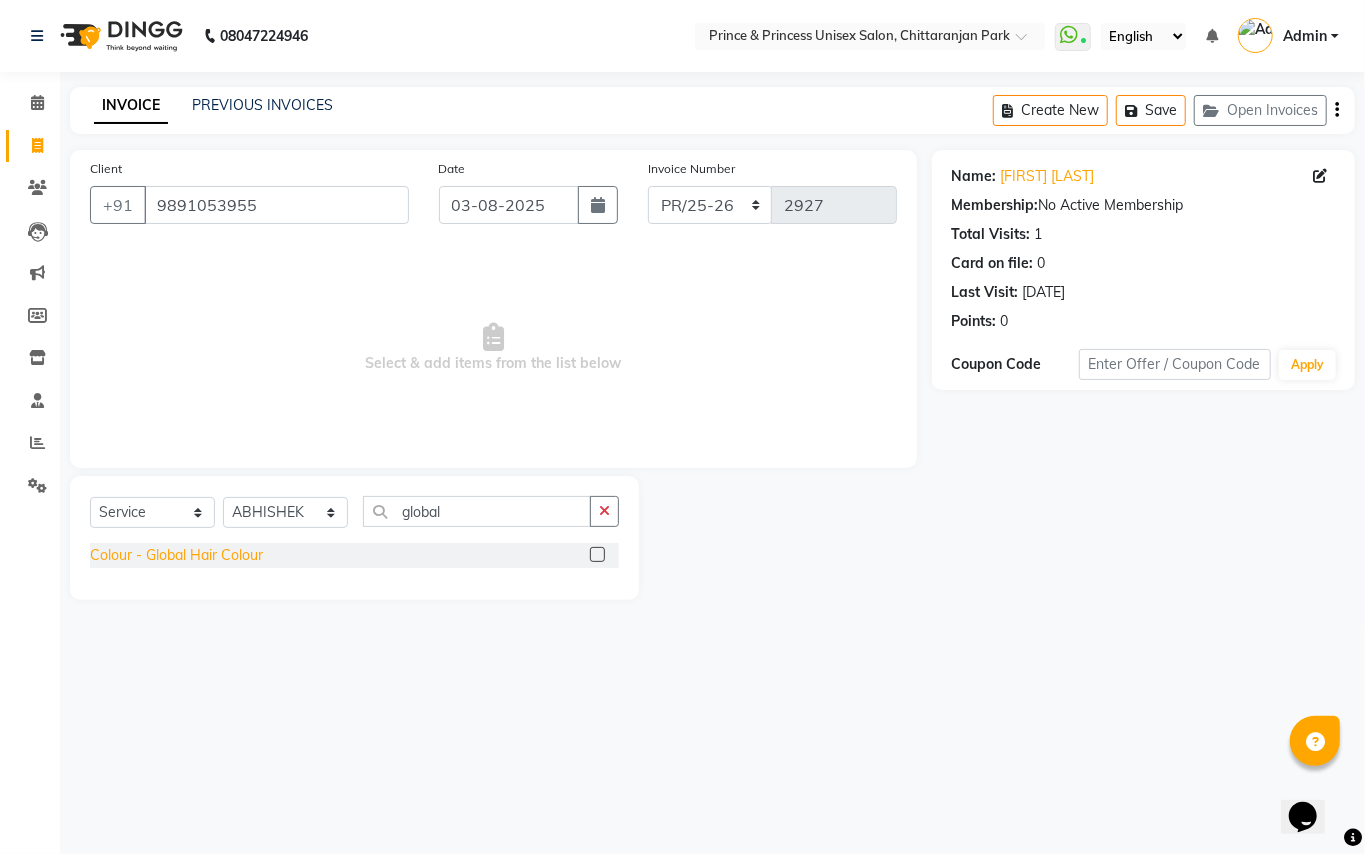click on "Colour - Global Hair Colour" 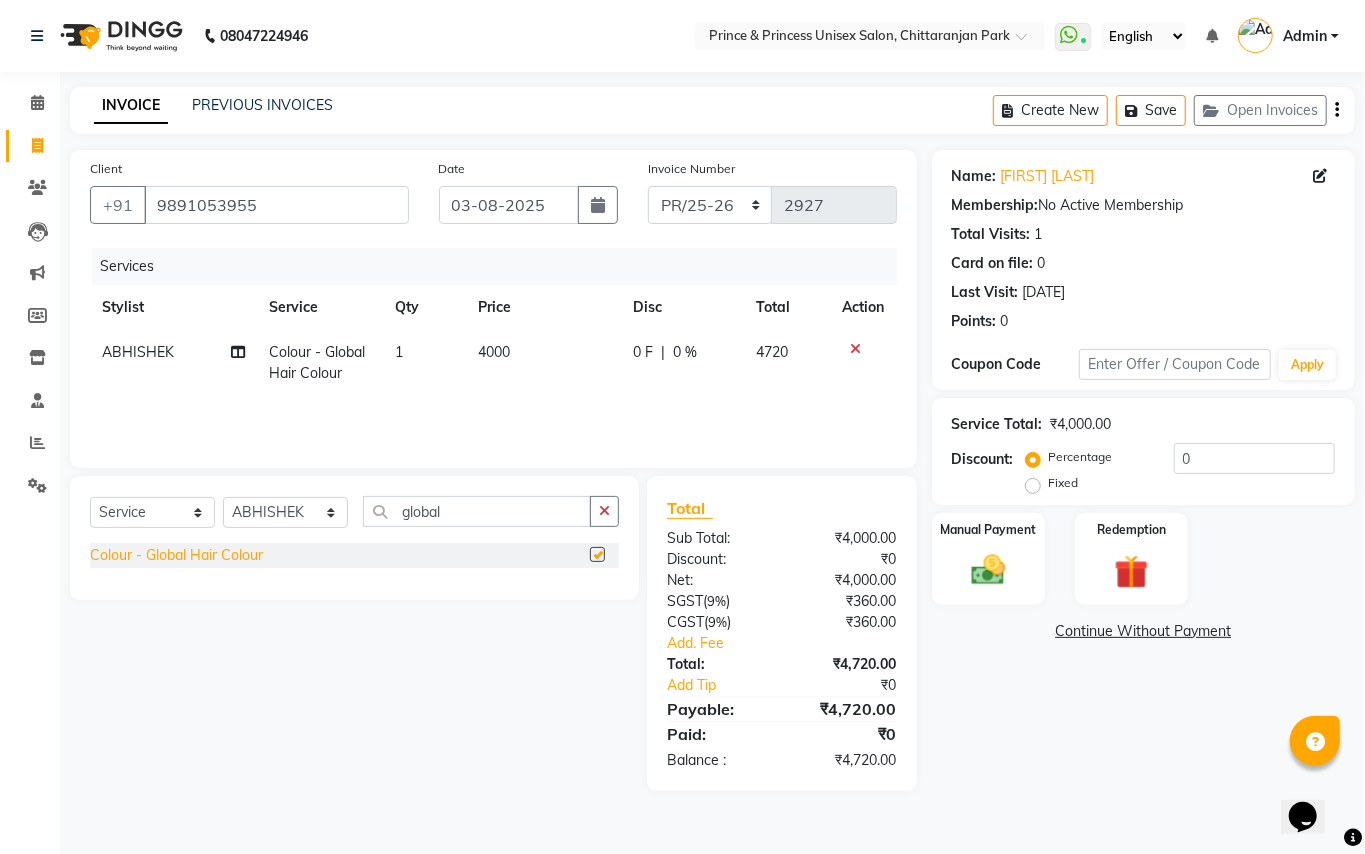 checkbox on "false" 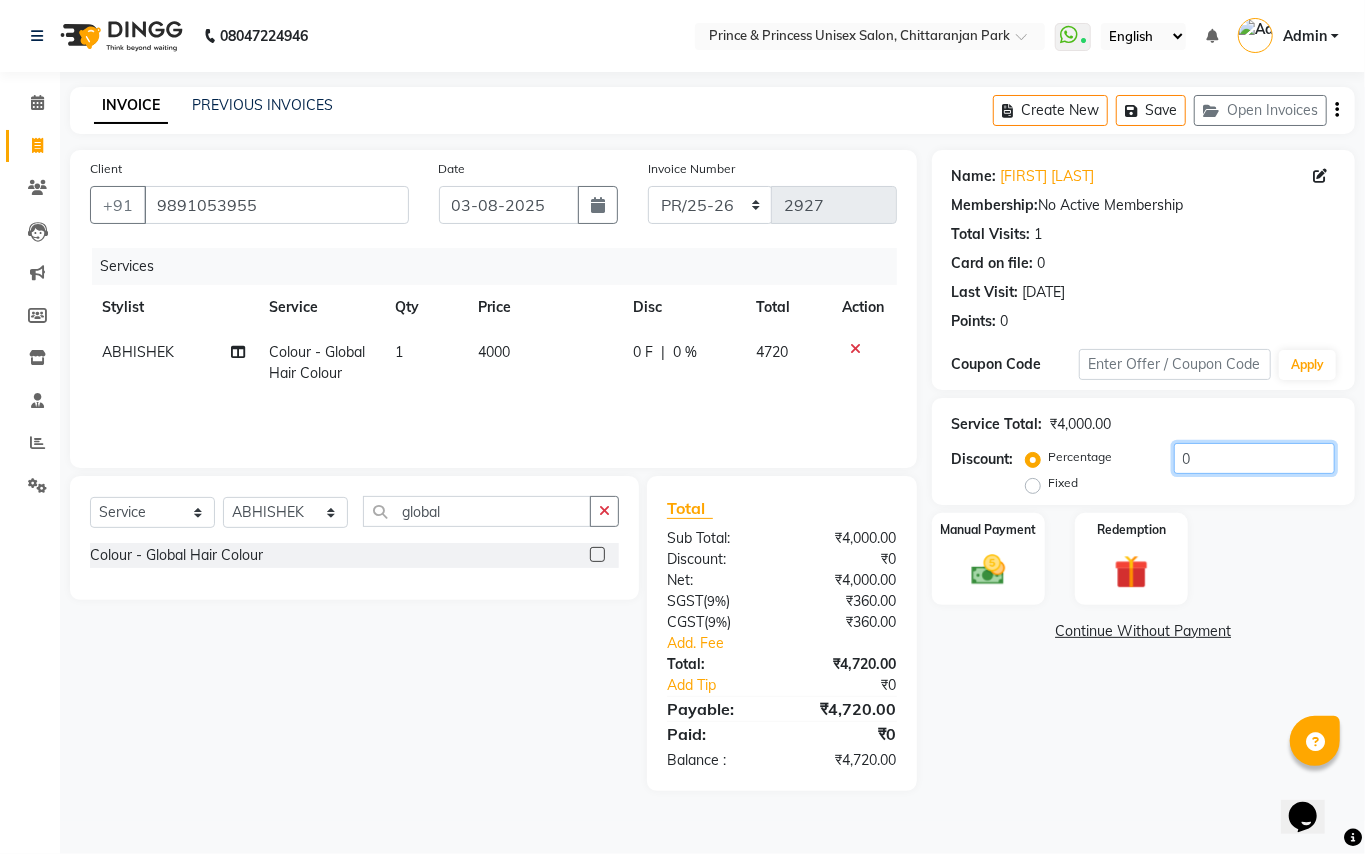 drag, startPoint x: 1224, startPoint y: 466, endPoint x: 1036, endPoint y: 328, distance: 233.21236 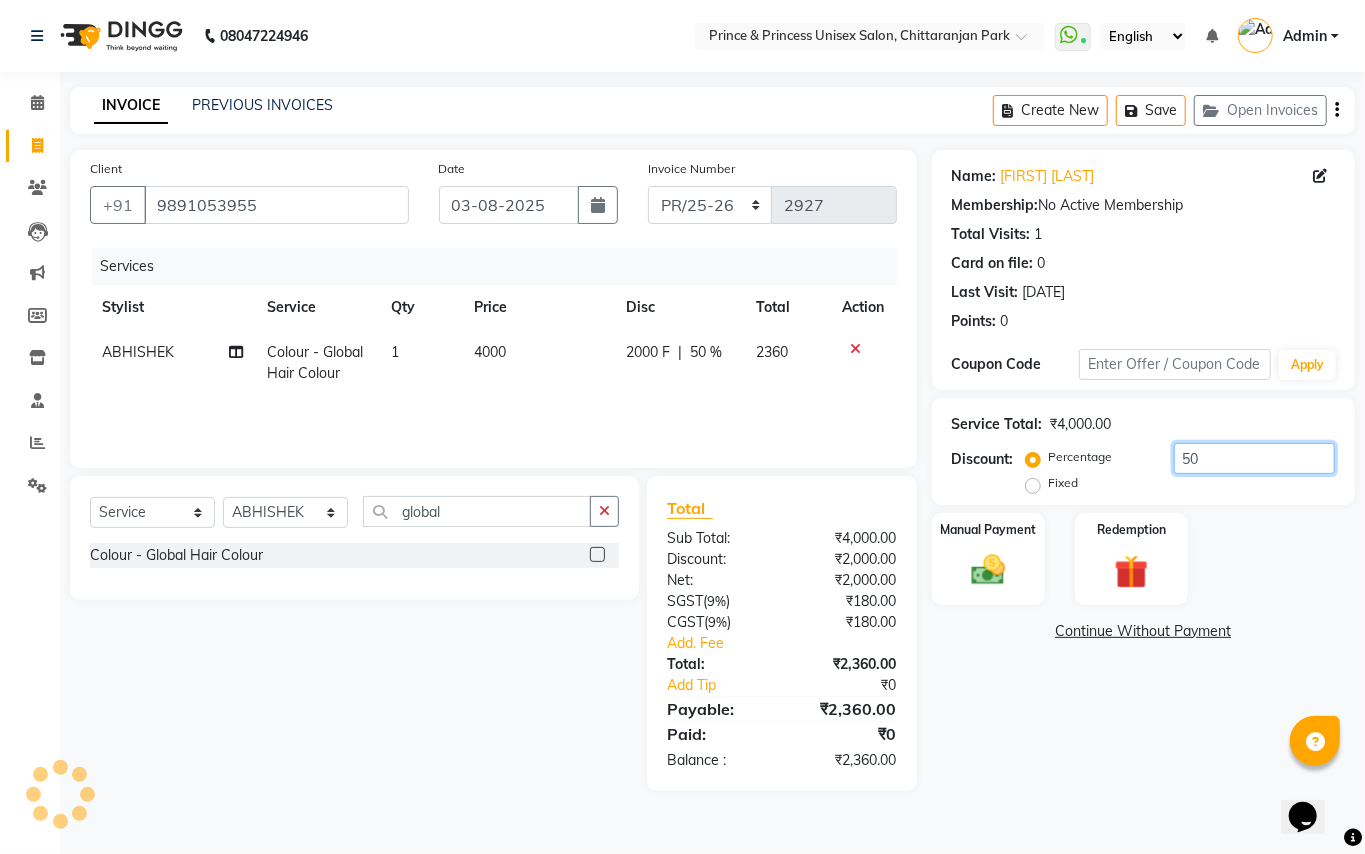 type on "5" 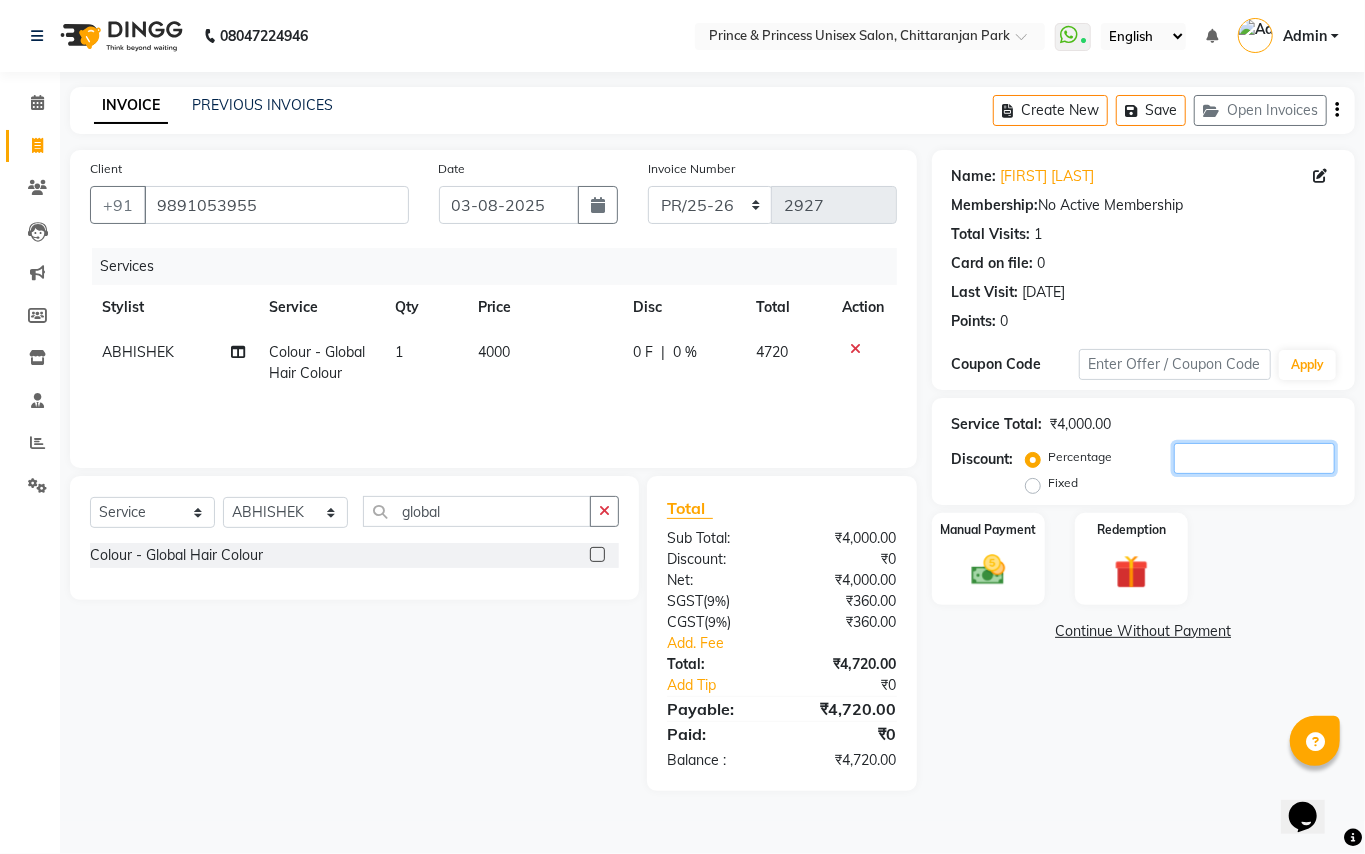 type 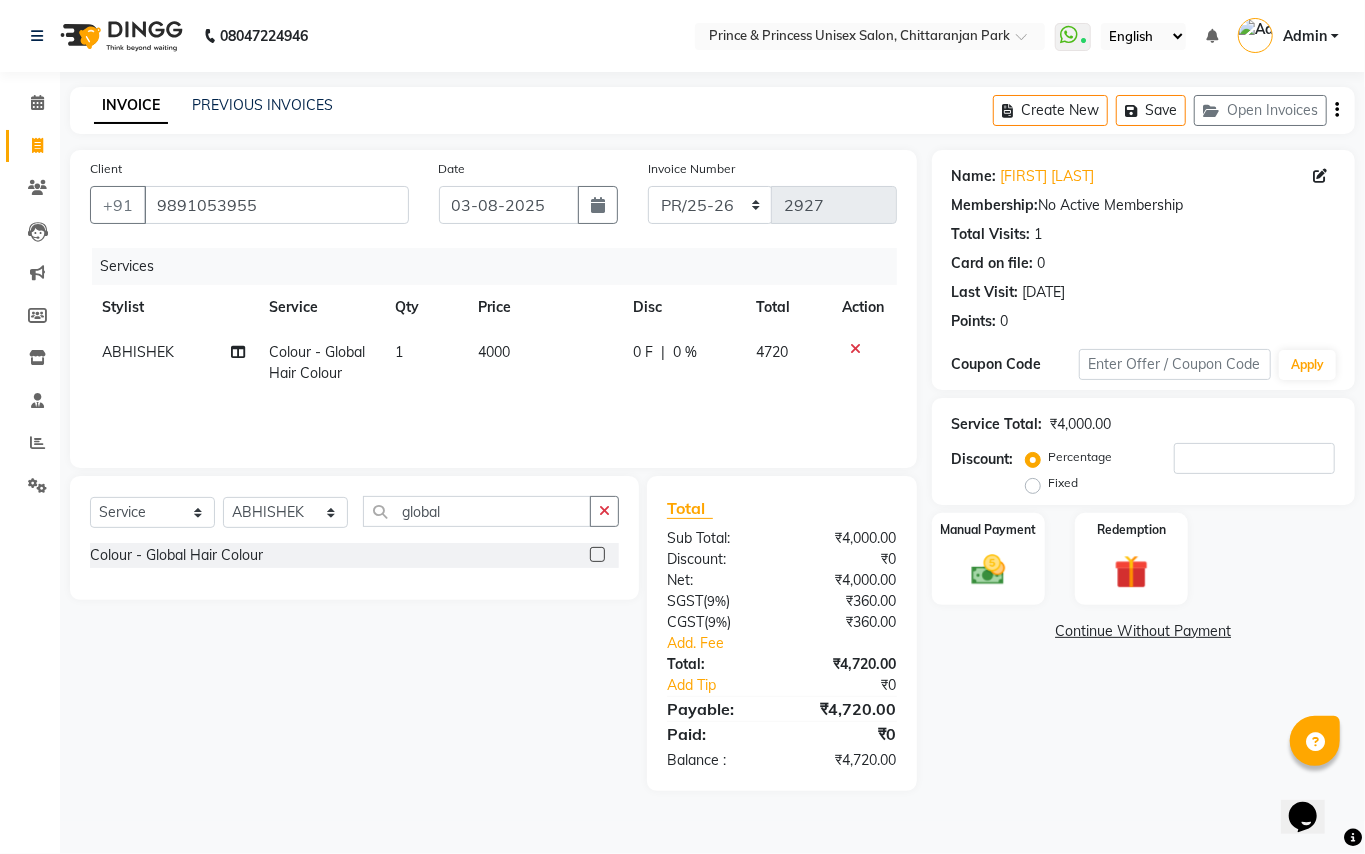 click on "4000" 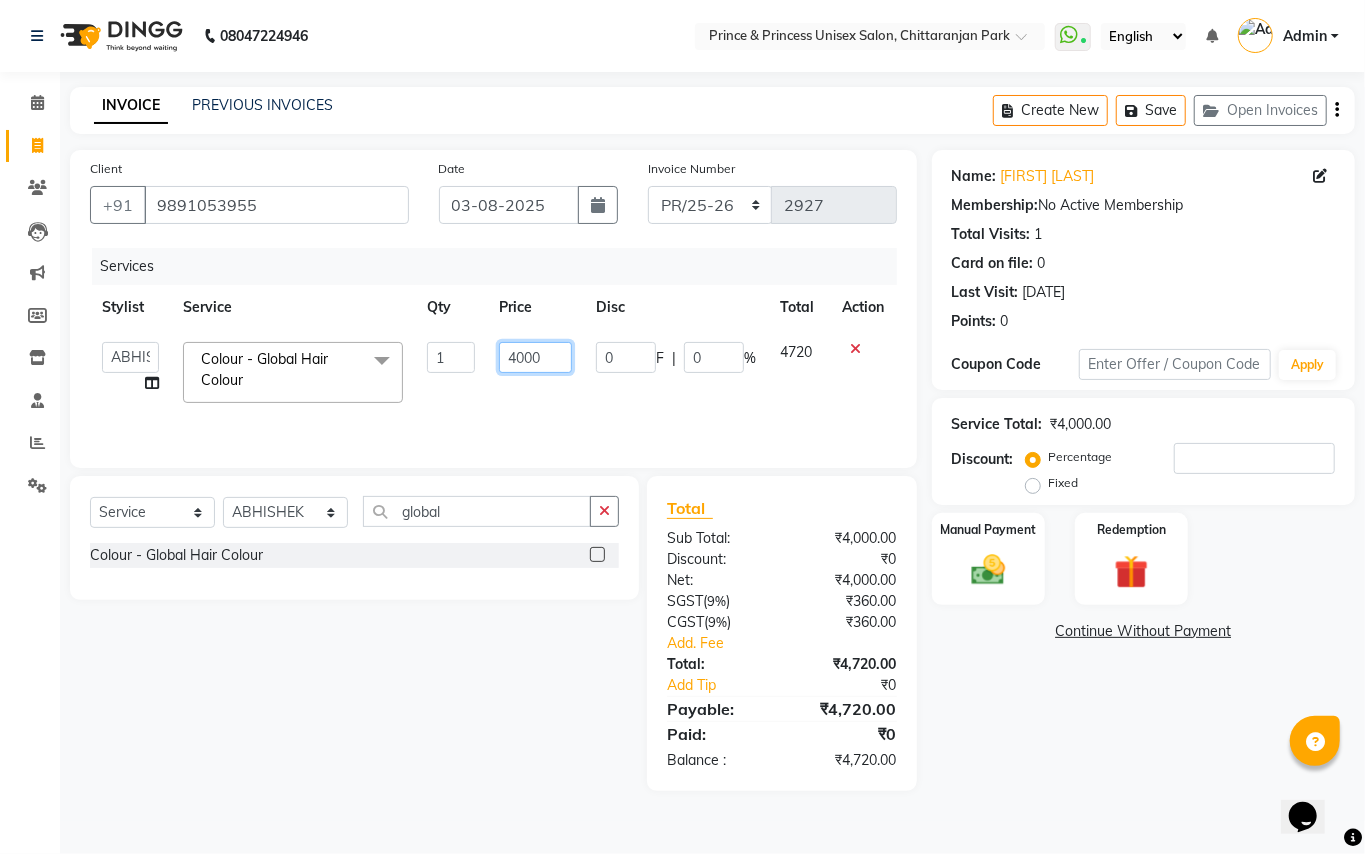 drag, startPoint x: 545, startPoint y: 360, endPoint x: 402, endPoint y: 262, distance: 173.35802 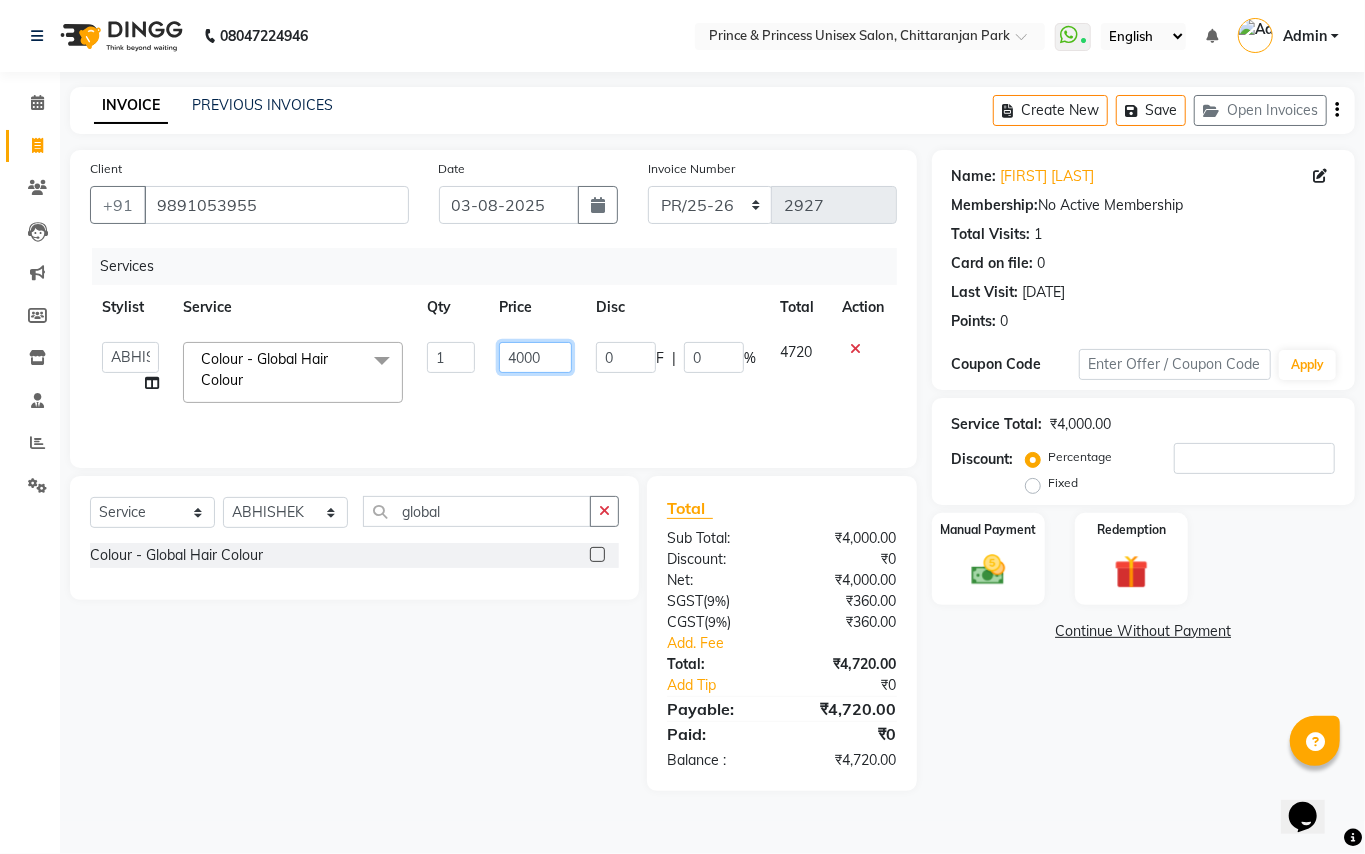 click on "Services Stylist Service Qty Price Disc Total Action  ABHISHEK   AJEET   AJEET NEW   ARUN   ASLAM   CHANDAN   GUDDU   MAHESH   MANI   MEENAKSHI   MONU   PINKI   RAHUL   RISHI   SANDEEP   SONIYA   TABASSUM   XYZ  Colour - Global Hair Colour  x Hair Cut/Hair Trimming Hair cut ladies -existing look Hair Cut Child (Up To 4 Years) Ladies Short Hair Cut Shampoo (ladies) olaplex shampoo Hair Care (Ladies) - Flicks/Fringe Oil Massage Henna Mustache Trim Threading Face Threading Hair Cut Gents - Style Change Gents - Tonsure (Mundan) Shampoo gents Shampoo gents (Long Hair) Beard Triming / Shave Oil Massage half color touch up  Beard Colour Hair Styling (Gel/ Serum Application) Colour Touch Up men's Colour Touch-Up Amonia Free) Highlighting Rebonding Dry Head Massage Full Front Chest Clipper Full Back Clipper Ear Wax Full Body Clipper Under Arms Clipper Full Front/Back Waxing (Sugar) Full Front/Back Waxing (Chocolate) Chest Razor/Back Full Body Razor Under Arm Razor EYE BROWS COLOR Ladies  - Hair Cut existing style 1 0" 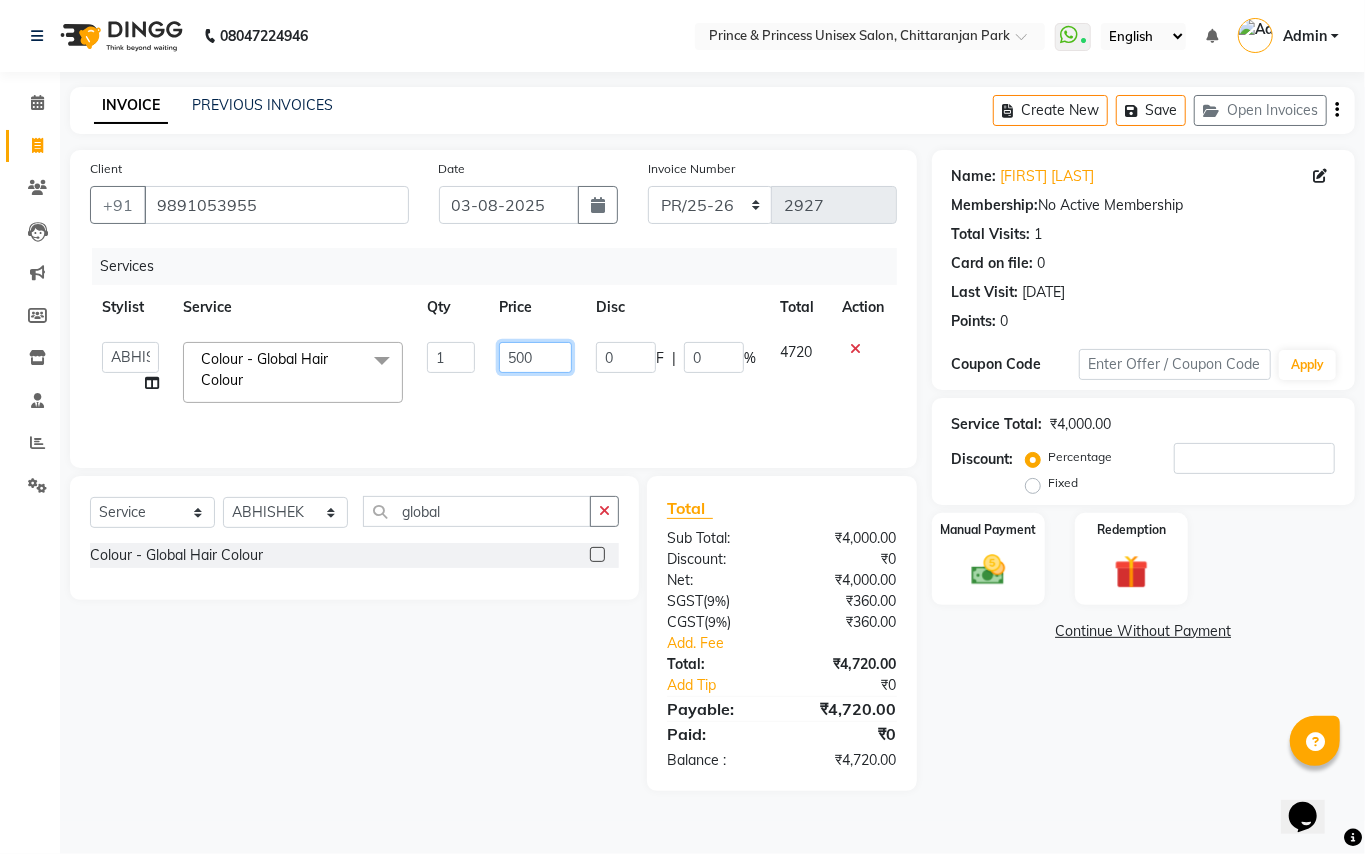 type on "5000" 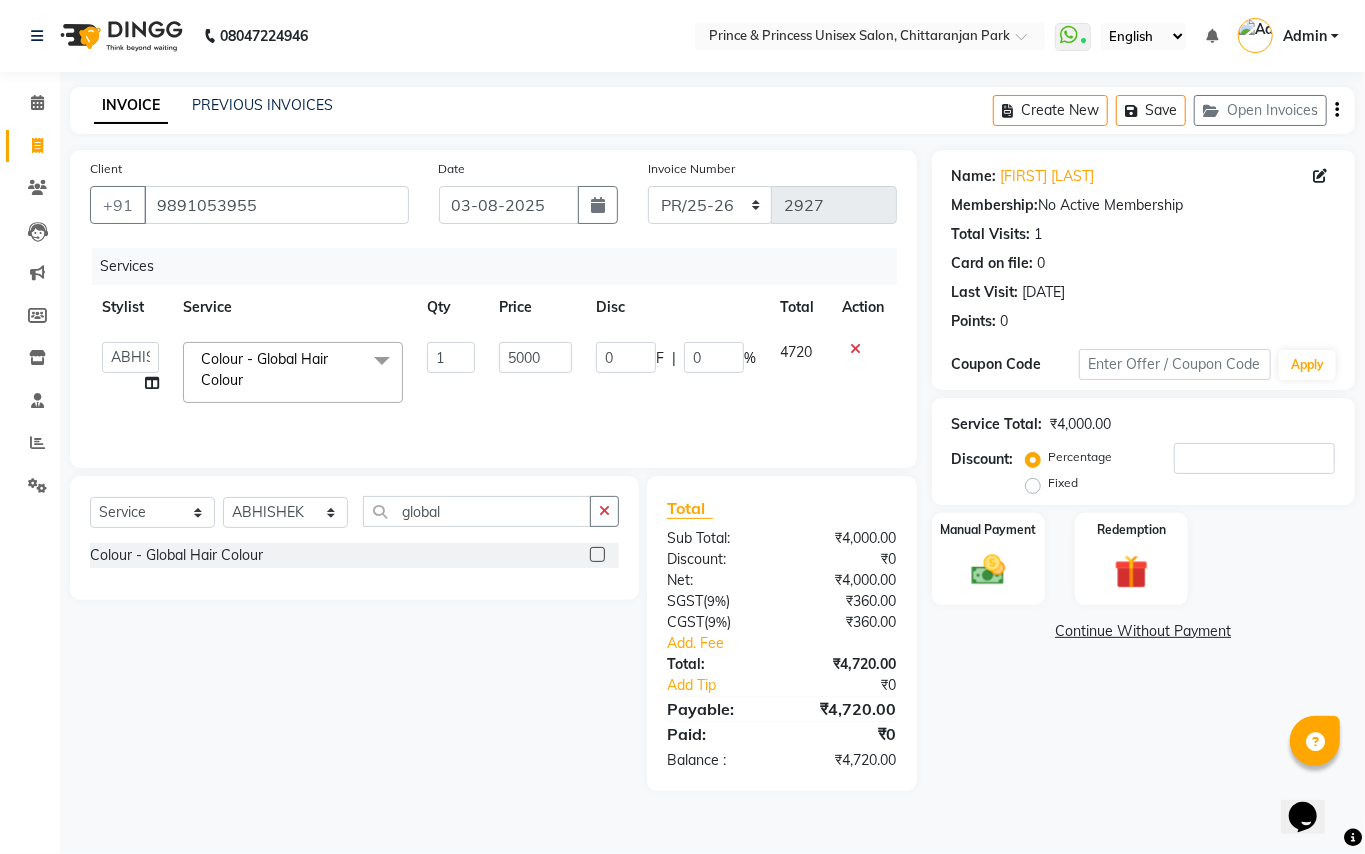 click on "Select  Service  Product  Membership  Package Voucher Prepaid Gift Card  Select Stylist ABHISHEK AJEET AJEET NEW ARUN ASLAM CHANDAN GUDDU MAHESH MANI MEENAKSHI MONU PINKI RAHUL RISHI SANDEEP SONIYA TABASSUM XYZ global Colour - Global Hair Colour" 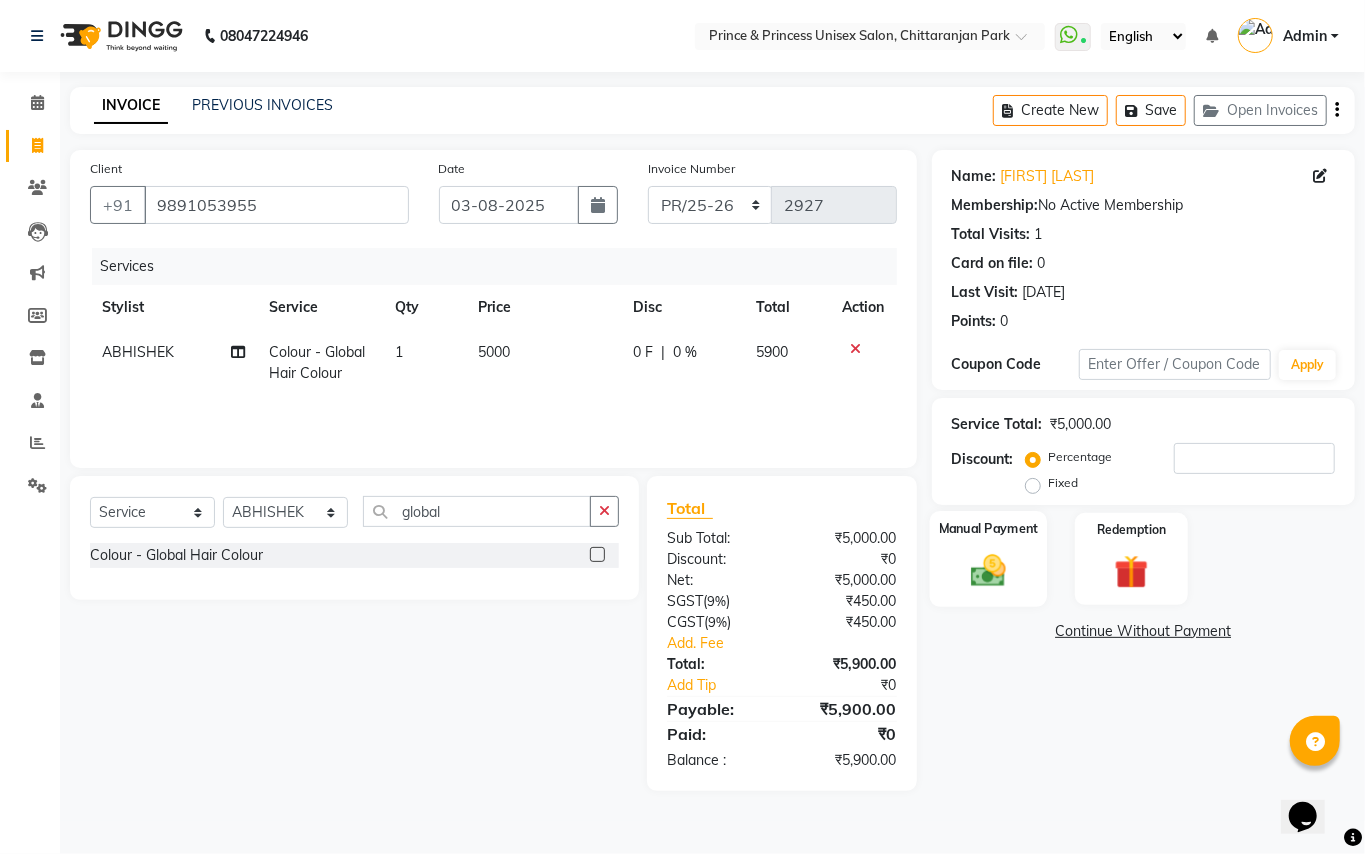 click 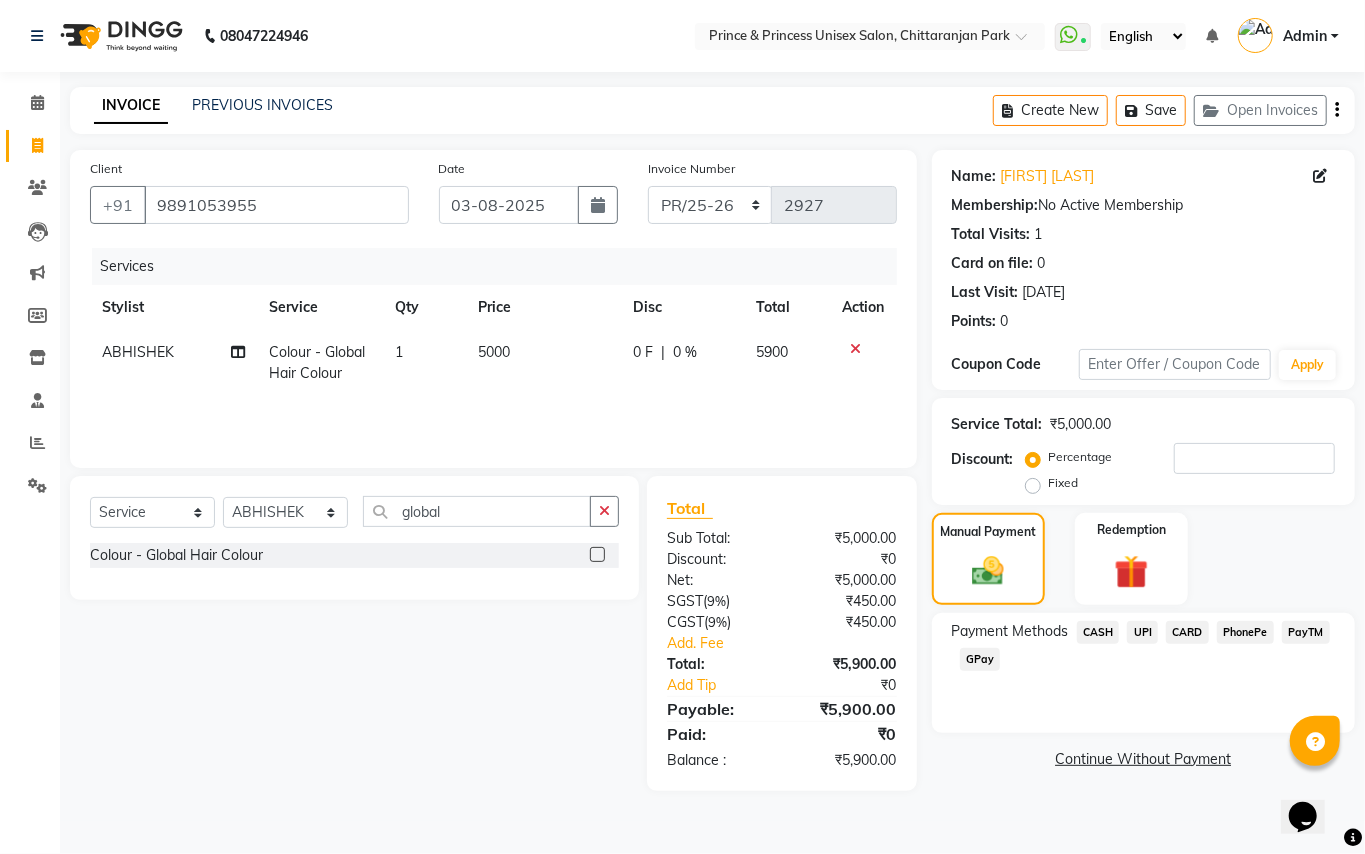 click on "CASH" 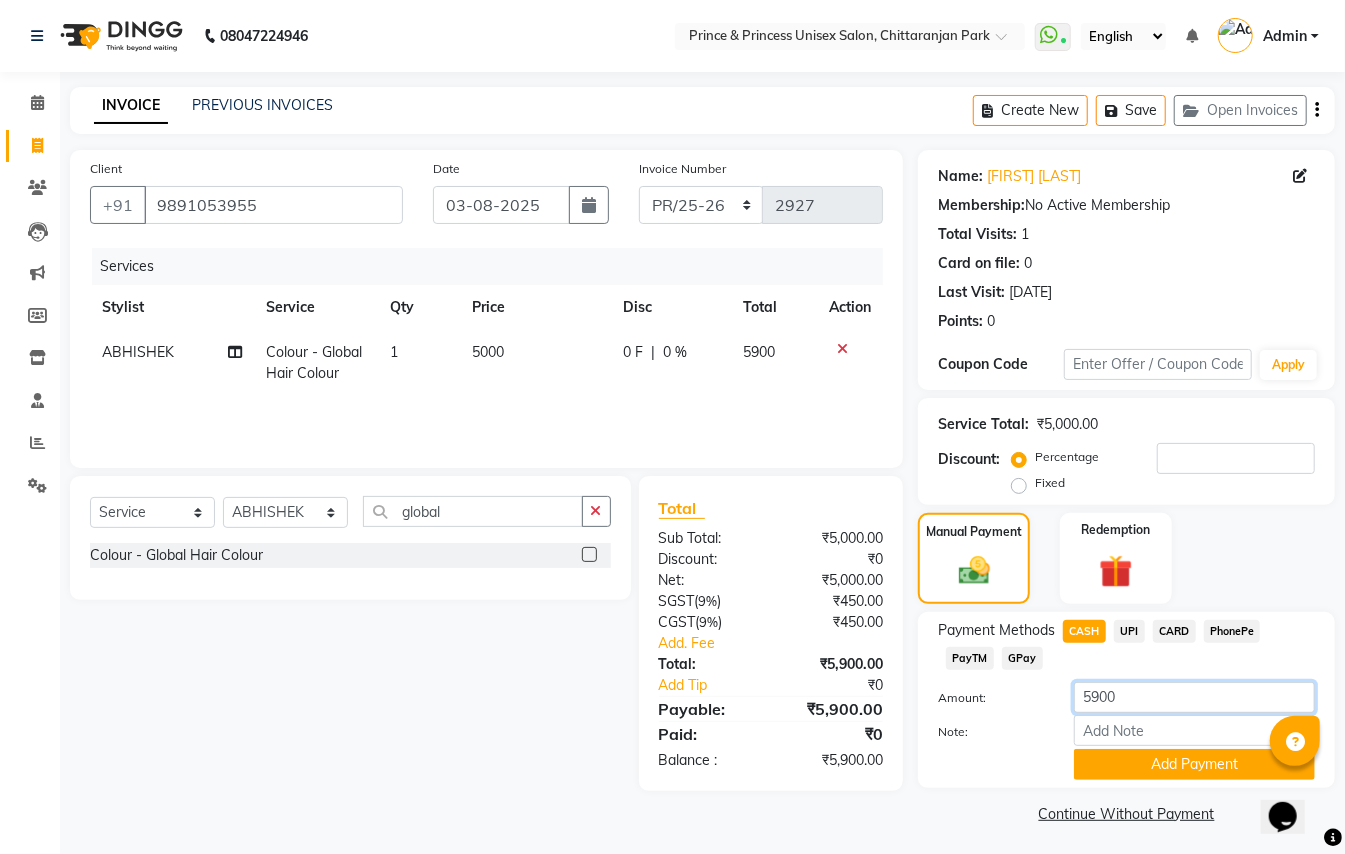 drag, startPoint x: 1129, startPoint y: 685, endPoint x: 662, endPoint y: 436, distance: 529.2353 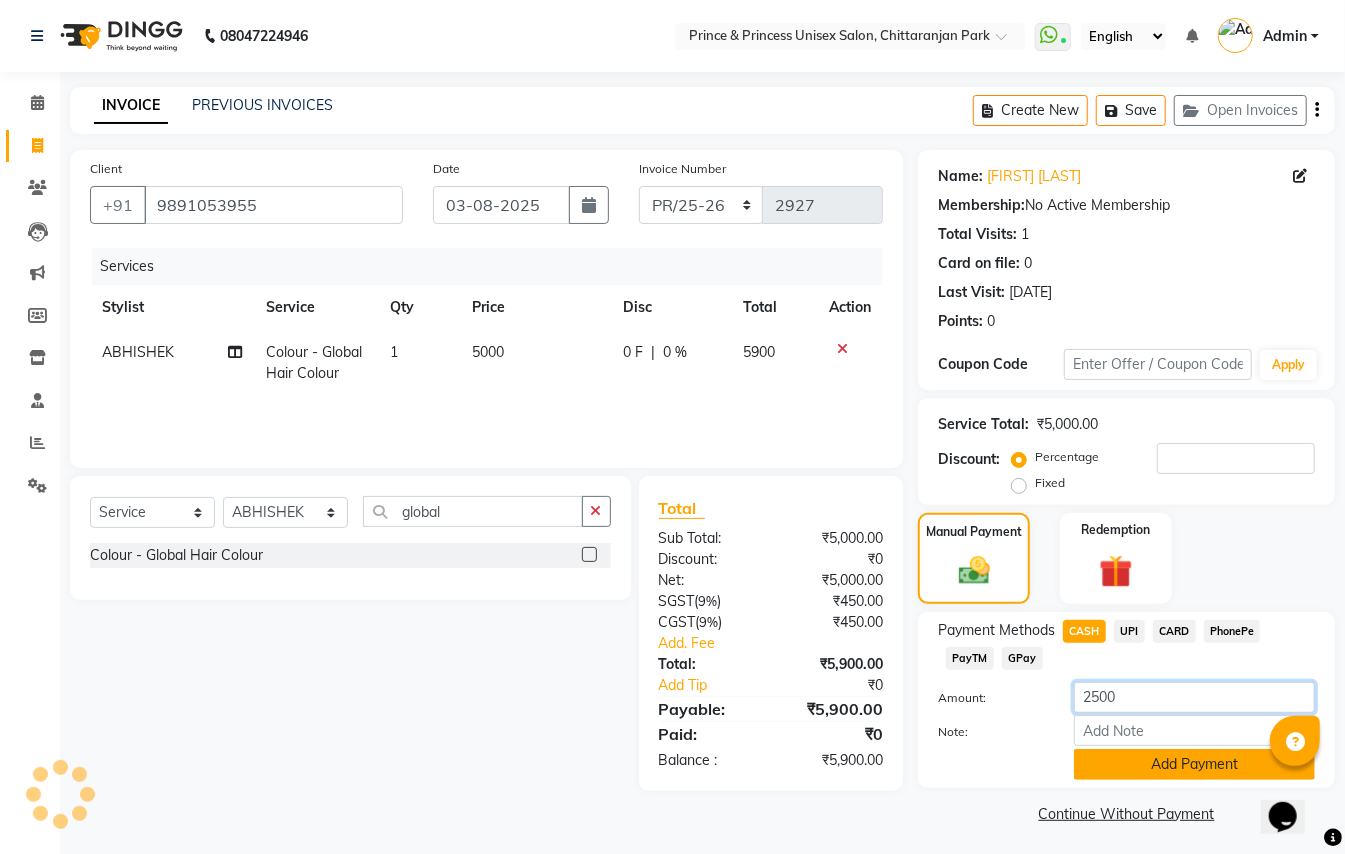 type on "2500" 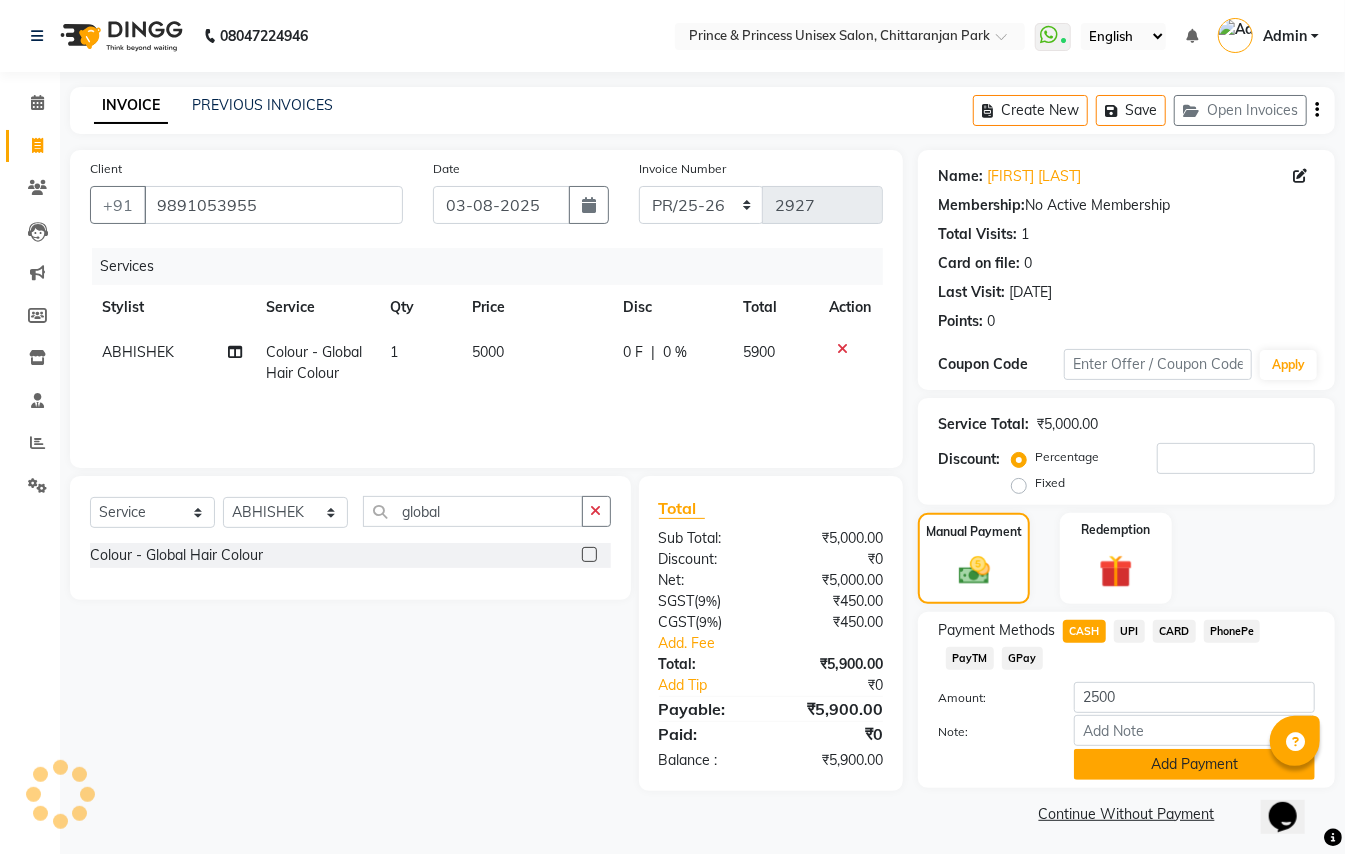 click on "Add Payment" 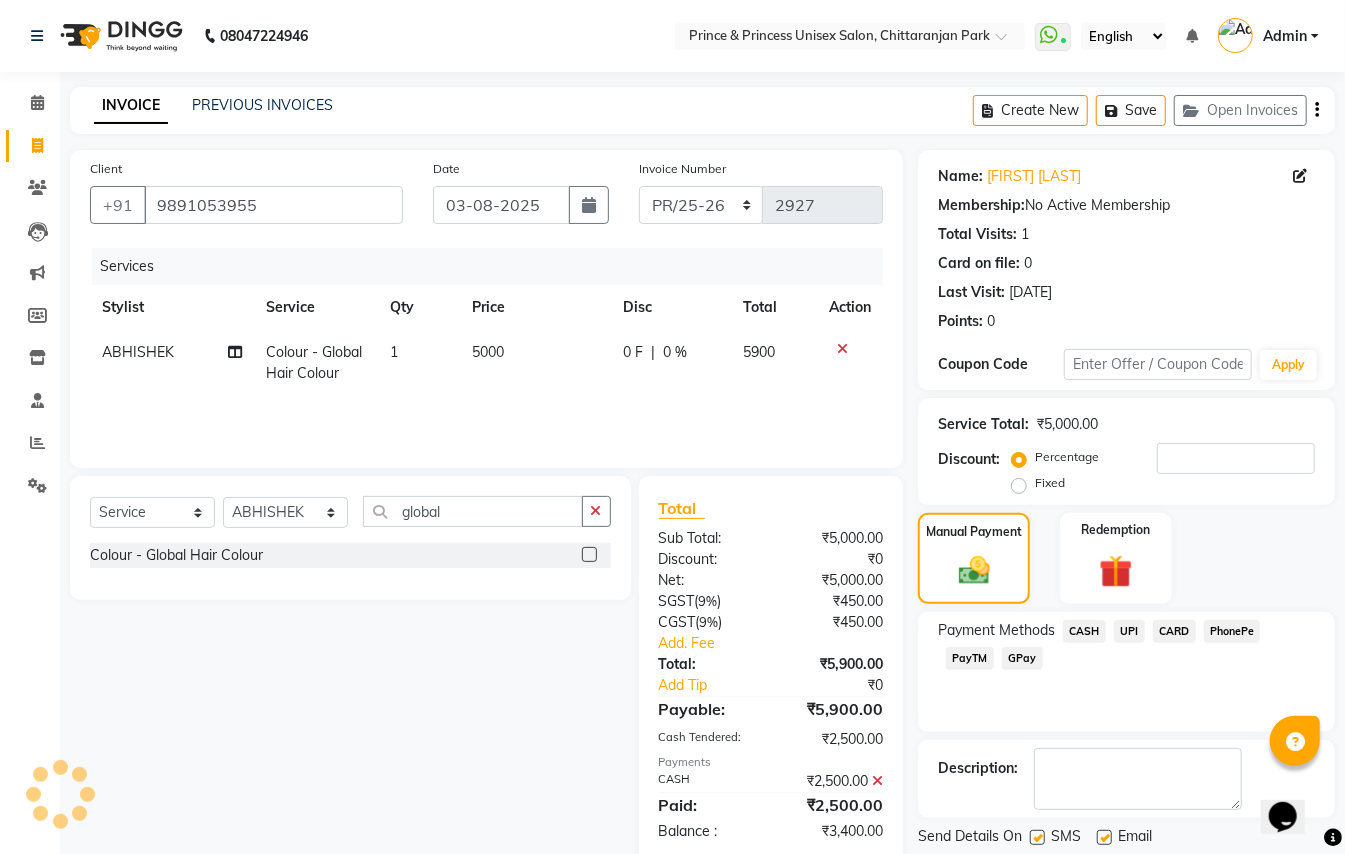 click on "CARD" 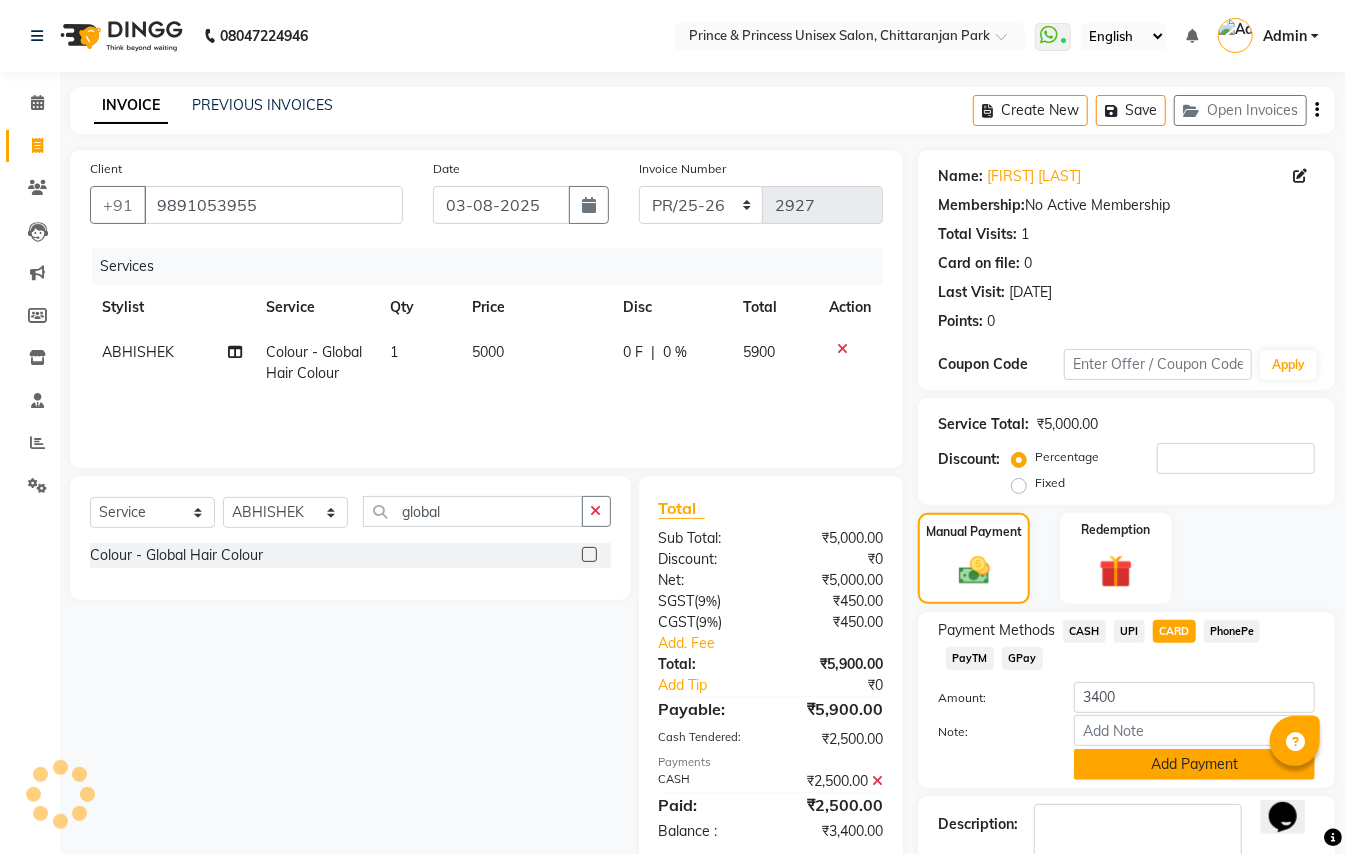 click on "Add Payment" 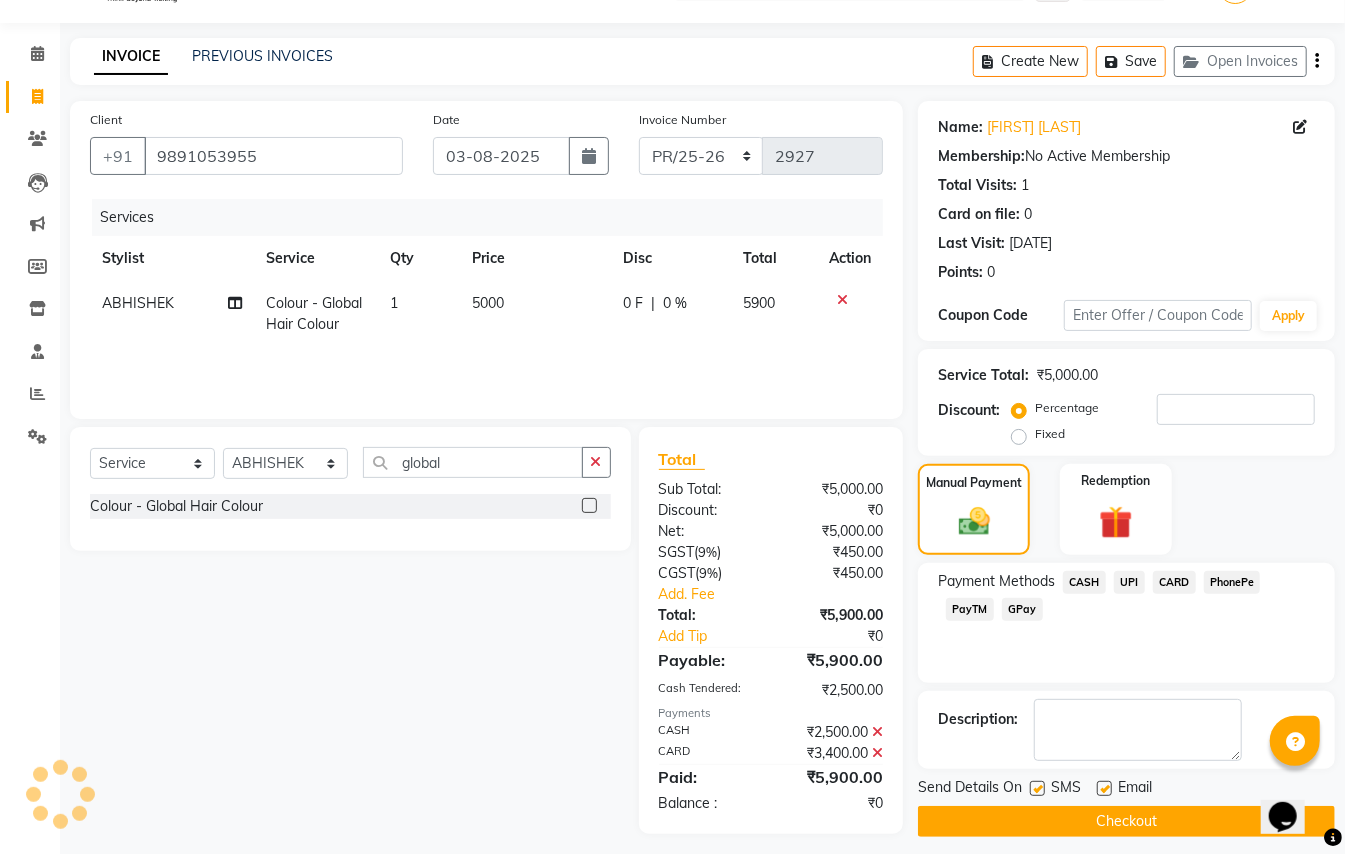scroll, scrollTop: 62, scrollLeft: 0, axis: vertical 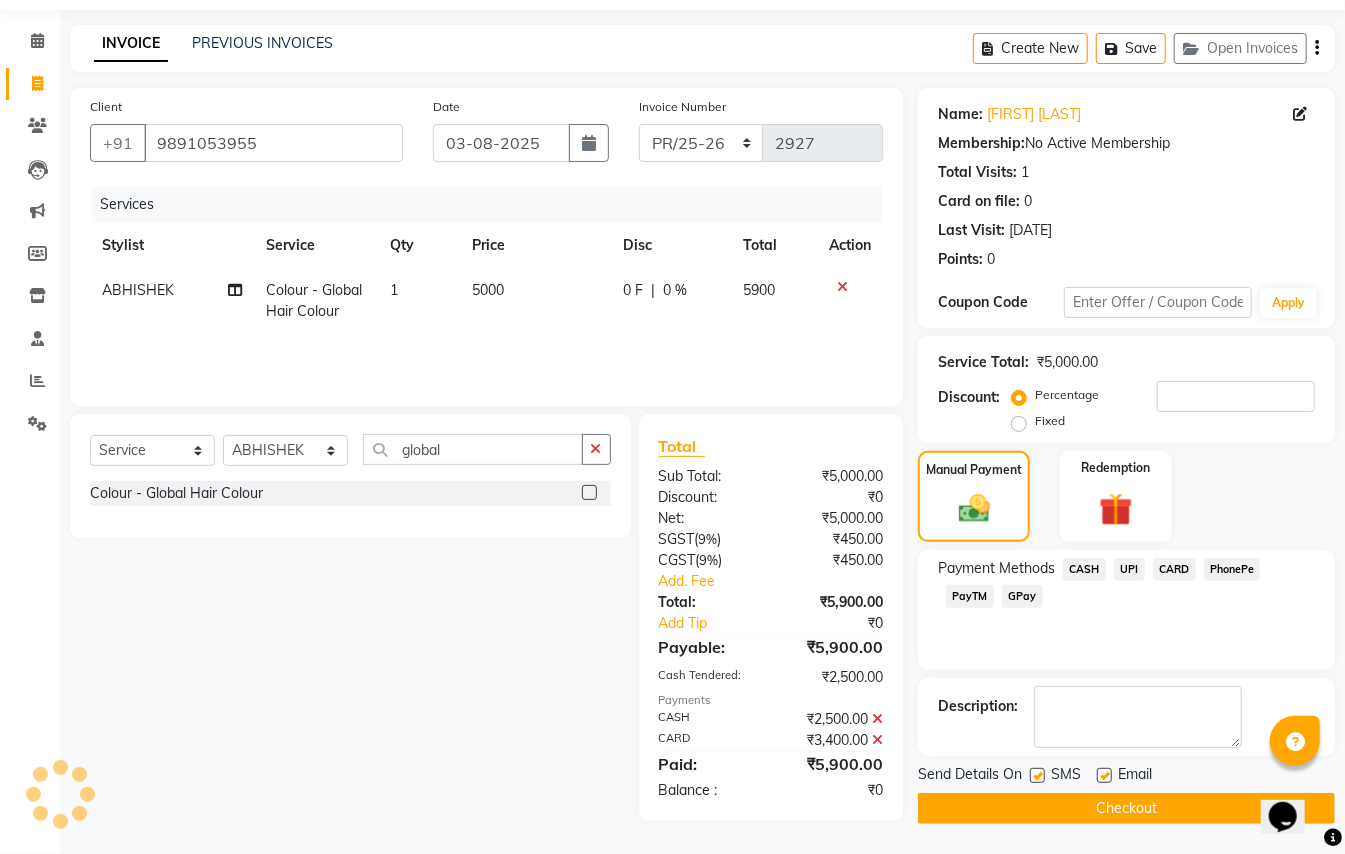 click on "Checkout" 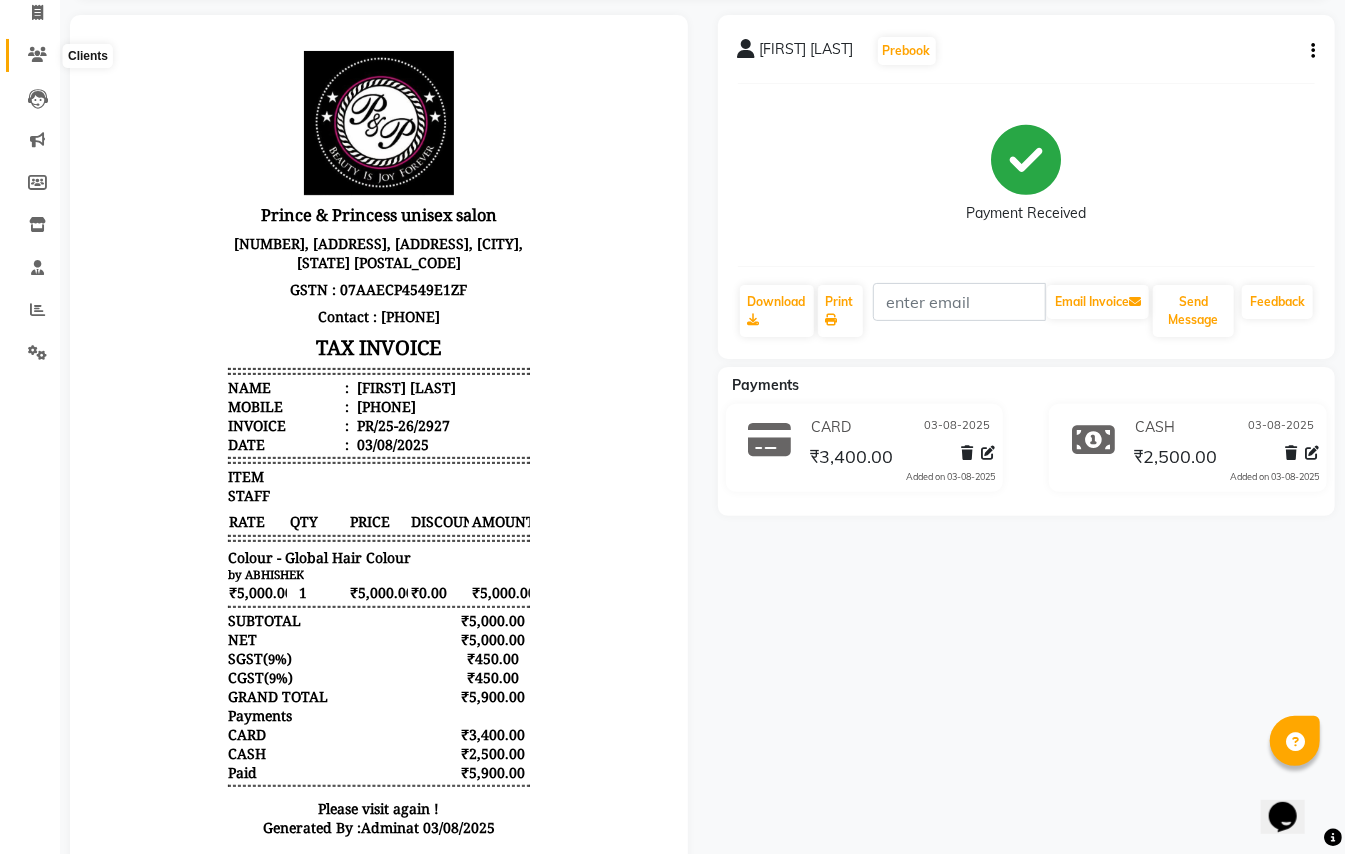 scroll, scrollTop: 0, scrollLeft: 0, axis: both 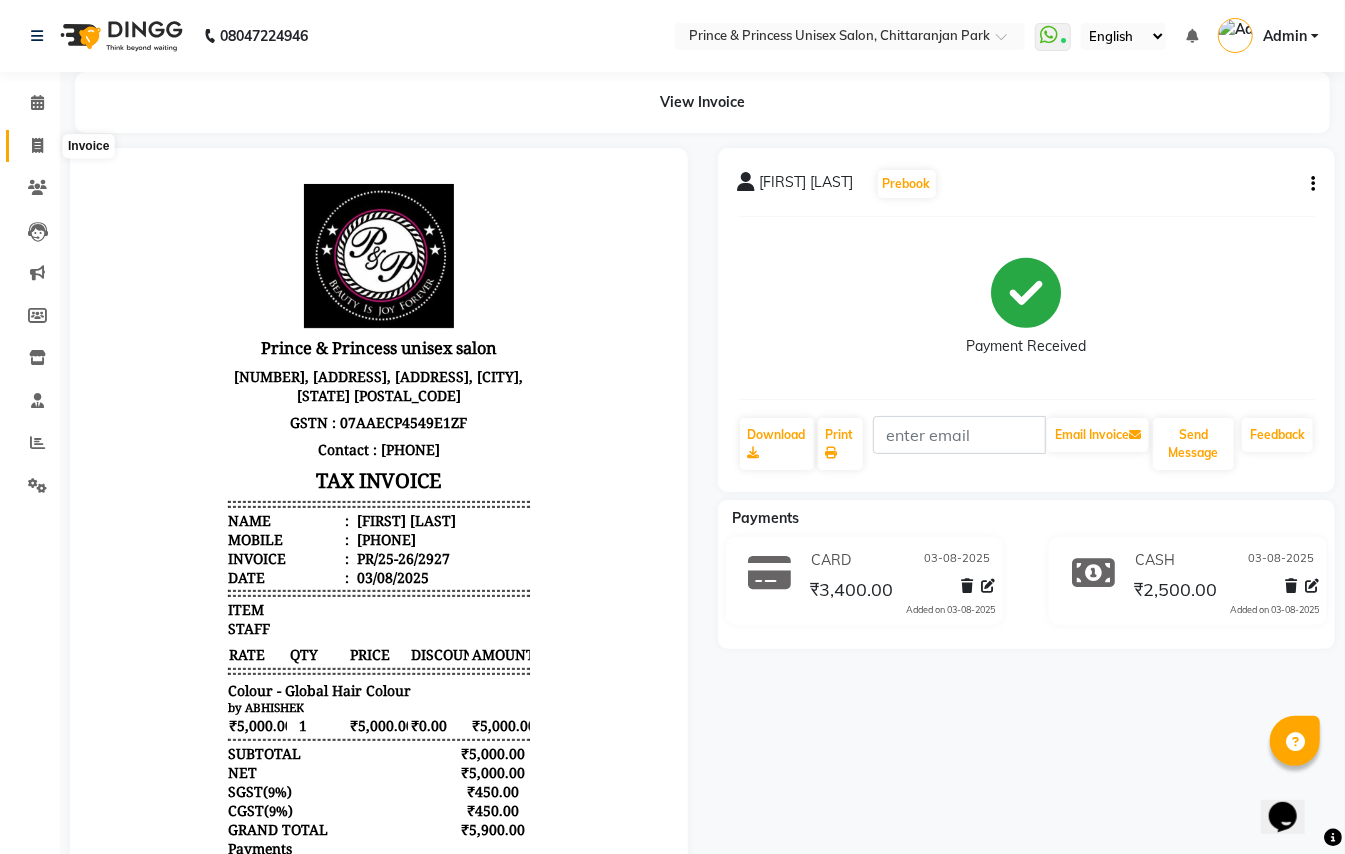 click 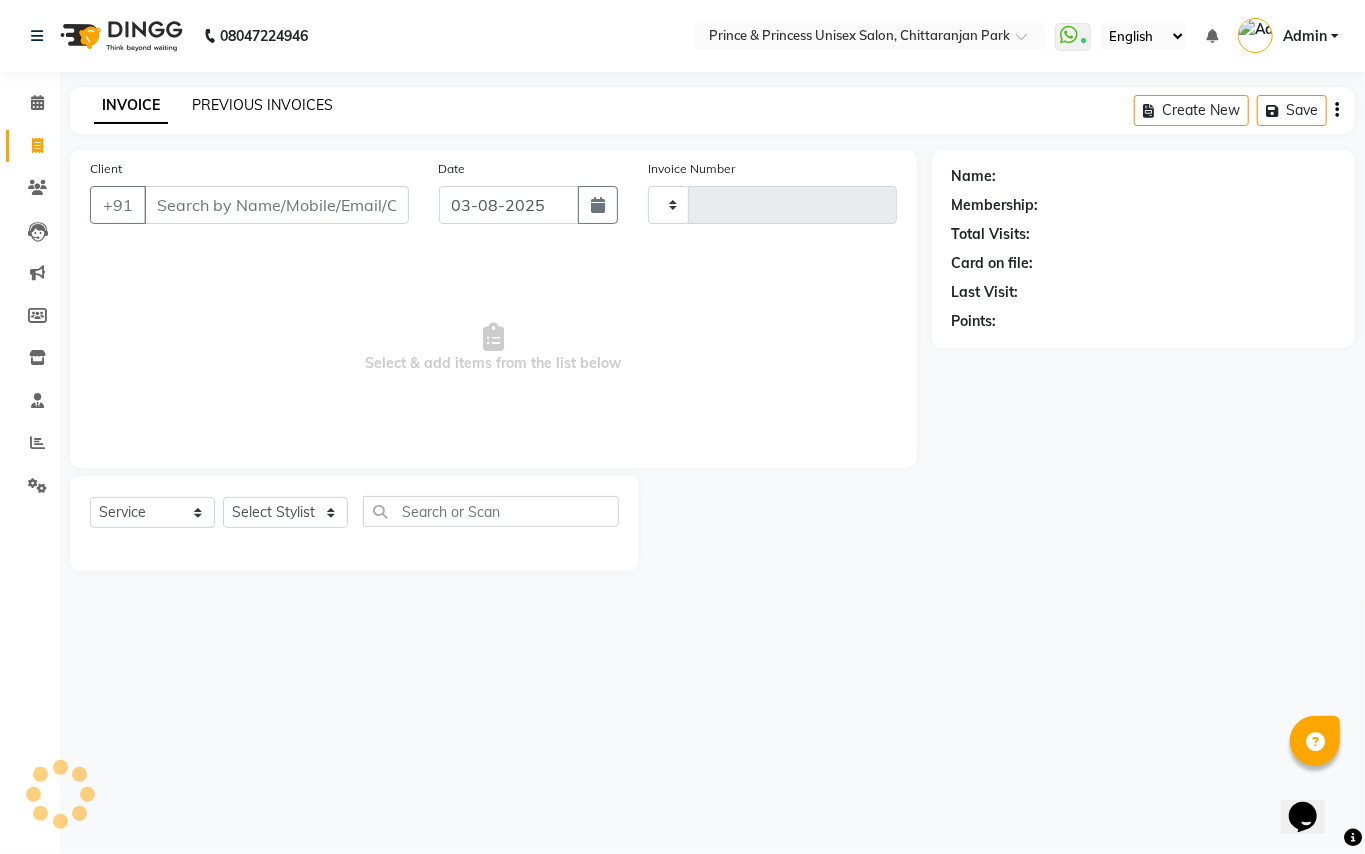 click on "PREVIOUS INVOICES" 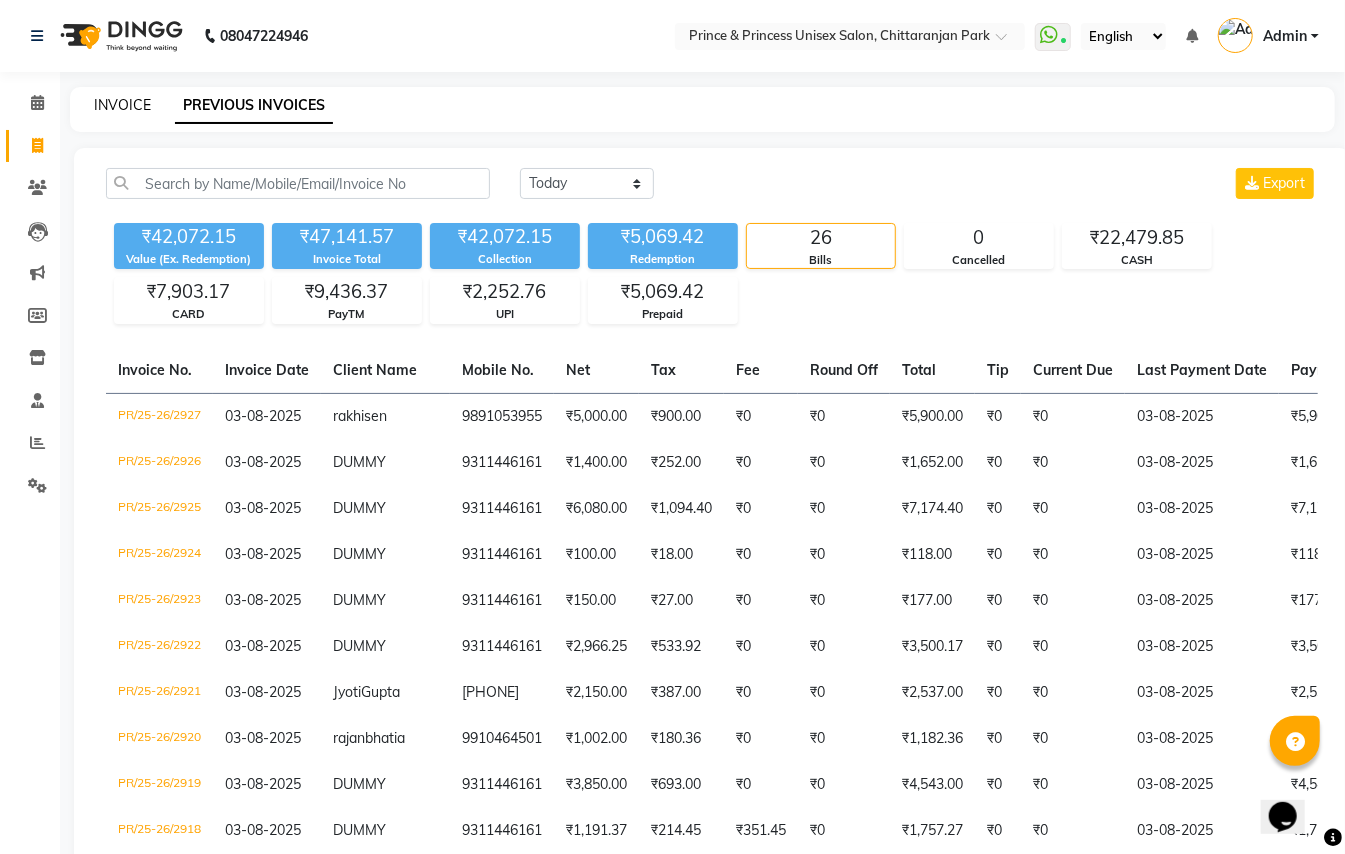 click on "INVOICE" 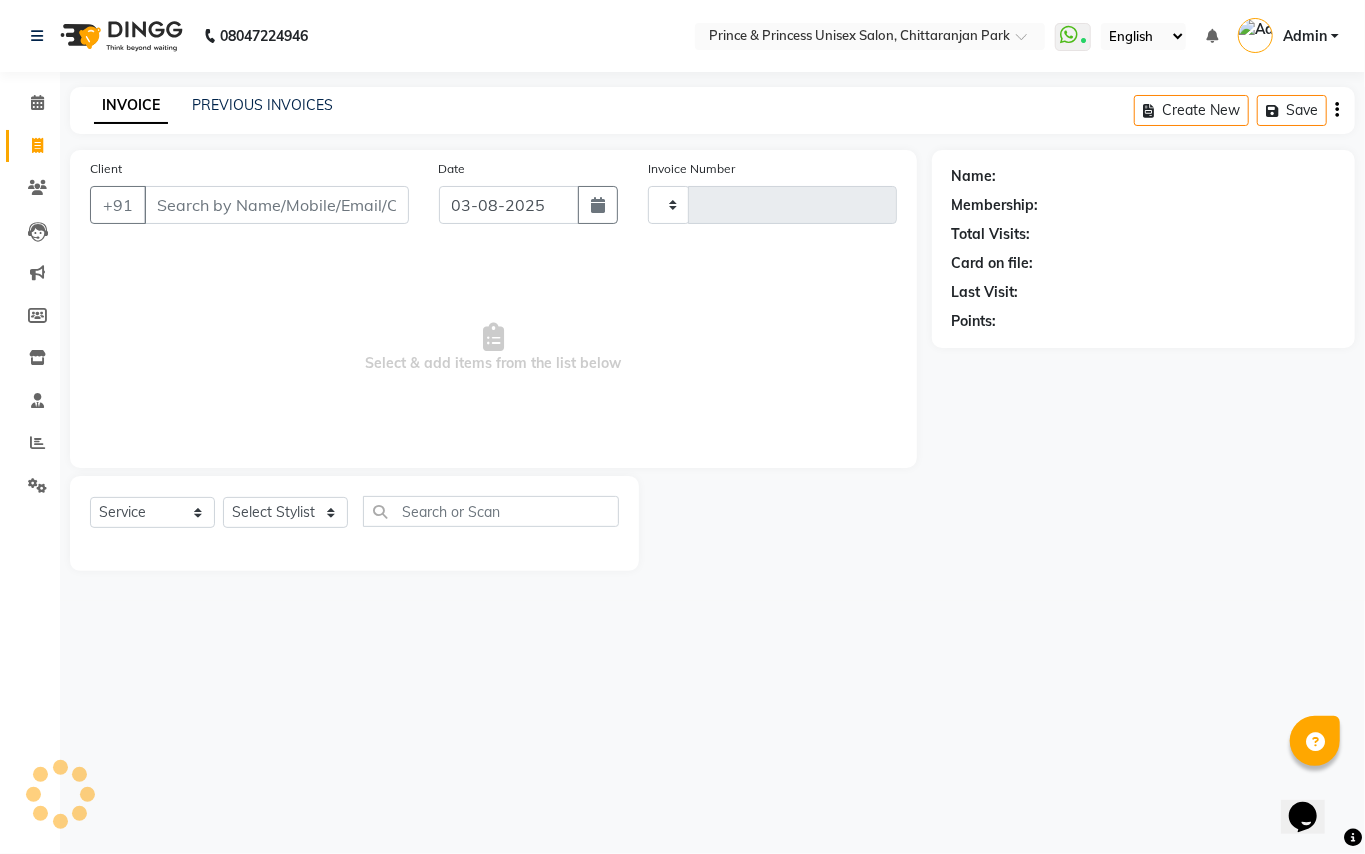click on "Client" at bounding box center (276, 205) 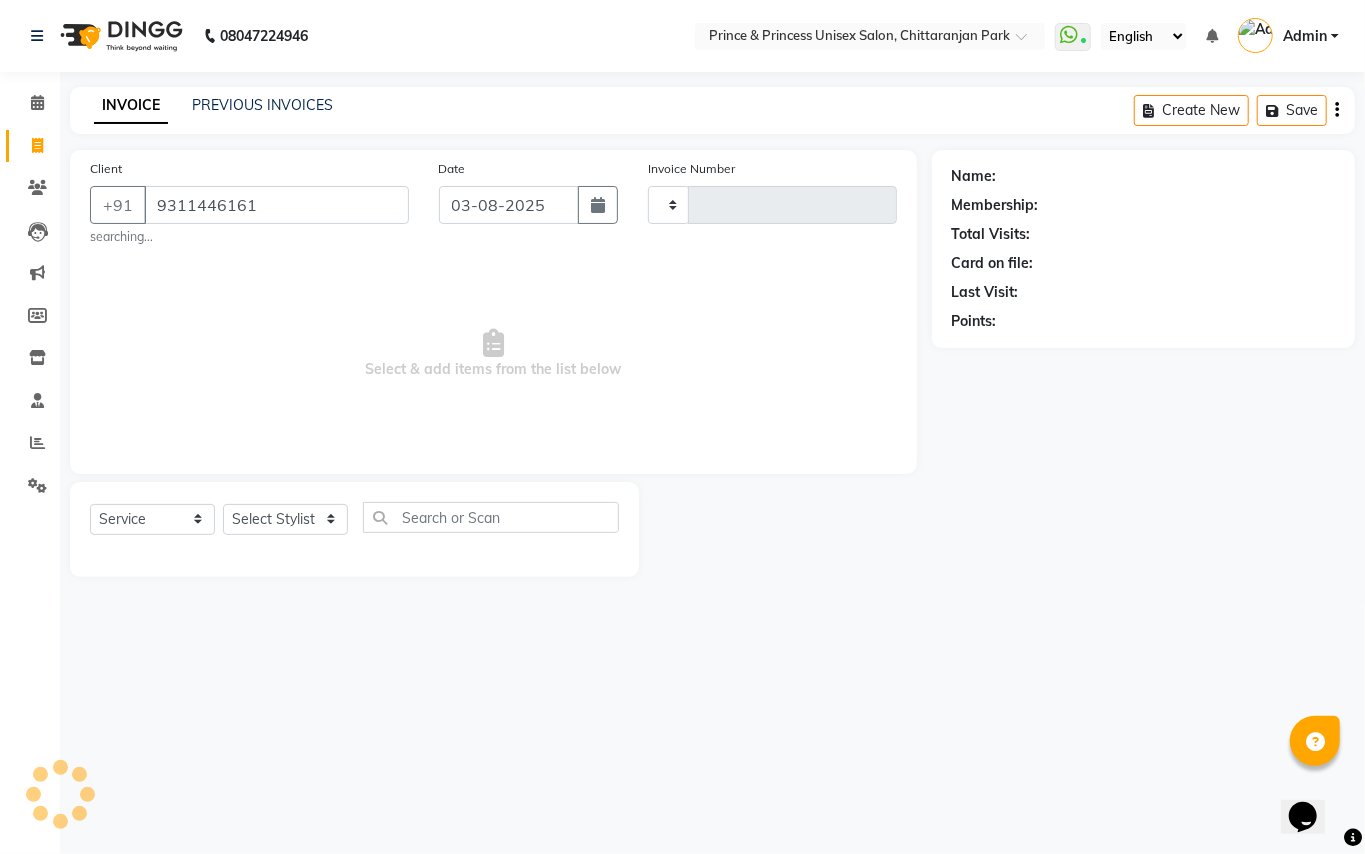 type on "9311446161" 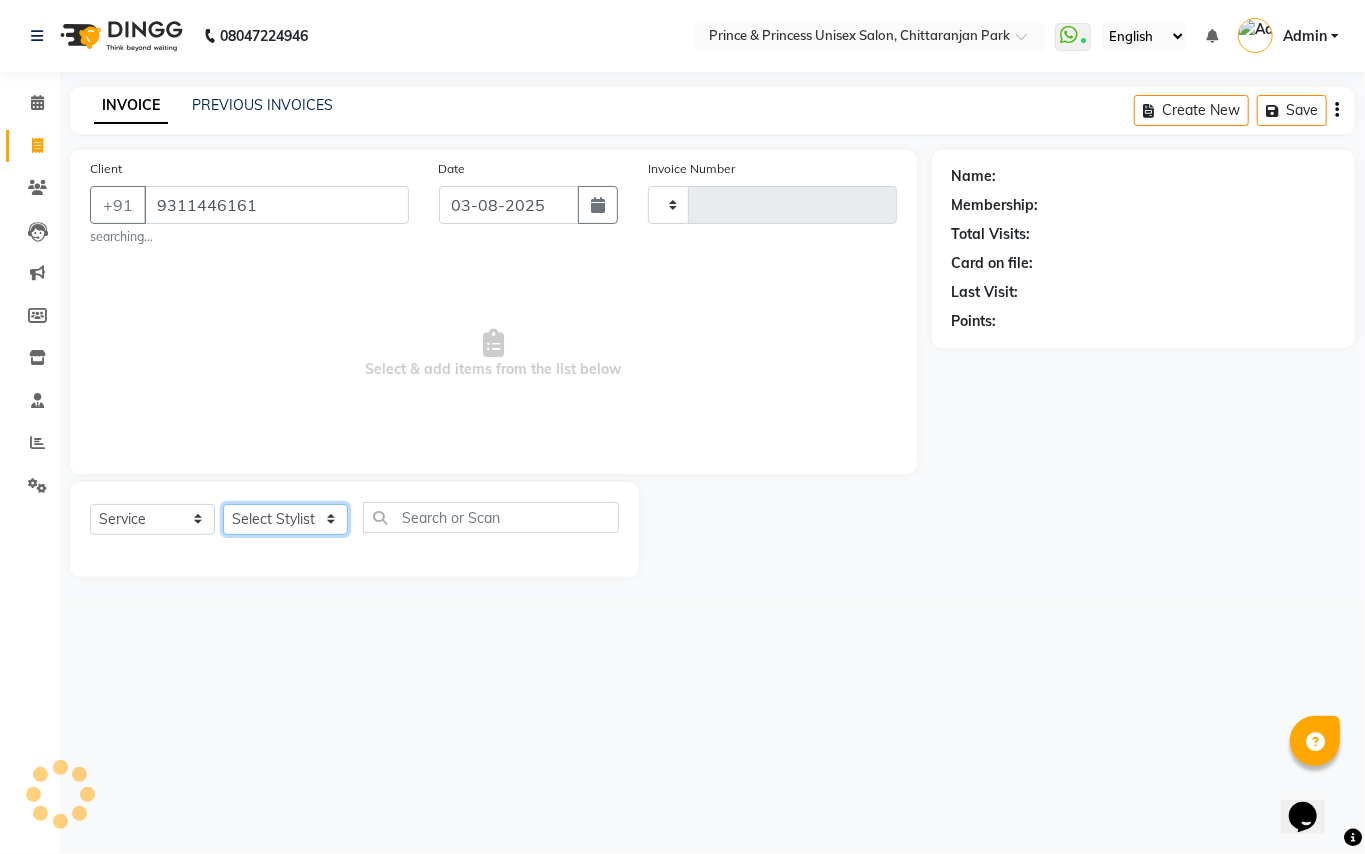 click on "Select Stylist" 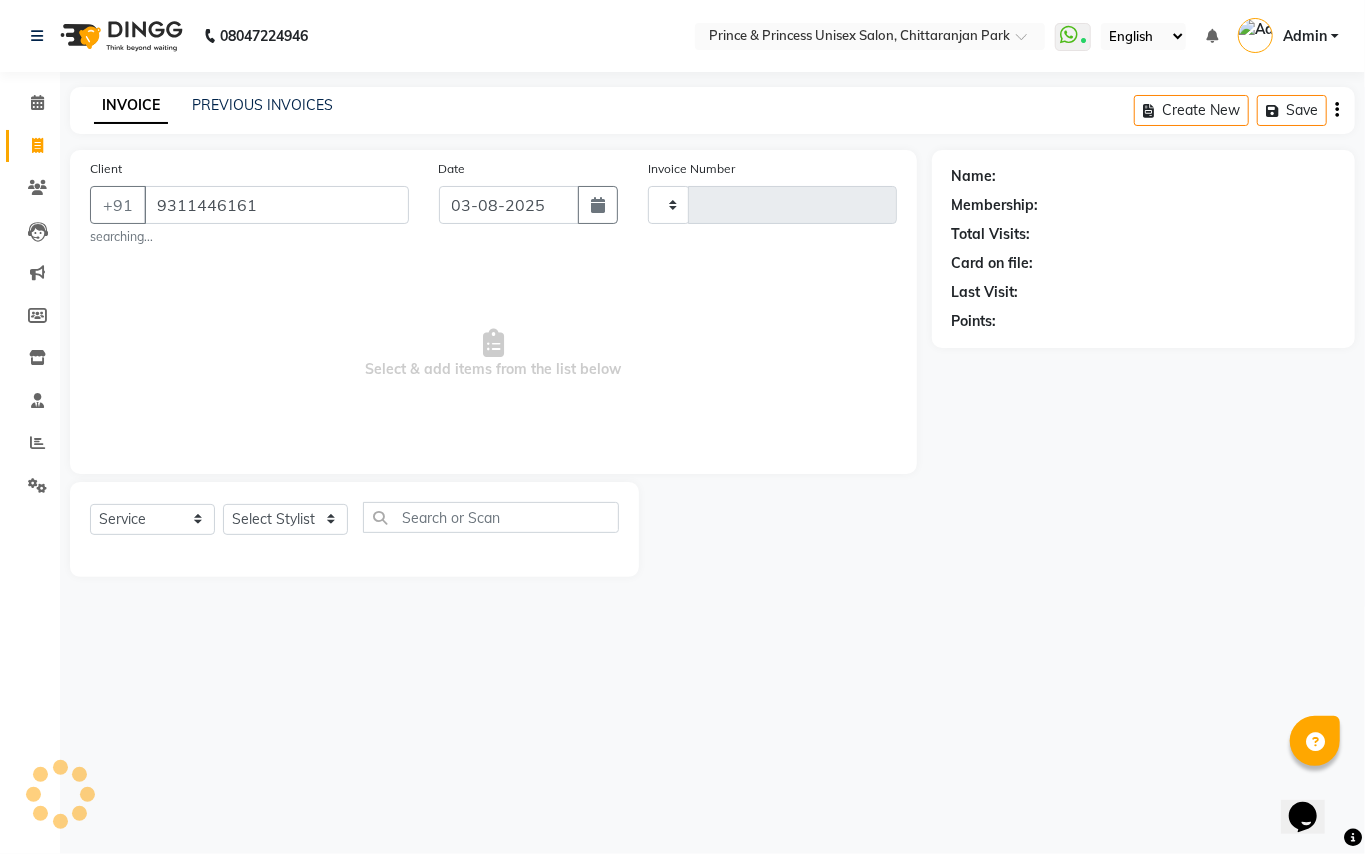 click on "Select & add items from the list below" at bounding box center (493, 354) 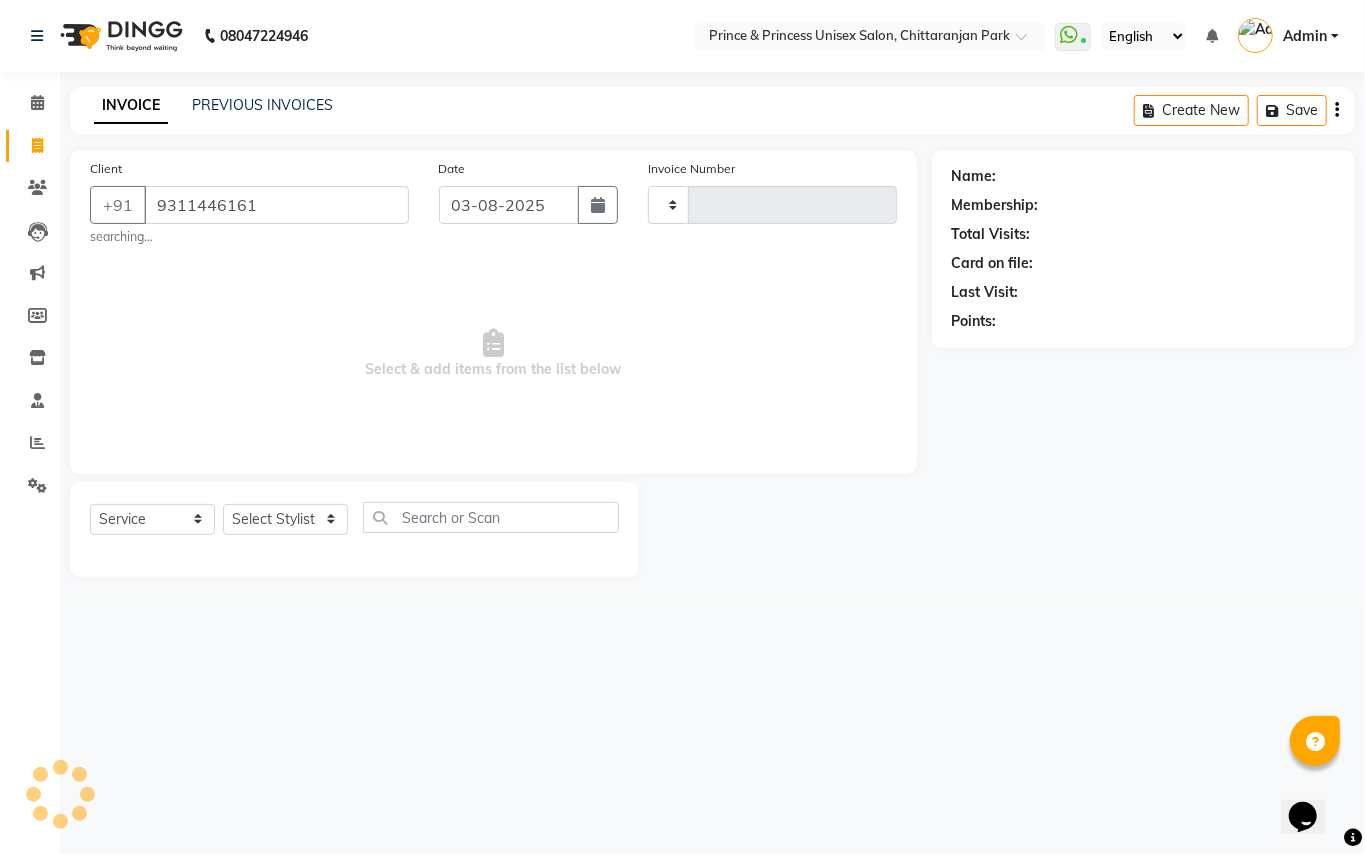 click on "Select & add items from the list below" at bounding box center (493, 354) 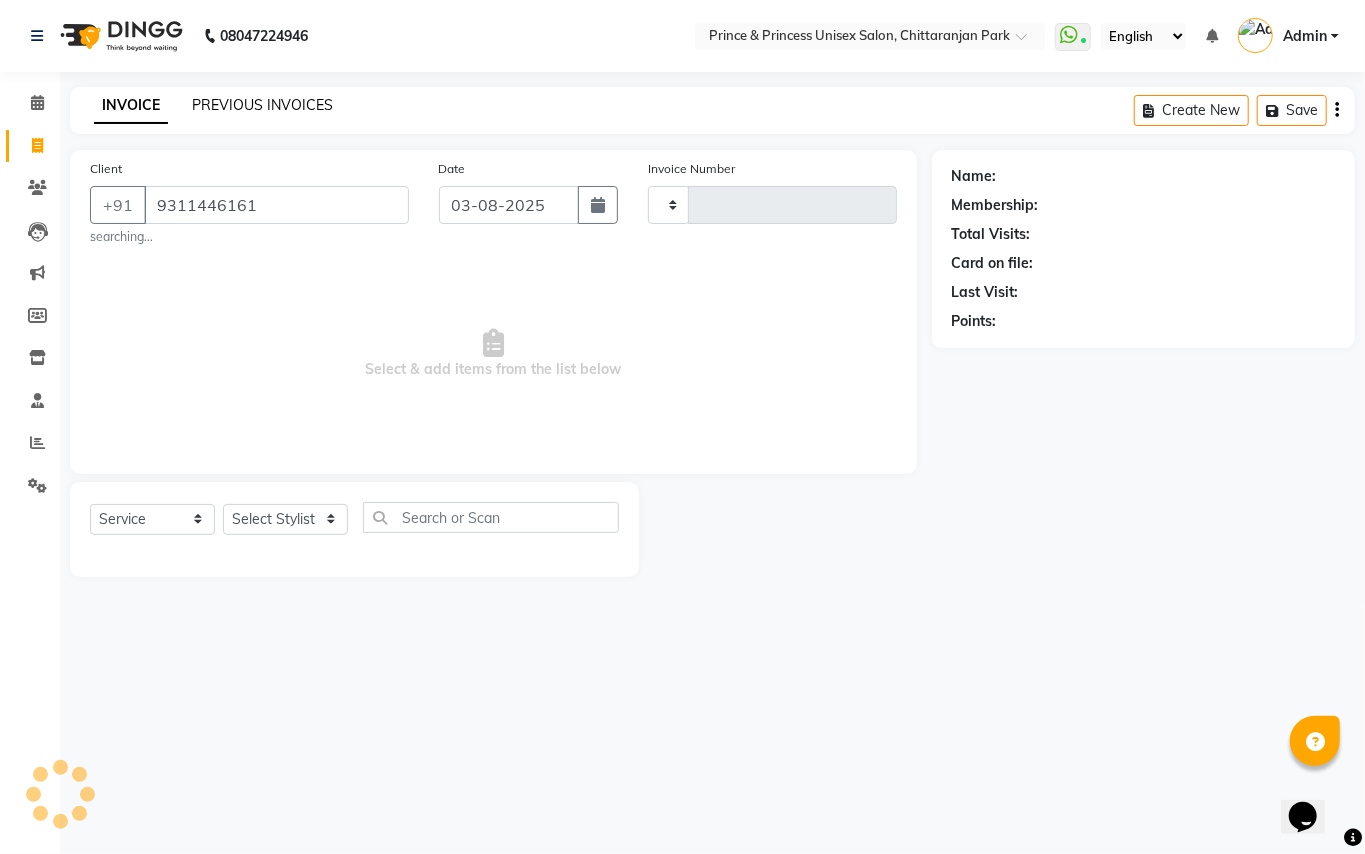 click on "PREVIOUS INVOICES" 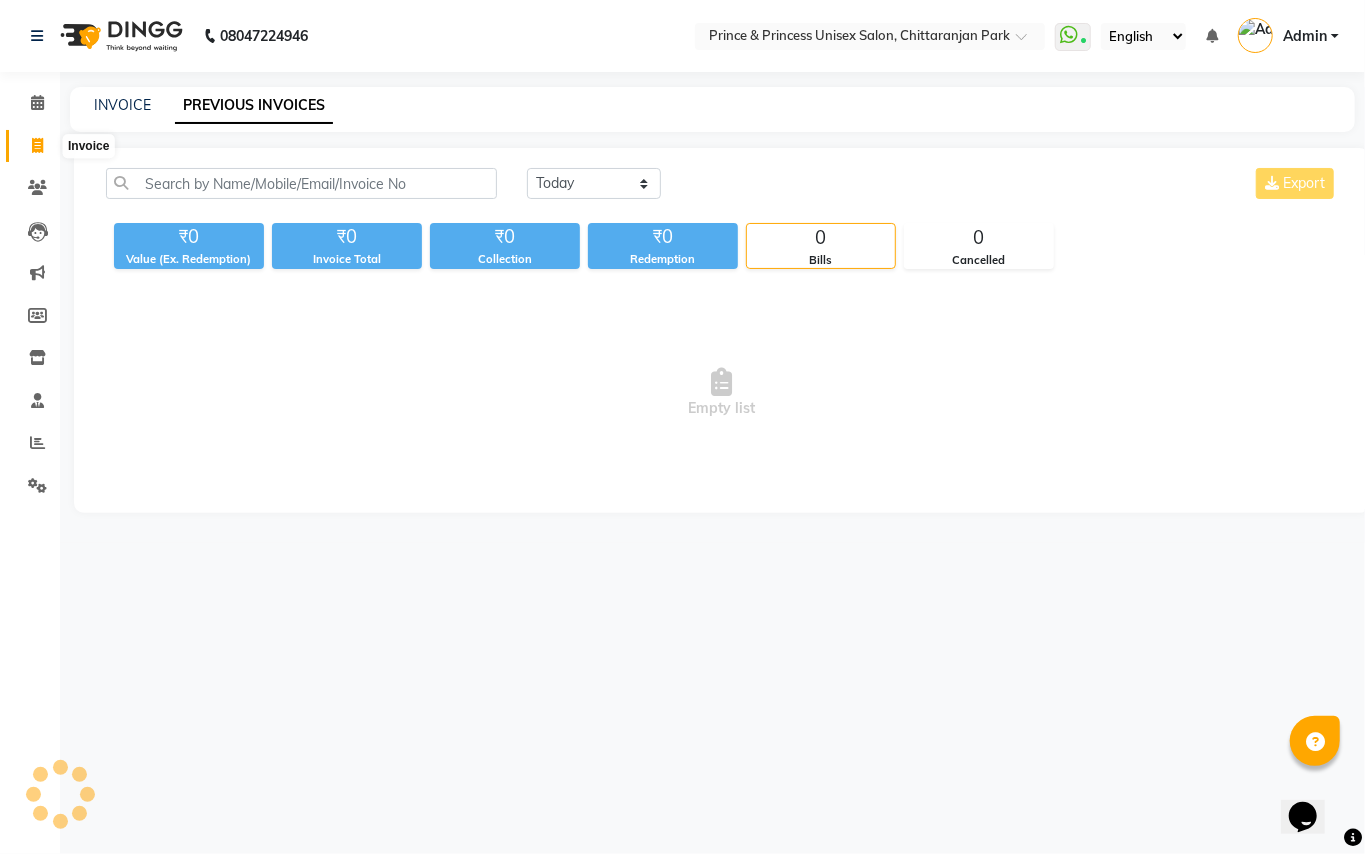 click 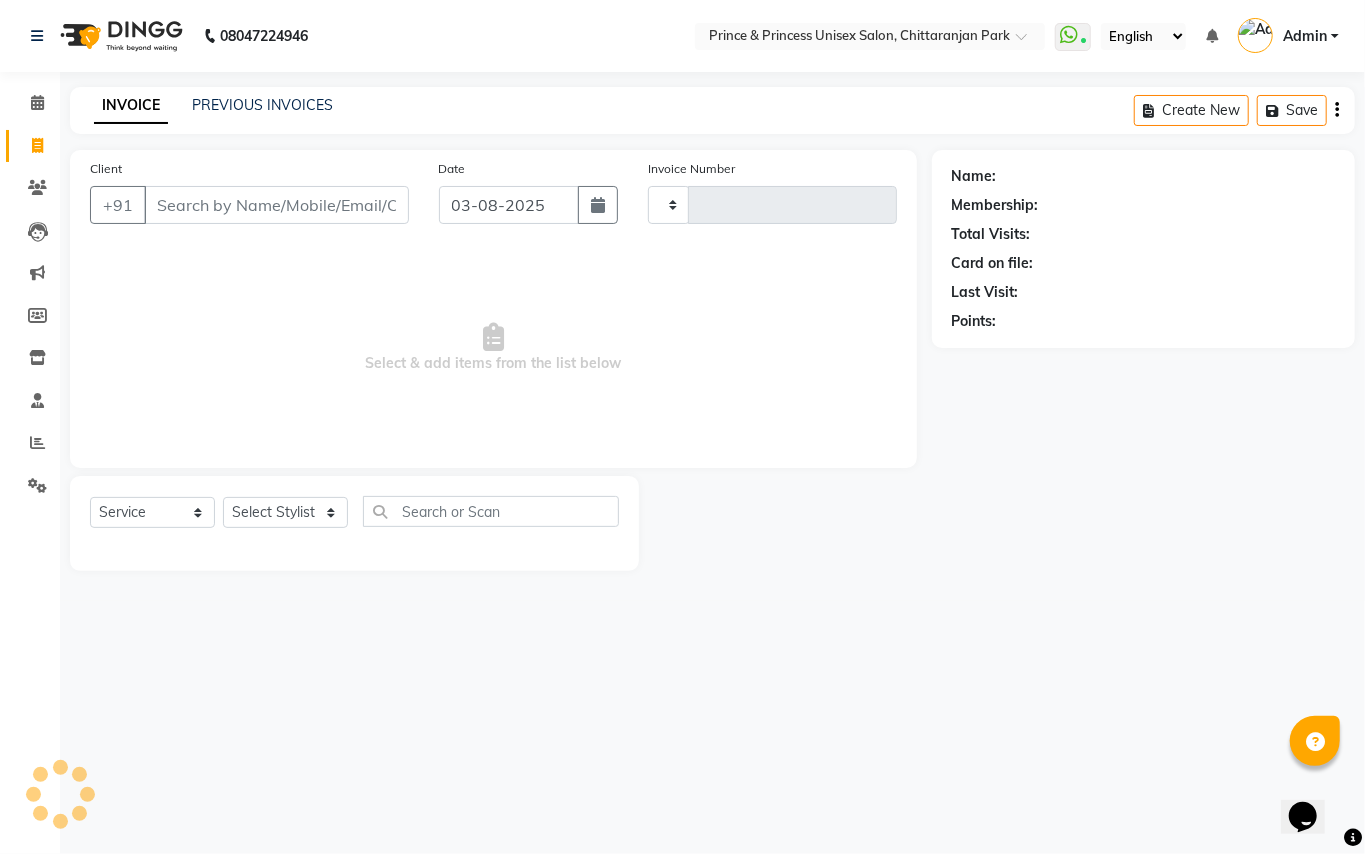 click on "Client" at bounding box center (276, 205) 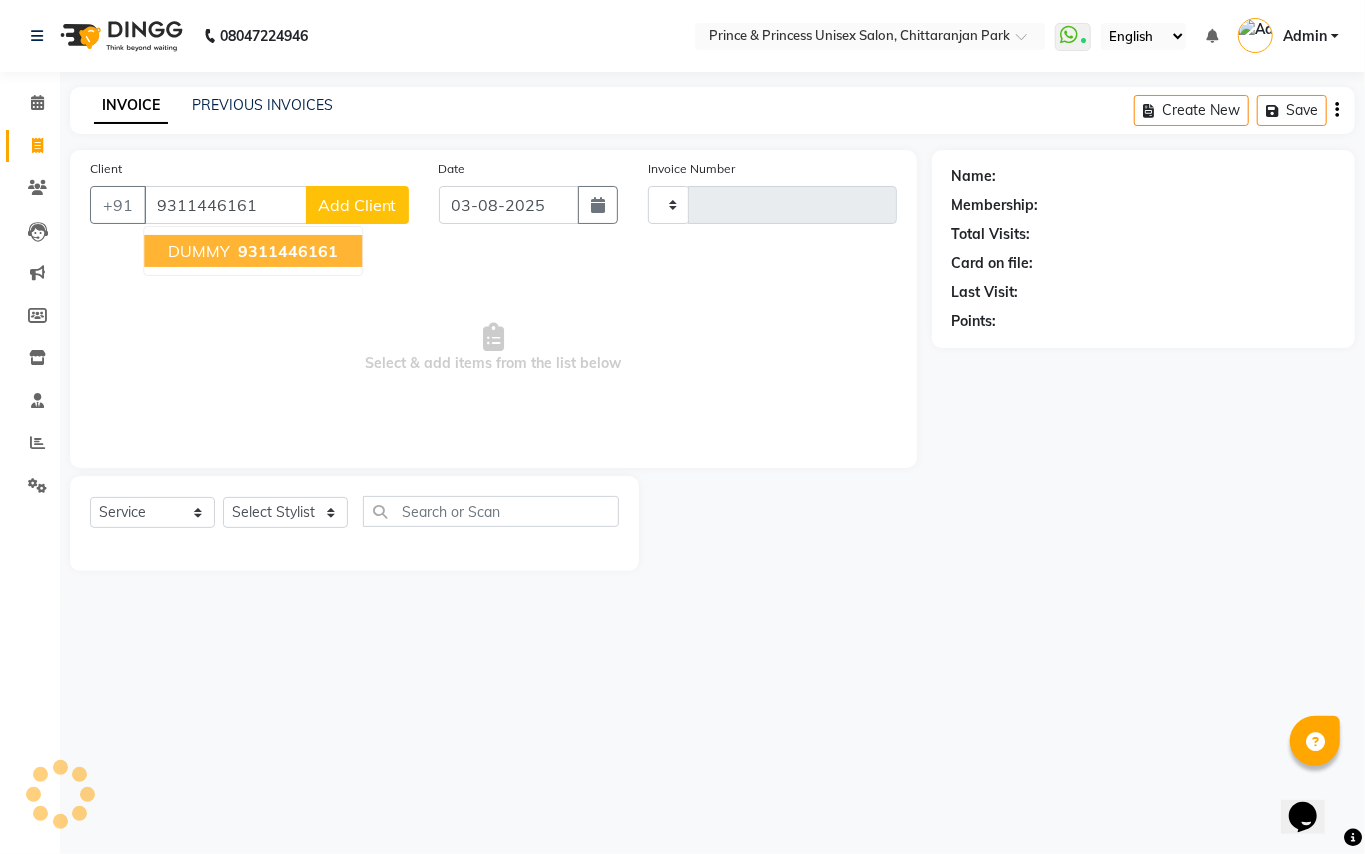 type on "9311446161" 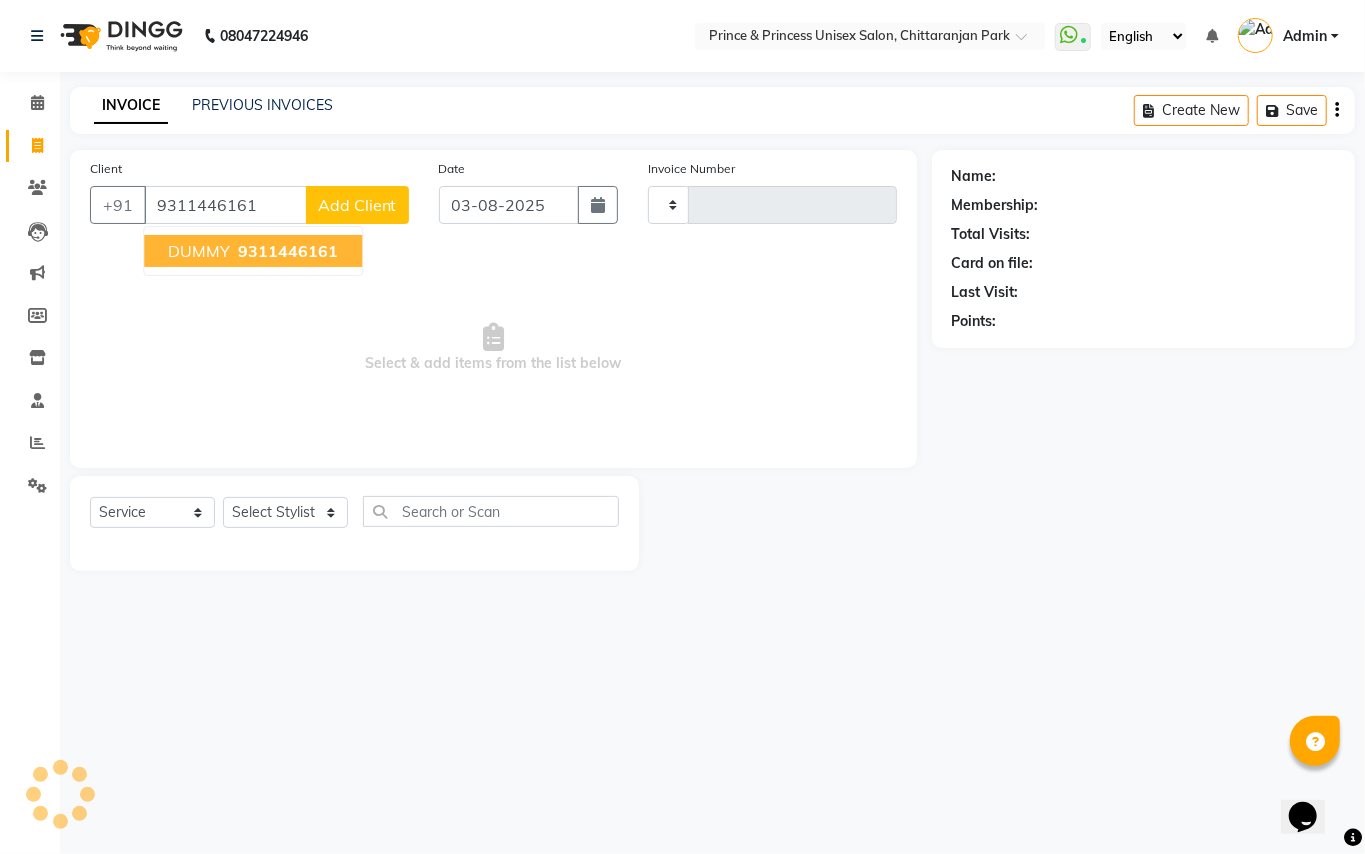 type on "2928" 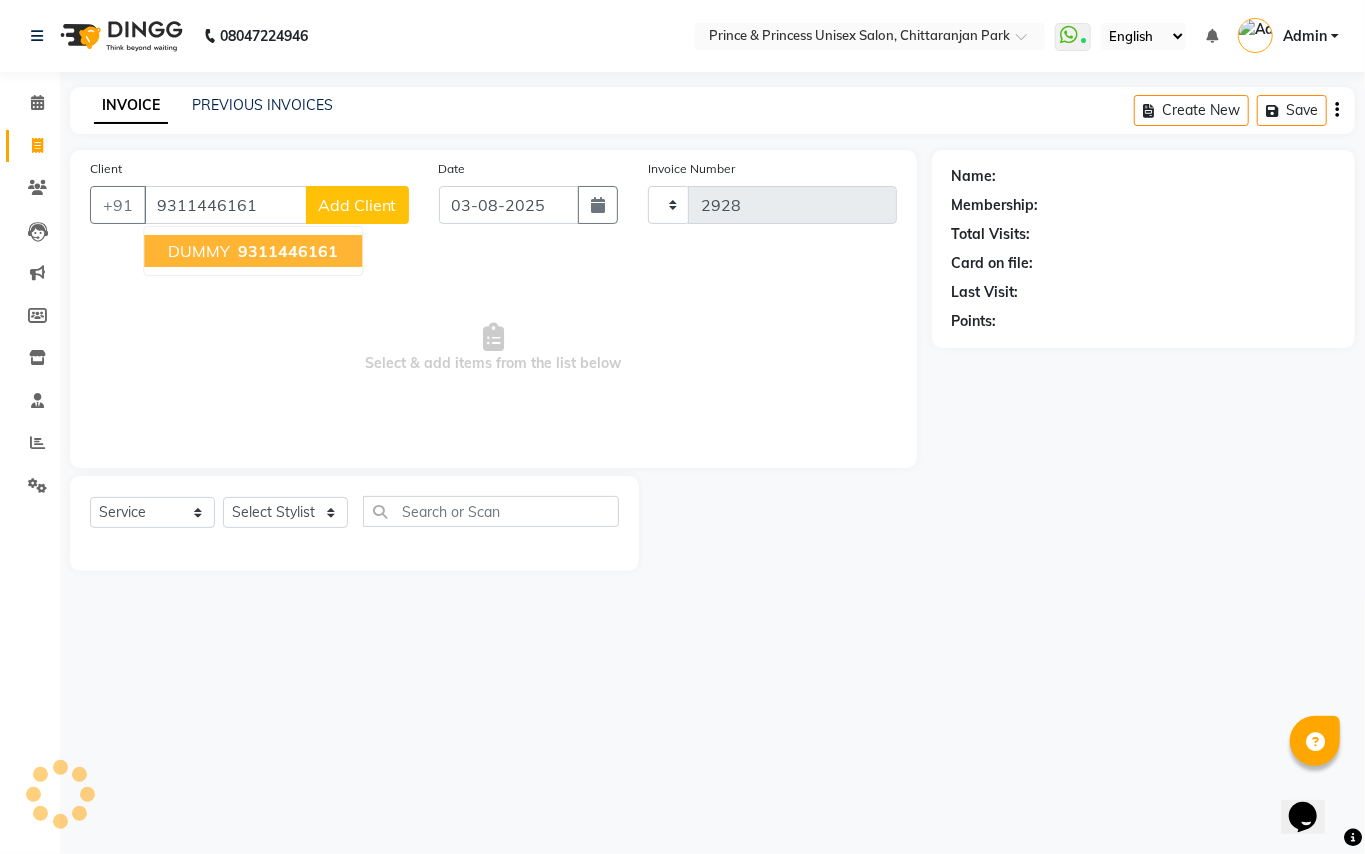 select on "3760" 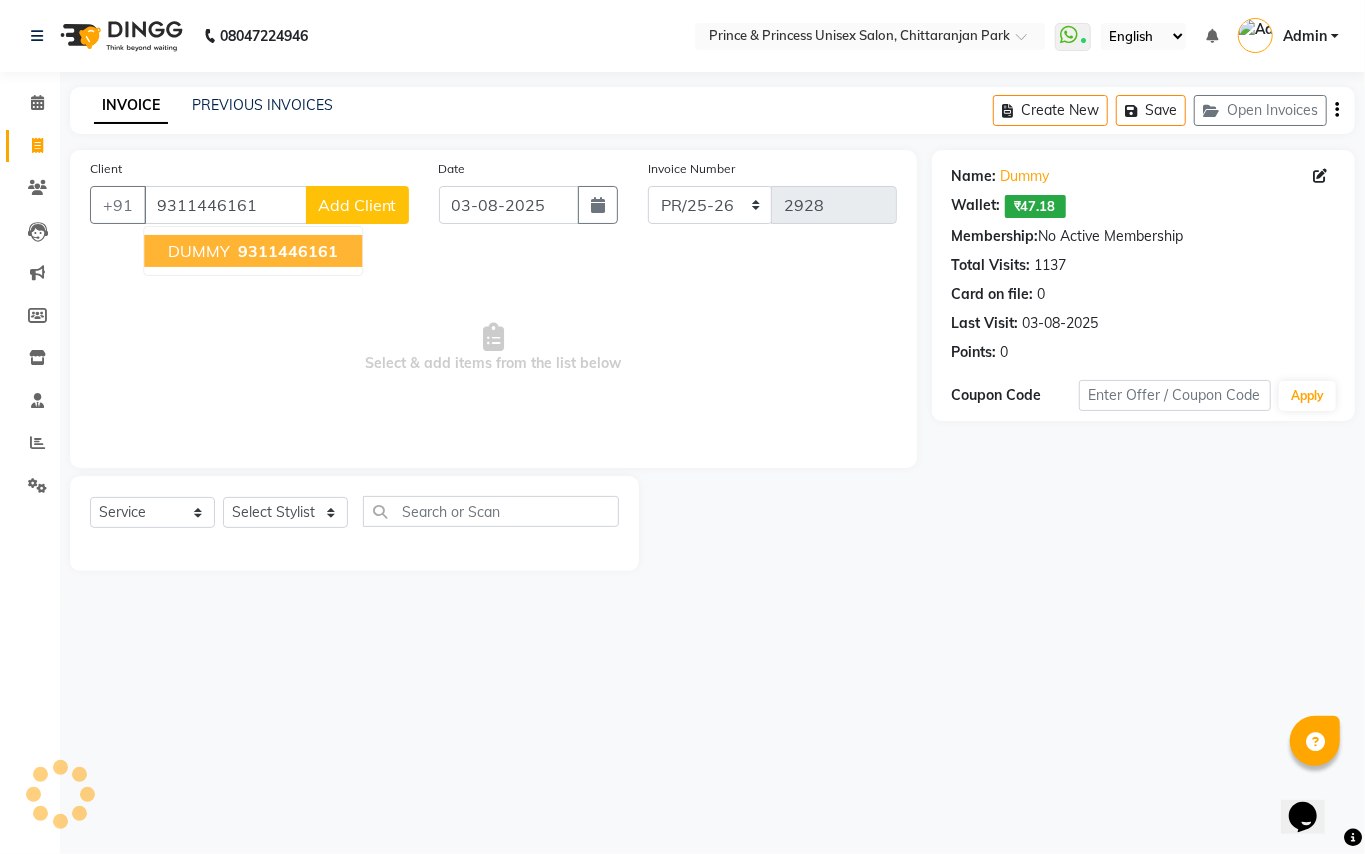 click on "DUMMY   9311446161" at bounding box center [253, 251] 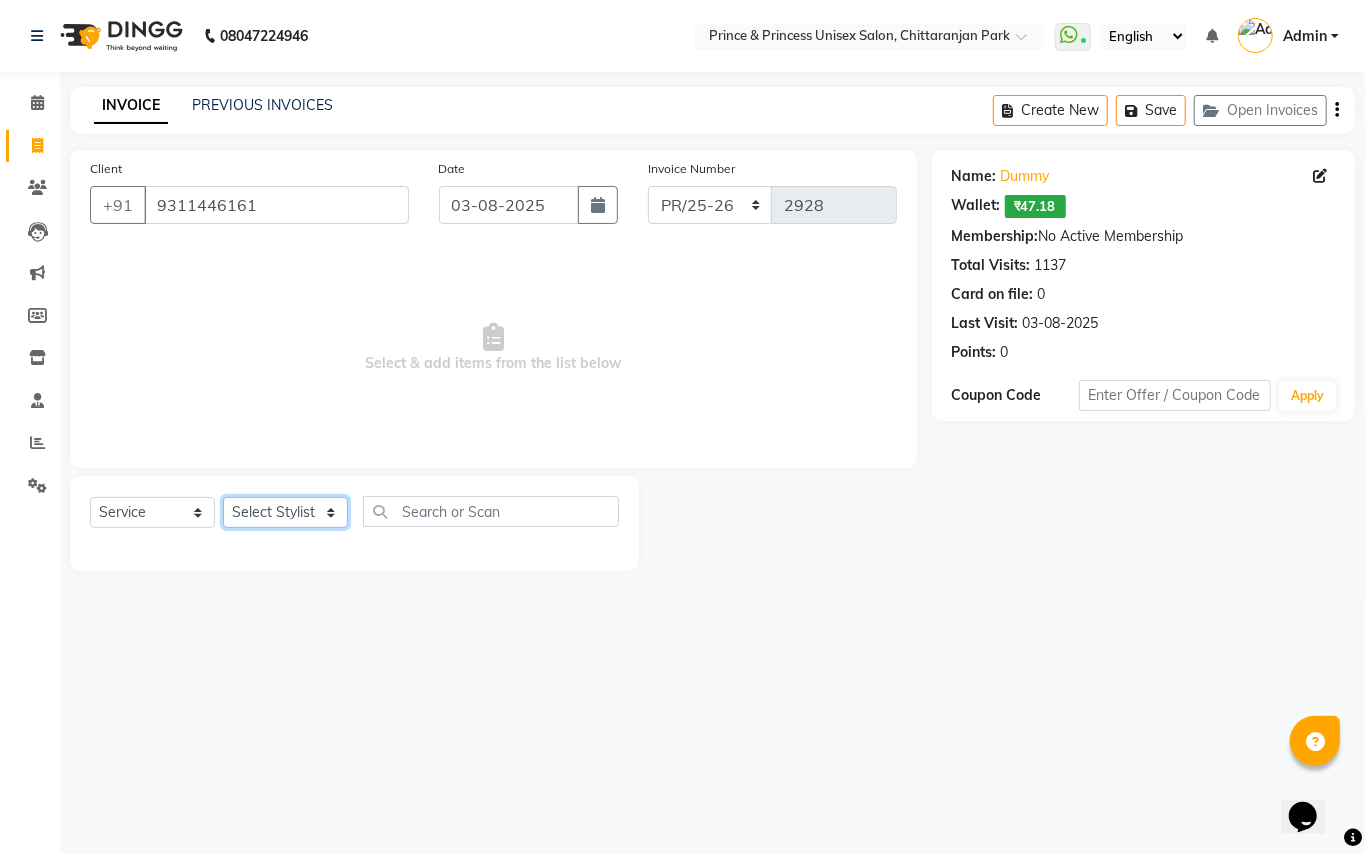 click on "Select Stylist ABHISHEK AJEET AJEET NEW ARUN ASLAM CHANDAN GUDDU MAHESH MANI MEENAKSHI MONU PINKI RAHUL RISHI SANDEEP SONIYA TABASSUM XYZ" 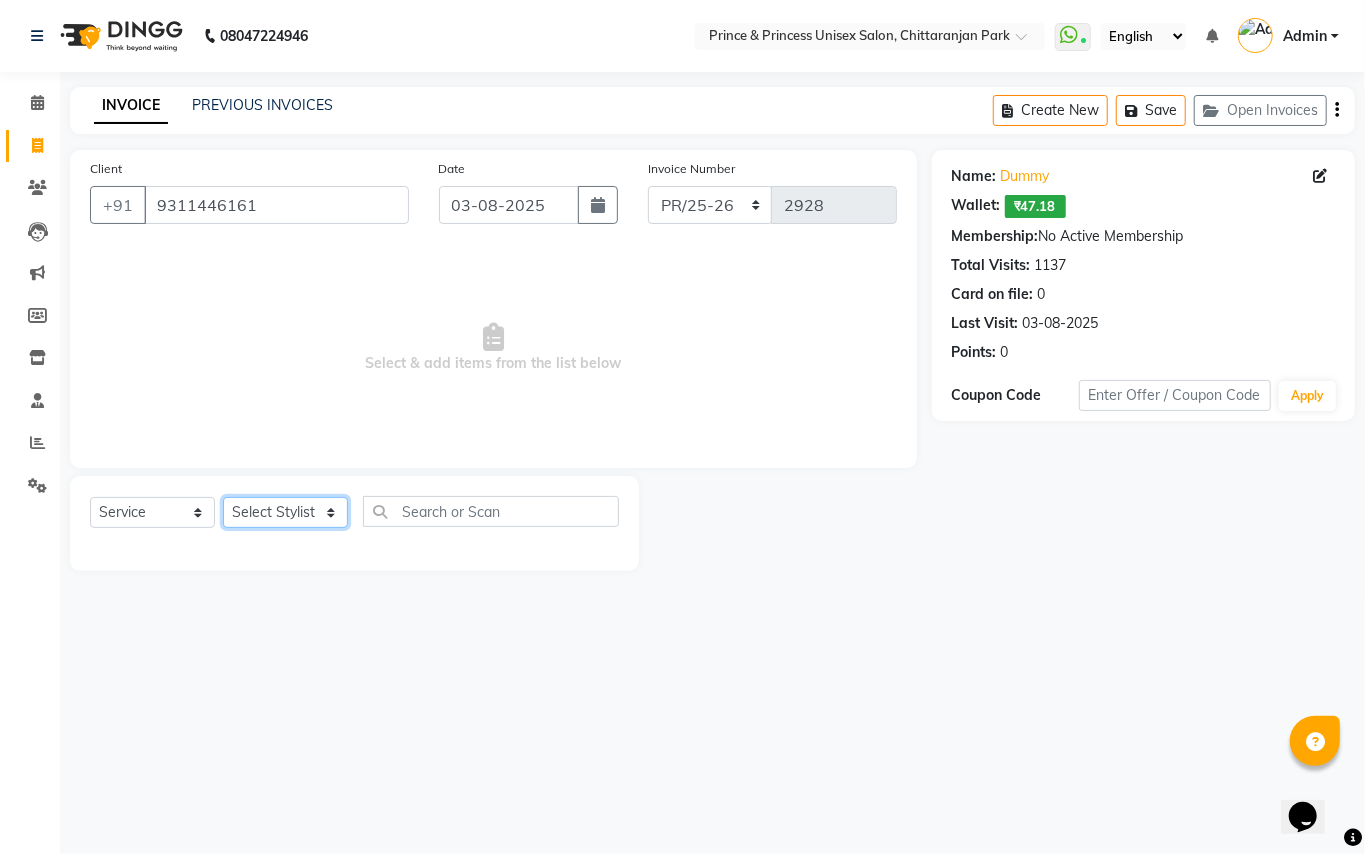 select on "63056" 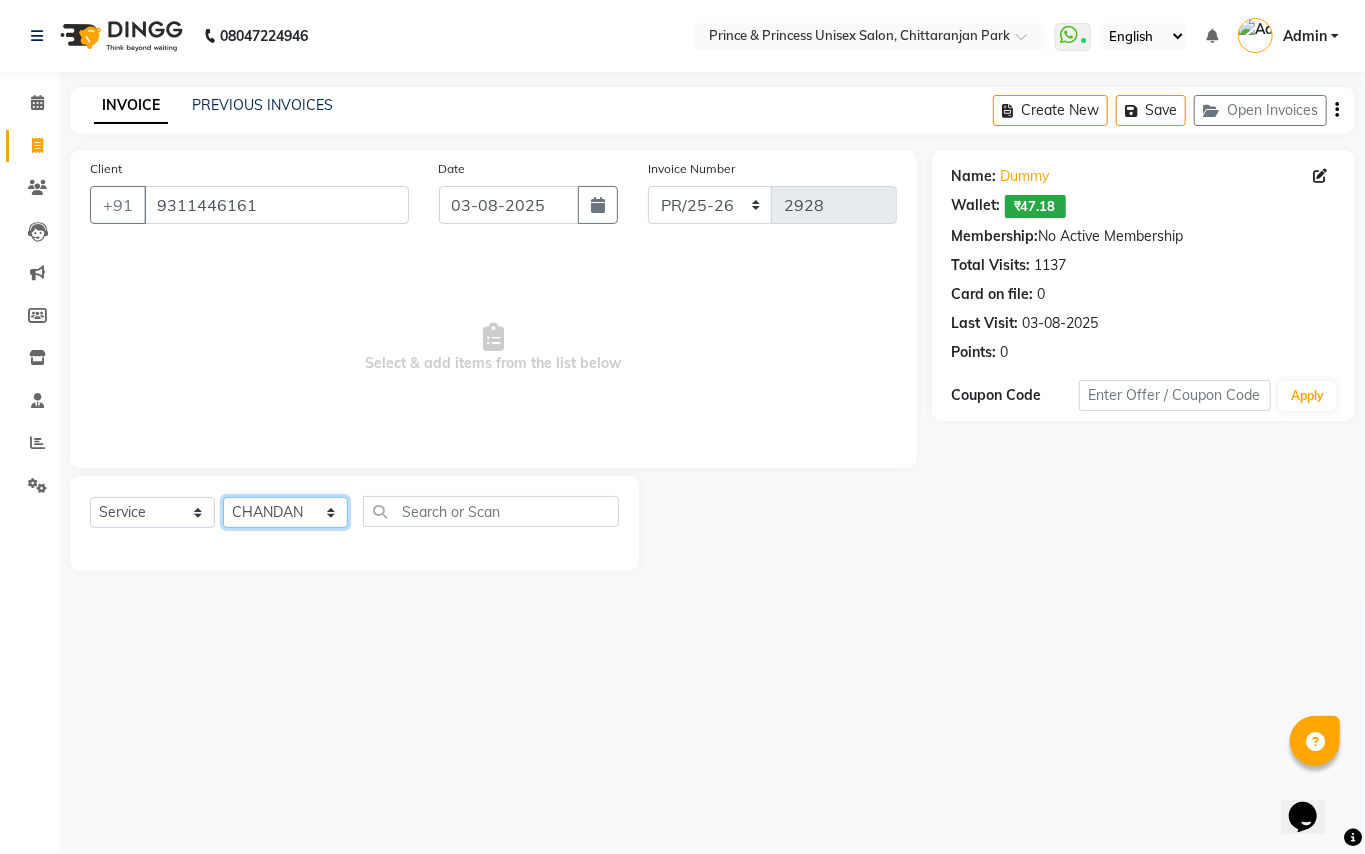 drag, startPoint x: 280, startPoint y: 516, endPoint x: 470, endPoint y: 506, distance: 190.26297 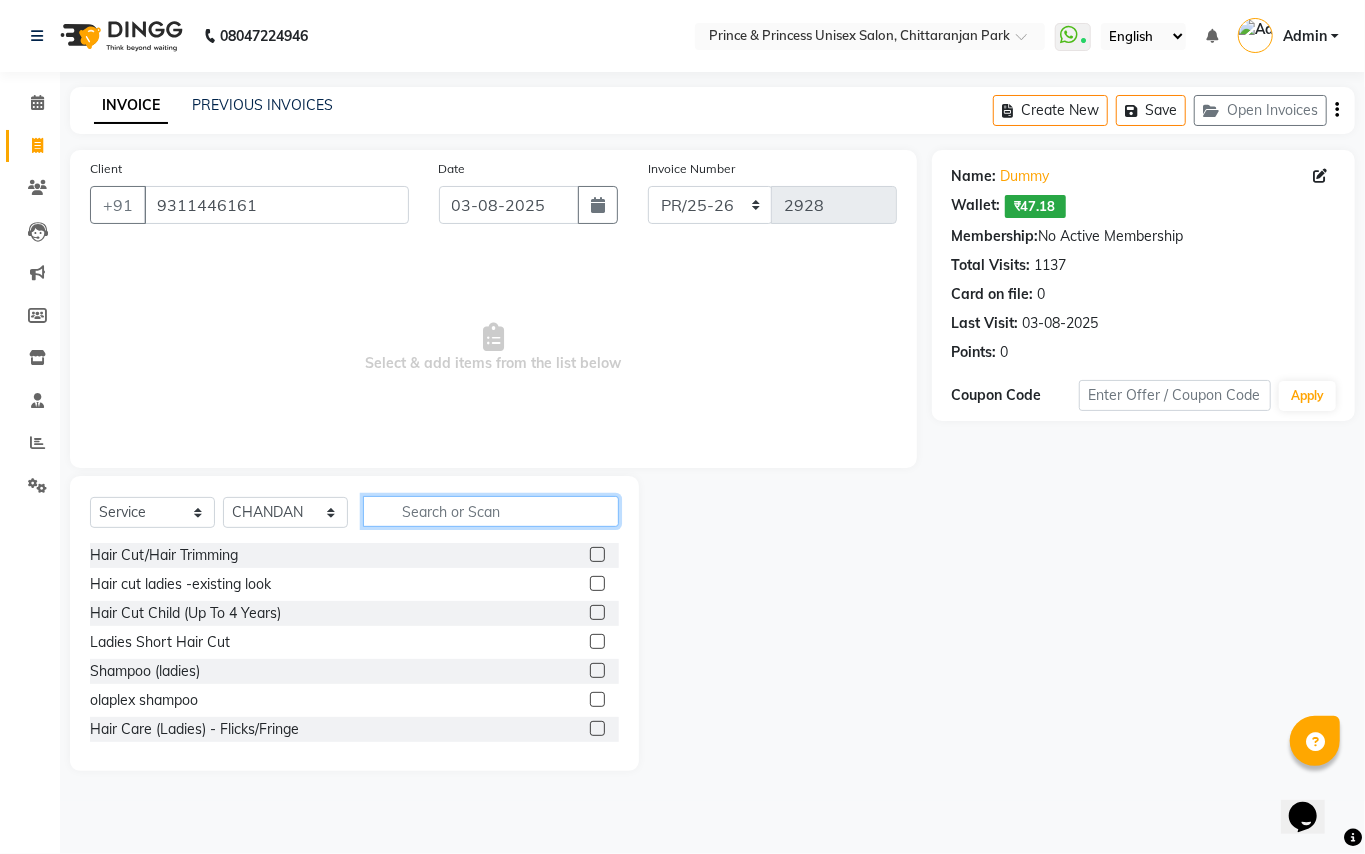 click 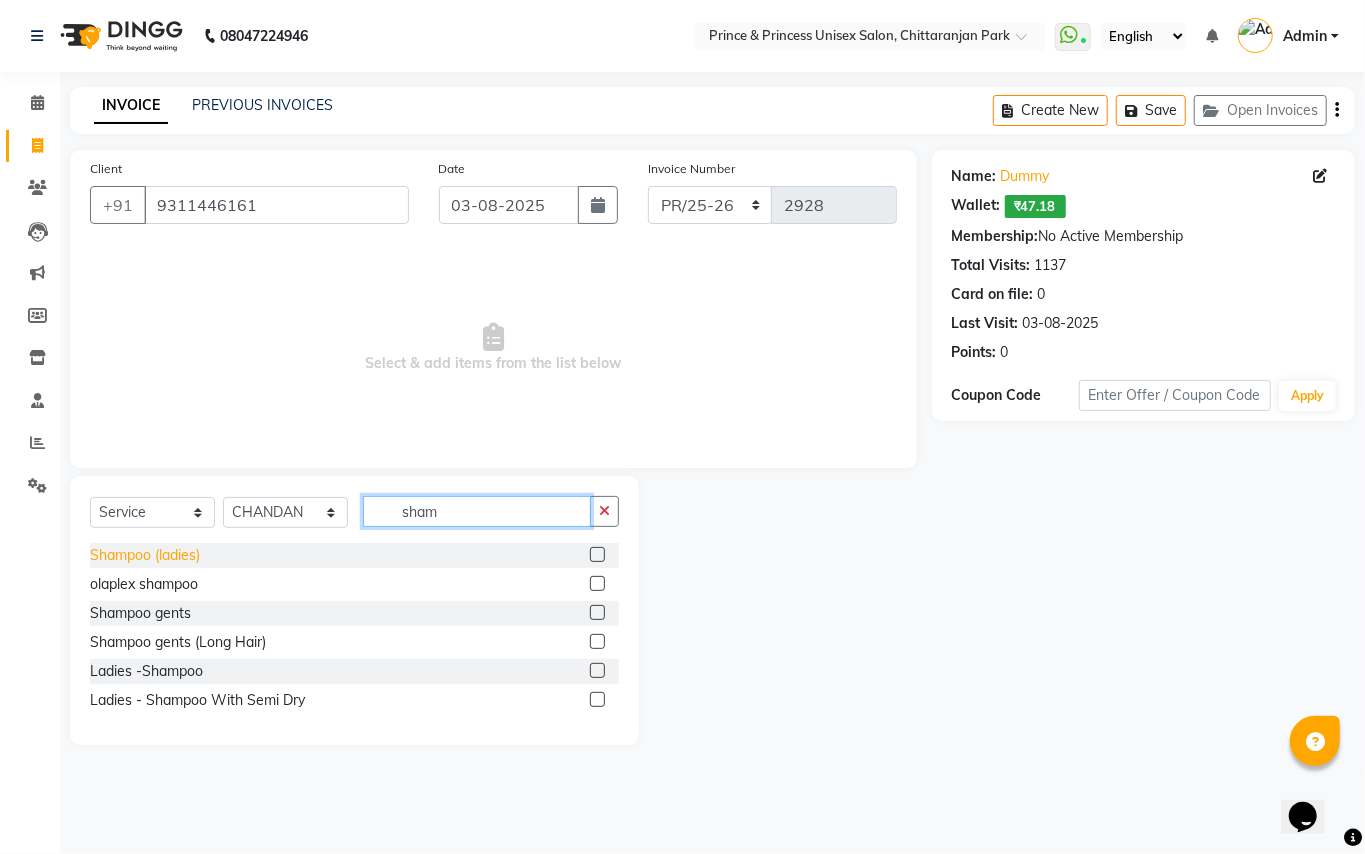 type on "sham" 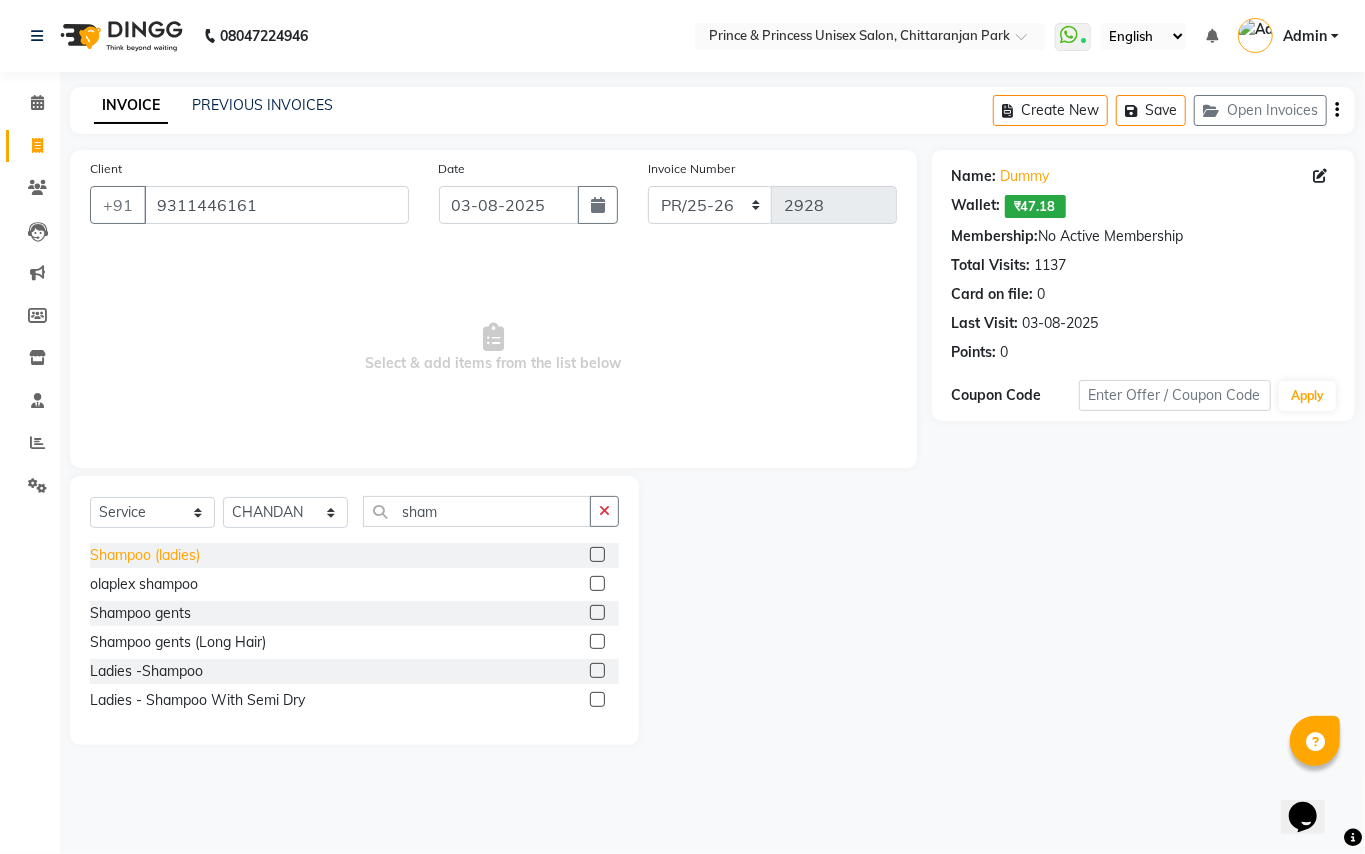 click on "Shampoo (ladies)" 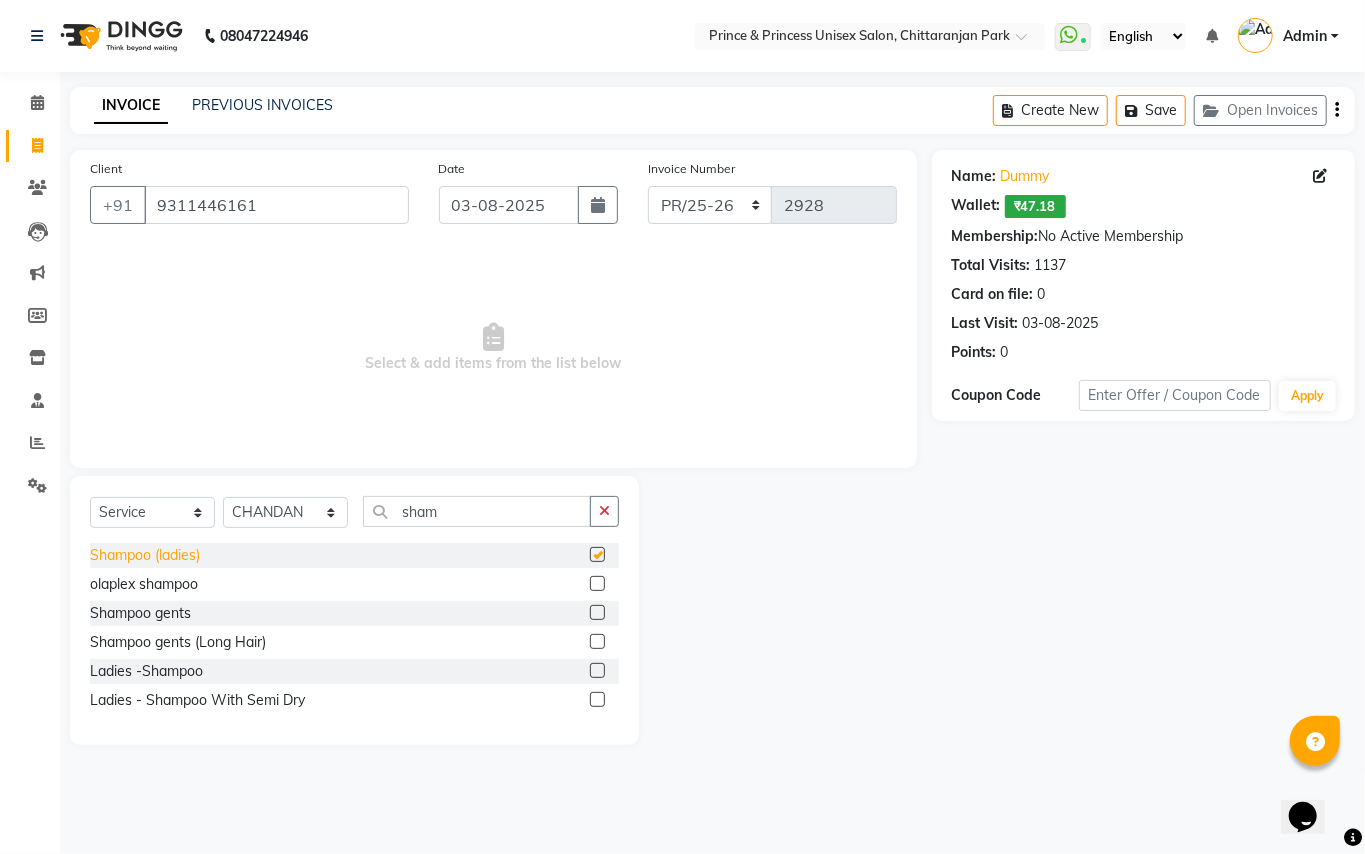 checkbox on "false" 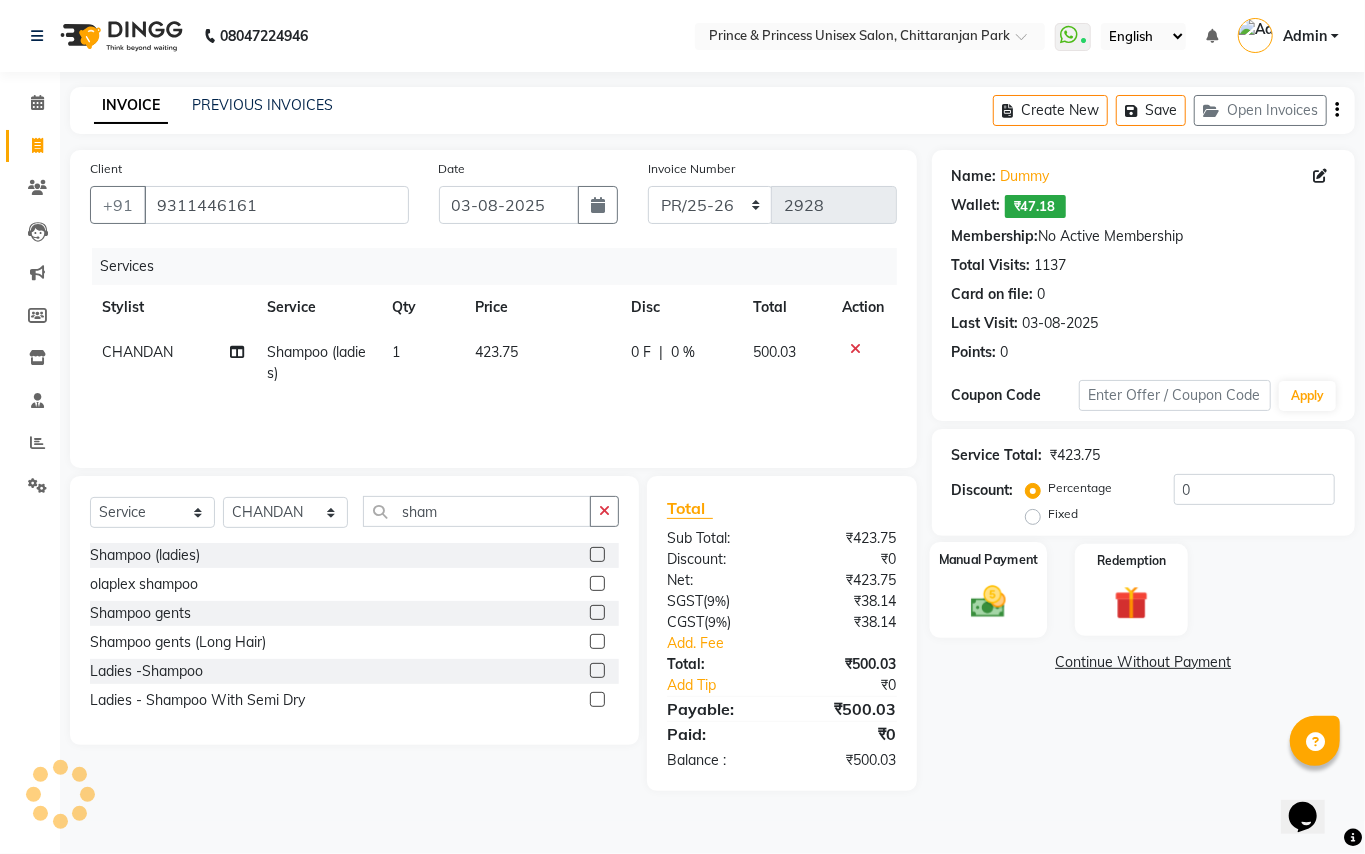 click on "Manual Payment" 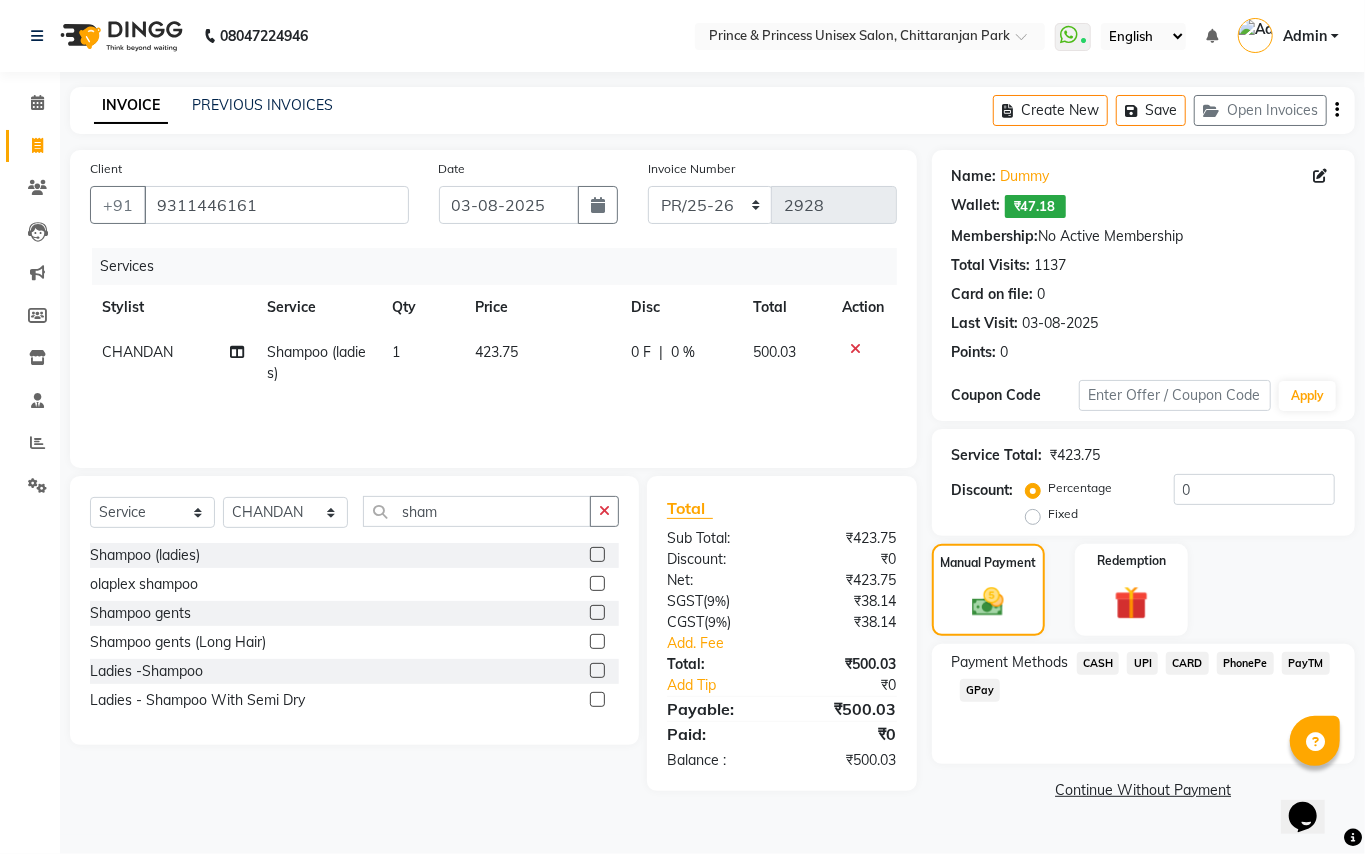 click on "PayTM" 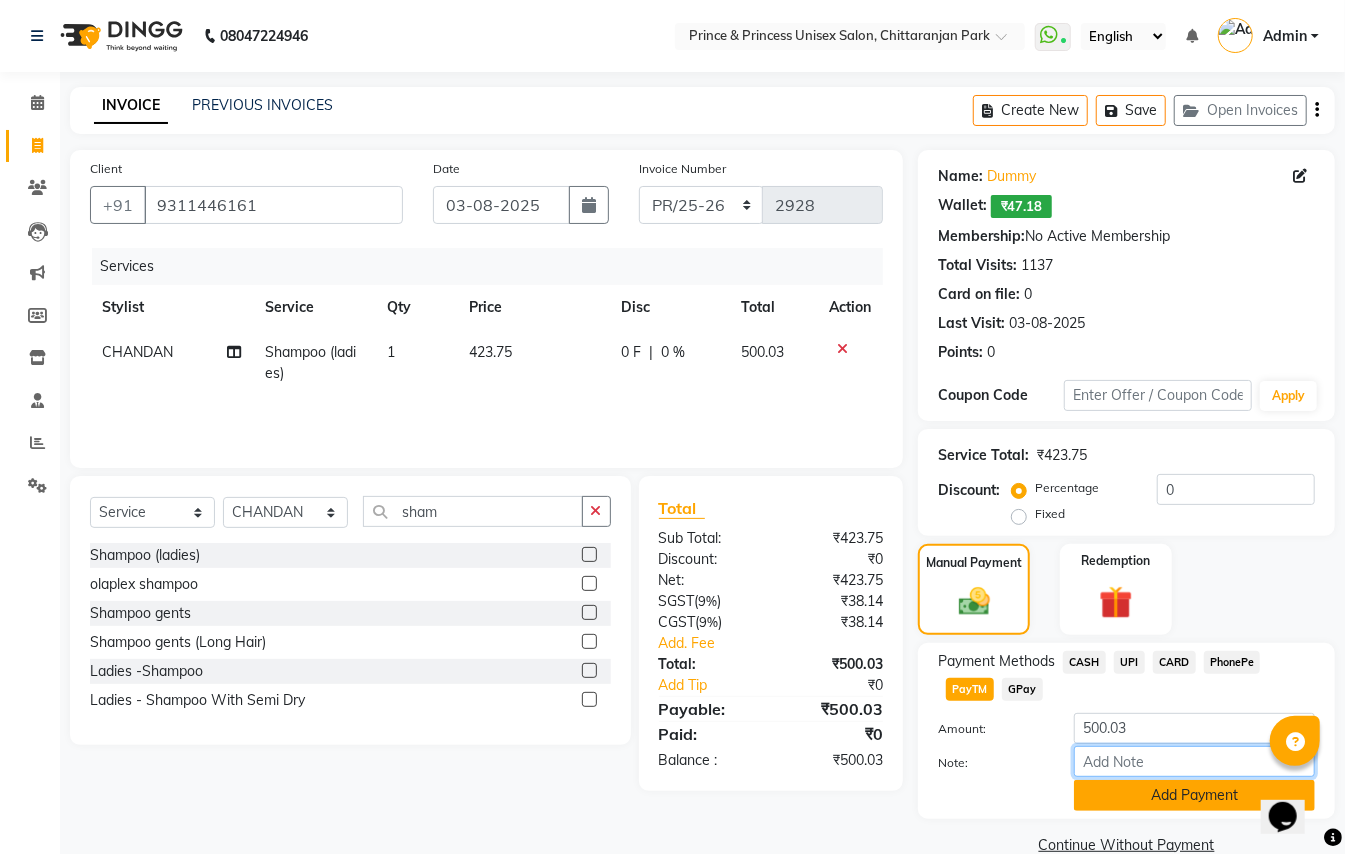 drag, startPoint x: 1097, startPoint y: 770, endPoint x: 1101, endPoint y: 786, distance: 16.492422 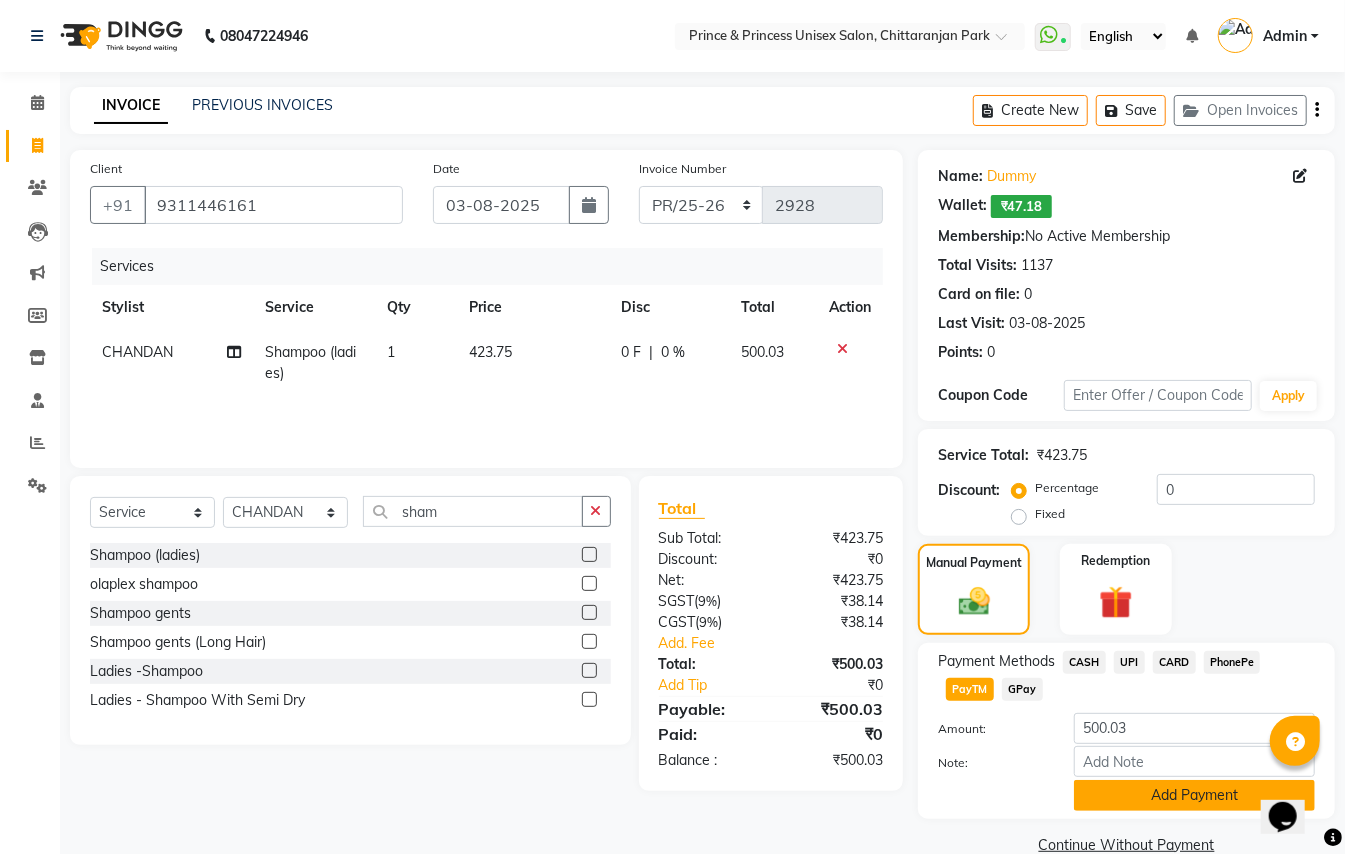 click on "Add Payment" 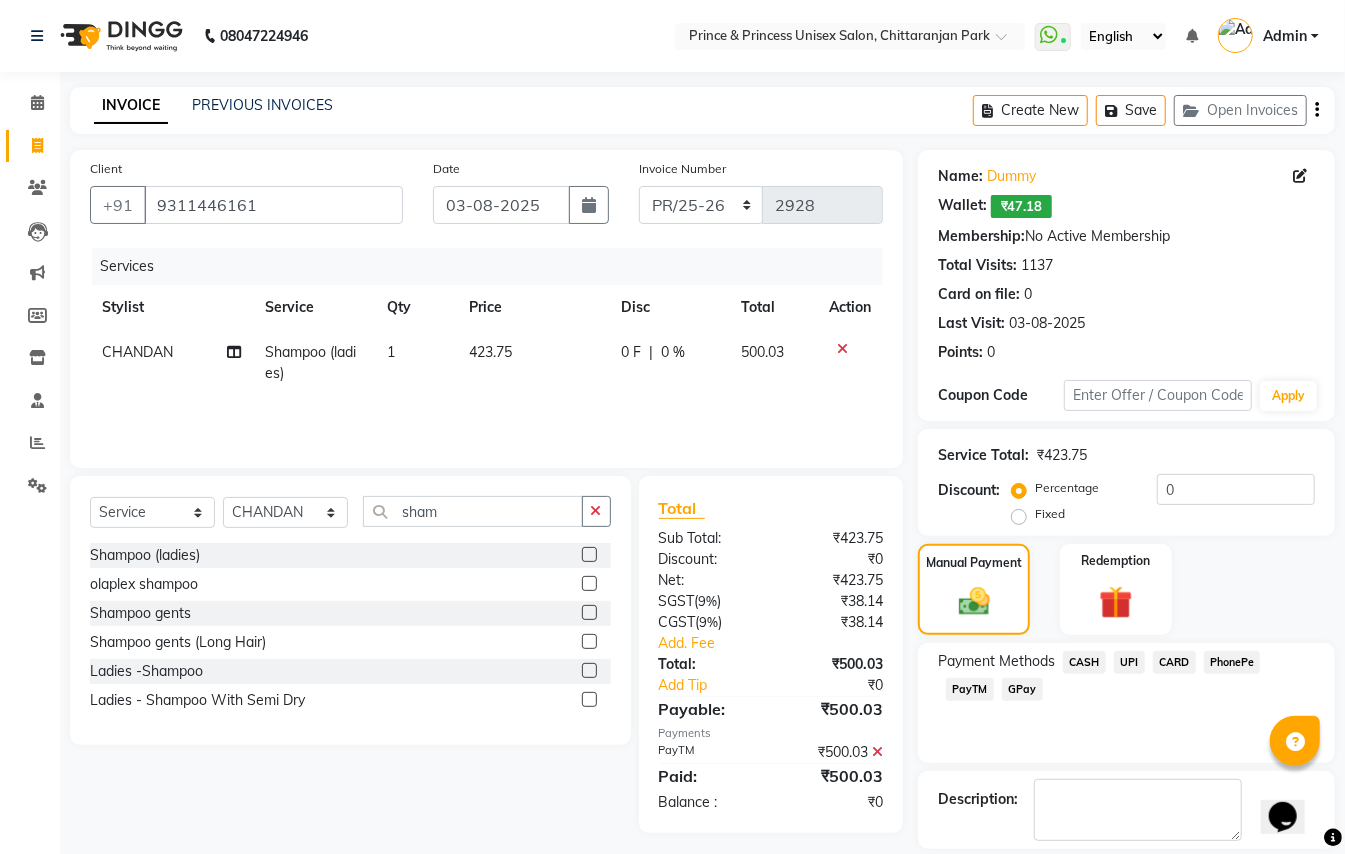 scroll, scrollTop: 94, scrollLeft: 0, axis: vertical 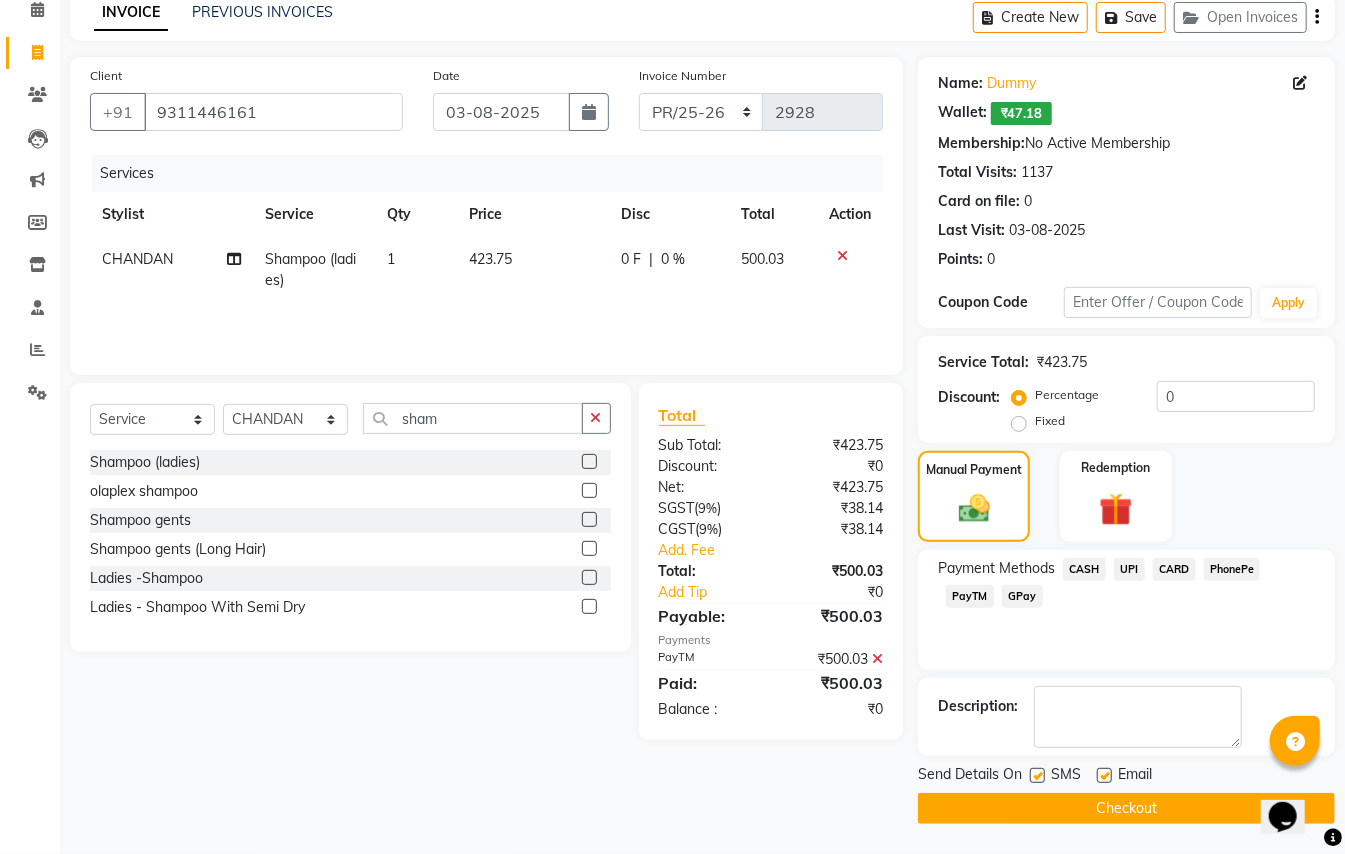 click on "Checkout" 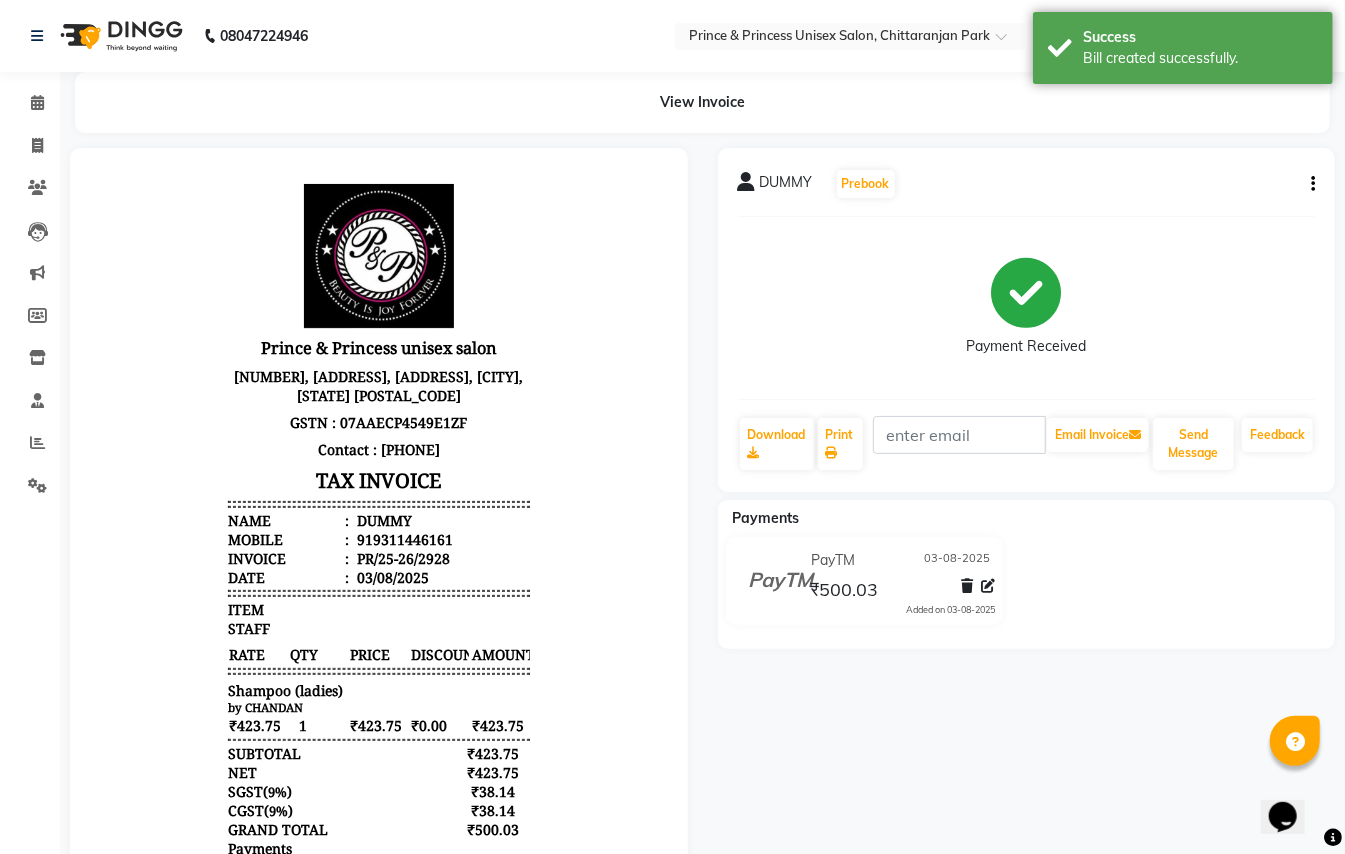scroll, scrollTop: 0, scrollLeft: 0, axis: both 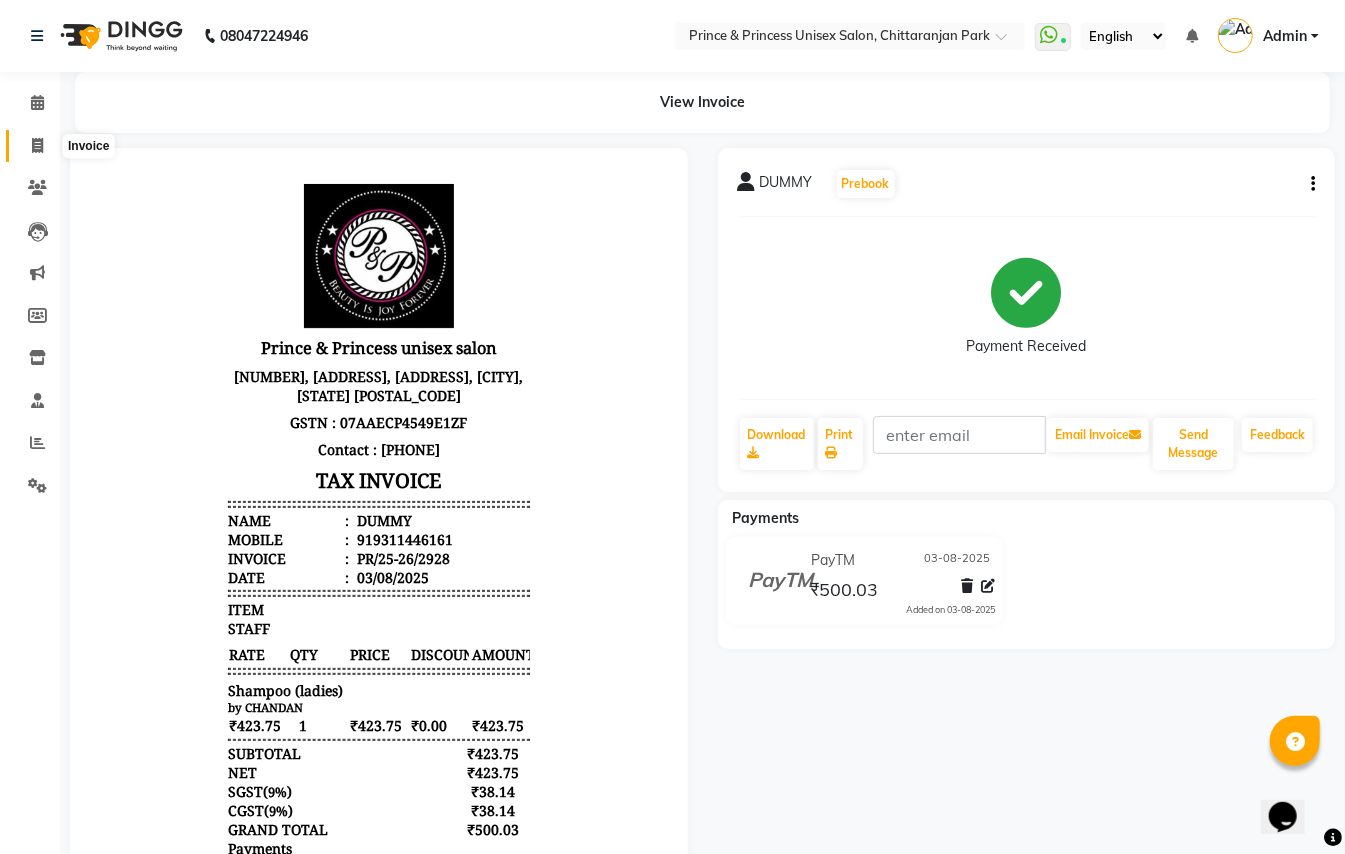 click 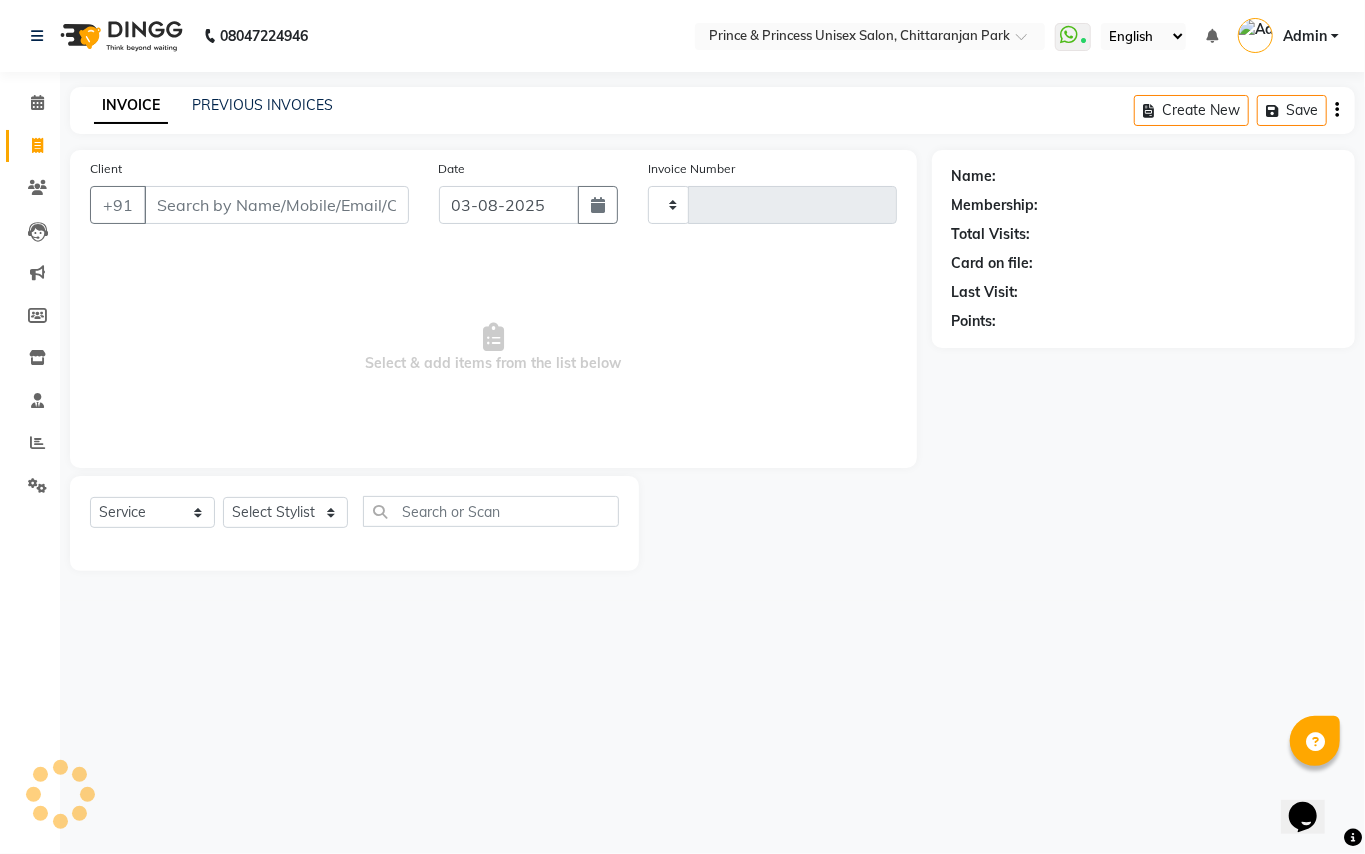 click on "Client" at bounding box center [276, 205] 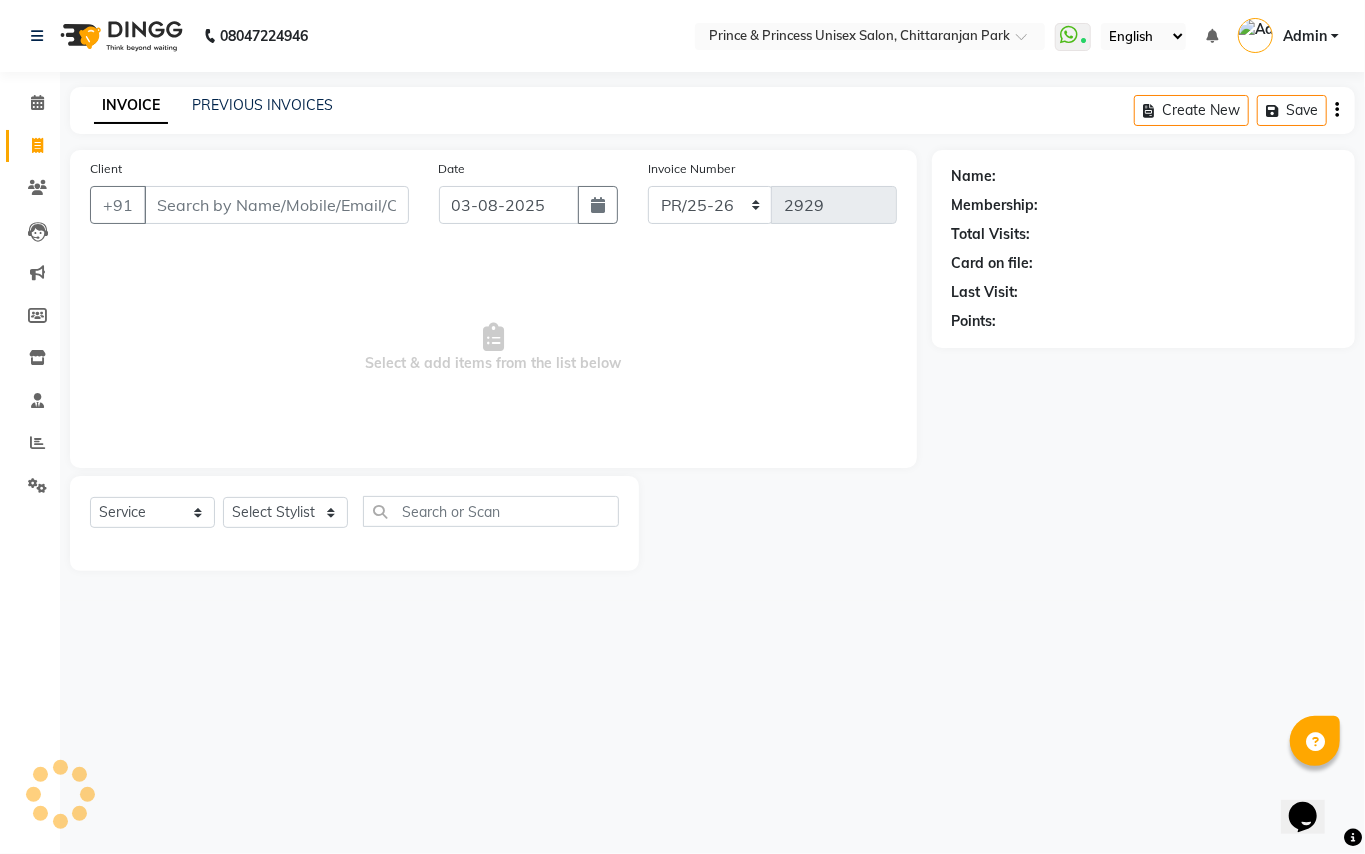 click on "Client" at bounding box center (276, 205) 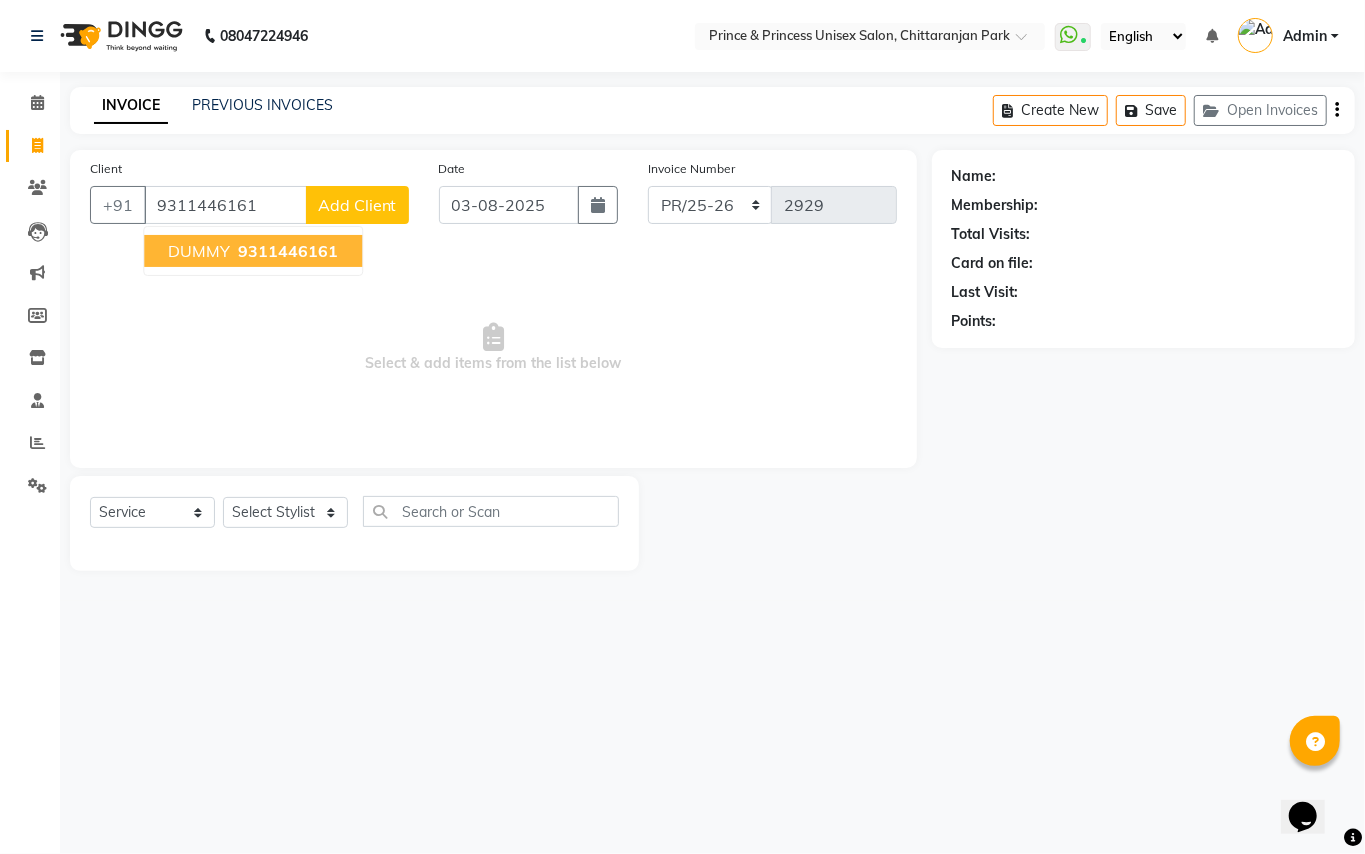 click on "DUMMY   9311446161" at bounding box center [253, 251] 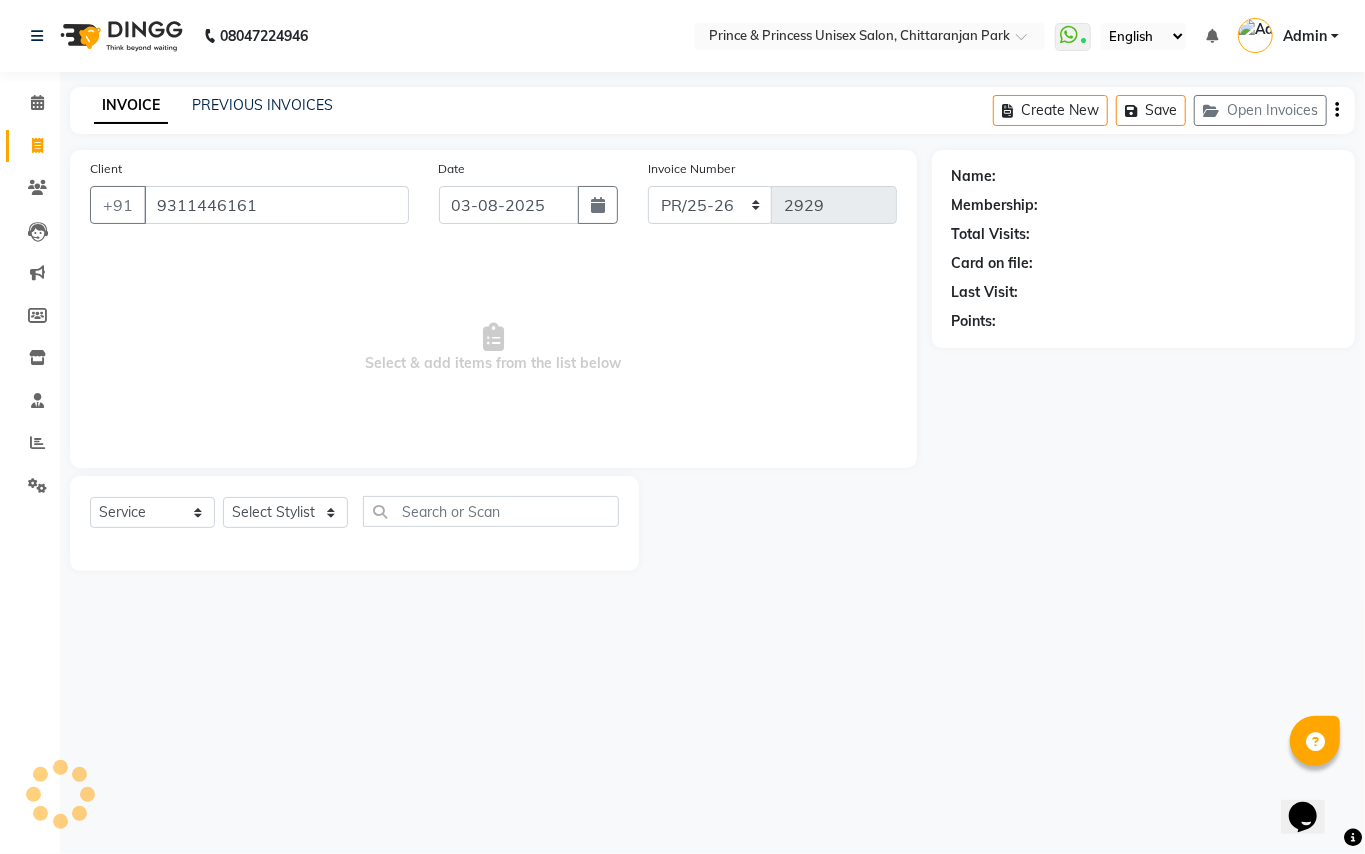 type on "9311446161" 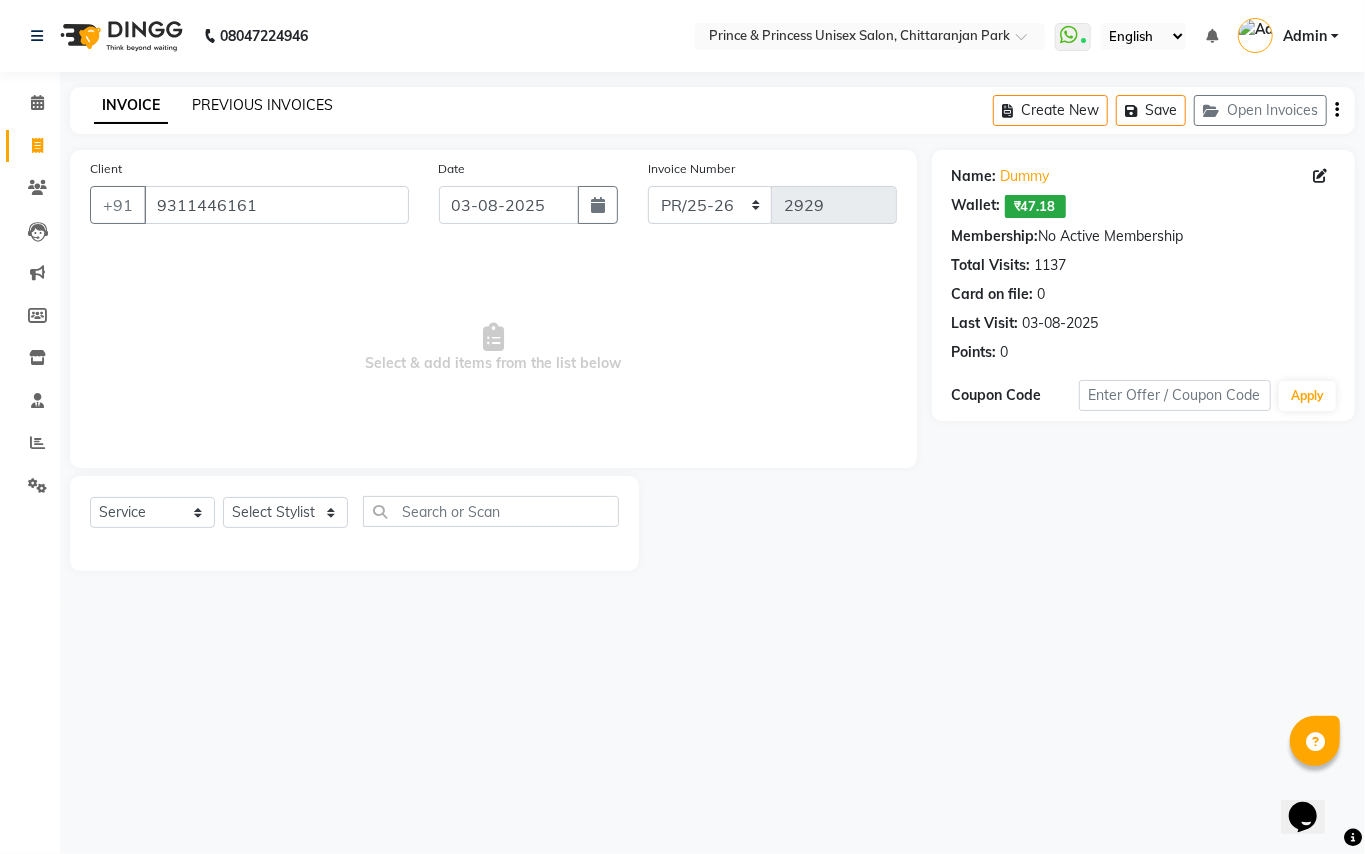 click on "PREVIOUS INVOICES" 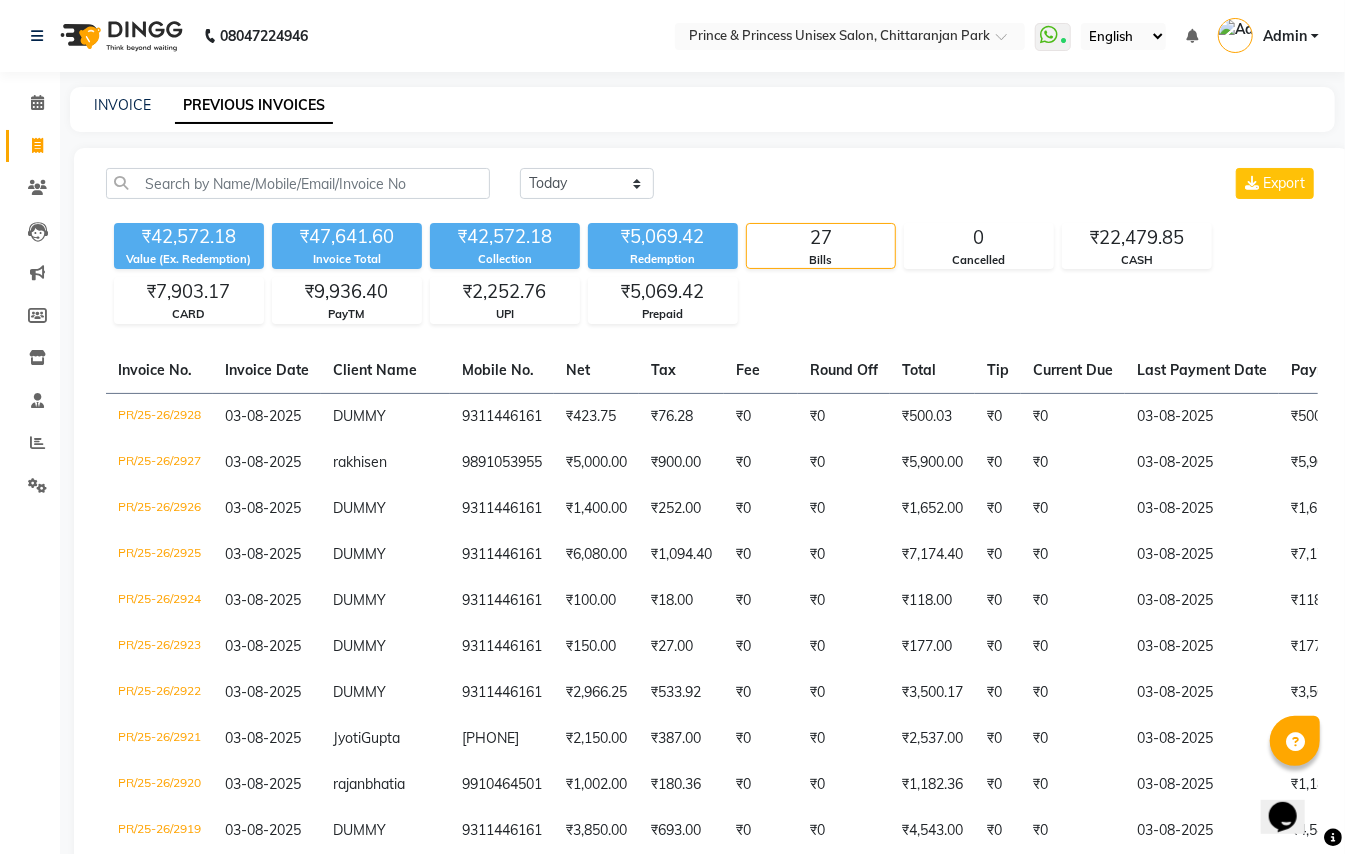 click on "INVOICE PREVIOUS INVOICES" 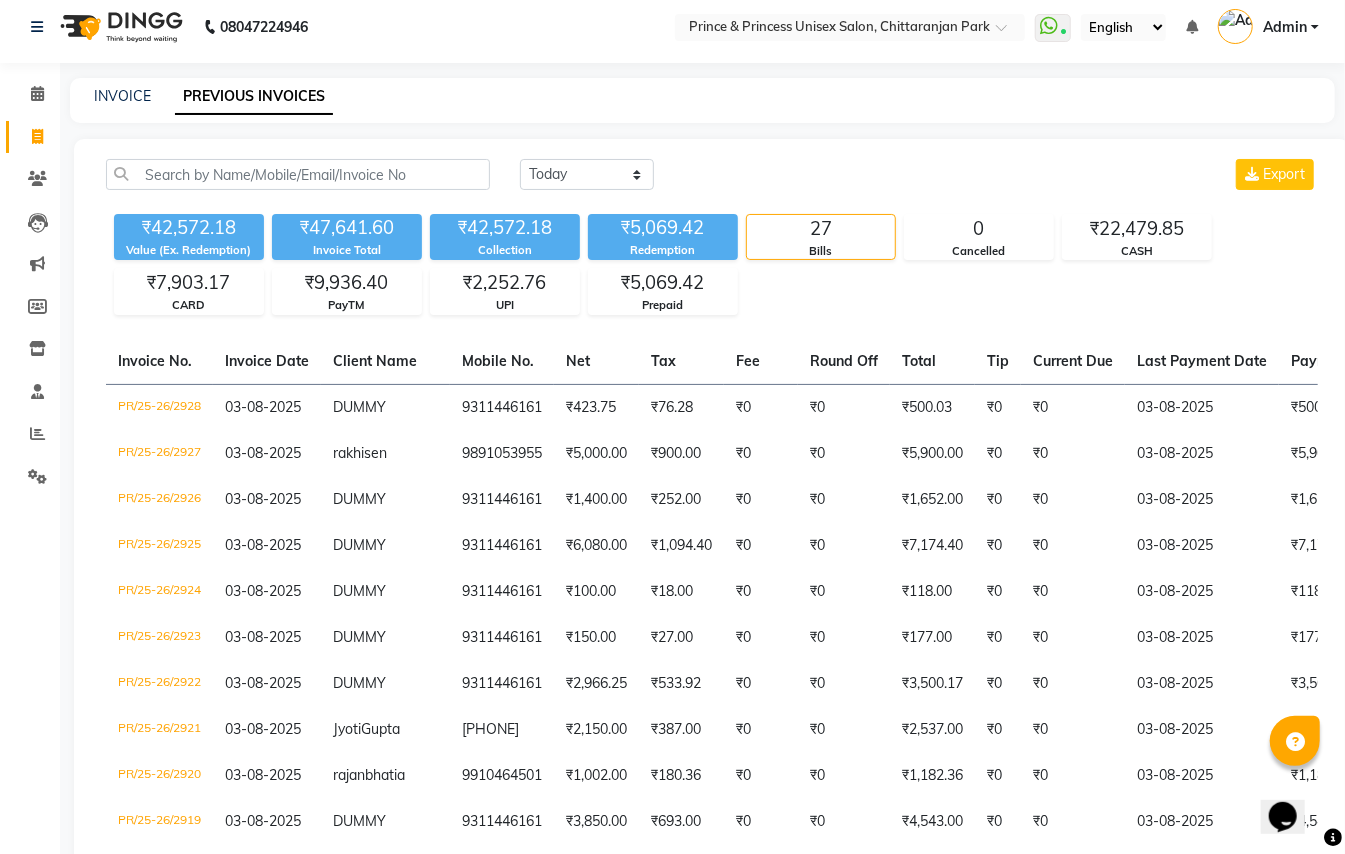 scroll, scrollTop: 0, scrollLeft: 0, axis: both 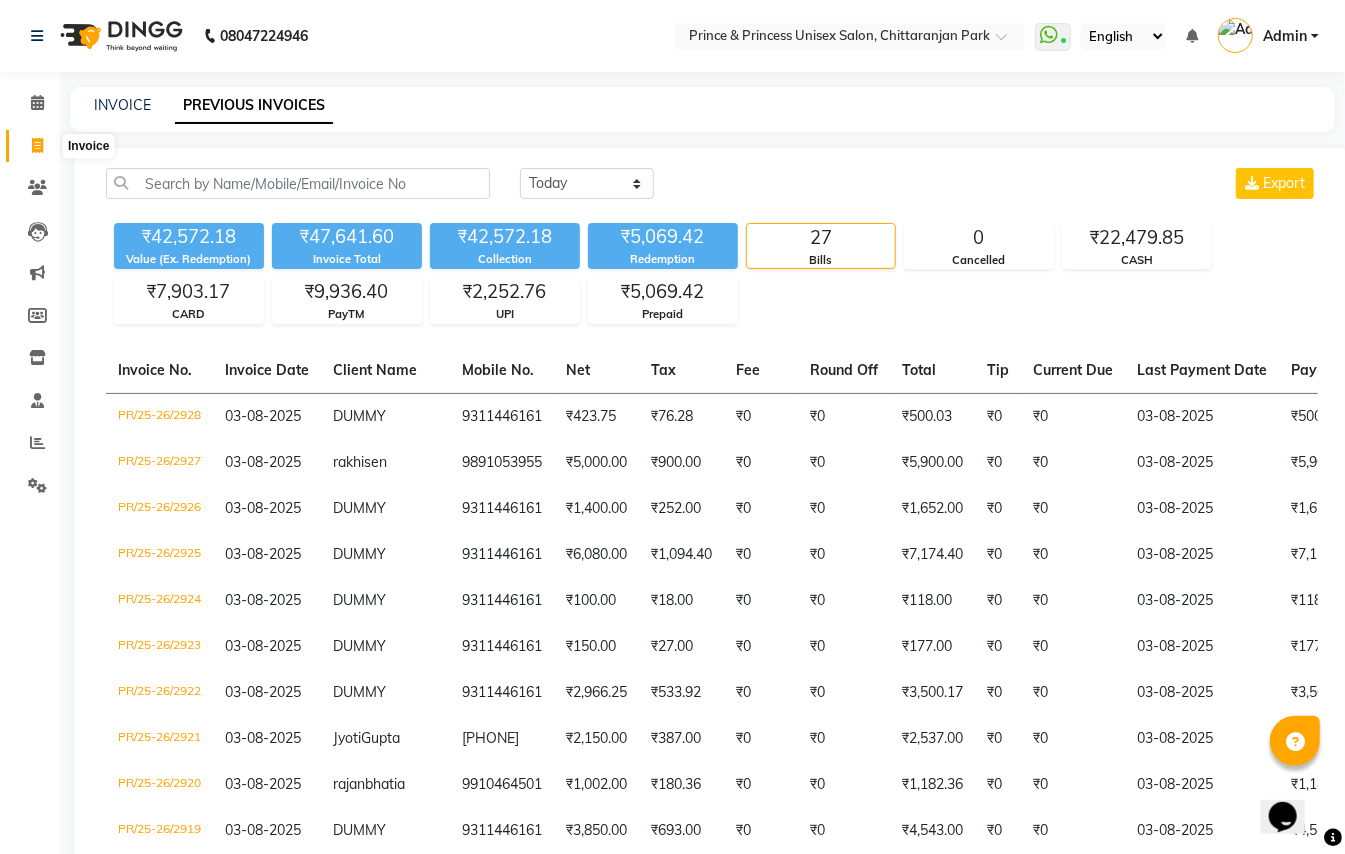 click 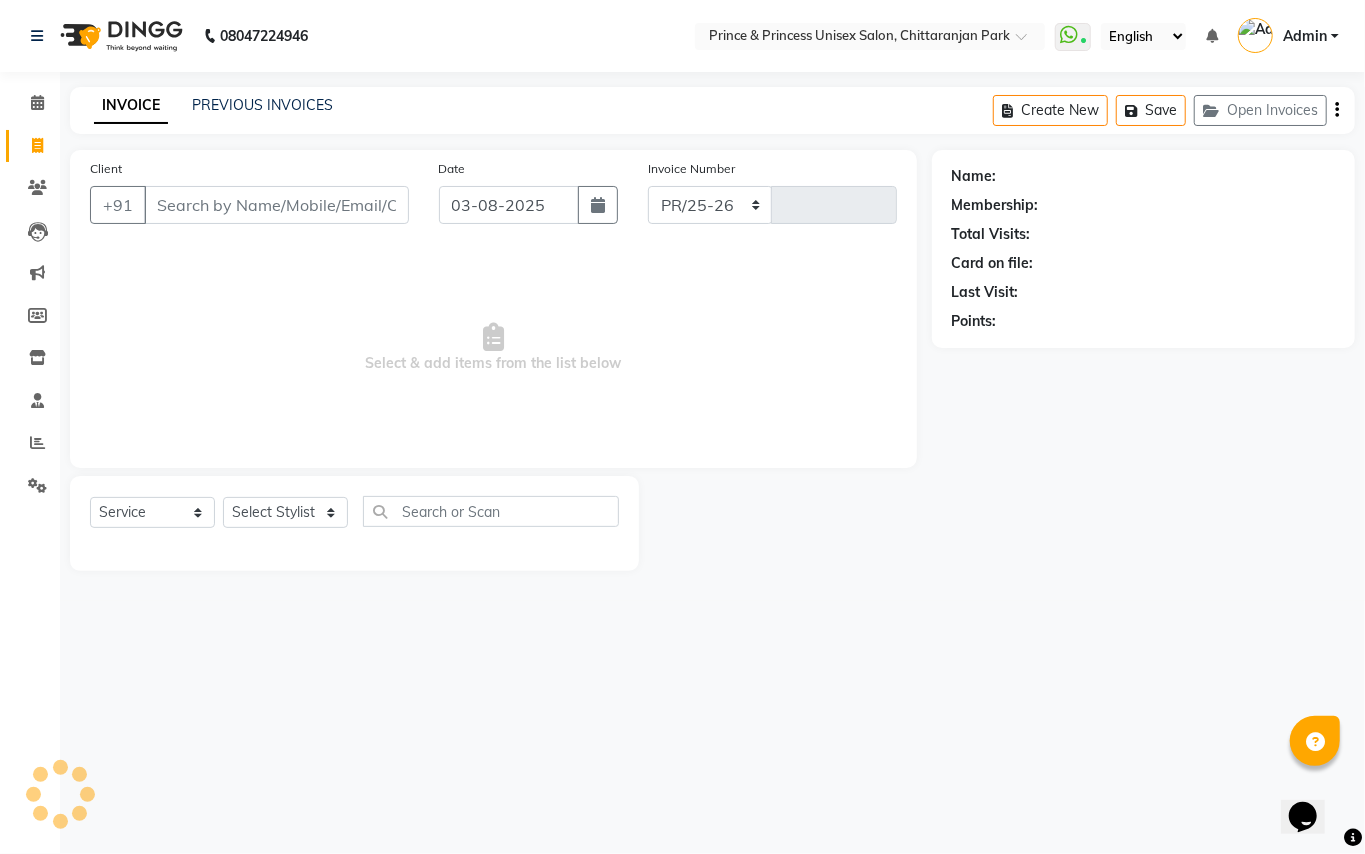 select on "3760" 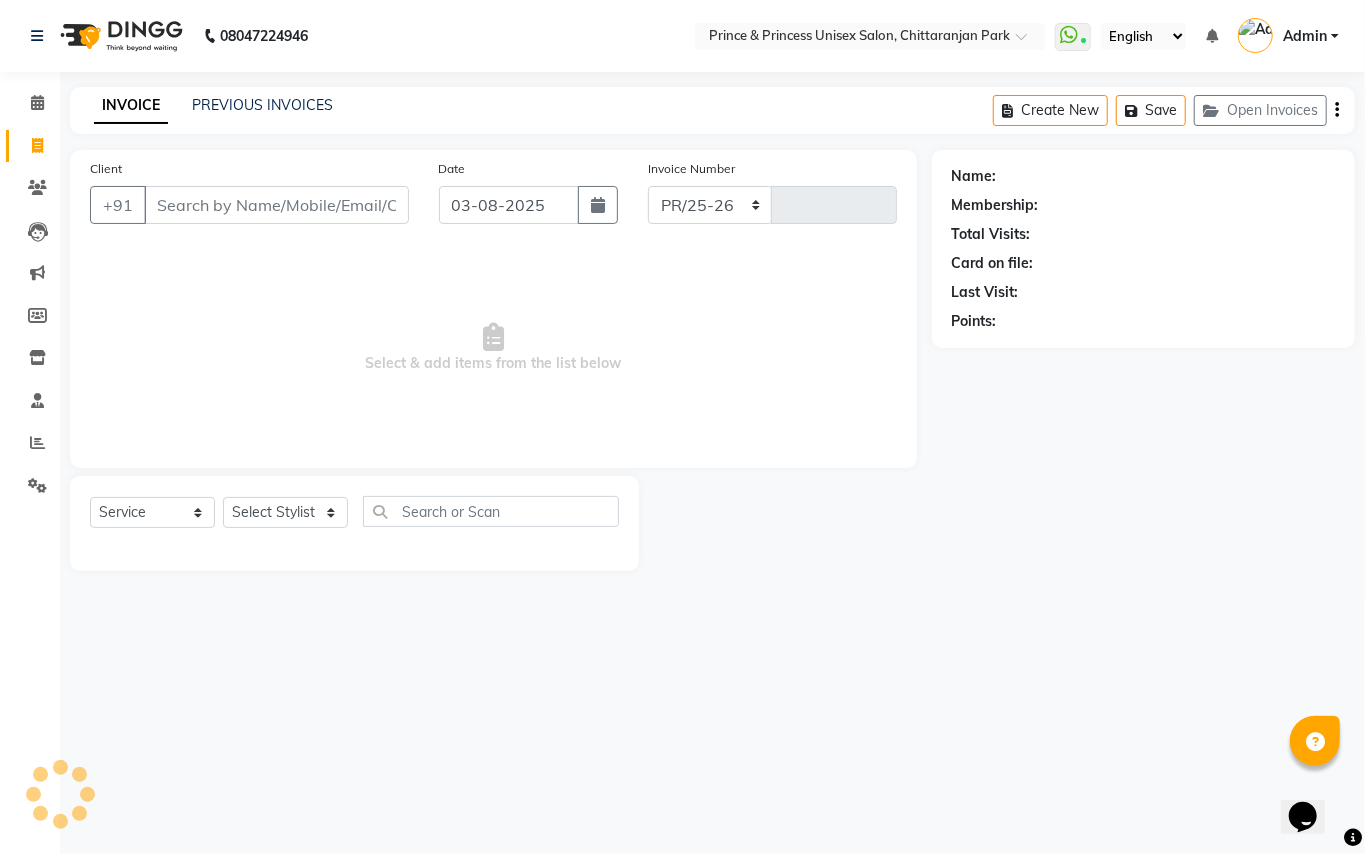 type on "2929" 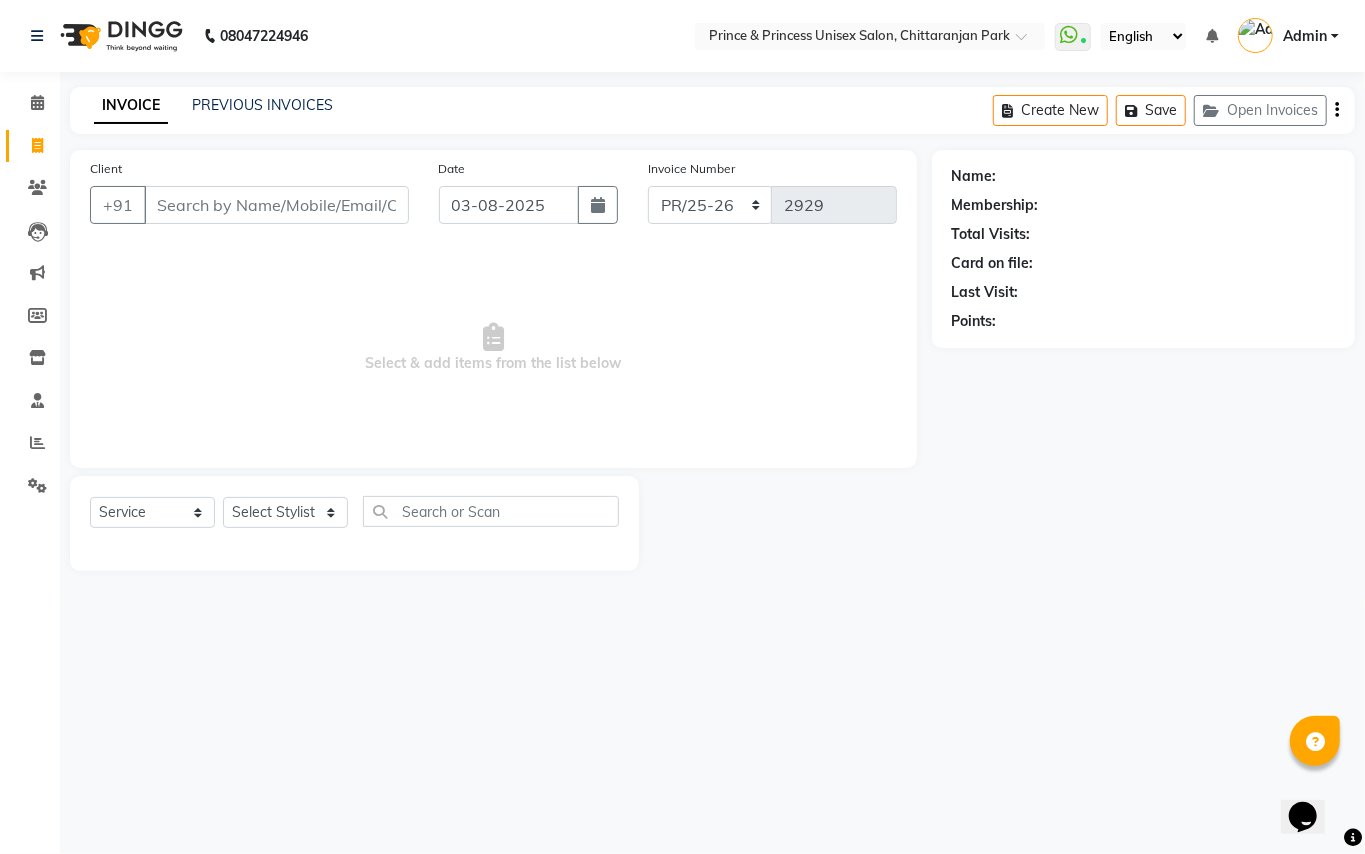 click on "Client" at bounding box center [276, 205] 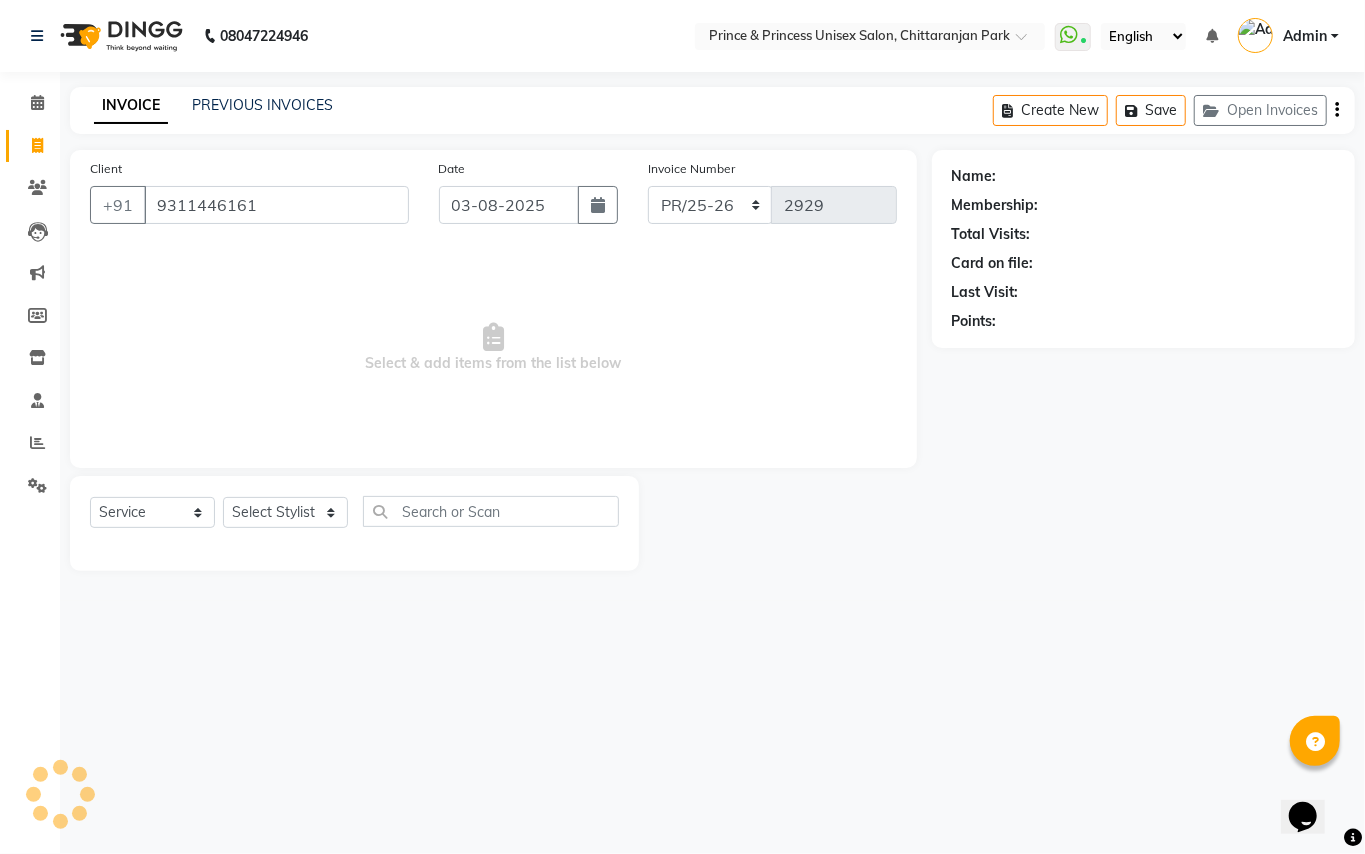 type on "9311446161" 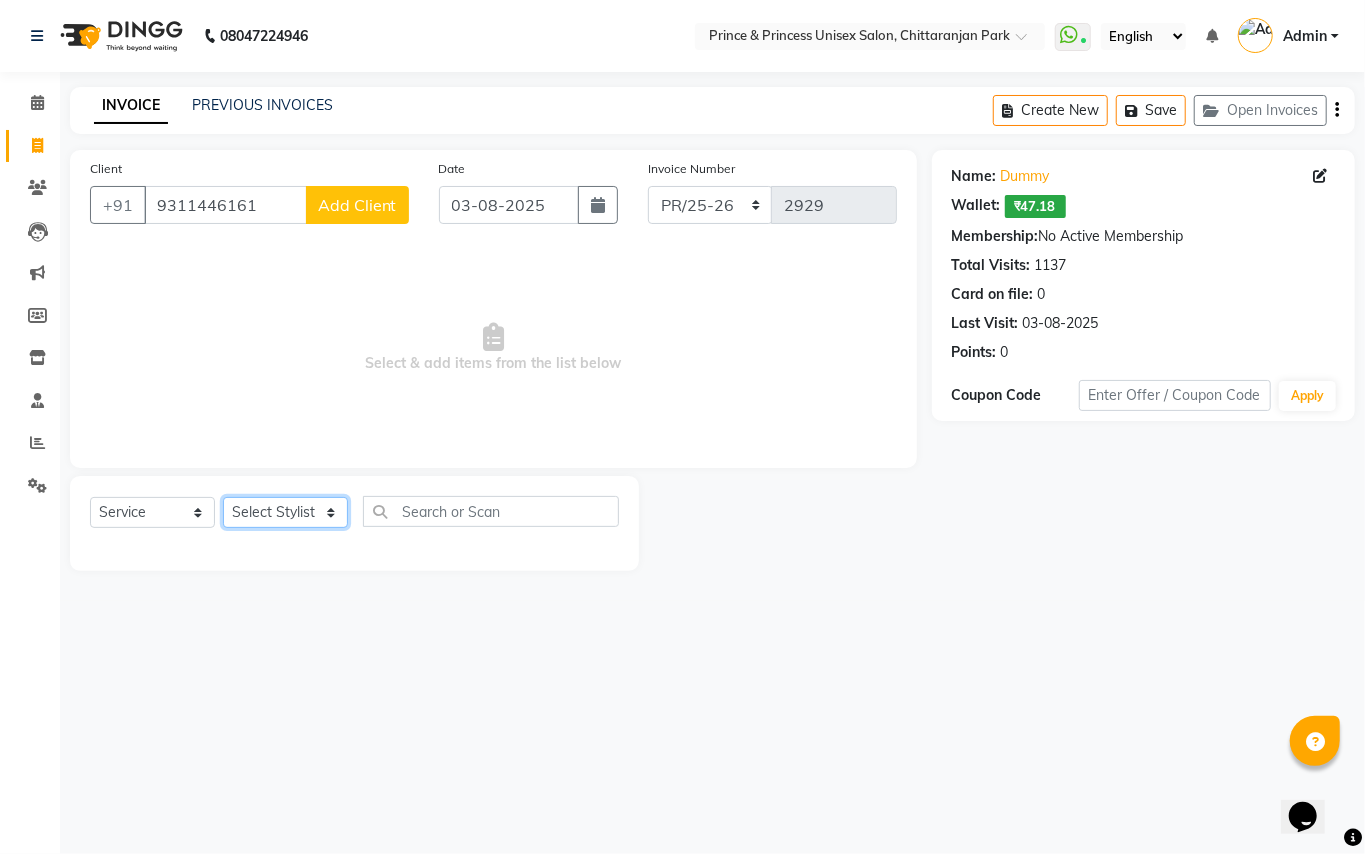 click on "Select Stylist ABHISHEK AJEET AJEET NEW ARUN ASLAM CHANDAN GUDDU MAHESH MANI MEENAKSHI MONU PINKI RAHUL RISHI SANDEEP SONIYA TABASSUM XYZ" 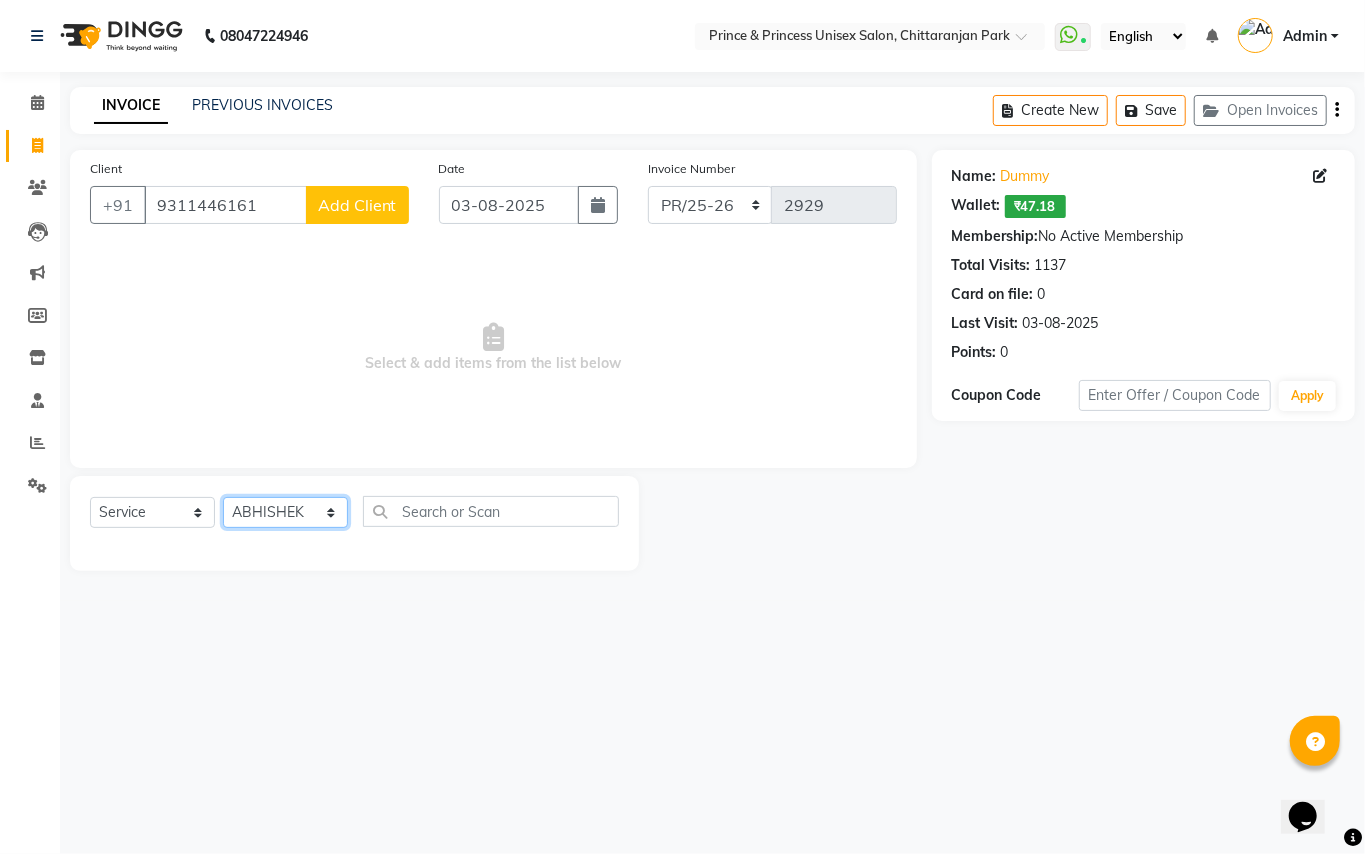 drag, startPoint x: 274, startPoint y: 510, endPoint x: 605, endPoint y: 538, distance: 332.1822 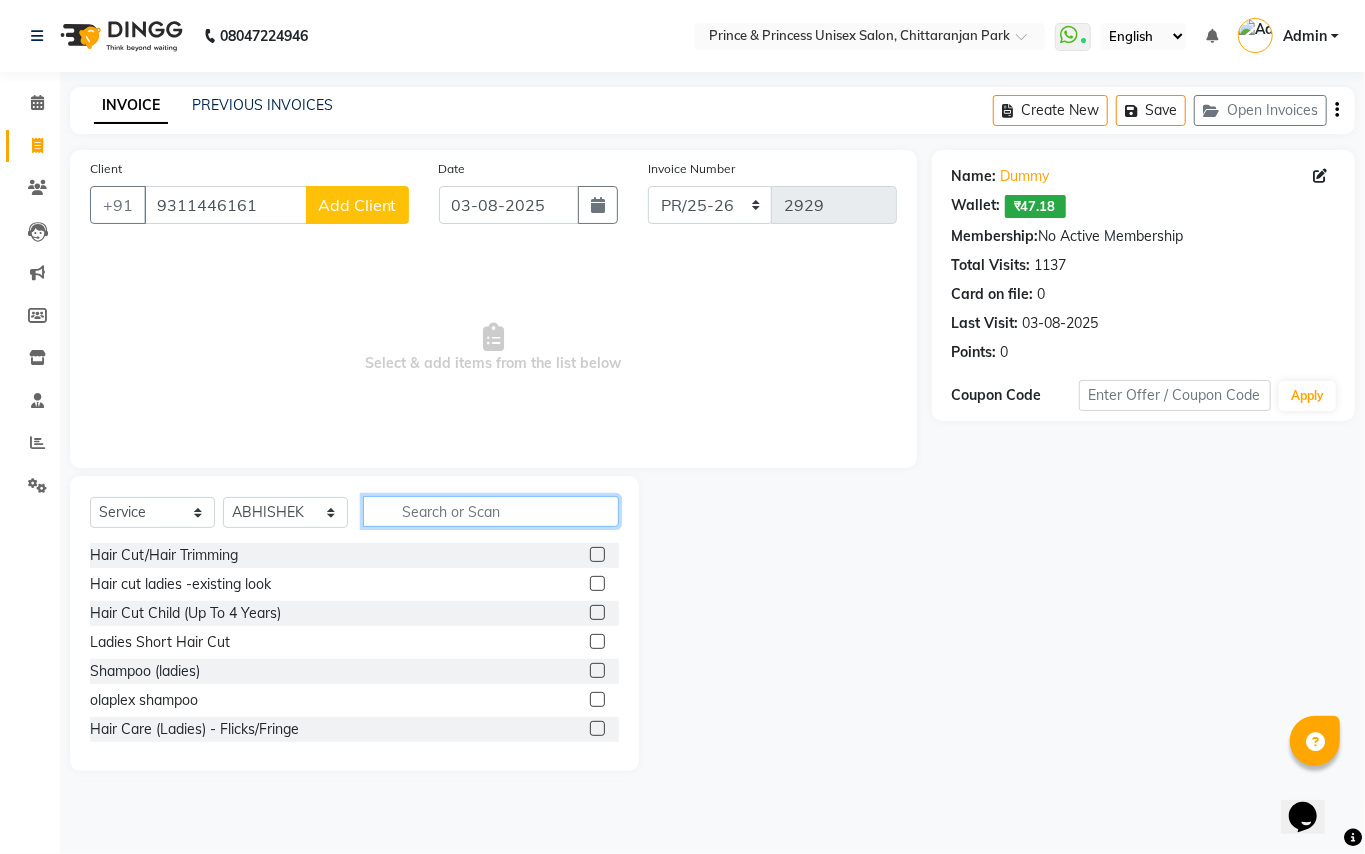 click 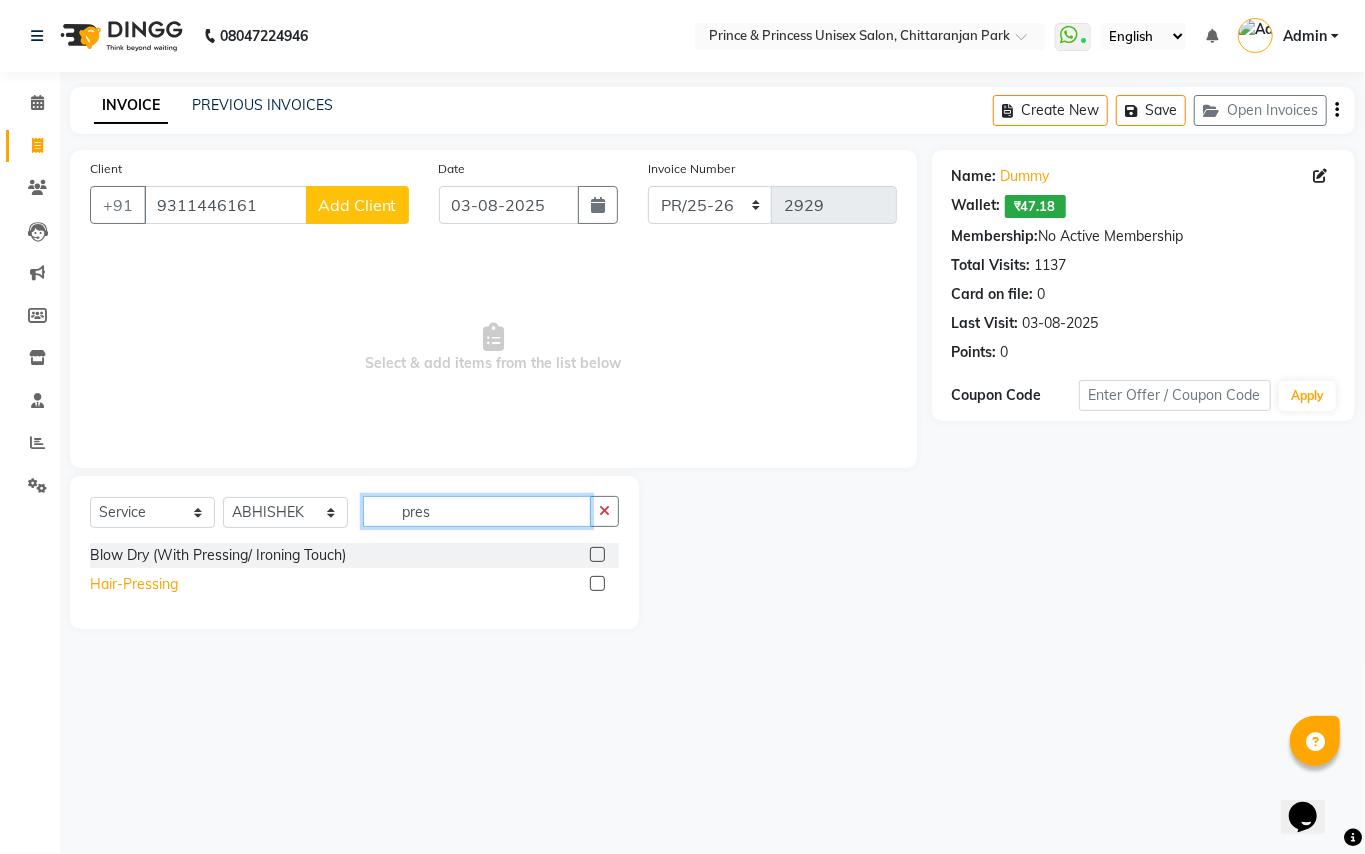 type on "pres" 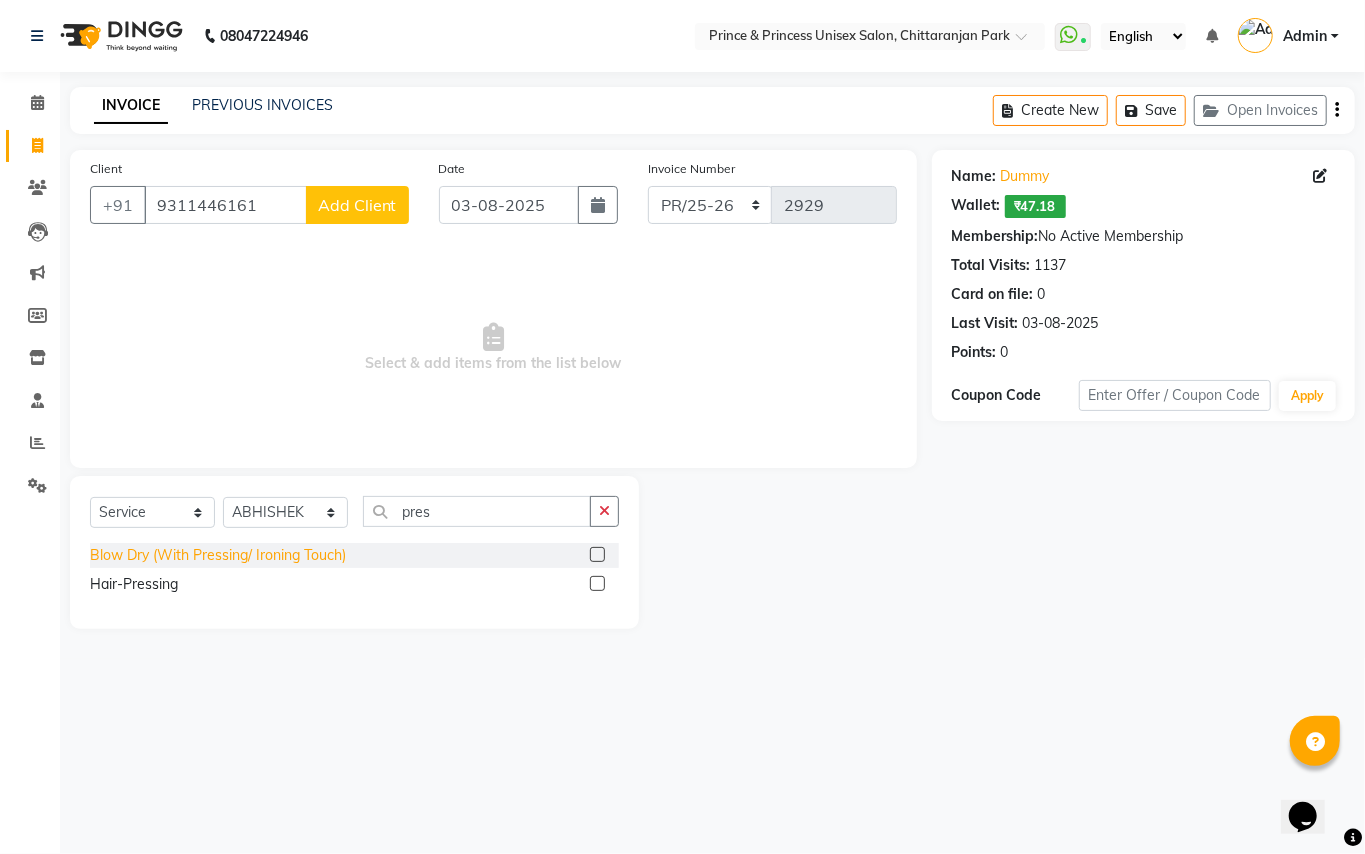 drag, startPoint x: 137, startPoint y: 586, endPoint x: 248, endPoint y: 561, distance: 113.78049 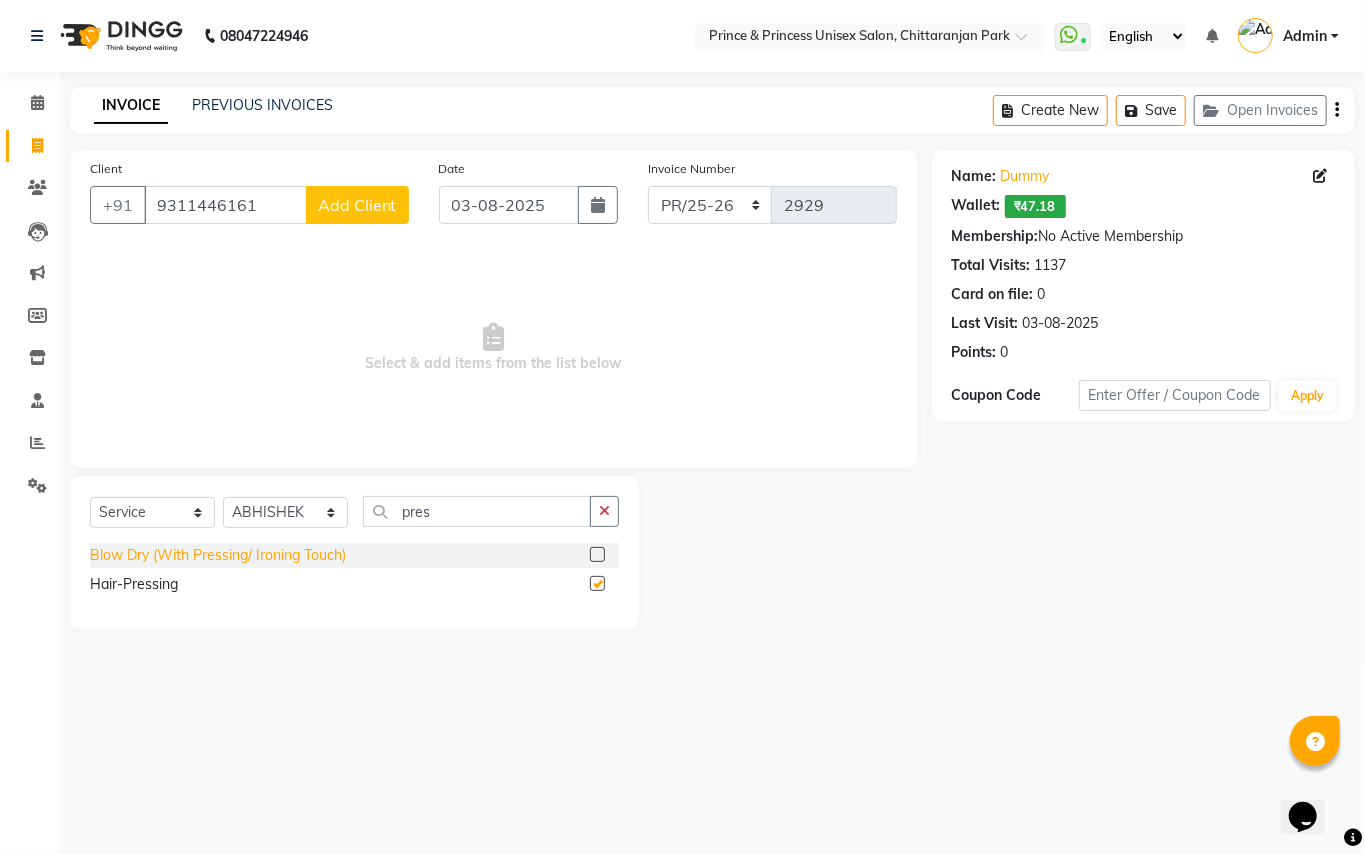 checkbox on "false" 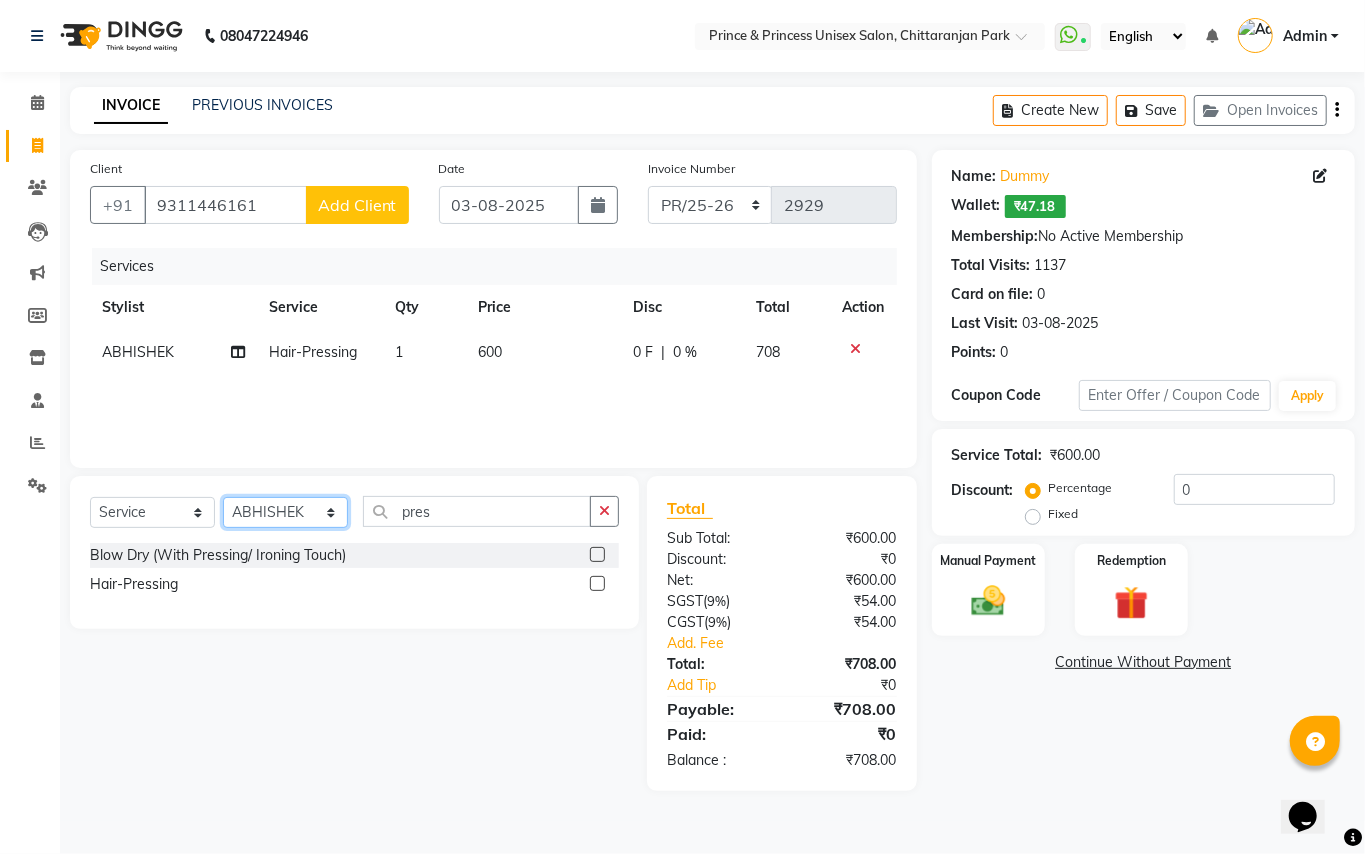 click on "Select Stylist ABHISHEK AJEET AJEET NEW ARUN ASLAM CHANDAN GUDDU MAHESH MANI MEENAKSHI MONU PINKI RAHUL RISHI SANDEEP SONIYA TABASSUM XYZ" 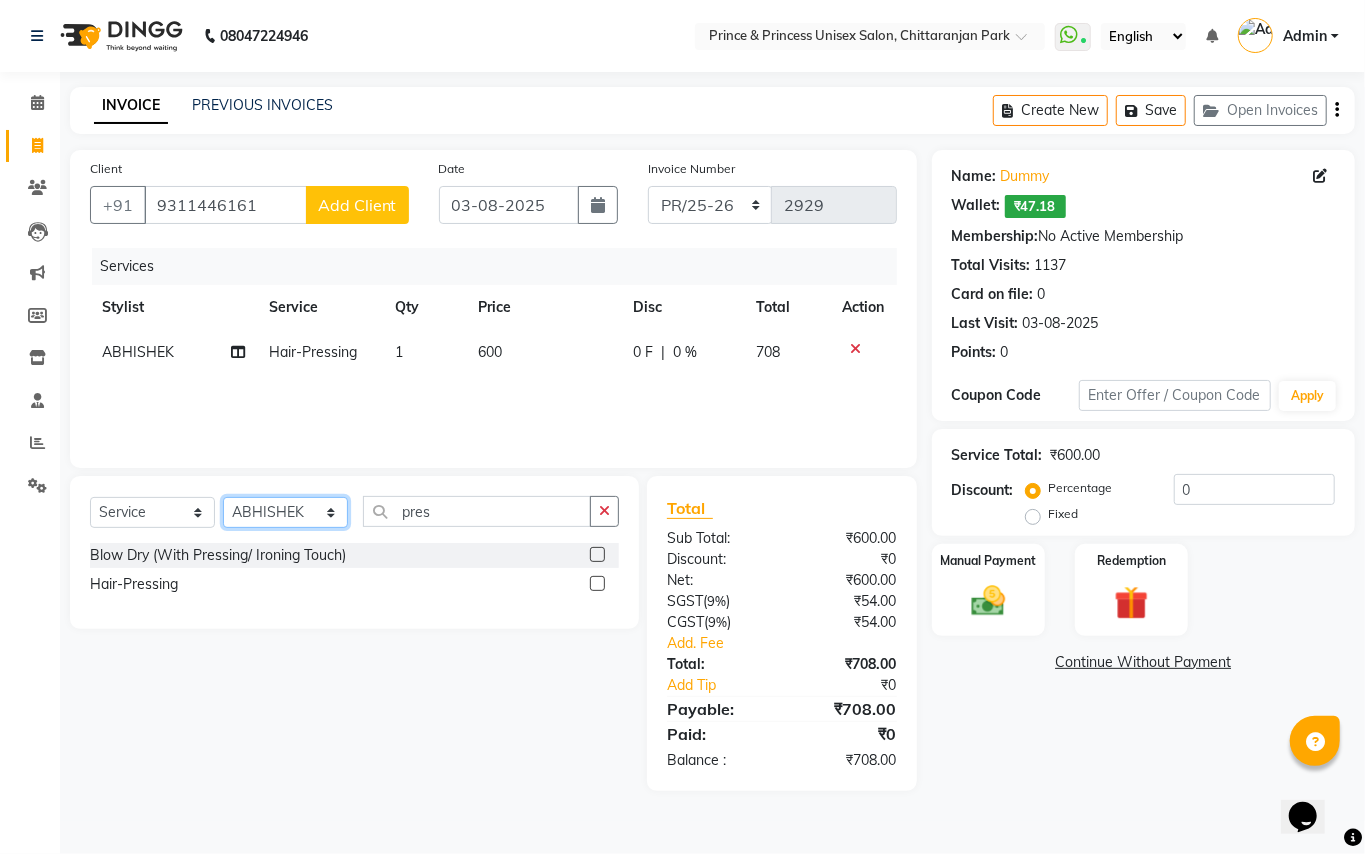 select on "35102" 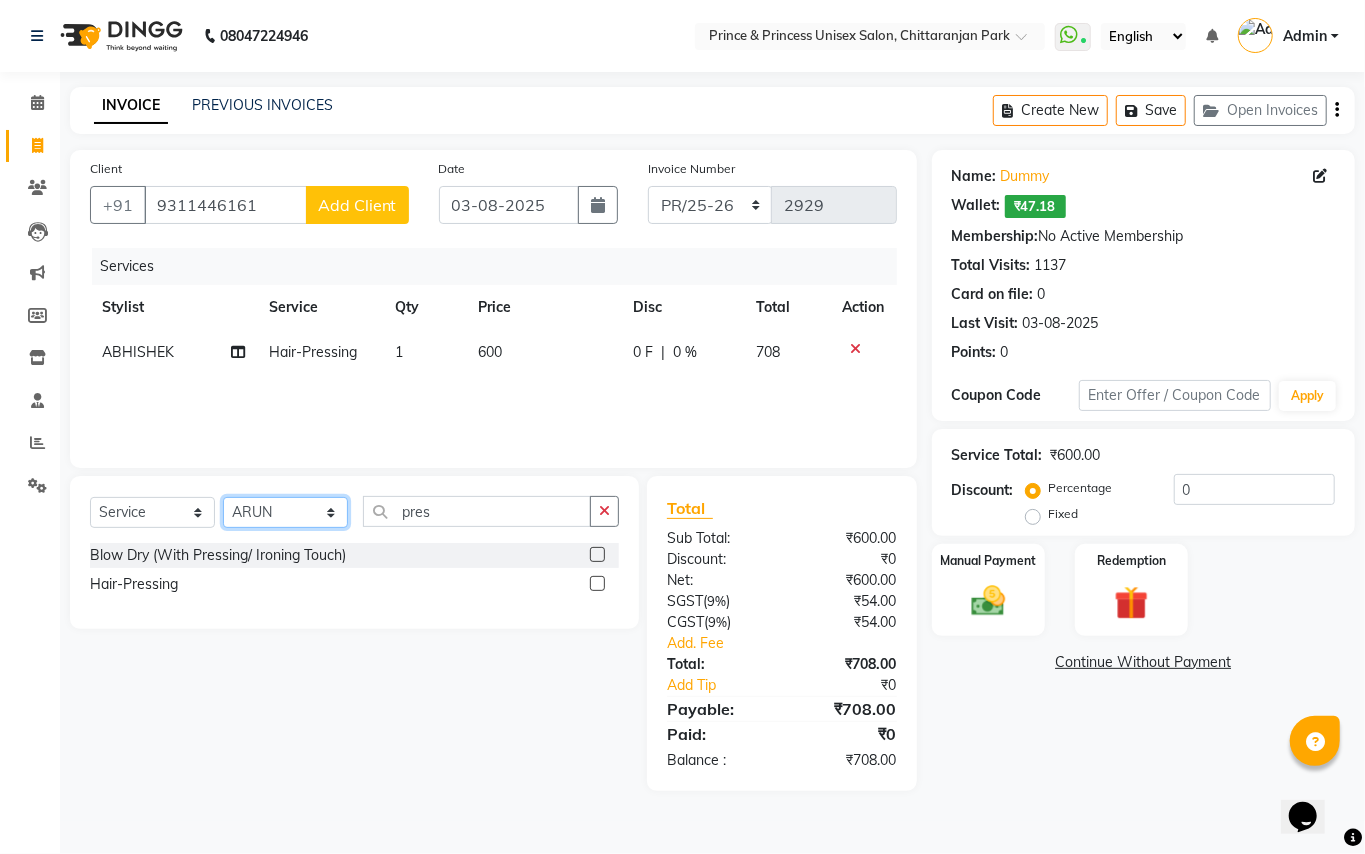 drag, startPoint x: 301, startPoint y: 517, endPoint x: 482, endPoint y: 512, distance: 181.06905 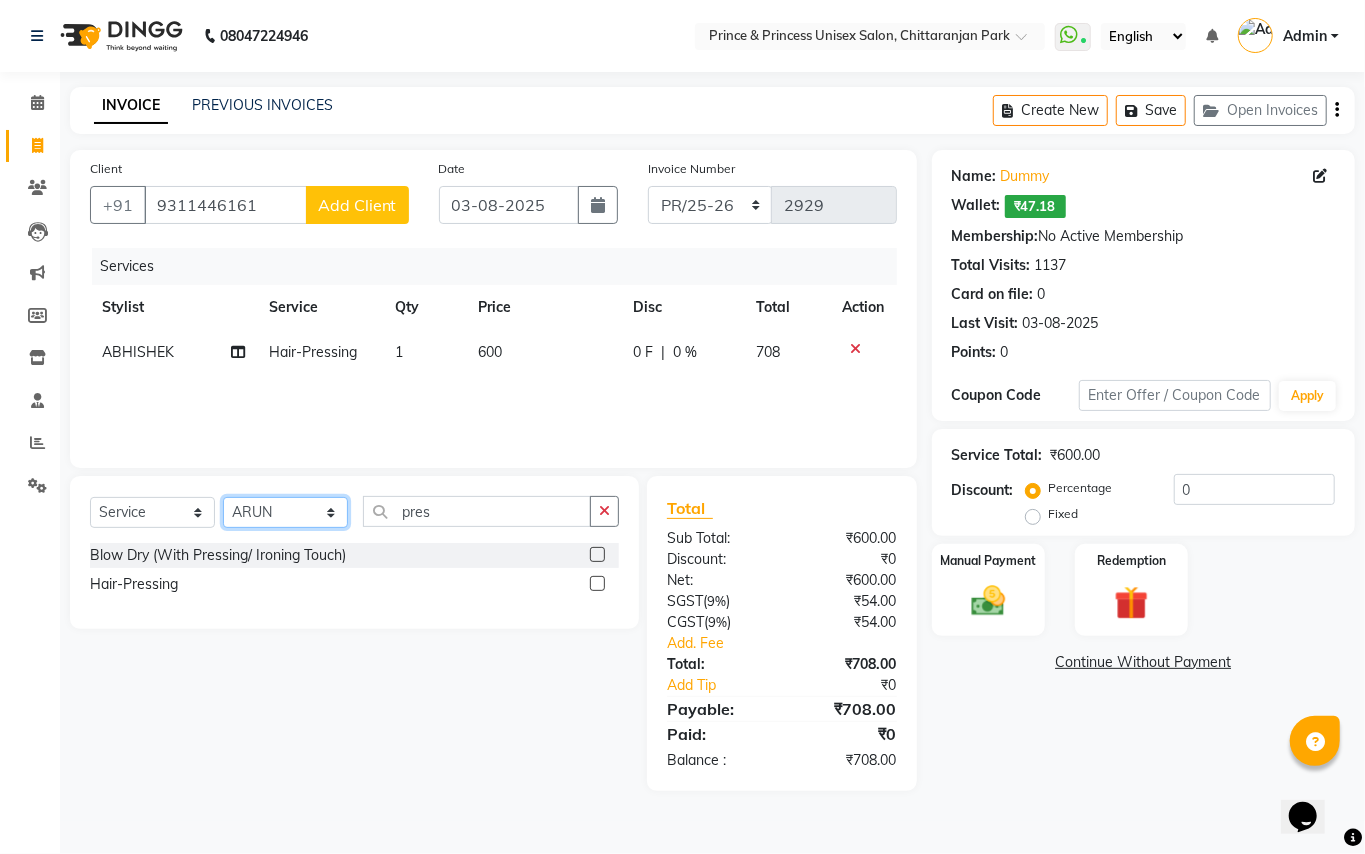 click on "Select Stylist ABHISHEK AJEET AJEET NEW ARUN ASLAM CHANDAN GUDDU MAHESH MANI MEENAKSHI MONU PINKI RAHUL RISHI SANDEEP SONIYA TABASSUM XYZ" 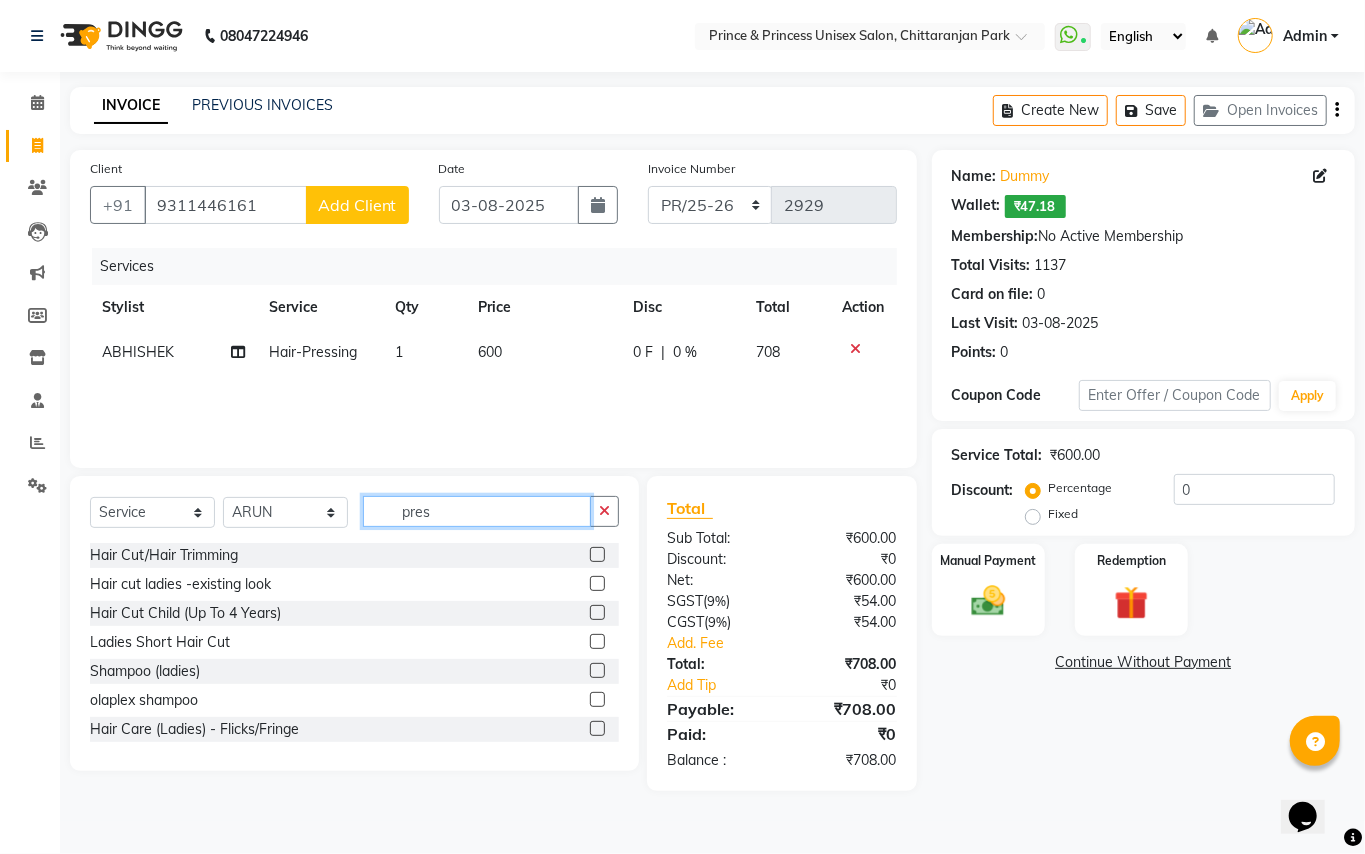 drag, startPoint x: 465, startPoint y: 512, endPoint x: 108, endPoint y: 321, distance: 404.8827 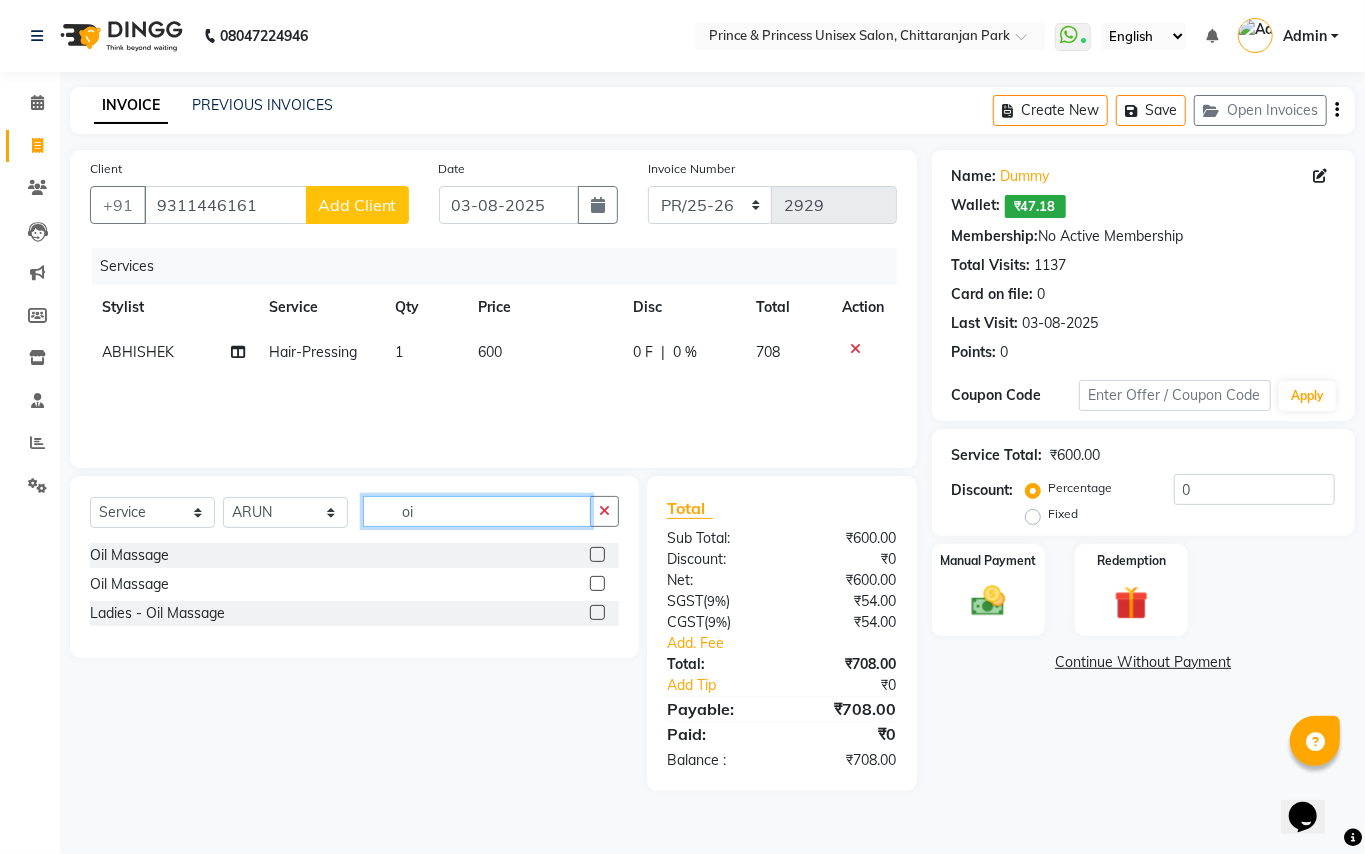 type on "oil" 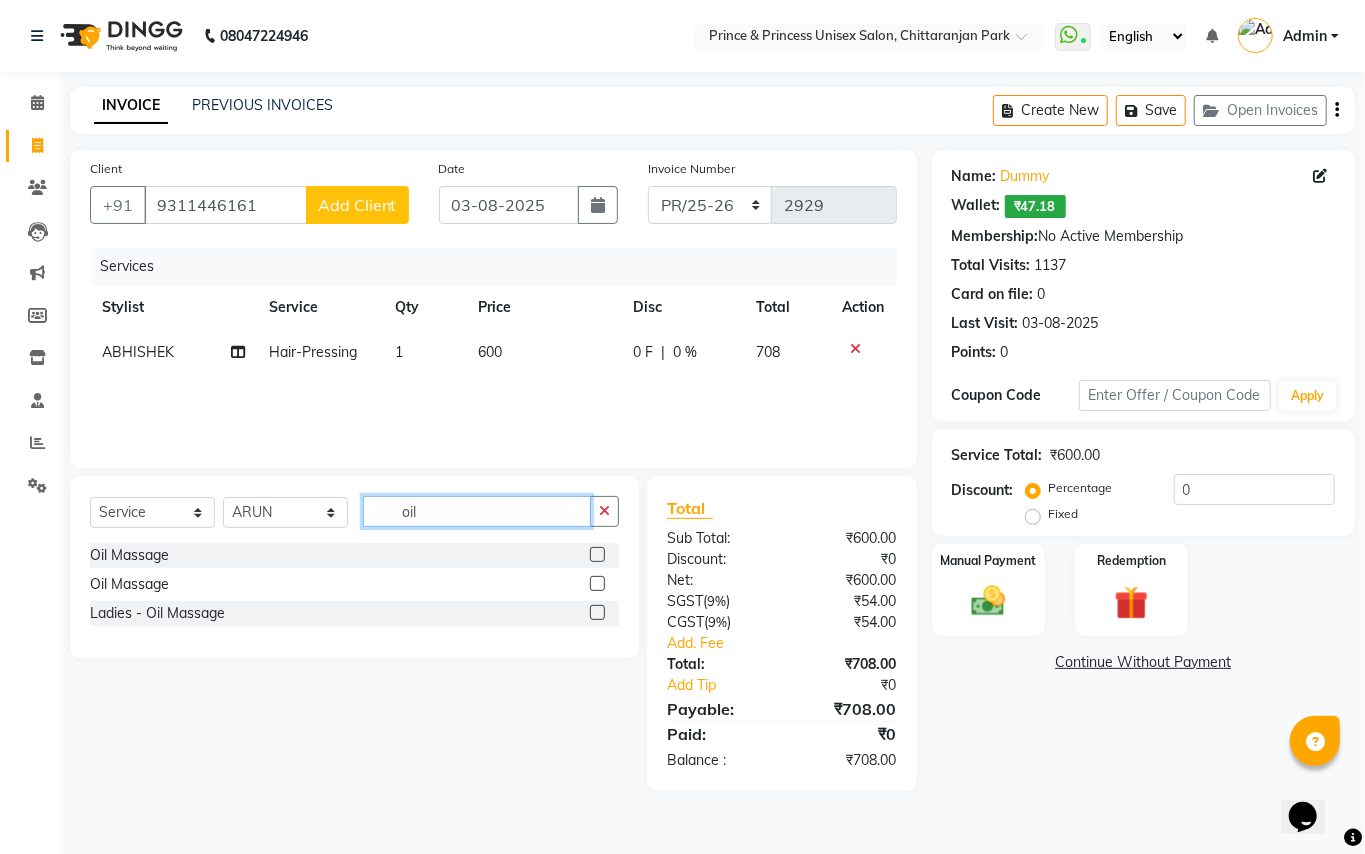 drag, startPoint x: 425, startPoint y: 514, endPoint x: 246, endPoint y: 370, distance: 229.73245 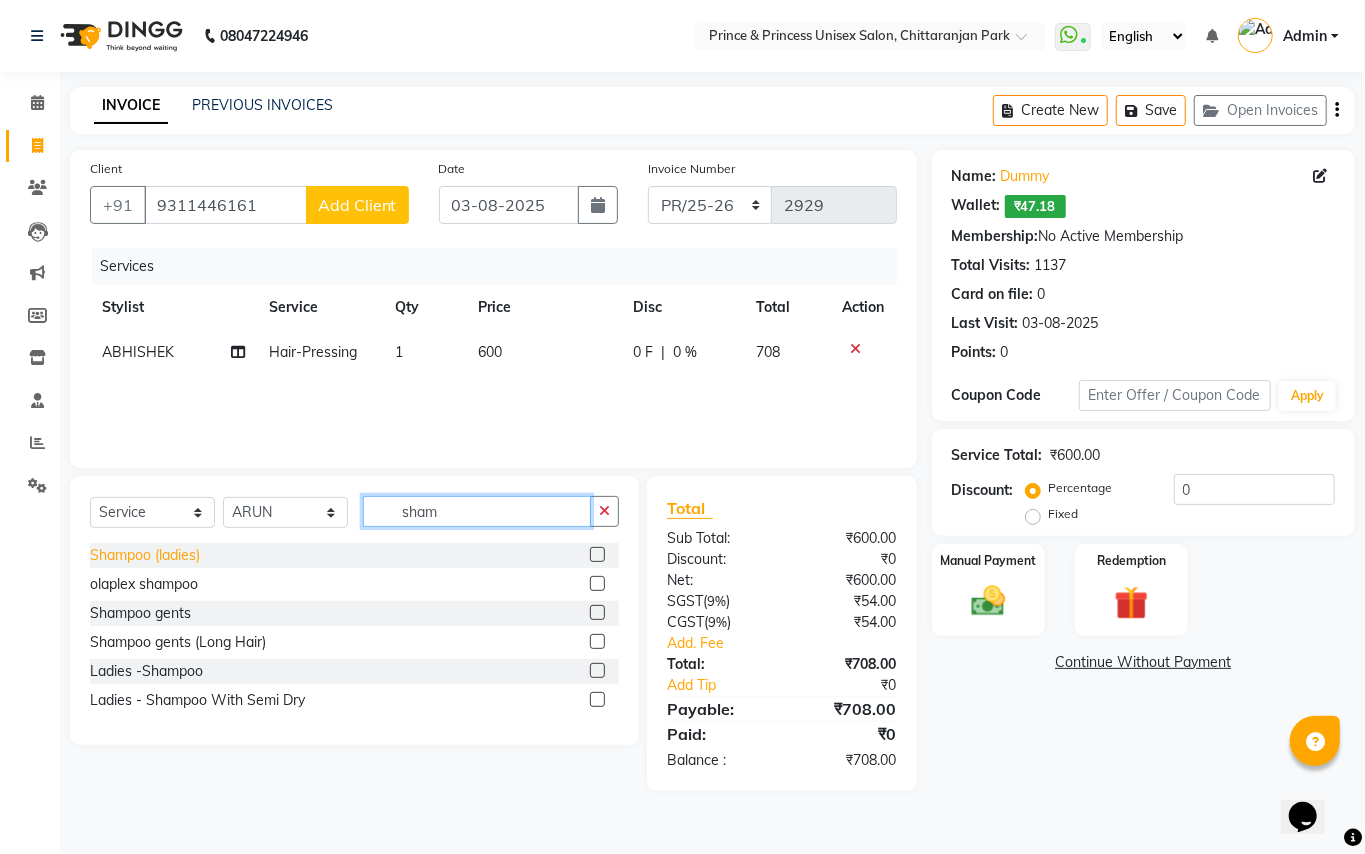 type on "sham" 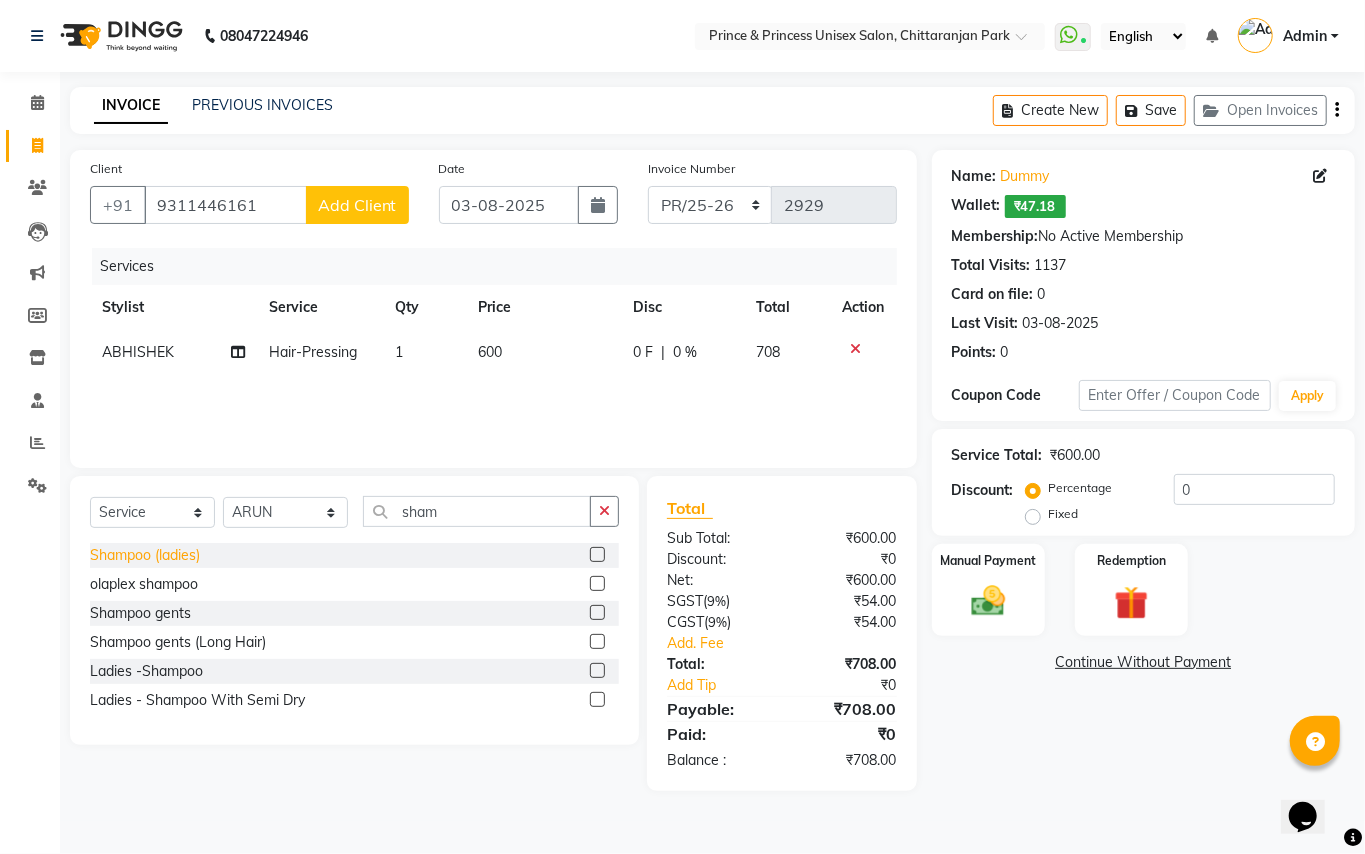click on "Shampoo (ladies)" 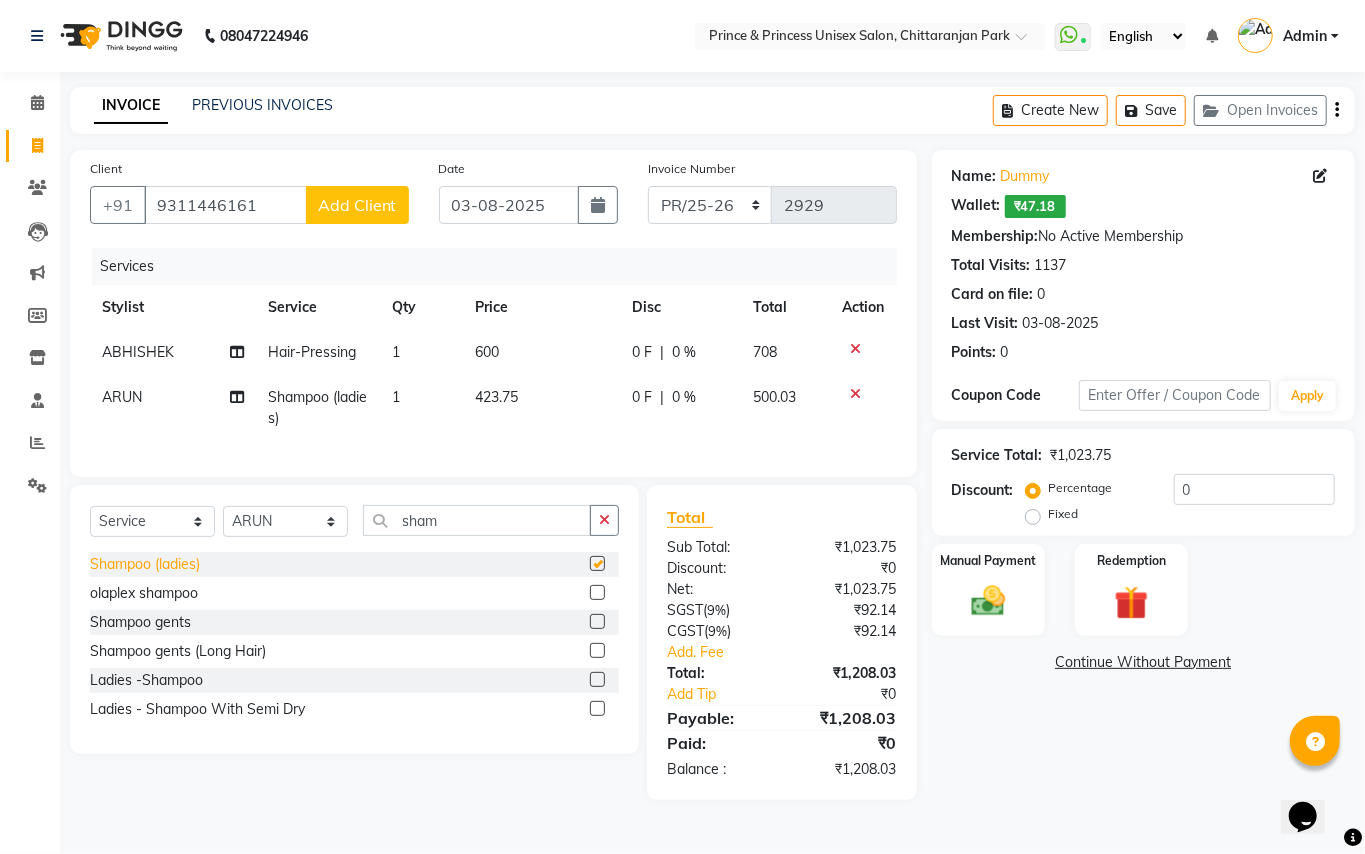 checkbox on "false" 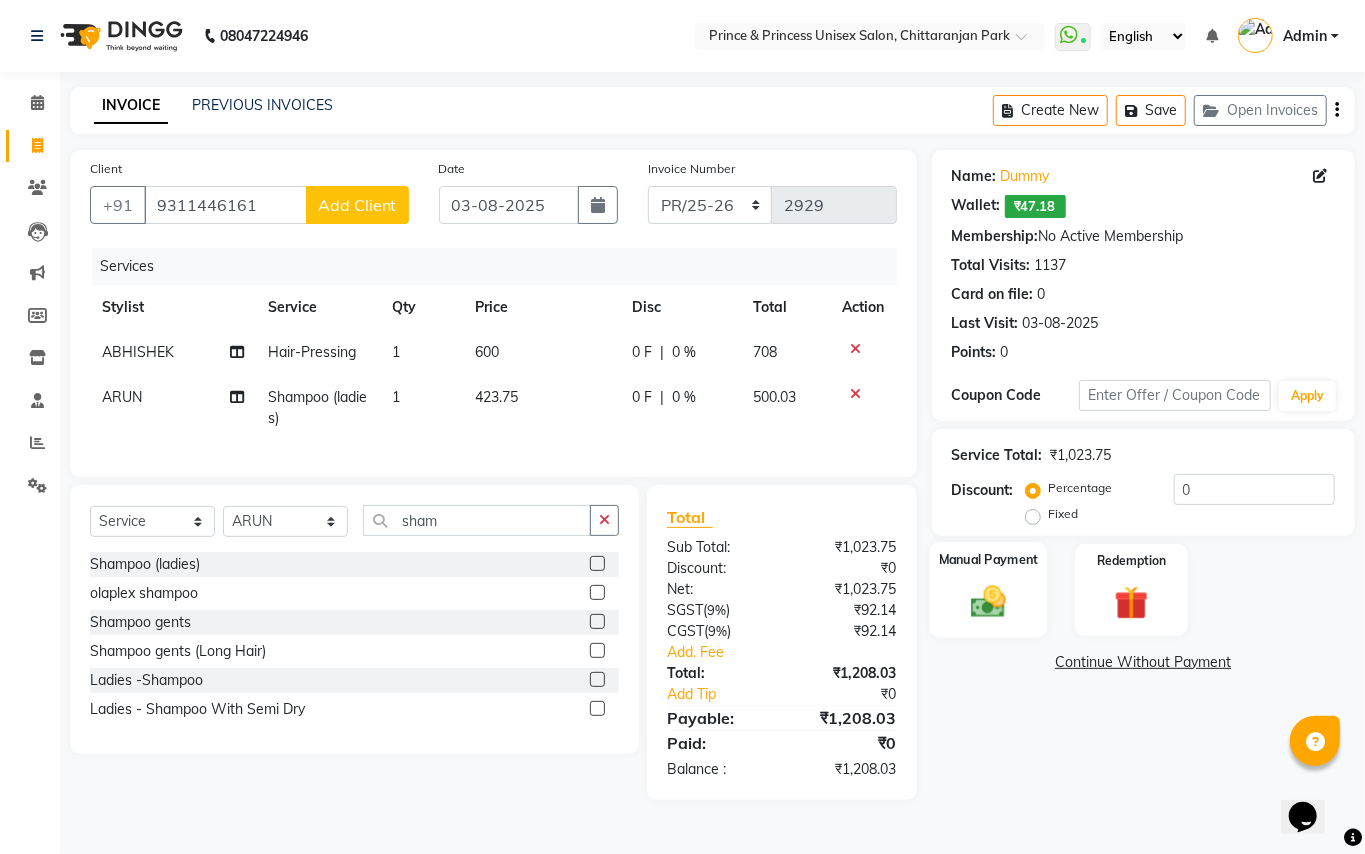click 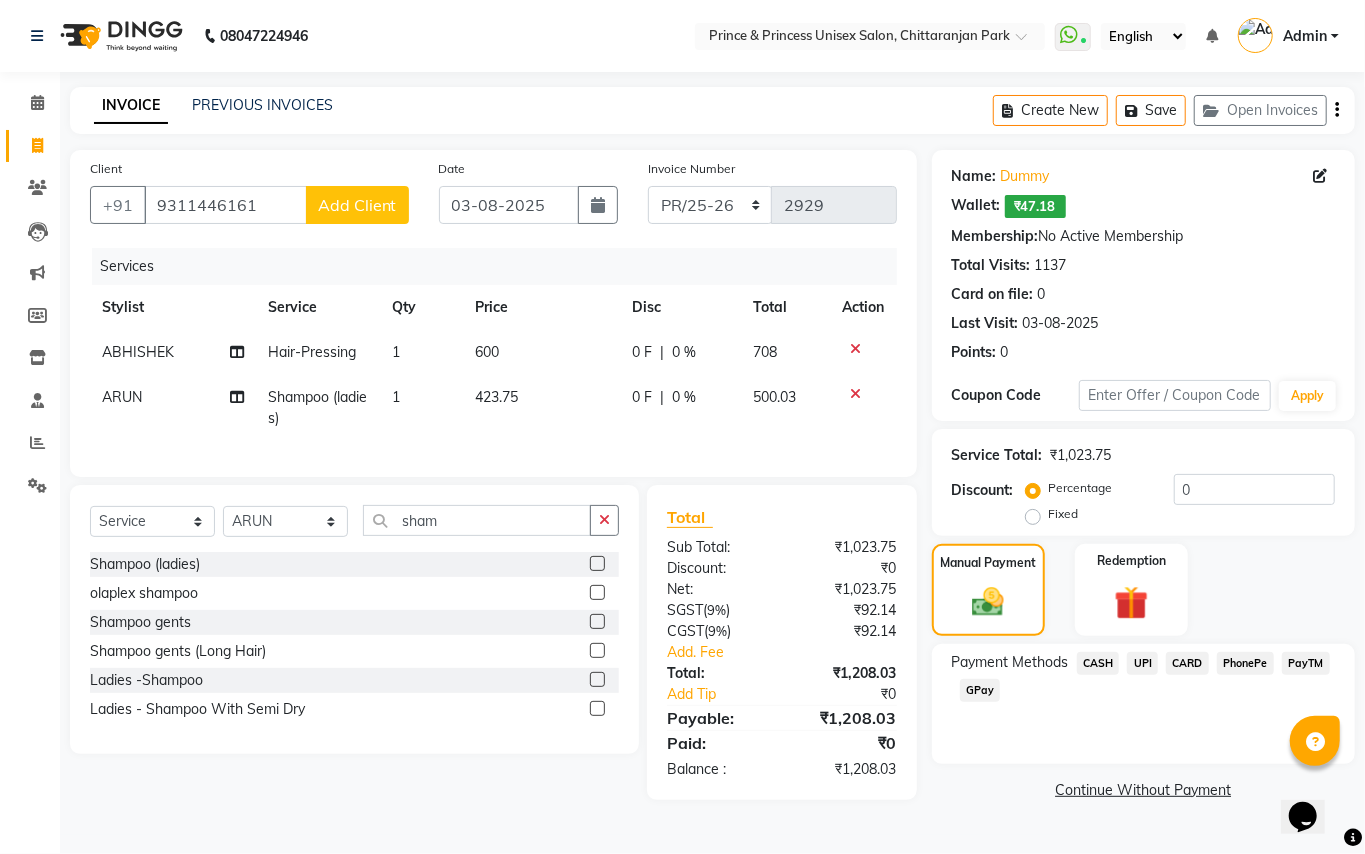 click on "CARD" 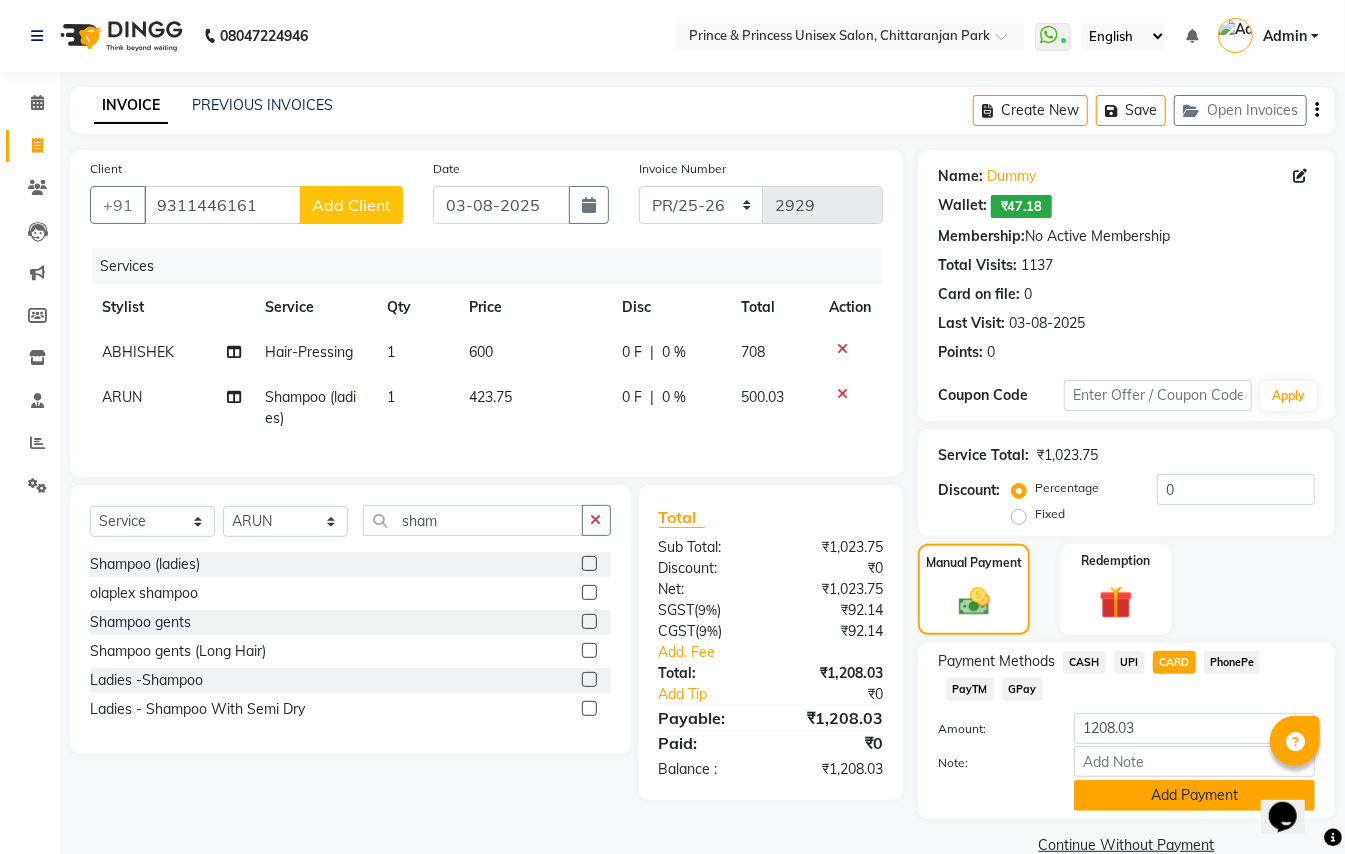 click on "Add Payment" 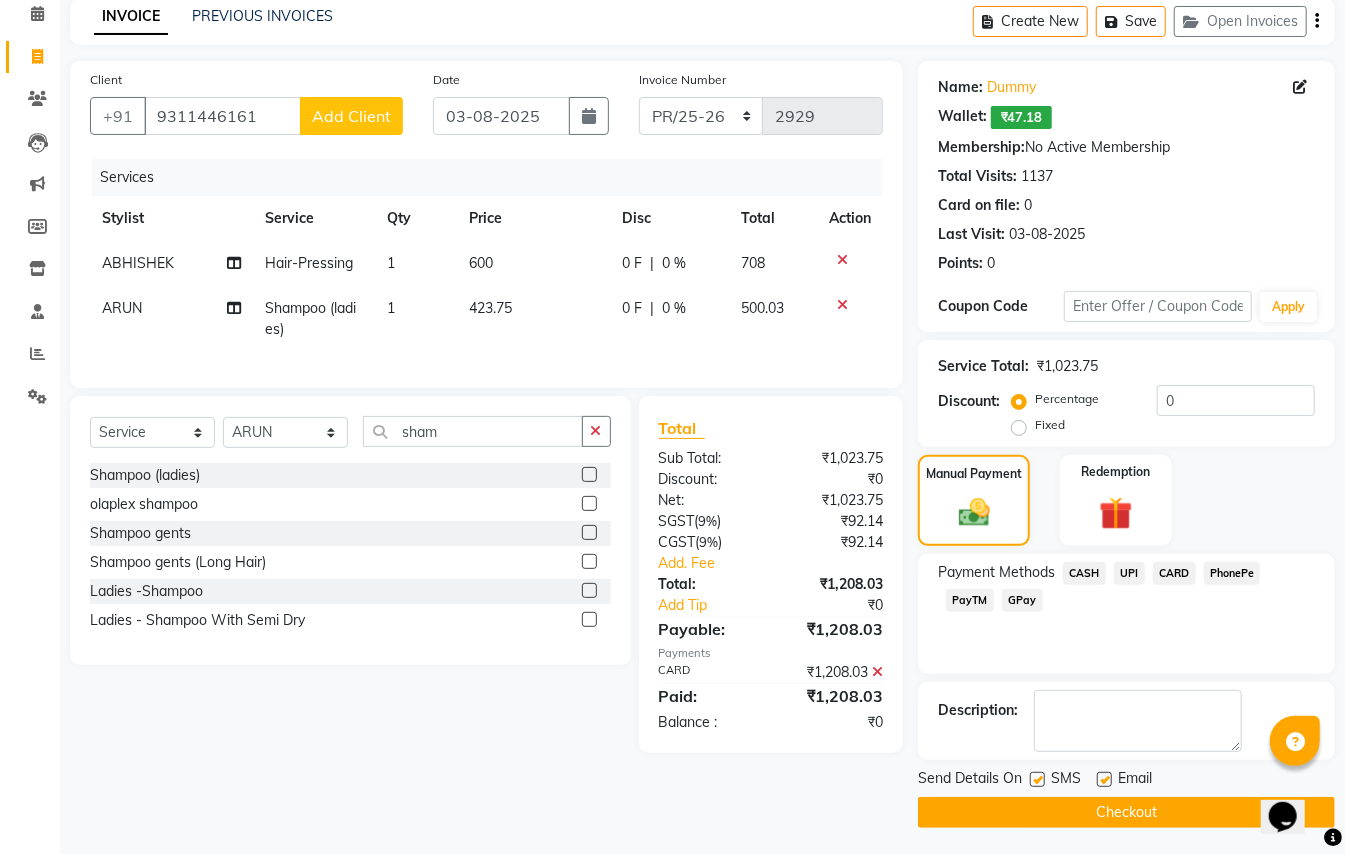 scroll, scrollTop: 94, scrollLeft: 0, axis: vertical 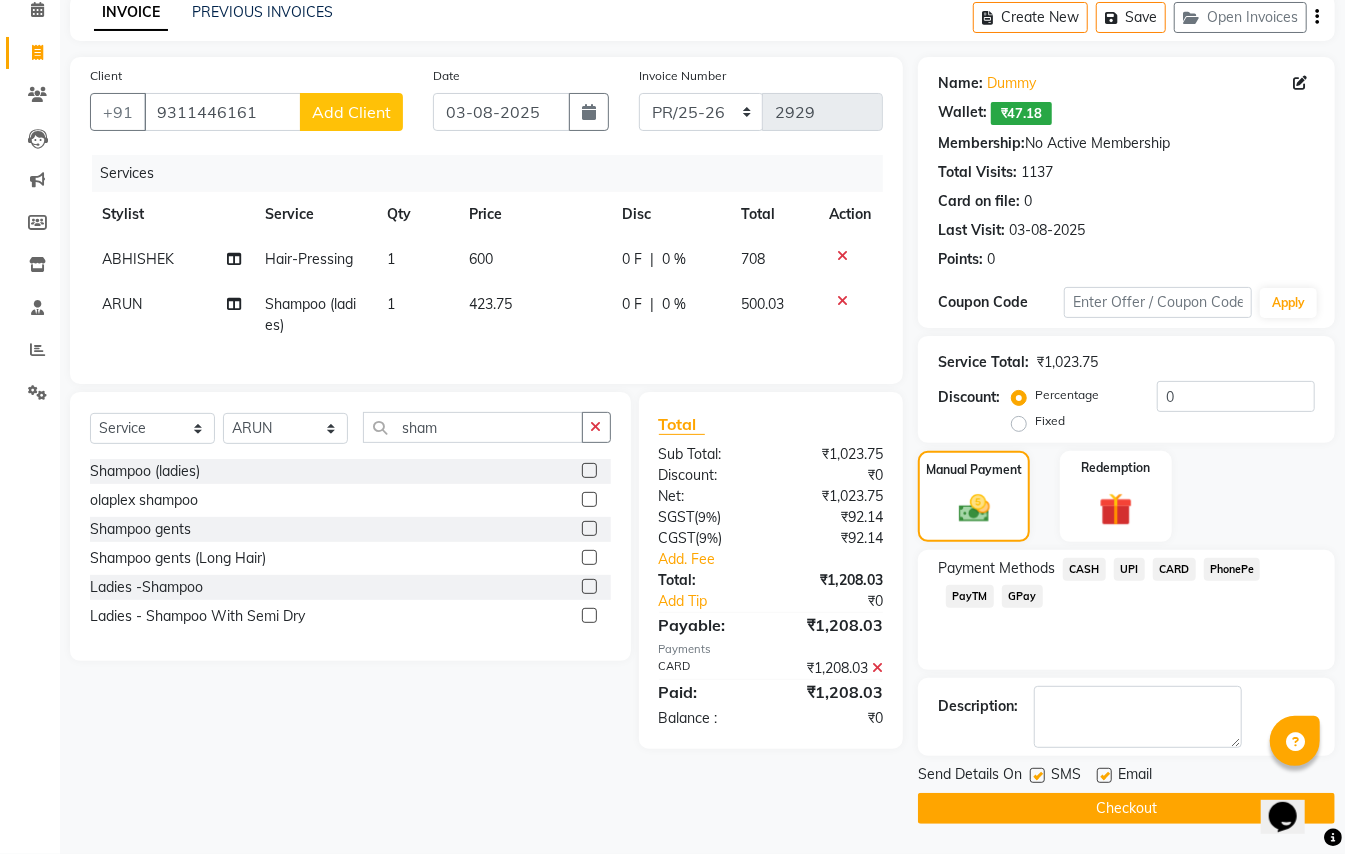 drag, startPoint x: 1184, startPoint y: 800, endPoint x: 1174, endPoint y: 753, distance: 48.052055 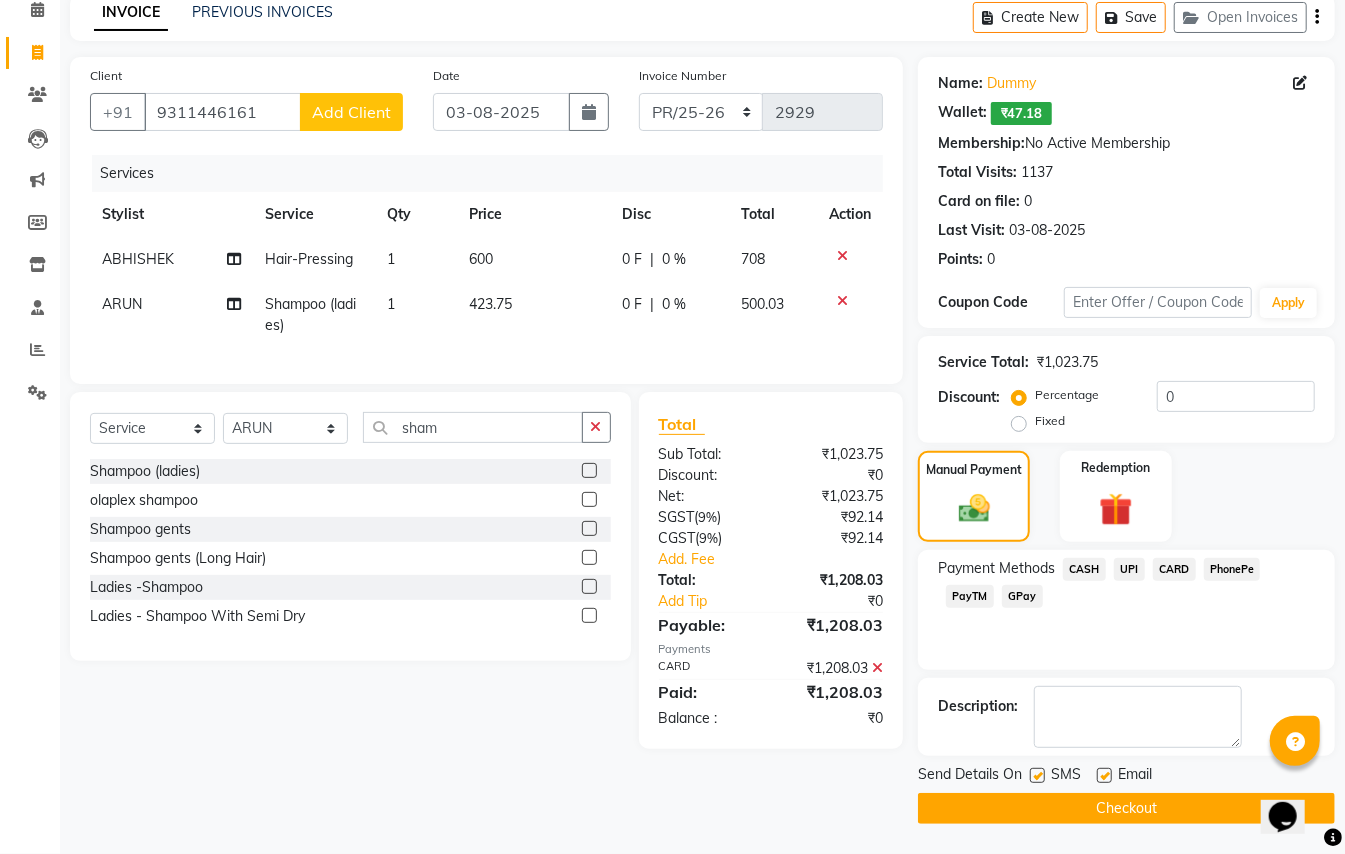 click on "Checkout" 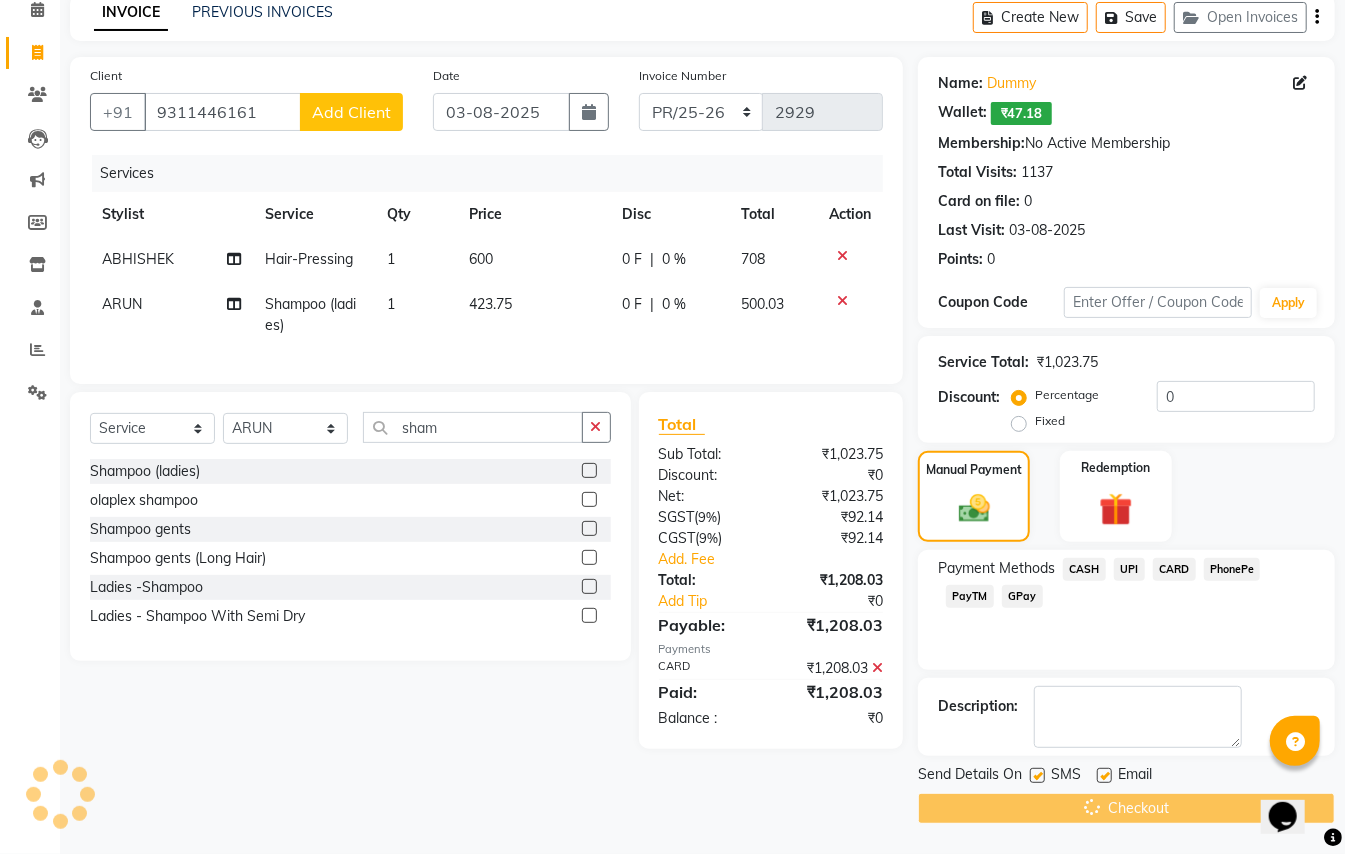 scroll, scrollTop: 94, scrollLeft: 0, axis: vertical 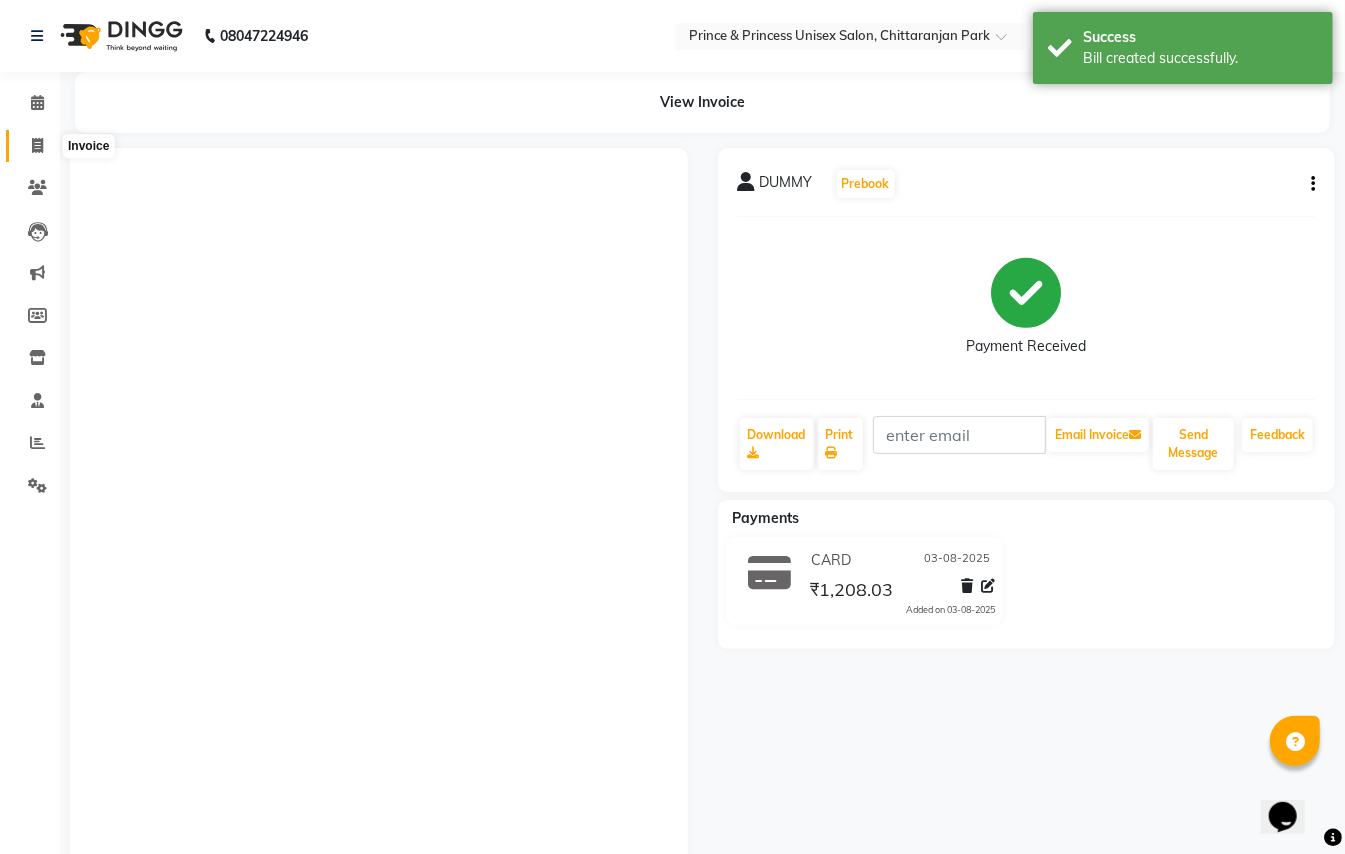 click 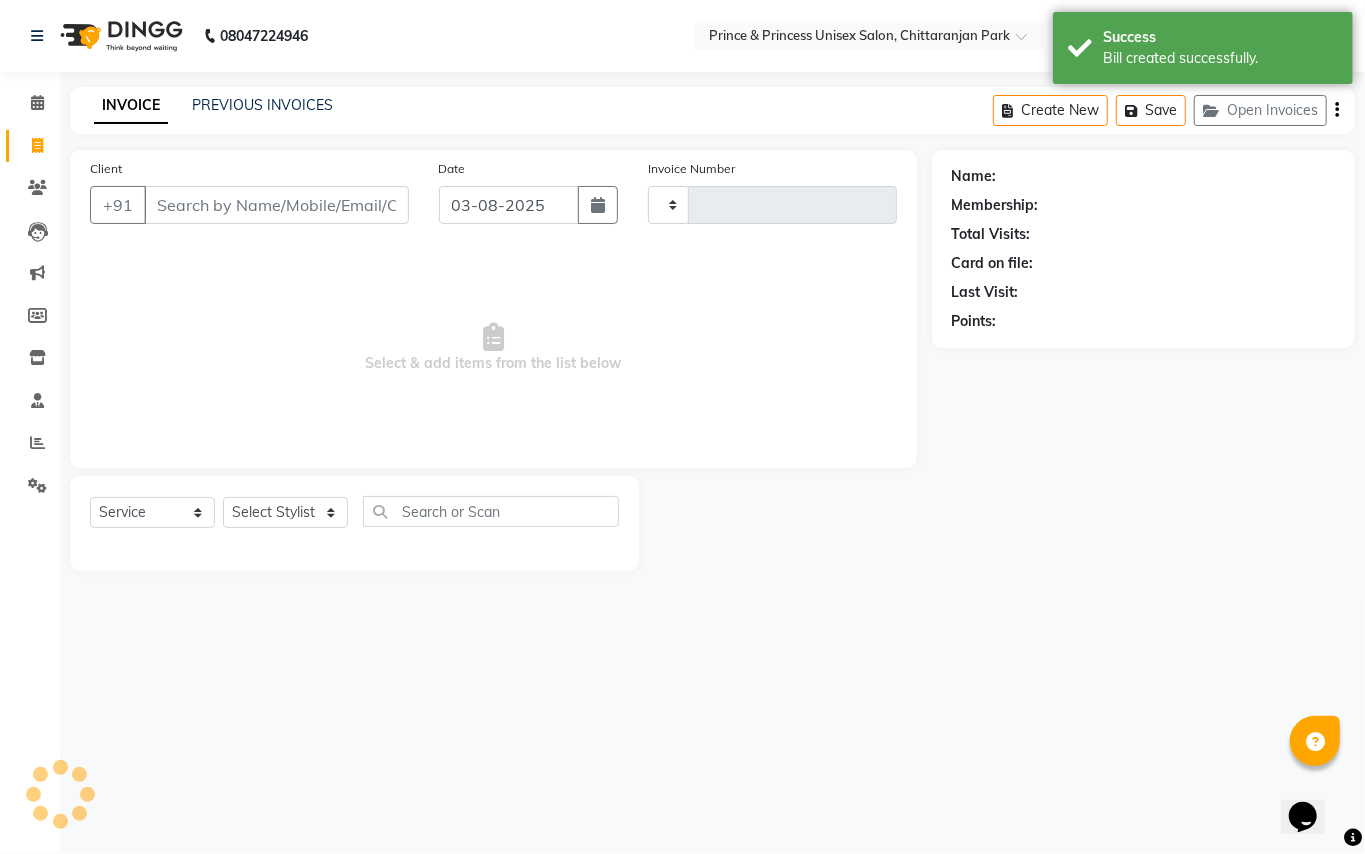 type on "2930" 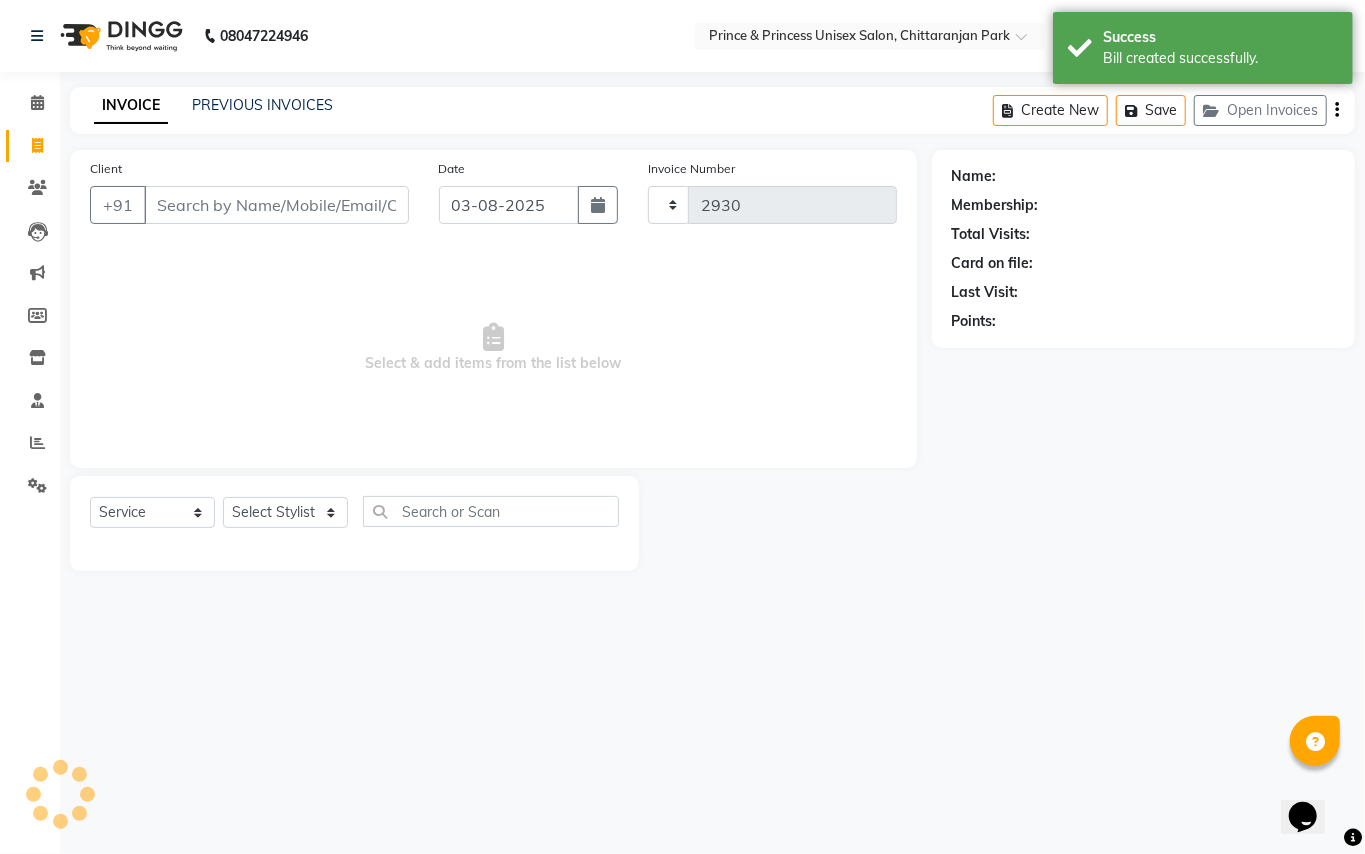 select on "3760" 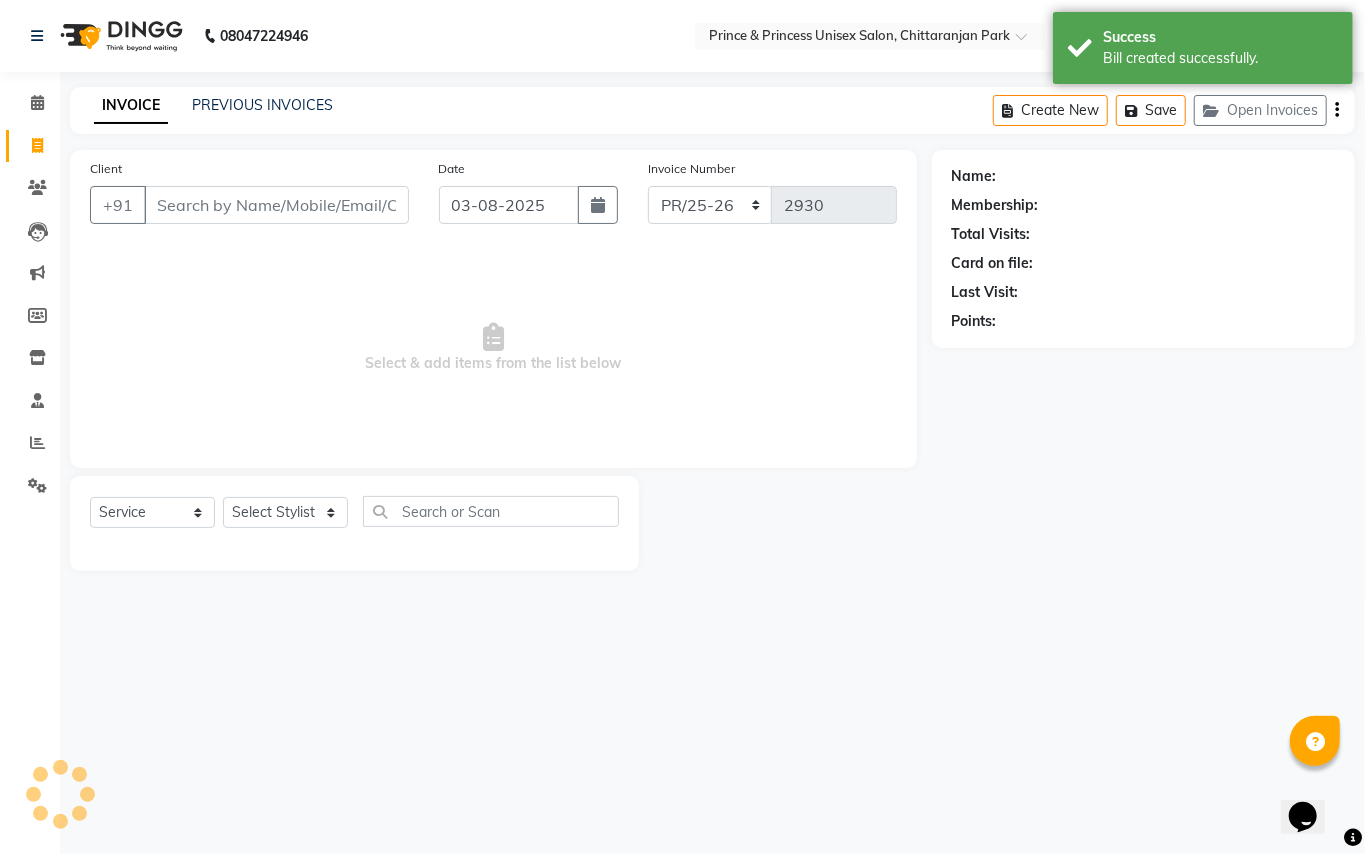 click on "Client" at bounding box center (276, 205) 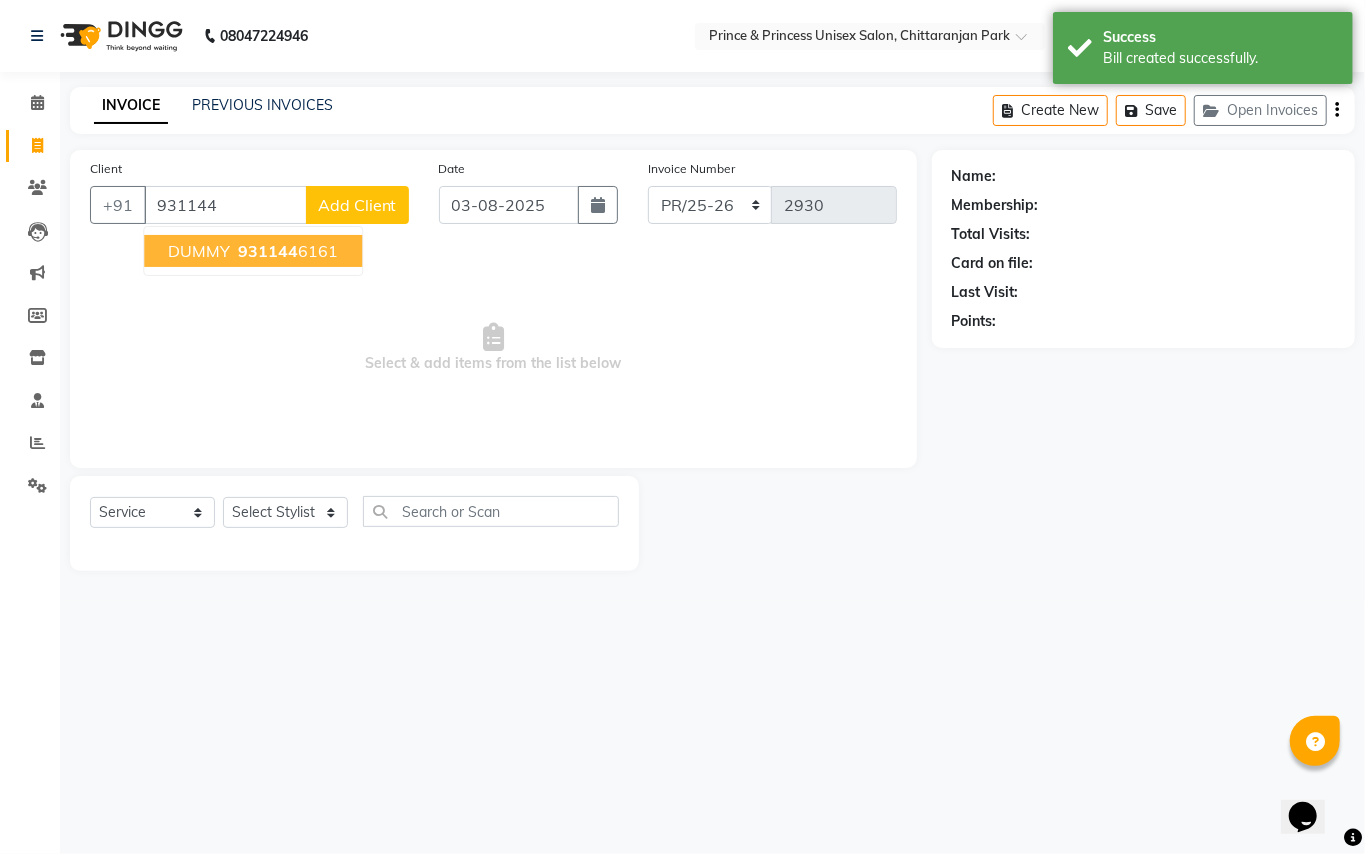 click on "DUMMY" at bounding box center [199, 251] 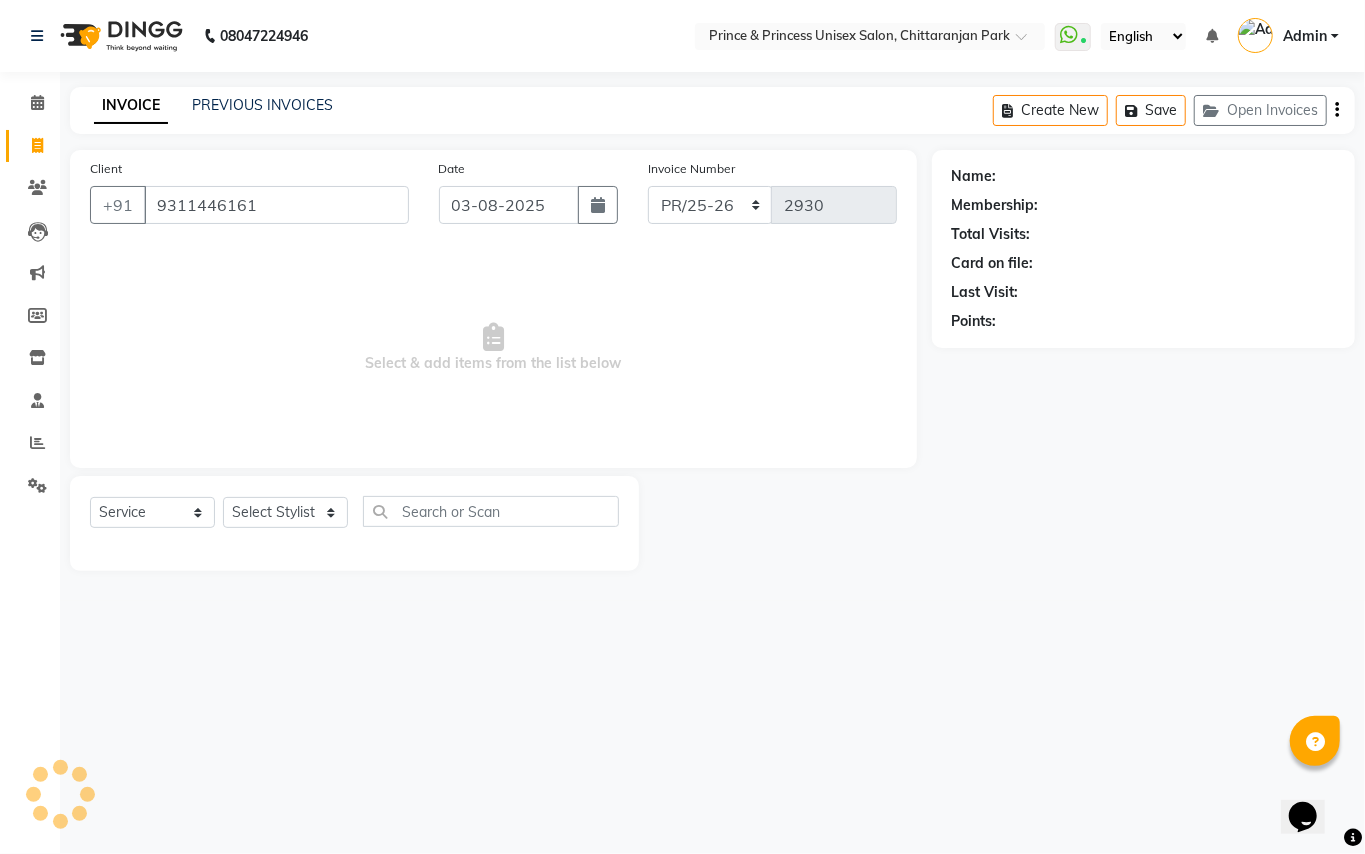 type on "9311446161" 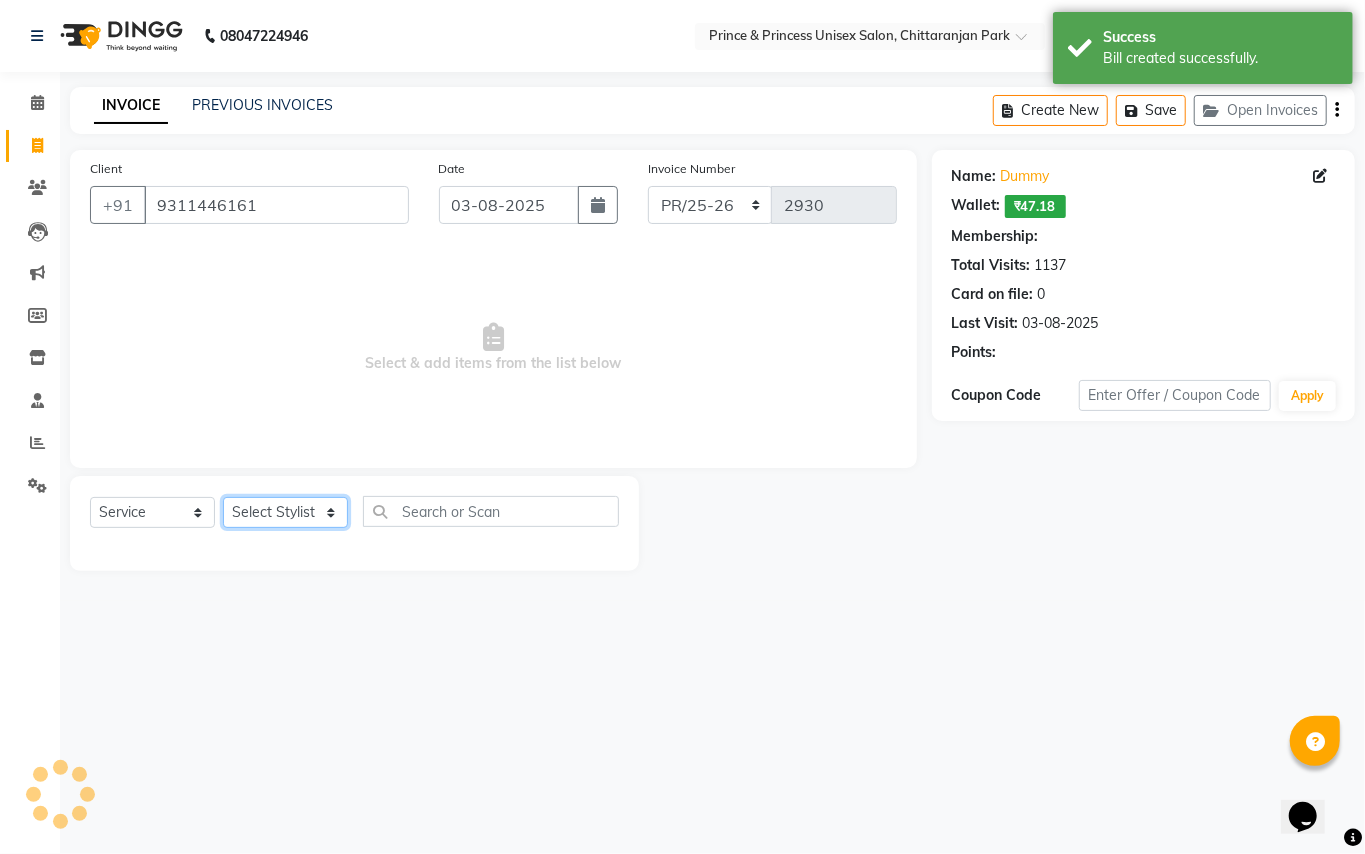 click on "Select Stylist ABHISHEK AJEET AJEET NEW ARUN ASLAM CHANDAN GUDDU MAHESH MANI MEENAKSHI MONU PINKI RAHUL RISHI SANDEEP SONIYA TABASSUM XYZ" 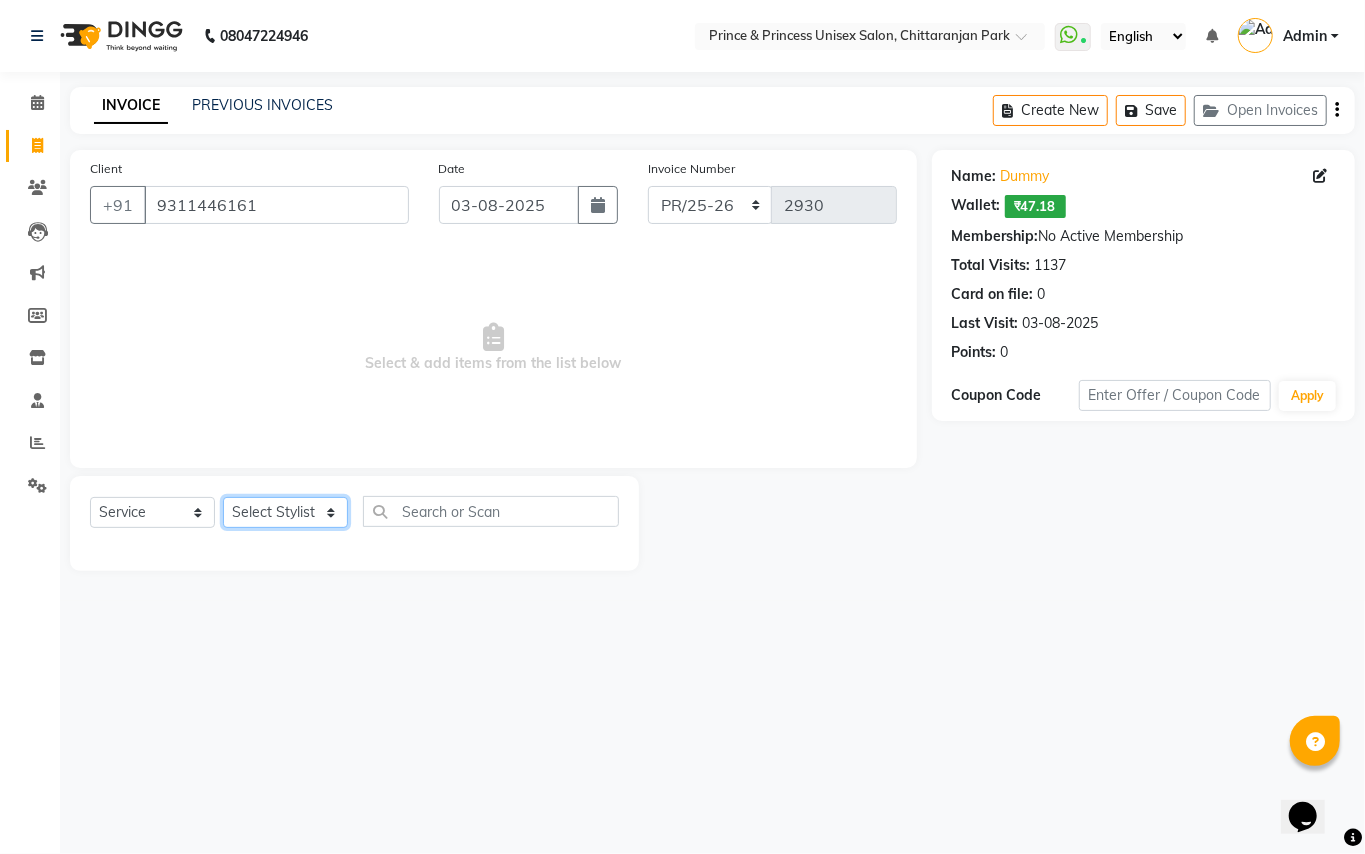 select on "47196" 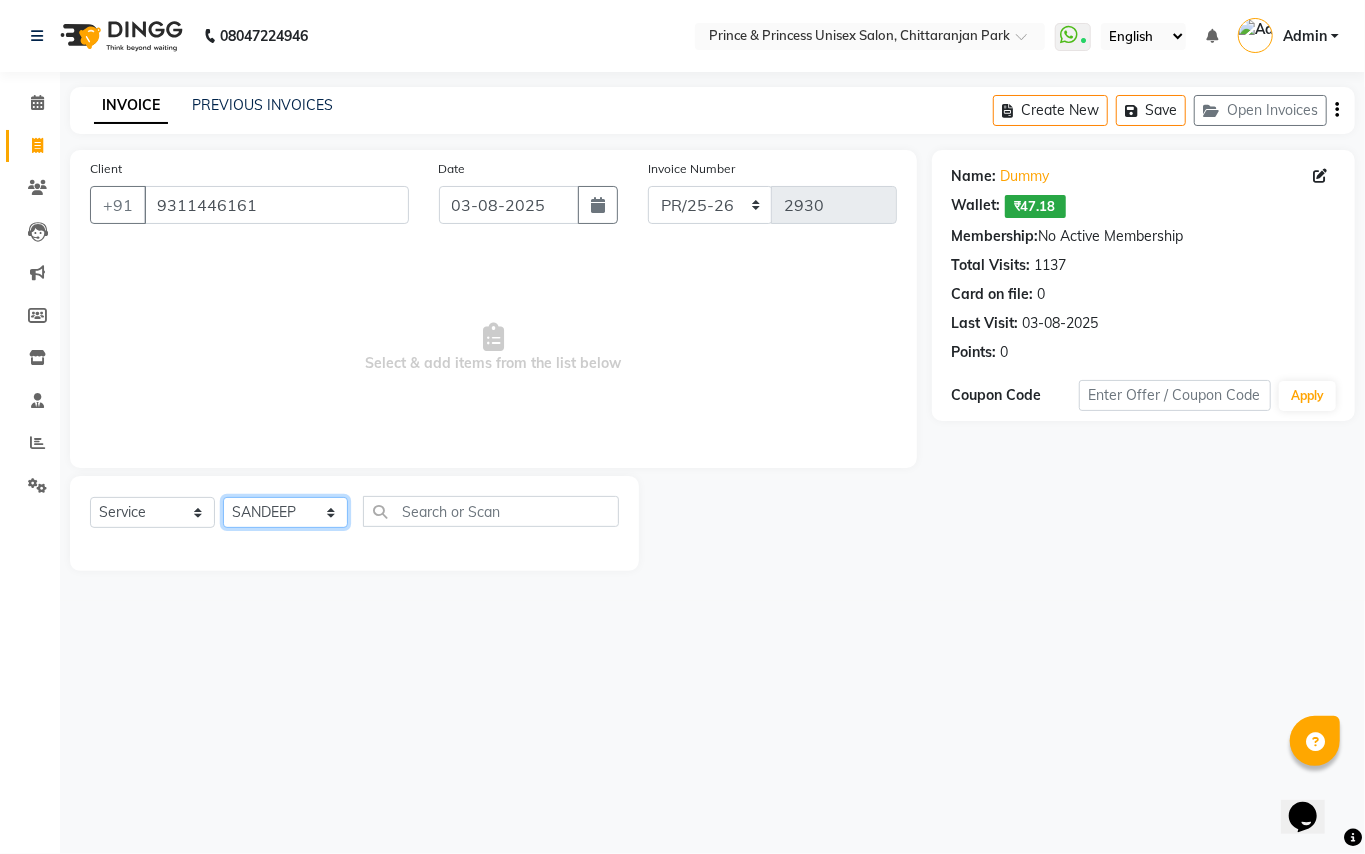 drag, startPoint x: 244, startPoint y: 520, endPoint x: 496, endPoint y: 510, distance: 252.19833 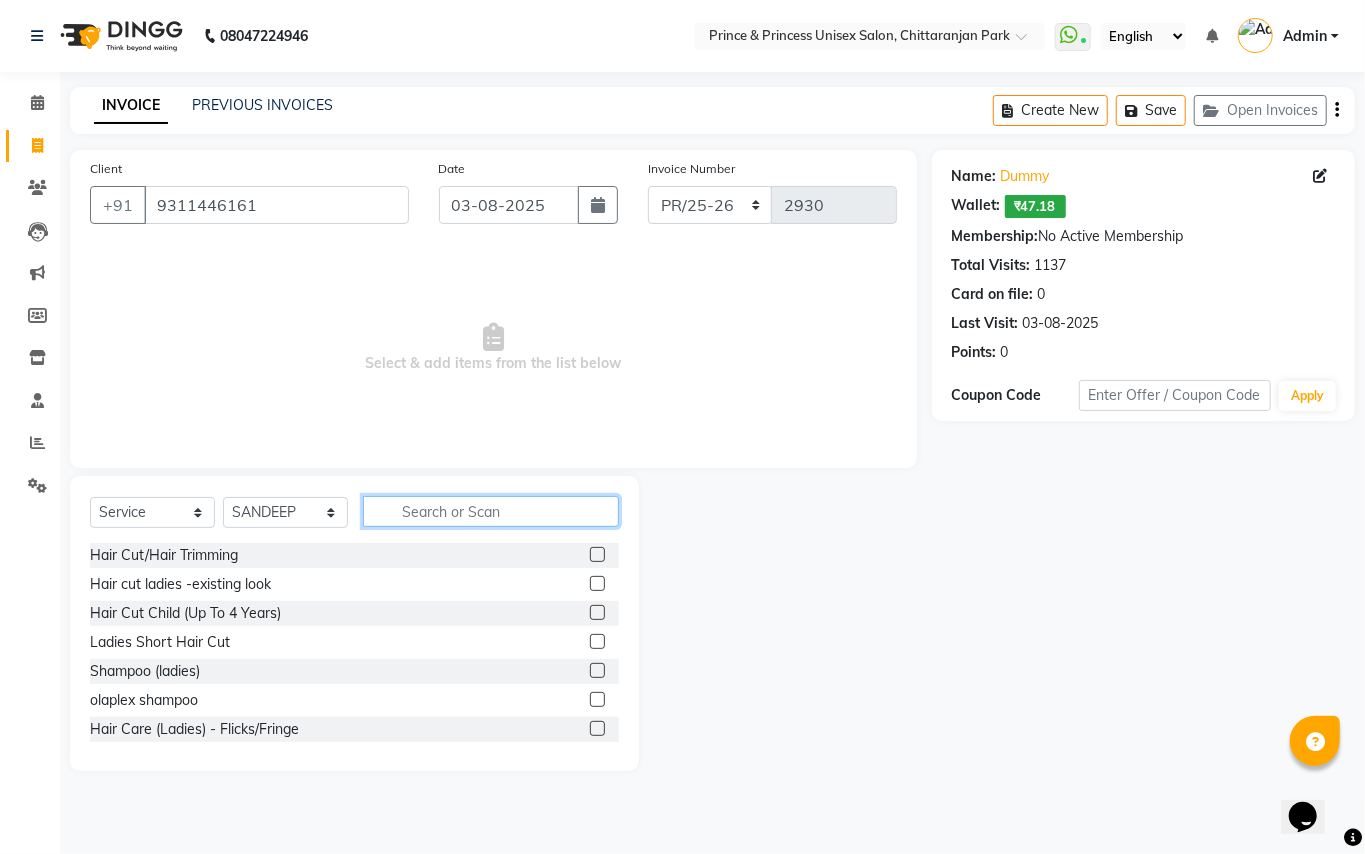 click 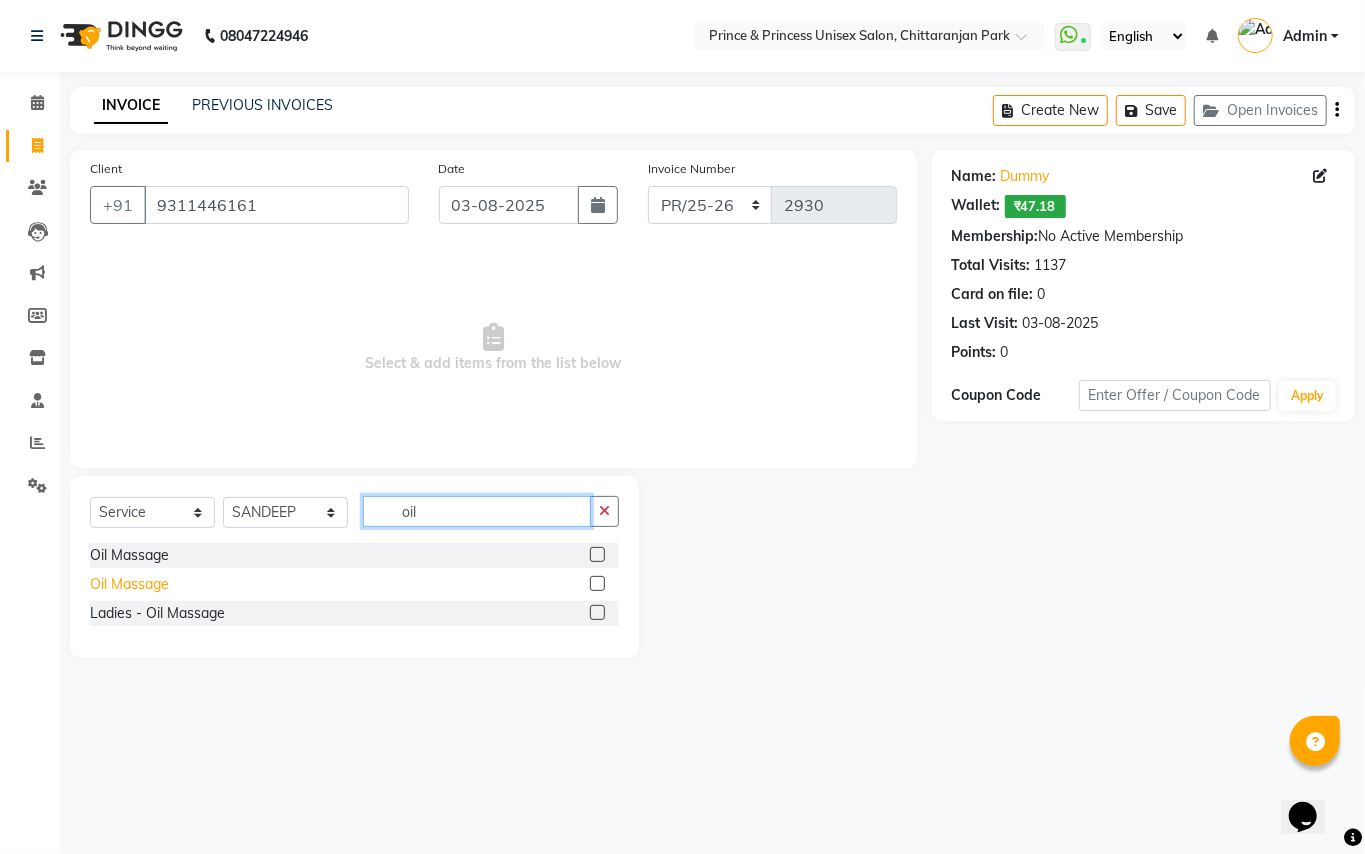 type on "oil" 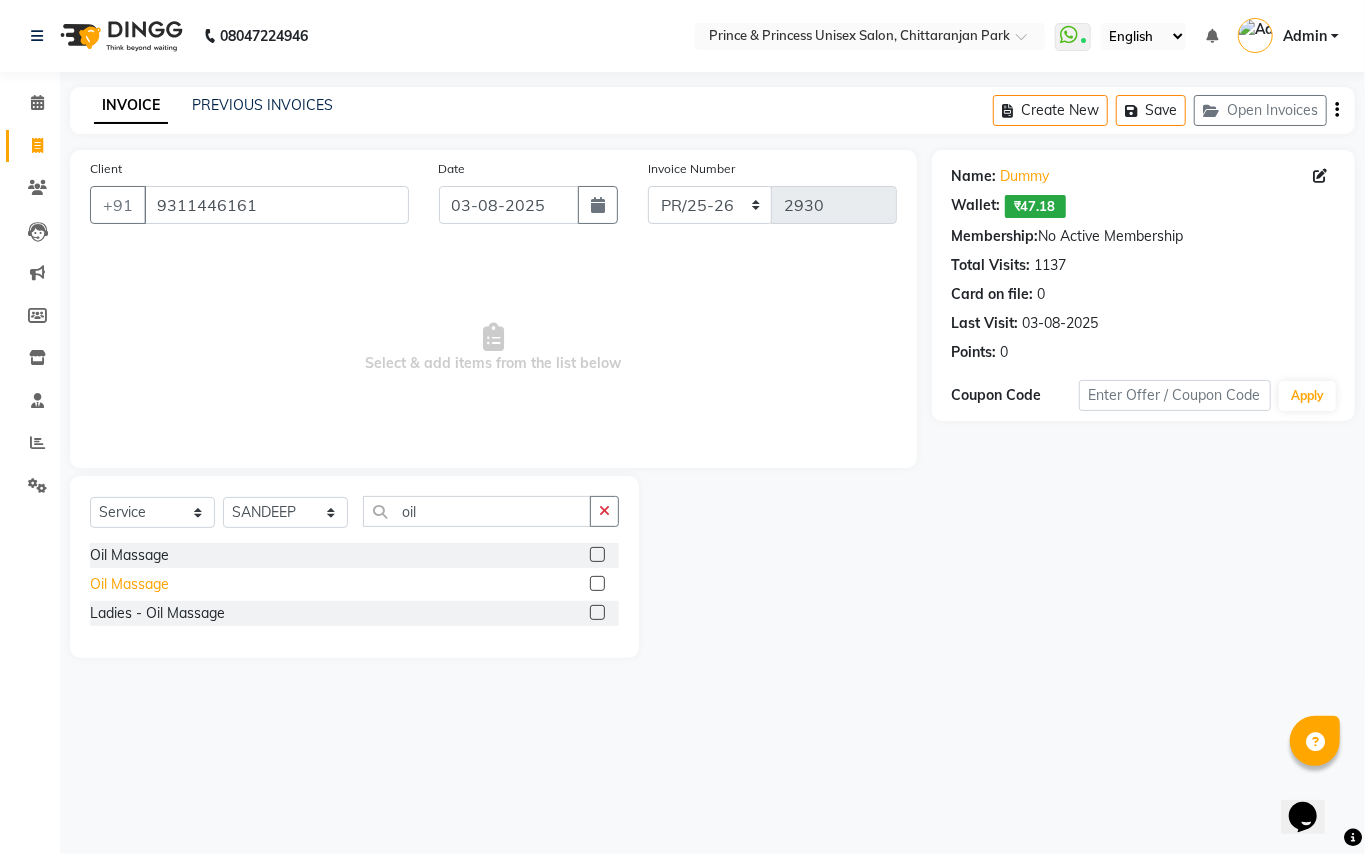 click on "Oil Massage" 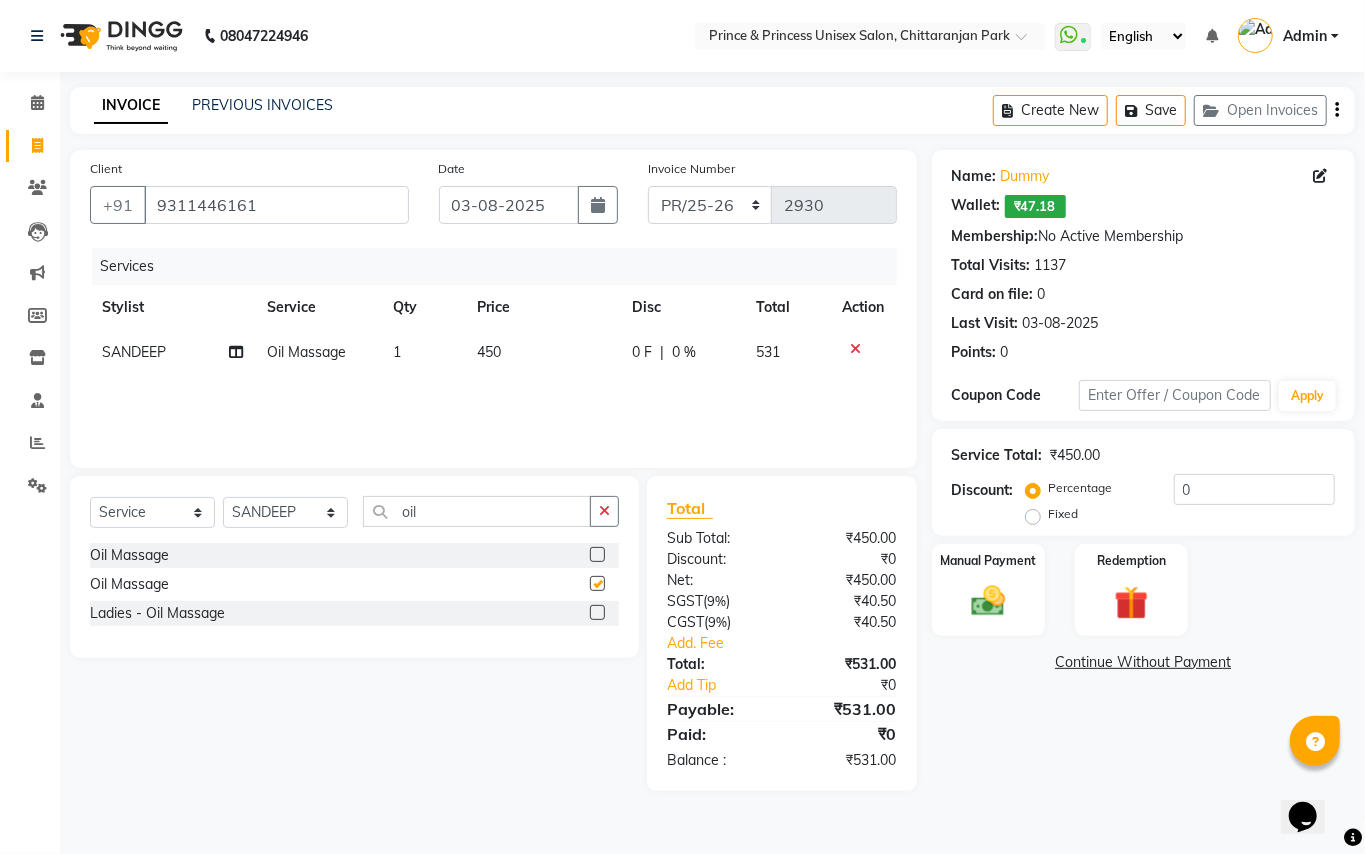 checkbox on "false" 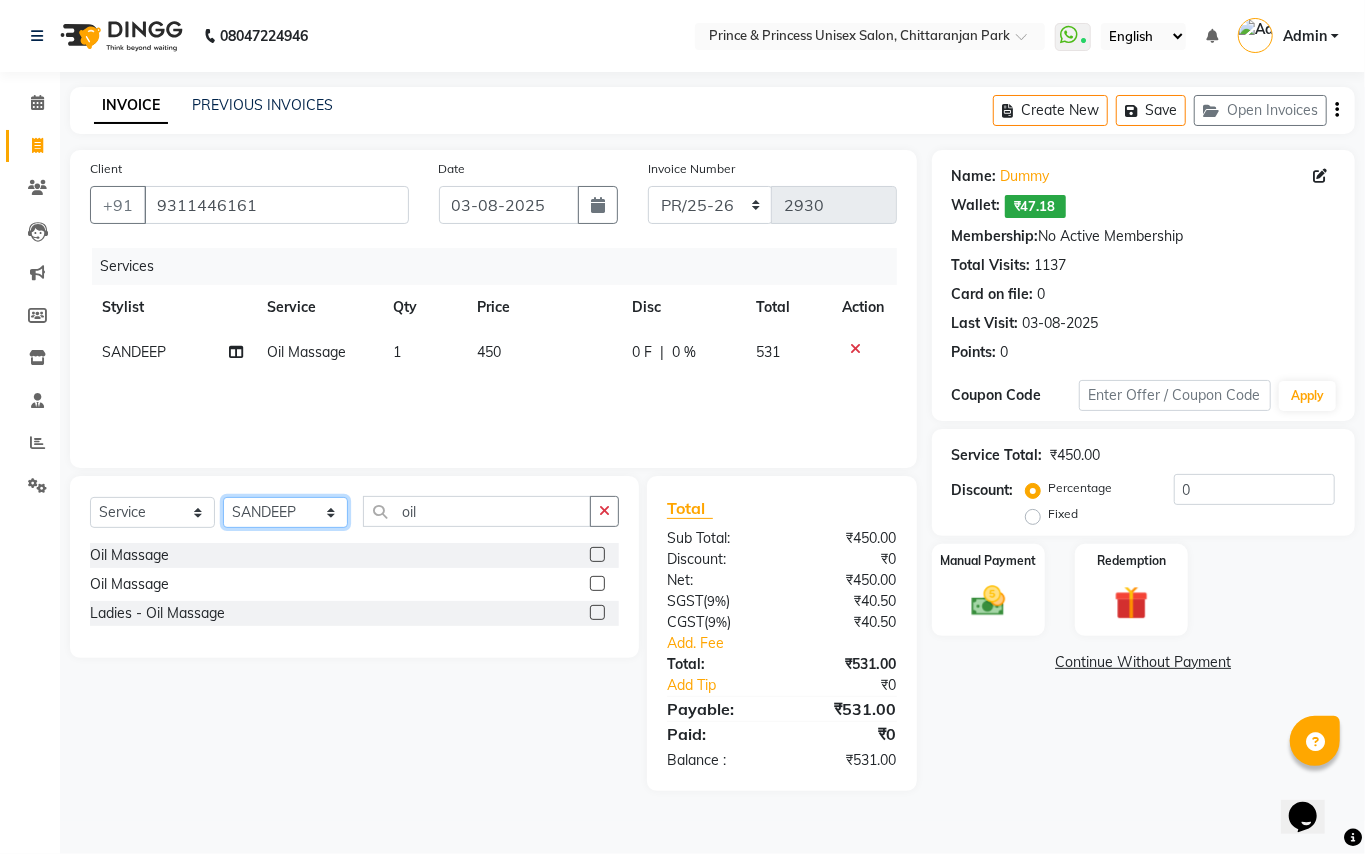 click on "Select Stylist ABHISHEK AJEET AJEET NEW ARUN ASLAM CHANDAN GUDDU MAHESH MANI MEENAKSHI MONU PINKI RAHUL RISHI SANDEEP SONIYA TABASSUM XYZ" 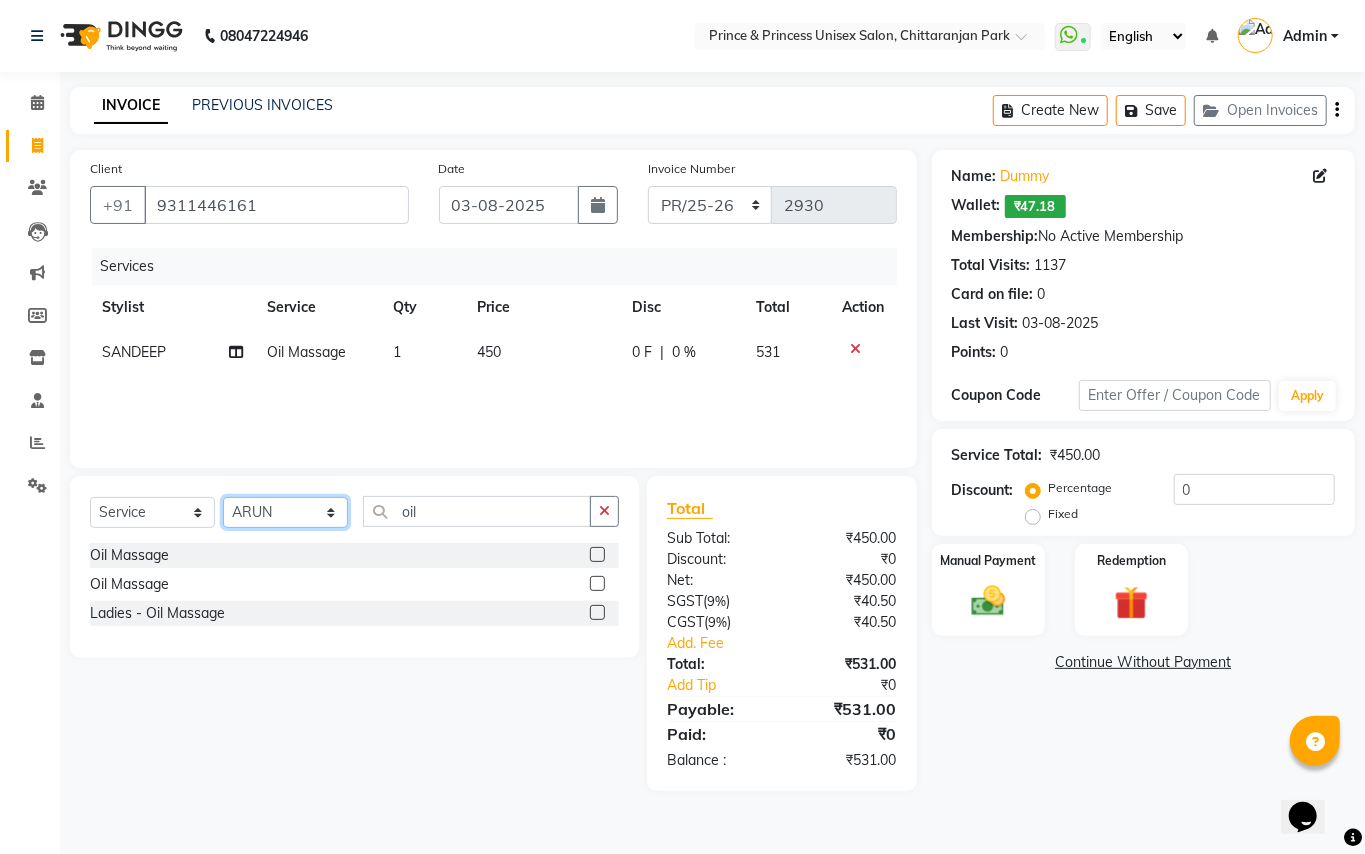 drag, startPoint x: 249, startPoint y: 506, endPoint x: 377, endPoint y: 509, distance: 128.03516 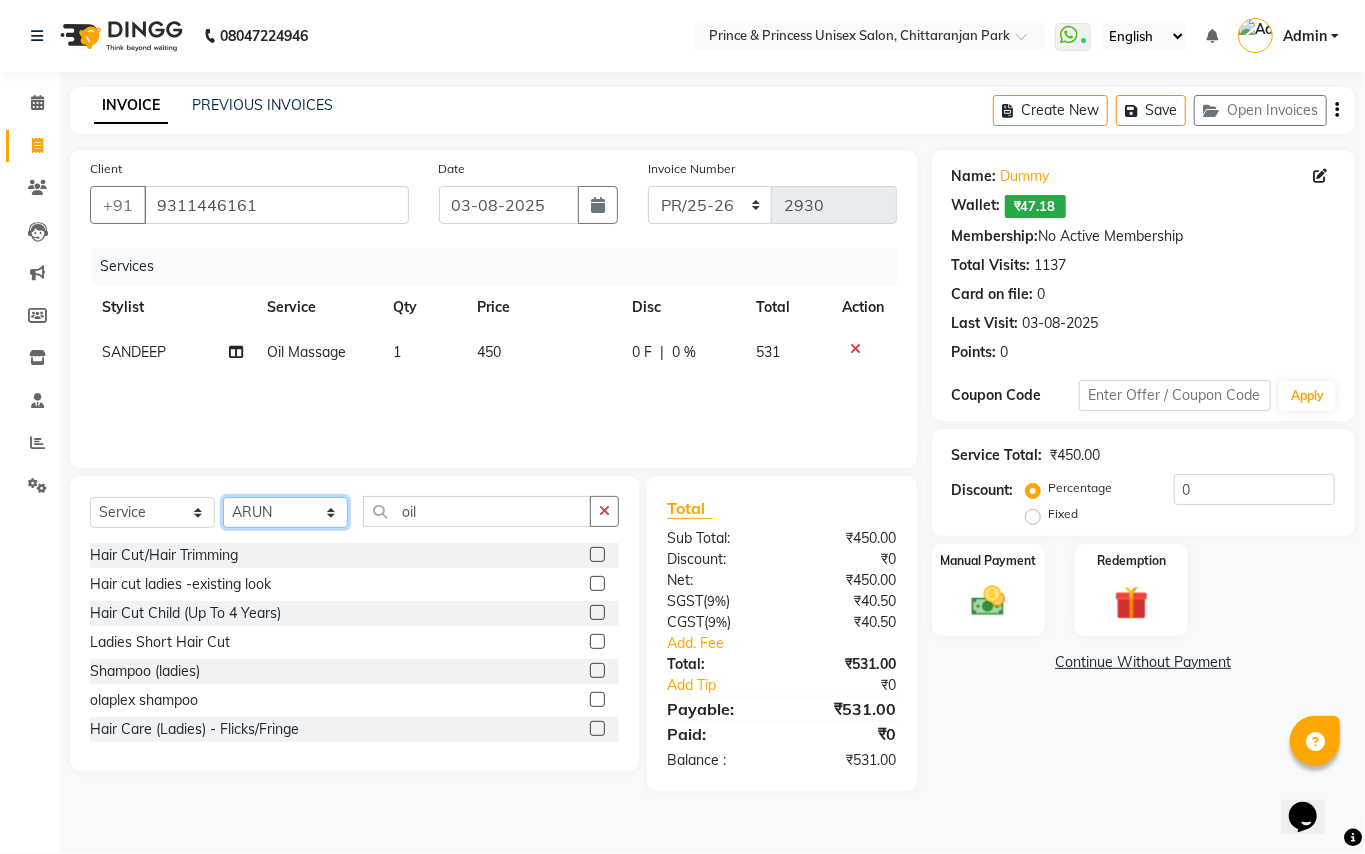 click on "Select Stylist ABHISHEK AJEET AJEET NEW ARUN ASLAM CHANDAN GUDDU MAHESH MANI MEENAKSHI MONU PINKI RAHUL RISHI SANDEEP SONIYA TABASSUM XYZ" 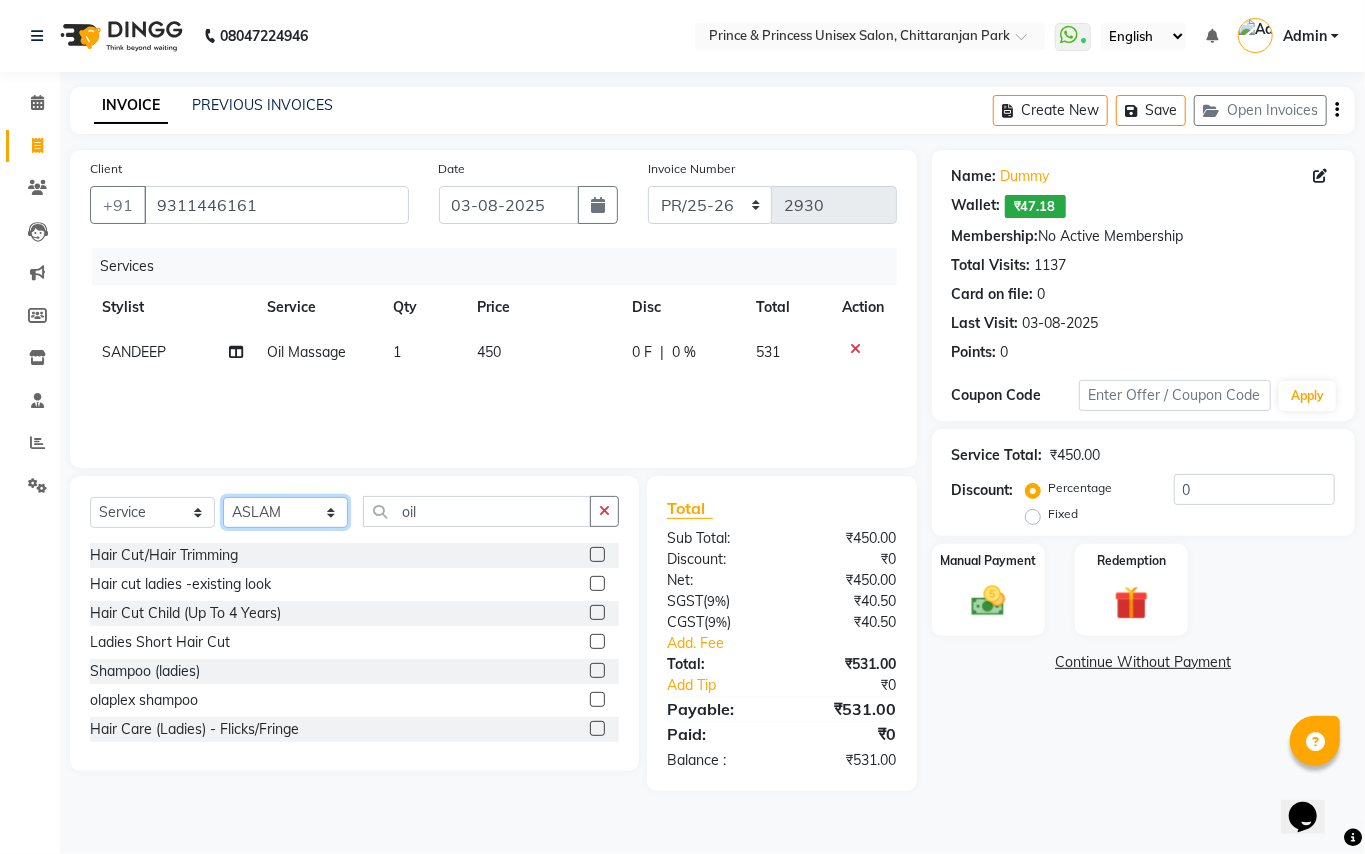 click on "Select Stylist ABHISHEK AJEET AJEET NEW ARUN ASLAM CHANDAN GUDDU MAHESH MANI MEENAKSHI MONU PINKI RAHUL RISHI SANDEEP SONIYA TABASSUM XYZ" 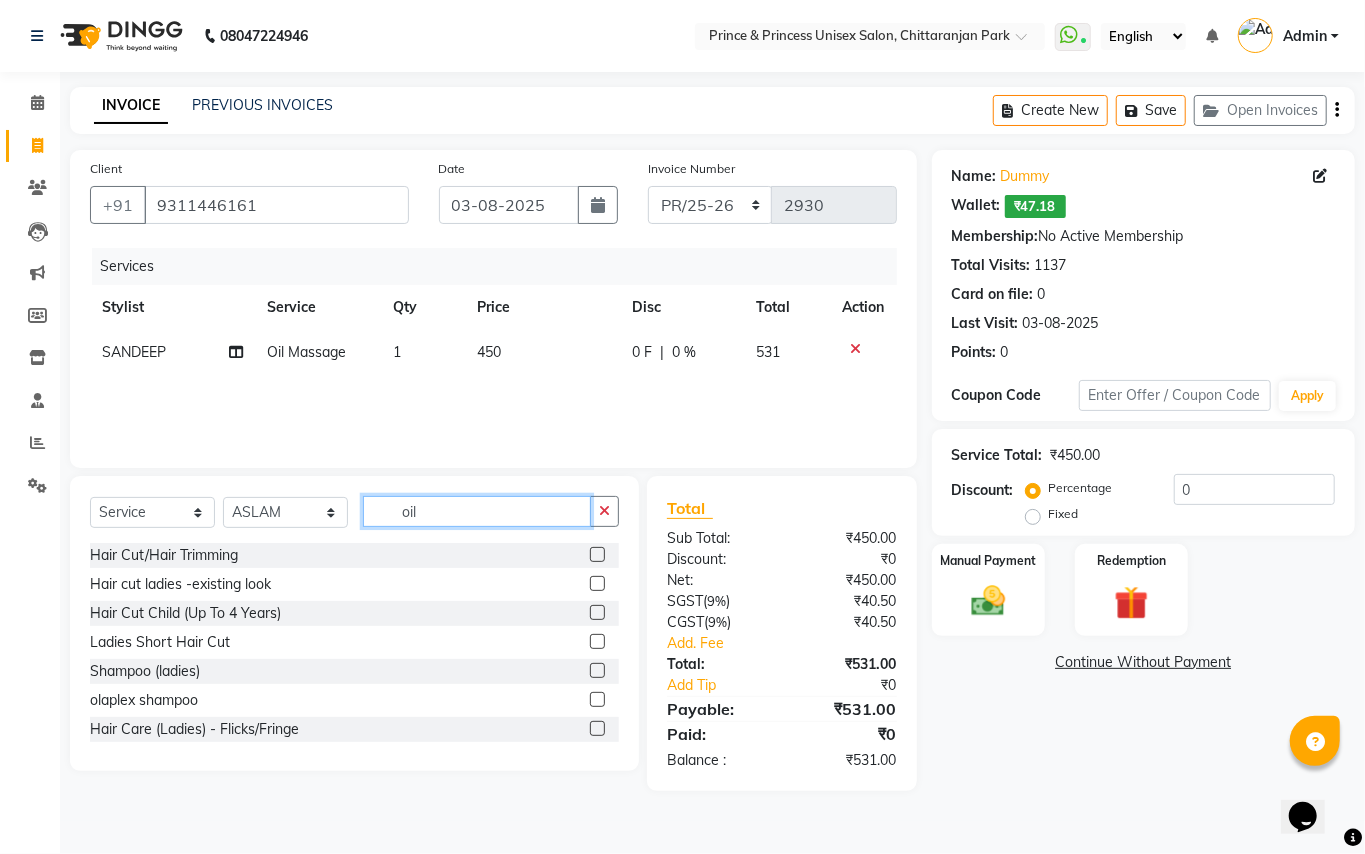 drag, startPoint x: 446, startPoint y: 510, endPoint x: 292, endPoint y: 310, distance: 252.42029 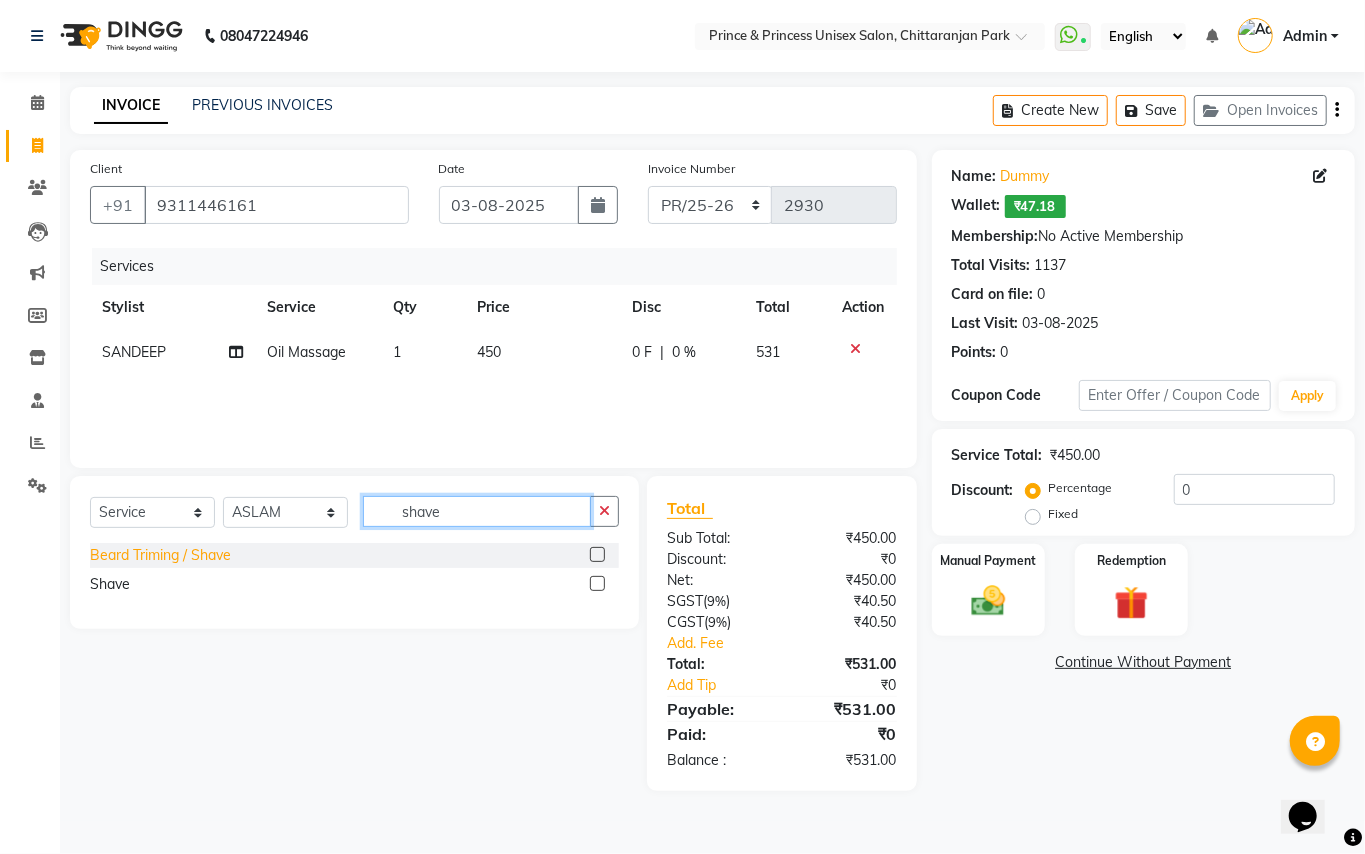 type on "shave" 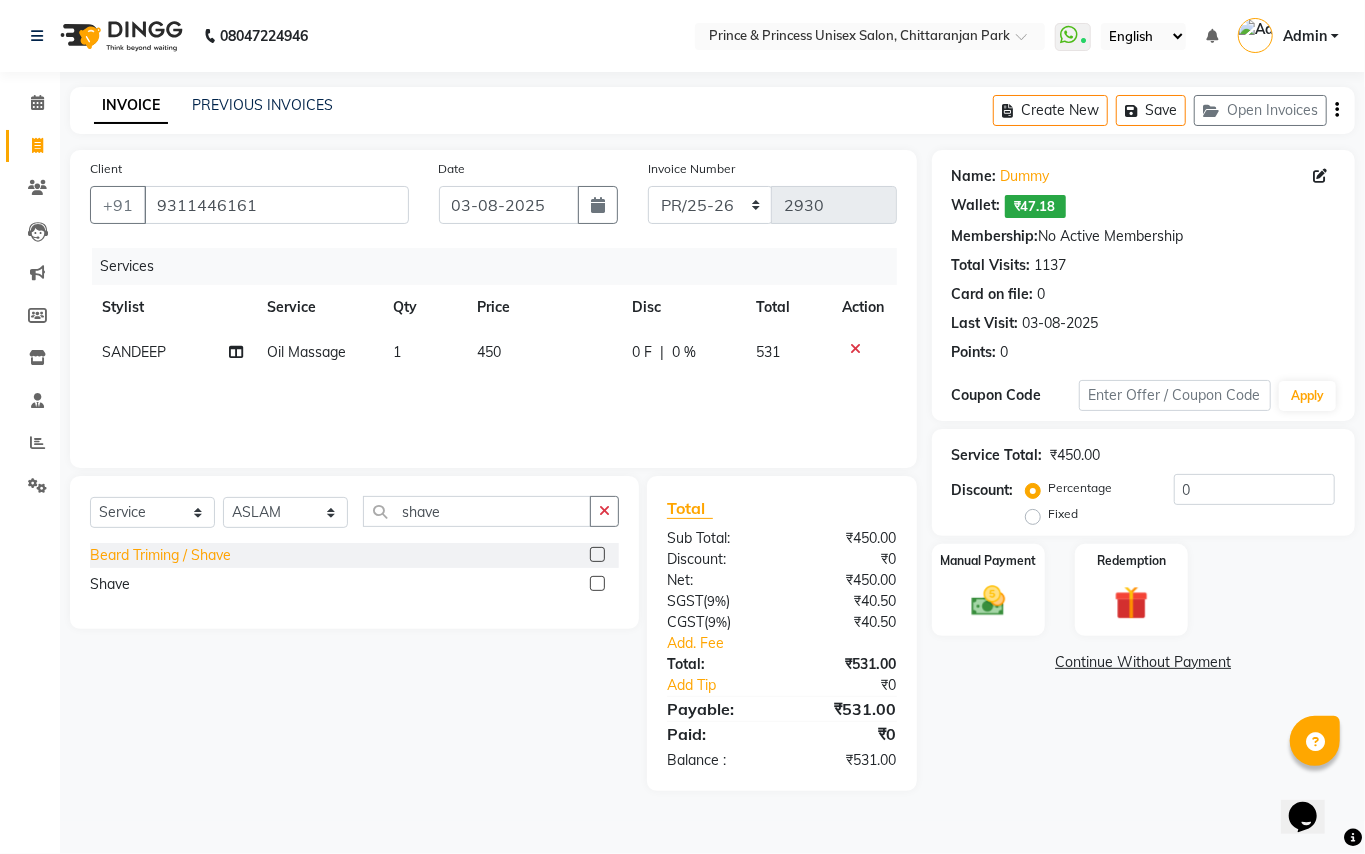 click on "Beard Triming / Shave" 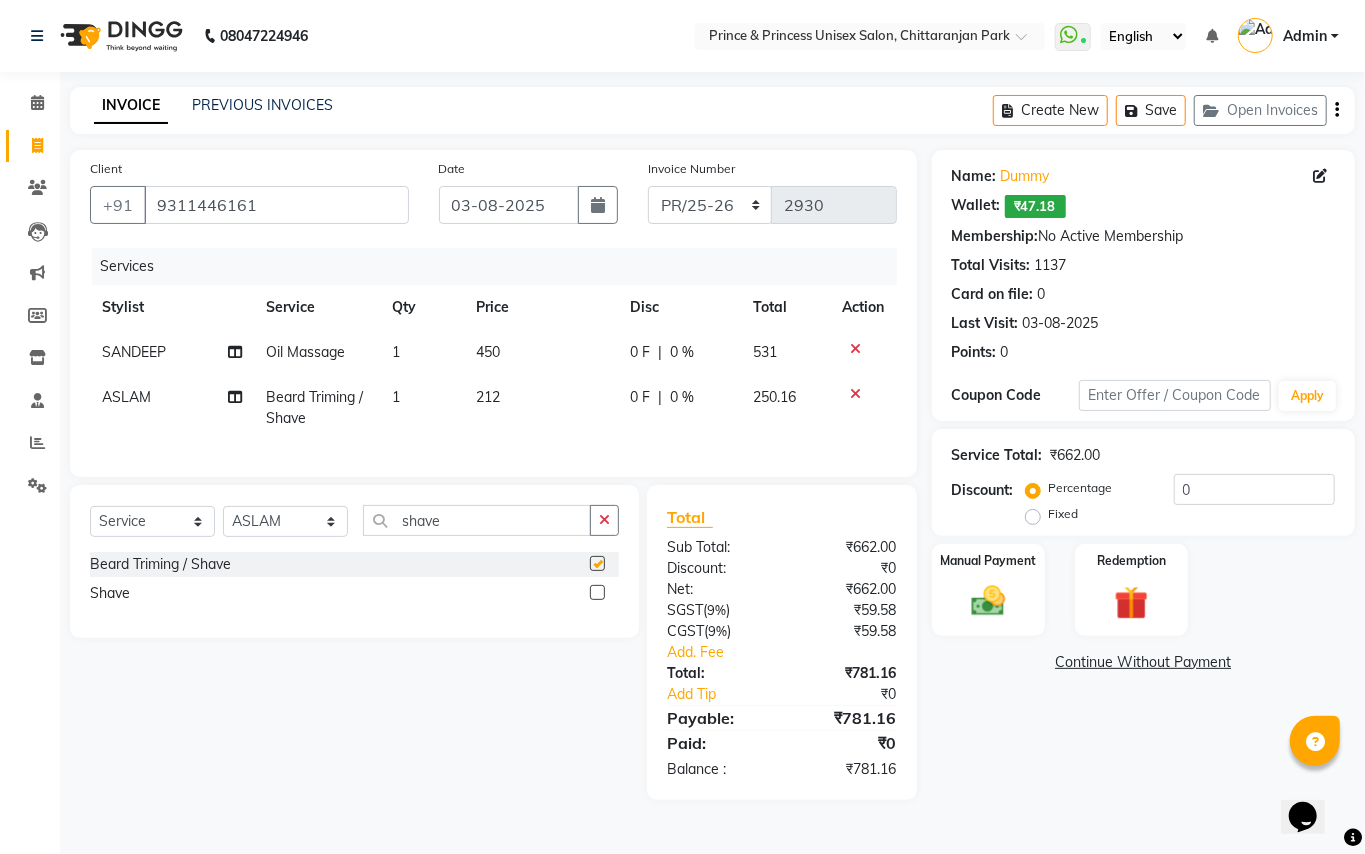 checkbox on "false" 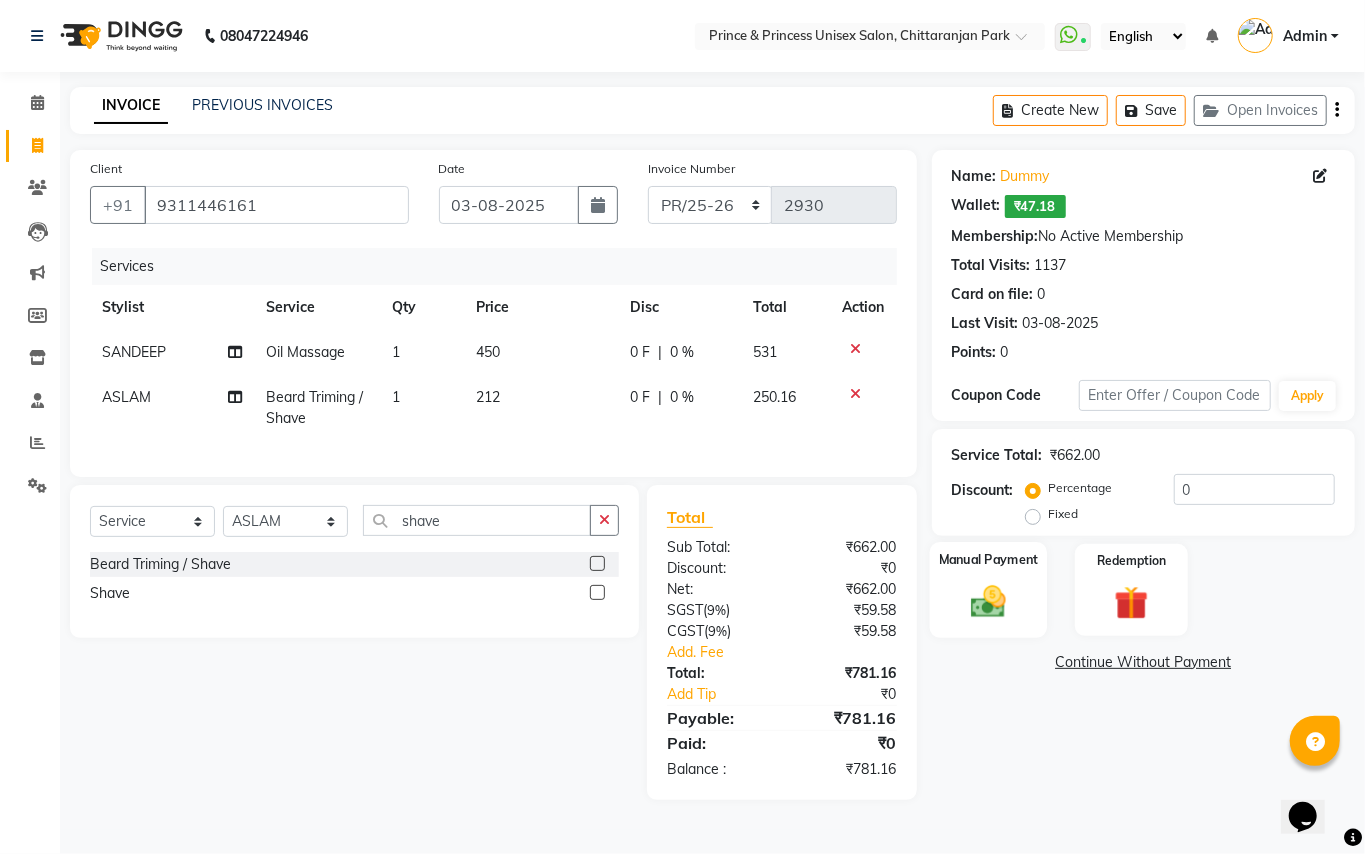 click 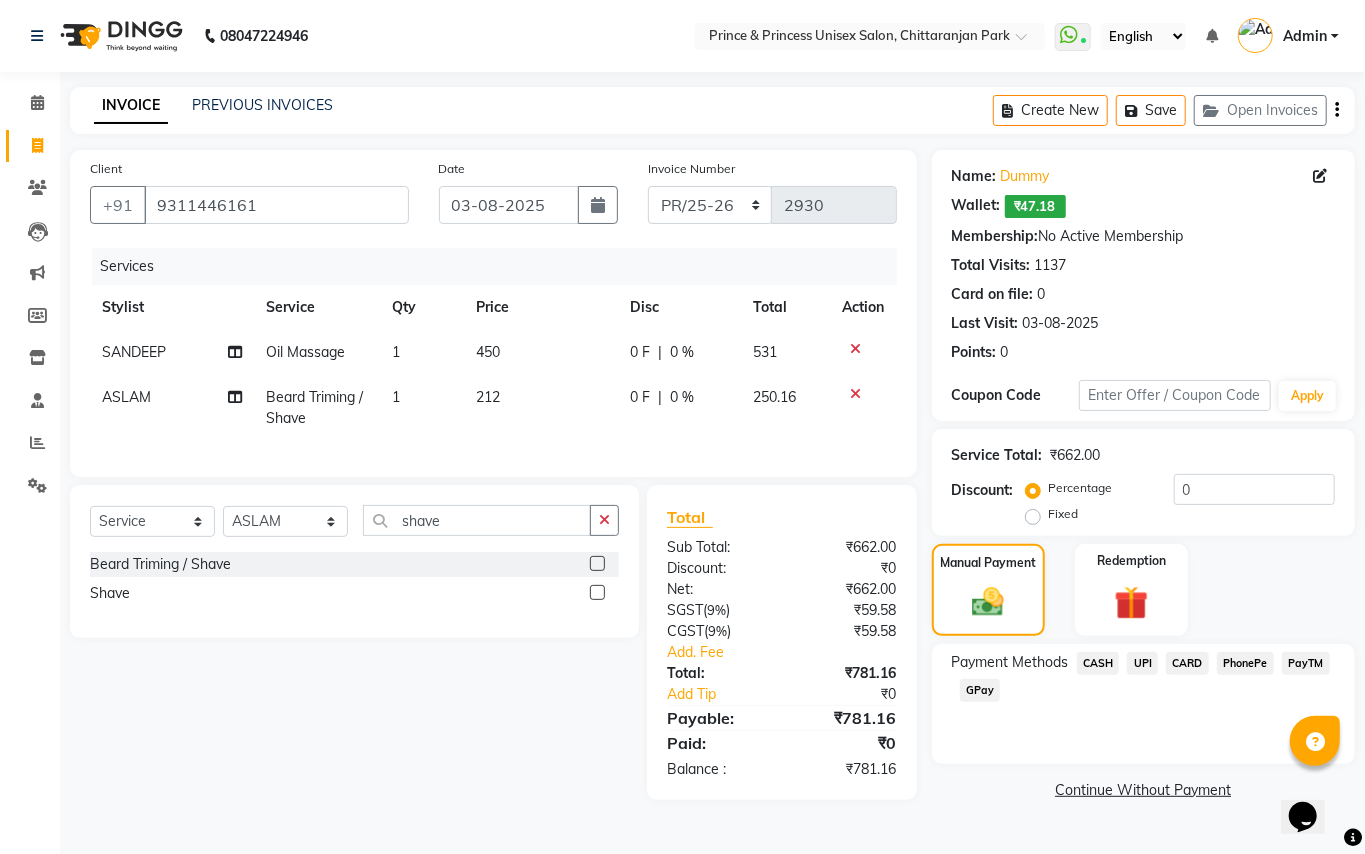 click on "PayTM" 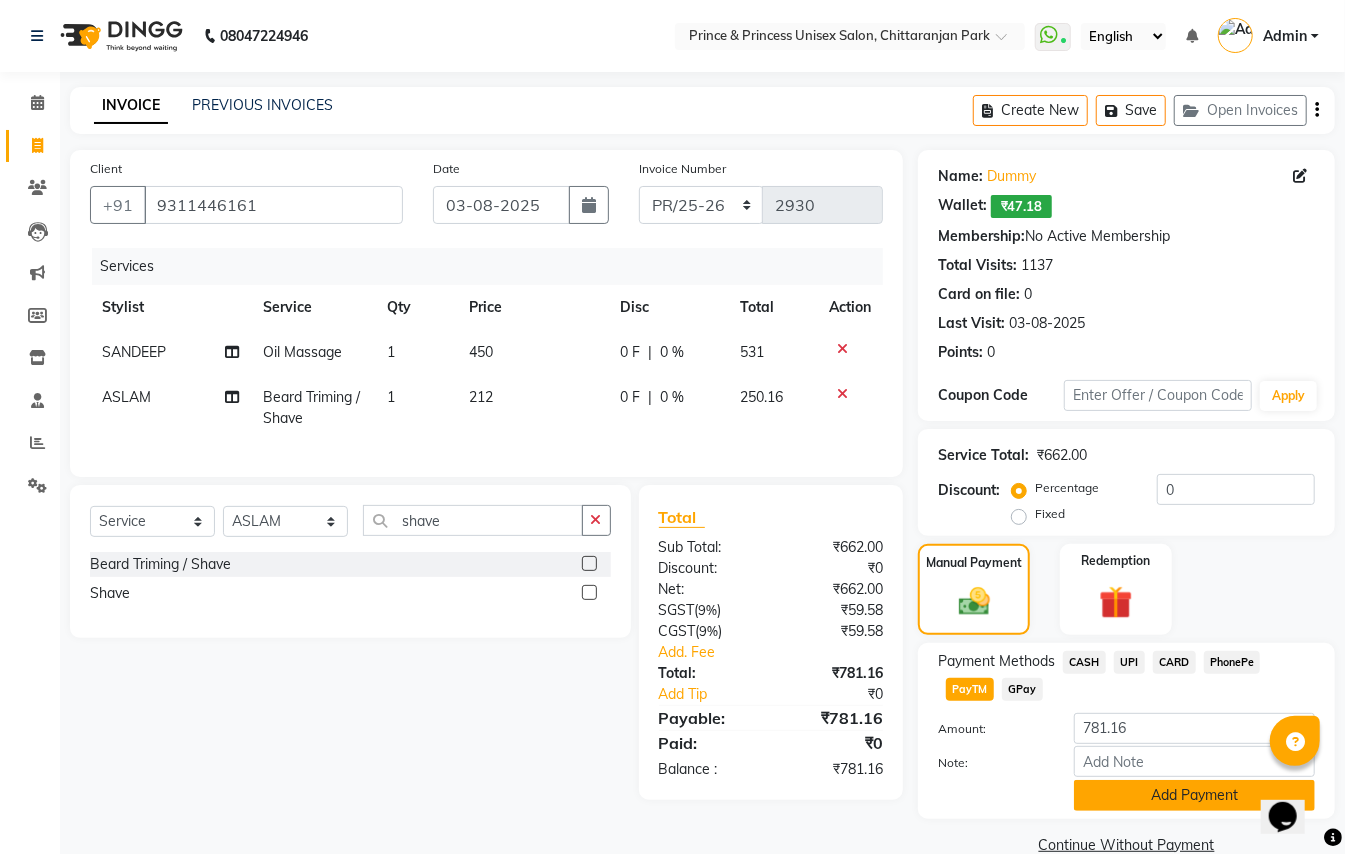 click on "Add Payment" 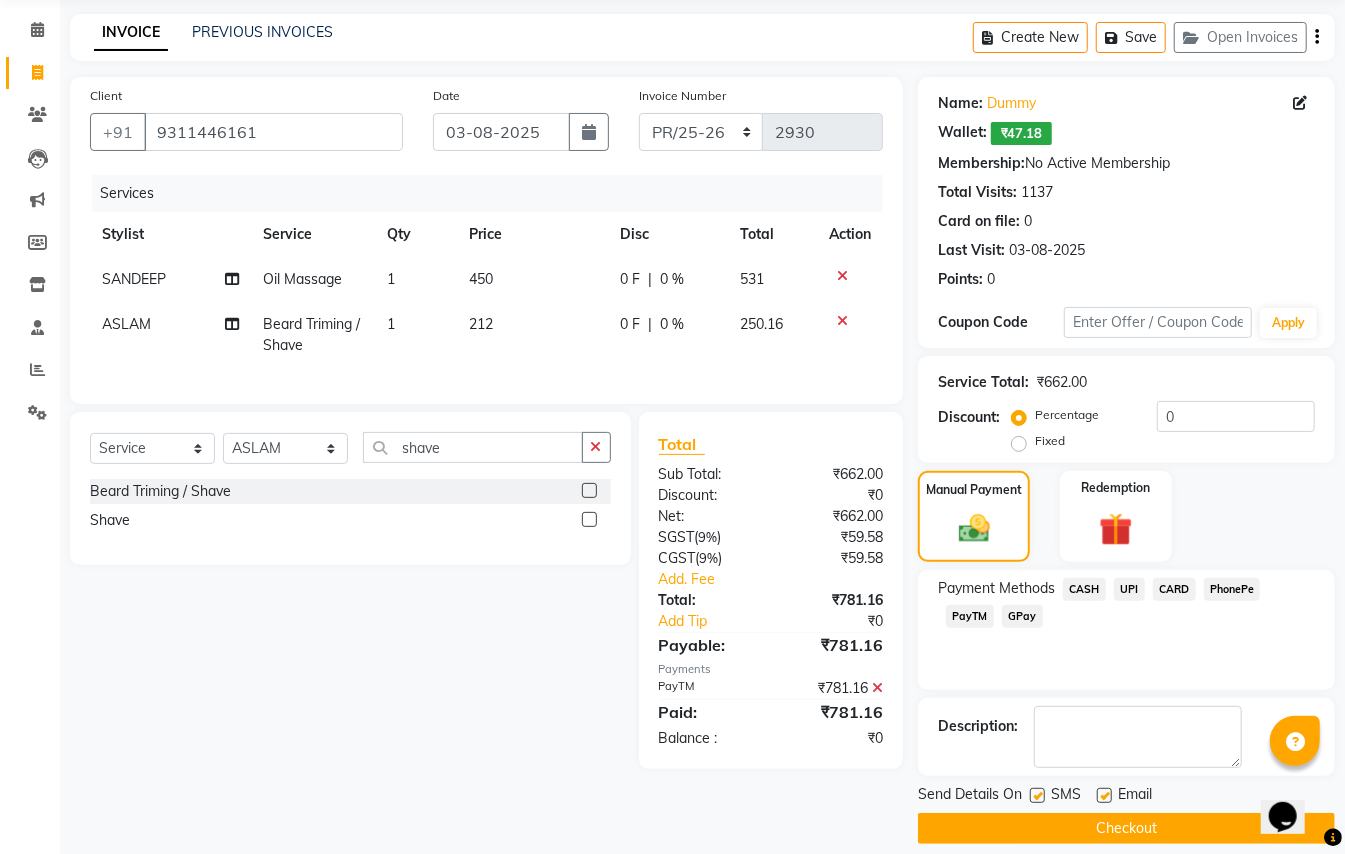 scroll, scrollTop: 94, scrollLeft: 0, axis: vertical 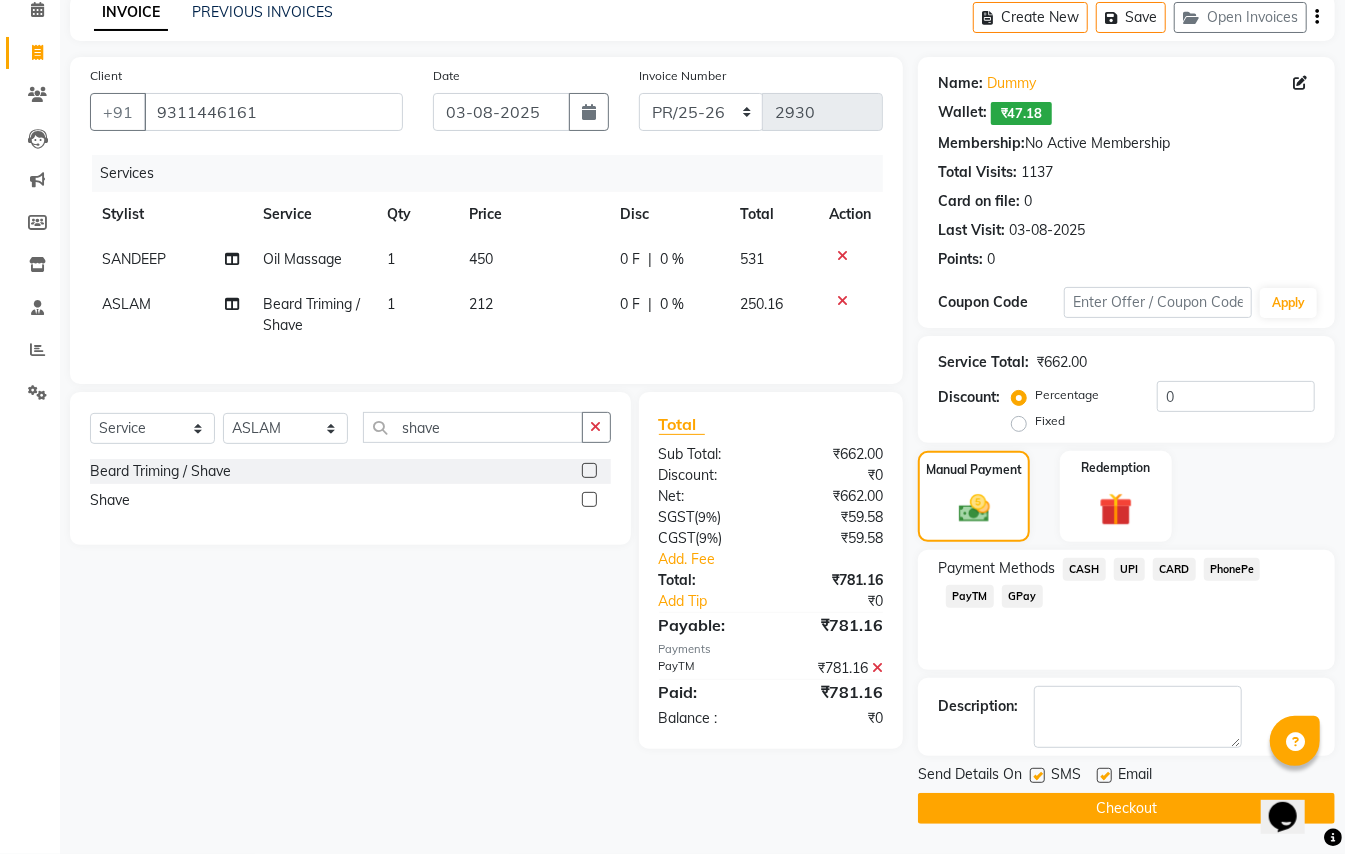 click on "Checkout" 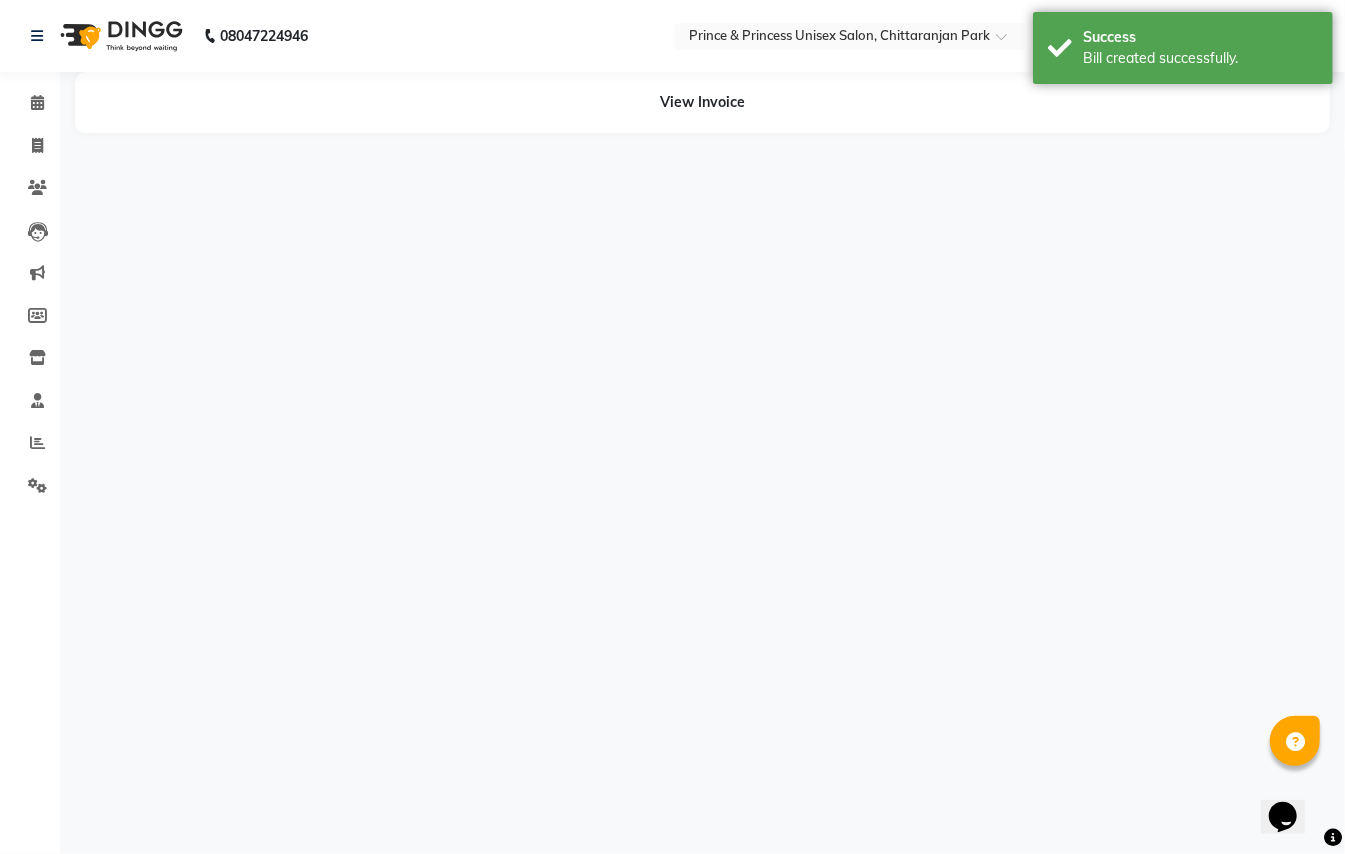 scroll, scrollTop: 0, scrollLeft: 0, axis: both 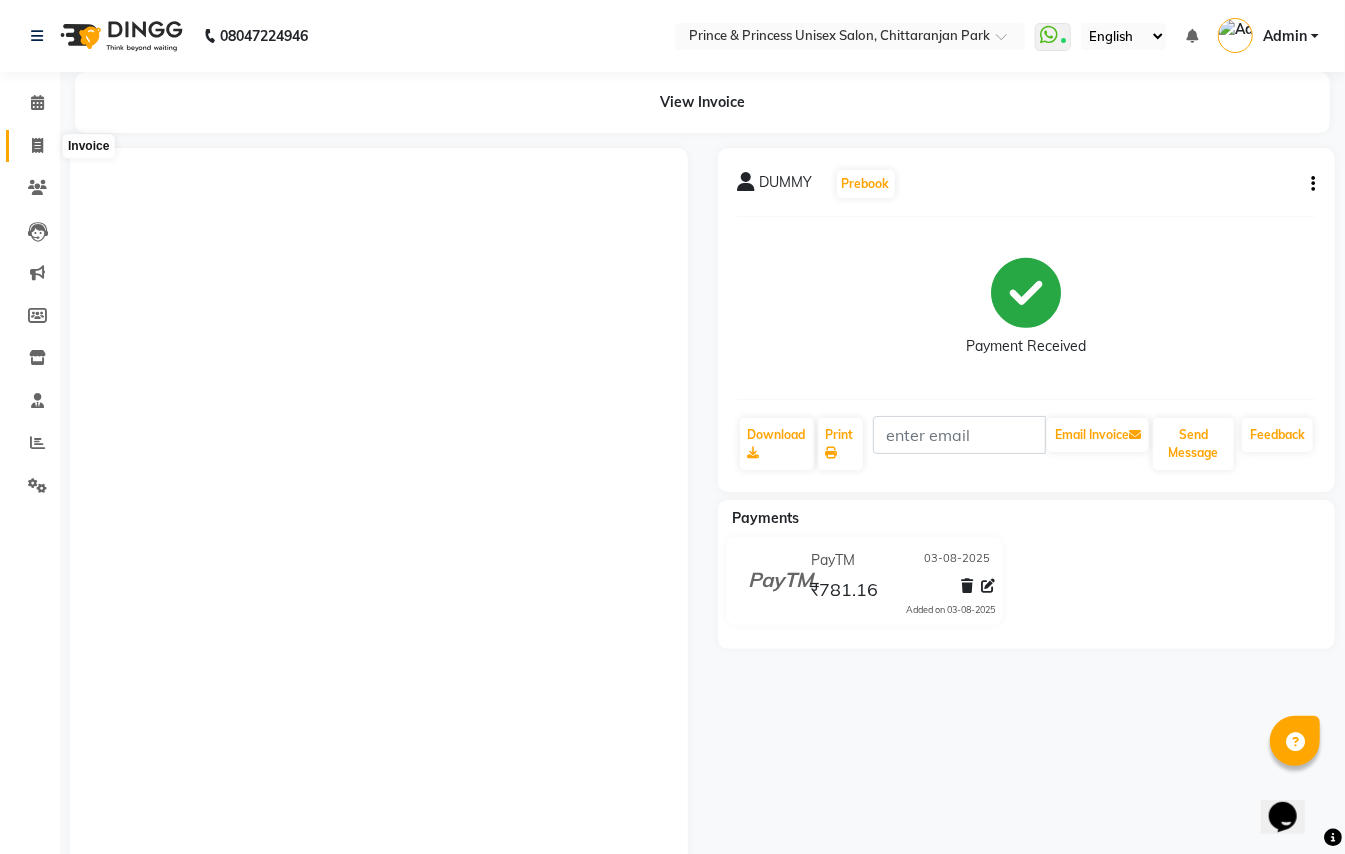 click 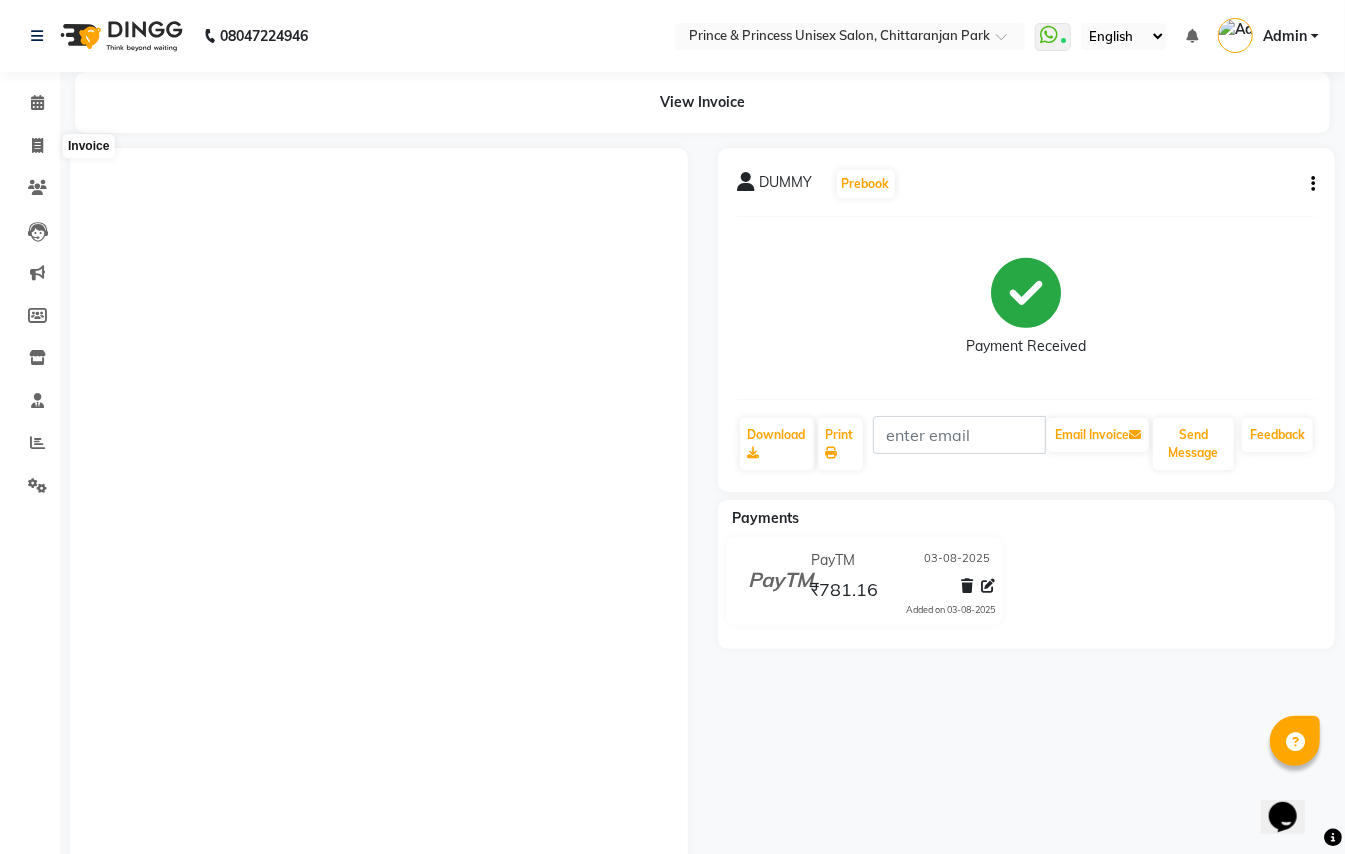 select on "service" 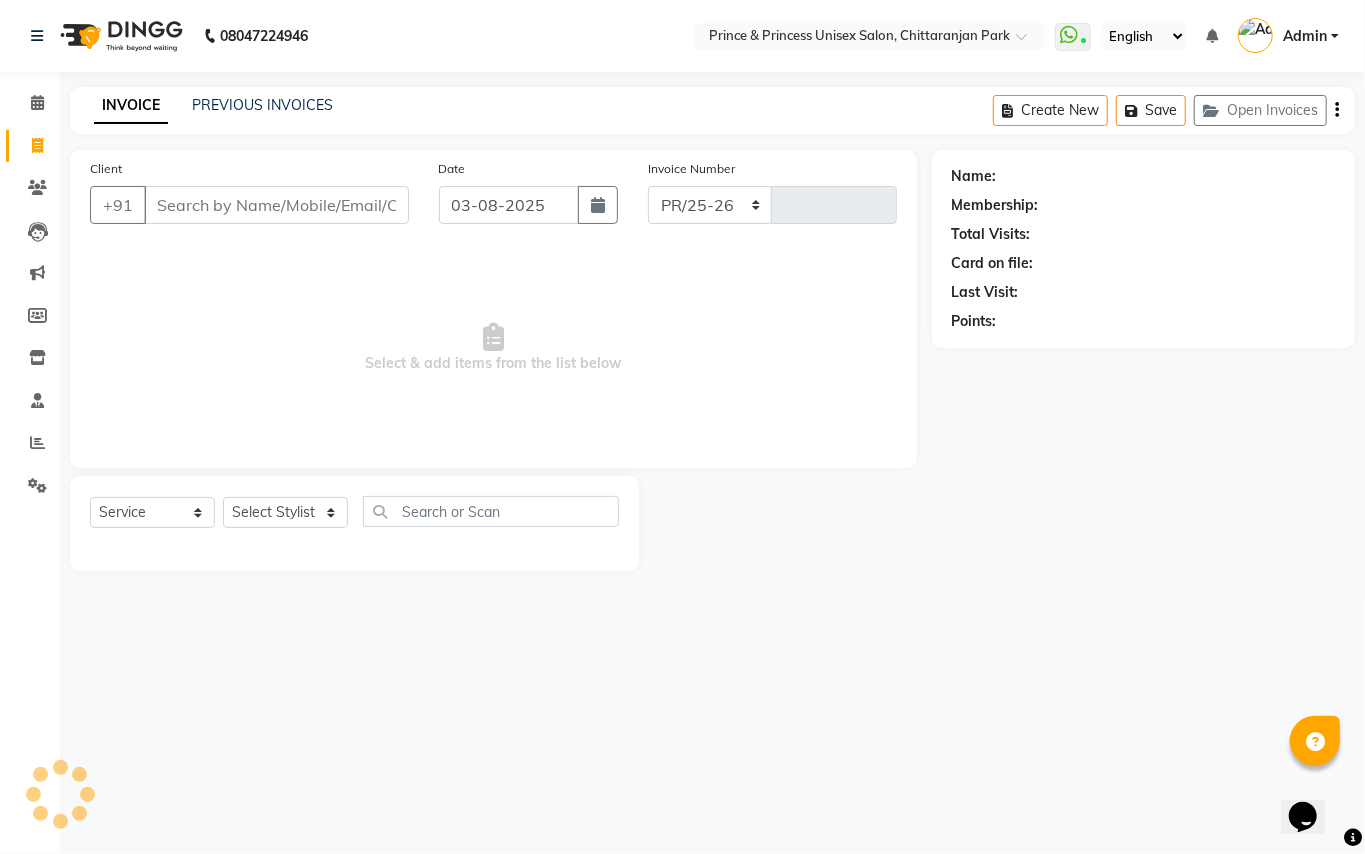 select on "3760" 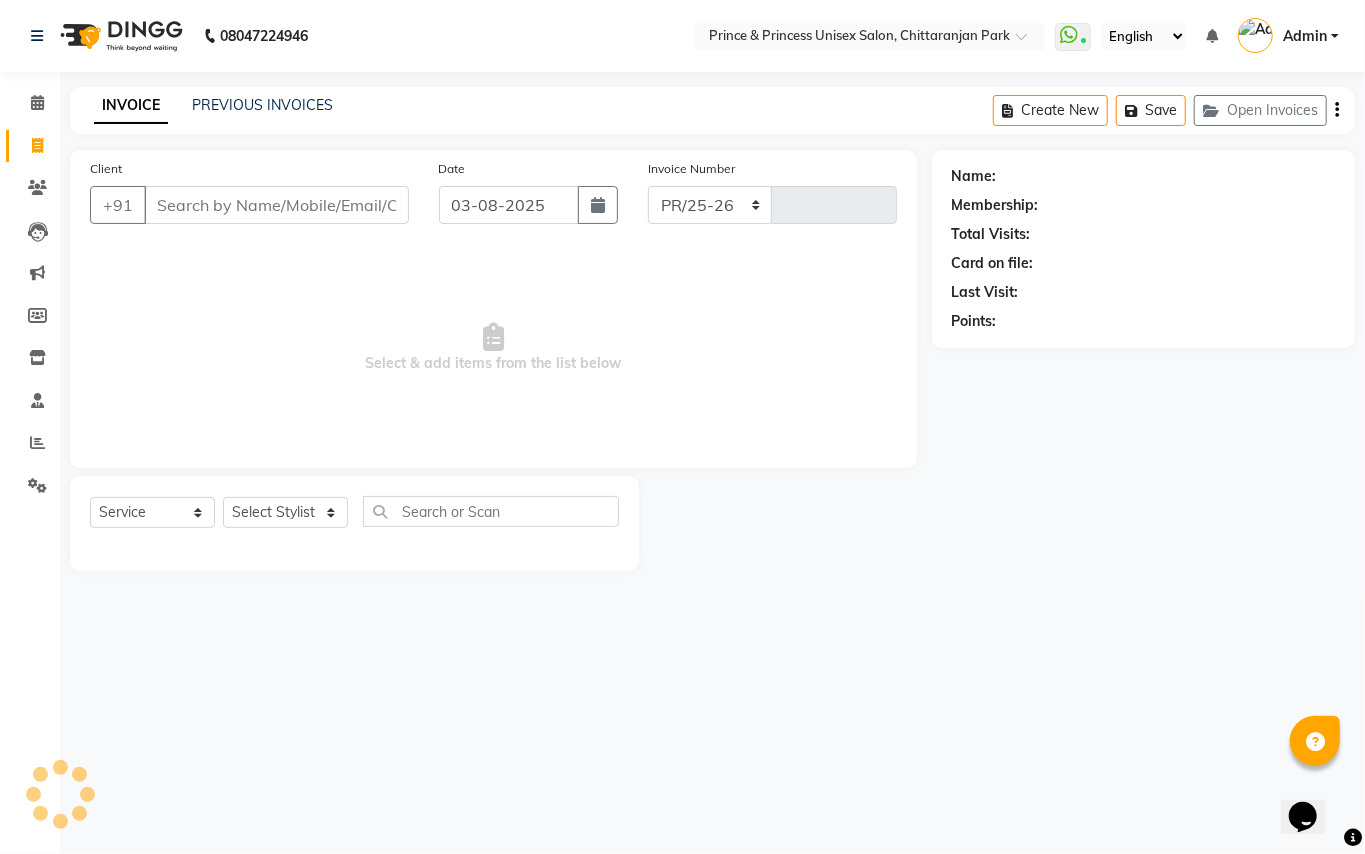 type on "2931" 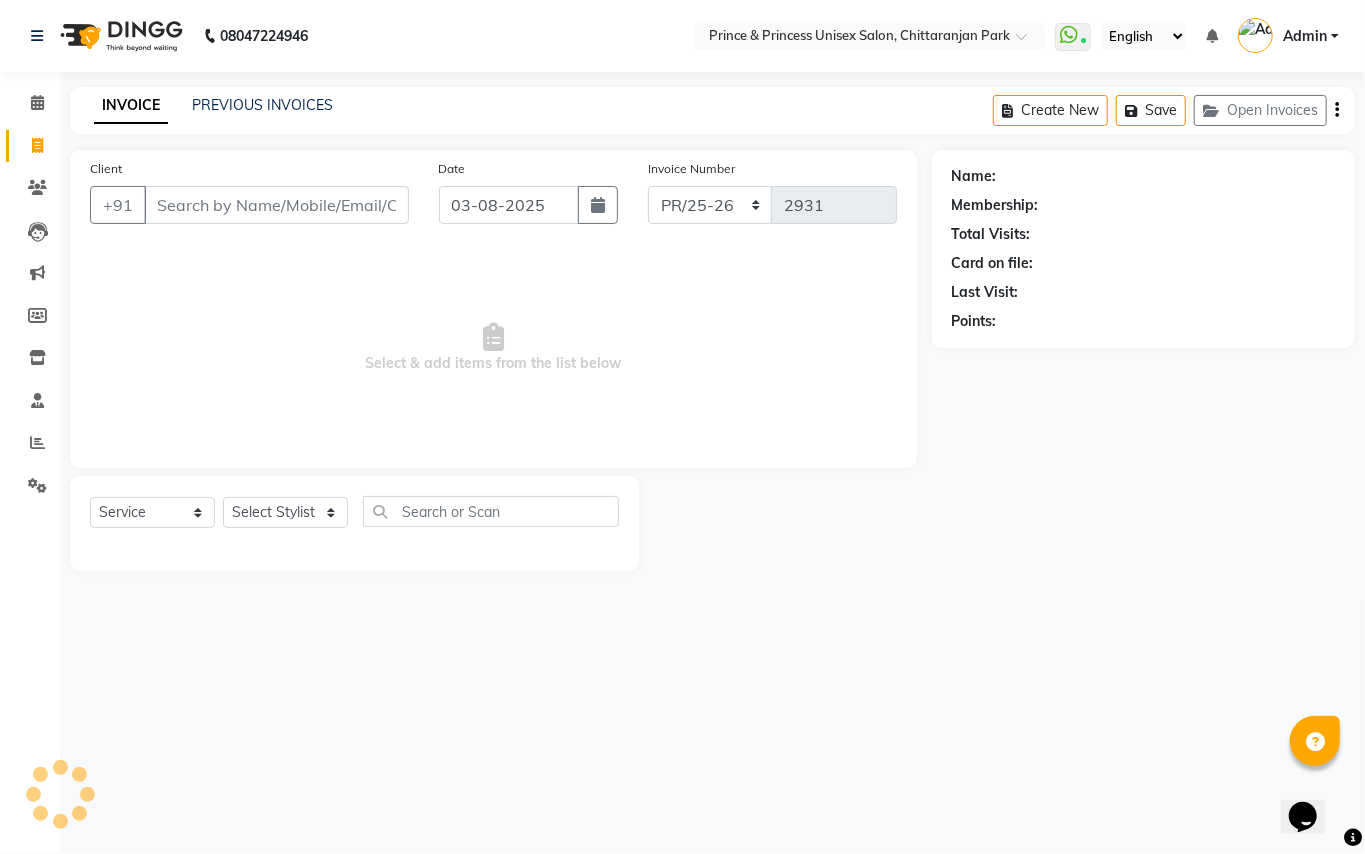 click on "Client" at bounding box center [276, 205] 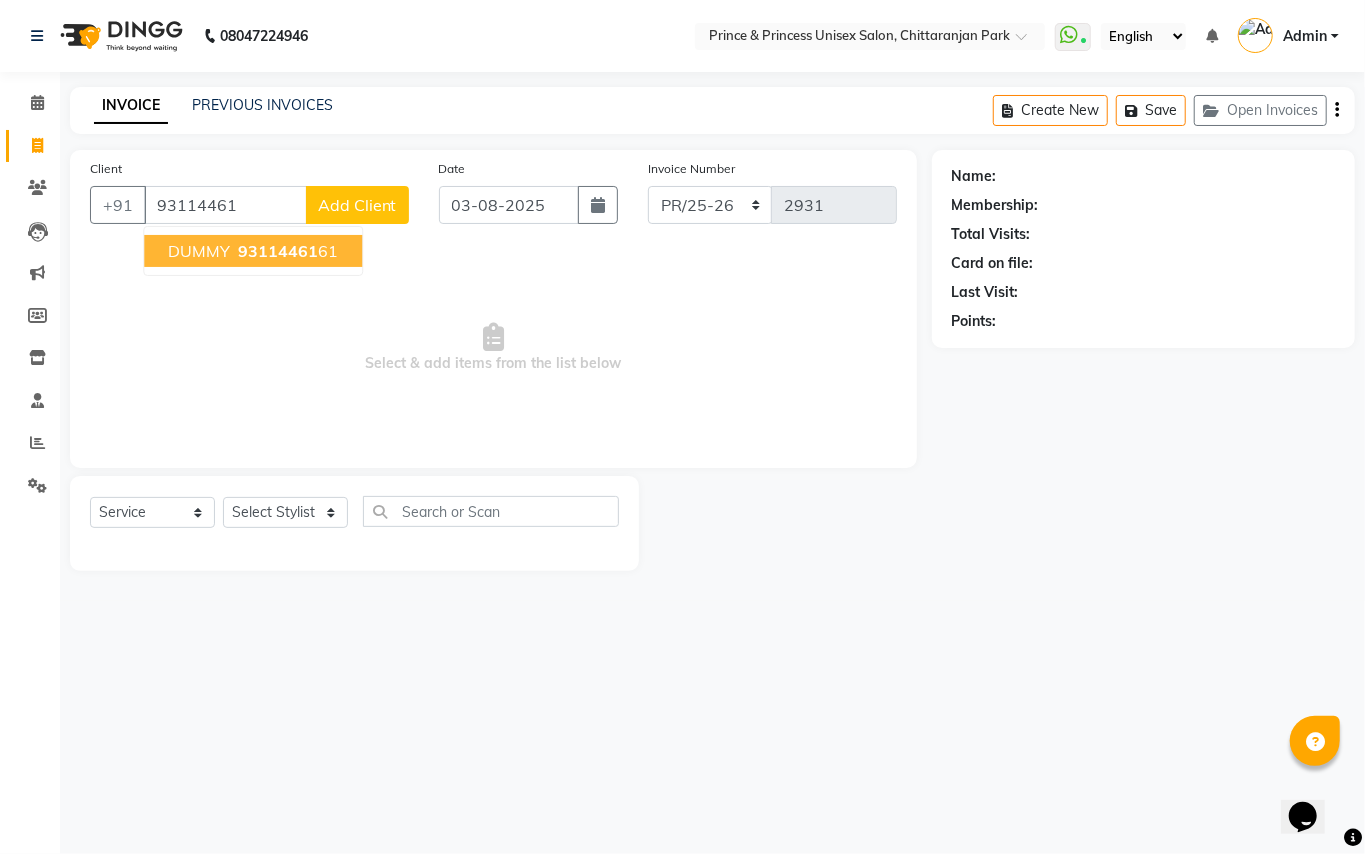 drag, startPoint x: 256, startPoint y: 256, endPoint x: 274, endPoint y: 426, distance: 170.95029 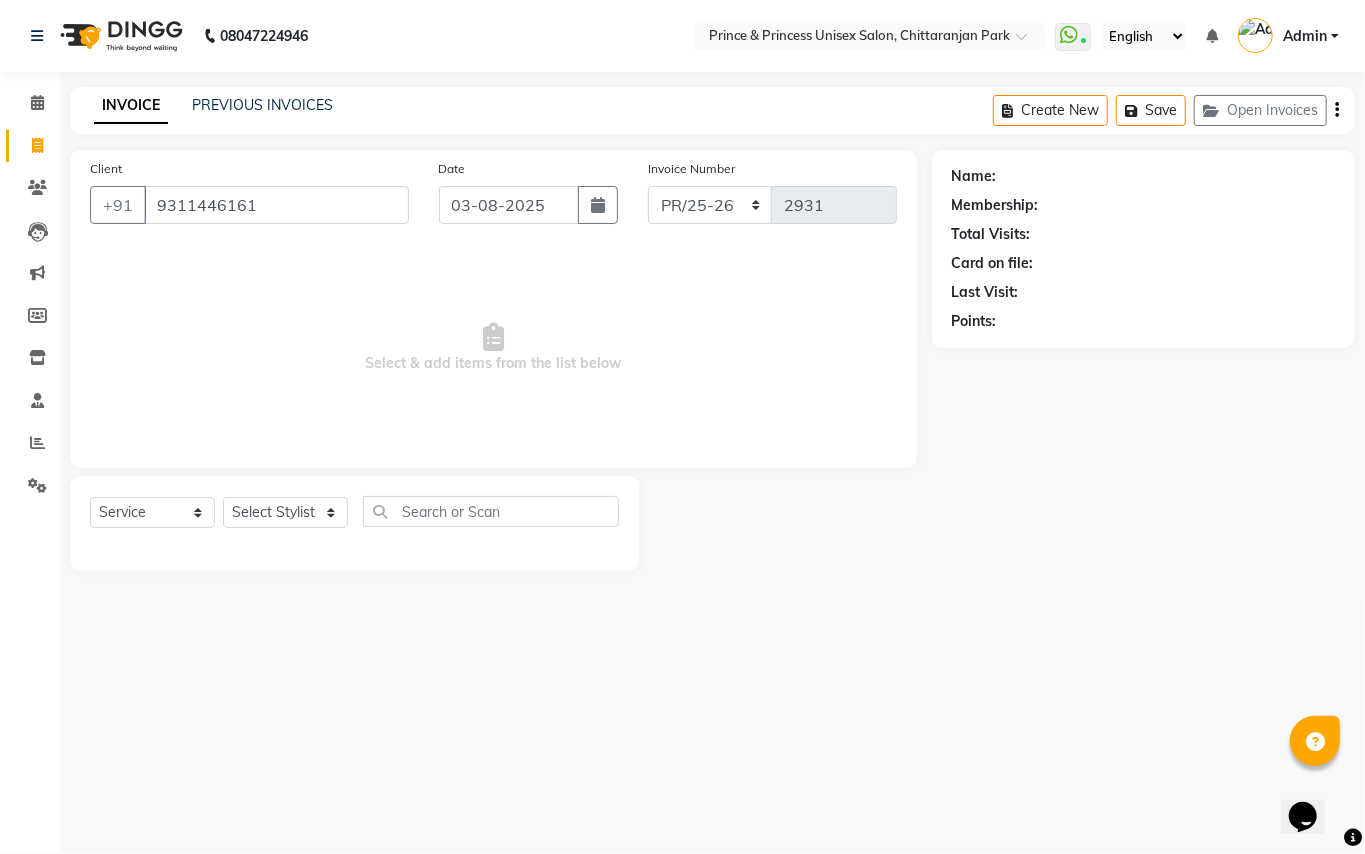 type on "9311446161" 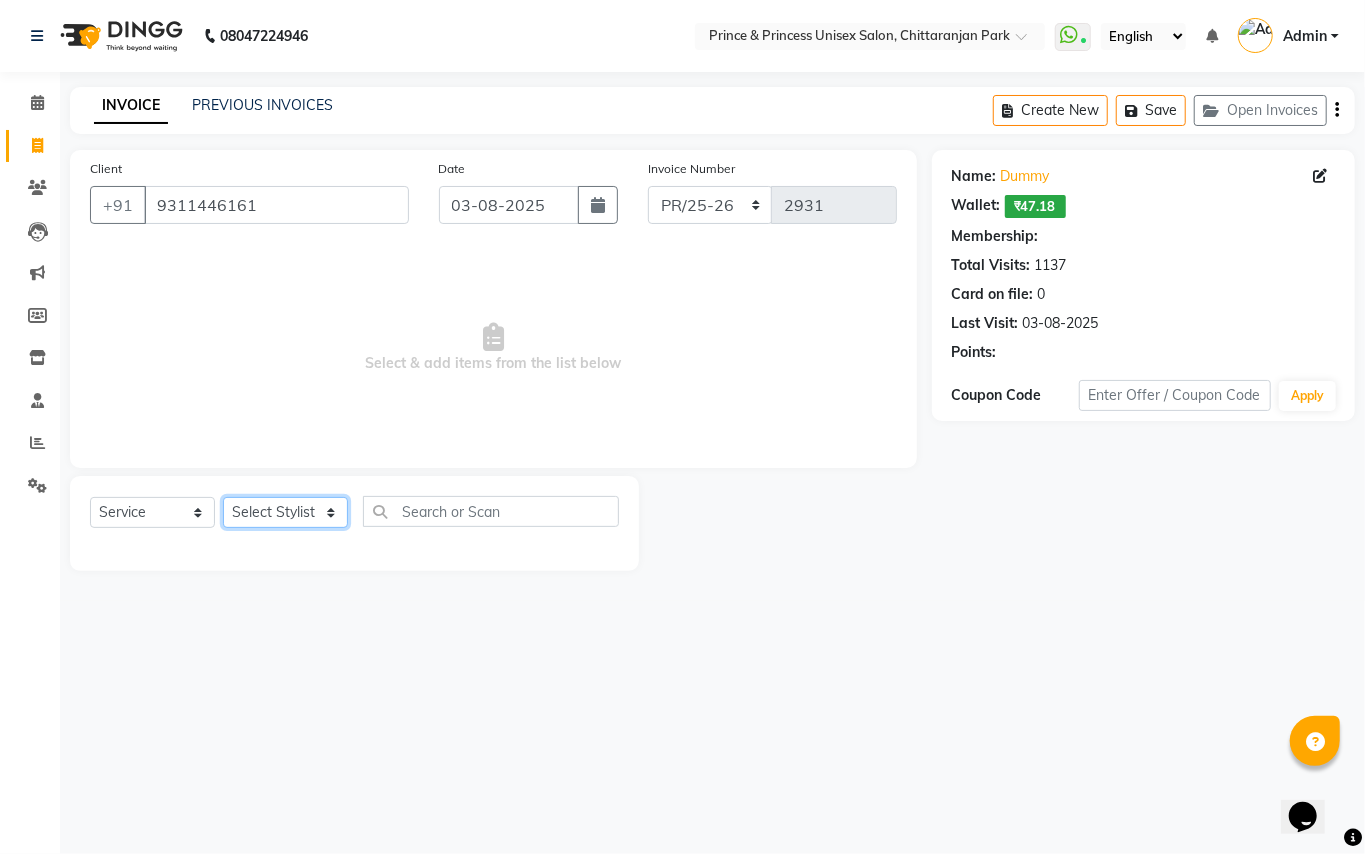 click on "Select Stylist ABHISHEK AJEET AJEET NEW ARUN ASLAM CHANDAN GUDDU MAHESH MANI MEENAKSHI MONU PINKI RAHUL RISHI SANDEEP SONIYA TABASSUM XYZ" 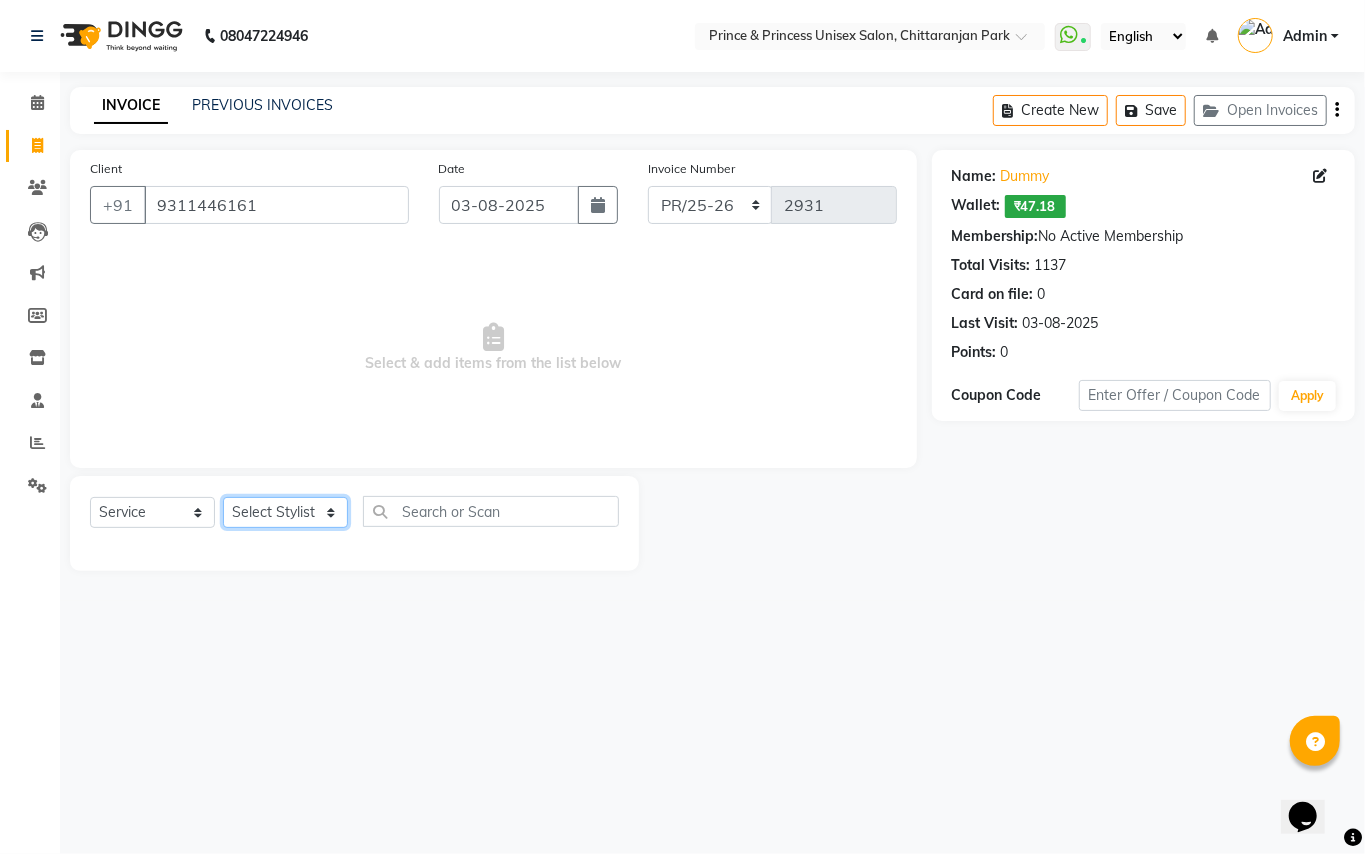 select on "44027" 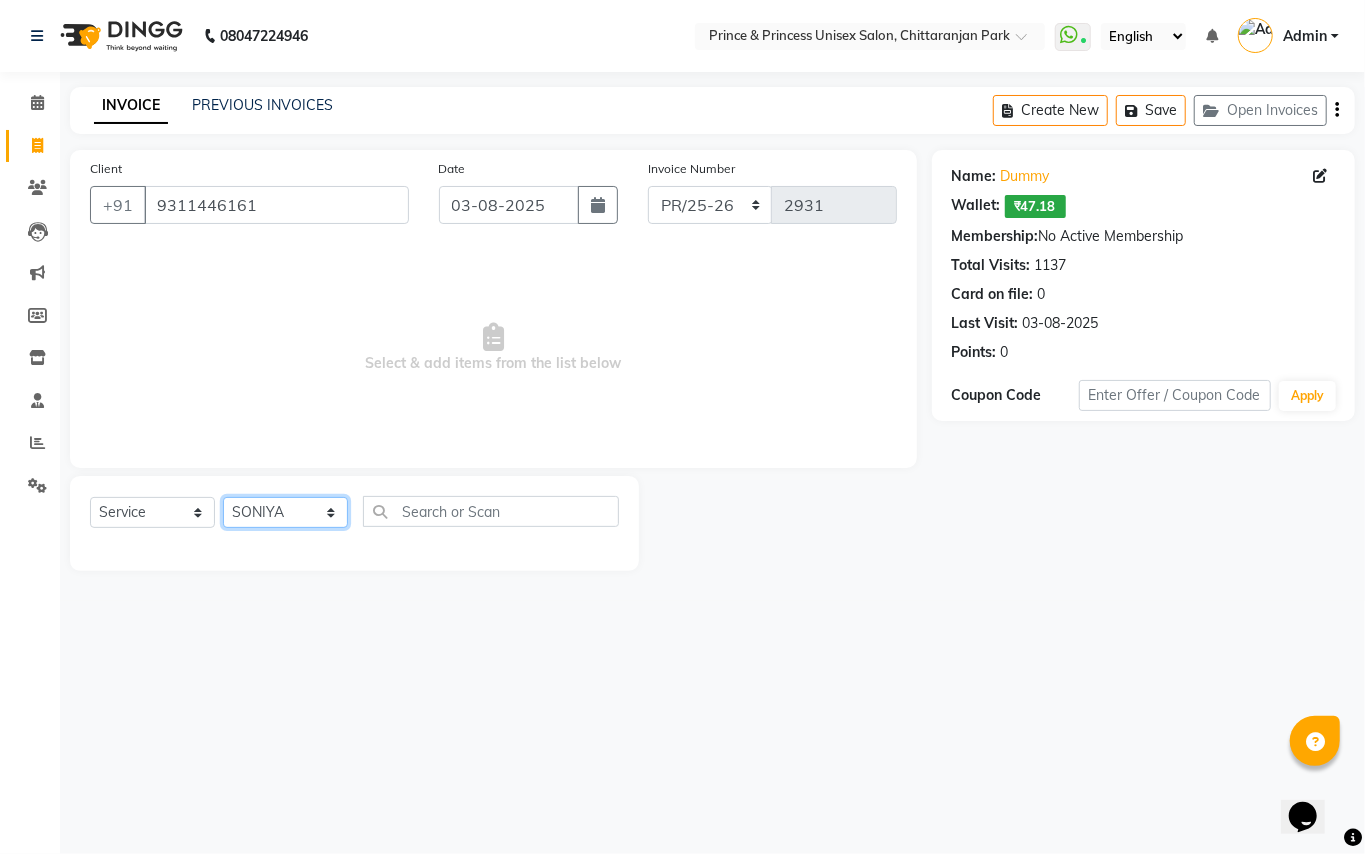 click on "Select Stylist ABHISHEK AJEET AJEET NEW ARUN ASLAM CHANDAN GUDDU MAHESH MANI MEENAKSHI MONU PINKI RAHUL RISHI SANDEEP SONIYA TABASSUM XYZ" 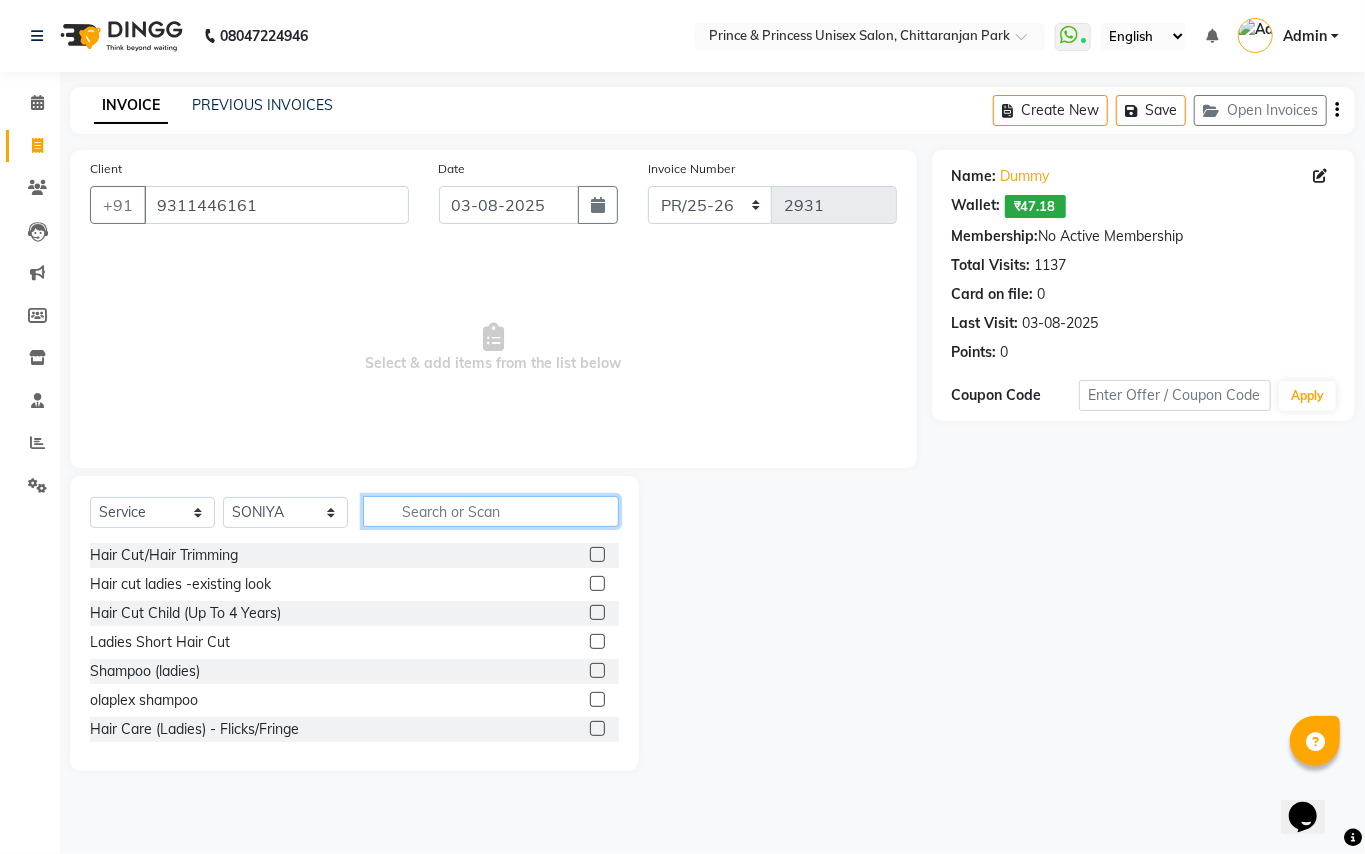 click 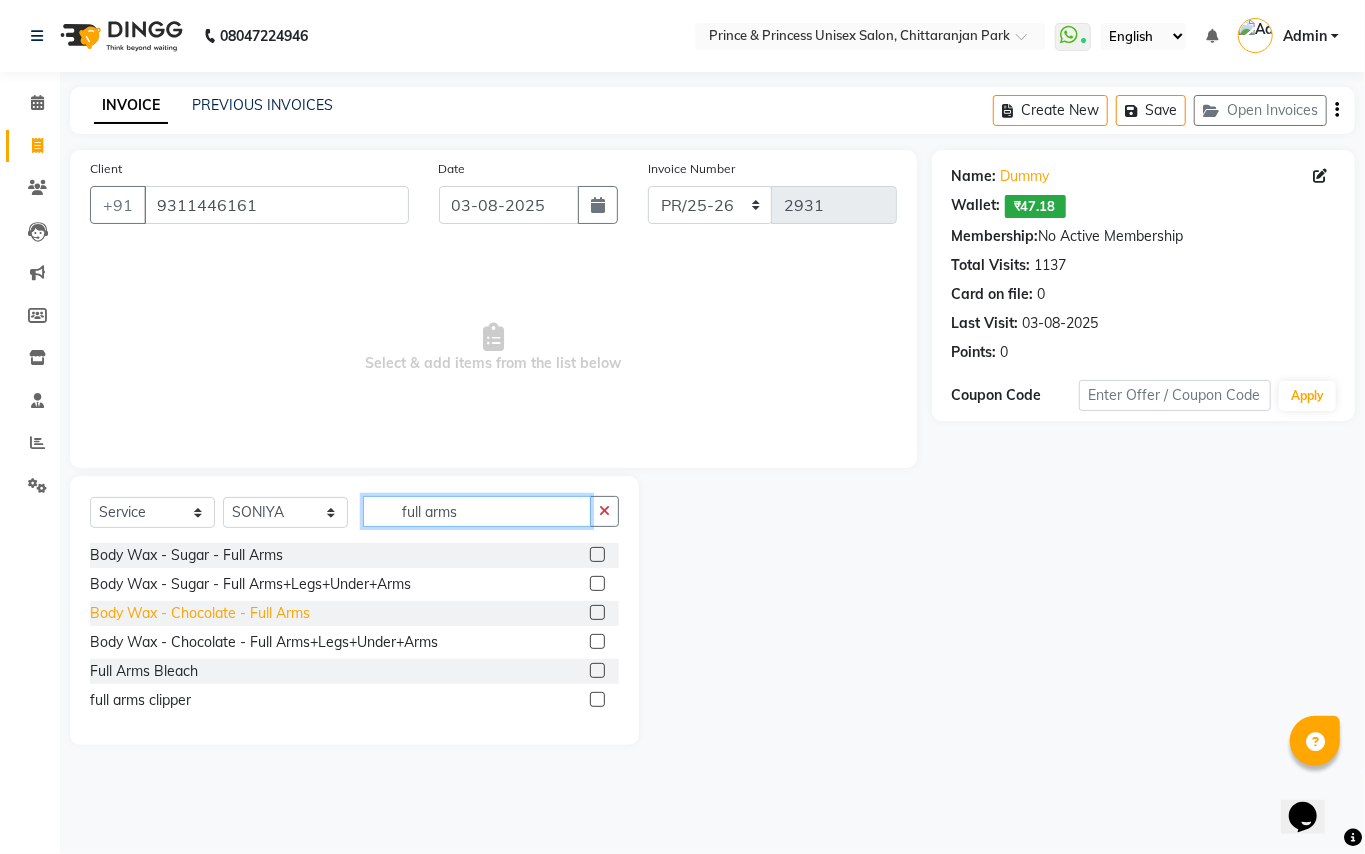 type on "full arms" 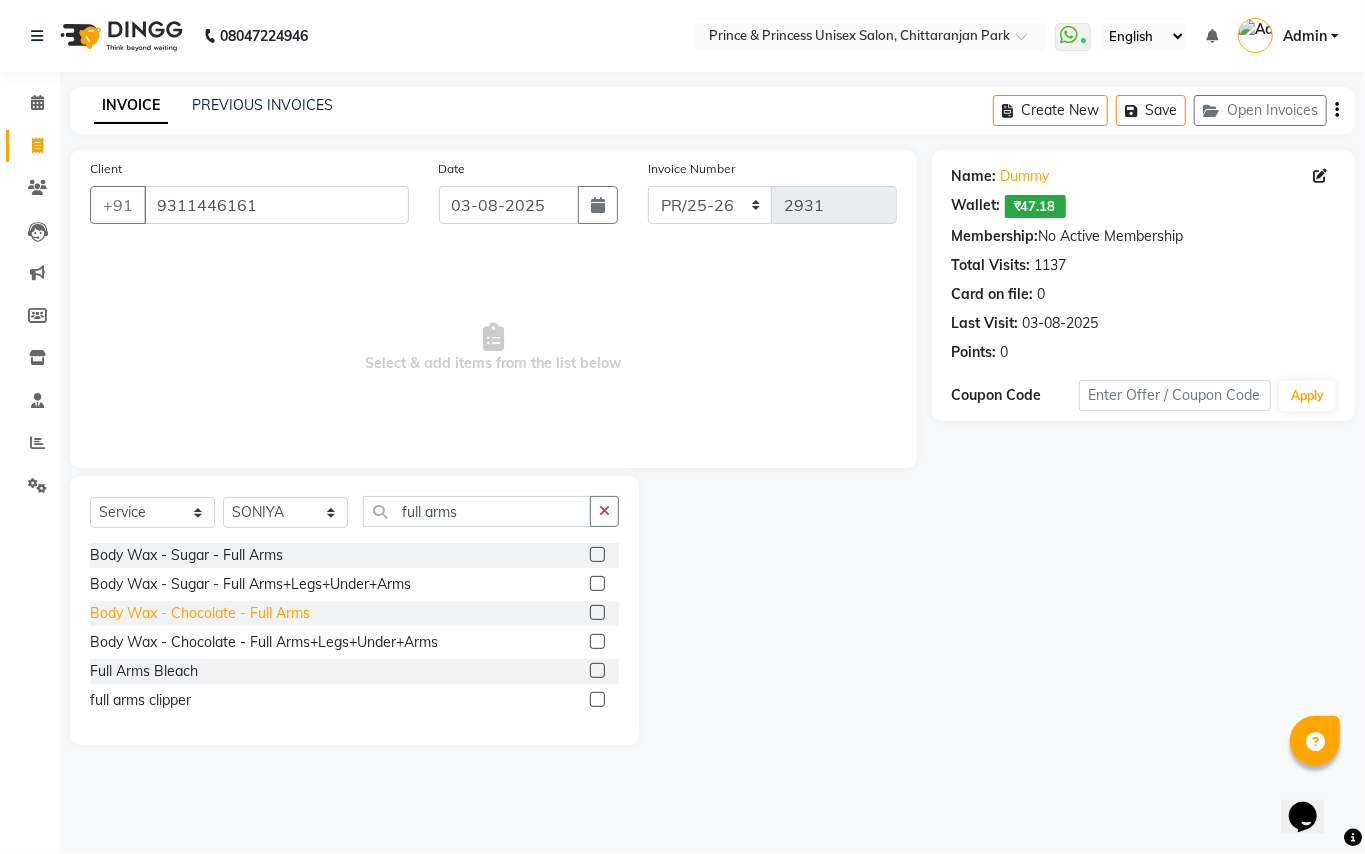 click on "Body Wax - Chocolate  - Full Arms" 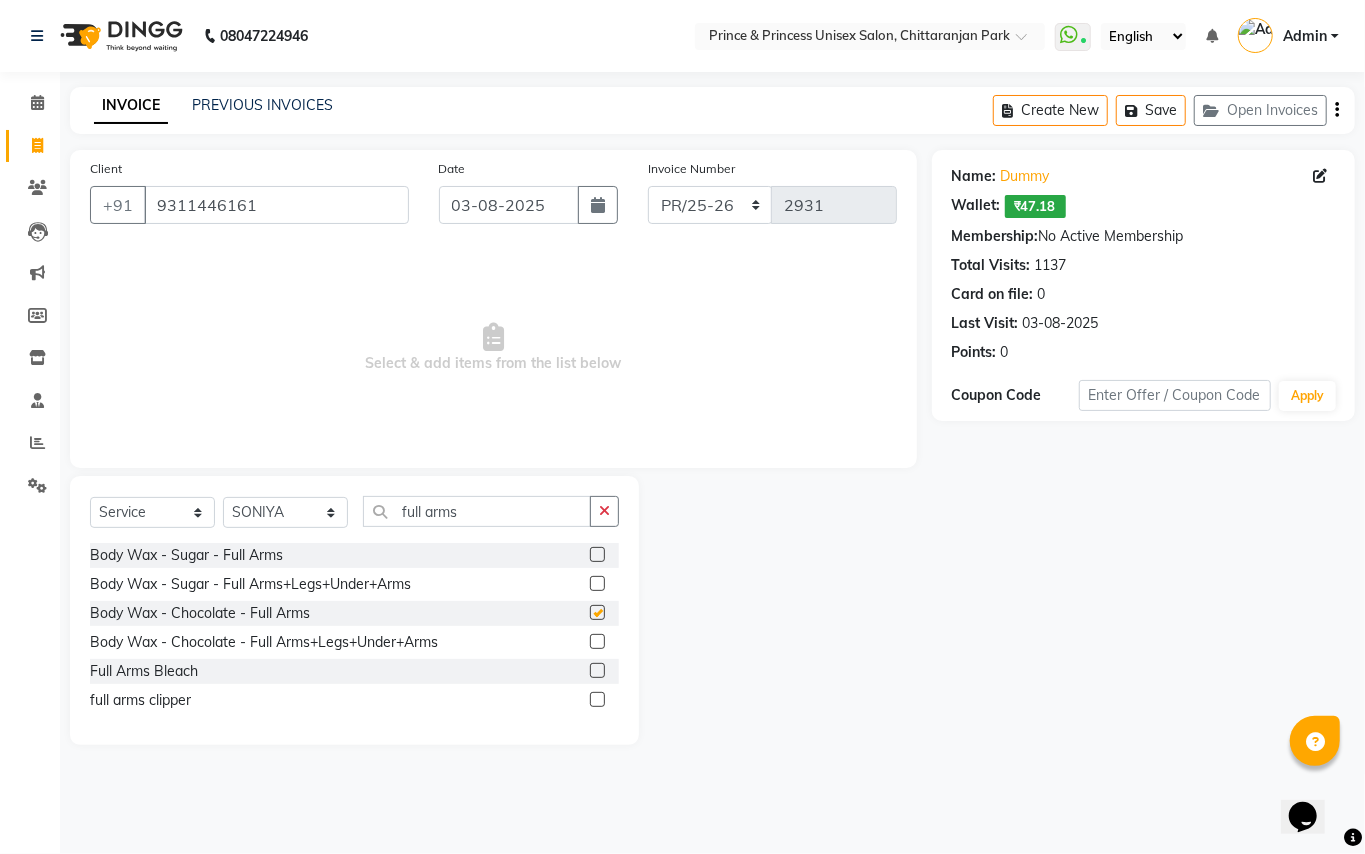 checkbox on "false" 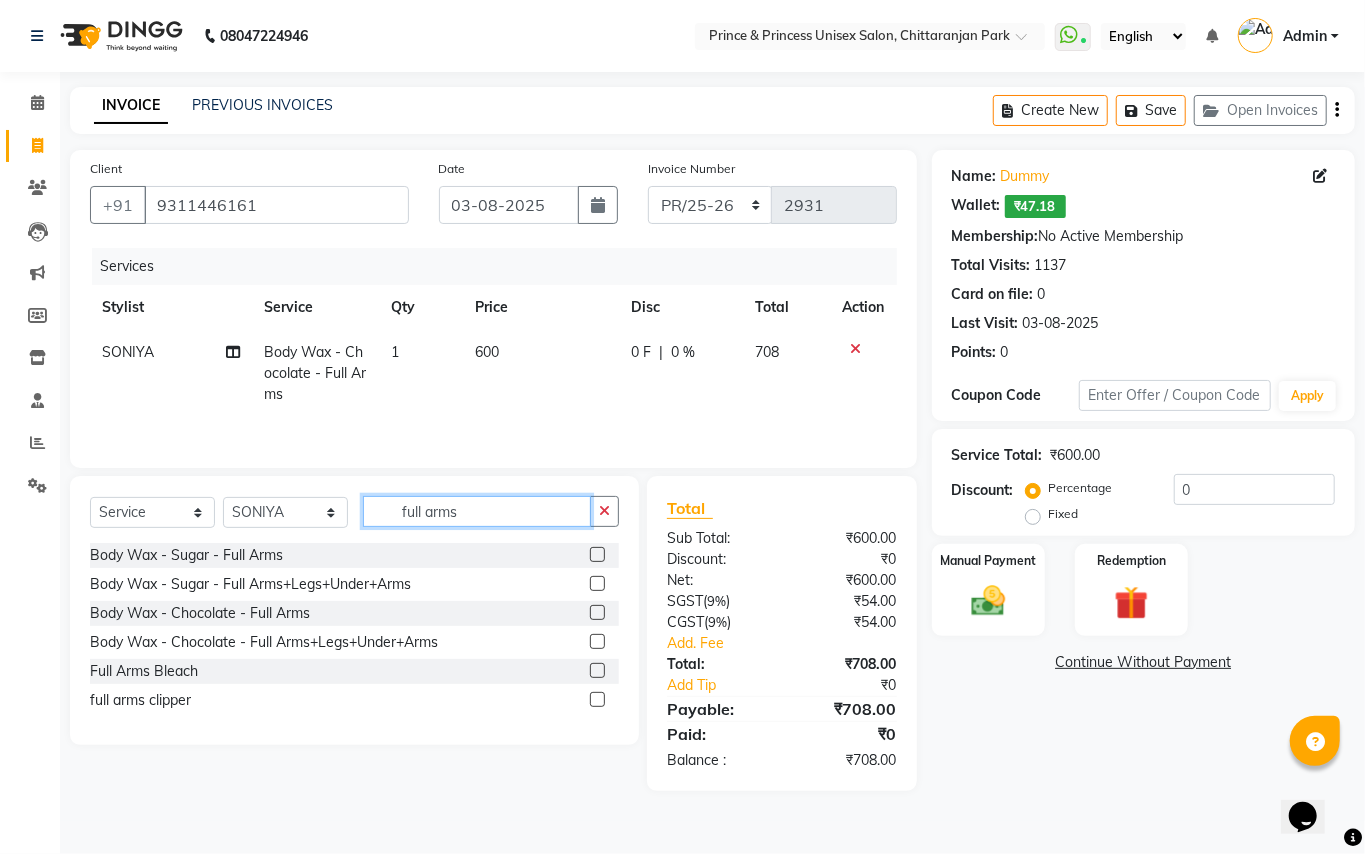 drag, startPoint x: 480, startPoint y: 520, endPoint x: 229, endPoint y: 366, distance: 294.4775 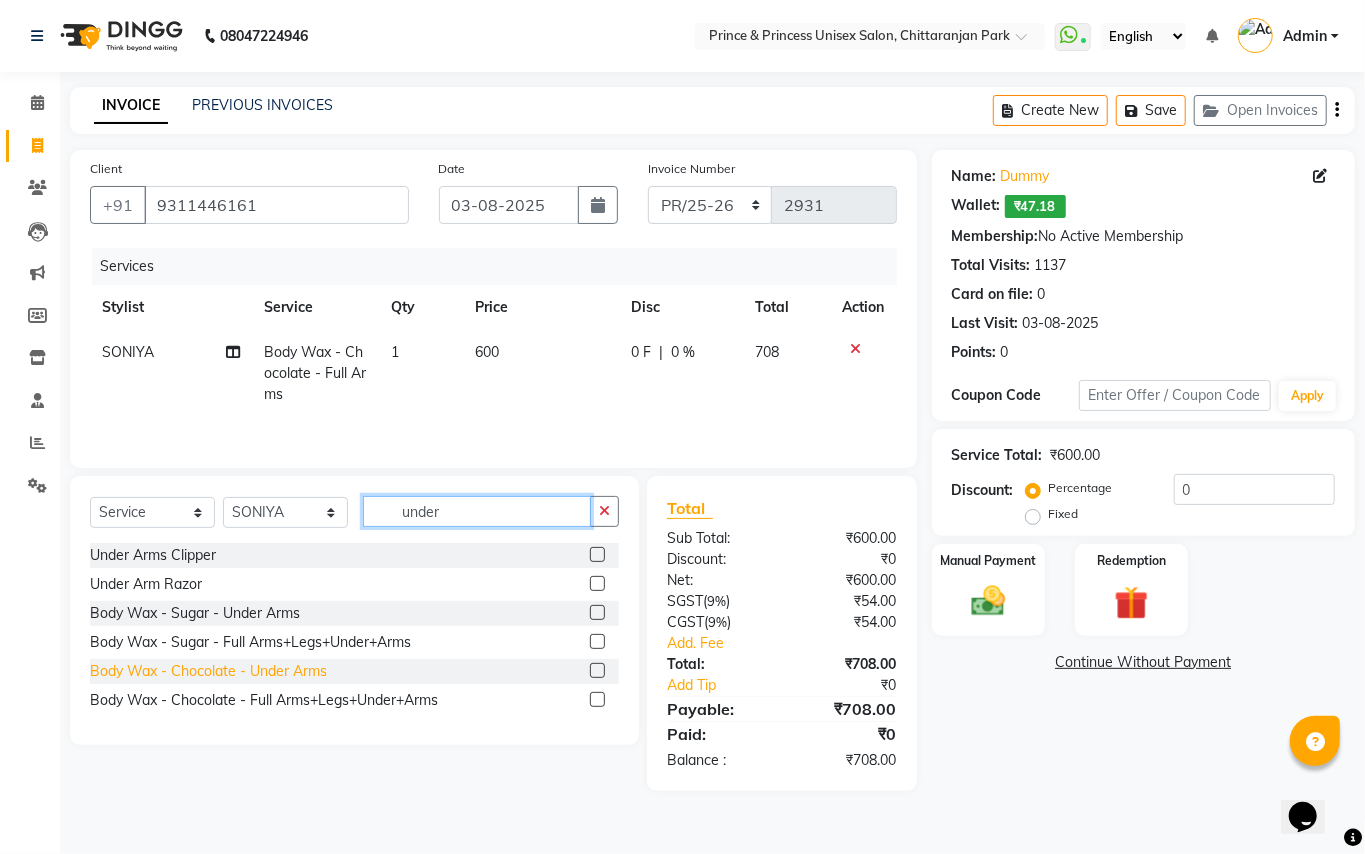 type on "under" 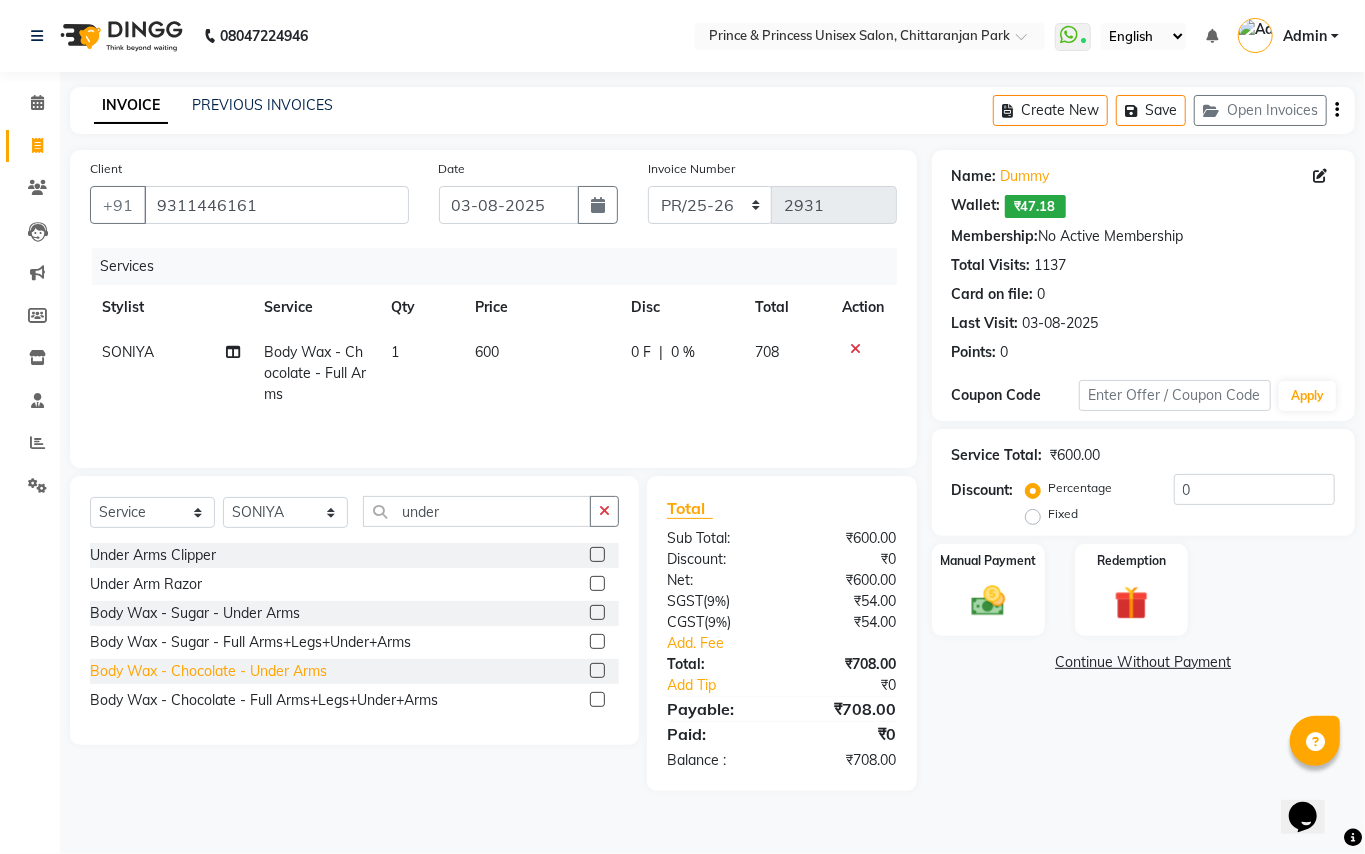 click on "Body Wax - Chocolate  - Under Arms" 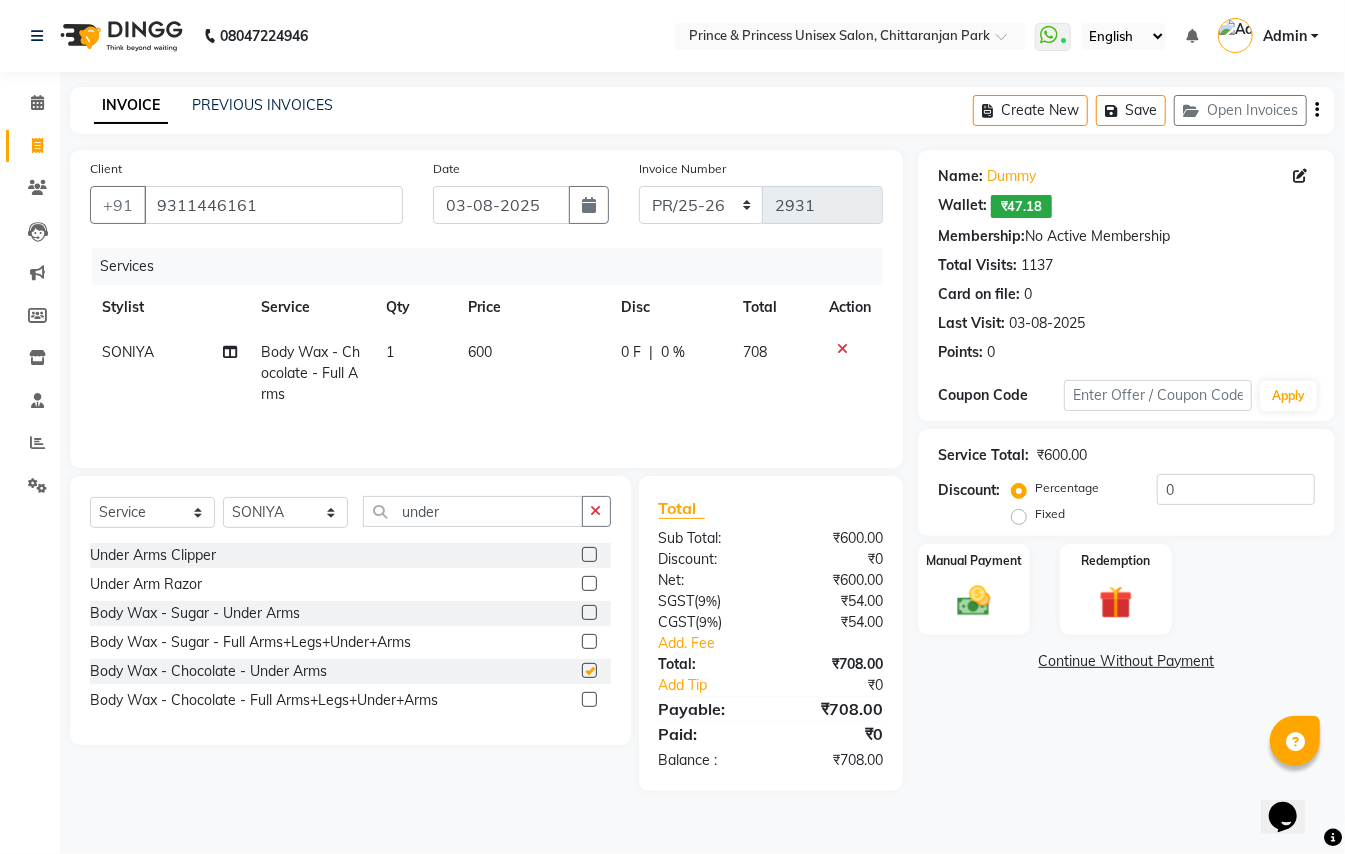 checkbox on "false" 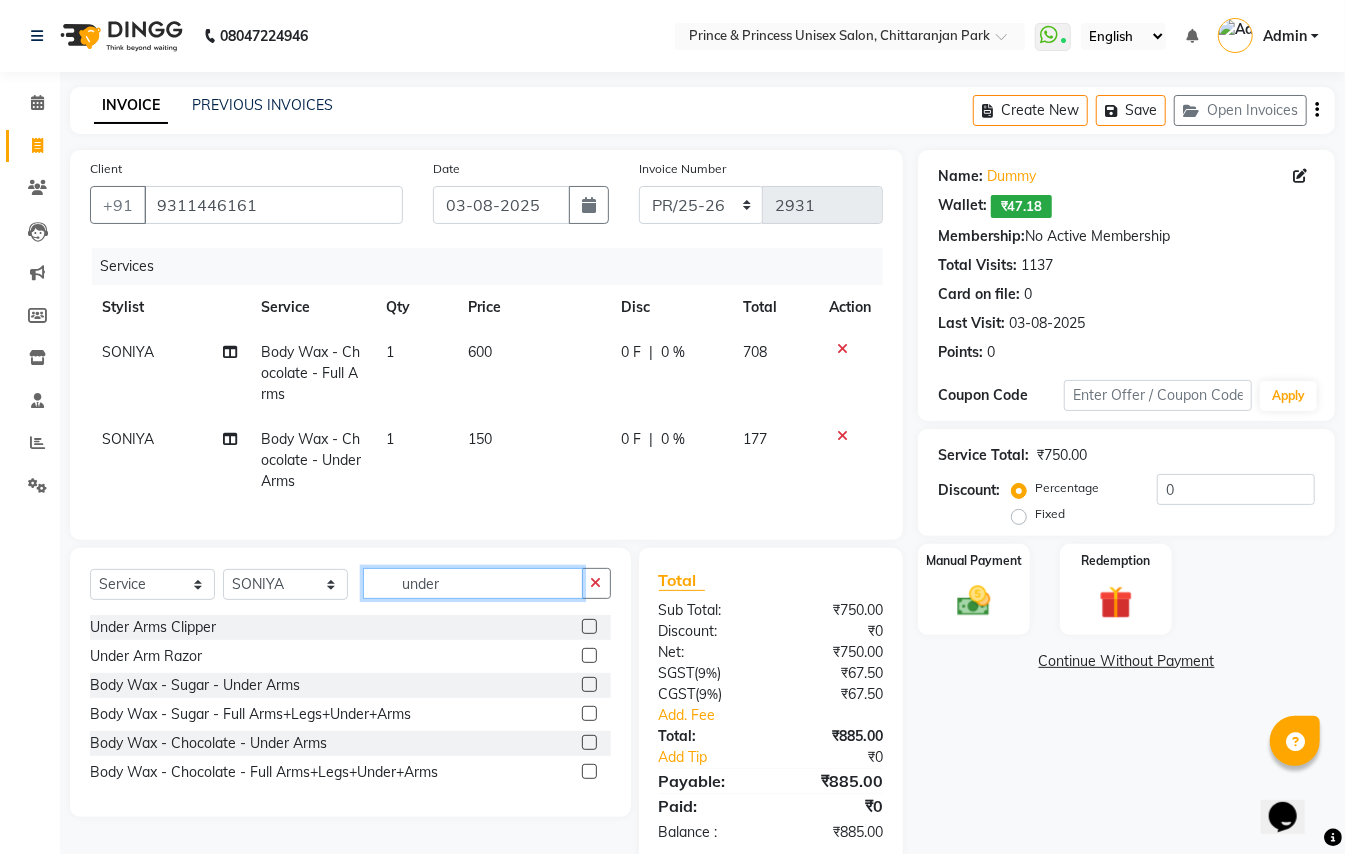 drag, startPoint x: 456, startPoint y: 602, endPoint x: 232, endPoint y: 390, distance: 308.4153 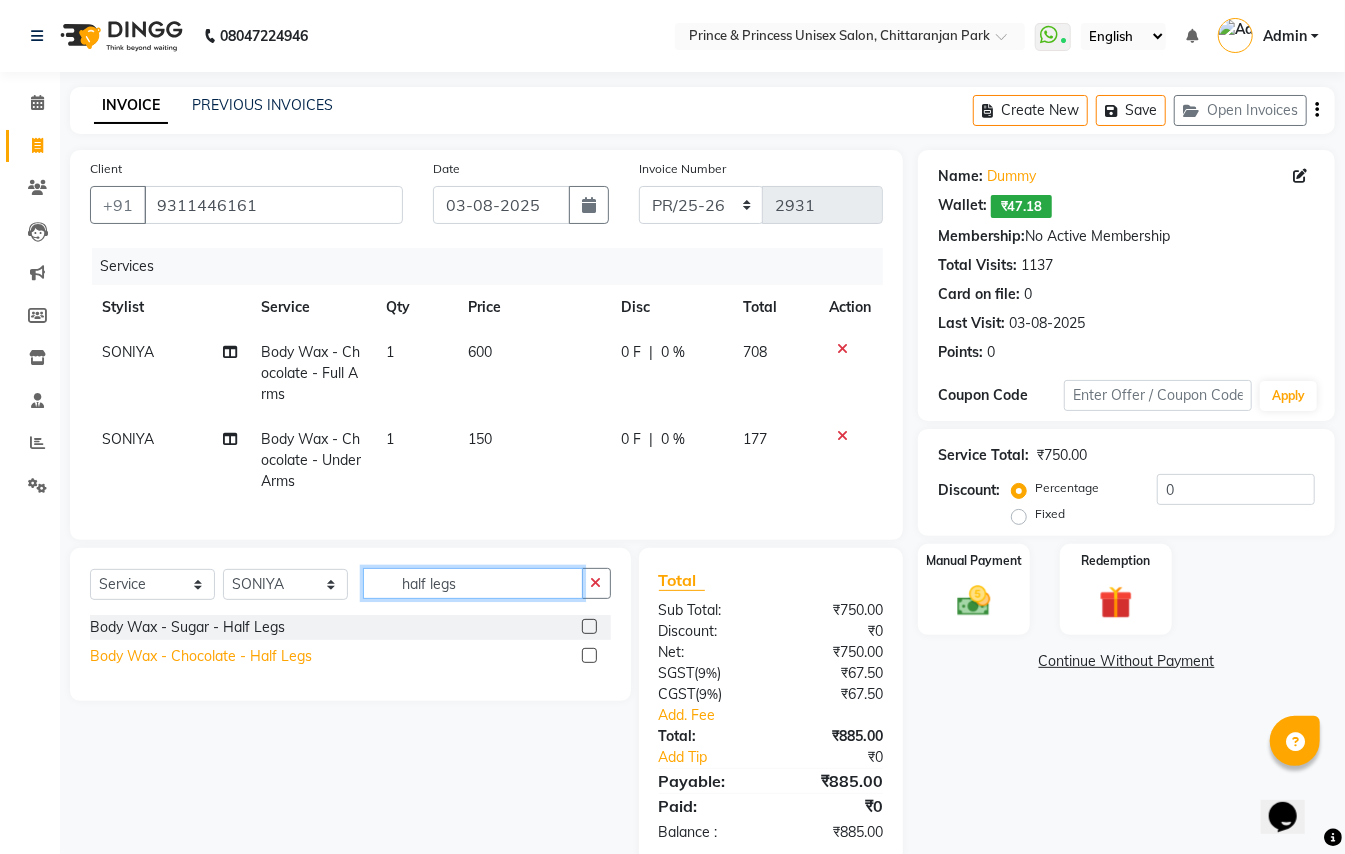 type on "half legs" 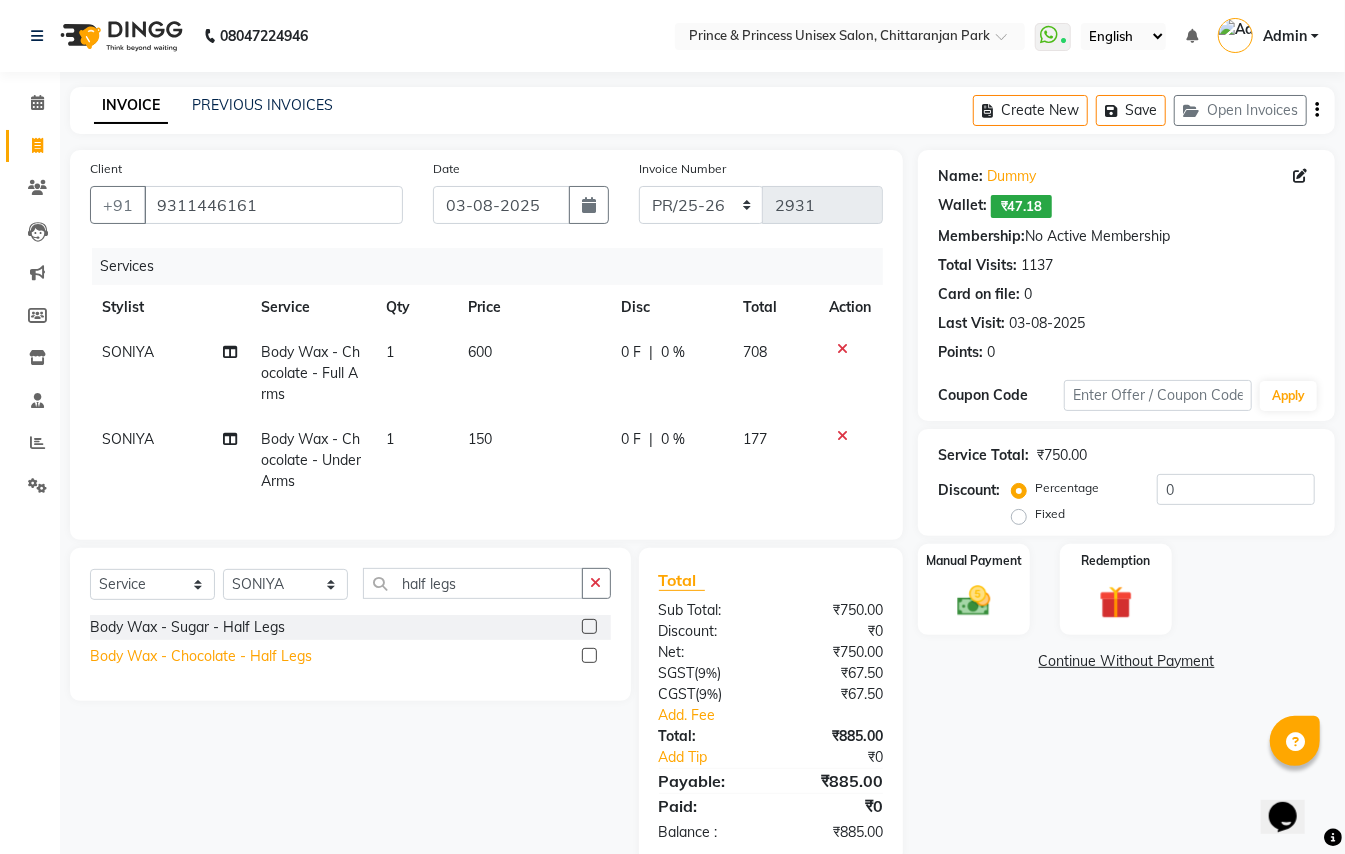 click on "Body Wax - Chocolate  - Half Legs" 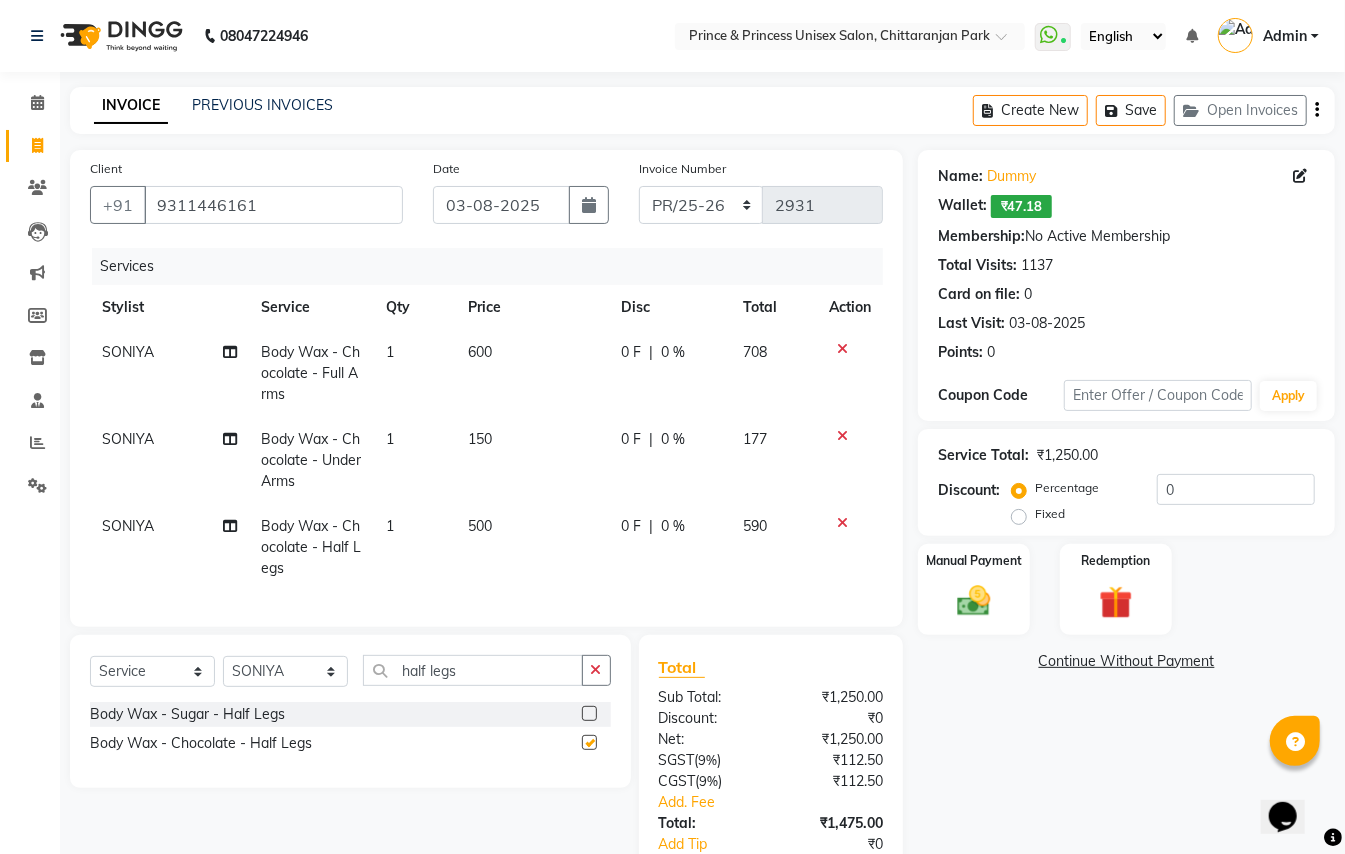 checkbox on "false" 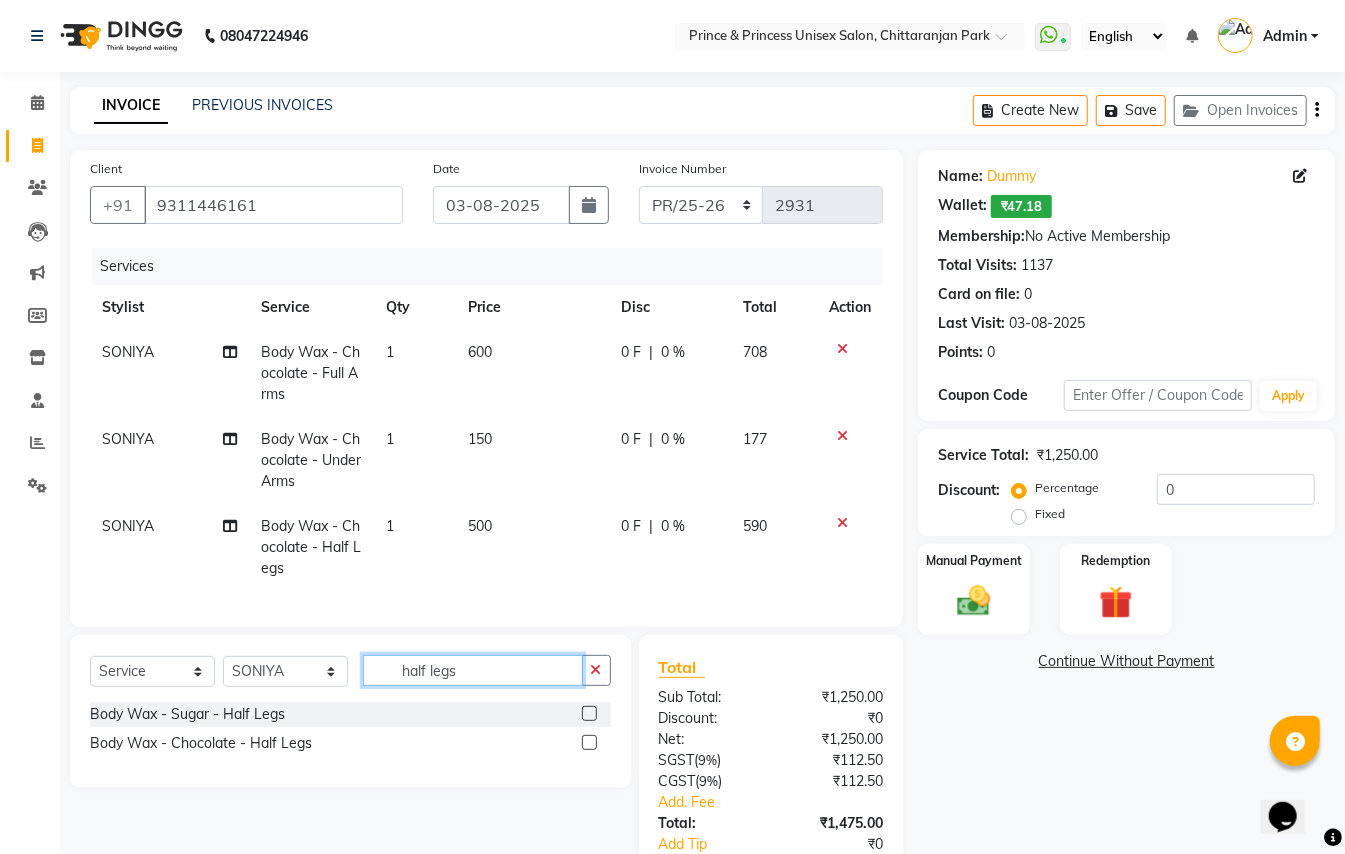 drag, startPoint x: 362, startPoint y: 662, endPoint x: 242, endPoint y: 404, distance: 284.54175 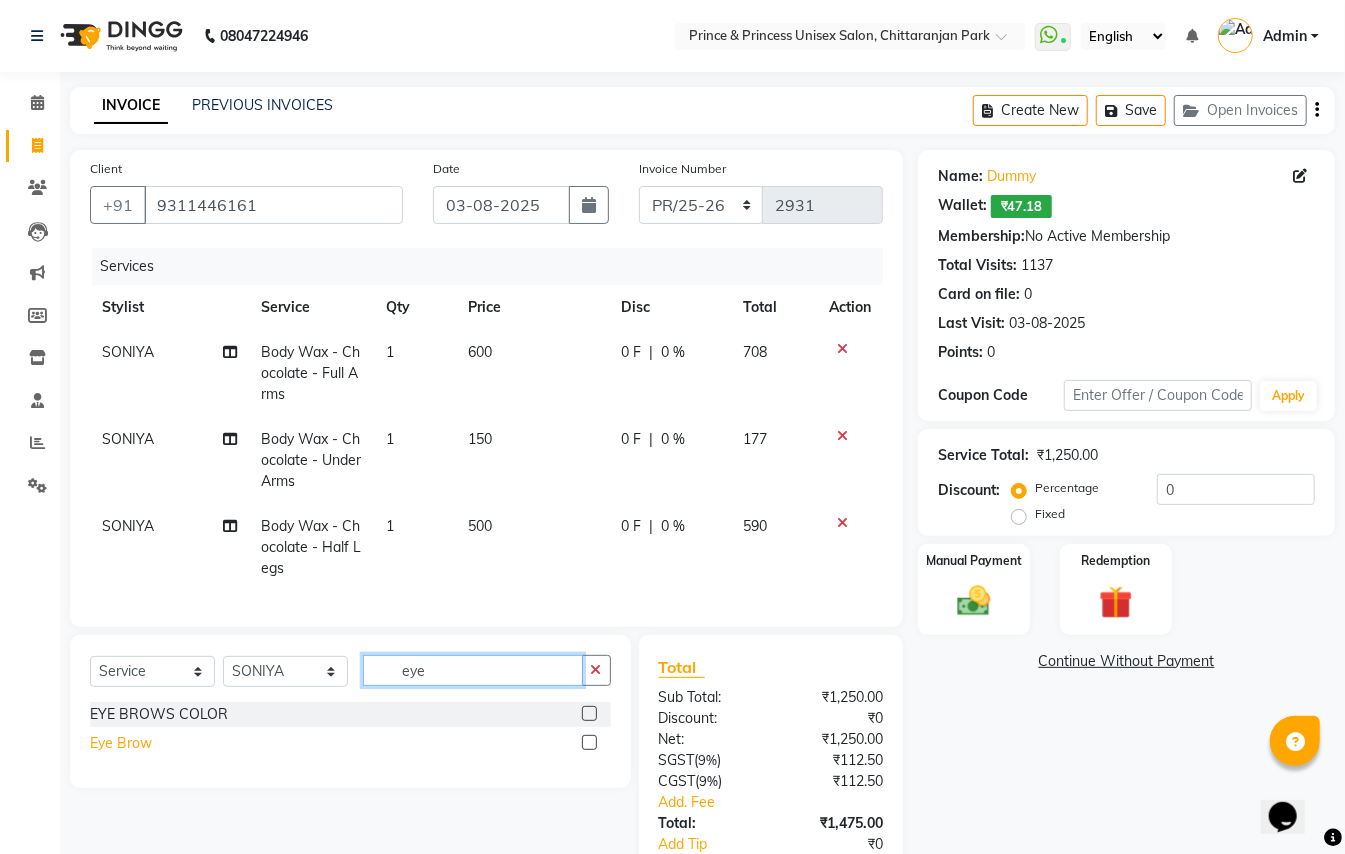 type on "eye" 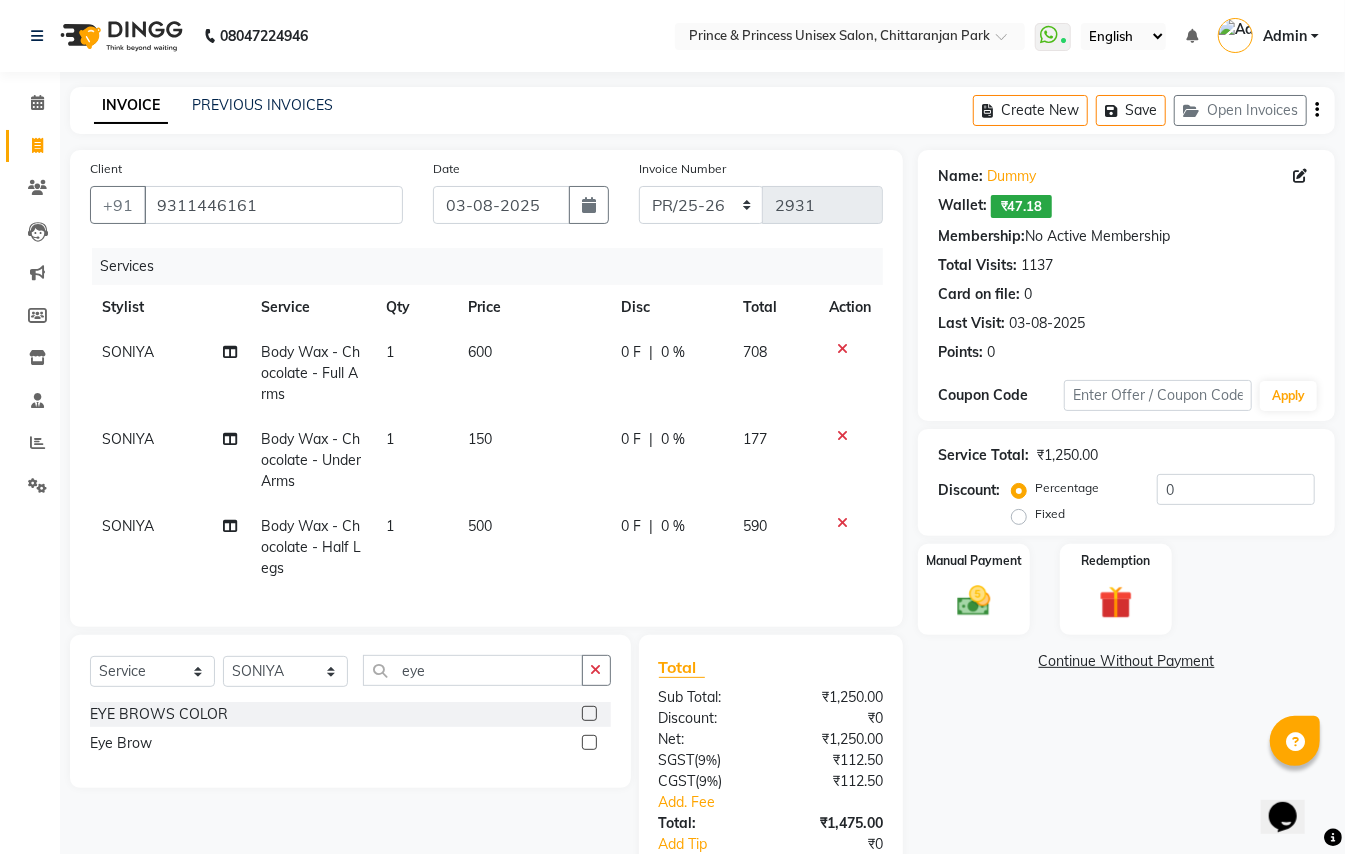 drag, startPoint x: 112, startPoint y: 768, endPoint x: 337, endPoint y: 752, distance: 225.56818 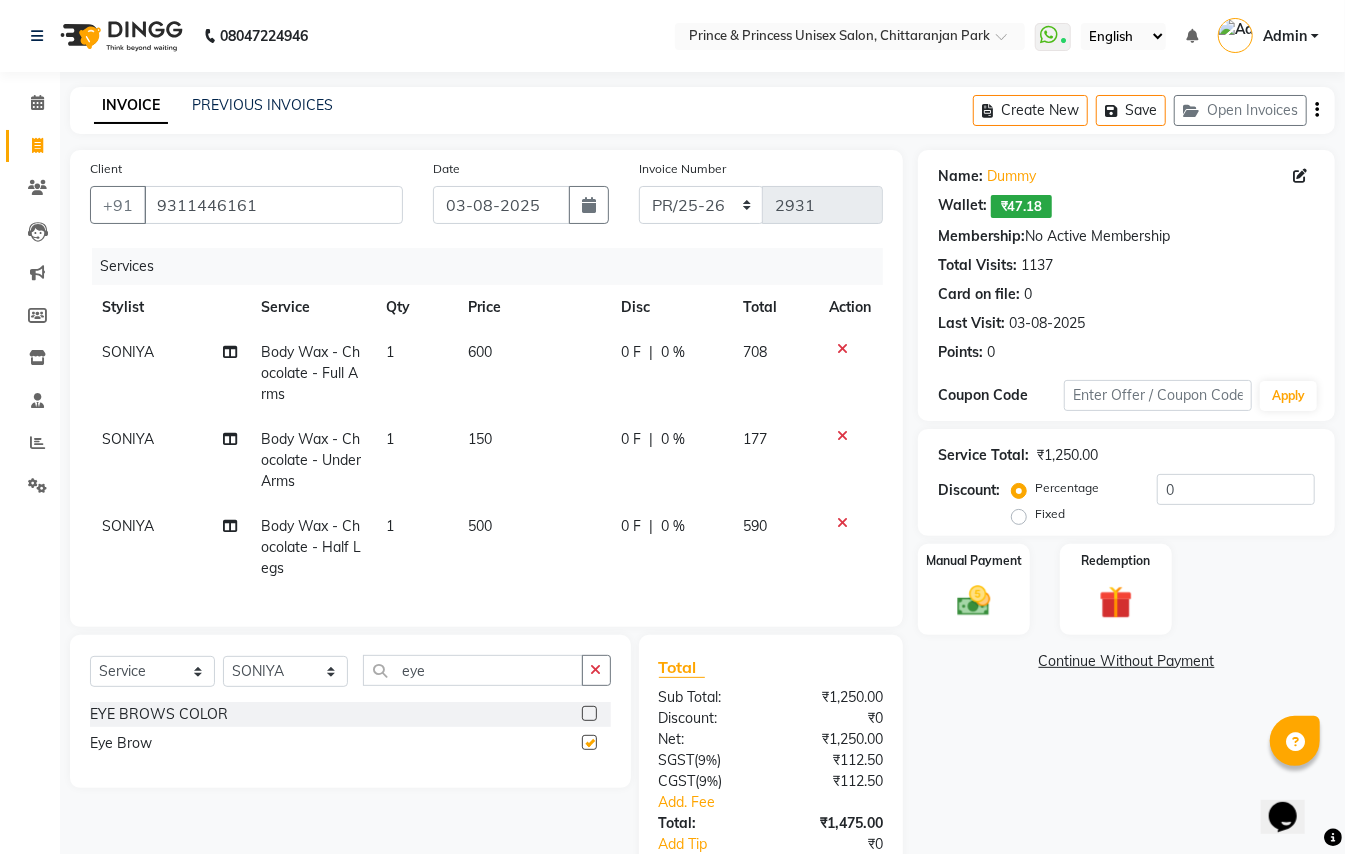 checkbox on "false" 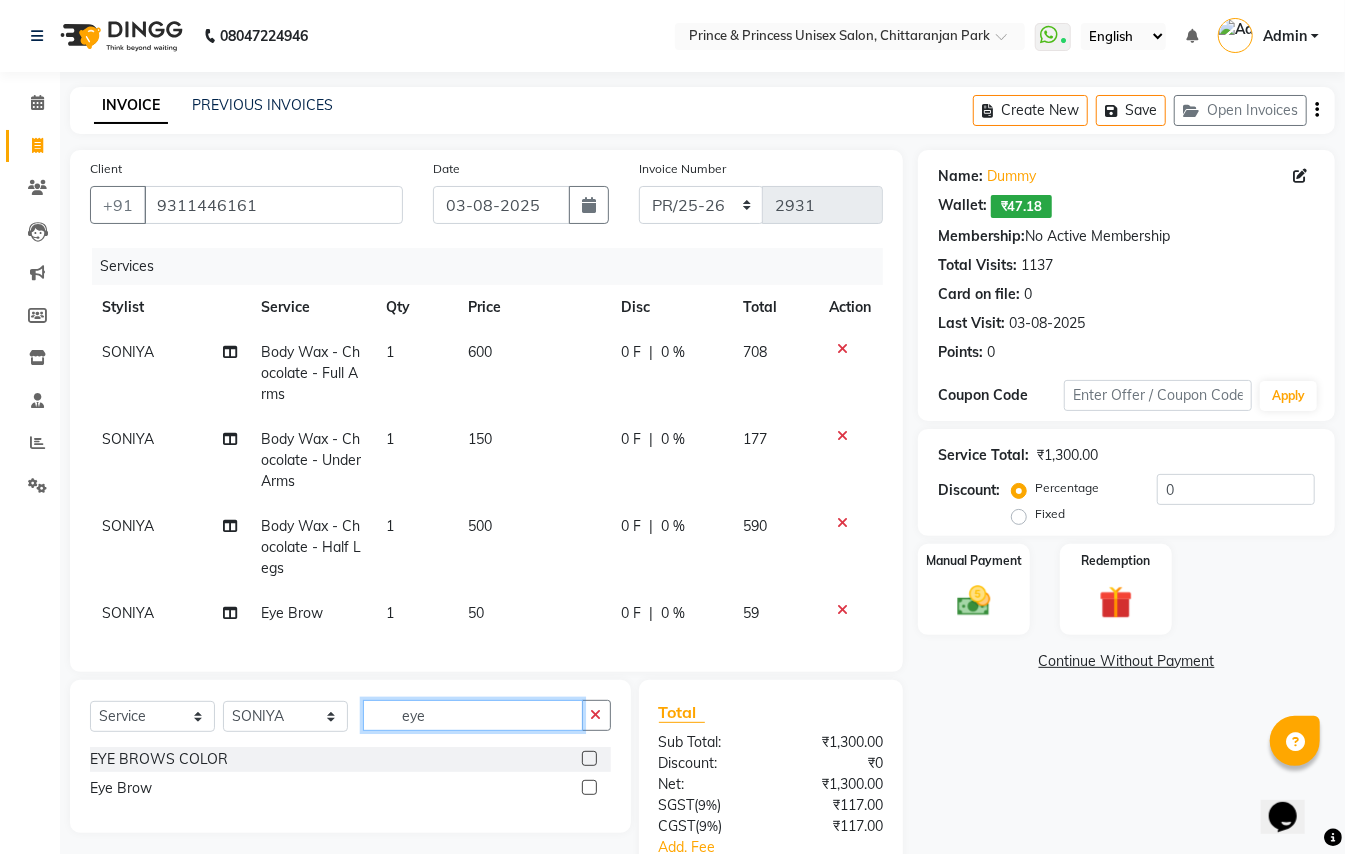 drag, startPoint x: 461, startPoint y: 742, endPoint x: 82, endPoint y: 501, distance: 449.13474 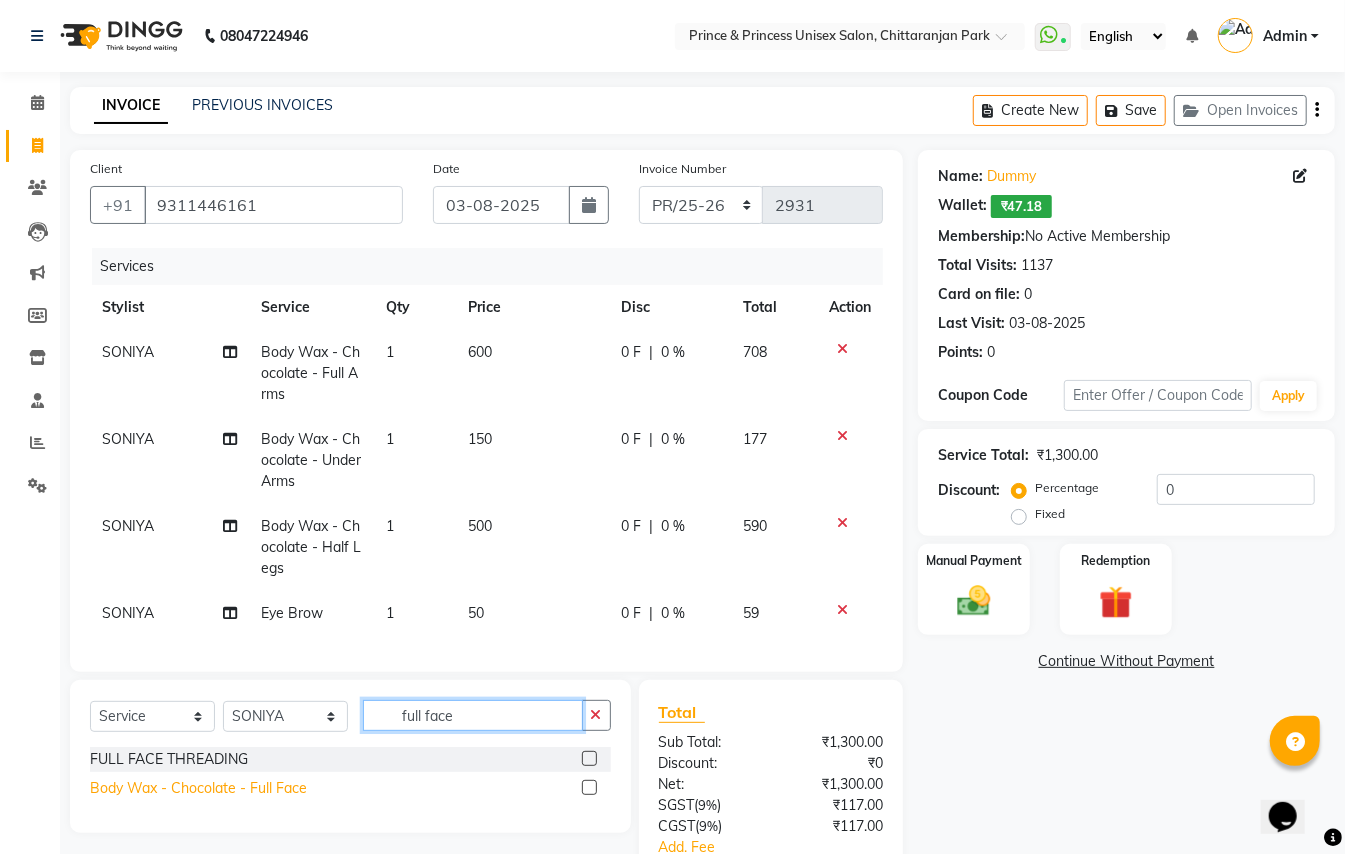 type on "full face" 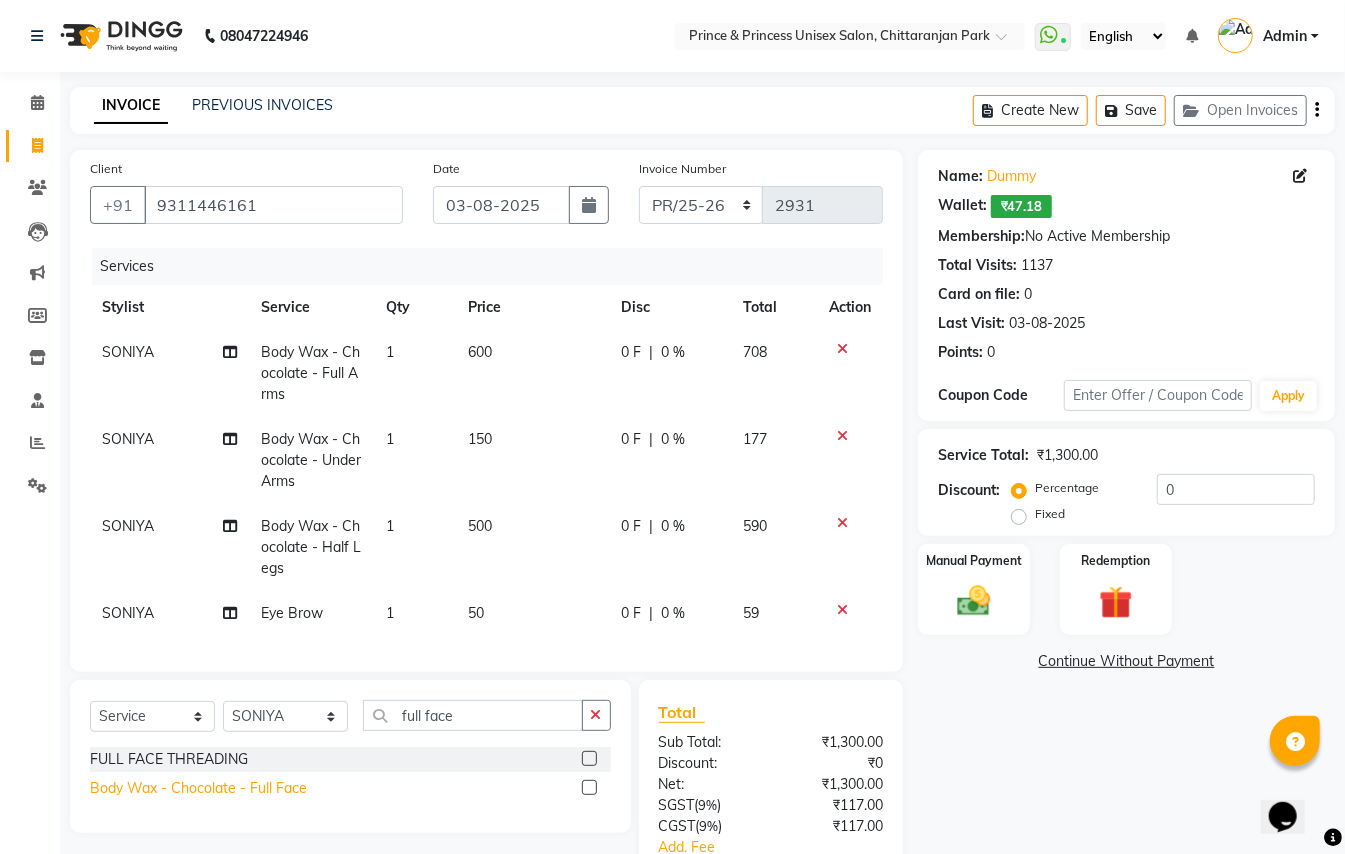 click on "Body Wax - Chocolate  - Full Face" 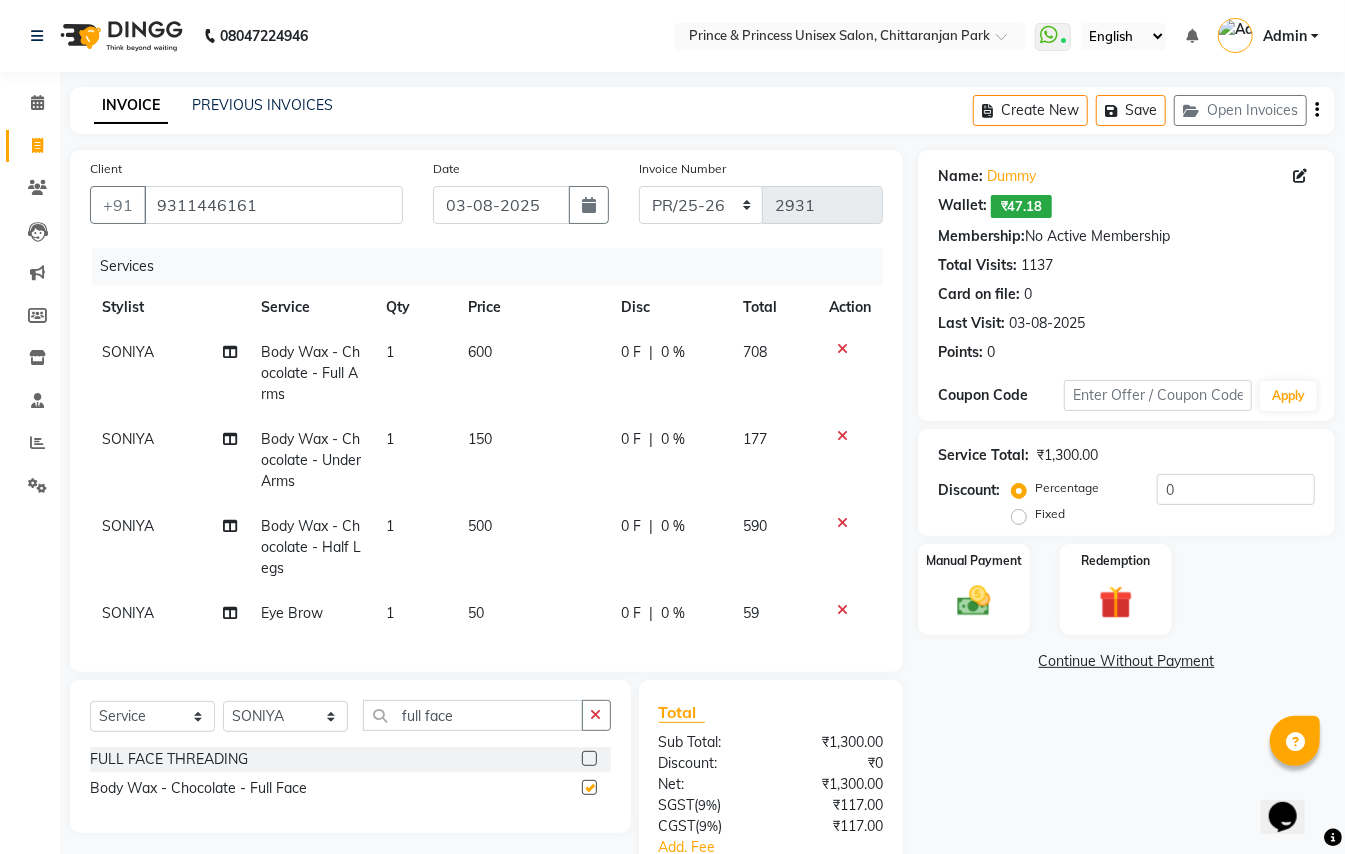 checkbox on "false" 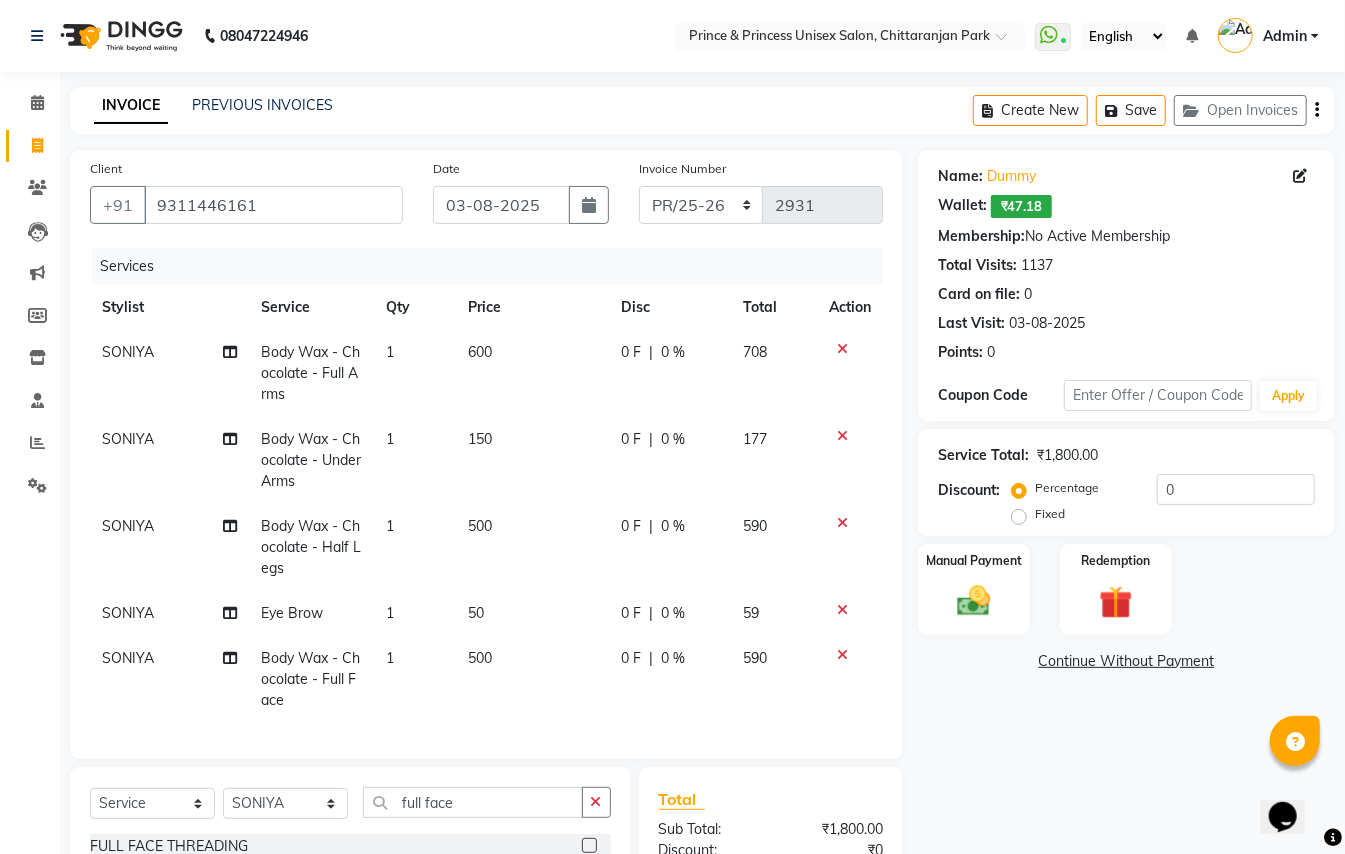 scroll, scrollTop: 10, scrollLeft: 0, axis: vertical 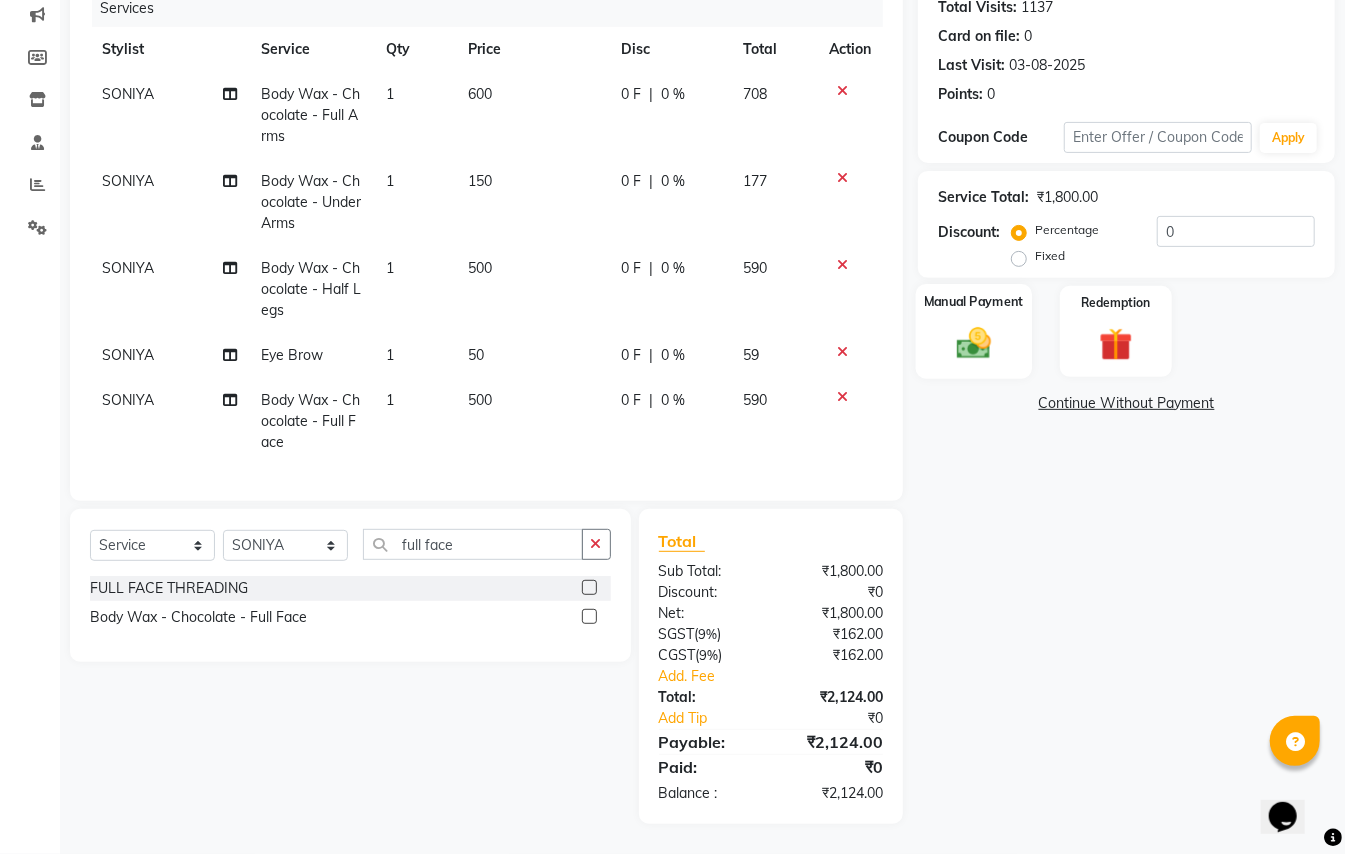 click 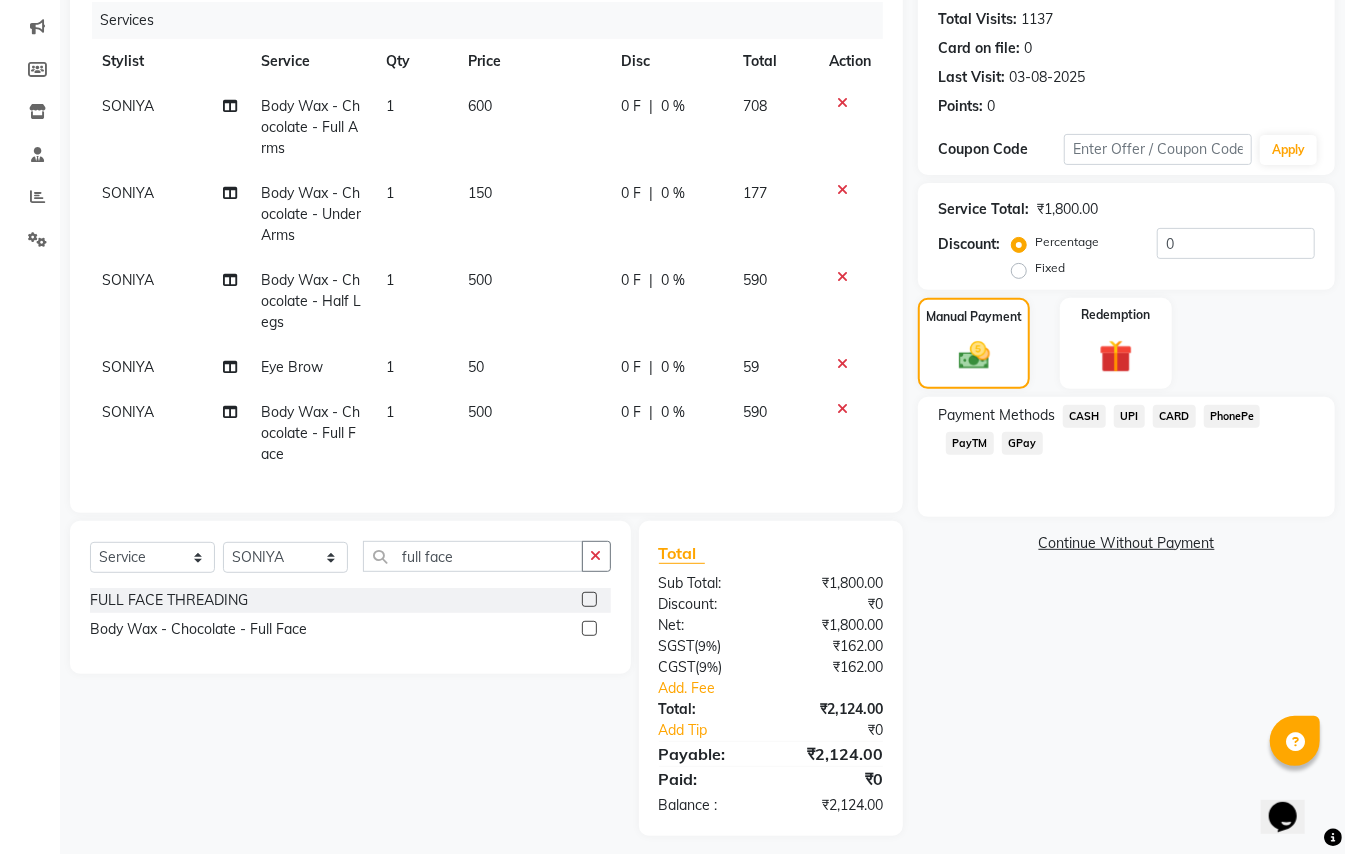 scroll, scrollTop: 266, scrollLeft: 0, axis: vertical 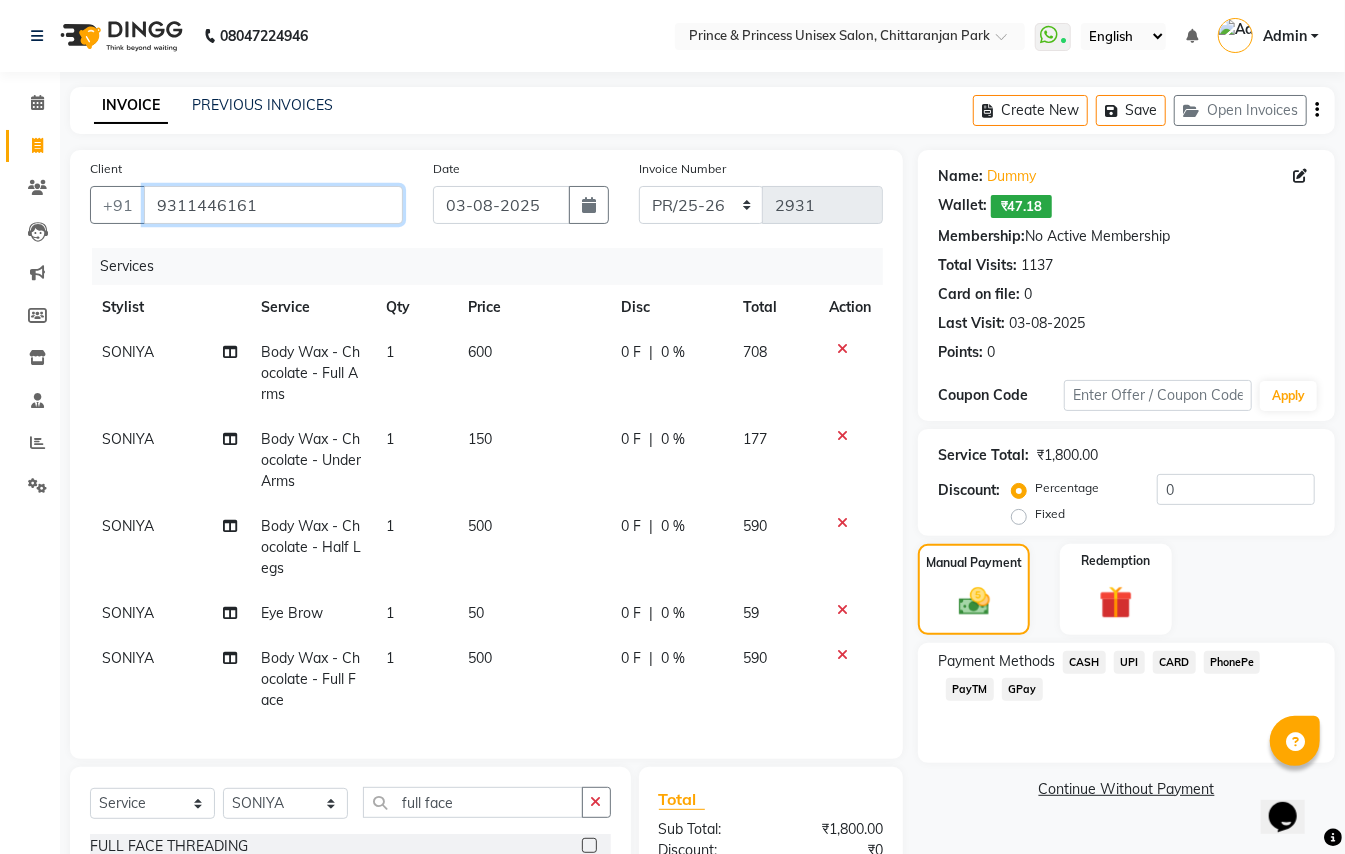 drag, startPoint x: 266, startPoint y: 206, endPoint x: 0, endPoint y: -46, distance: 366.41507 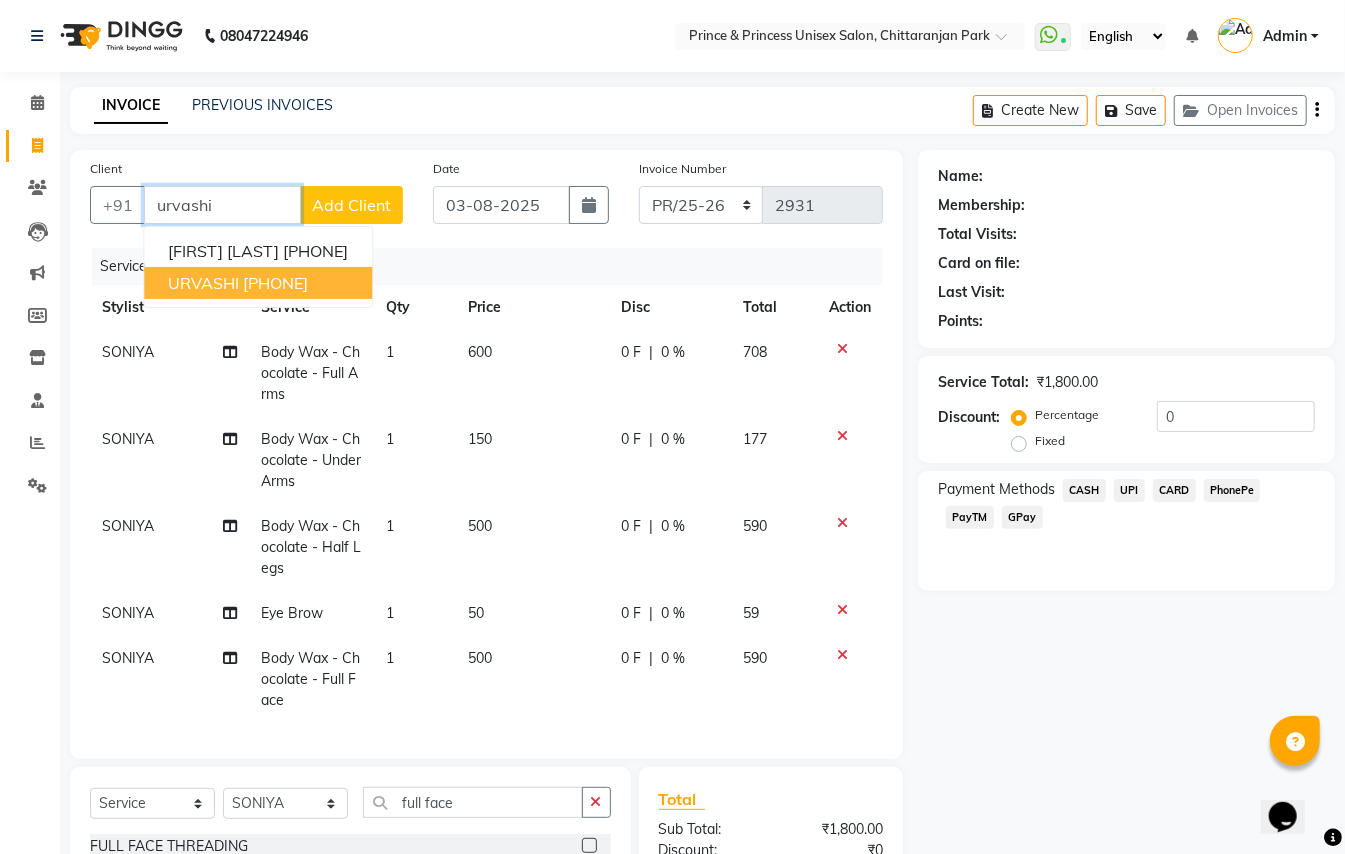 click on "URVASHI  9027171566" at bounding box center (258, 283) 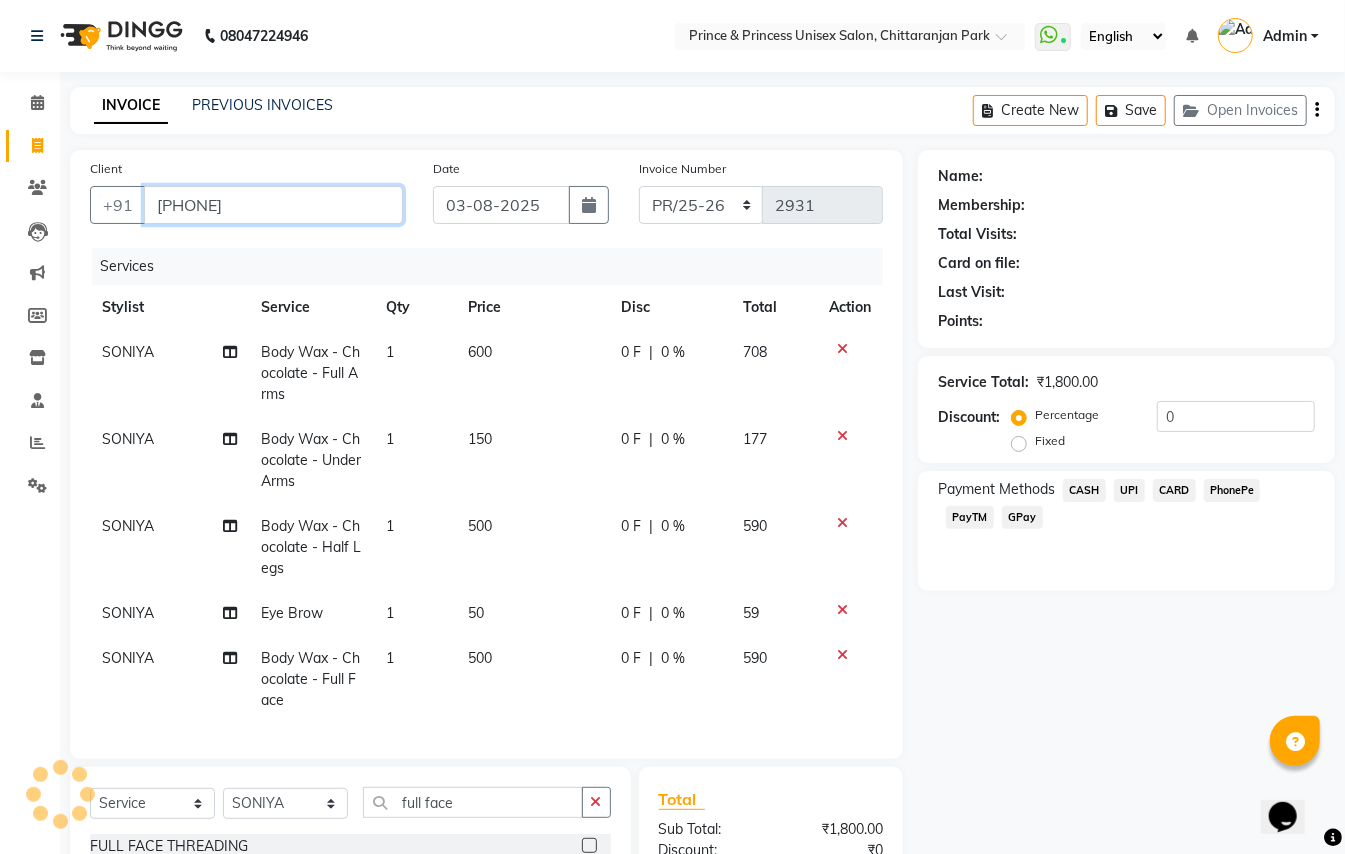 type on "[PHONE]" 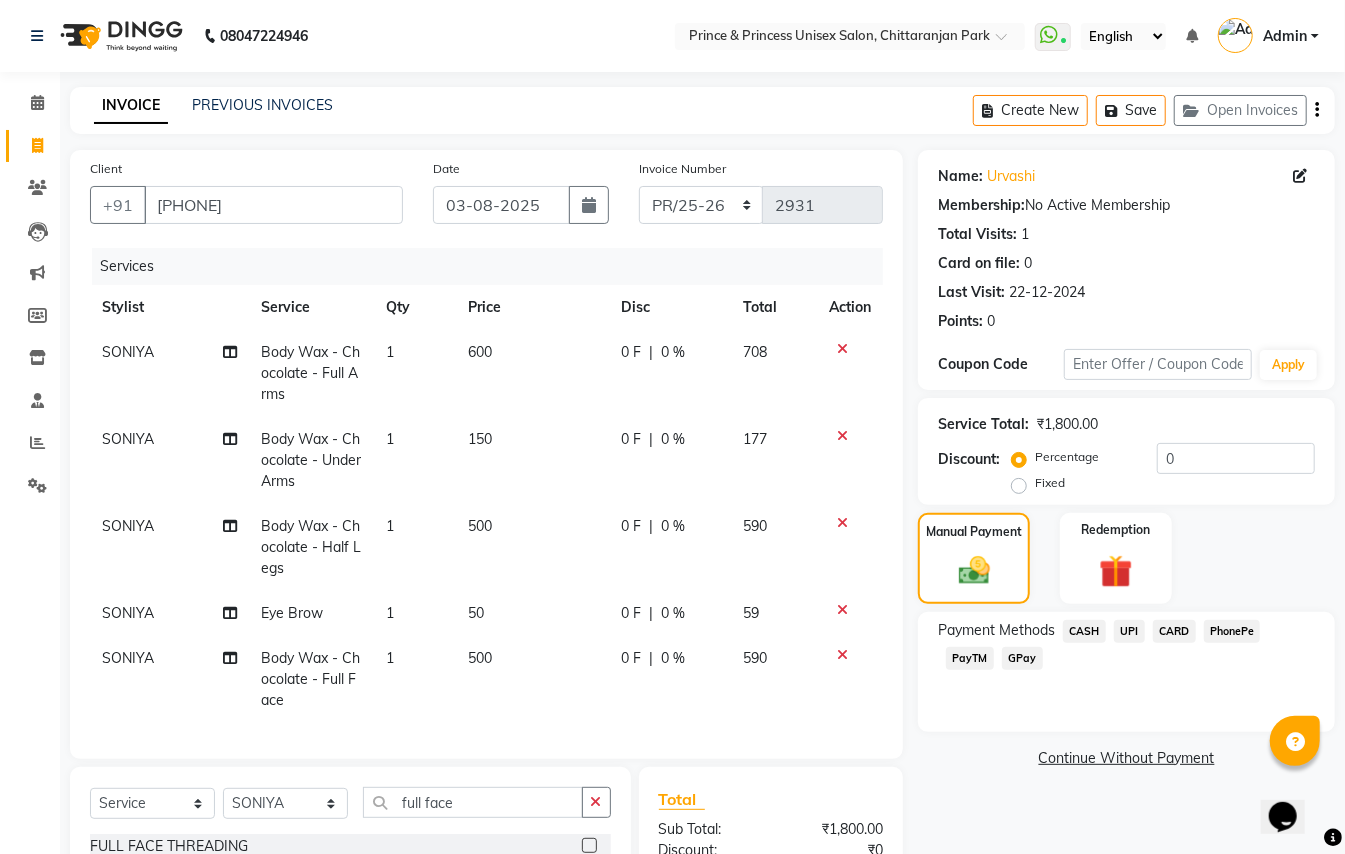 click on "CASH" 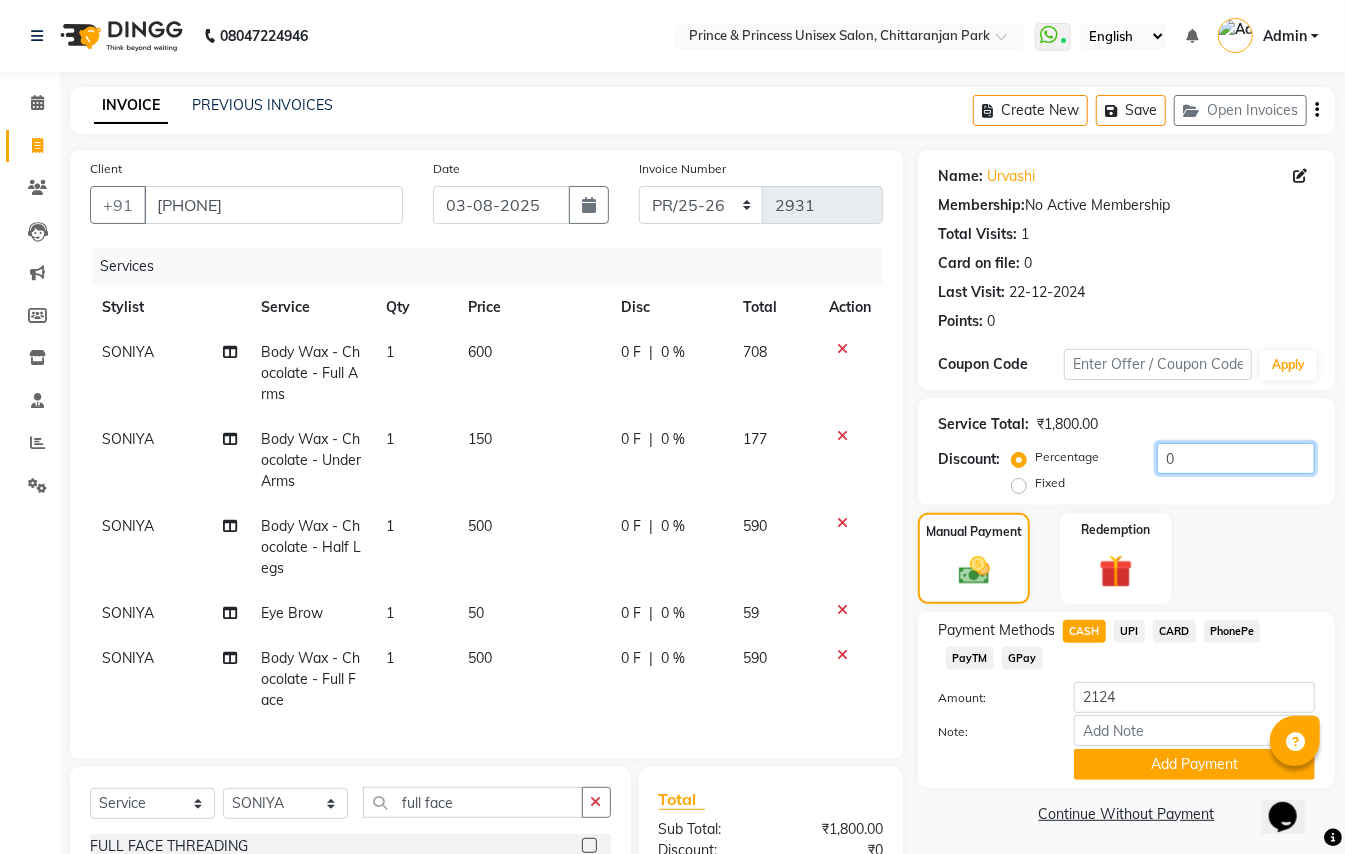 drag, startPoint x: 1192, startPoint y: 454, endPoint x: 981, endPoint y: 428, distance: 212.59586 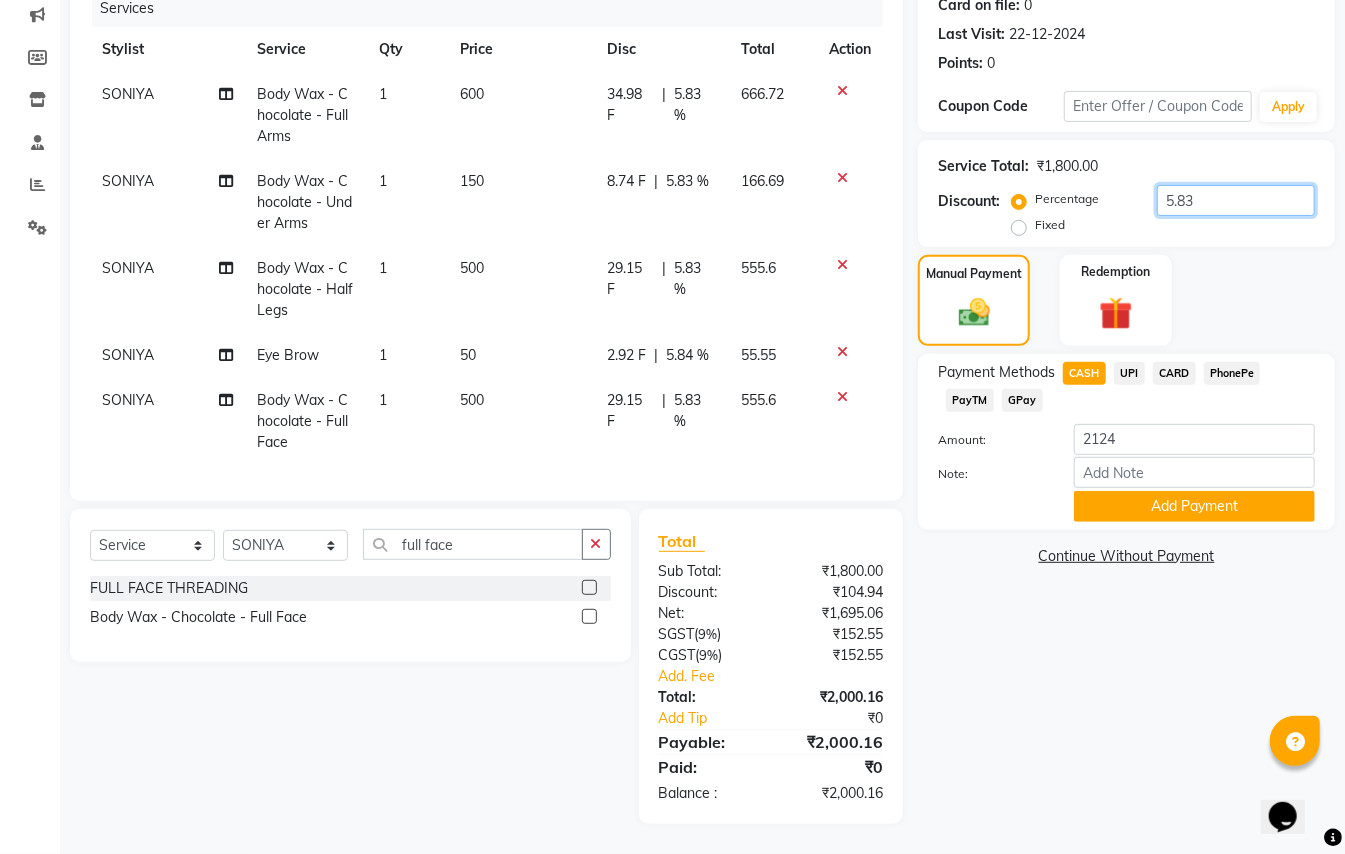 scroll, scrollTop: 266, scrollLeft: 0, axis: vertical 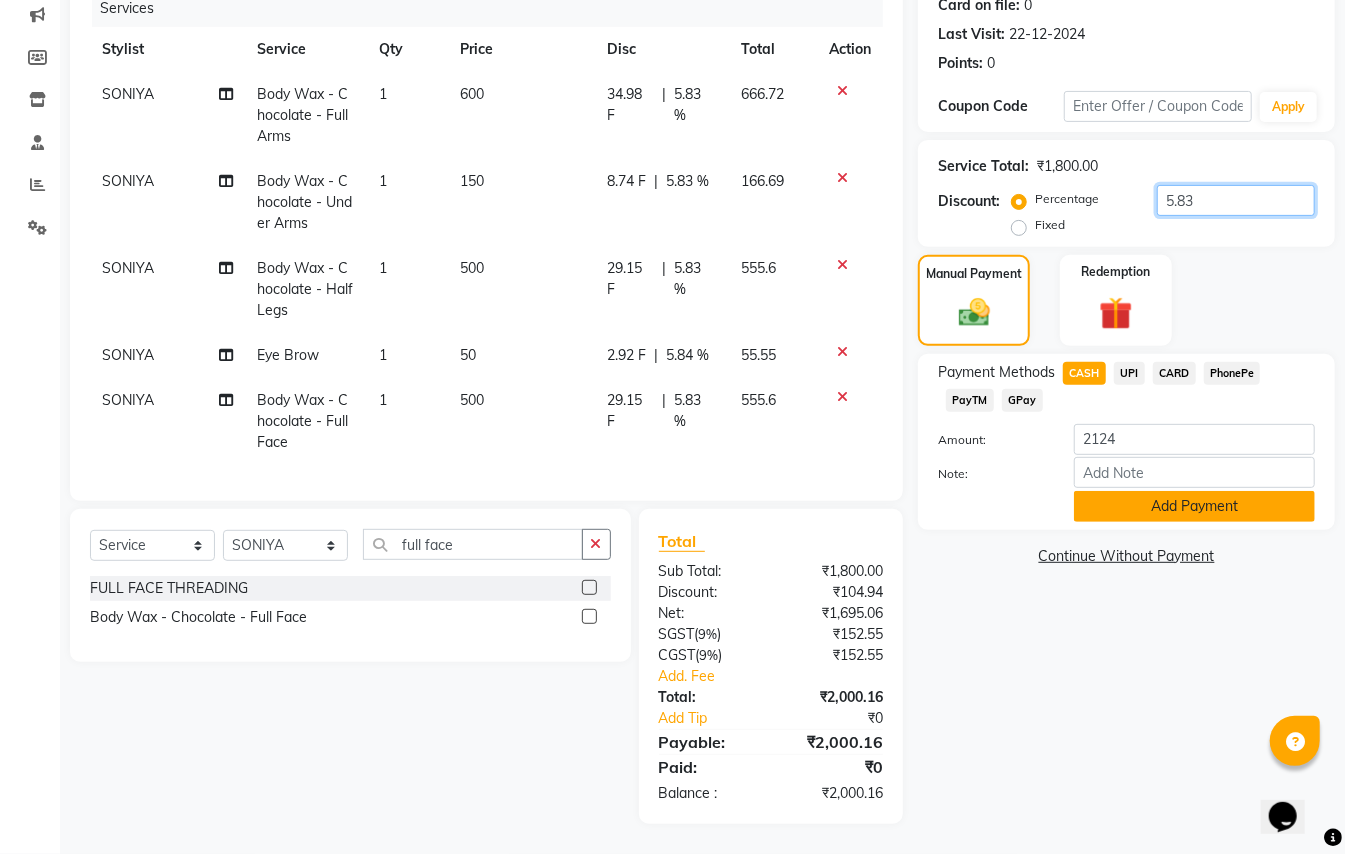 type on "5.83" 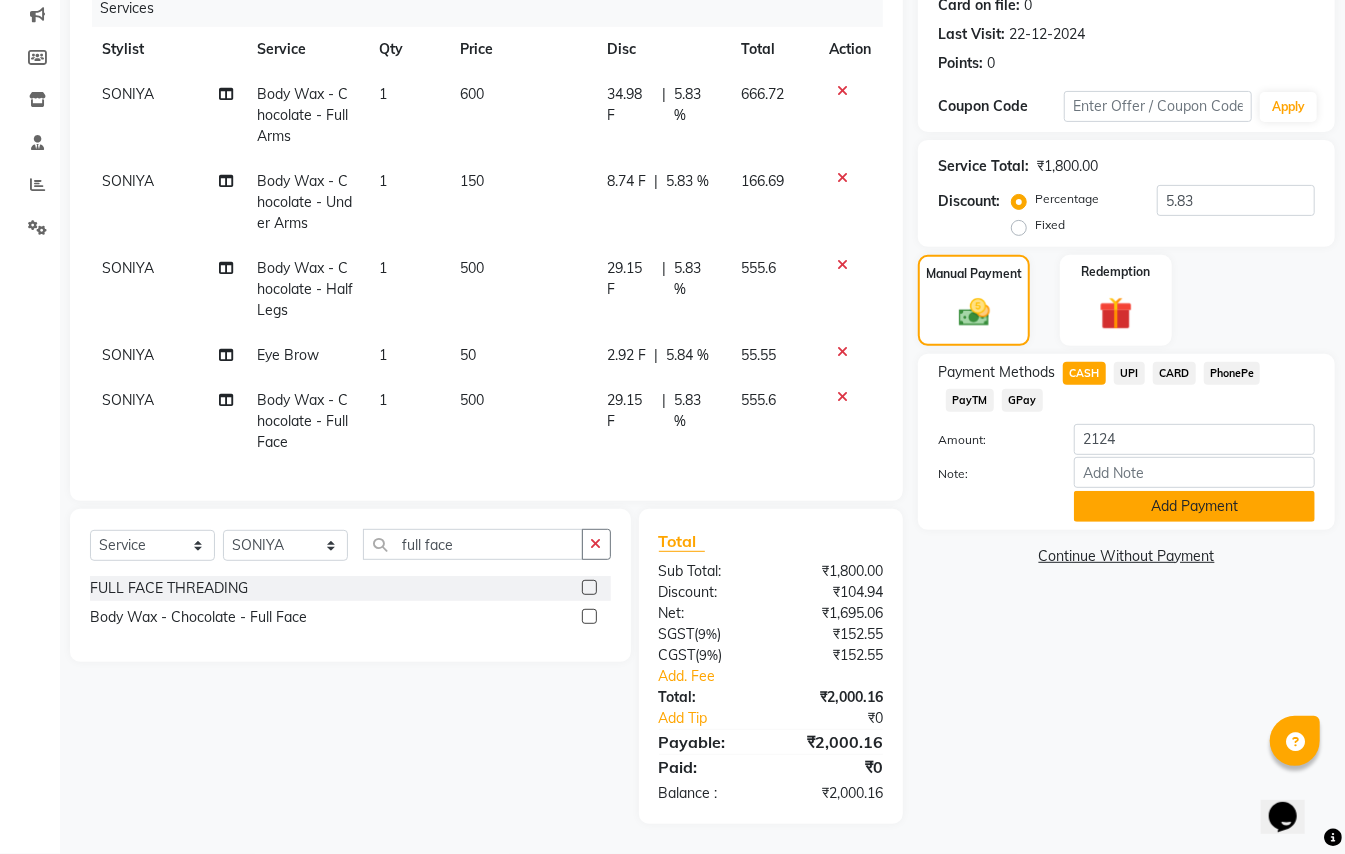 click on "Add Payment" 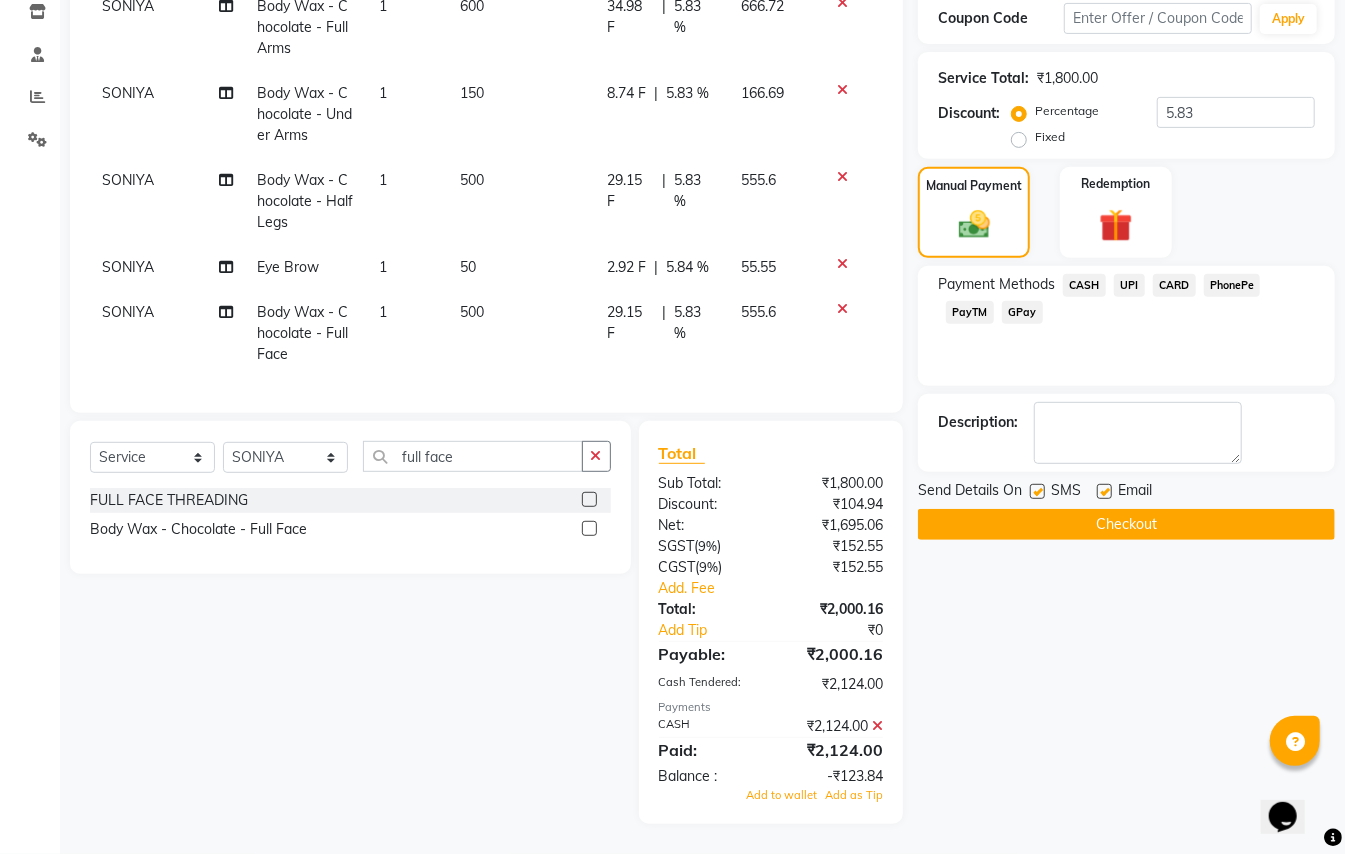click on "Checkout" 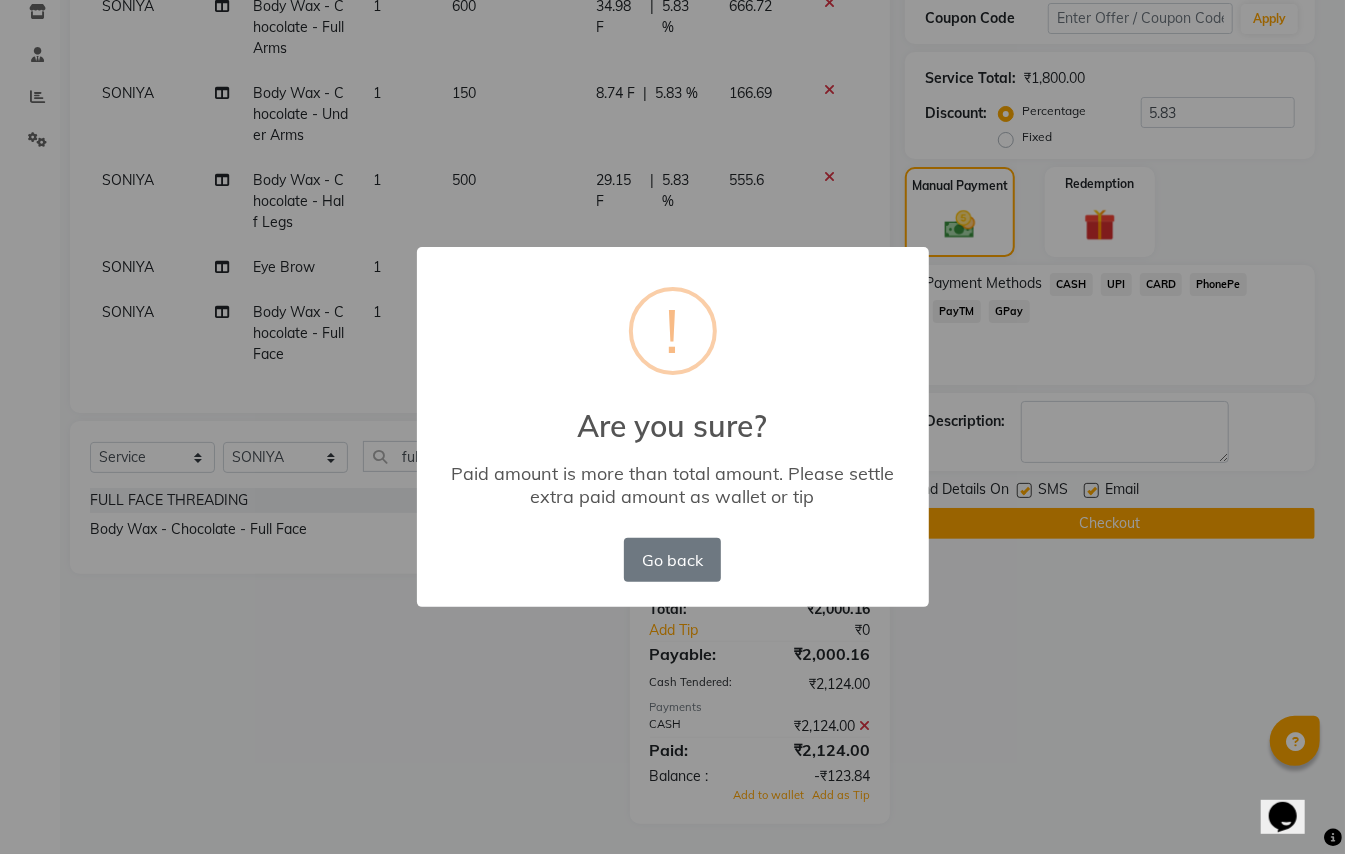 scroll, scrollTop: 345, scrollLeft: 0, axis: vertical 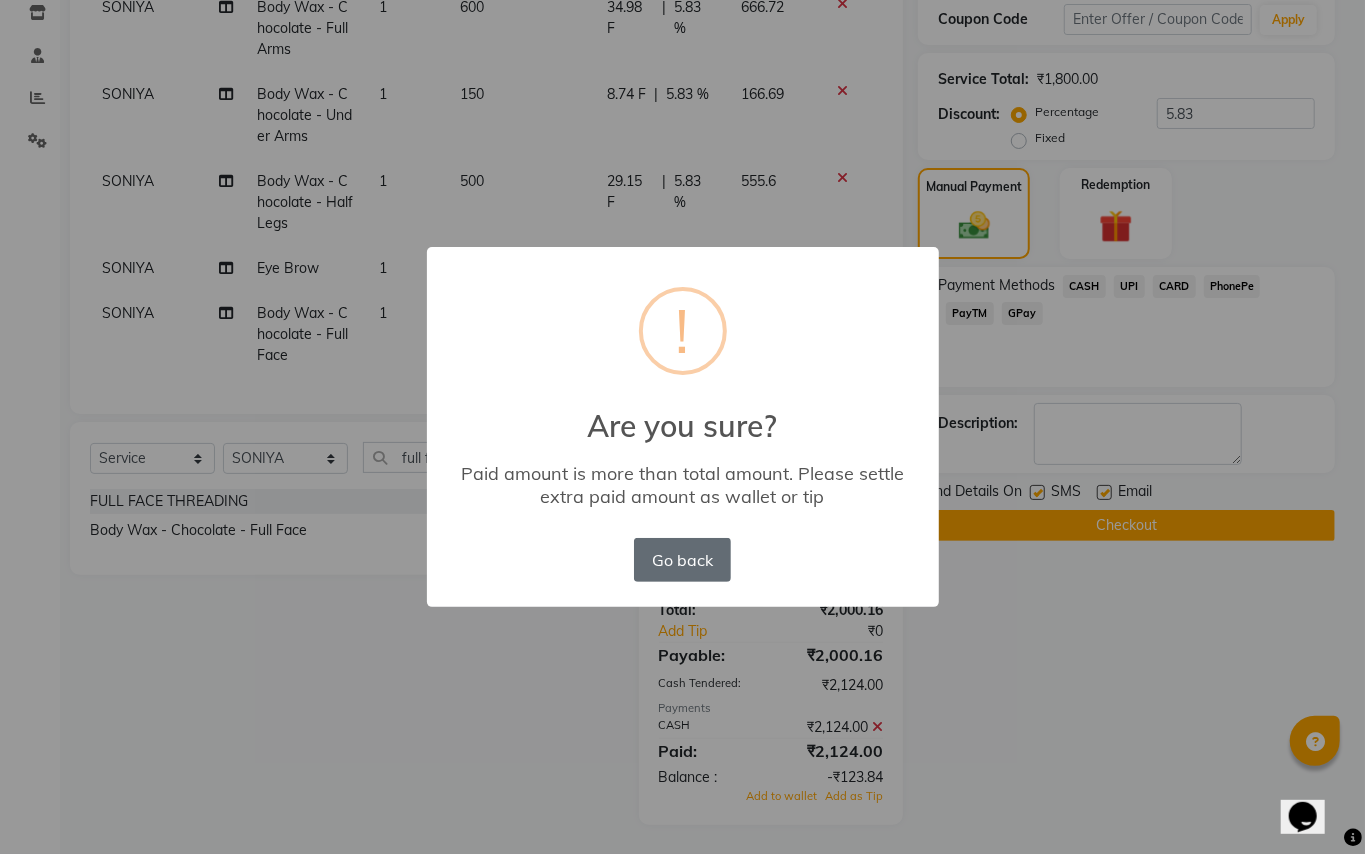 click on "Go back" at bounding box center (682, 560) 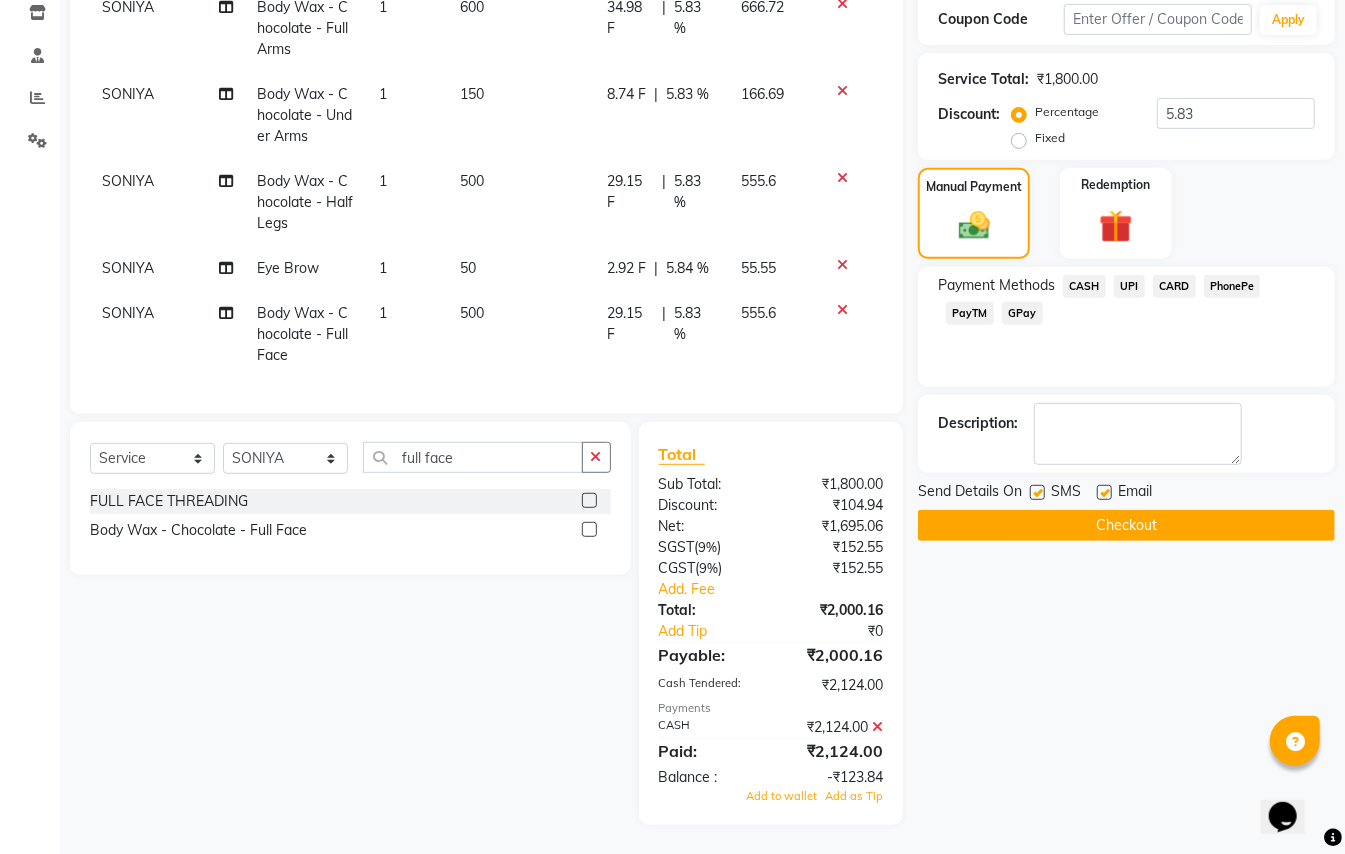 click 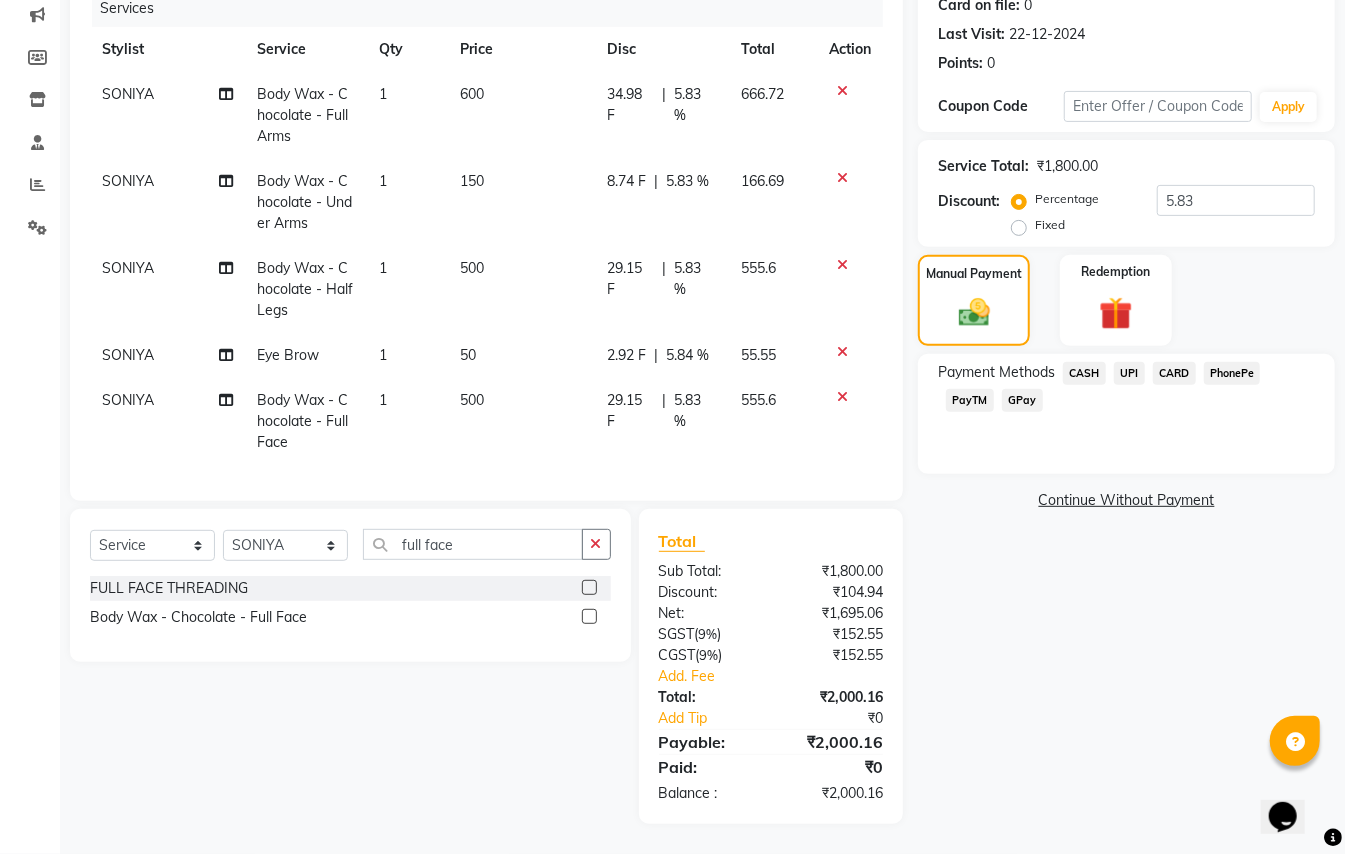 scroll, scrollTop: 266, scrollLeft: 0, axis: vertical 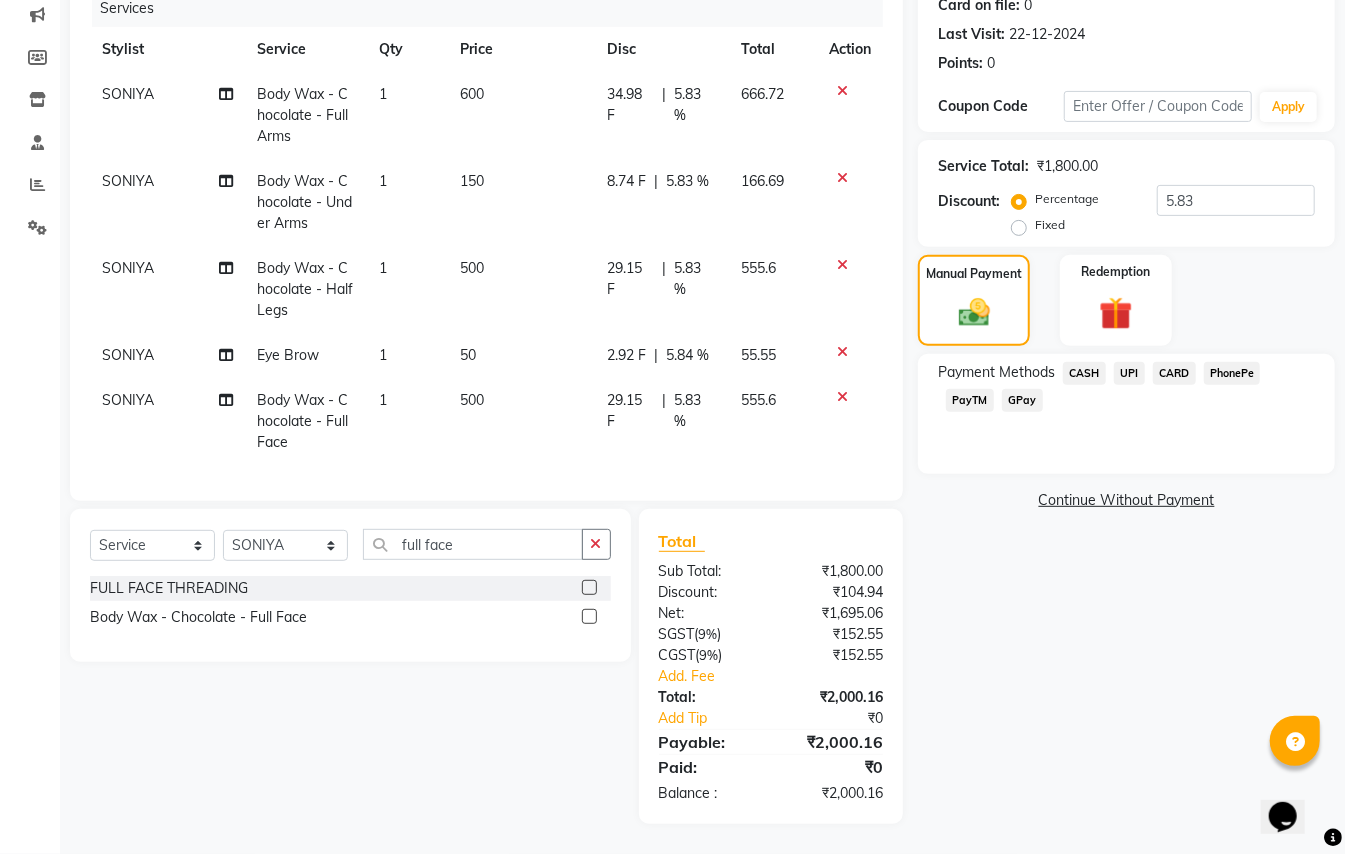 click on "CASH" 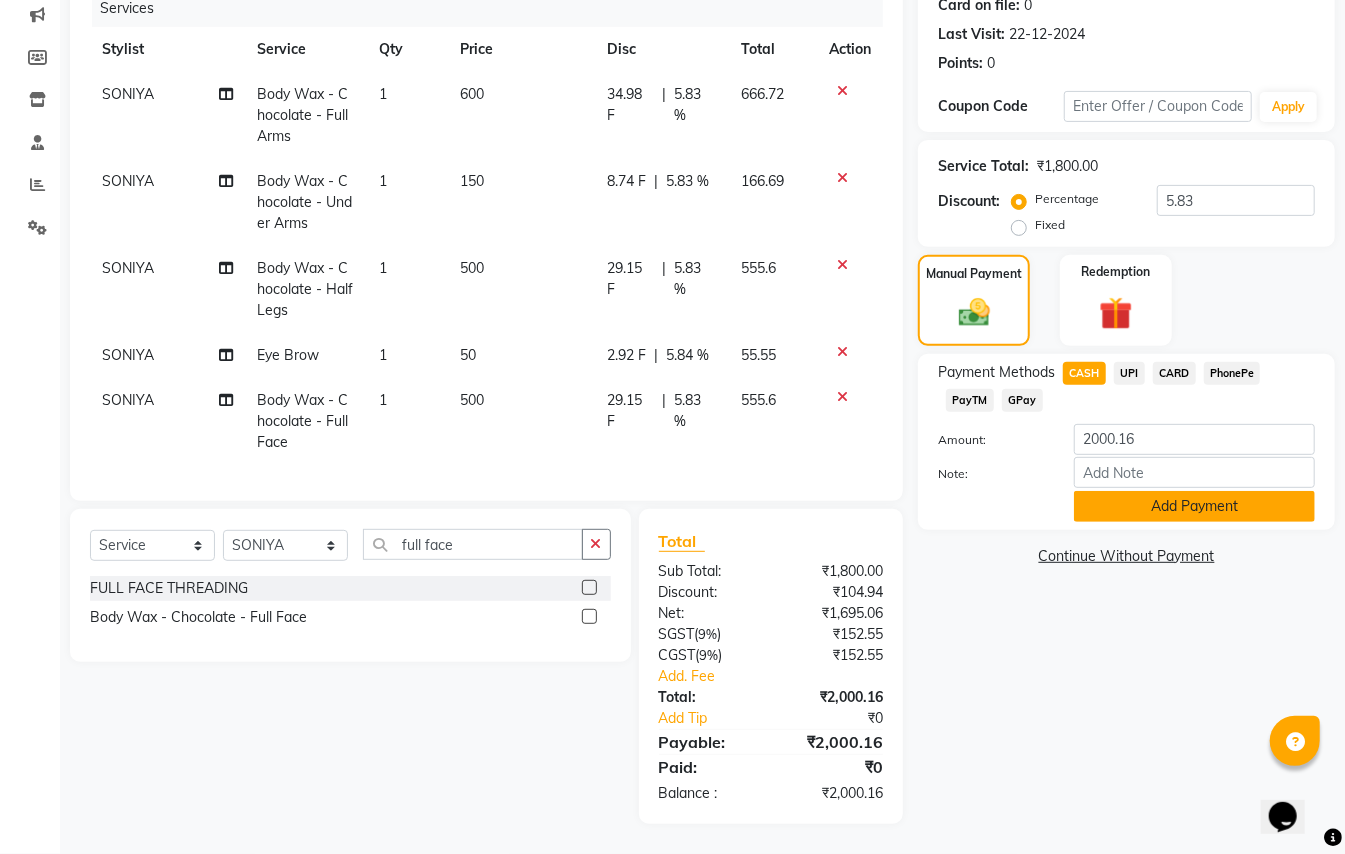 click on "Add Payment" 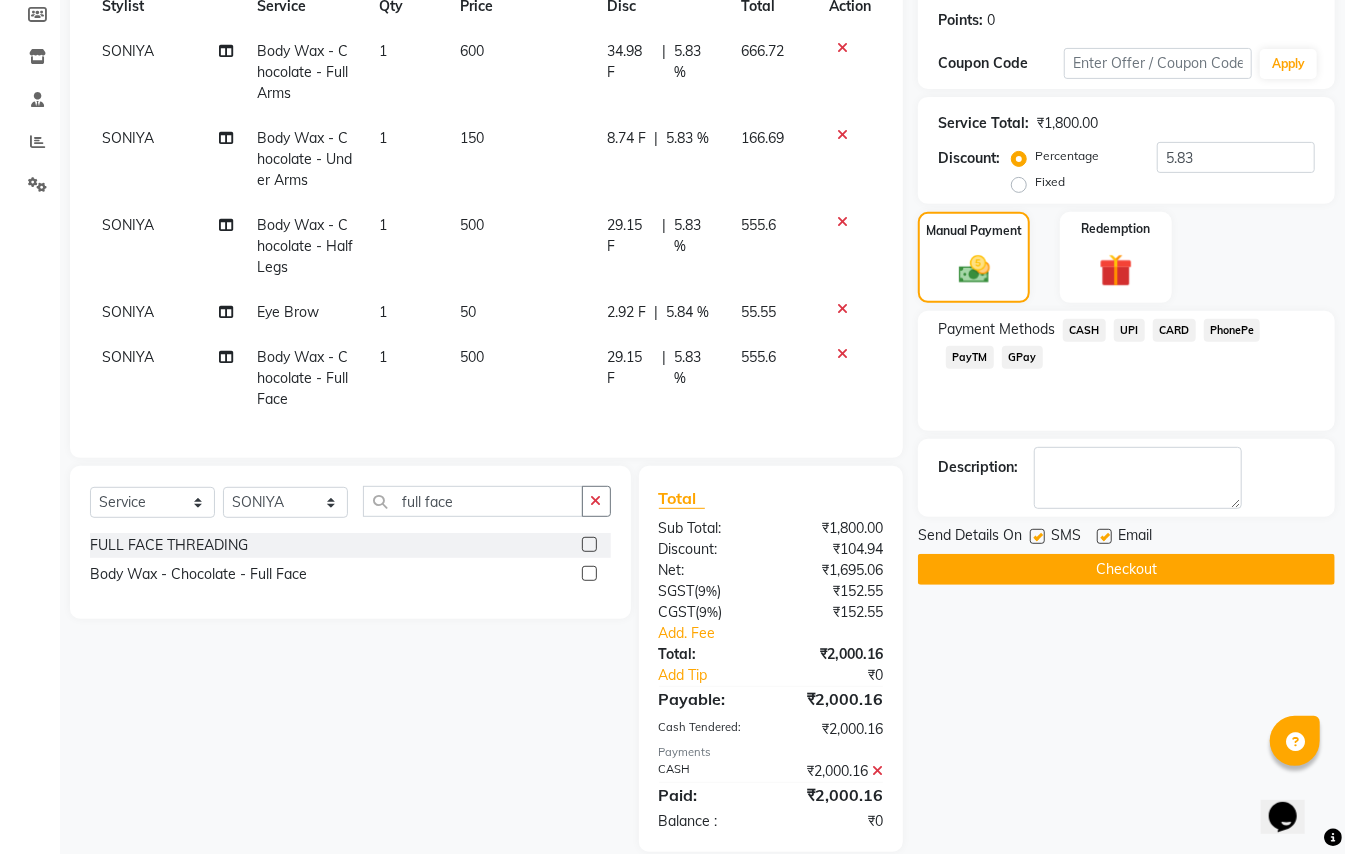 scroll, scrollTop: 337, scrollLeft: 0, axis: vertical 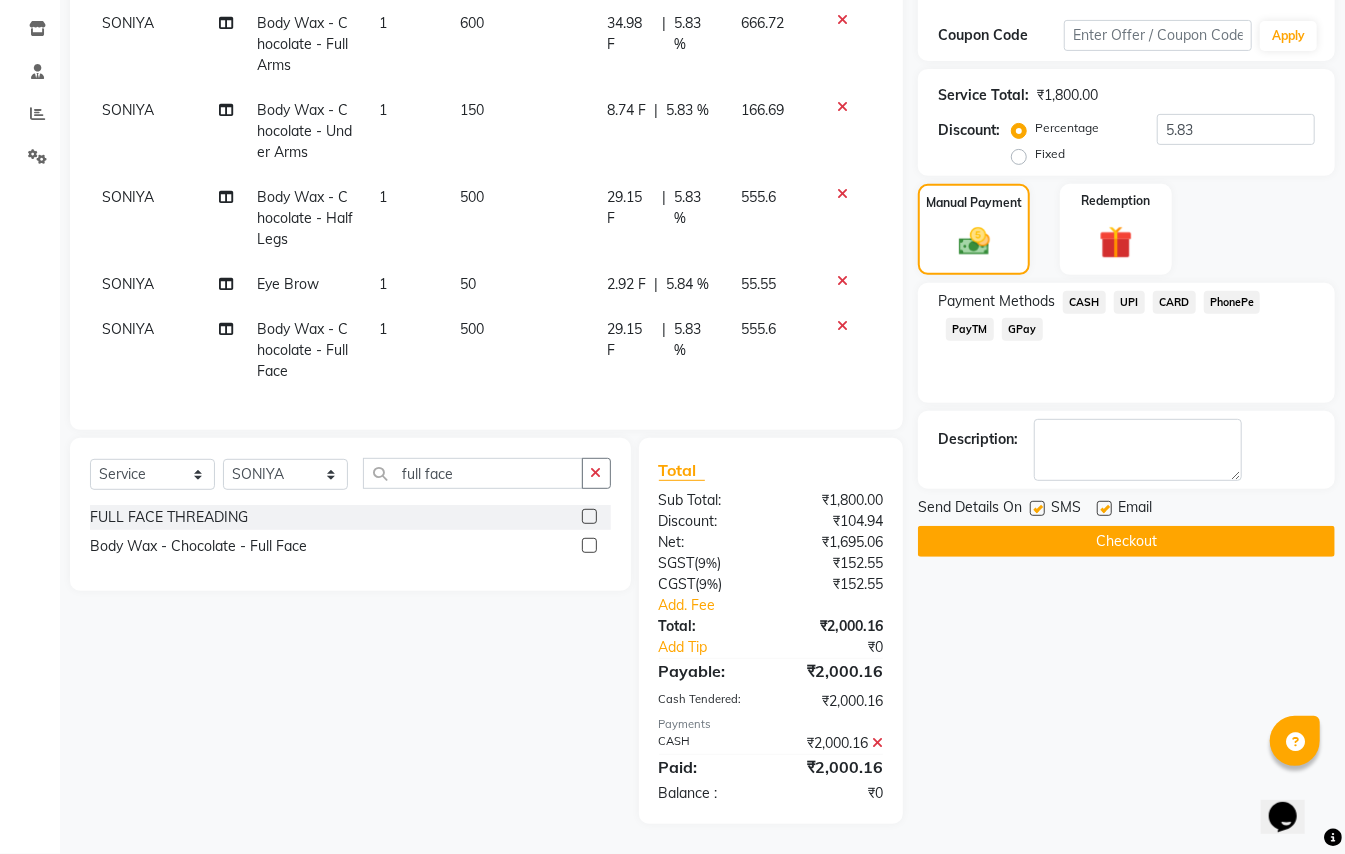click on "Checkout" 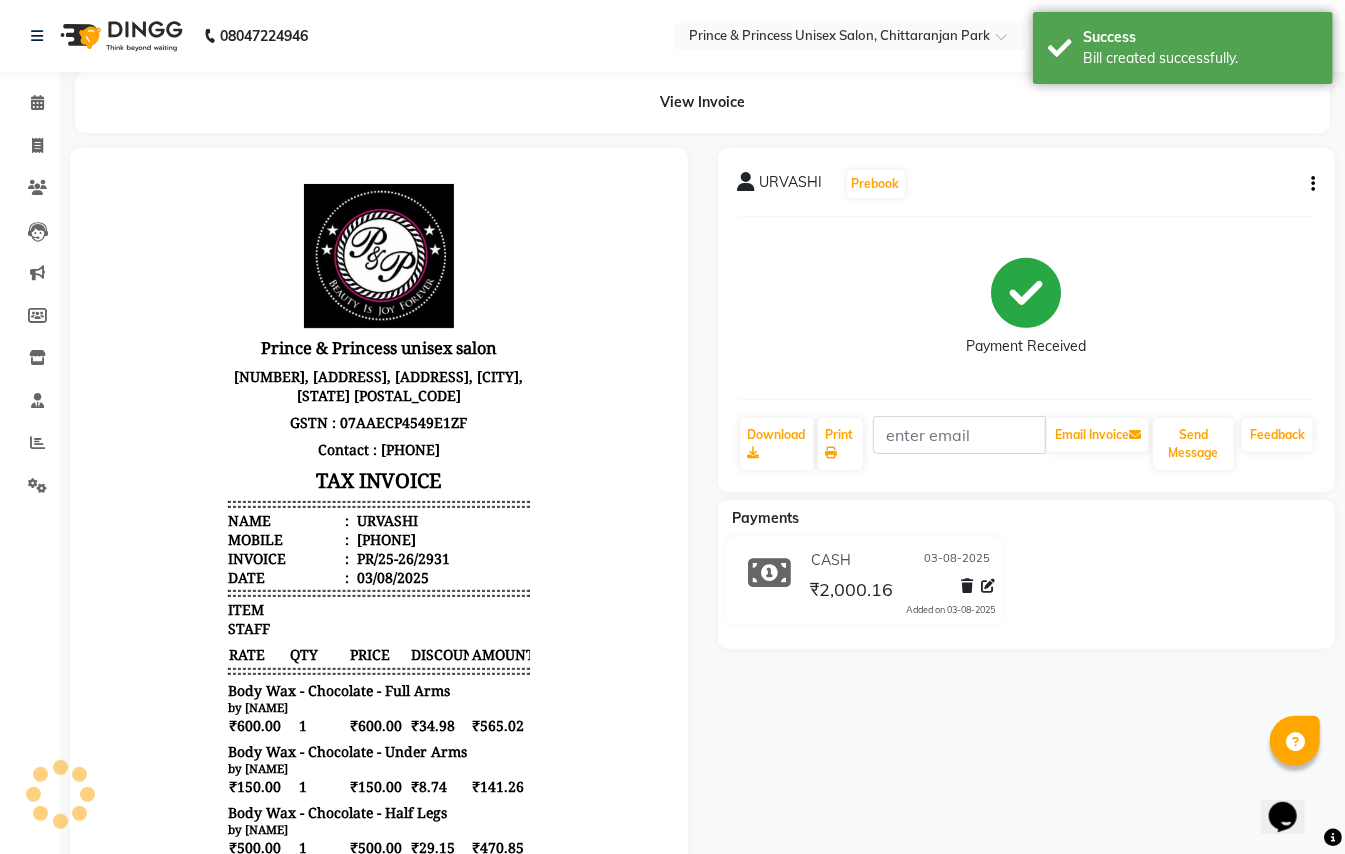 scroll, scrollTop: 0, scrollLeft: 0, axis: both 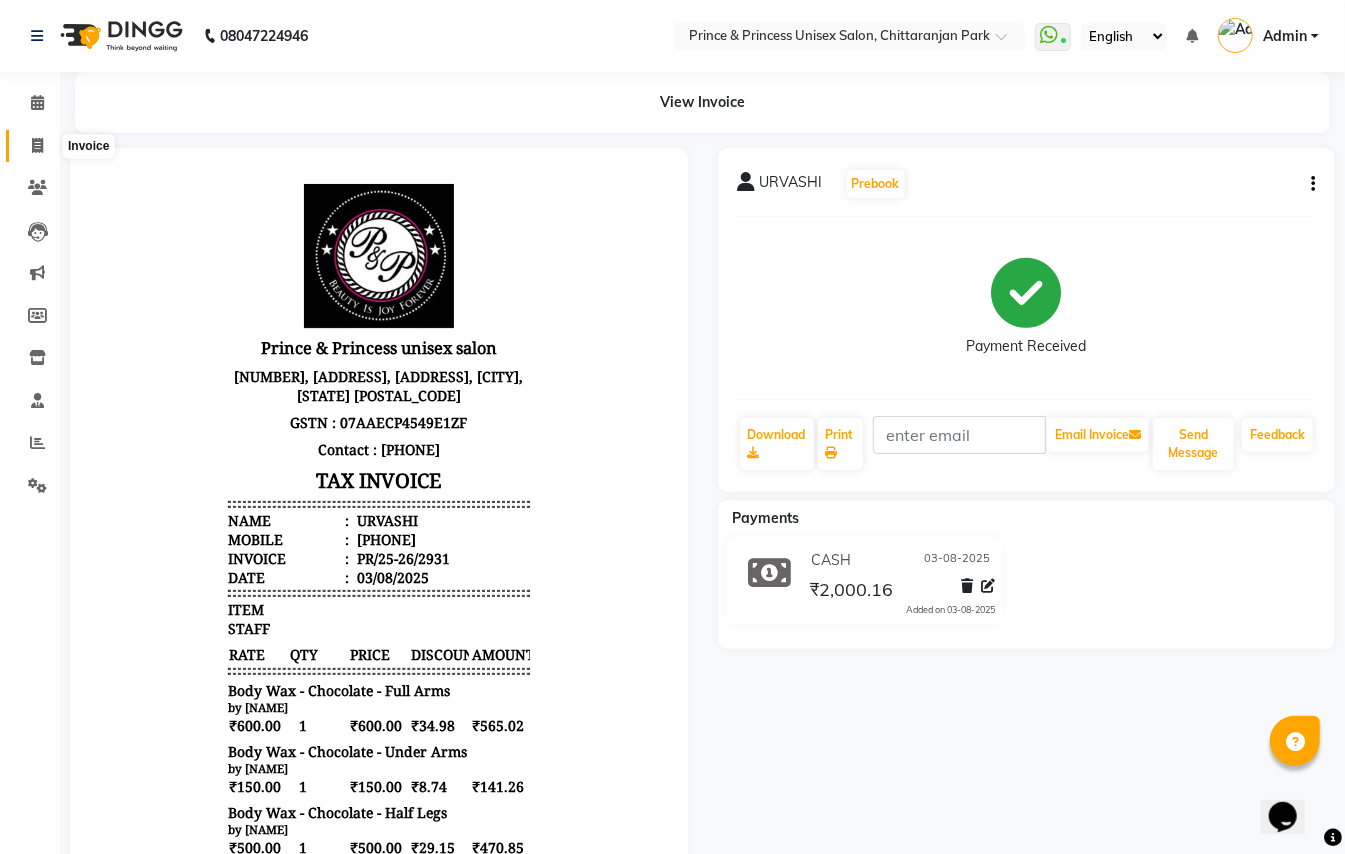 click 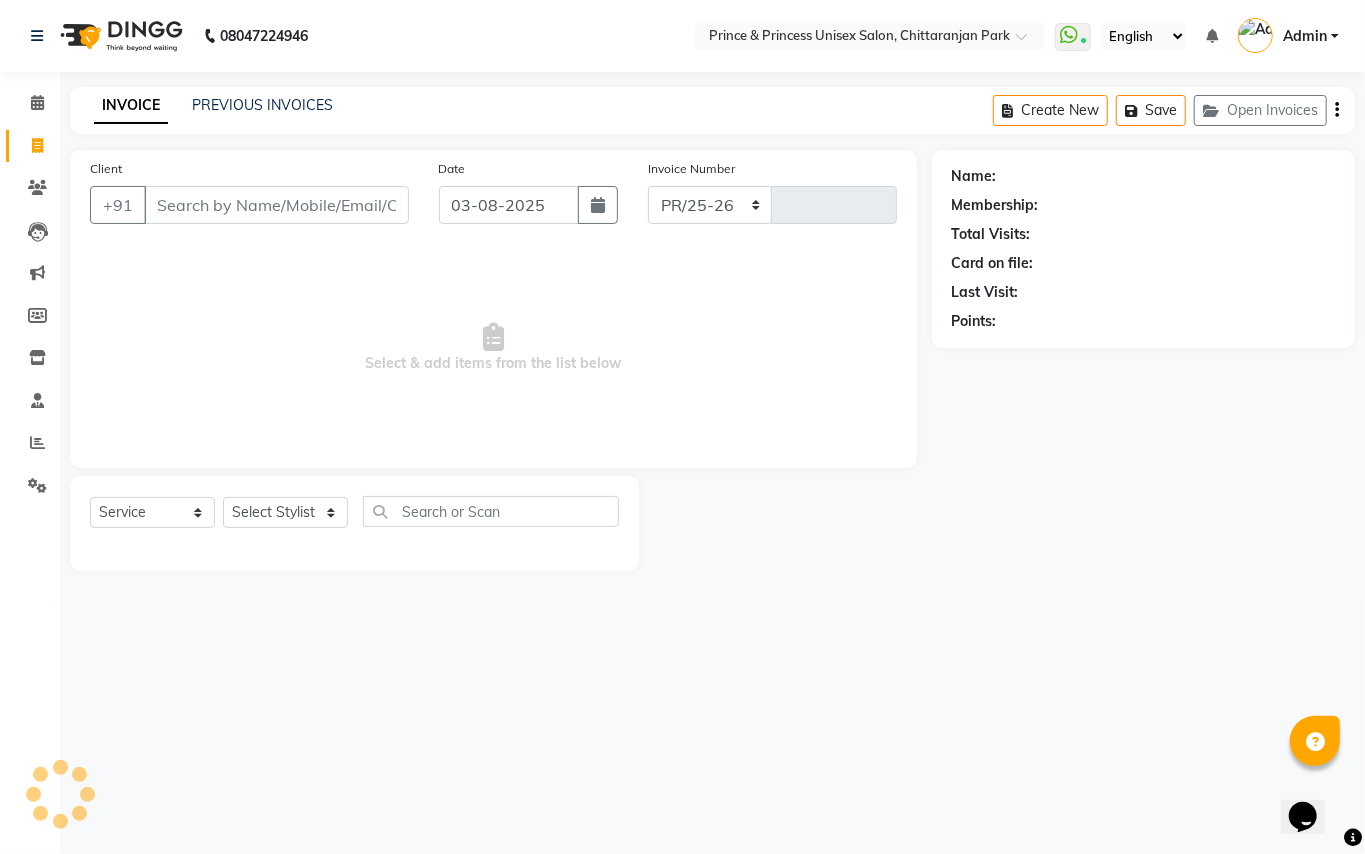 select on "3760" 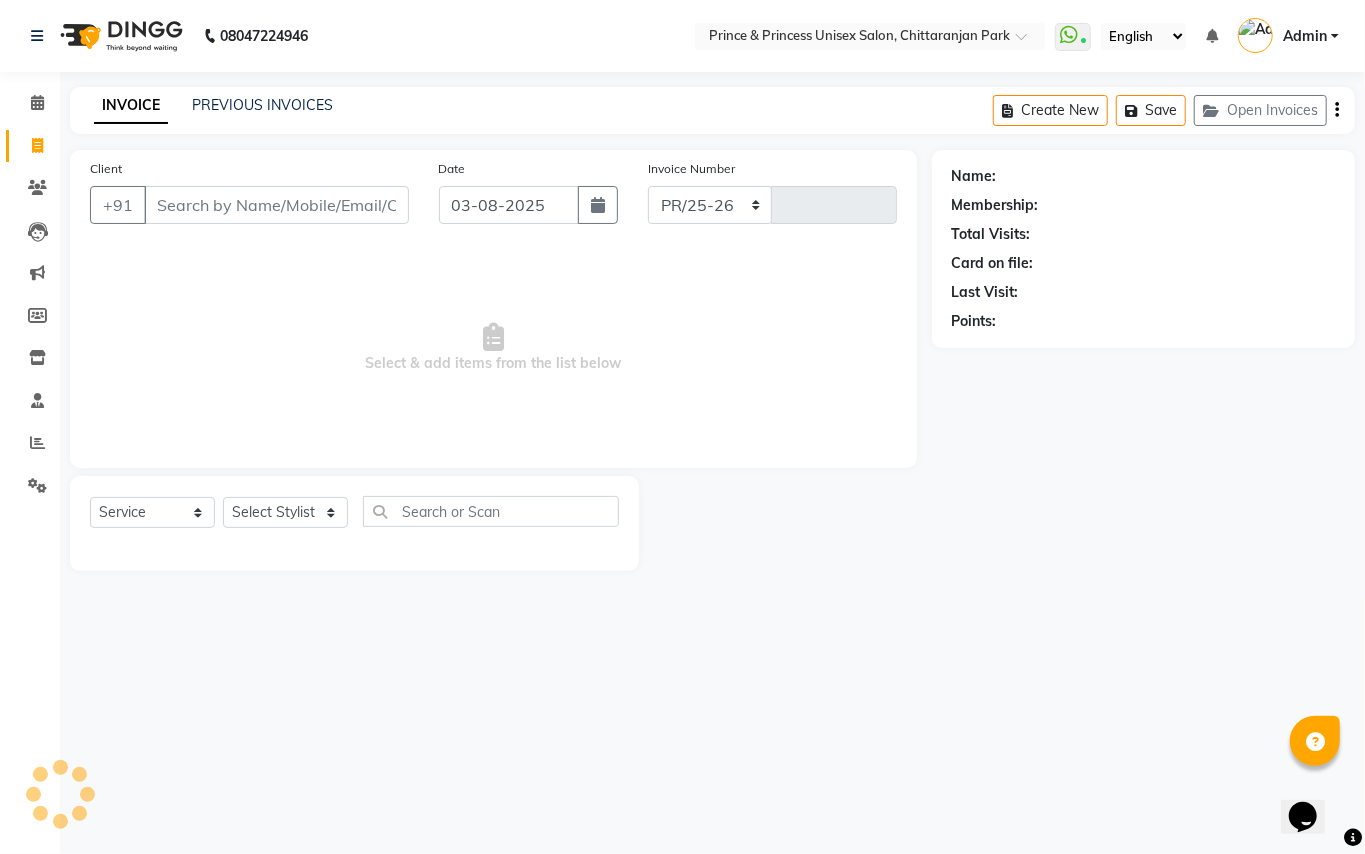 type on "2932" 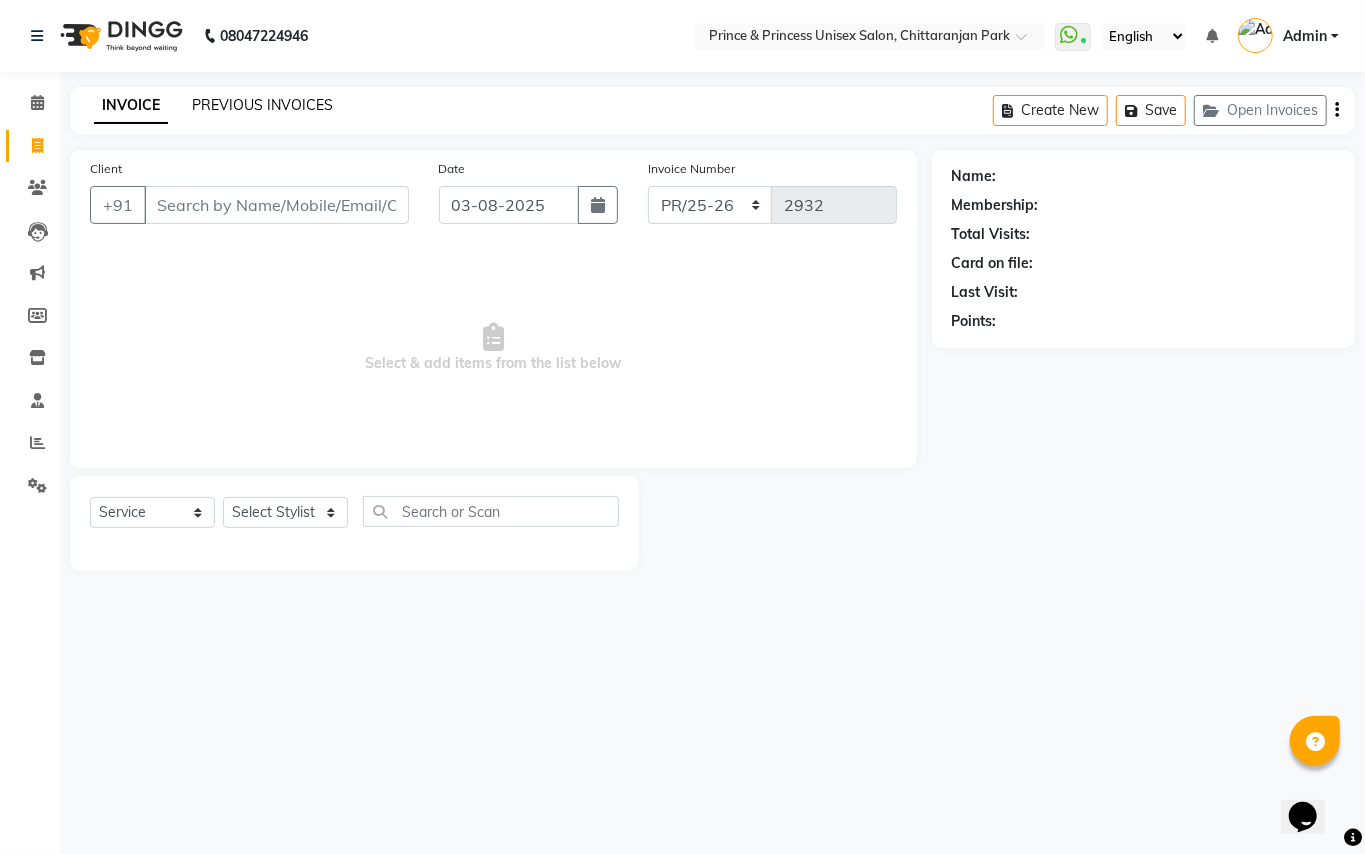 click on "PREVIOUS INVOICES" 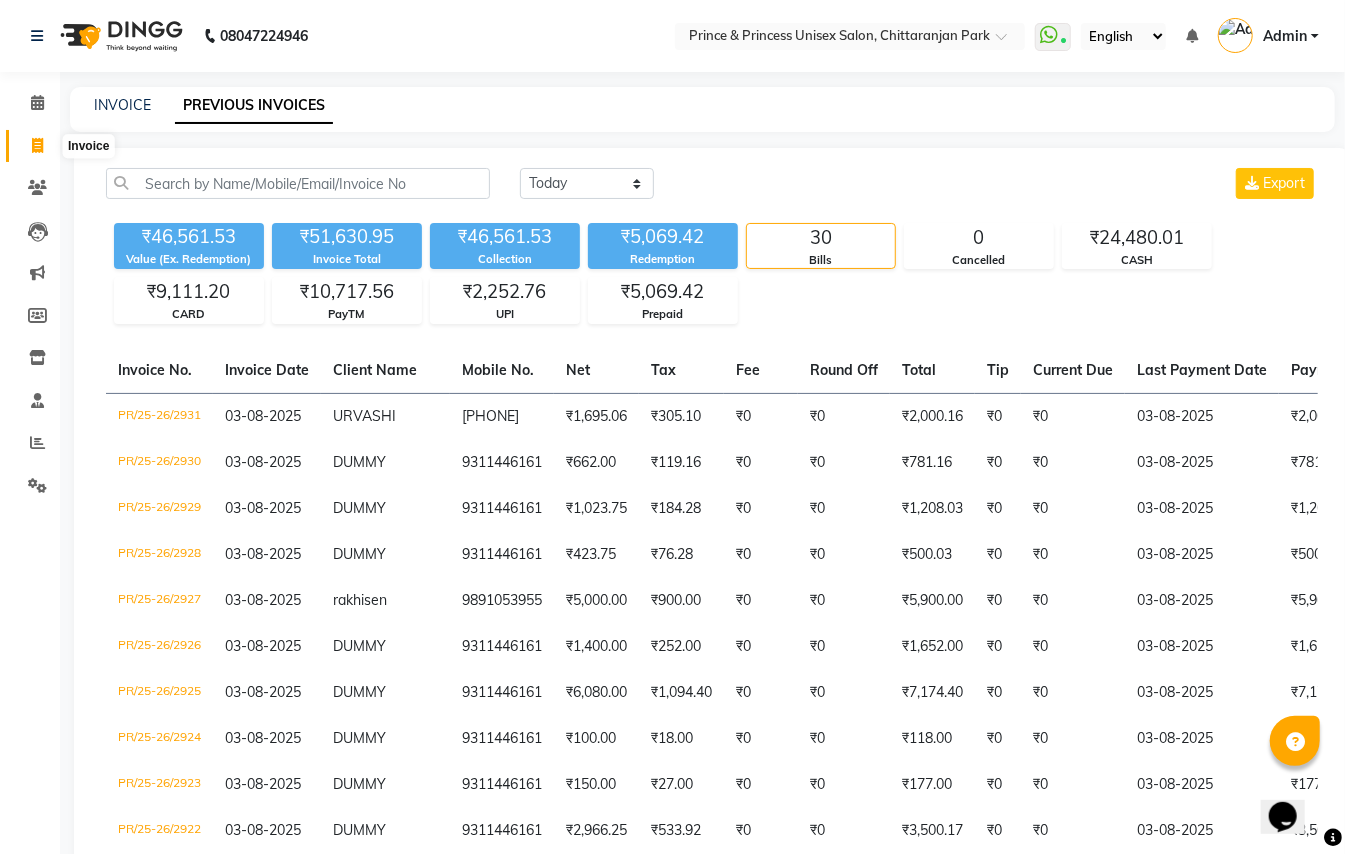 click 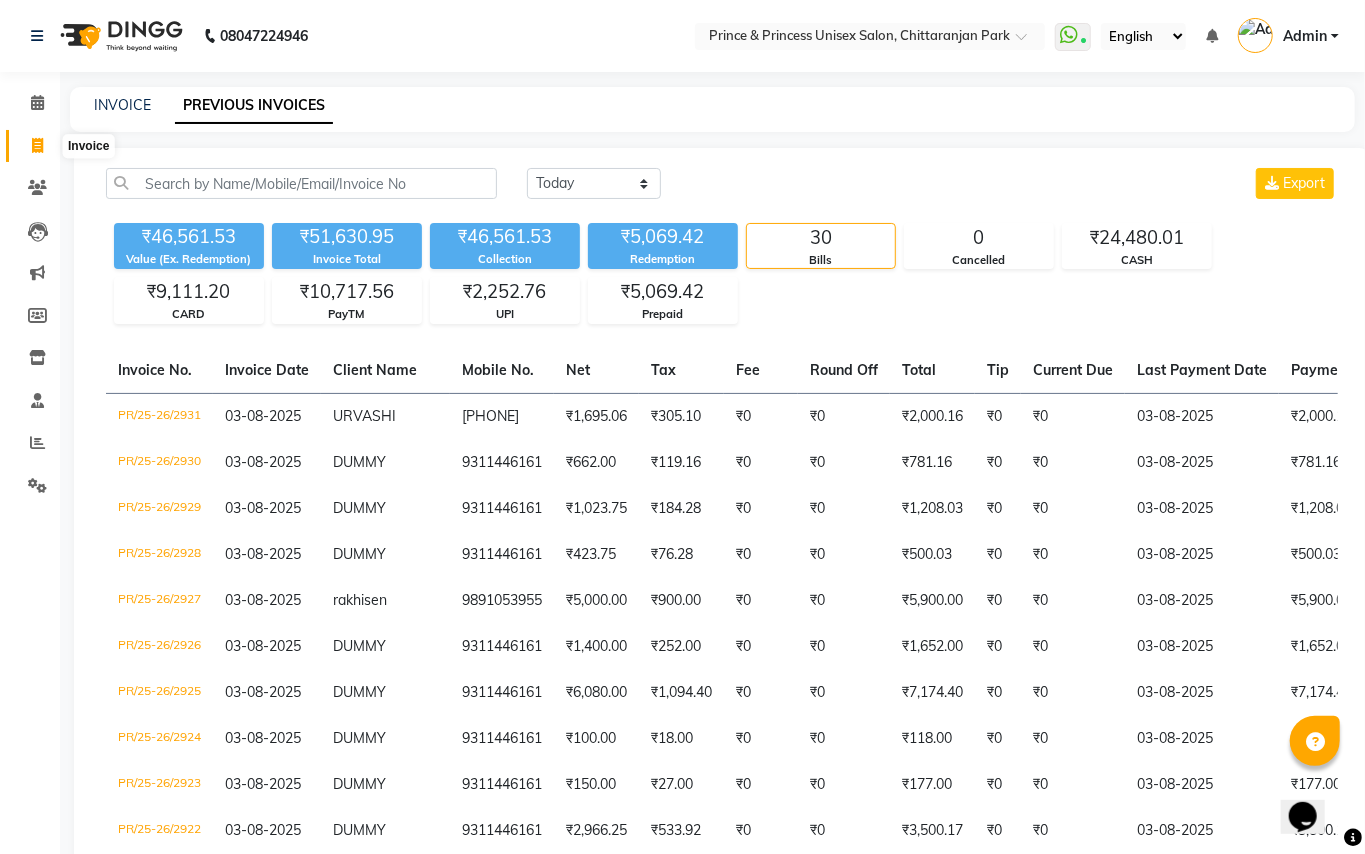 select on "service" 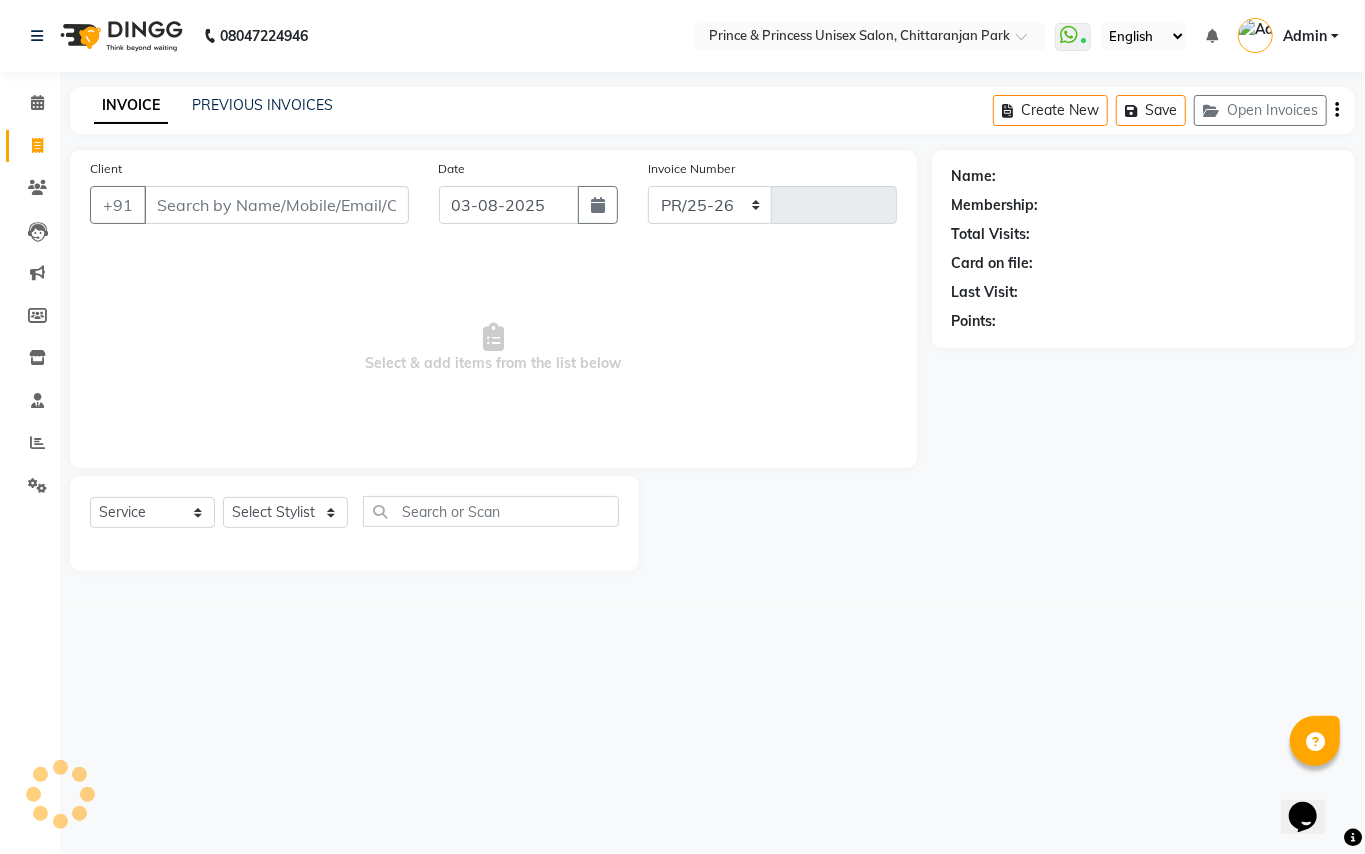 select on "3760" 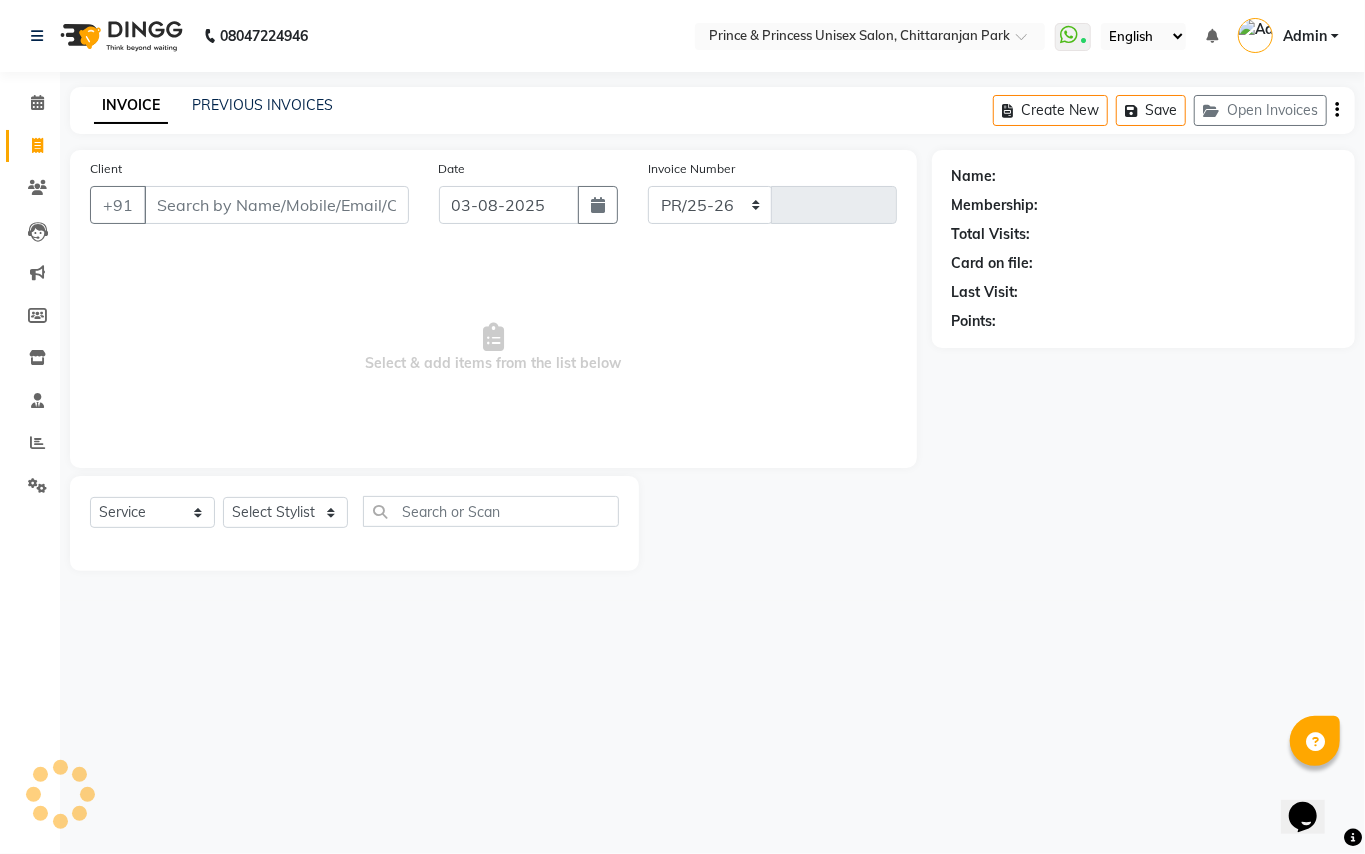 type on "2932" 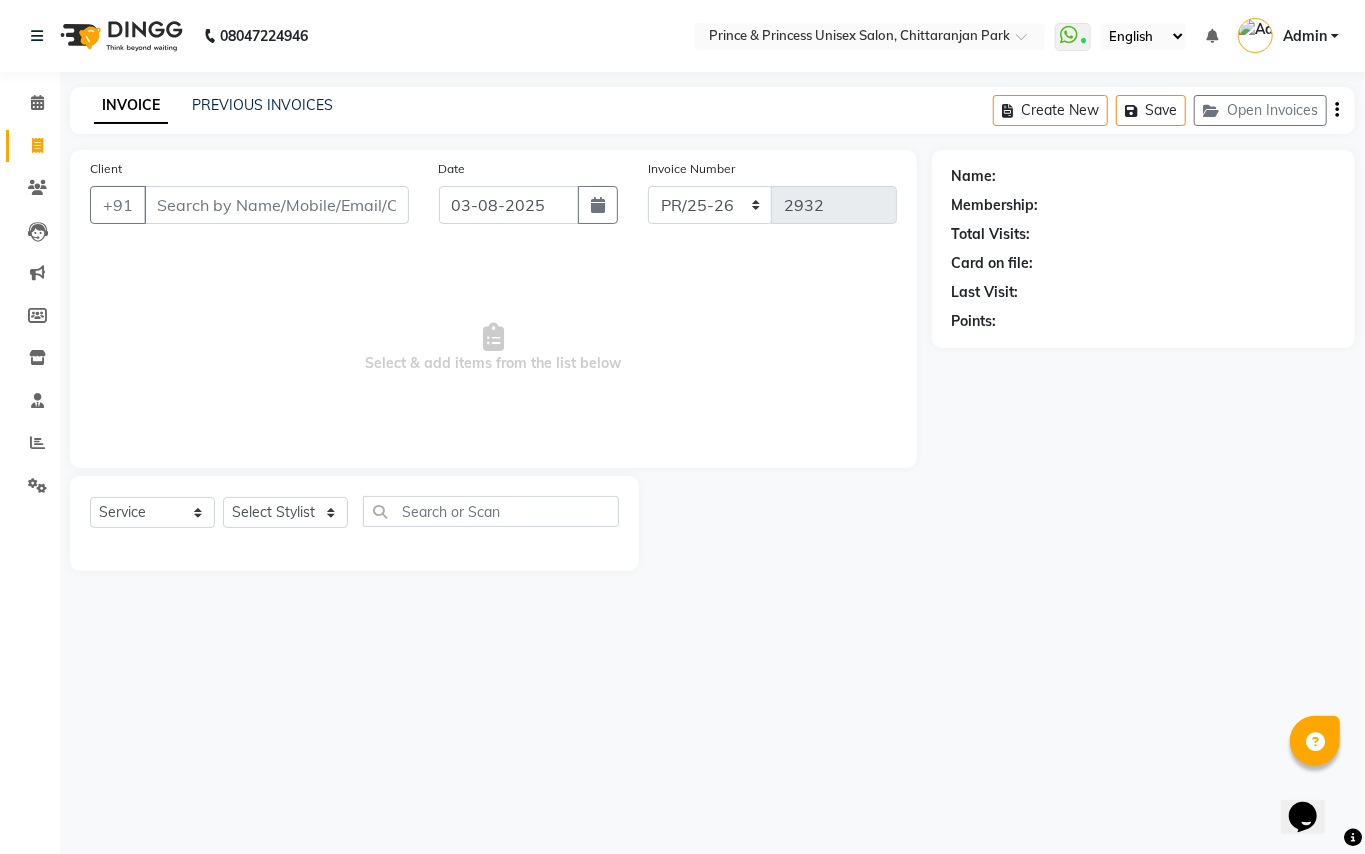 click on "Client" at bounding box center [276, 205] 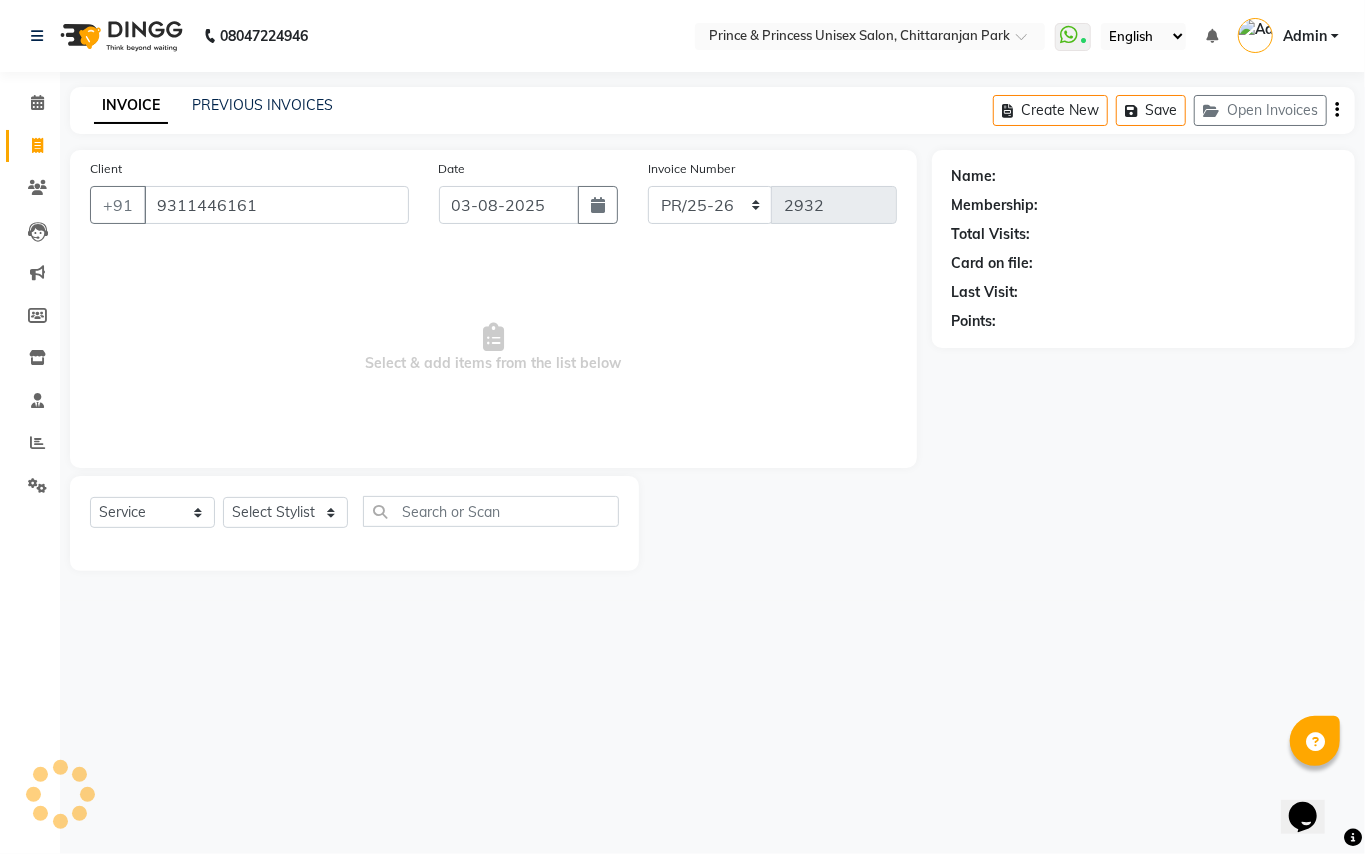 type on "9311446161" 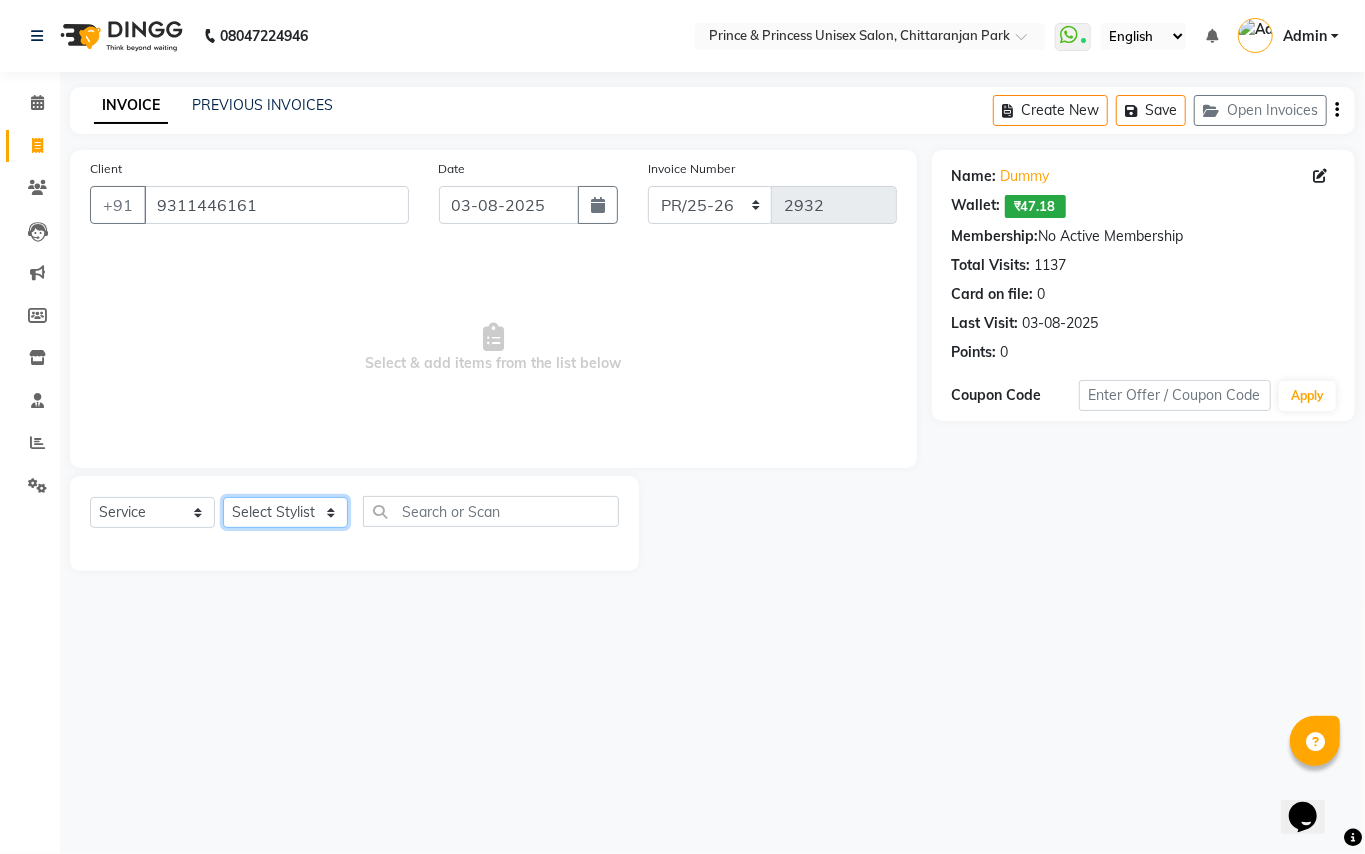 click on "Select Stylist ABHISHEK AJEET AJEET NEW ARUN ASLAM CHANDAN GUDDU MAHESH MANI MEENAKSHI MONU PINKI RAHUL RISHI SANDEEP SONIYA TABASSUM XYZ" 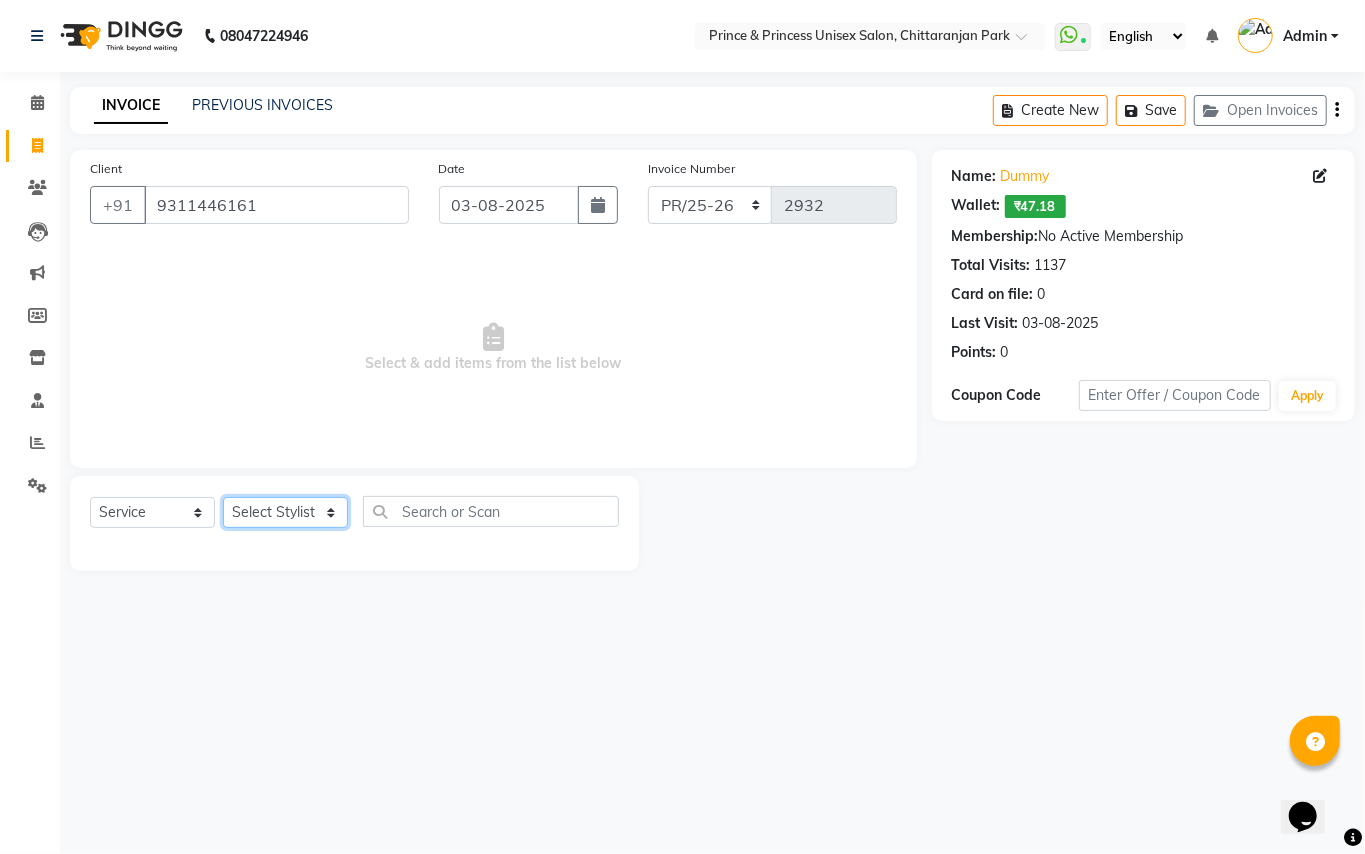 select on "86136" 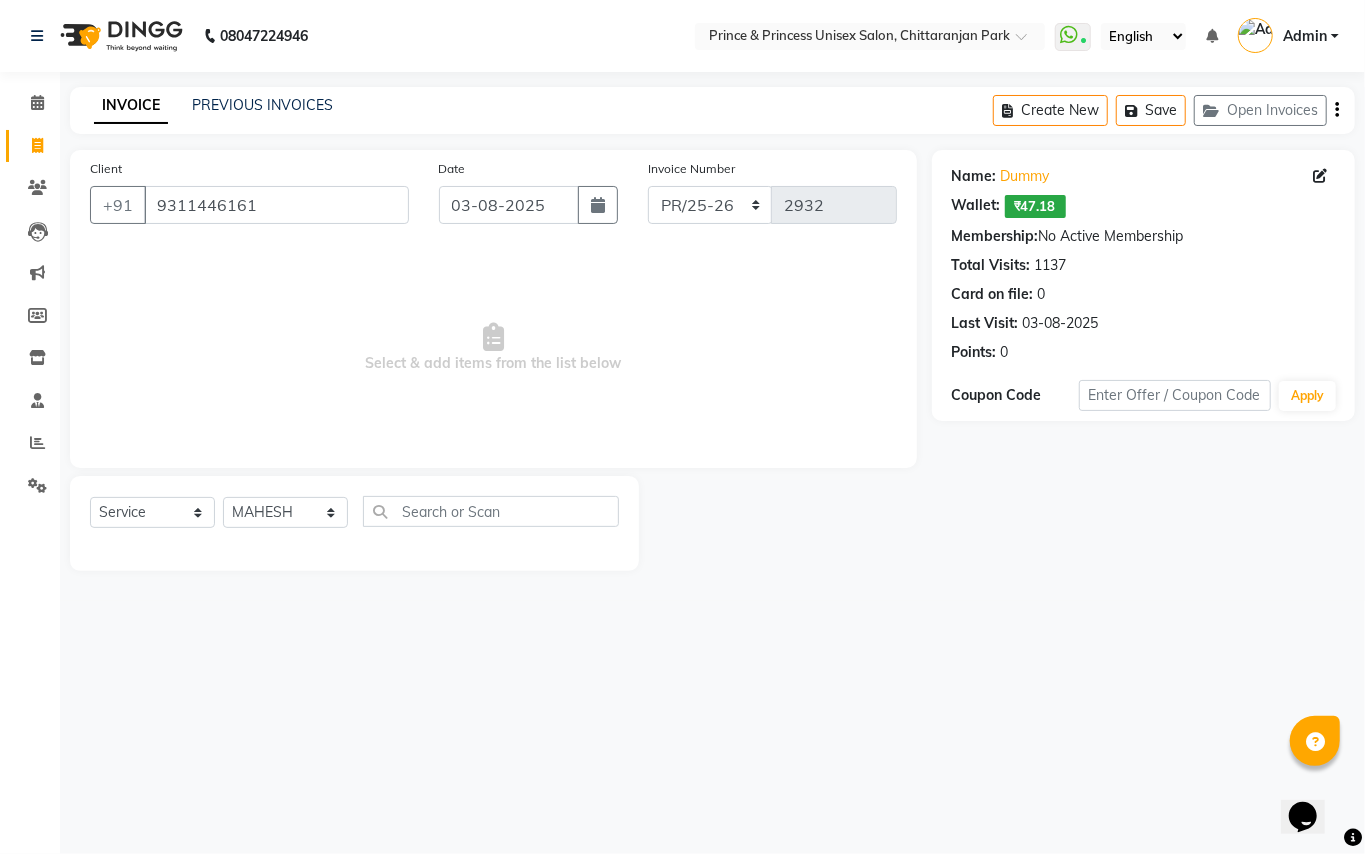 click on "Select  Service  Product  Membership  Package Voucher Prepaid Gift Card  Select Stylist ABHISHEK AJEET AJEET NEW ARUN ASLAM CHANDAN GUDDU MAHESH MANI MEENAKSHI MONU PINKI RAHUL RISHI SANDEEP SONIYA TABASSUM XYZ" 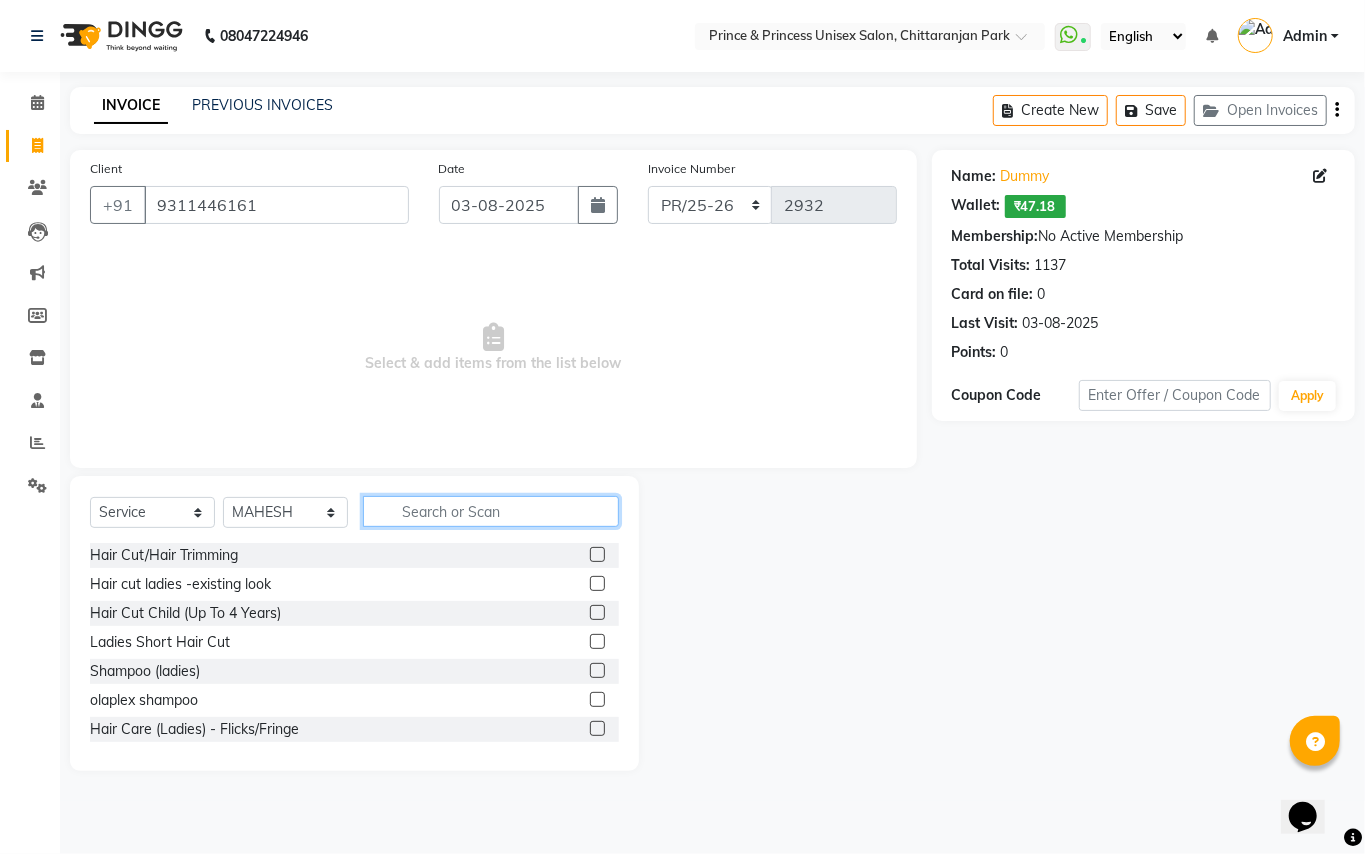 click 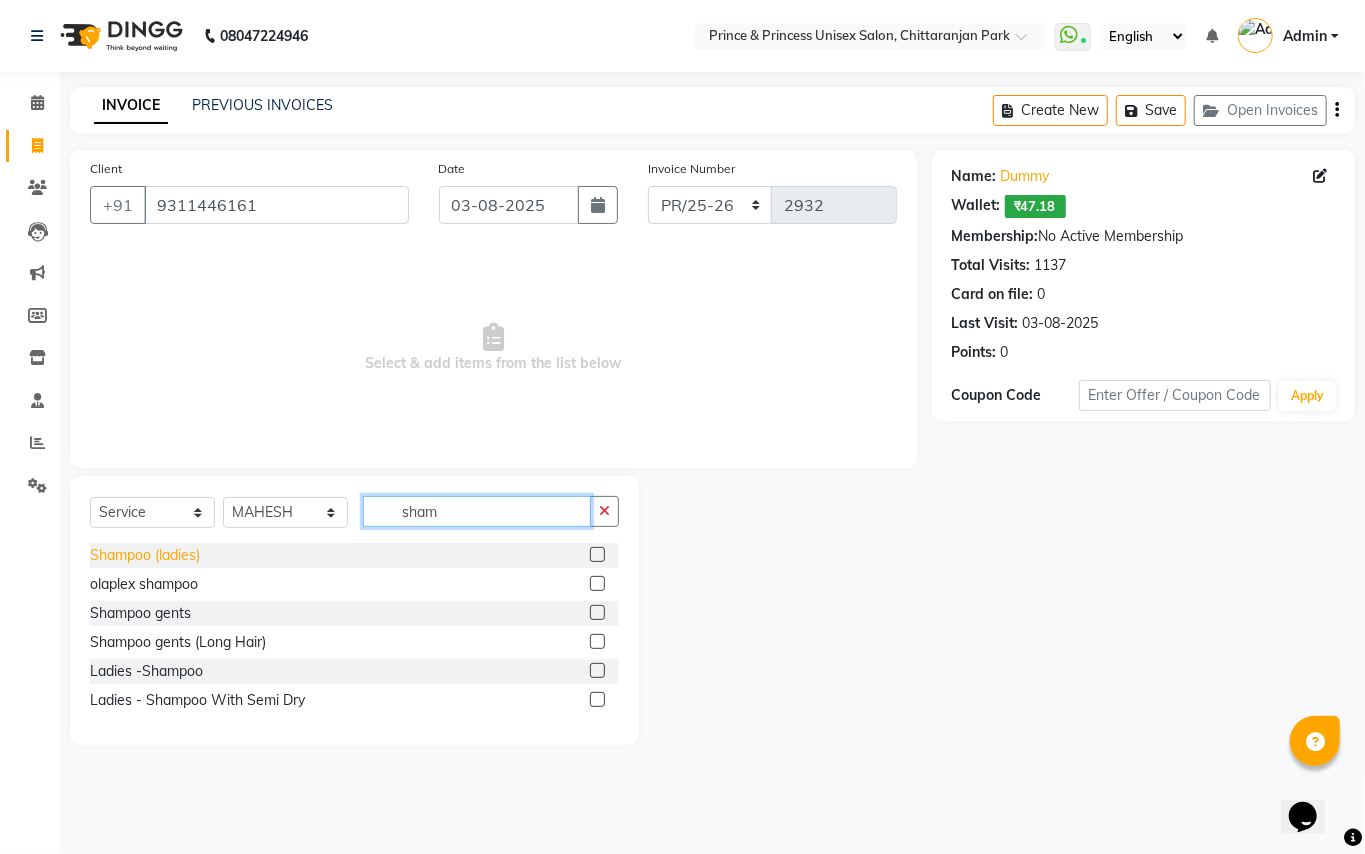 type on "sham" 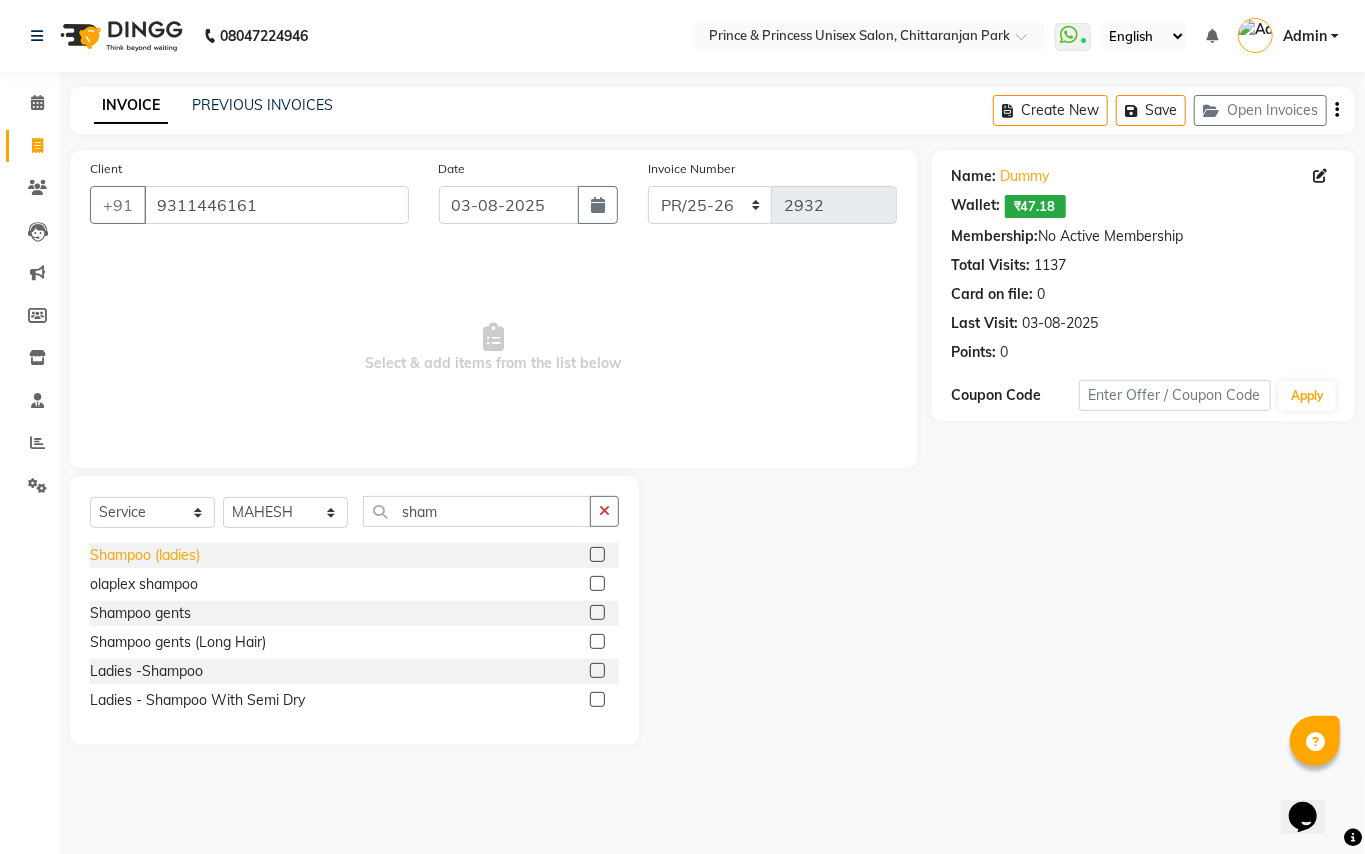 click on "Shampoo (ladies)" 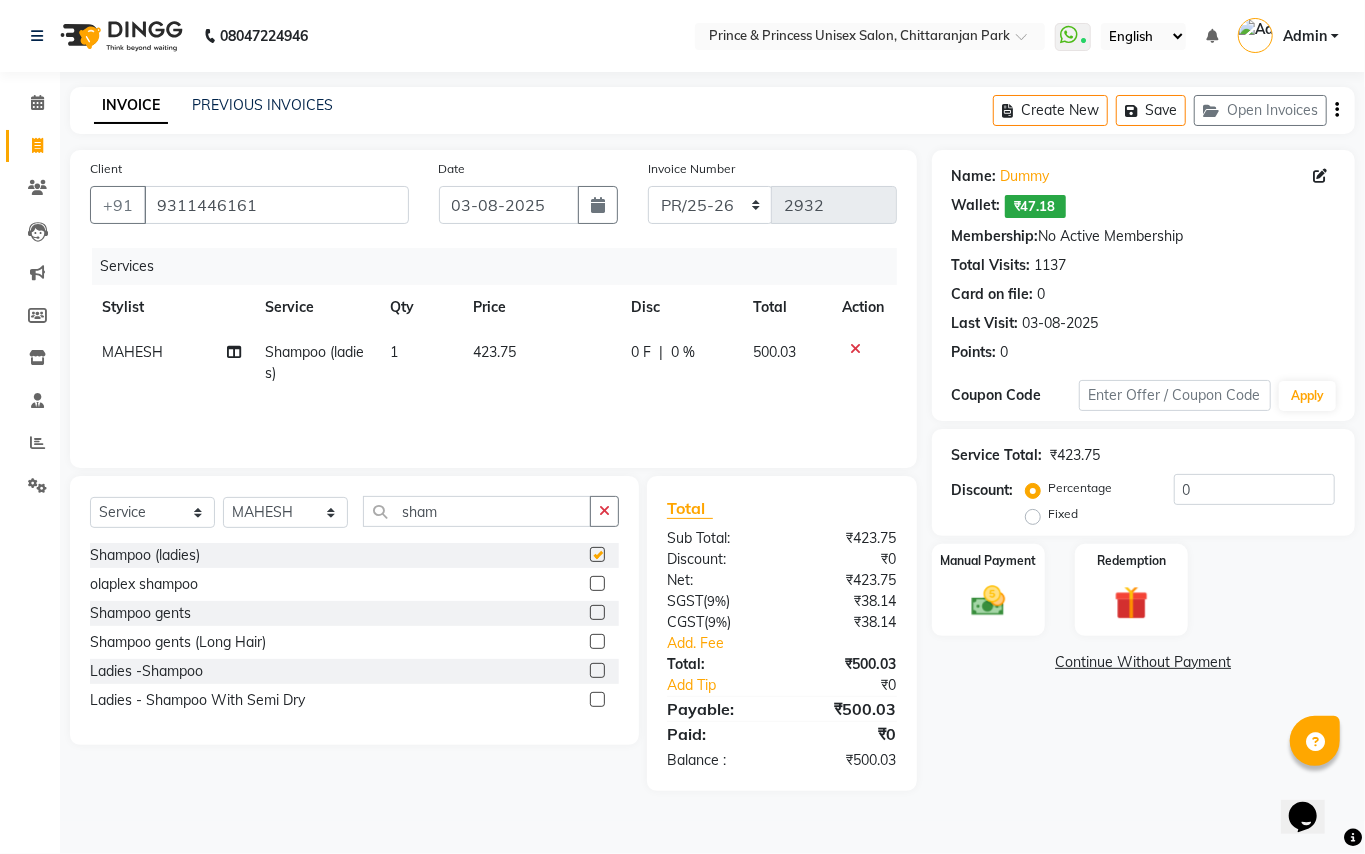 checkbox on "false" 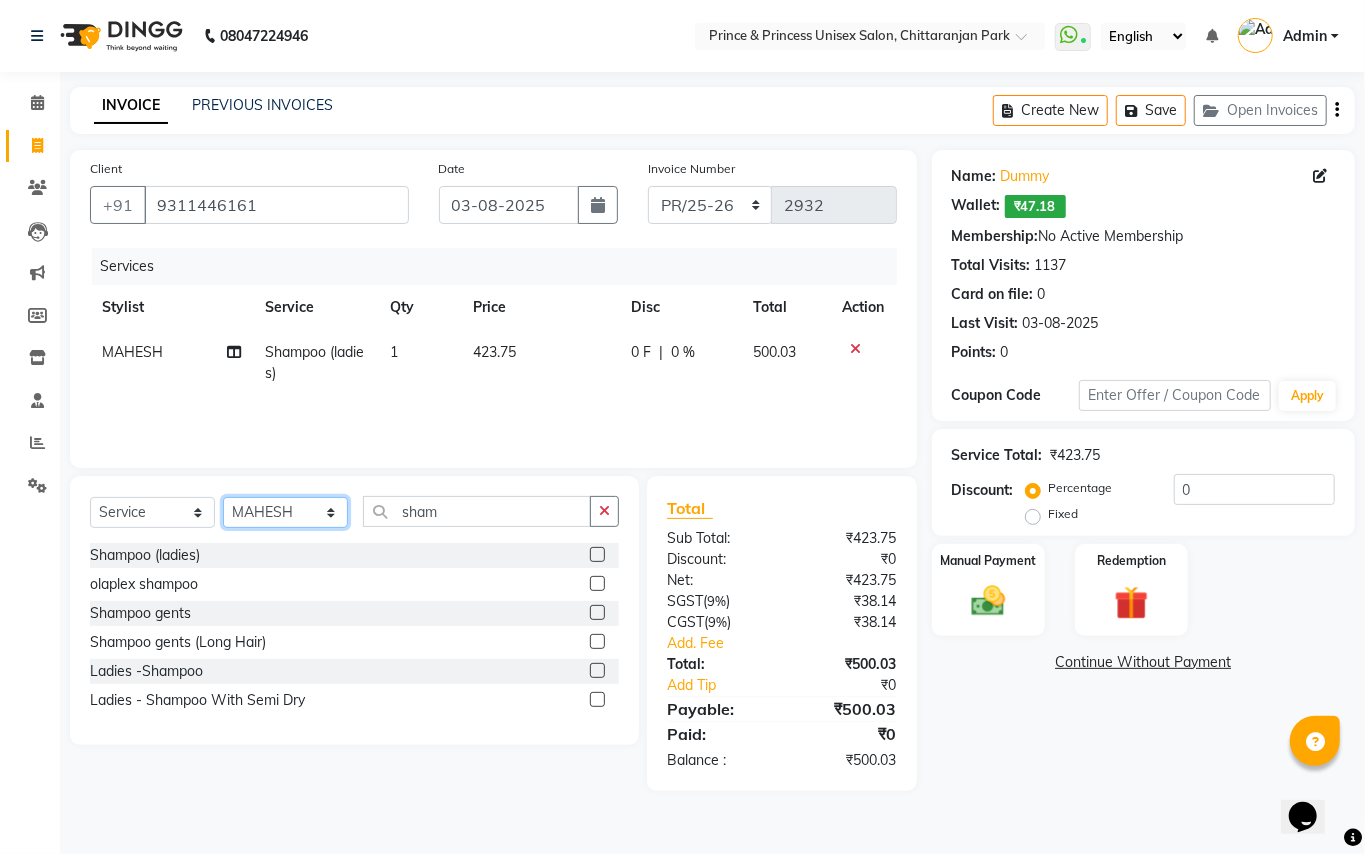 click on "Select Stylist ABHISHEK AJEET AJEET NEW ARUN ASLAM CHANDAN GUDDU MAHESH MANI MEENAKSHI MONU PINKI RAHUL RISHI SANDEEP SONIYA TABASSUM XYZ" 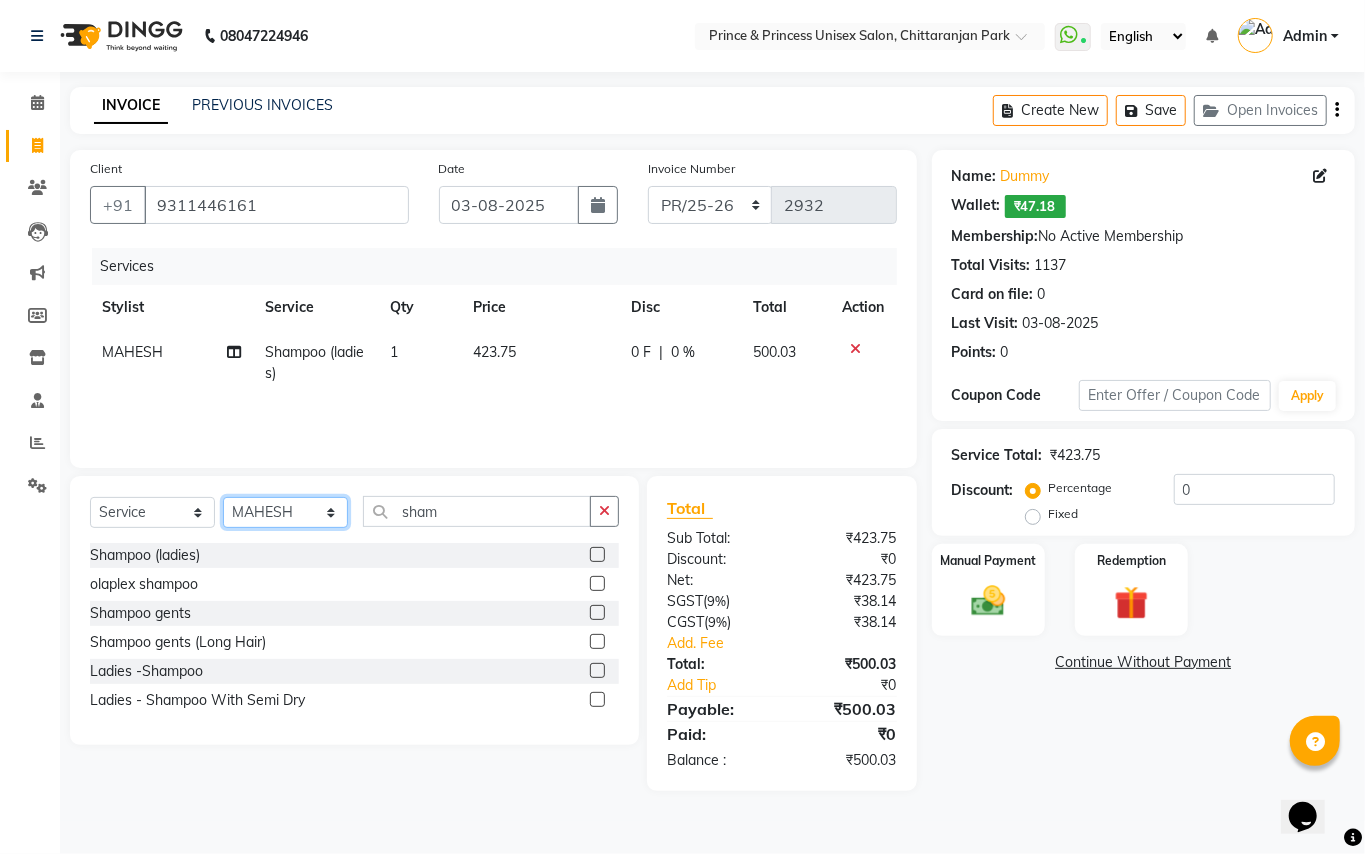 select on "63571" 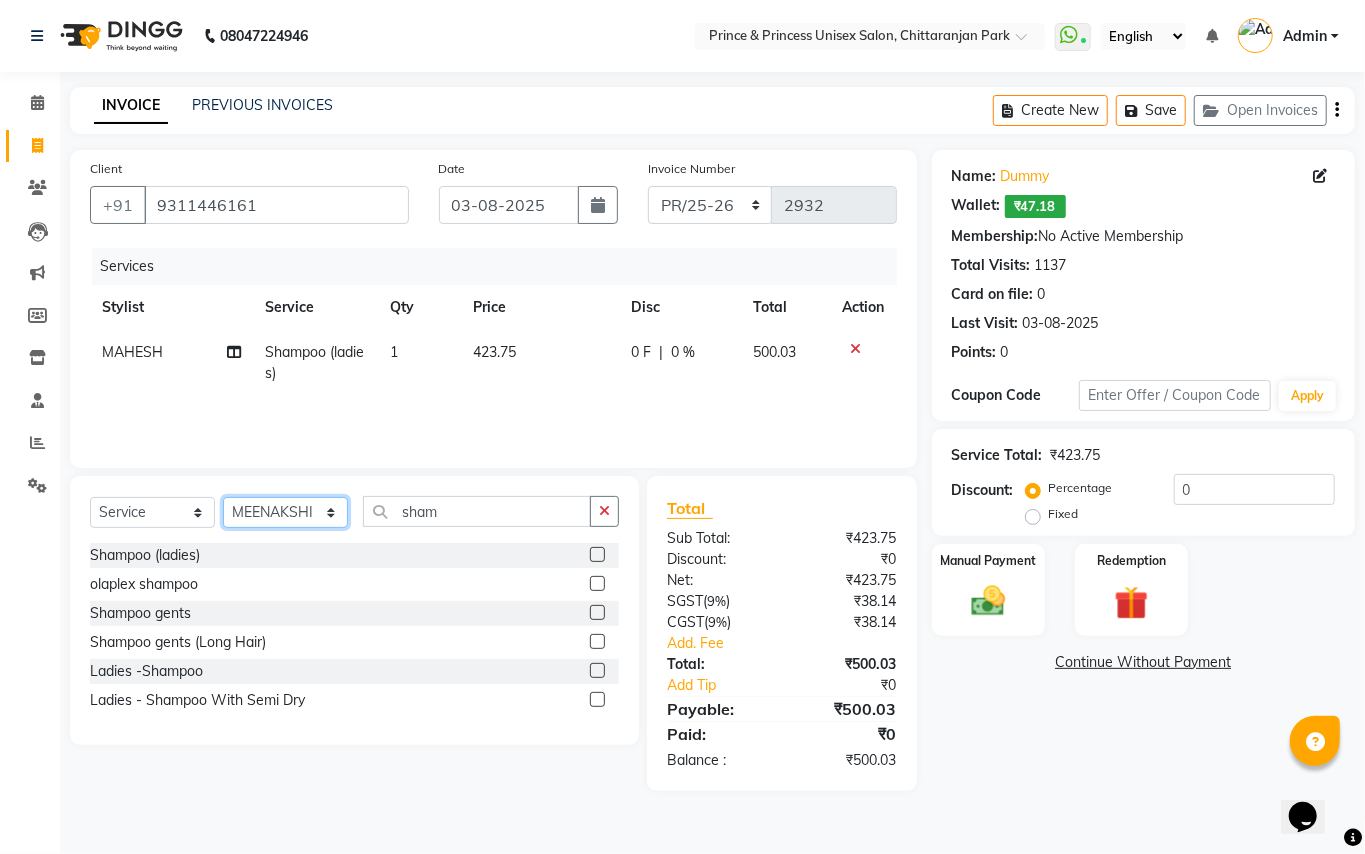 drag, startPoint x: 250, startPoint y: 512, endPoint x: 474, endPoint y: 521, distance: 224.18073 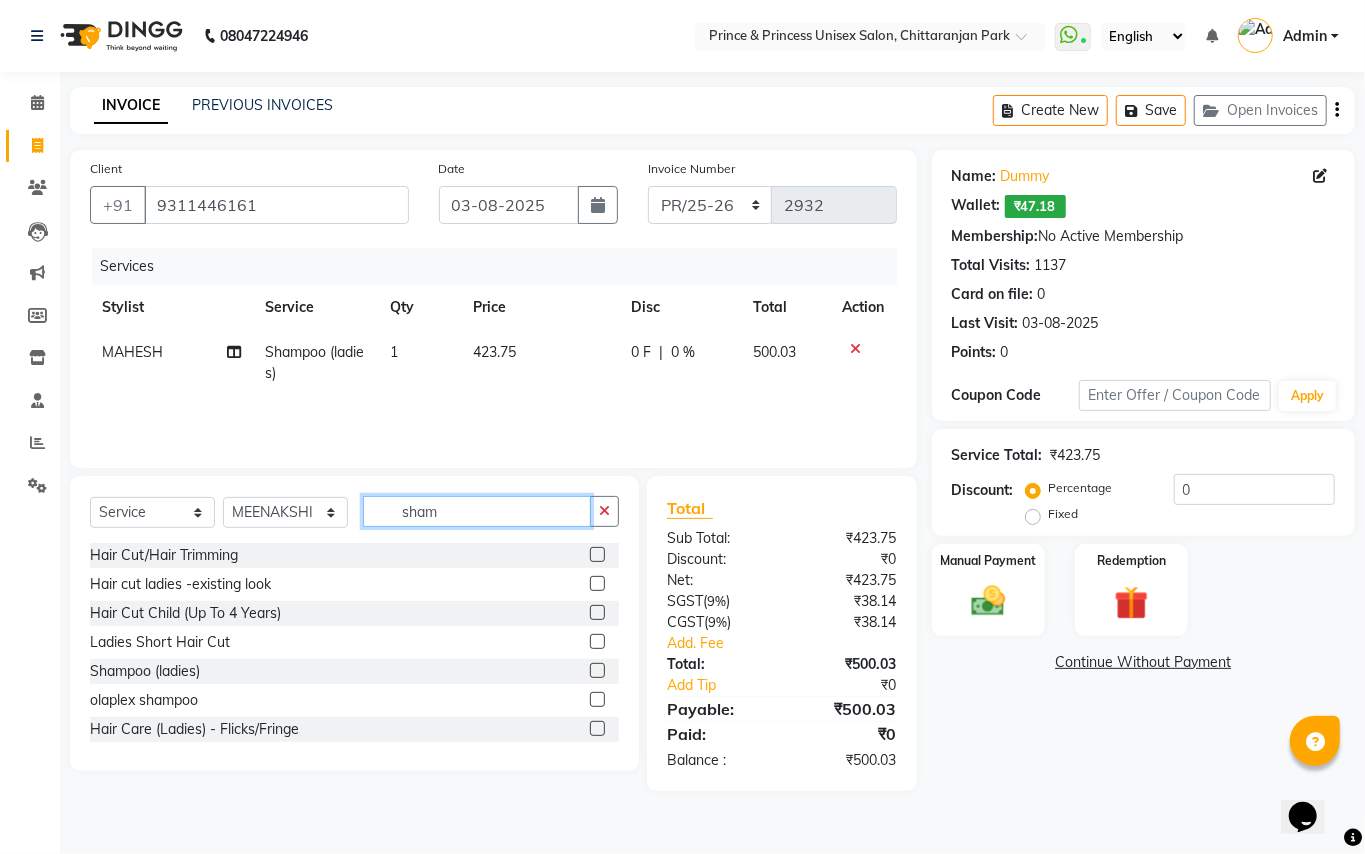 drag, startPoint x: 472, startPoint y: 506, endPoint x: 182, endPoint y: 313, distance: 348.35184 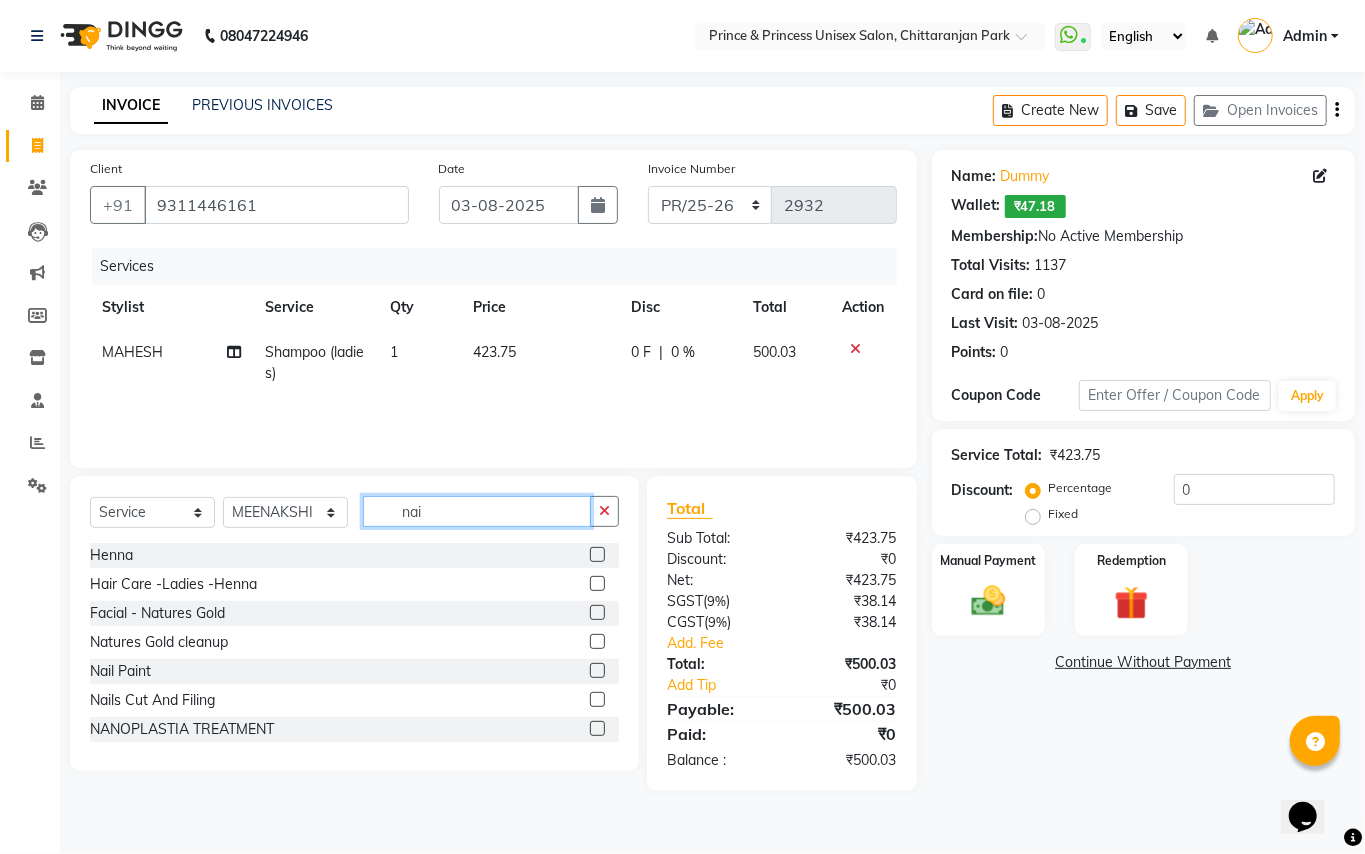 type on "nail" 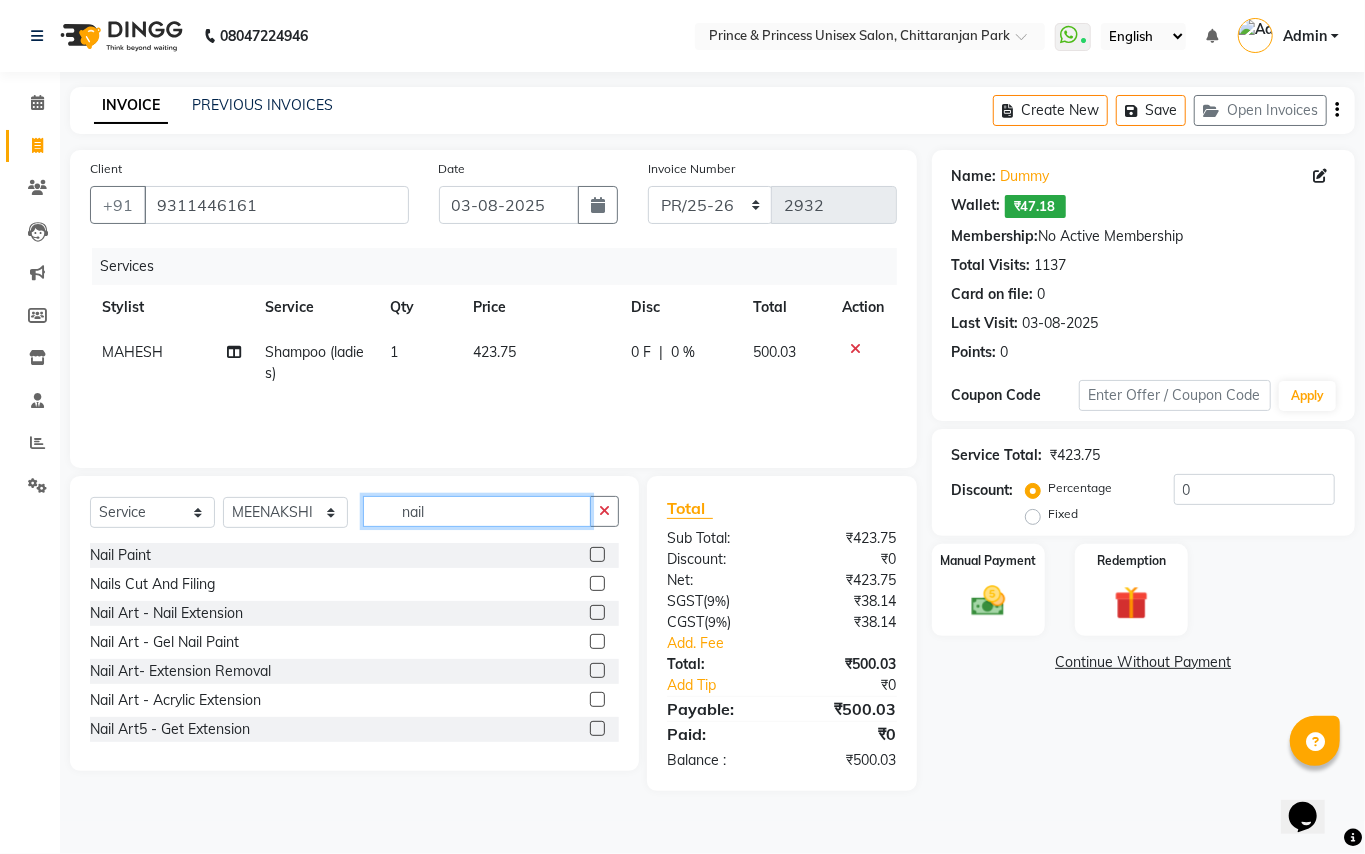 drag, startPoint x: 437, startPoint y: 518, endPoint x: 240, endPoint y: 485, distance: 199.74484 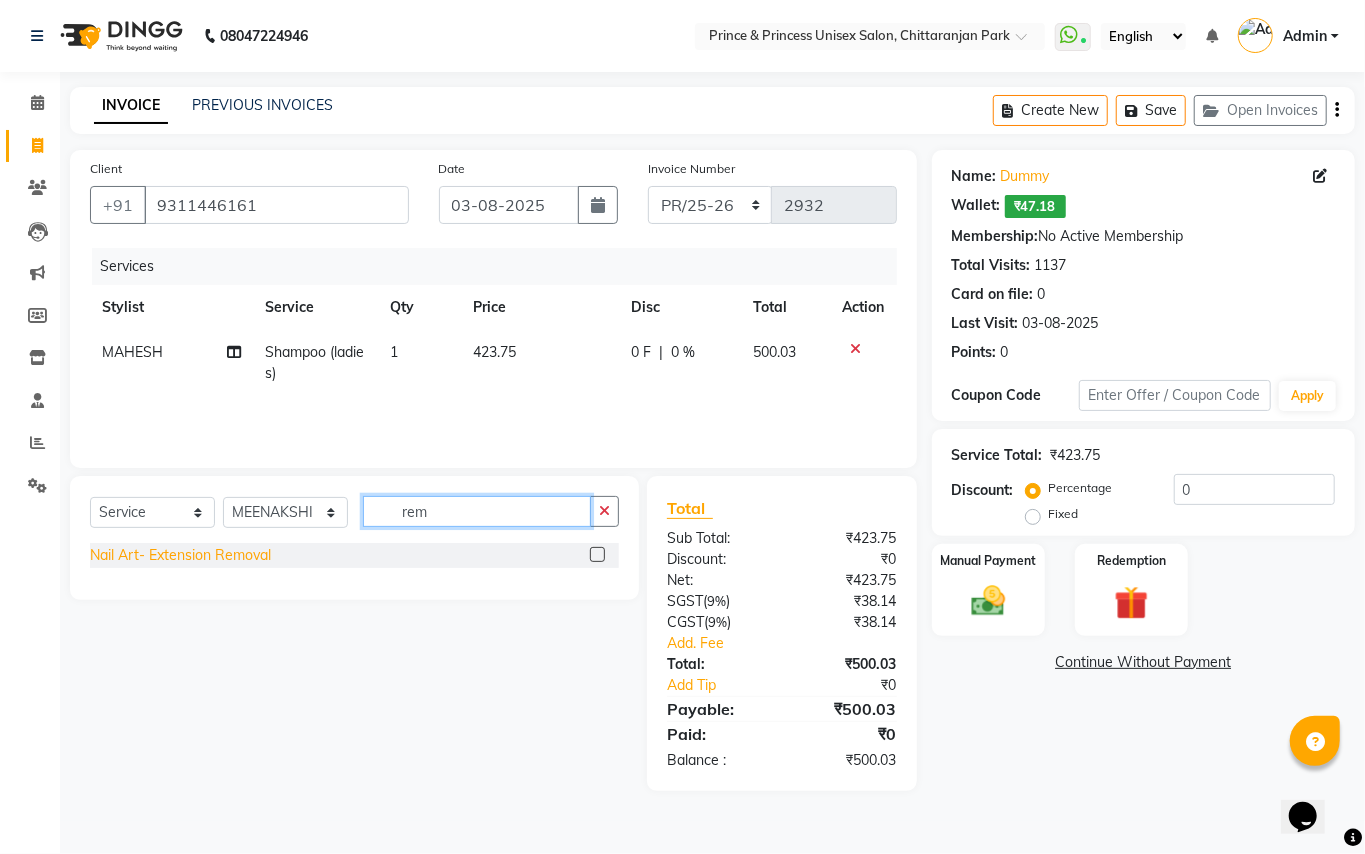 type on "rem" 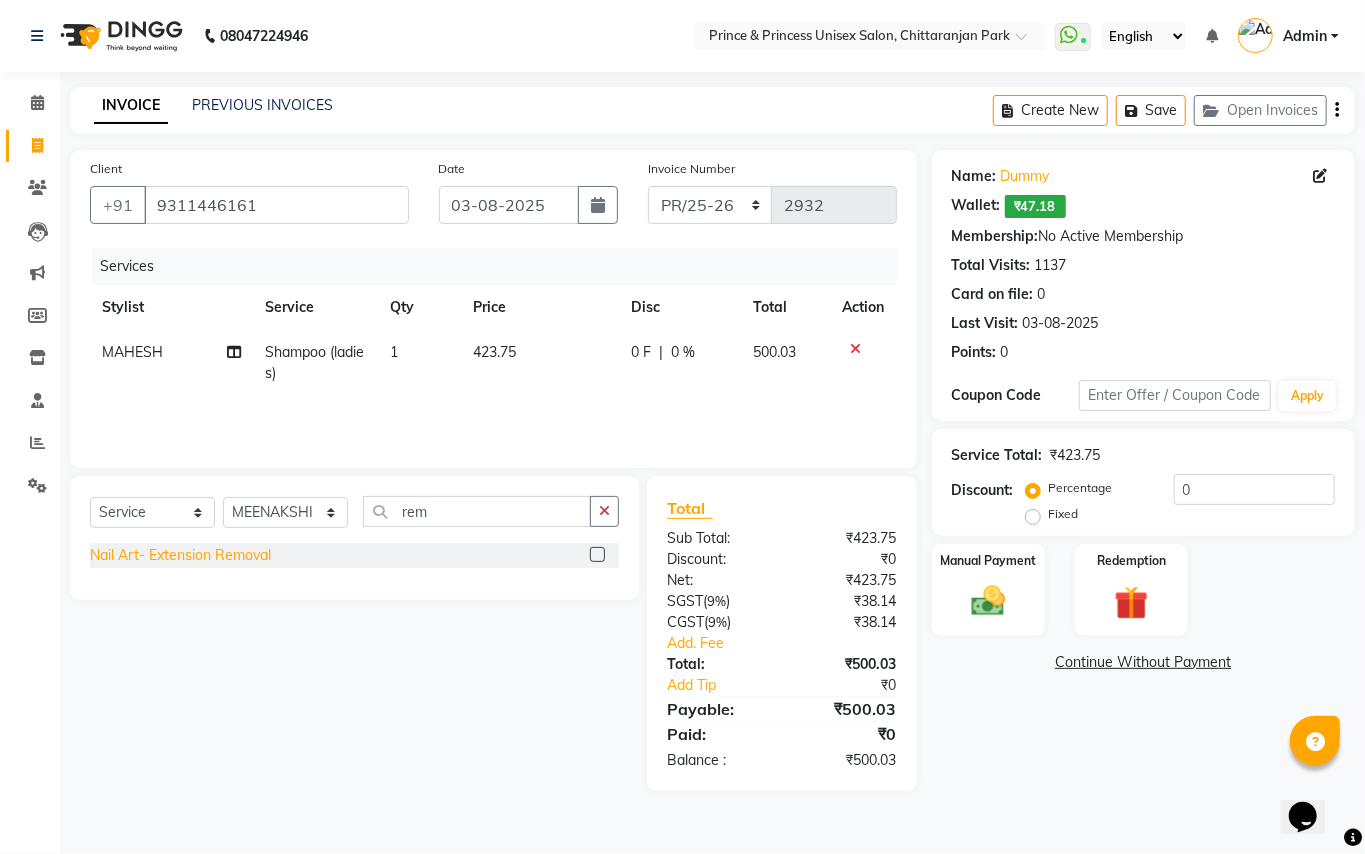 click on "Nail Art-  Extension Removal" 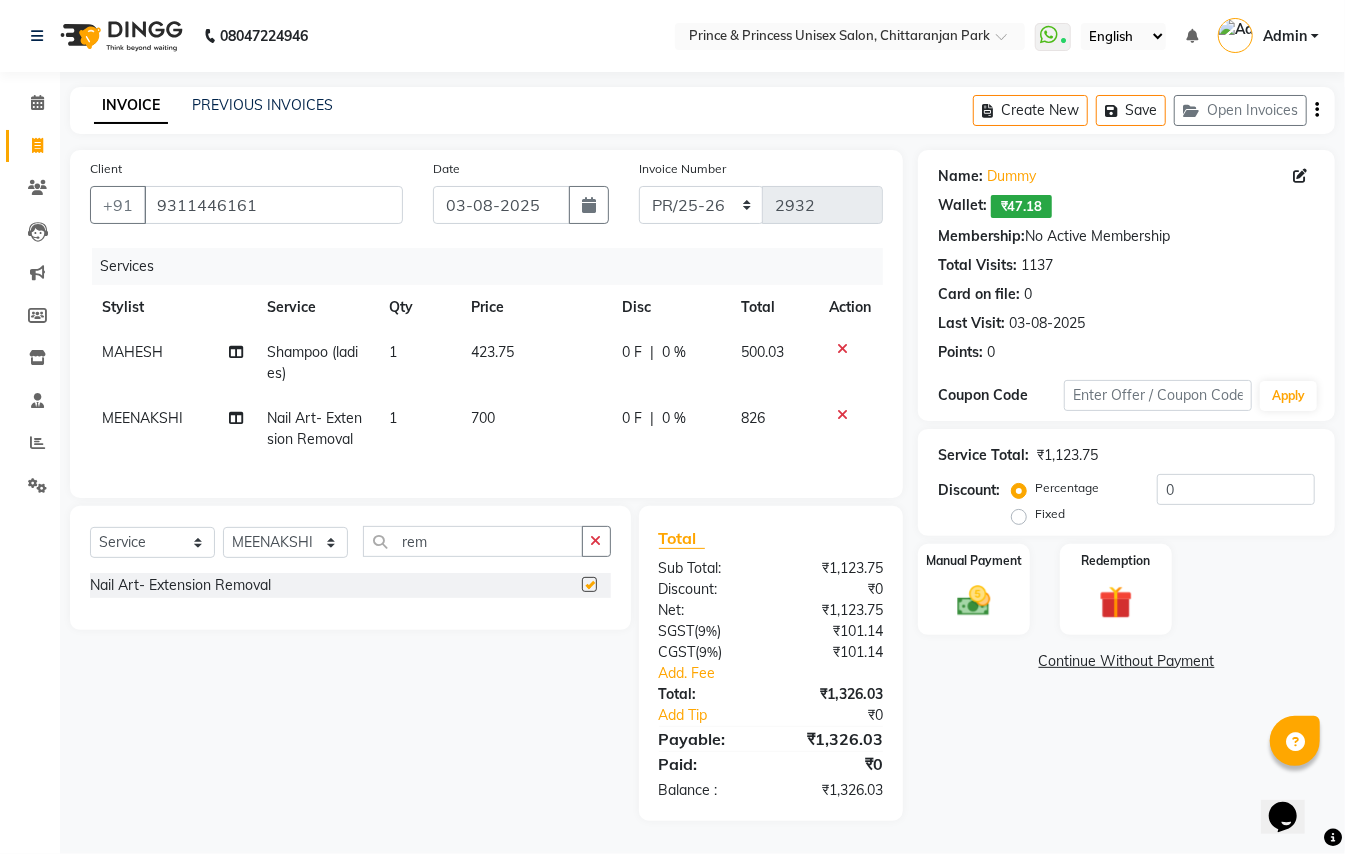 checkbox on "false" 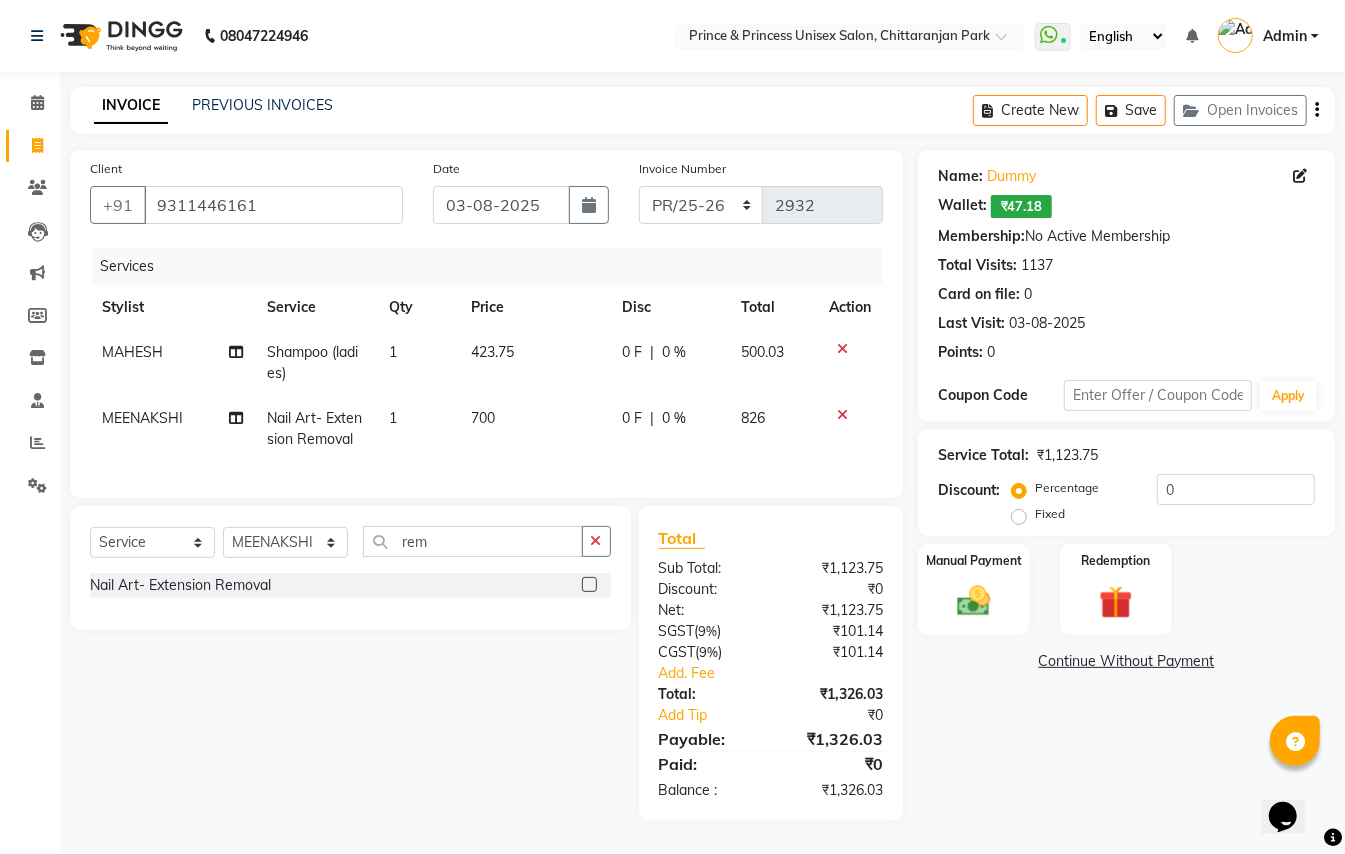 click on "700" 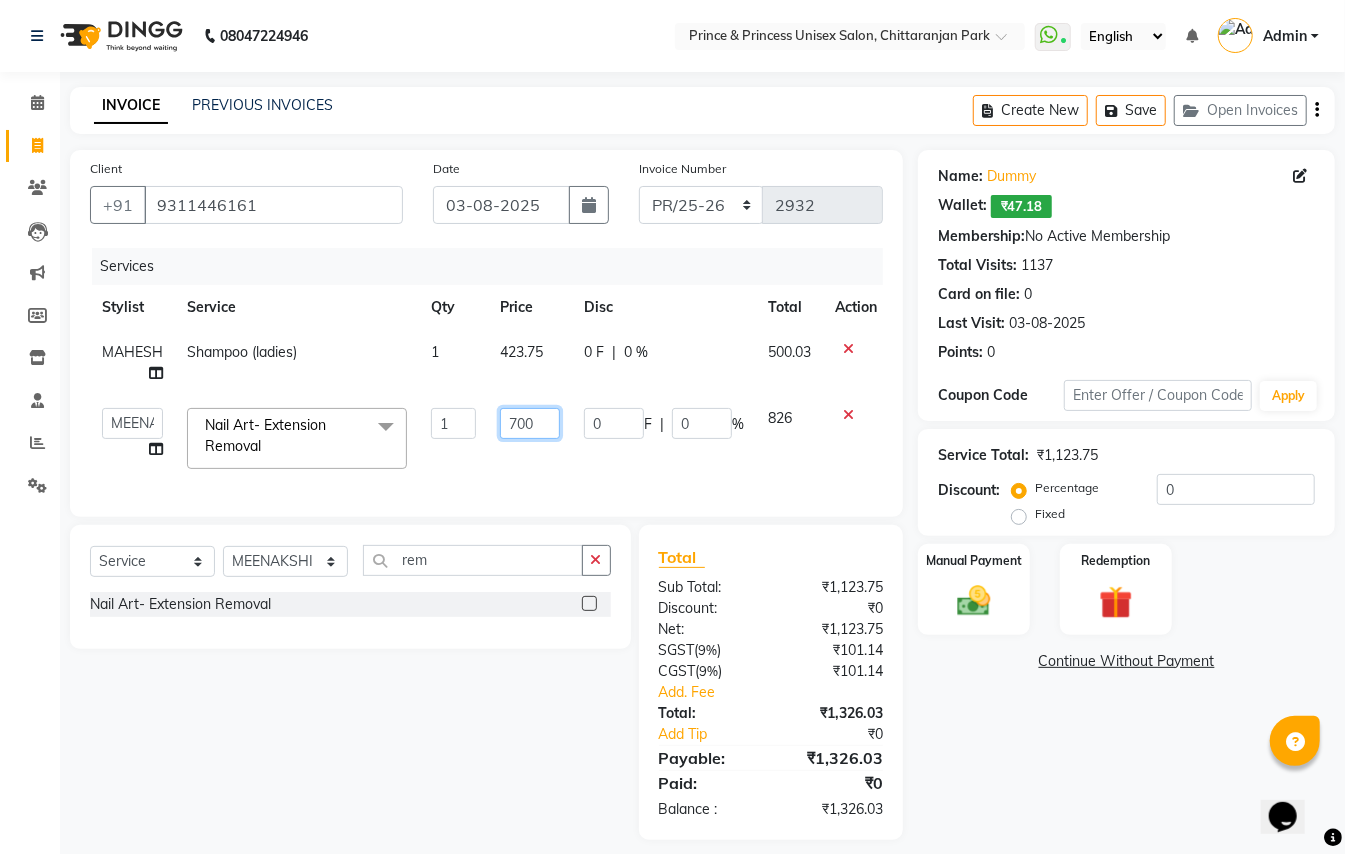 drag, startPoint x: 533, startPoint y: 421, endPoint x: 362, endPoint y: 216, distance: 266.95694 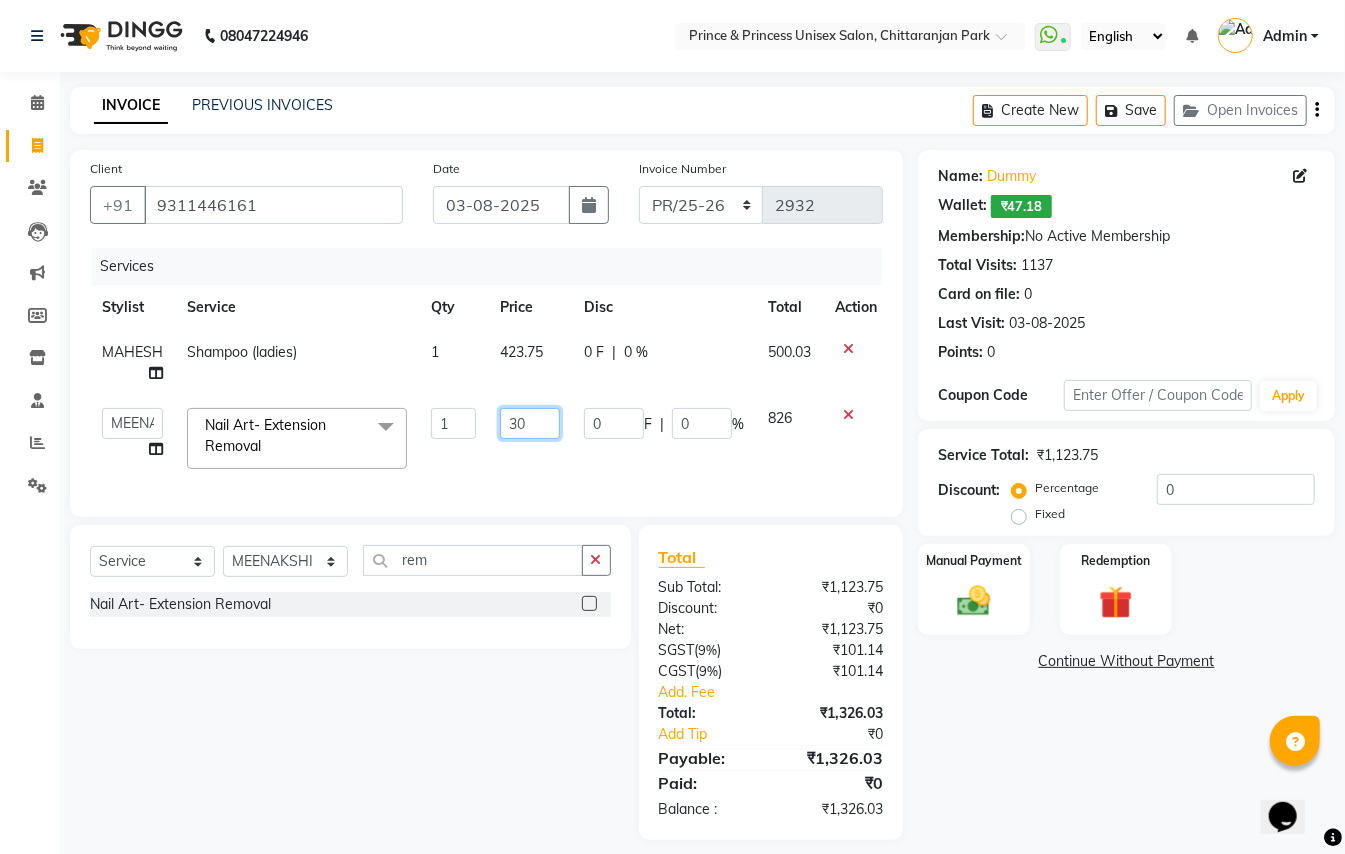 type on "300" 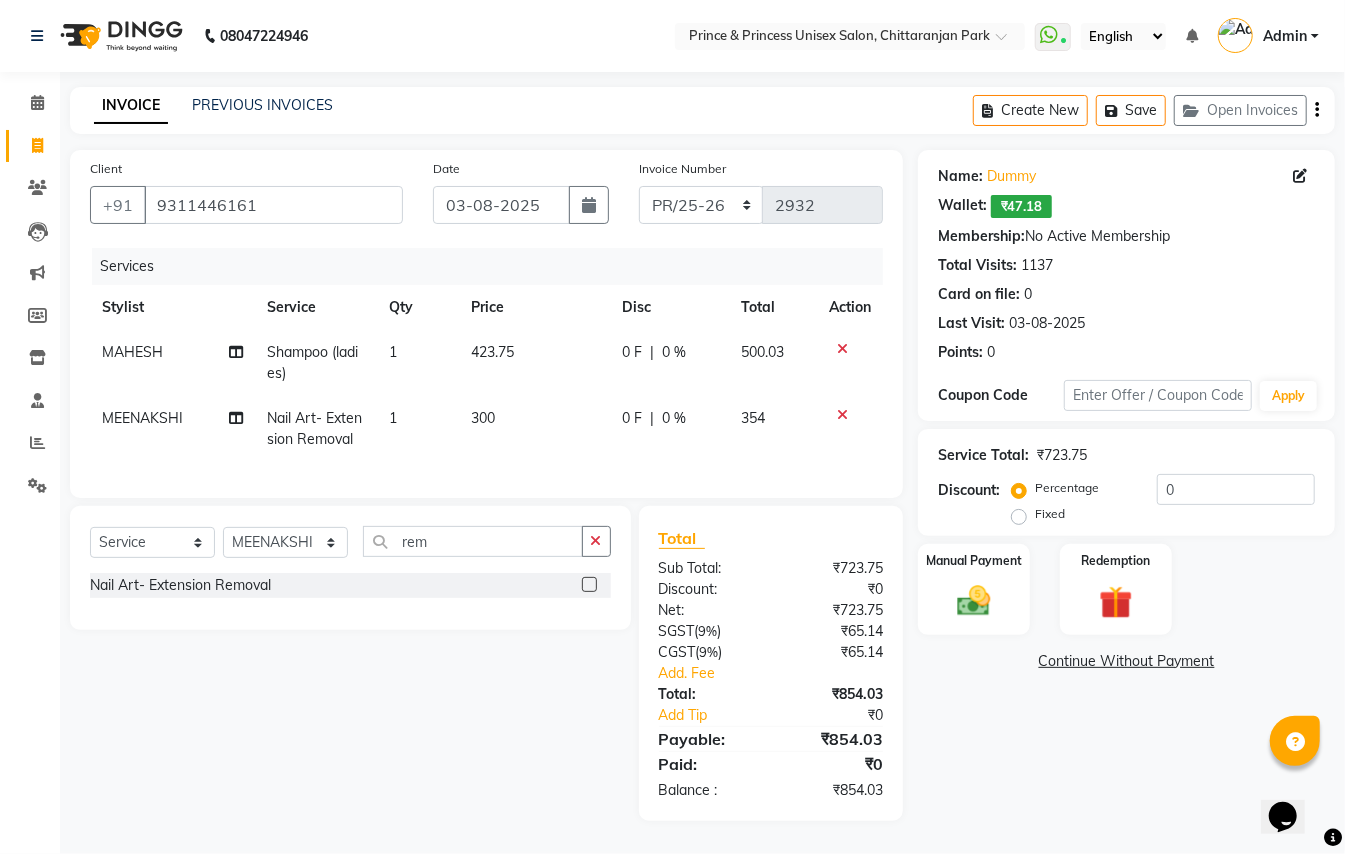 click on "Services Stylist Service Qty Price Disc Total Action MAHESH Shampoo (ladies) 1 423.75 0 F | 0 % 500.03 MEENAKSHI Nail Art-  Extension Removal 1 300 0 F | 0 % 354" 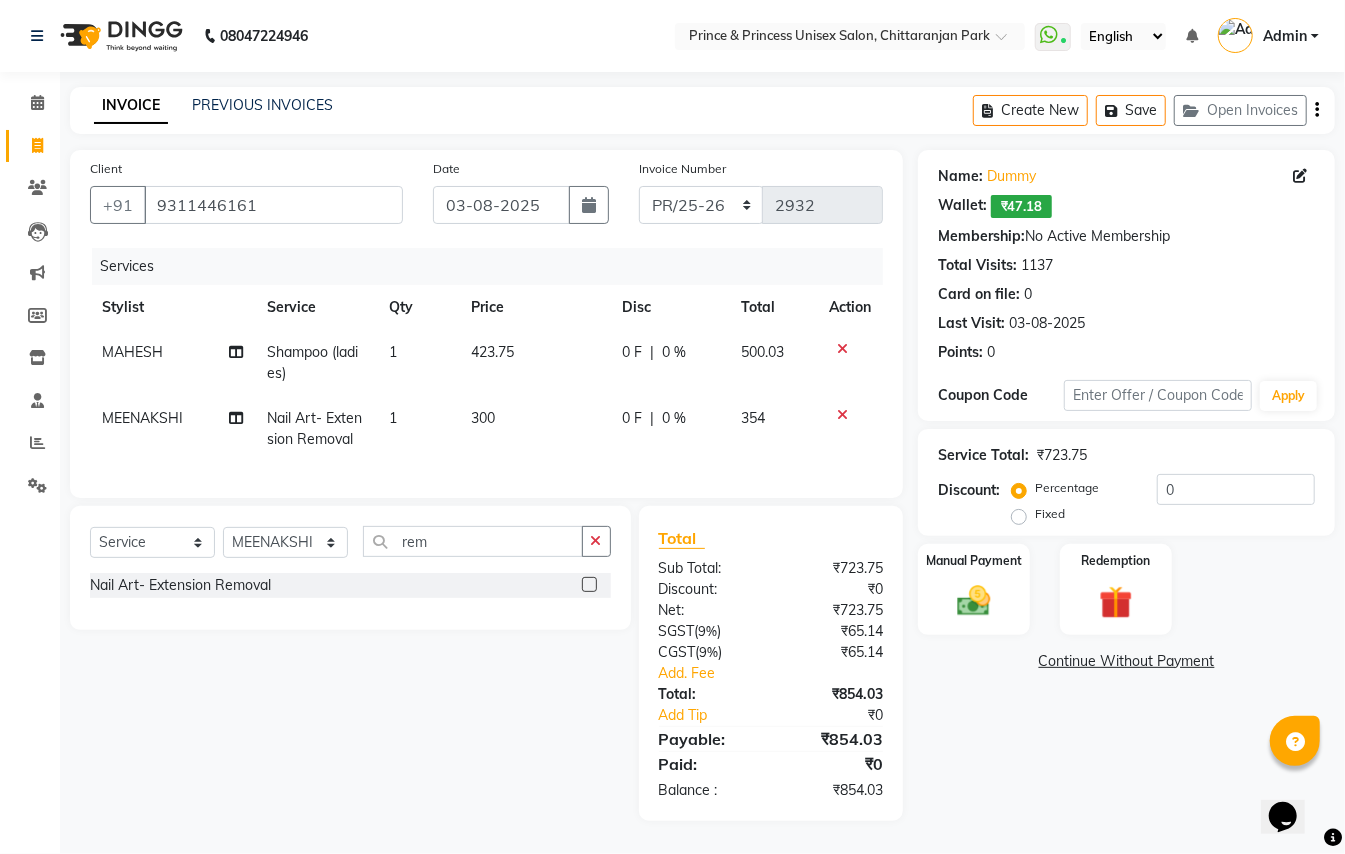 scroll, scrollTop: 17, scrollLeft: 0, axis: vertical 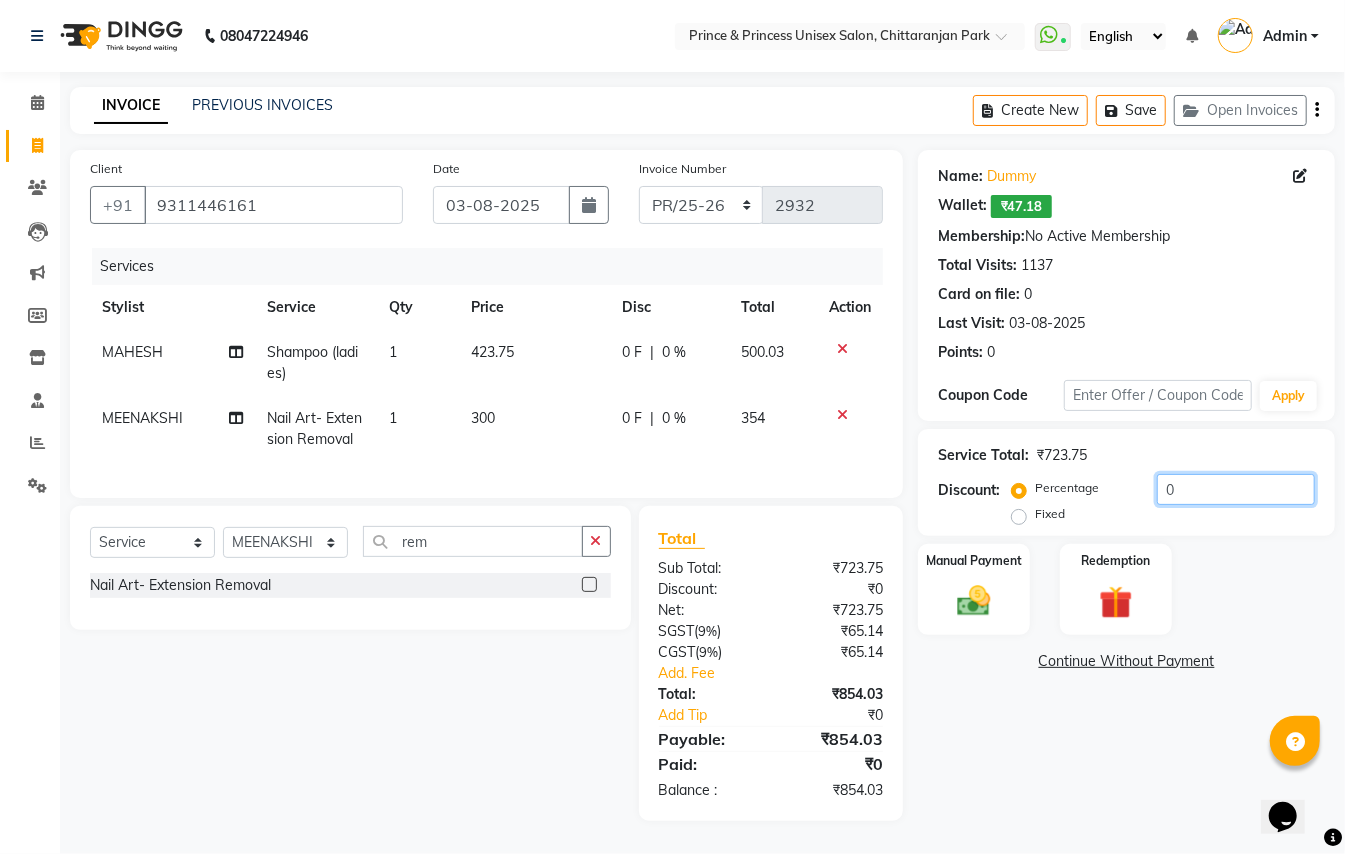 drag, startPoint x: 1184, startPoint y: 473, endPoint x: 656, endPoint y: 236, distance: 578.7512 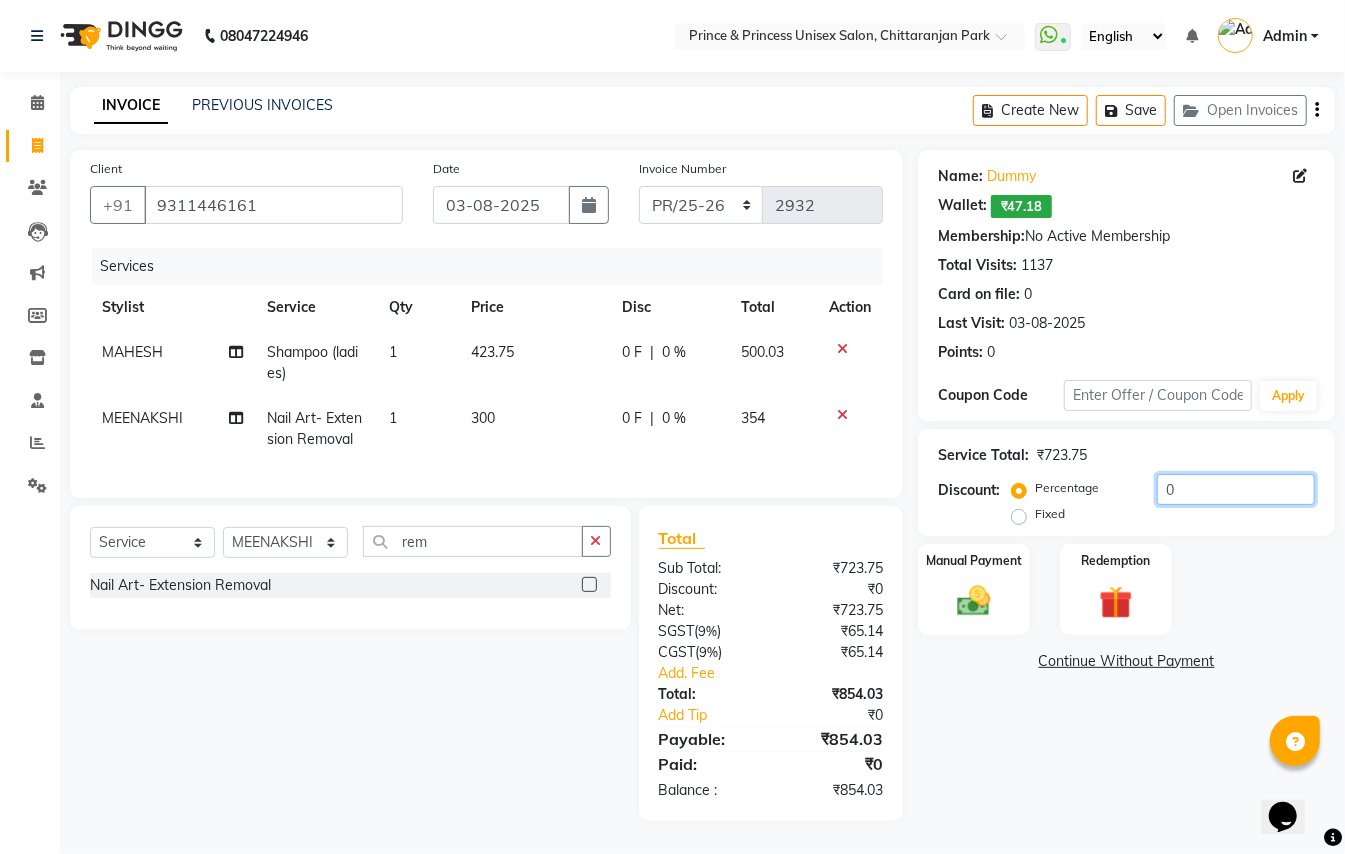 type on "2" 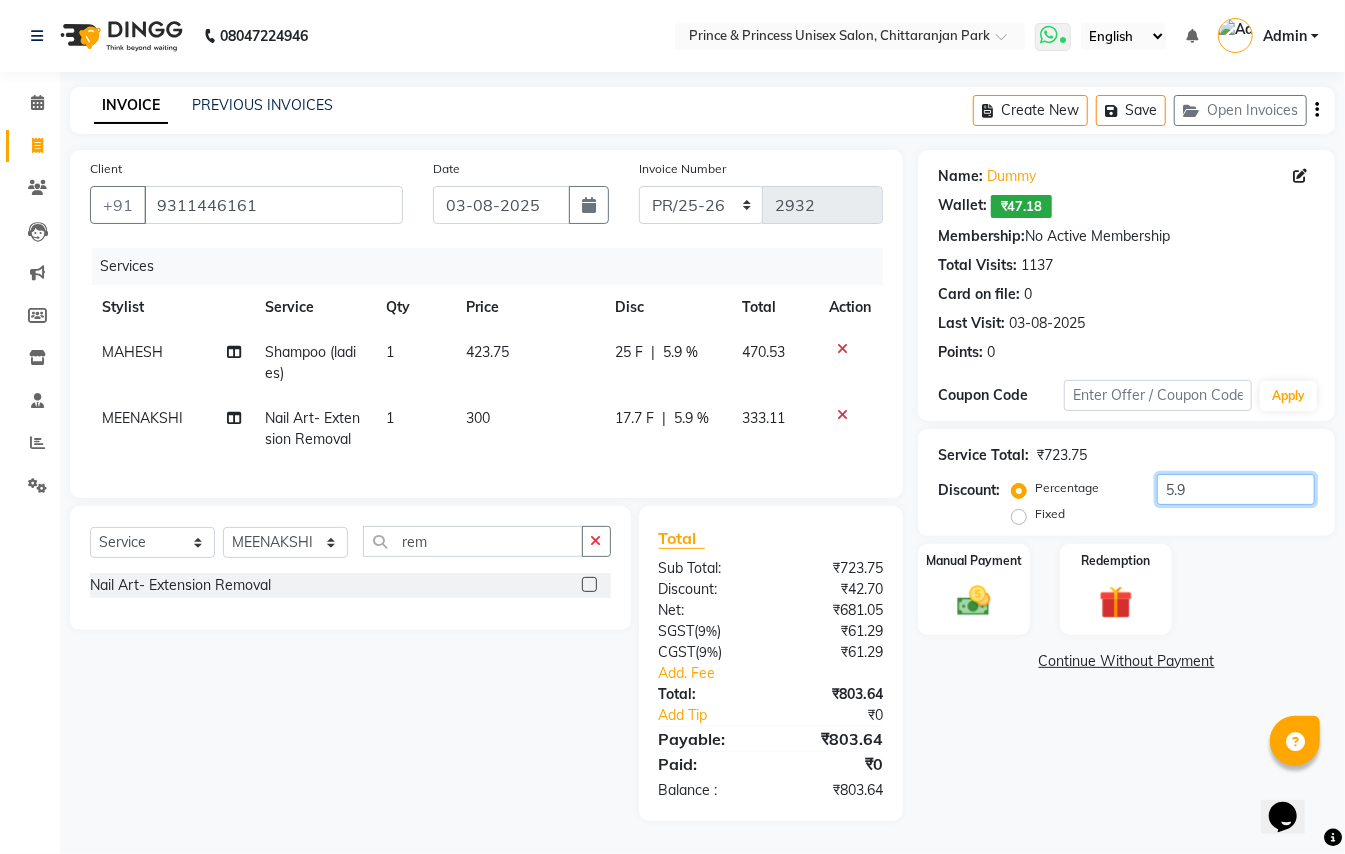 type on "5" 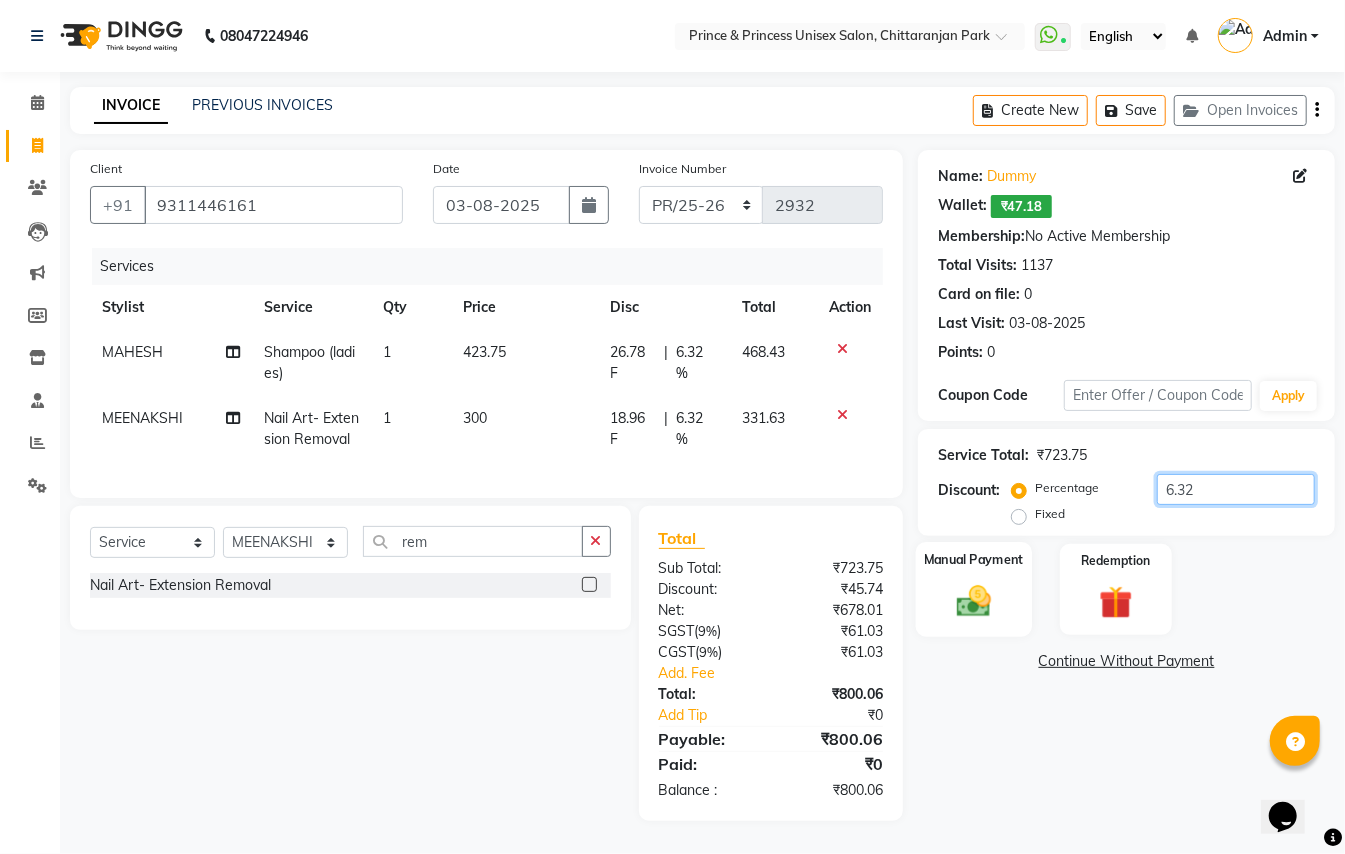 type on "6.32" 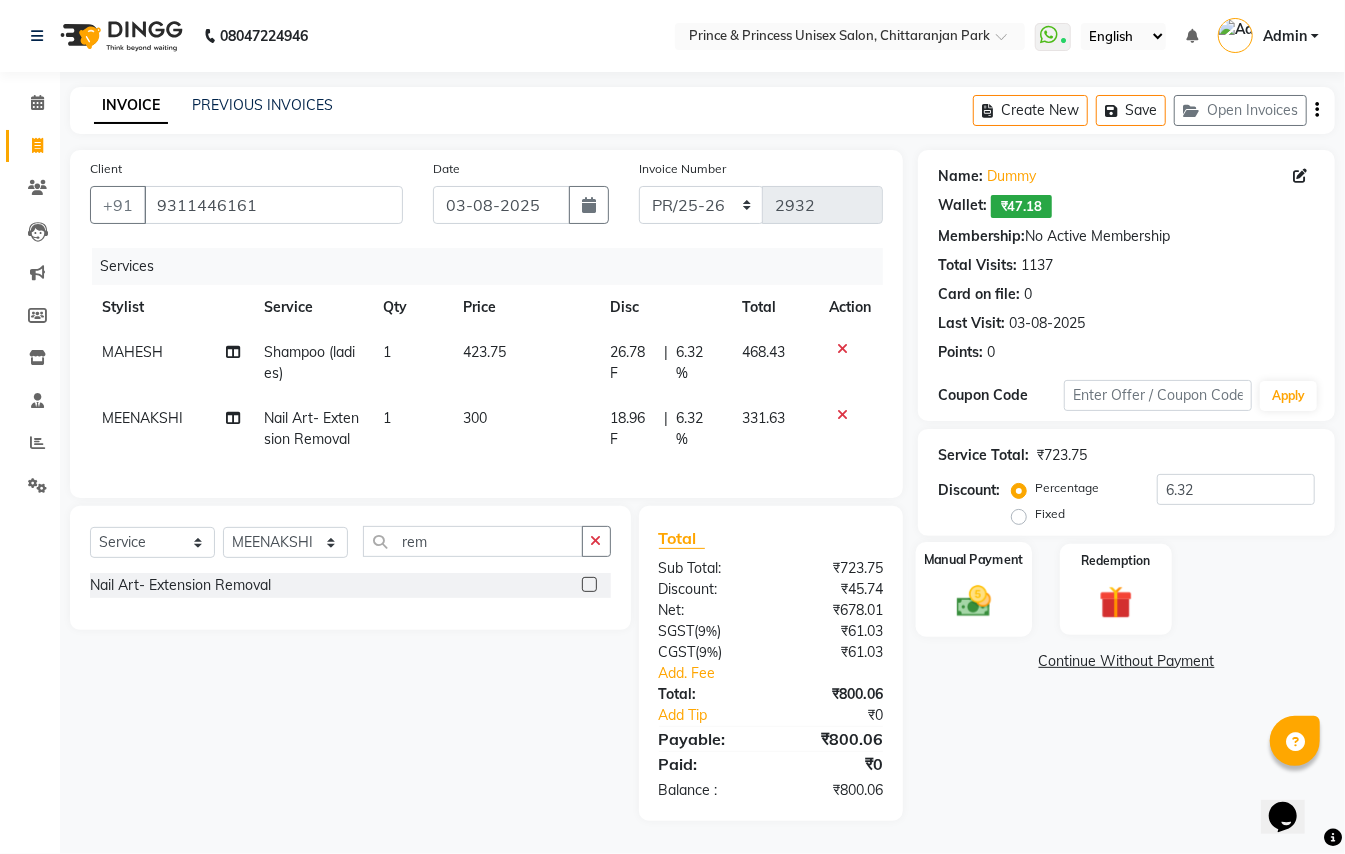 click 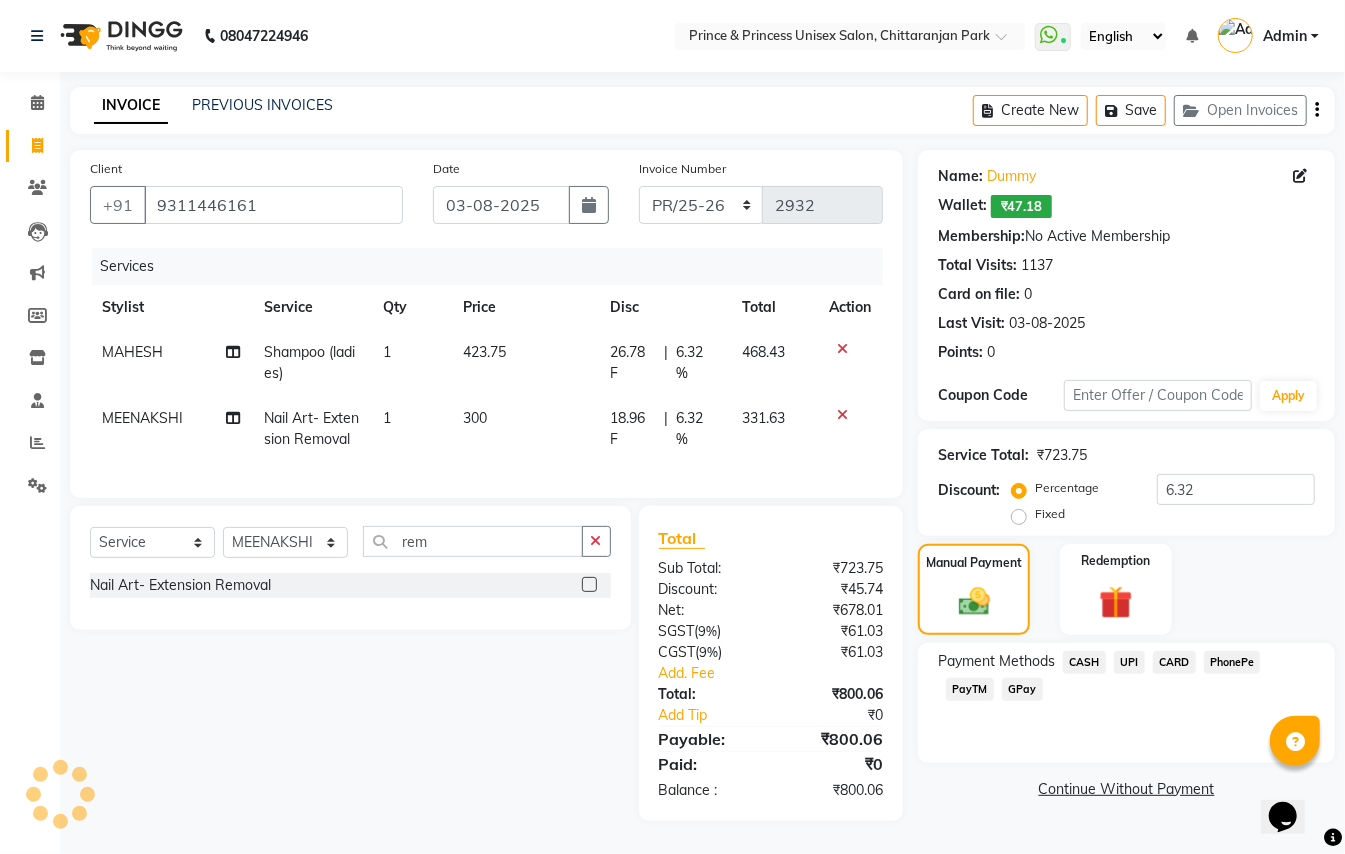 click on "PayTM" 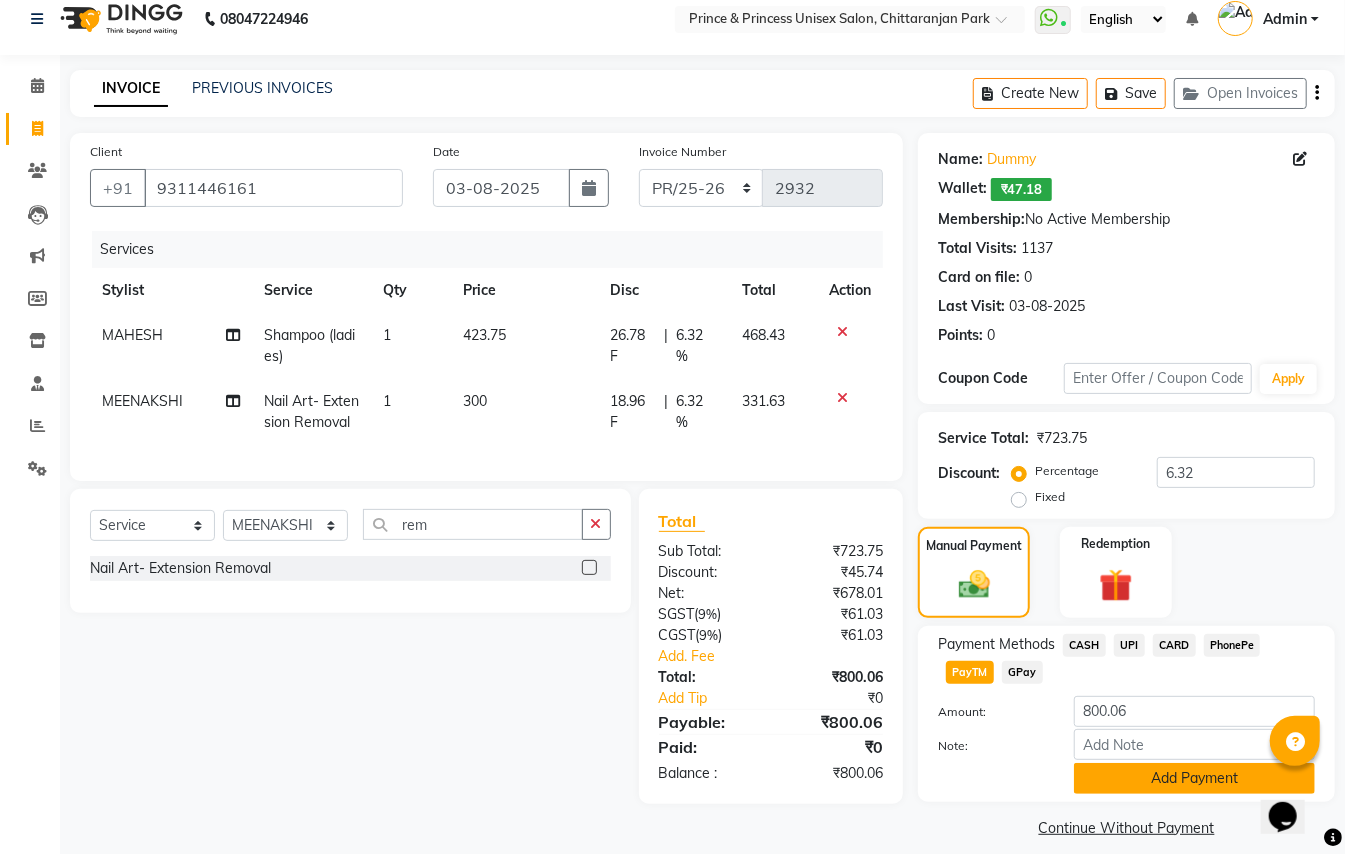 click on "Add Payment" 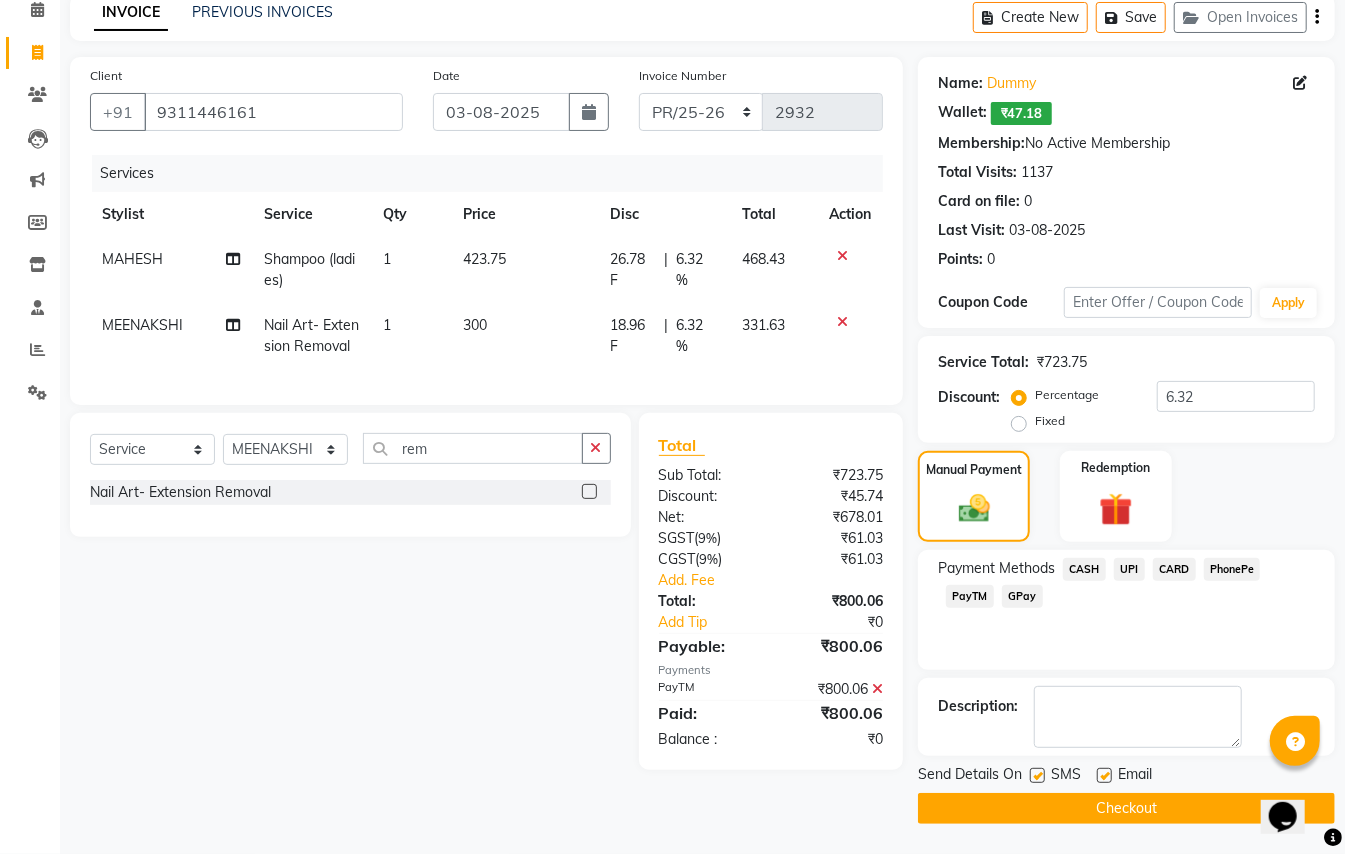 scroll, scrollTop: 94, scrollLeft: 0, axis: vertical 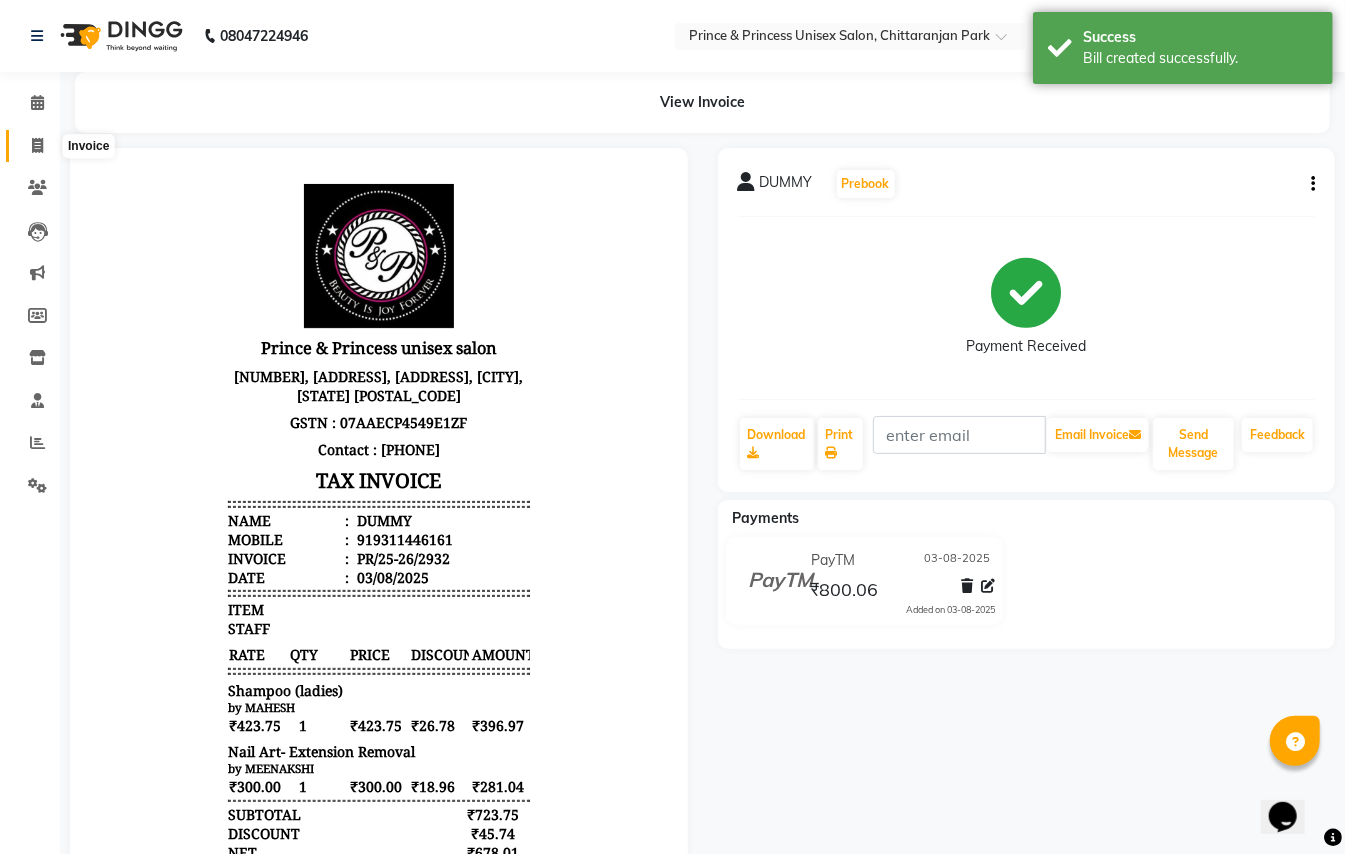 click 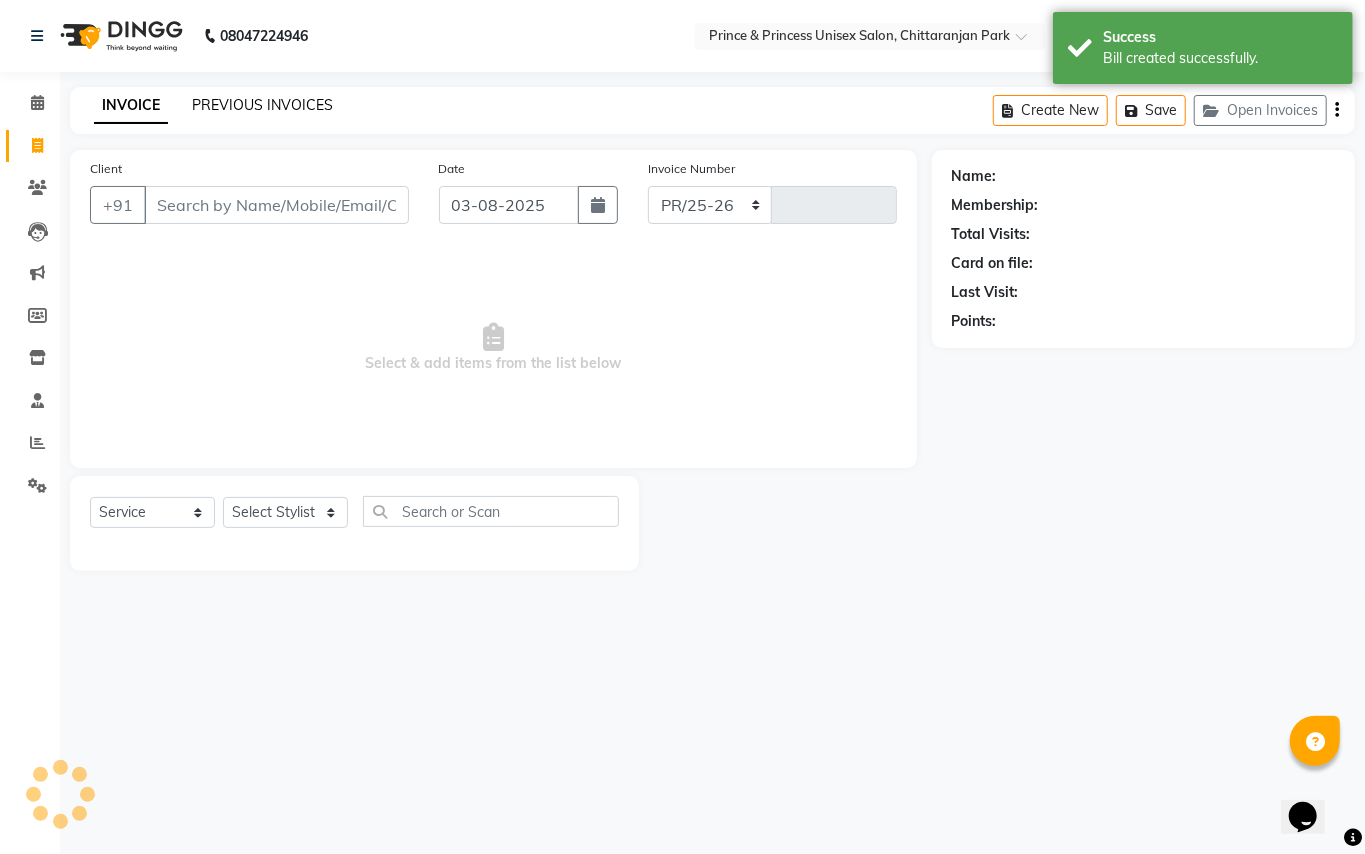 select on "3760" 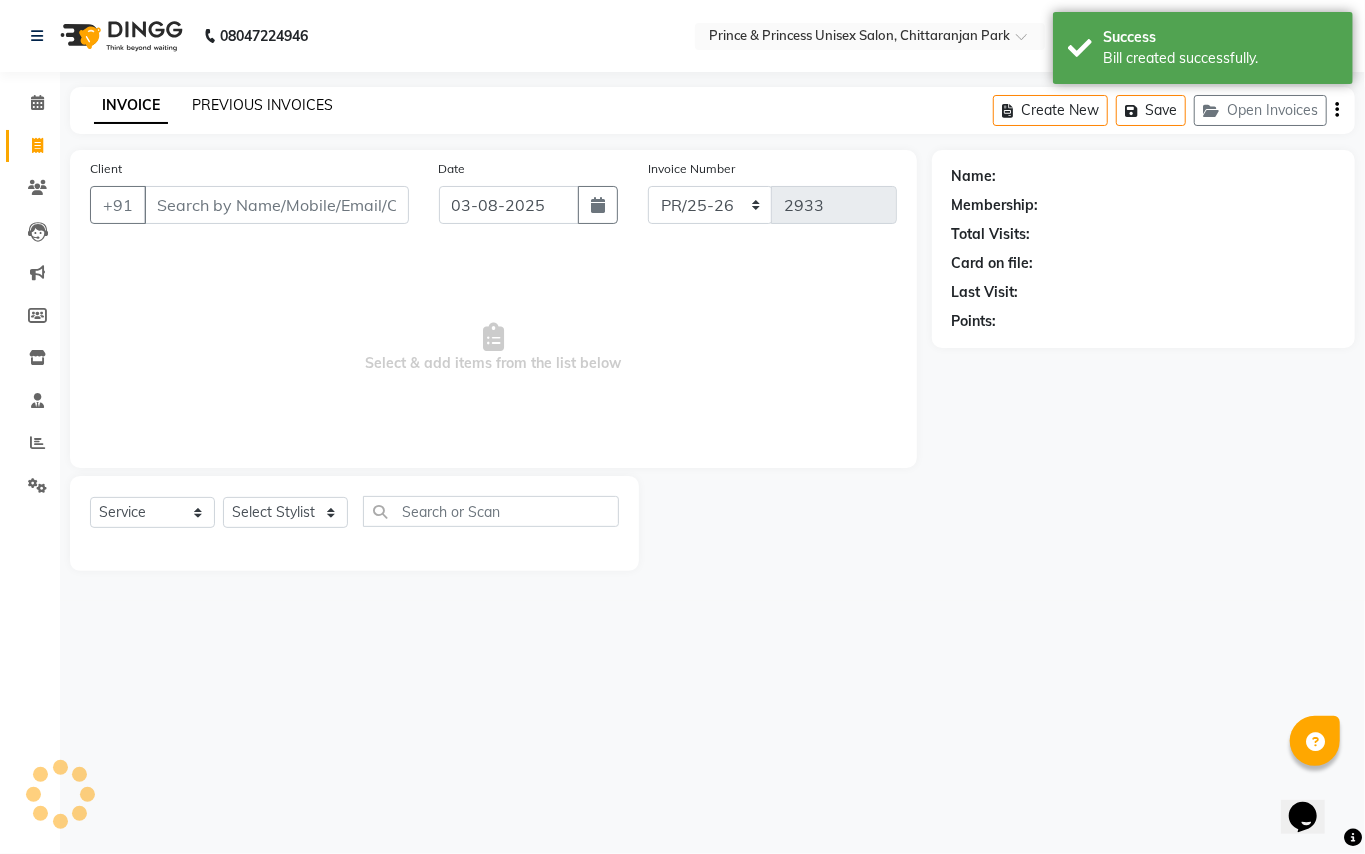 click on "PREVIOUS INVOICES" 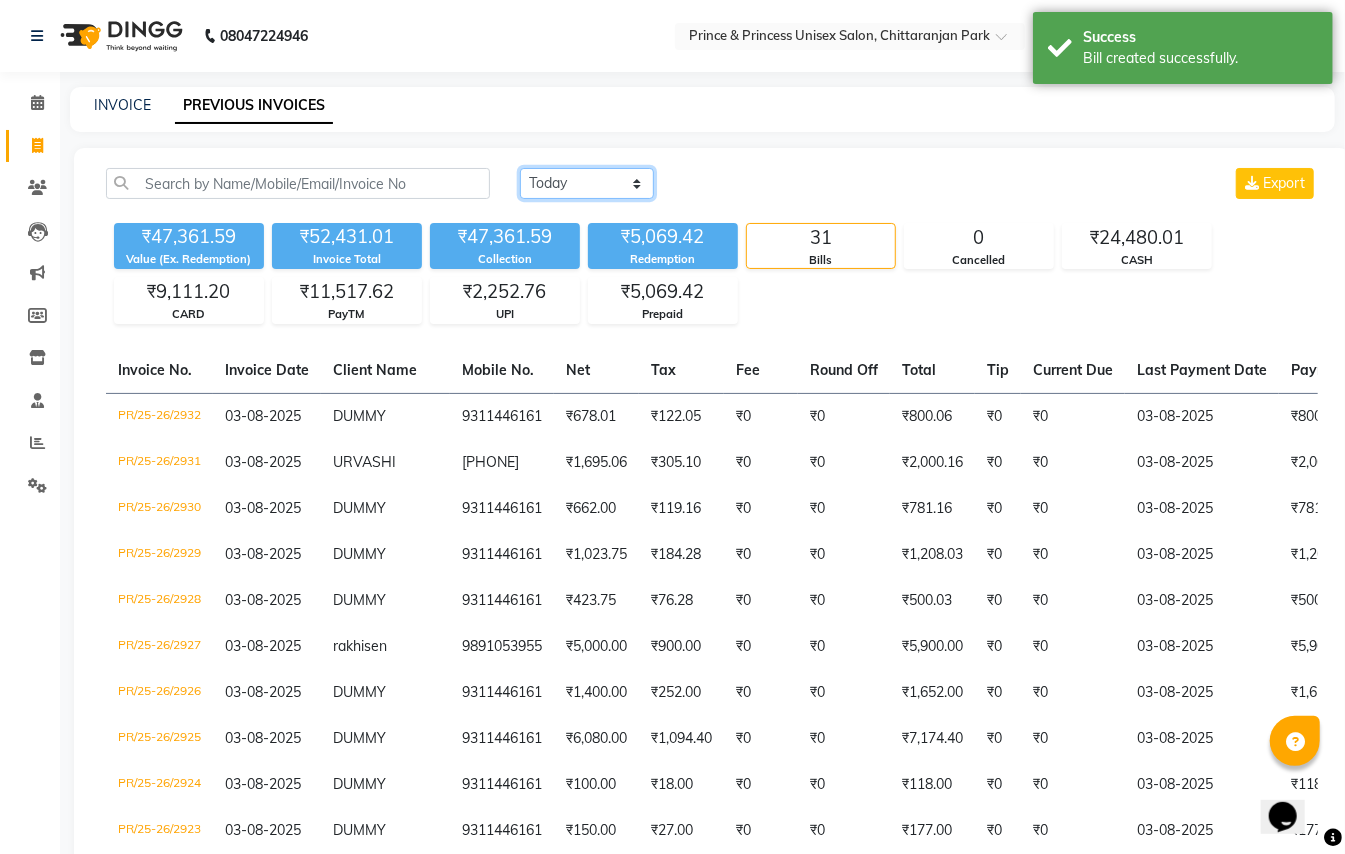 click on "Today Yesterday Custom Range" 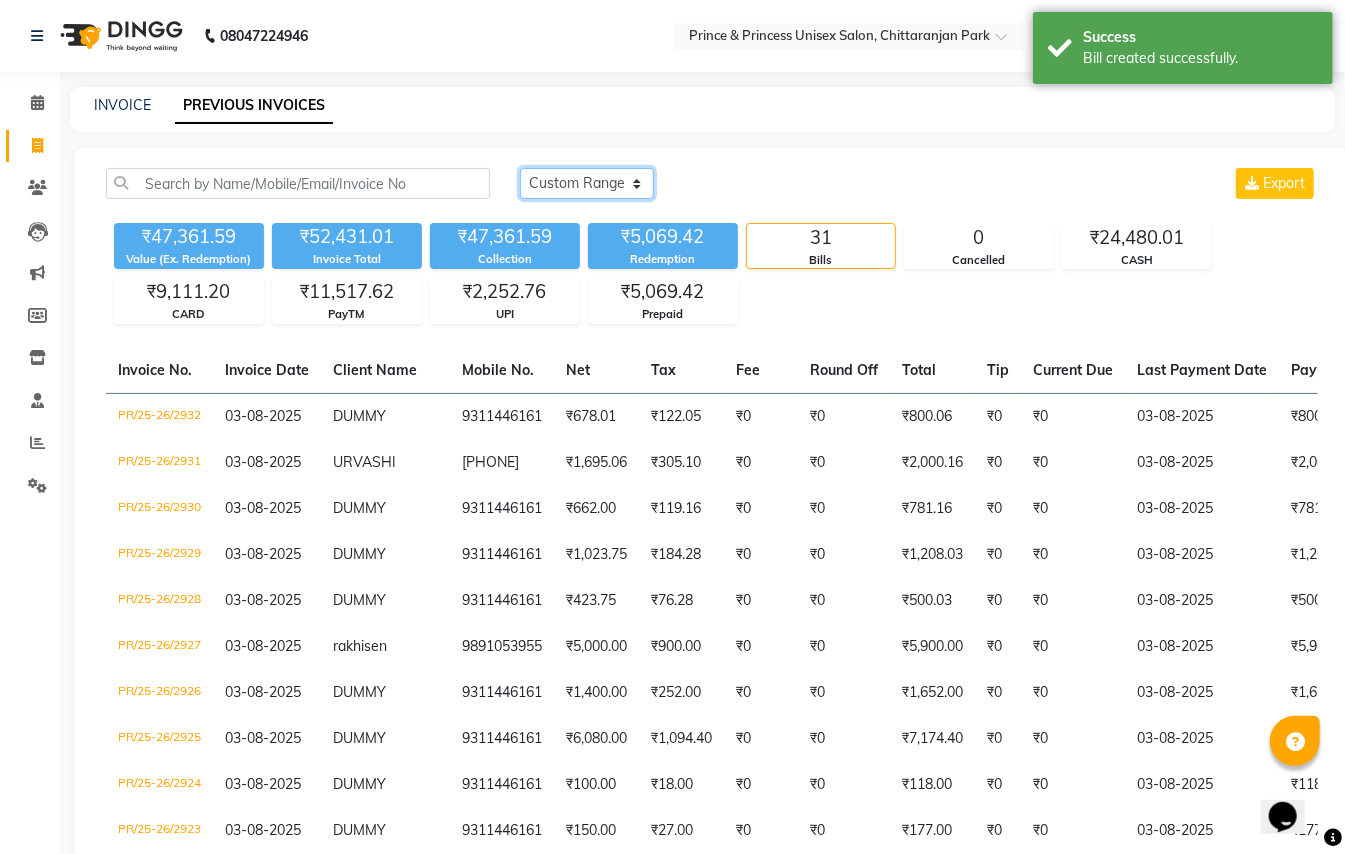 click on "Today Yesterday Custom Range" 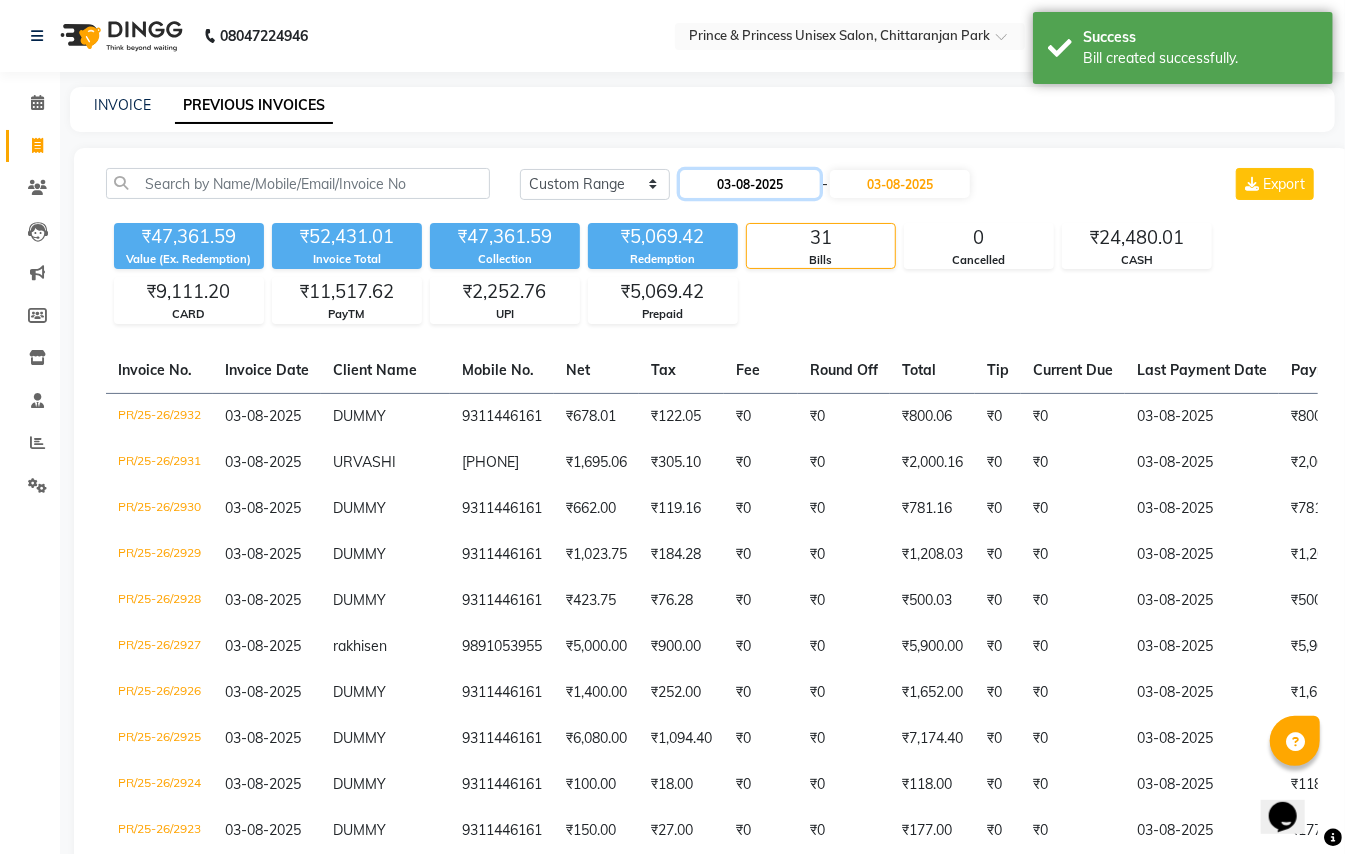 click on "03-08-2025" 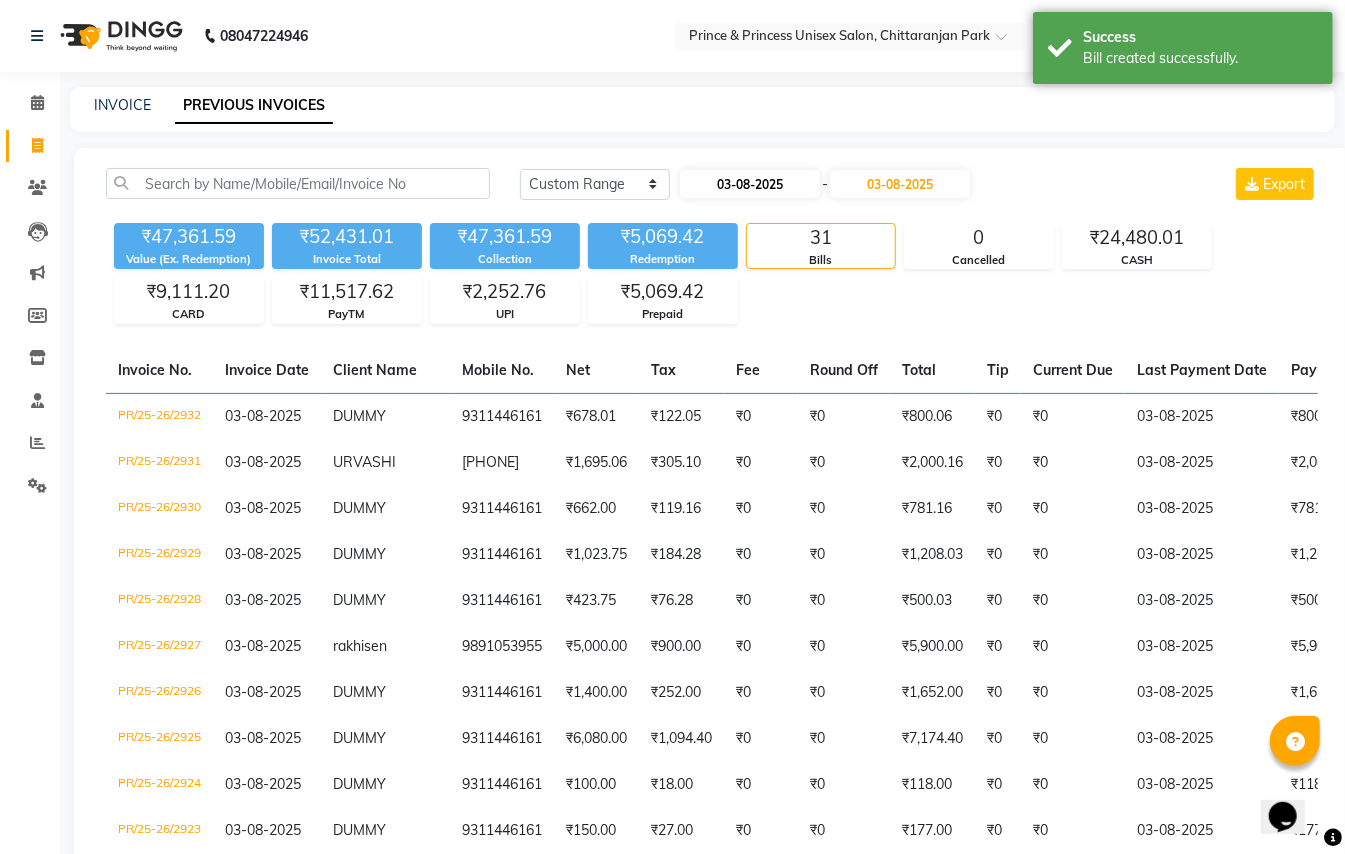 select on "8" 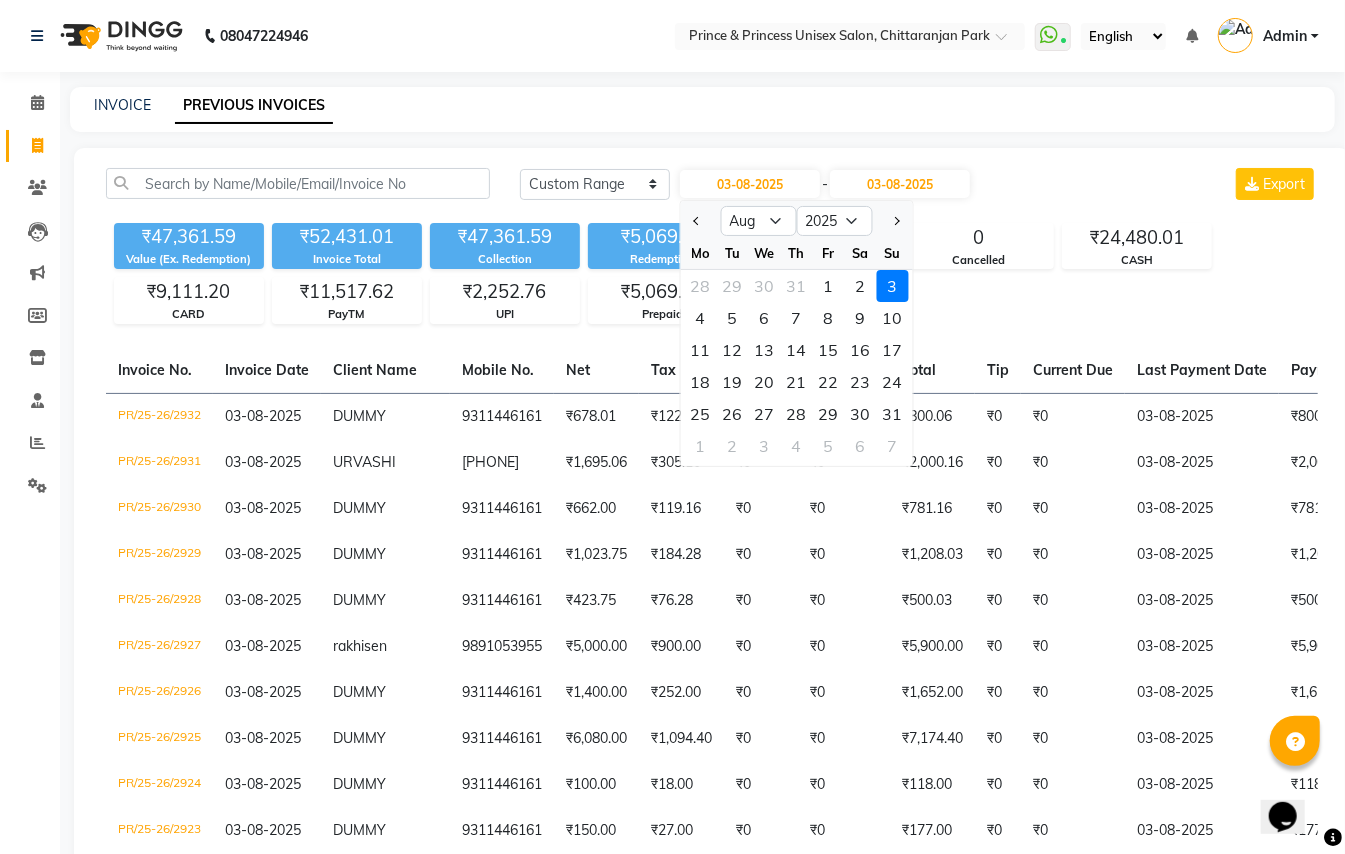 click on "1" 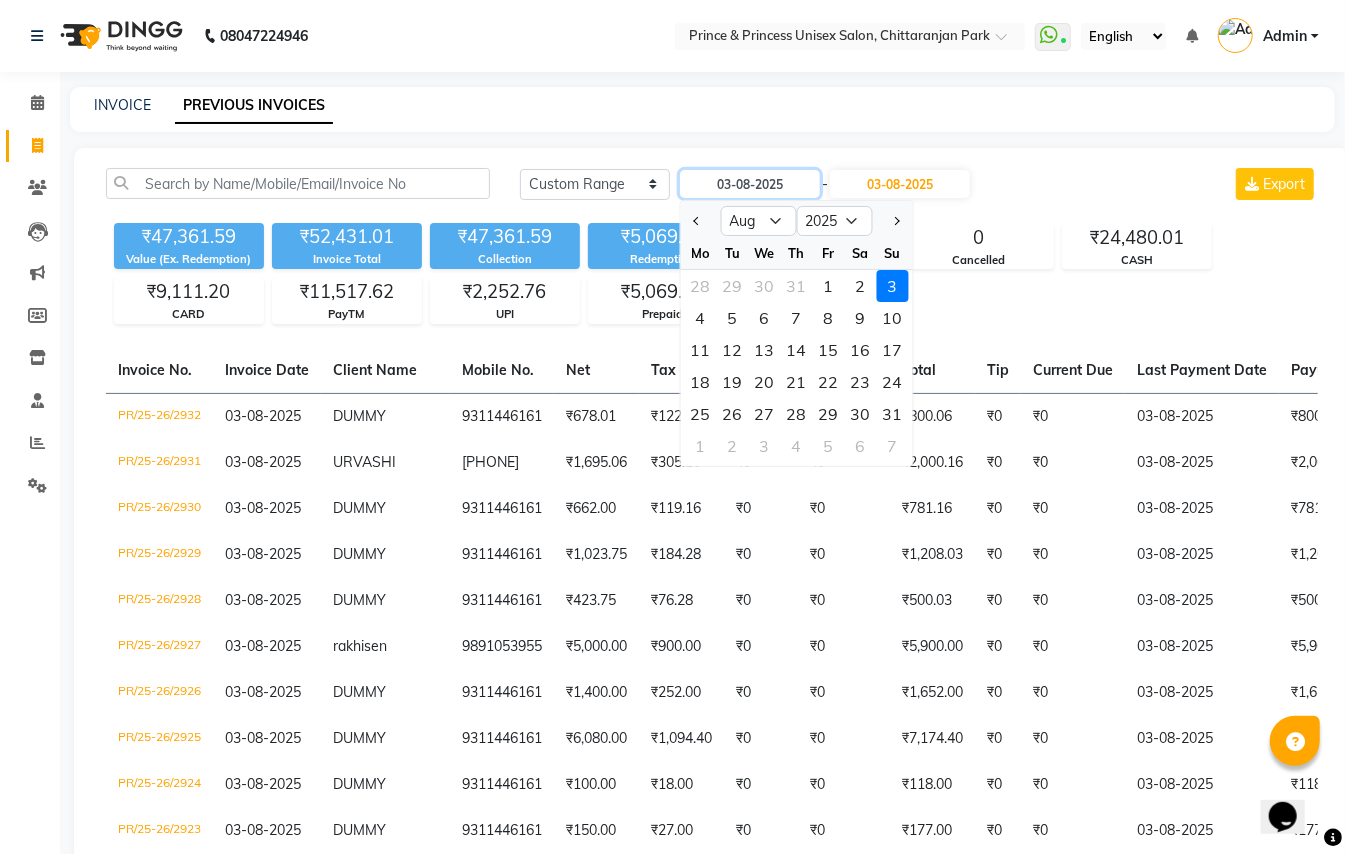 type on "01-08-2025" 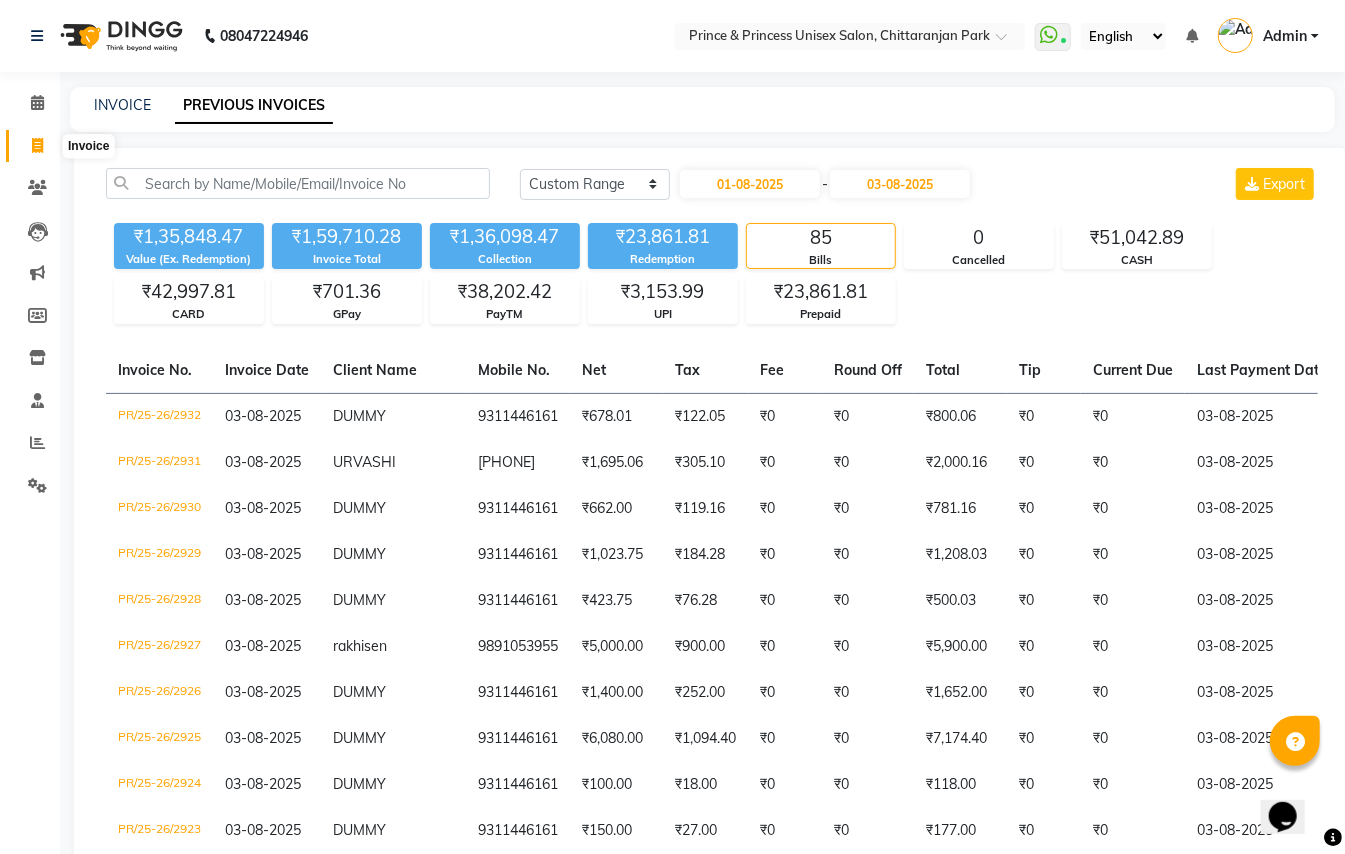 click 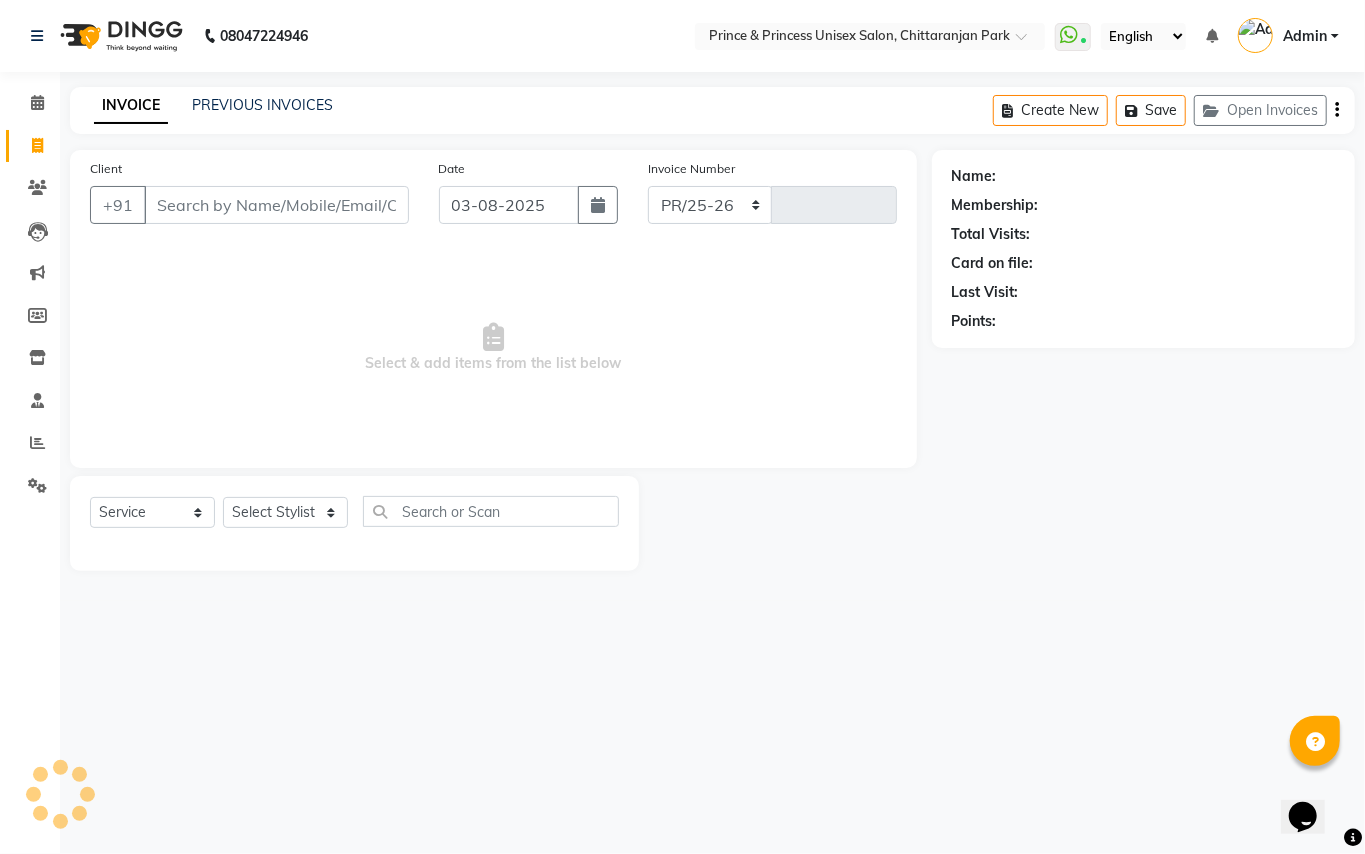 select on "3760" 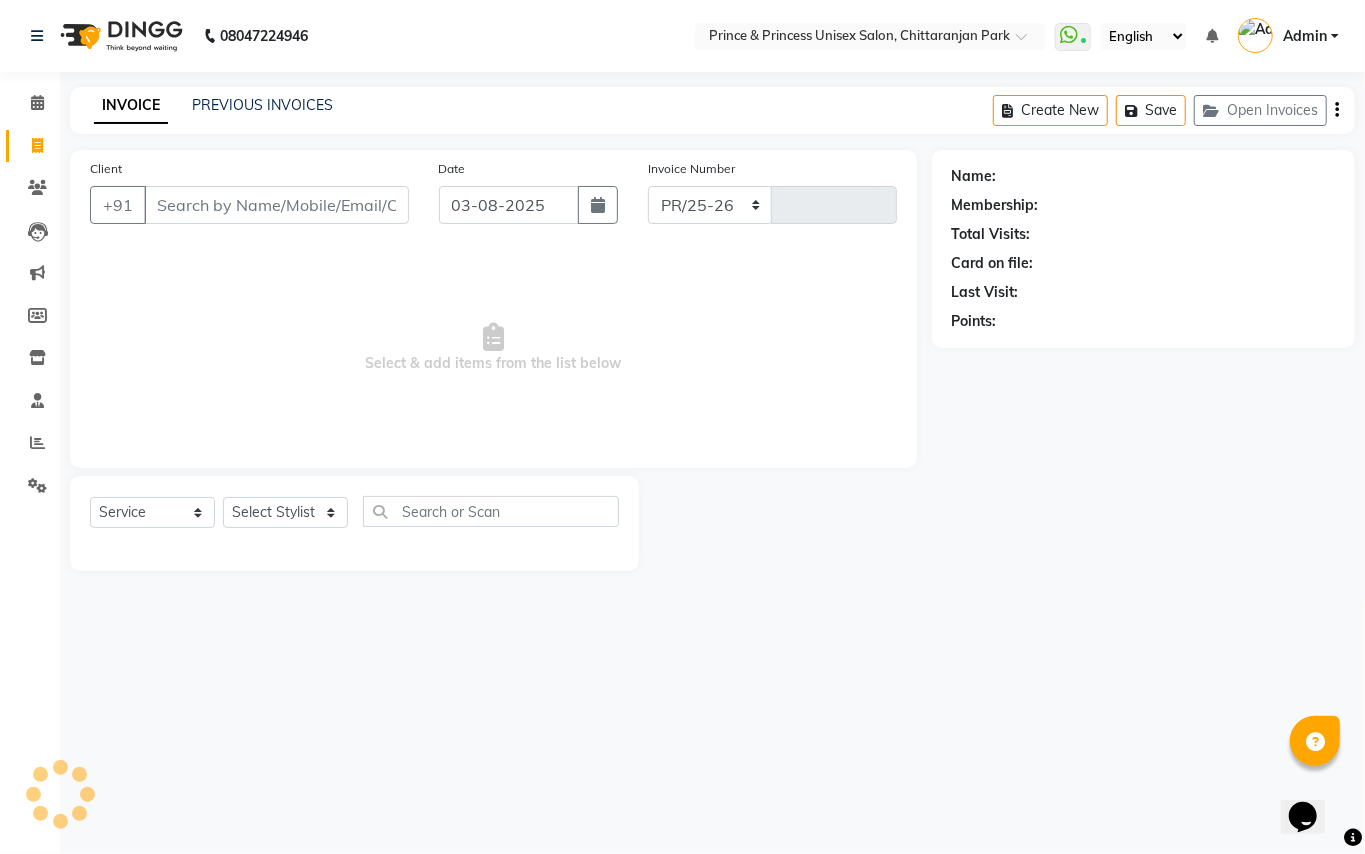 type on "2933" 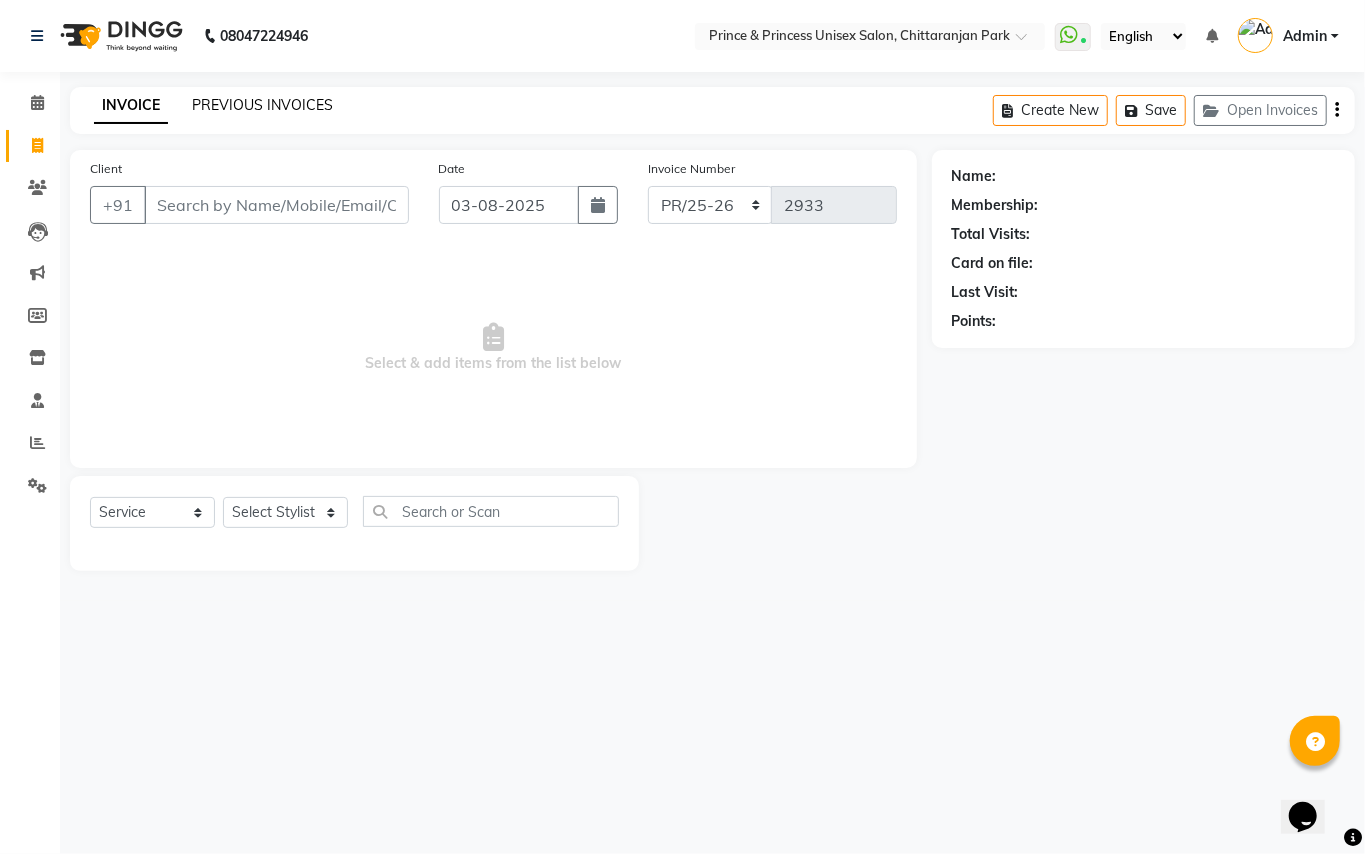 click on "PREVIOUS INVOICES" 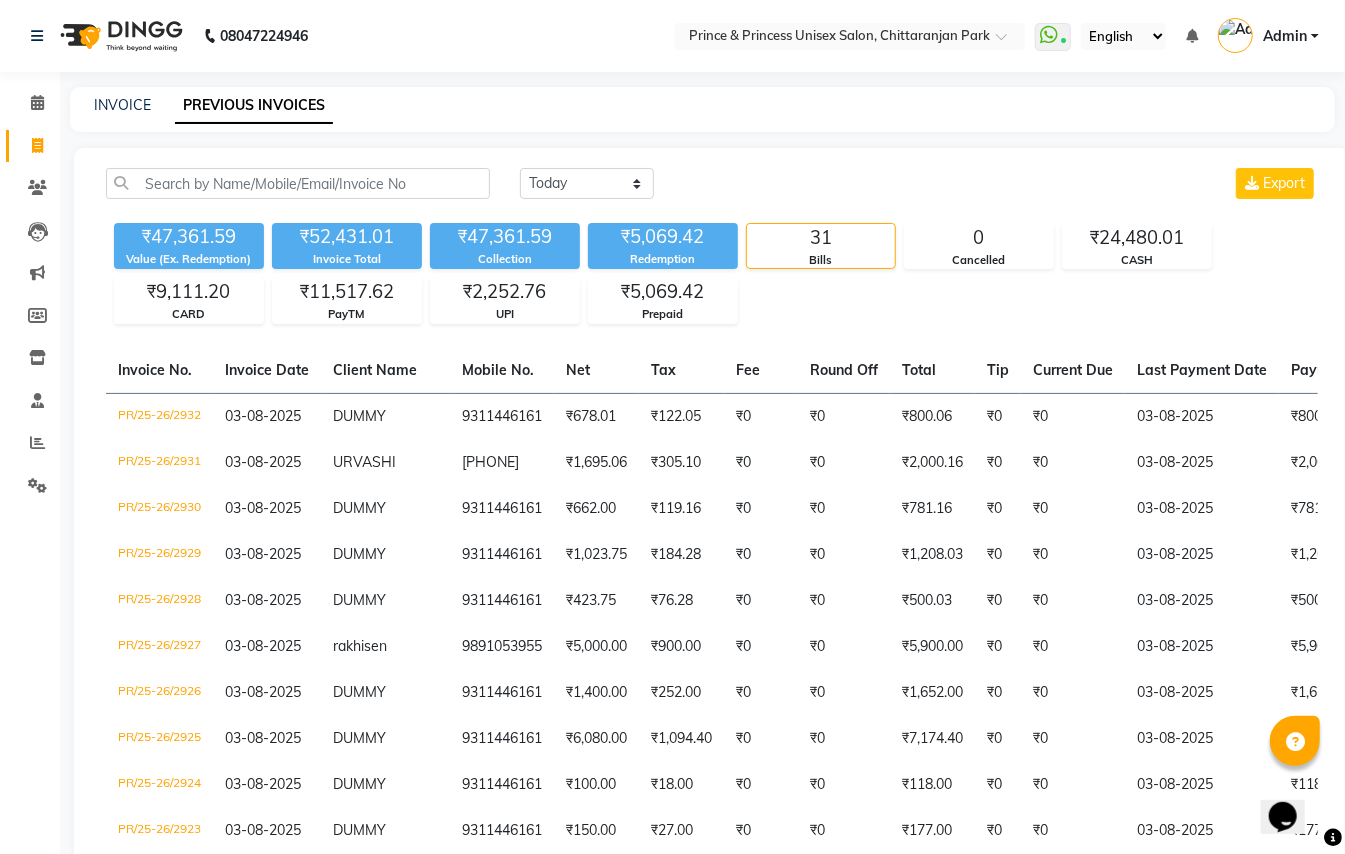 click 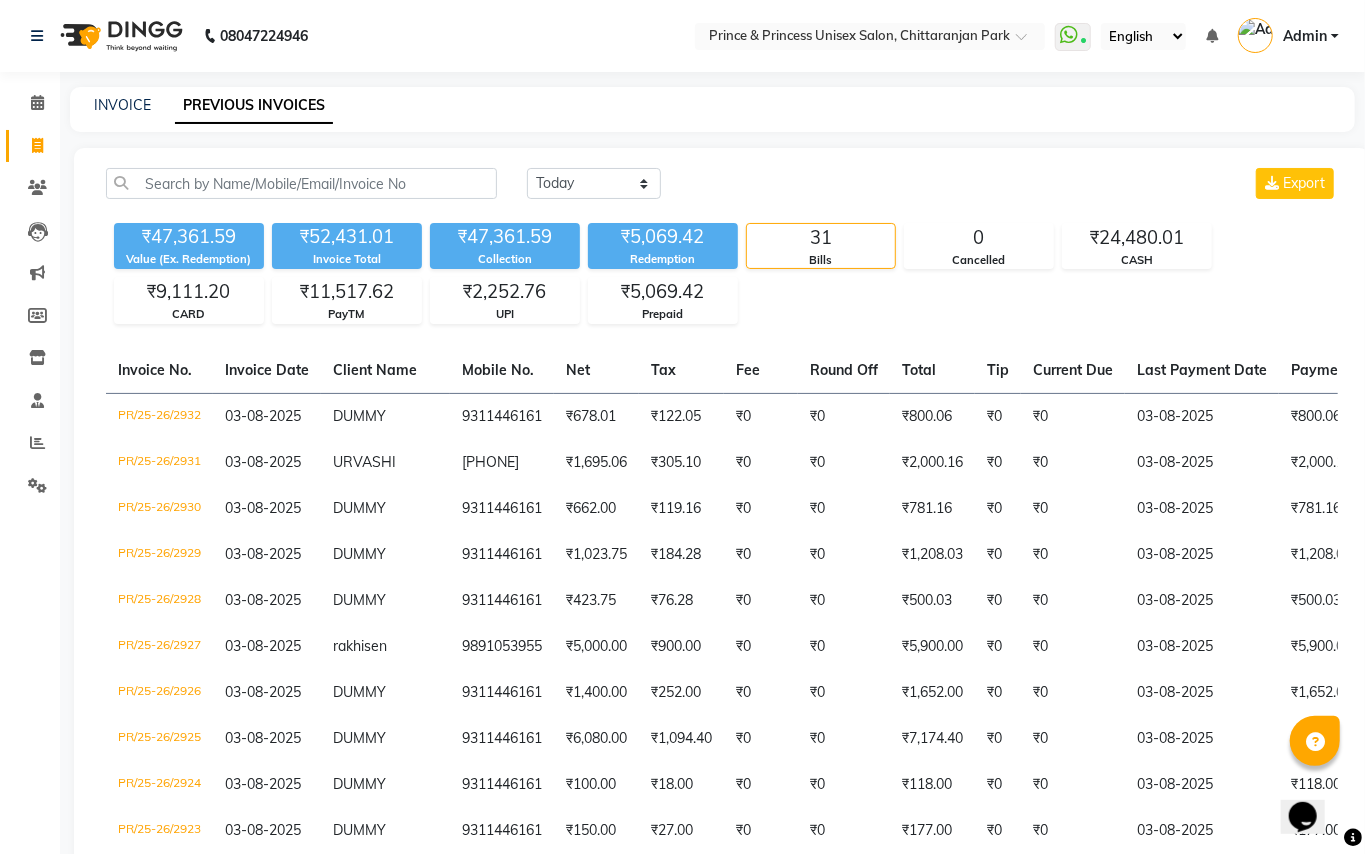 select on "service" 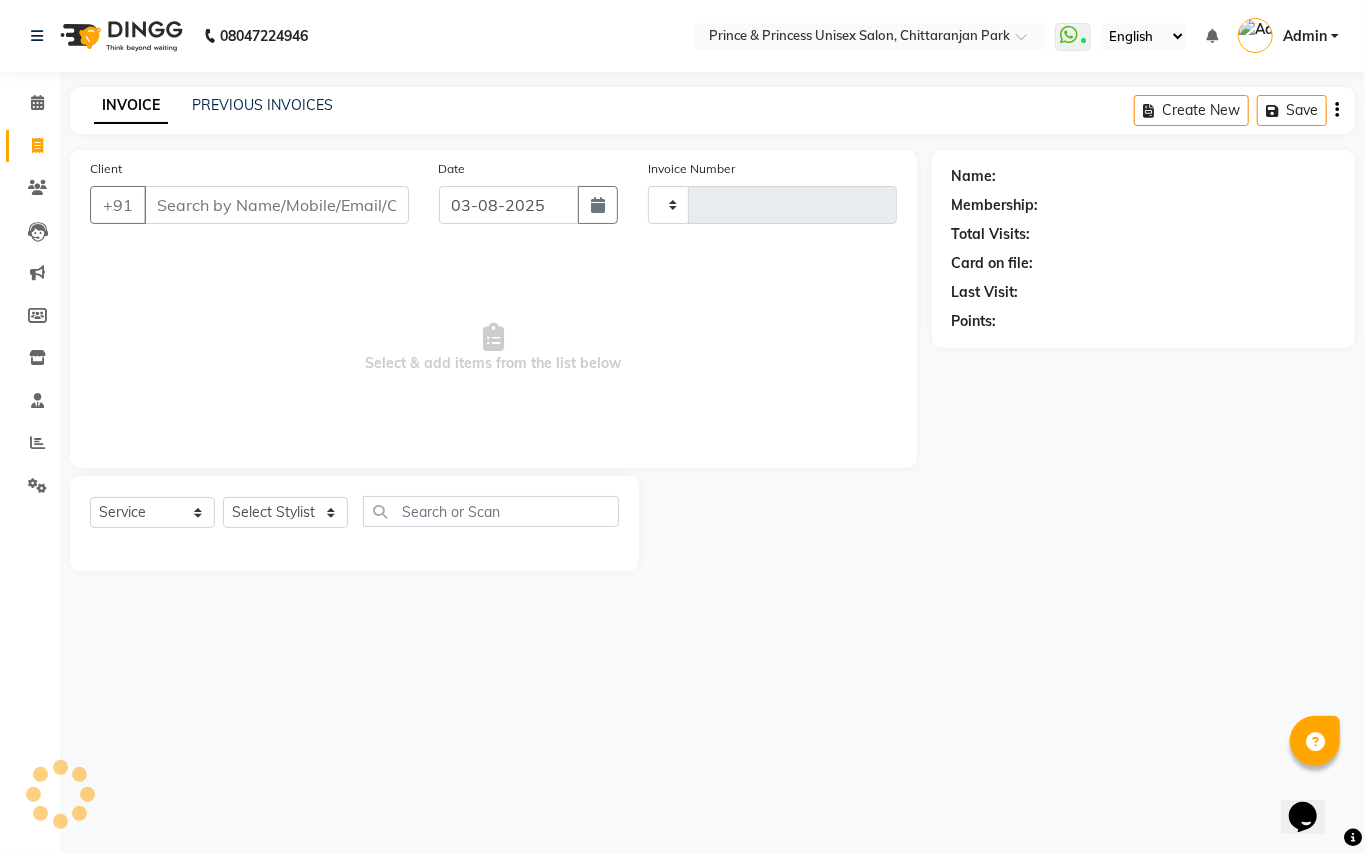 type on "2933" 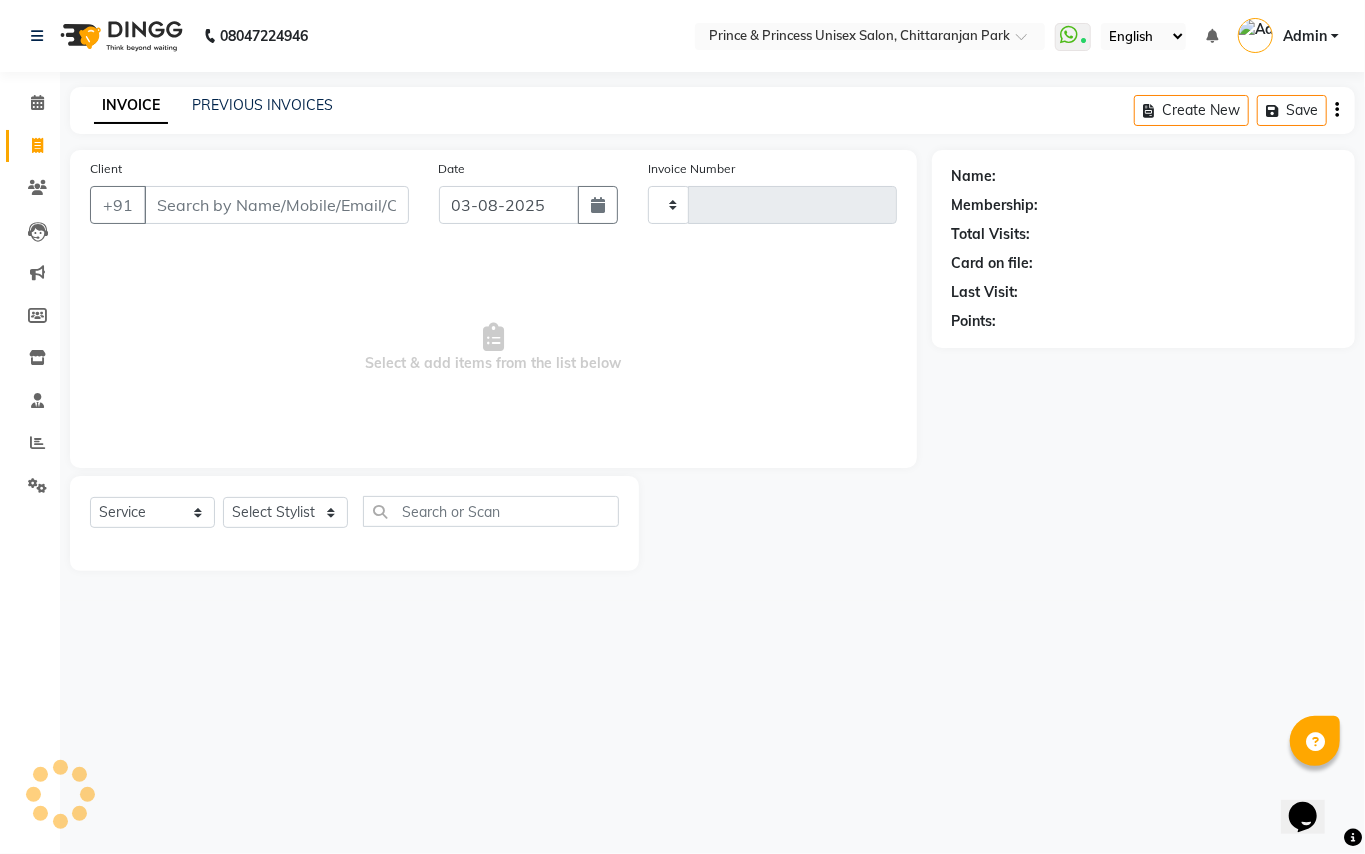 select on "3760" 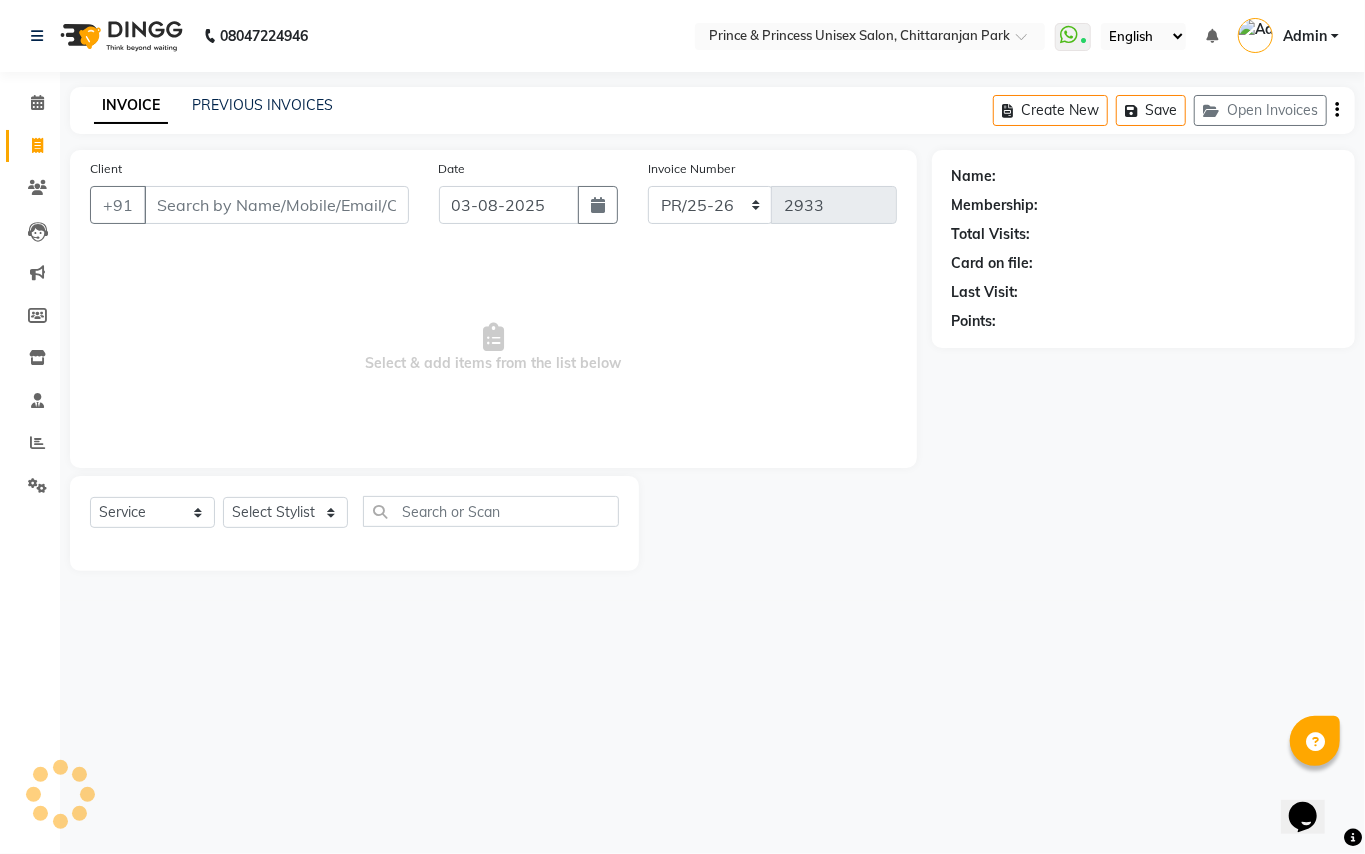 click on "Client" at bounding box center (276, 205) 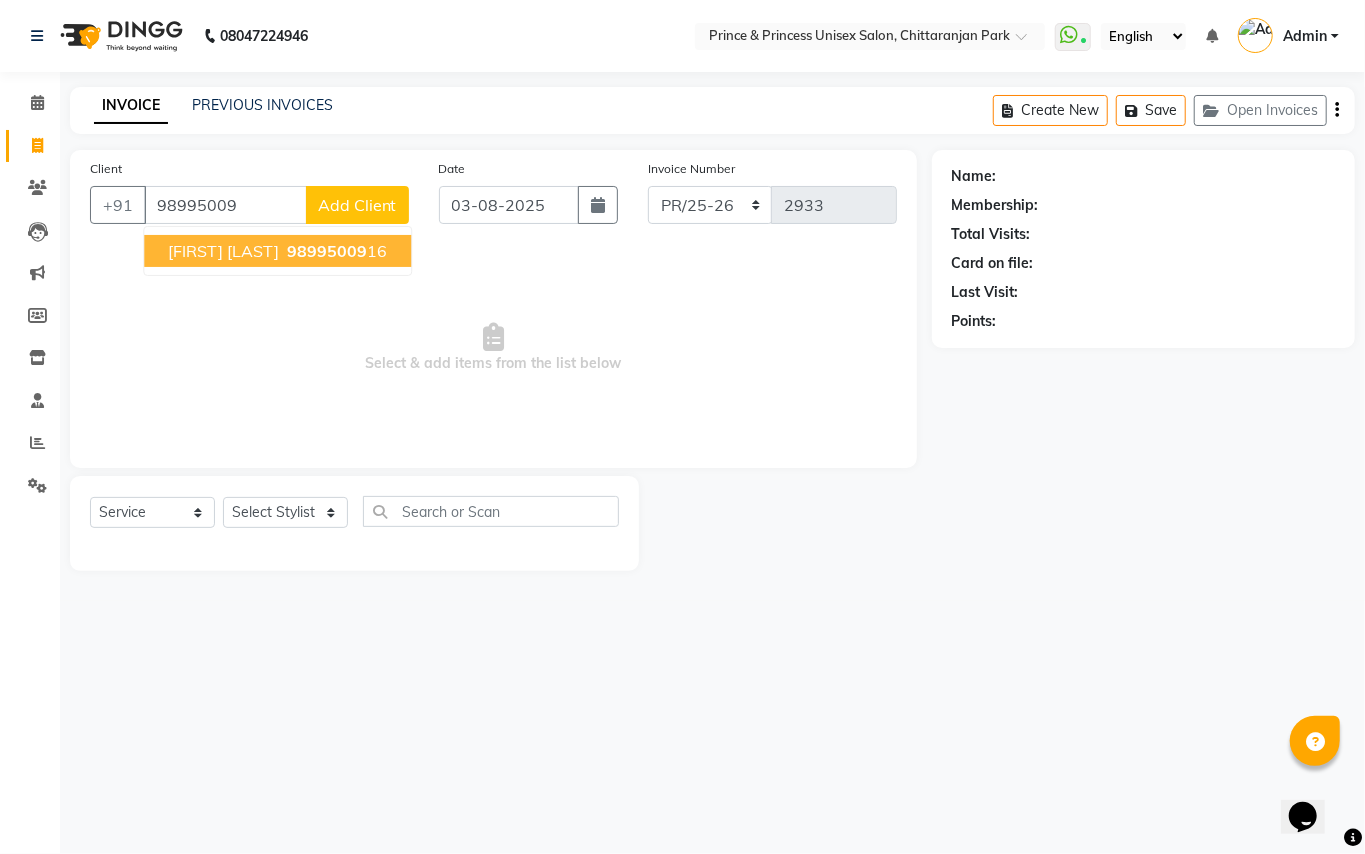 click on "KARISHMA JAJODIA" at bounding box center (223, 251) 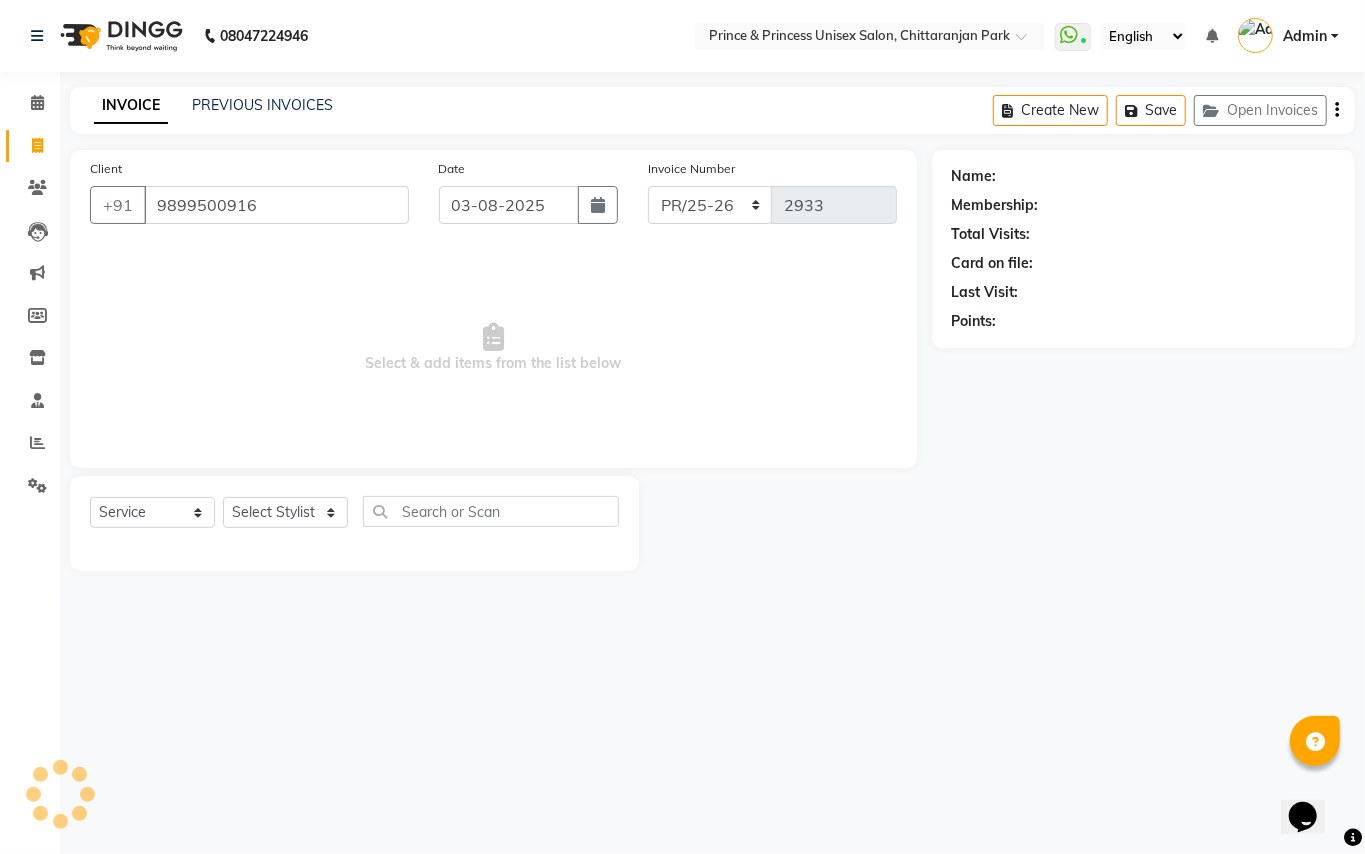type on "9899500916" 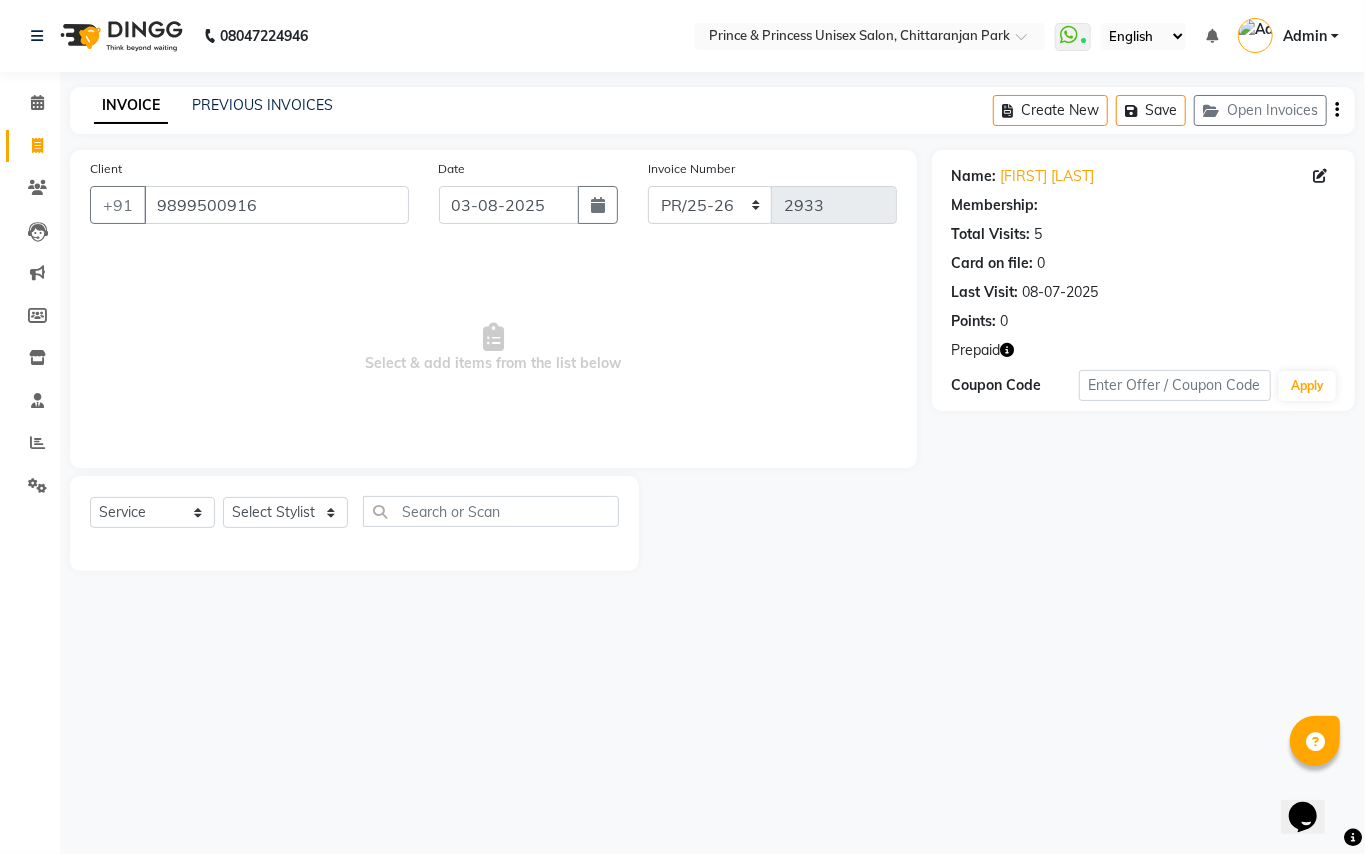 click 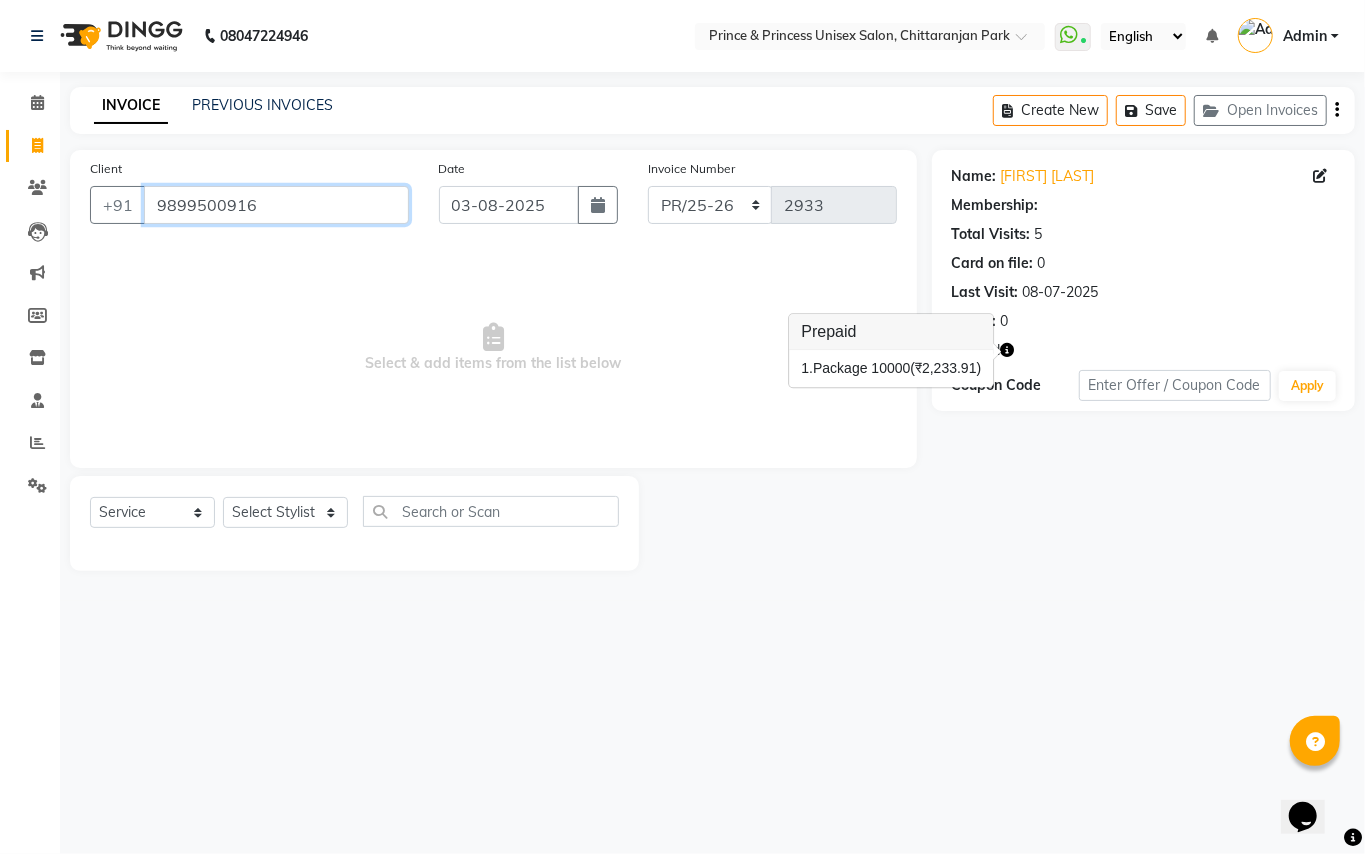 drag, startPoint x: 260, startPoint y: 201, endPoint x: 0, endPoint y: 9, distance: 323.20892 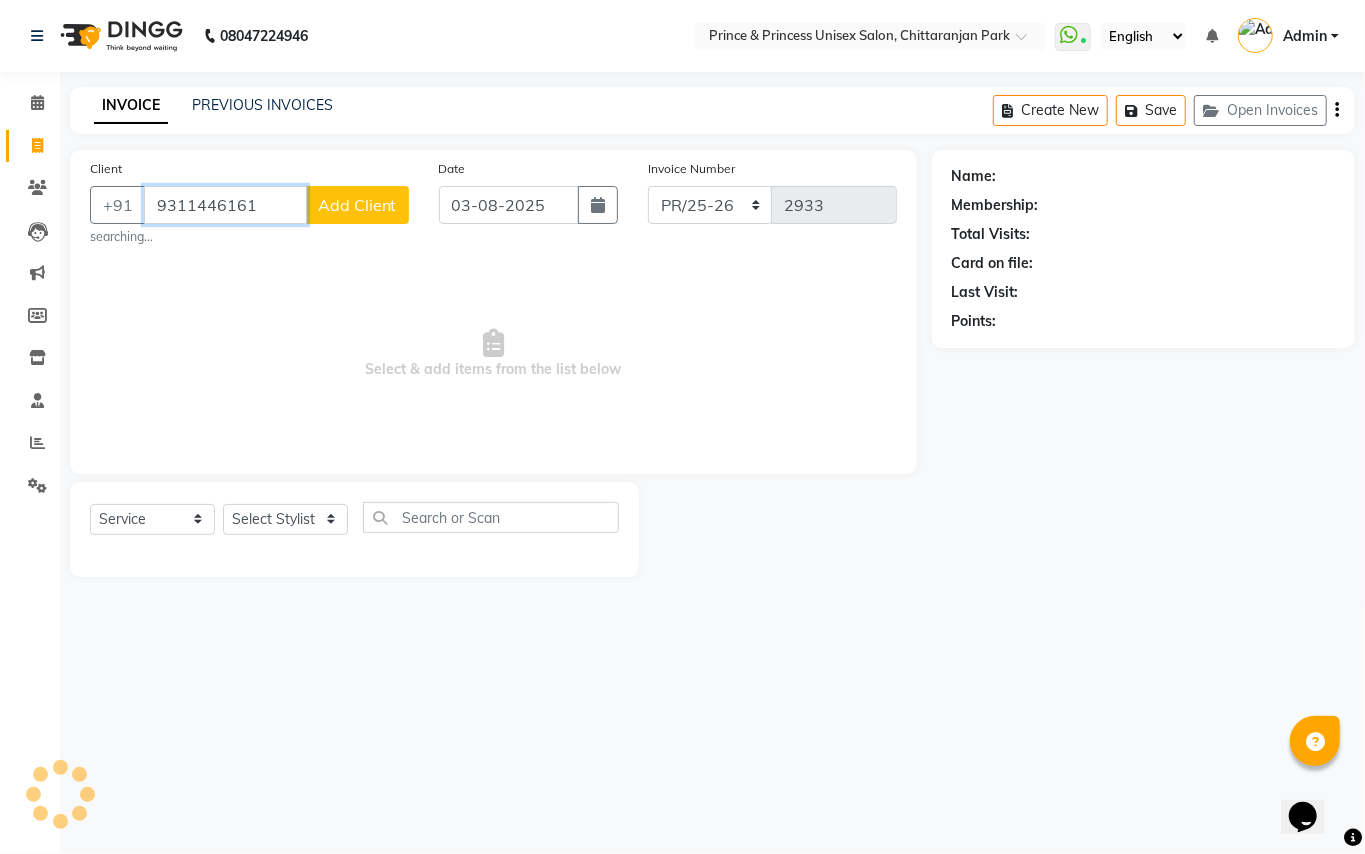 type on "9311446161" 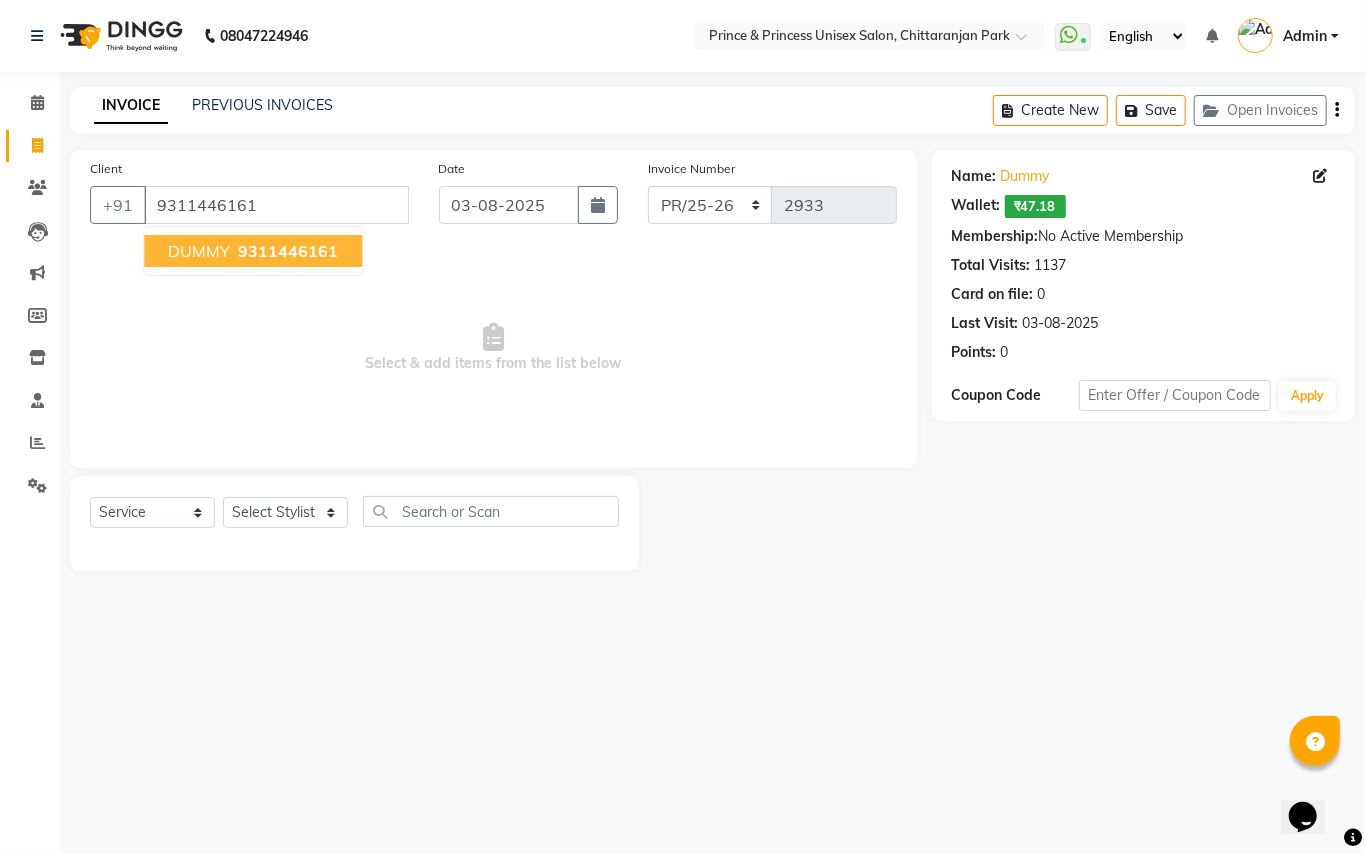 click on "DUMMY" at bounding box center (199, 251) 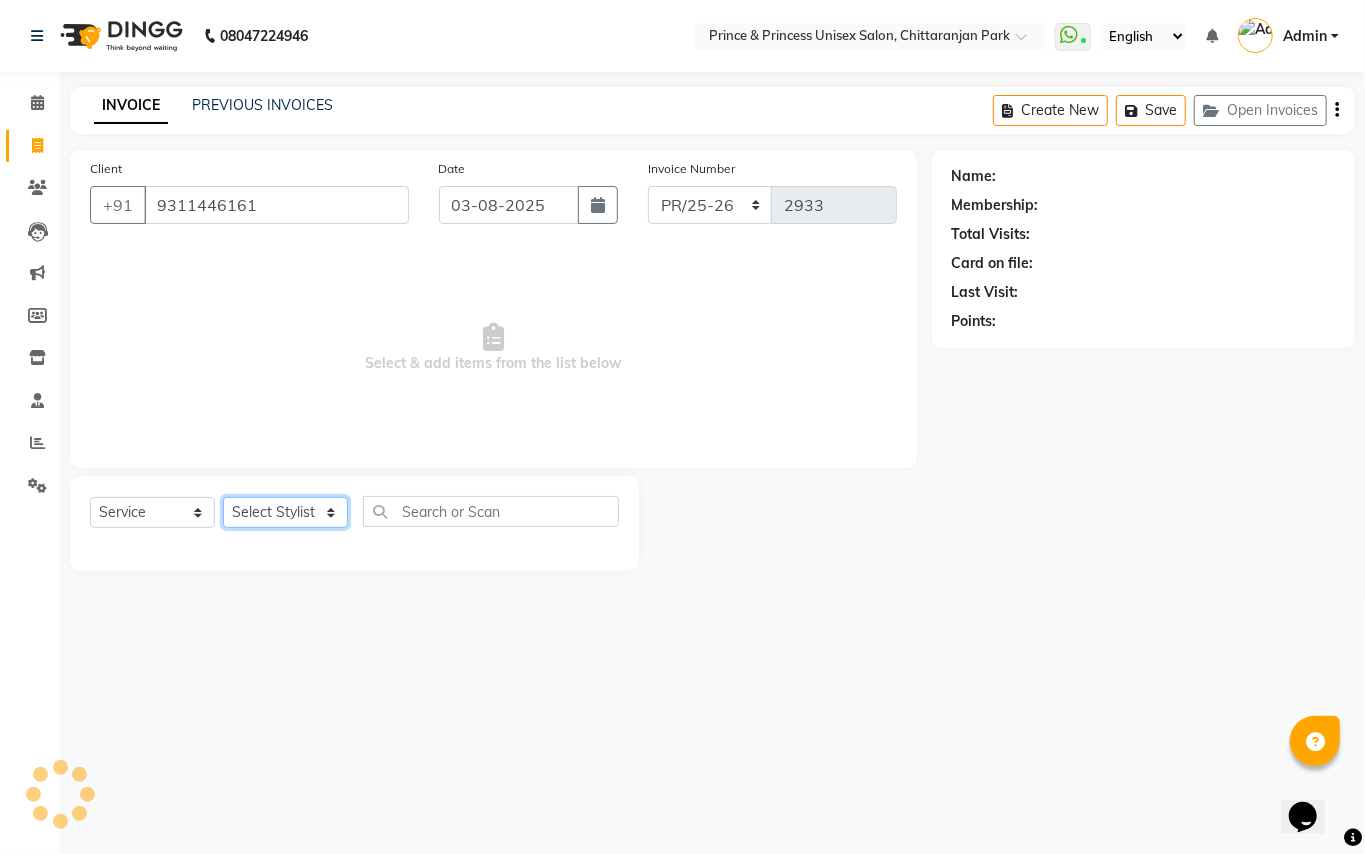 click on "Select Stylist ABHISHEK AJEET AJEET NEW ARUN ASLAM CHANDAN GUDDU MAHESH MANI MEENAKSHI MONU PINKI RAHUL RISHI SANDEEP SONIYA TABASSUM XYZ" 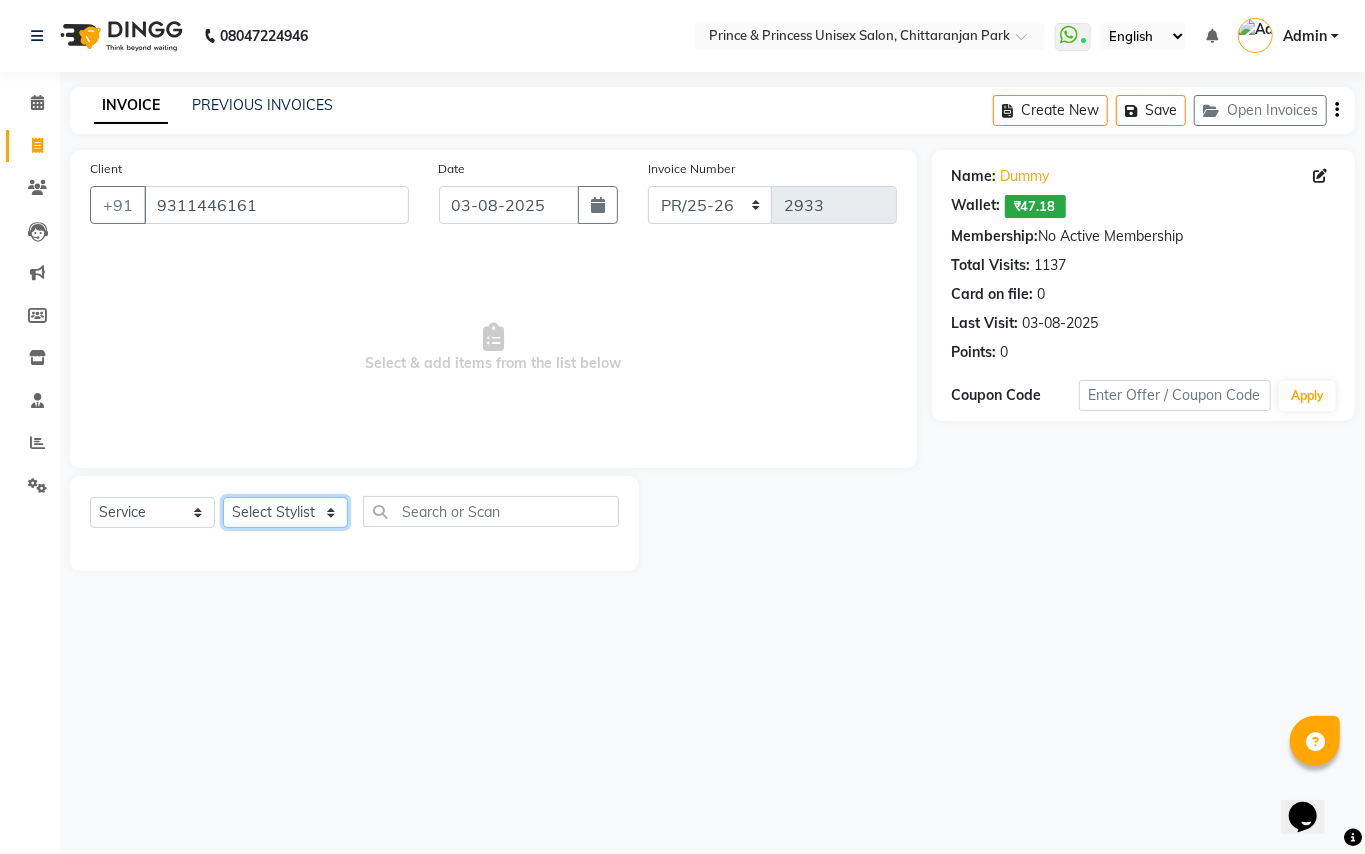 select on "17655" 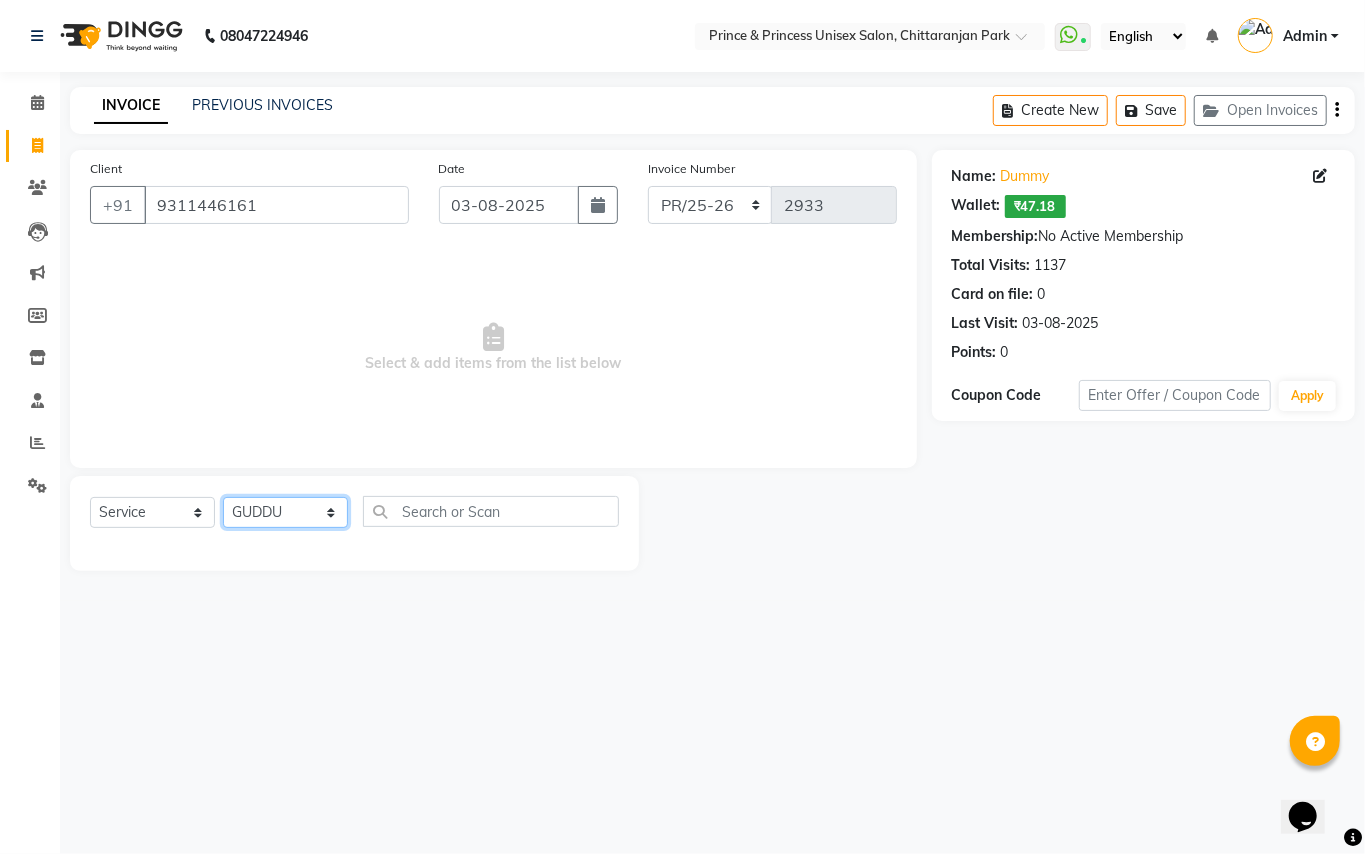 drag, startPoint x: 286, startPoint y: 525, endPoint x: 362, endPoint y: 513, distance: 76.941536 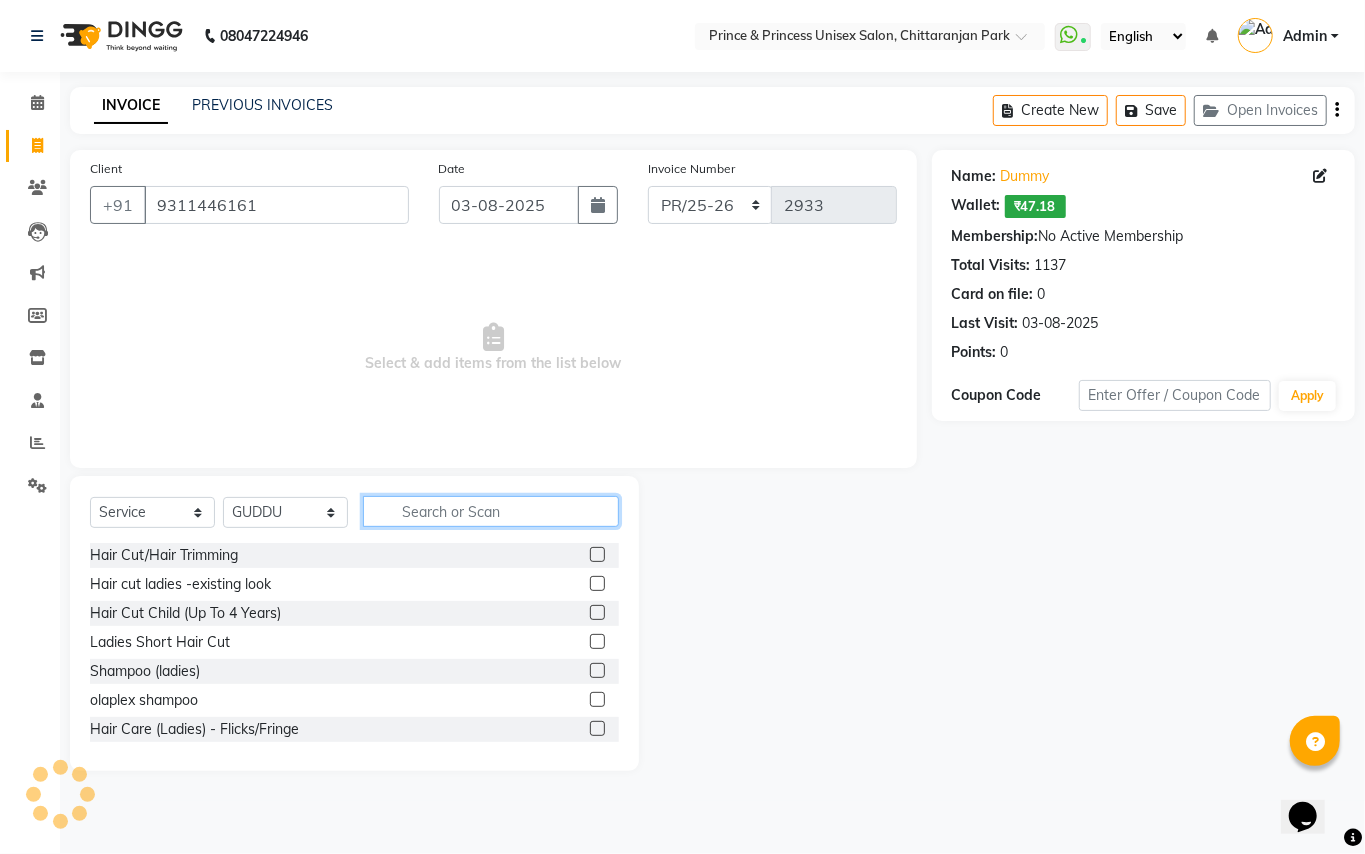 click 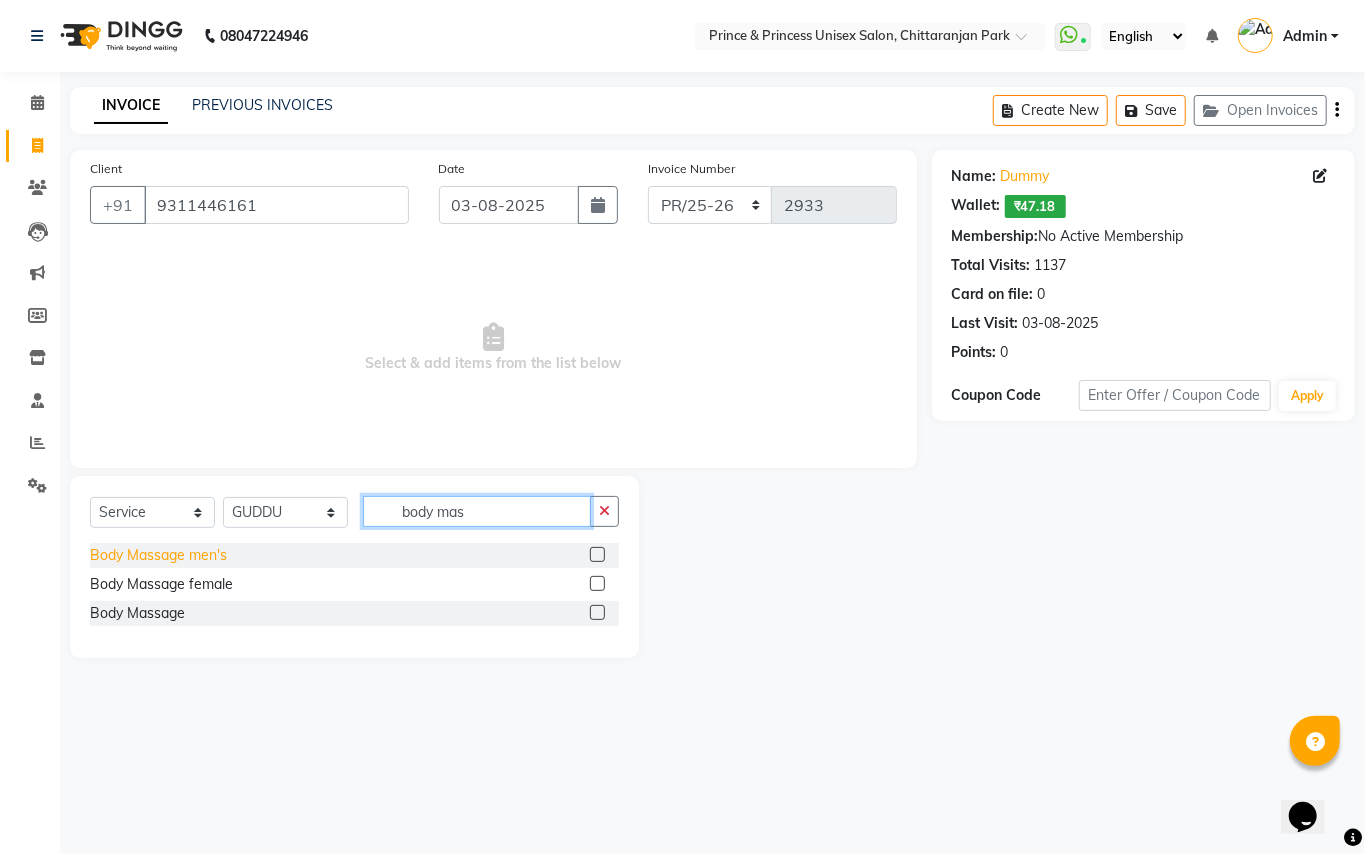 type on "body mas" 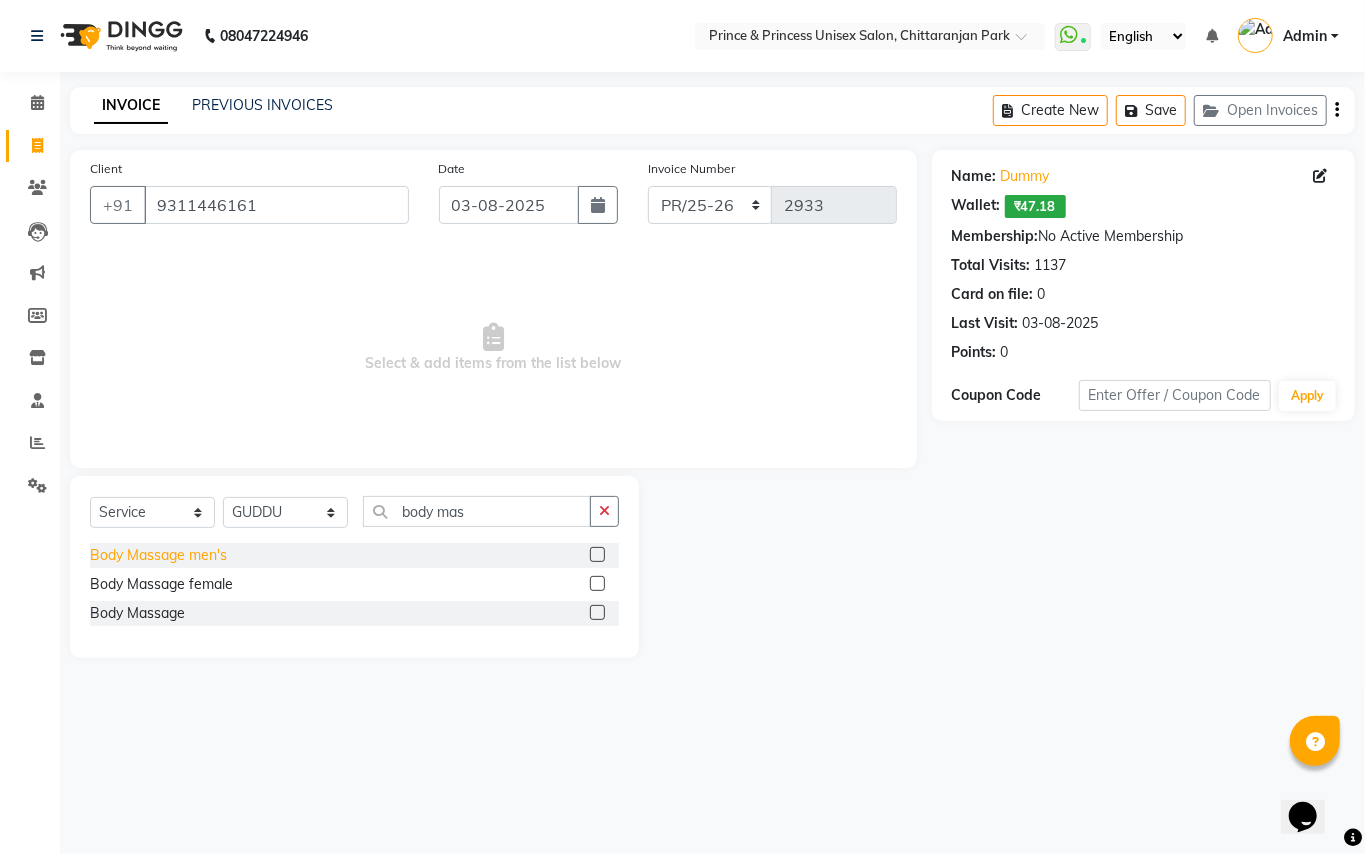 click on "Body Massage men's" 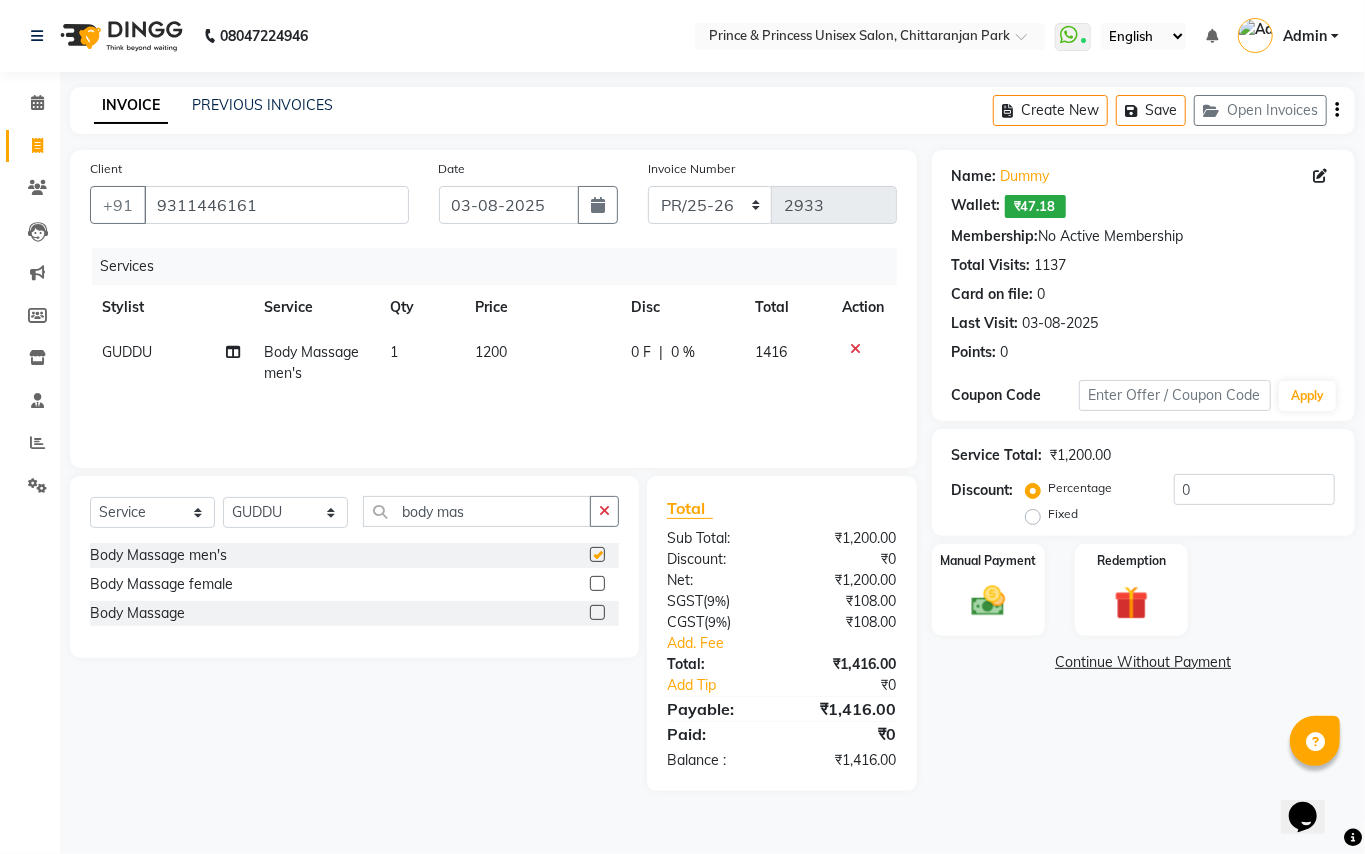checkbox on "false" 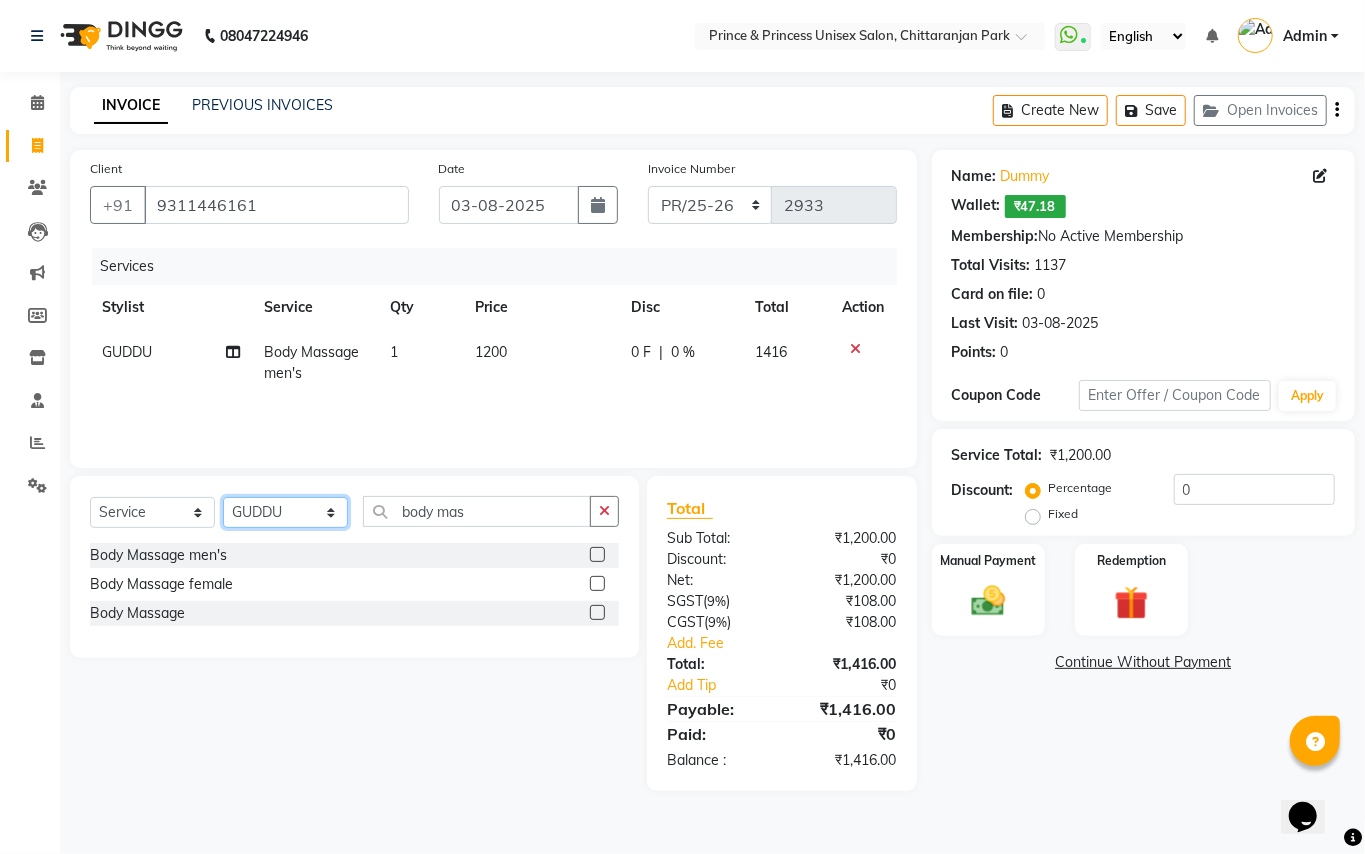 click on "Select Stylist ABHISHEK AJEET AJEET NEW ARUN ASLAM CHANDAN GUDDU MAHESH MANI MEENAKSHI MONU PINKI RAHUL RISHI SANDEEP SONIYA TABASSUM XYZ" 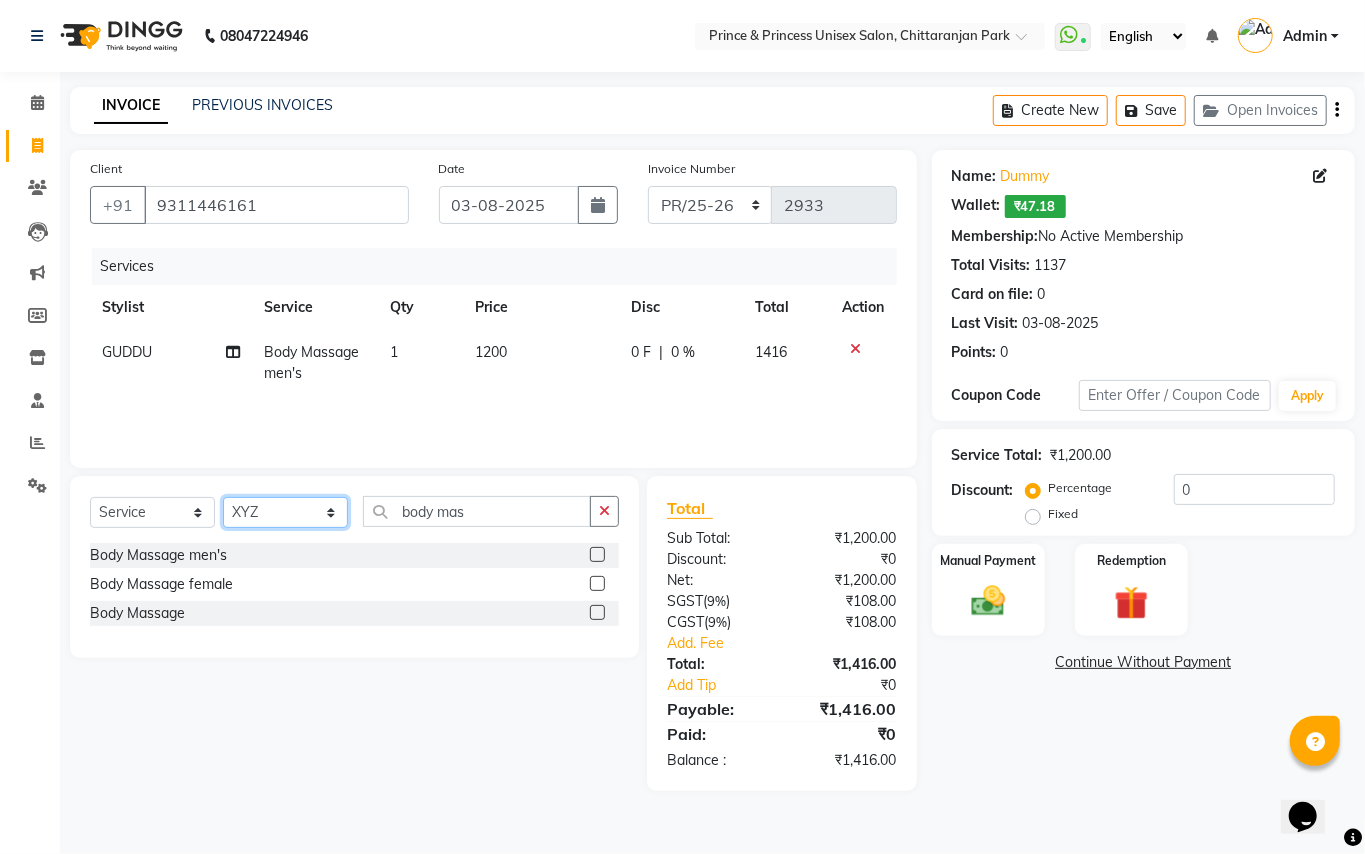 drag, startPoint x: 280, startPoint y: 510, endPoint x: 424, endPoint y: 494, distance: 144.88617 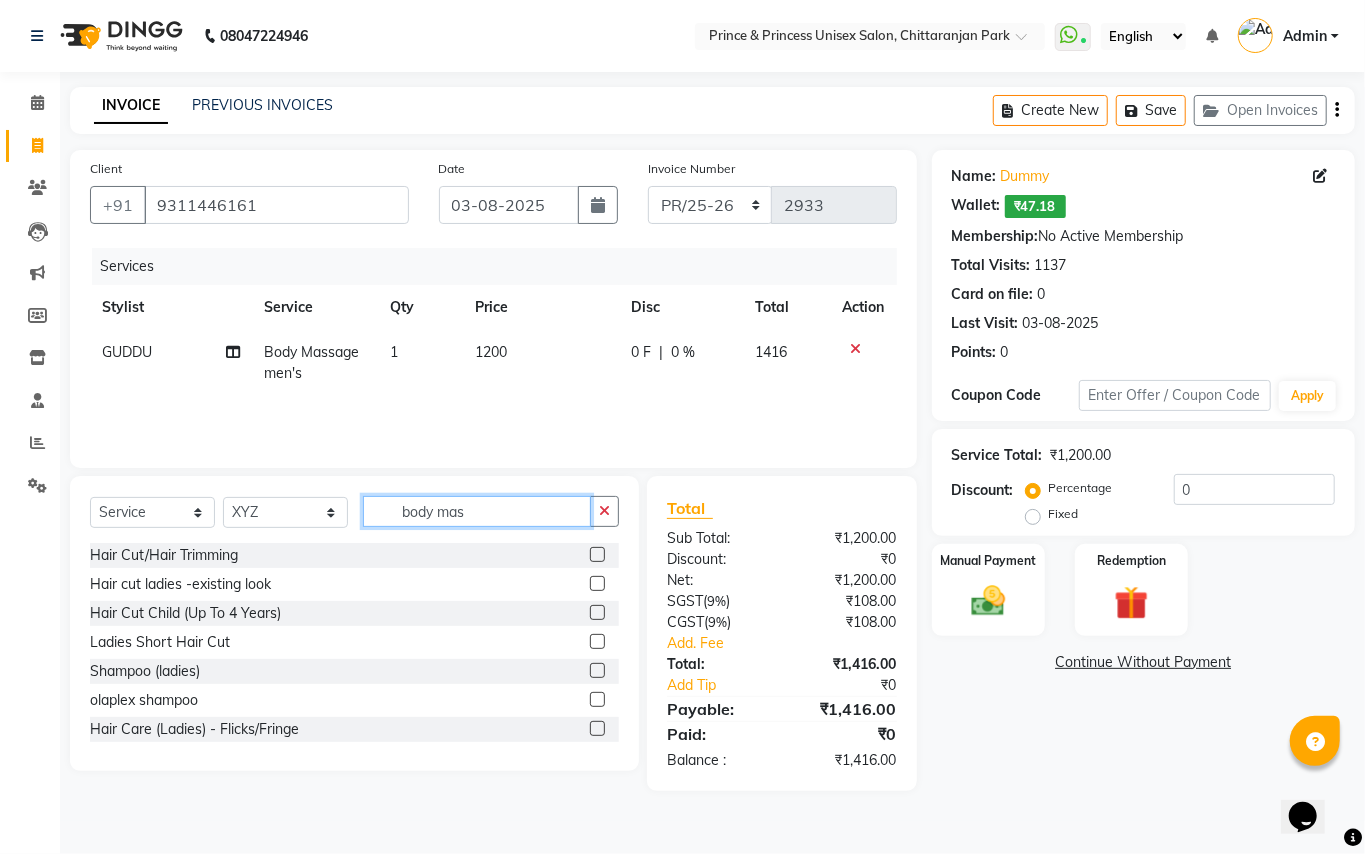 drag, startPoint x: 468, startPoint y: 506, endPoint x: 64, endPoint y: 301, distance: 453.0353 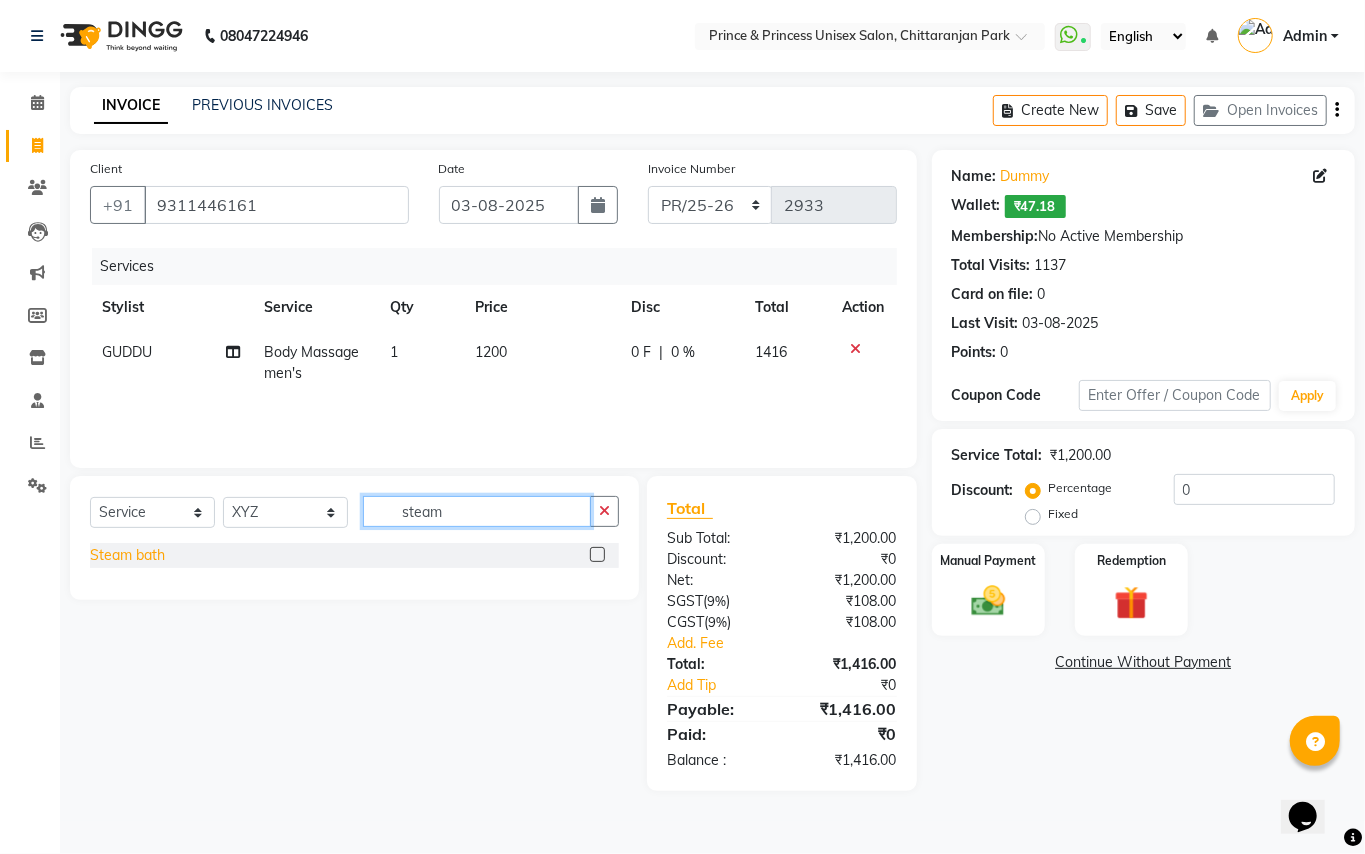 type on "steam" 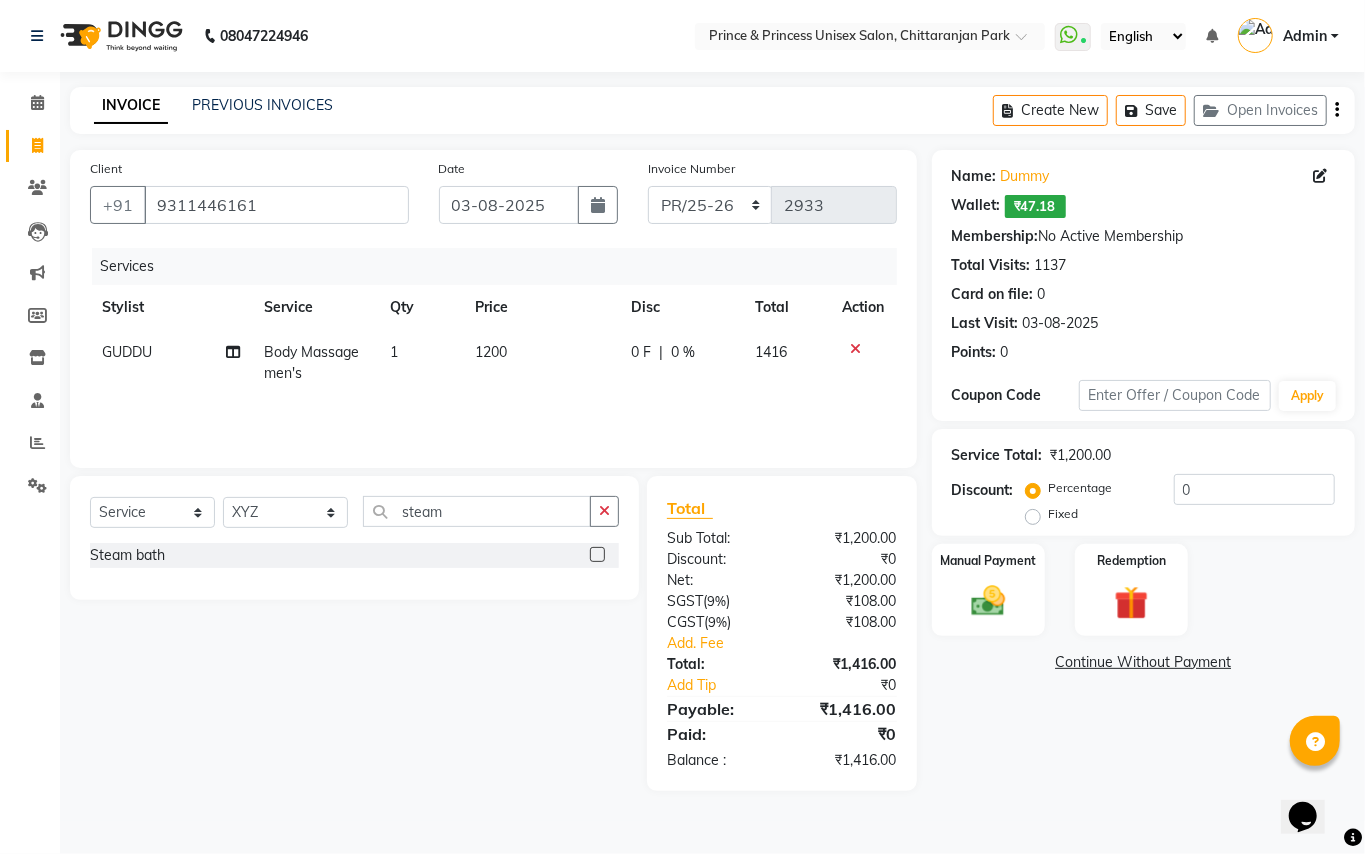 drag, startPoint x: 136, startPoint y: 549, endPoint x: 257, endPoint y: 534, distance: 121.92621 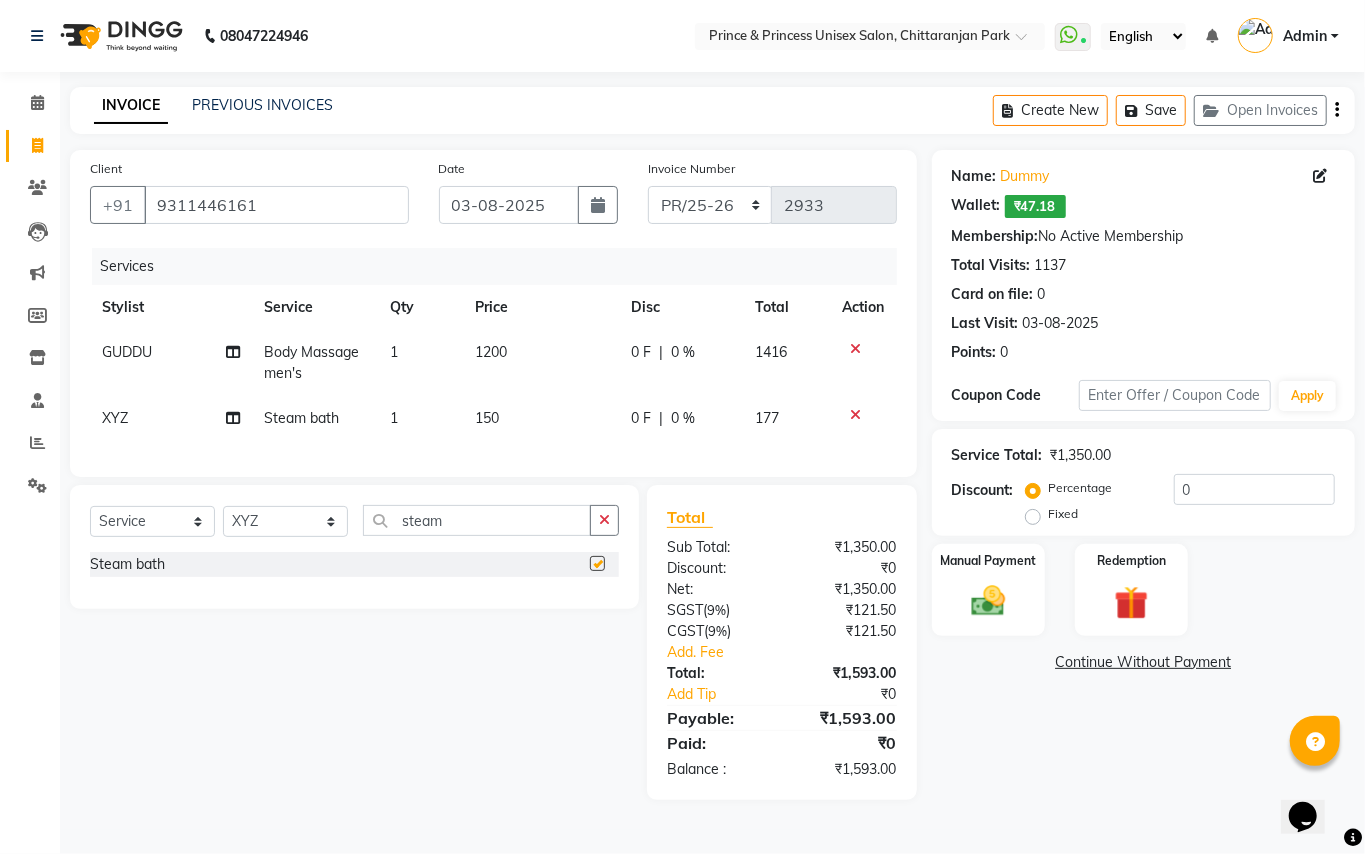 checkbox on "false" 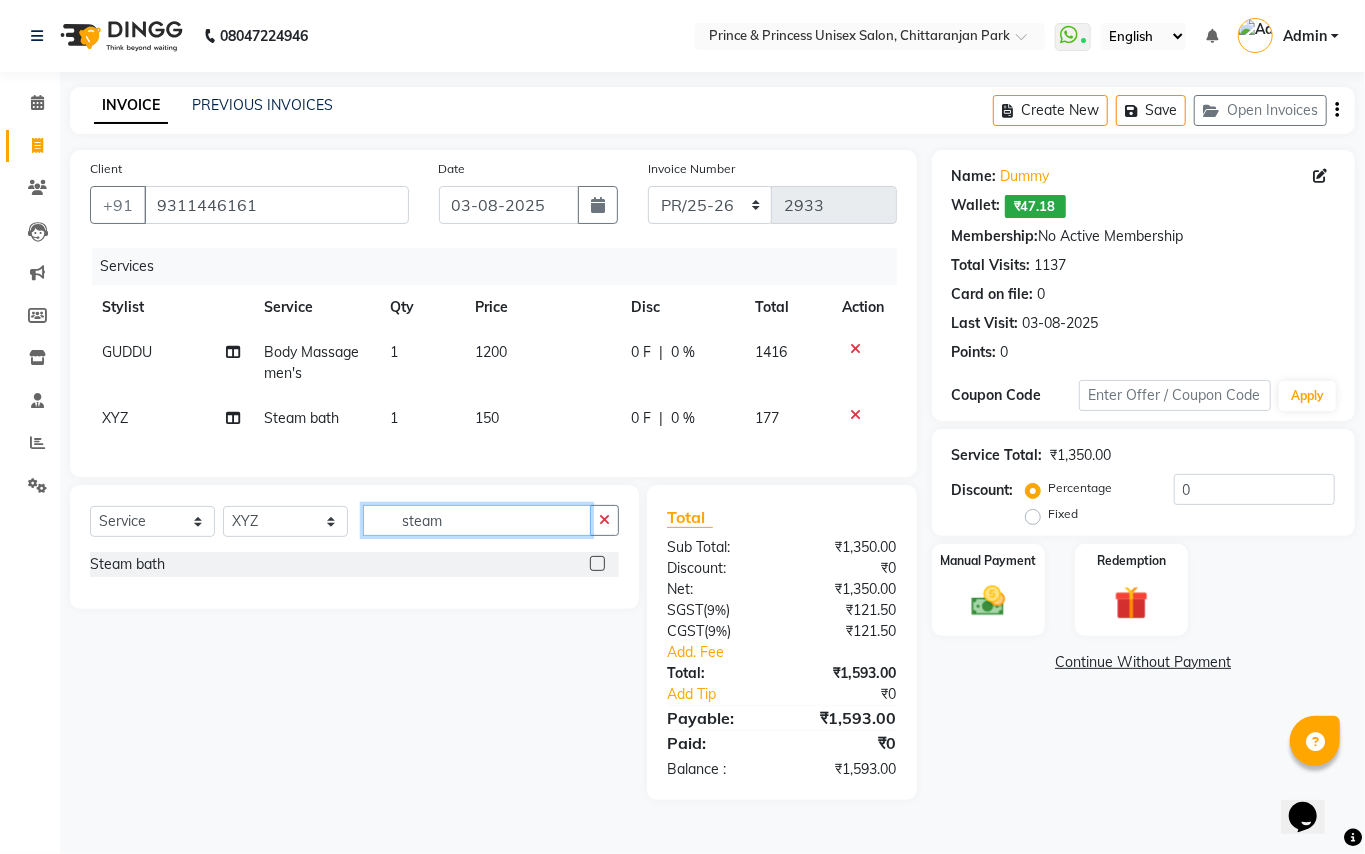 drag, startPoint x: 464, startPoint y: 536, endPoint x: 0, endPoint y: 64, distance: 661.8761 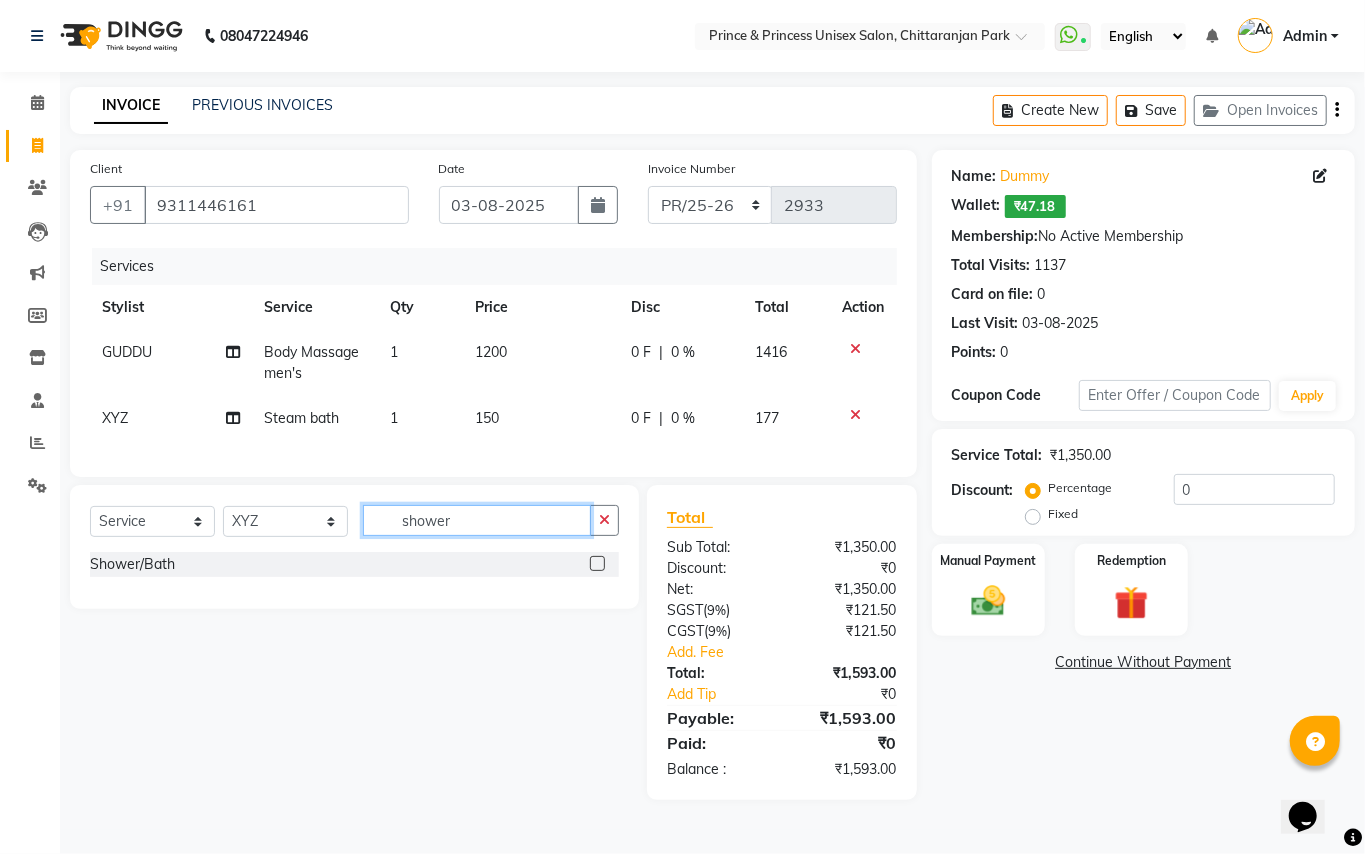 type on "shower" 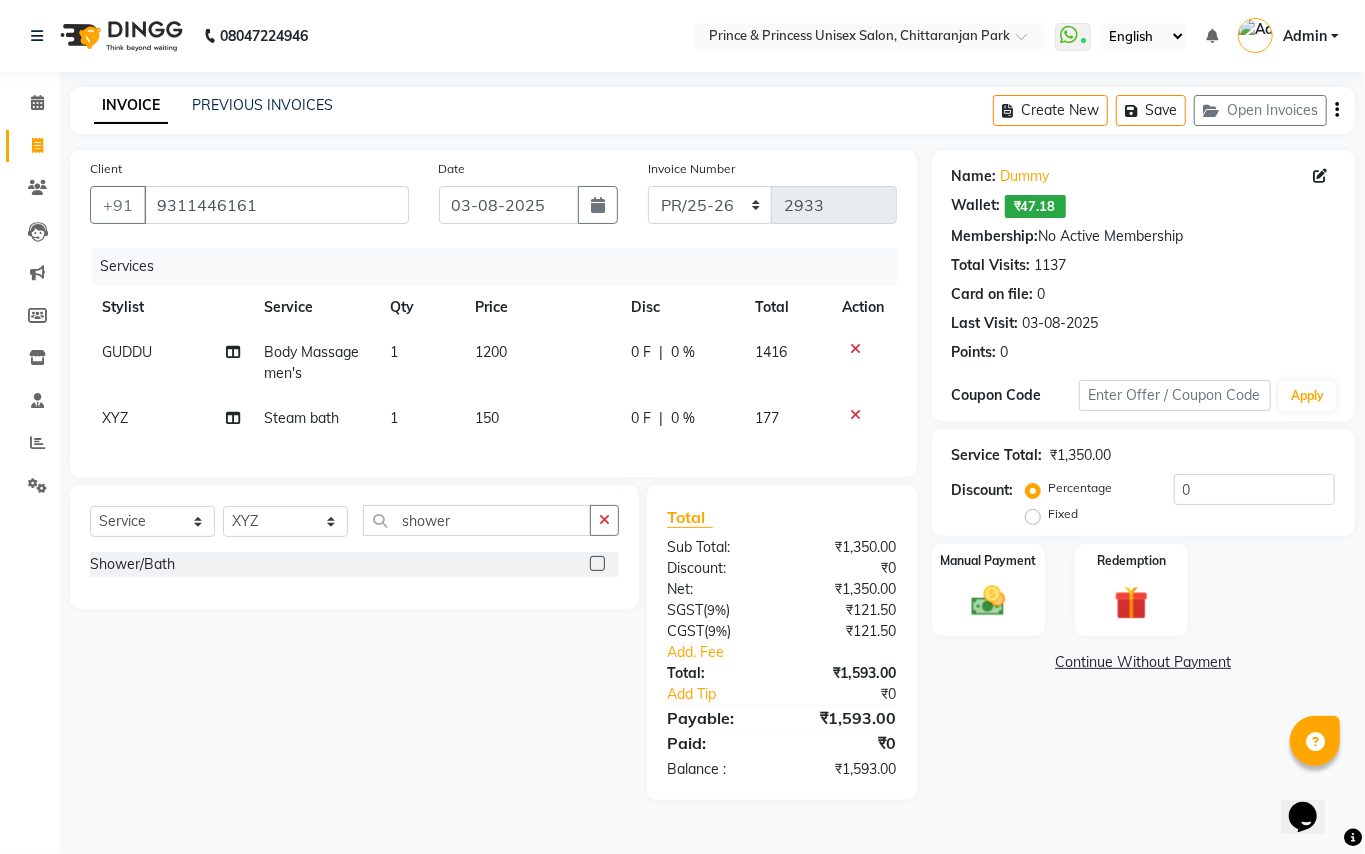 click on "Shower/Bath" 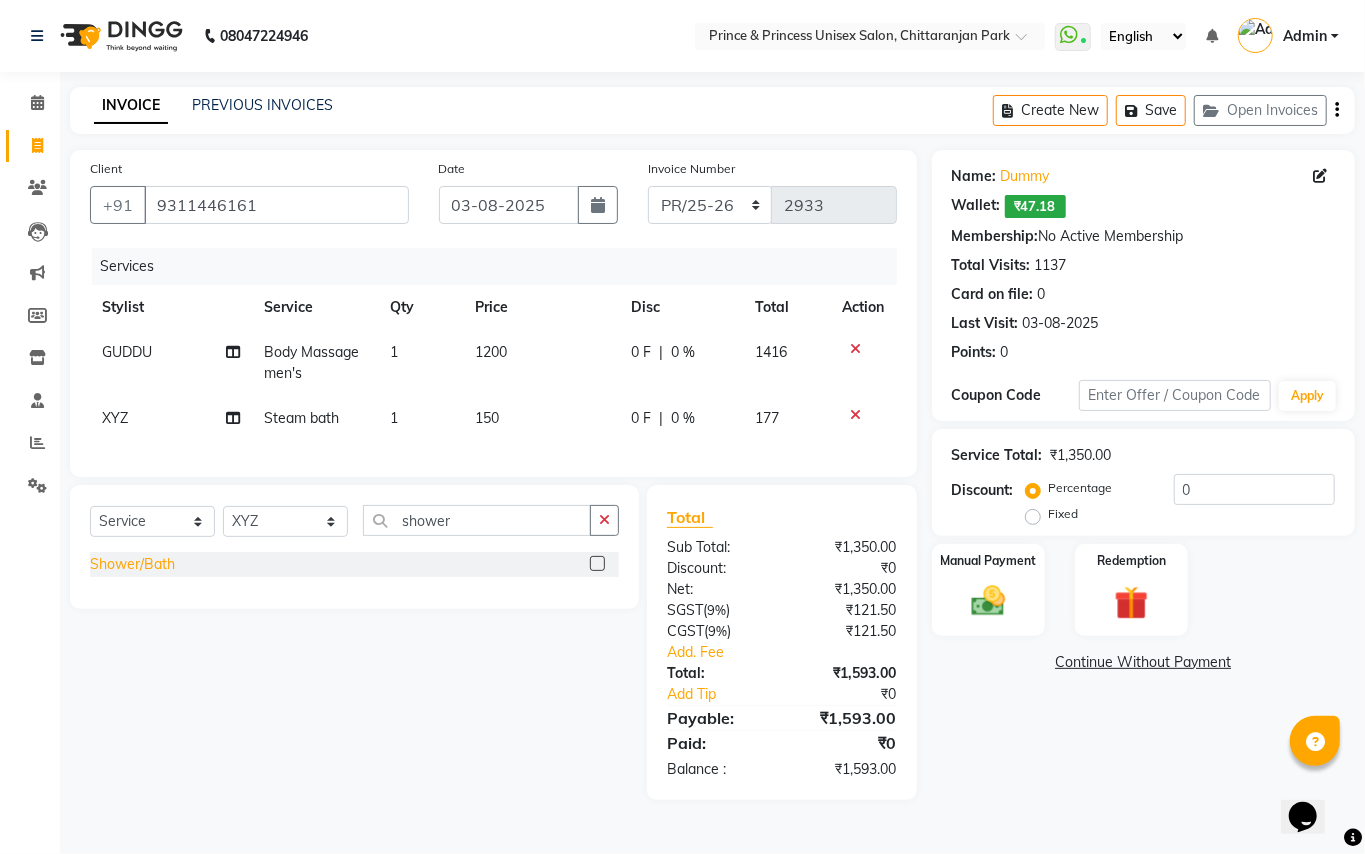 click on "Shower/Bath" 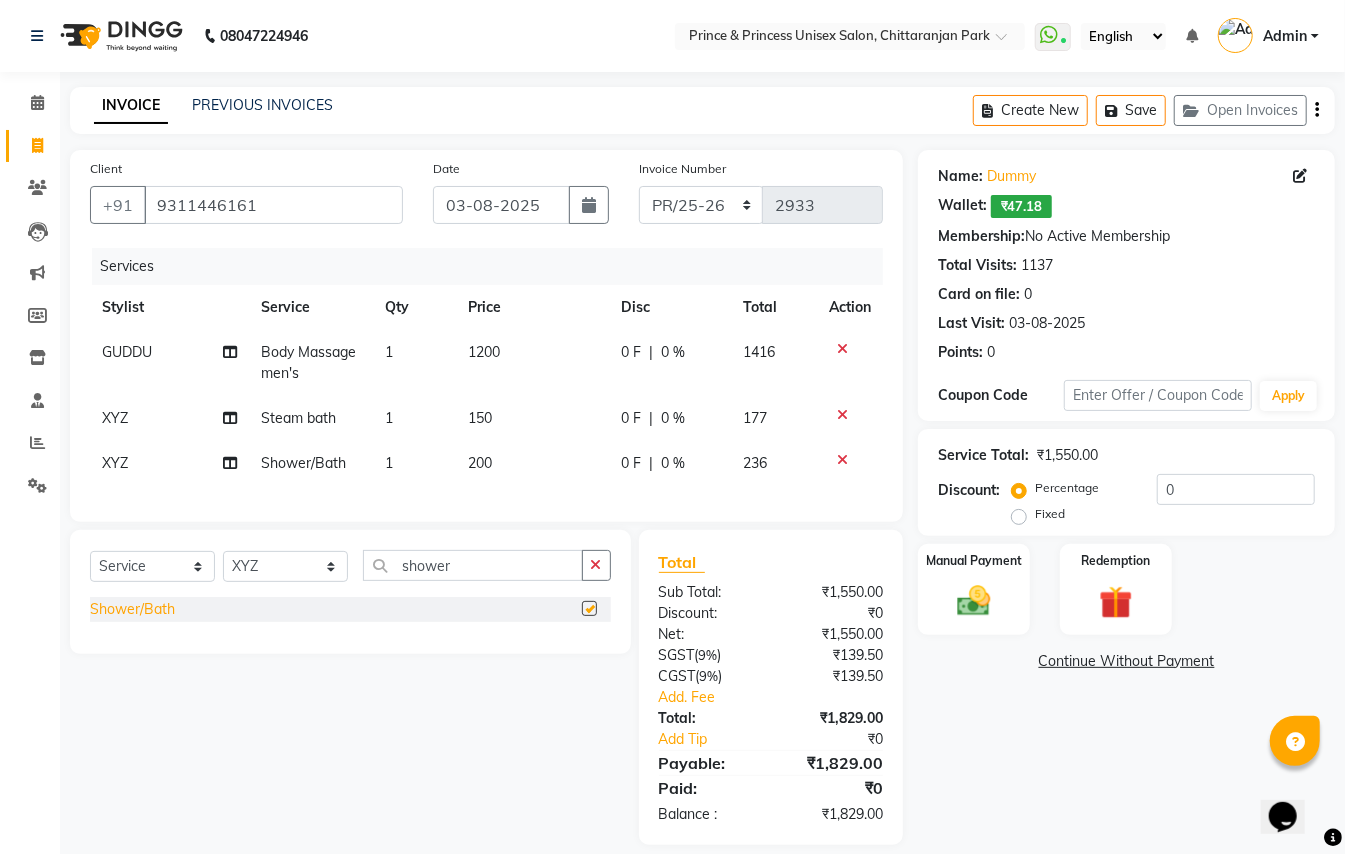 checkbox on "false" 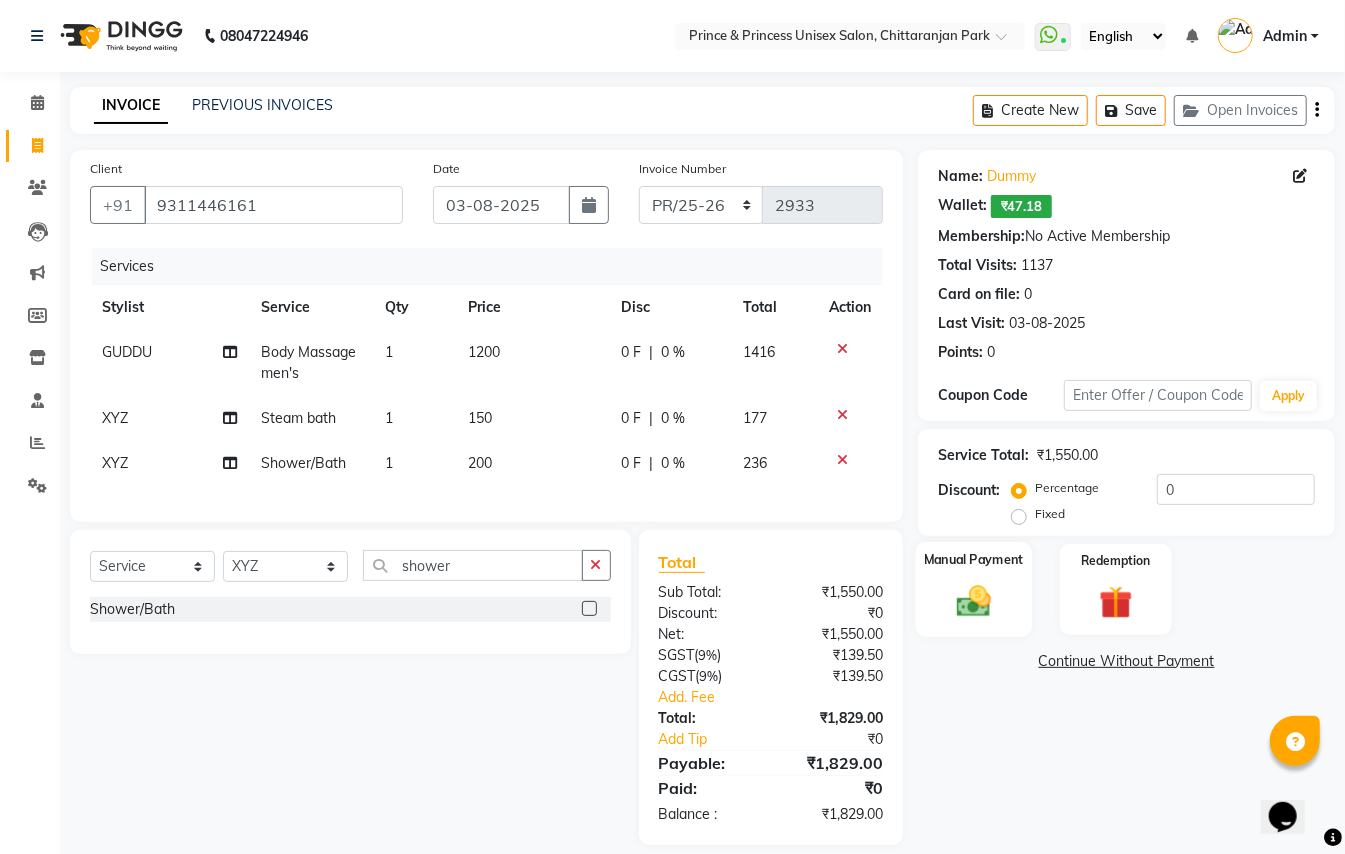 click 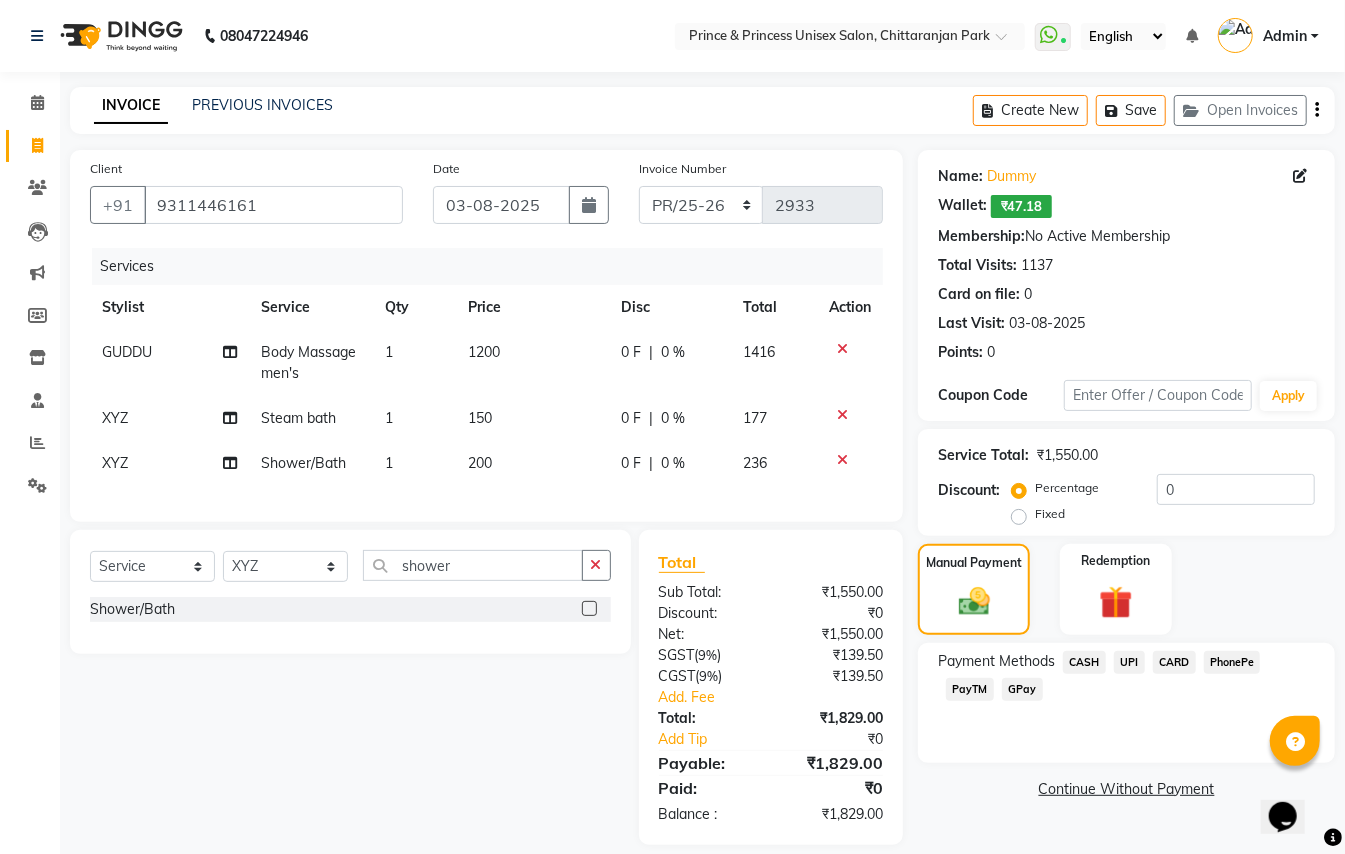 click on "CARD" 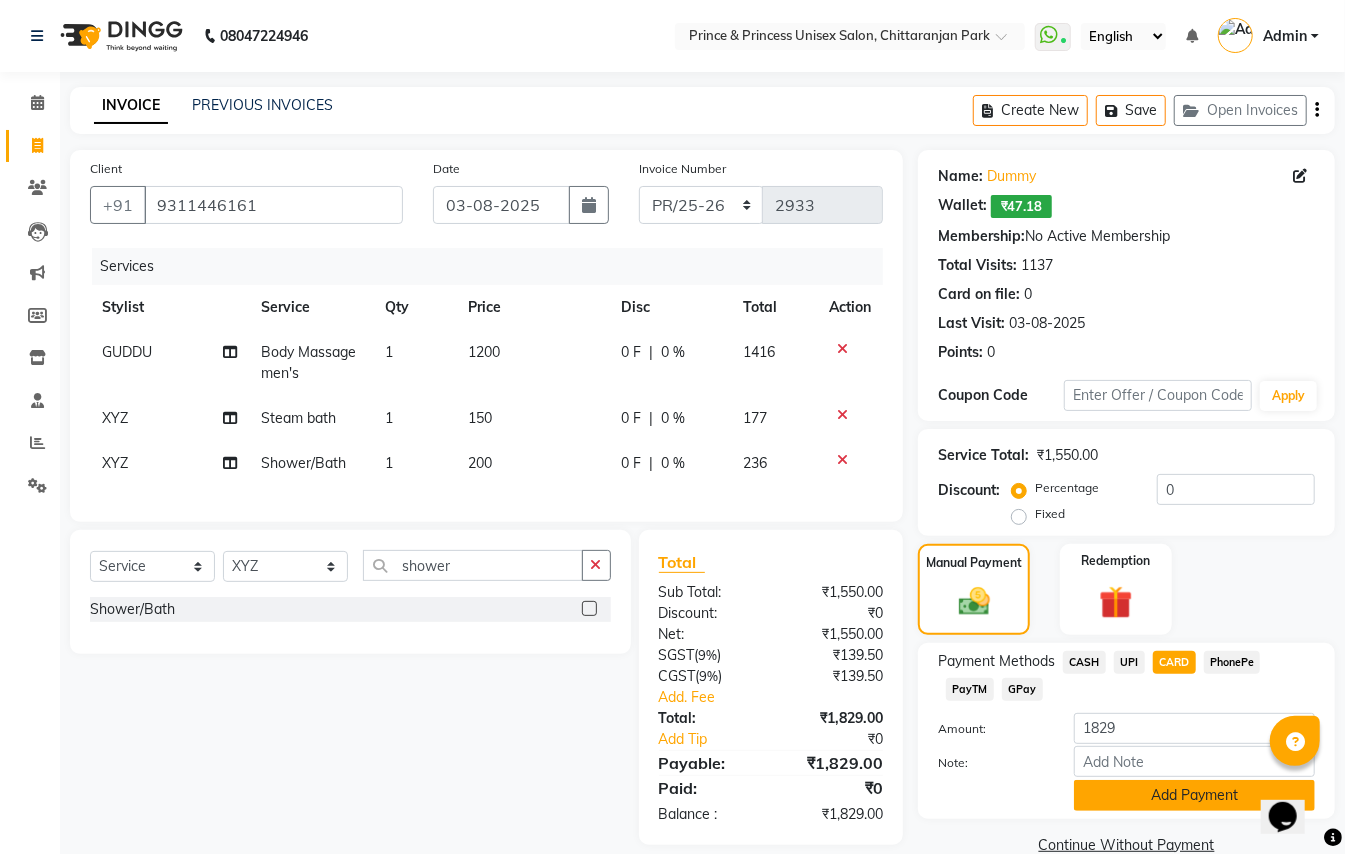click on "Add Payment" 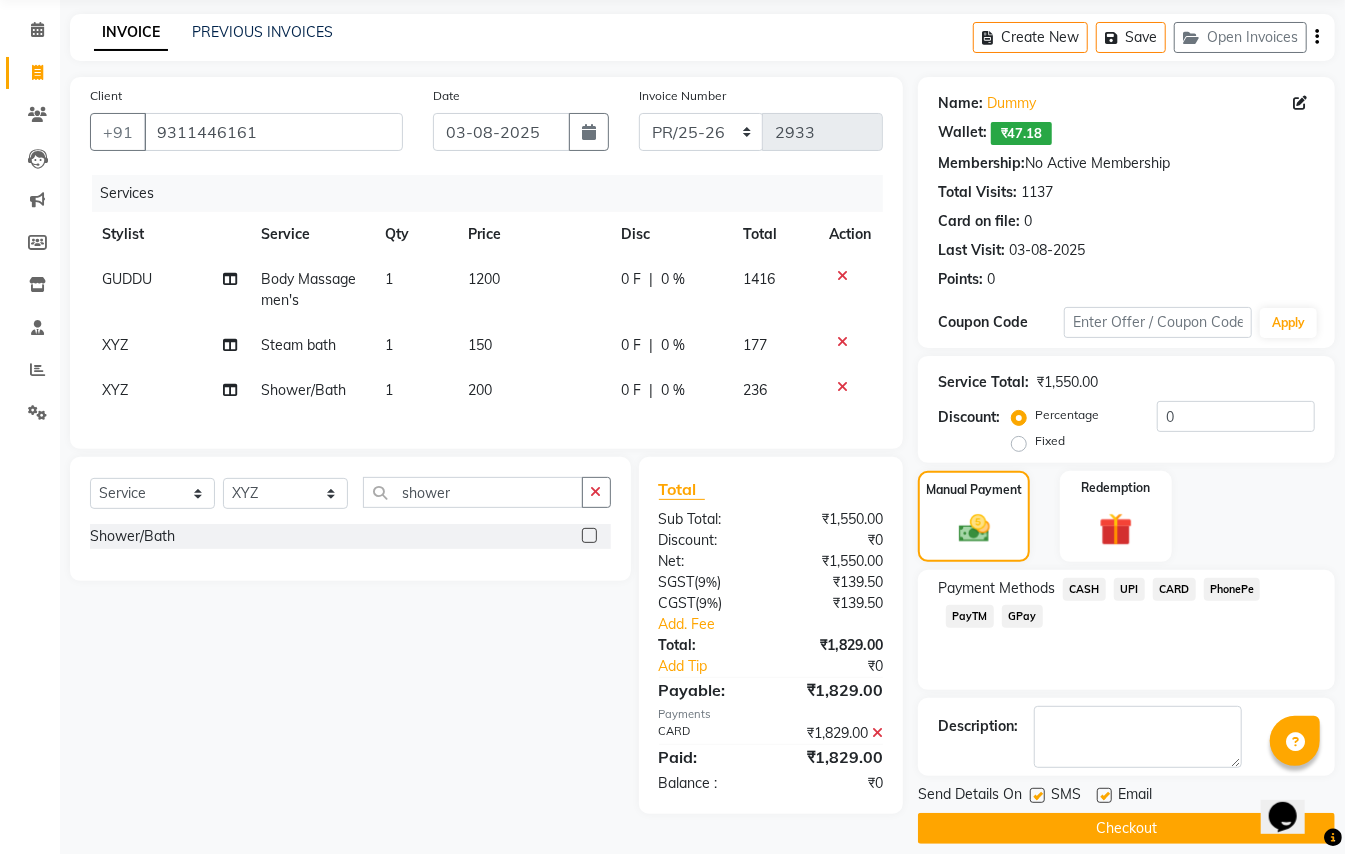 scroll, scrollTop: 94, scrollLeft: 0, axis: vertical 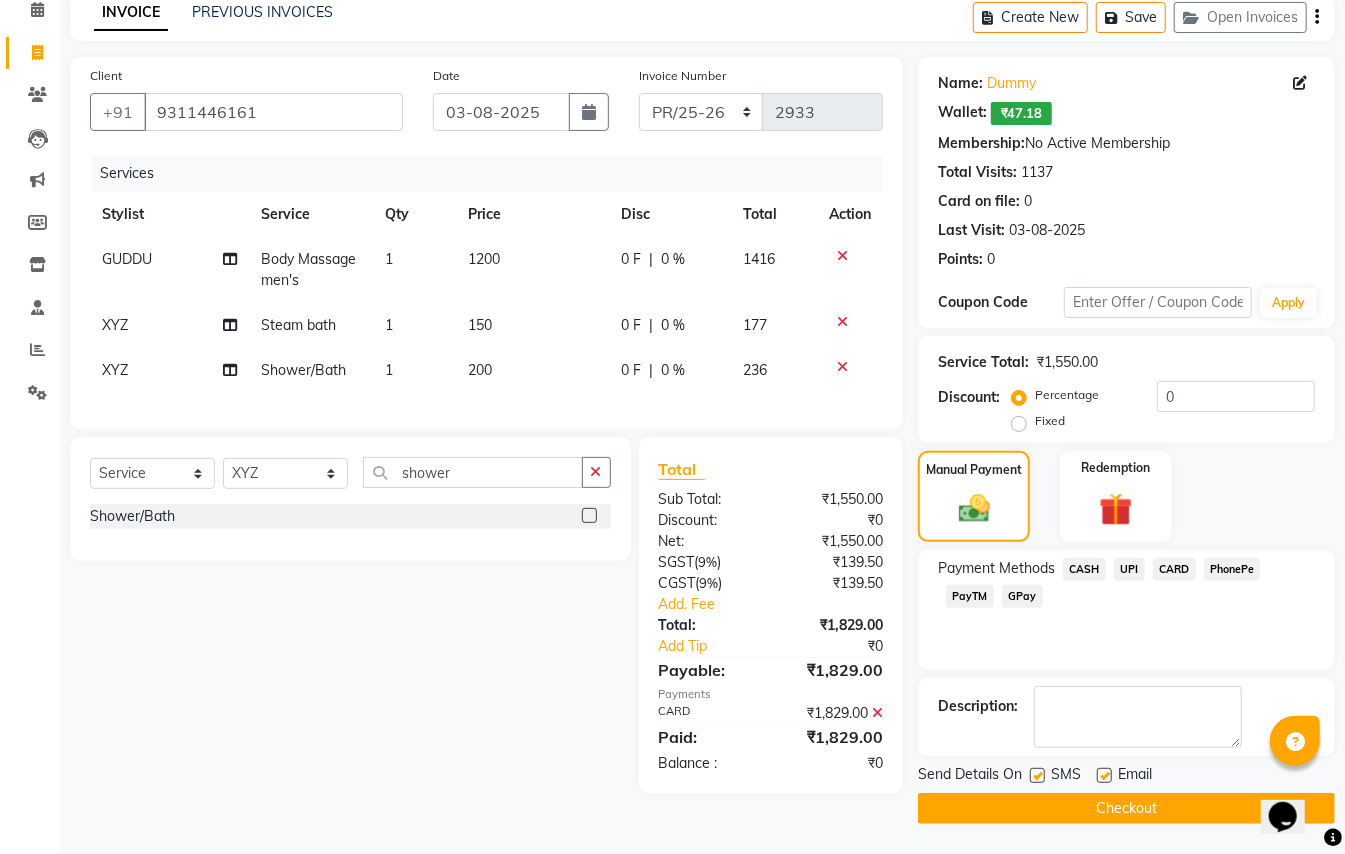 click on "Checkout" 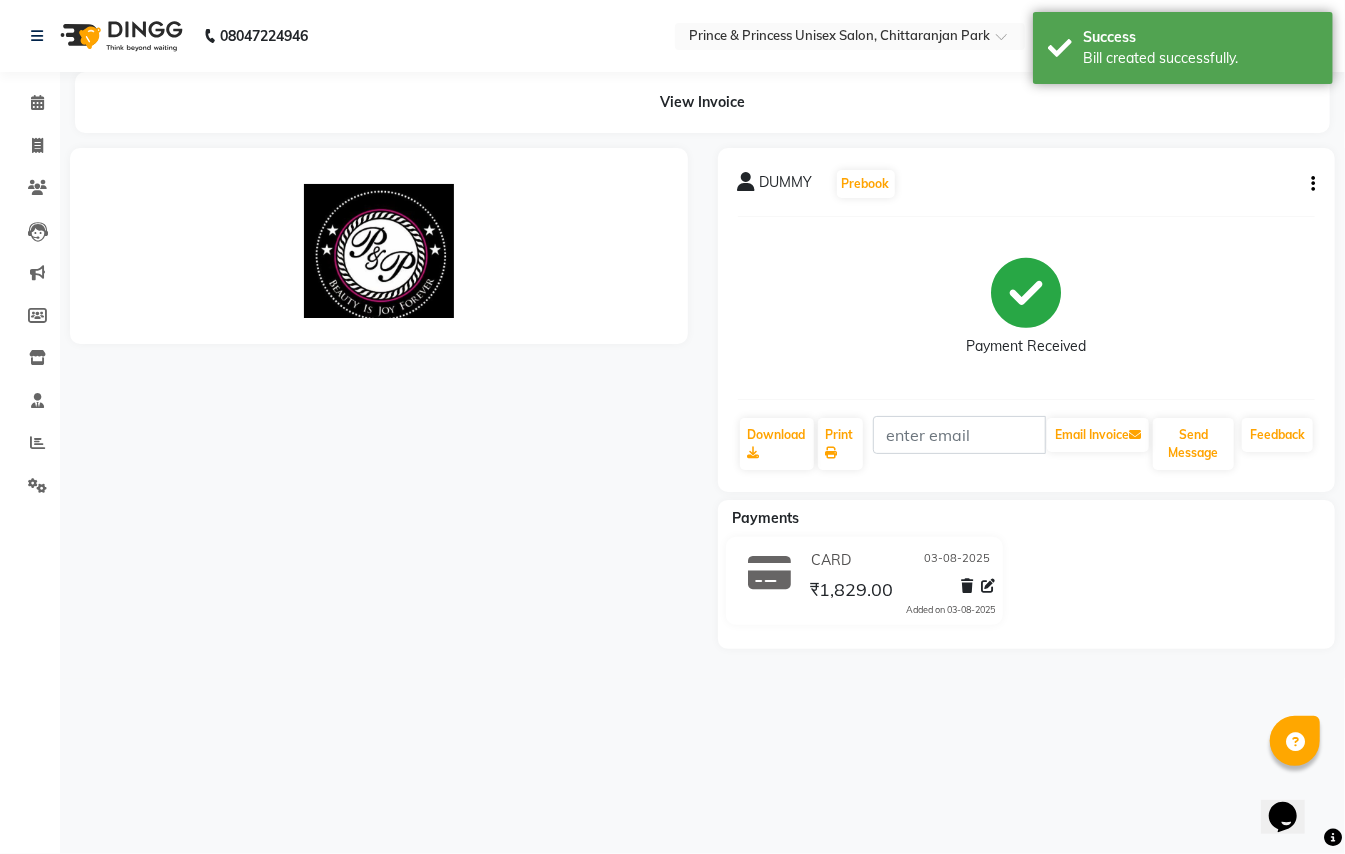 scroll, scrollTop: 0, scrollLeft: 0, axis: both 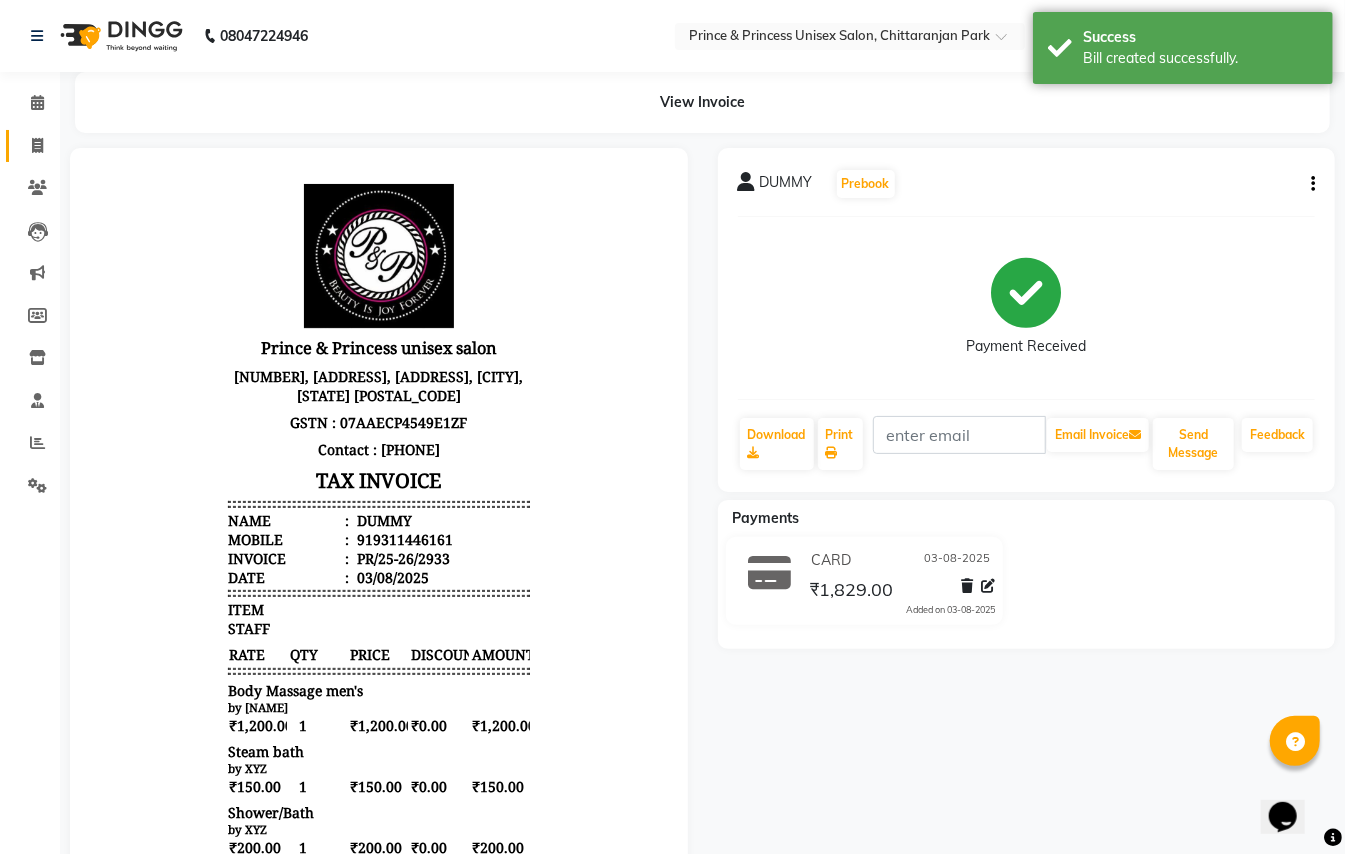 click 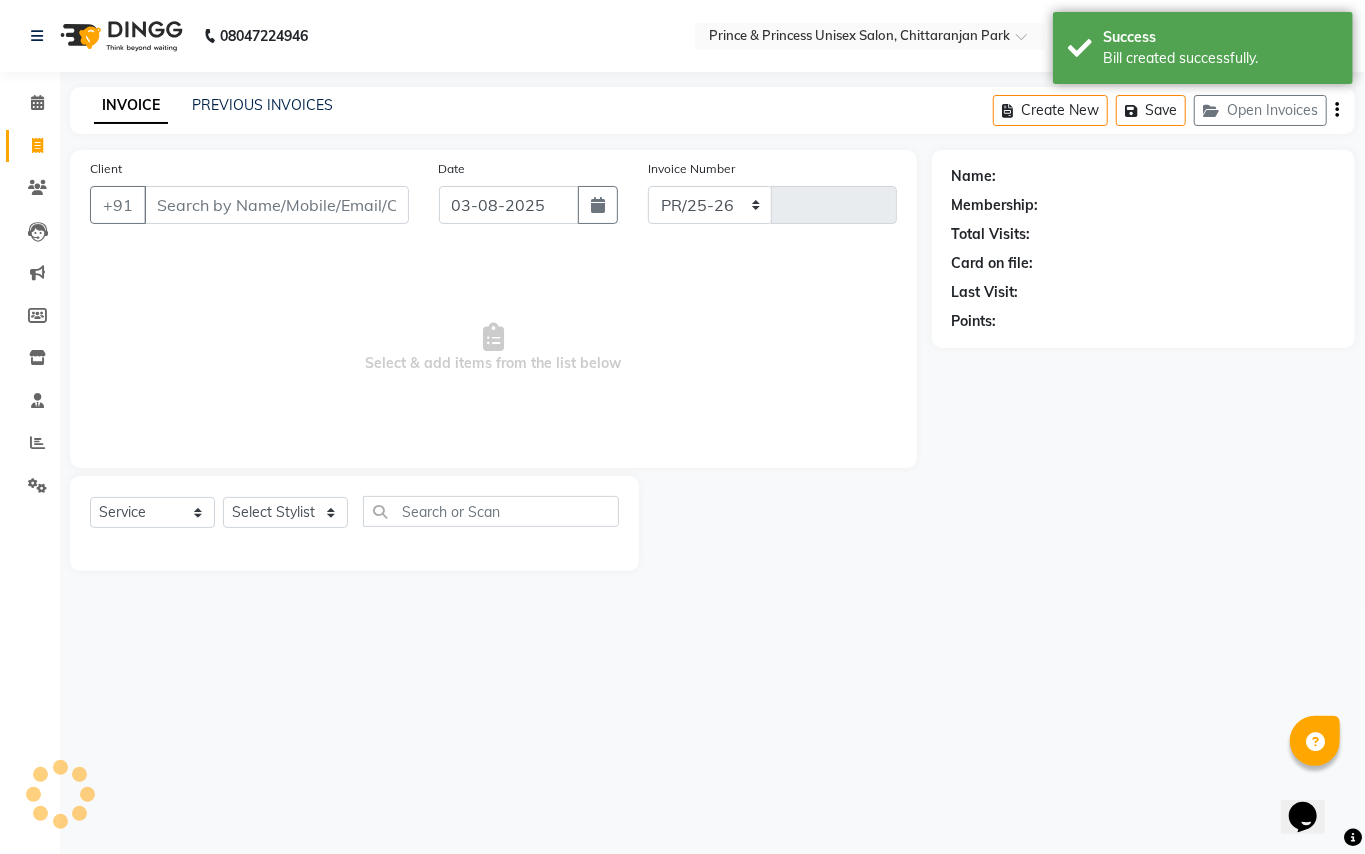 select on "3760" 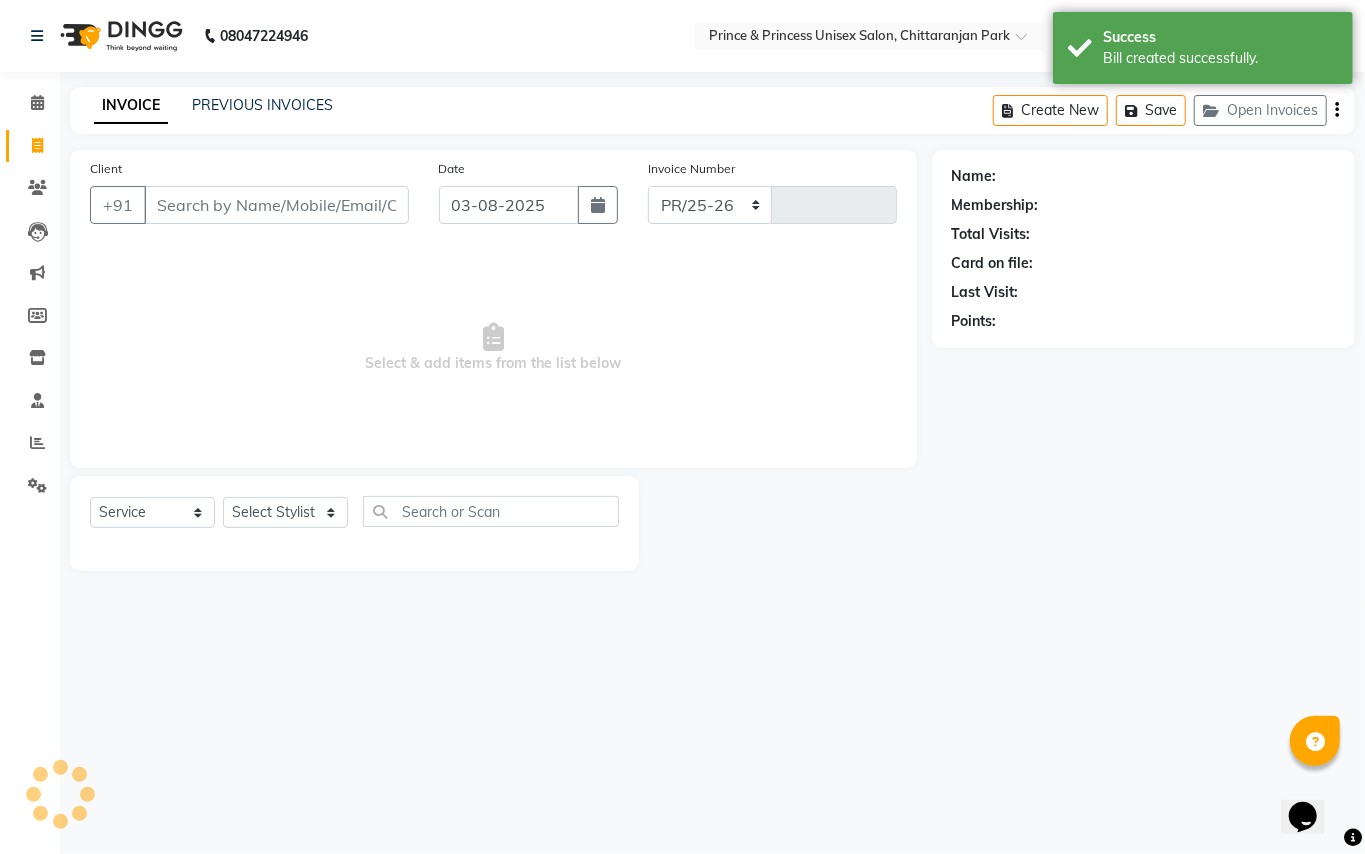 type on "2934" 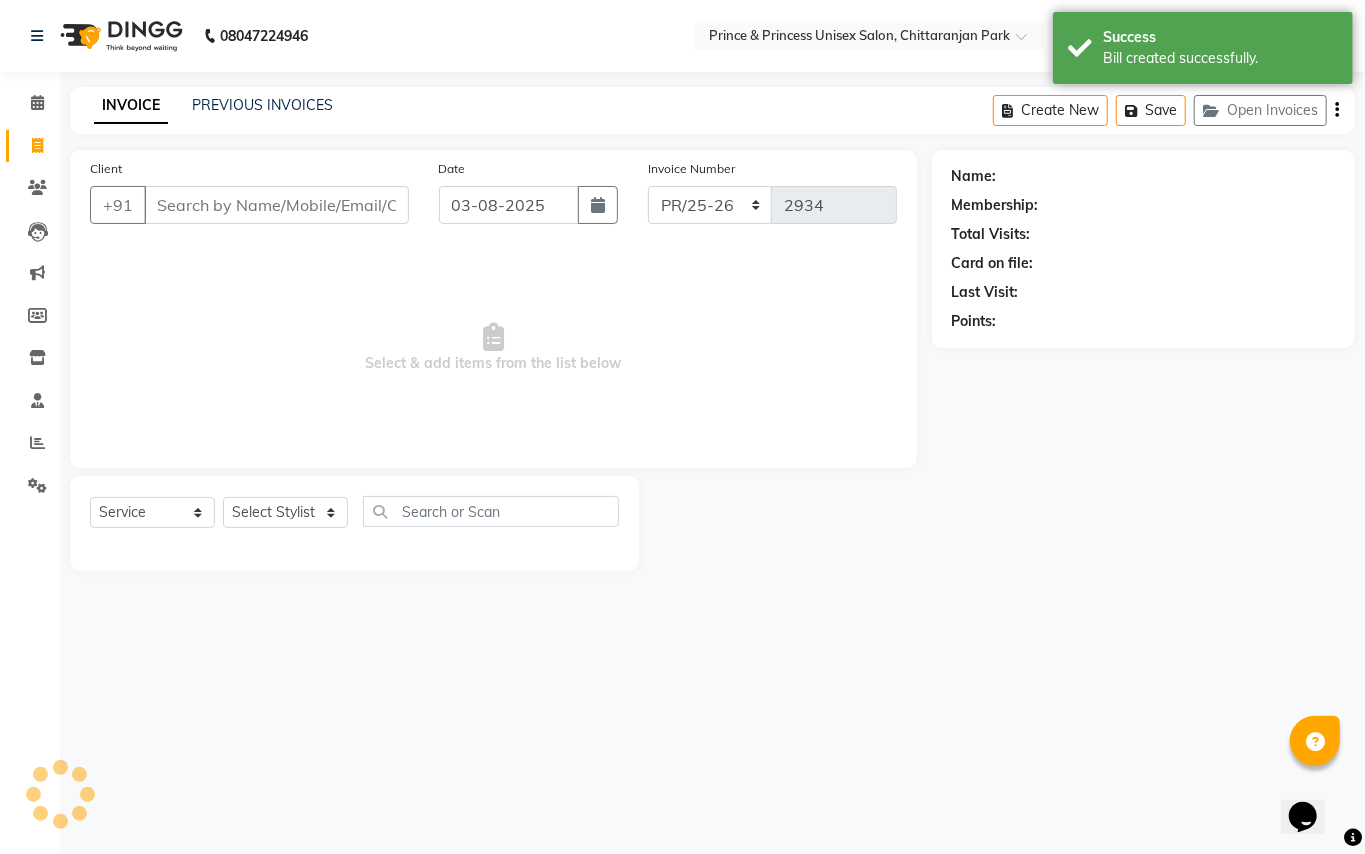 click on "Client" at bounding box center (276, 205) 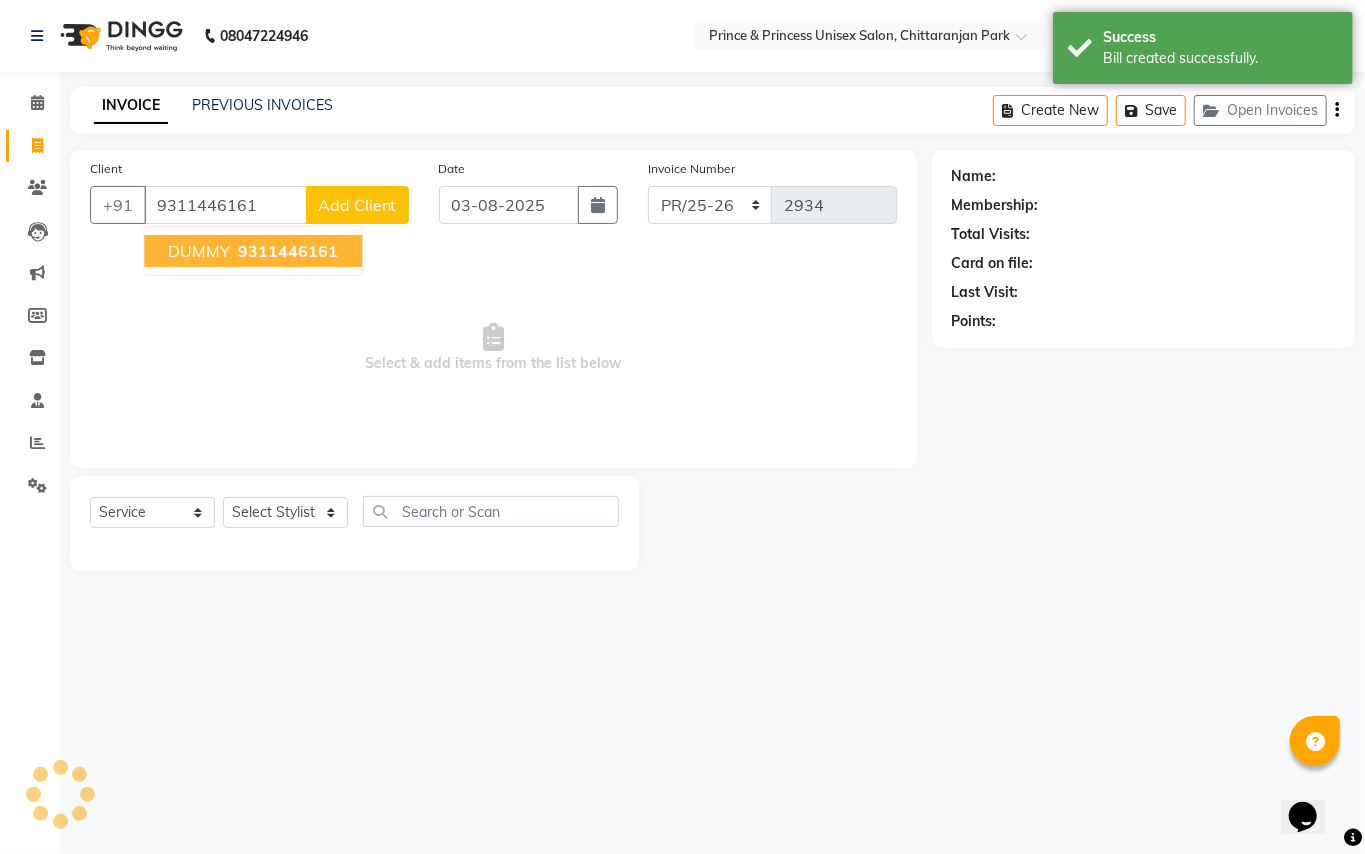 drag, startPoint x: 238, startPoint y: 246, endPoint x: 234, endPoint y: 438, distance: 192.04166 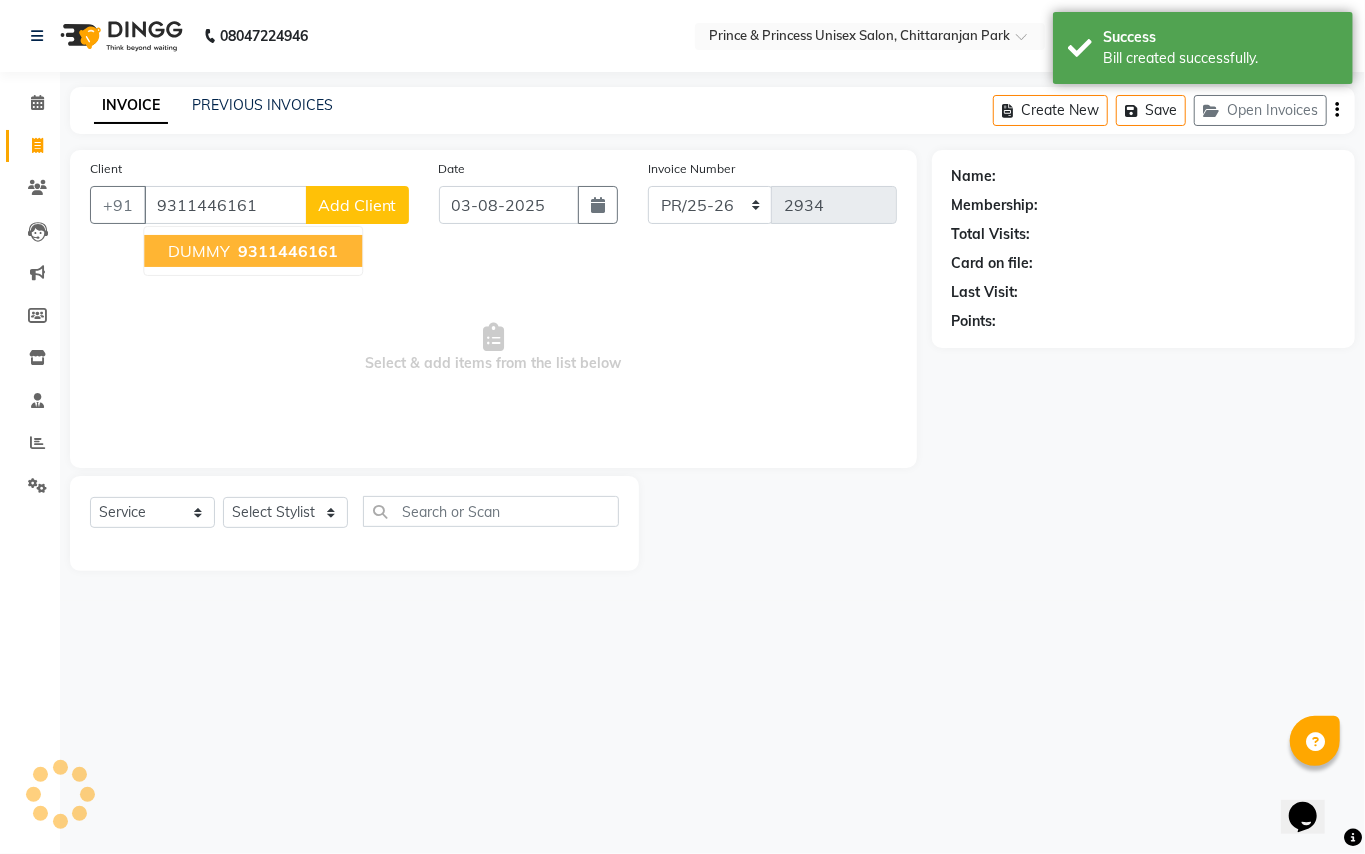 click on "9311446161" at bounding box center [288, 251] 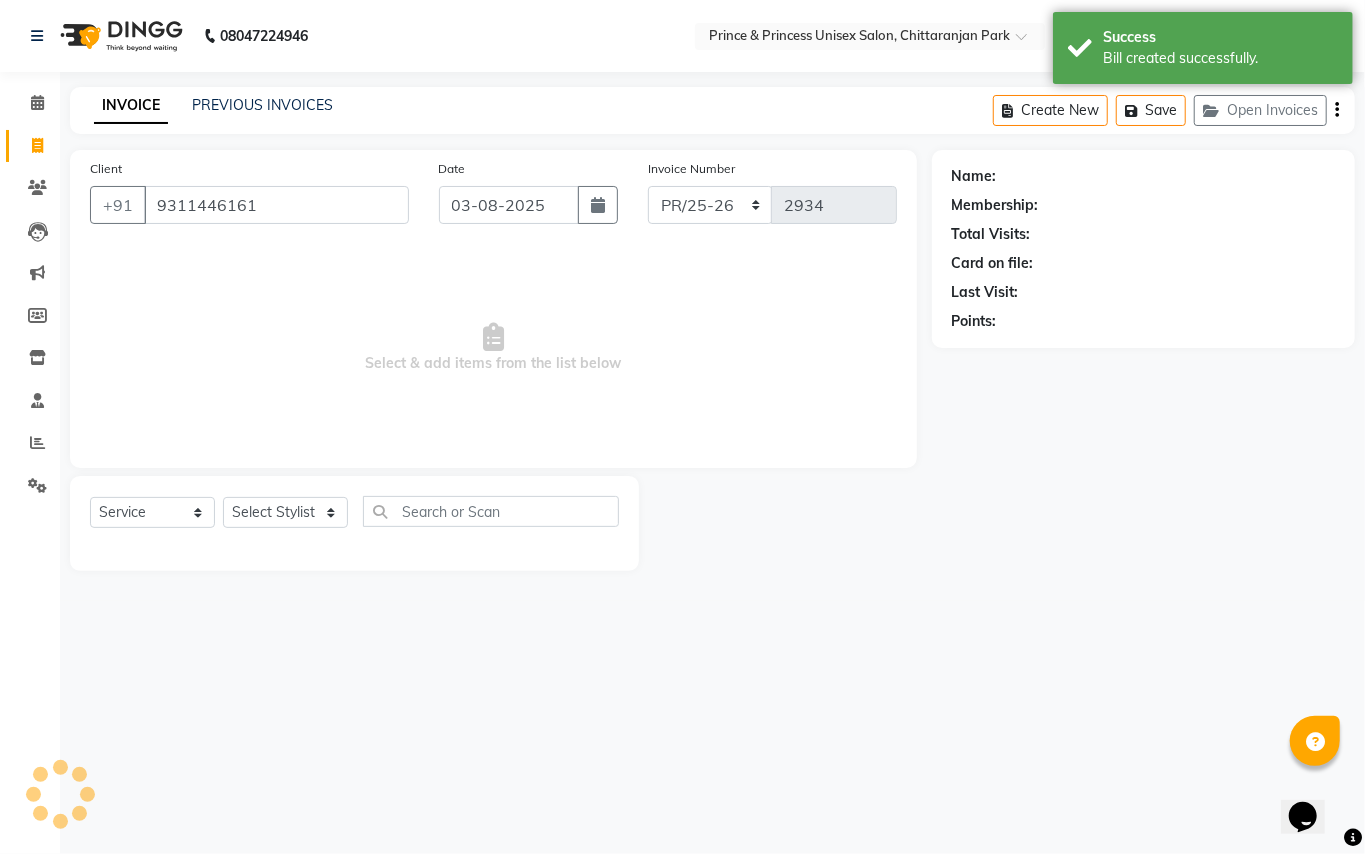 type on "9311446161" 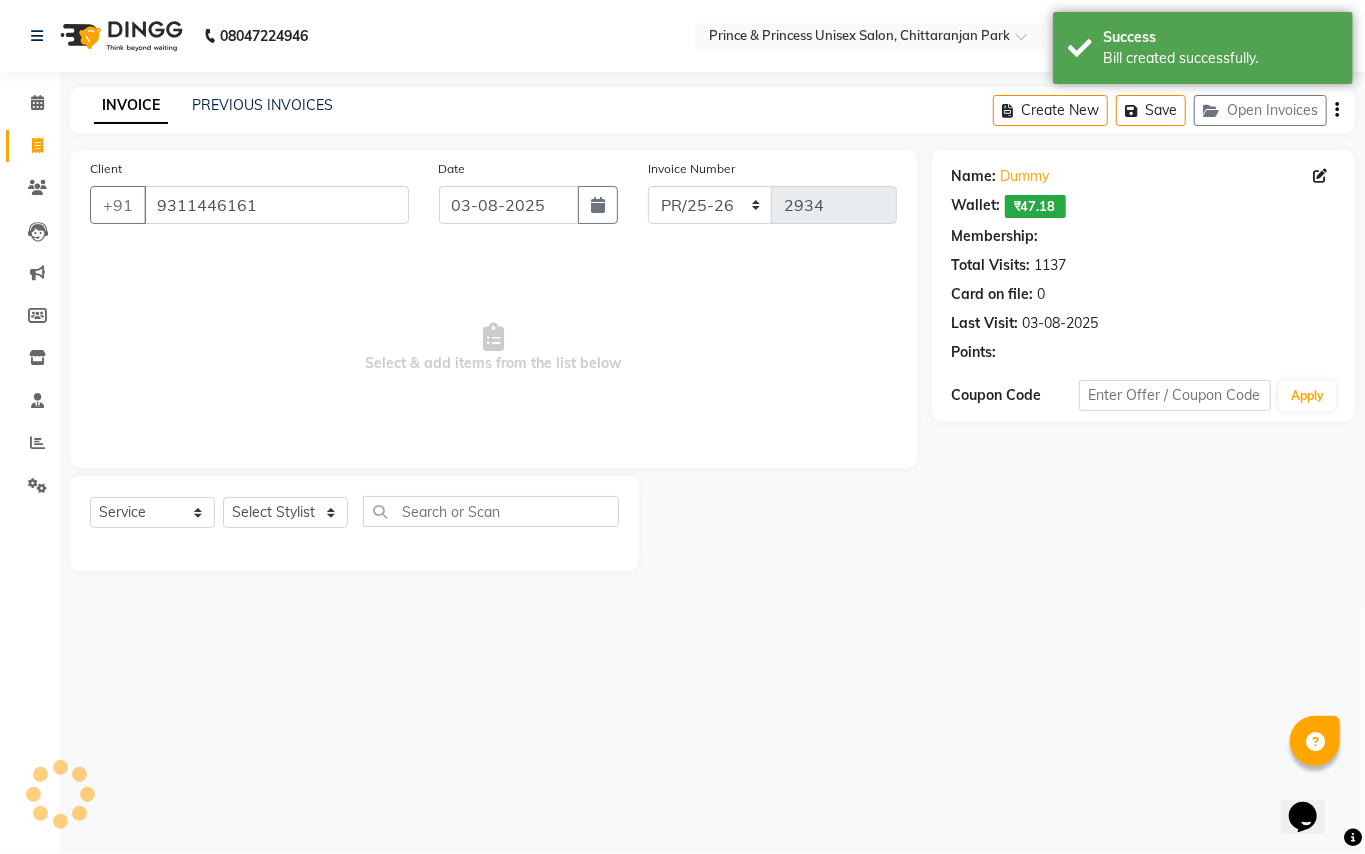 click on "Select  Service  Product  Membership  Package Voucher Prepaid Gift Card  Select Stylist ABHISHEK AJEET AJEET NEW ARUN ASLAM CHANDAN GUDDU MAHESH MANI MEENAKSHI MONU PINKI RAHUL RISHI SANDEEP SONIYA TABASSUM XYZ" 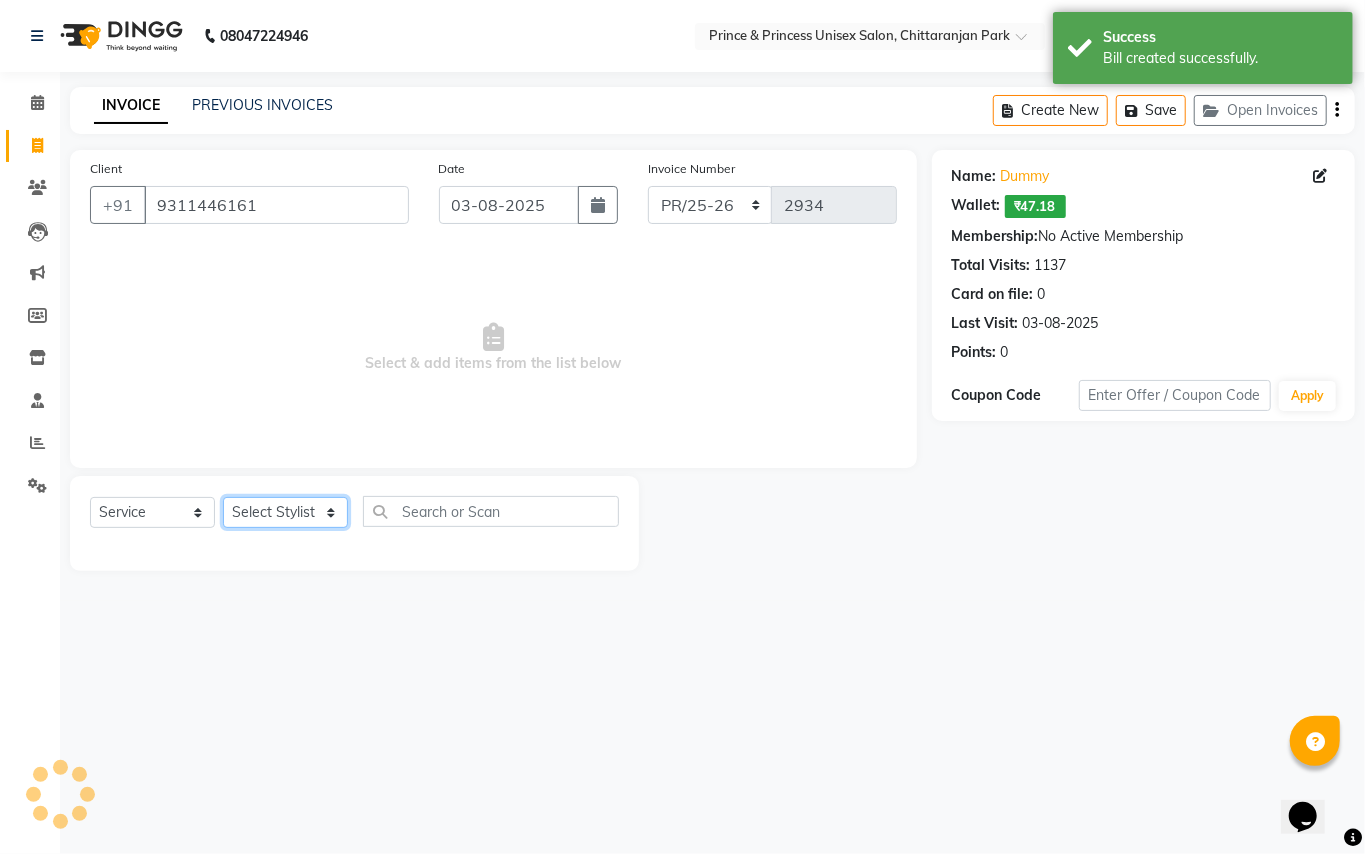 click on "Select Stylist ABHISHEK AJEET AJEET NEW ARUN ASLAM CHANDAN GUDDU MAHESH MANI MEENAKSHI MONU PINKI RAHUL RISHI SANDEEP SONIYA TABASSUM XYZ" 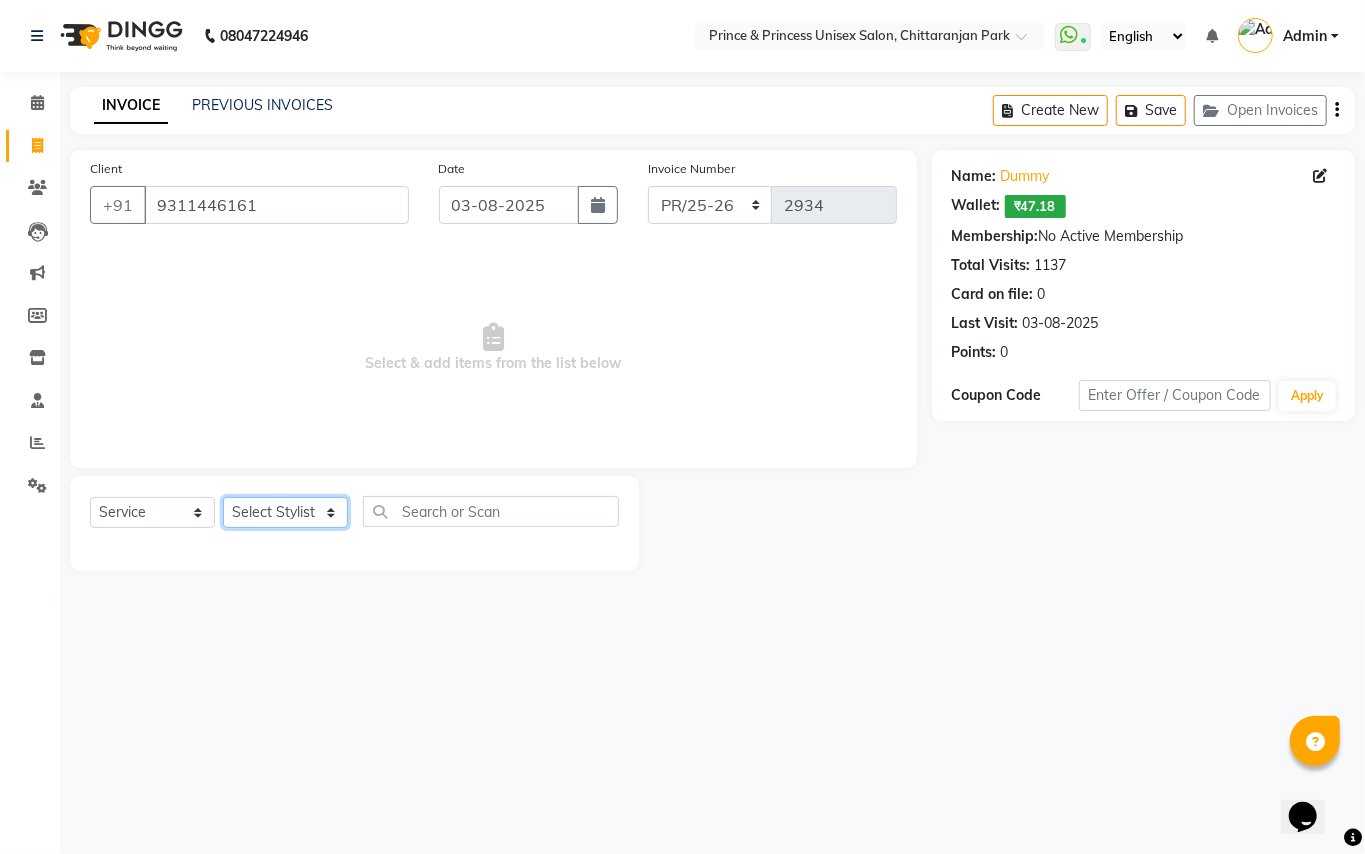 select on "87445" 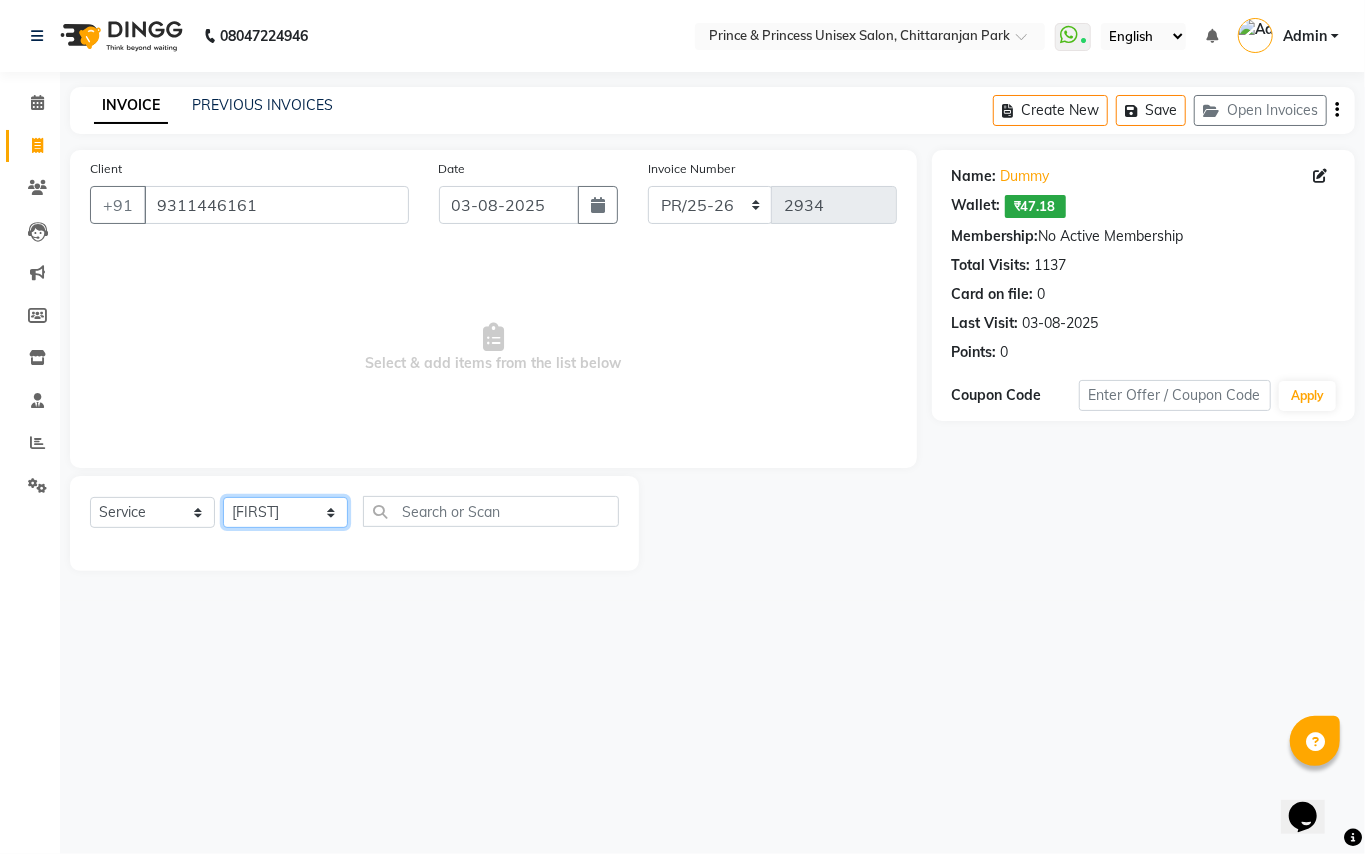drag, startPoint x: 261, startPoint y: 510, endPoint x: 506, endPoint y: 516, distance: 245.07346 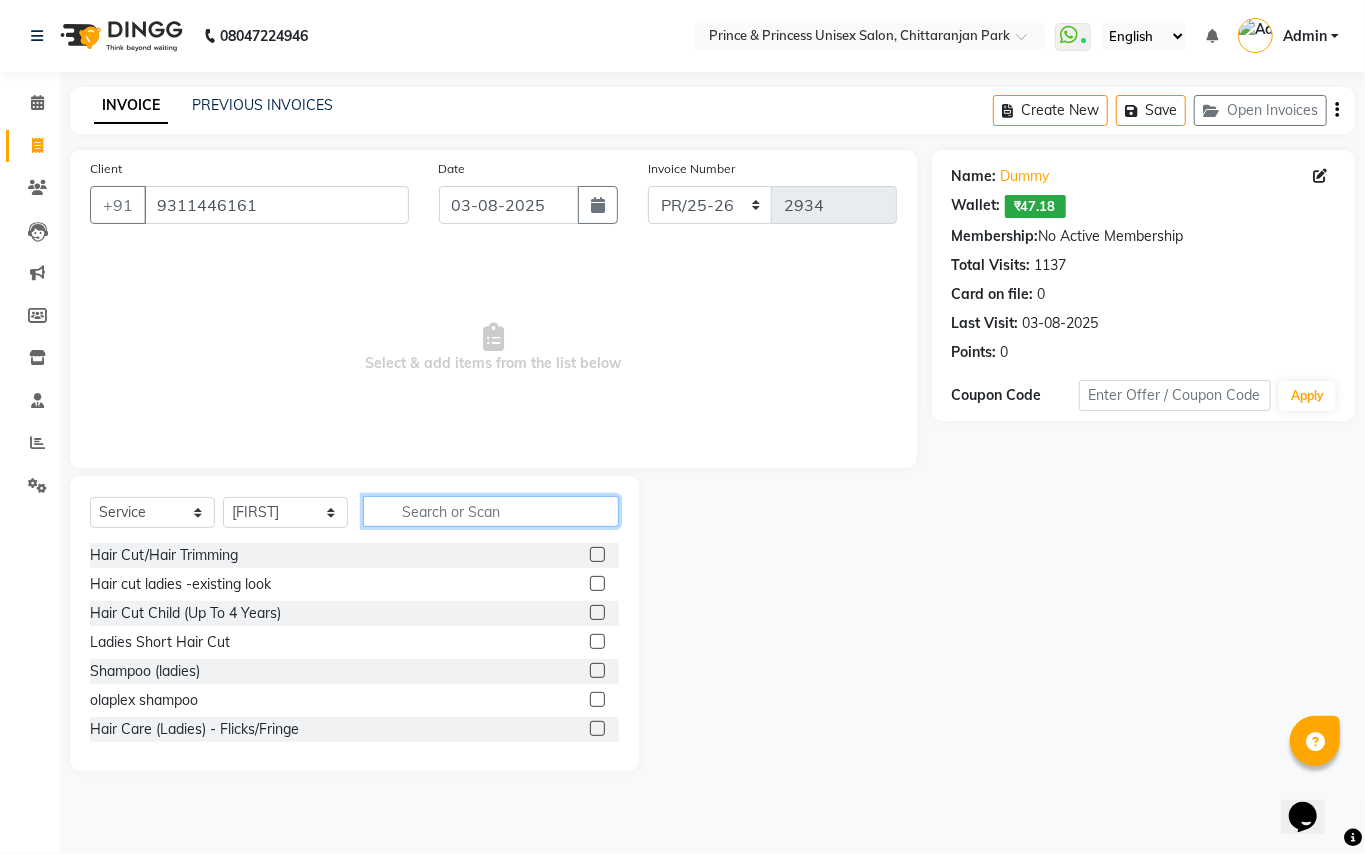click 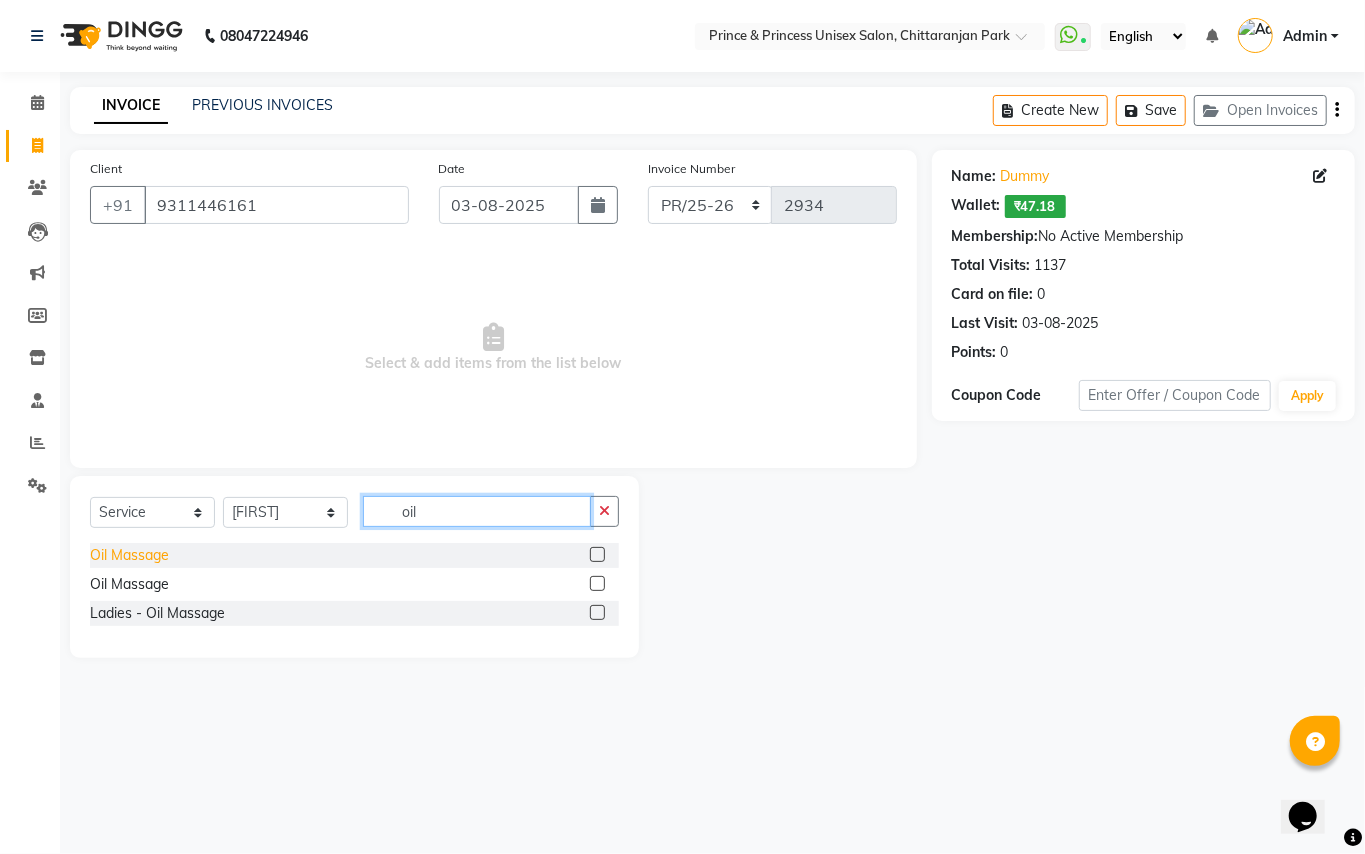 type on "oil" 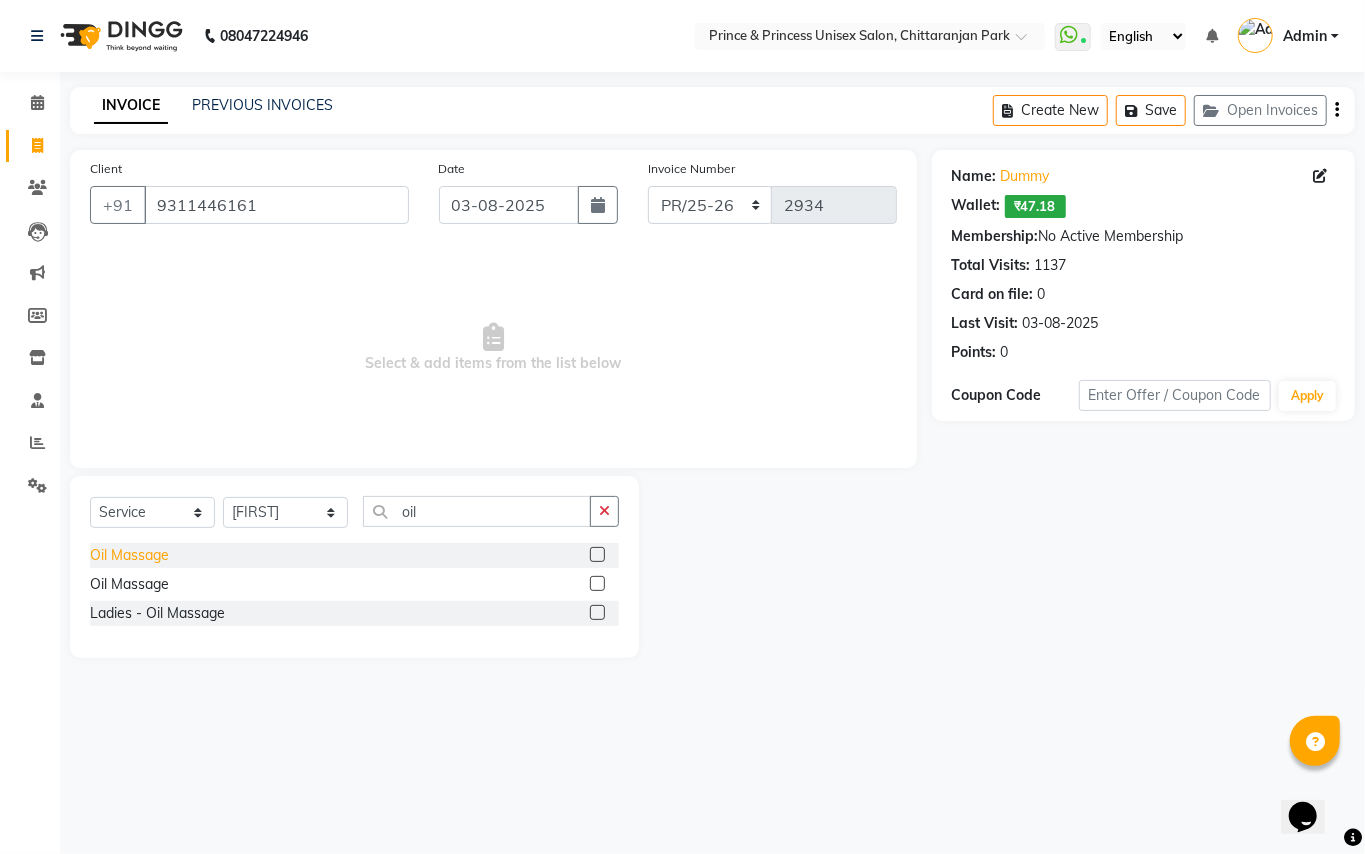 click on "Oil Massage" 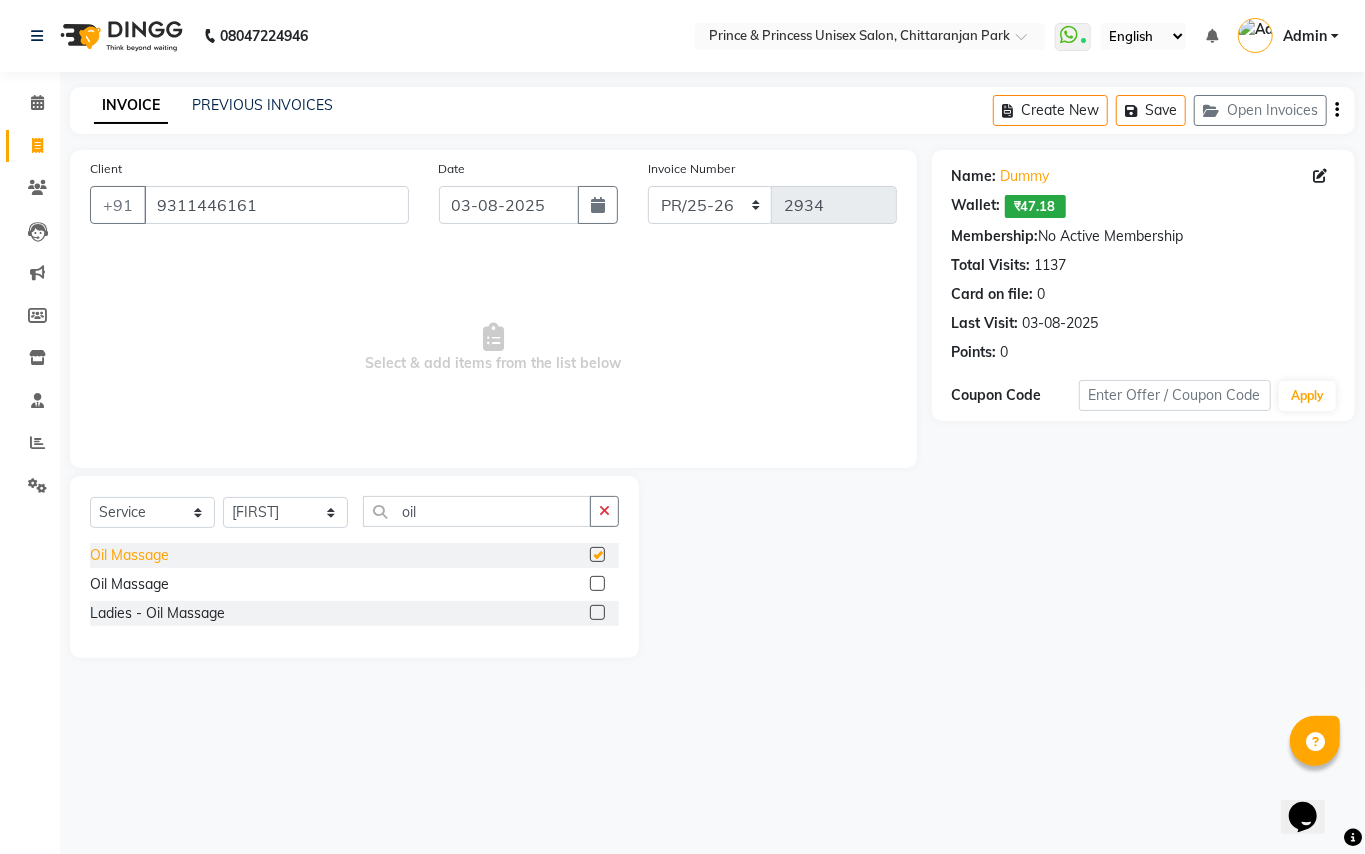 checkbox on "false" 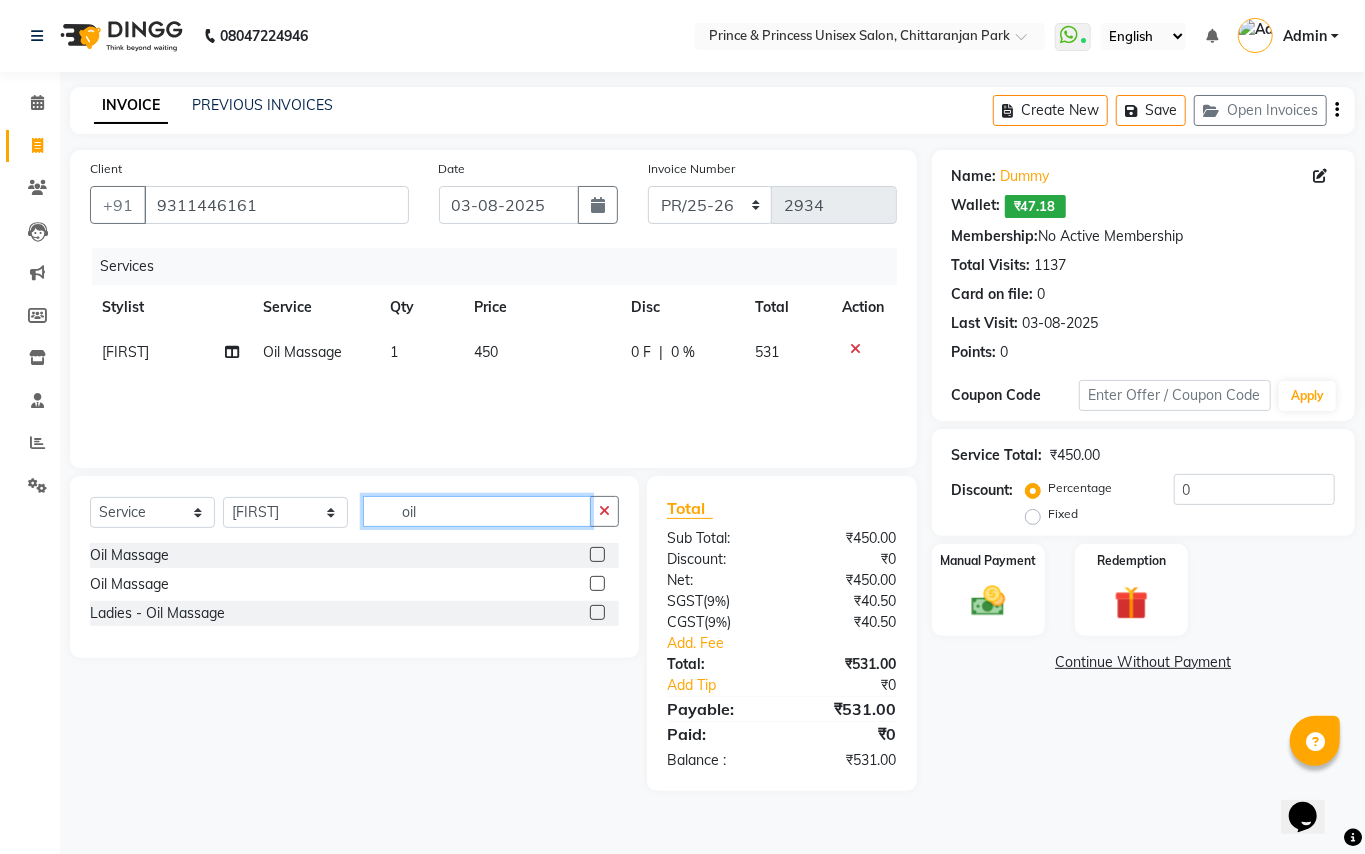 drag, startPoint x: 434, startPoint y: 509, endPoint x: 206, endPoint y: 362, distance: 271.2803 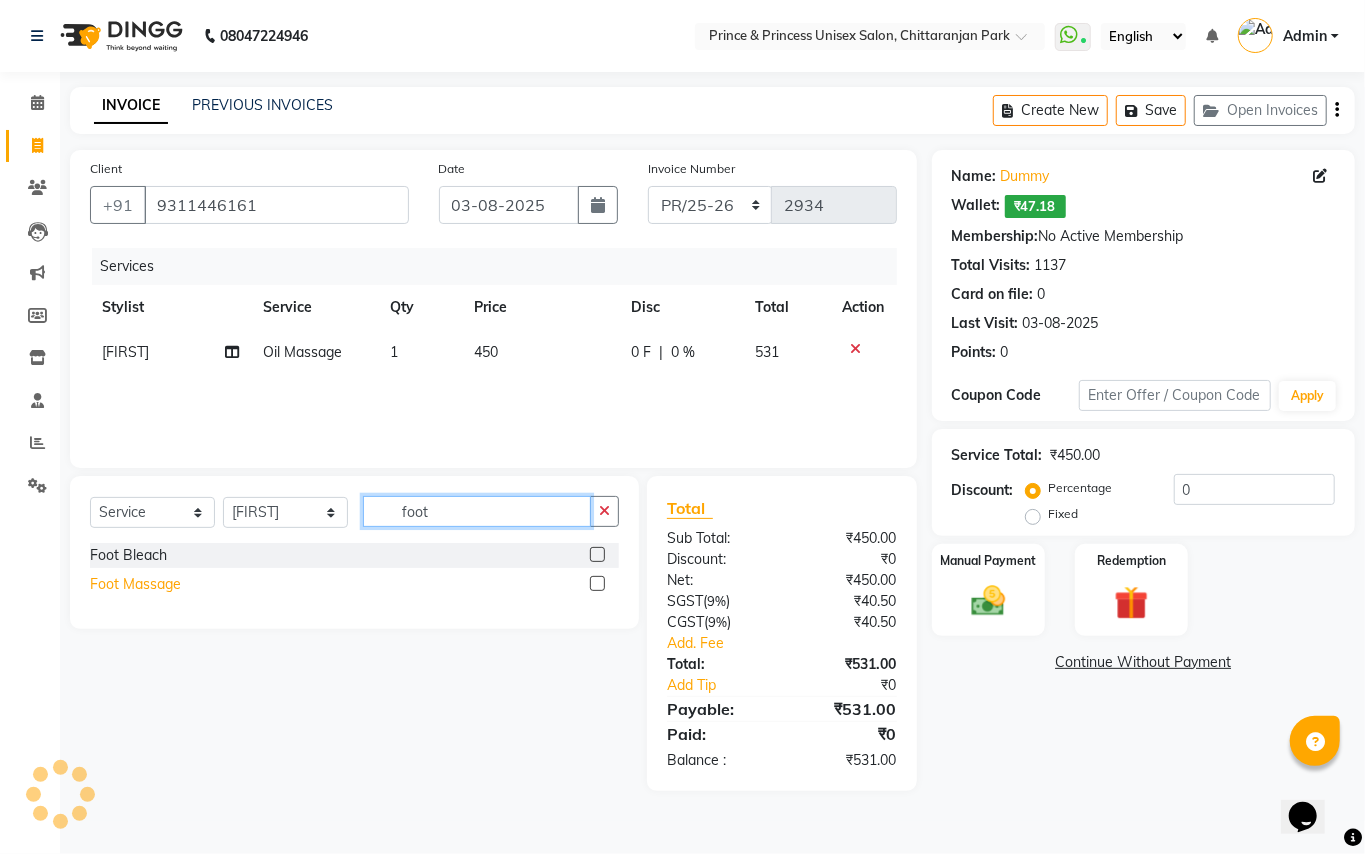 type on "foot" 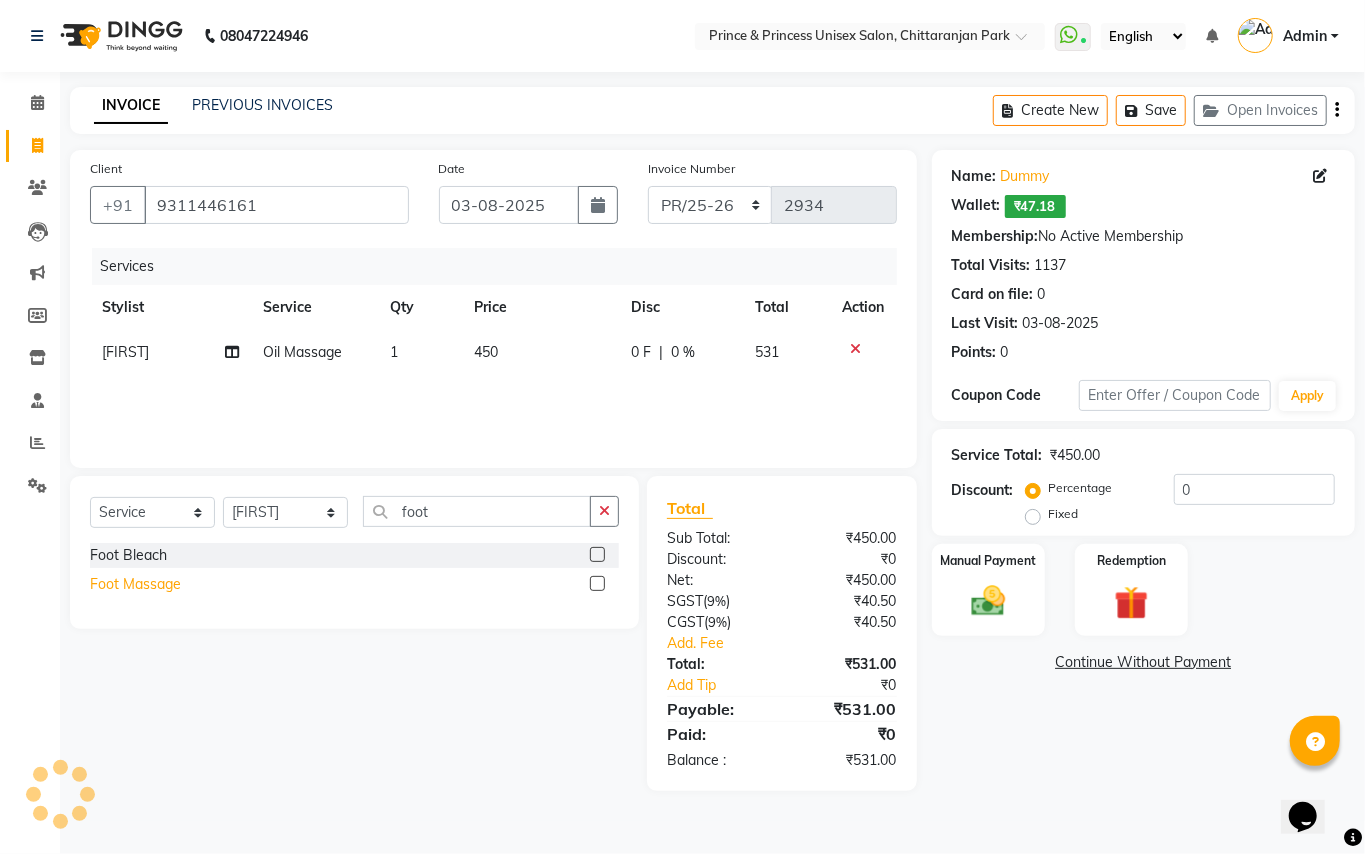 click on "Foot Massage" 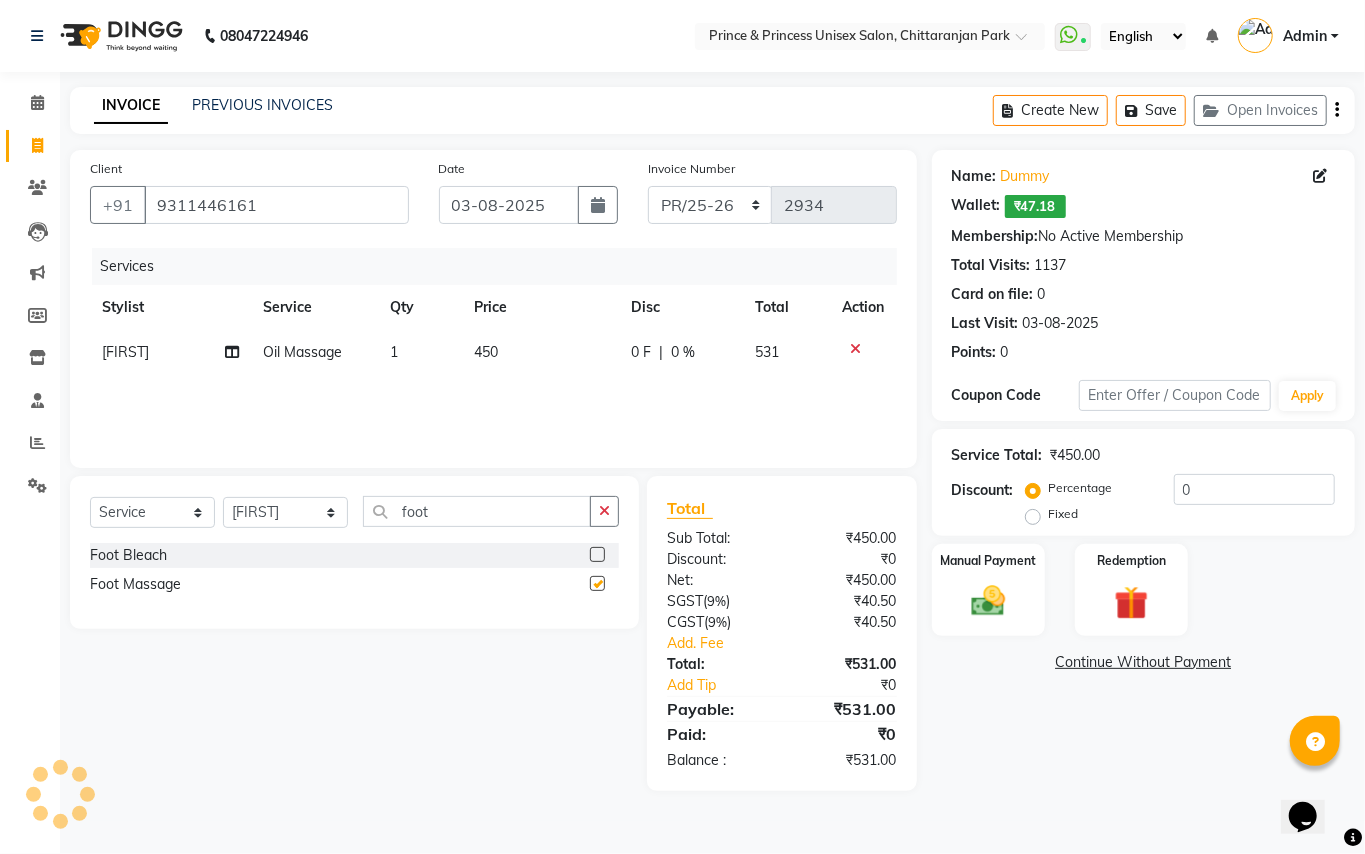checkbox on "false" 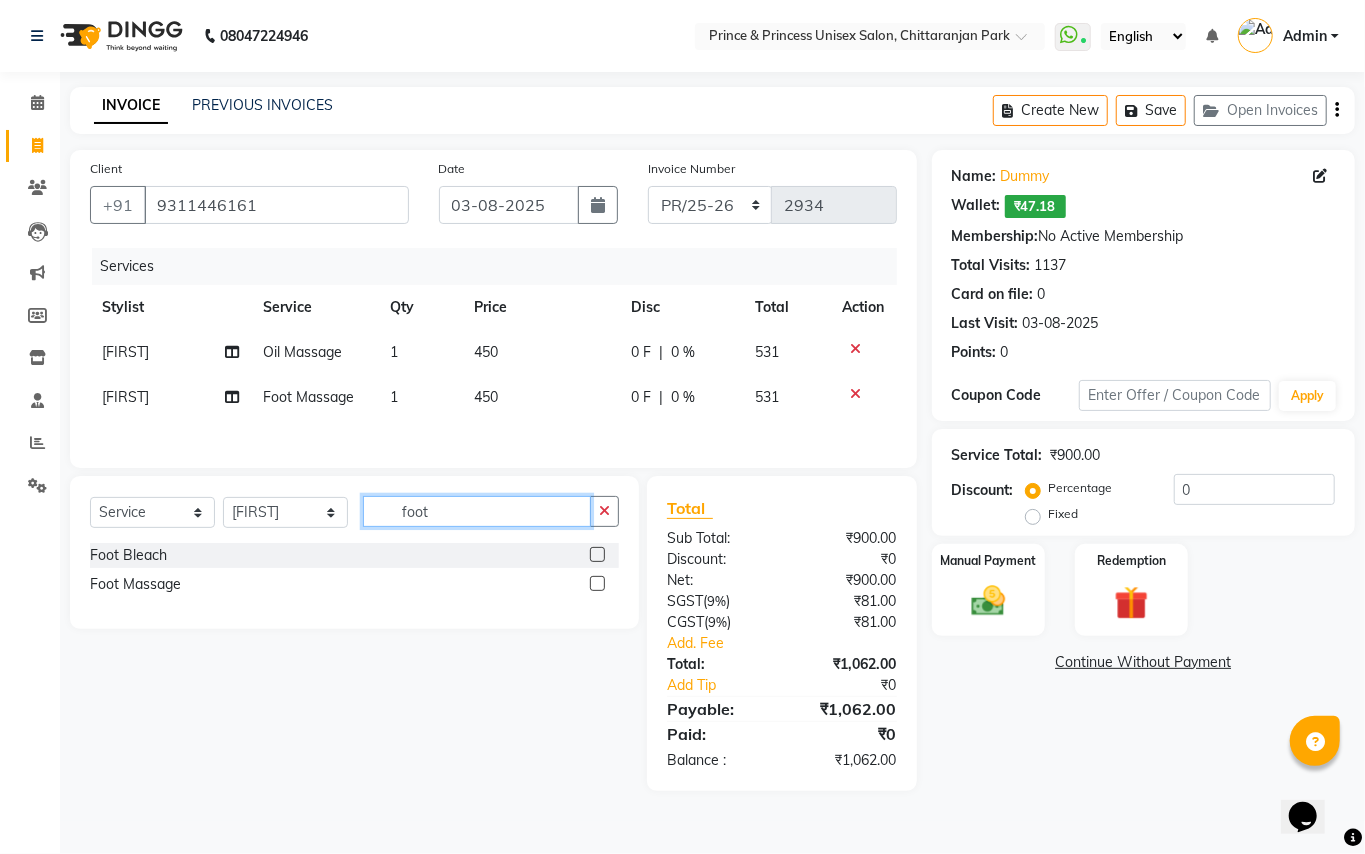 drag, startPoint x: 381, startPoint y: 497, endPoint x: 256, endPoint y: 161, distance: 358.49826 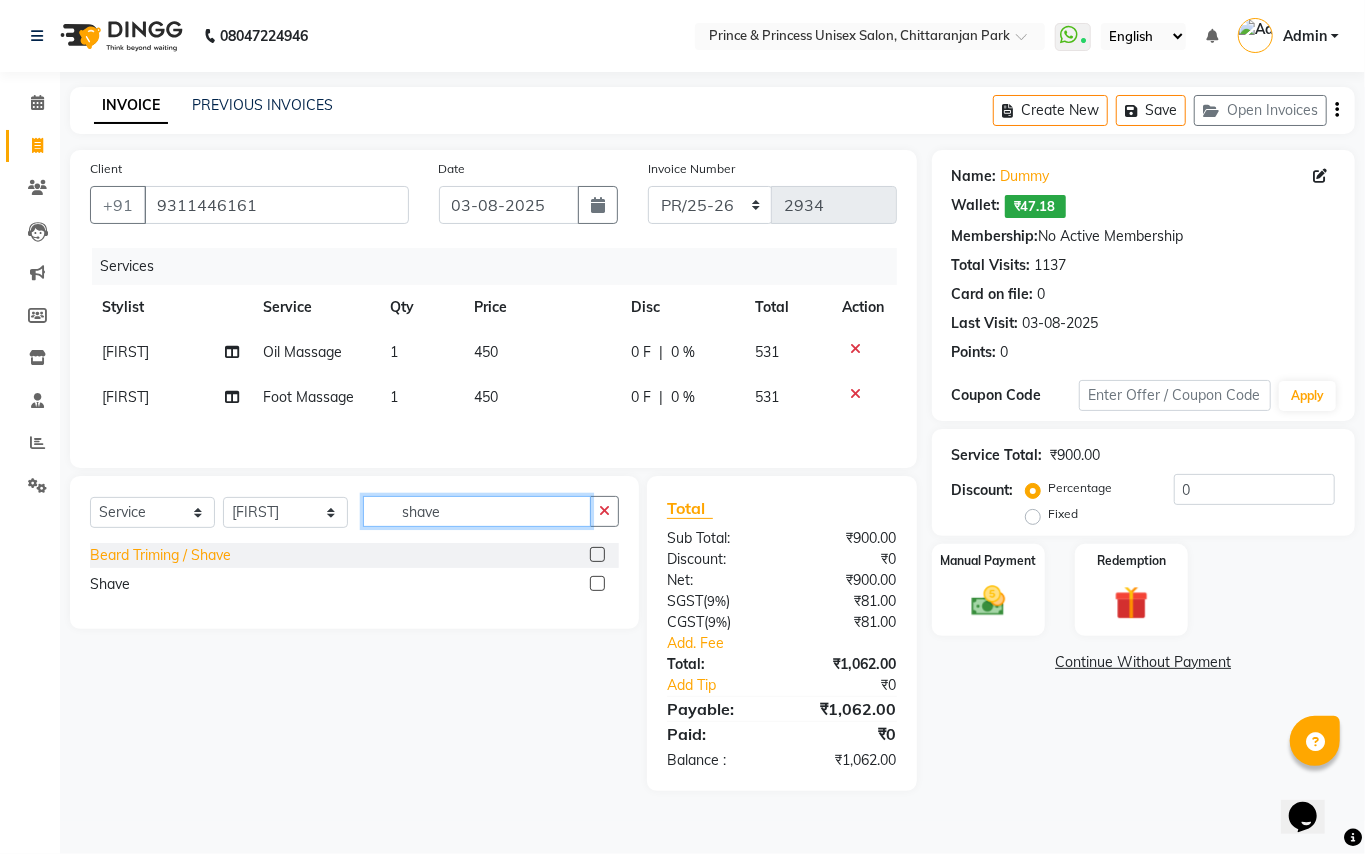 type on "shave" 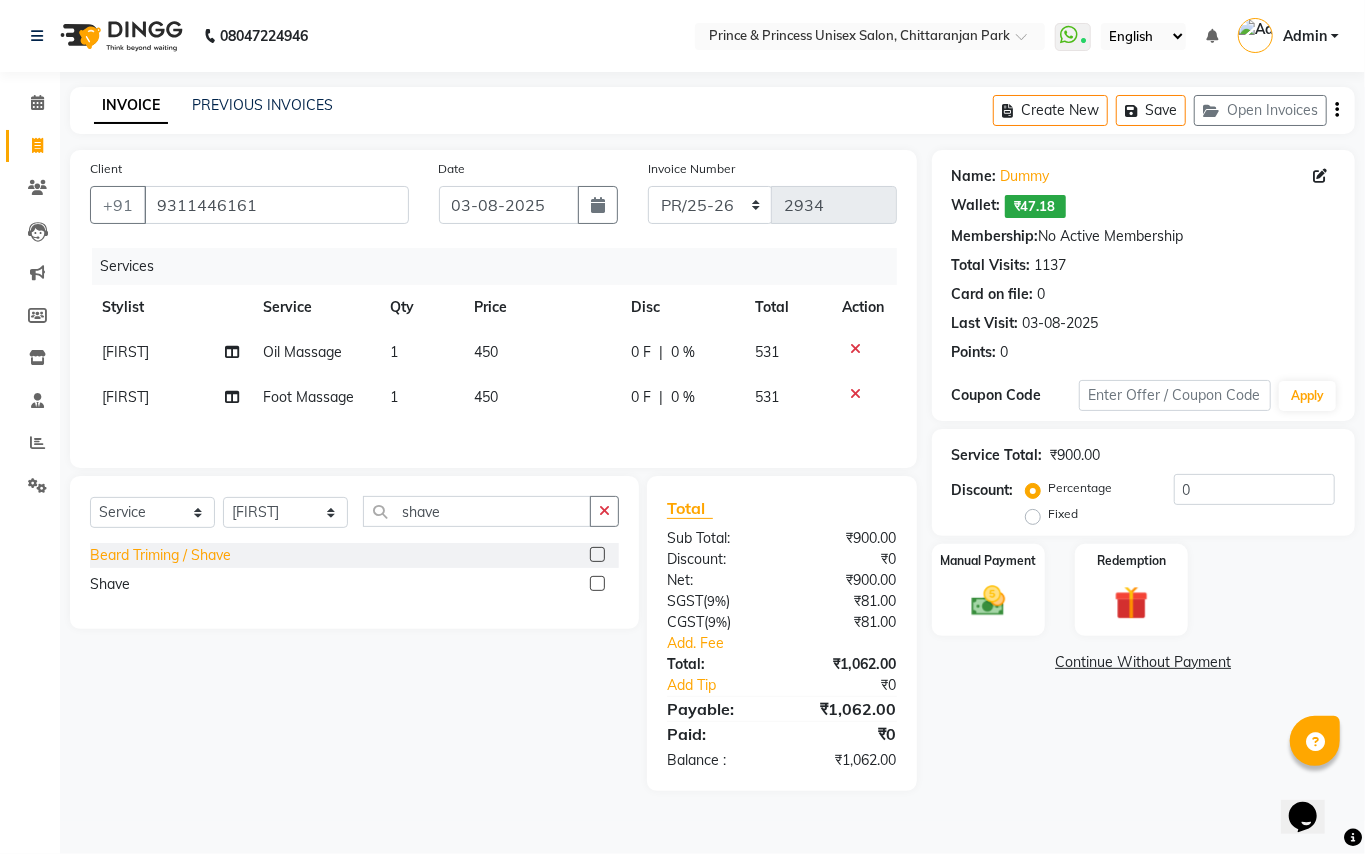 click on "Beard Triming / Shave" 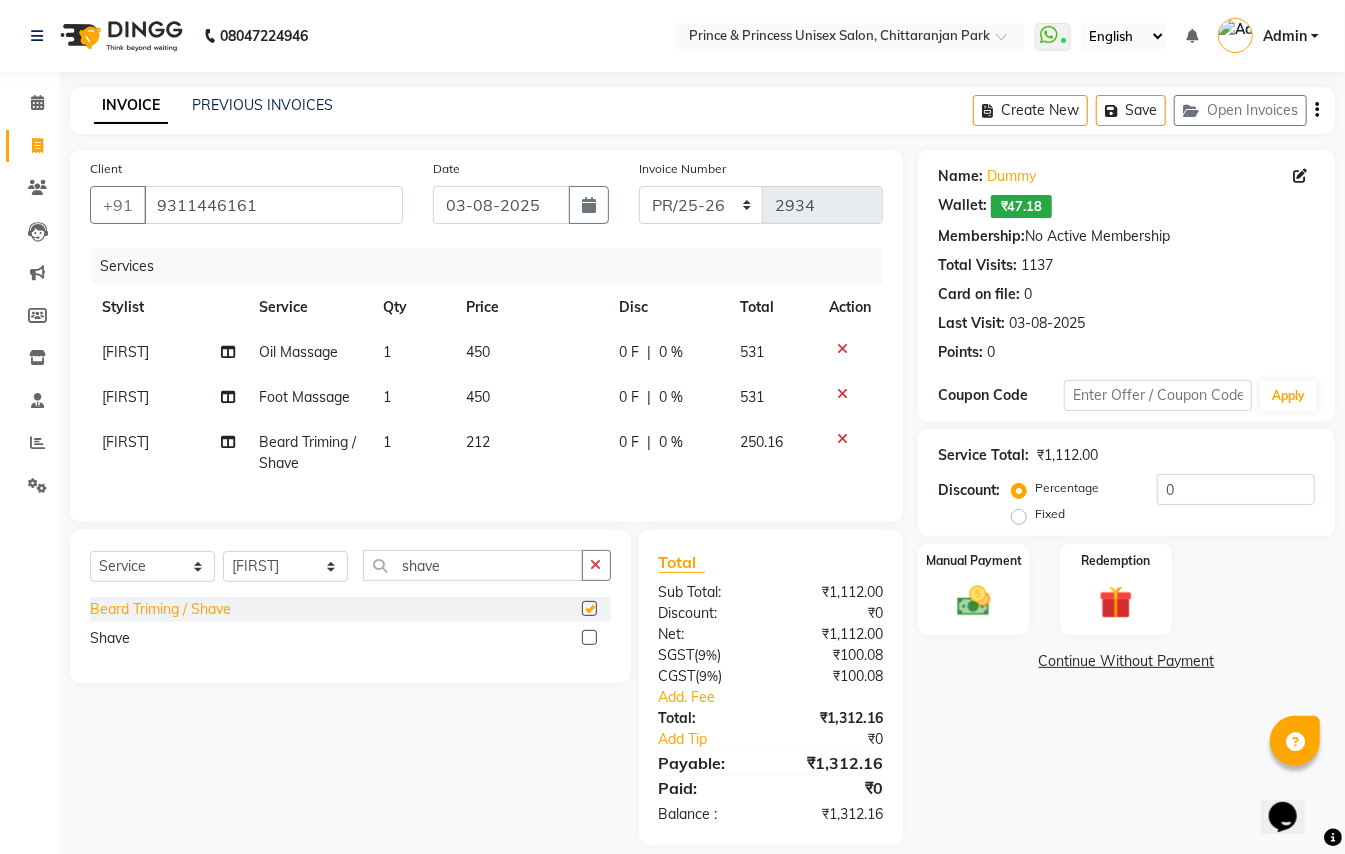 checkbox on "false" 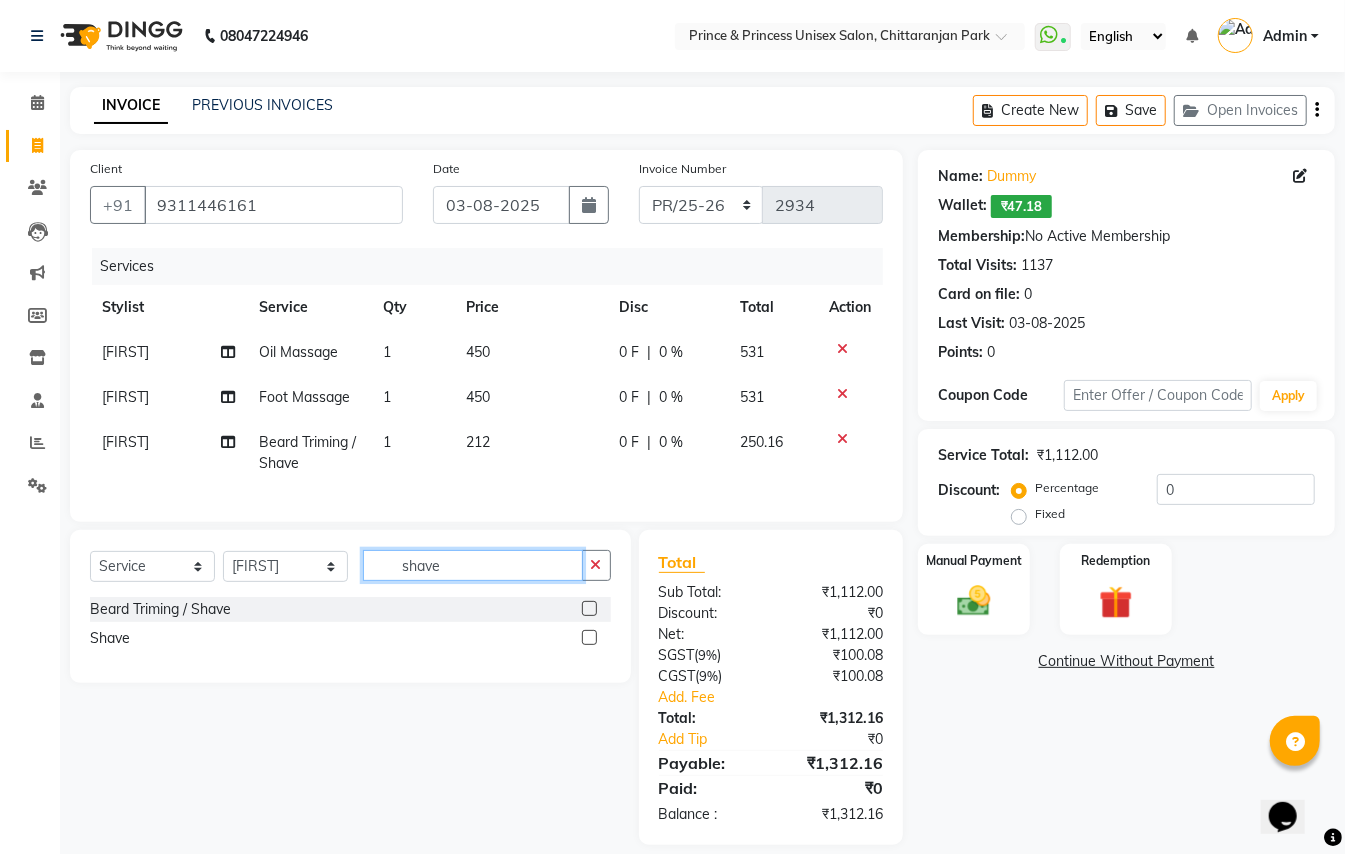 drag, startPoint x: 445, startPoint y: 584, endPoint x: 137, endPoint y: 354, distance: 384.40082 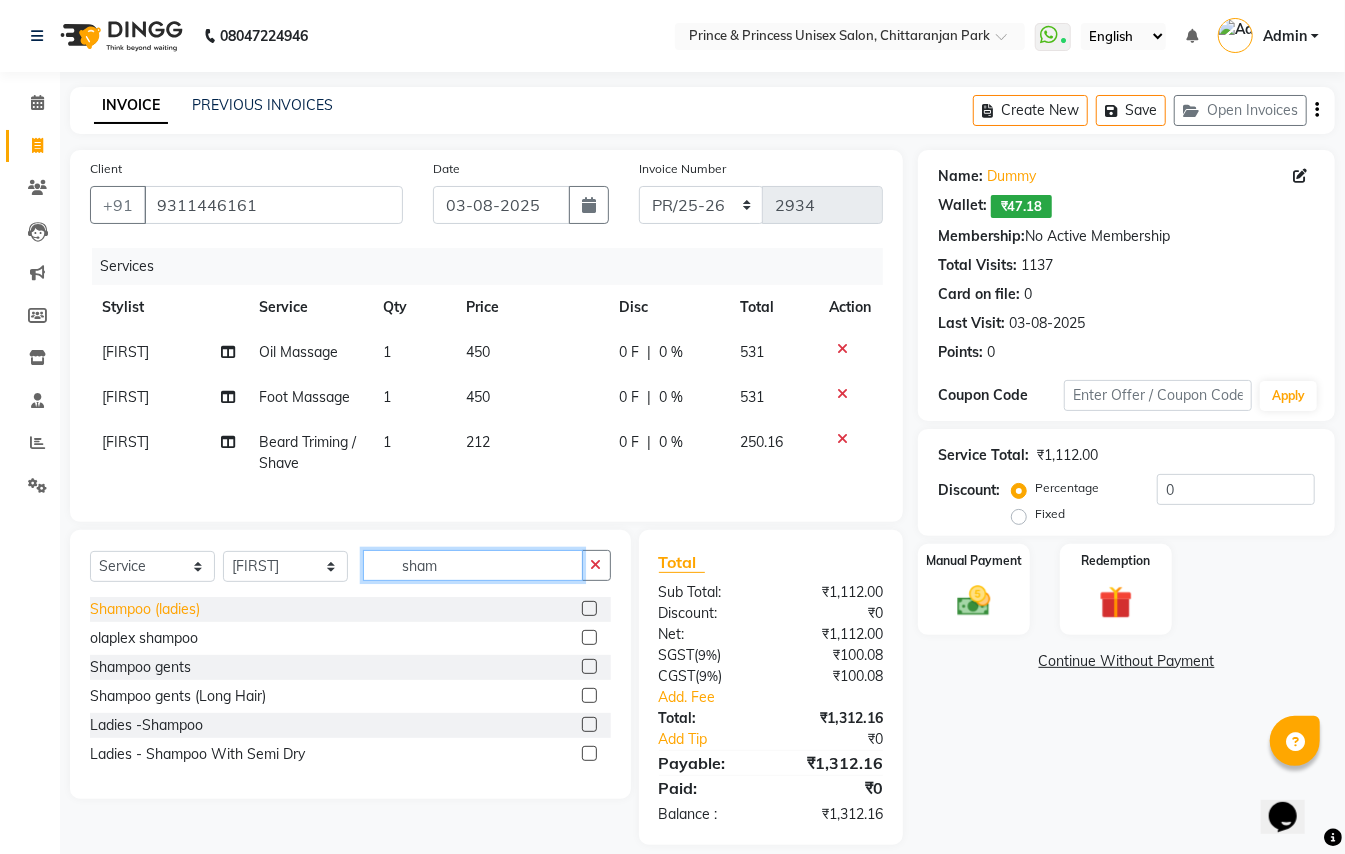type on "sham" 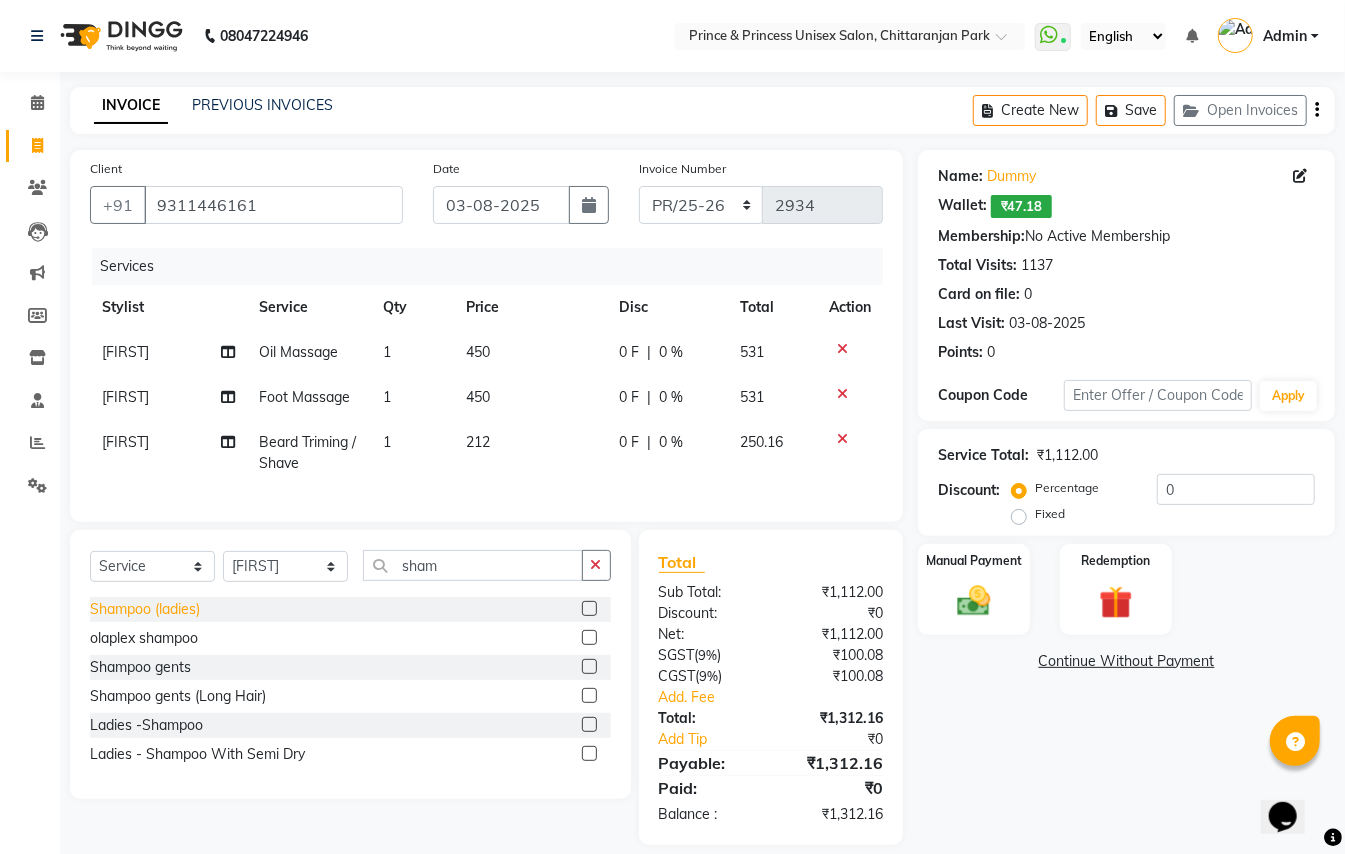 click on "Shampoo (ladies)" 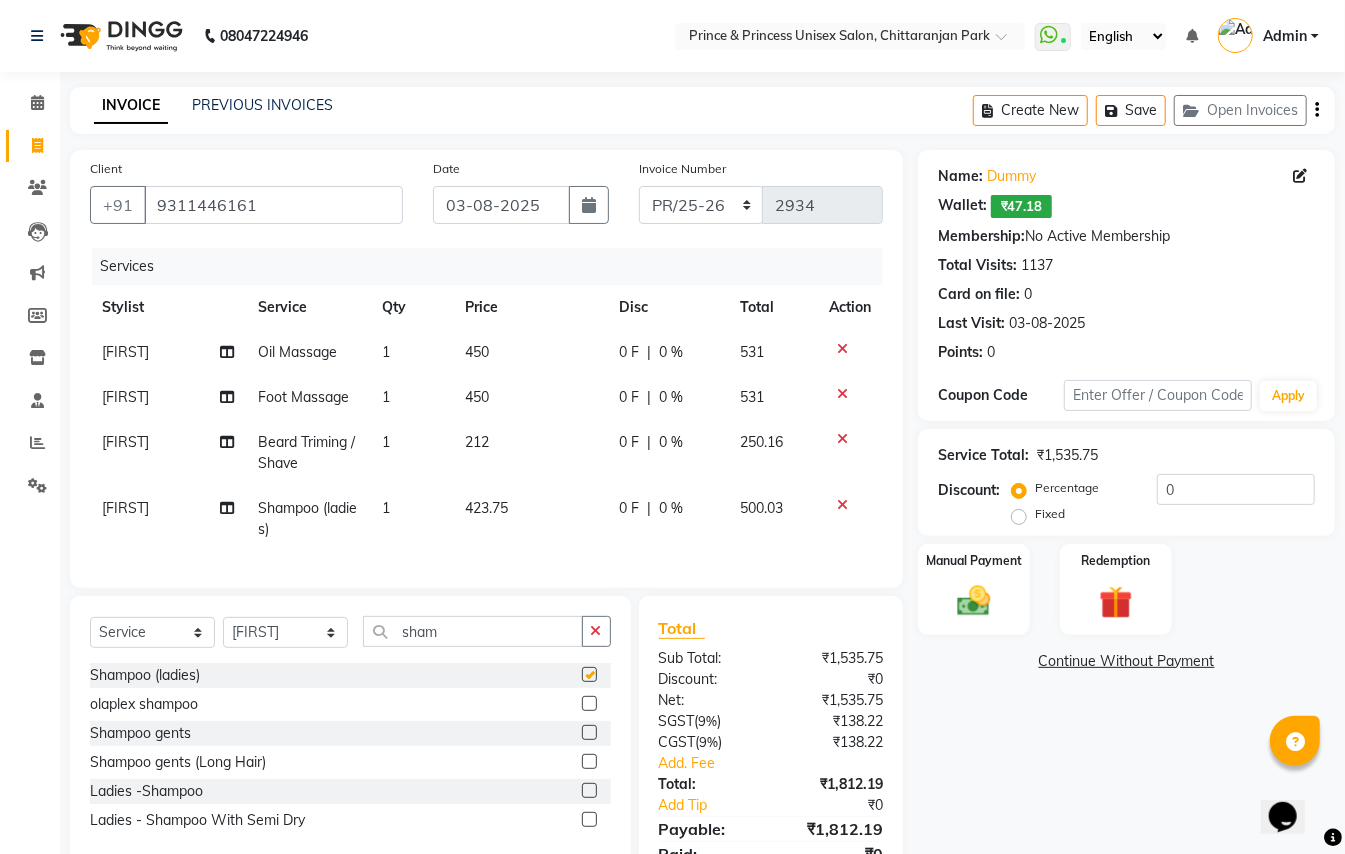 checkbox on "false" 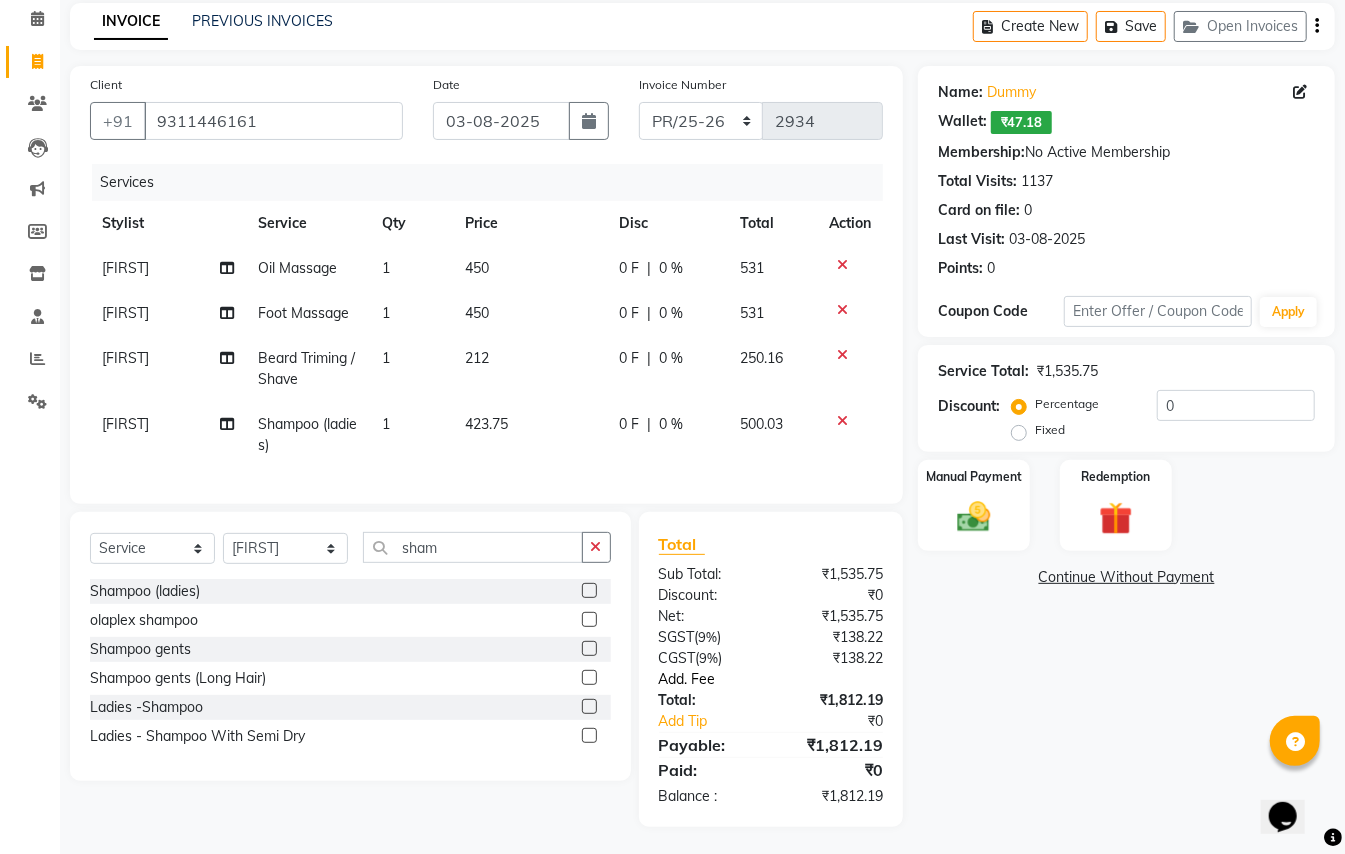 scroll, scrollTop: 106, scrollLeft: 0, axis: vertical 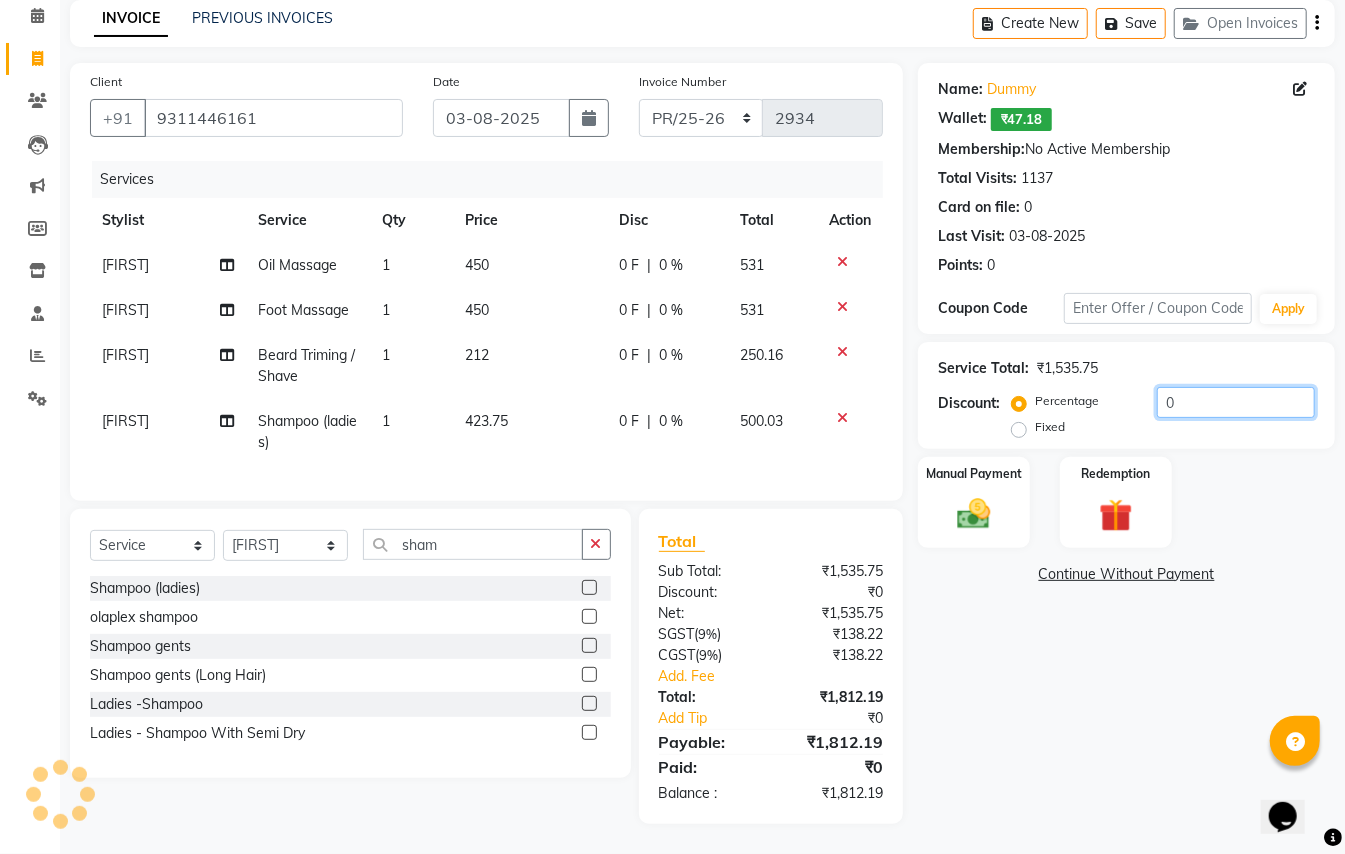 click on "0" 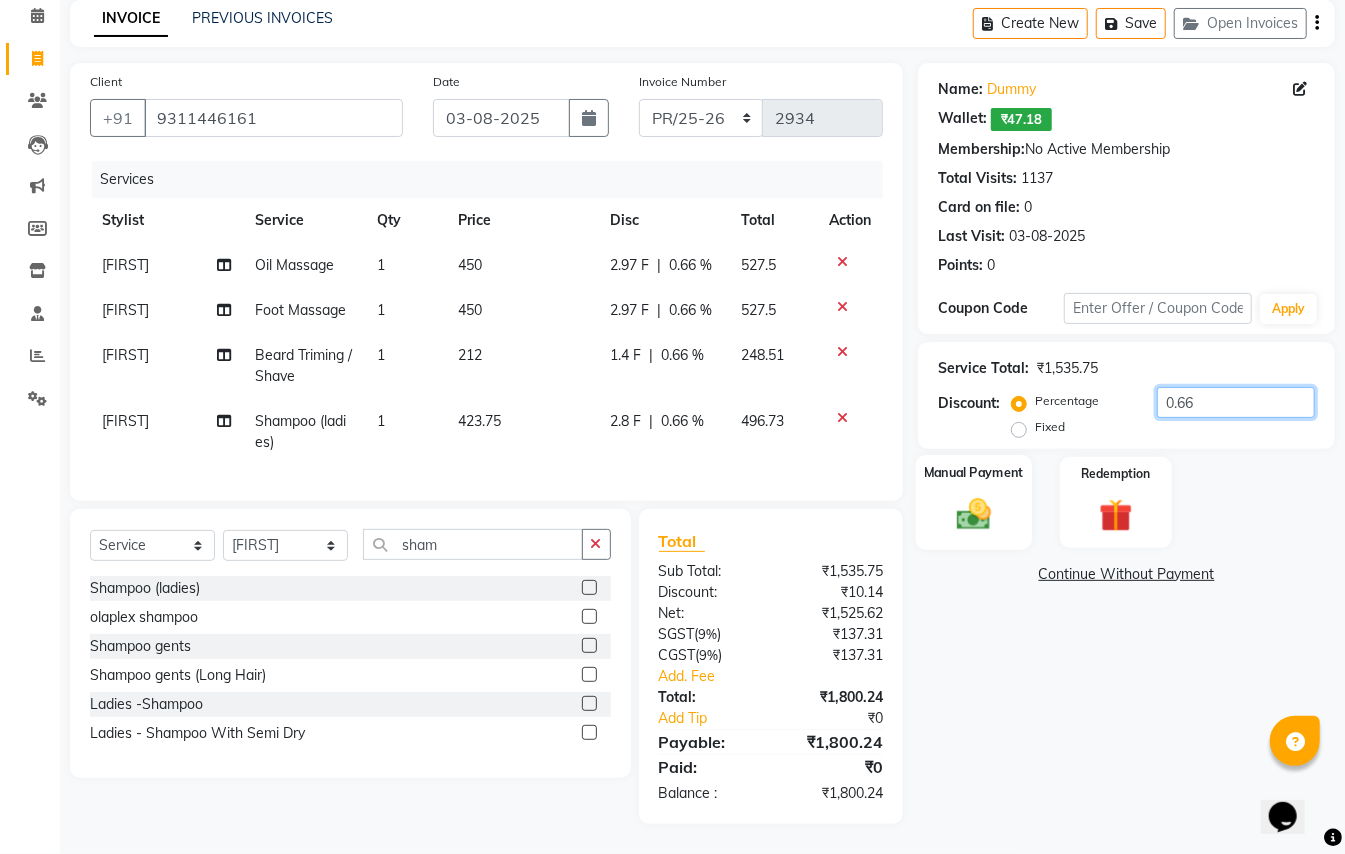 type on "0.66" 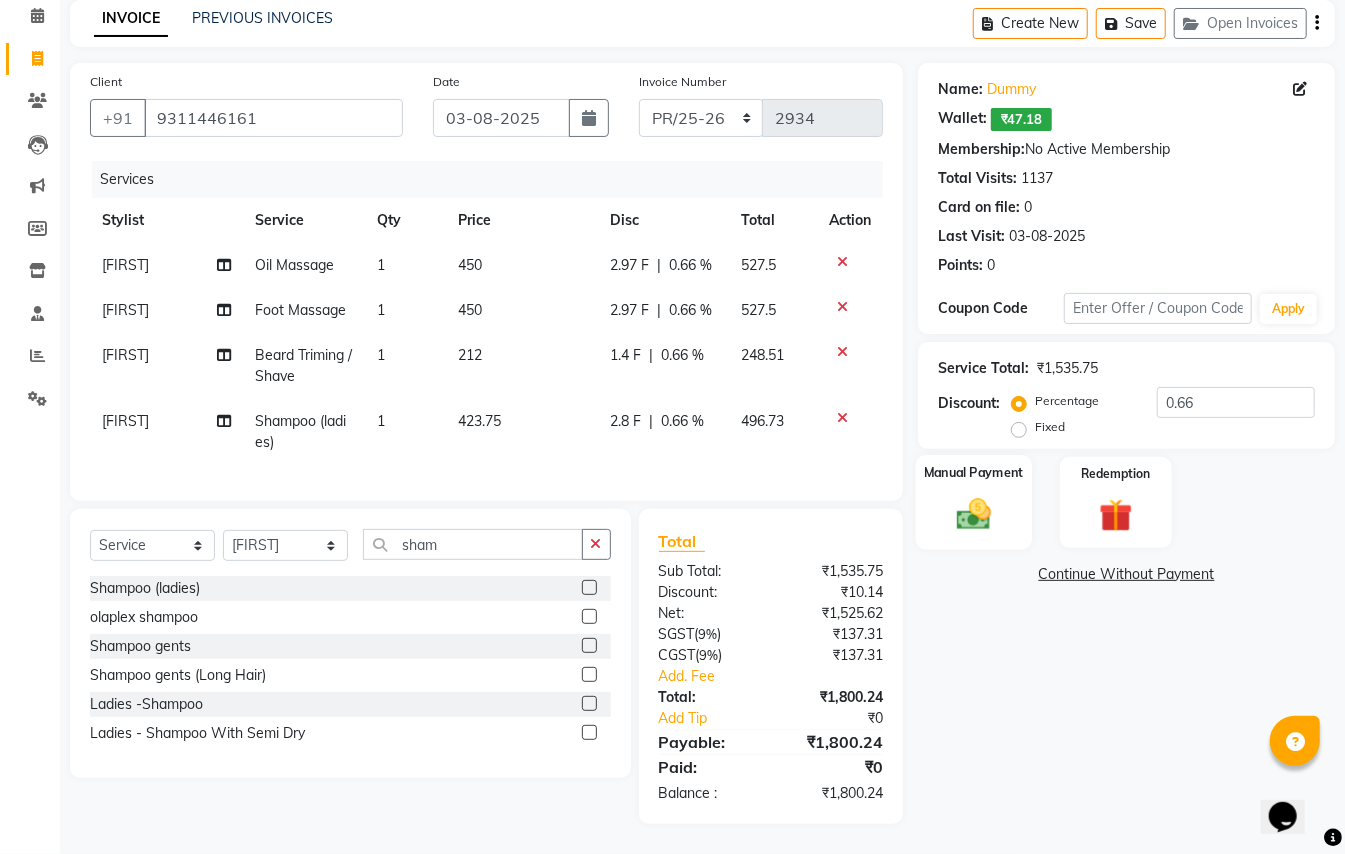 click 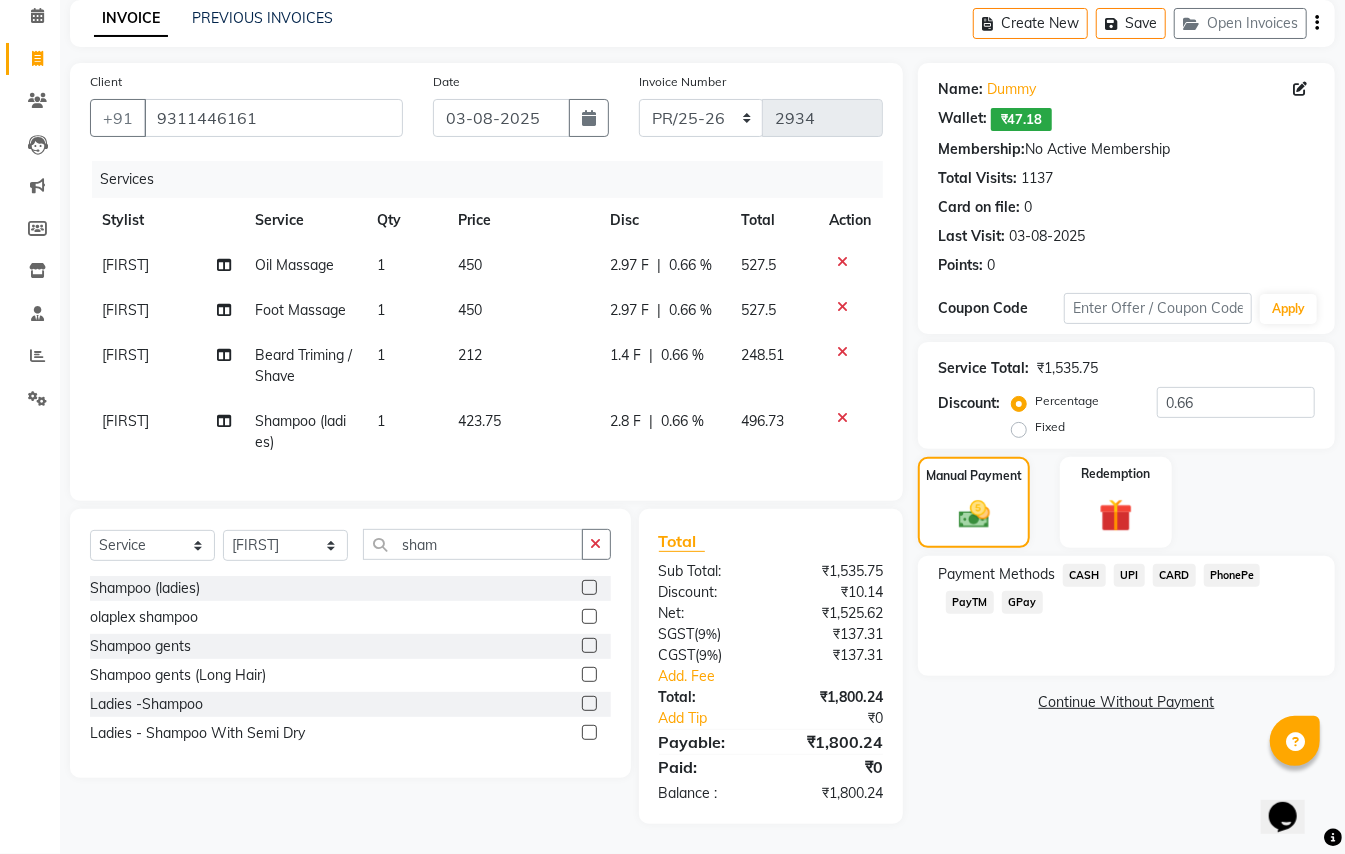 click on "CASH" 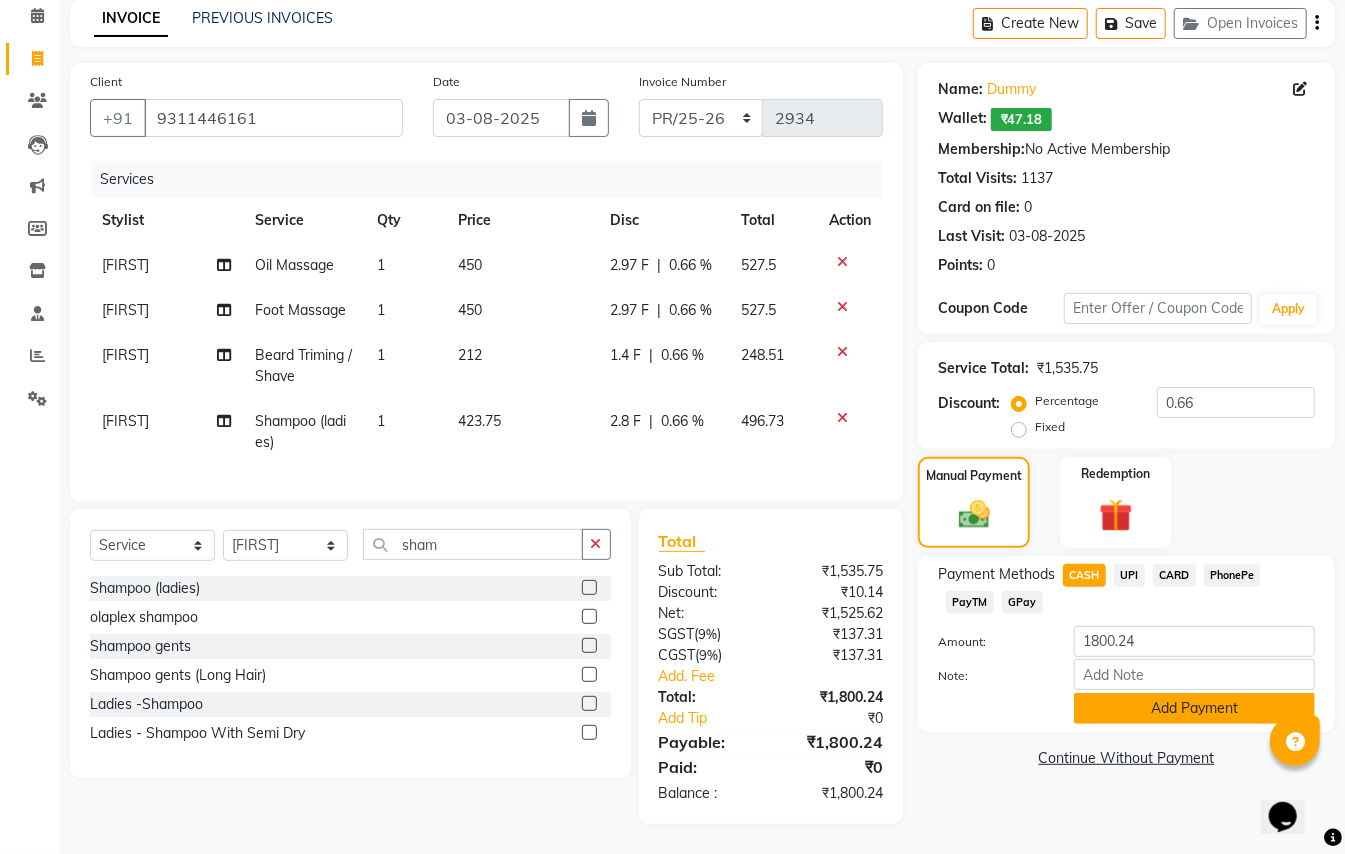 click on "Add Payment" 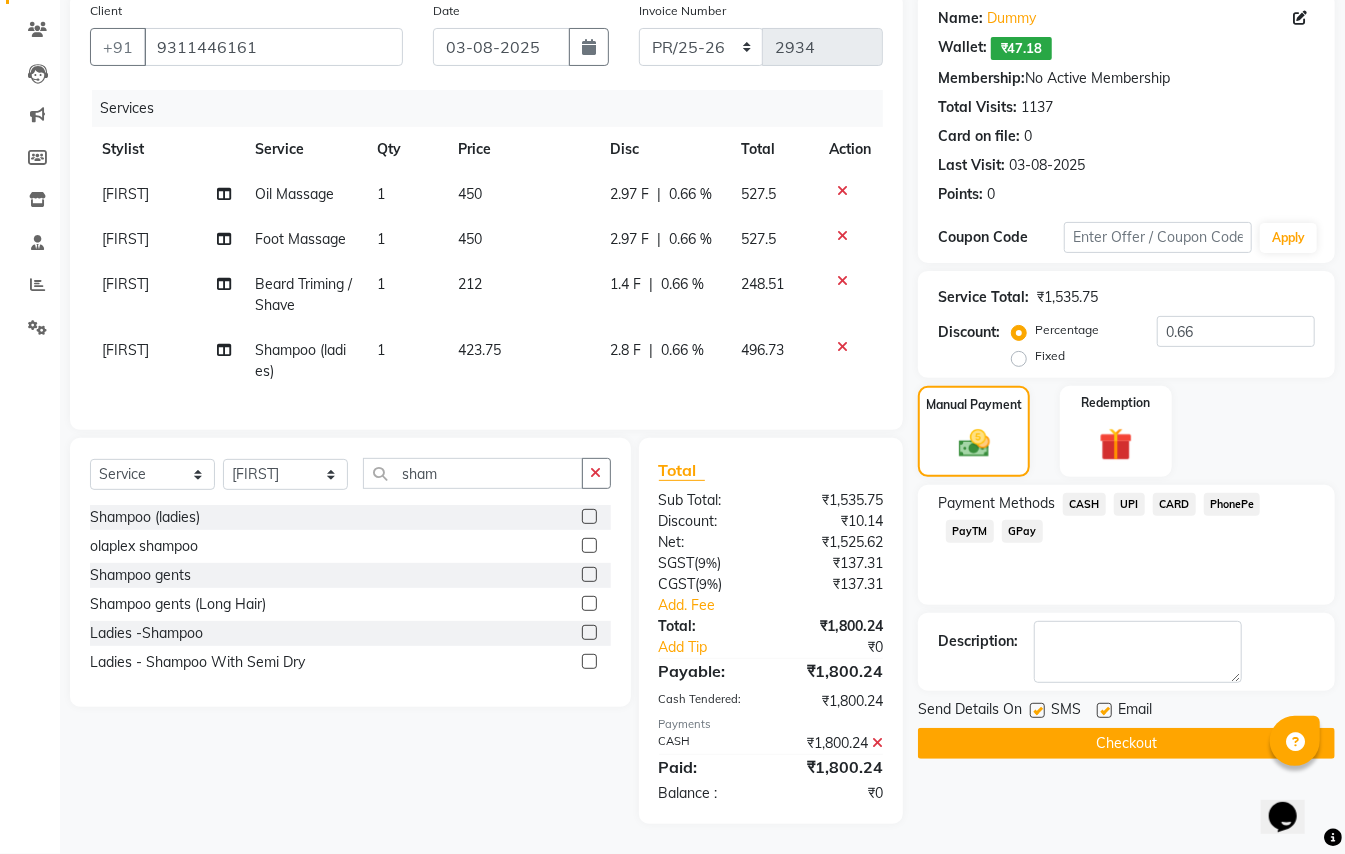 scroll, scrollTop: 177, scrollLeft: 0, axis: vertical 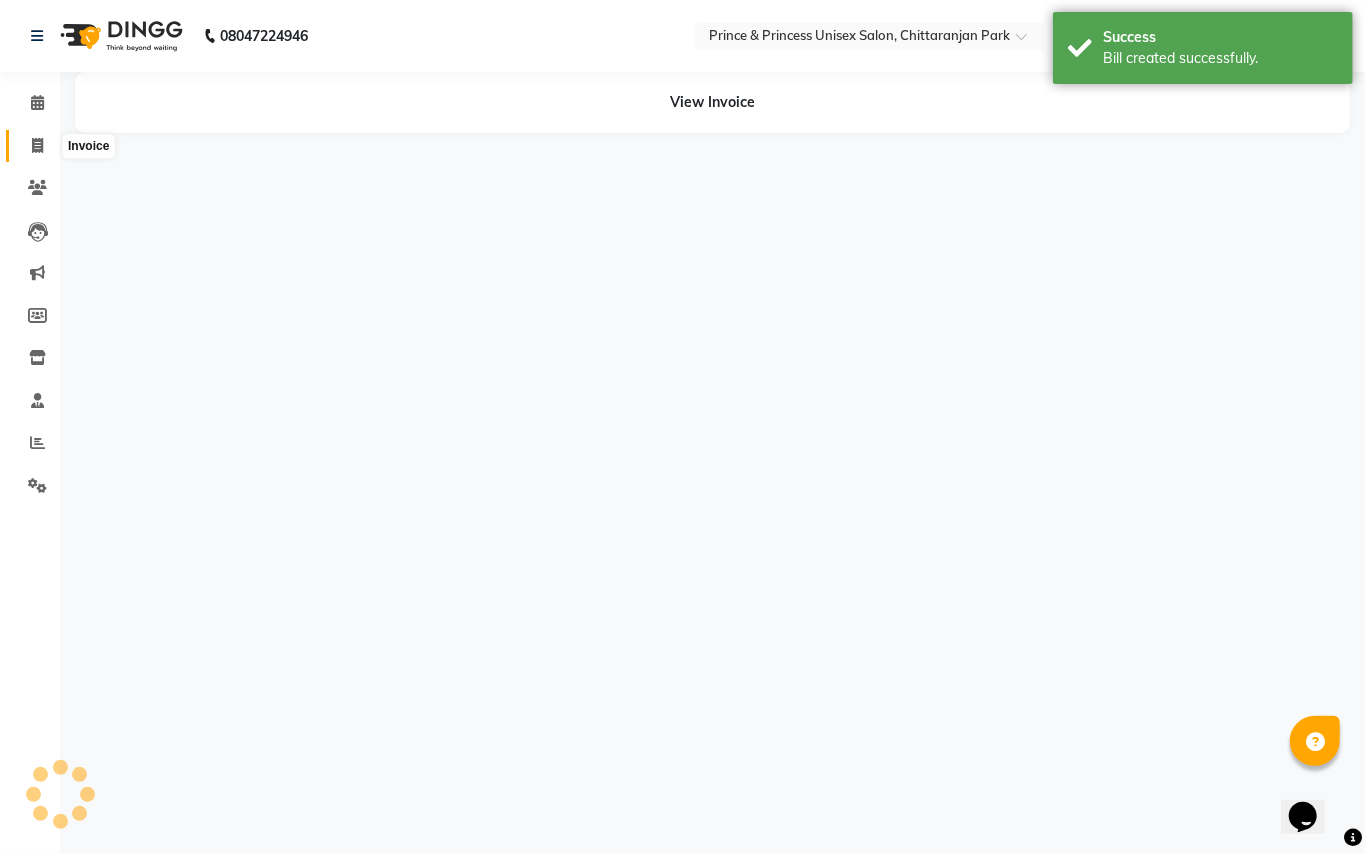 click 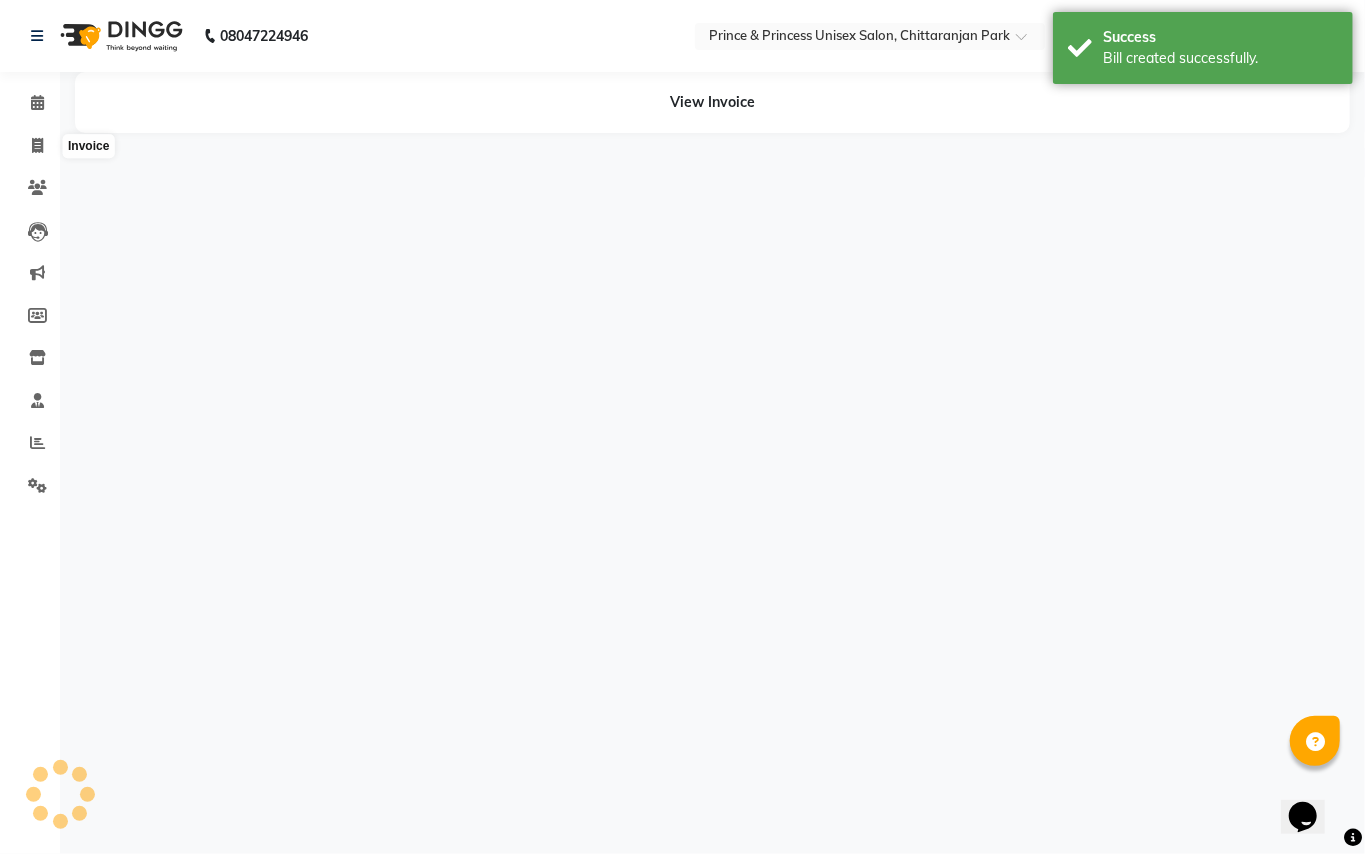 select on "service" 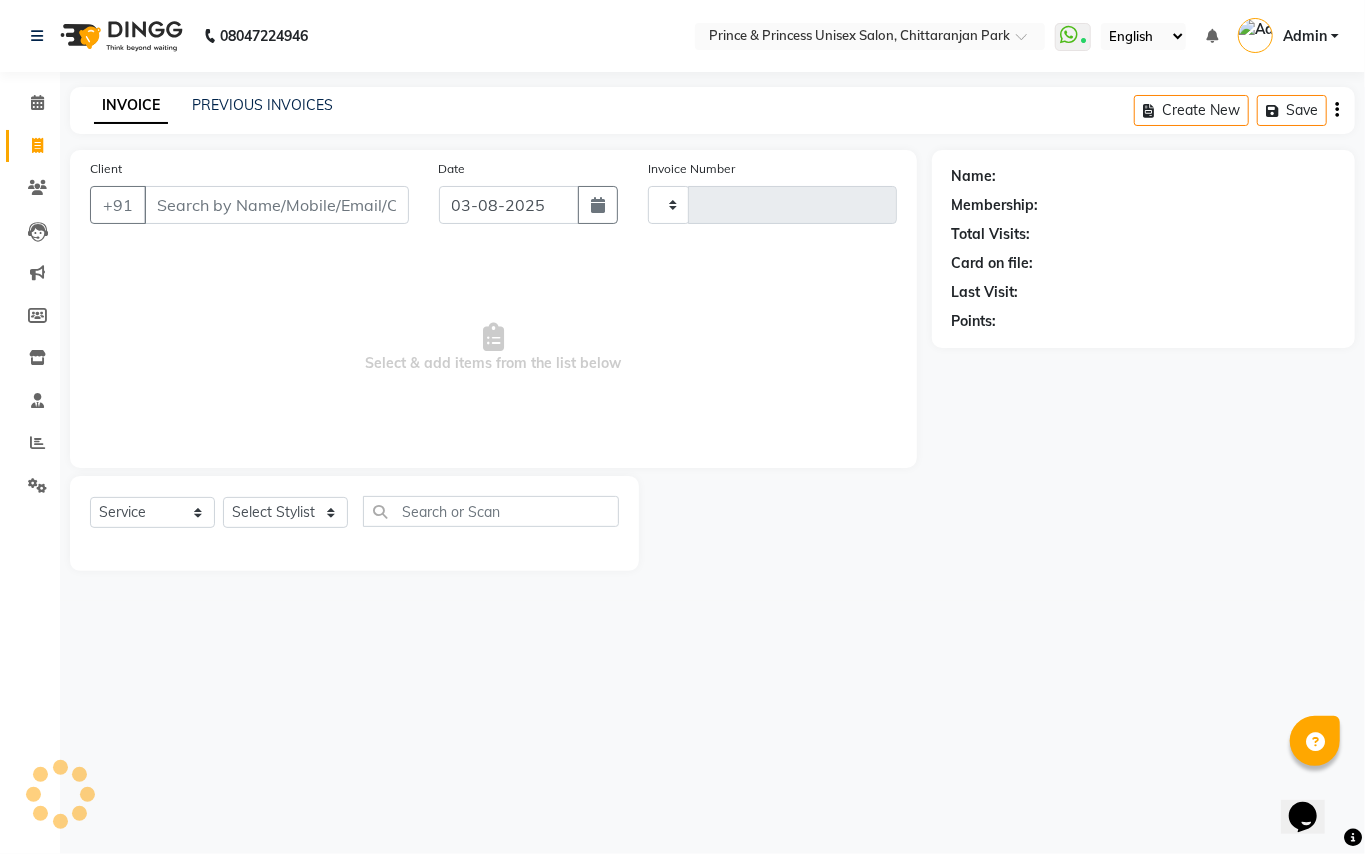 click on "Client" at bounding box center (276, 205) 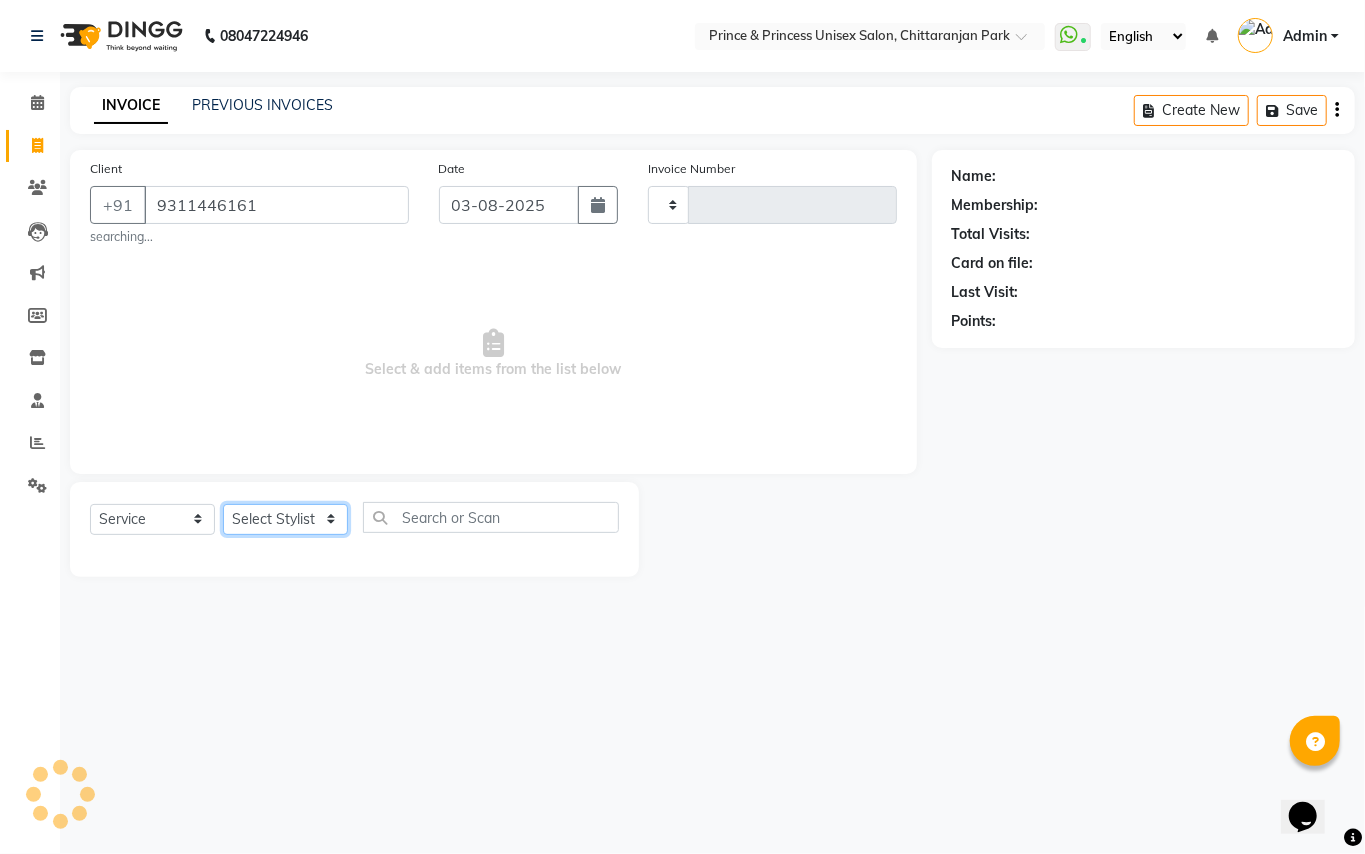 click on "Select Stylist" 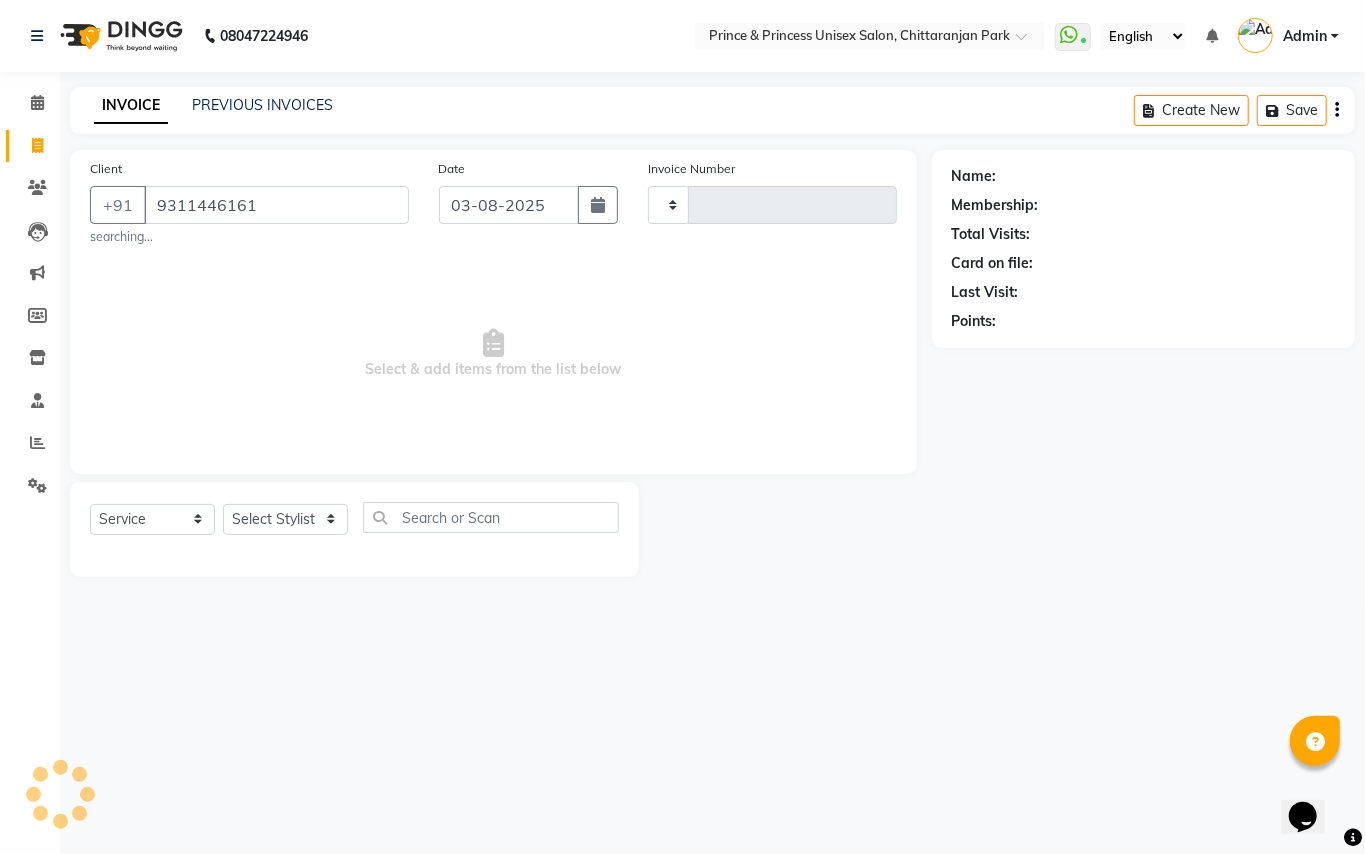 click on "Select & add items from the list below" at bounding box center [493, 354] 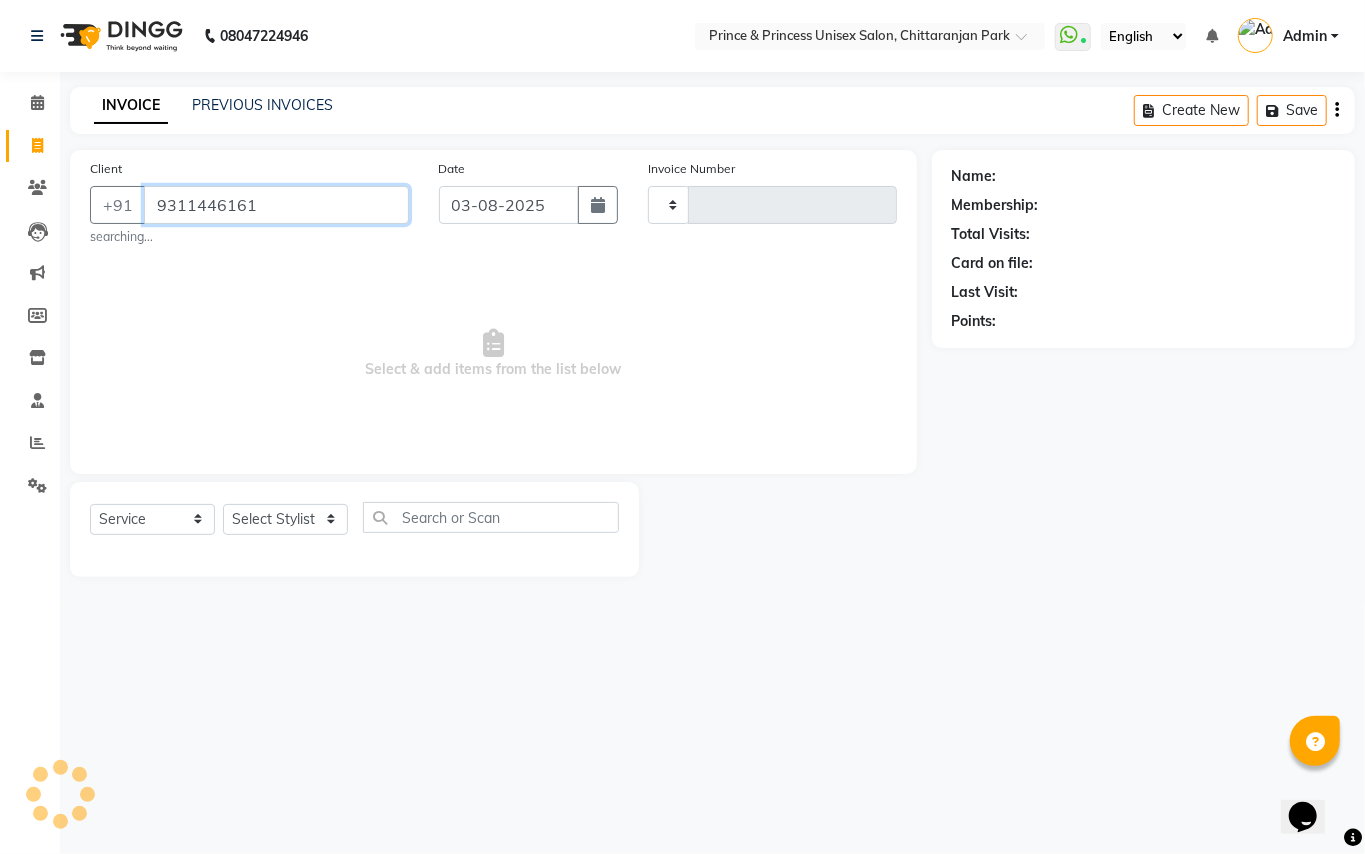 click on "9311446161" at bounding box center (276, 205) 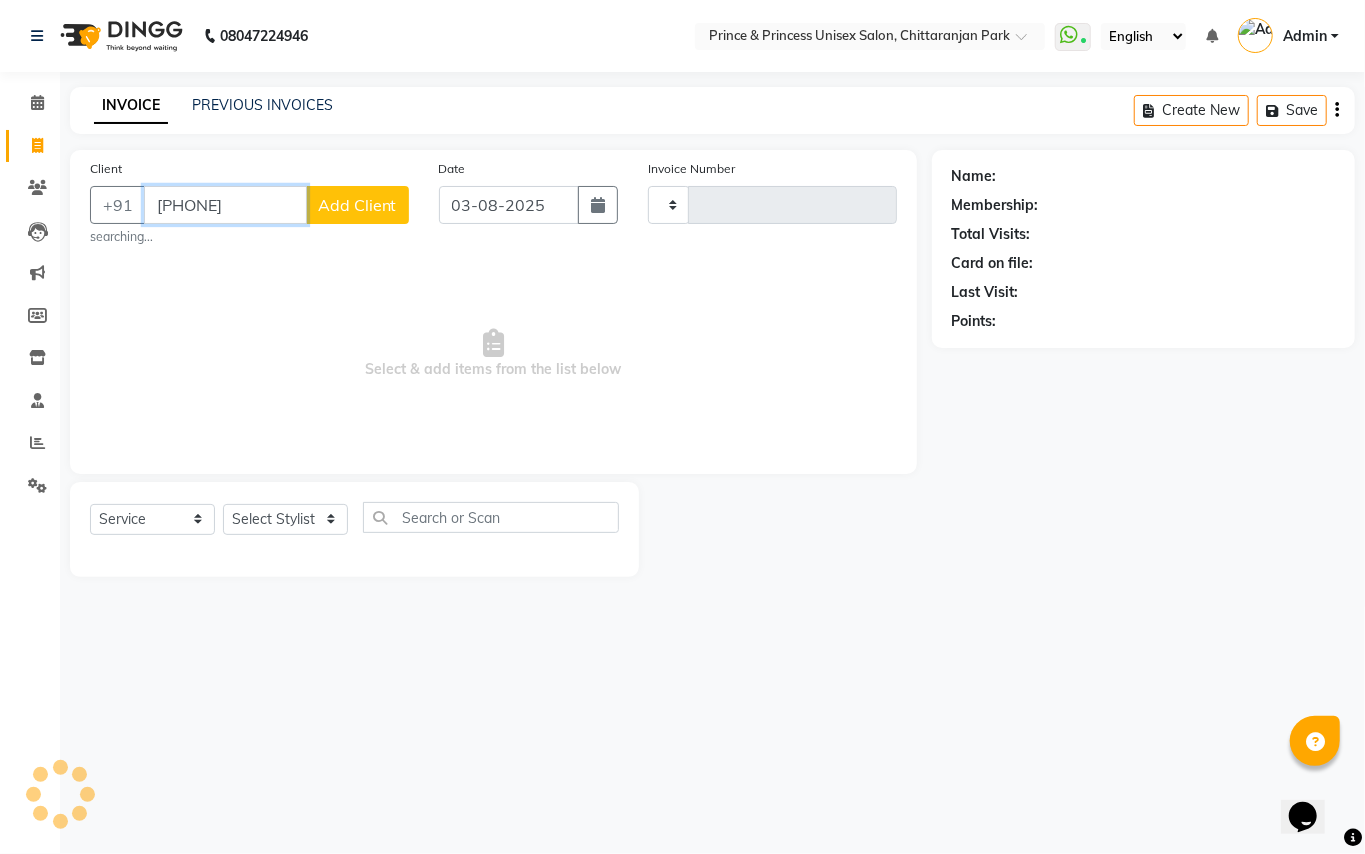 type on "93114461+61" 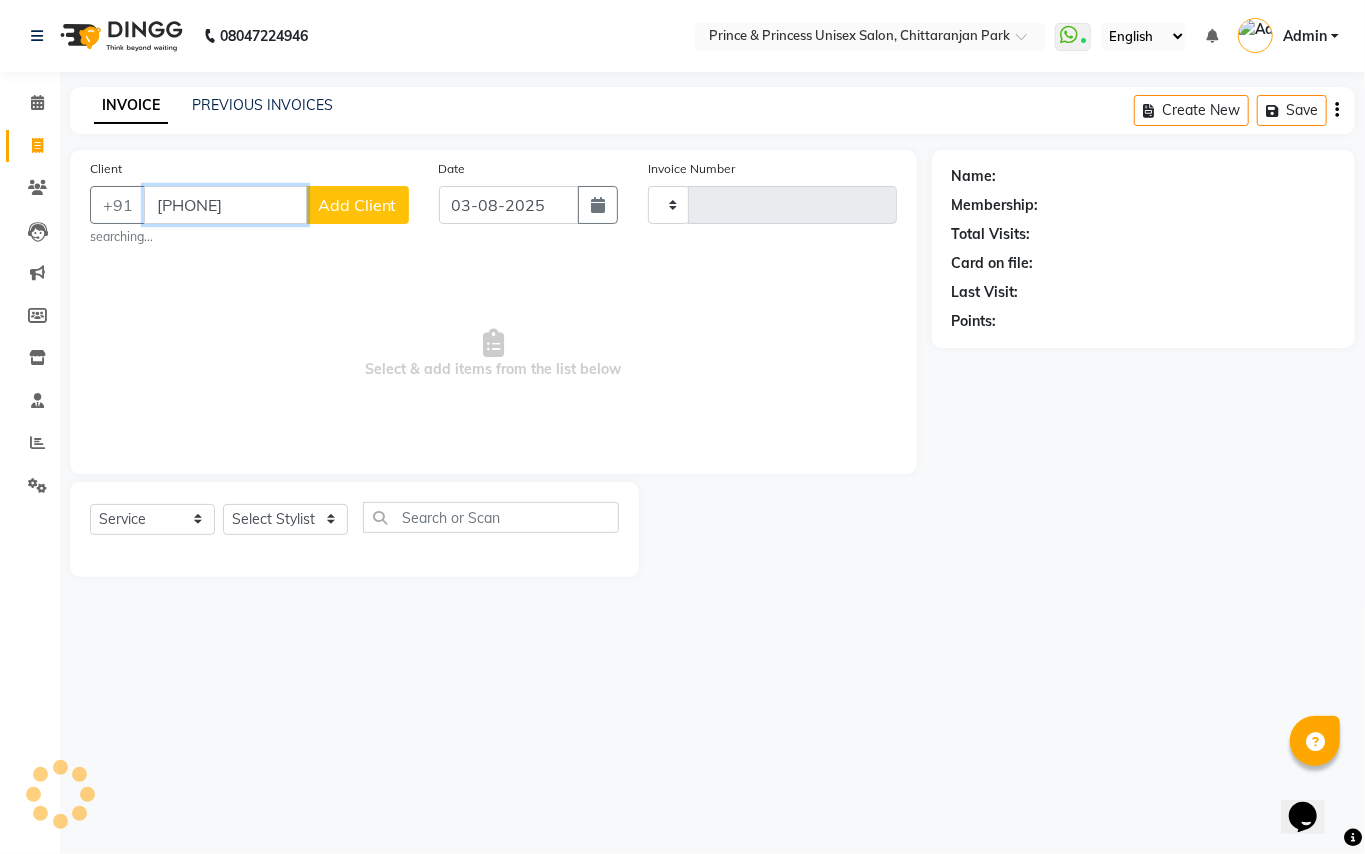 drag, startPoint x: 266, startPoint y: 205, endPoint x: 0, endPoint y: 38, distance: 314.078 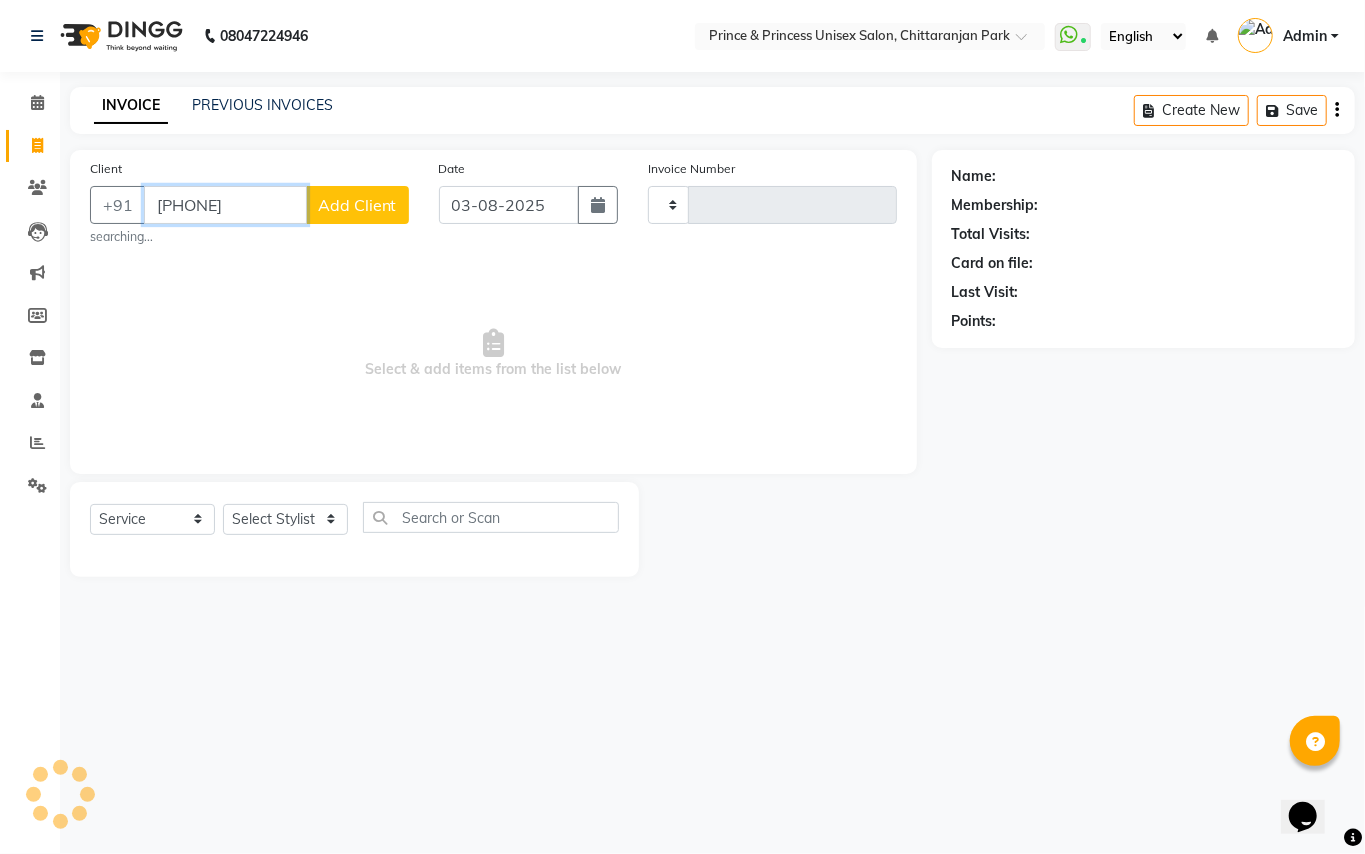 click on "Client +91 93114461+61 Add Client searching... Date 03-08-2025 Invoice Number  Select & add items from the list below  Select  Service  Product  Membership  Package Voucher Prepaid Gift Card  Select Stylist" 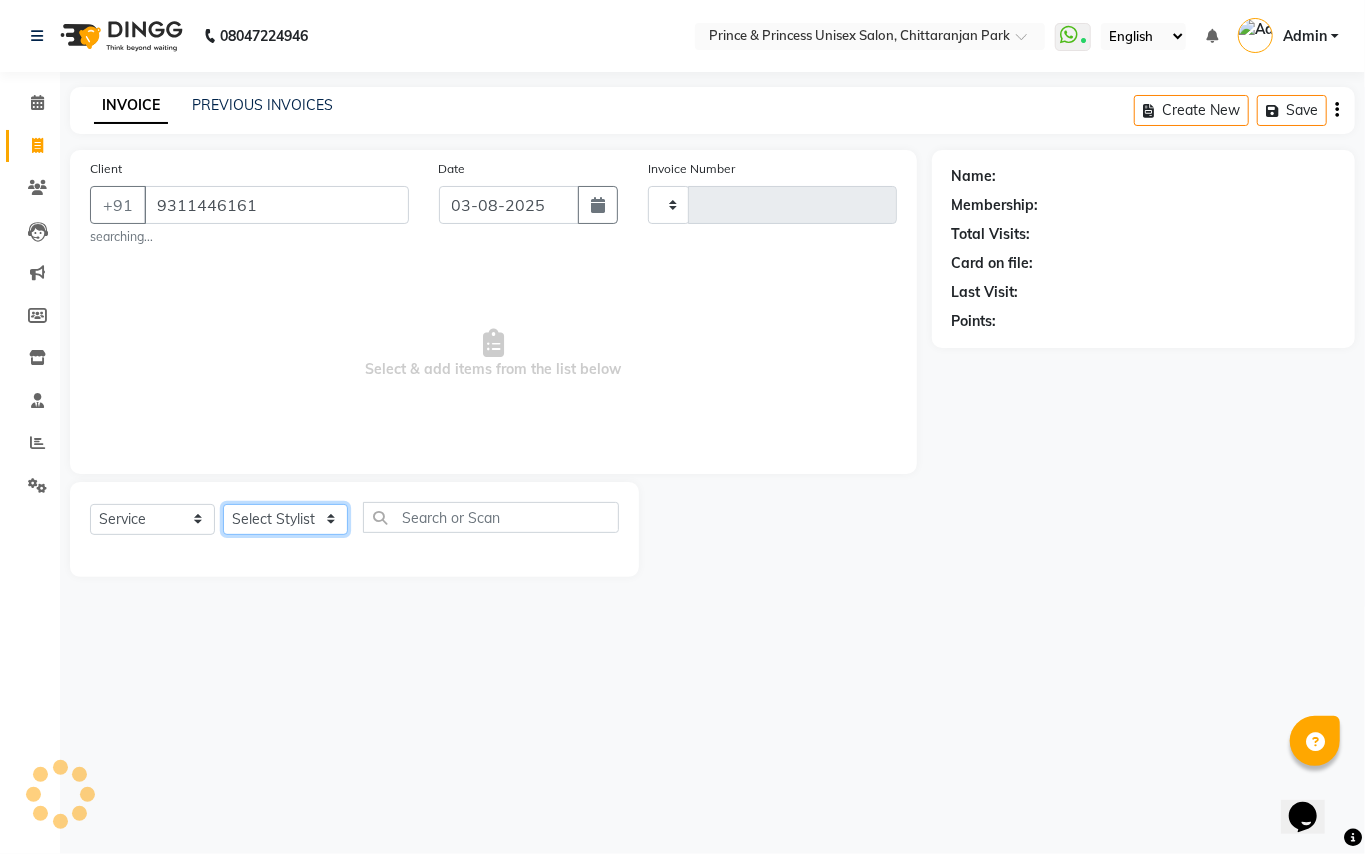 click on "Select Stylist" 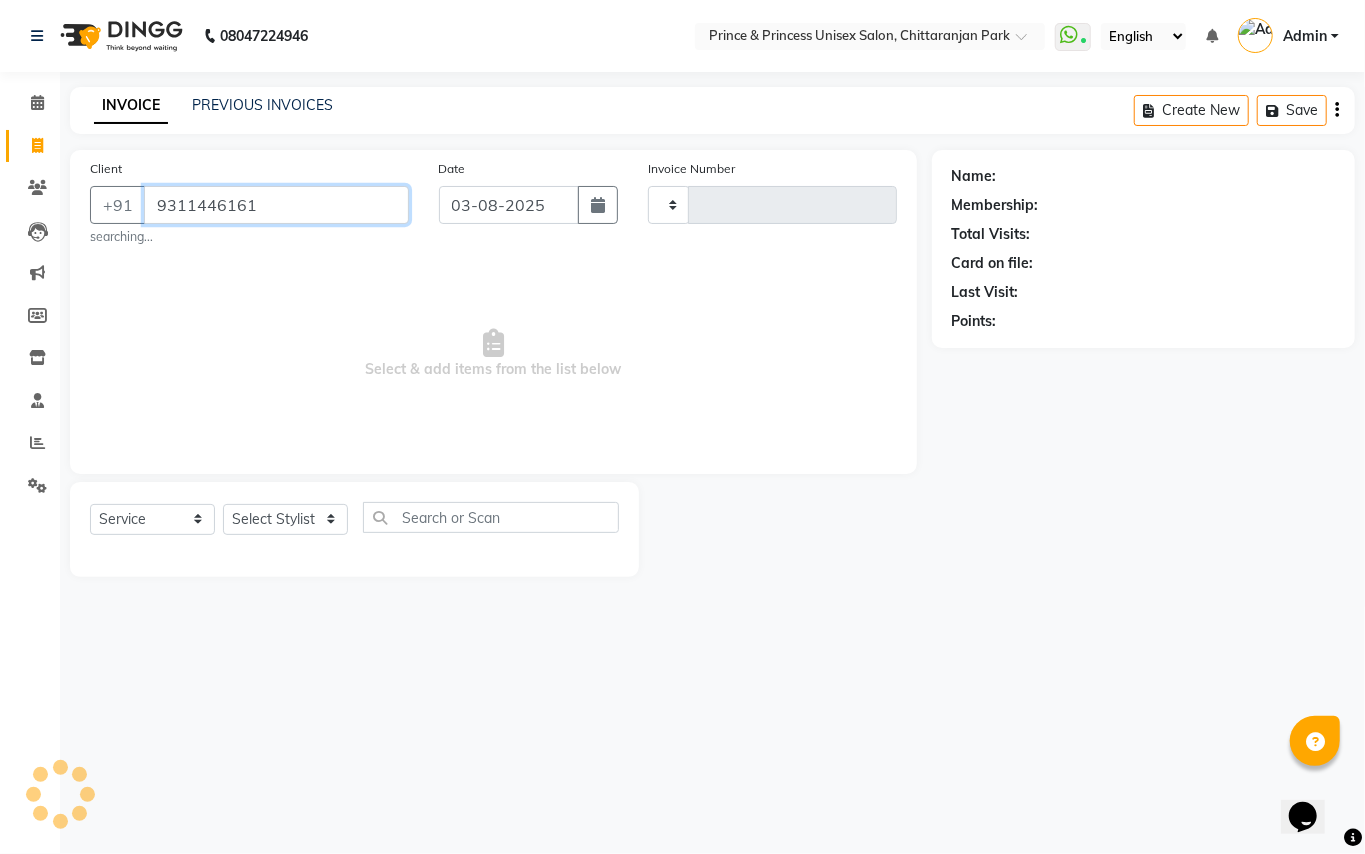 click on "9311446161" at bounding box center [276, 205] 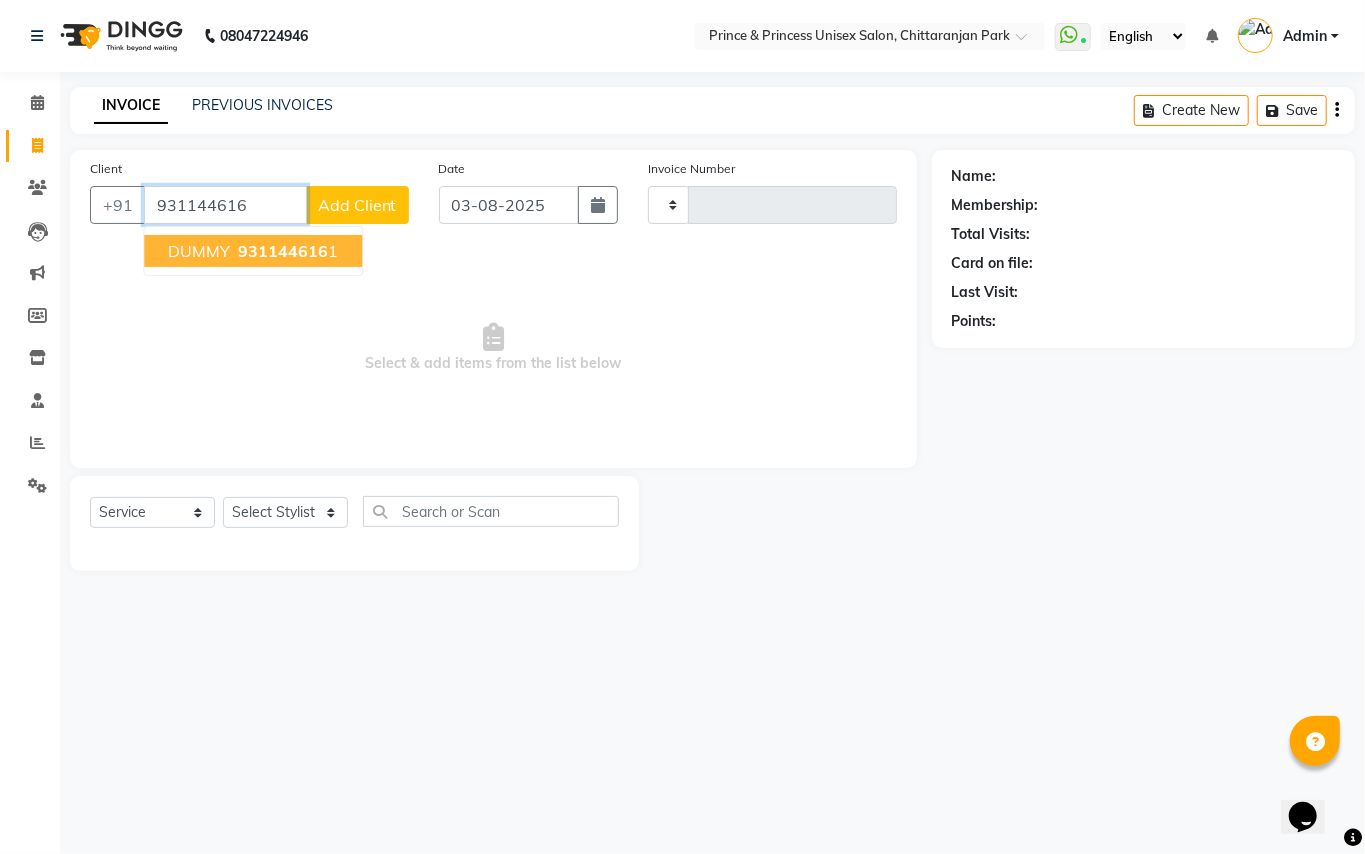 click on "931144616 1" at bounding box center (286, 251) 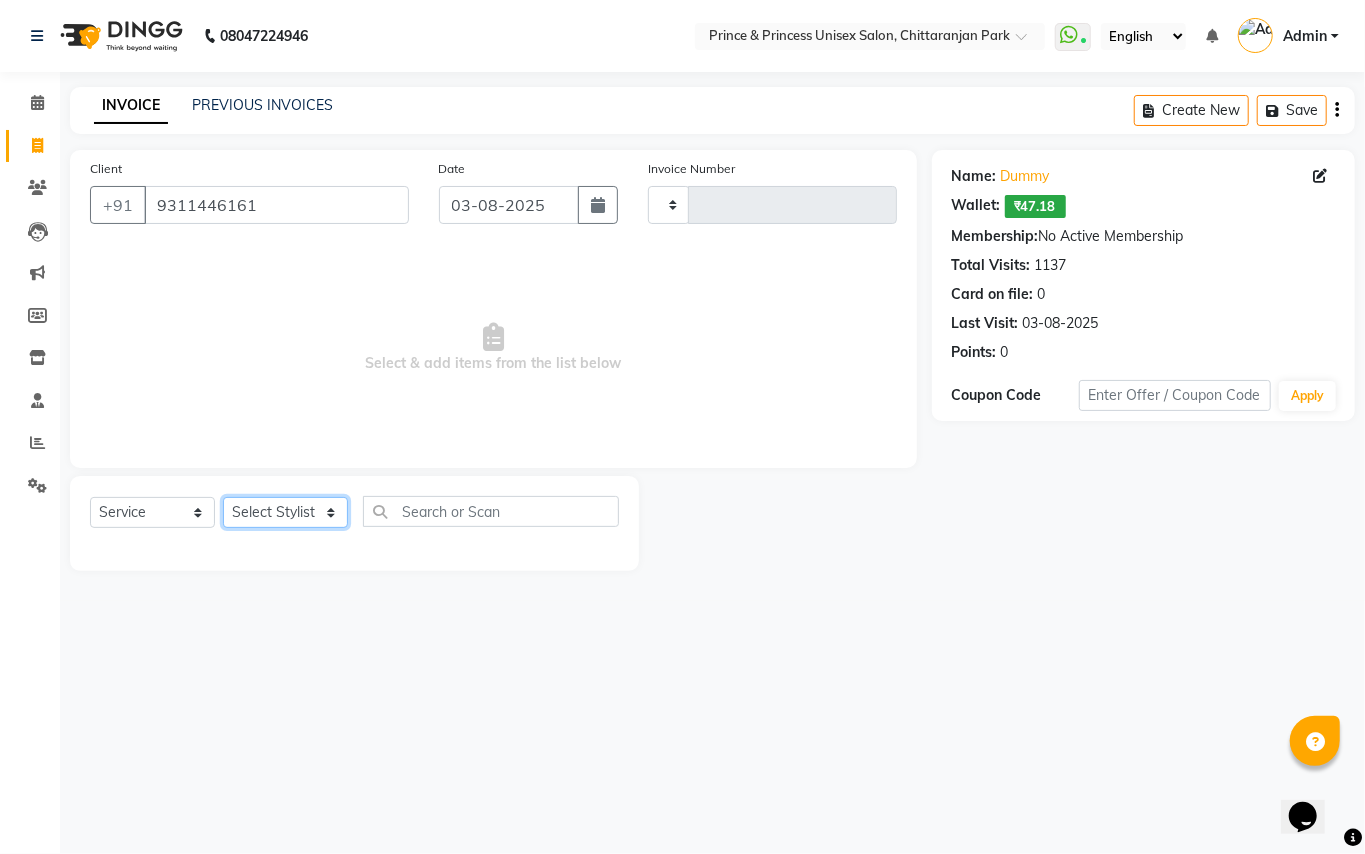 click on "Select Stylist" 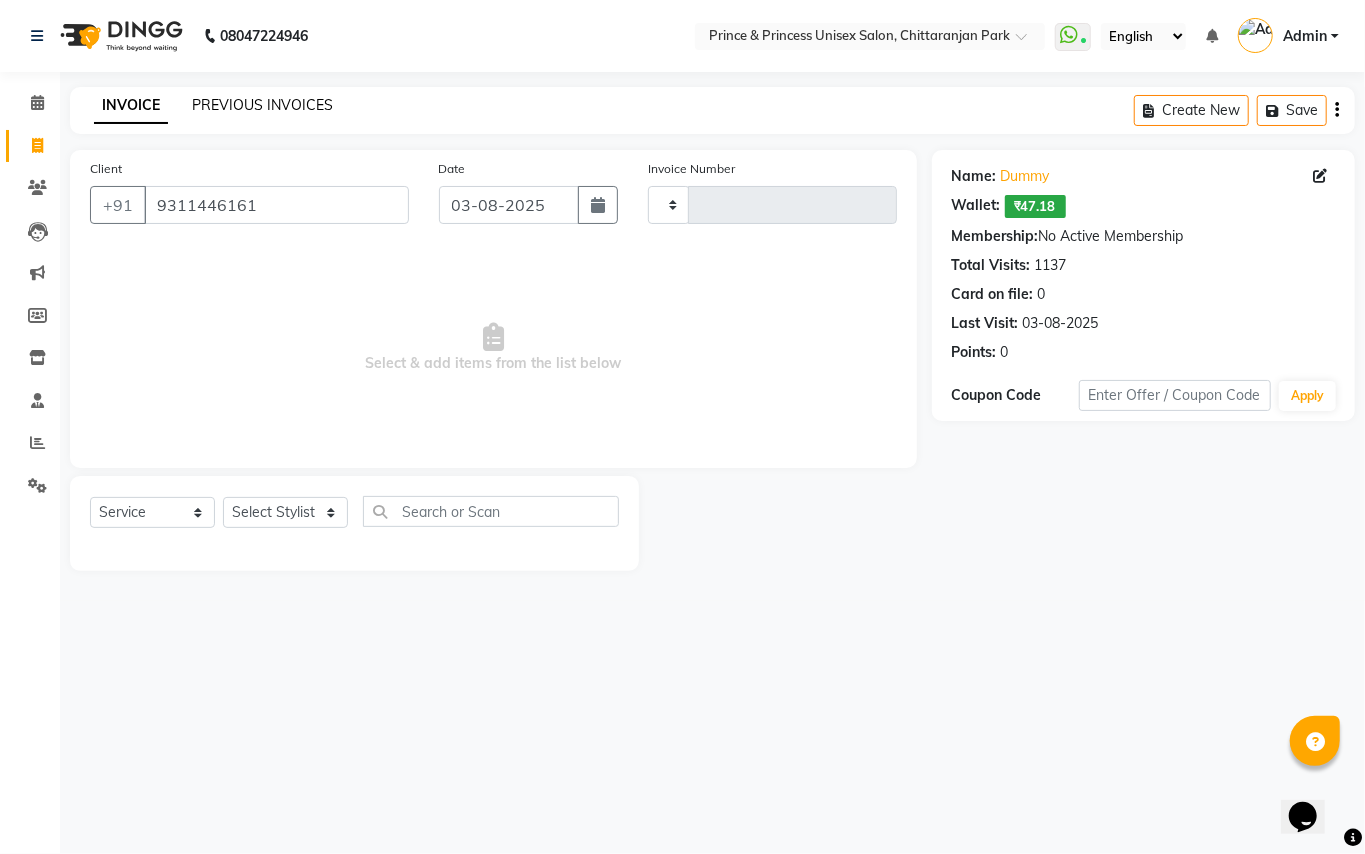 drag, startPoint x: 364, startPoint y: 309, endPoint x: 209, endPoint y: 94, distance: 265.04718 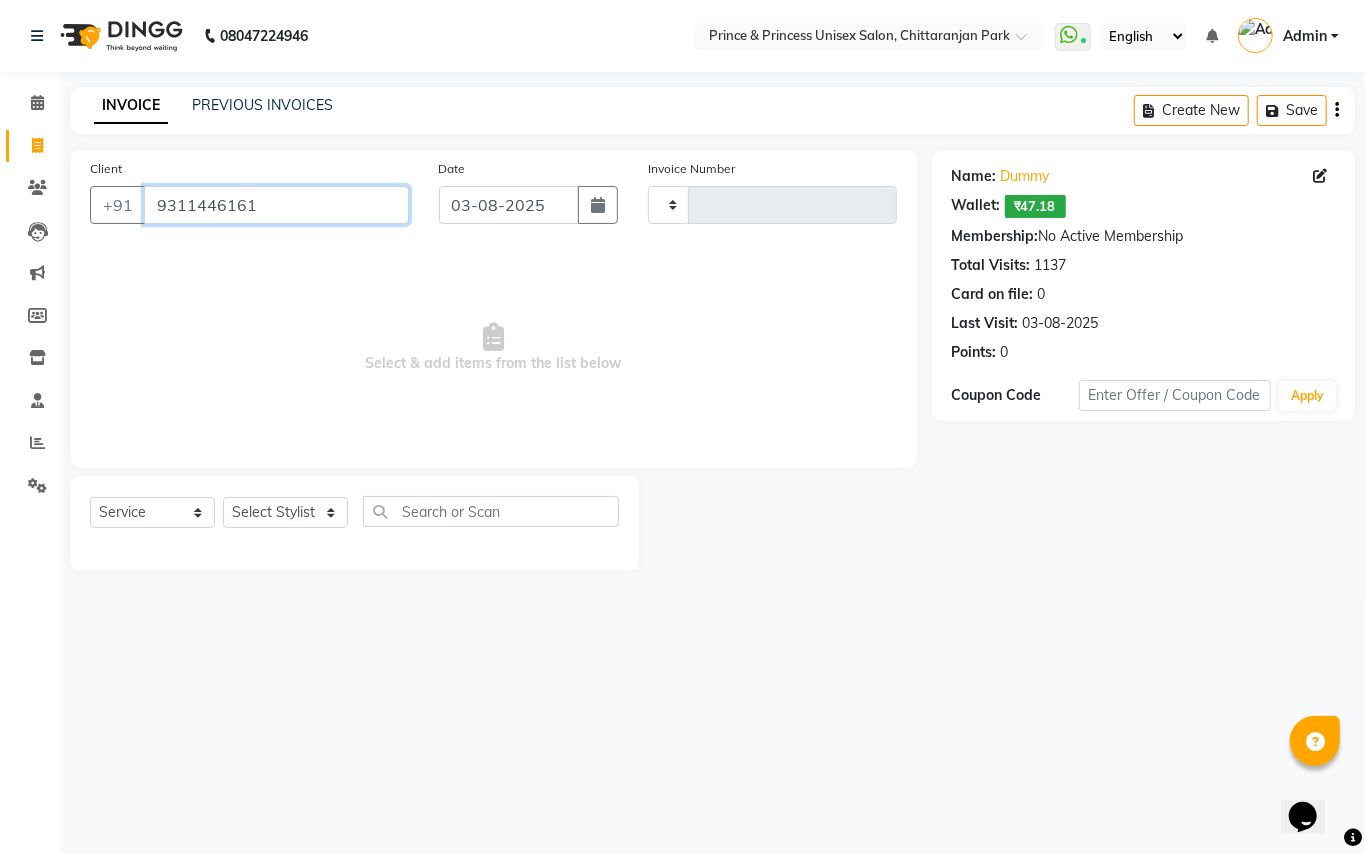 click on "9311446161" at bounding box center (276, 205) 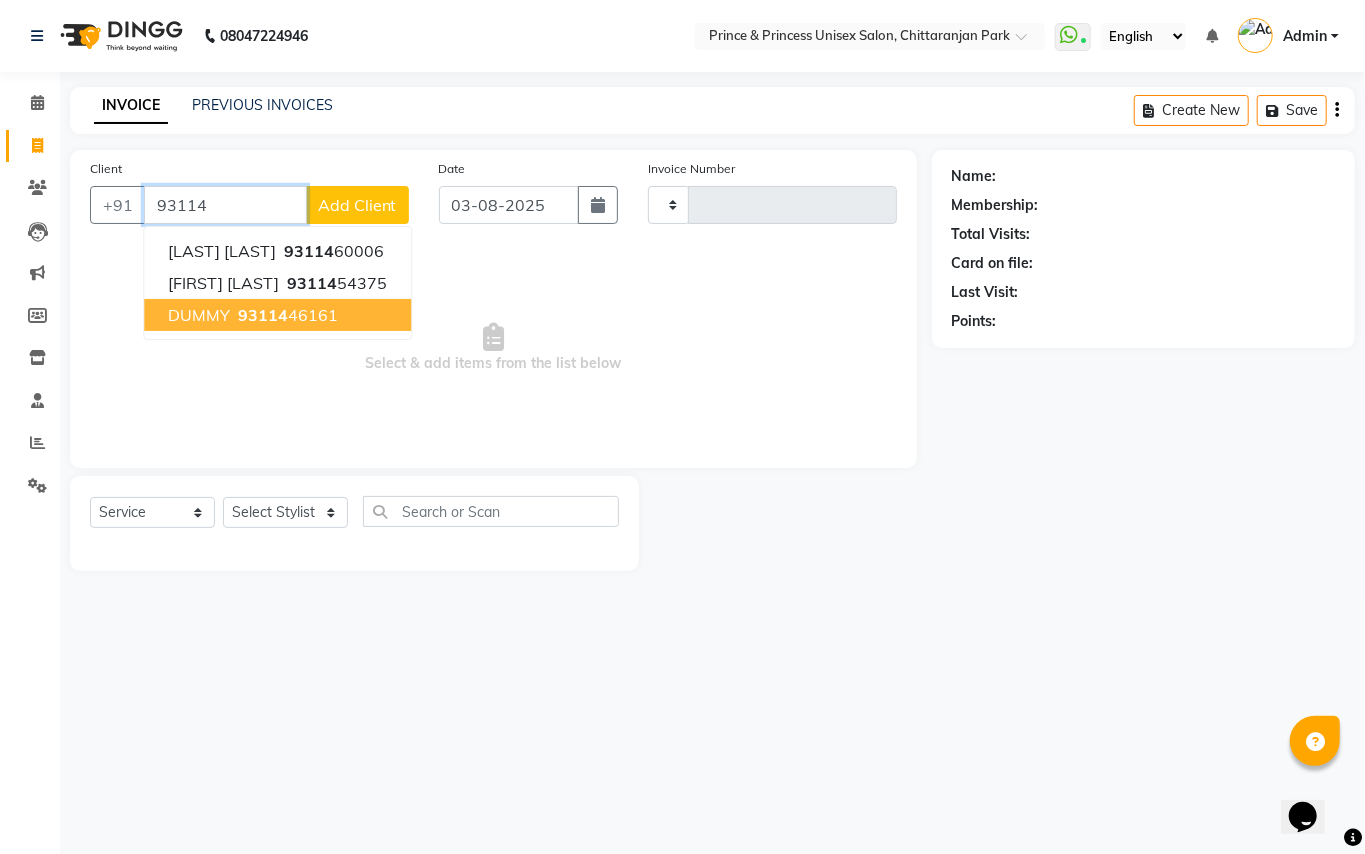 click on "93114" at bounding box center [263, 315] 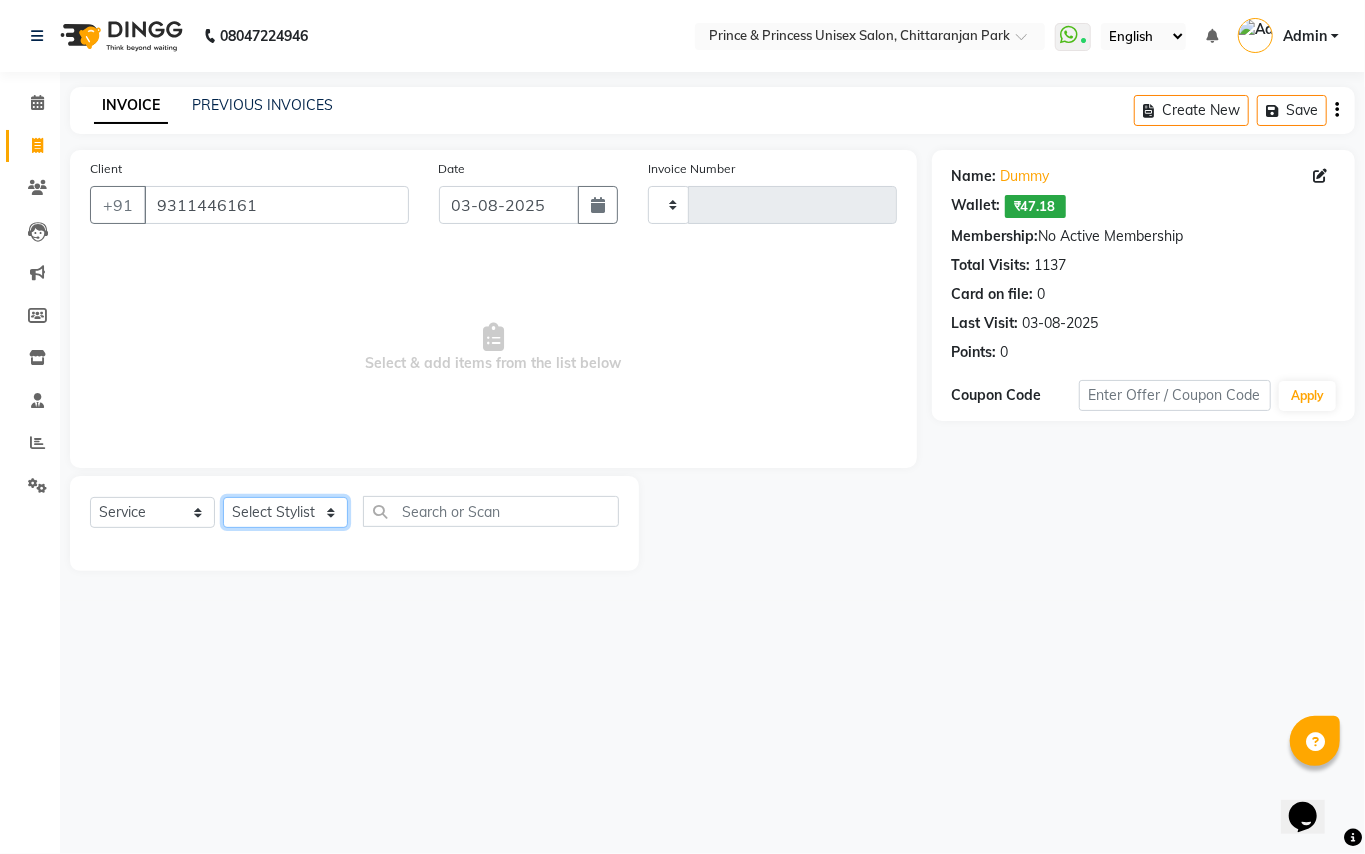 click on "Select Stylist" 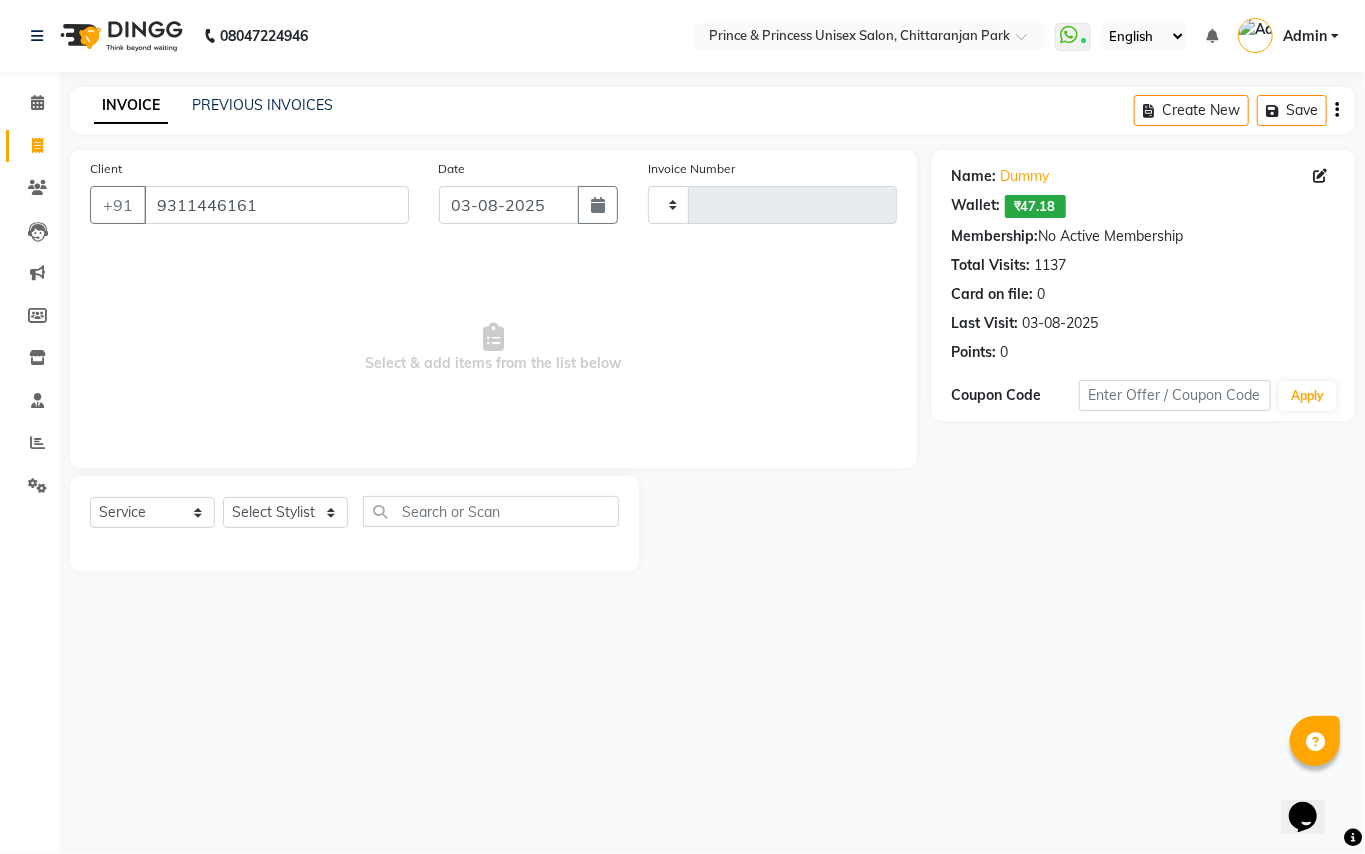 click on "Select & add items from the list below" at bounding box center [493, 348] 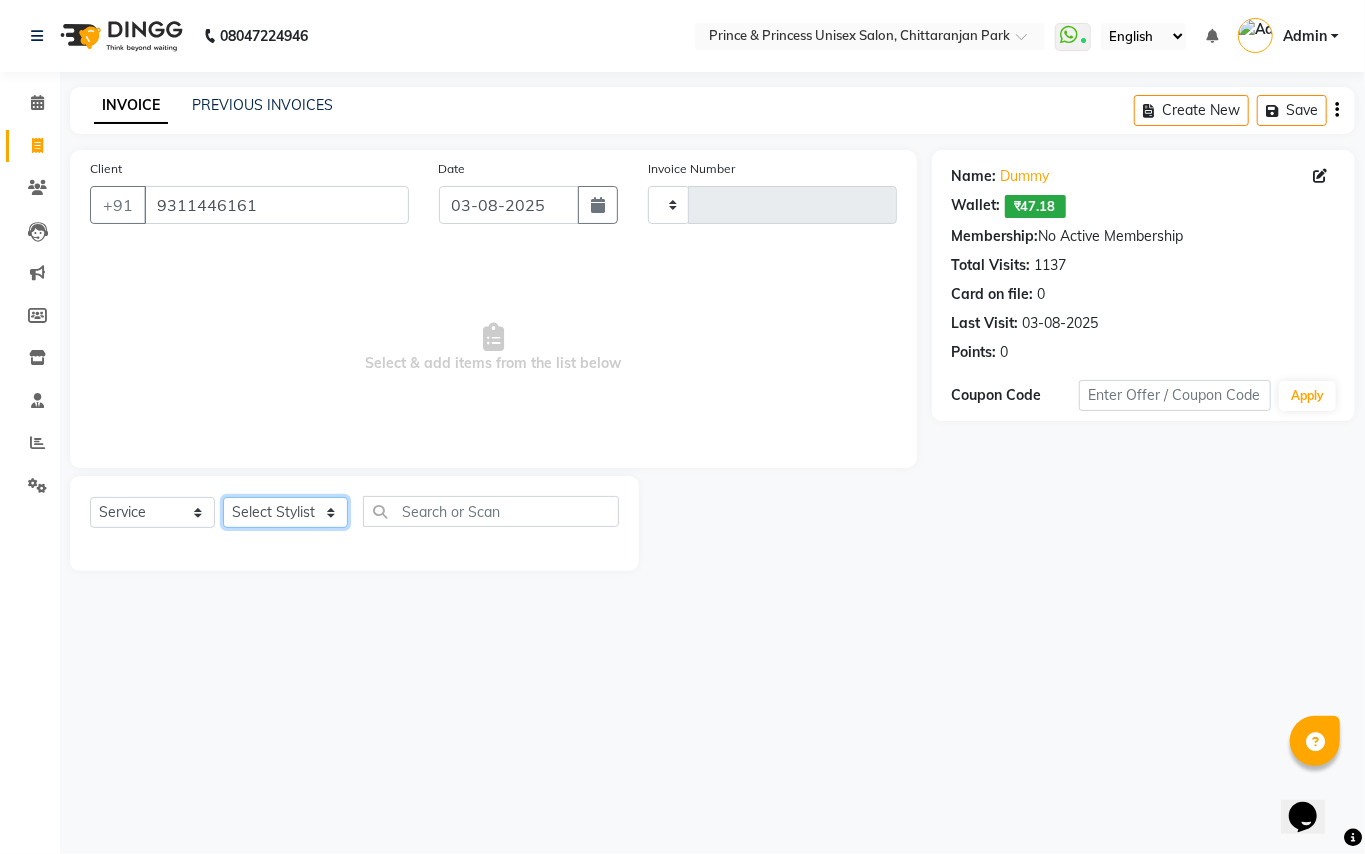 click on "Select Stylist" 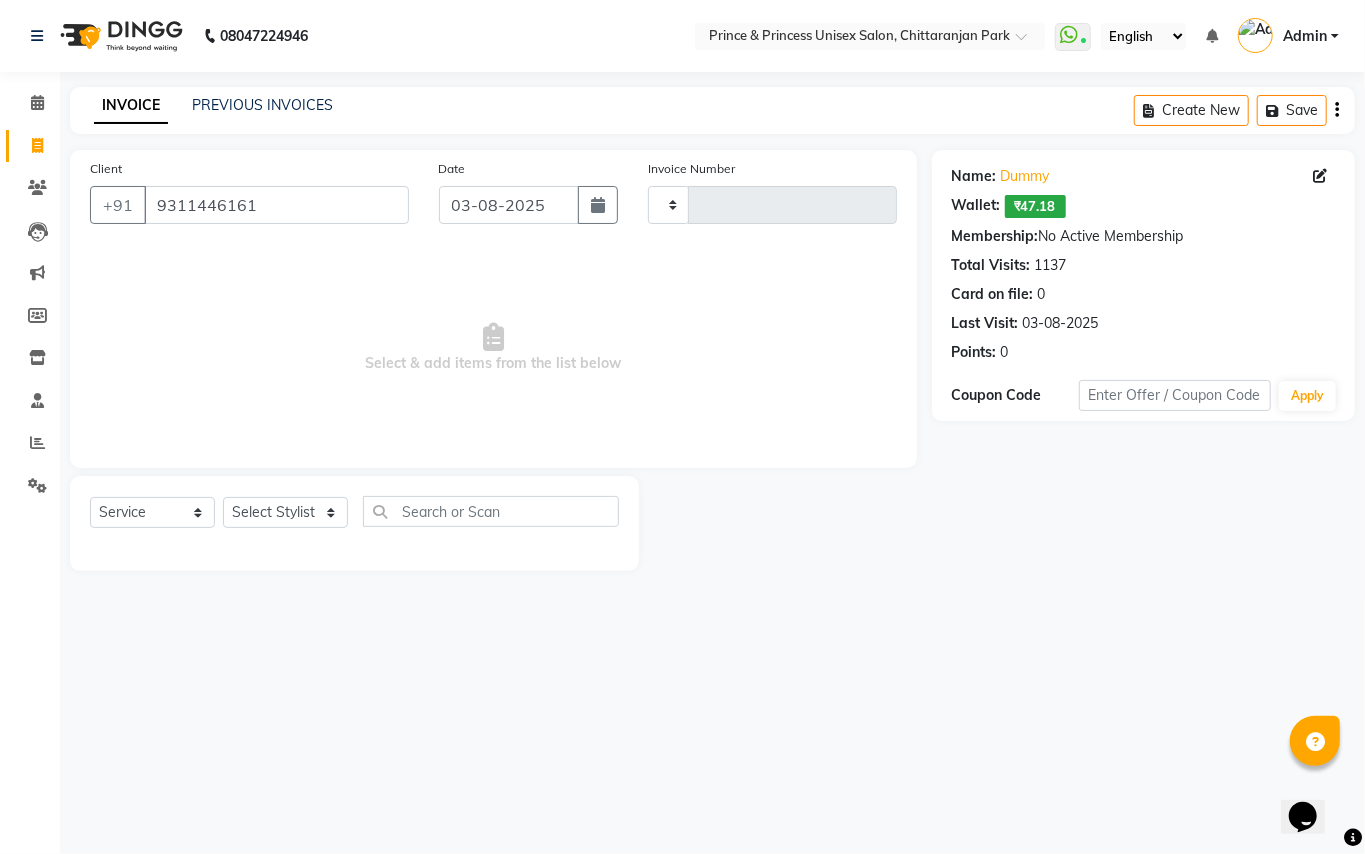 click on "Client +91 9311446161 Date 03-08-2025 Invoice Number  Select & add items from the list below" 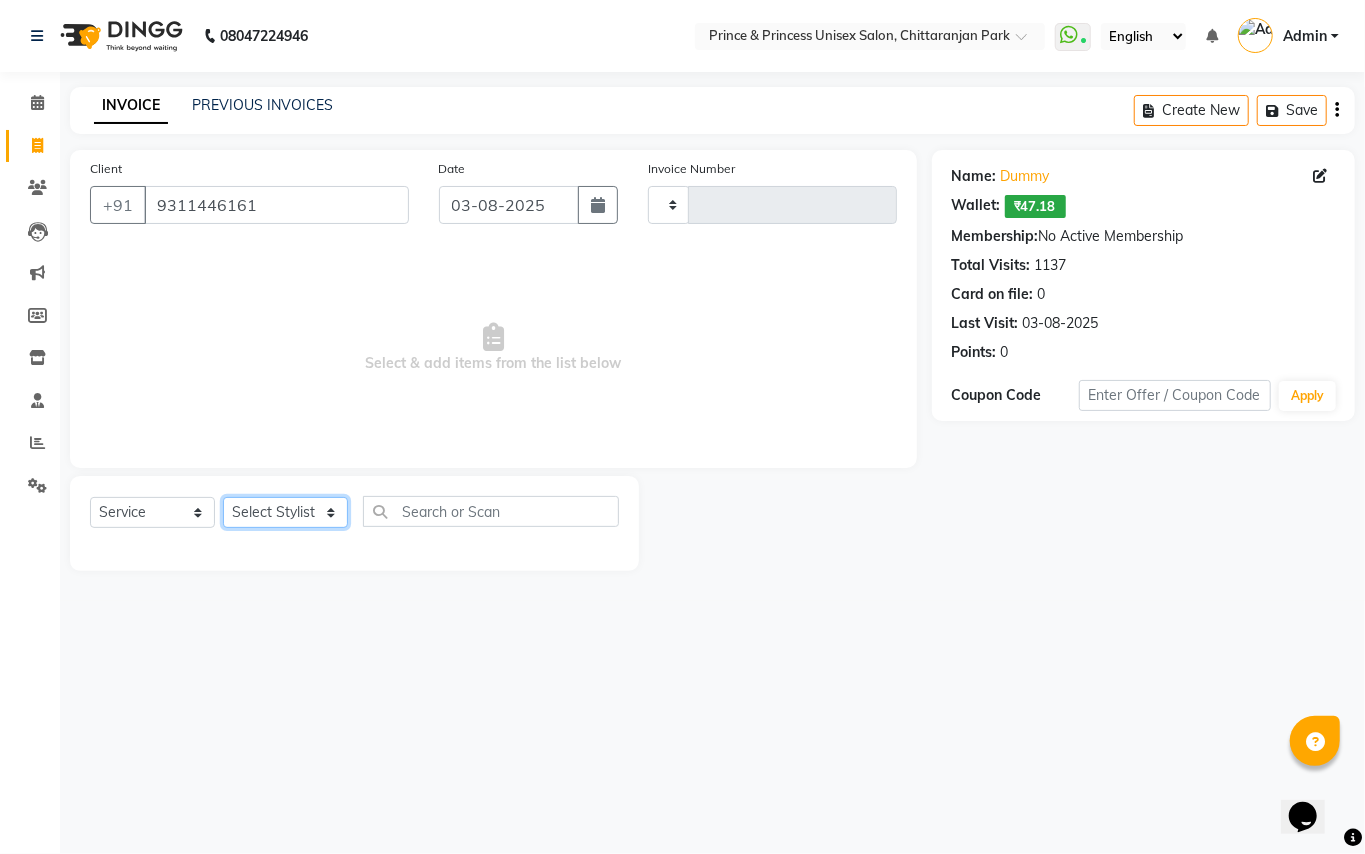 drag, startPoint x: 289, startPoint y: 517, endPoint x: 294, endPoint y: 506, distance: 12.083046 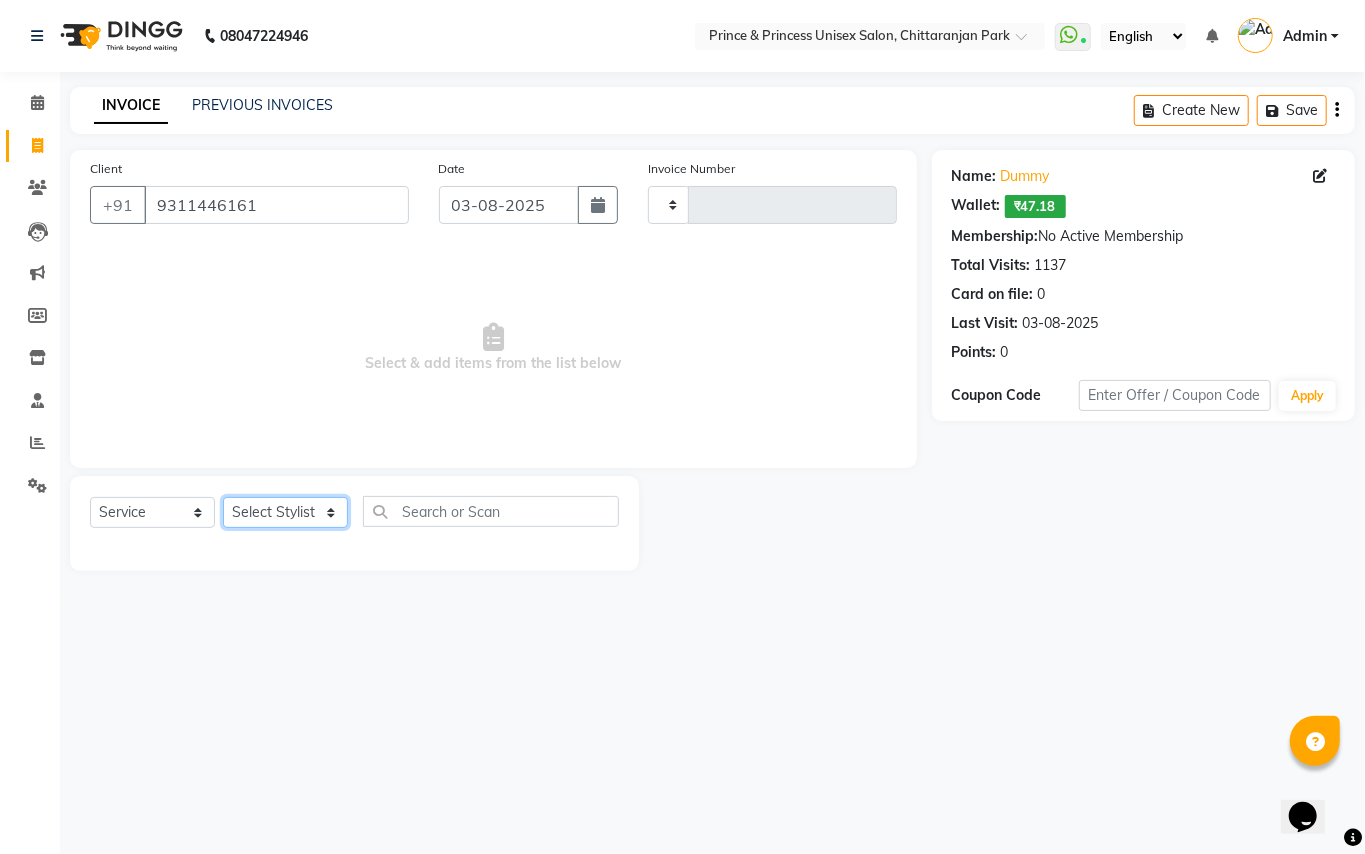 drag, startPoint x: 296, startPoint y: 505, endPoint x: 350, endPoint y: 276, distance: 235.28069 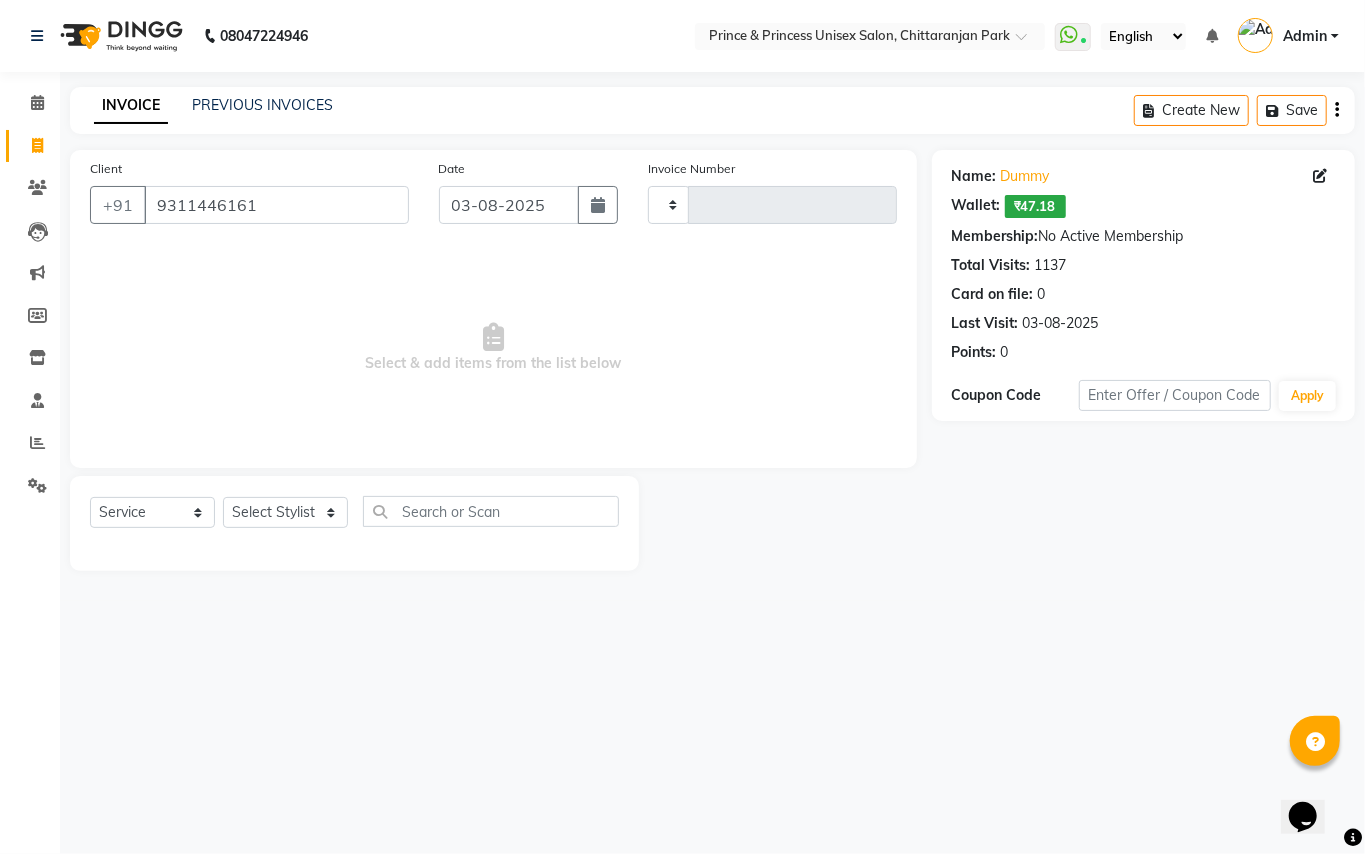 click on "Select & add items from the list below" at bounding box center [493, 348] 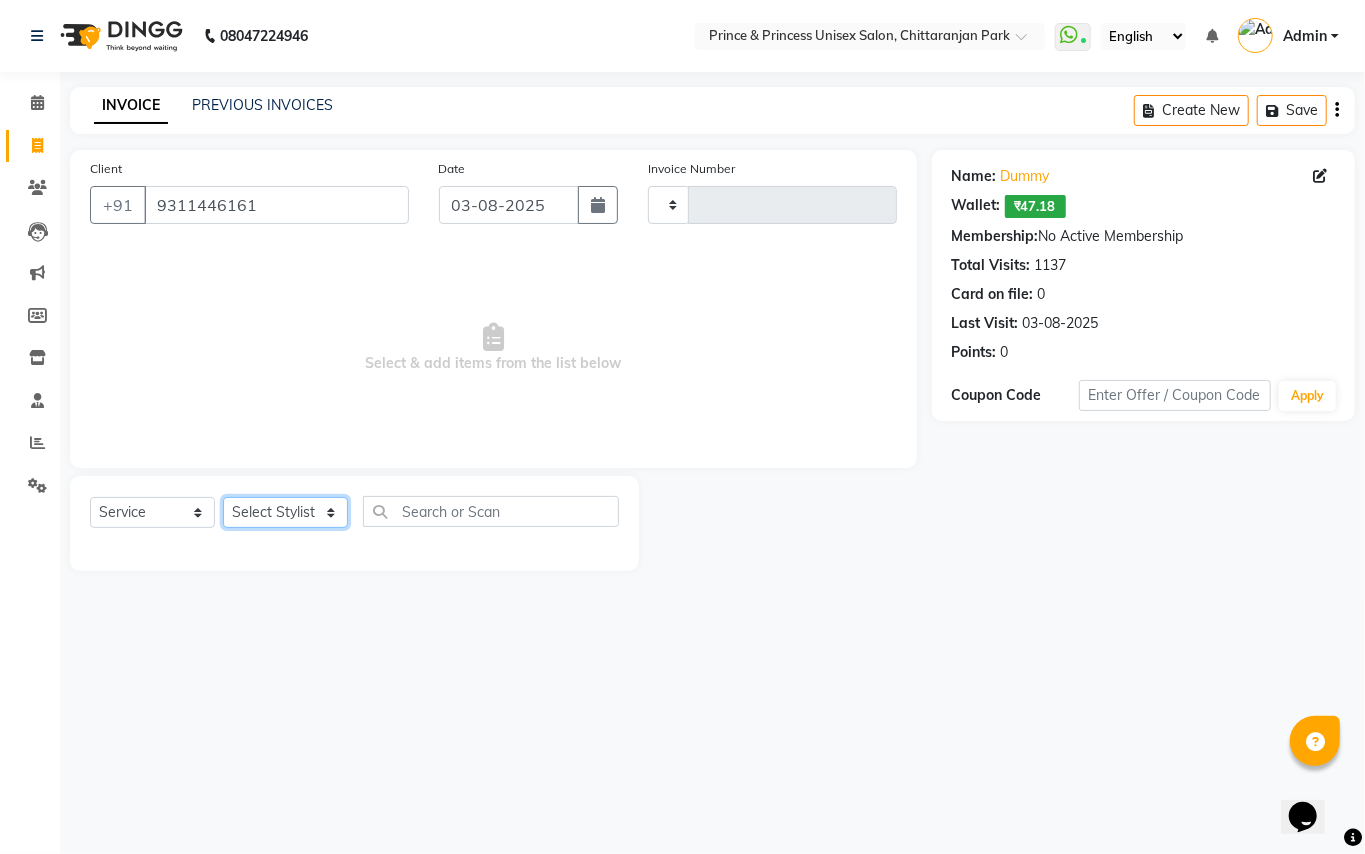 click on "Select Stylist" 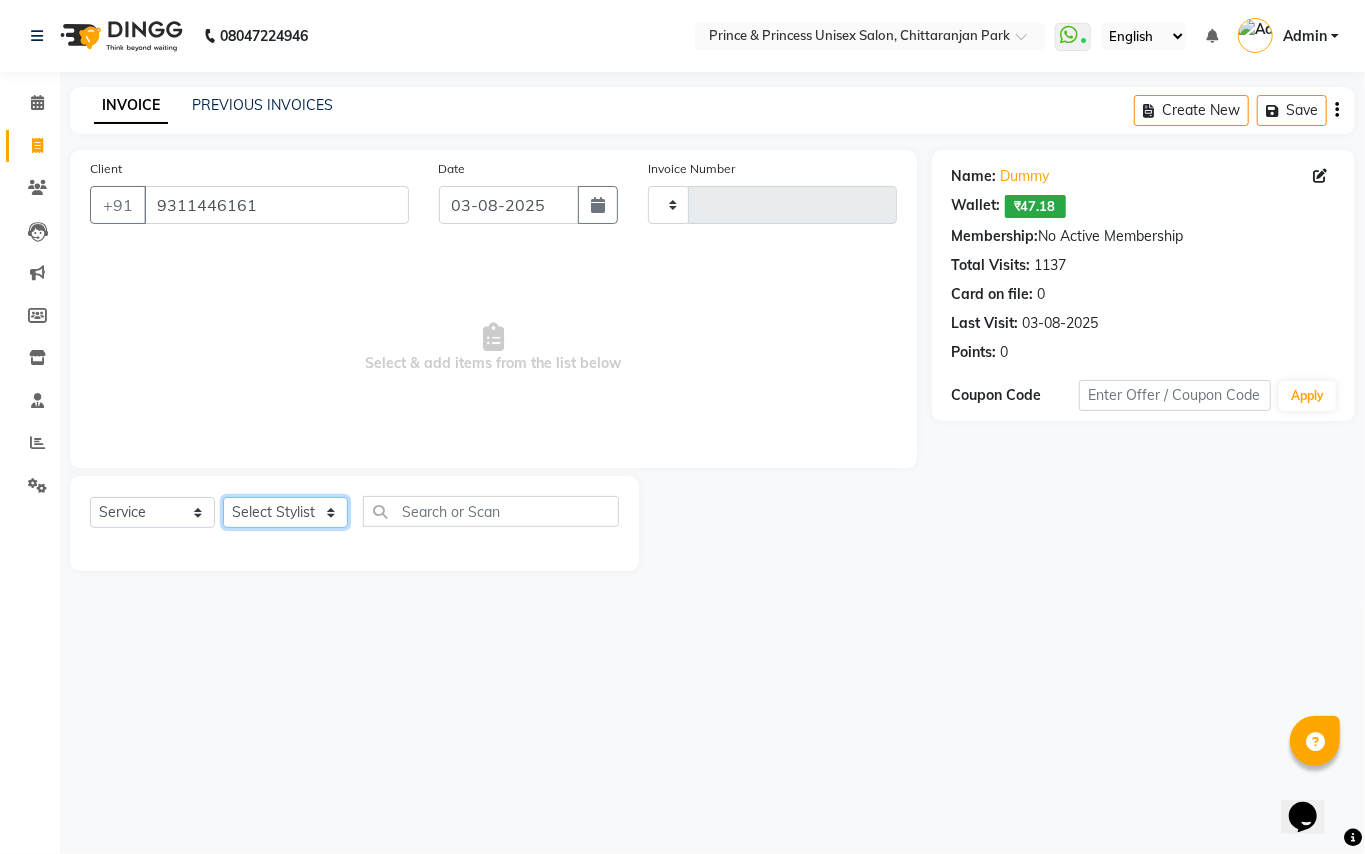 drag, startPoint x: 276, startPoint y: 505, endPoint x: 280, endPoint y: 493, distance: 12.649111 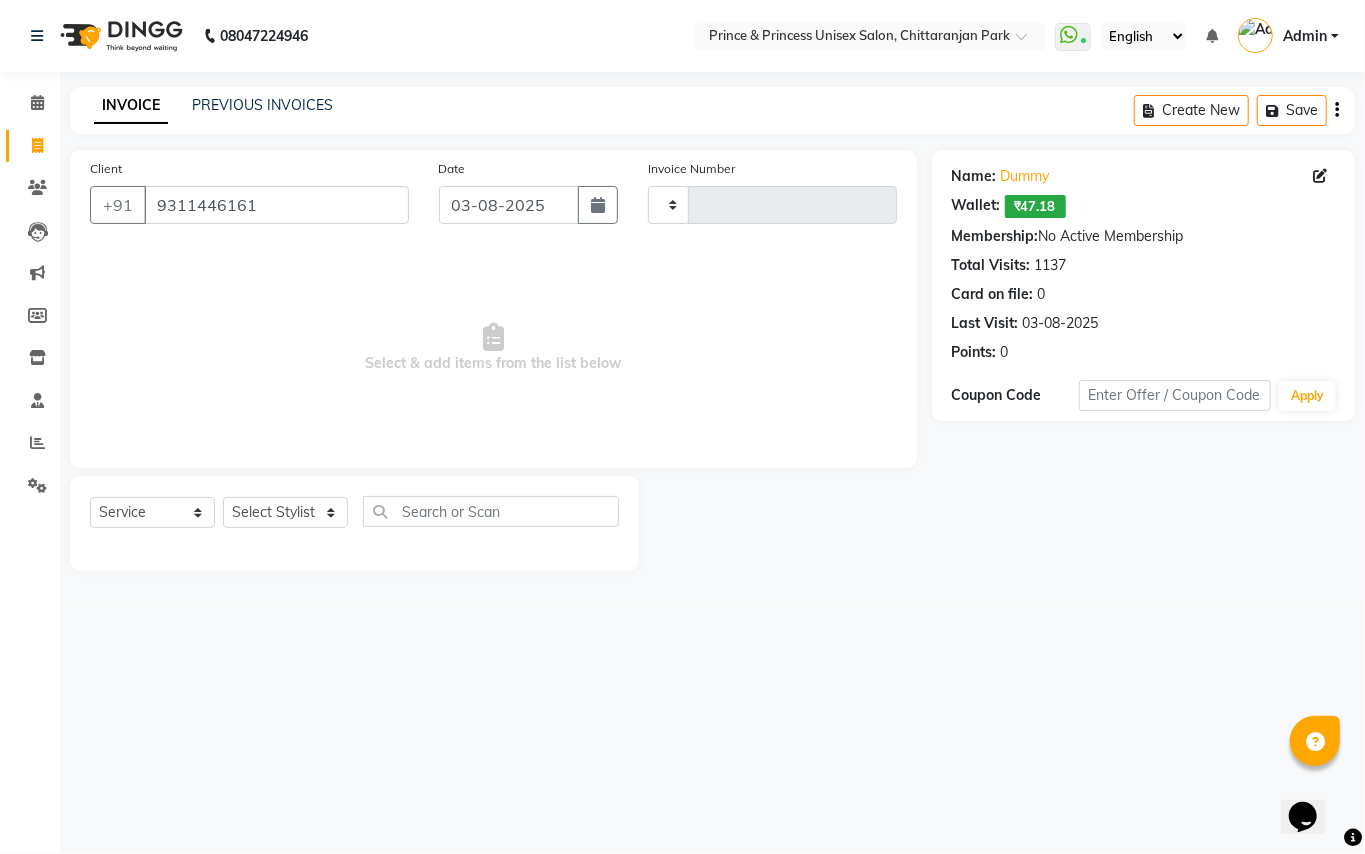 drag, startPoint x: 256, startPoint y: 332, endPoint x: 254, endPoint y: 284, distance: 48.04165 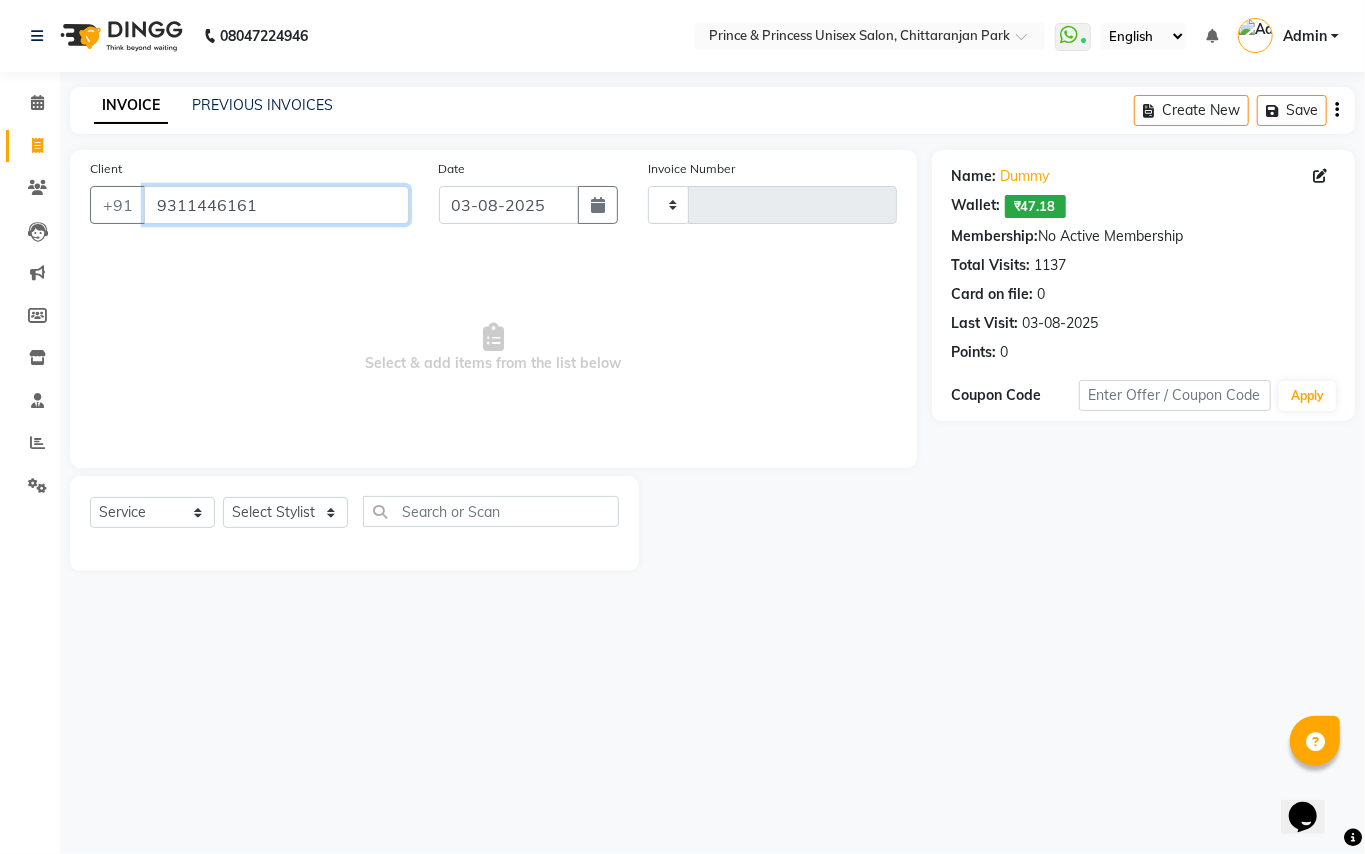 drag, startPoint x: 270, startPoint y: 209, endPoint x: 265, endPoint y: 184, distance: 25.495098 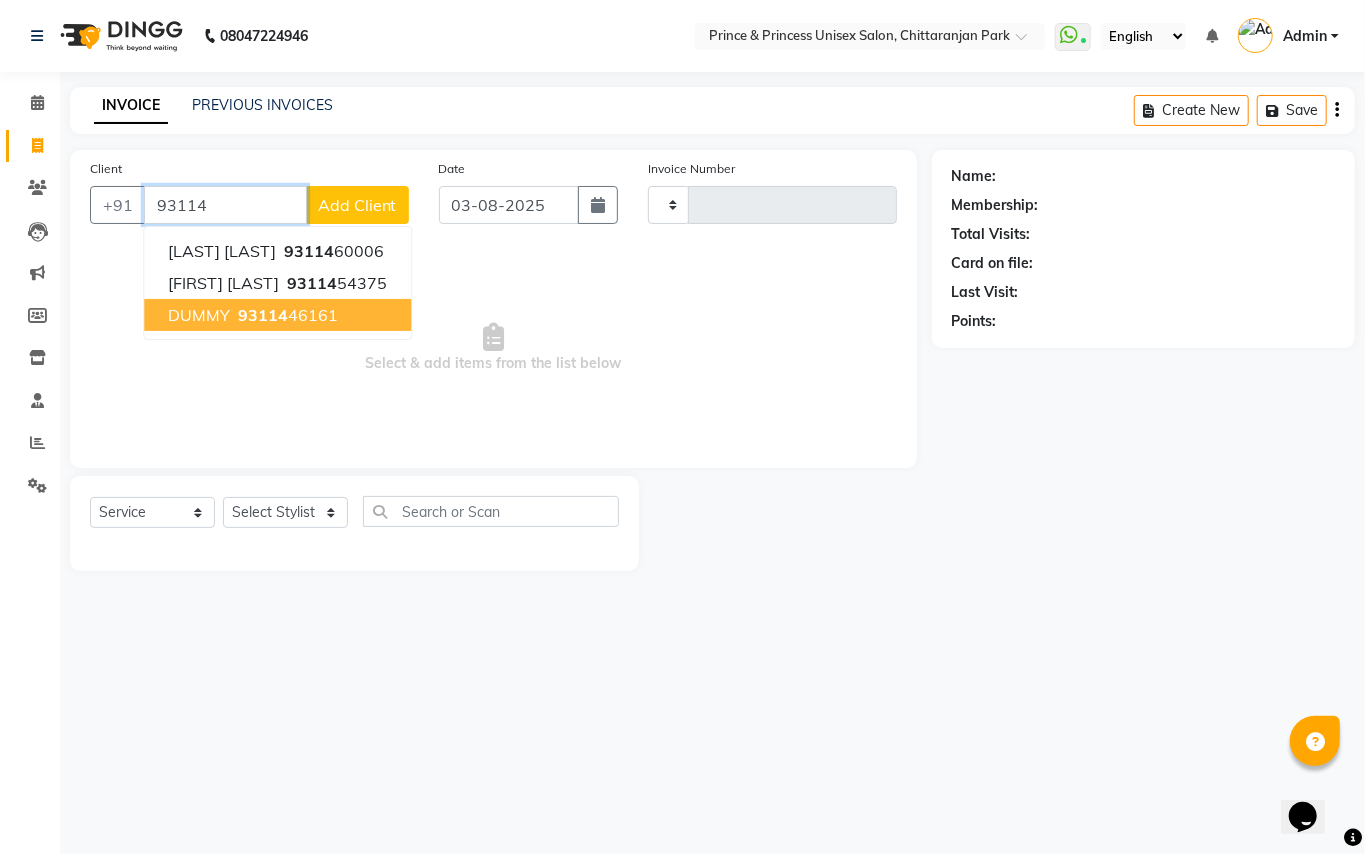 click on "DUMMY" at bounding box center [199, 315] 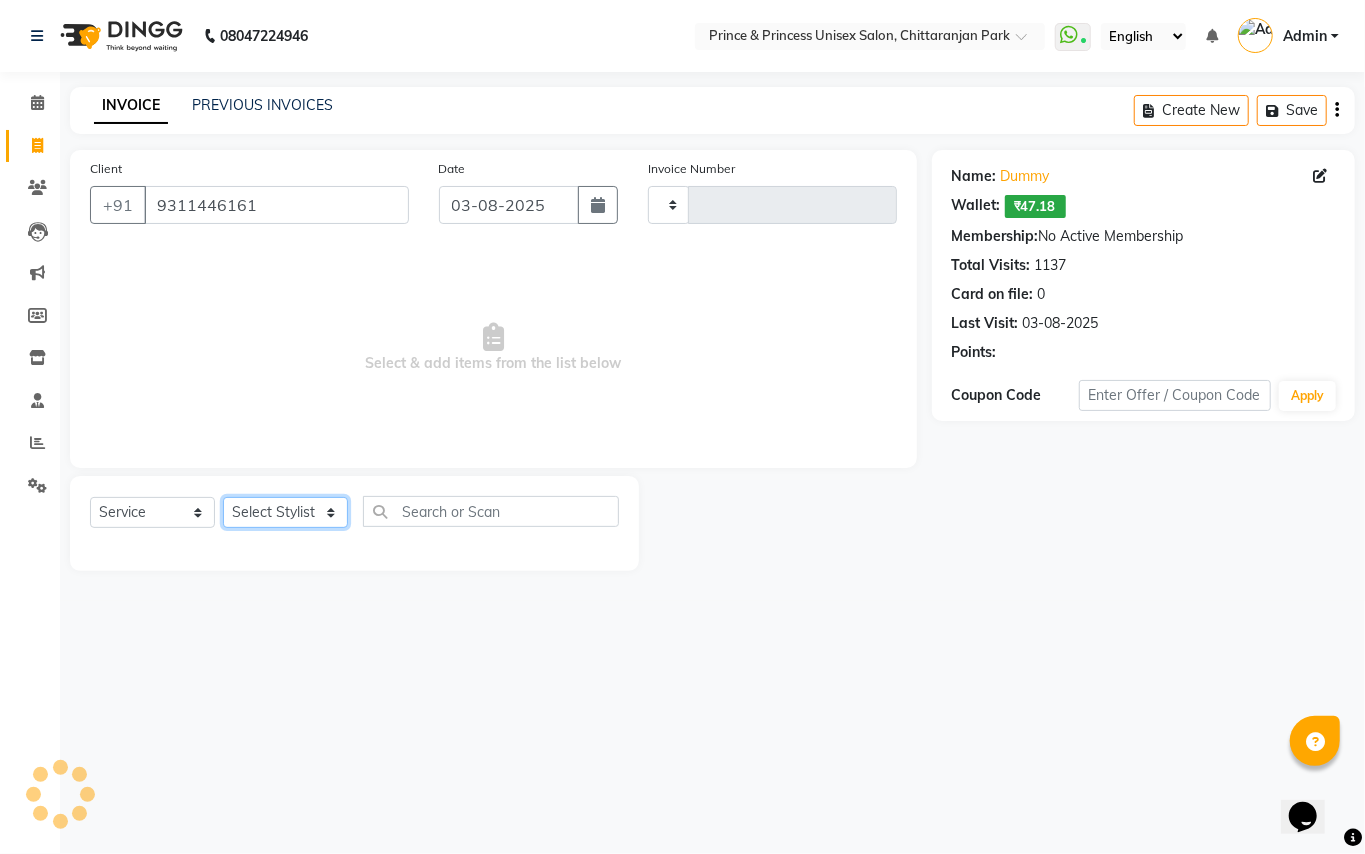 click on "Select Stylist" 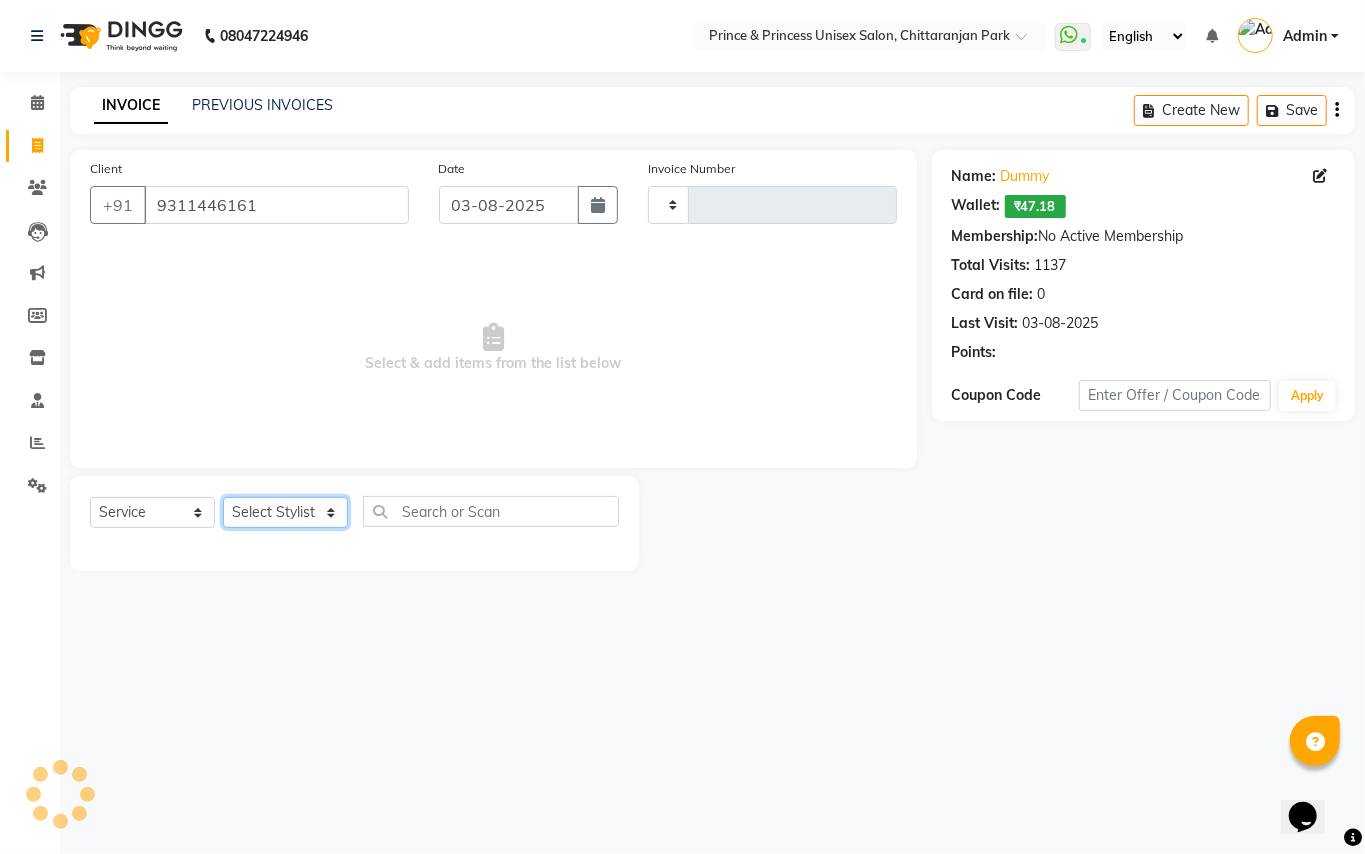 click on "Select Stylist" 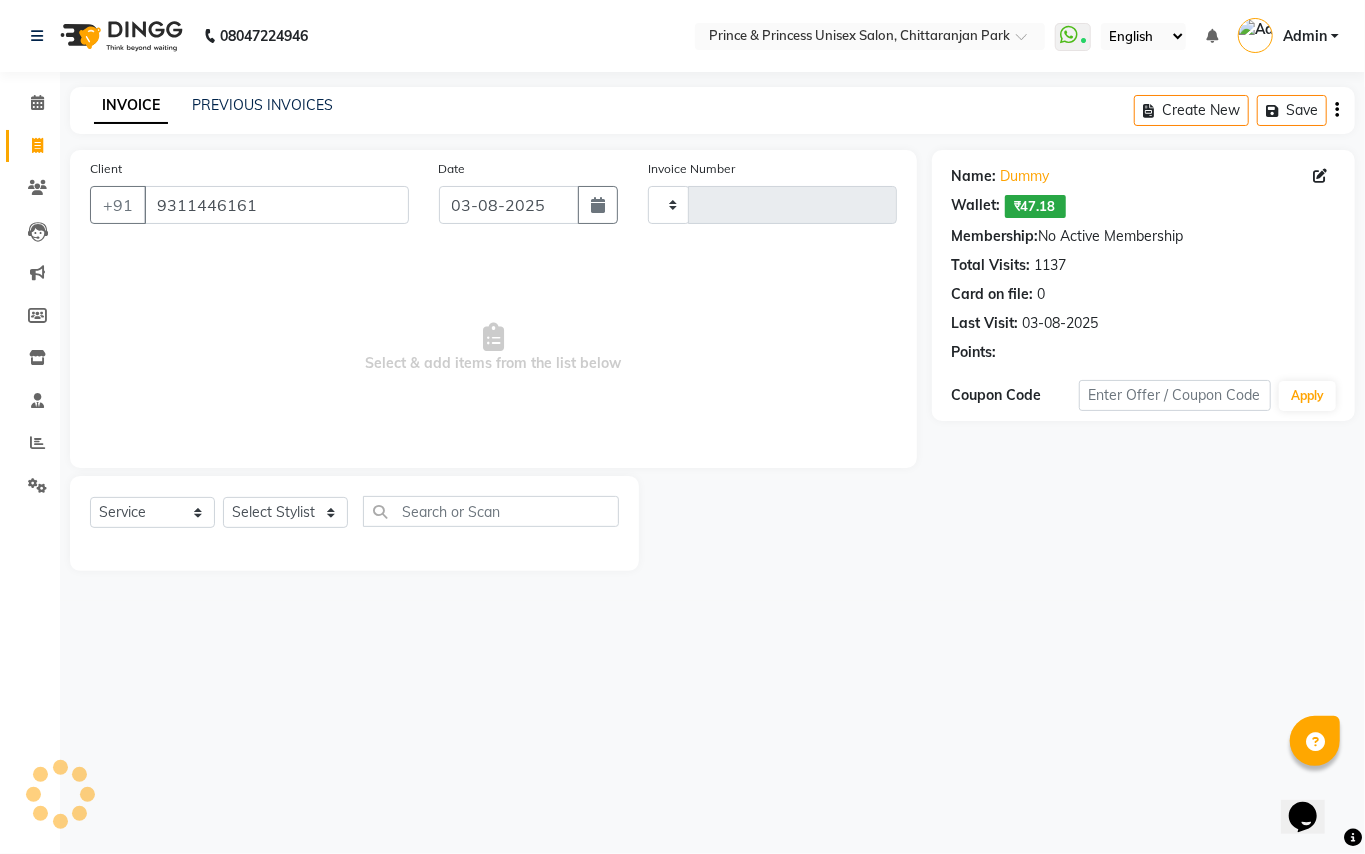 click on "Select & add items from the list below" at bounding box center (493, 348) 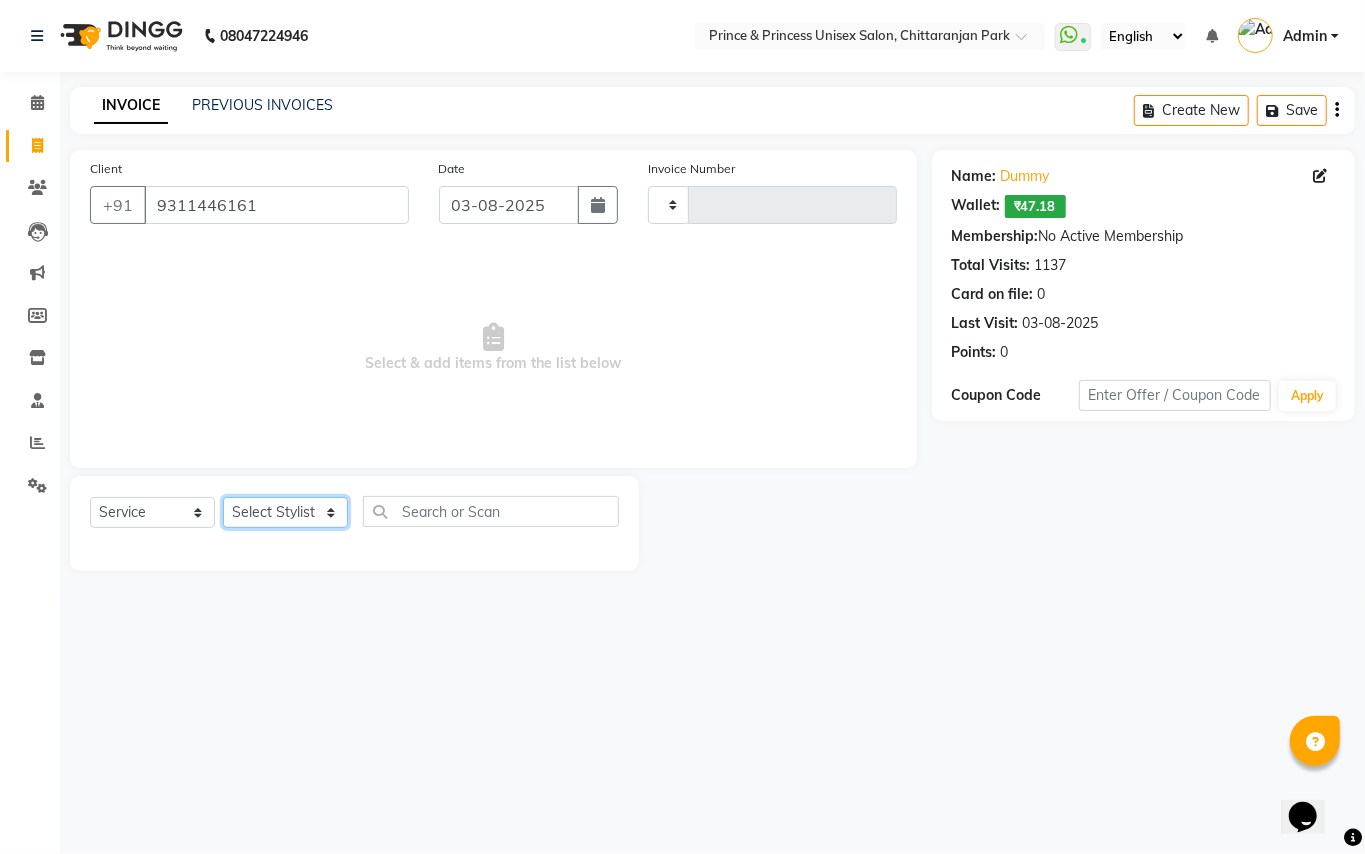click on "Select Stylist" 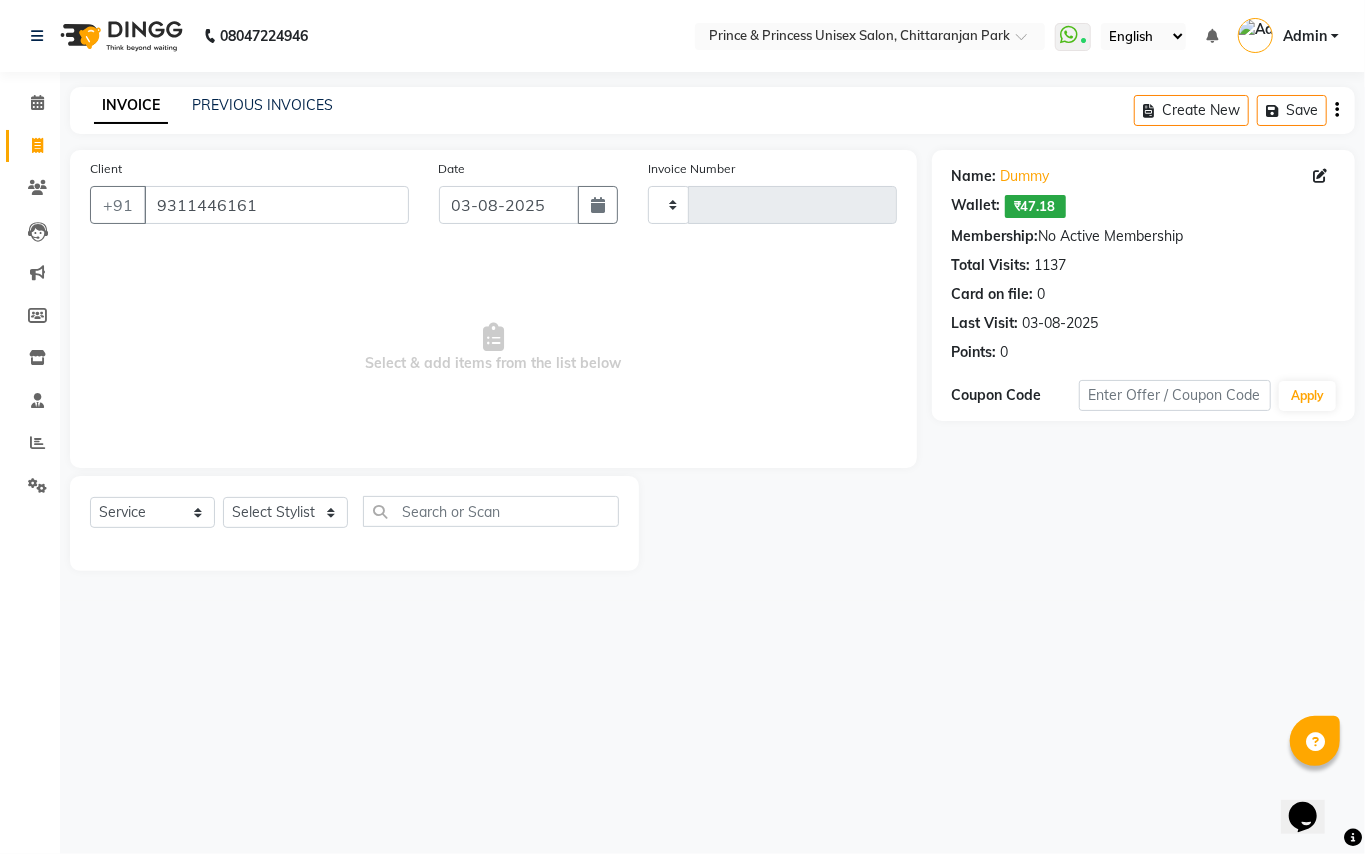 click on "Select & add items from the list below" at bounding box center (493, 348) 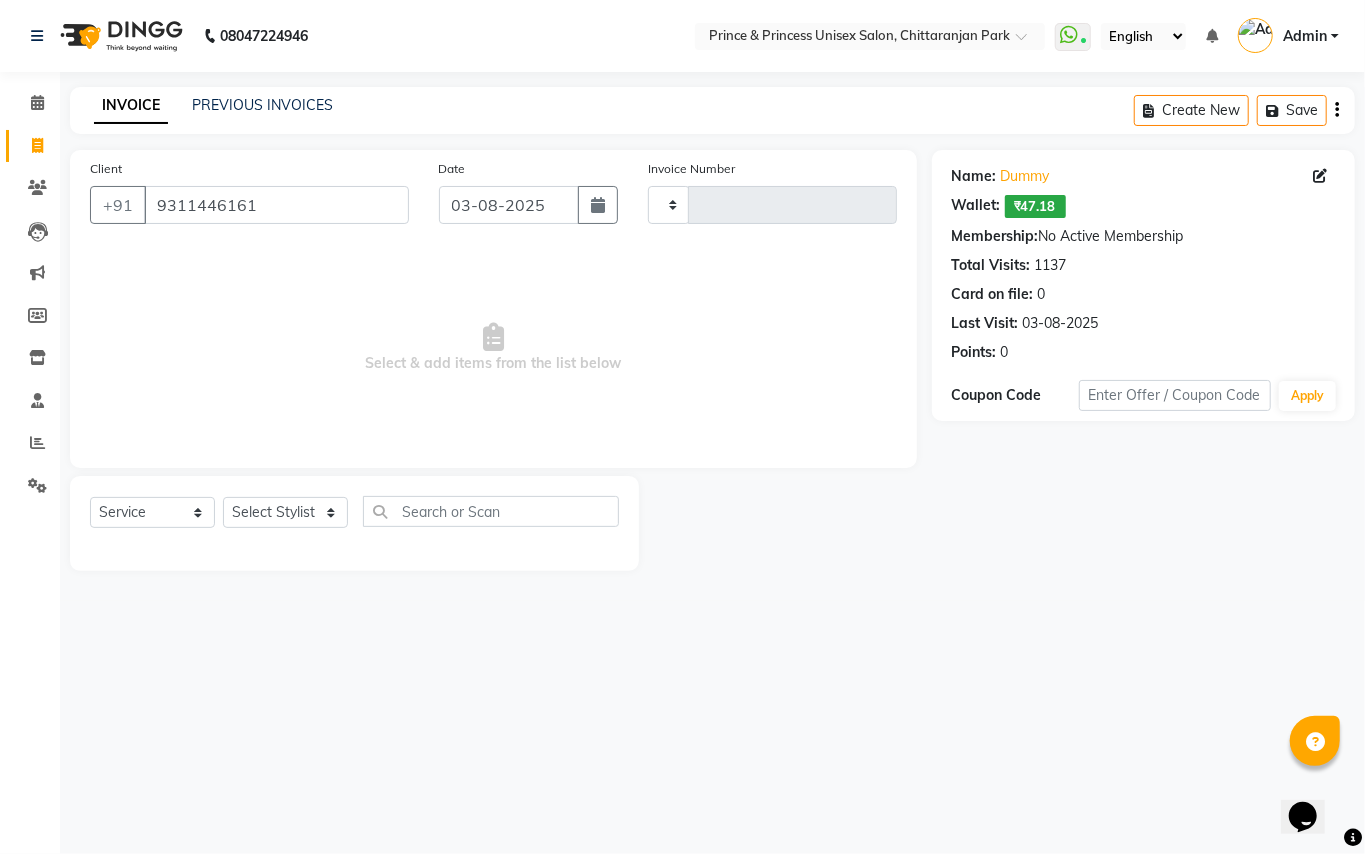 drag, startPoint x: 206, startPoint y: 325, endPoint x: 205, endPoint y: 514, distance: 189.00264 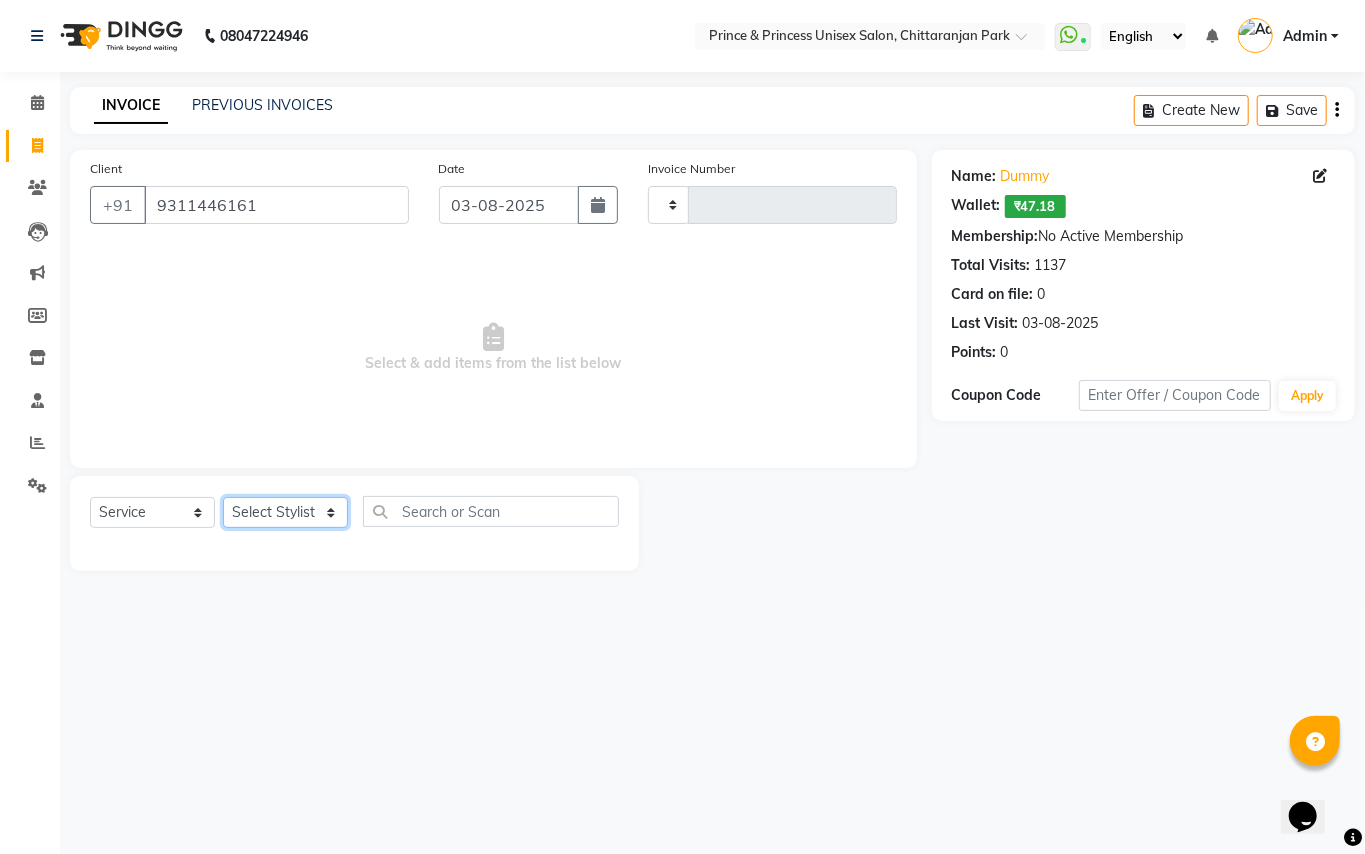 click on "Select Stylist" 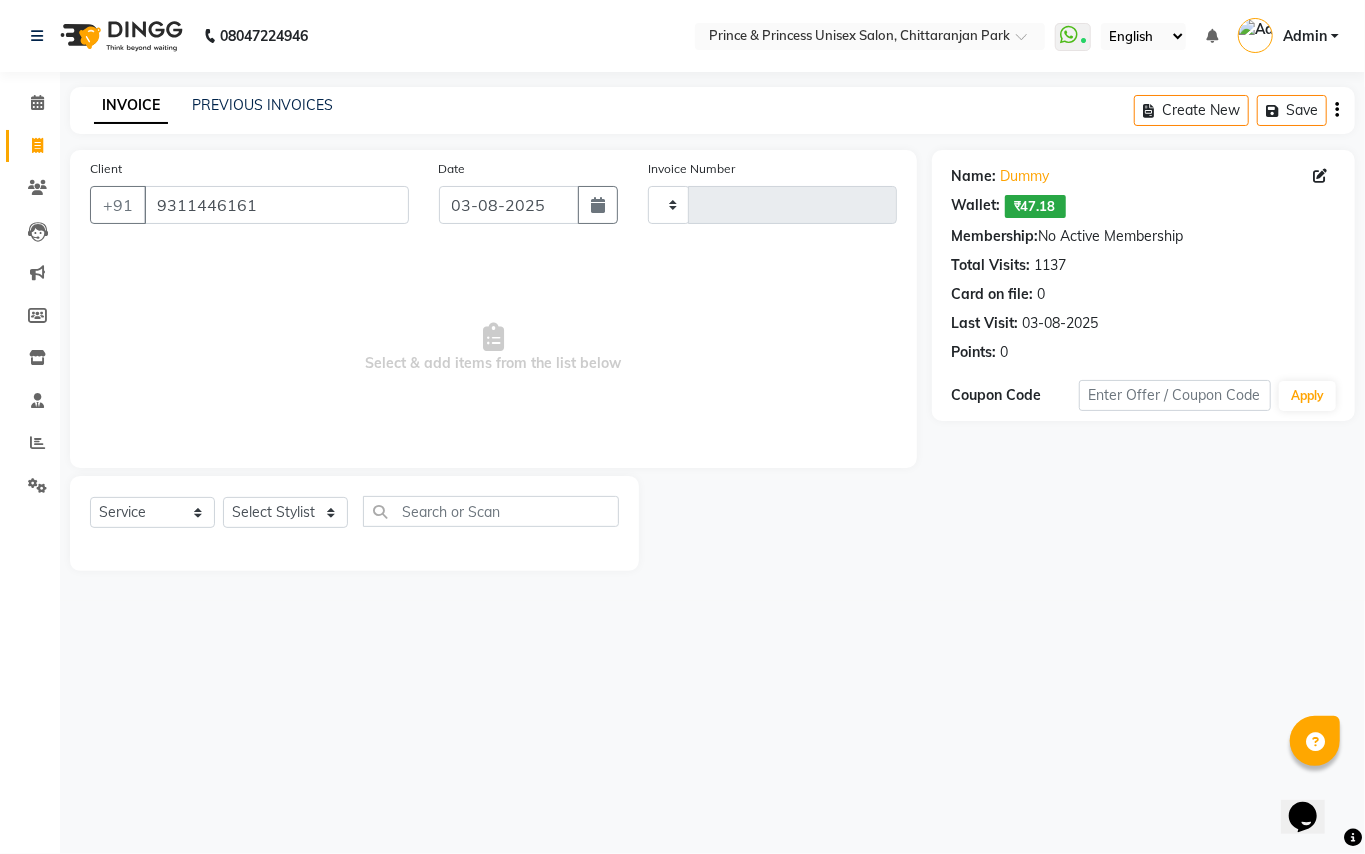 drag, startPoint x: 228, startPoint y: 372, endPoint x: 169, endPoint y: 409, distance: 69.641945 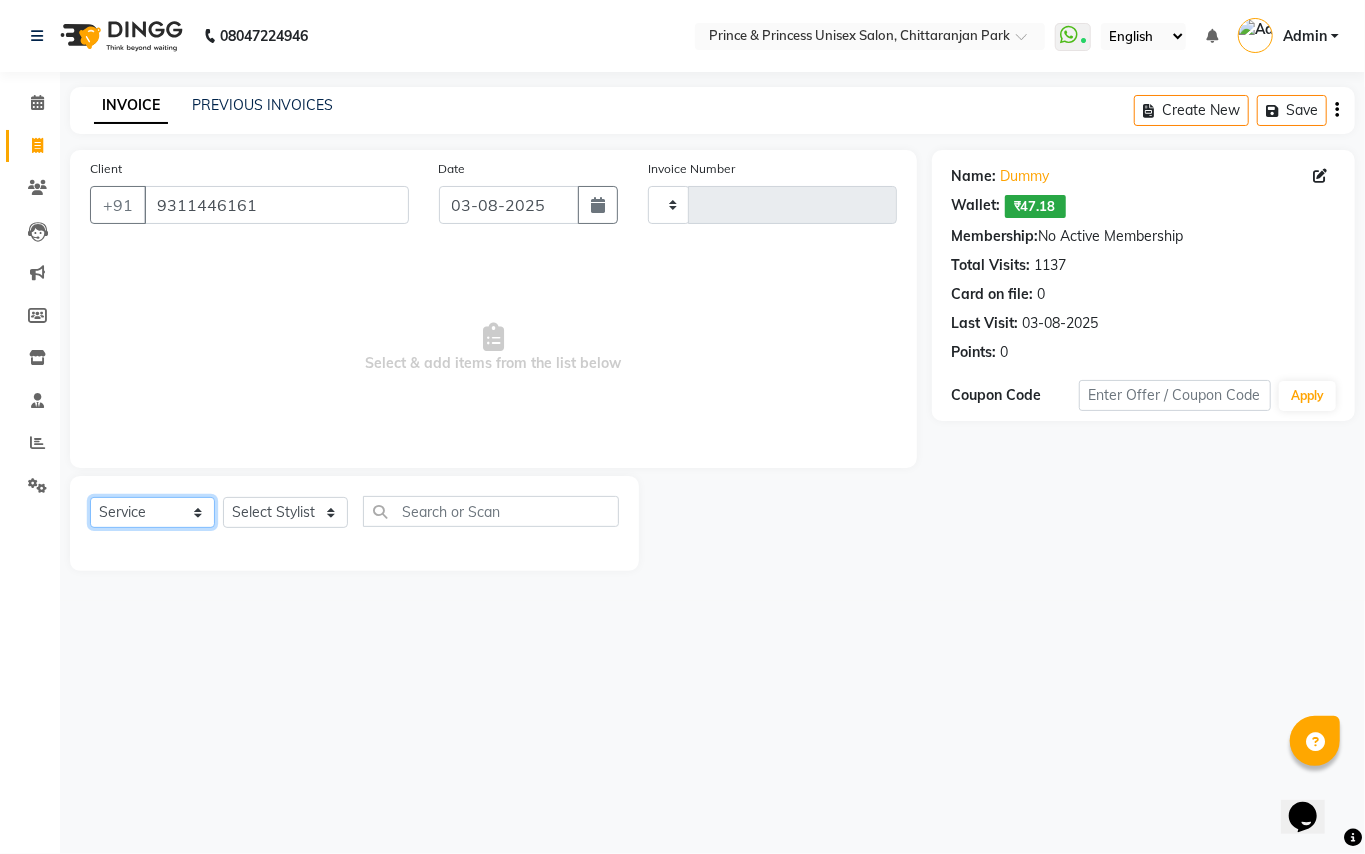 click on "Select  Service  Product  Membership  Package Voucher Prepaid Gift Card" 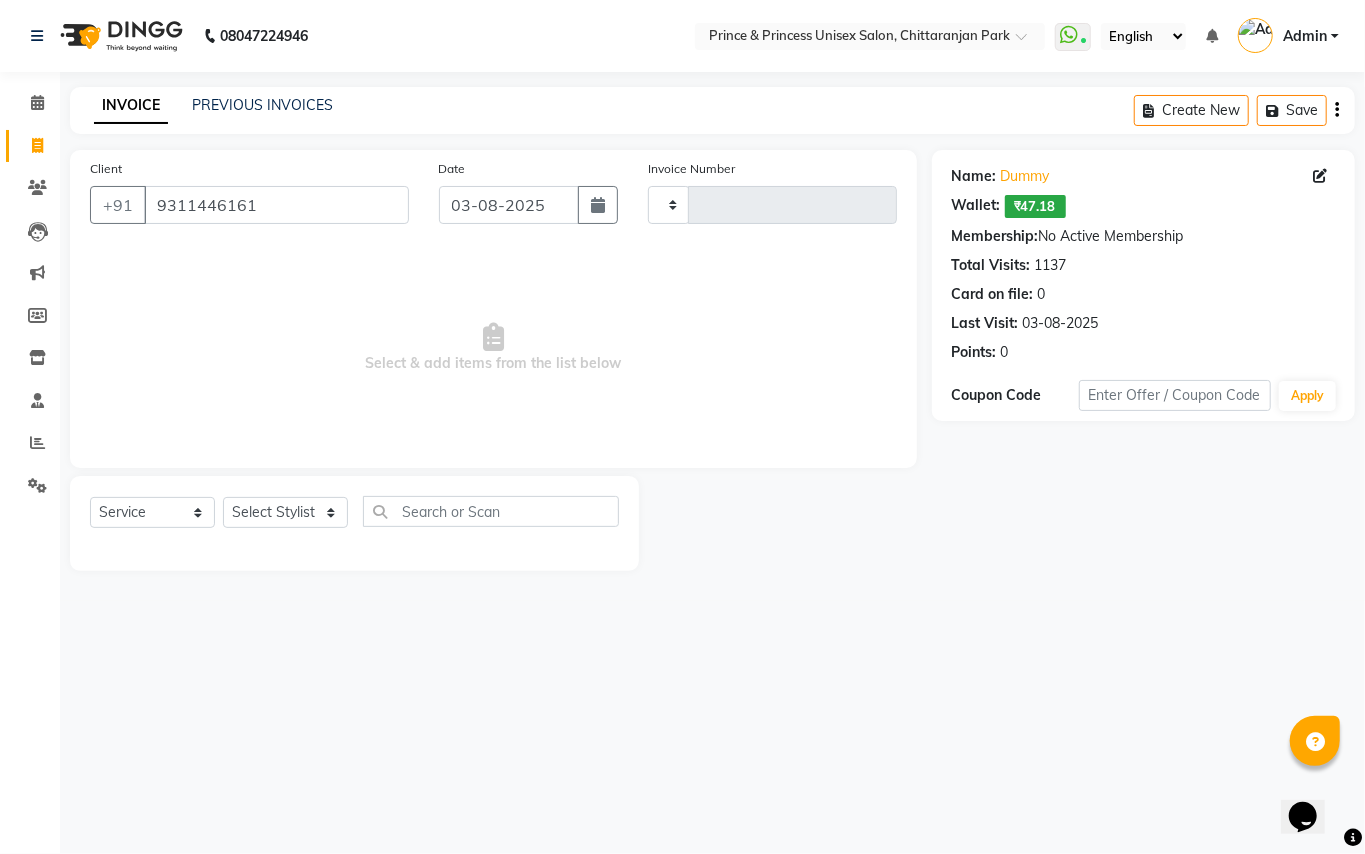 click on "Select & add items from the list below" at bounding box center (493, 348) 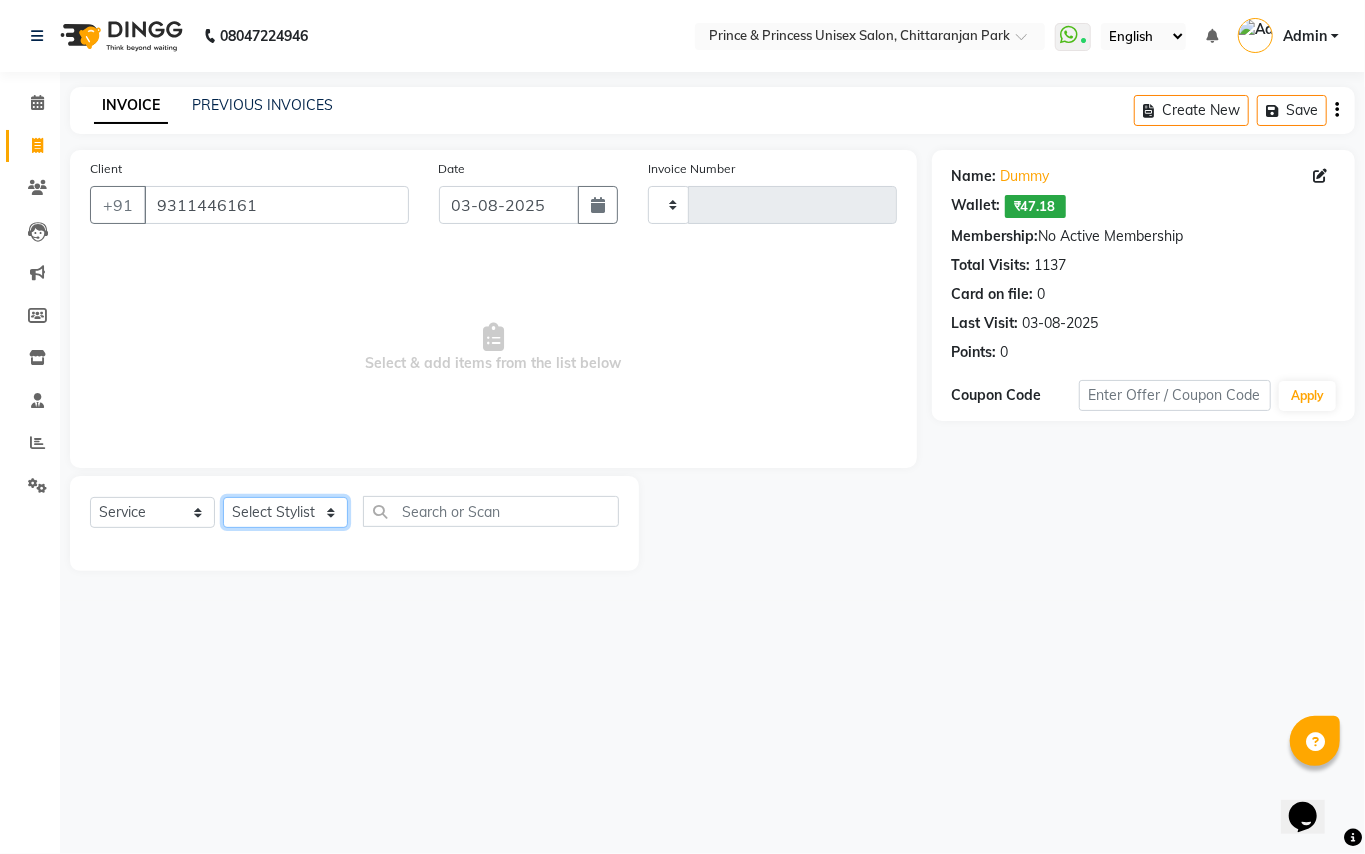 click on "Select Stylist" 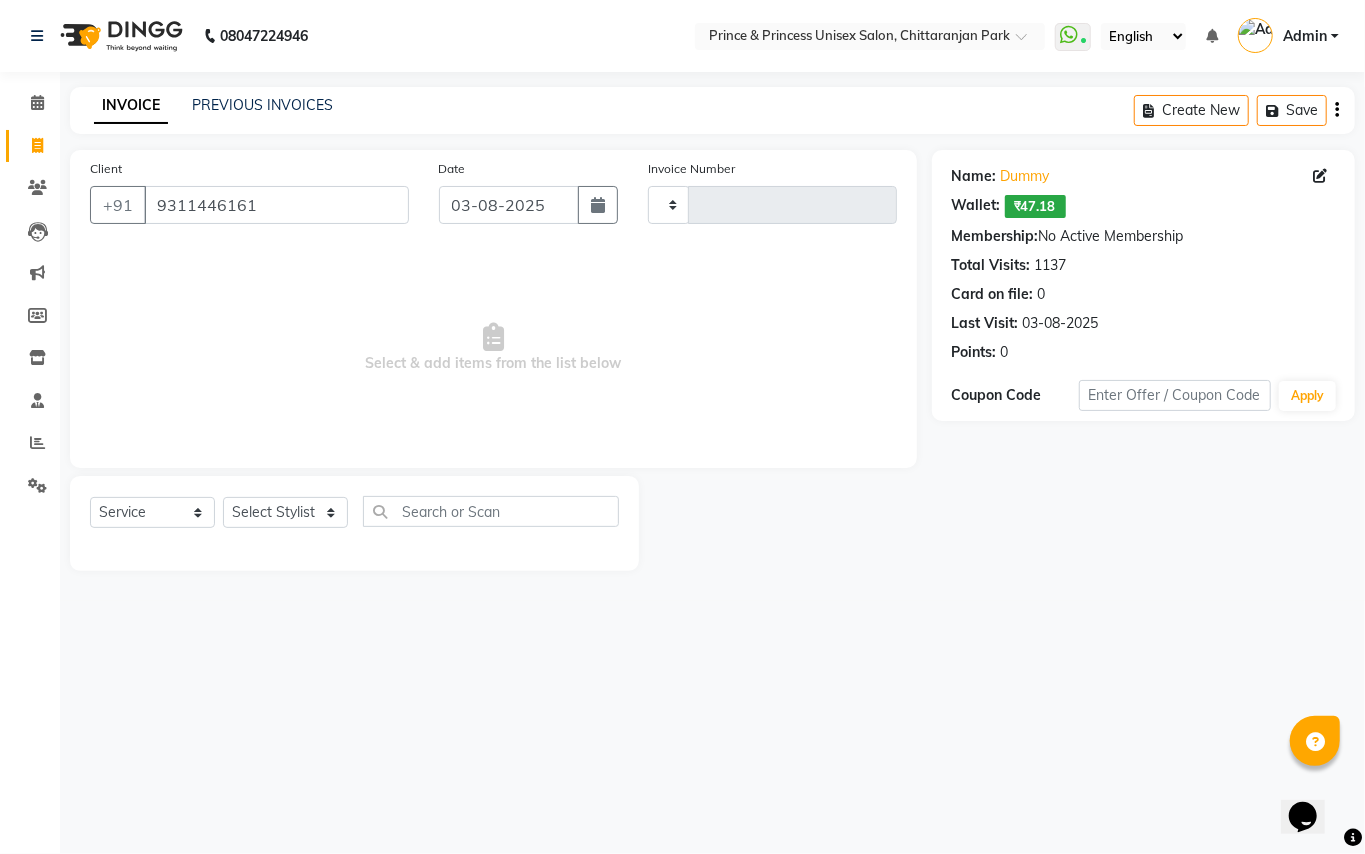 drag, startPoint x: 321, startPoint y: 345, endPoint x: 320, endPoint y: 301, distance: 44.011364 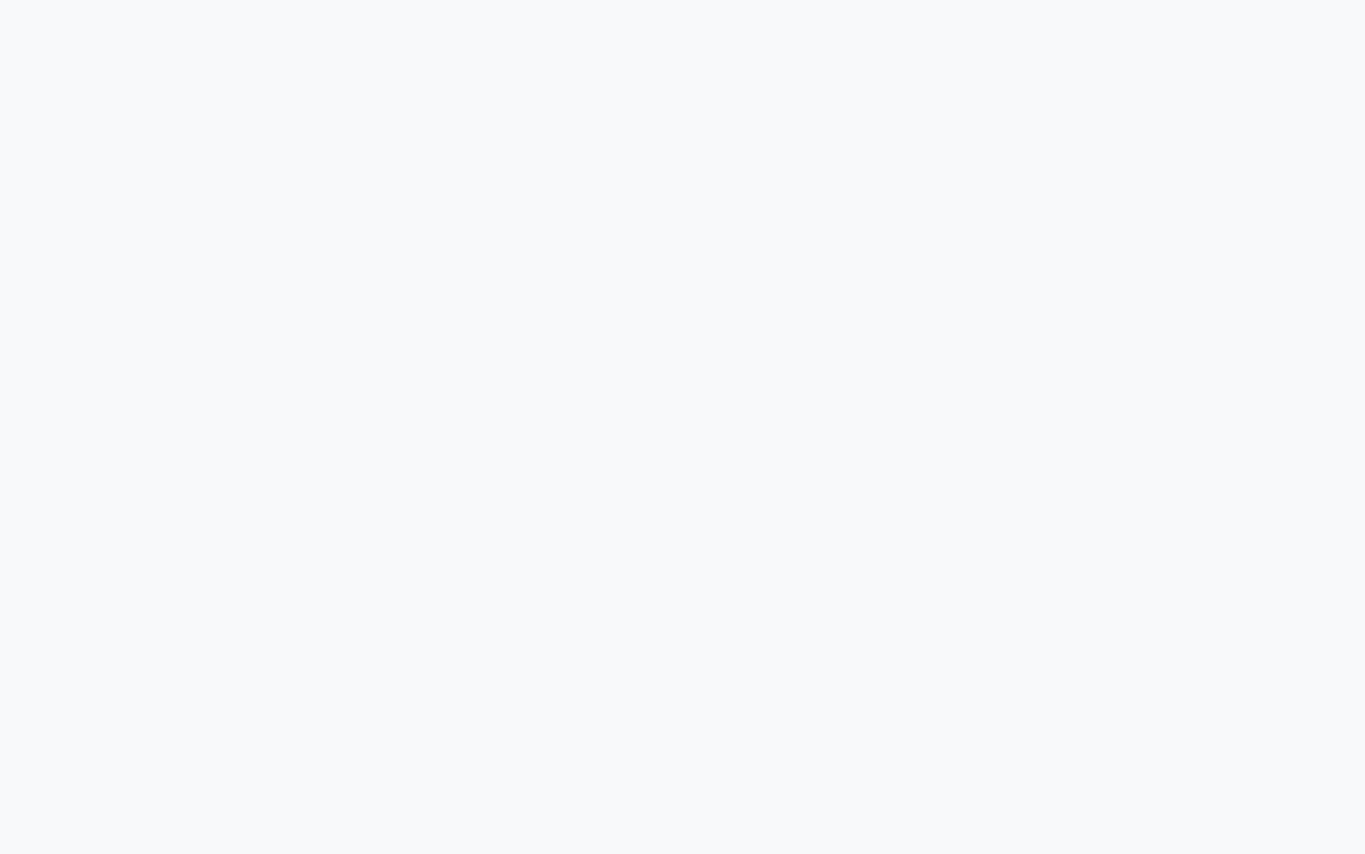 scroll, scrollTop: 0, scrollLeft: 0, axis: both 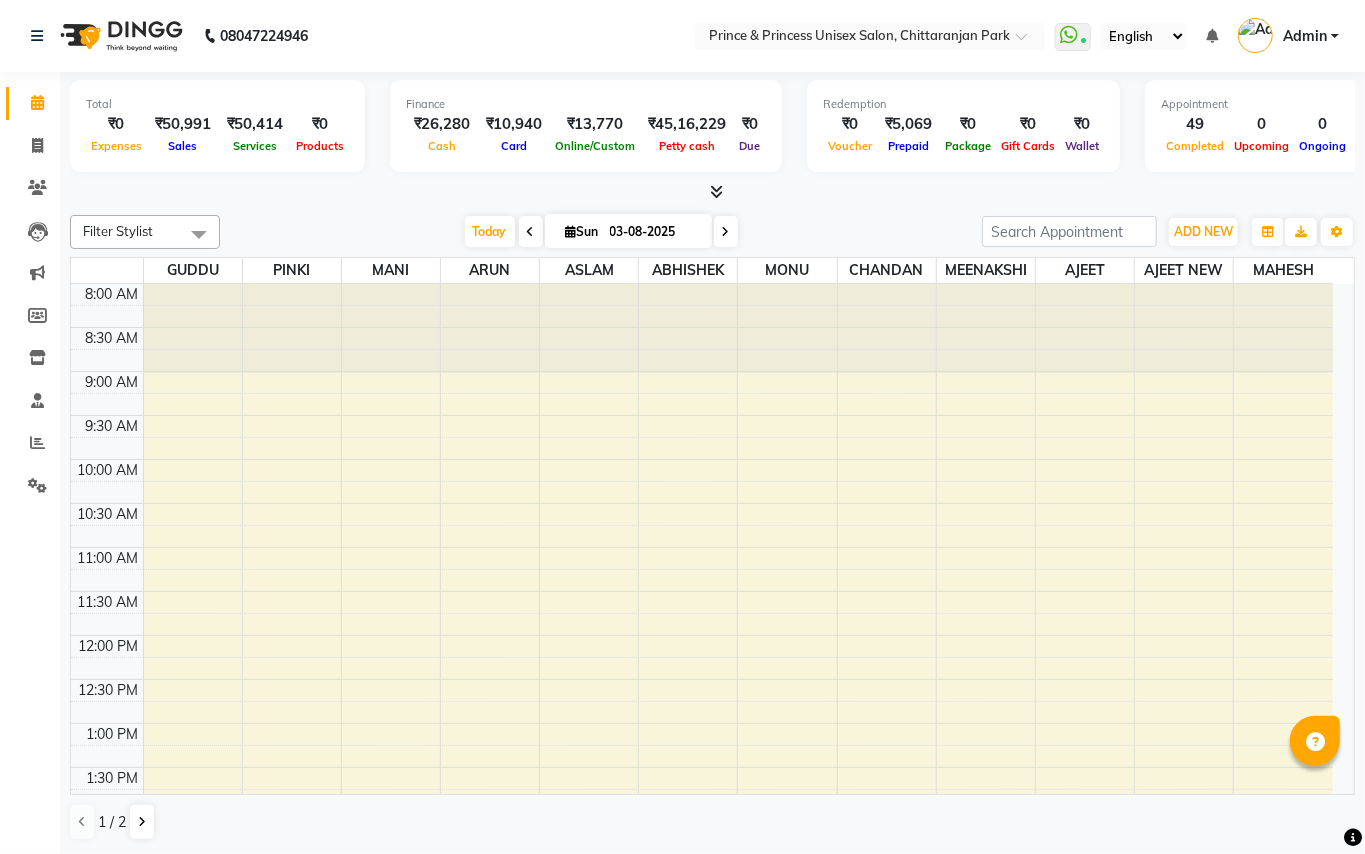 select on "en" 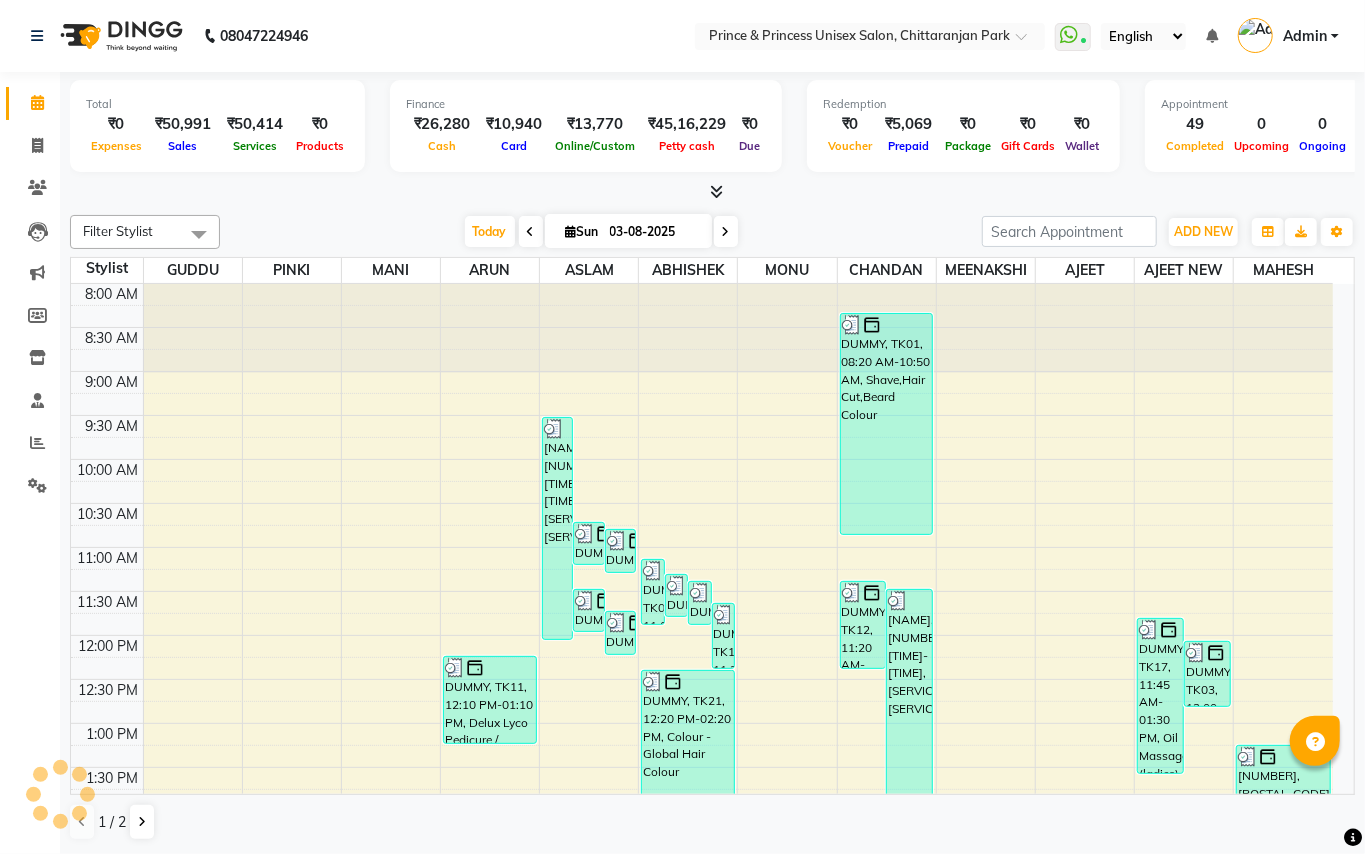 scroll, scrollTop: 0, scrollLeft: 0, axis: both 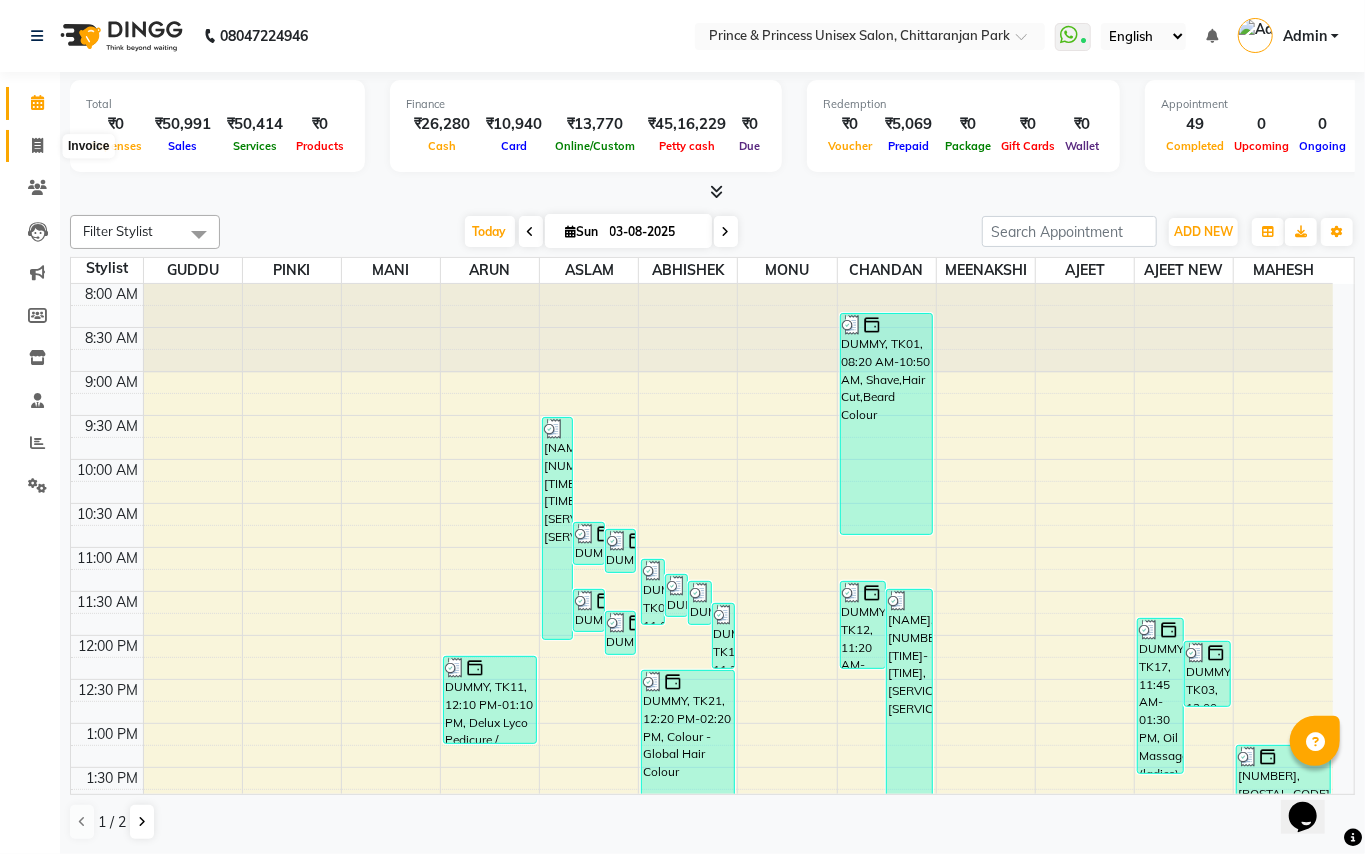 click 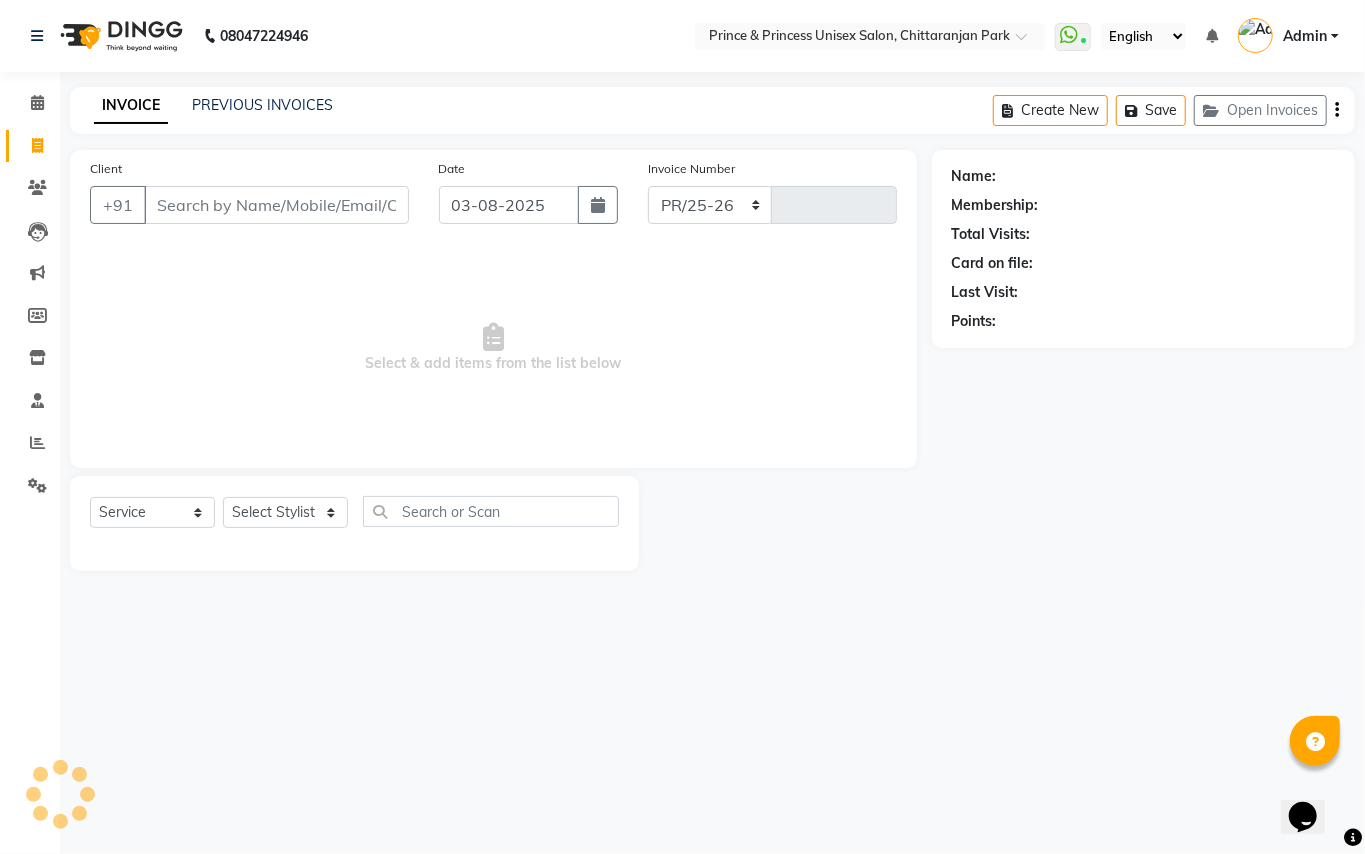select on "3760" 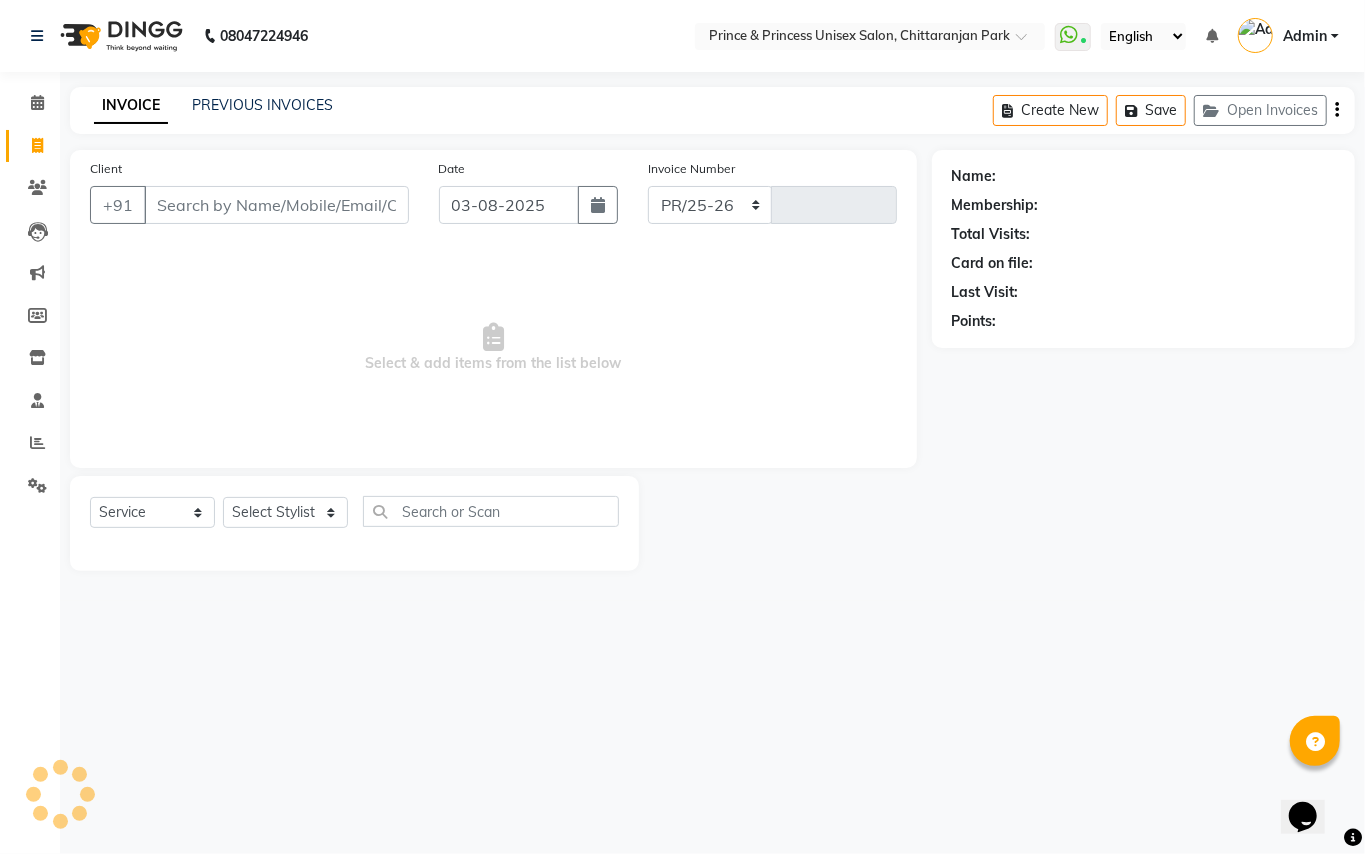 type on "2935" 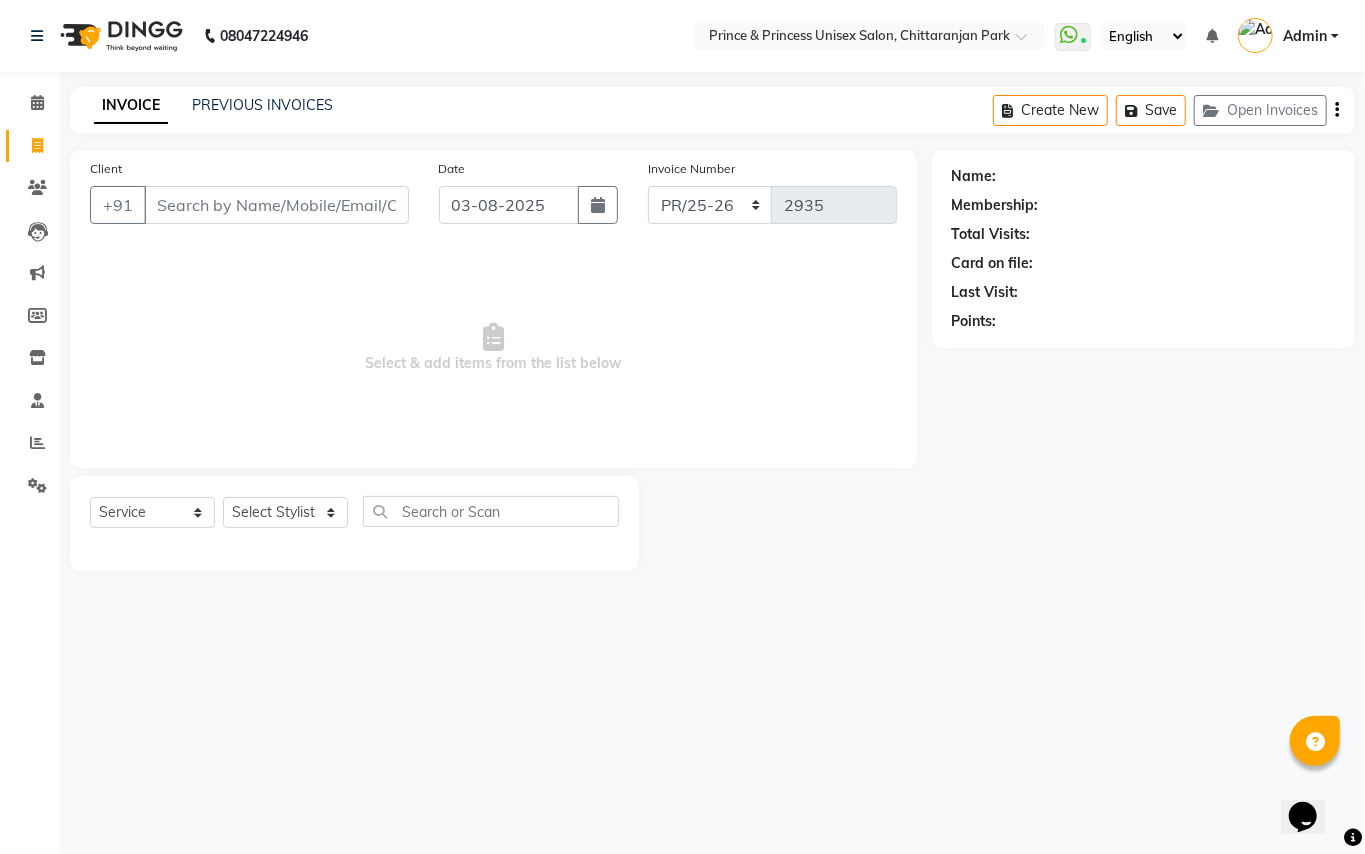 click on "Client" at bounding box center [276, 205] 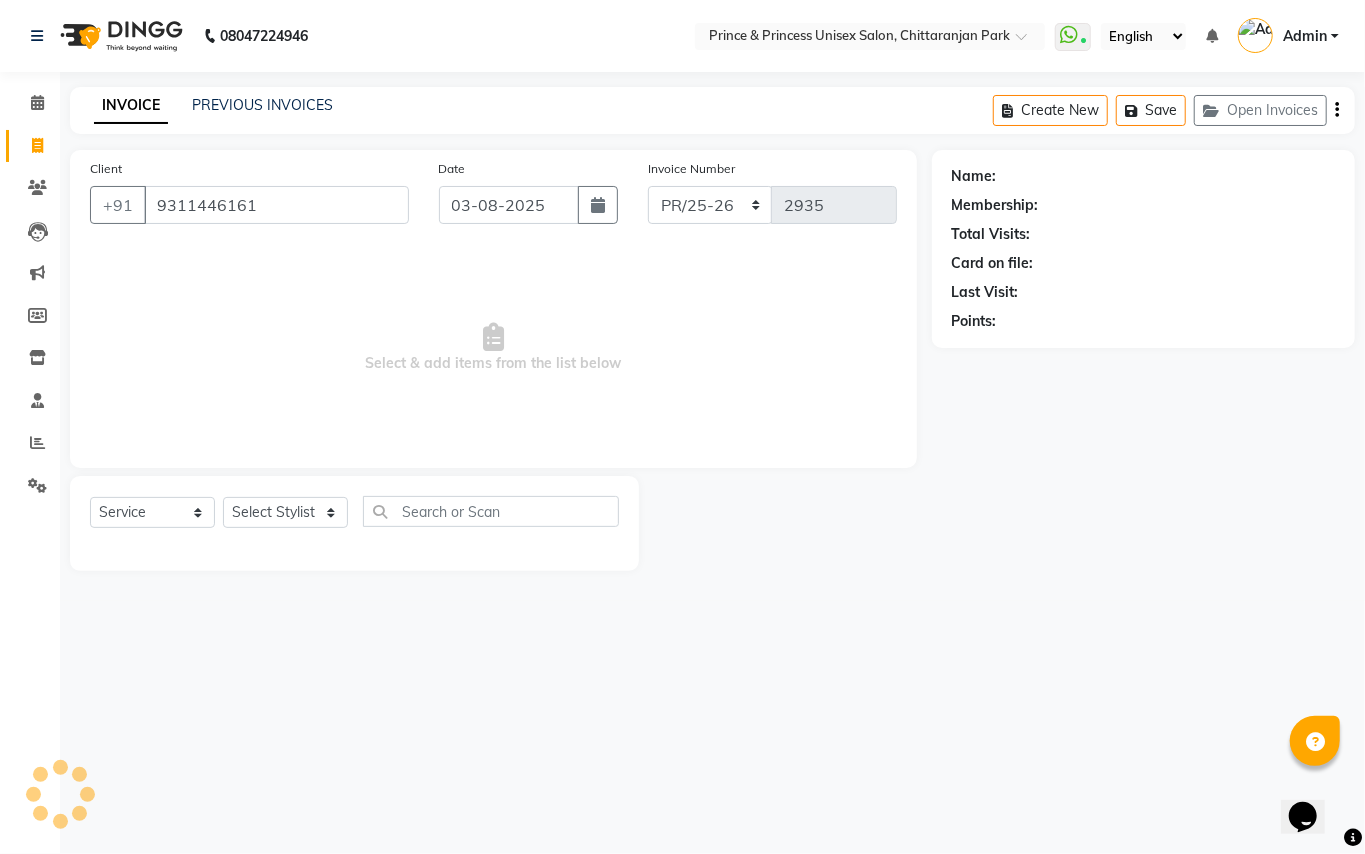 type on "9311446161" 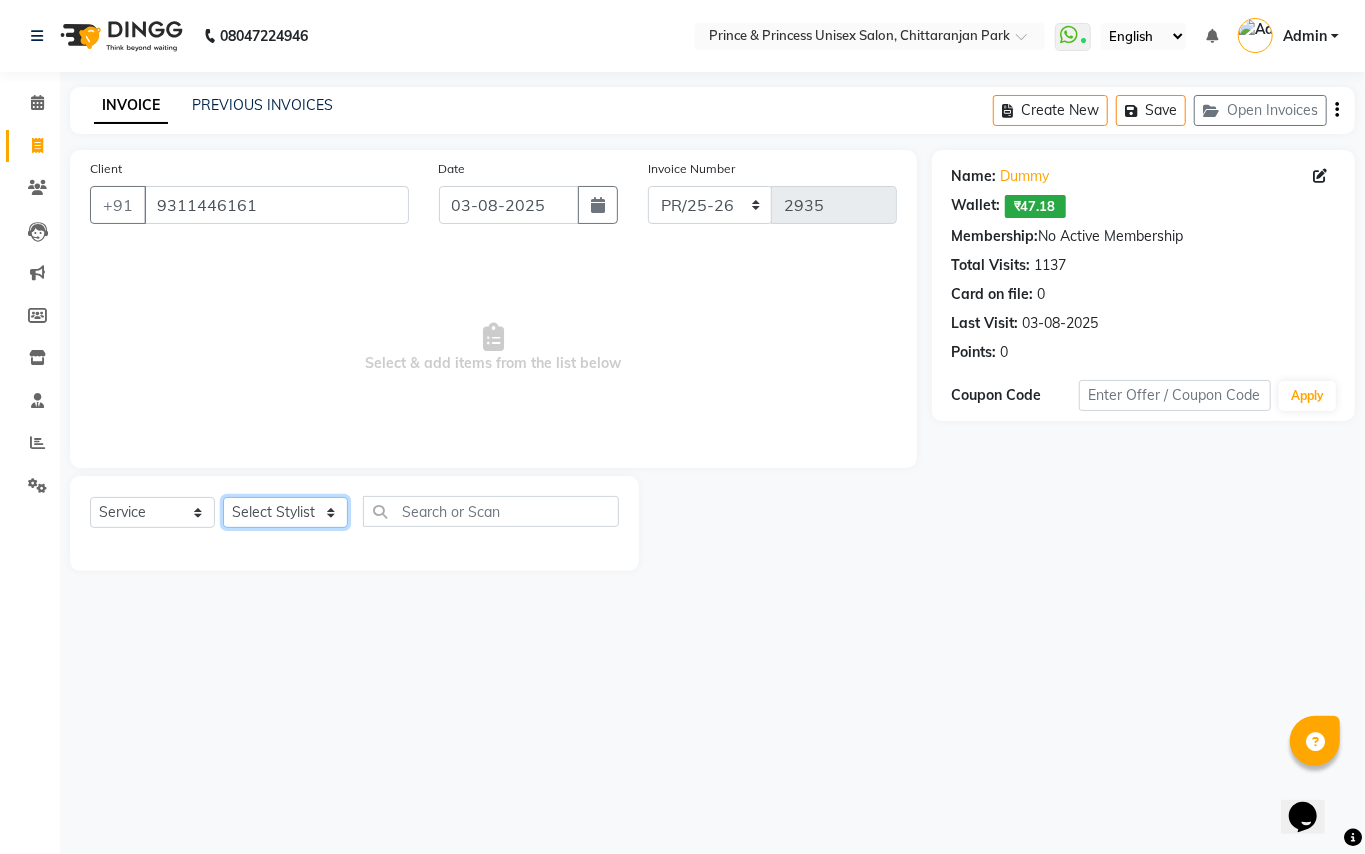 click on "Select Stylist ABHISHEK AJEET AJEET NEW ARUN ASLAM CHANDAN GUDDU MAHESH MANI MEENAKSHI MONU PINKI RAHUL RISHI SANDEEP SONIYA TABASSUM XYZ" 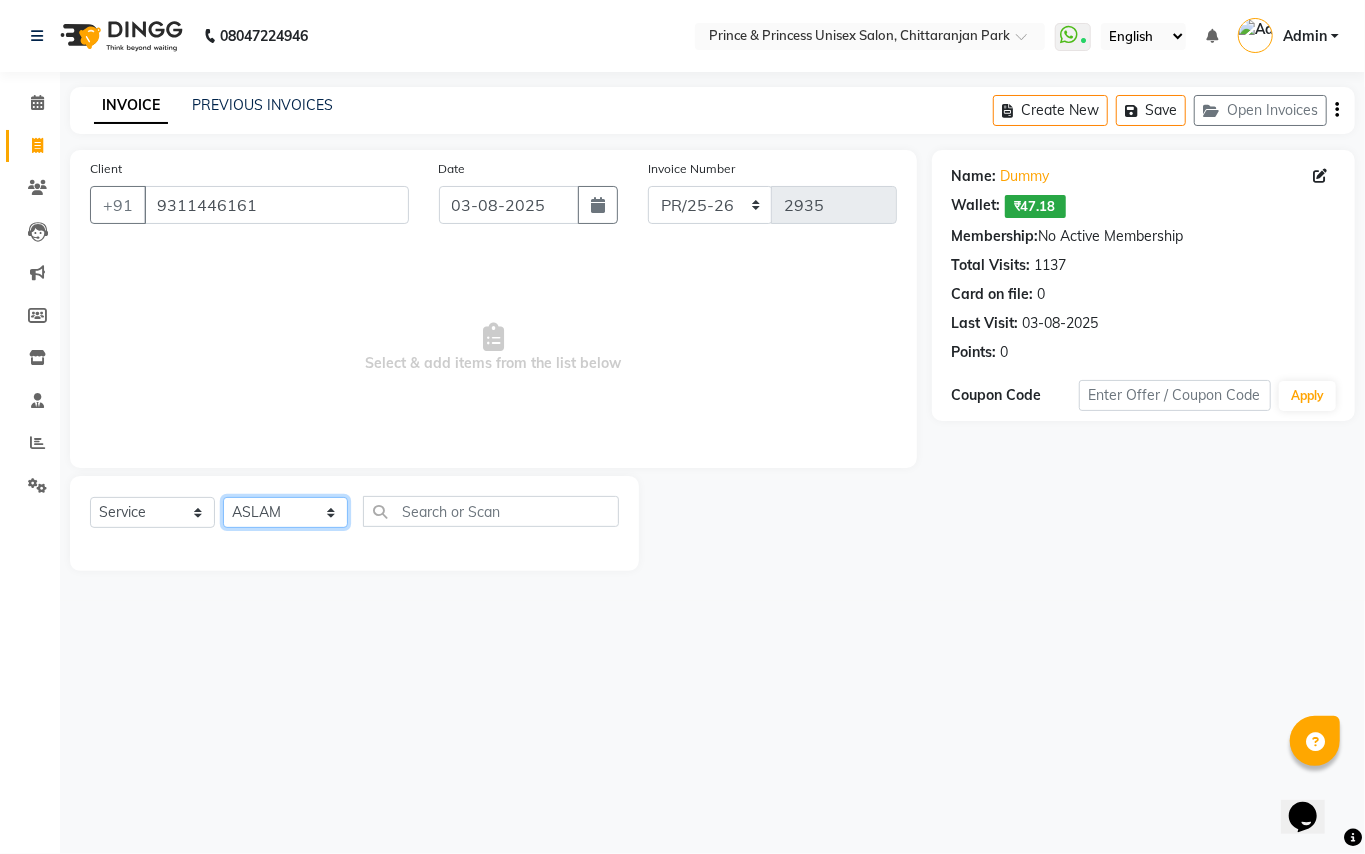 drag, startPoint x: 261, startPoint y: 508, endPoint x: 384, endPoint y: 516, distance: 123.25989 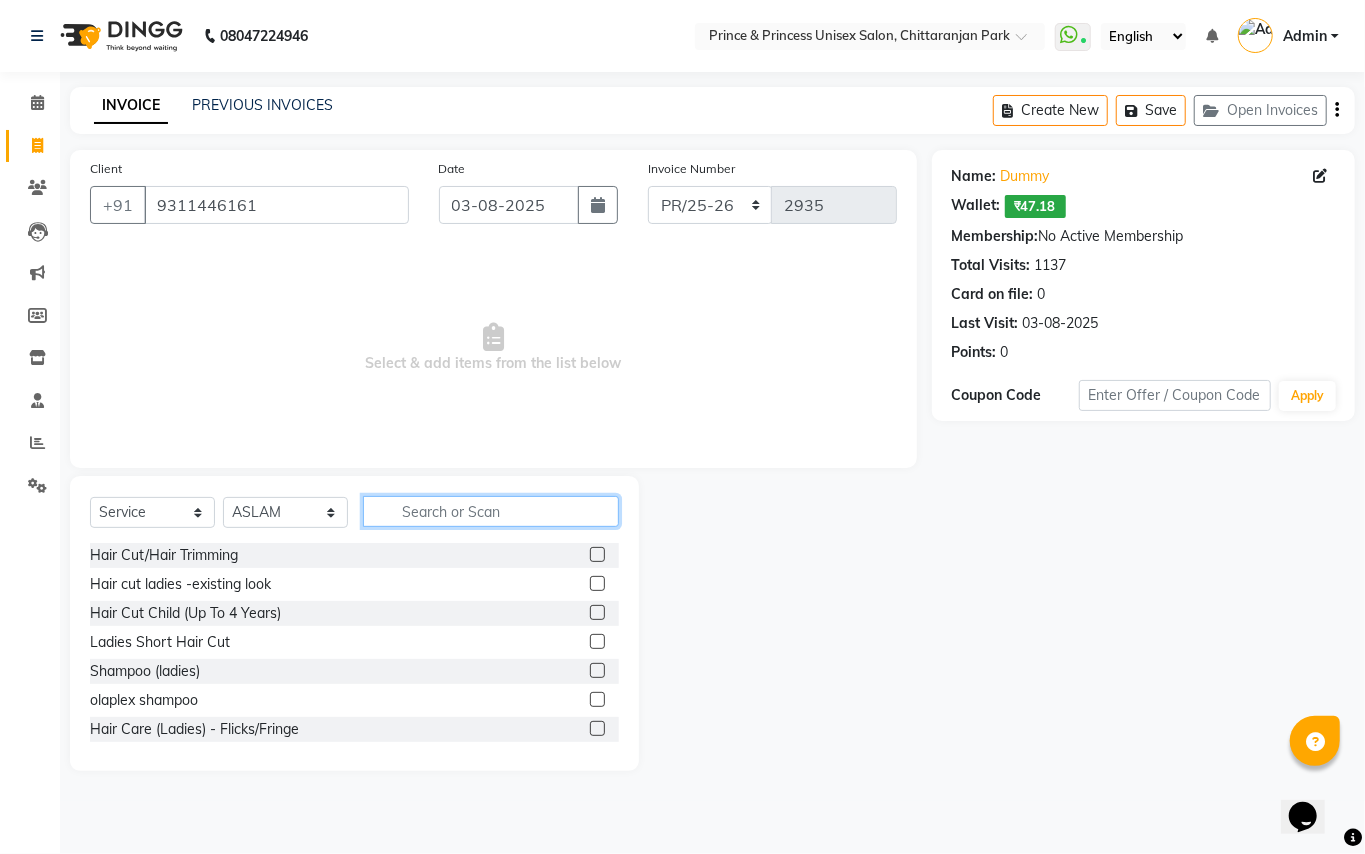 click 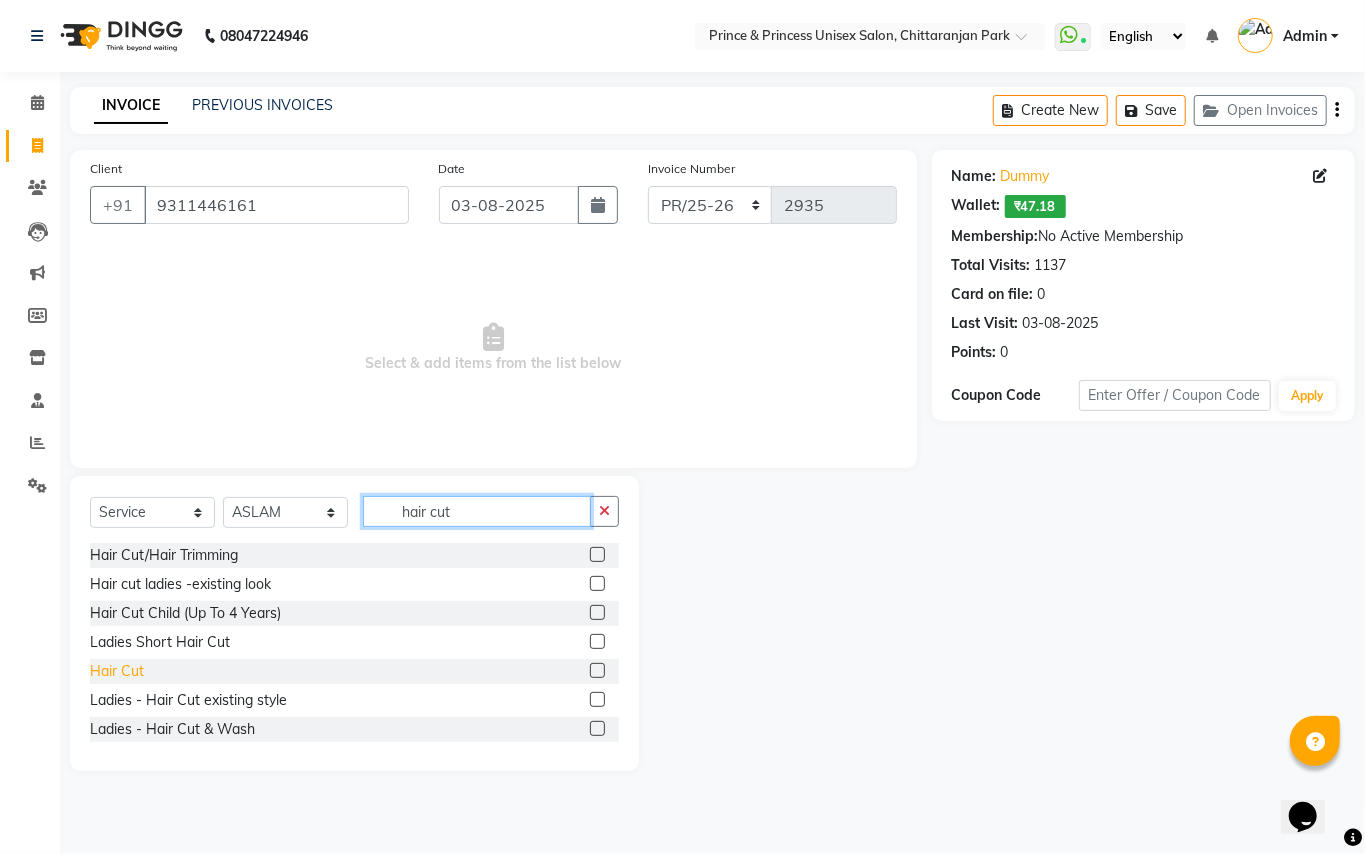type on "hair cut" 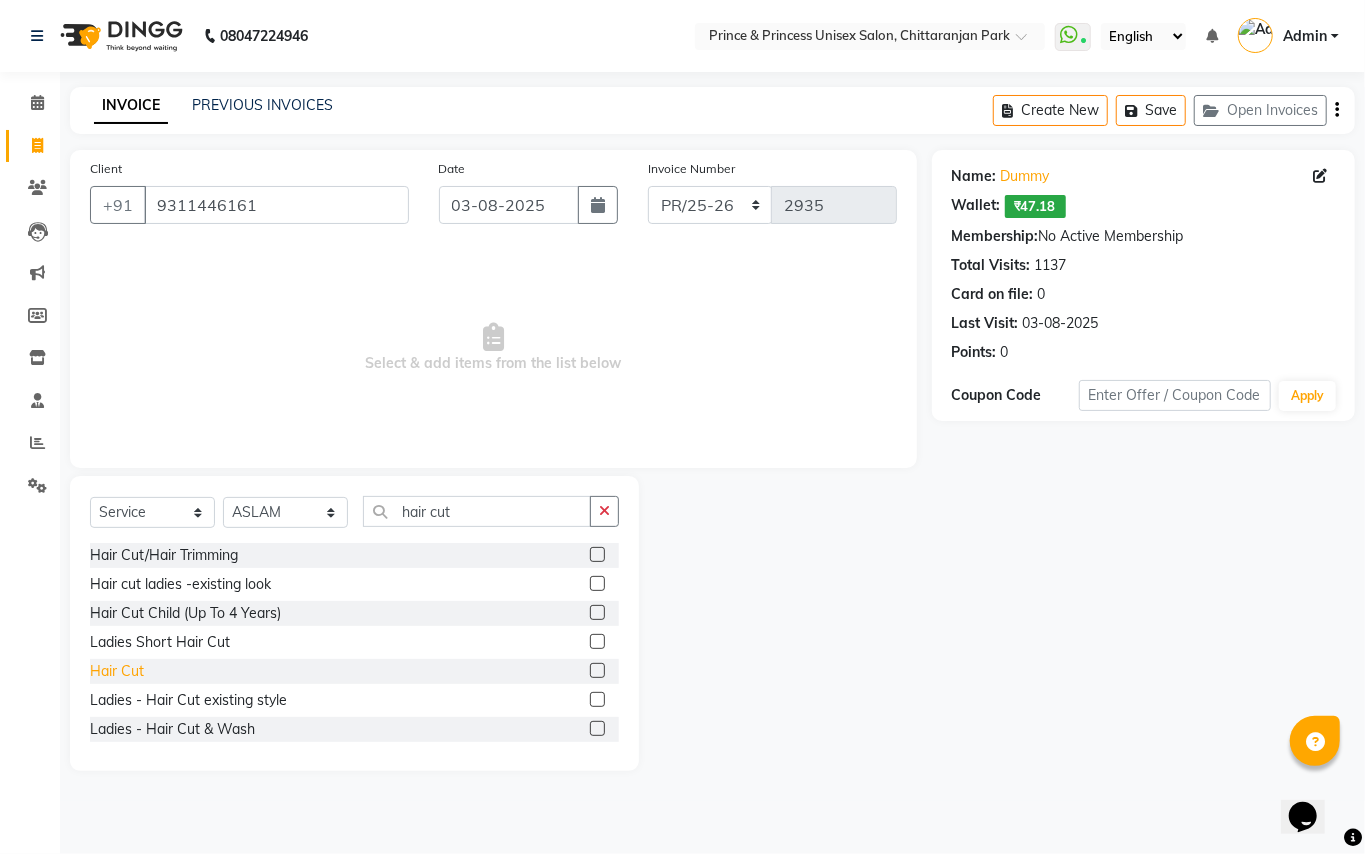 click on "Hair Cut" 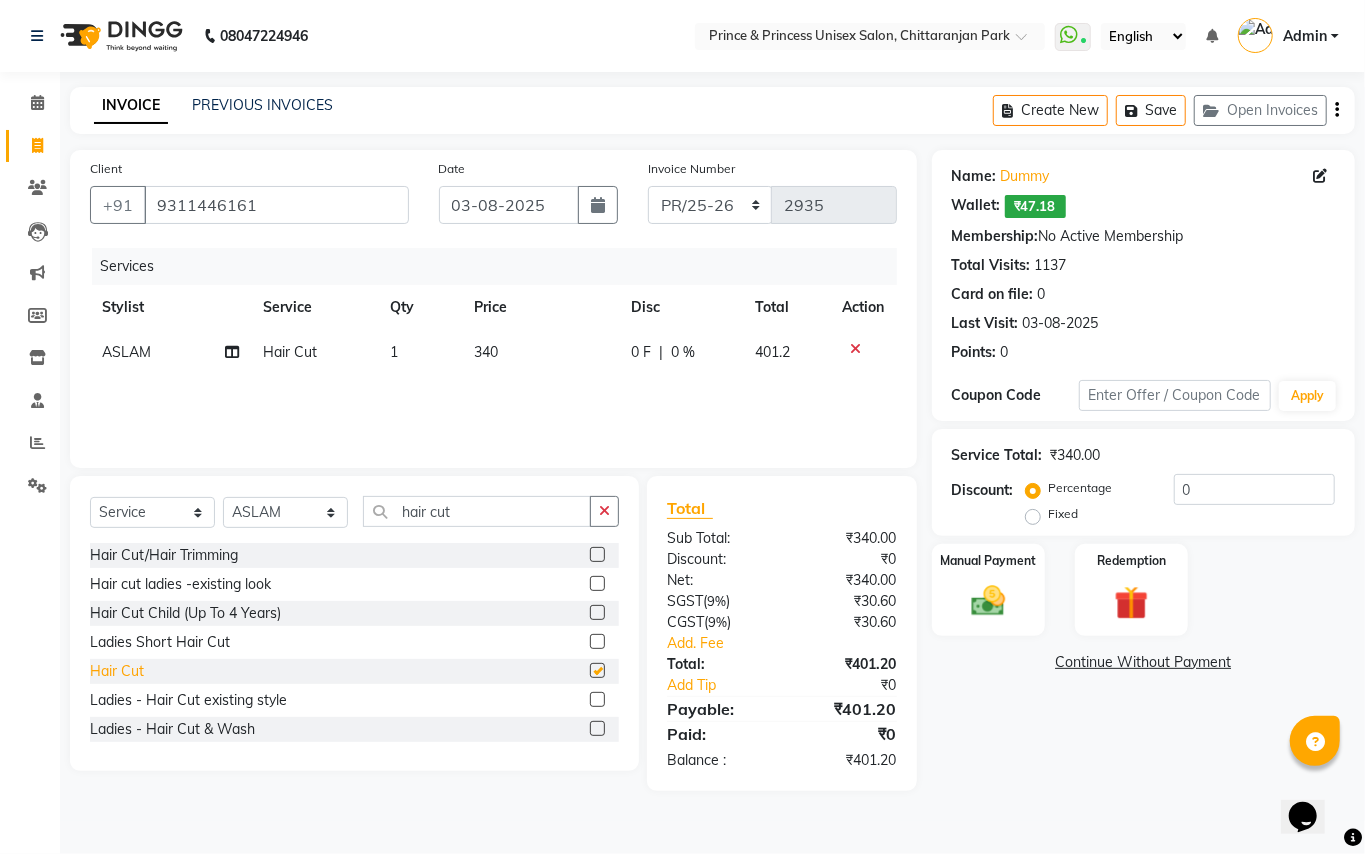 checkbox on "false" 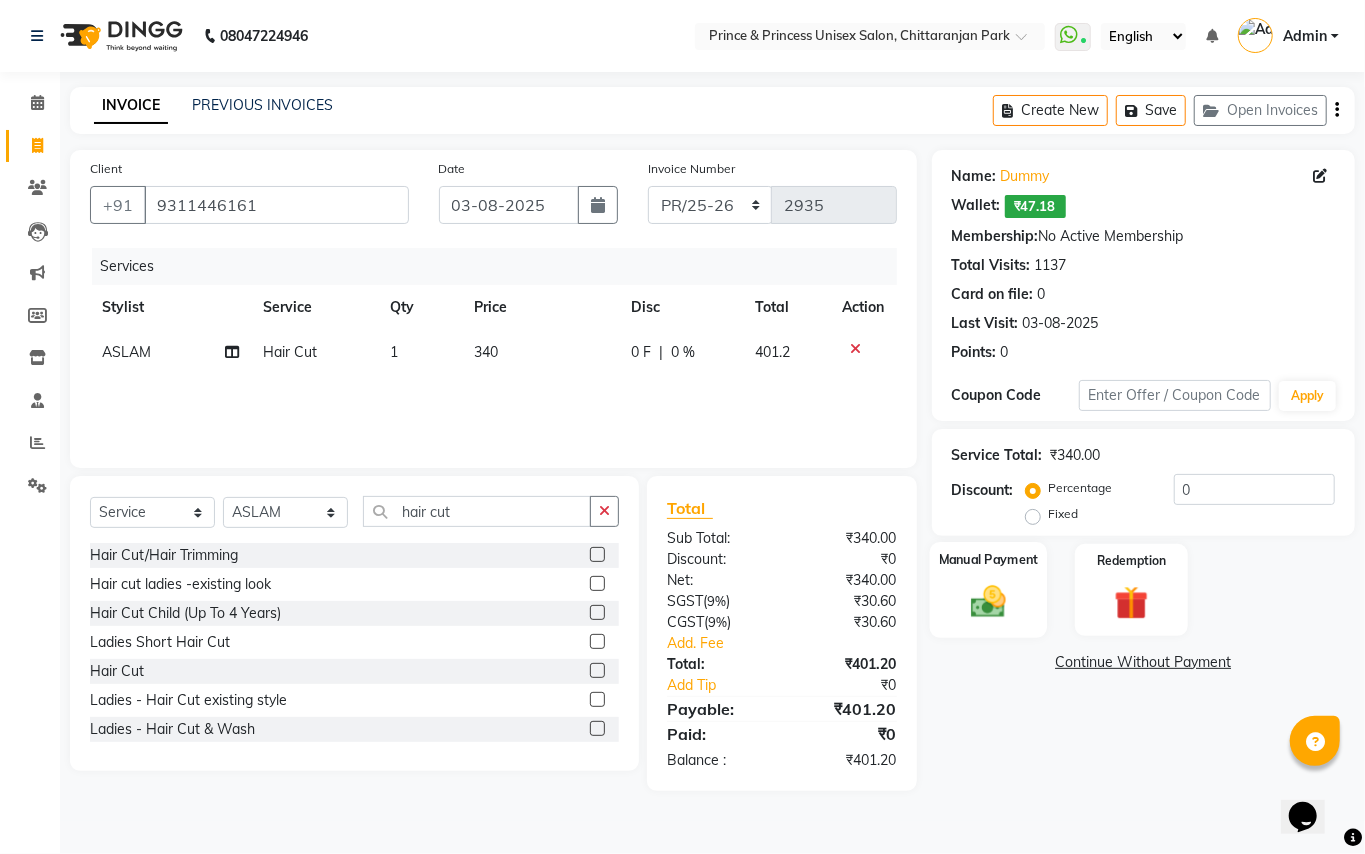 click 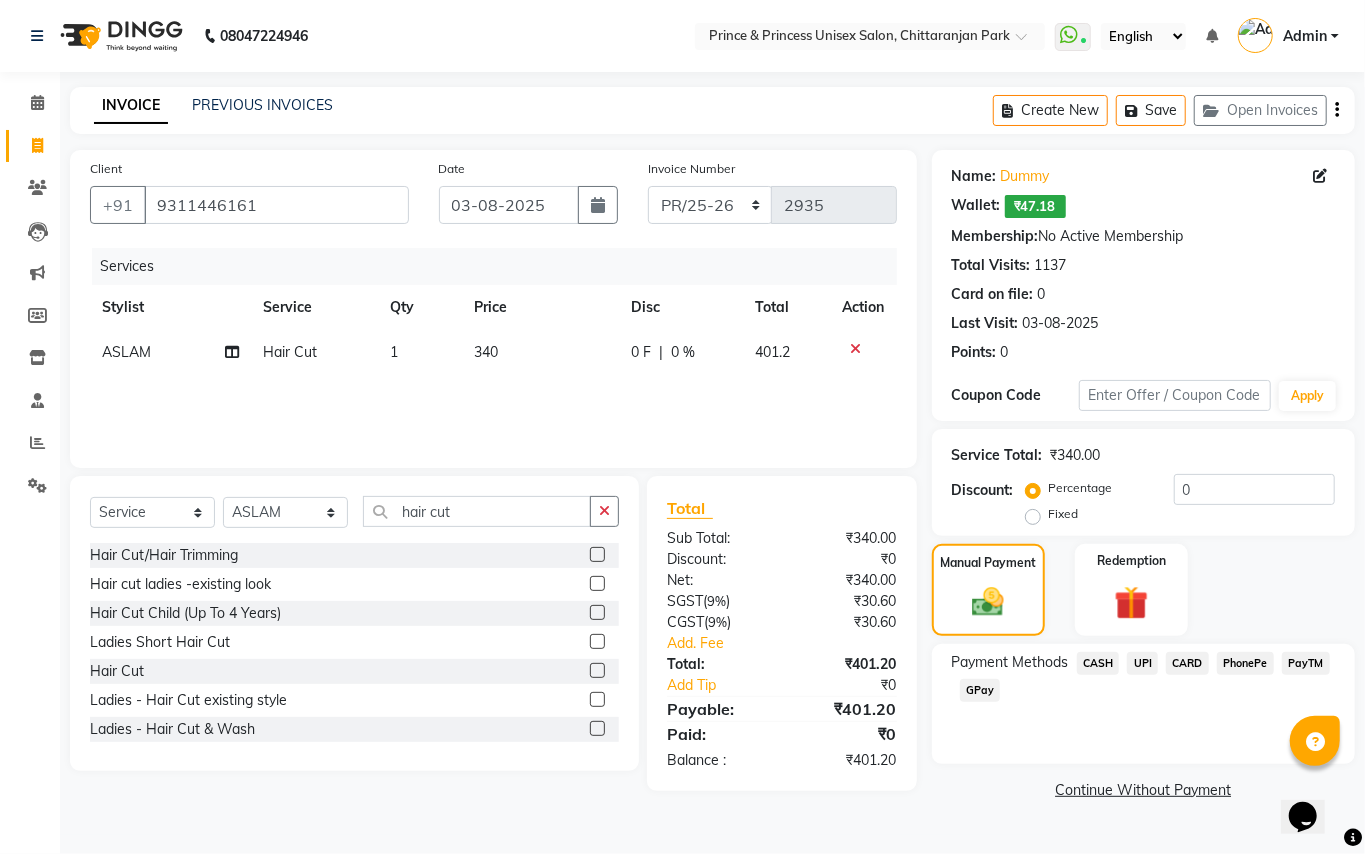 click on "CASH" 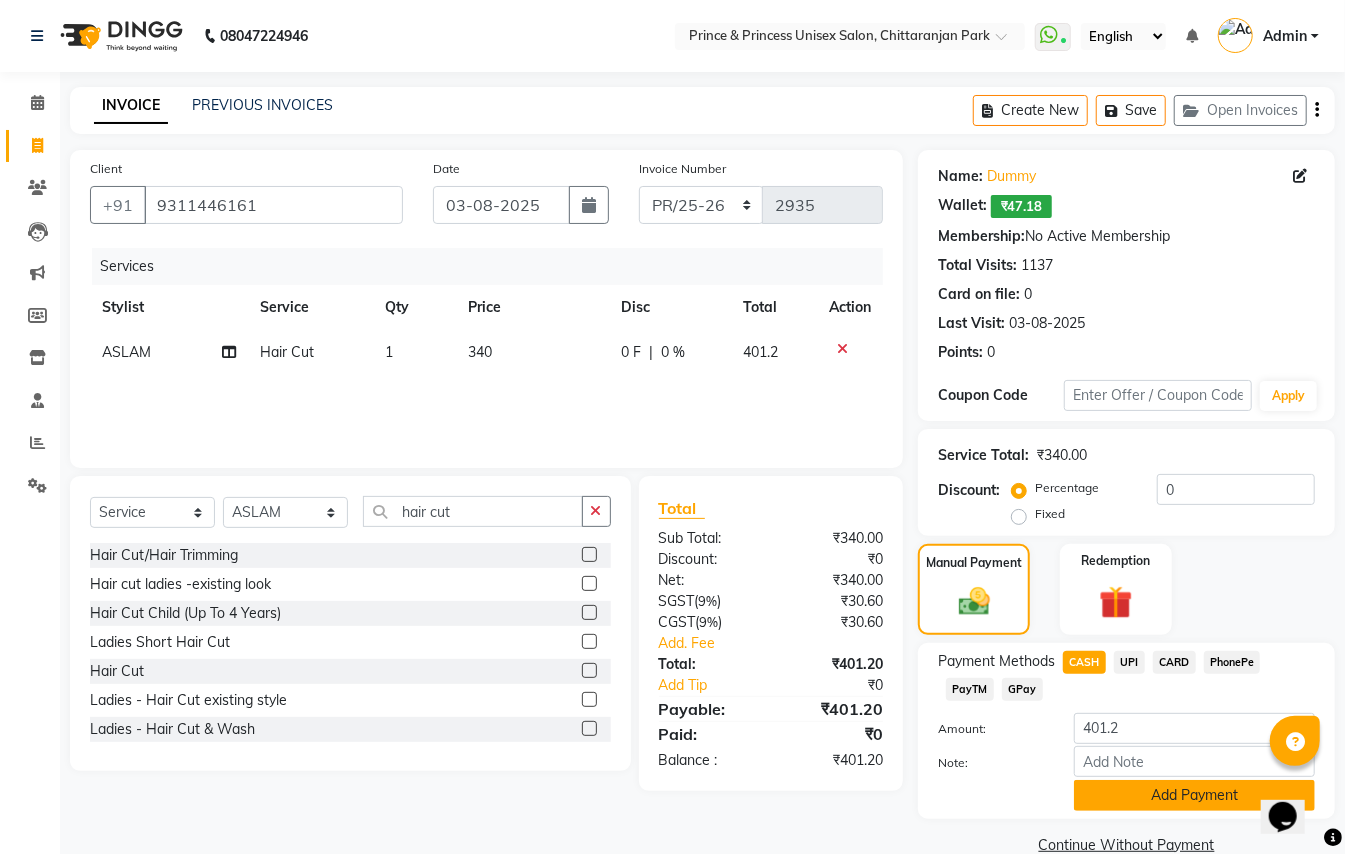 click on "Add Payment" 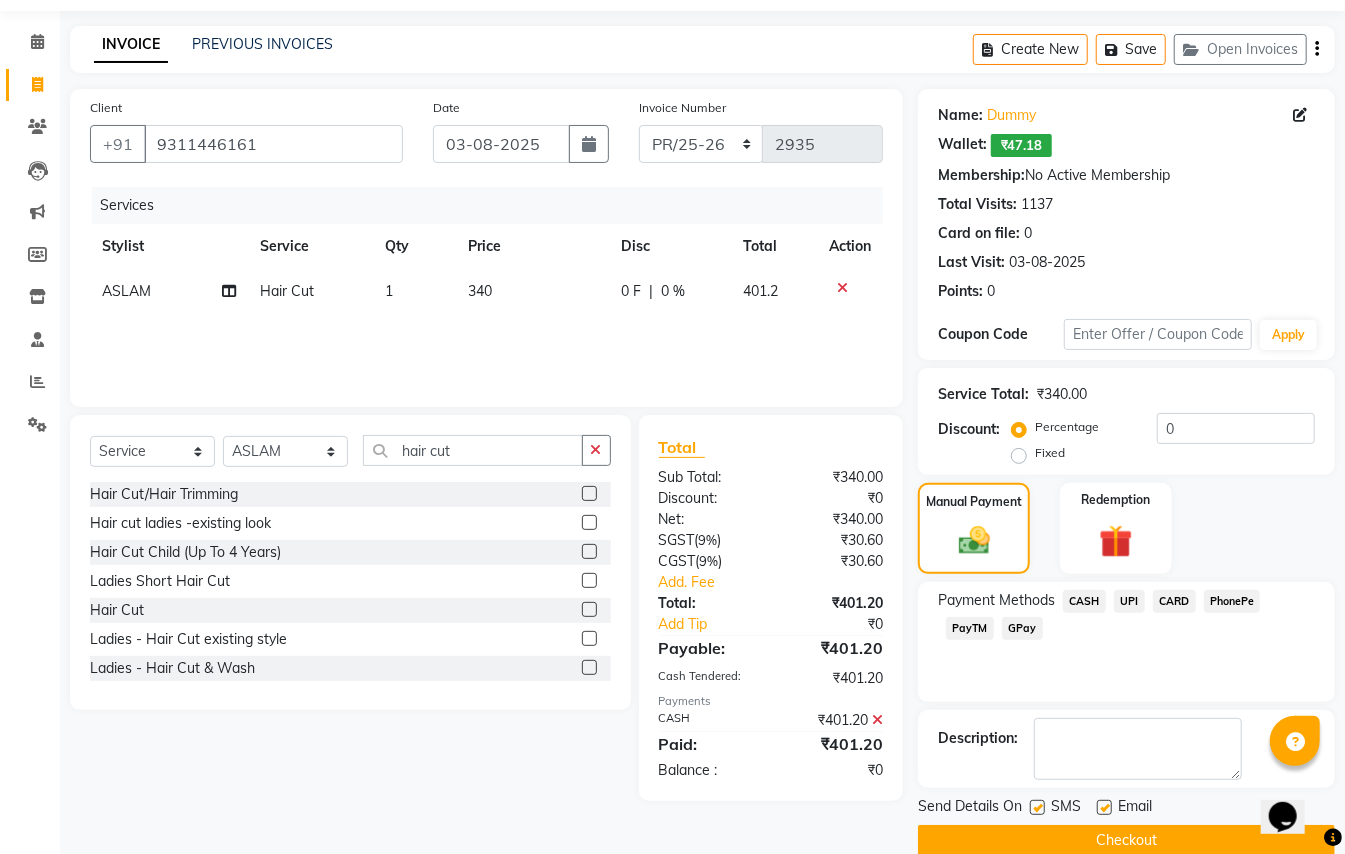 scroll, scrollTop: 94, scrollLeft: 0, axis: vertical 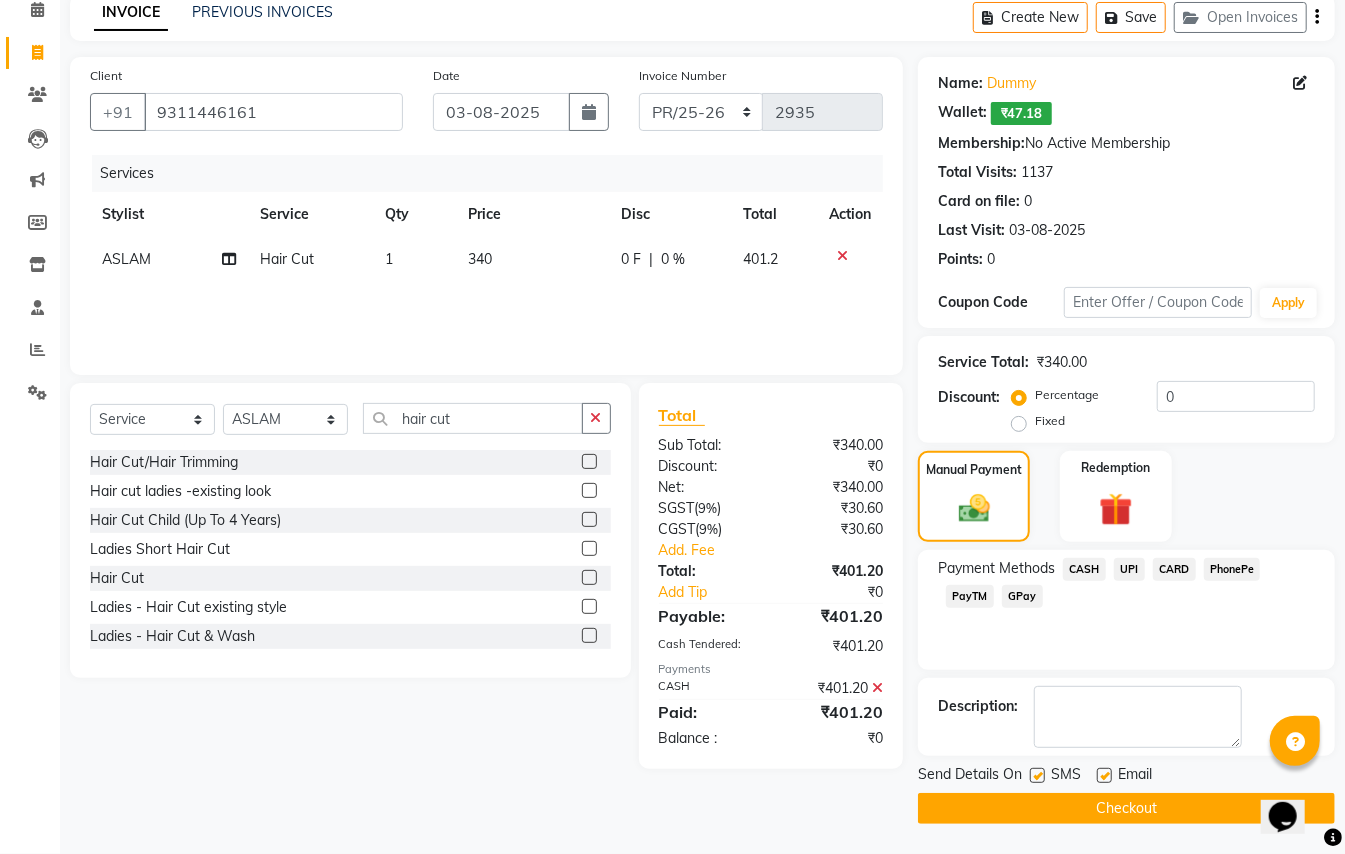 click on "Checkout" 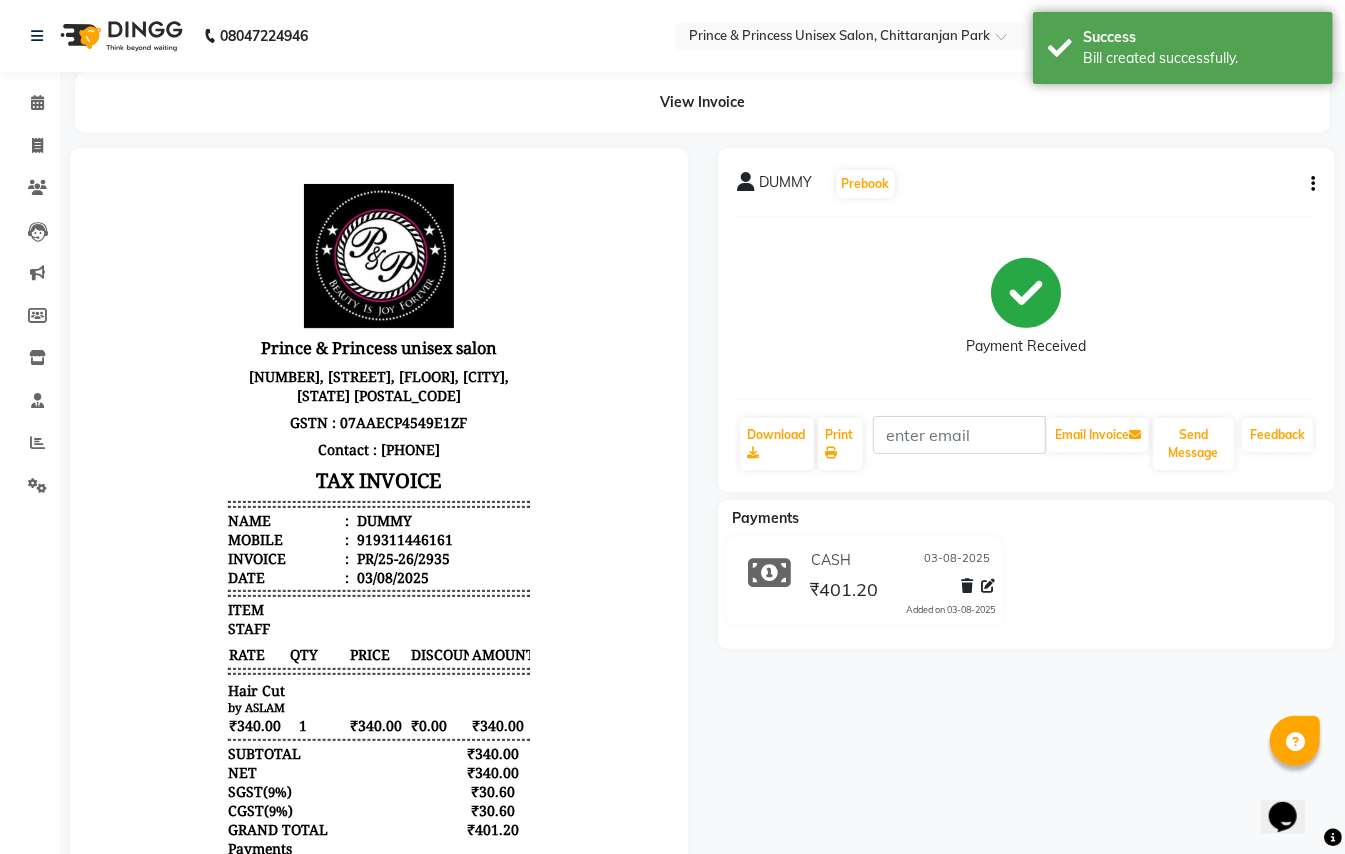 scroll, scrollTop: 0, scrollLeft: 0, axis: both 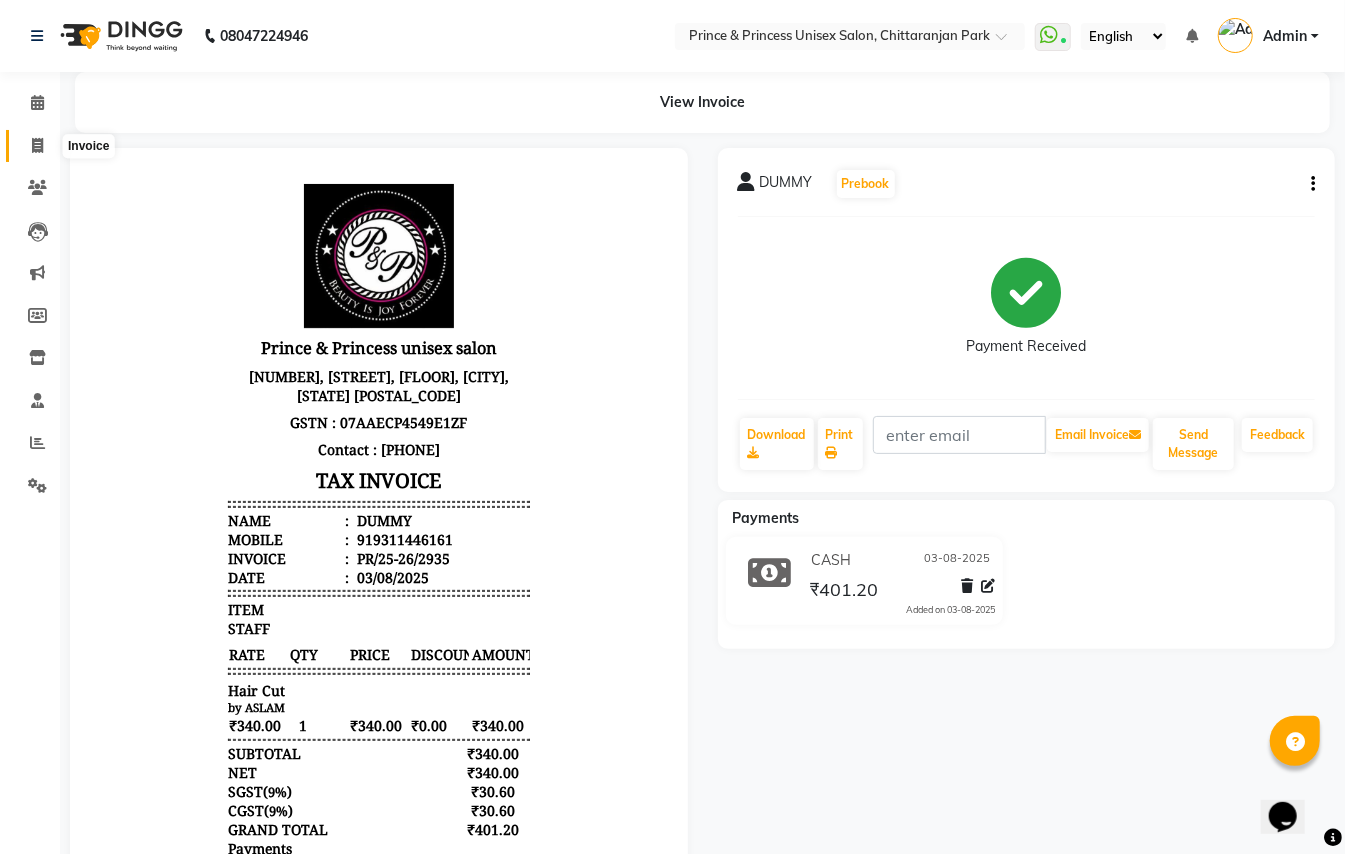 click 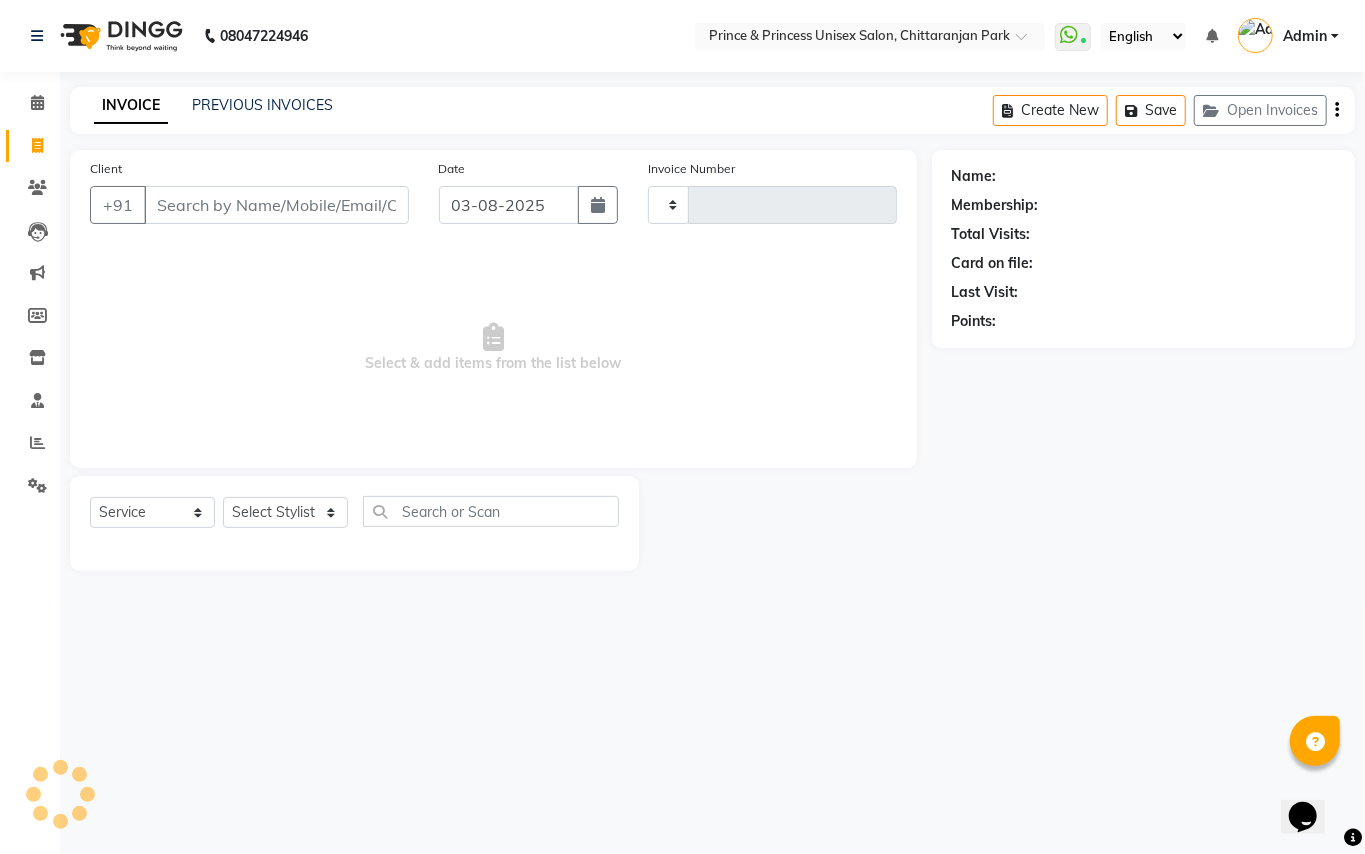 type on "2936" 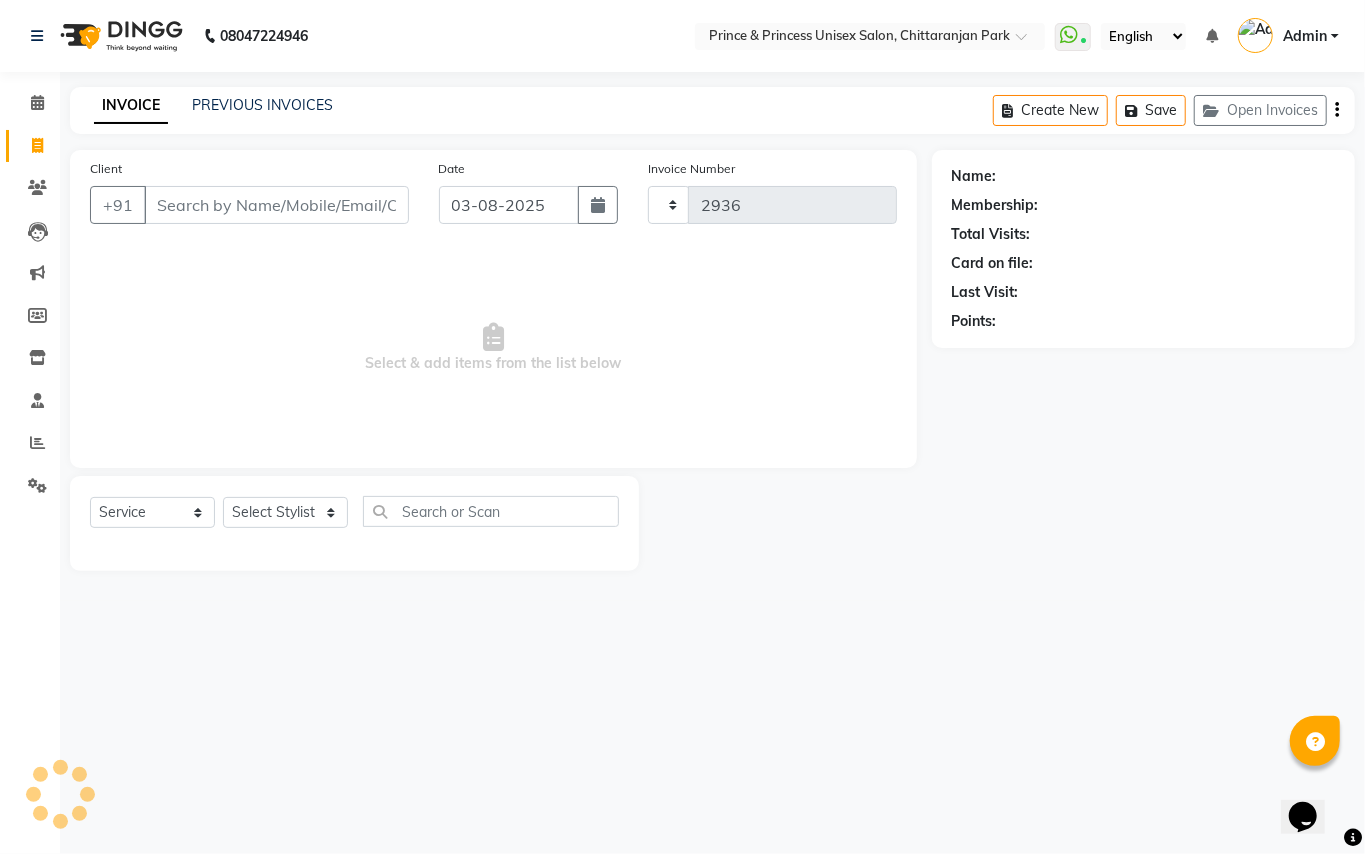 select on "3760" 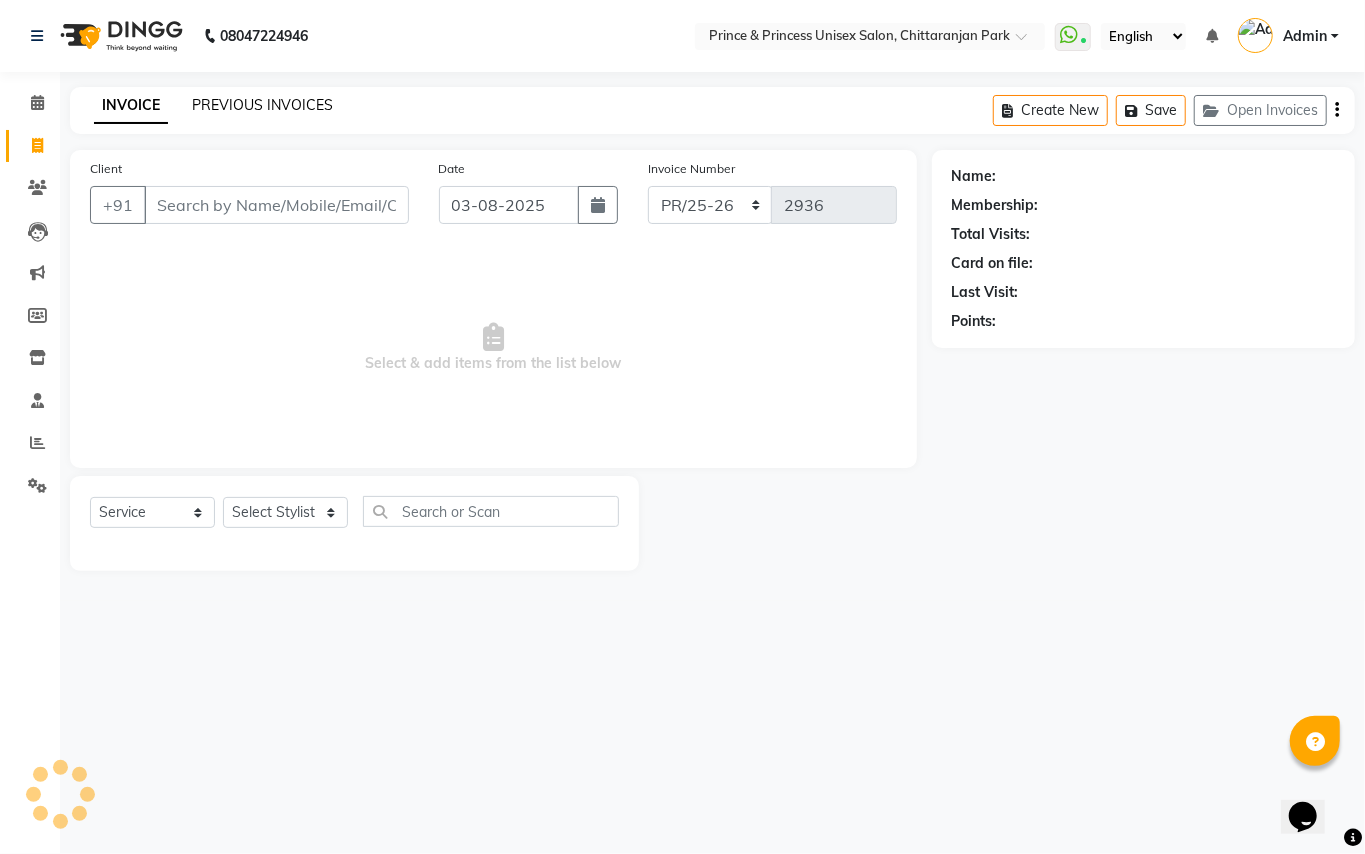click on "PREVIOUS INVOICES" 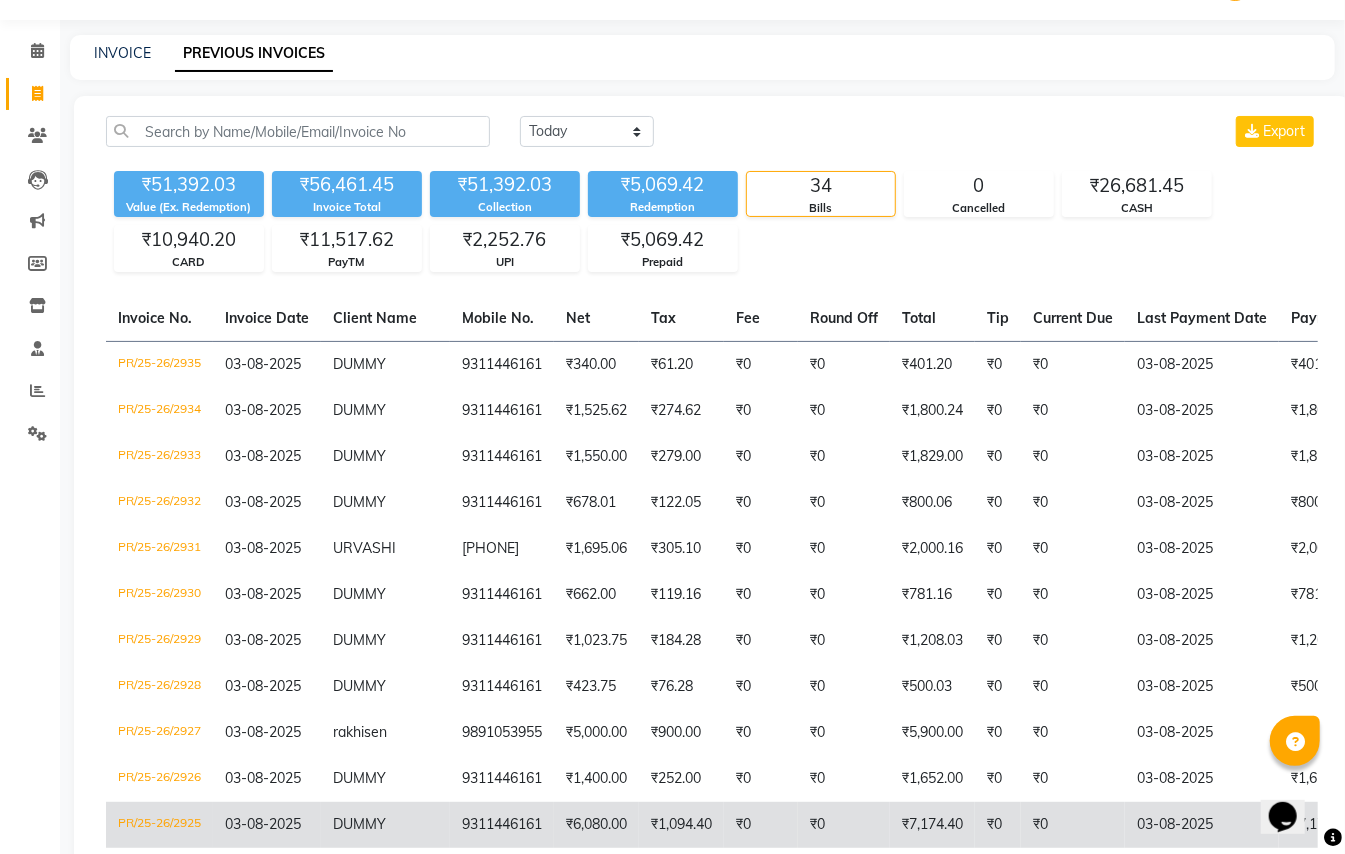 scroll, scrollTop: 133, scrollLeft: 0, axis: vertical 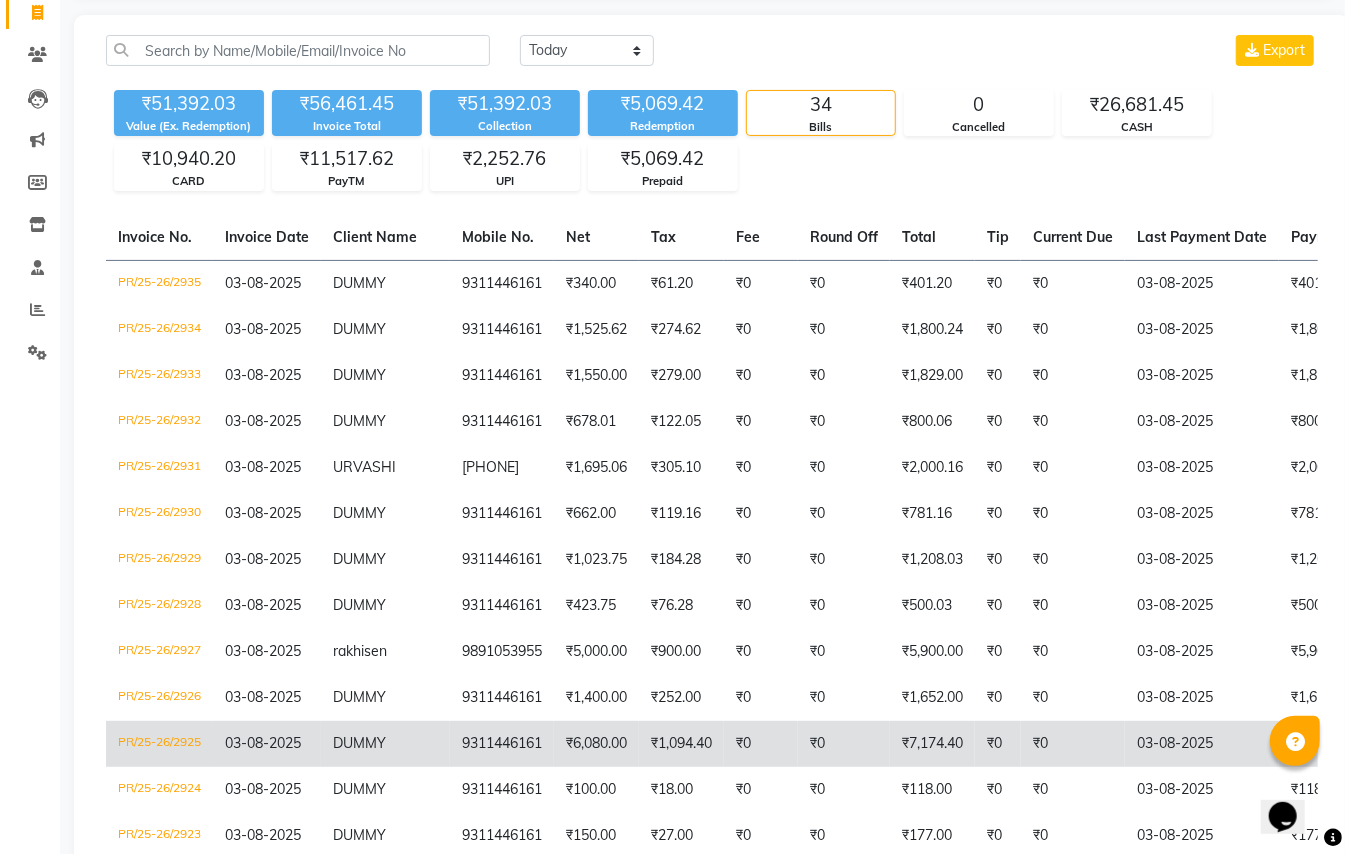 click on "PR/25-26/2925" 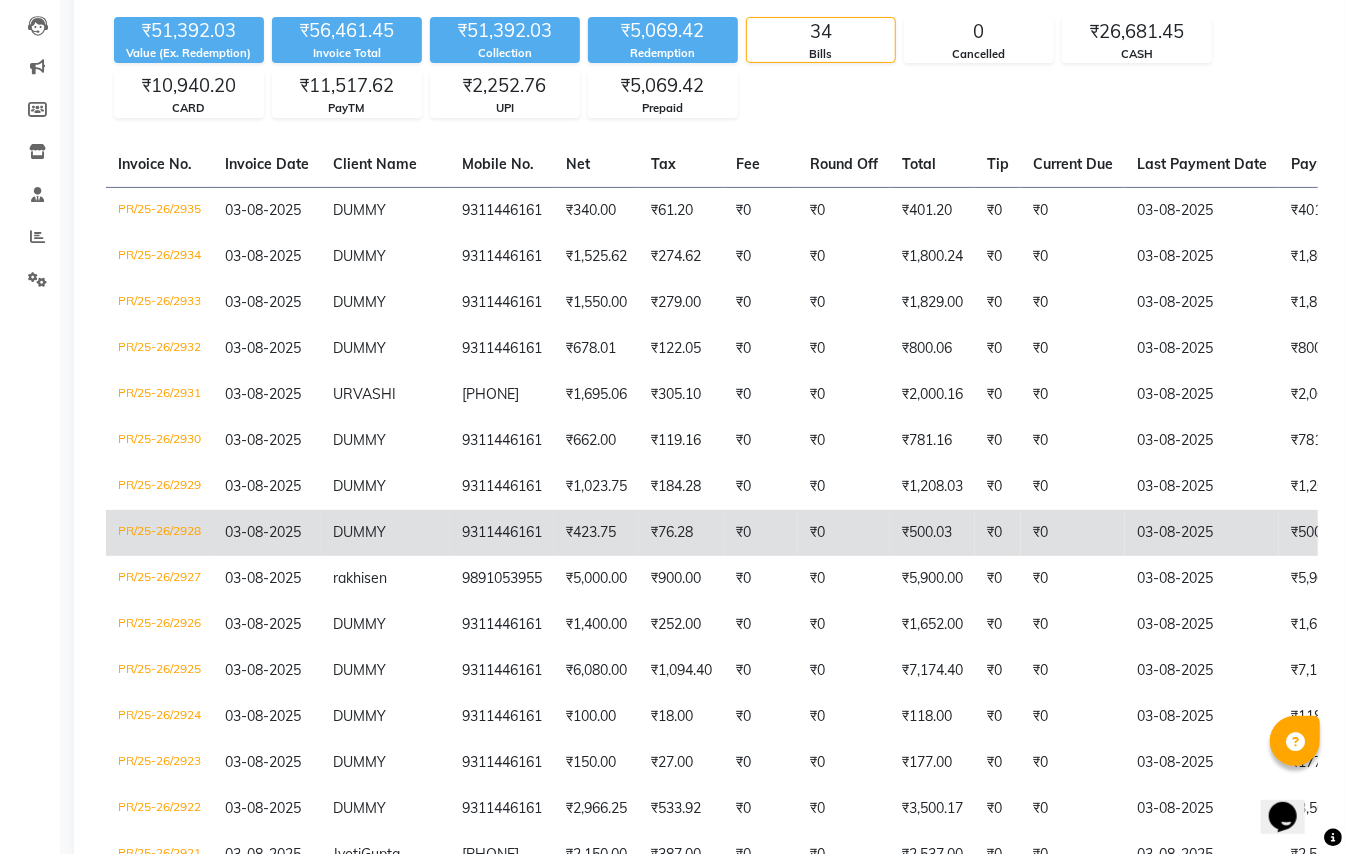scroll, scrollTop: 266, scrollLeft: 0, axis: vertical 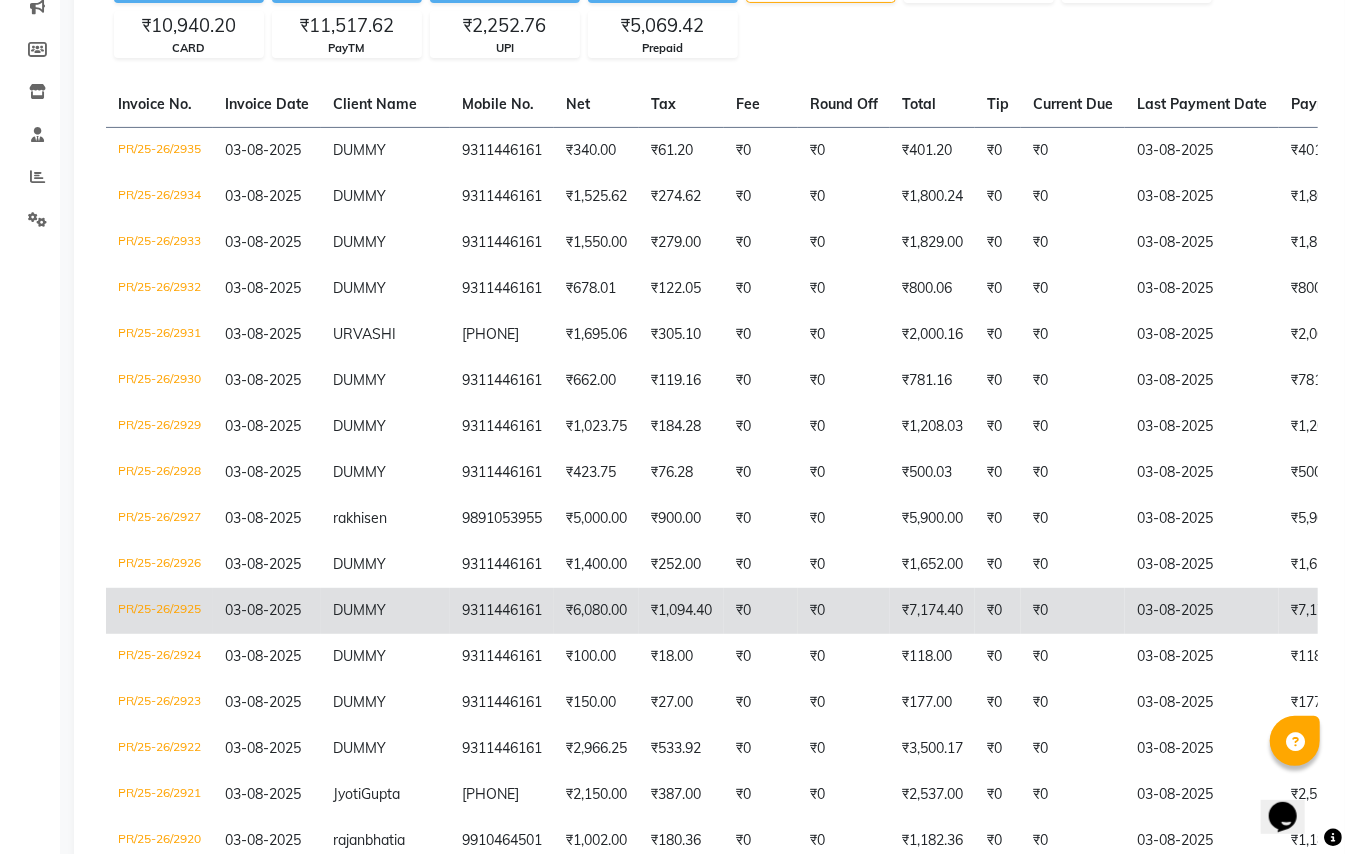 click on "₹0" 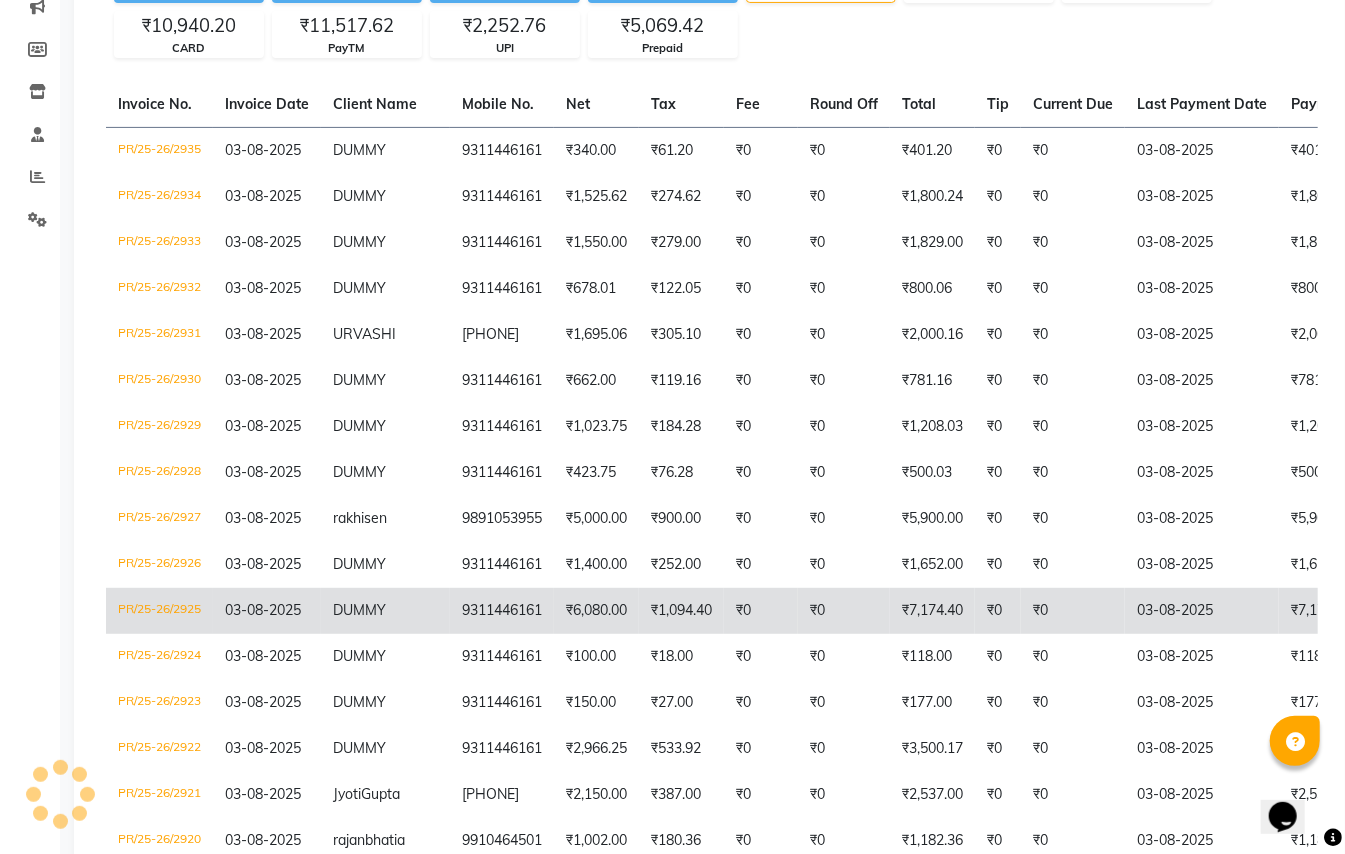 click on "PR/25-26/2925" 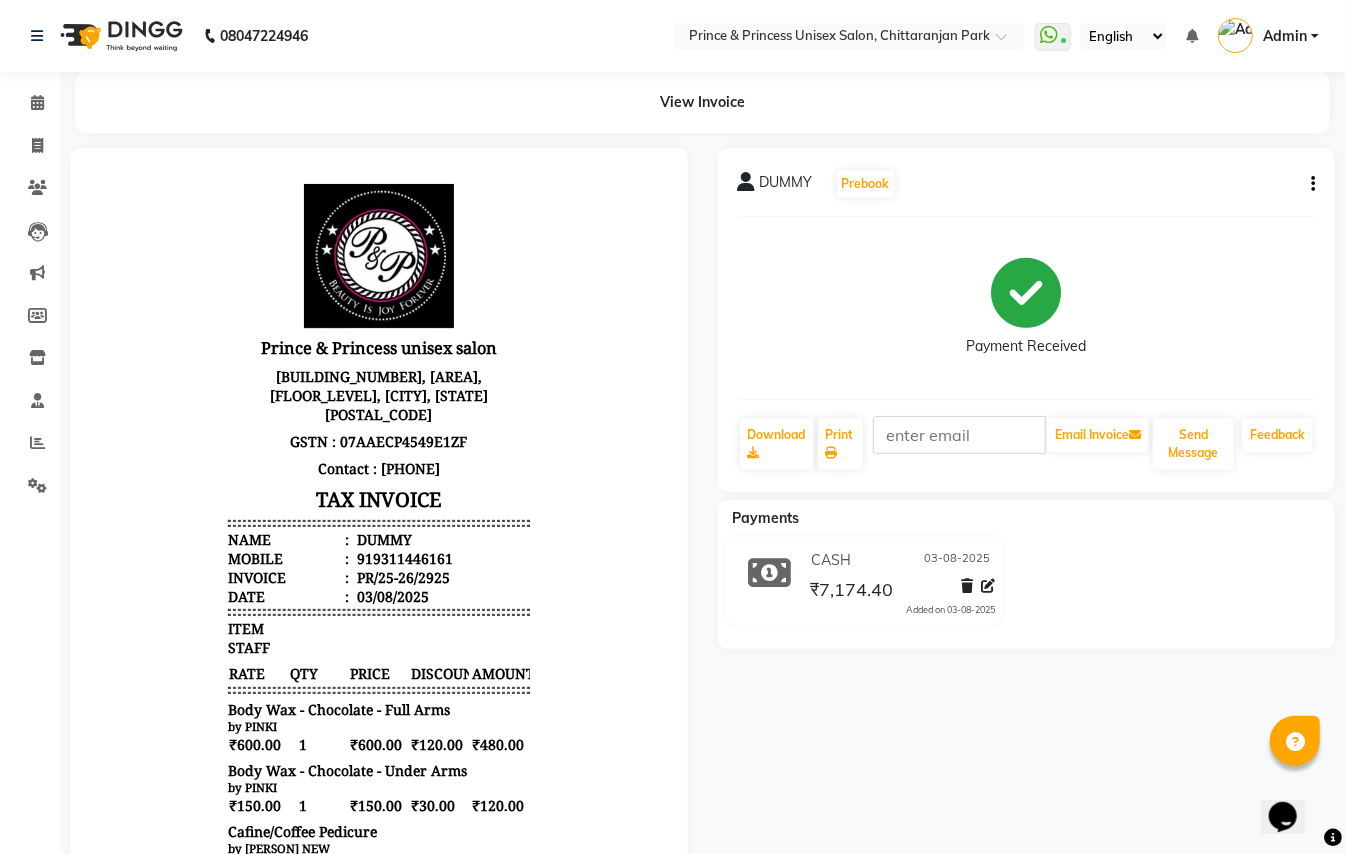 scroll, scrollTop: 0, scrollLeft: 0, axis: both 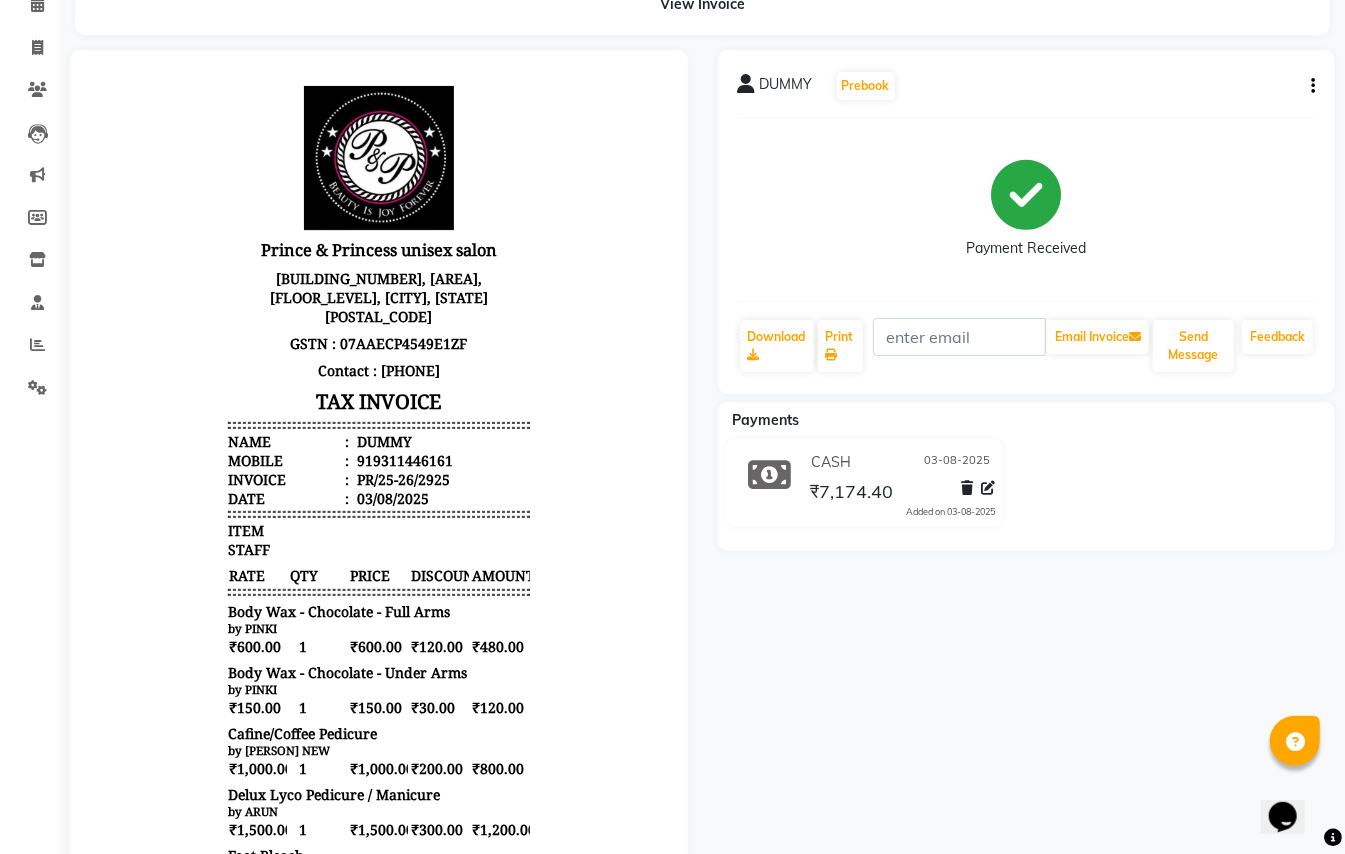 click 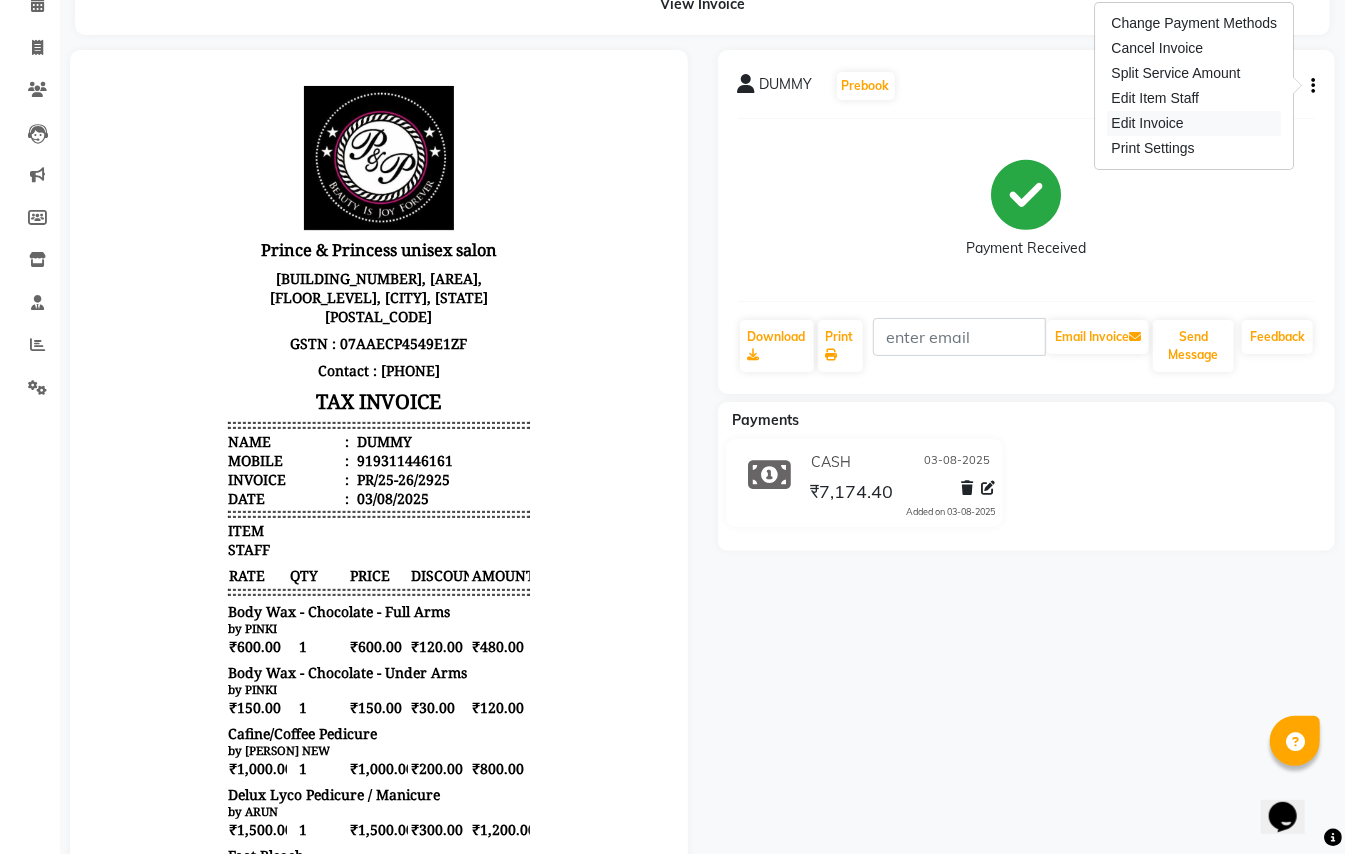 click on "Edit Invoice" at bounding box center (1195, 123) 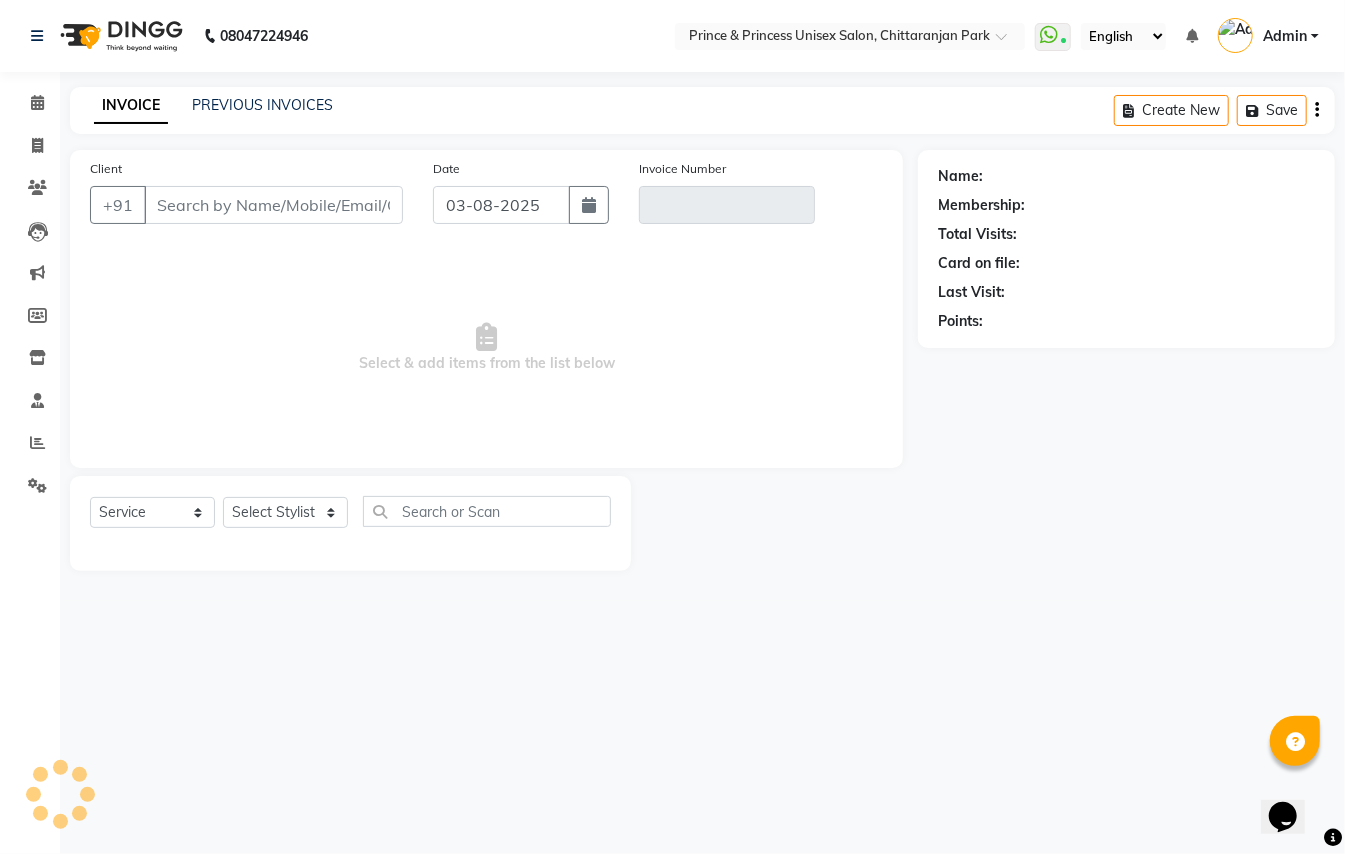 scroll, scrollTop: 0, scrollLeft: 0, axis: both 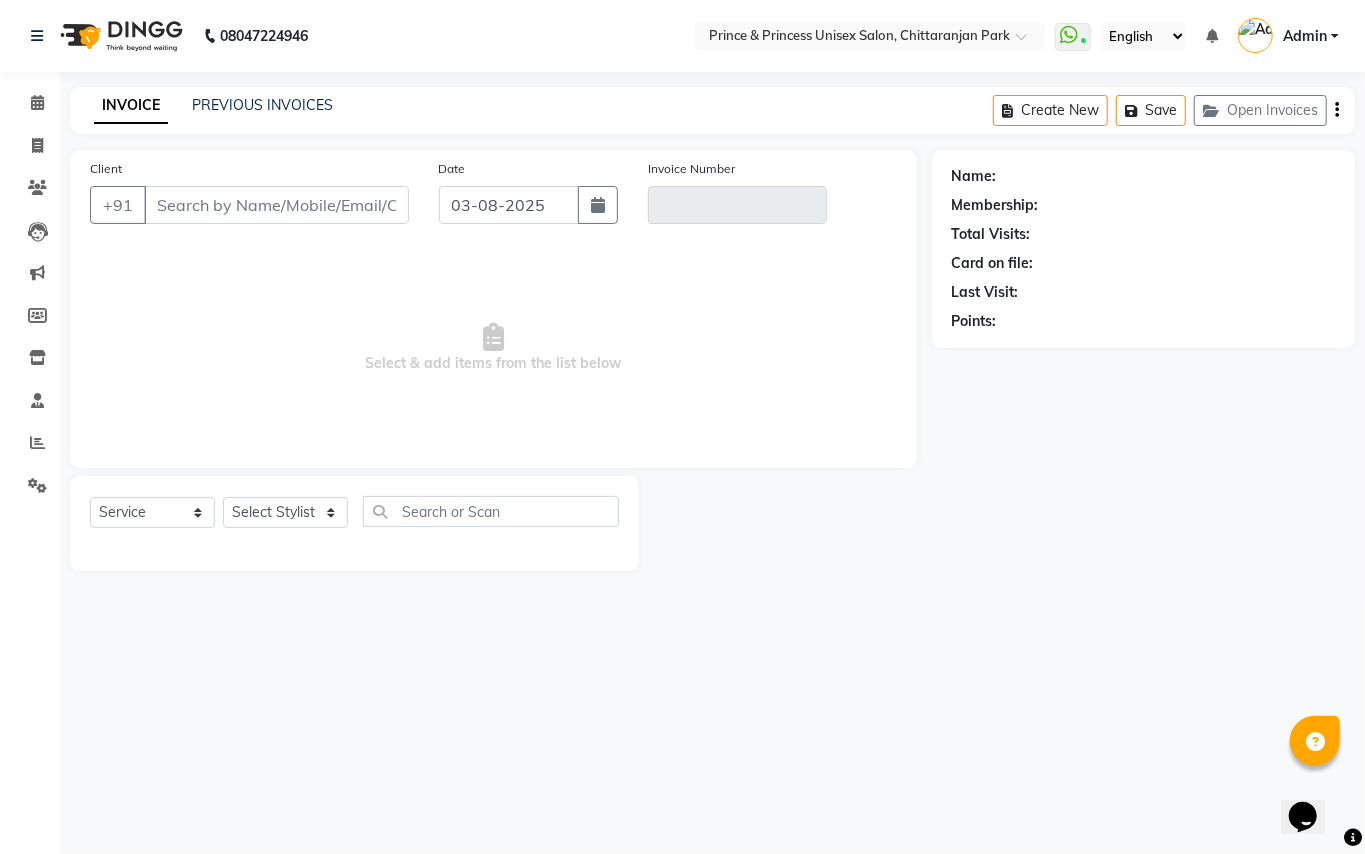 type on "9311446161" 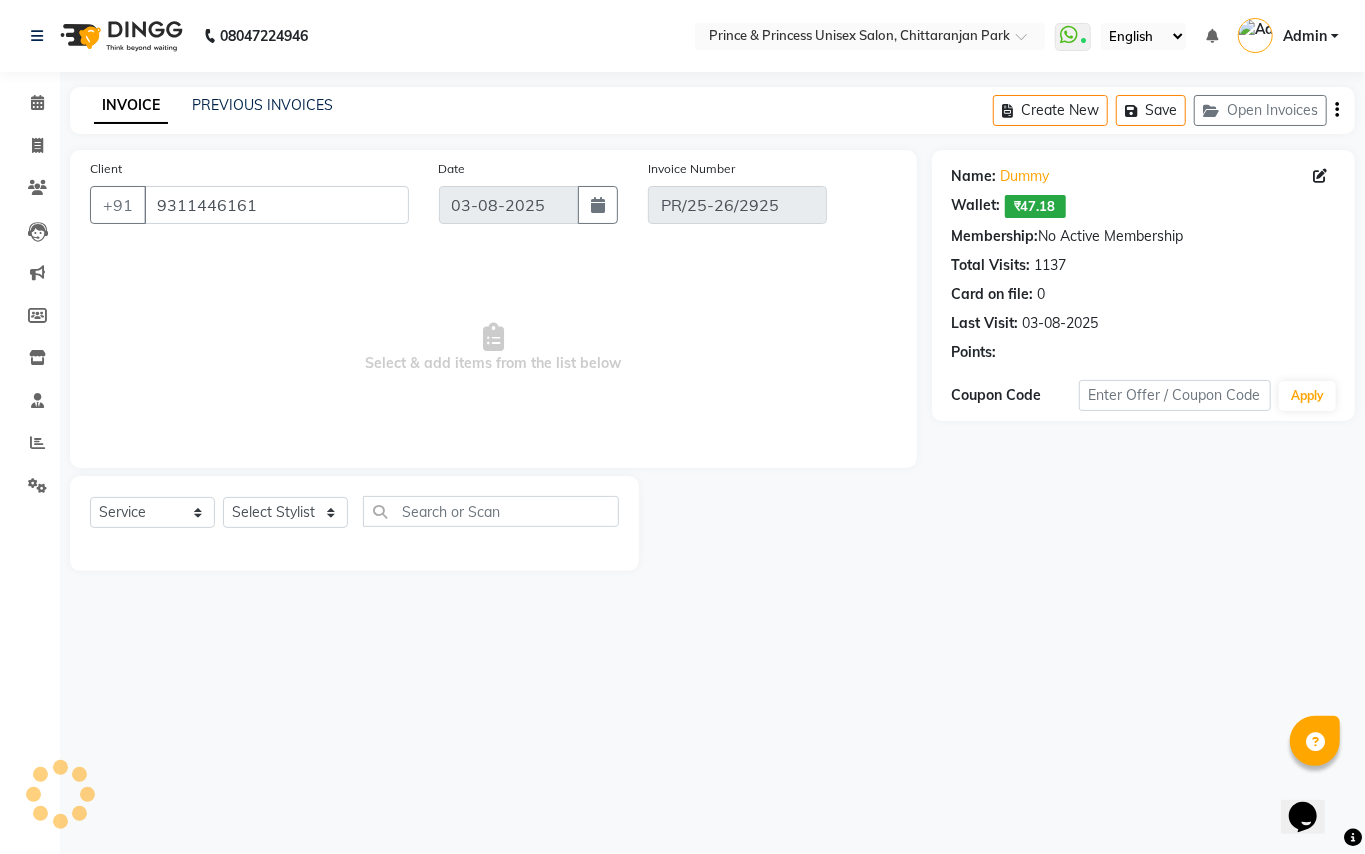 select on "select" 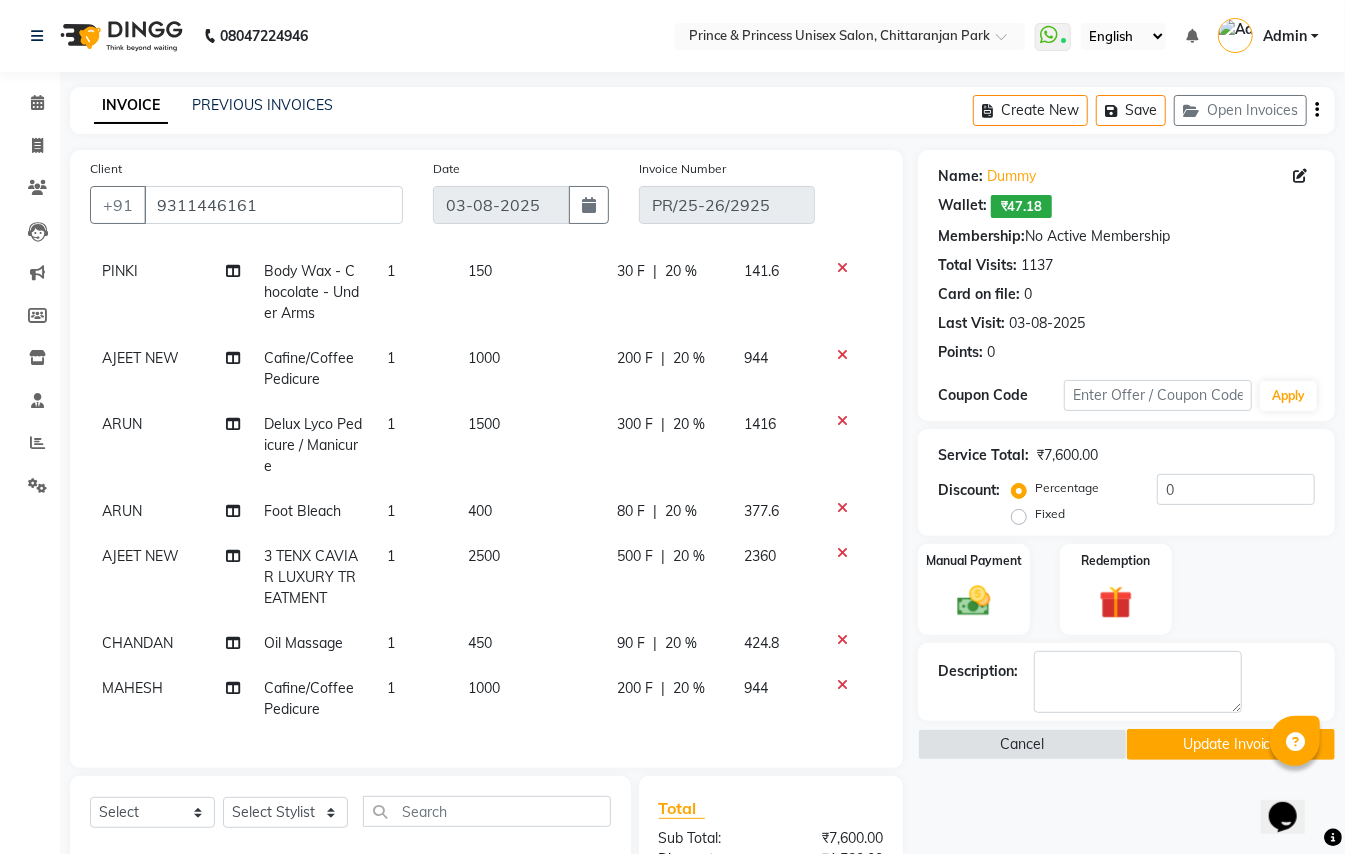 scroll, scrollTop: 188, scrollLeft: 0, axis: vertical 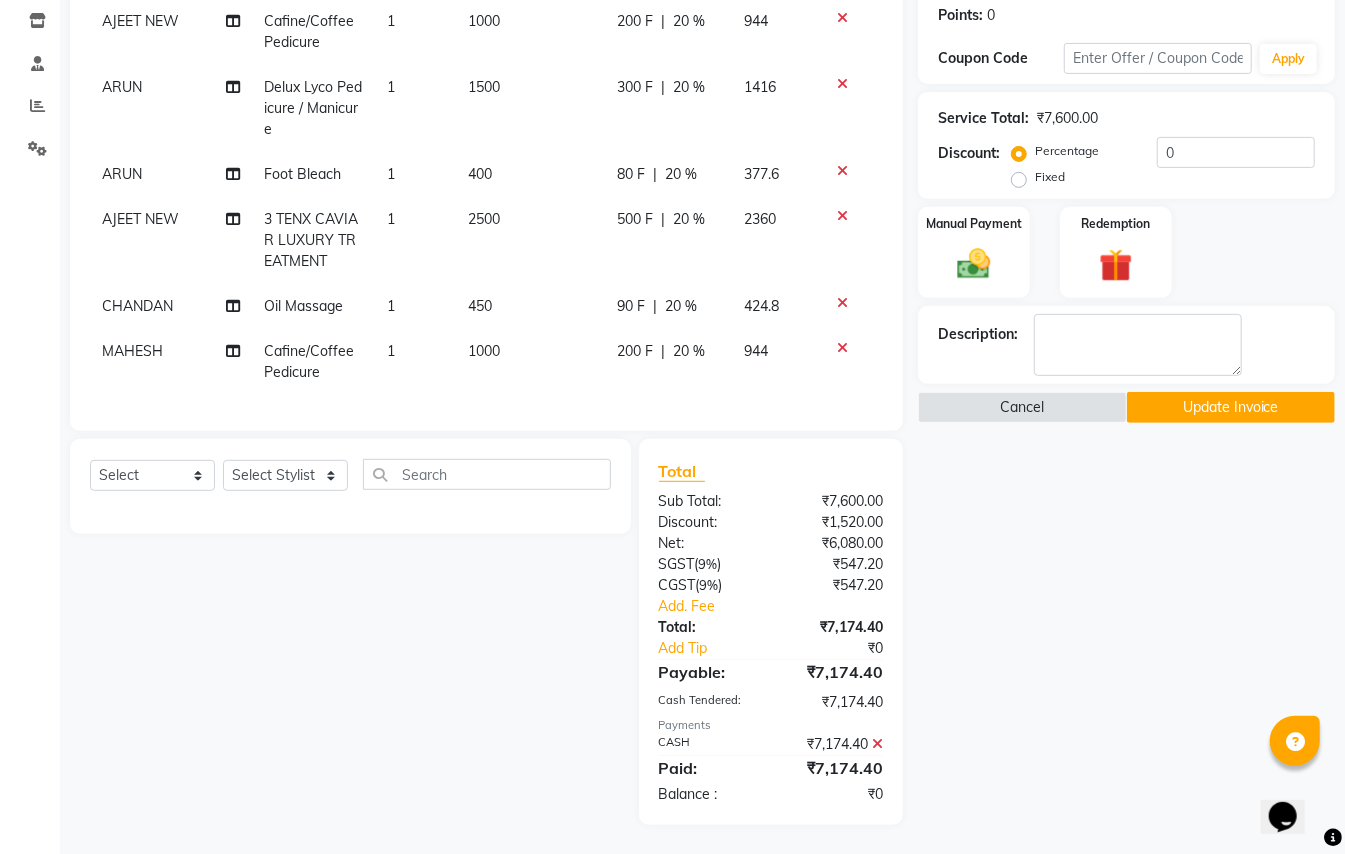 click 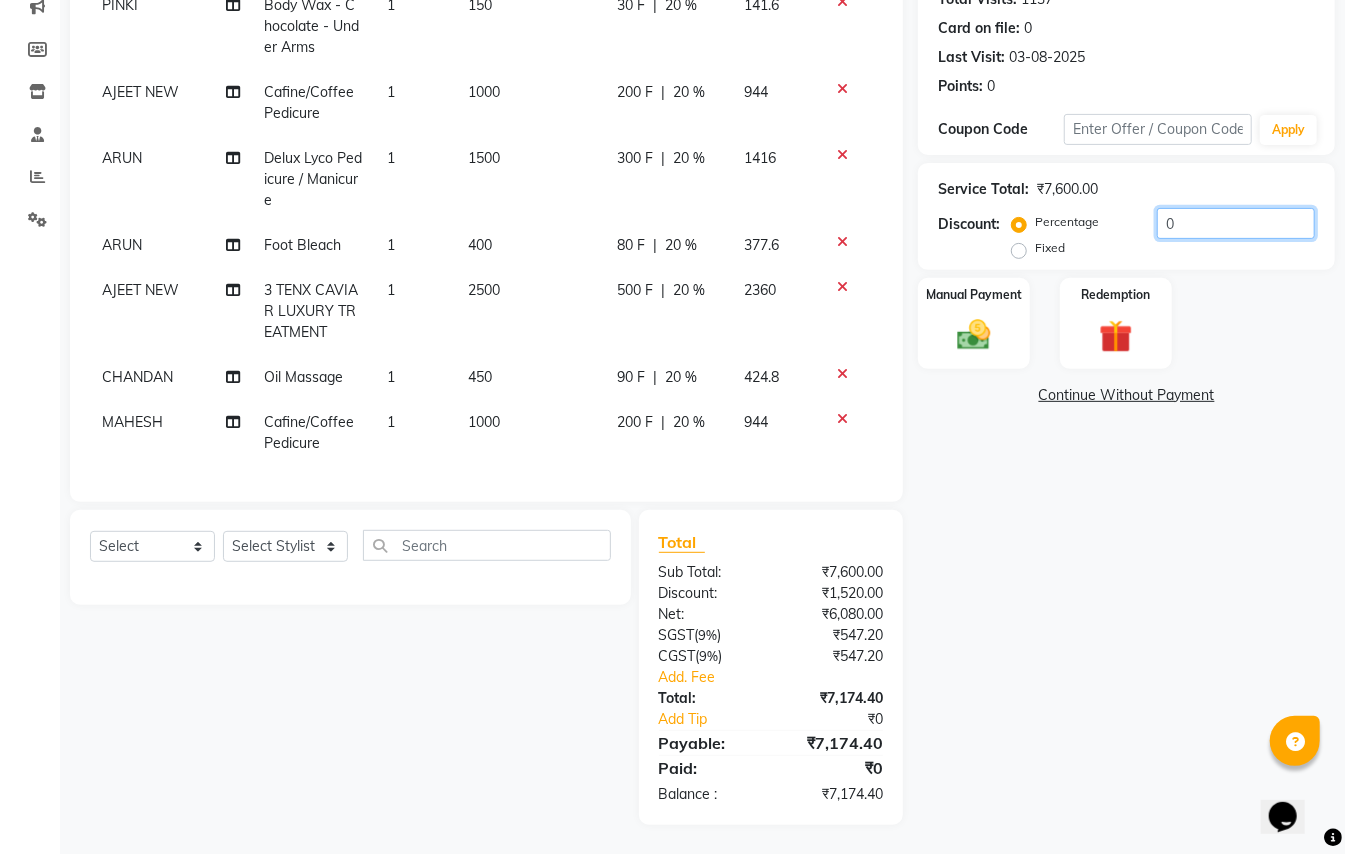 drag, startPoint x: 1181, startPoint y: 220, endPoint x: 1030, endPoint y: 120, distance: 181.11046 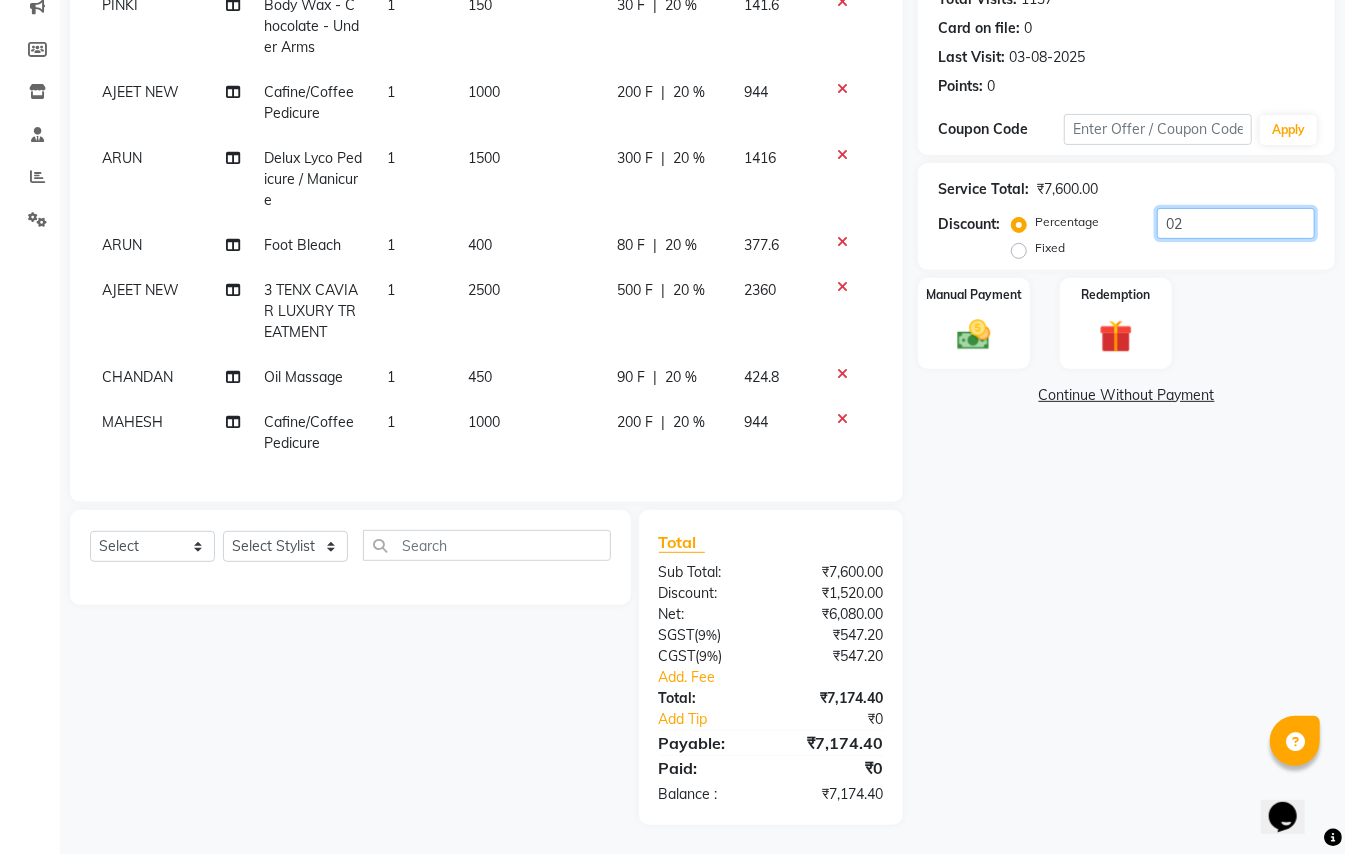 type on "0" 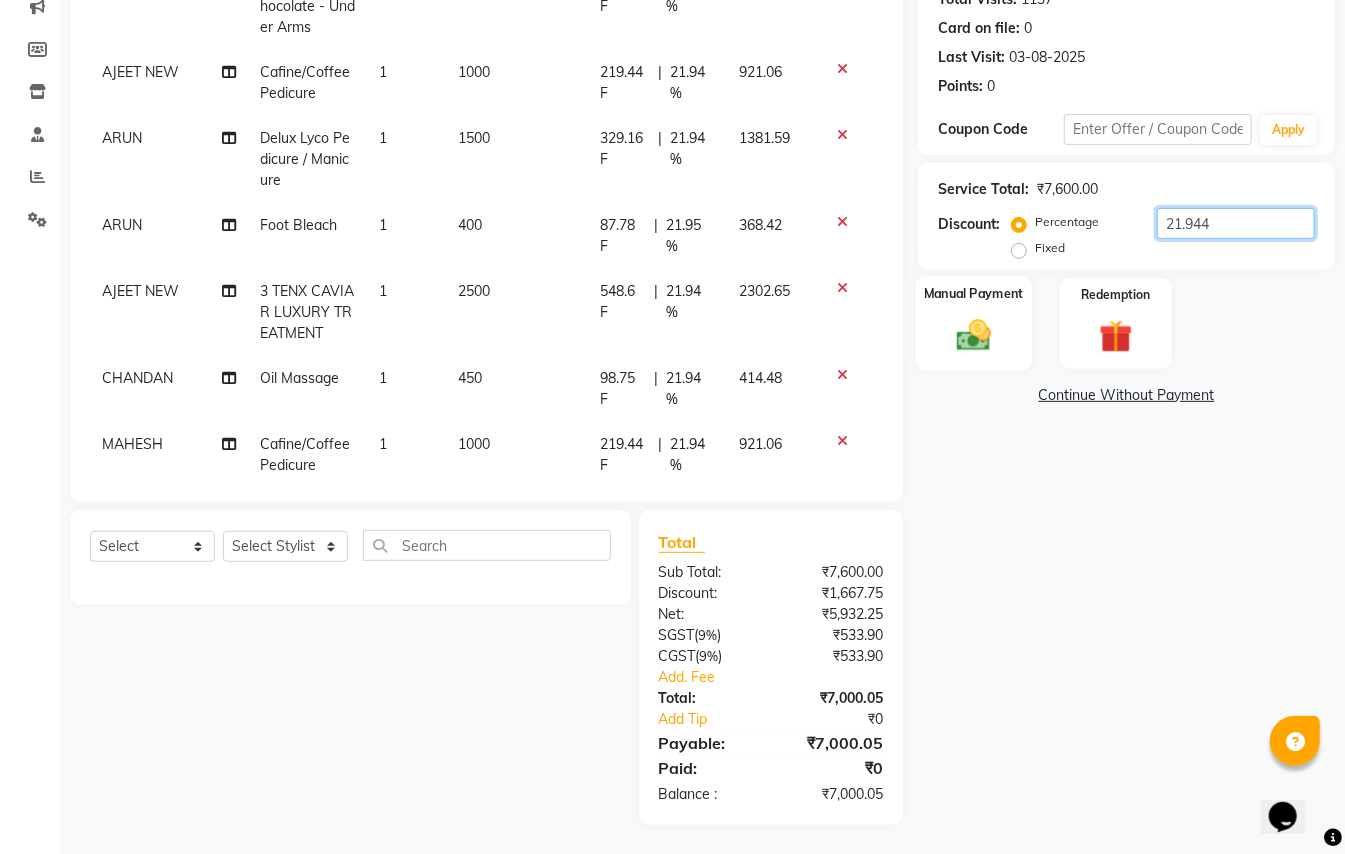 type on "21.944" 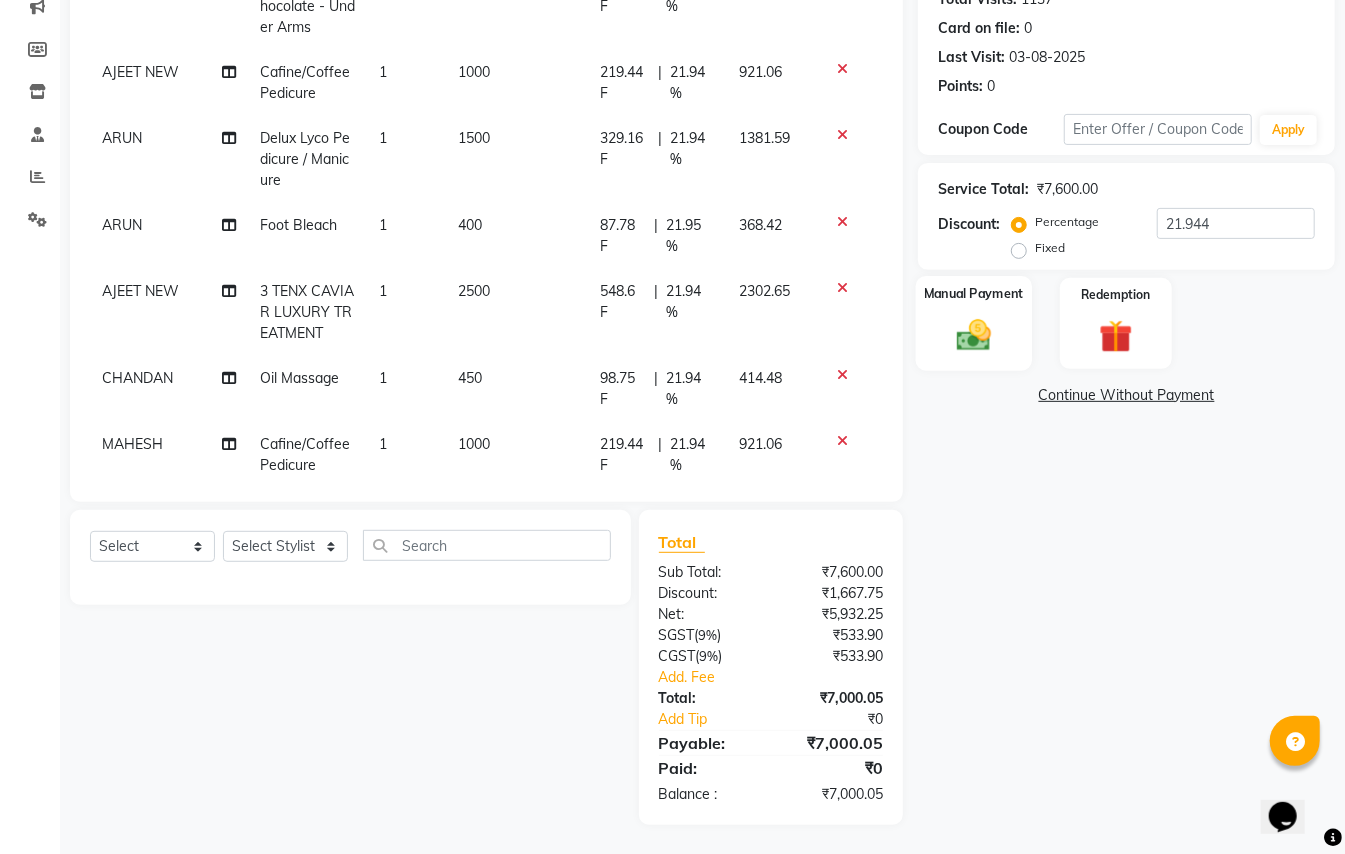 click 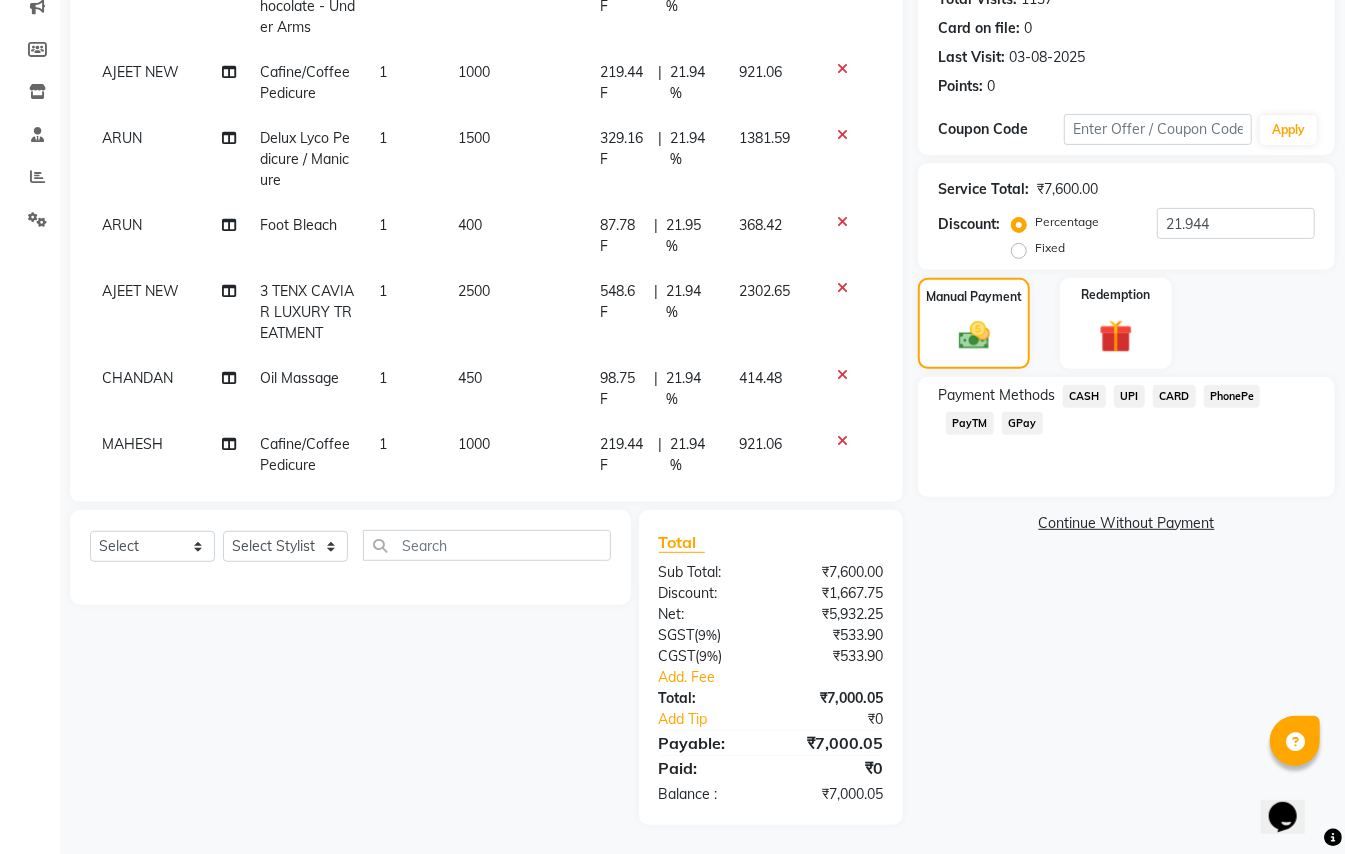 click on "CASH" 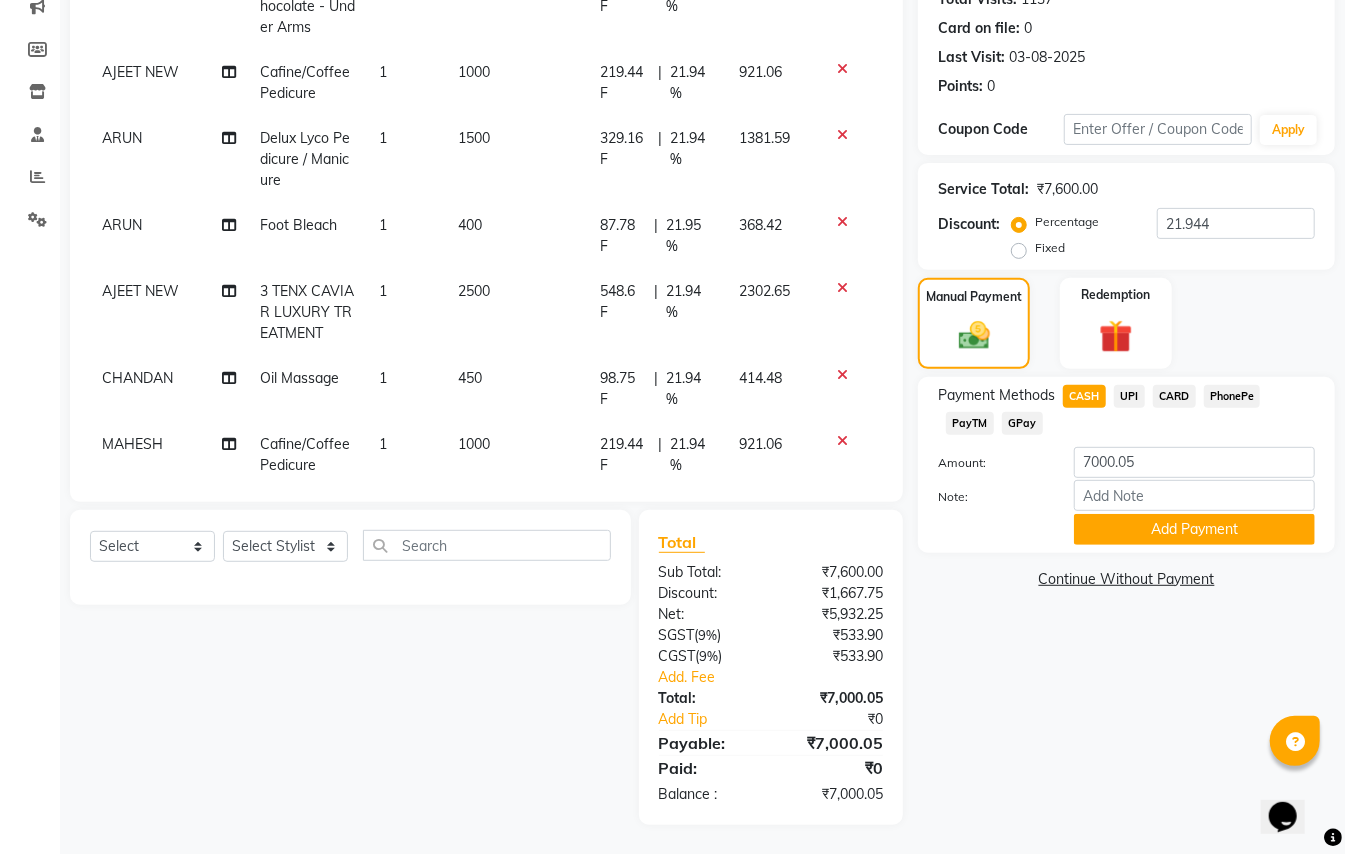 click on "CARD" 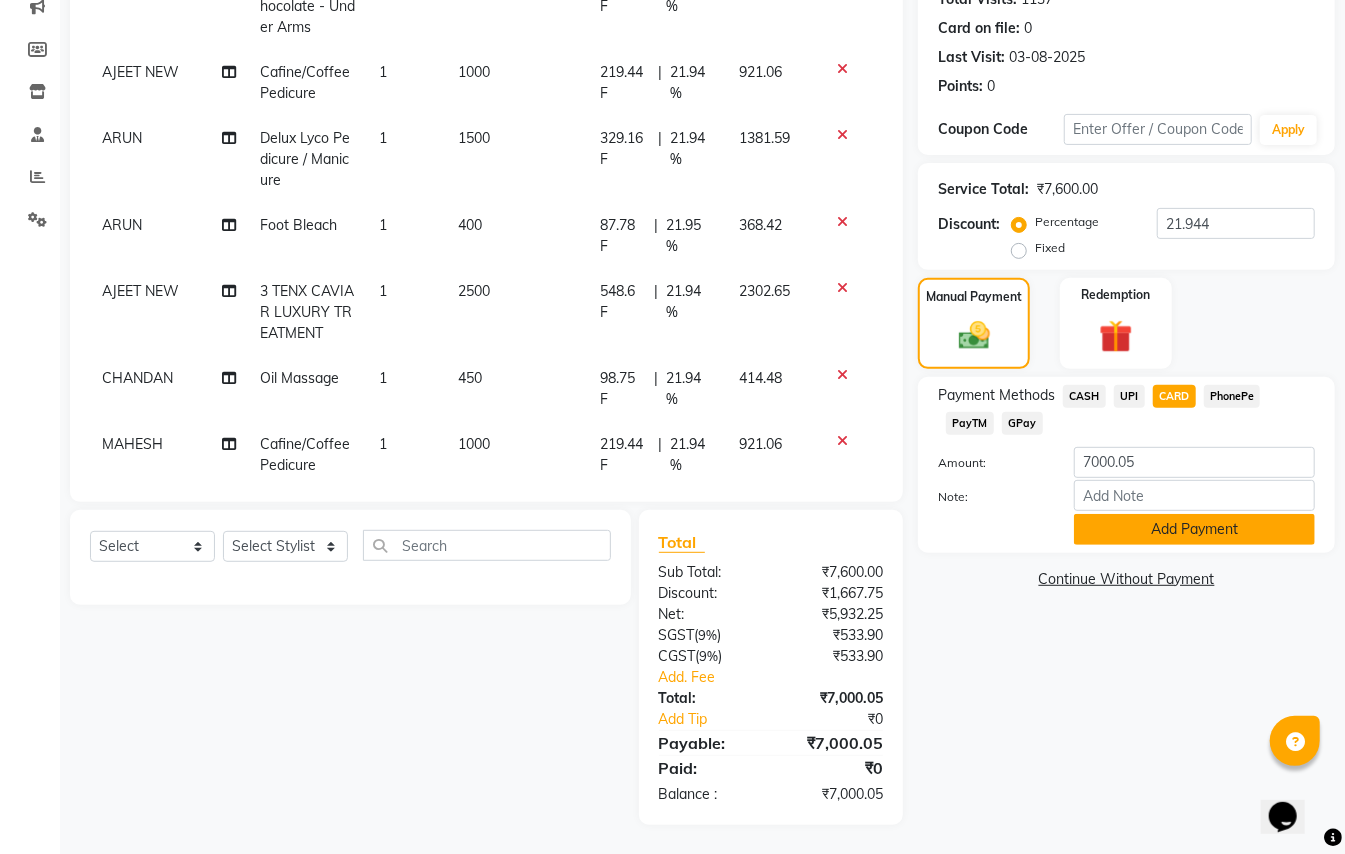 click on "Add Payment" 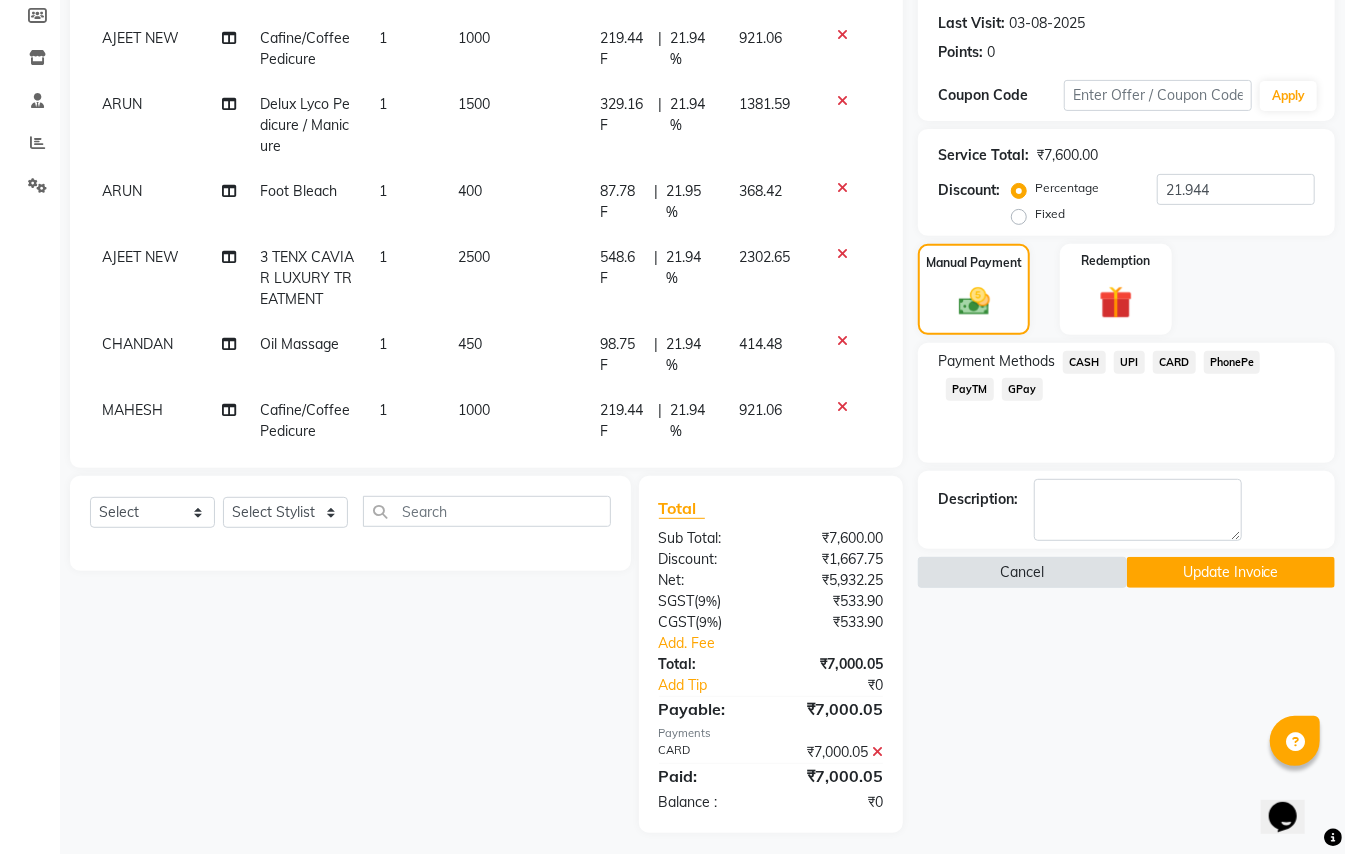 scroll, scrollTop: 309, scrollLeft: 0, axis: vertical 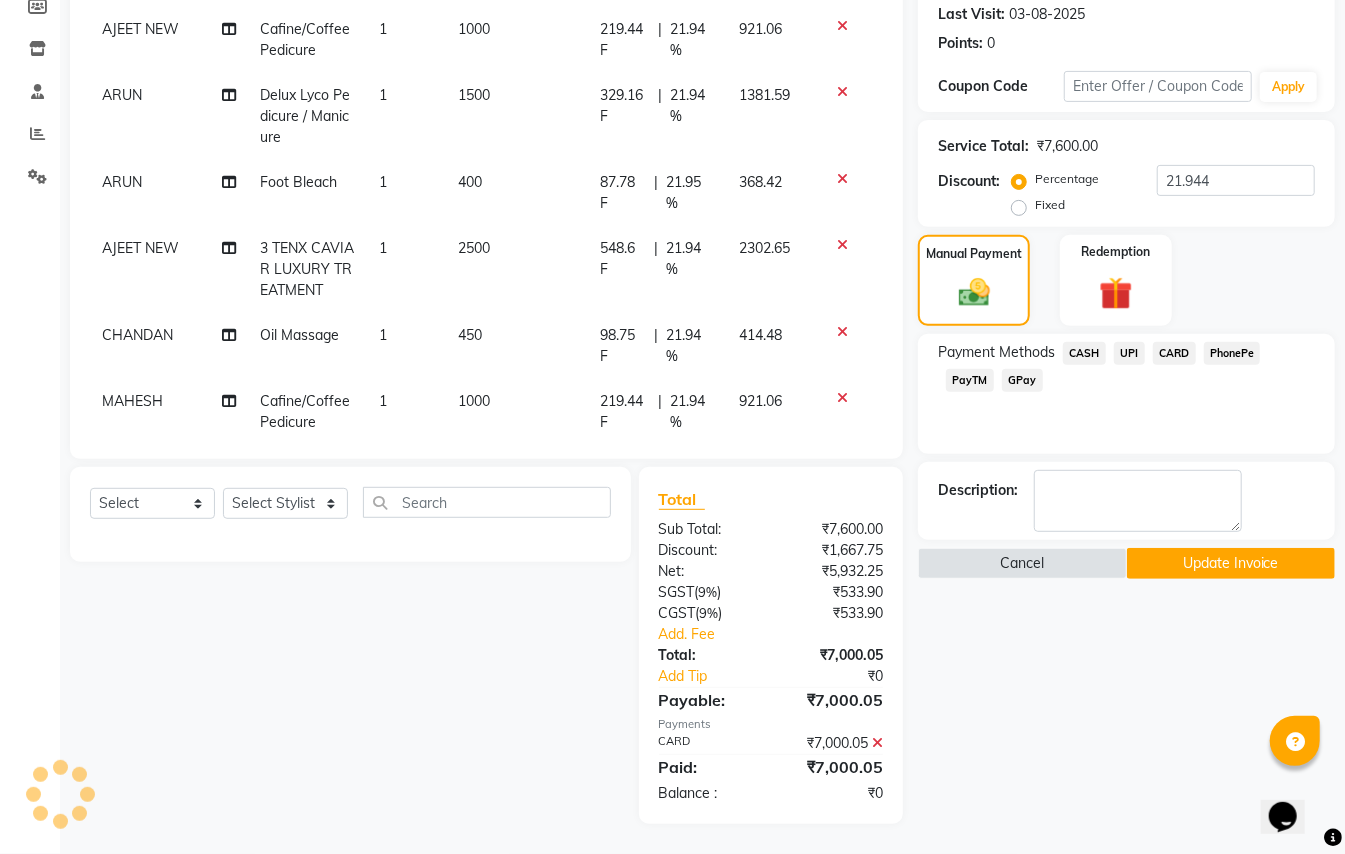 click on "Update Invoice" 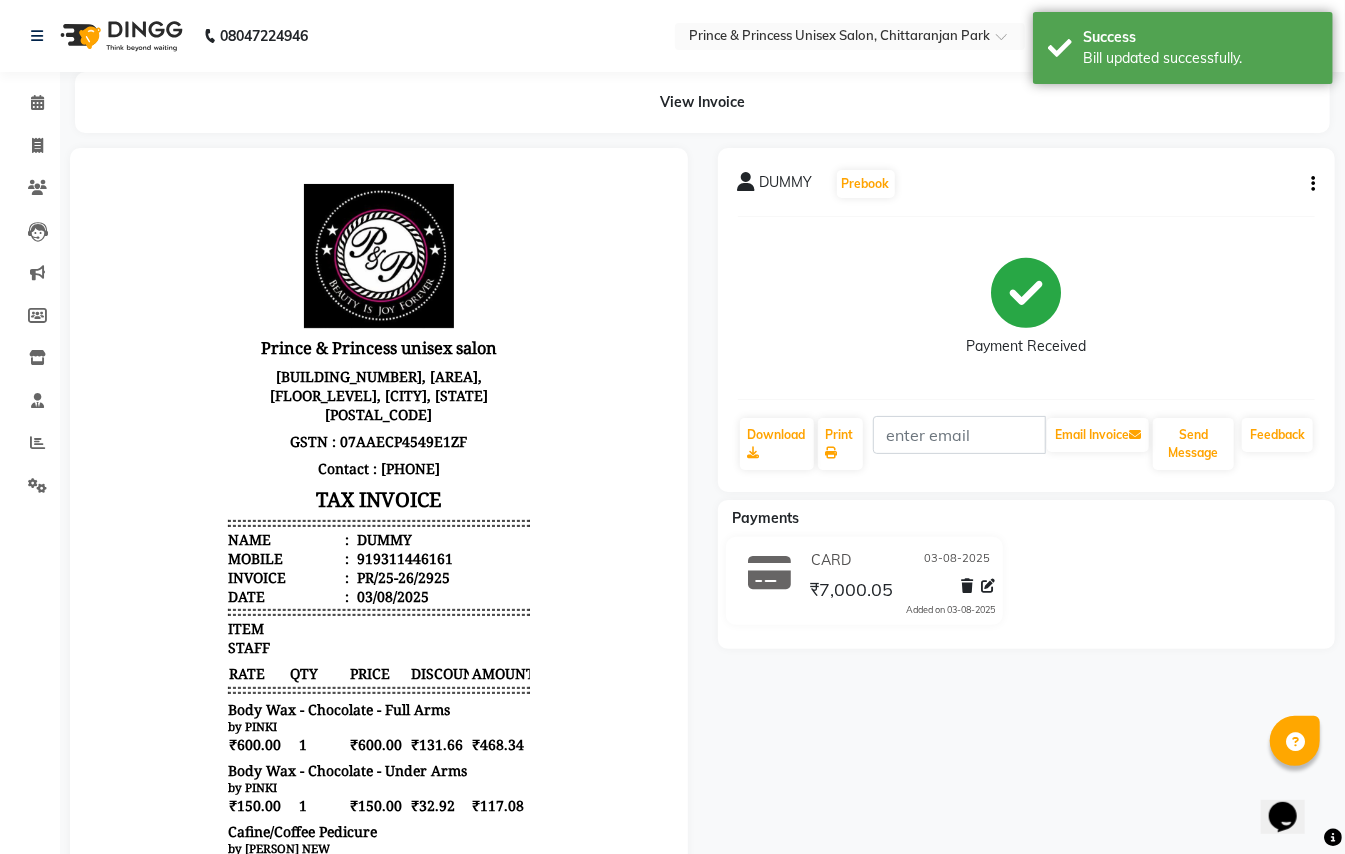 scroll, scrollTop: 0, scrollLeft: 0, axis: both 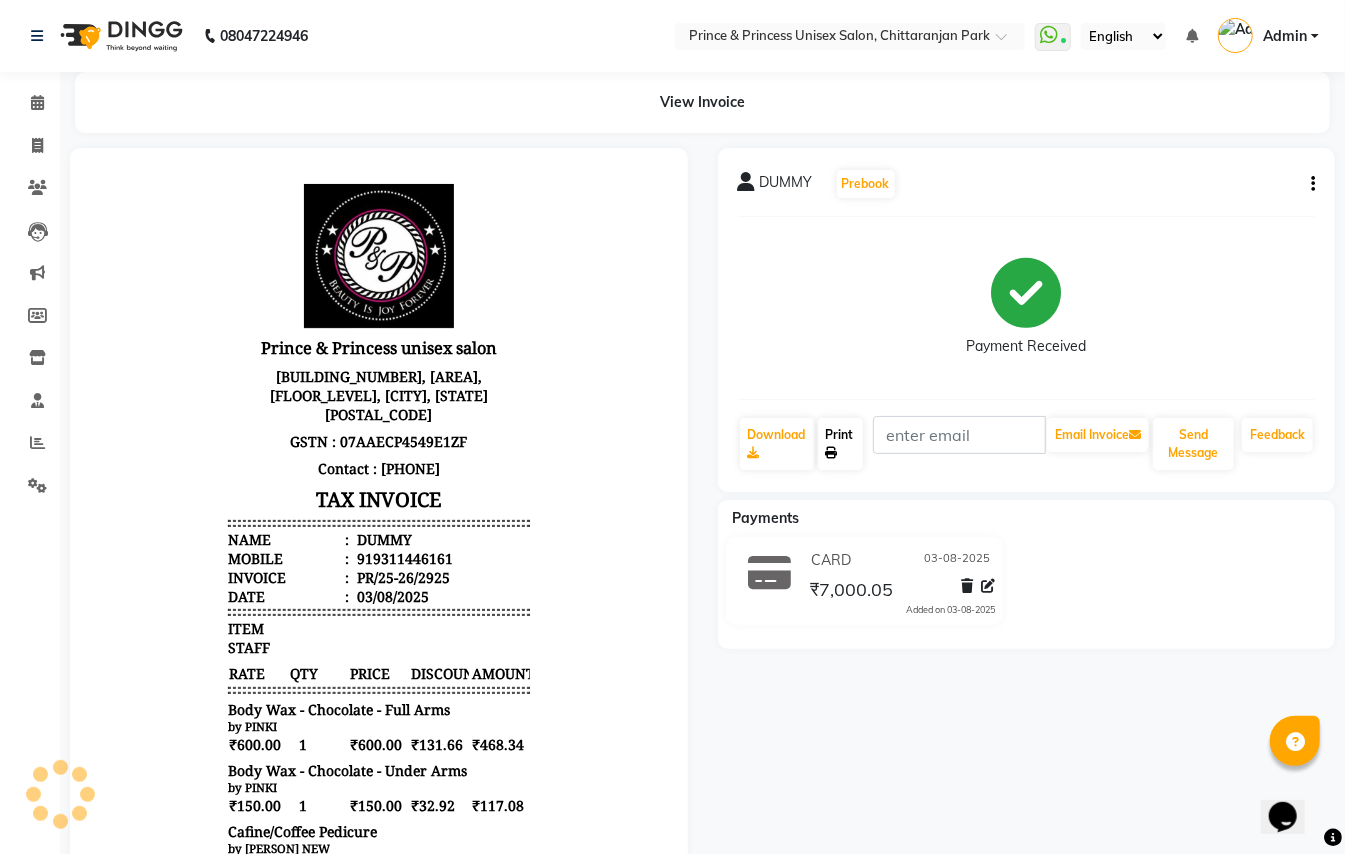click on "Print" 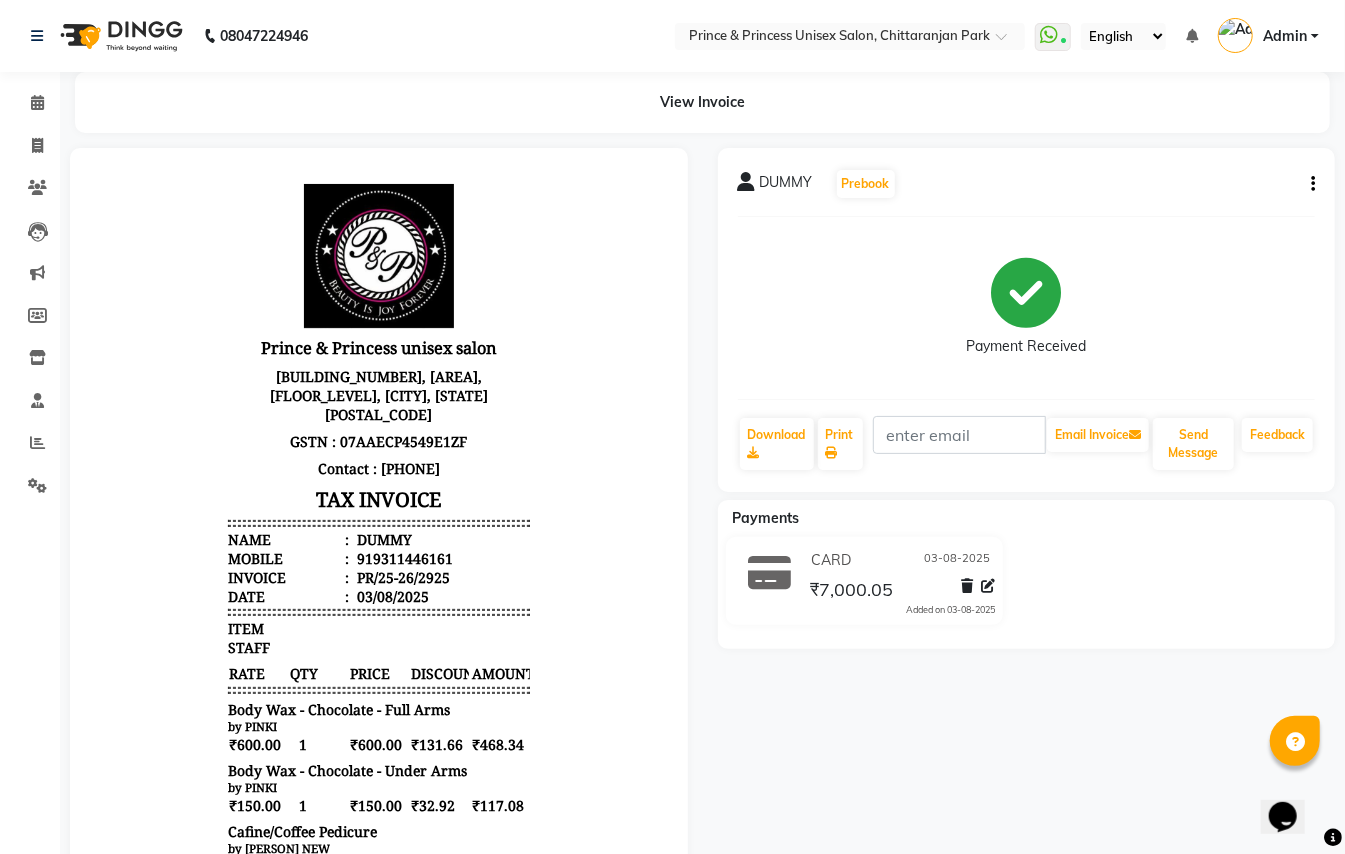 click 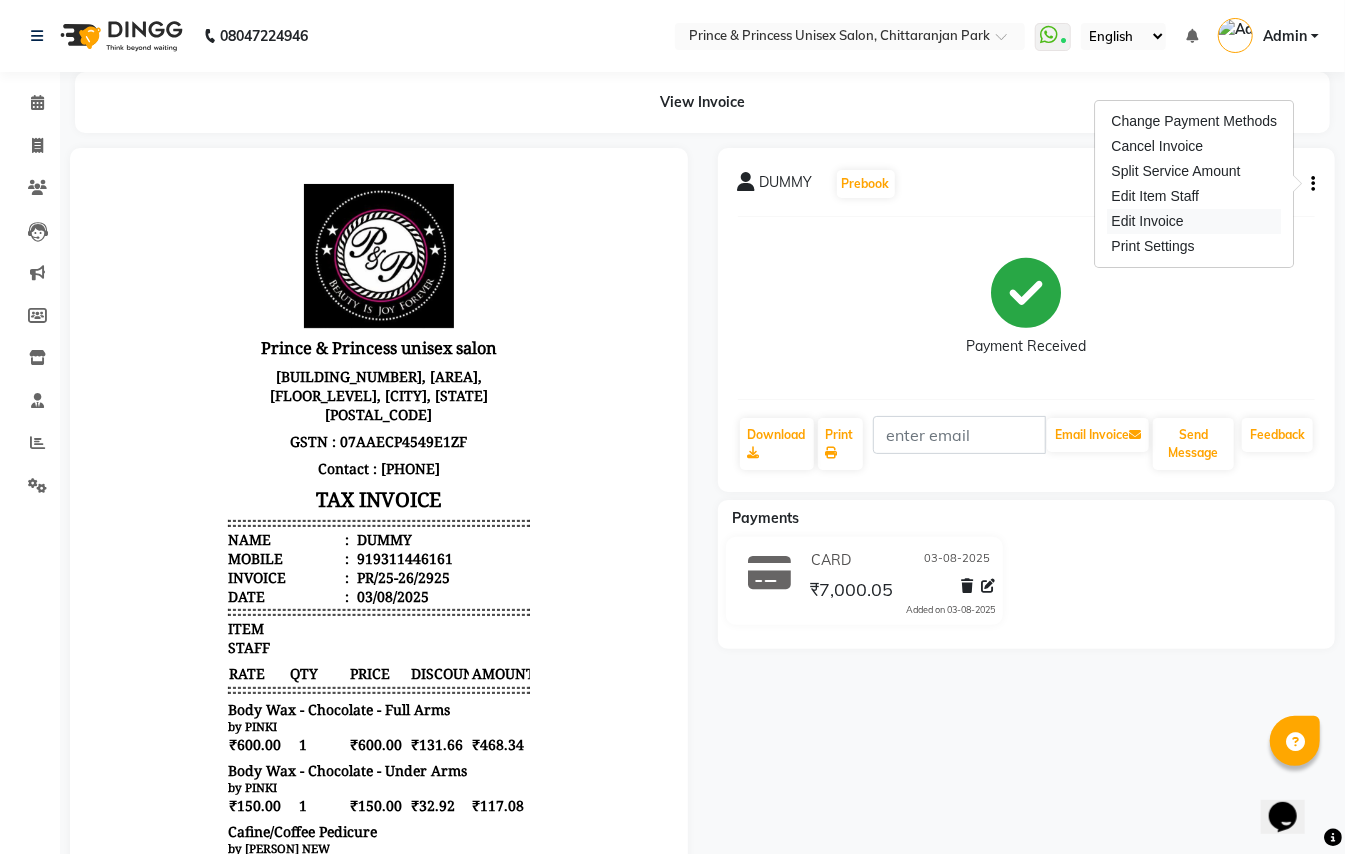click on "Edit Invoice" at bounding box center (1195, 221) 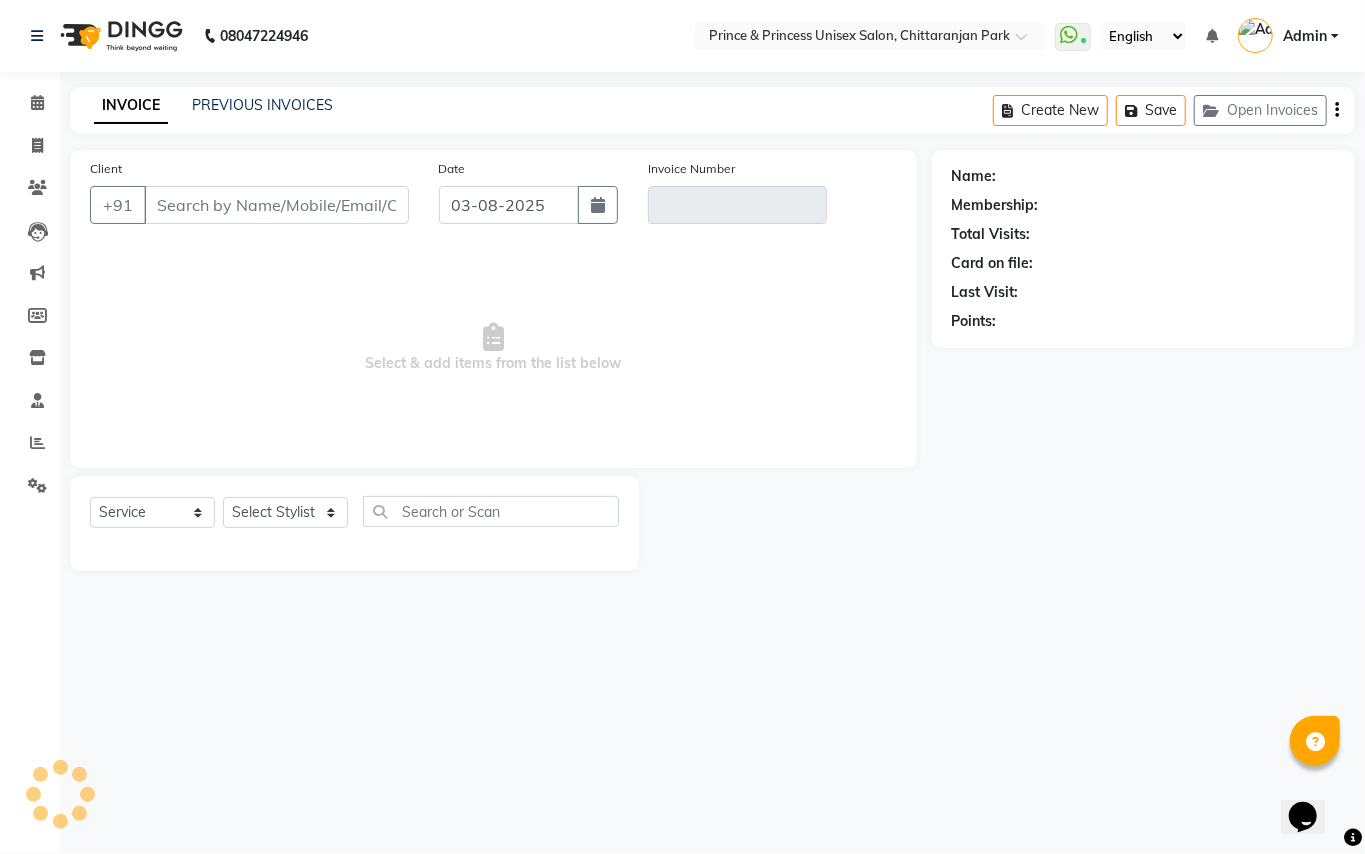 type on "9311446161" 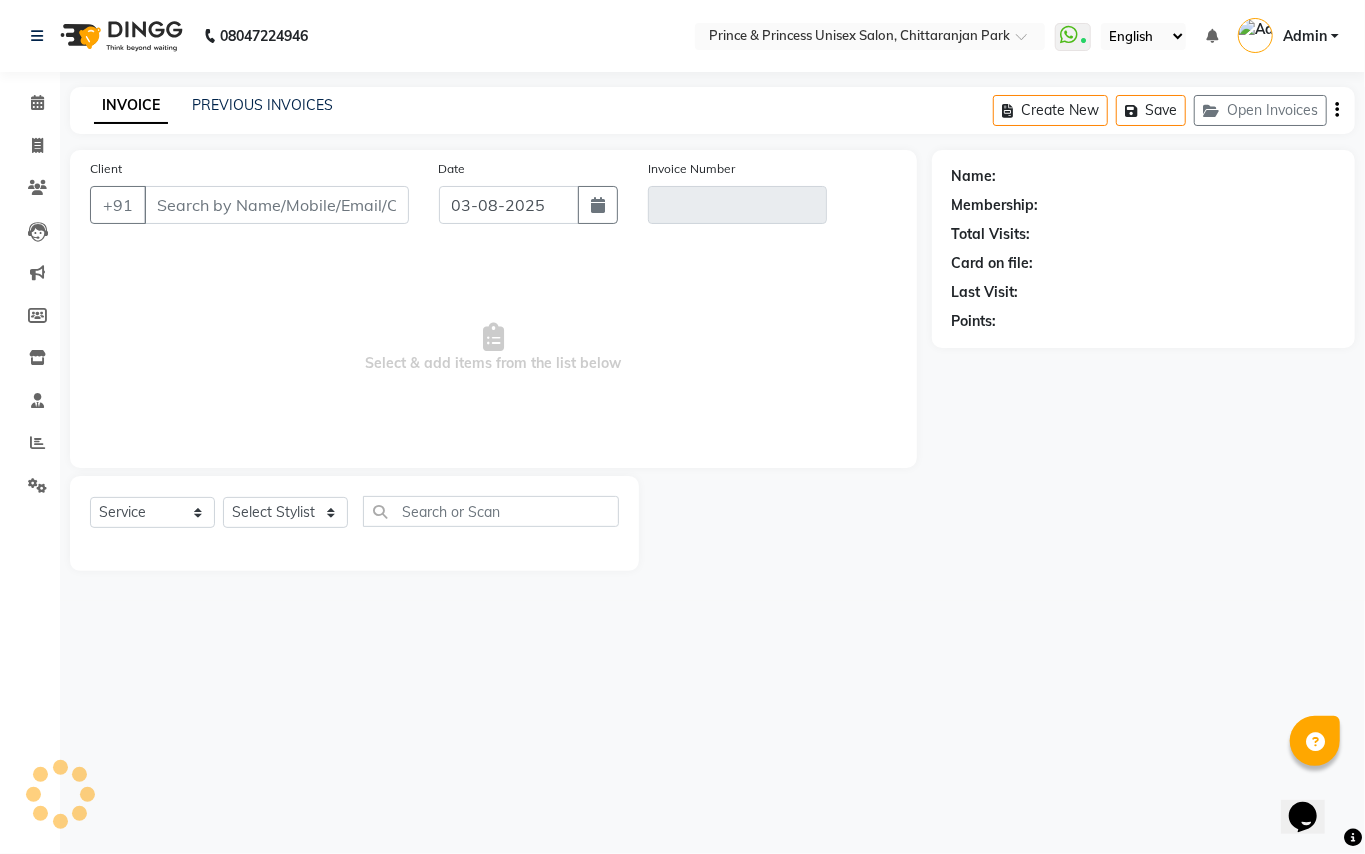 type on "PR/25-26/2925" 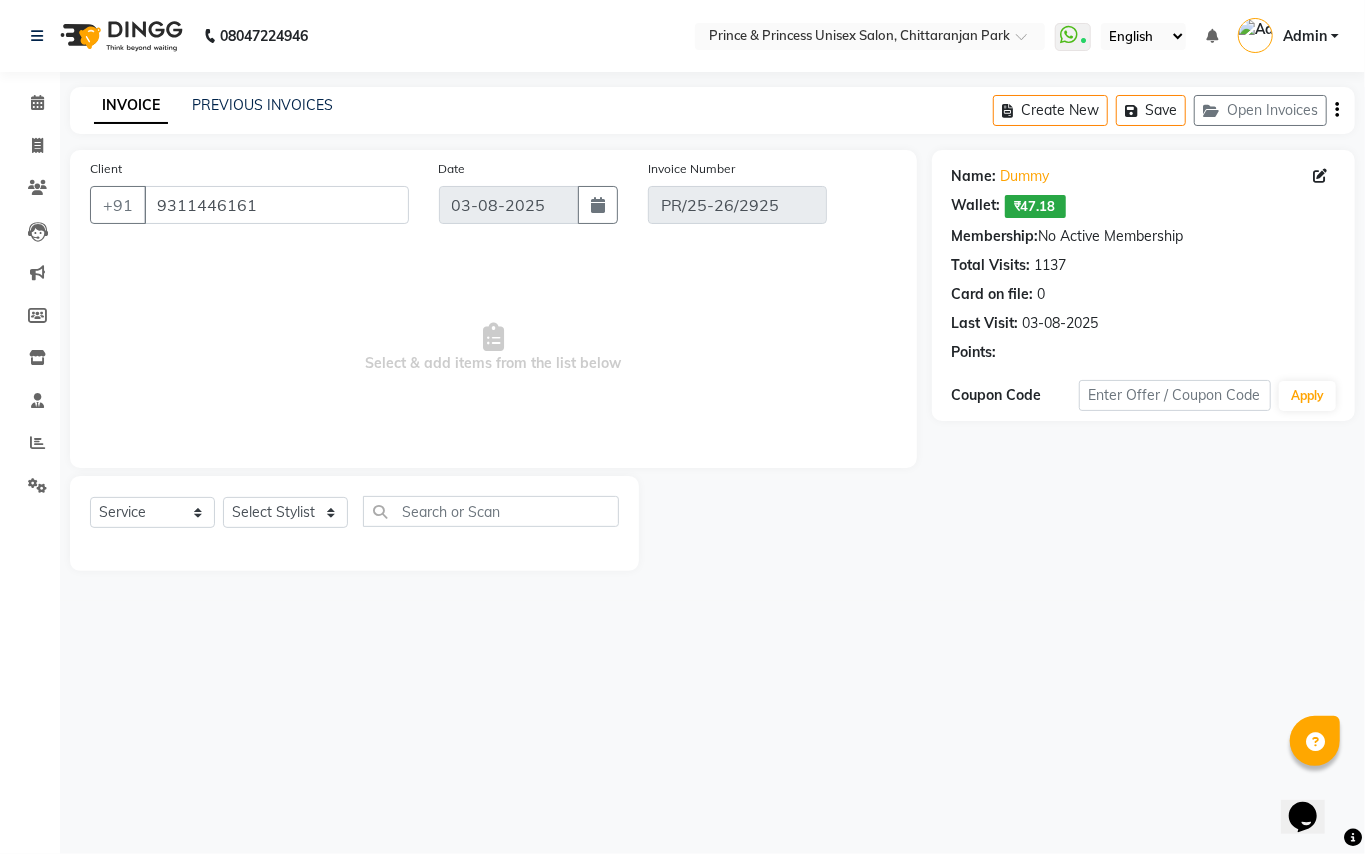 select on "select" 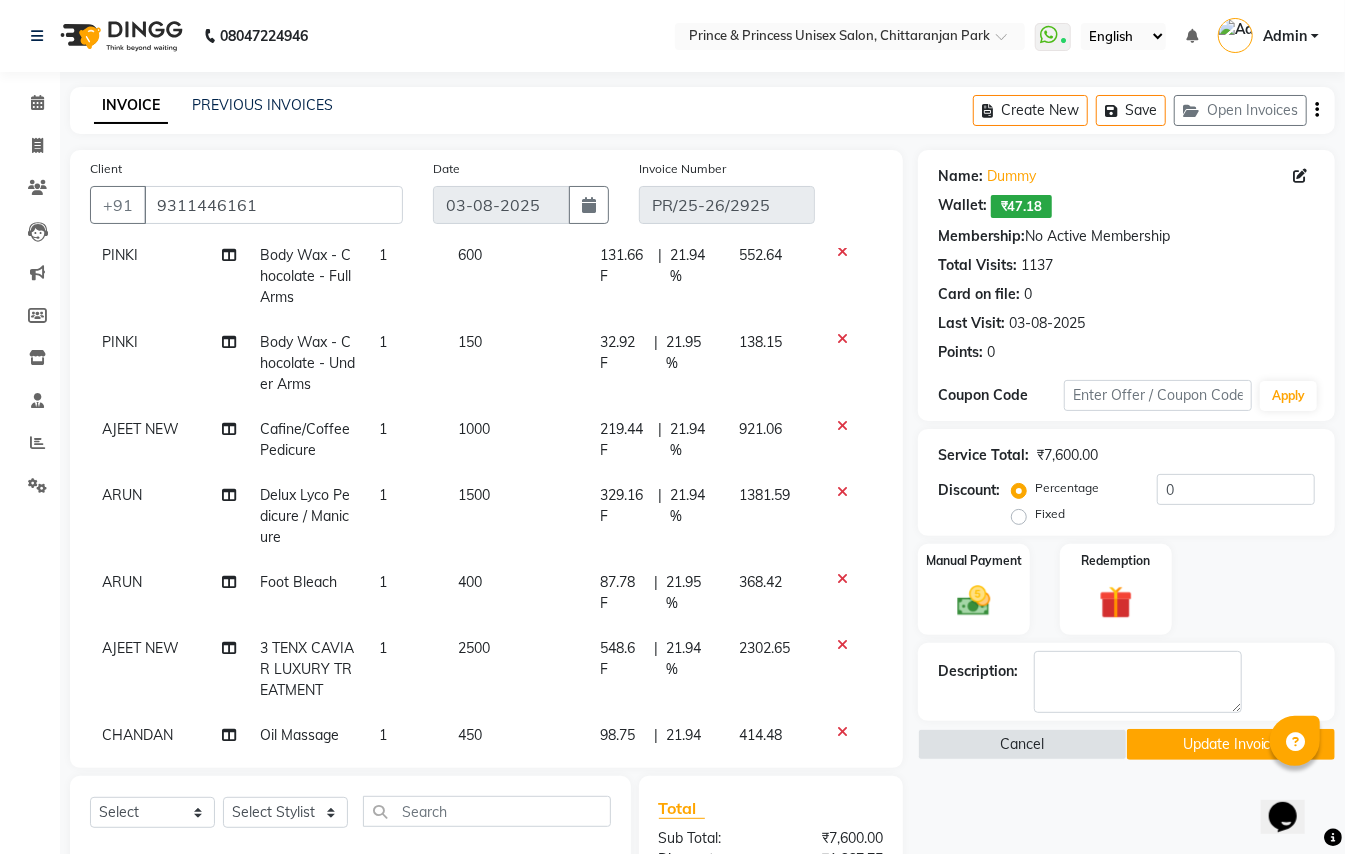 scroll, scrollTop: 230, scrollLeft: 0, axis: vertical 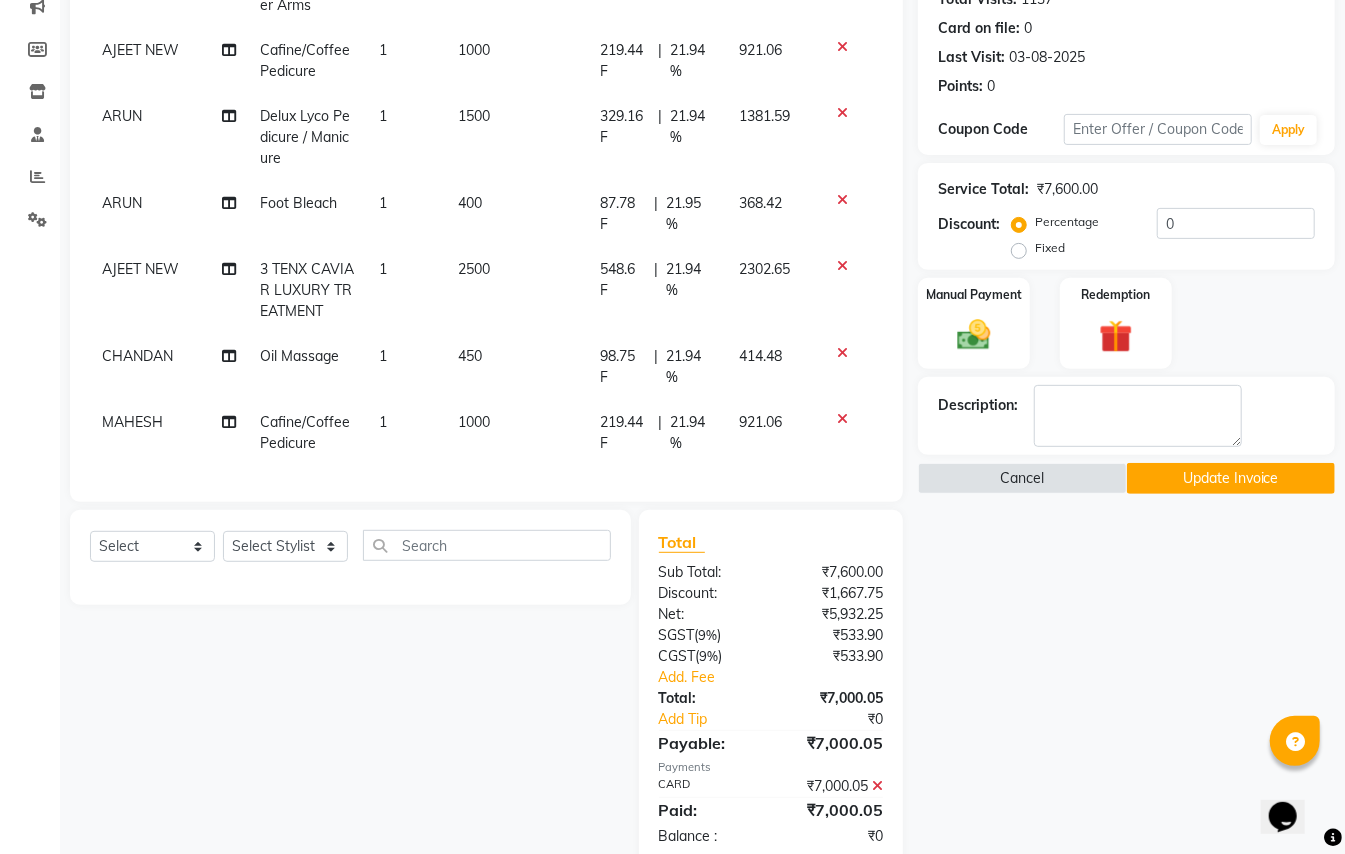 click on "2500" 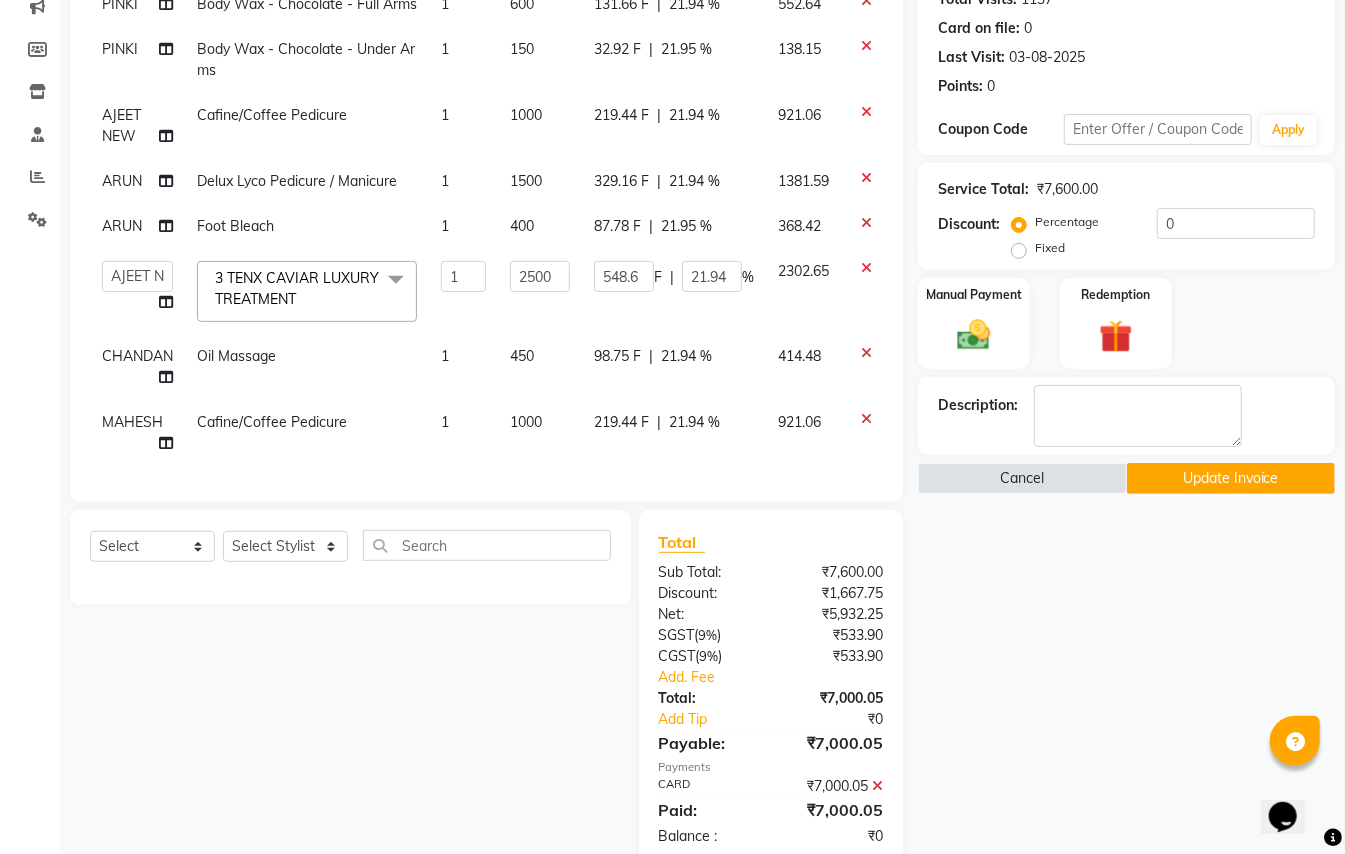 scroll, scrollTop: 102, scrollLeft: 0, axis: vertical 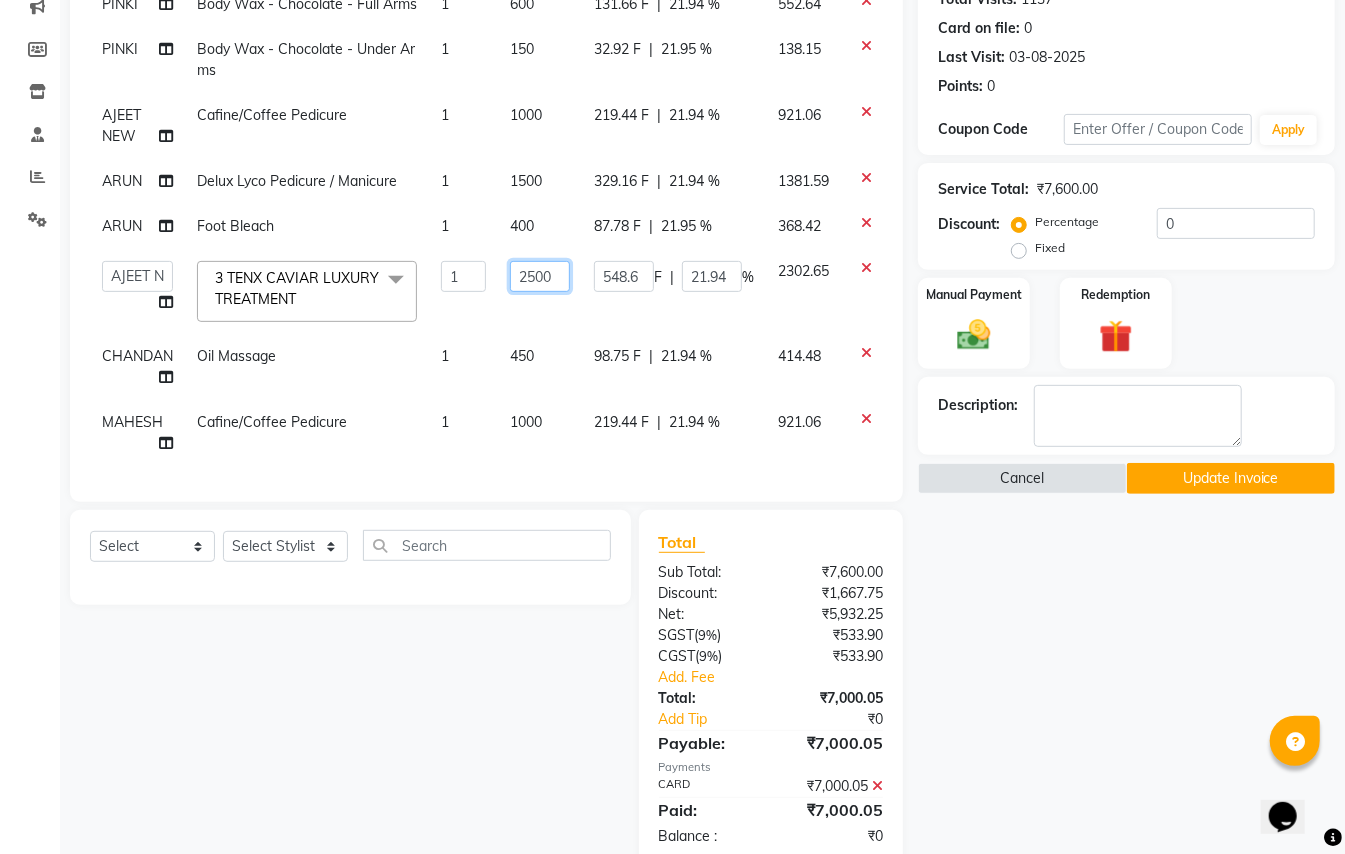 drag, startPoint x: 564, startPoint y: 253, endPoint x: 360, endPoint y: 13, distance: 314.98572 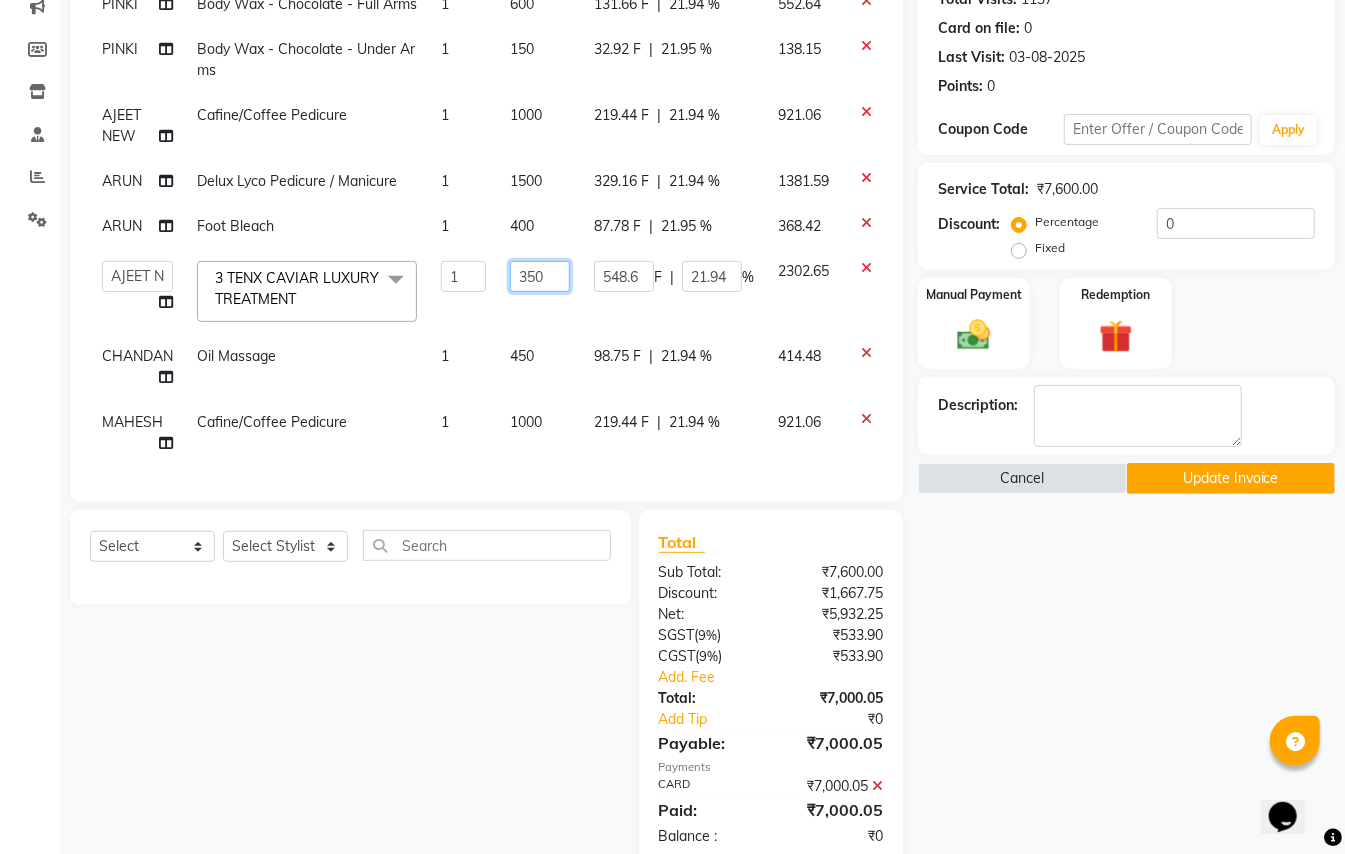 type on "3500" 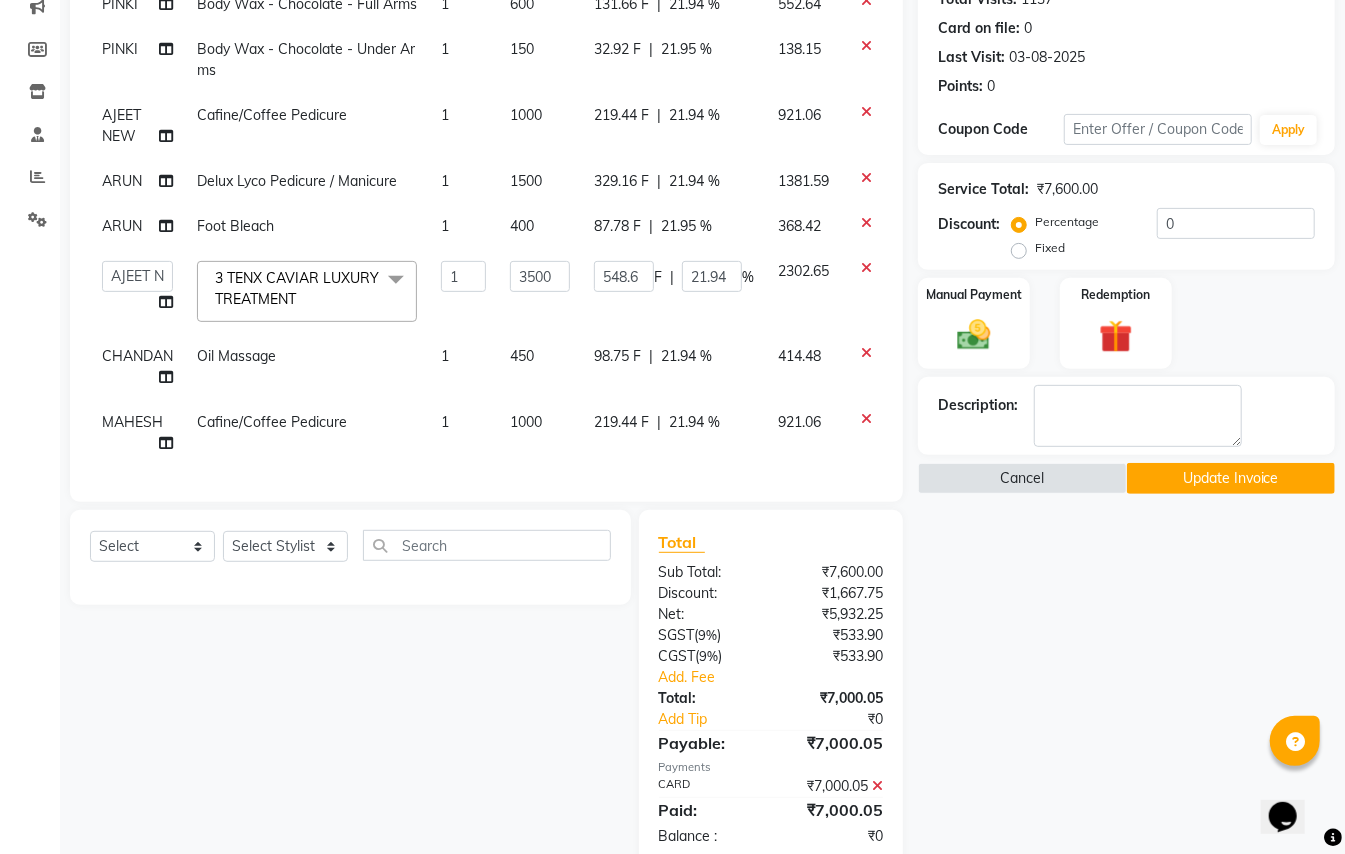 drag, startPoint x: 24, startPoint y: 317, endPoint x: 53, endPoint y: 317, distance: 29 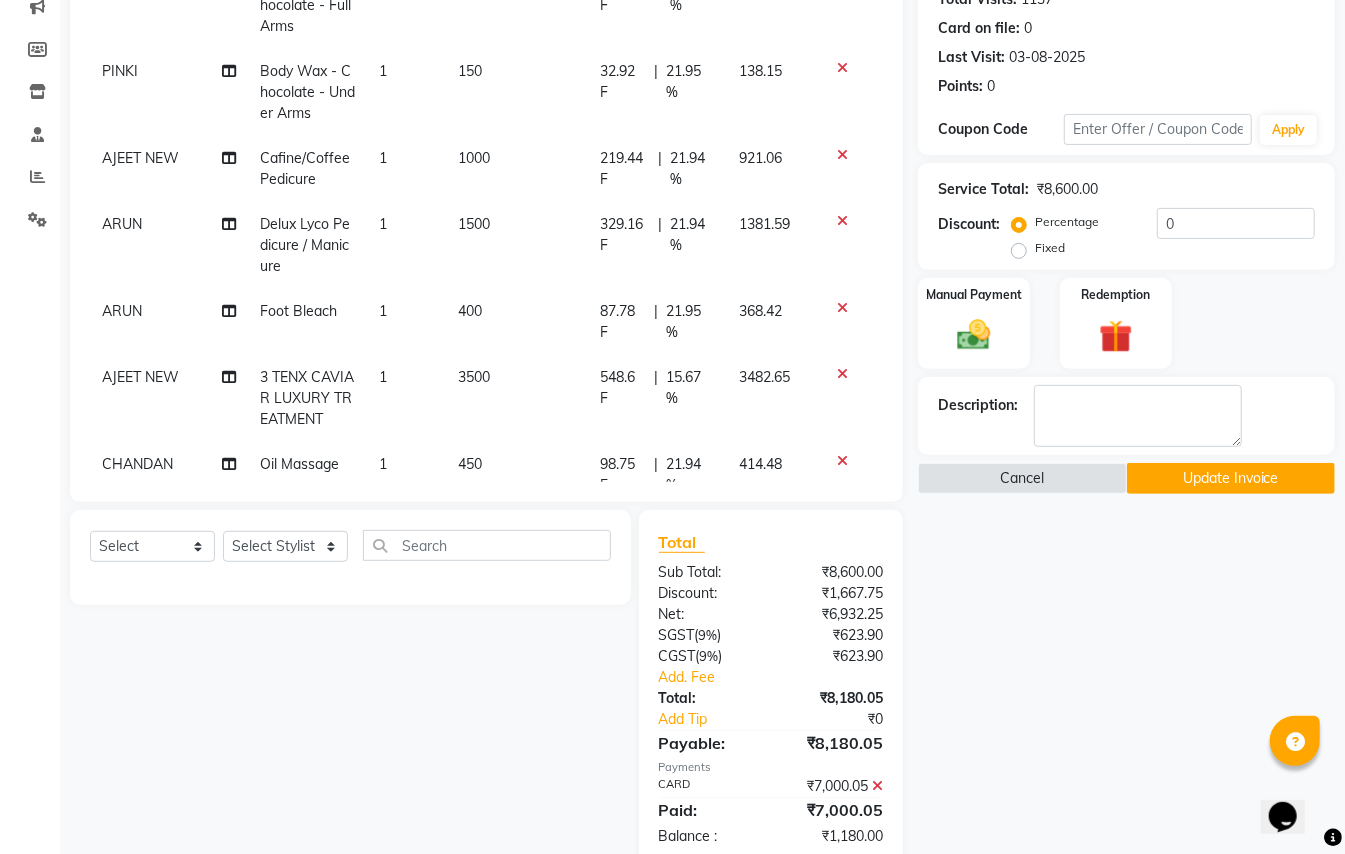 click 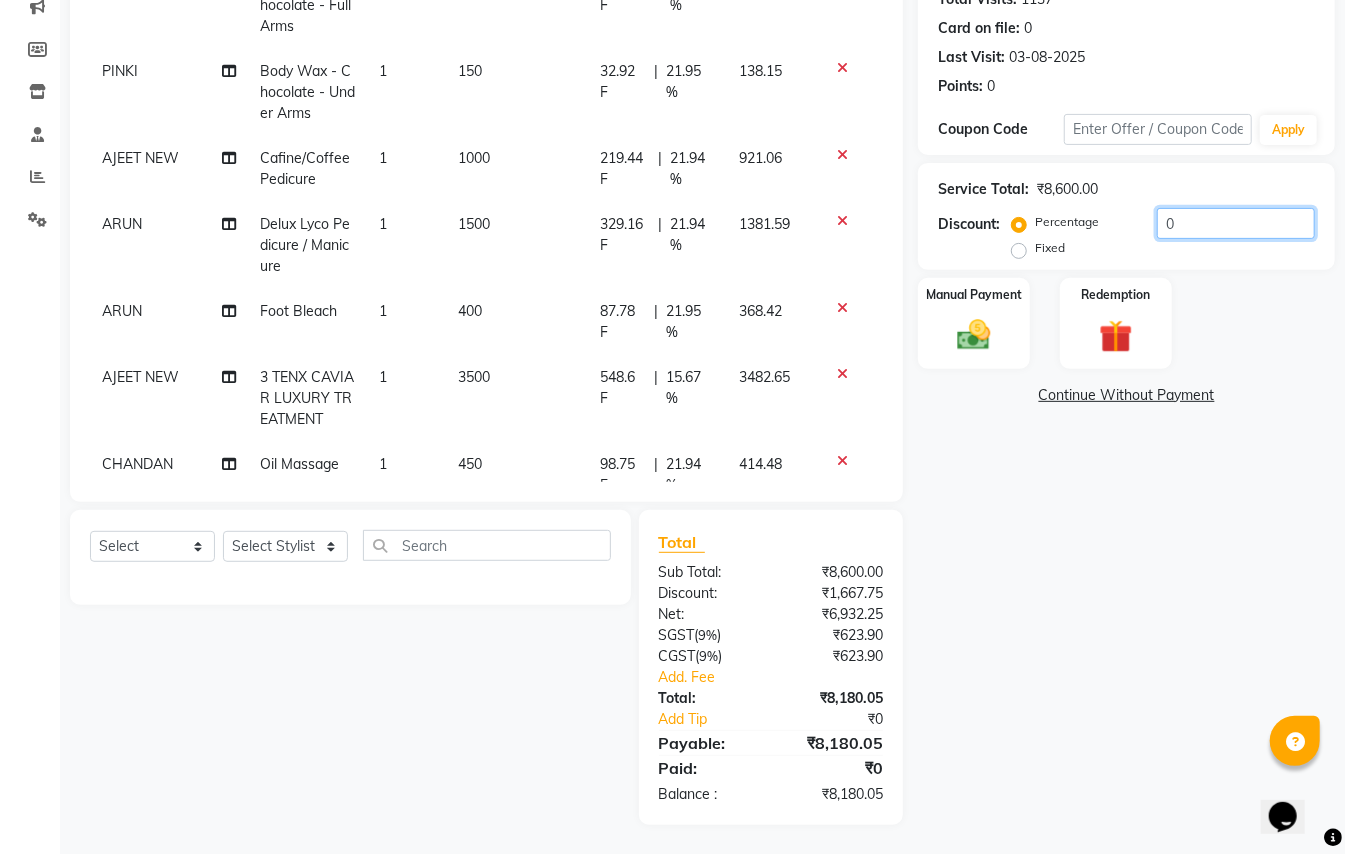 drag, startPoint x: 1192, startPoint y: 226, endPoint x: 968, endPoint y: 68, distance: 274.11676 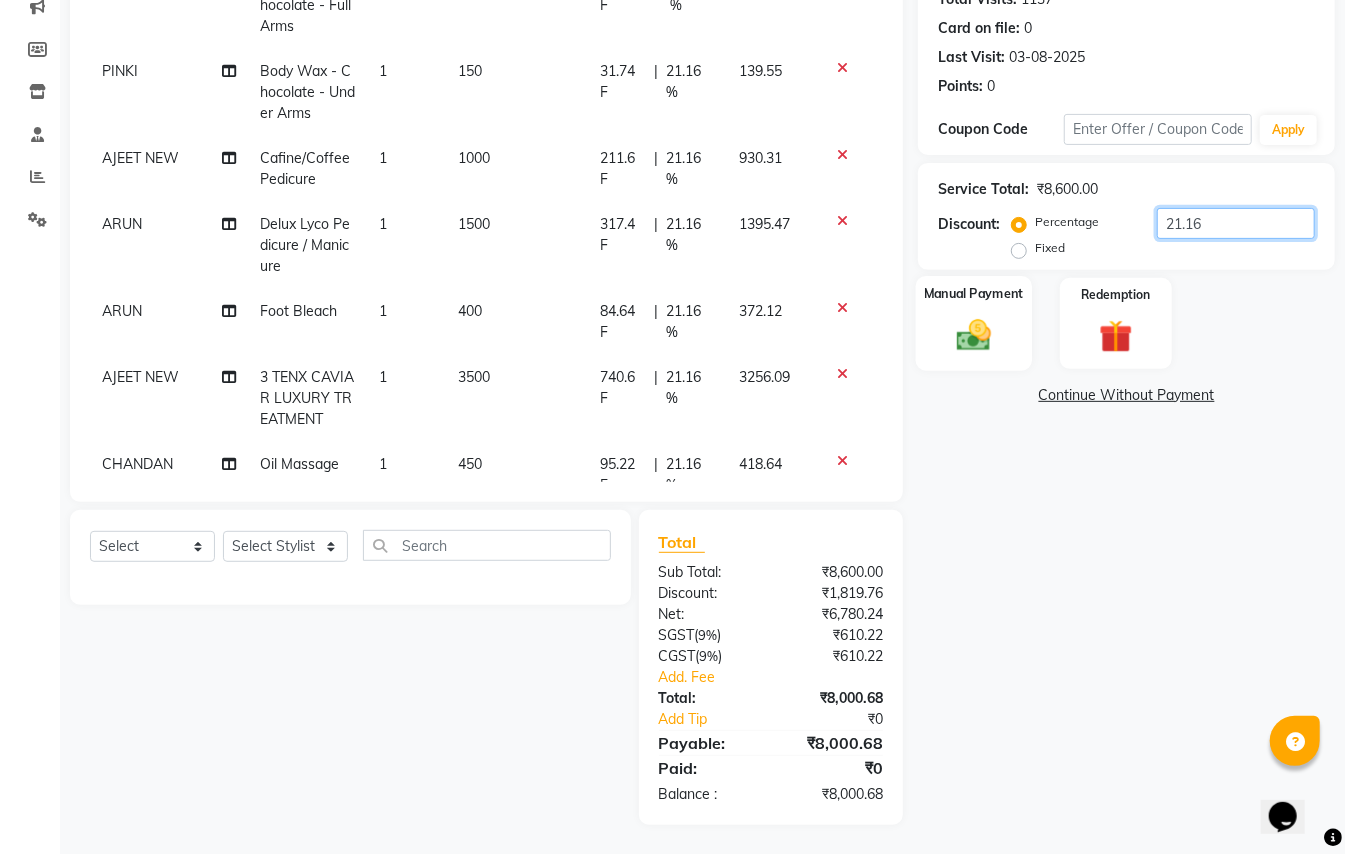type on "21.16" 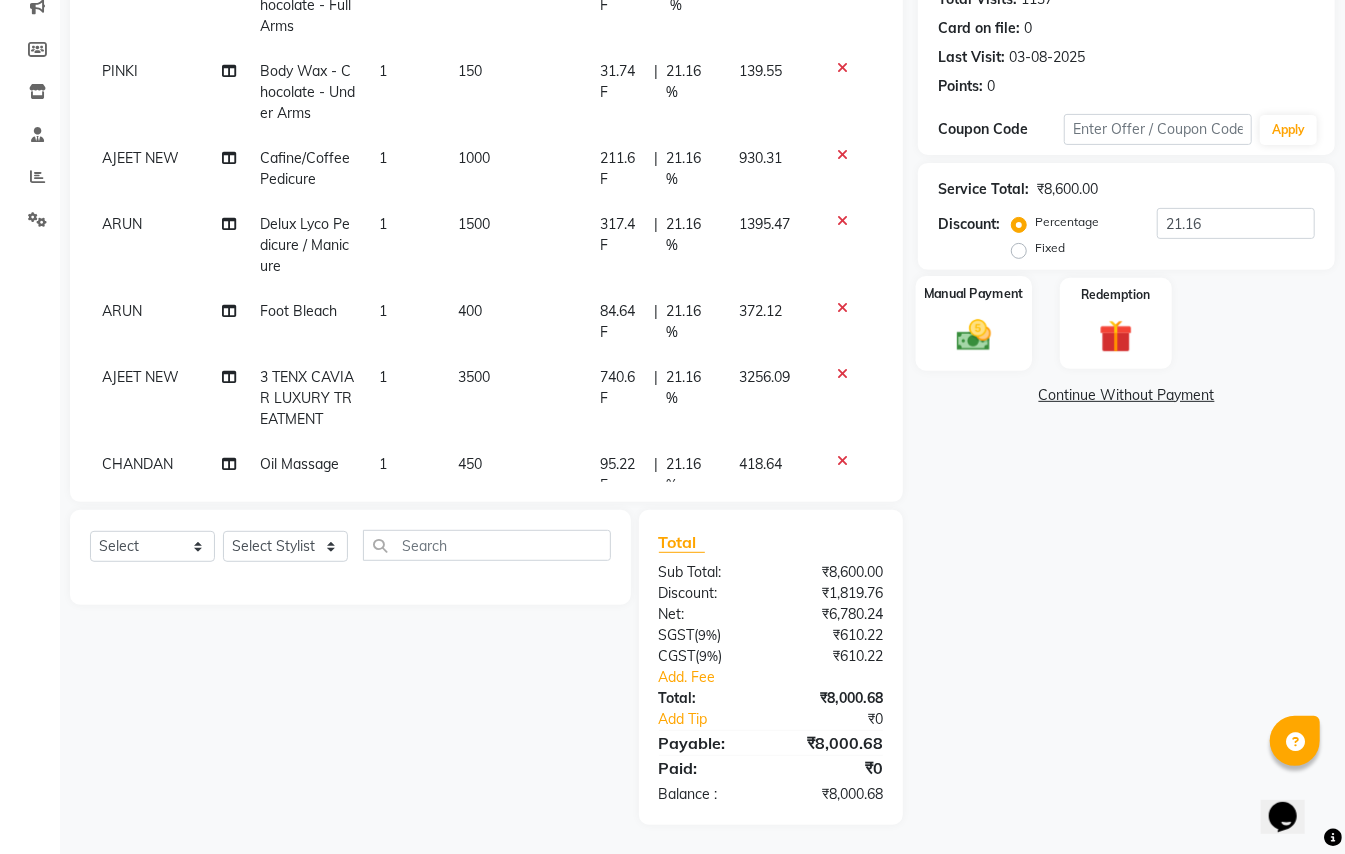 click 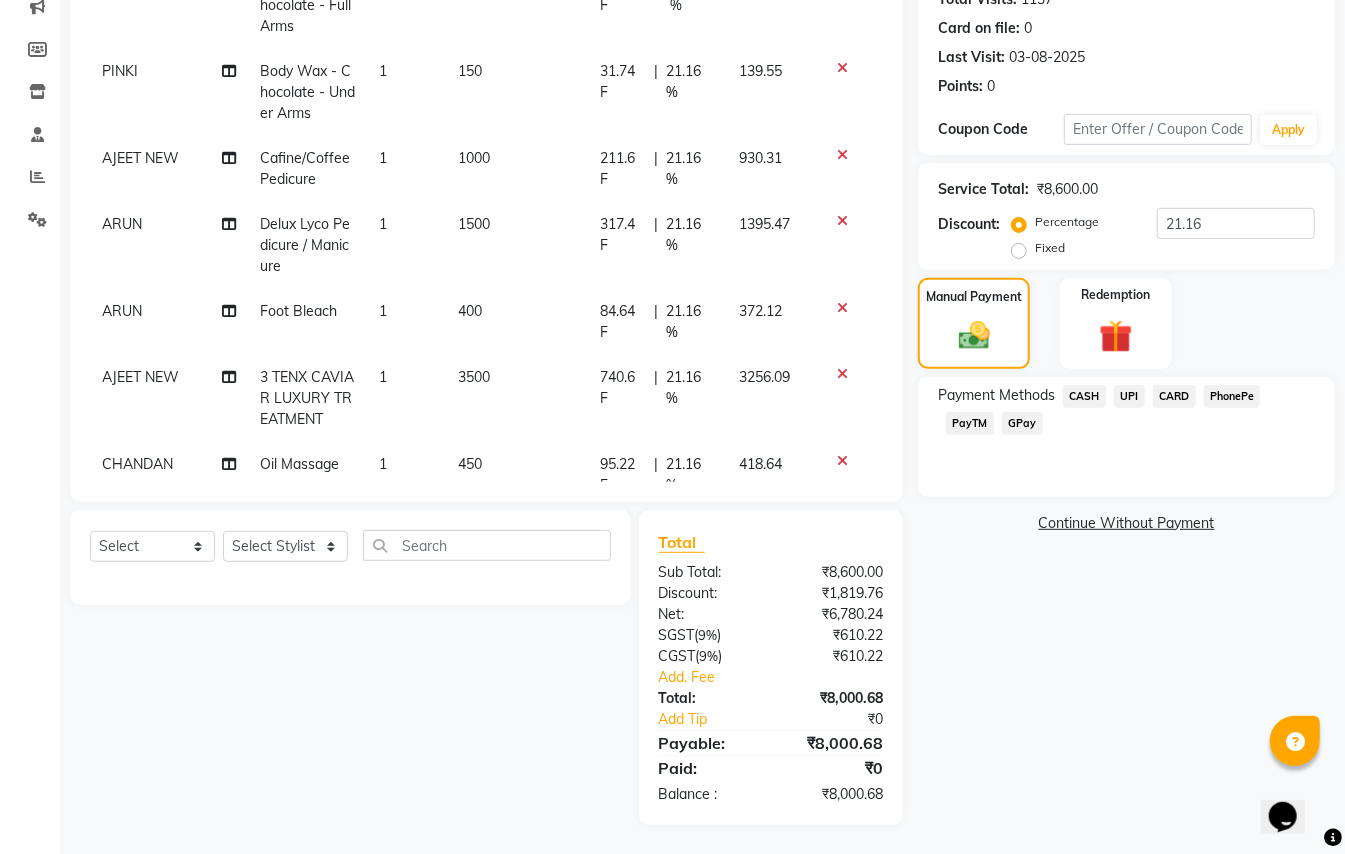 click on "CASH" 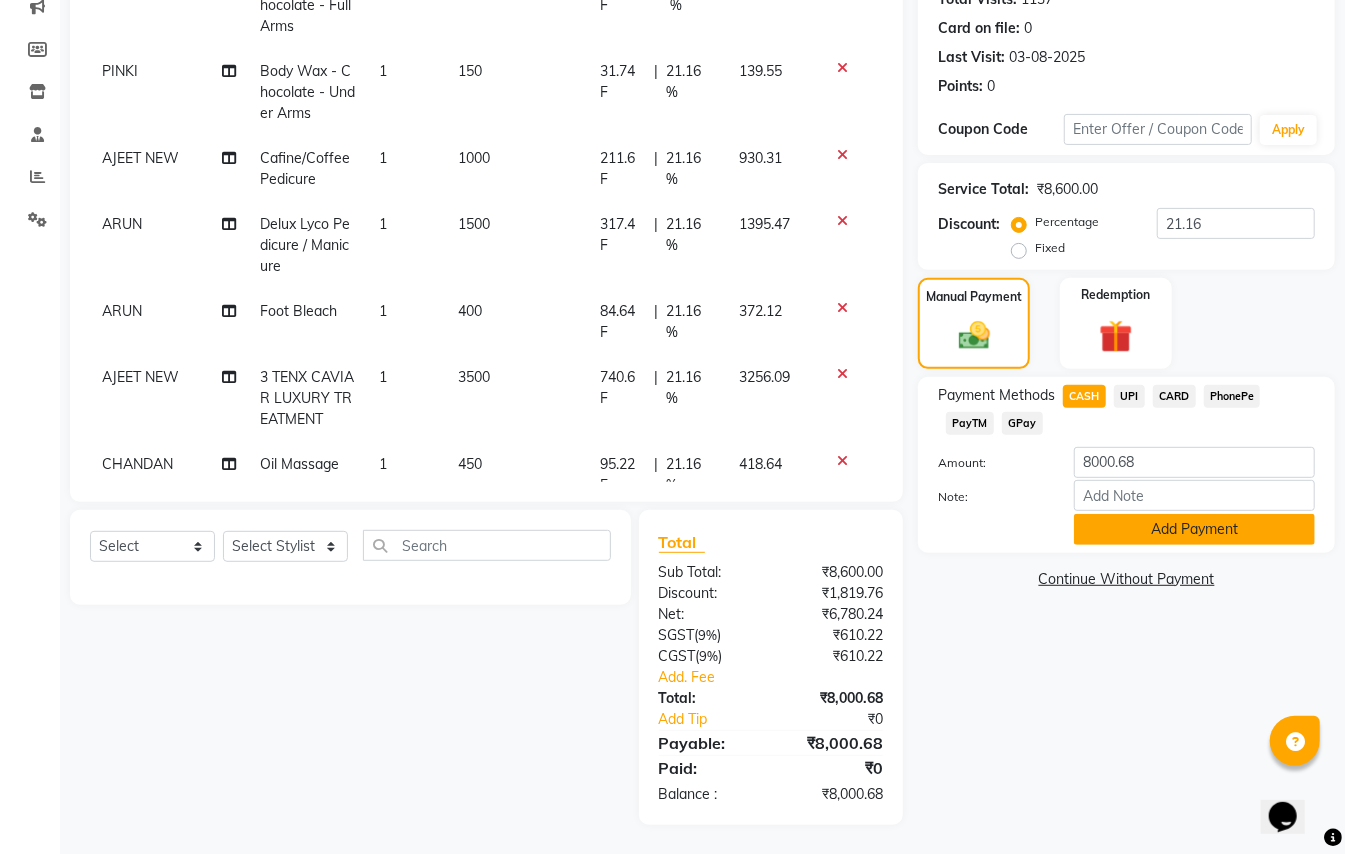 click on "Add Payment" 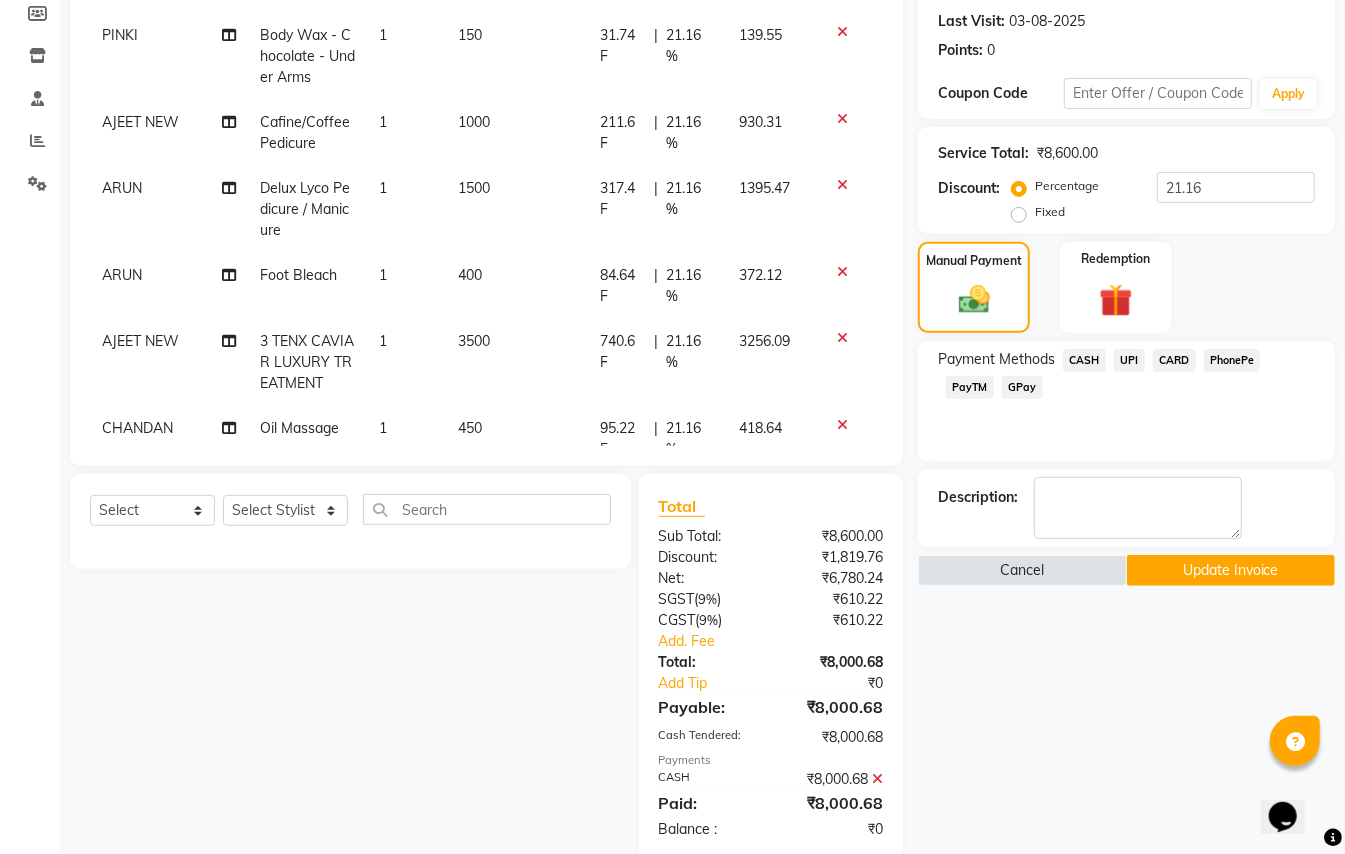 scroll, scrollTop: 337, scrollLeft: 0, axis: vertical 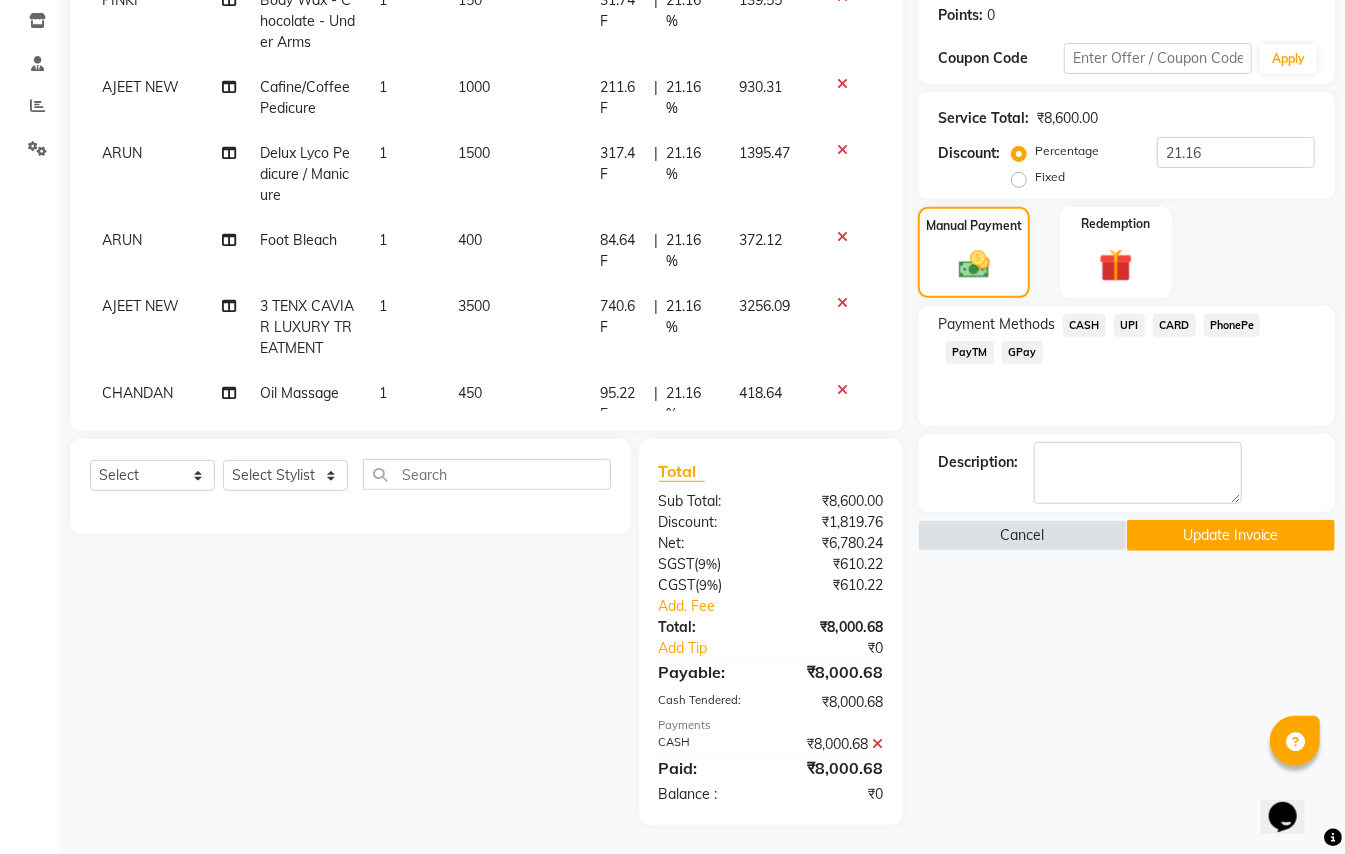 click on "Update Invoice" 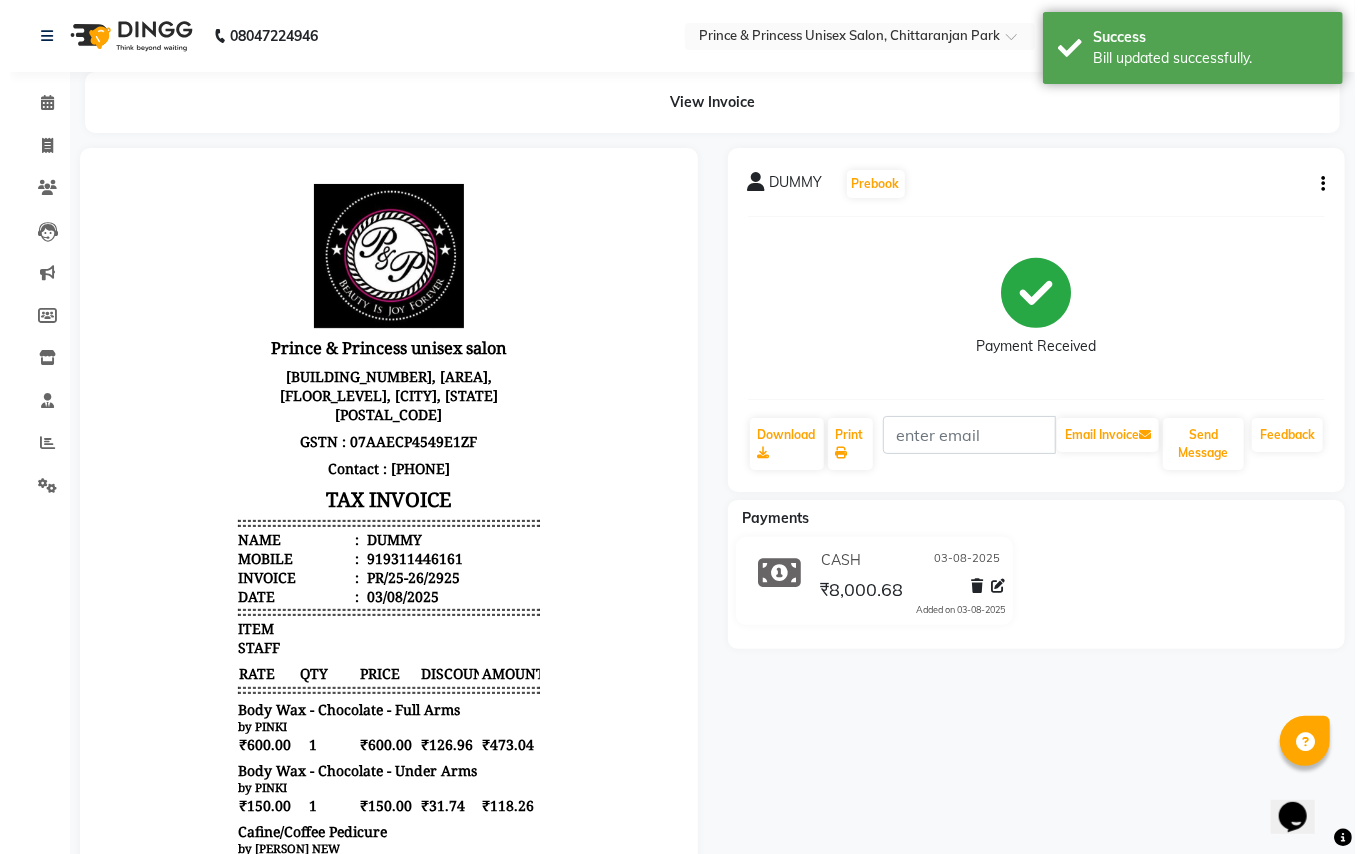 scroll, scrollTop: 0, scrollLeft: 0, axis: both 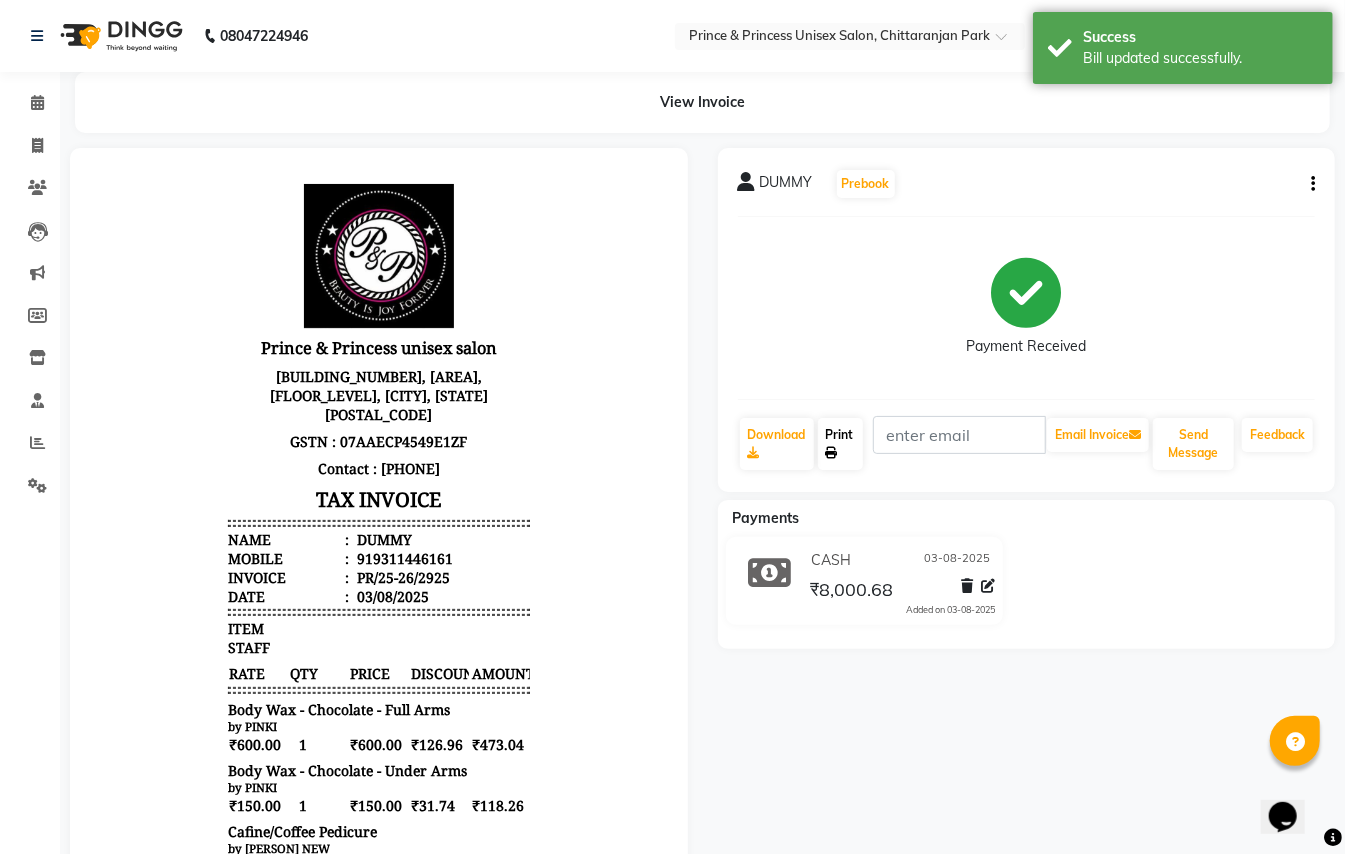 click on "Print" 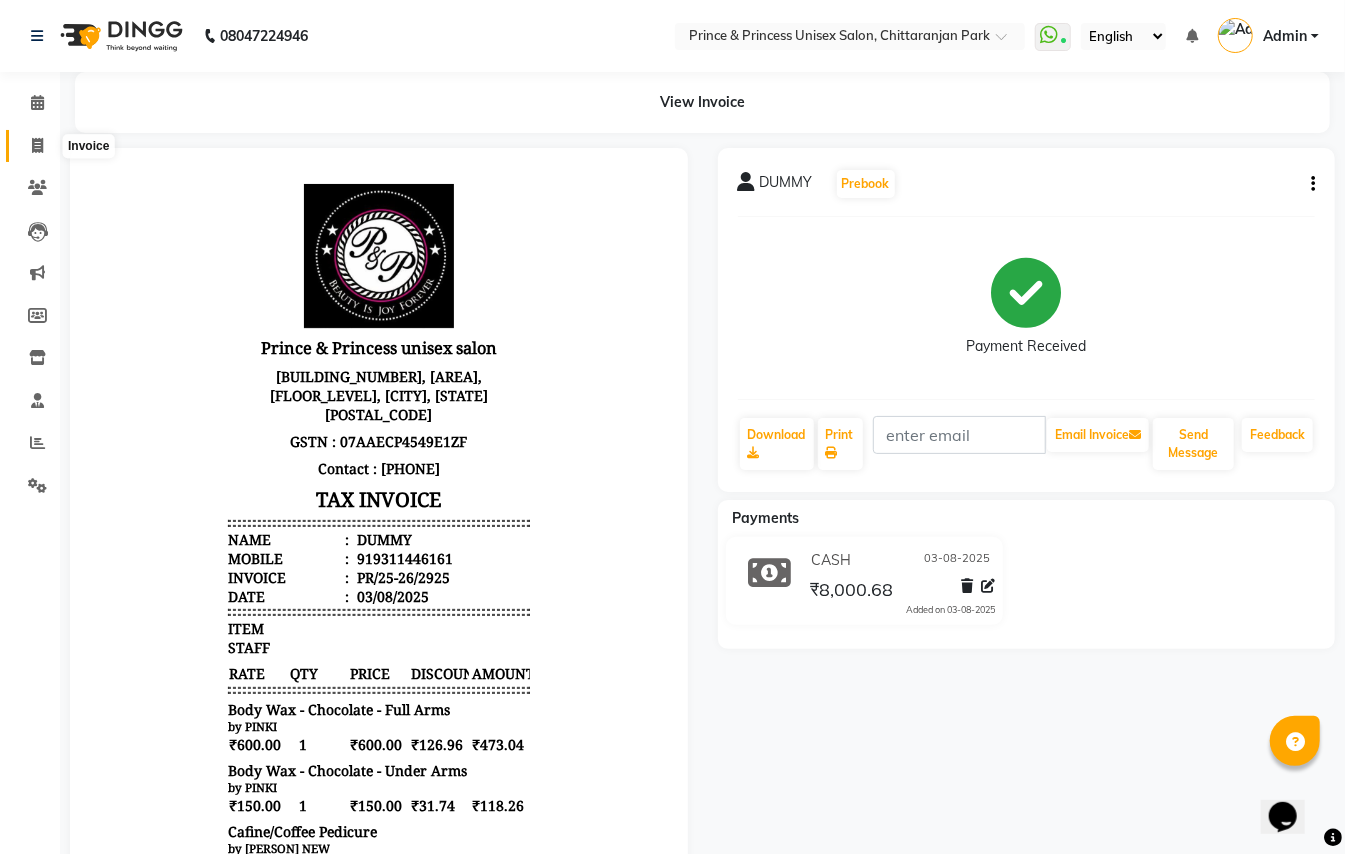 click 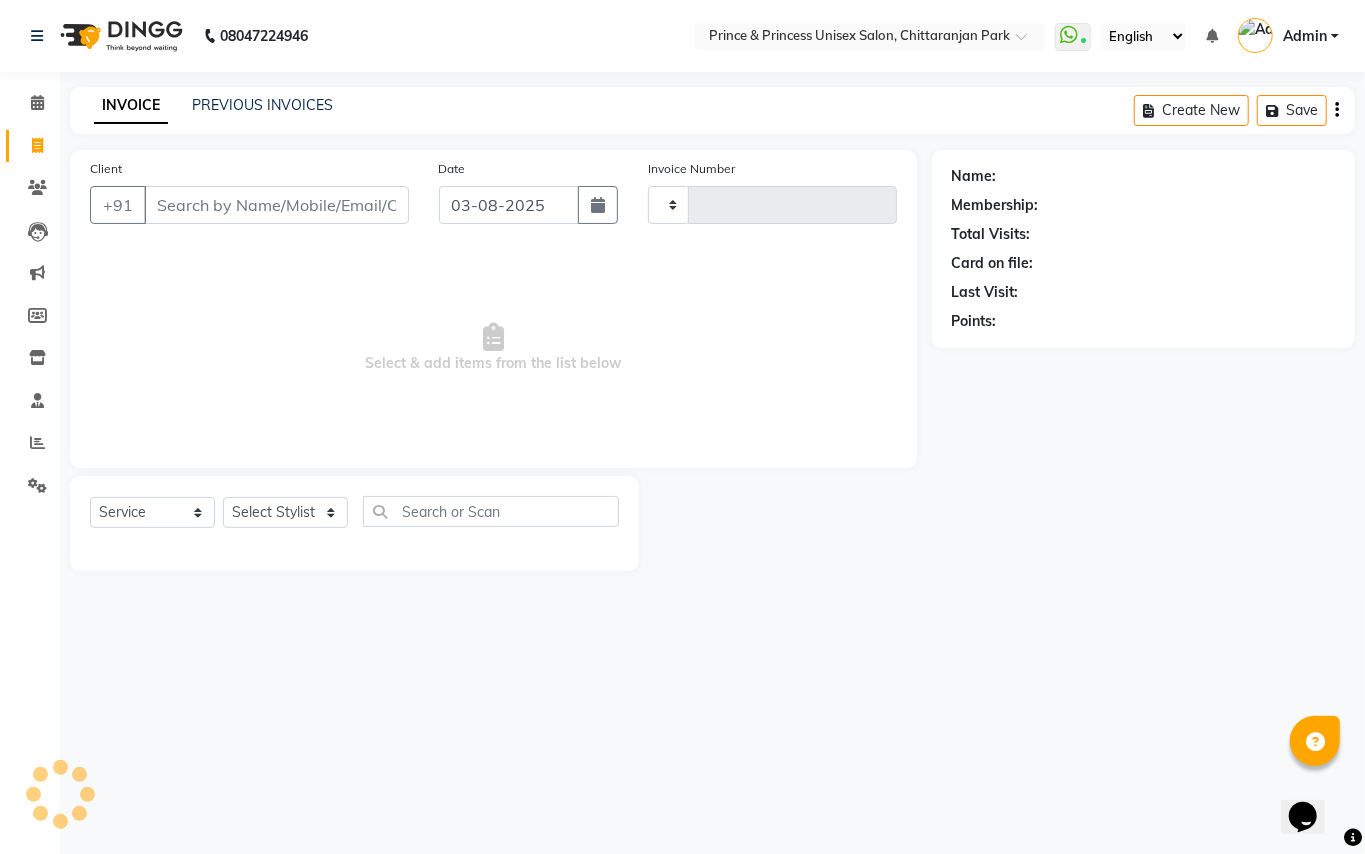 type on "2936" 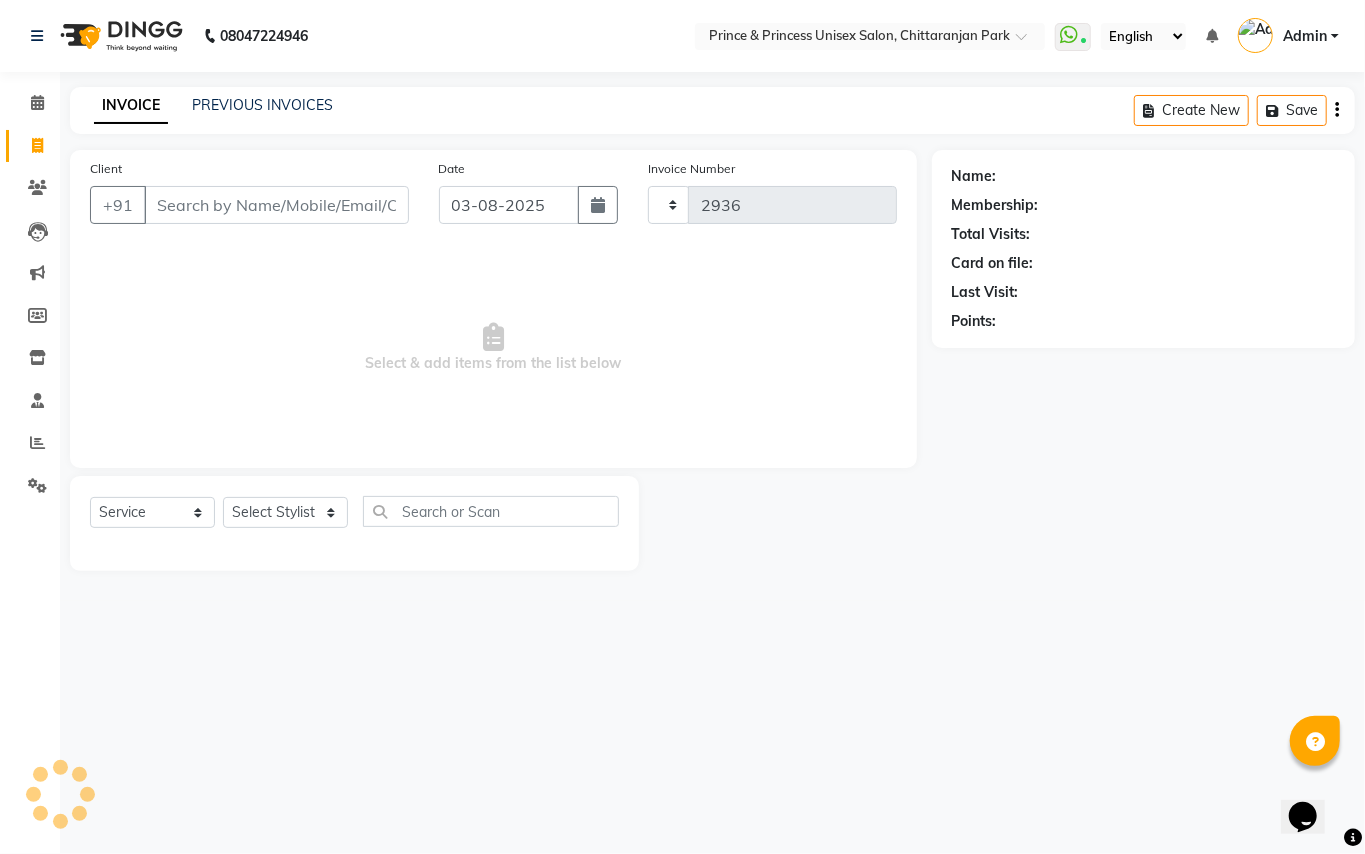 select on "3760" 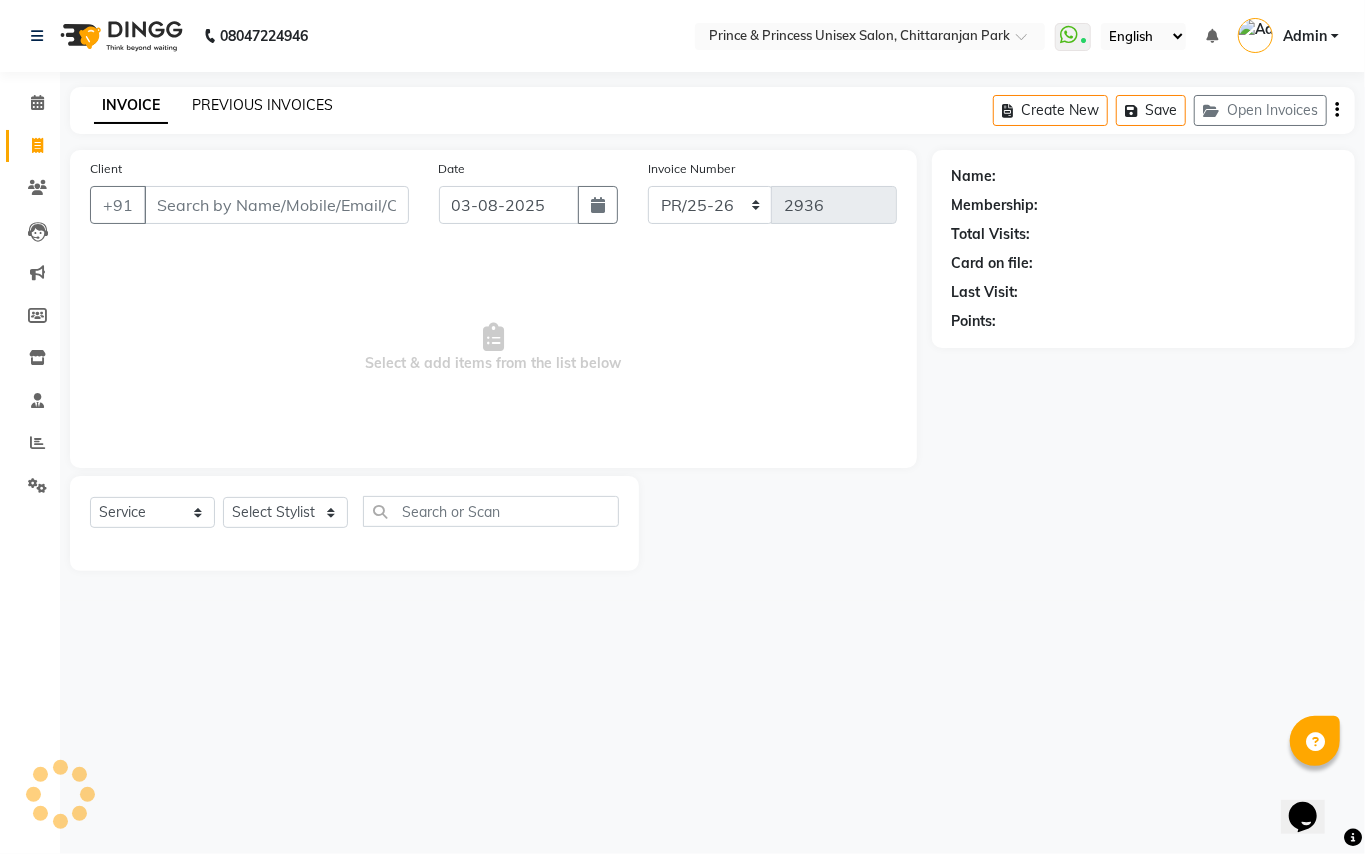 click on "PREVIOUS INVOICES" 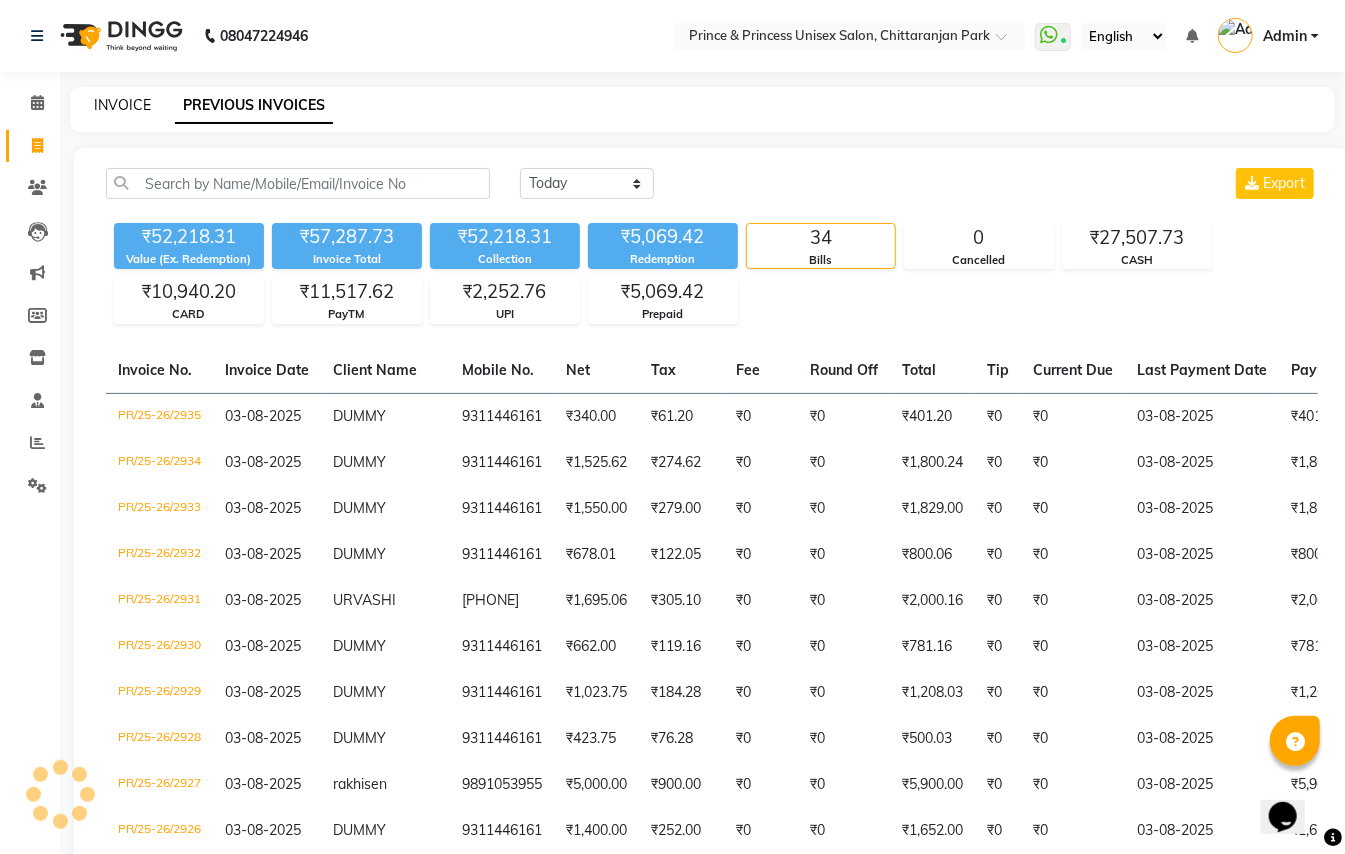 click on "INVOICE" 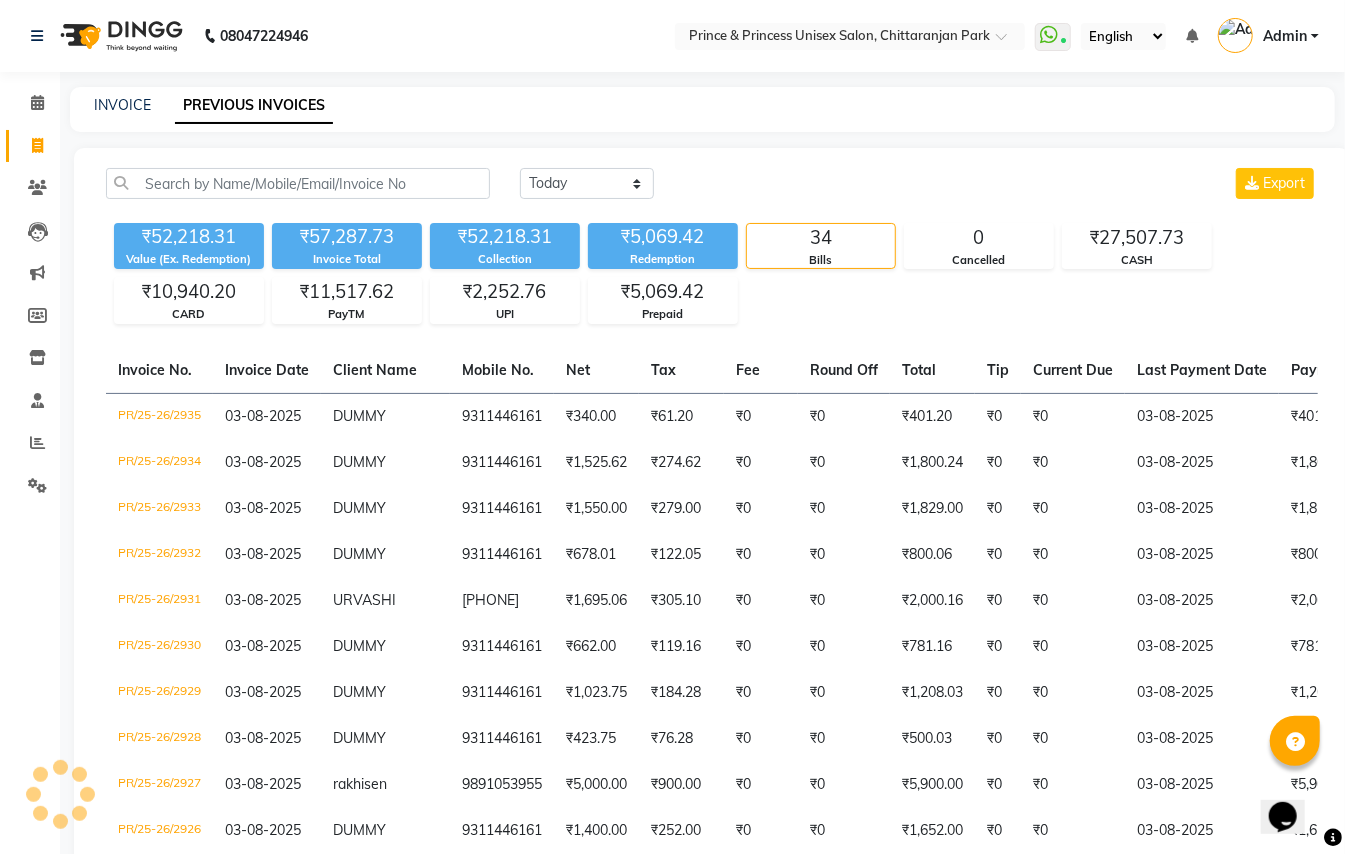select on "service" 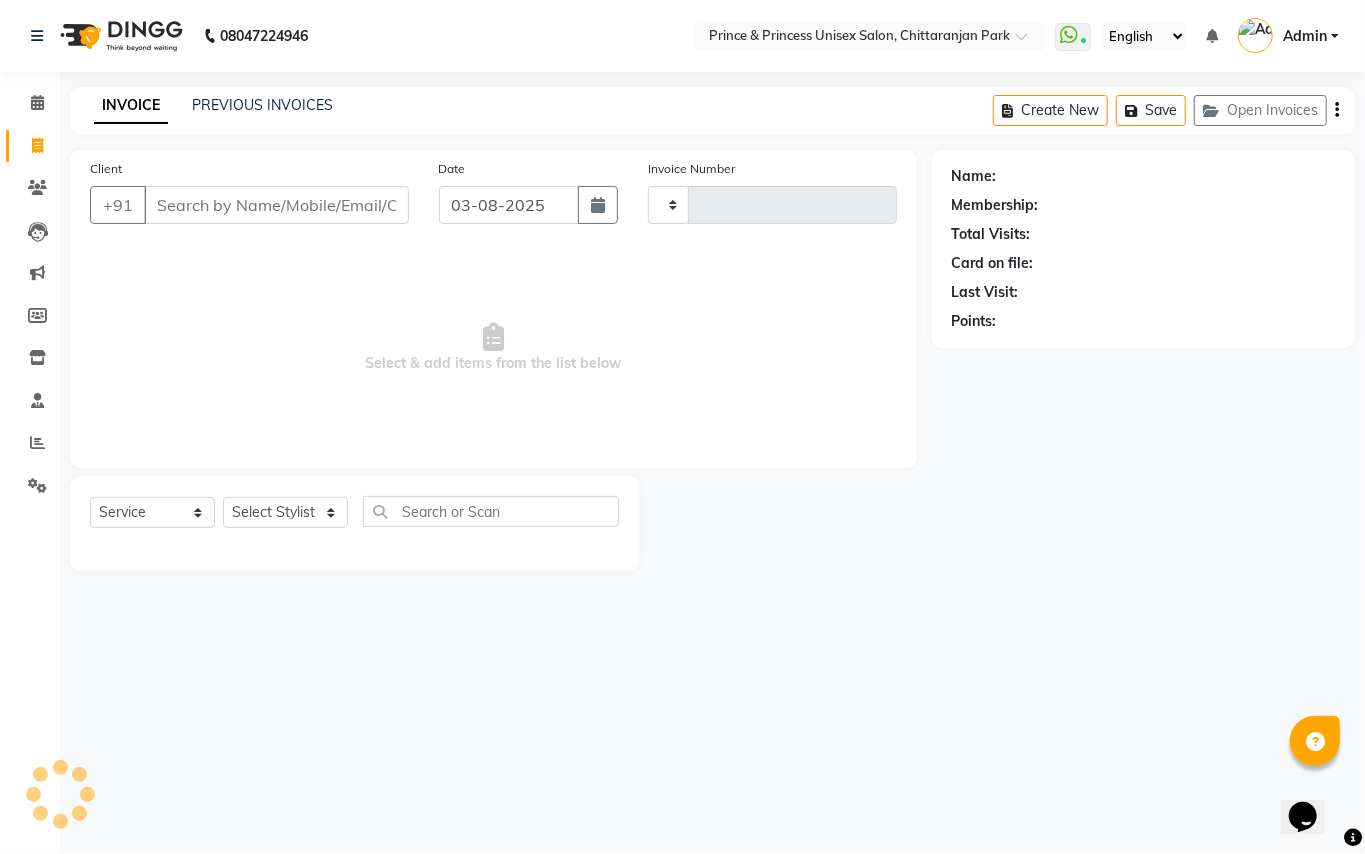 click on "08047224946 Select Location × Prince & Princess Unisex Salon, Chittaranjan Park  WhatsApp Status  ✕ Status:  Connected Most Recent Message: 03-08-2025     06:22 PM Recent Service Activity: 03-08-2025     06:24 PM English ENGLISH Español العربية मराठी हिंदी ગુજરાતી தமிழ் 中文 Notifications nothing to show Admin Manage Profile Change Password Sign out  Version:3.15.11" 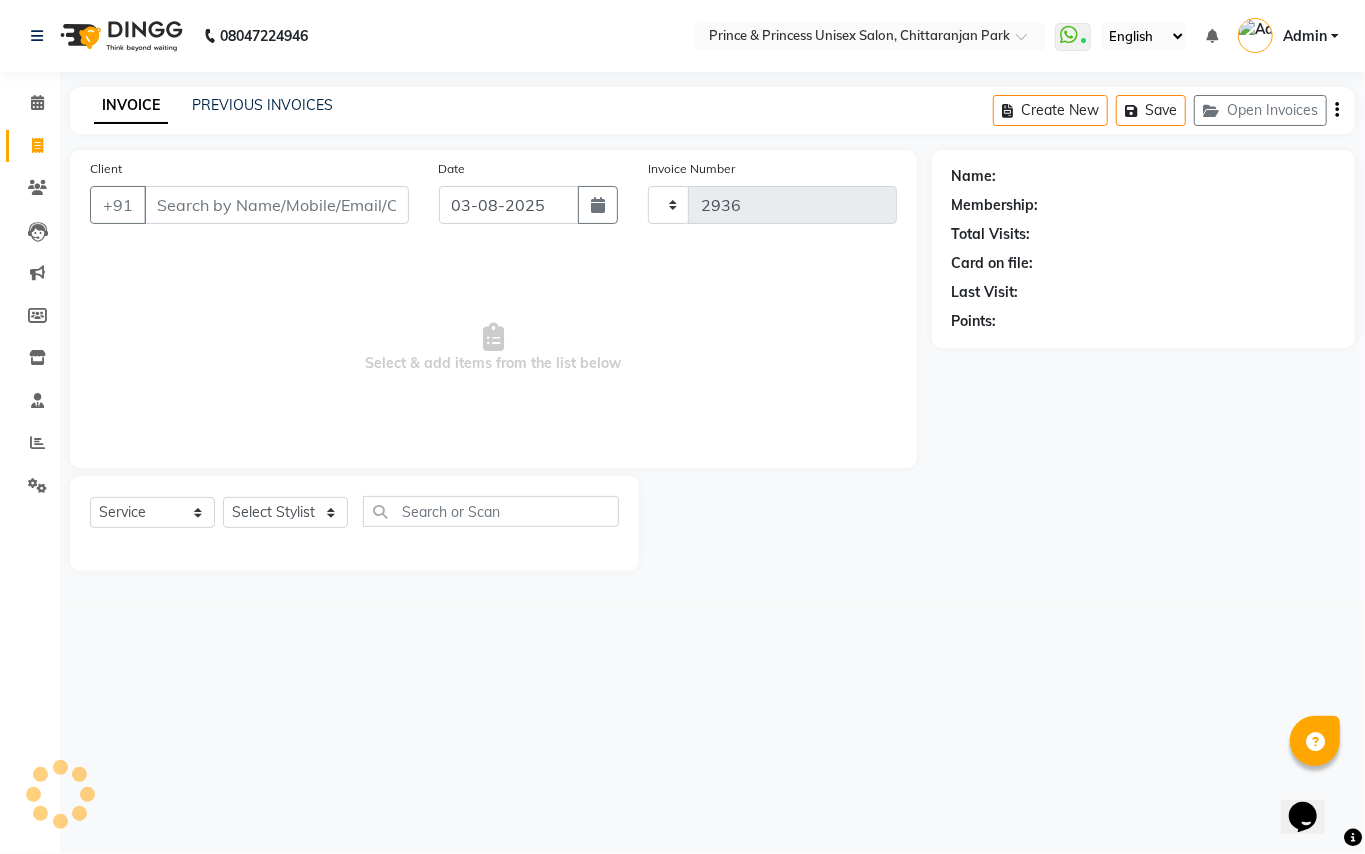 select on "3760" 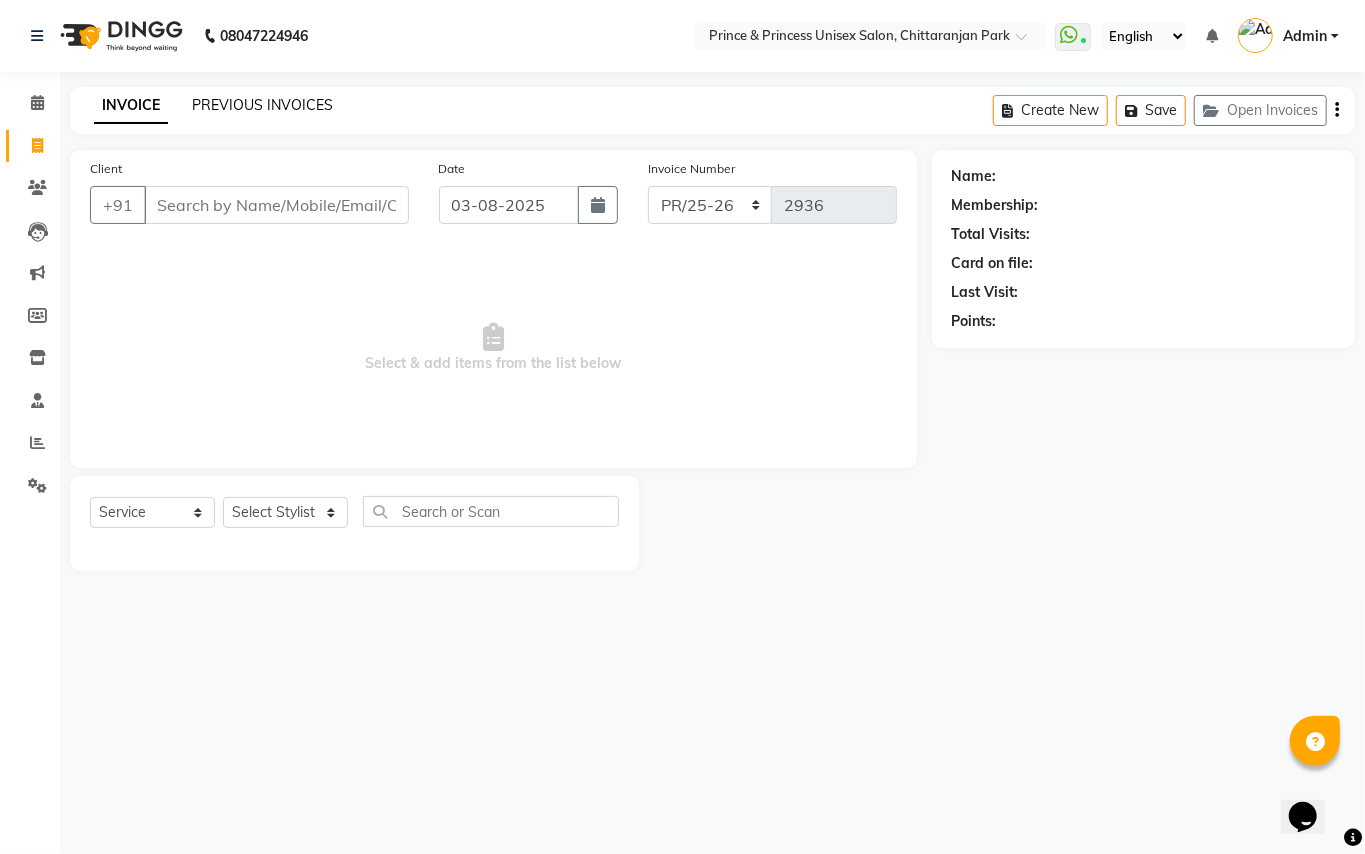 click on "PREVIOUS INVOICES" 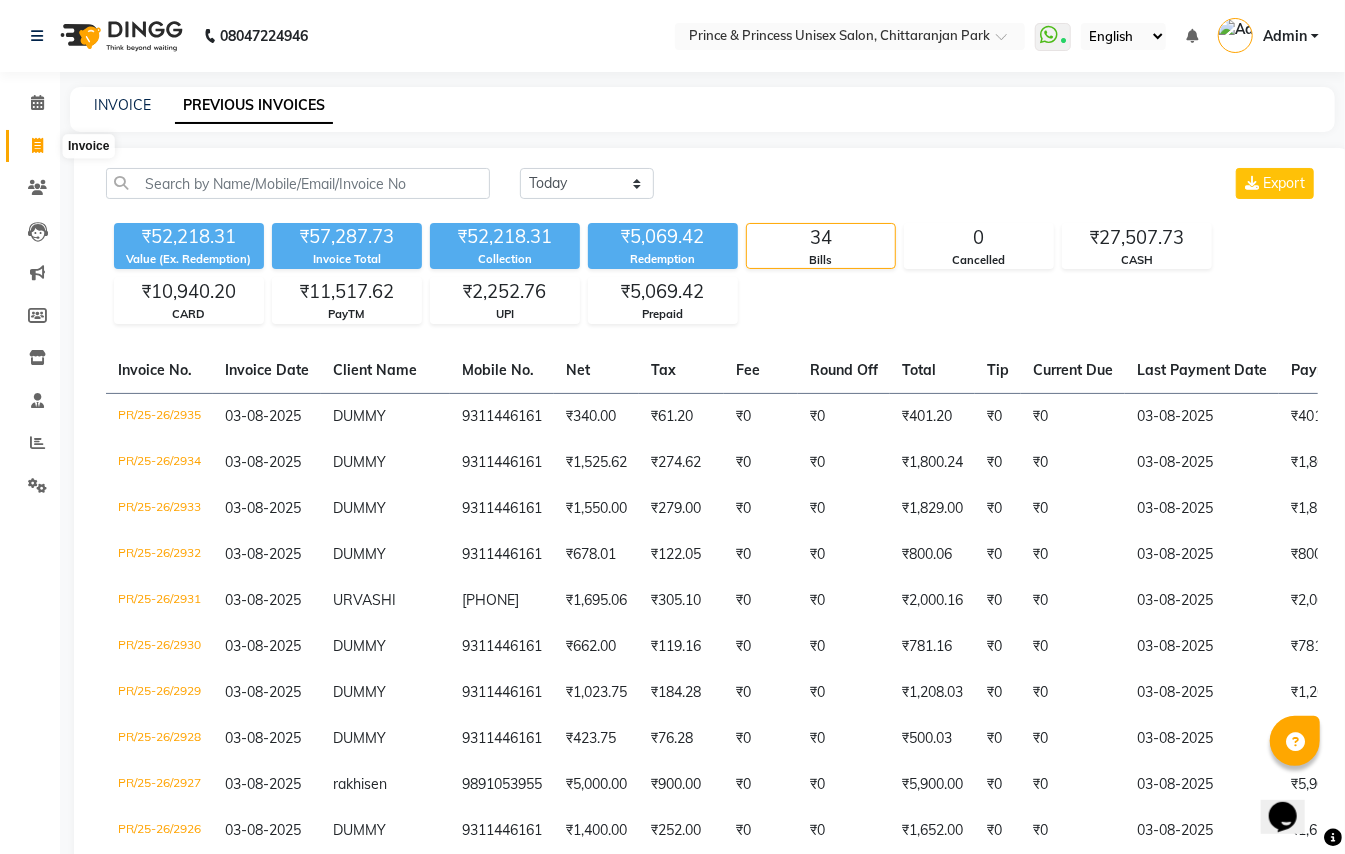 click 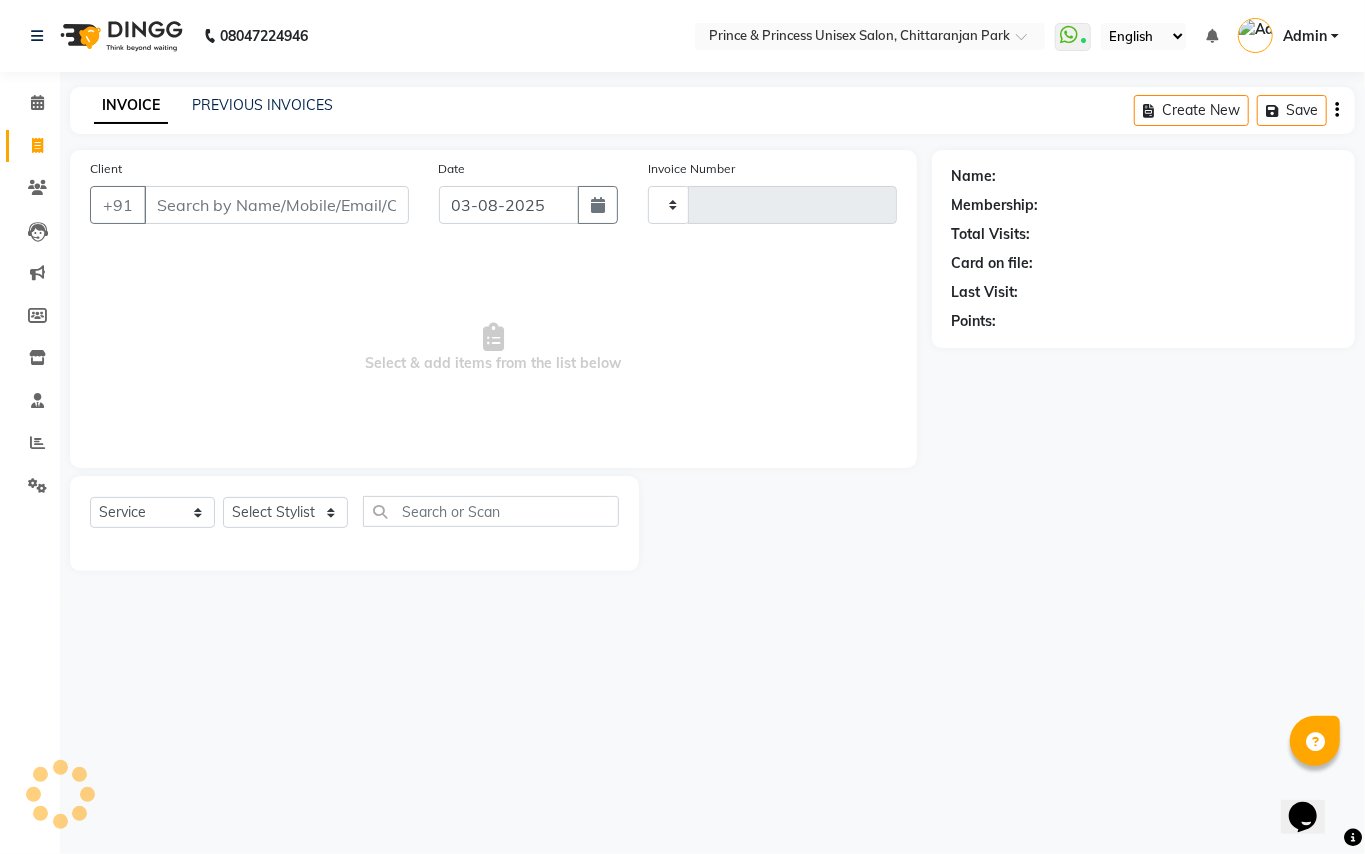drag, startPoint x: 280, startPoint y: 184, endPoint x: 269, endPoint y: 206, distance: 24.596748 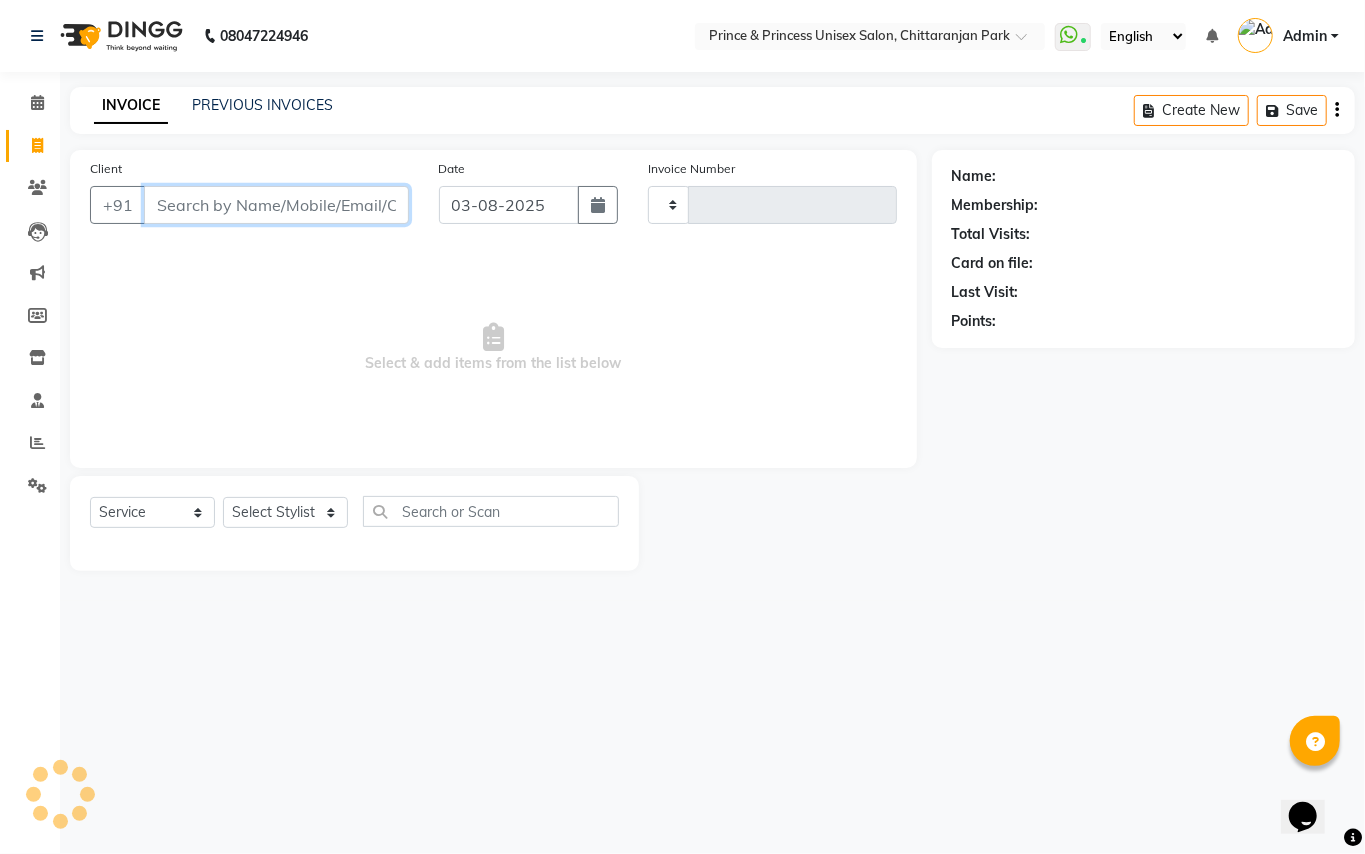 click on "Client" at bounding box center [276, 205] 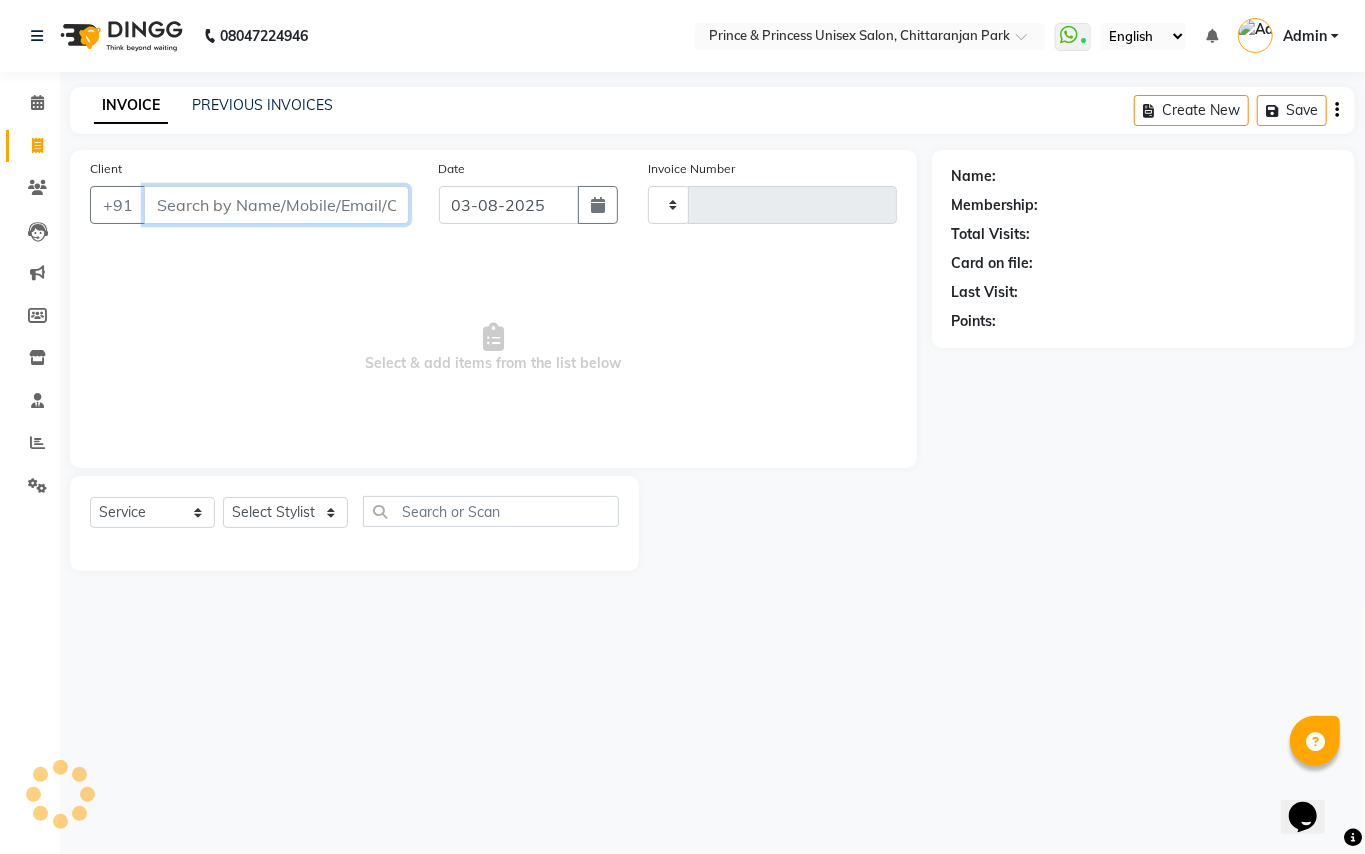 click on "Client" at bounding box center [276, 205] 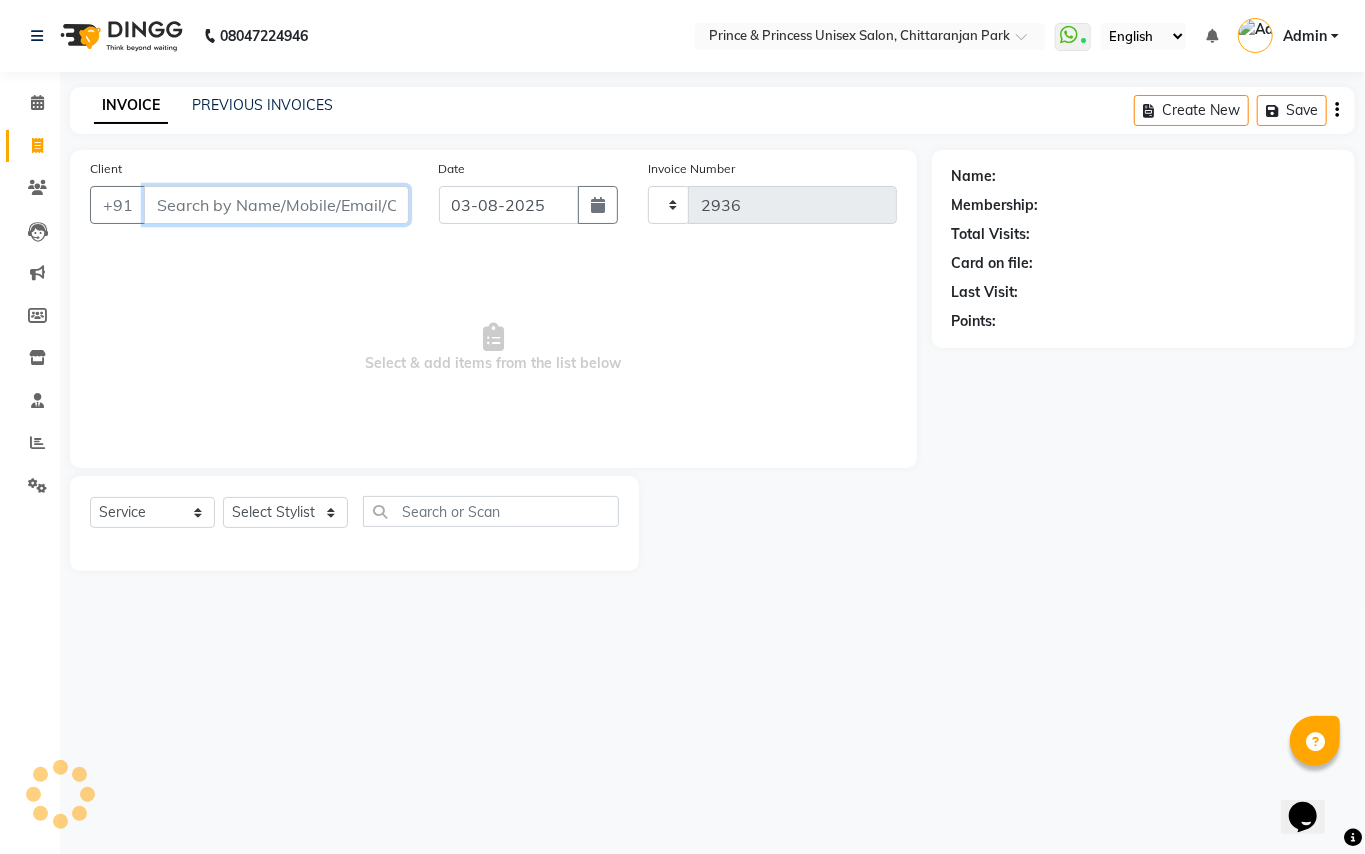 select on "3760" 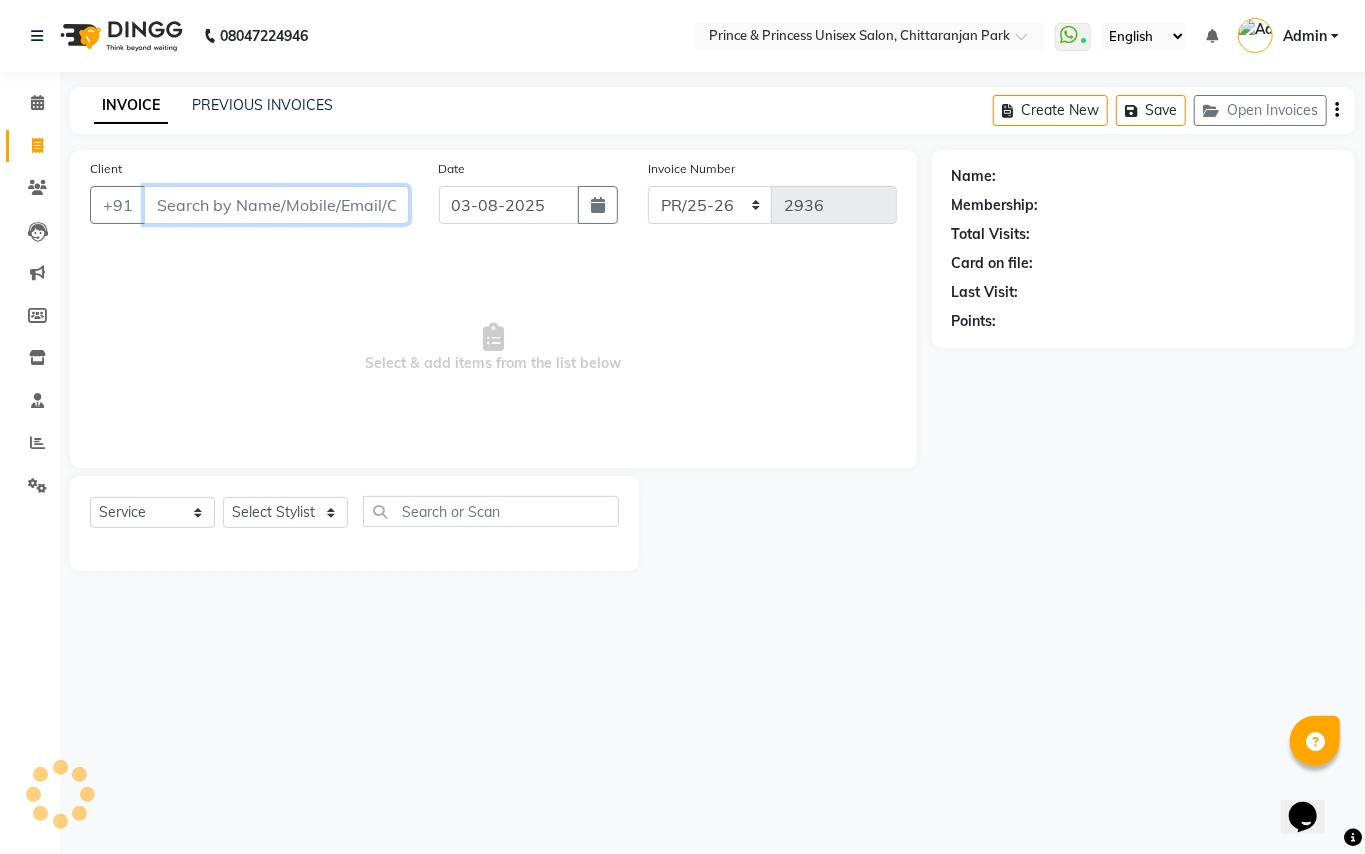 click on "Client" at bounding box center (276, 205) 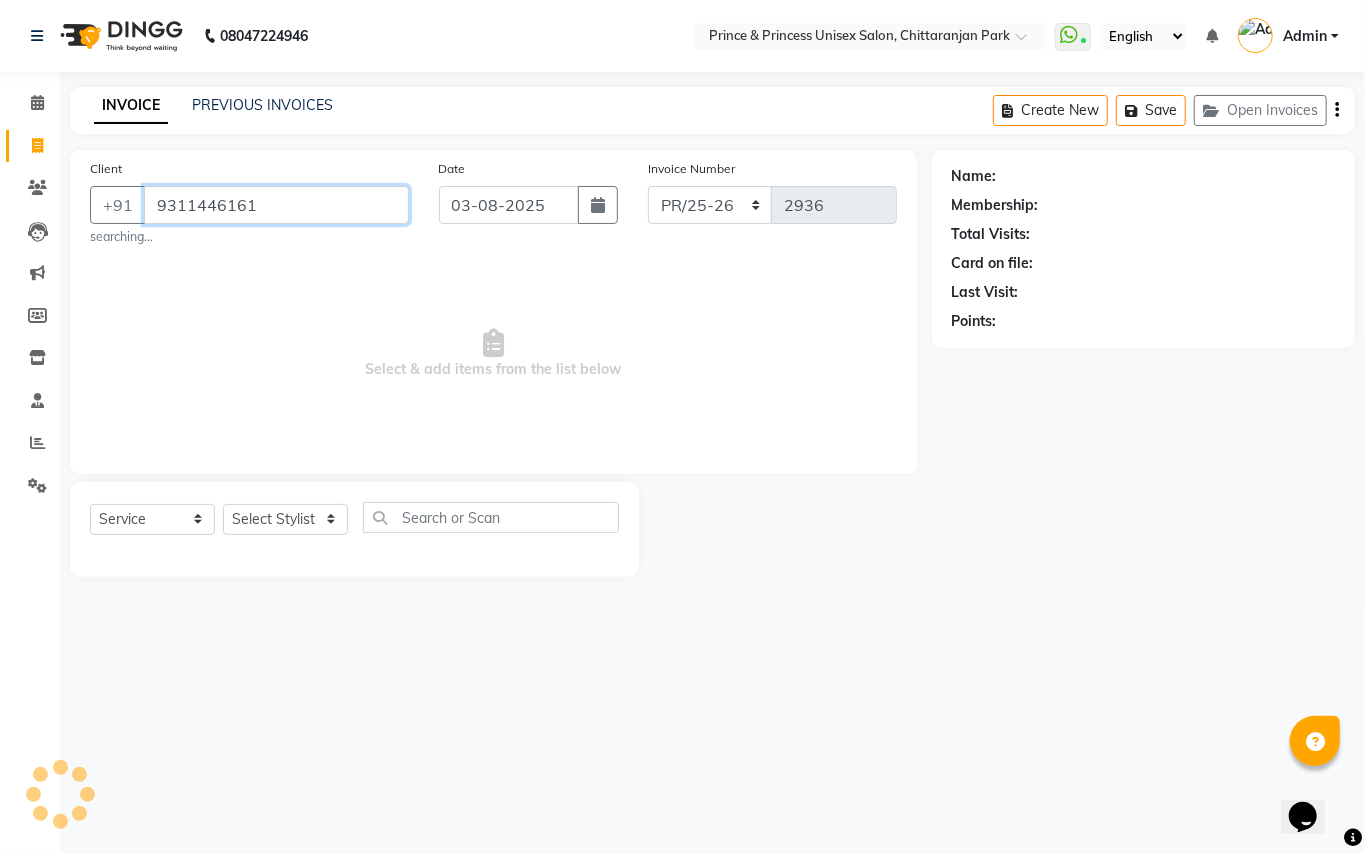type on "9311446161" 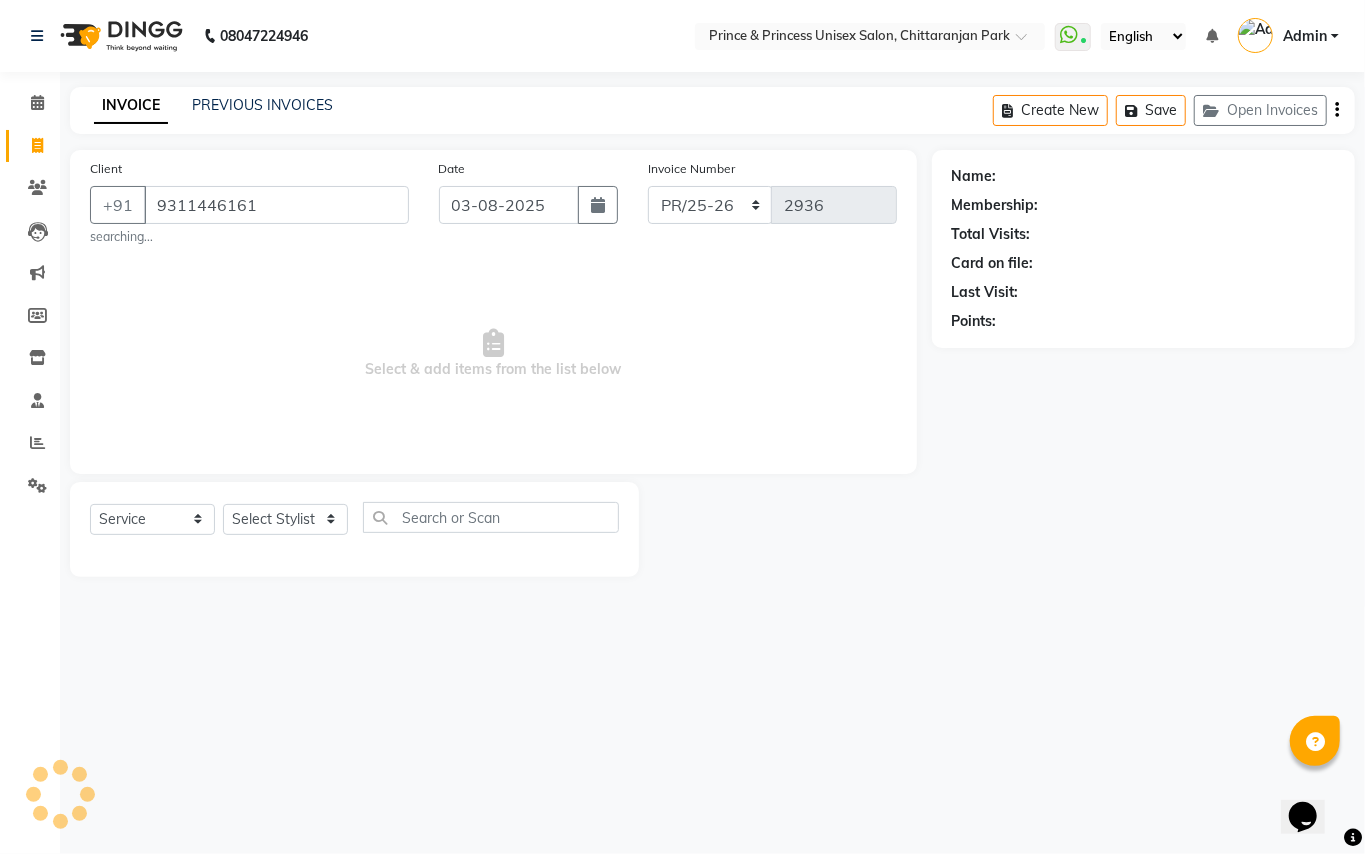 click on "Select  Service  Product  Membership  Package Voucher Prepaid Gift Card  Select Stylist" 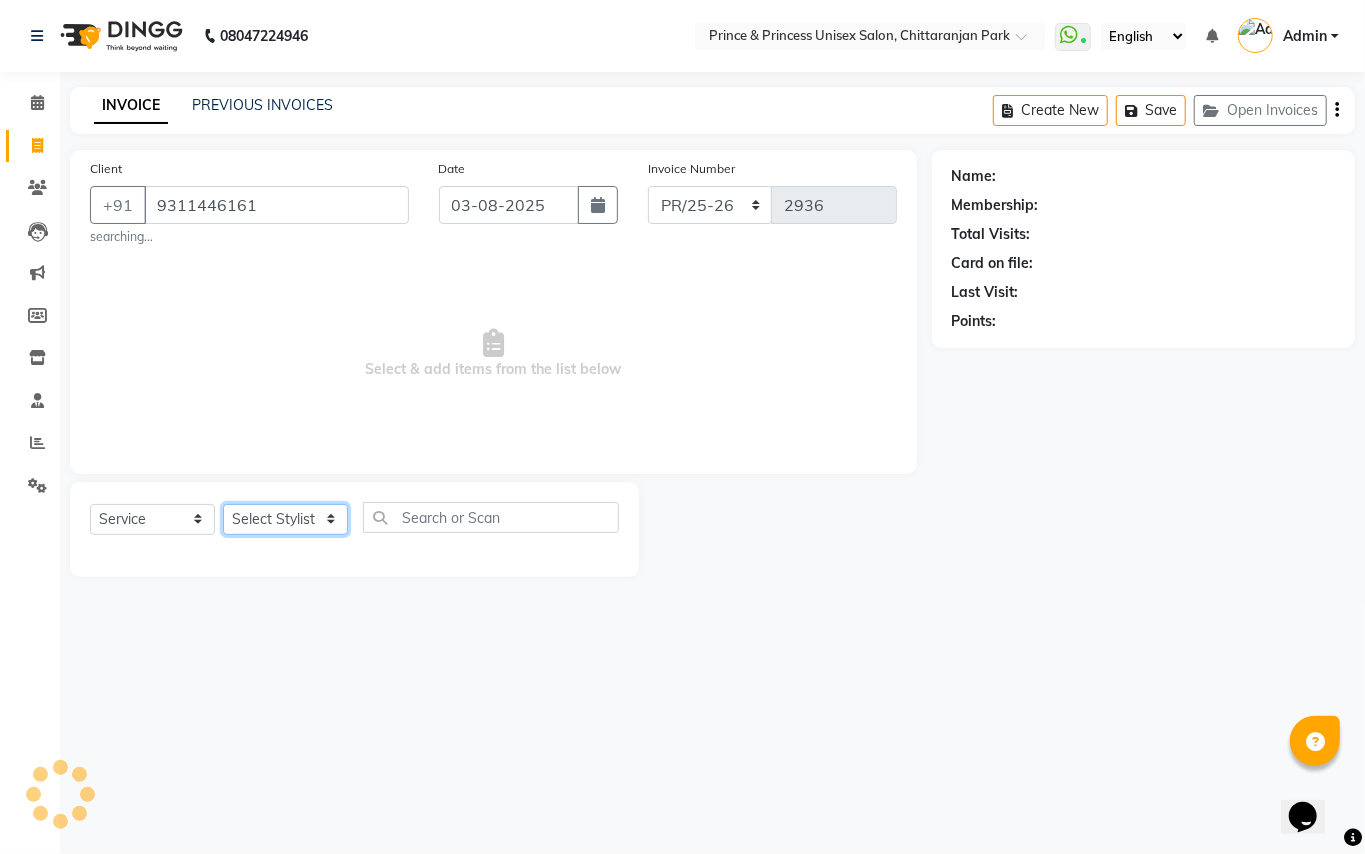 click on "Select Stylist" 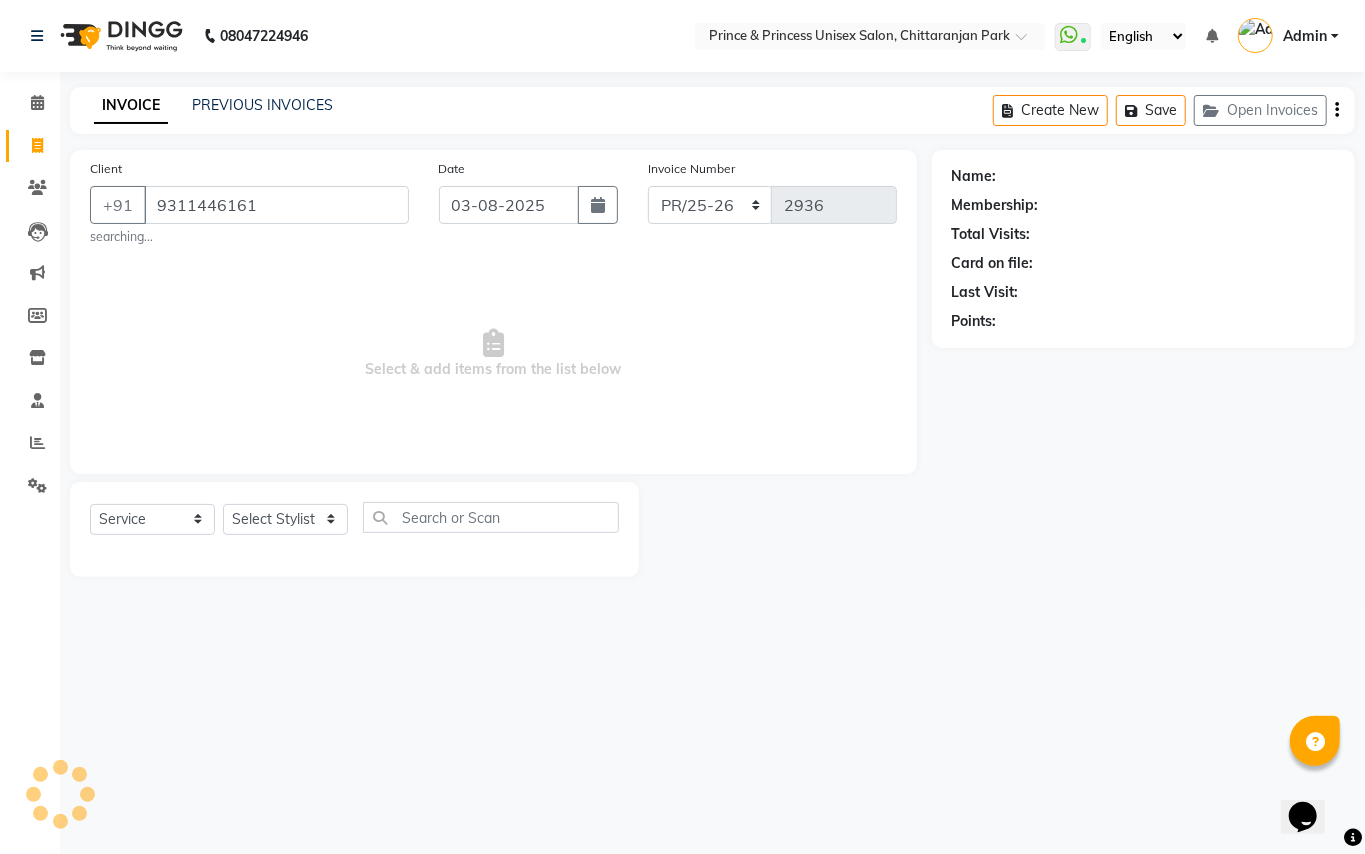 click on "Select & add items from the list below" at bounding box center (493, 354) 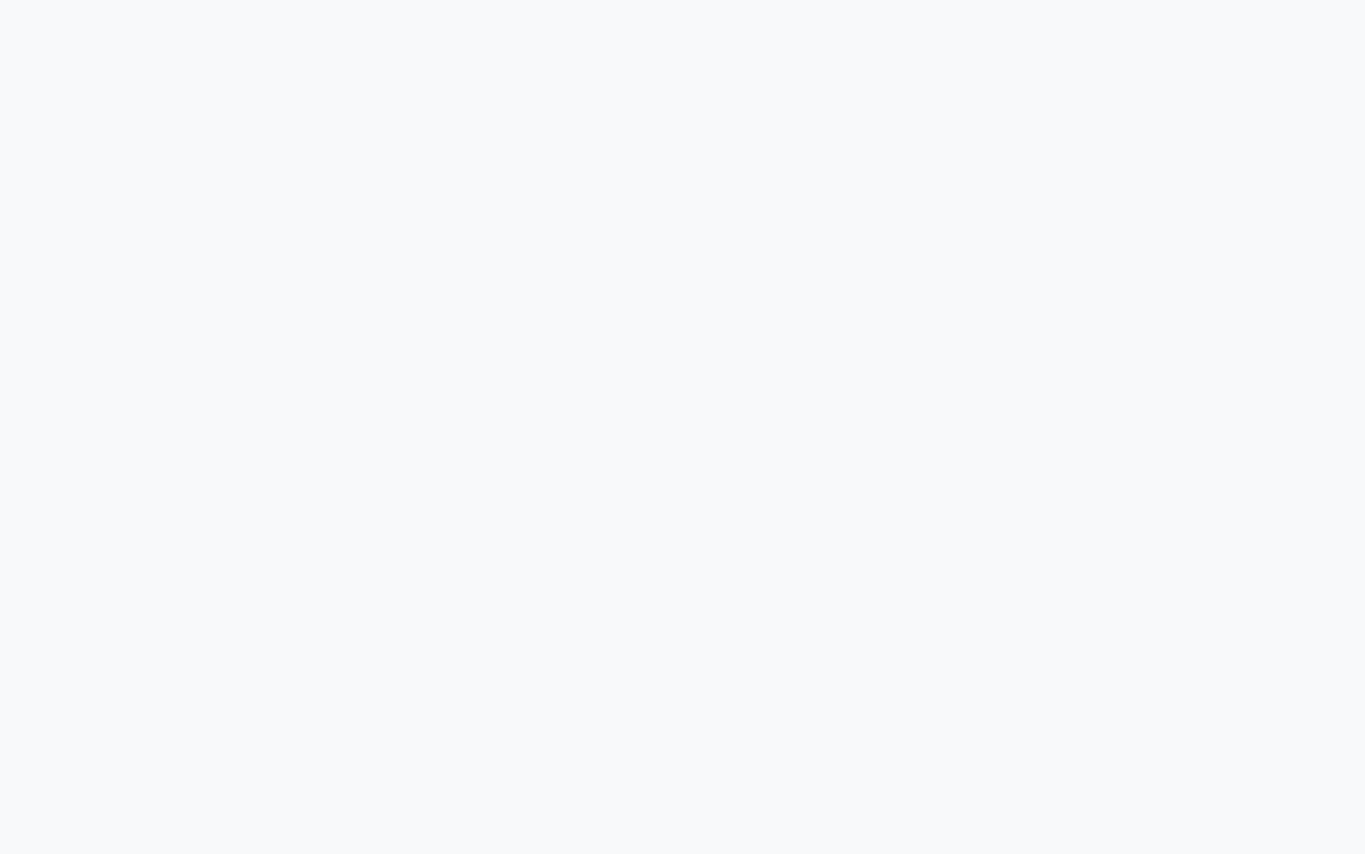 scroll, scrollTop: 0, scrollLeft: 0, axis: both 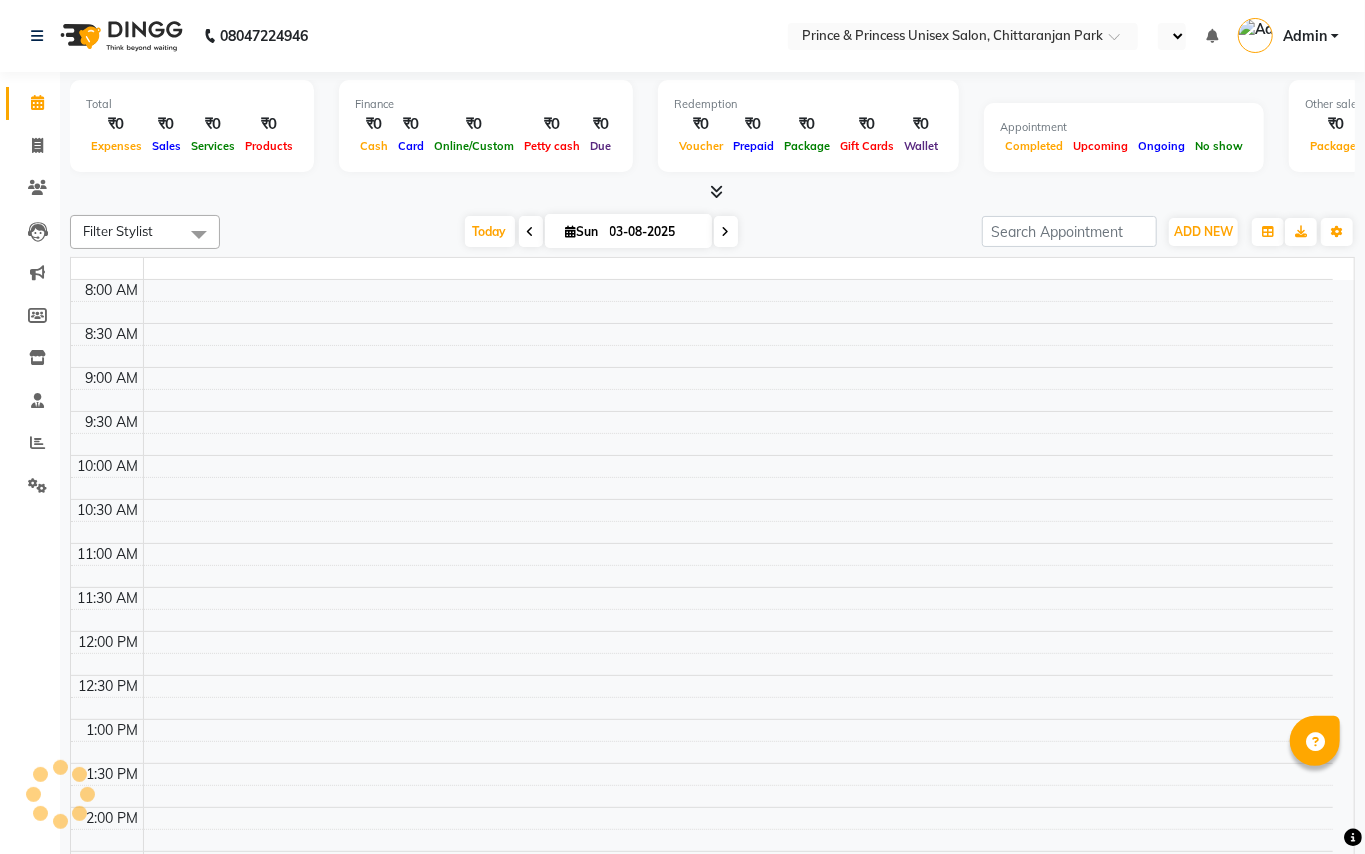 select on "en" 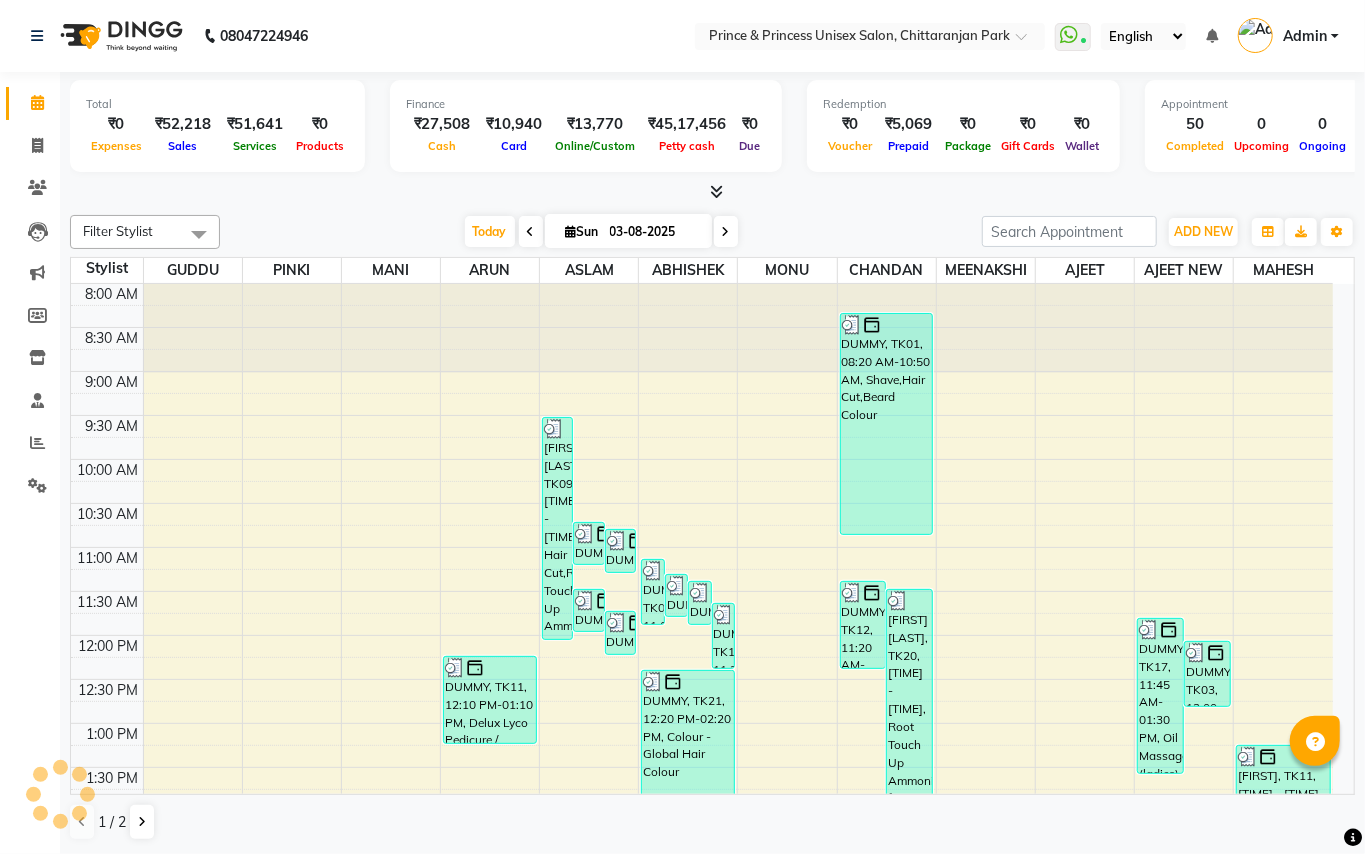 scroll, scrollTop: 0, scrollLeft: 0, axis: both 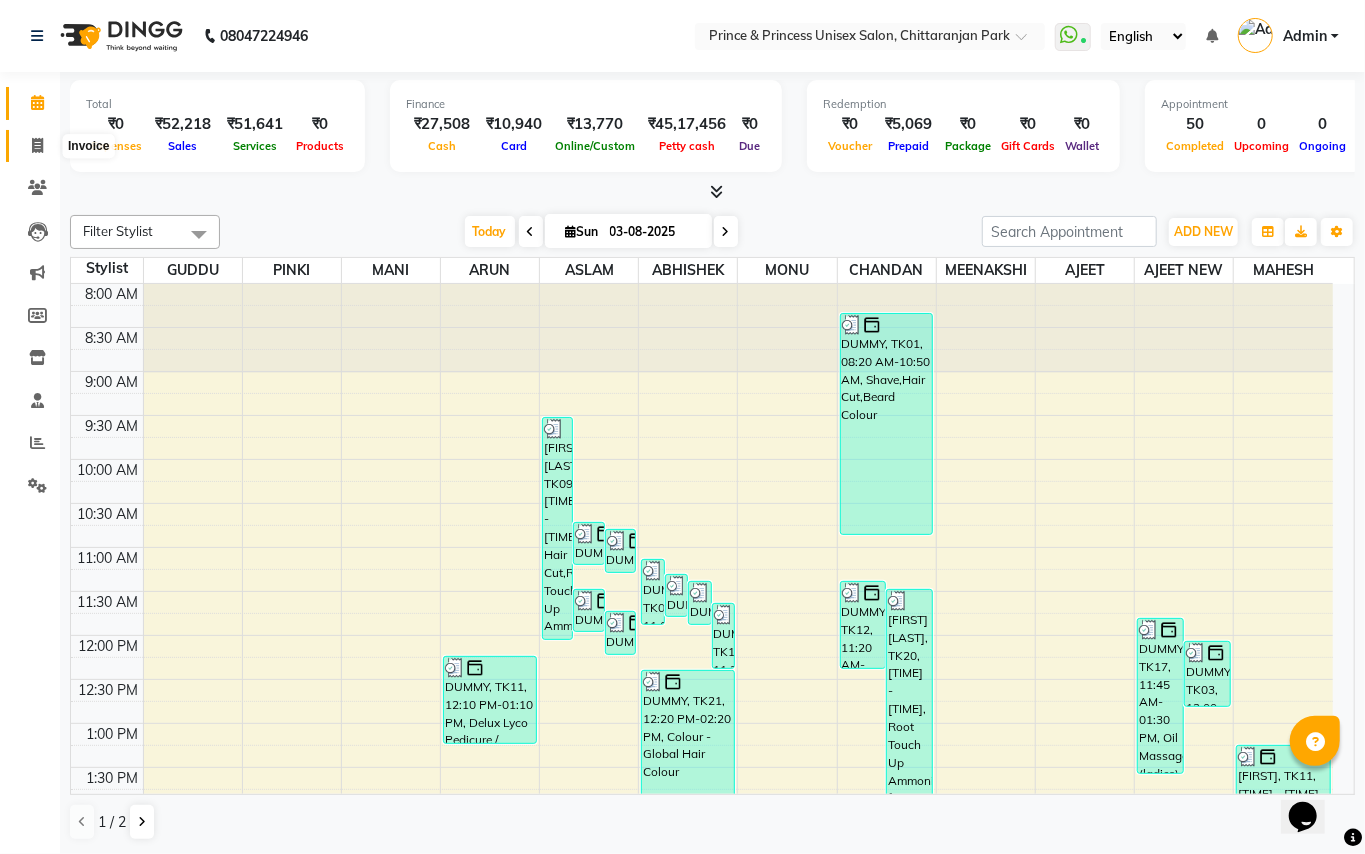 click 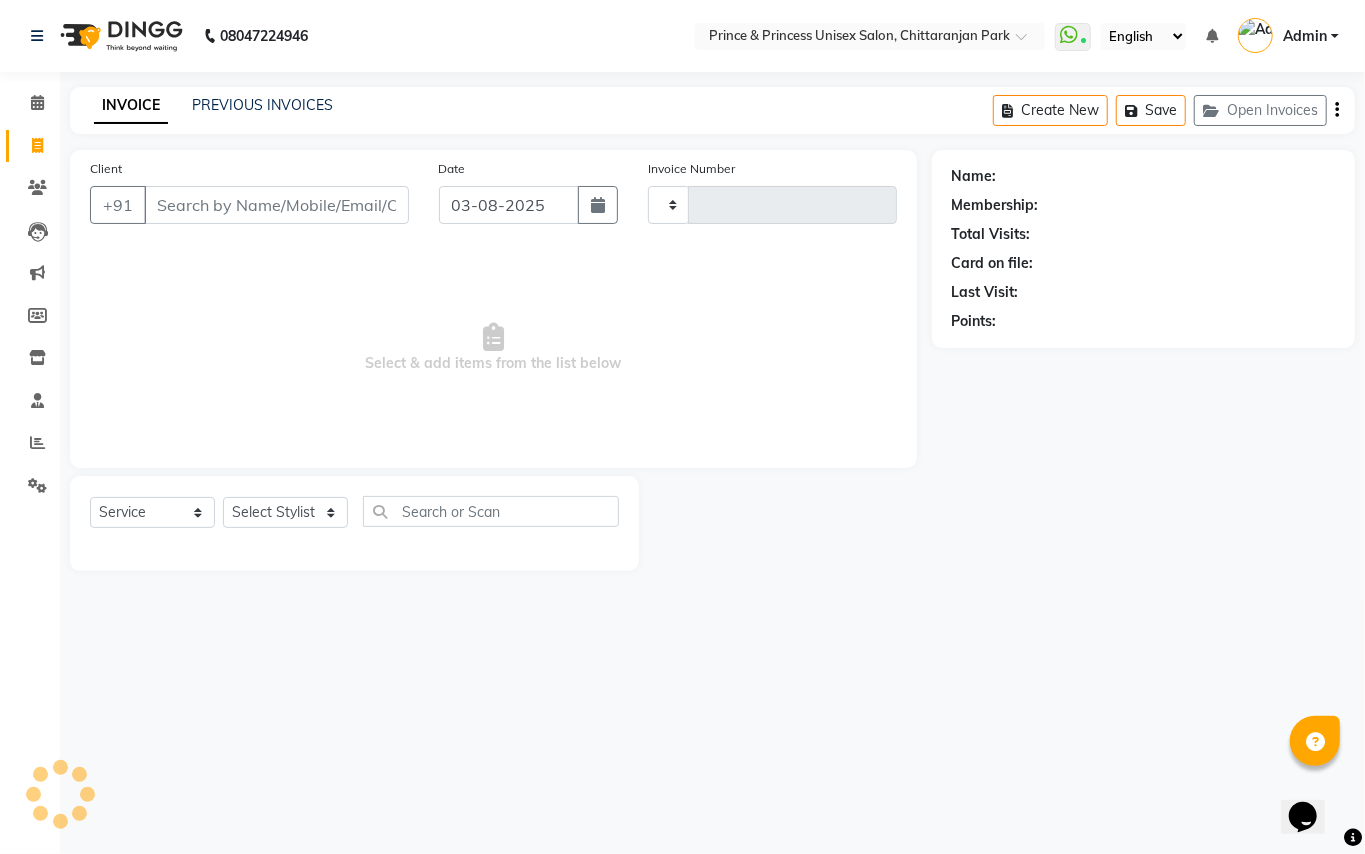 type on "2936" 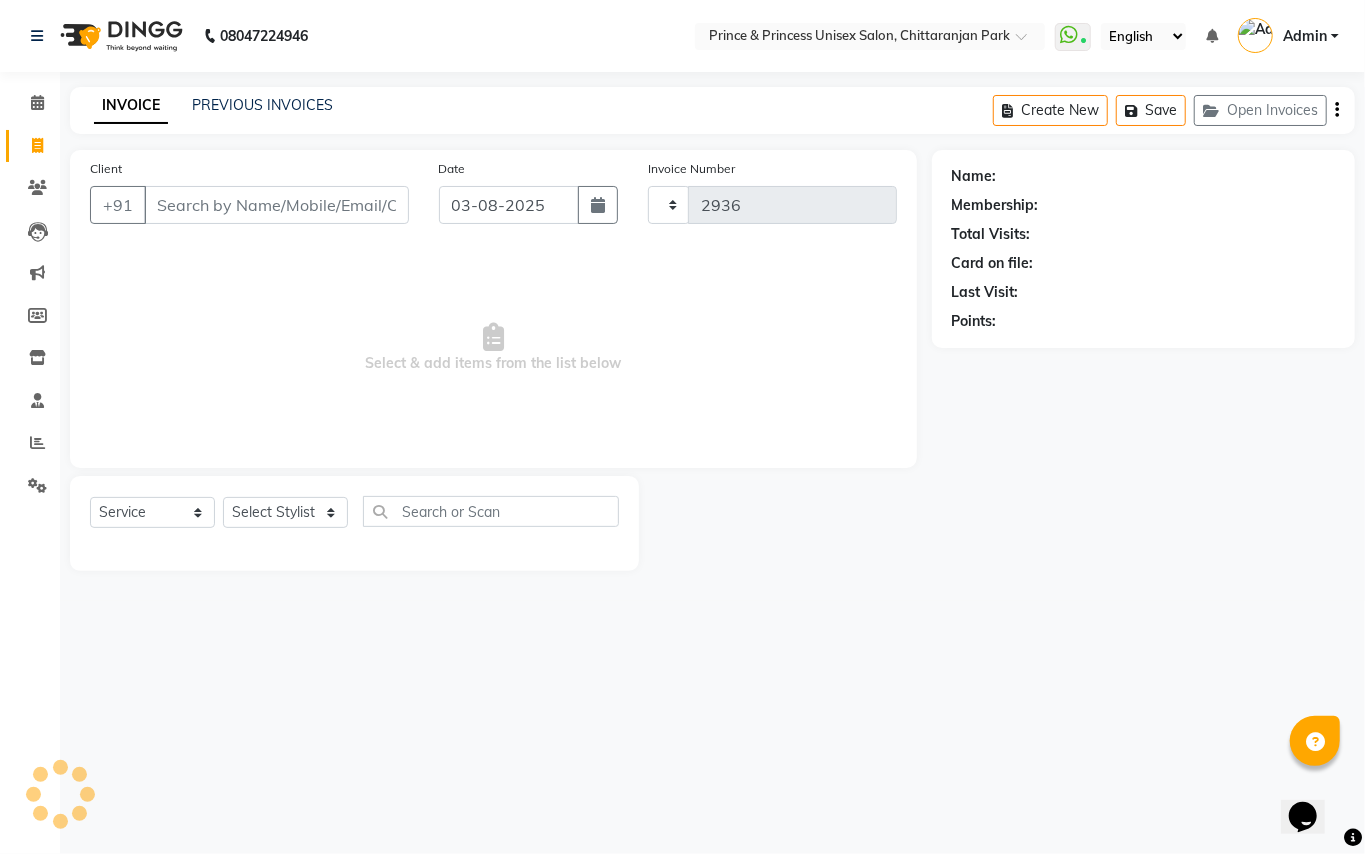 select on "3760" 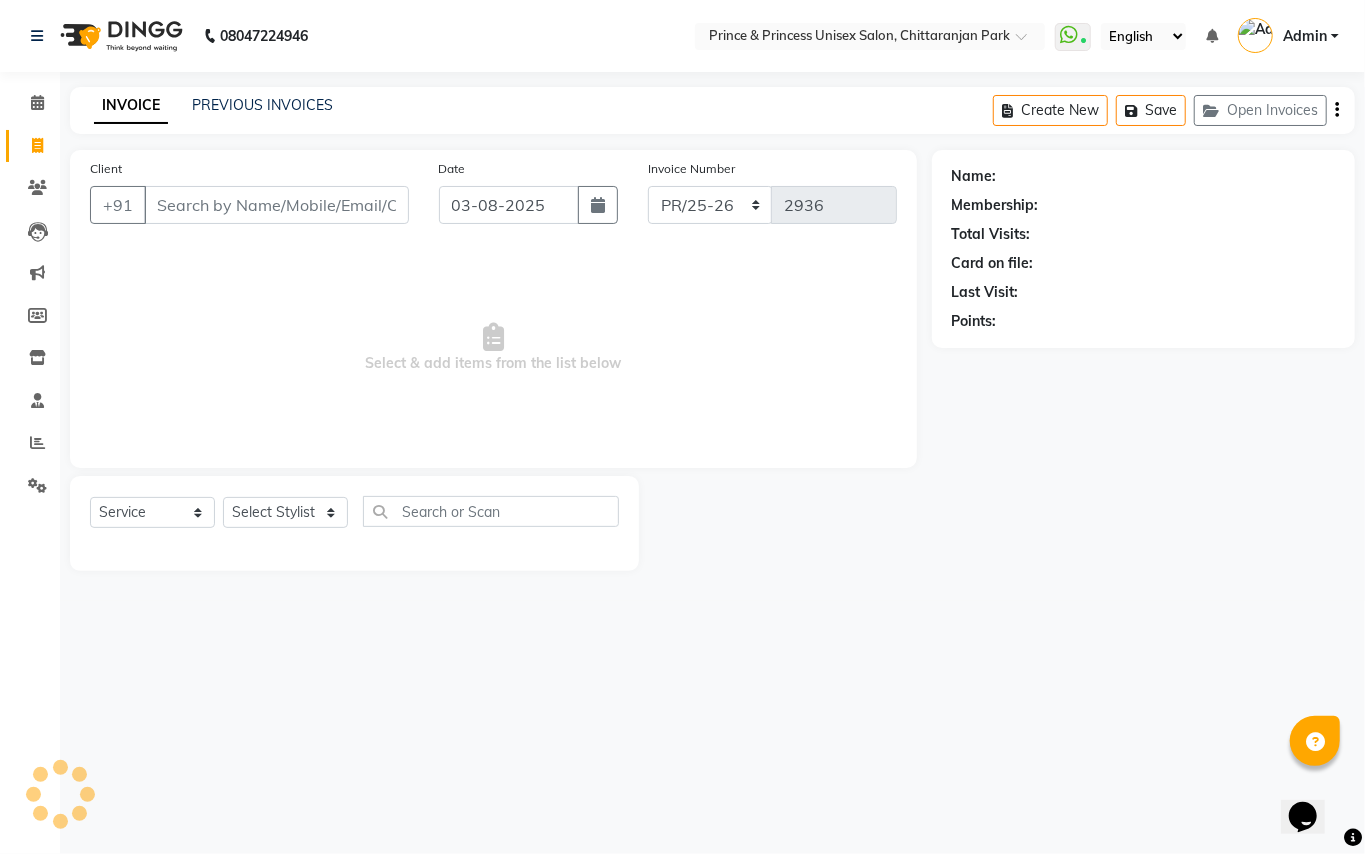 click on "Client" at bounding box center (276, 205) 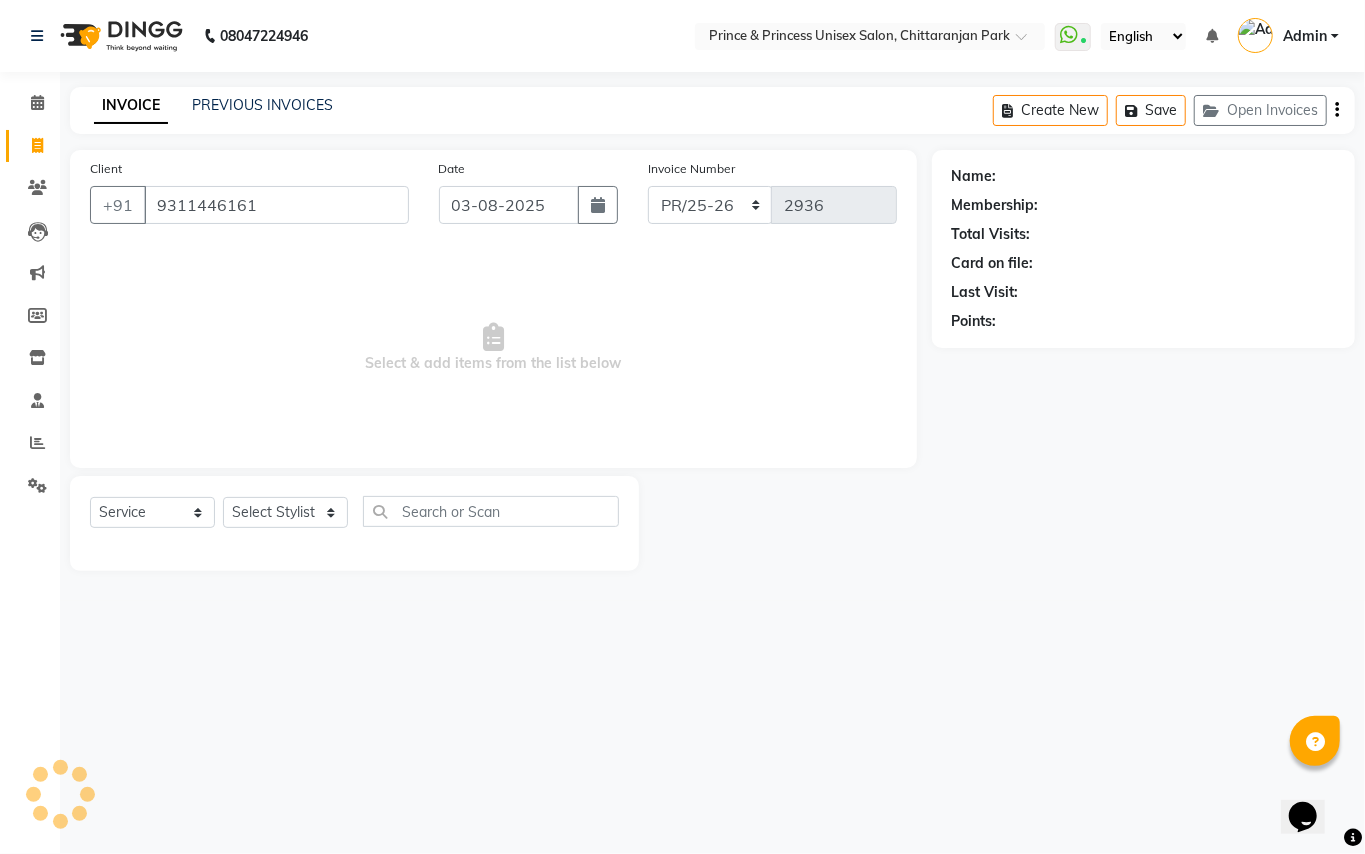 type on "9311446161" 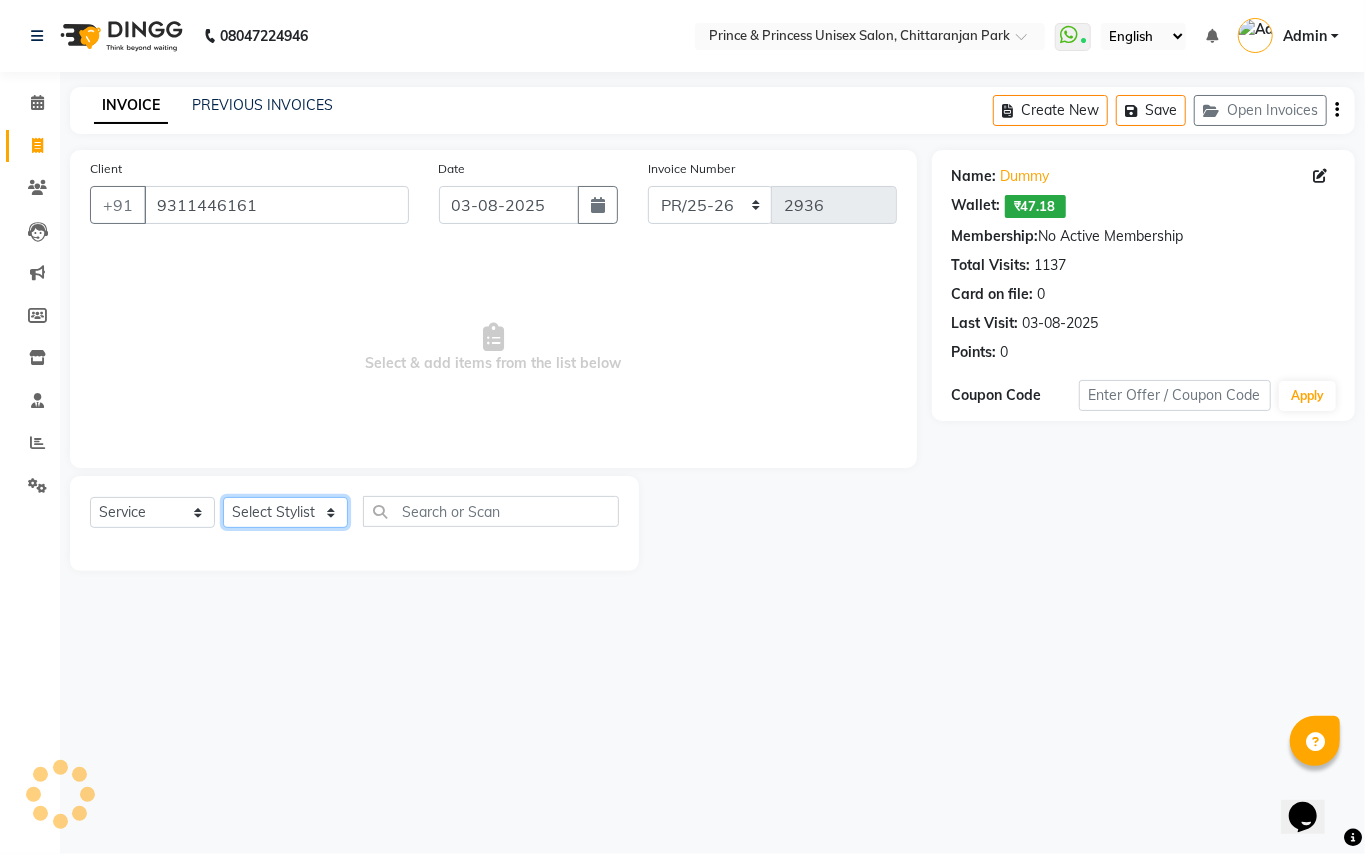 click on "Select Stylist ABHISHEK AJEET AJEET NEW ARUN ASLAM CHANDAN GUDDU MAHESH MANI MEENAKSHI MONU PINKI RAHUL RISHI SANDEEP SONIYA TABASSUM XYZ" 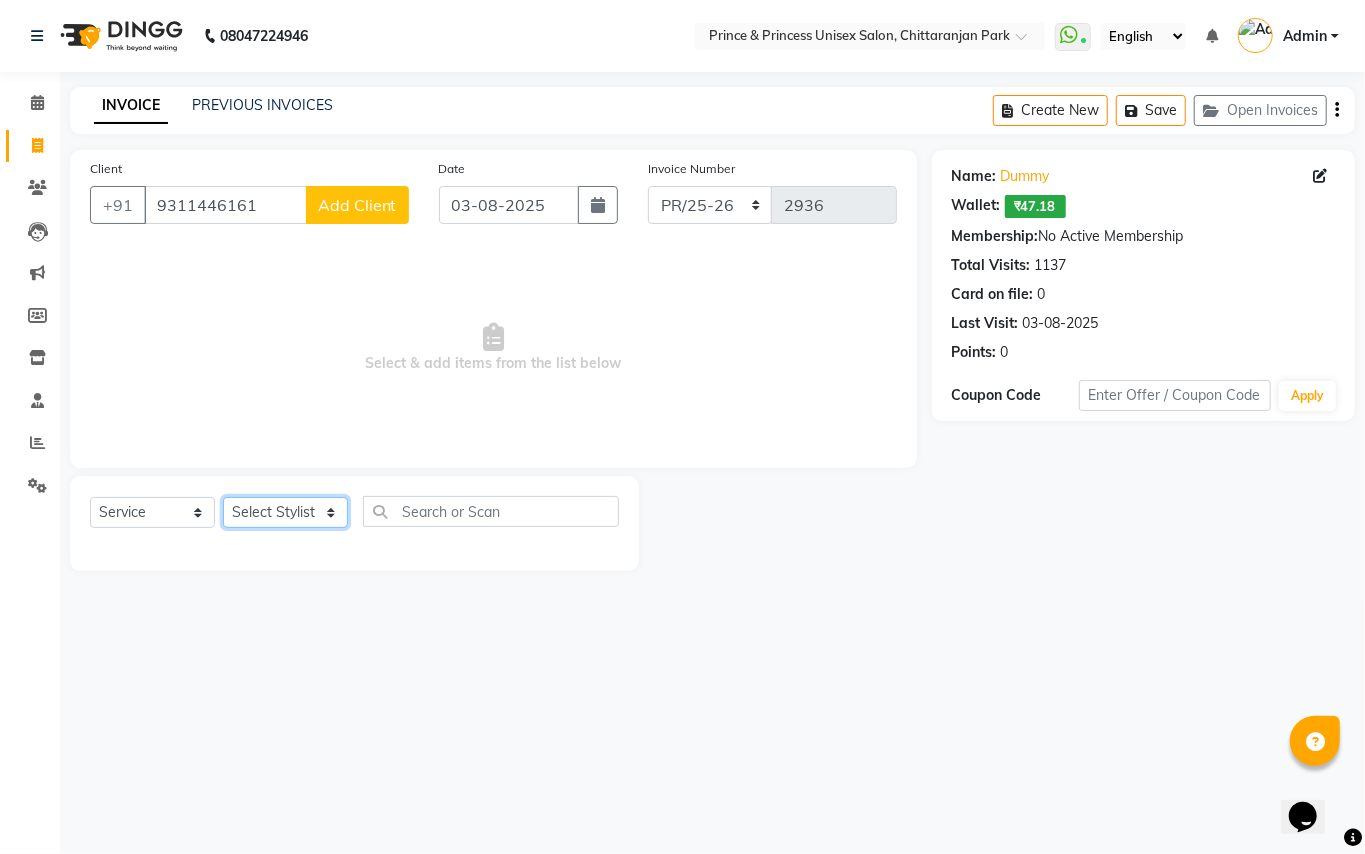 select on "86136" 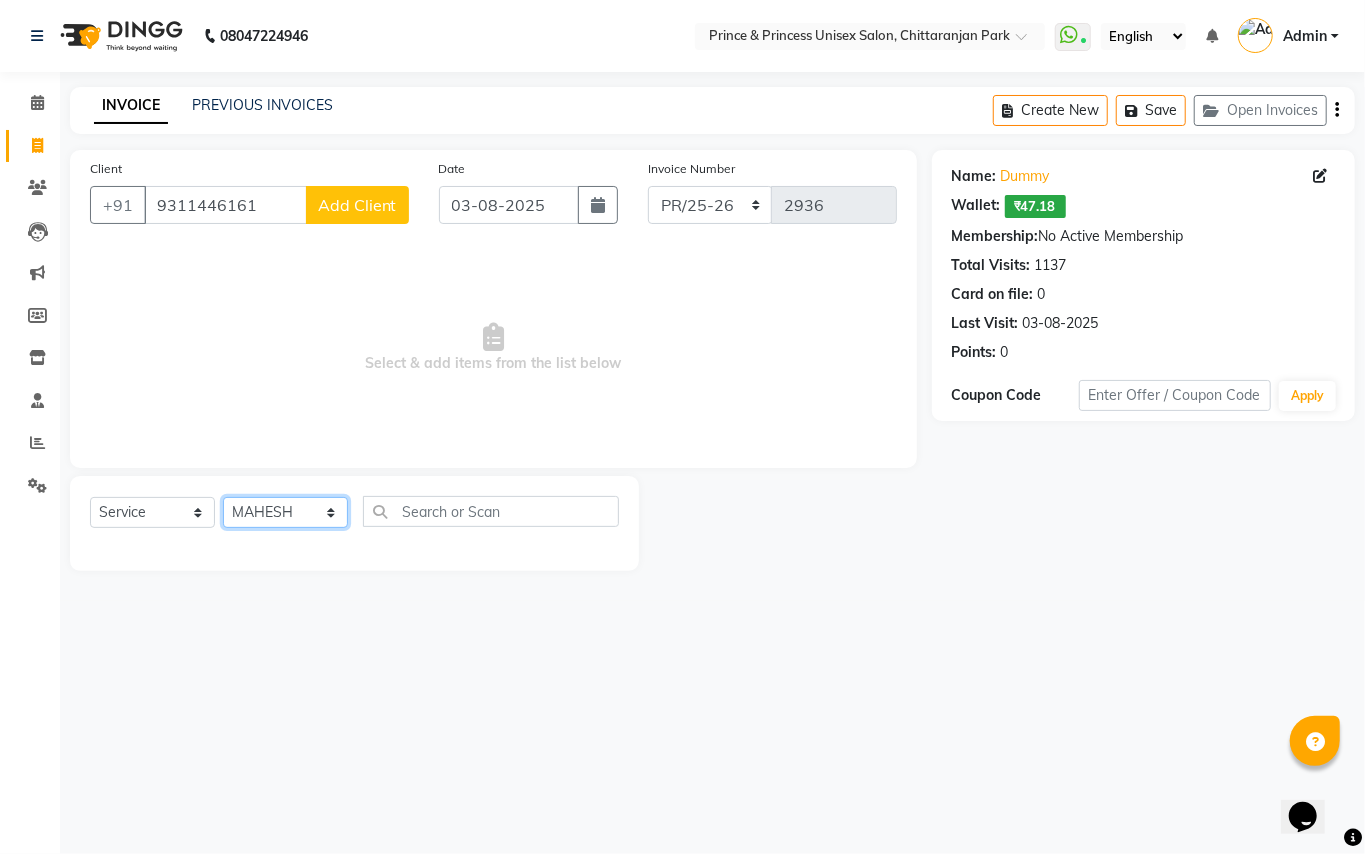 drag, startPoint x: 292, startPoint y: 513, endPoint x: 397, endPoint y: 500, distance: 105.801704 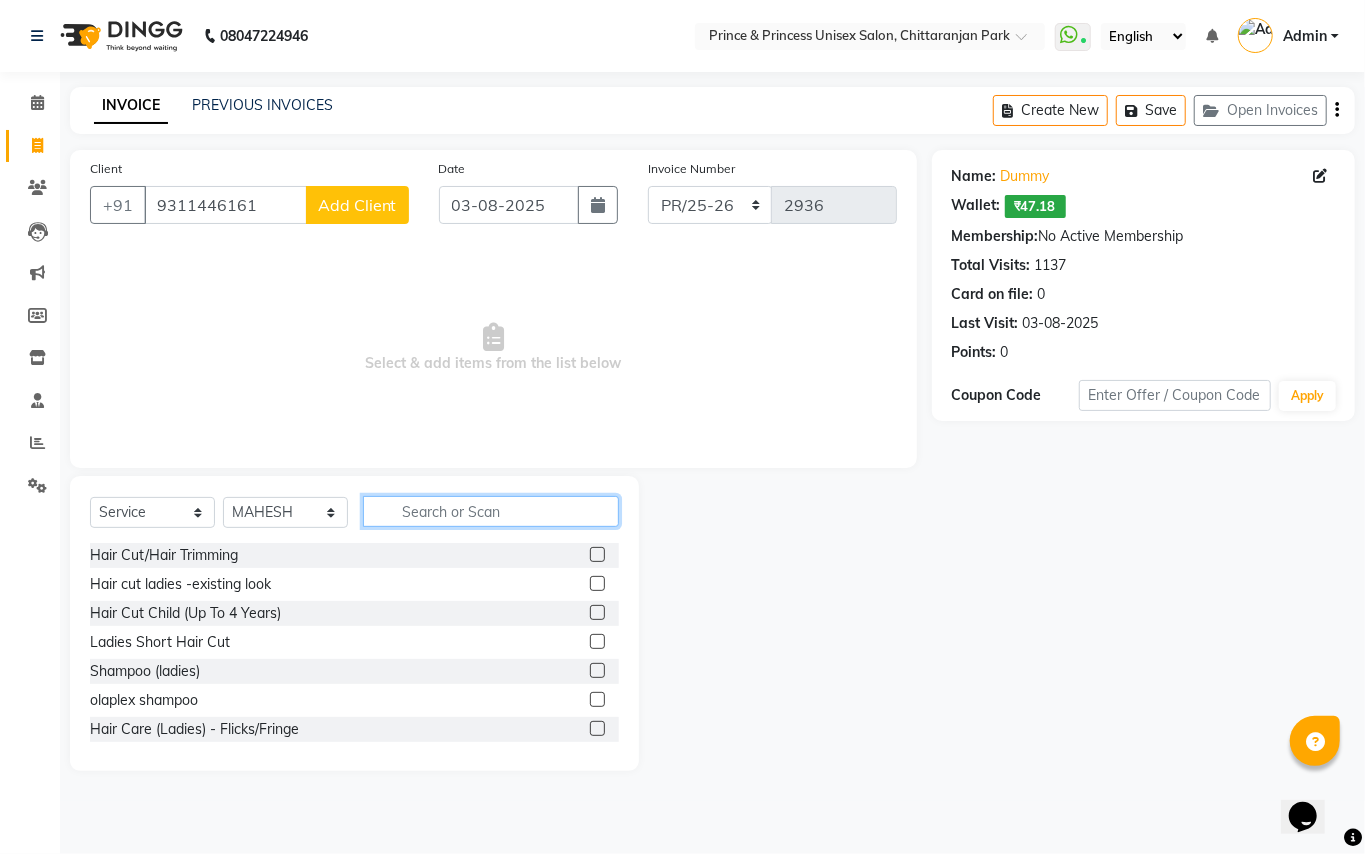 click 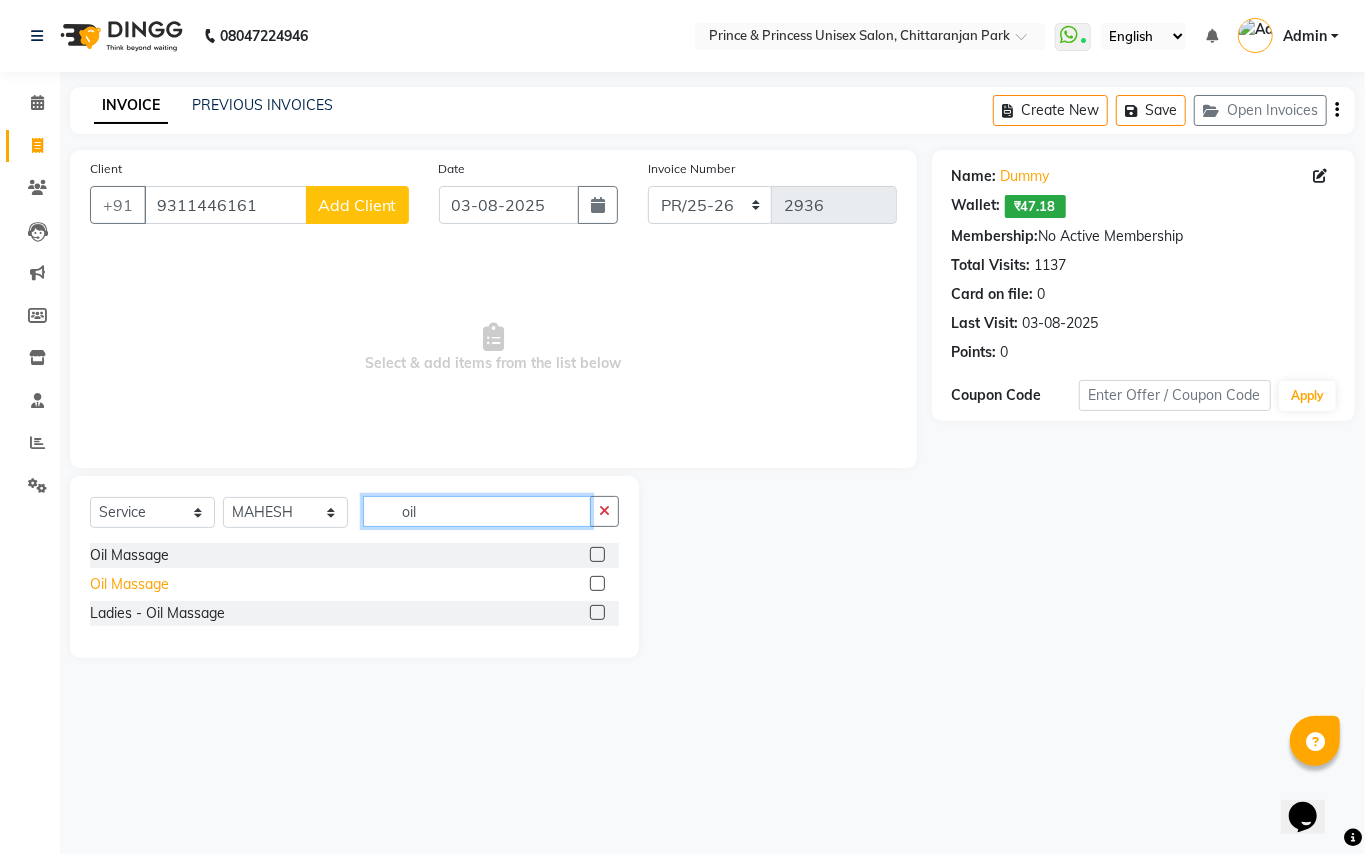 type on "oil" 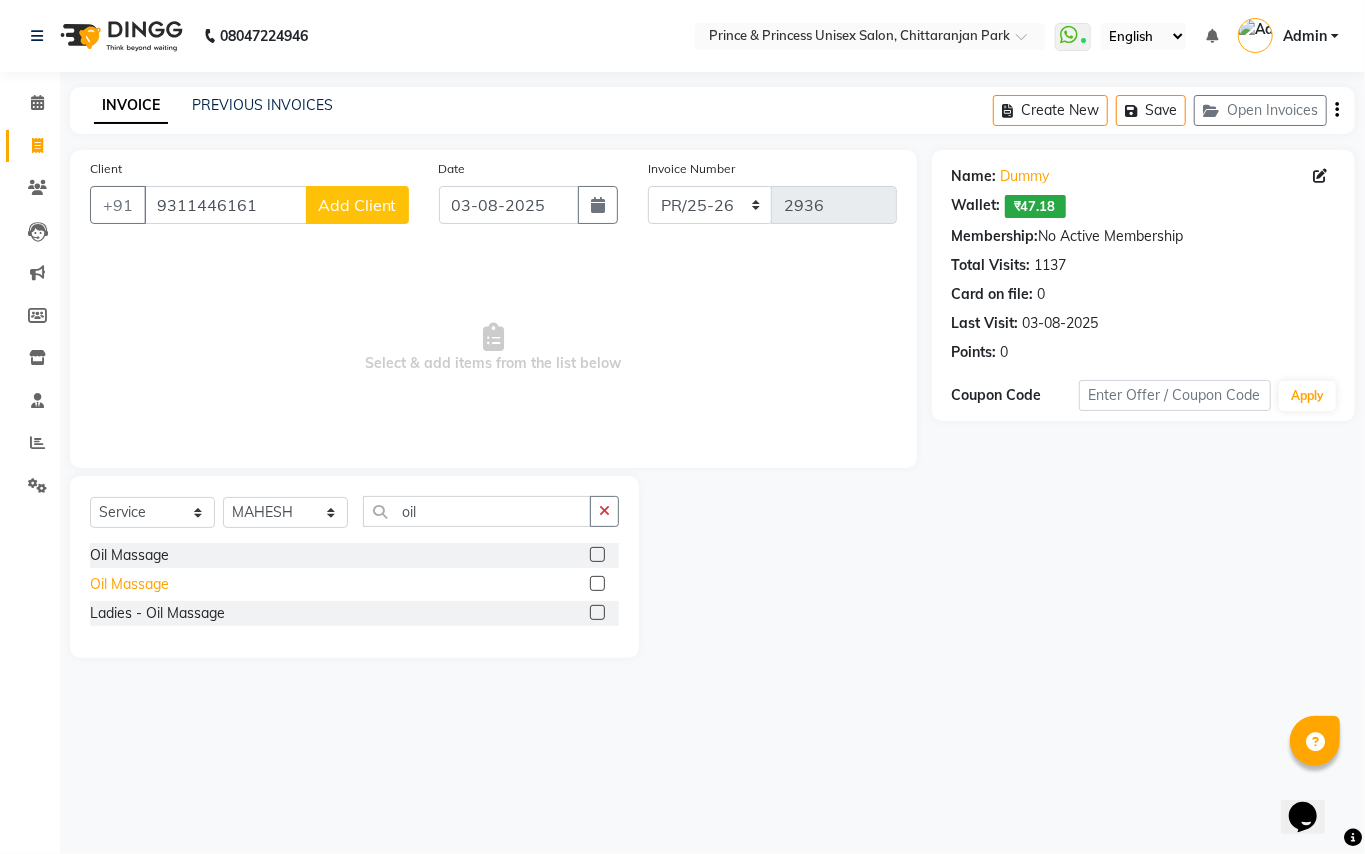 click on "Oil Massage" 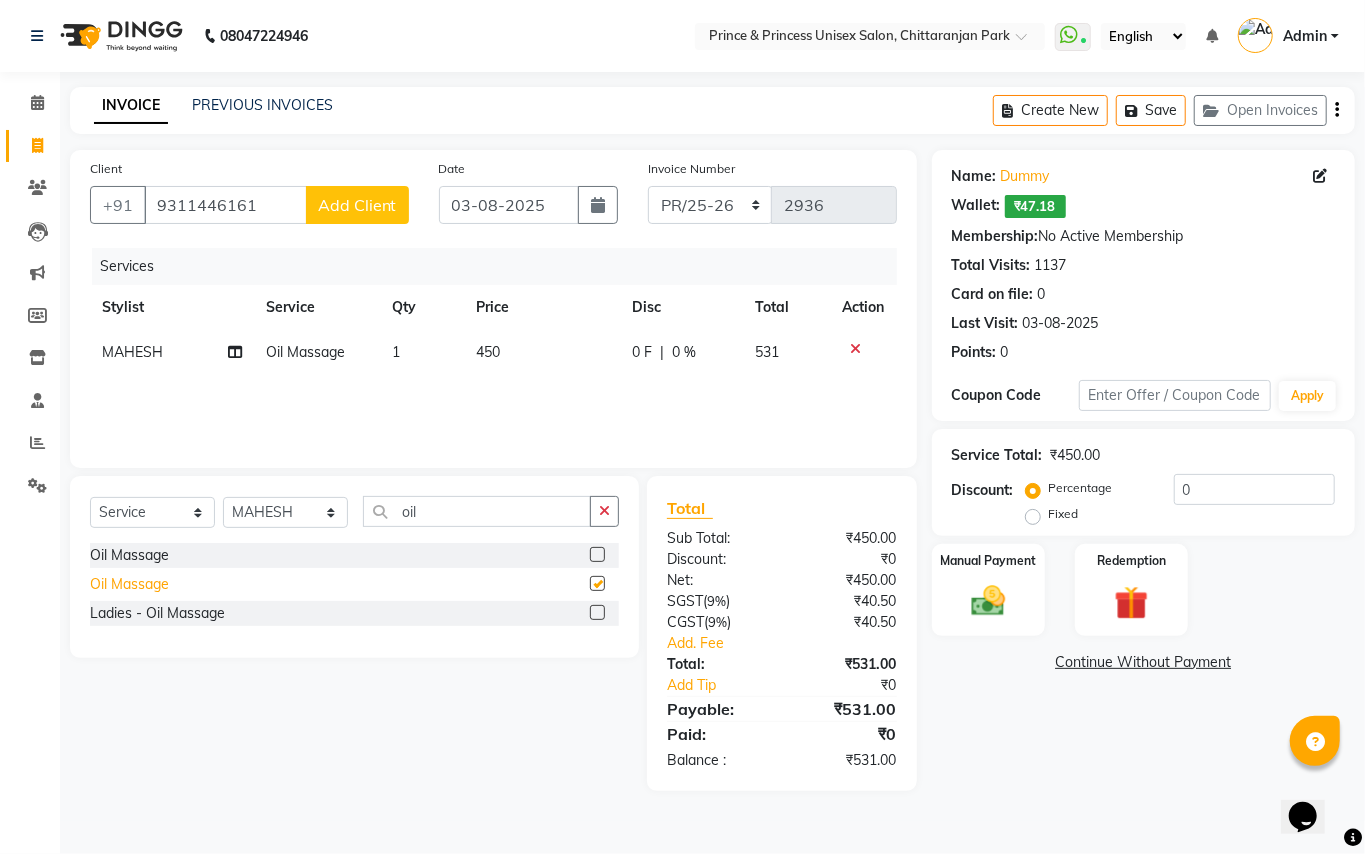 checkbox on "false" 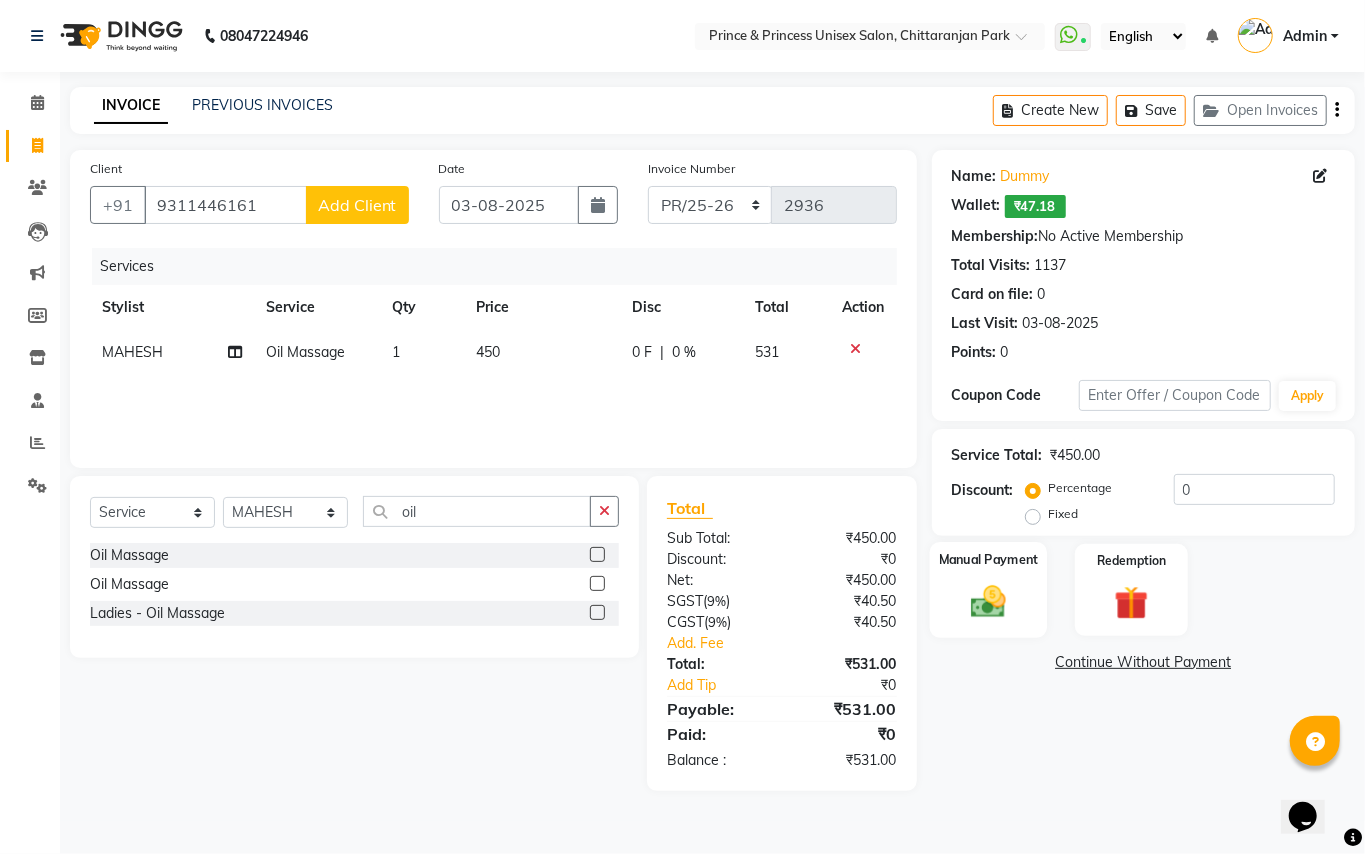 click 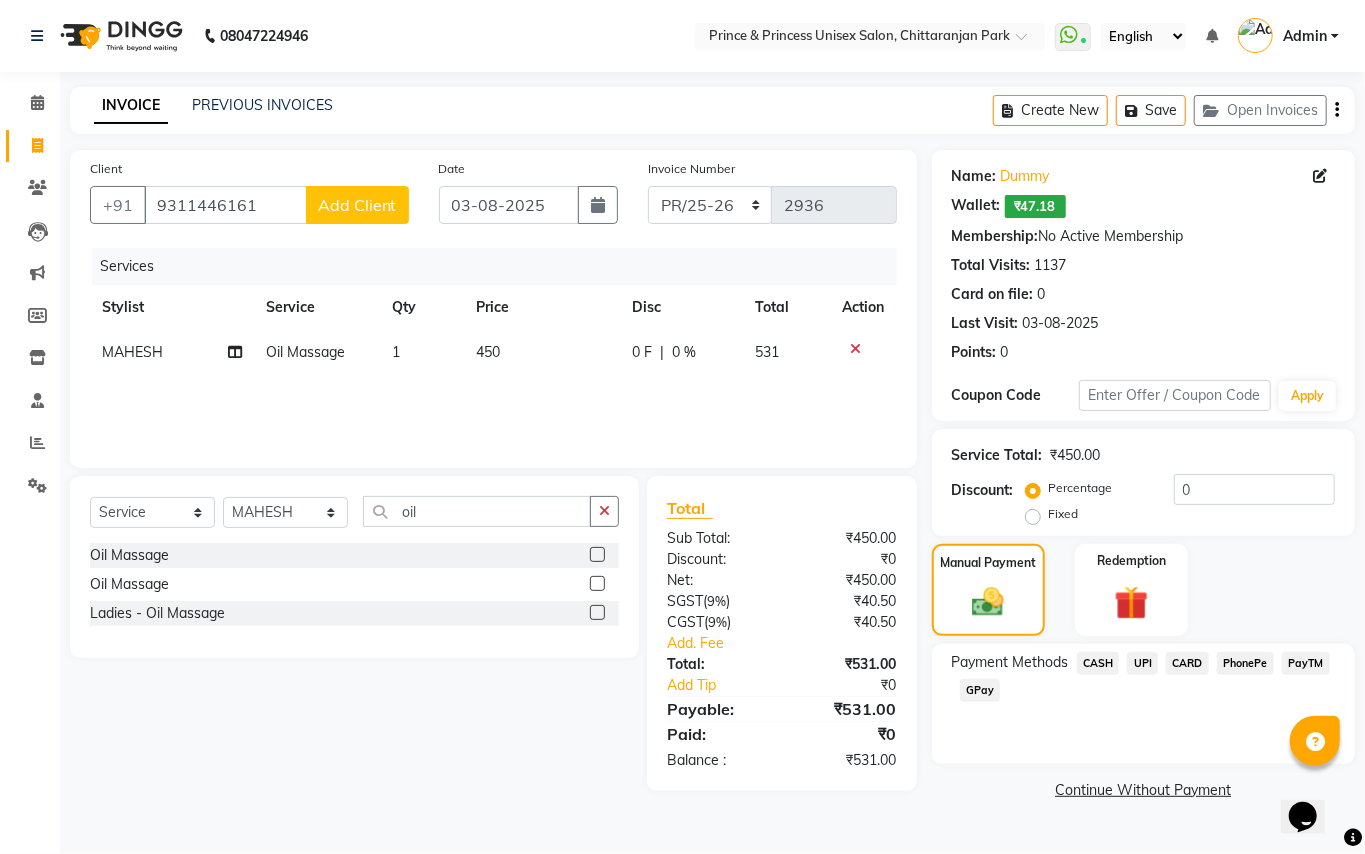 click on "CASH" 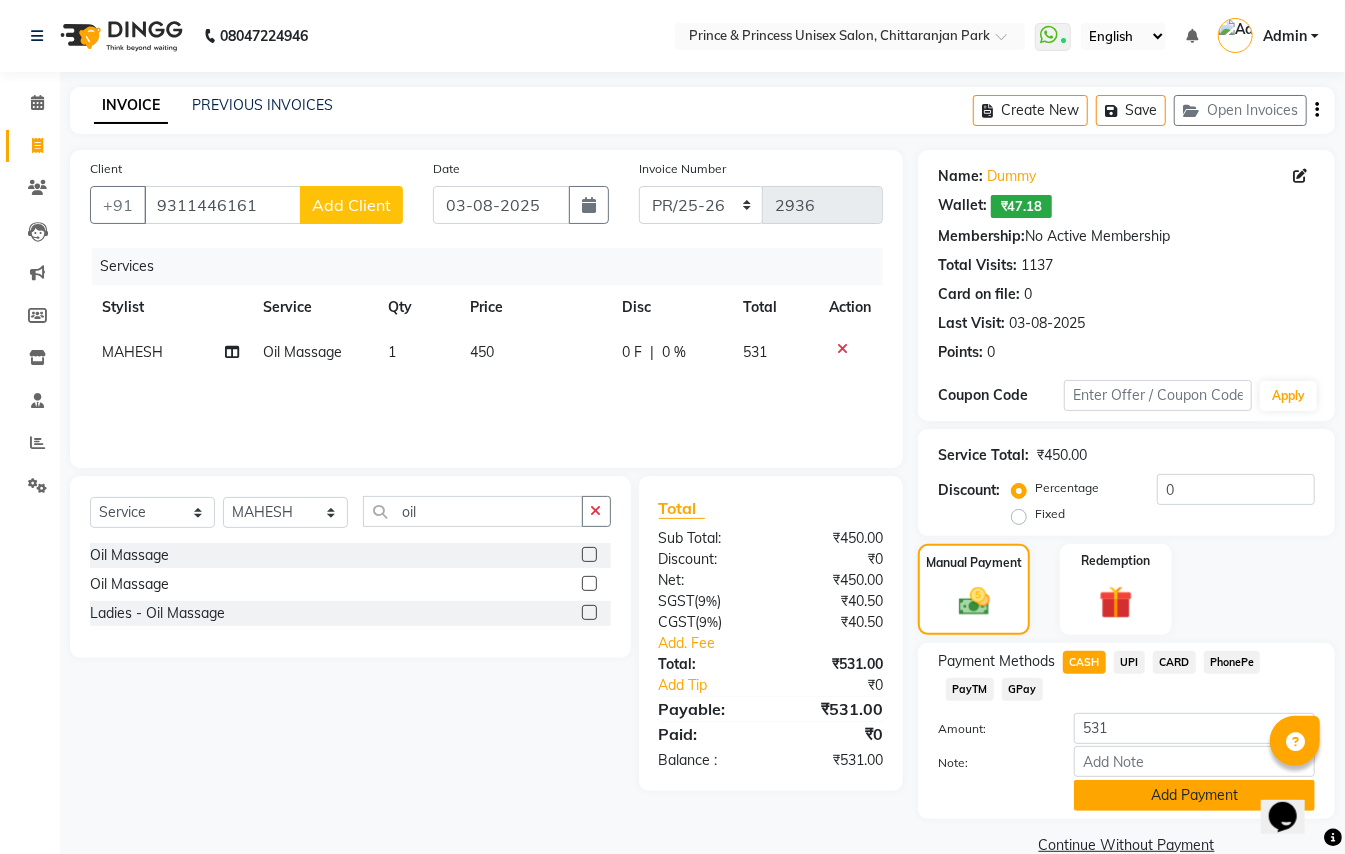 click on "Add Payment" 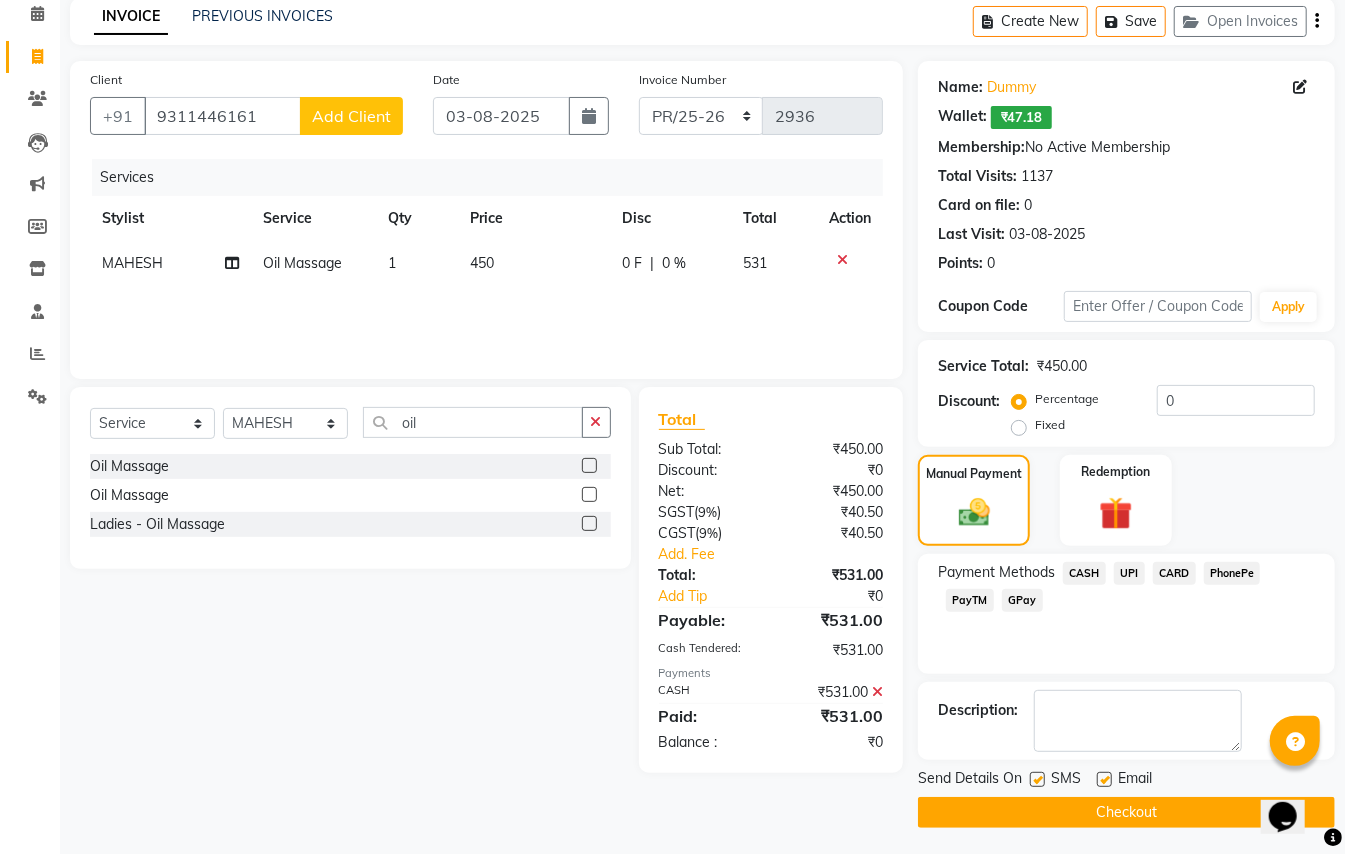 scroll, scrollTop: 94, scrollLeft: 0, axis: vertical 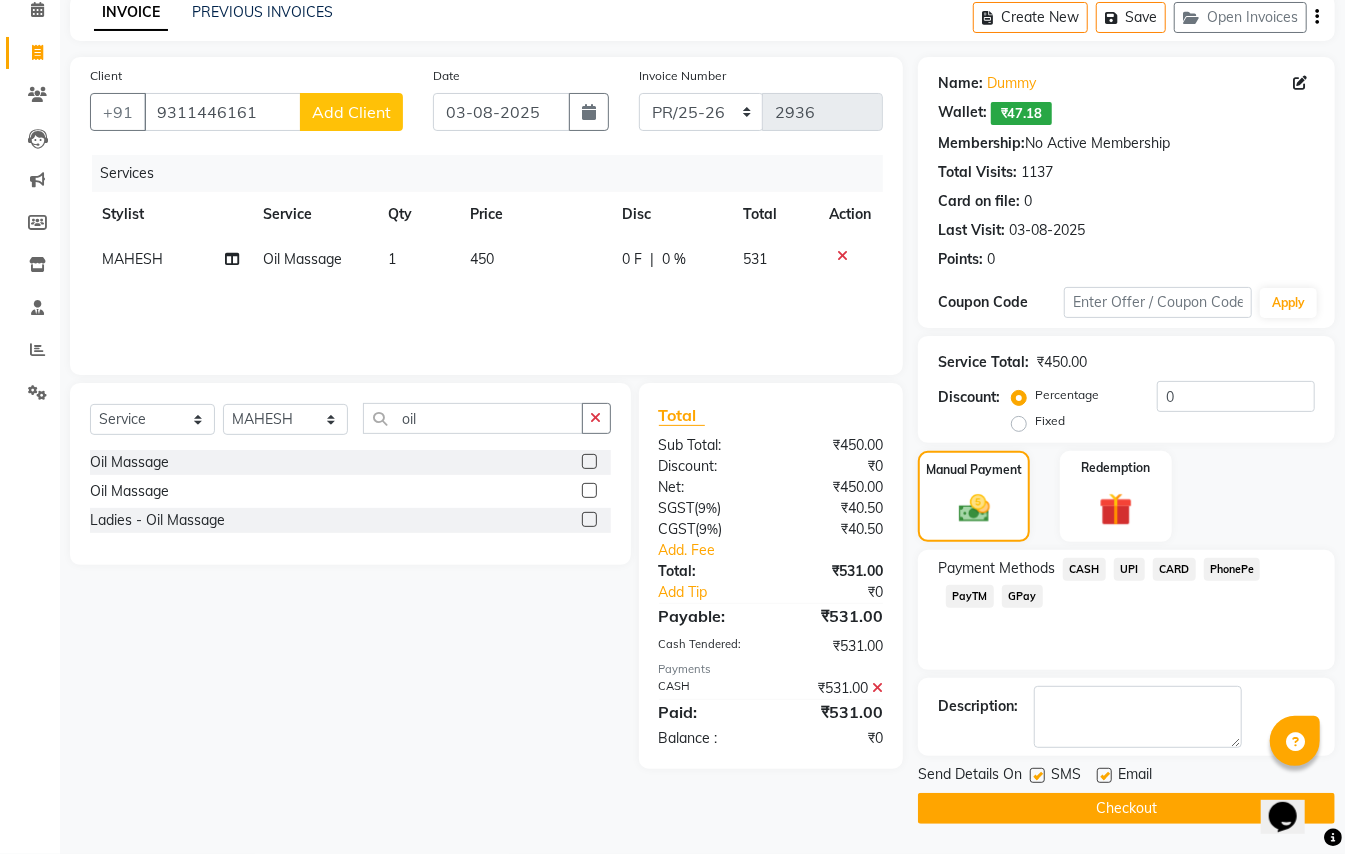 click on "Checkout" 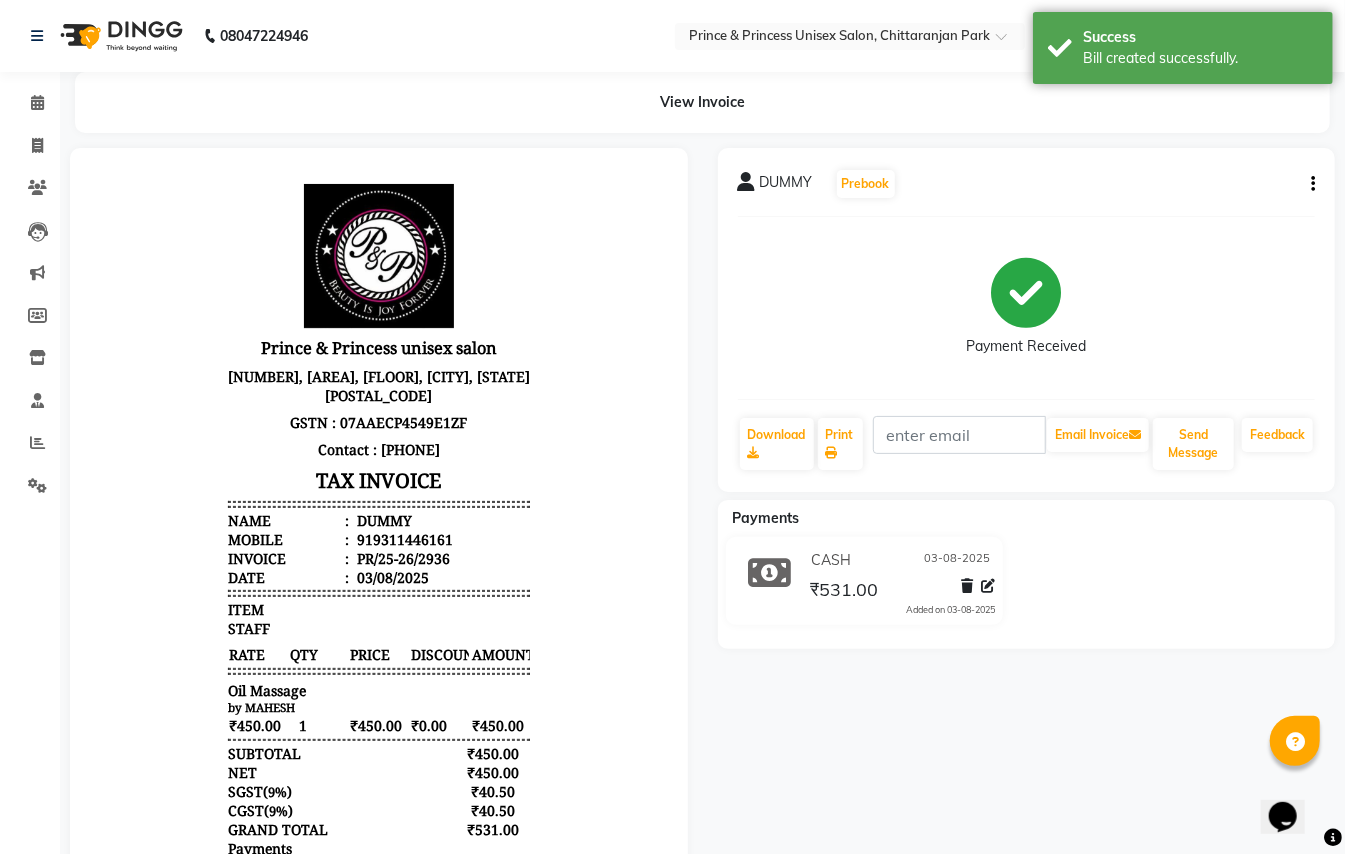 scroll, scrollTop: 0, scrollLeft: 0, axis: both 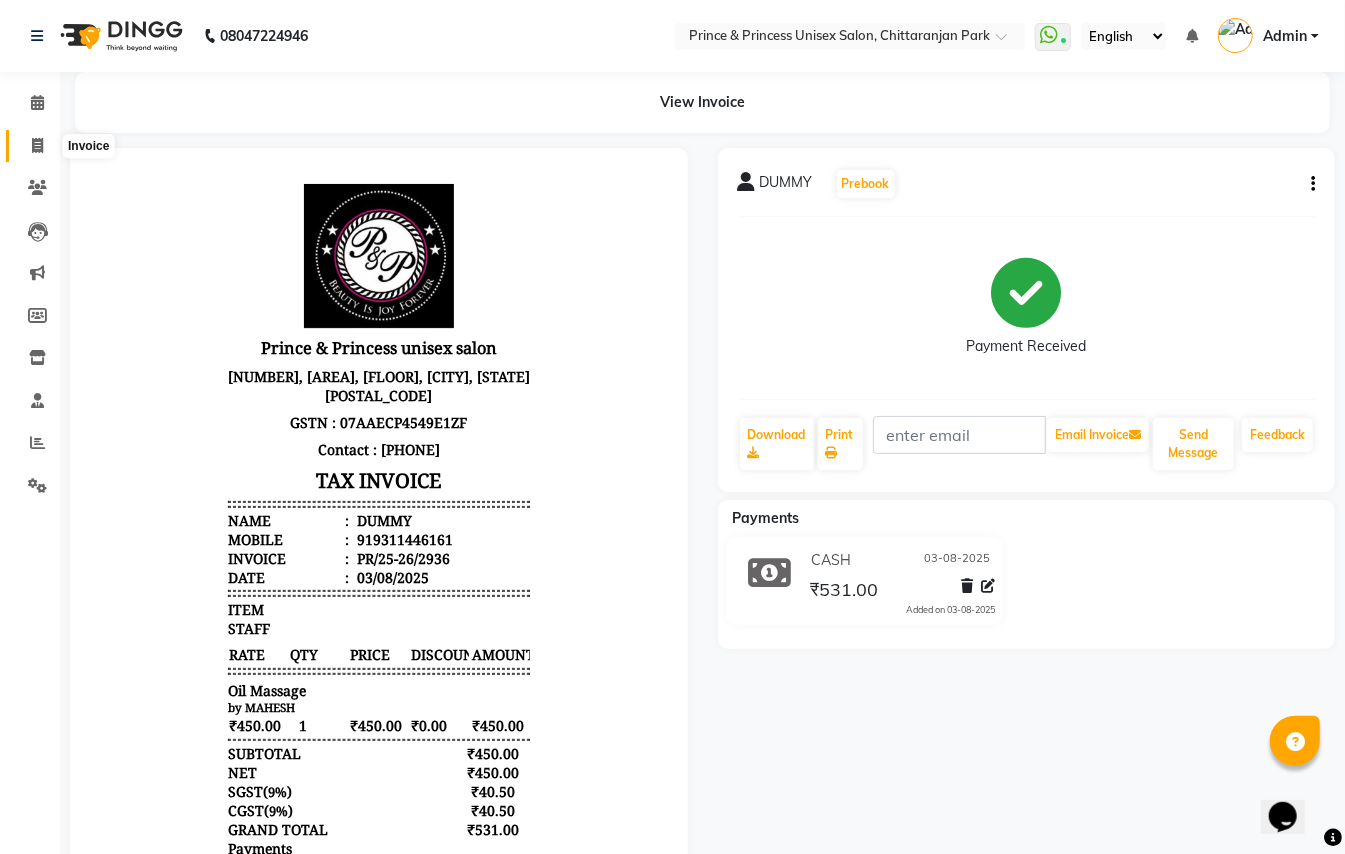 click 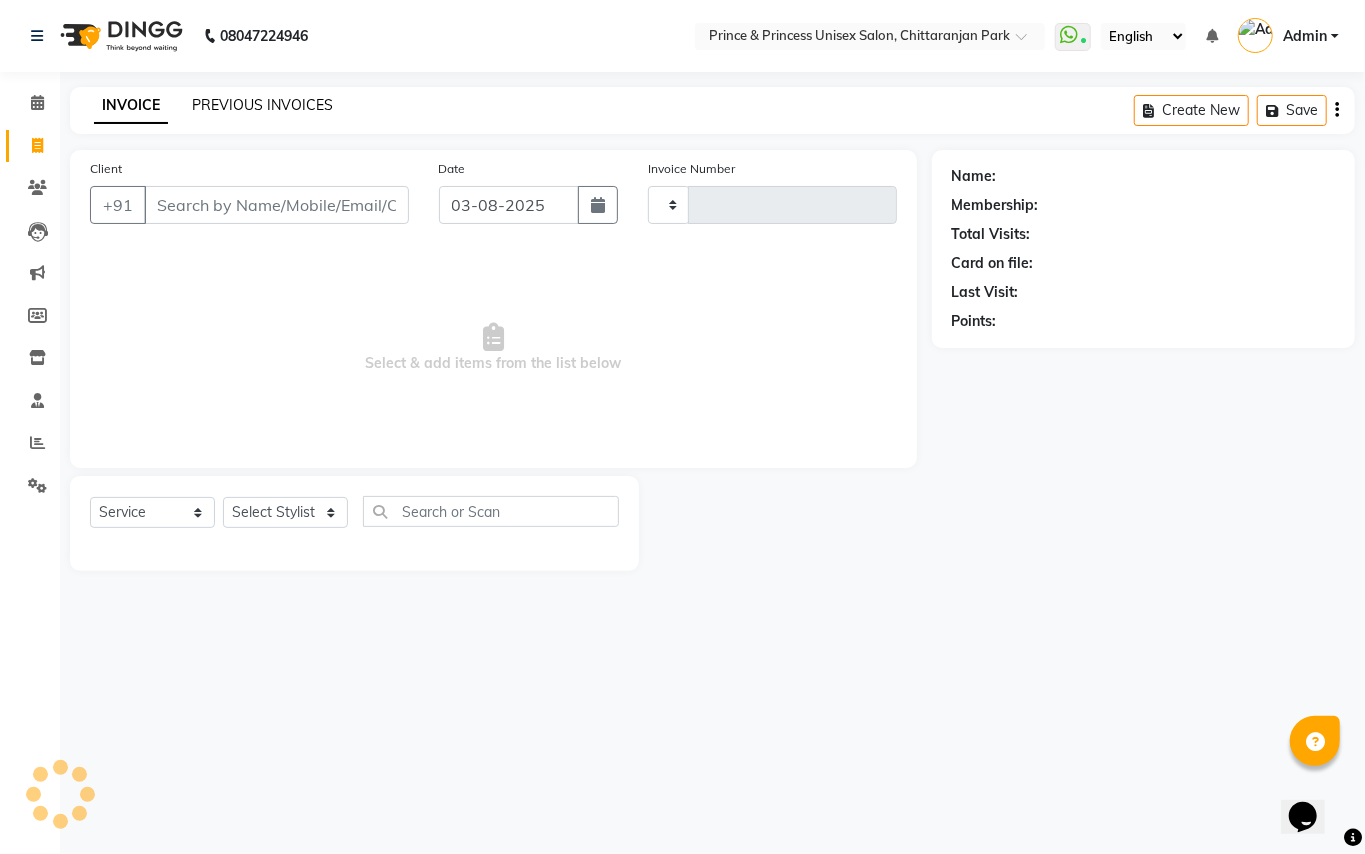 click on "PREVIOUS INVOICES" 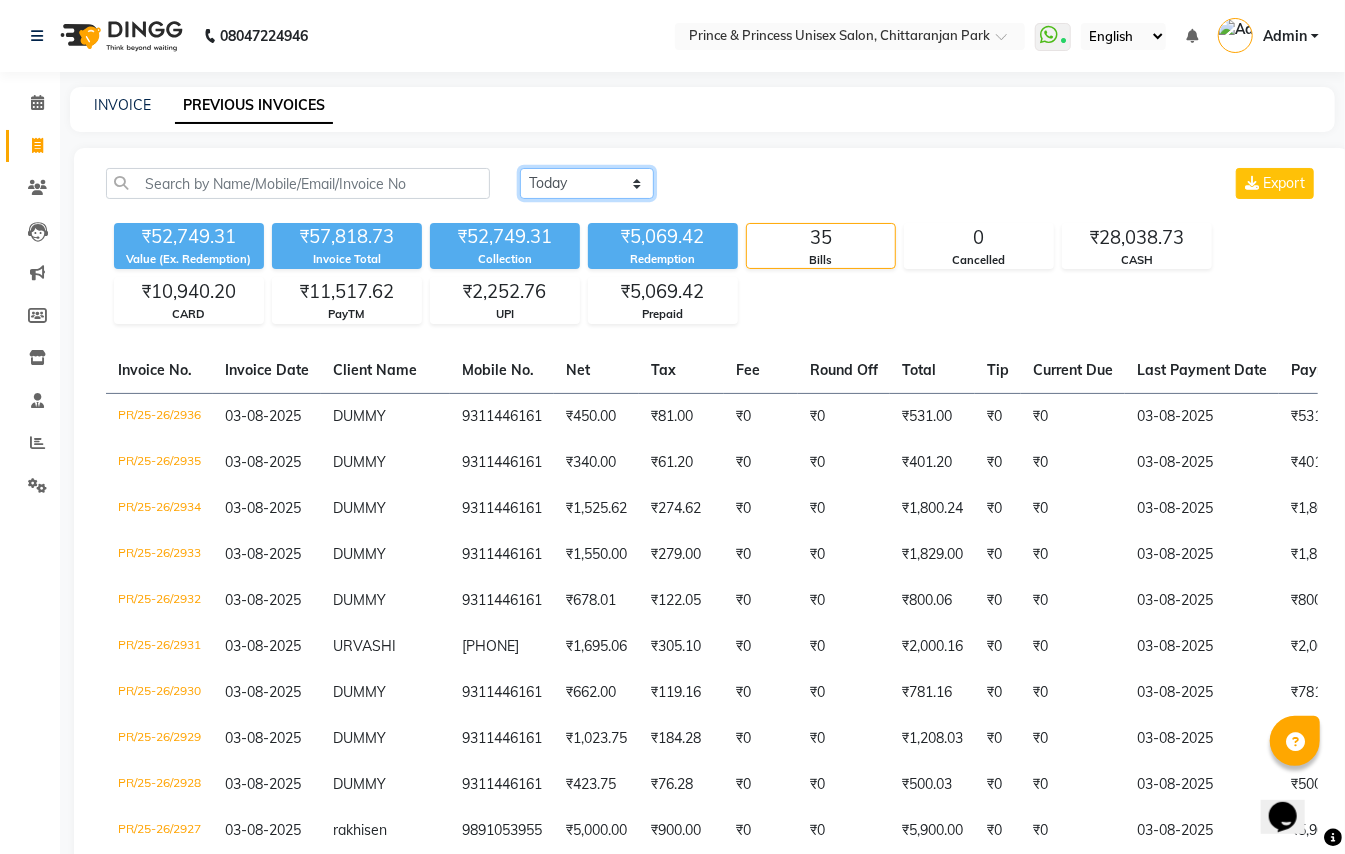 click on "Today Yesterday Custom Range" 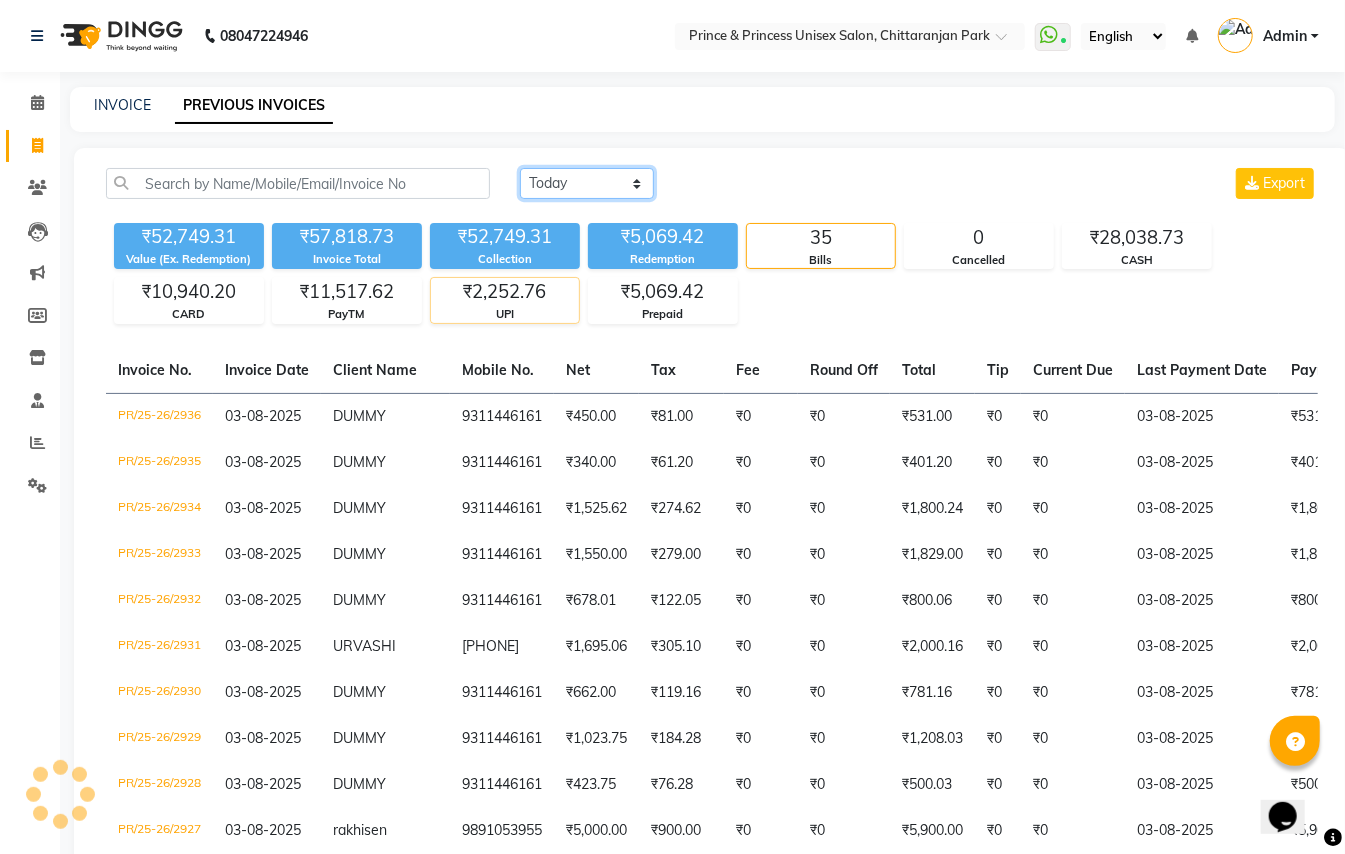 select on "range" 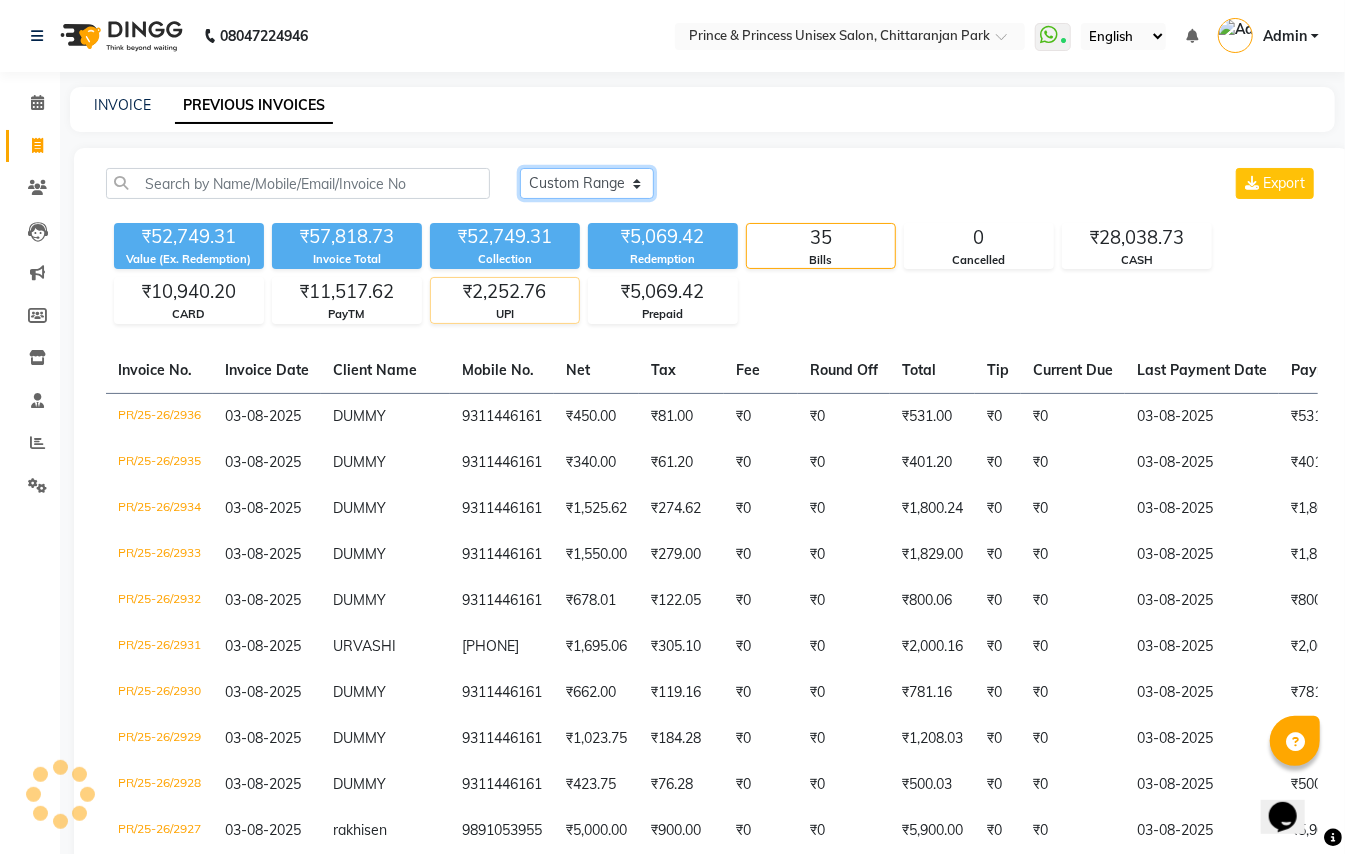 click on "Today Yesterday Custom Range" 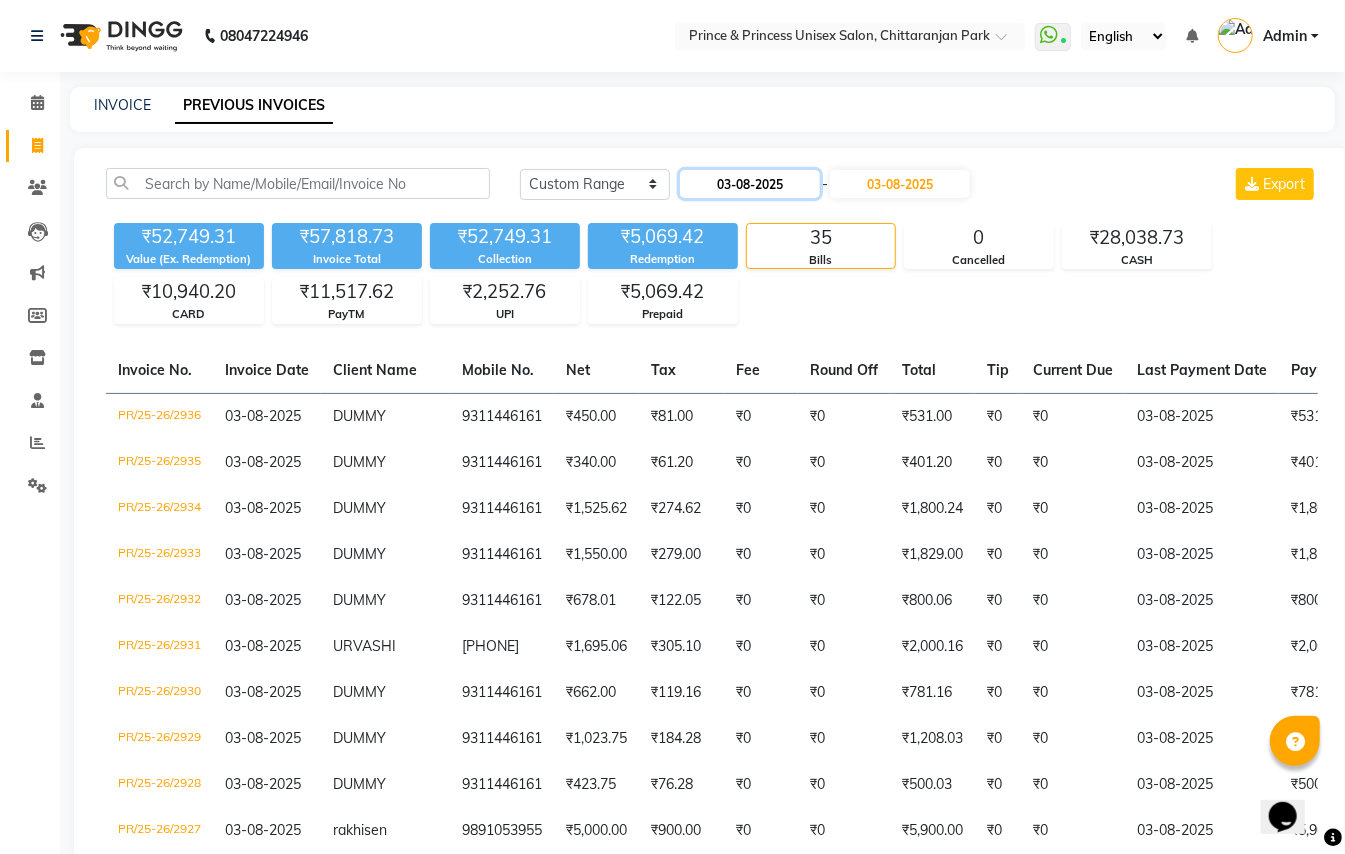 click on "03-08-2025" 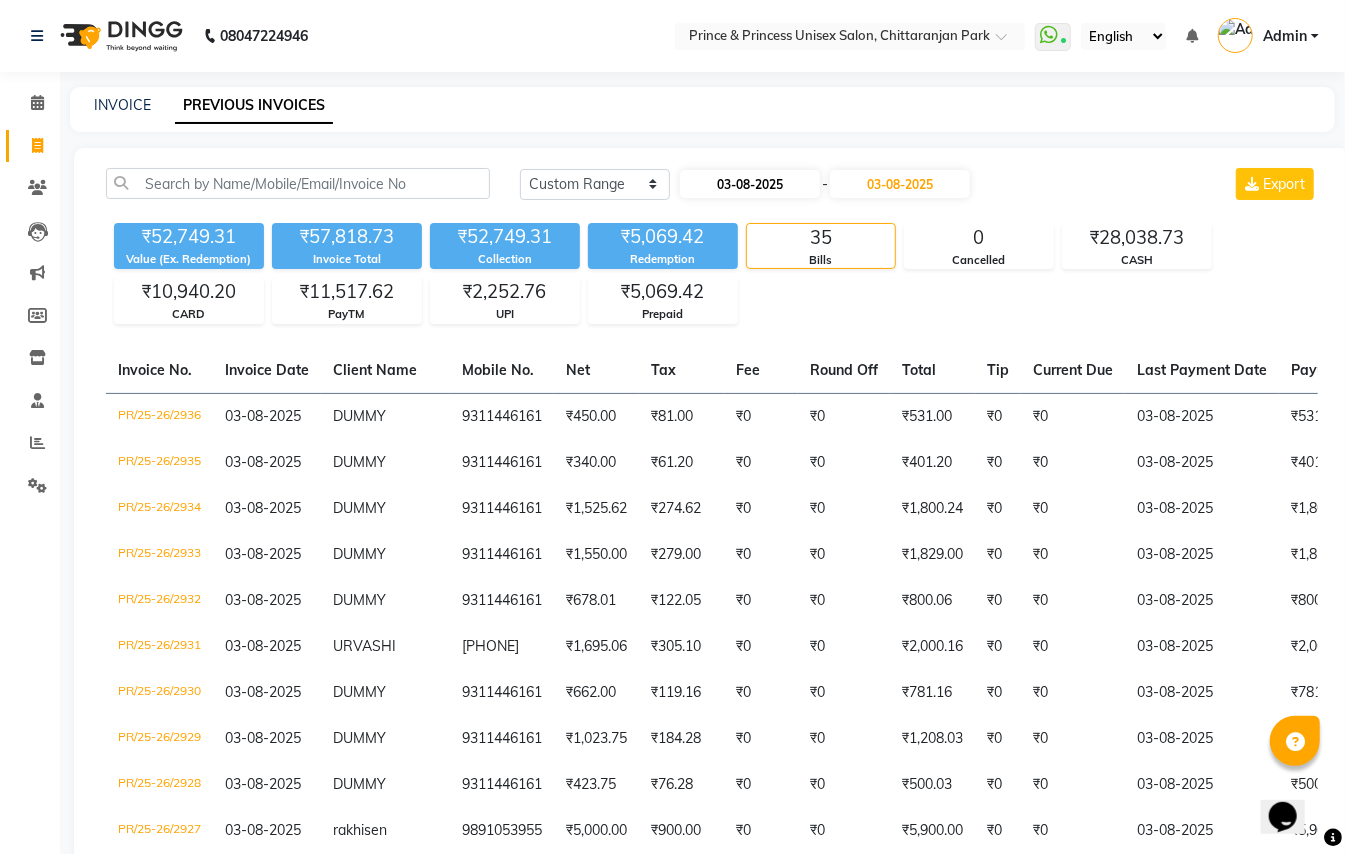 select on "8" 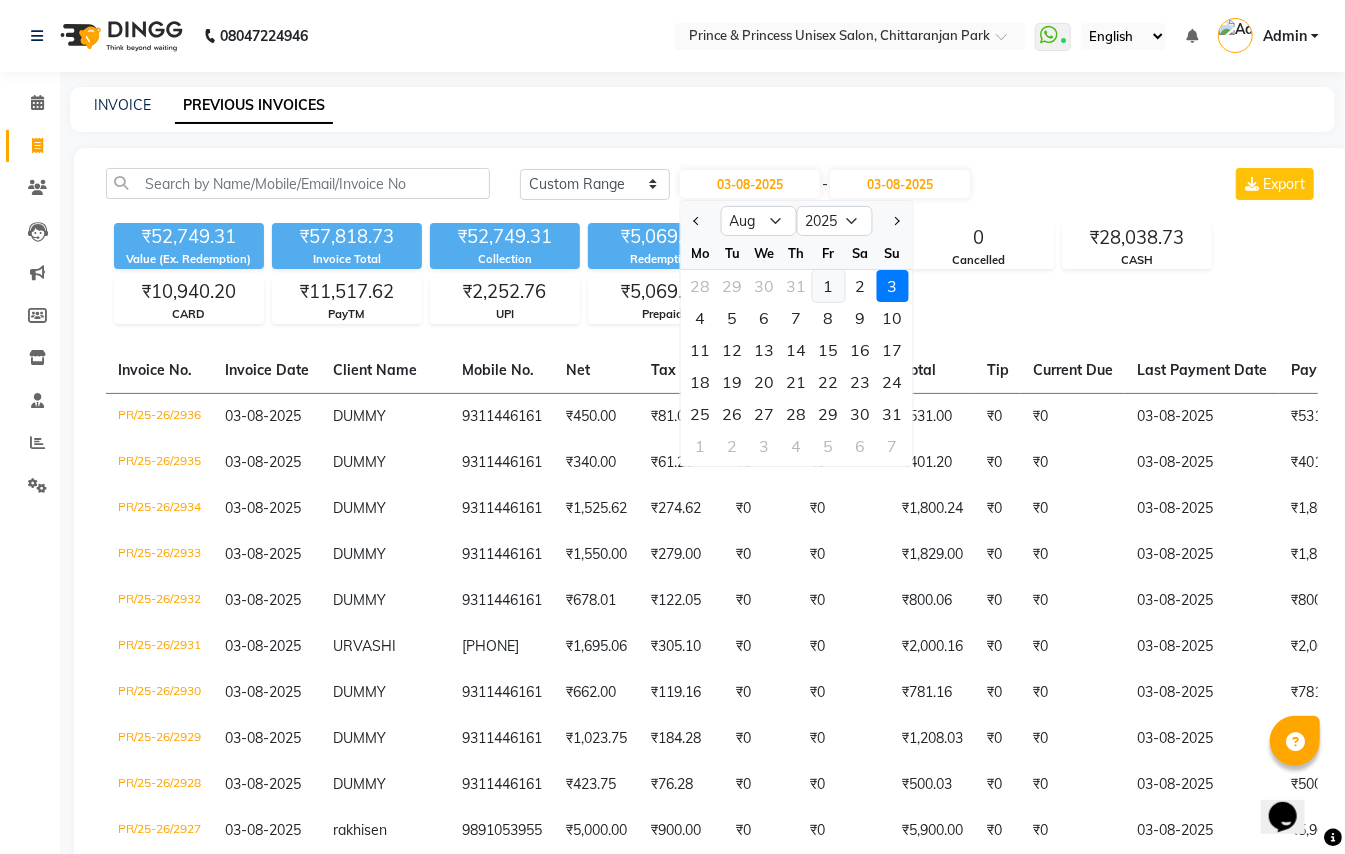 click on "1" 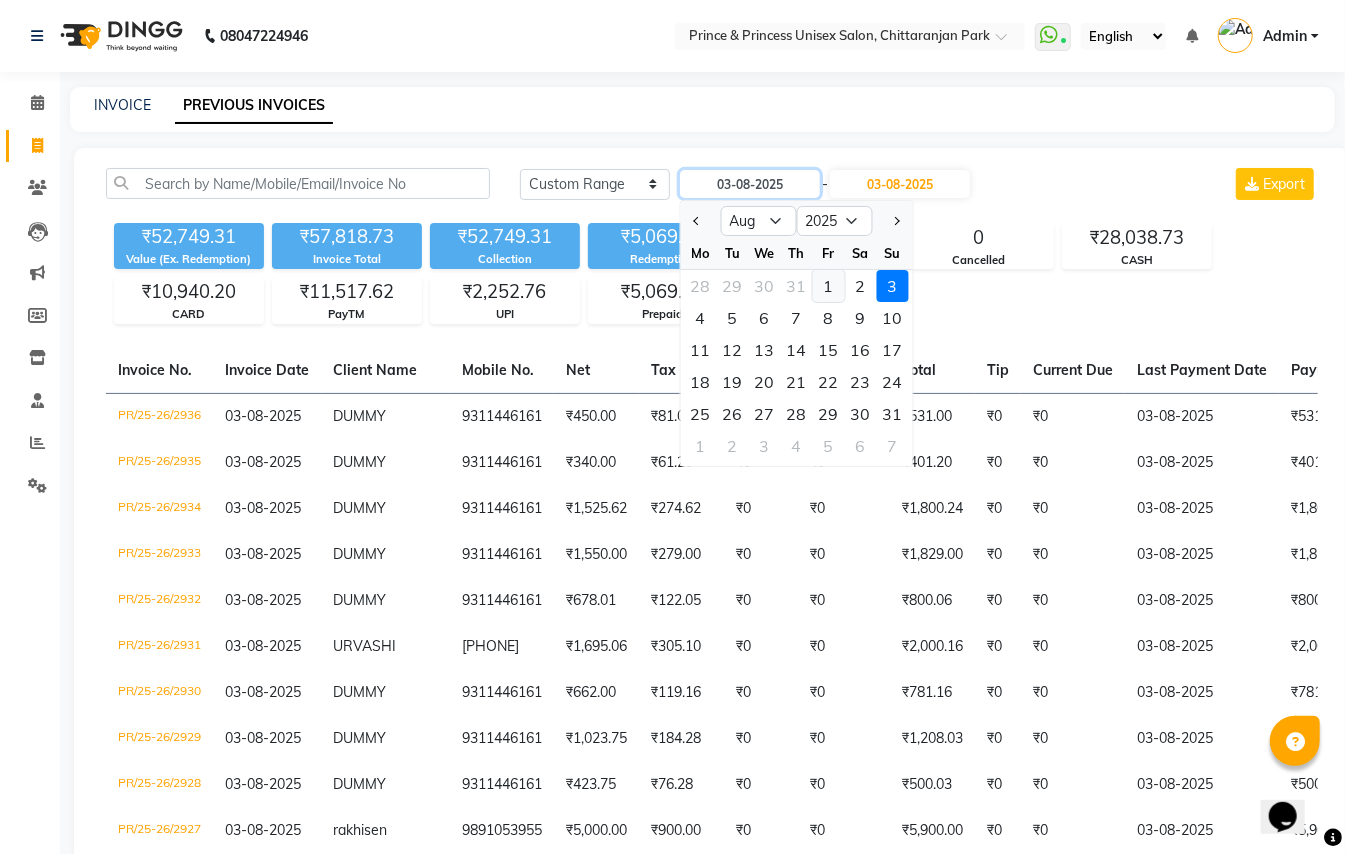 type on "01-08-2025" 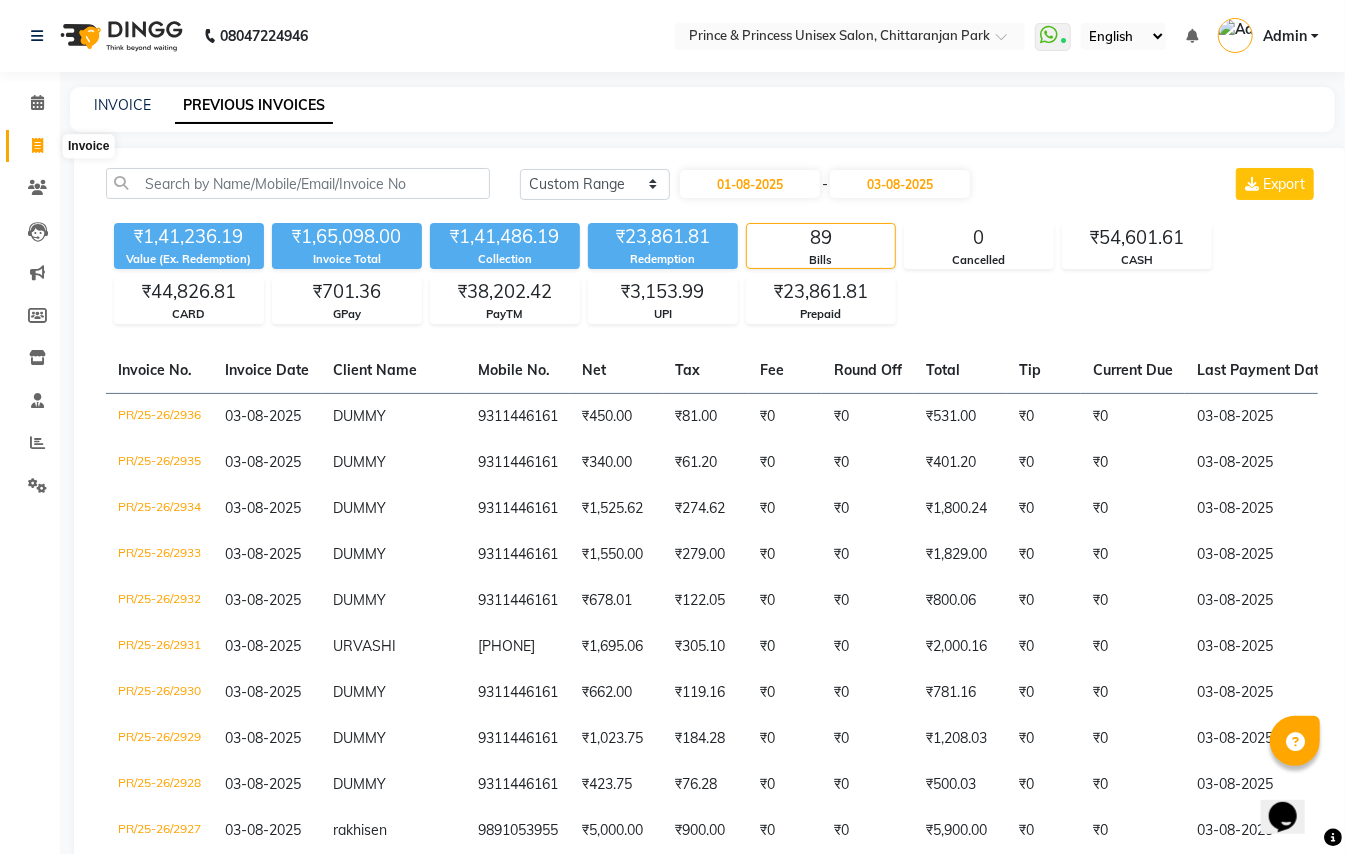 click 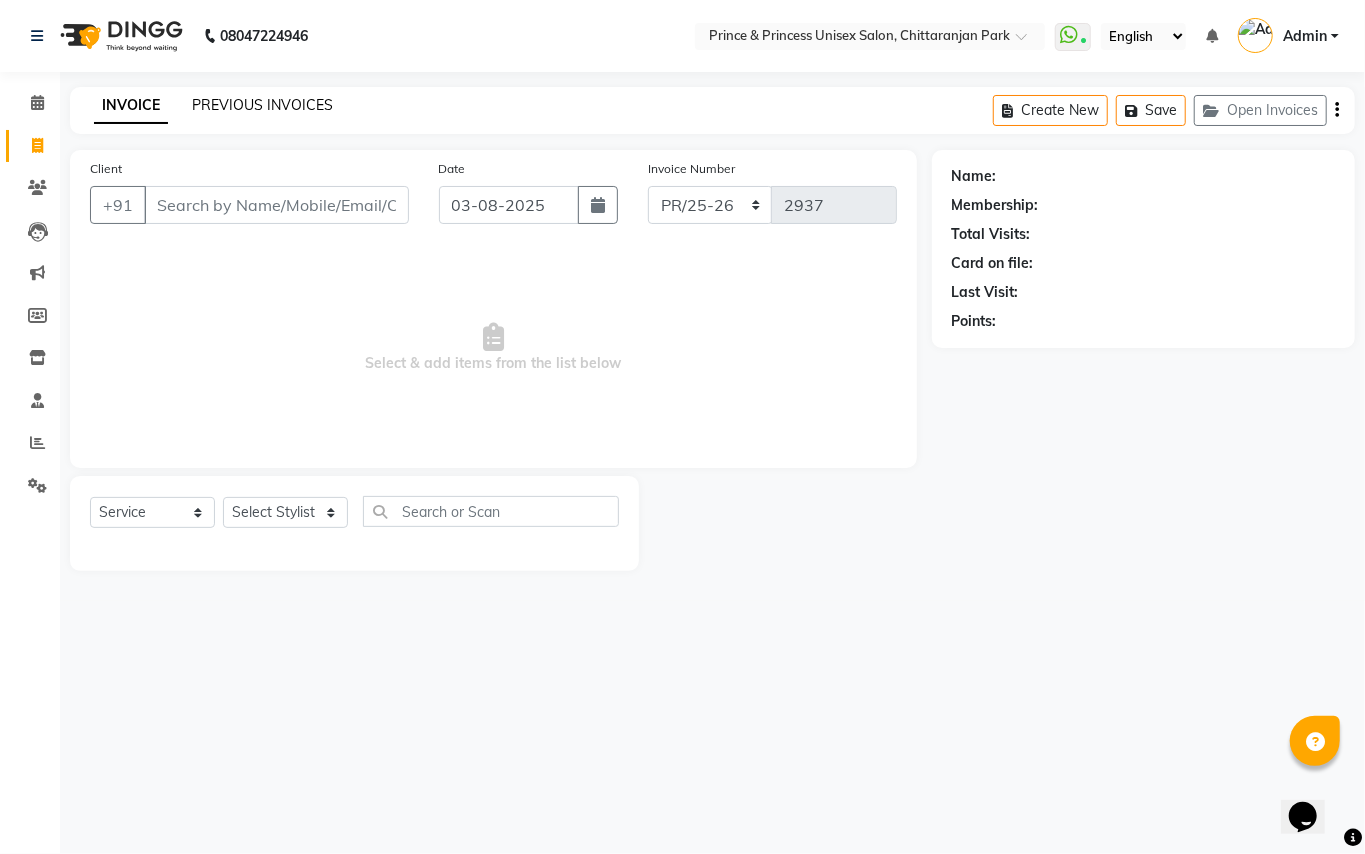 click on "PREVIOUS INVOICES" 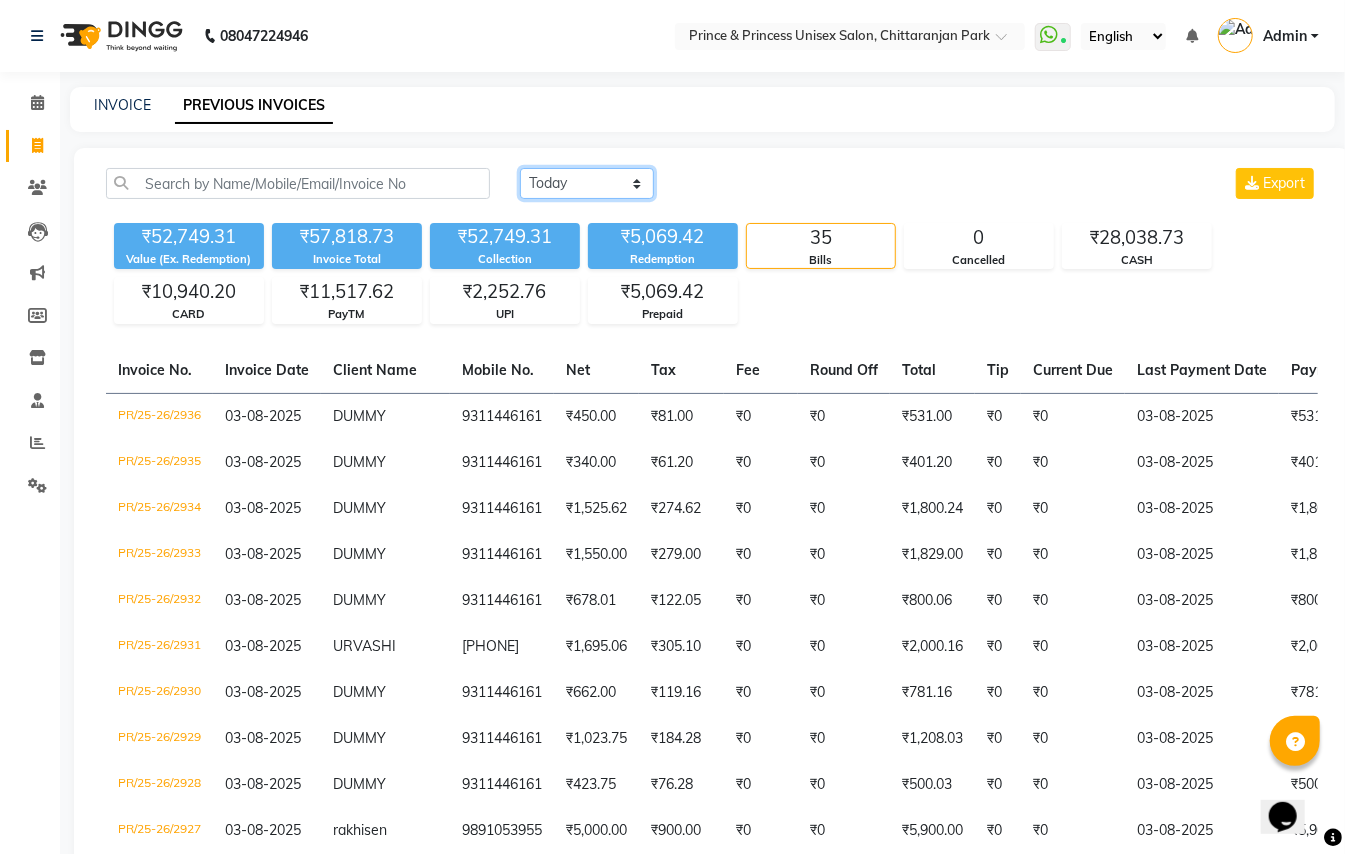 drag, startPoint x: 605, startPoint y: 186, endPoint x: 600, endPoint y: 196, distance: 11.18034 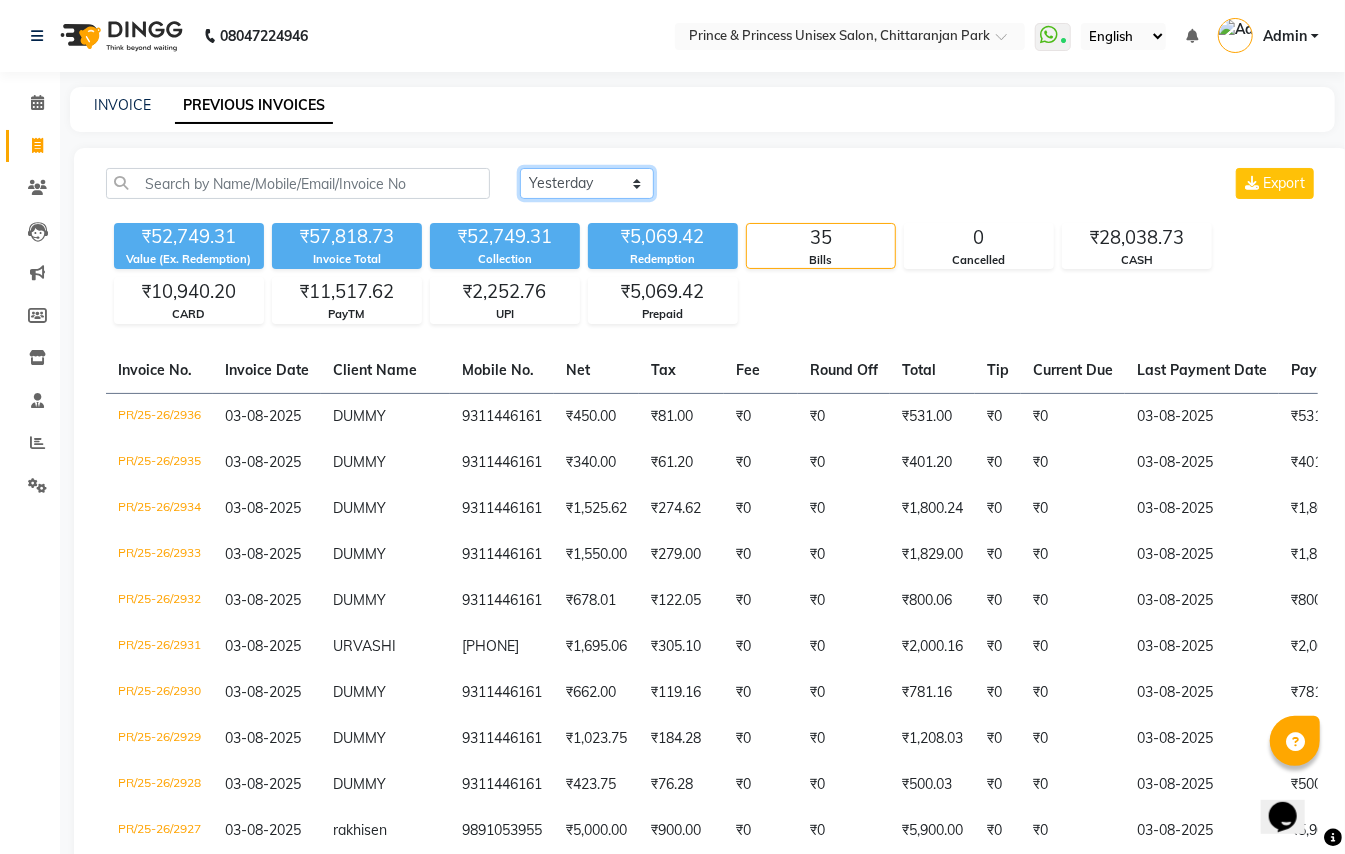 click on "Today Yesterday Custom Range" 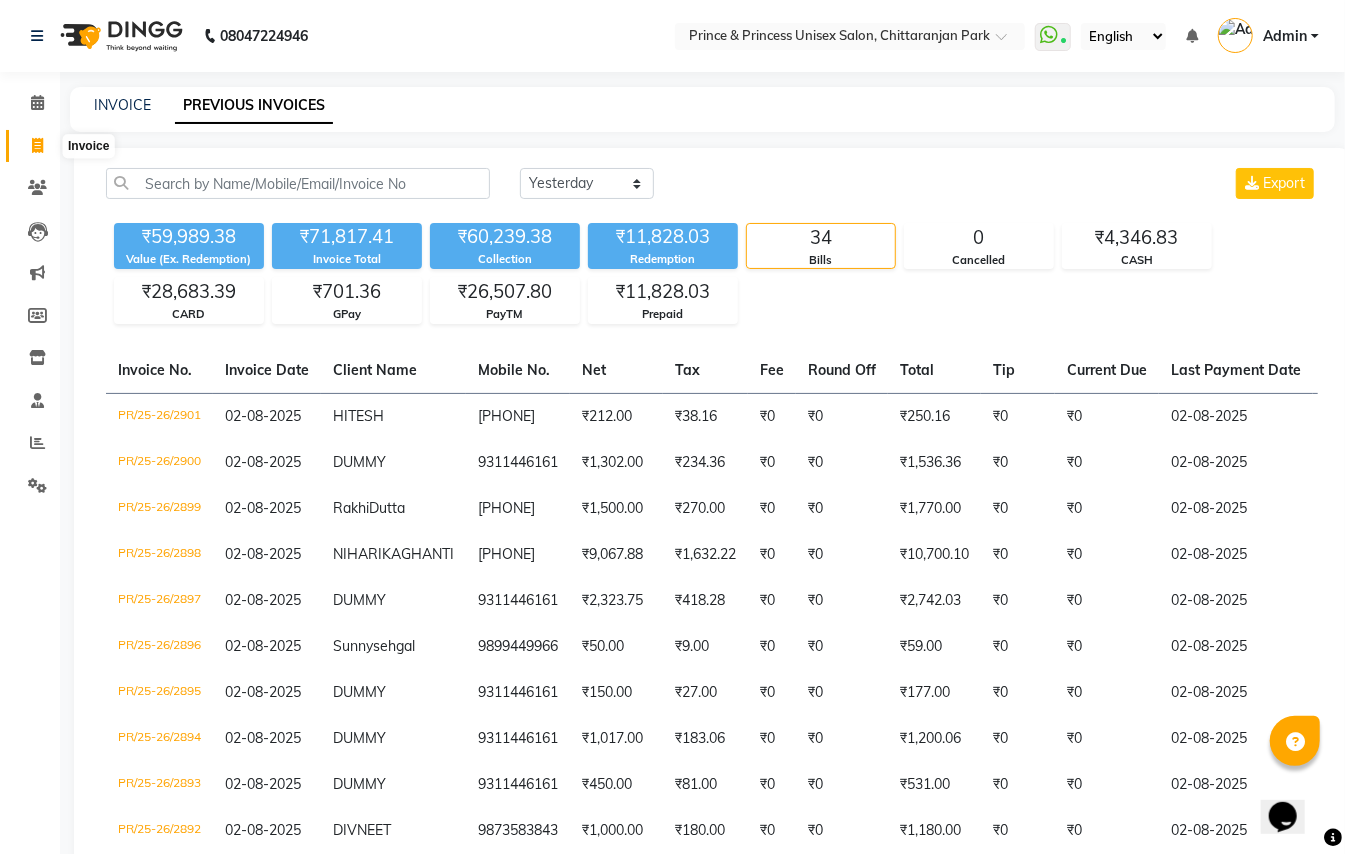 click 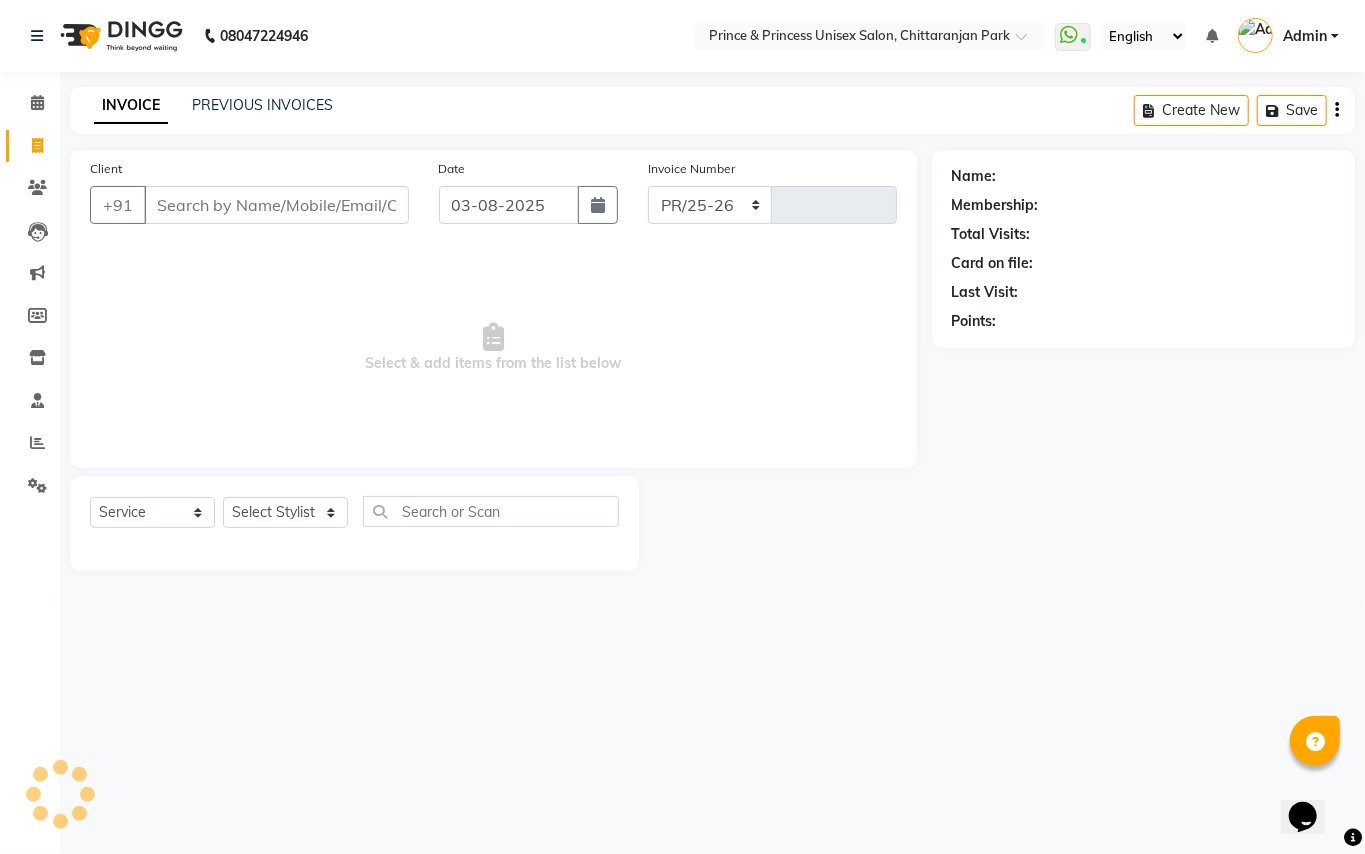 select on "3760" 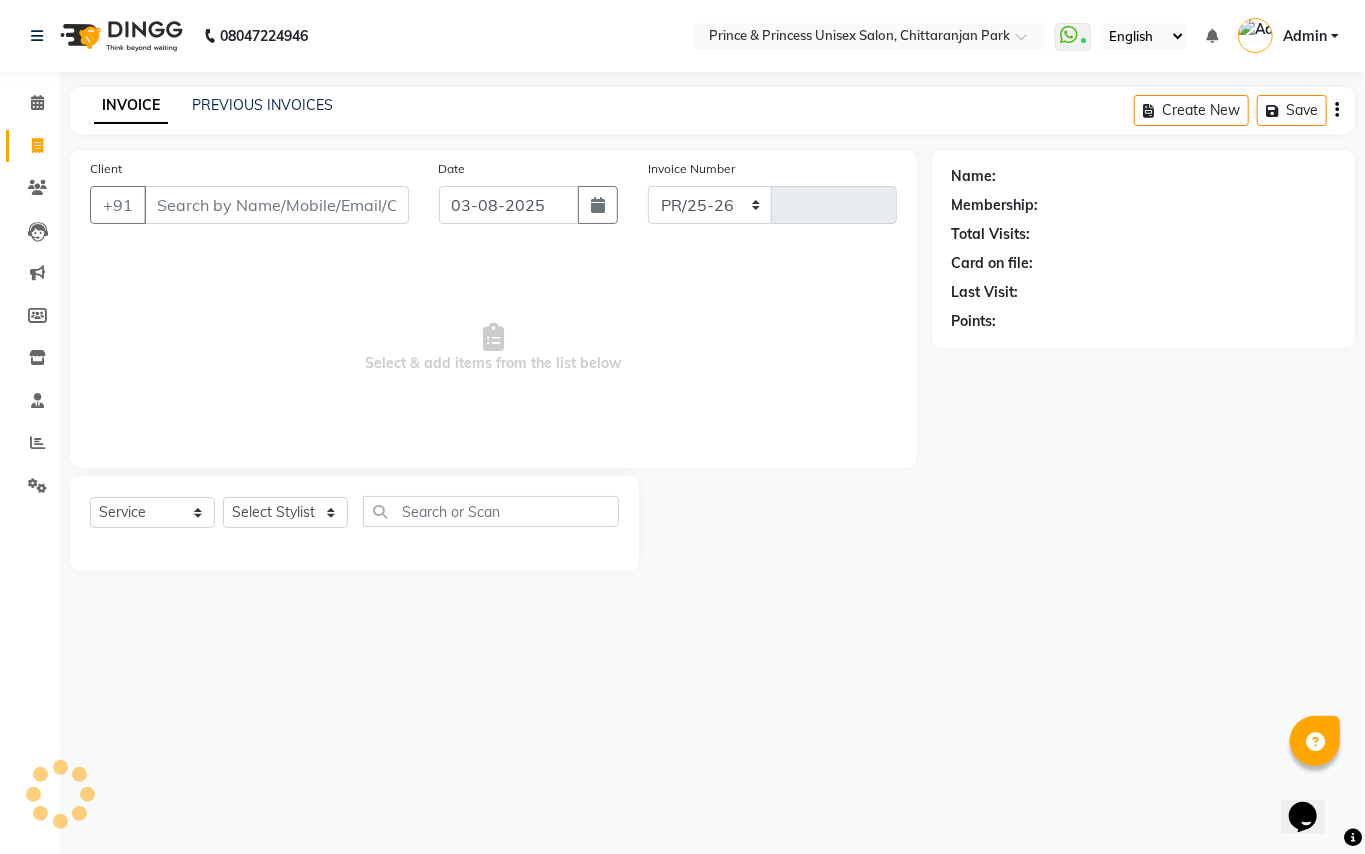 type on "2937" 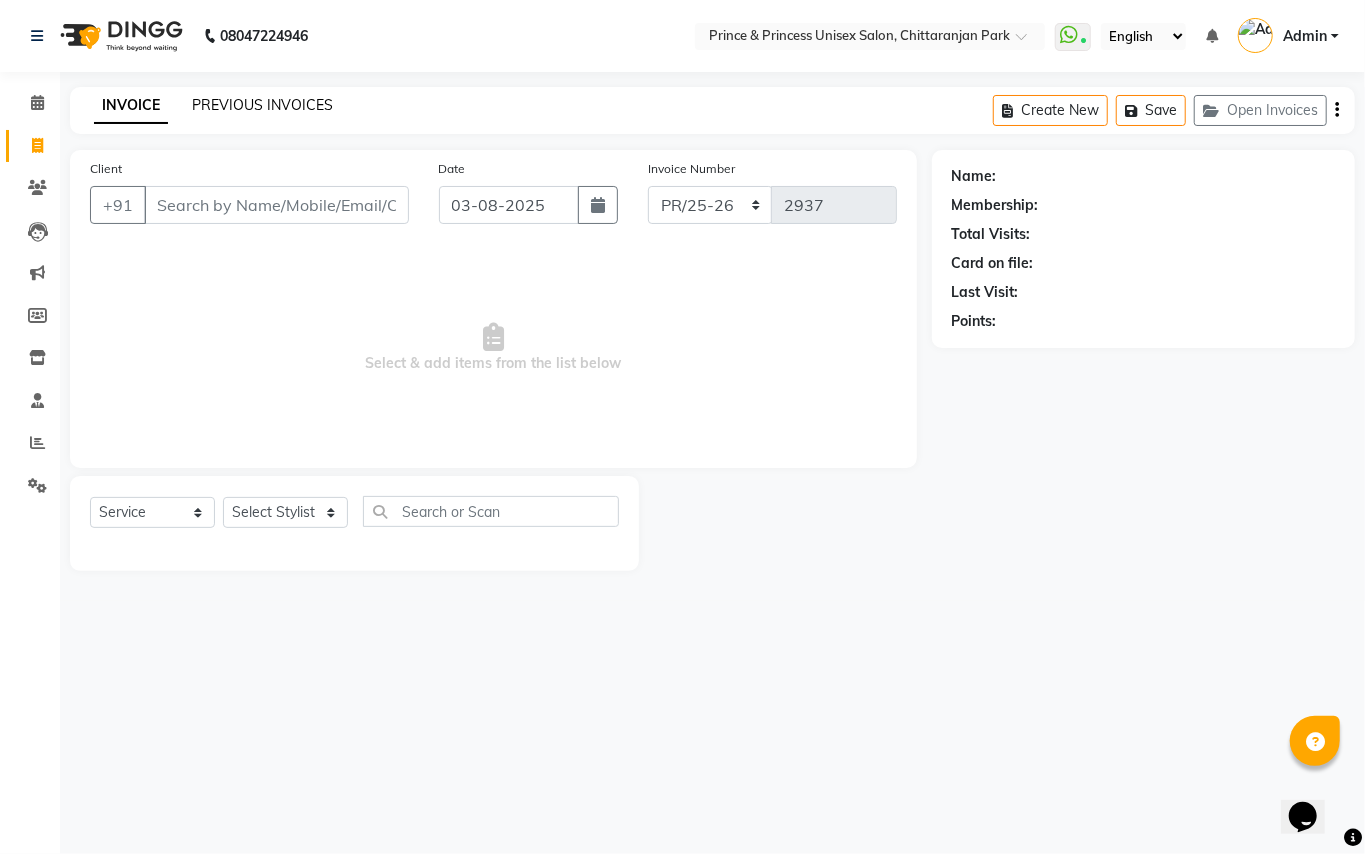 click on "PREVIOUS INVOICES" 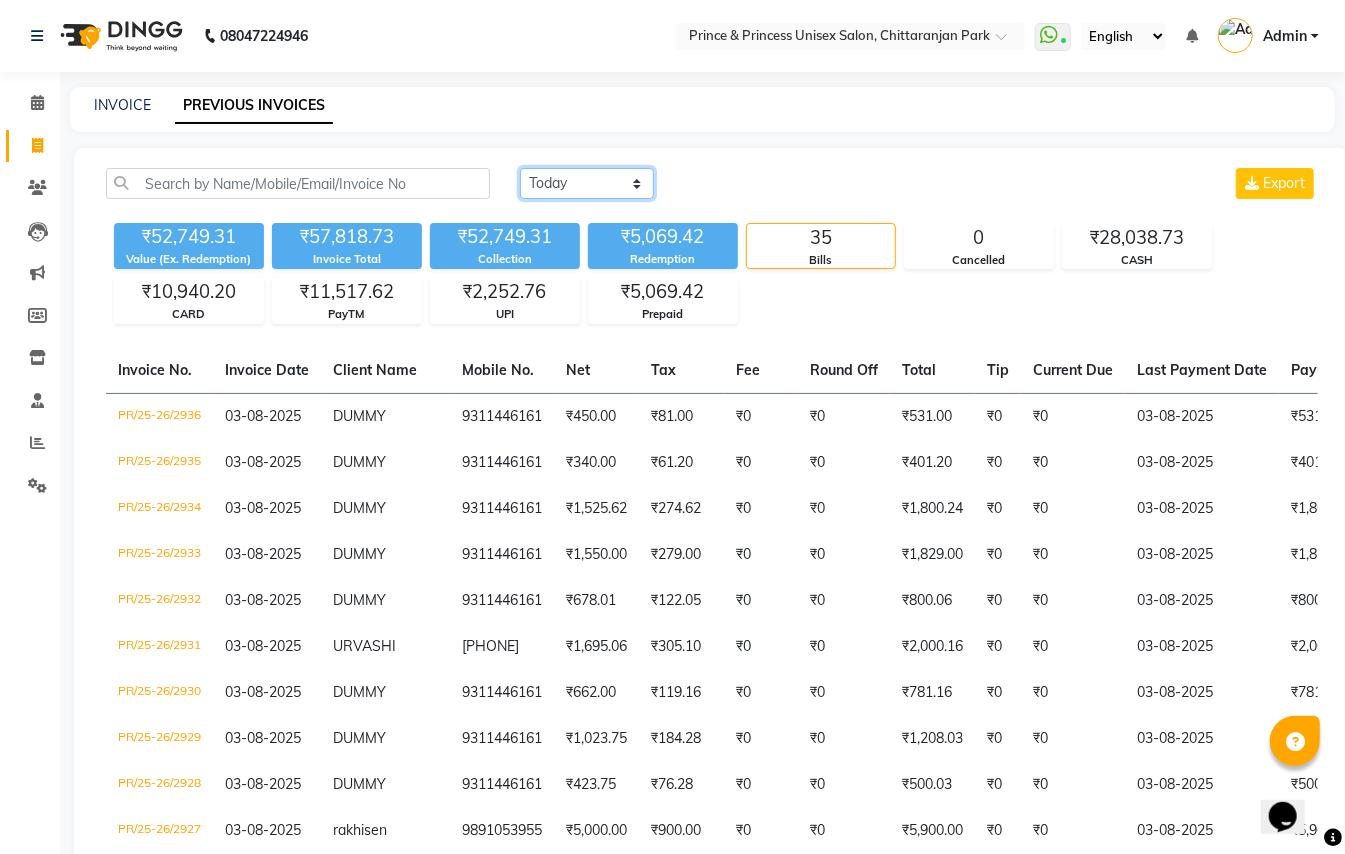 click on "Today Yesterday Custom Range" 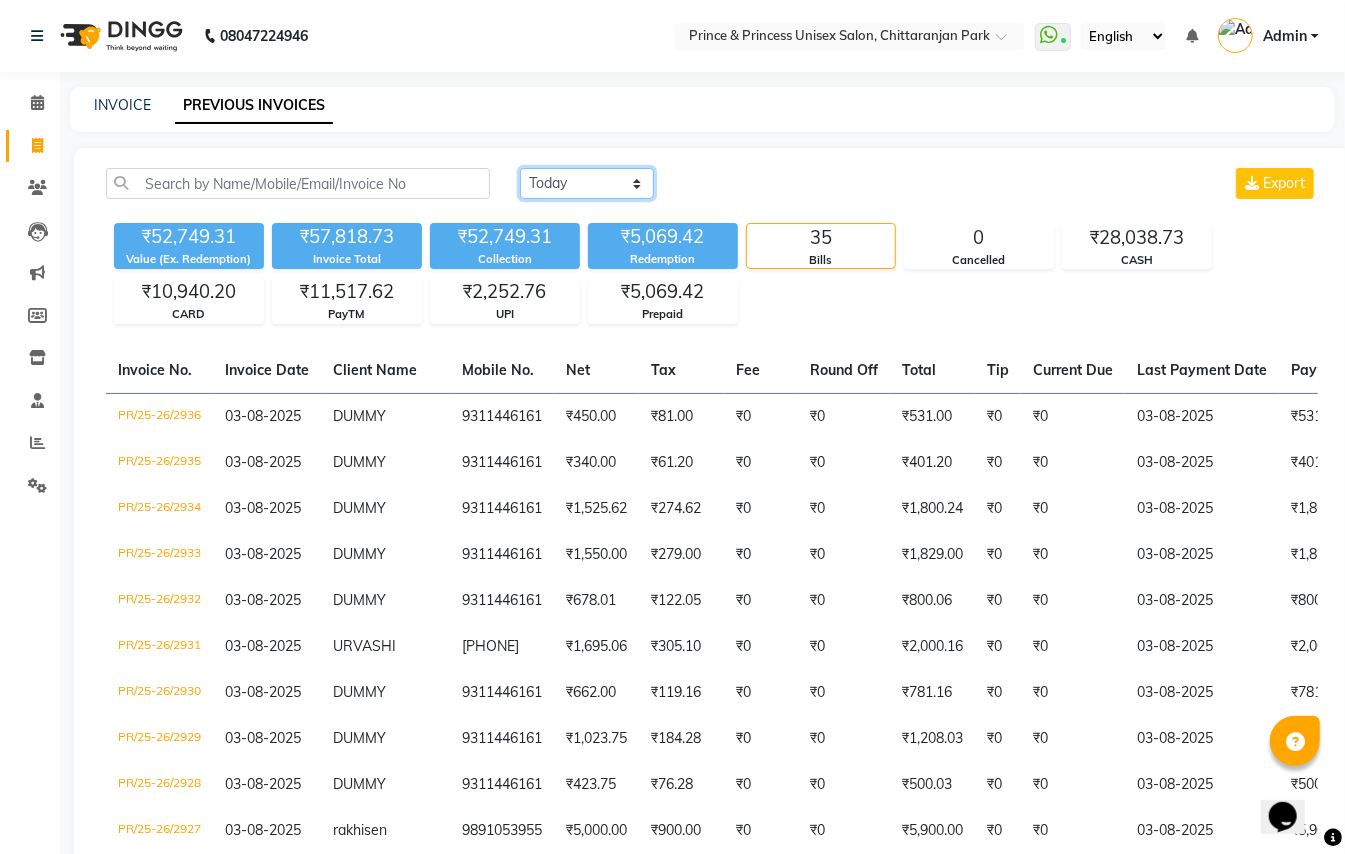 select on "range" 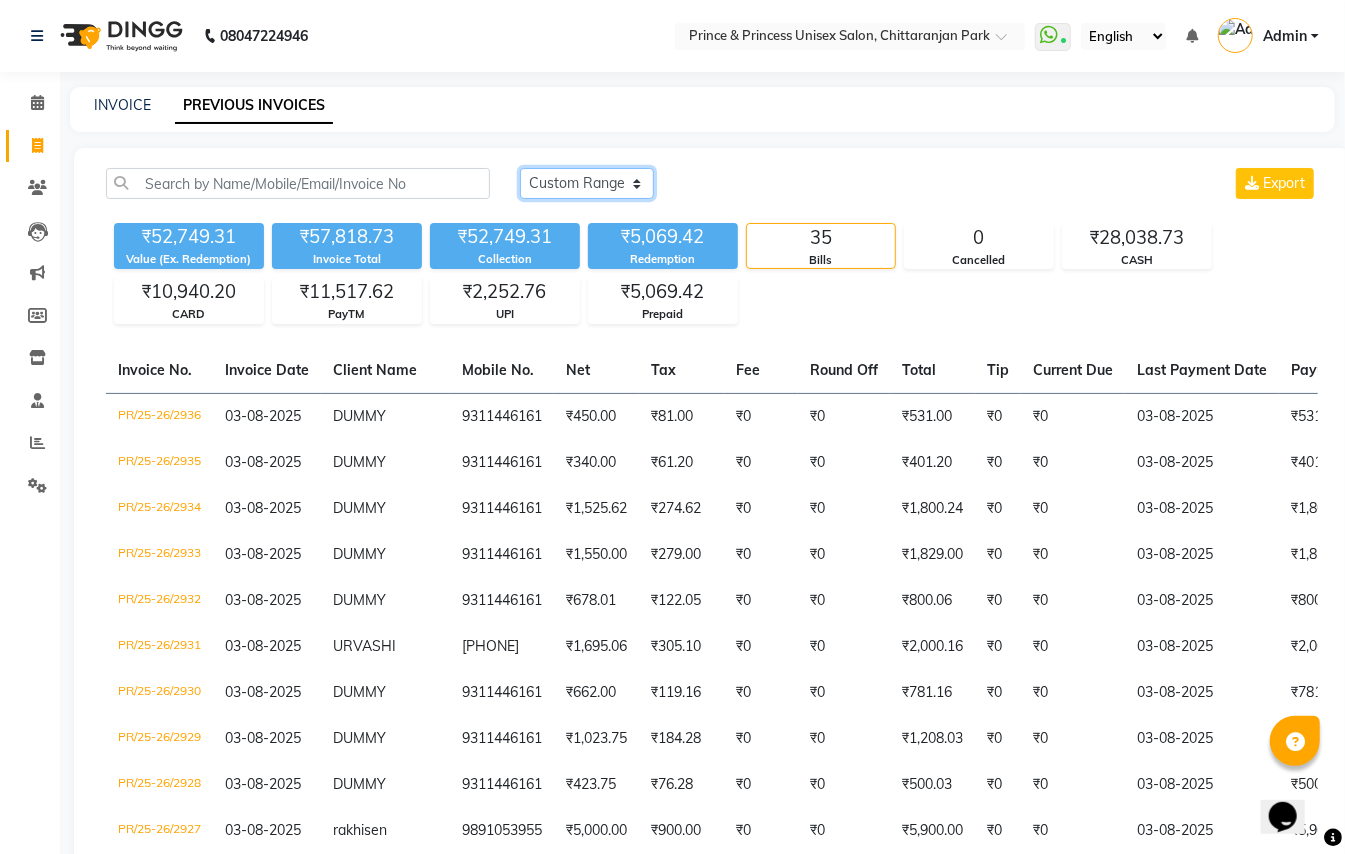 click on "Today Yesterday Custom Range" 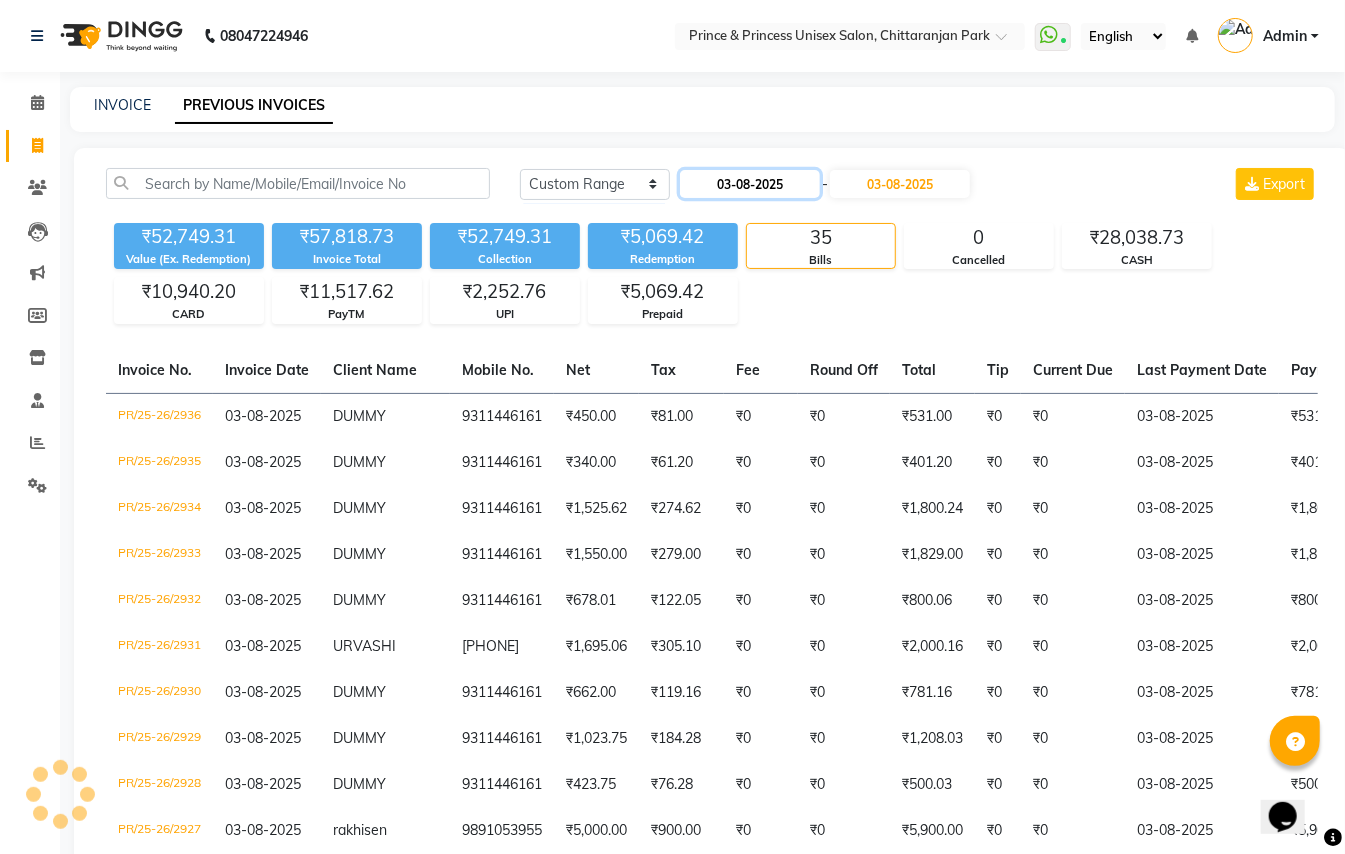 click on "03-08-2025" 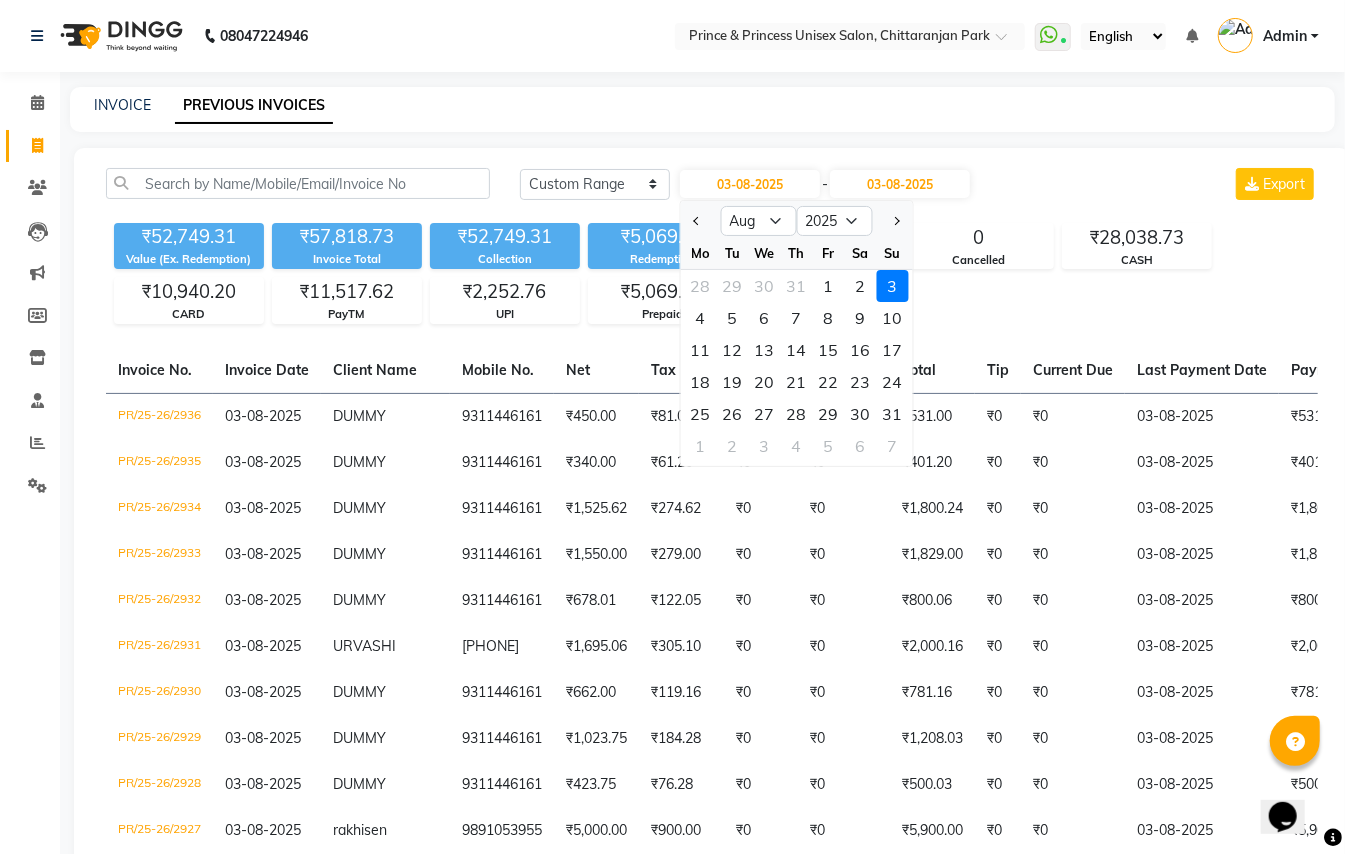 drag, startPoint x: 830, startPoint y: 284, endPoint x: 860, endPoint y: 228, distance: 63.529522 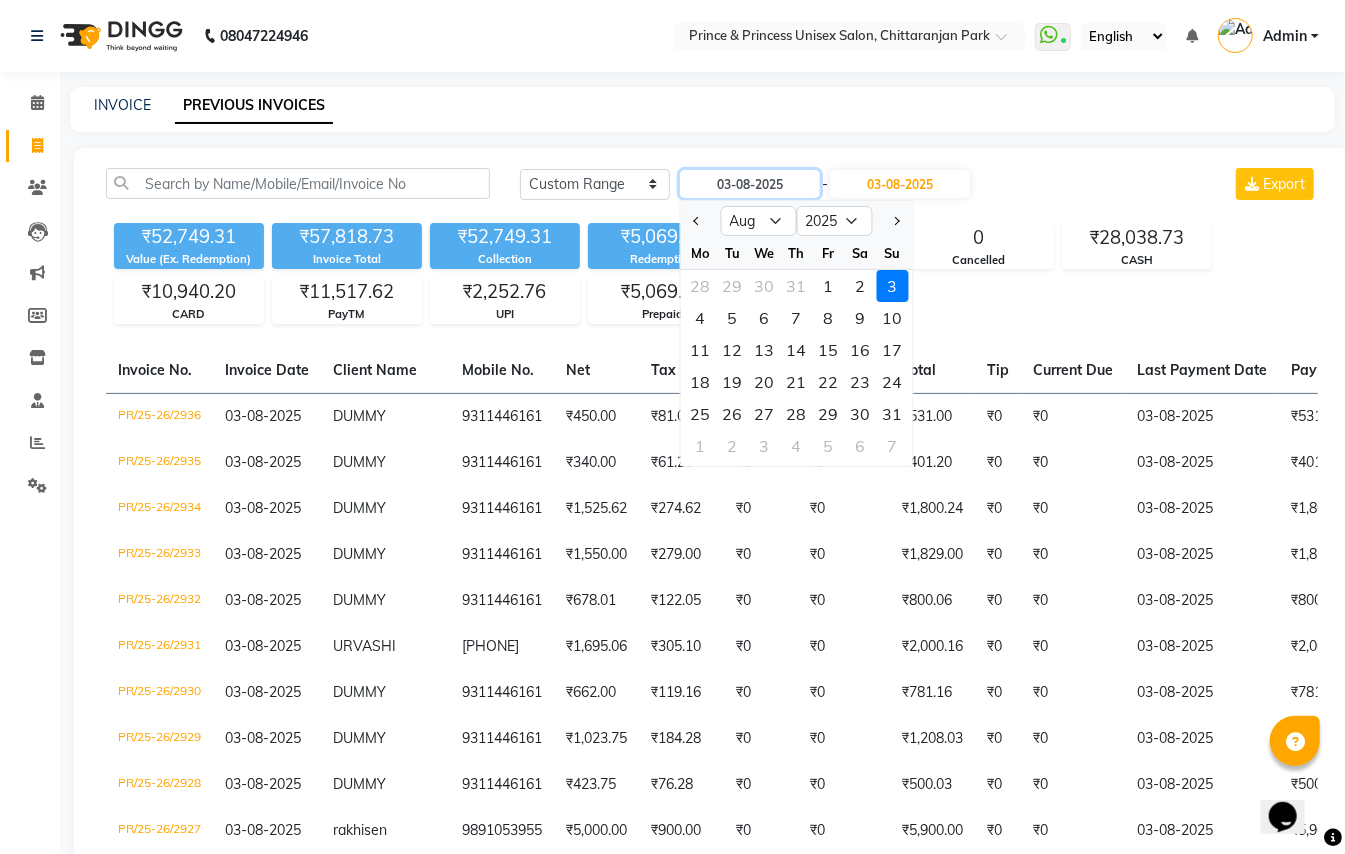 type on "01-08-2025" 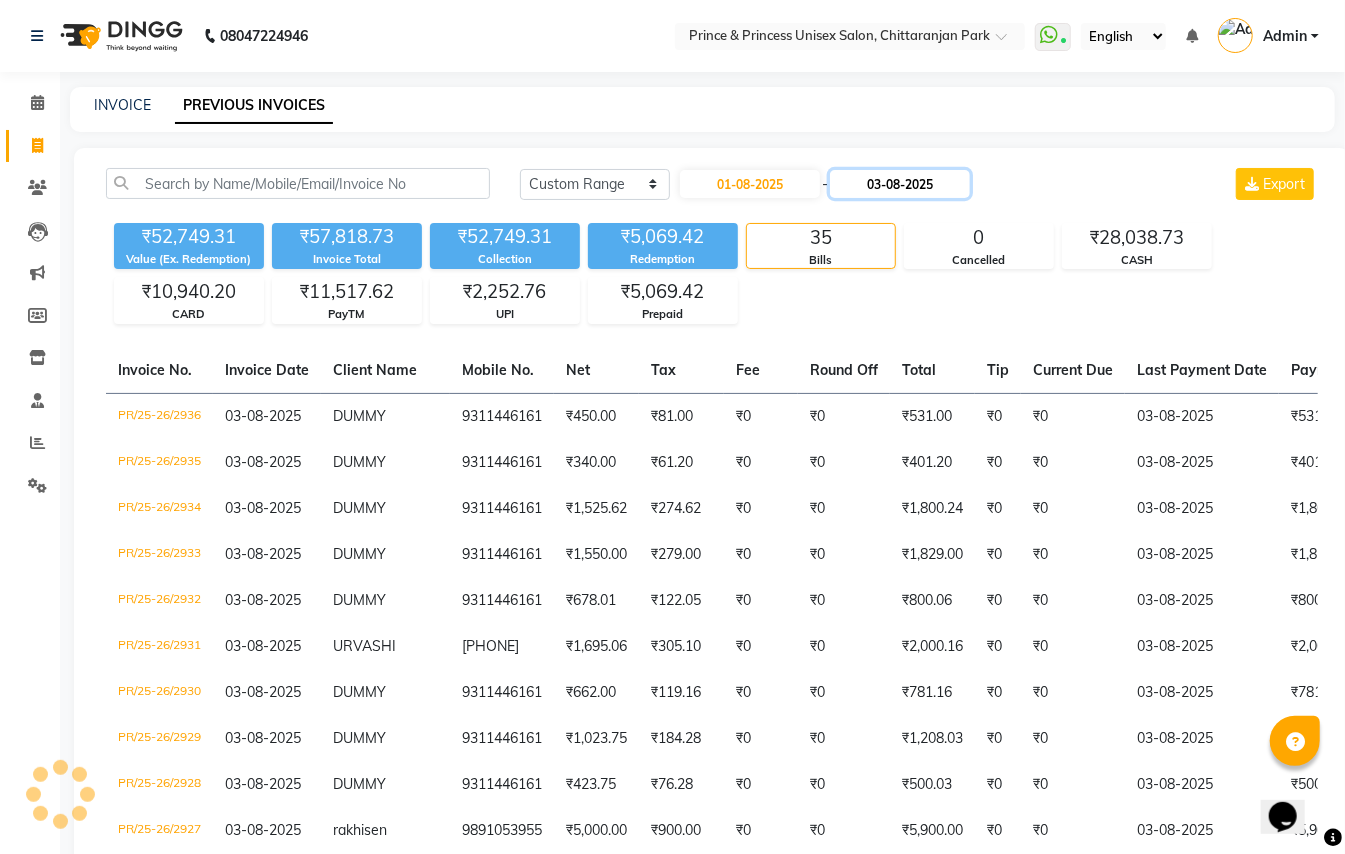 click on "03-08-2025" 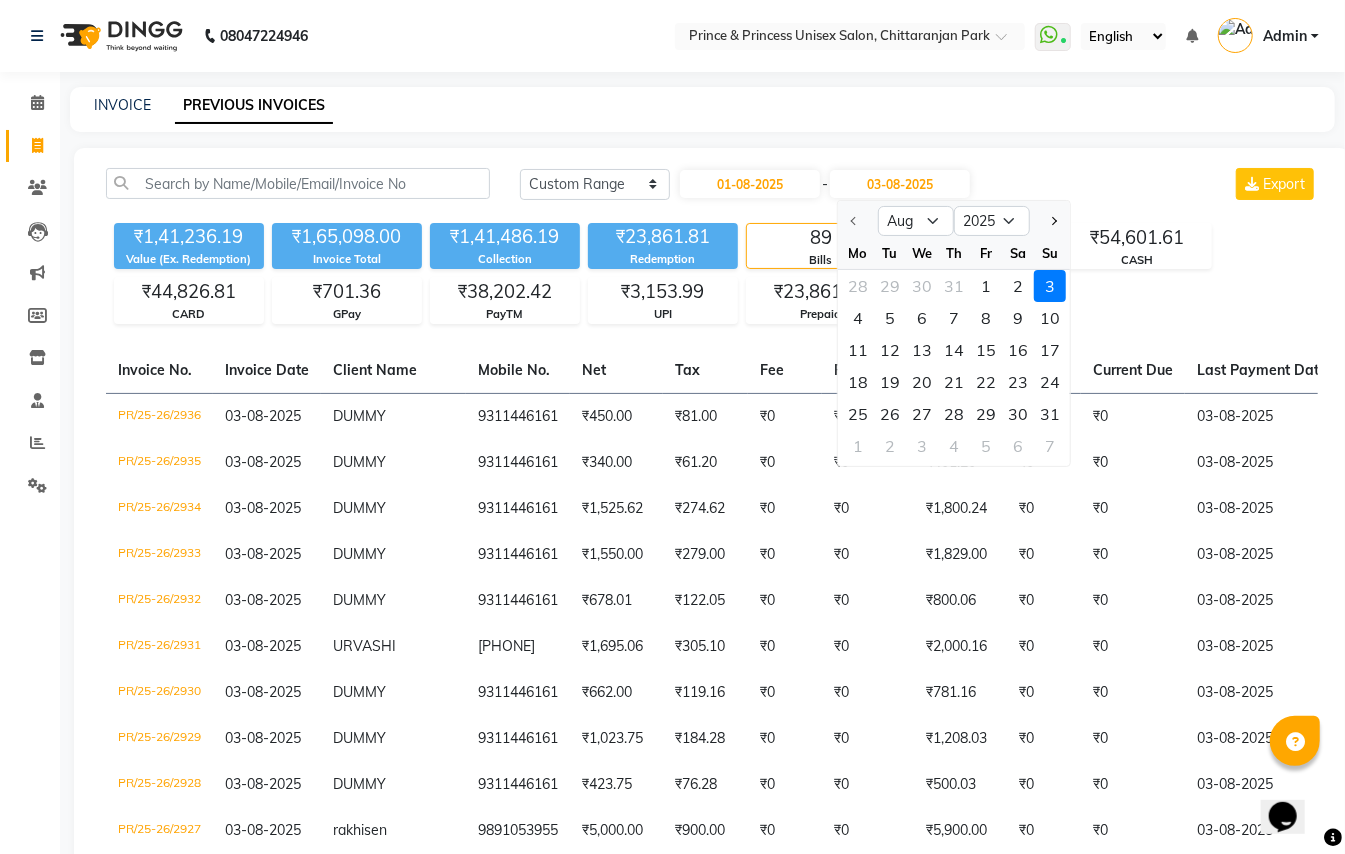 click on "1" 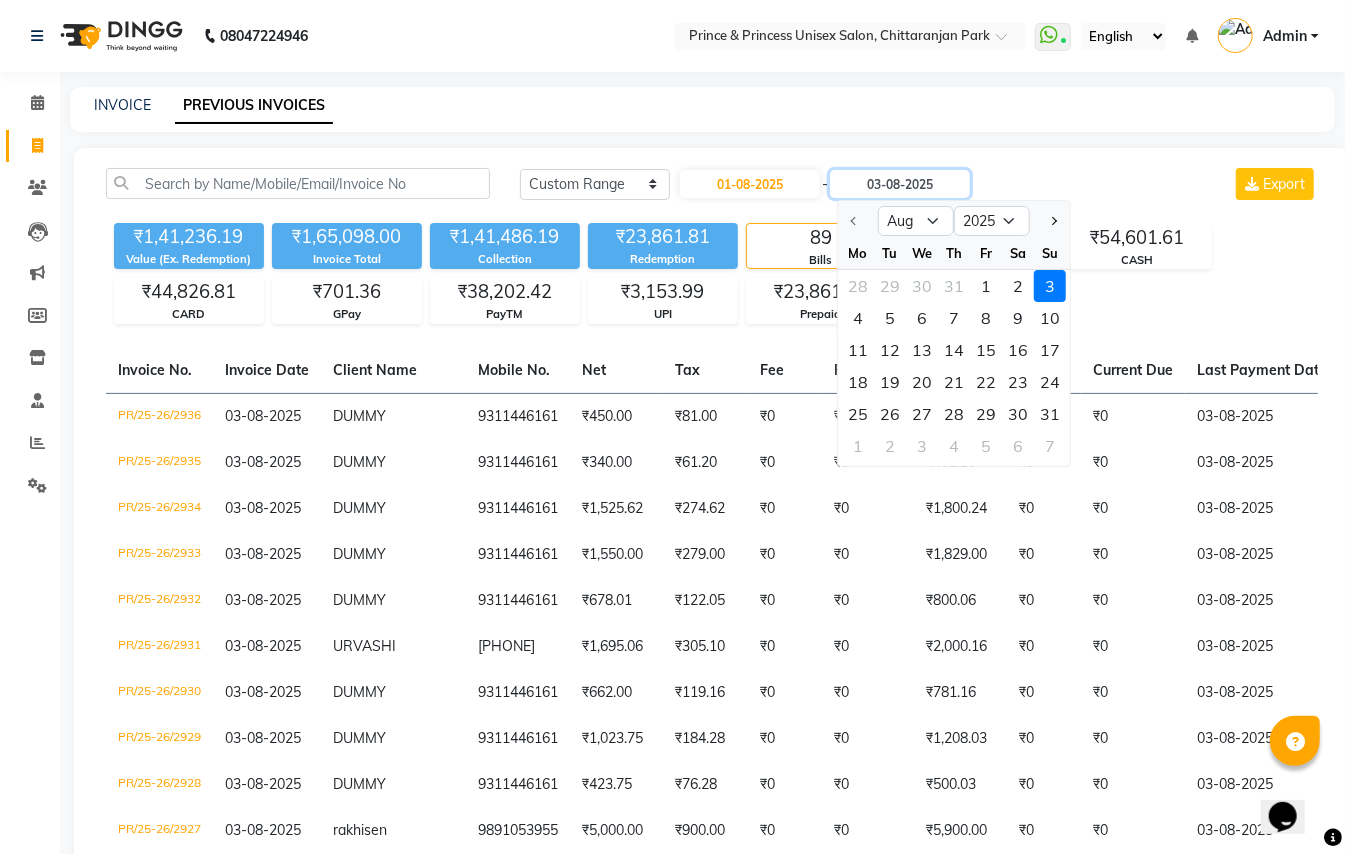 type on "01-08-2025" 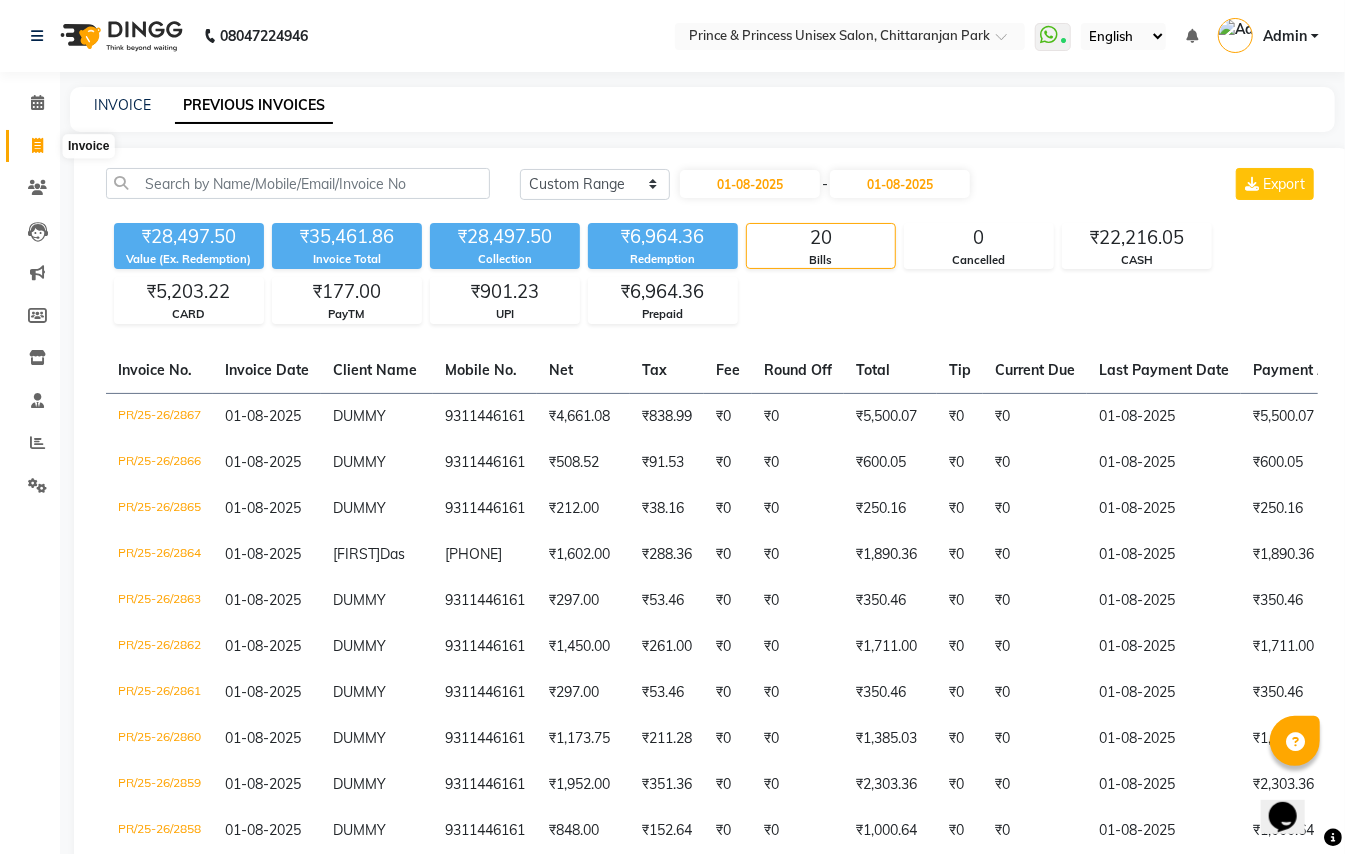 click 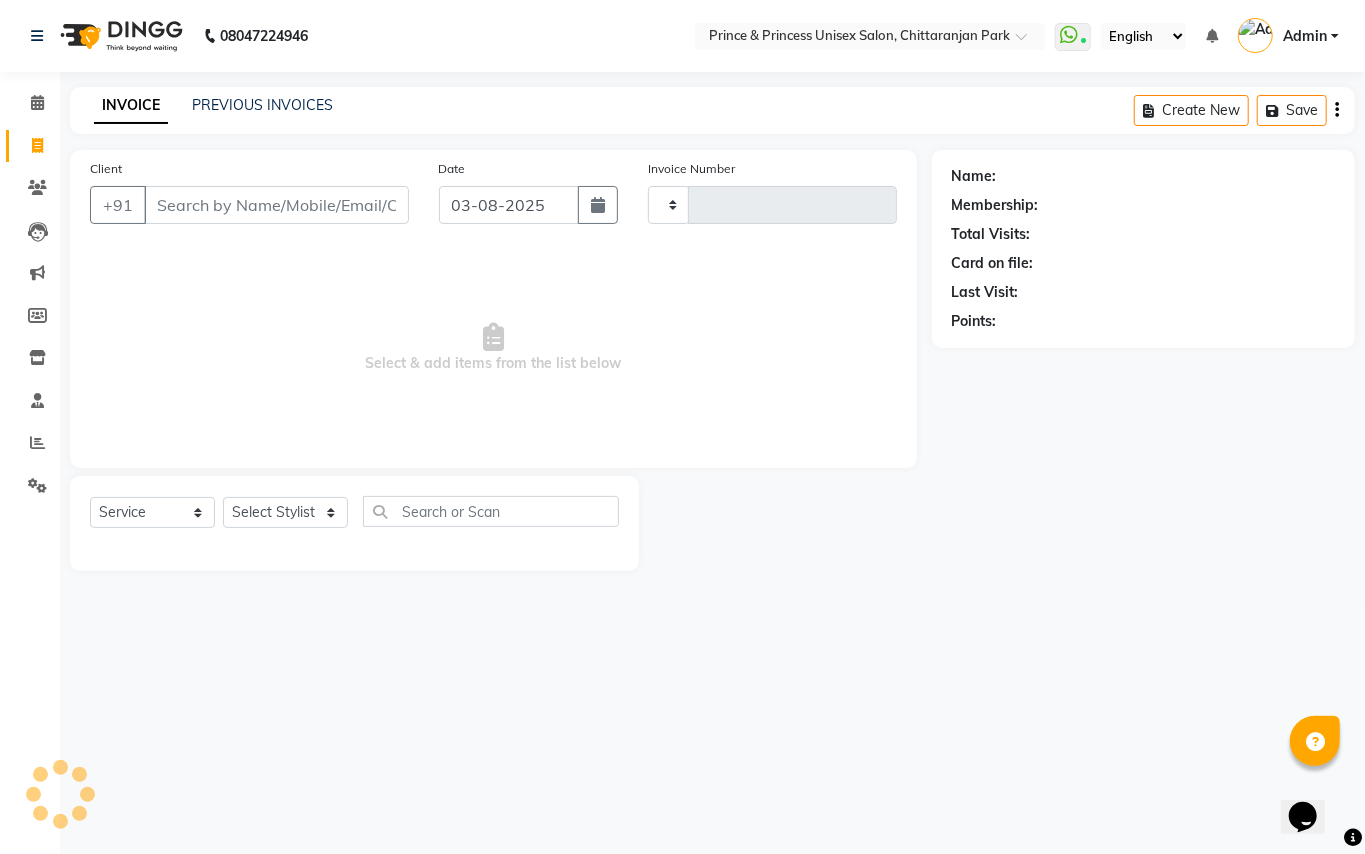 click on "Client" at bounding box center [276, 205] 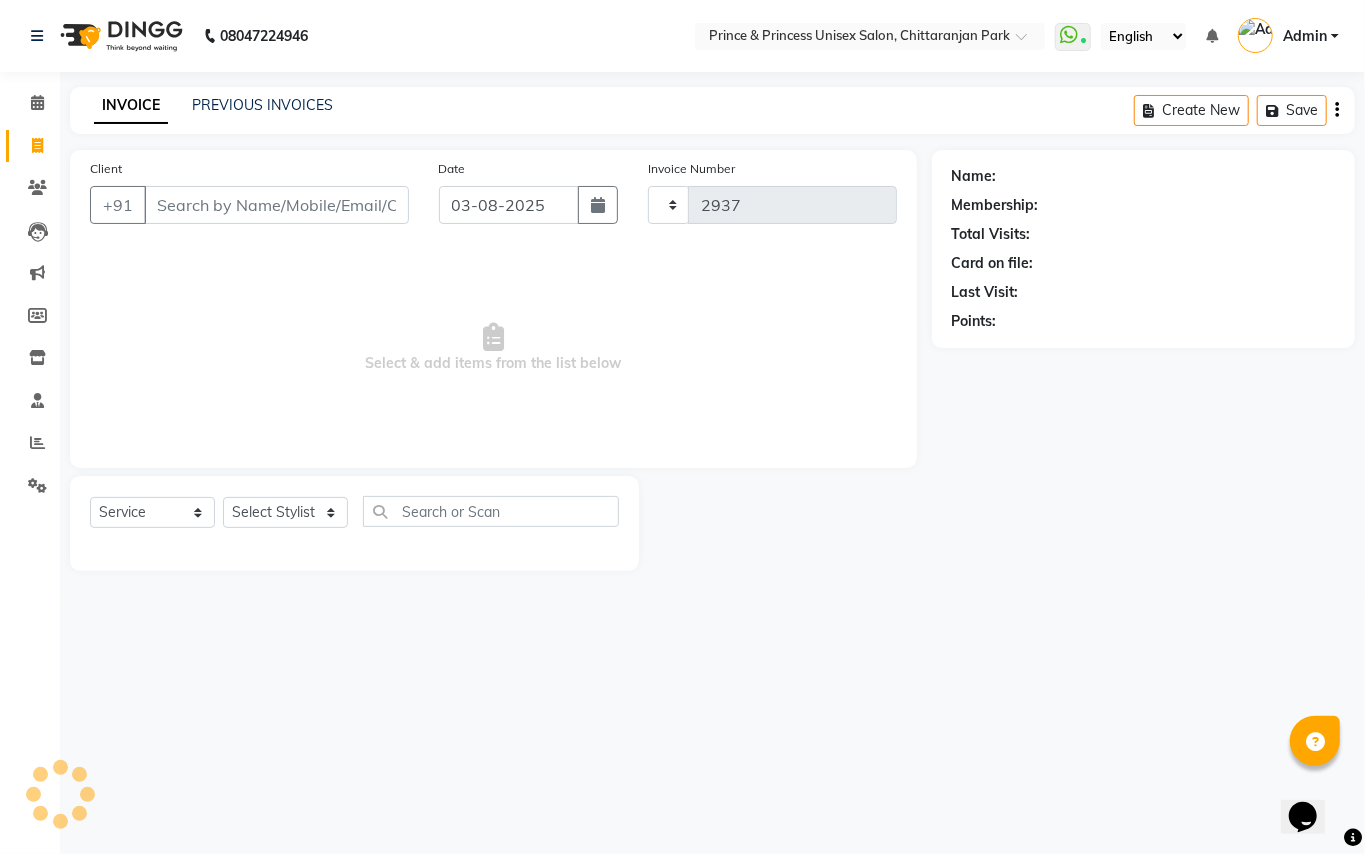 select on "3760" 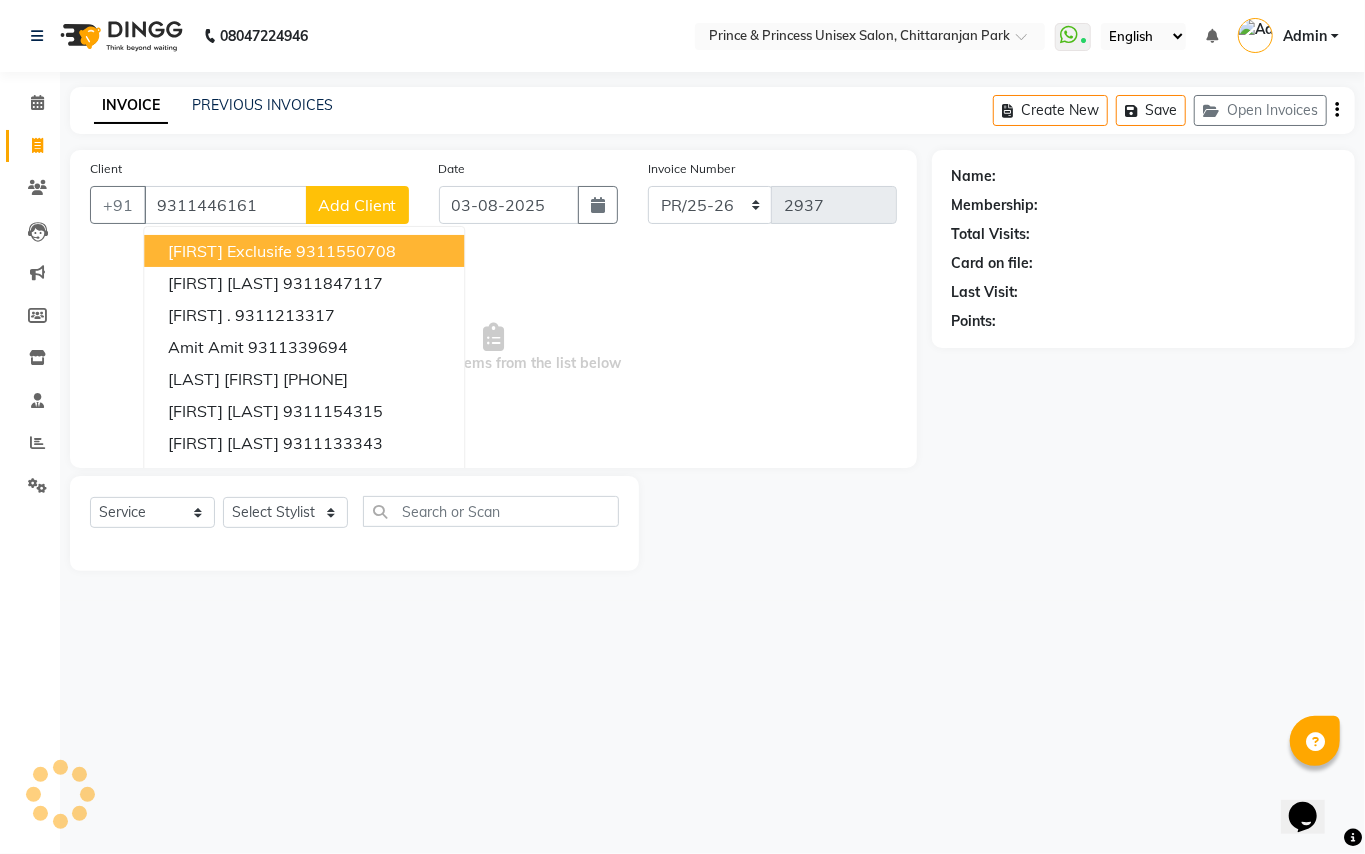 type on "9311446161" 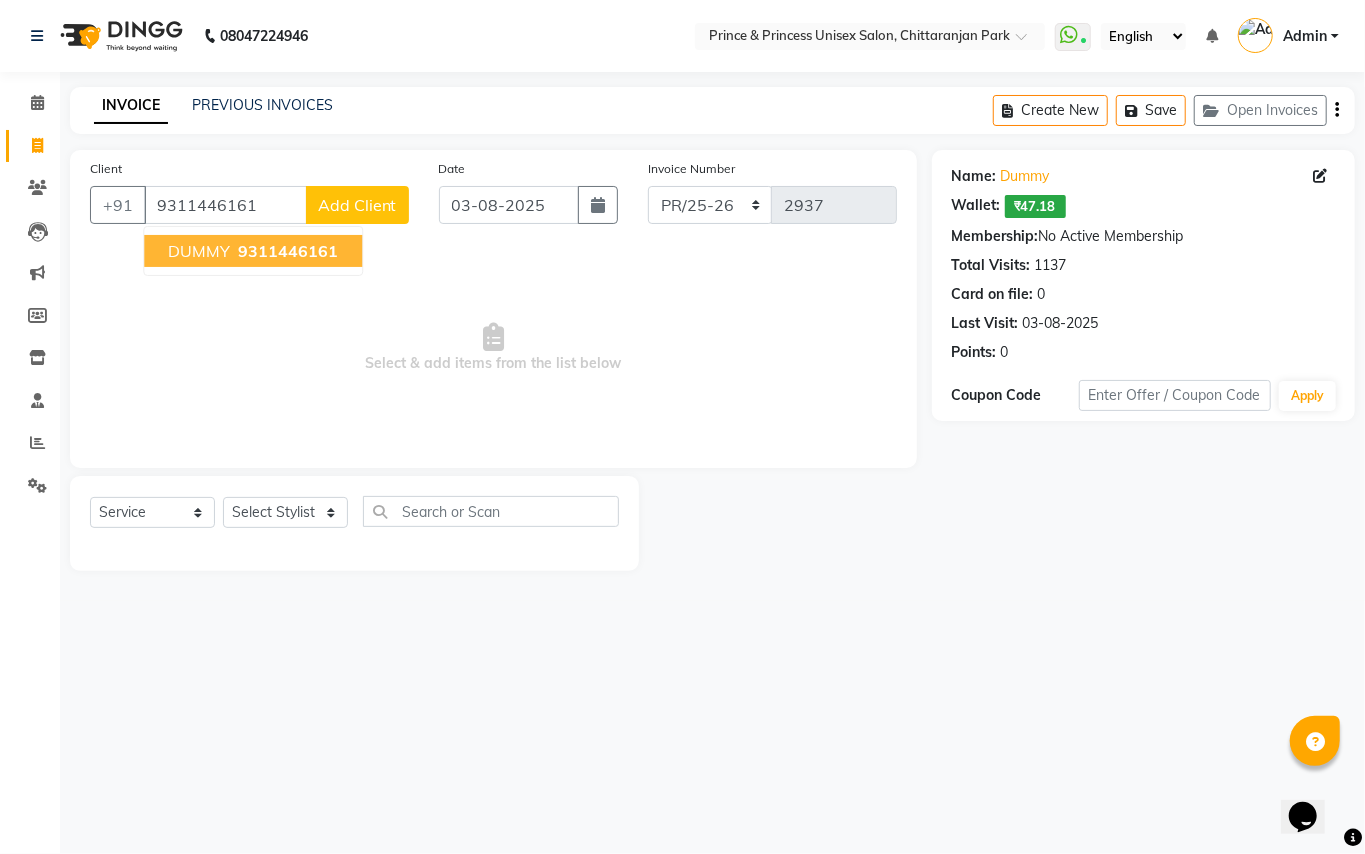 click on "9311446161" at bounding box center [286, 251] 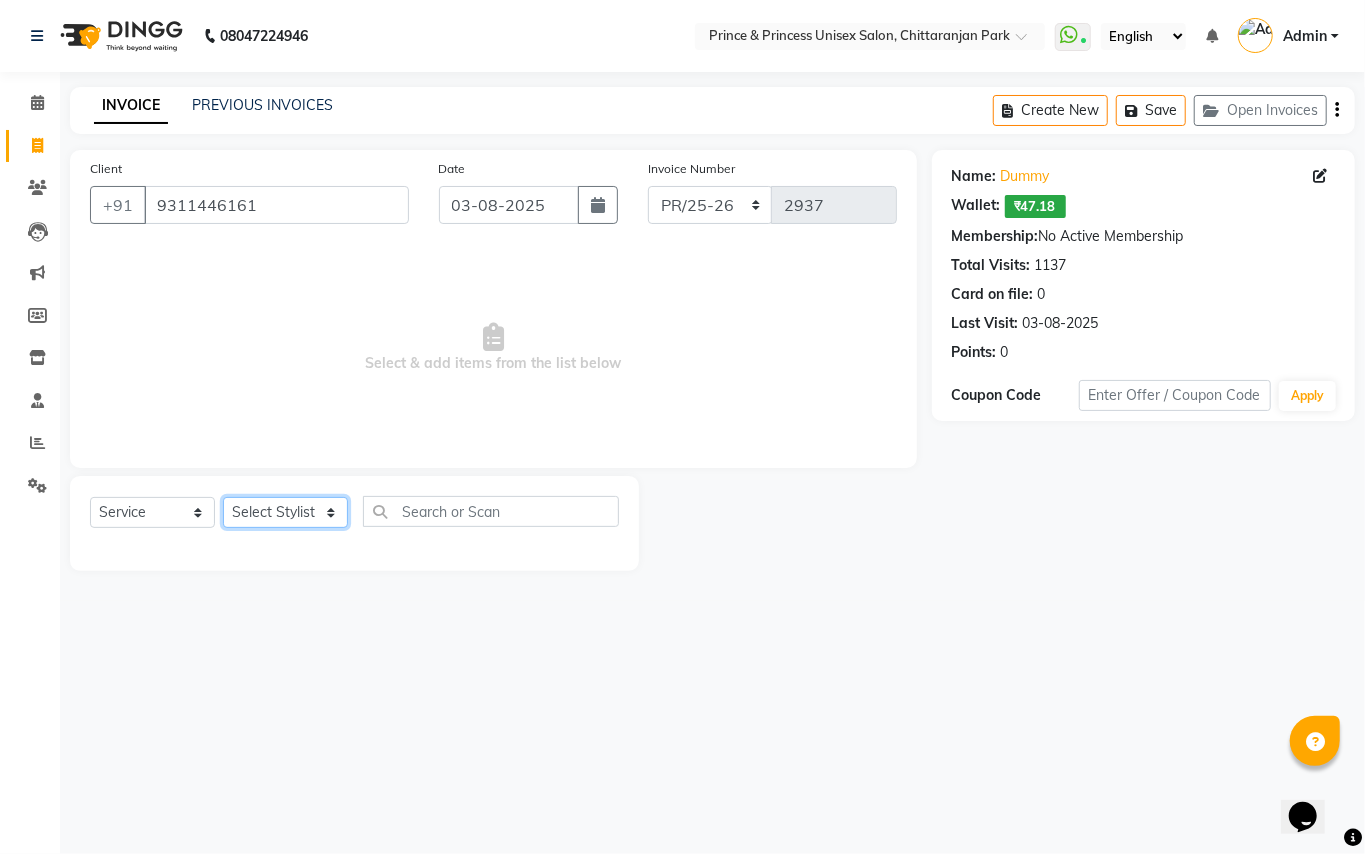 click on "Select Stylist ABHISHEK AJEET AJEET NEW ARUN ASLAM CHANDAN GUDDU MAHESH MANI MEENAKSHI MONU PINKI RAHUL RISHI SANDEEP SONIYA TABASSUM XYZ" 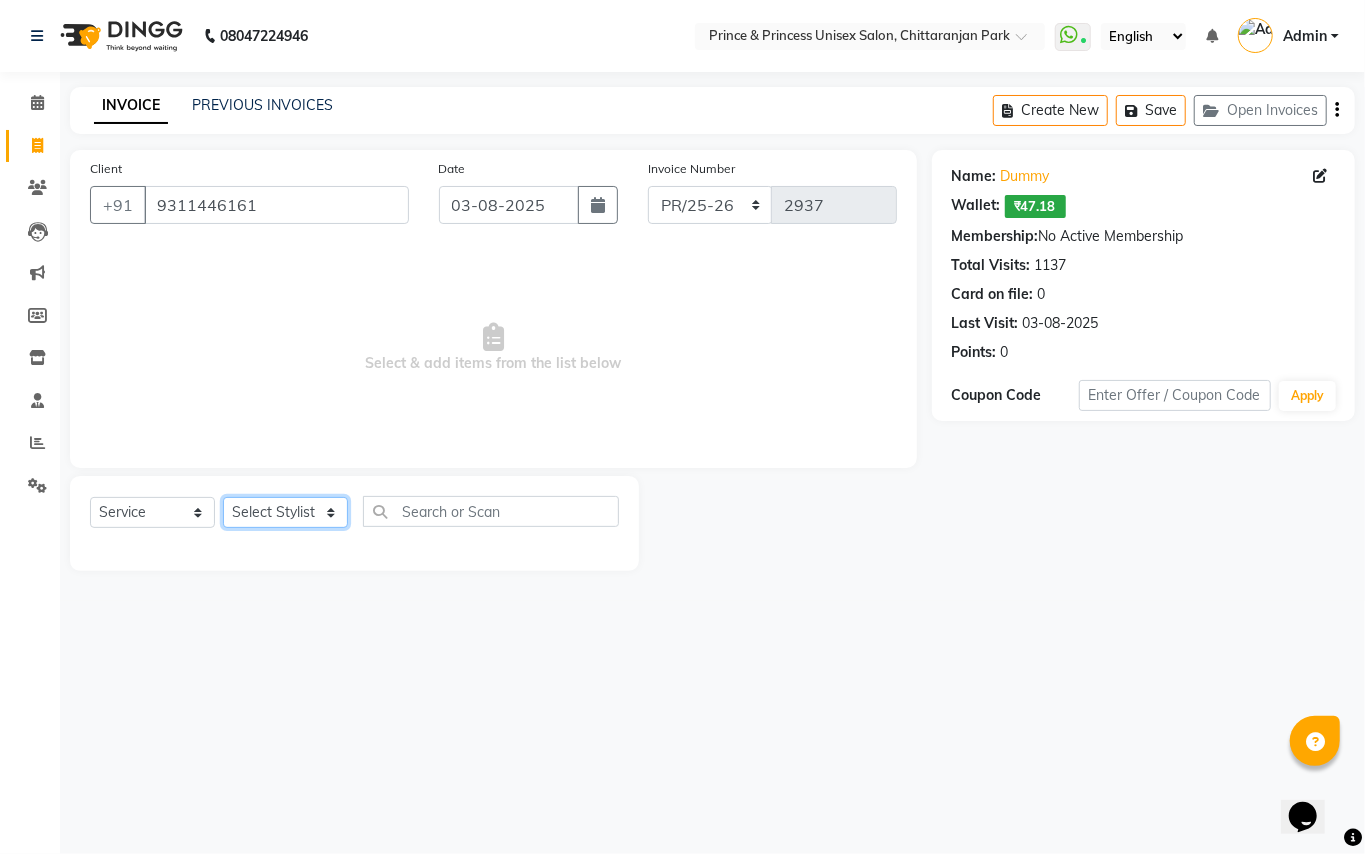 select on "47196" 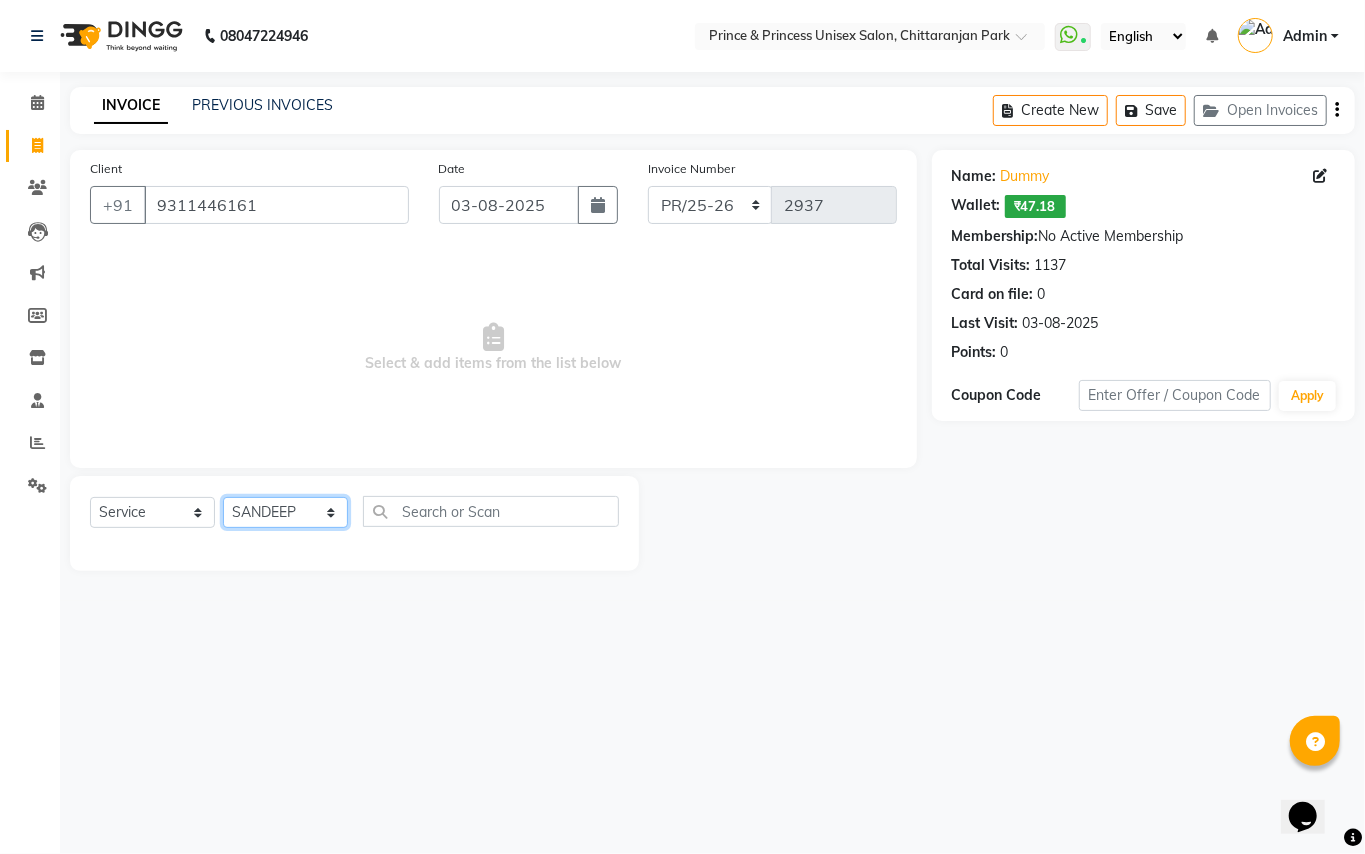 drag, startPoint x: 281, startPoint y: 518, endPoint x: 430, endPoint y: 508, distance: 149.33519 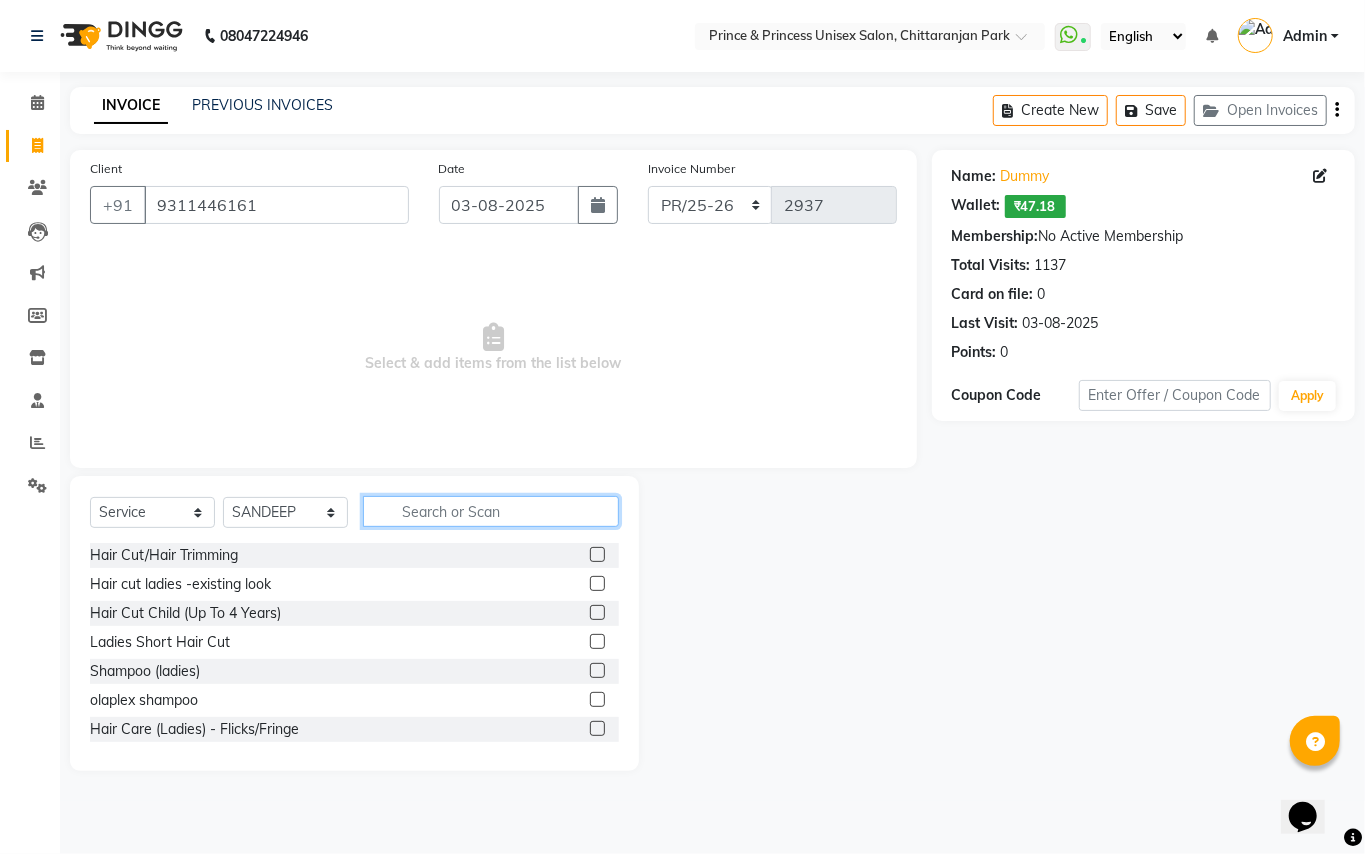 click 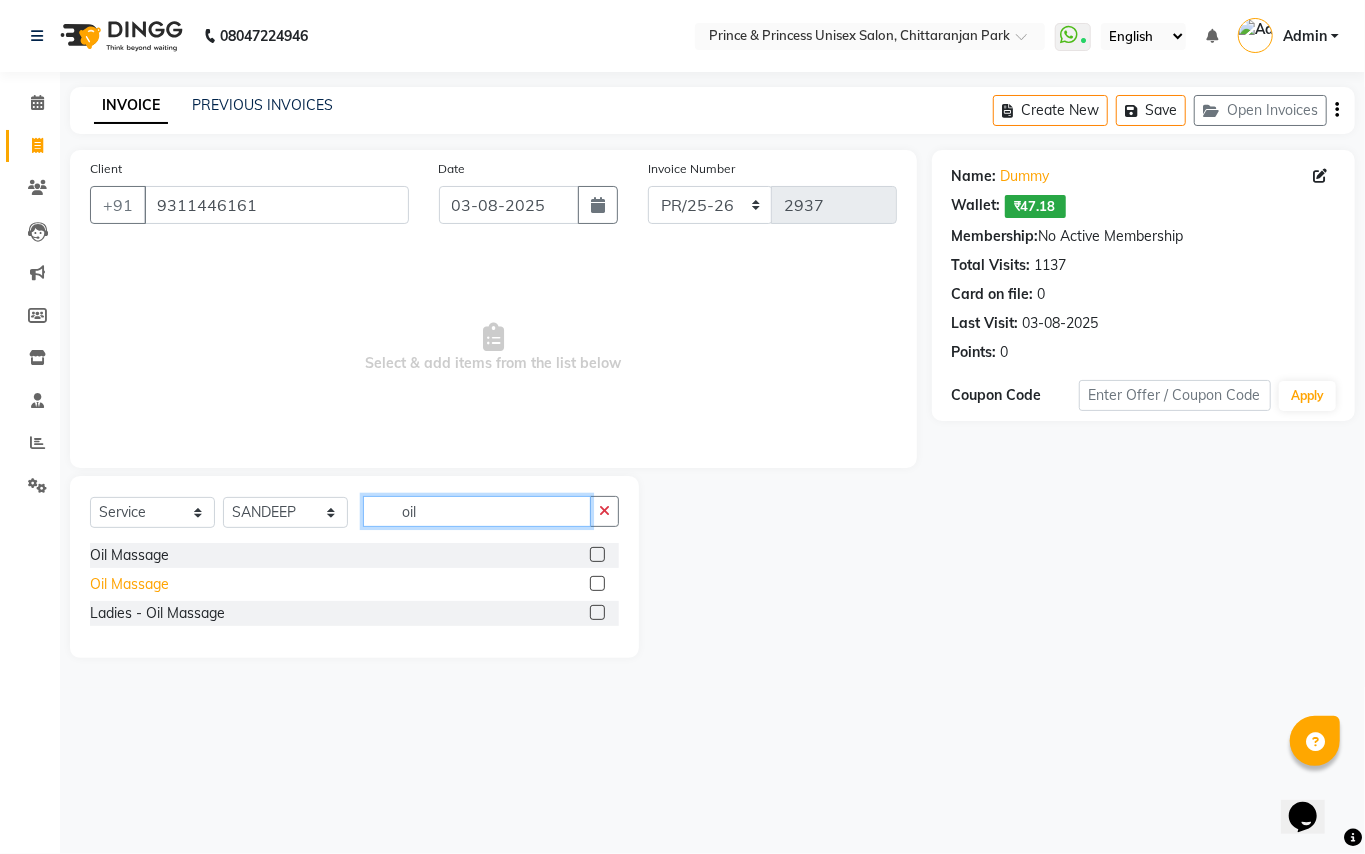 type on "oil" 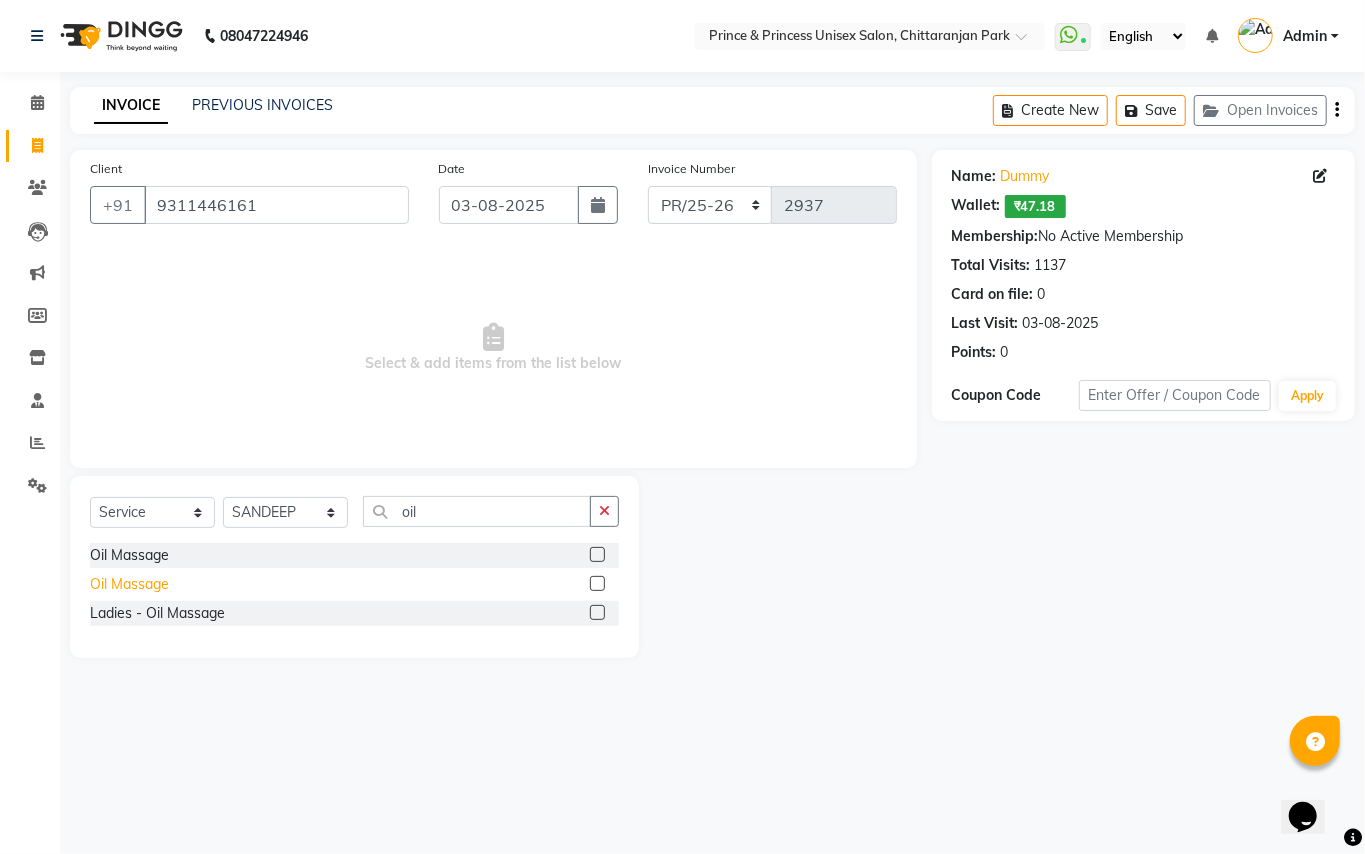 click on "Oil Massage" 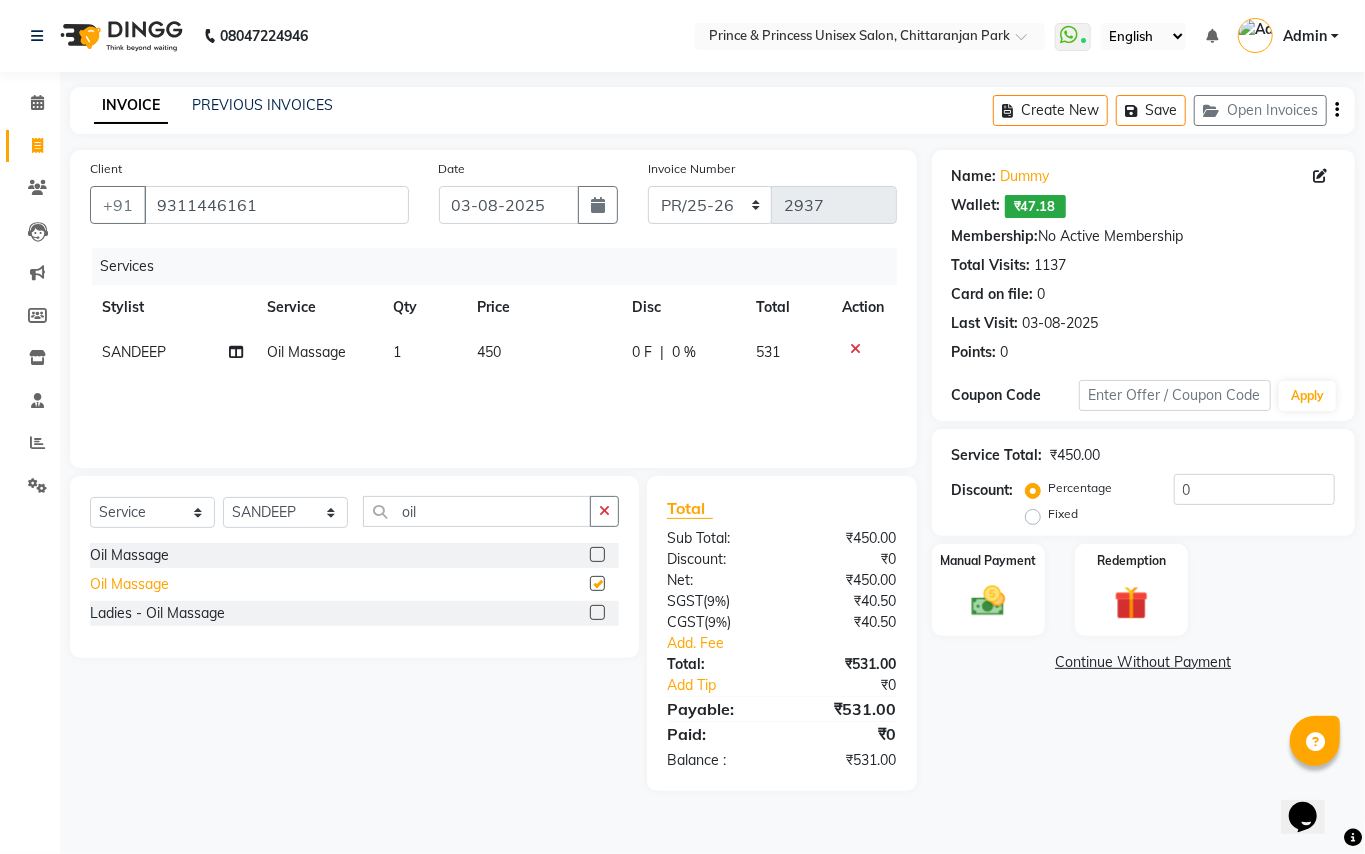 checkbox on "false" 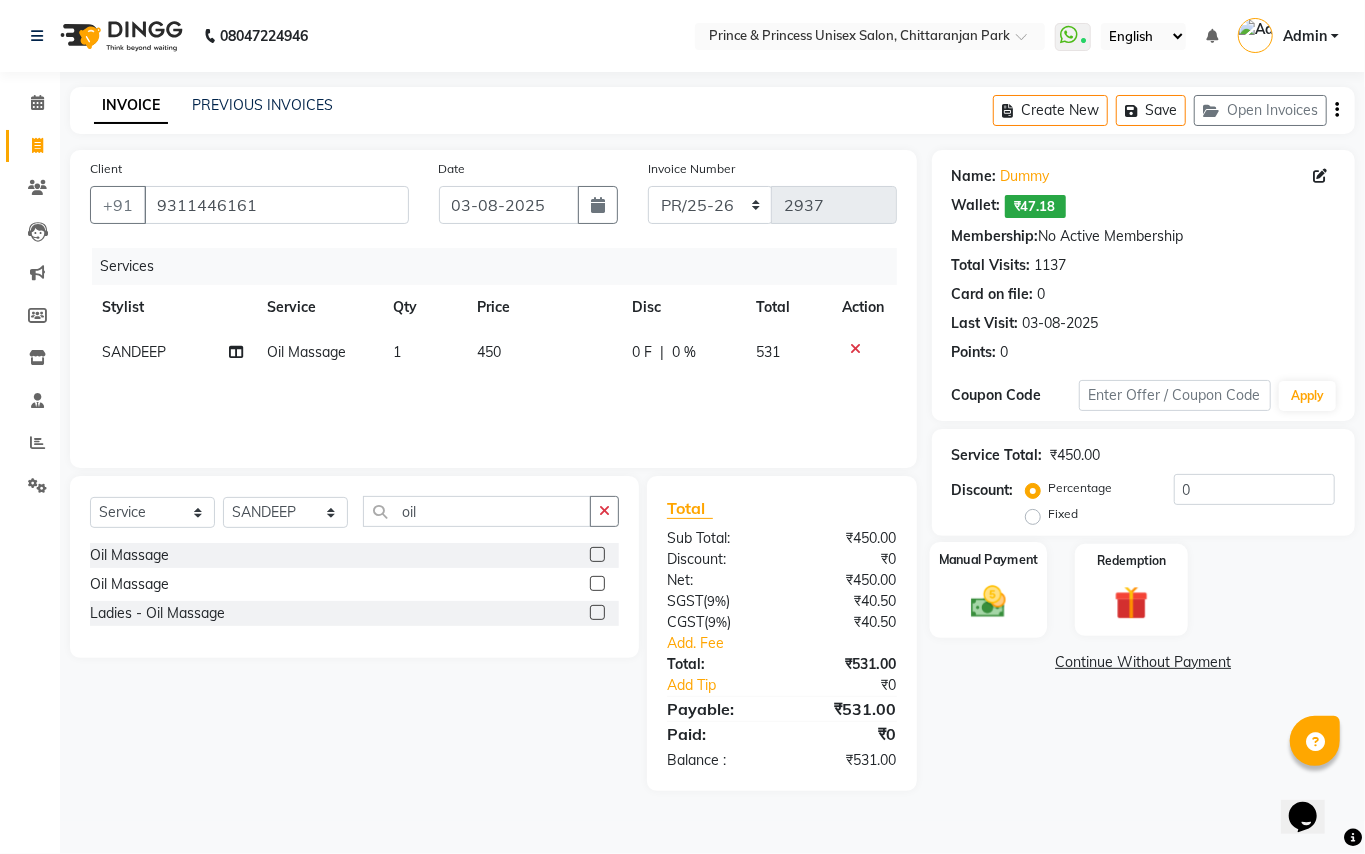 click 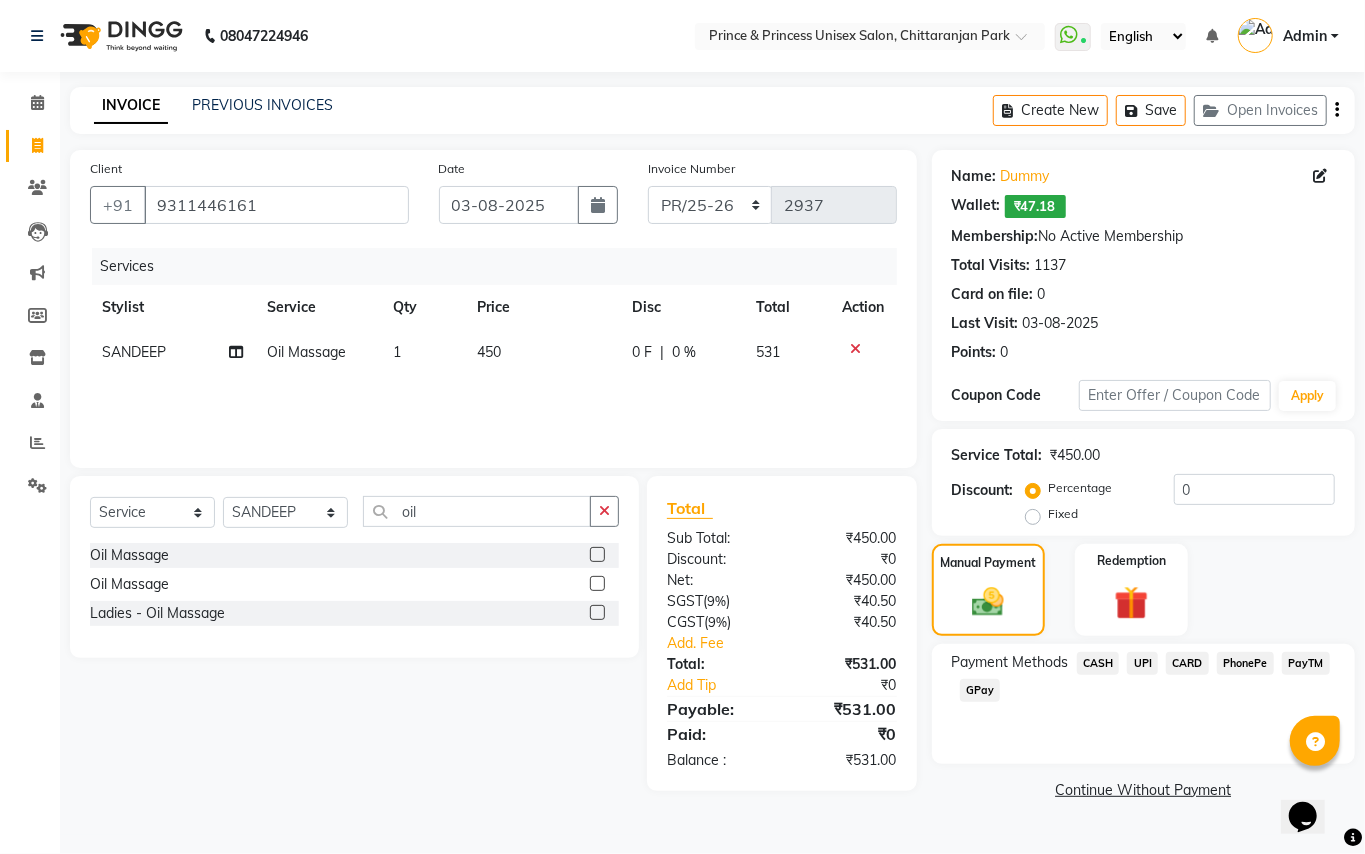 click on "CASH" 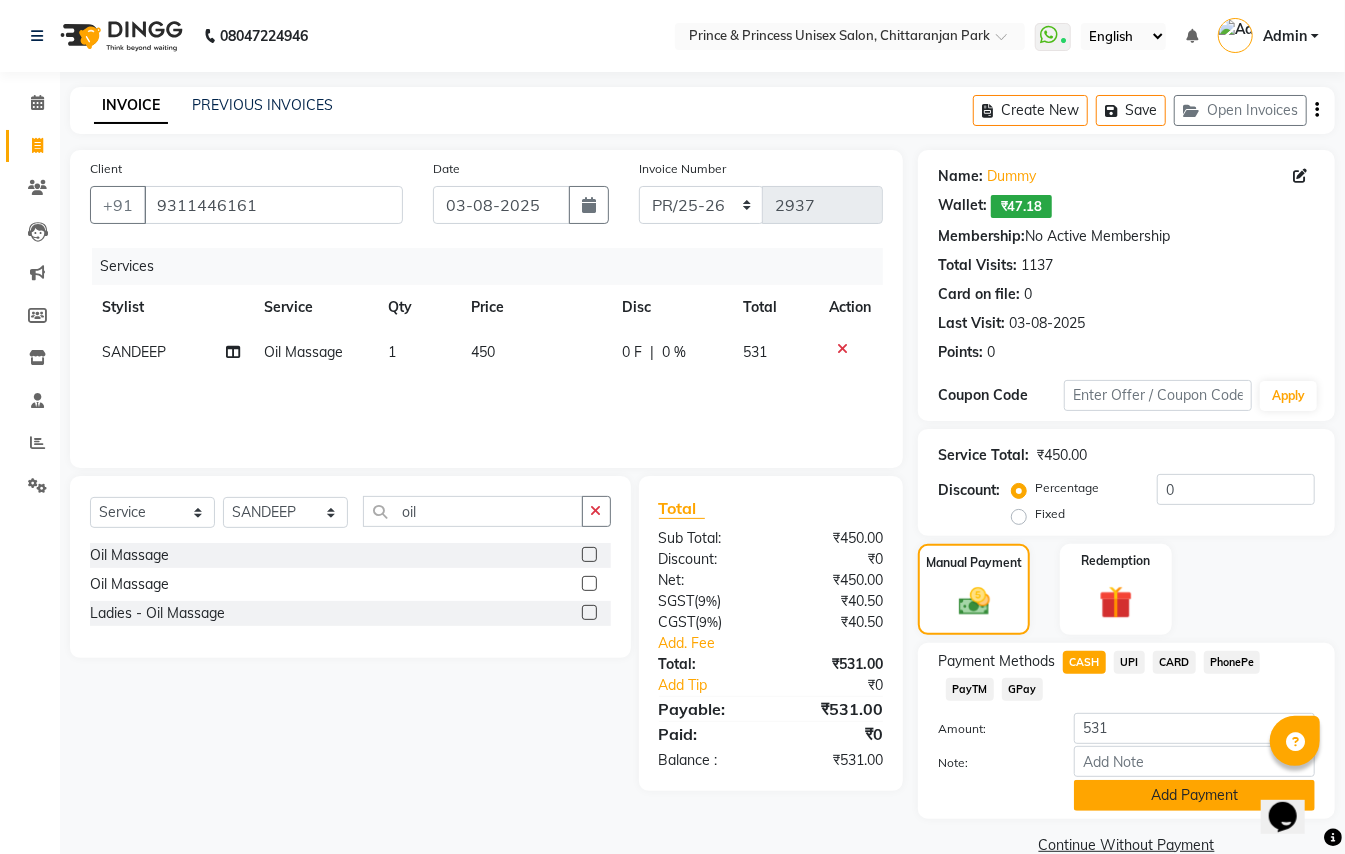 click on "Add Payment" 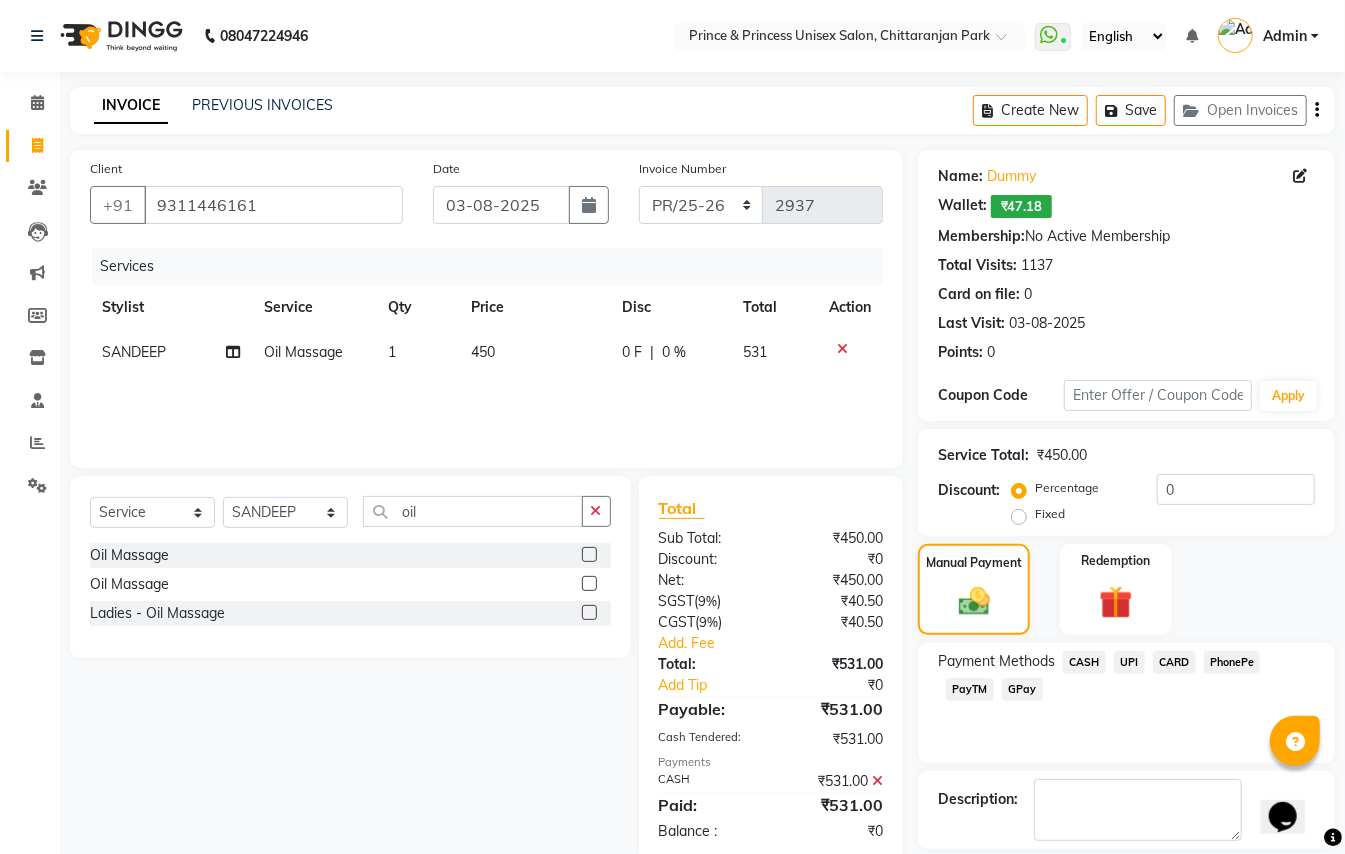 scroll, scrollTop: 94, scrollLeft: 0, axis: vertical 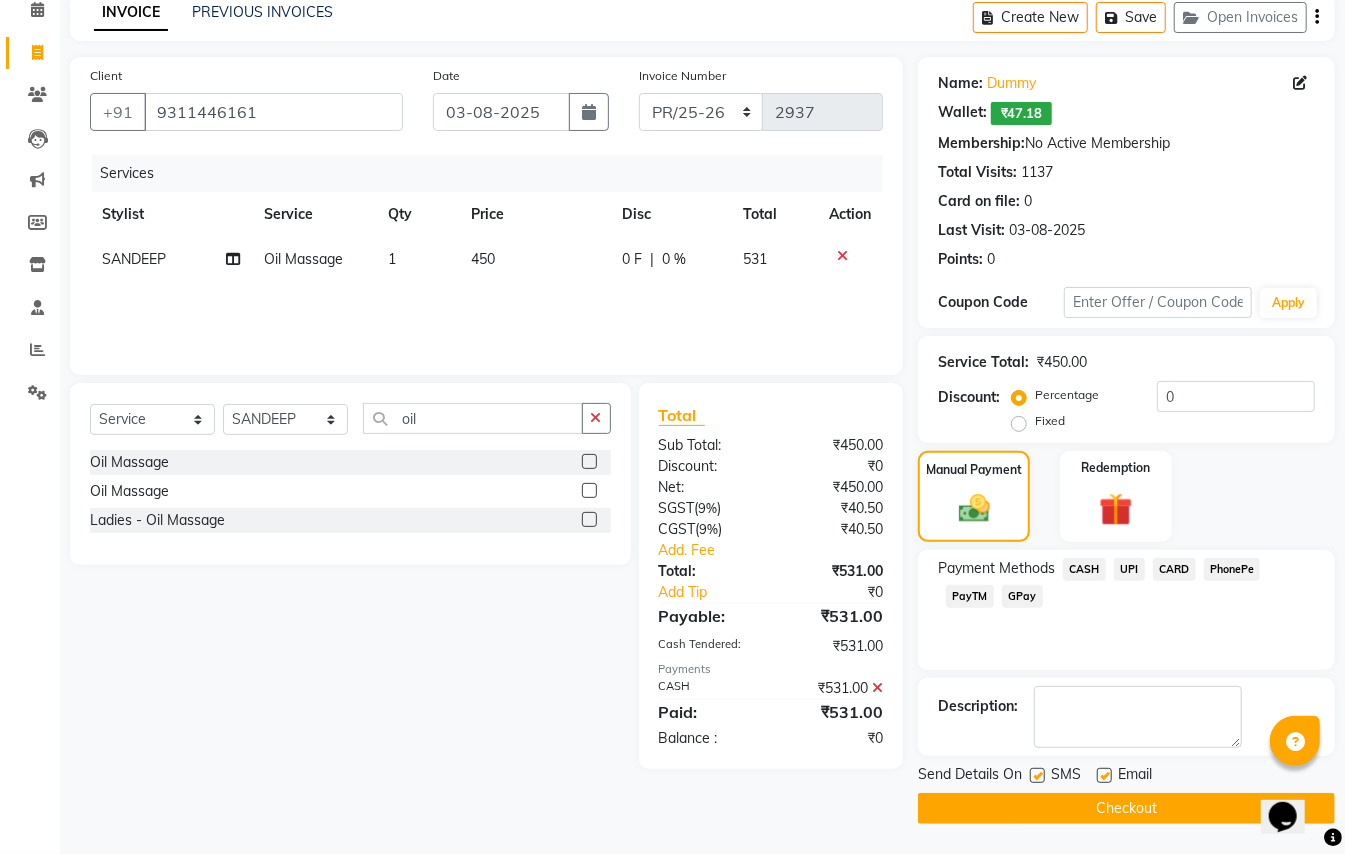 click on "Checkout" 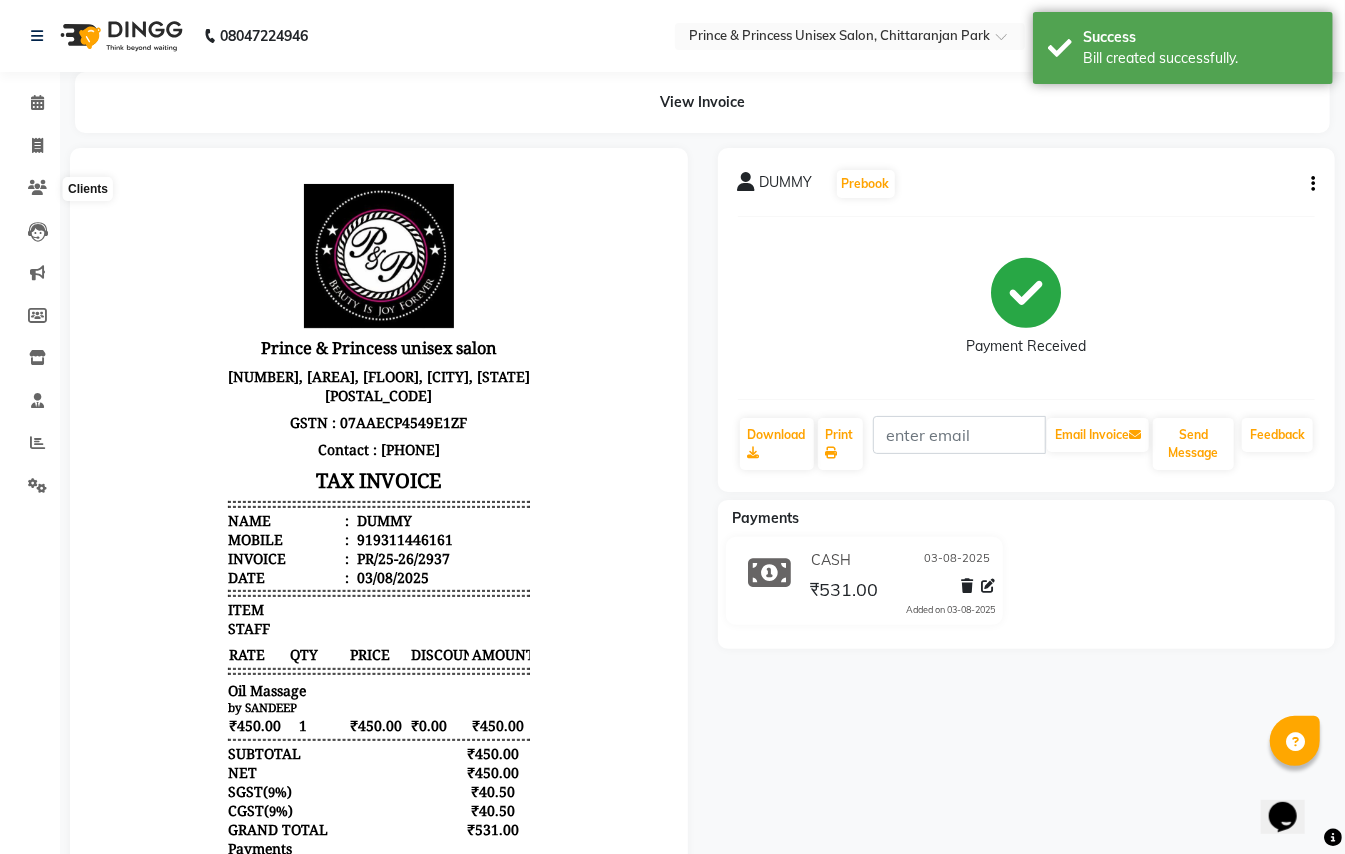 scroll, scrollTop: 0, scrollLeft: 0, axis: both 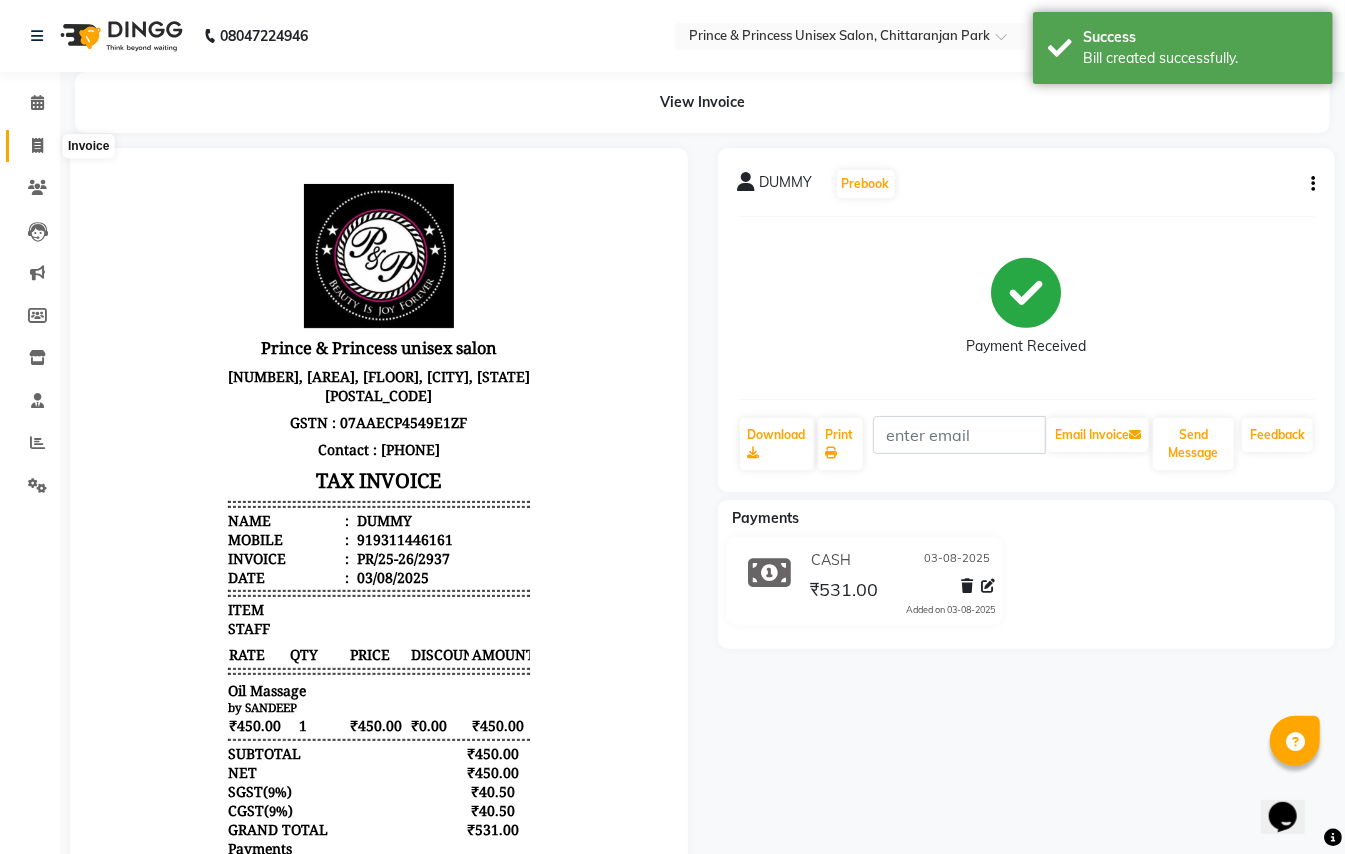 click 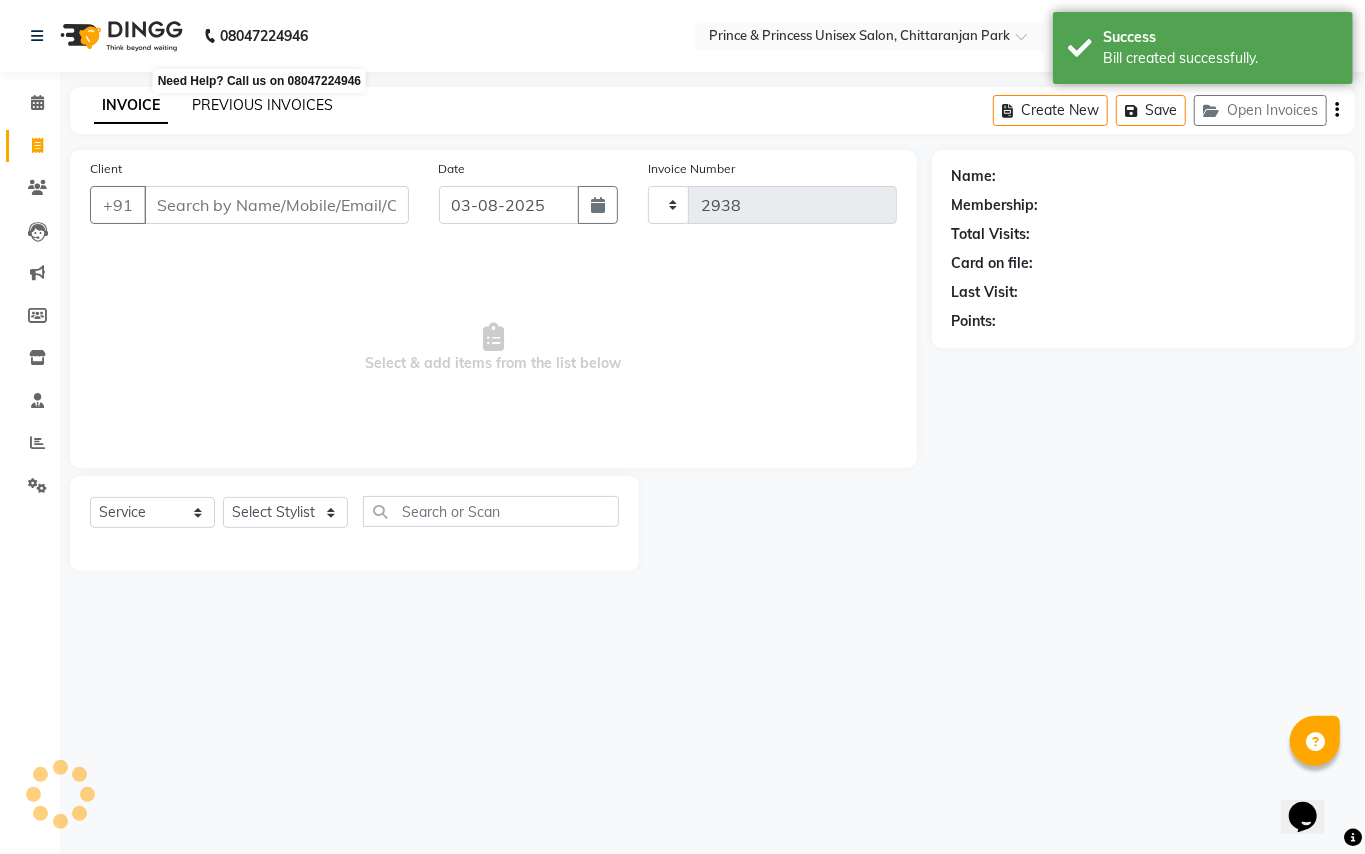 click on "PREVIOUS INVOICES" 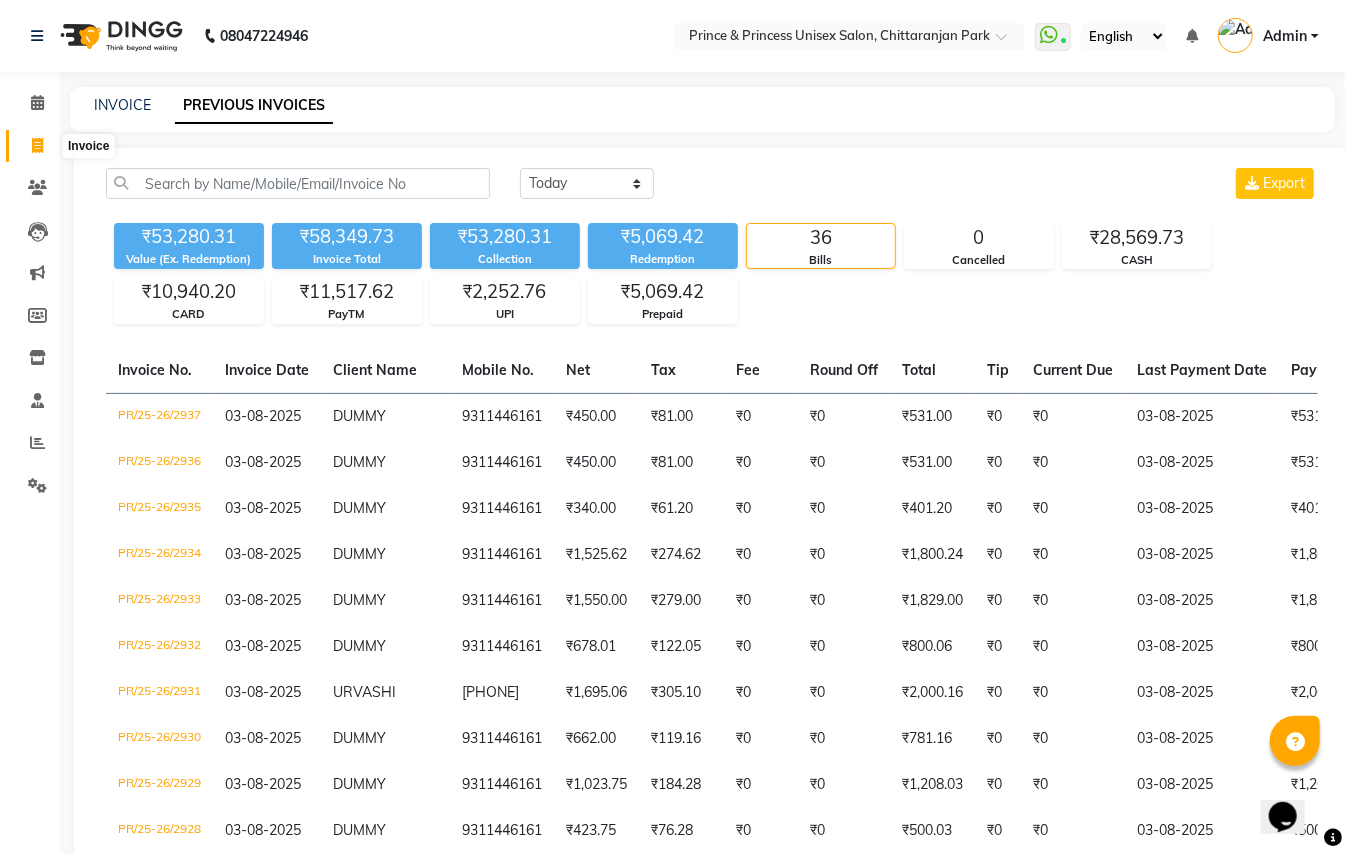 click 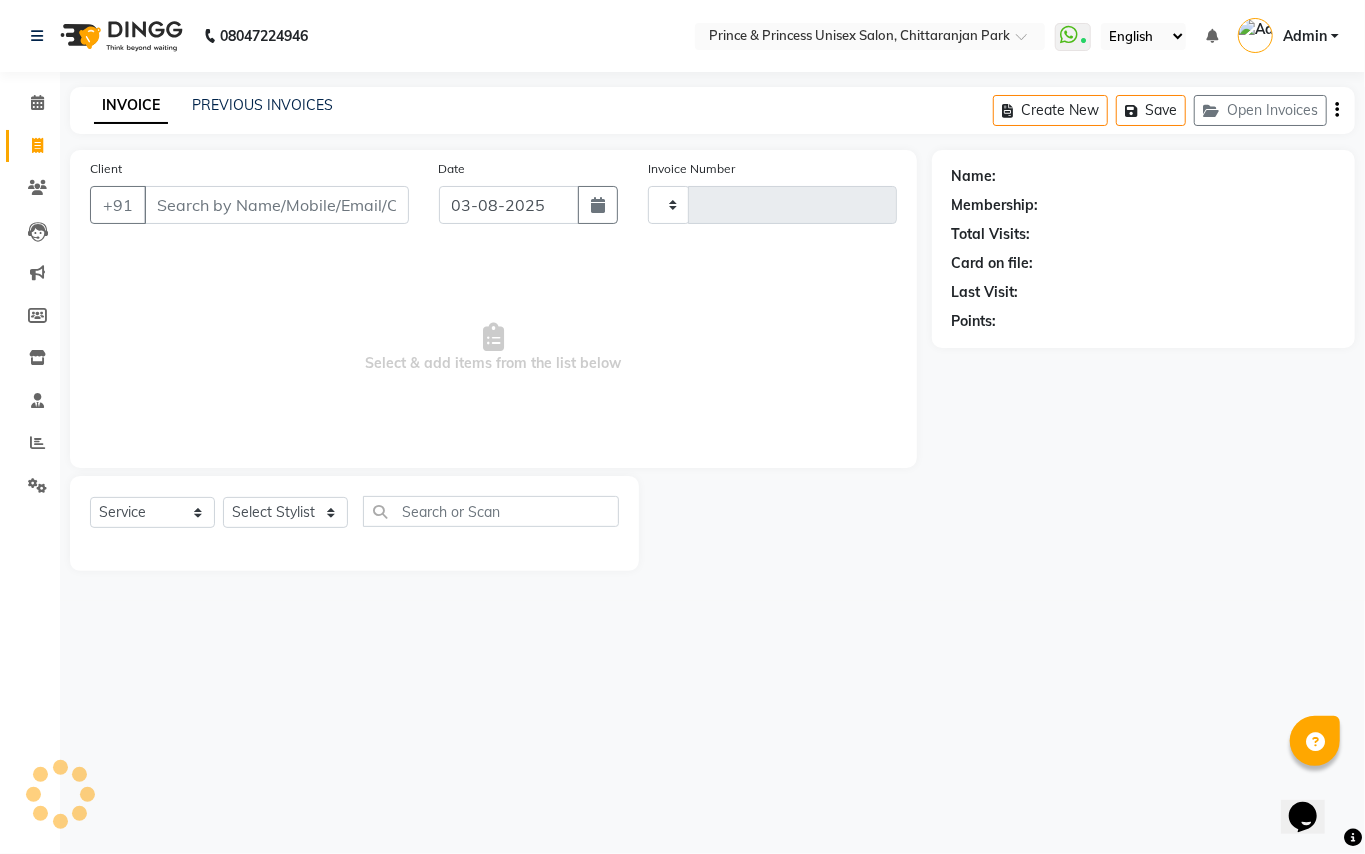 type on "2938" 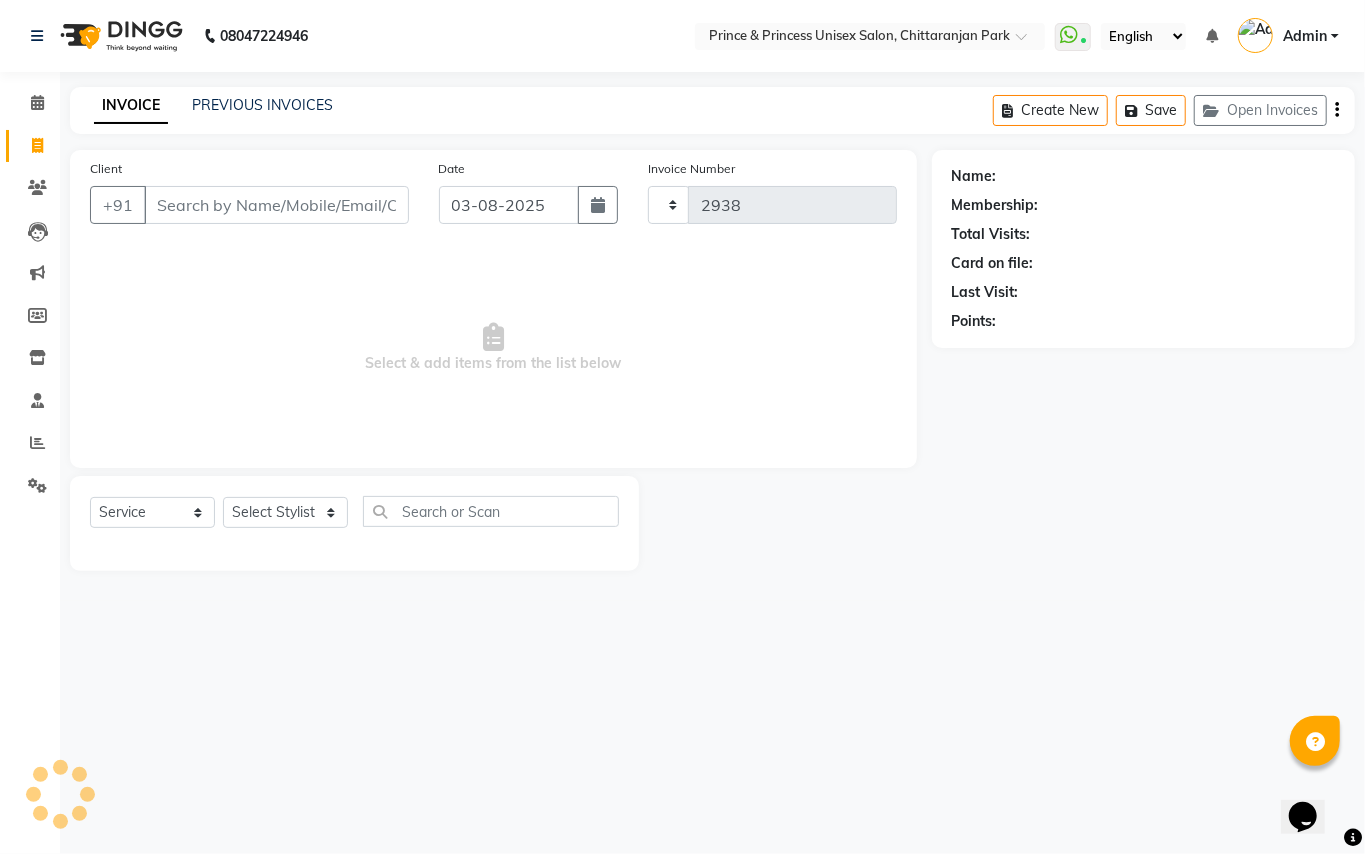 select on "3760" 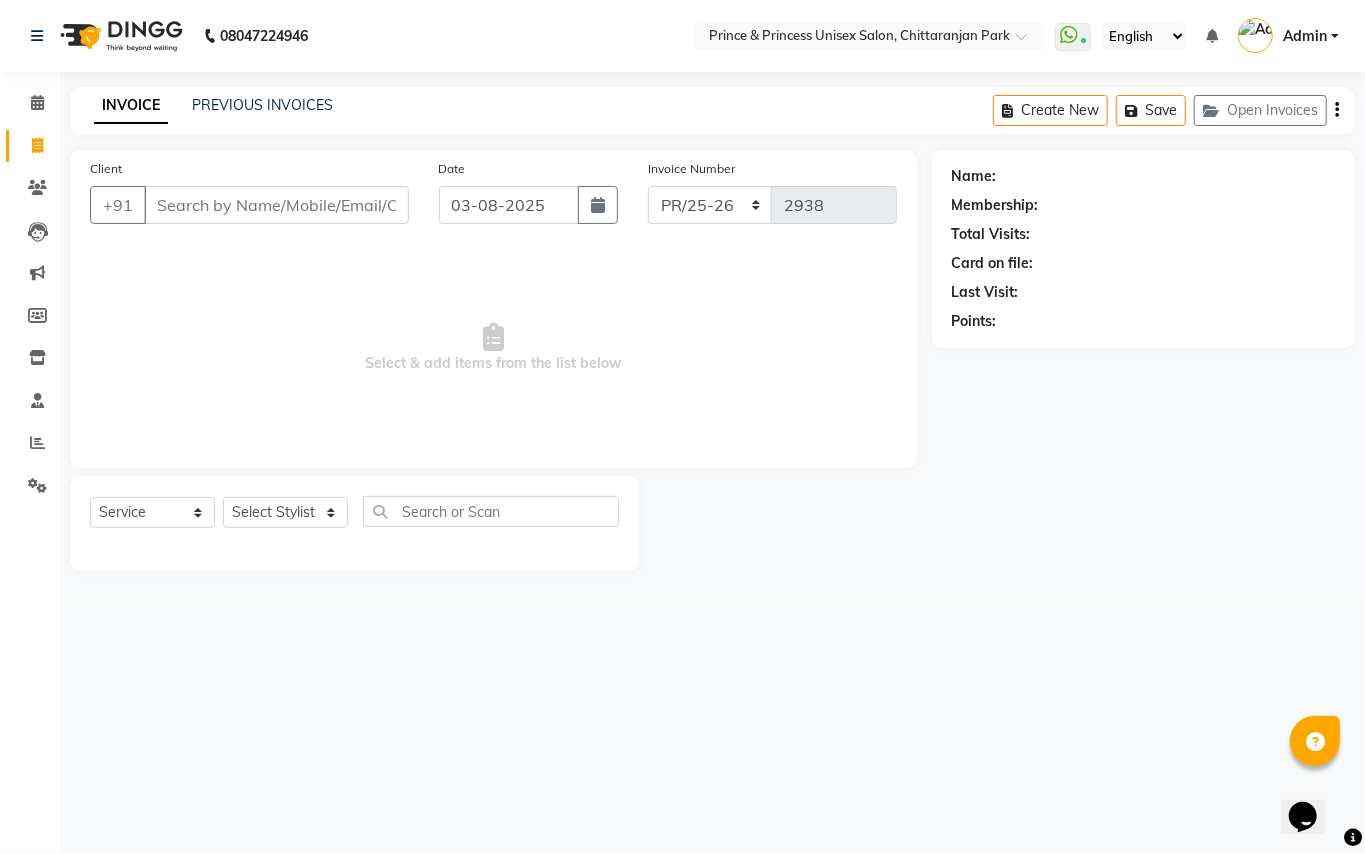 click on "Client" at bounding box center [276, 205] 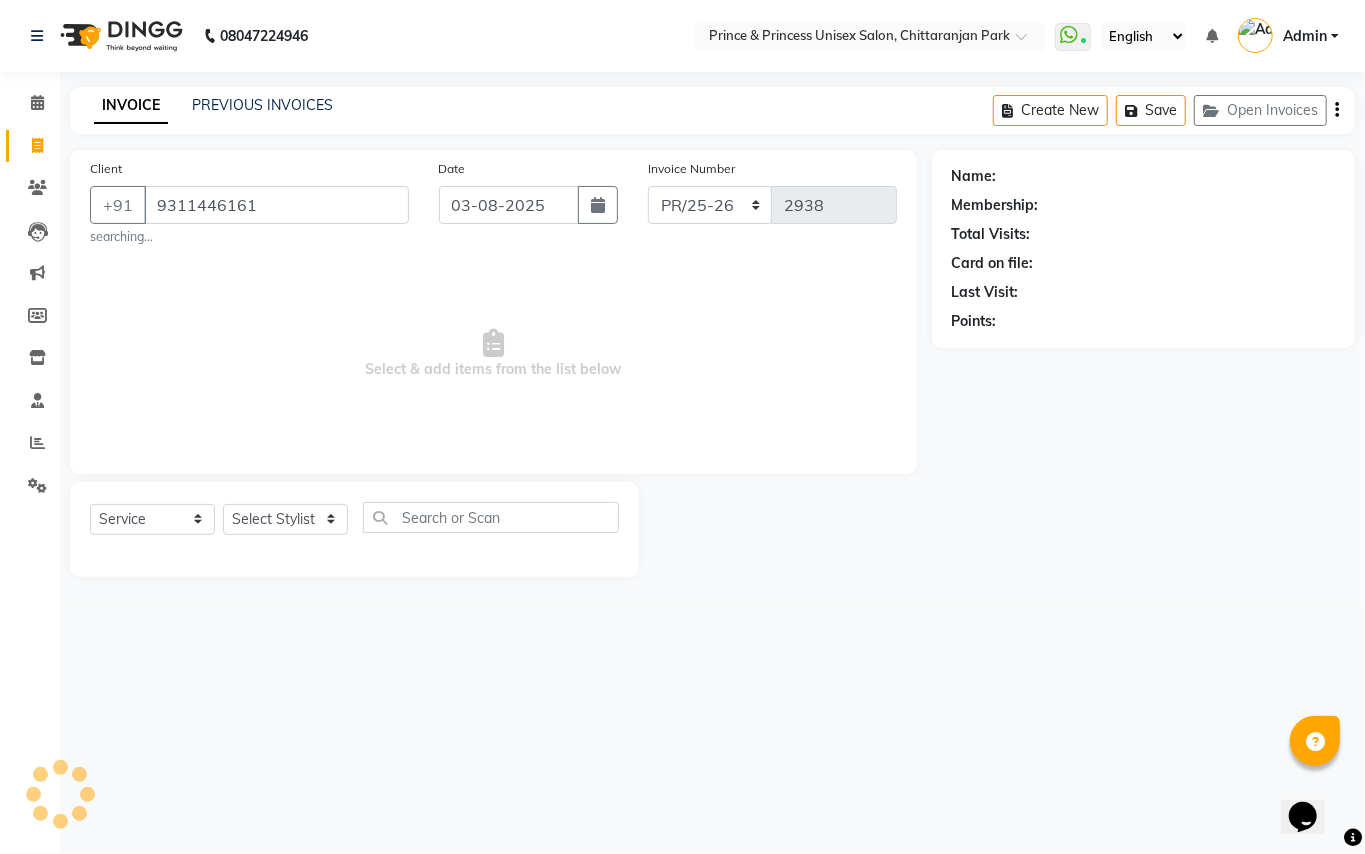 type on "9311446161" 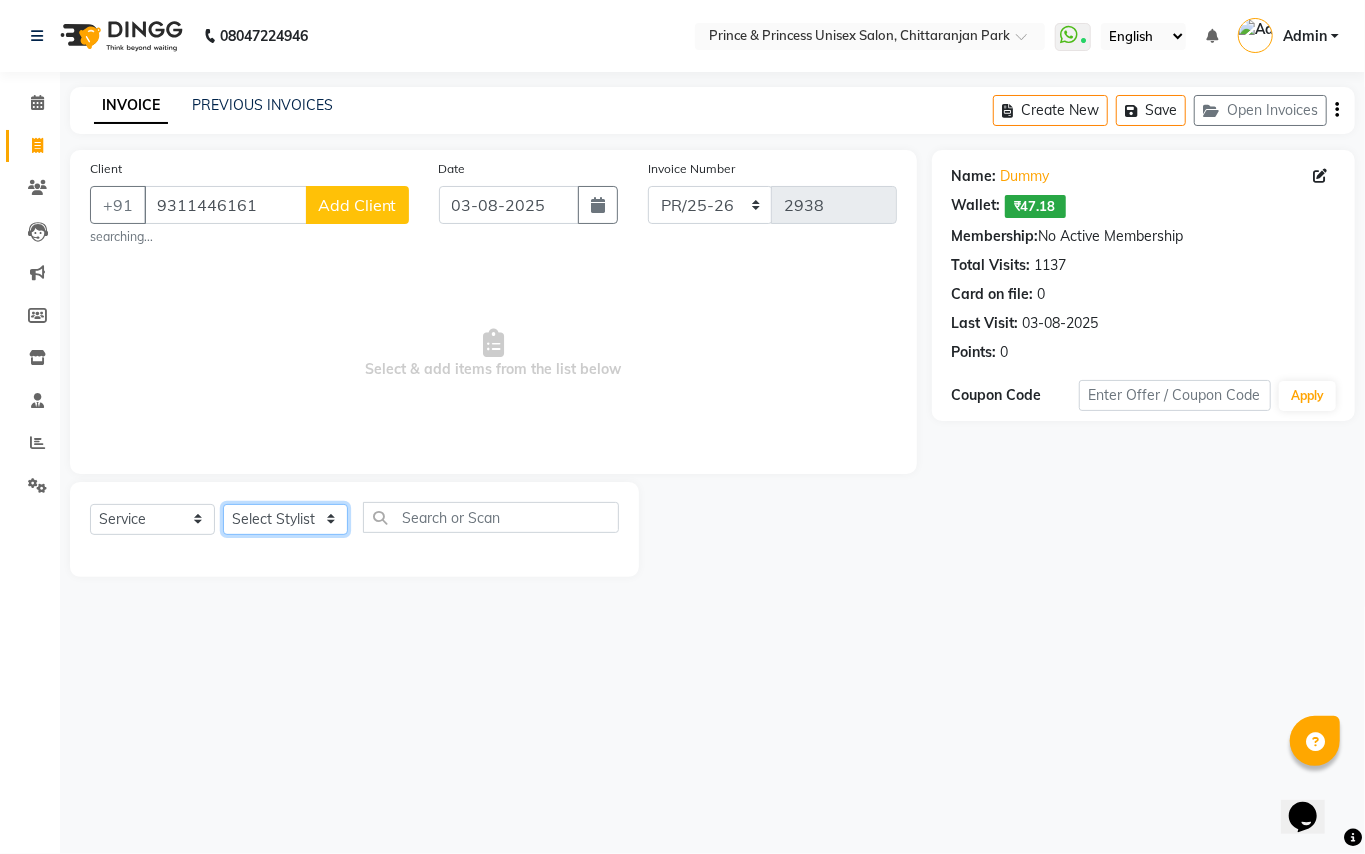 click on "Select Stylist ABHISHEK AJEET AJEET NEW ARUN ASLAM CHANDAN GUDDU MAHESH MANI MEENAKSHI MONU PINKI RAHUL RISHI SANDEEP SONIYA TABASSUM XYZ" 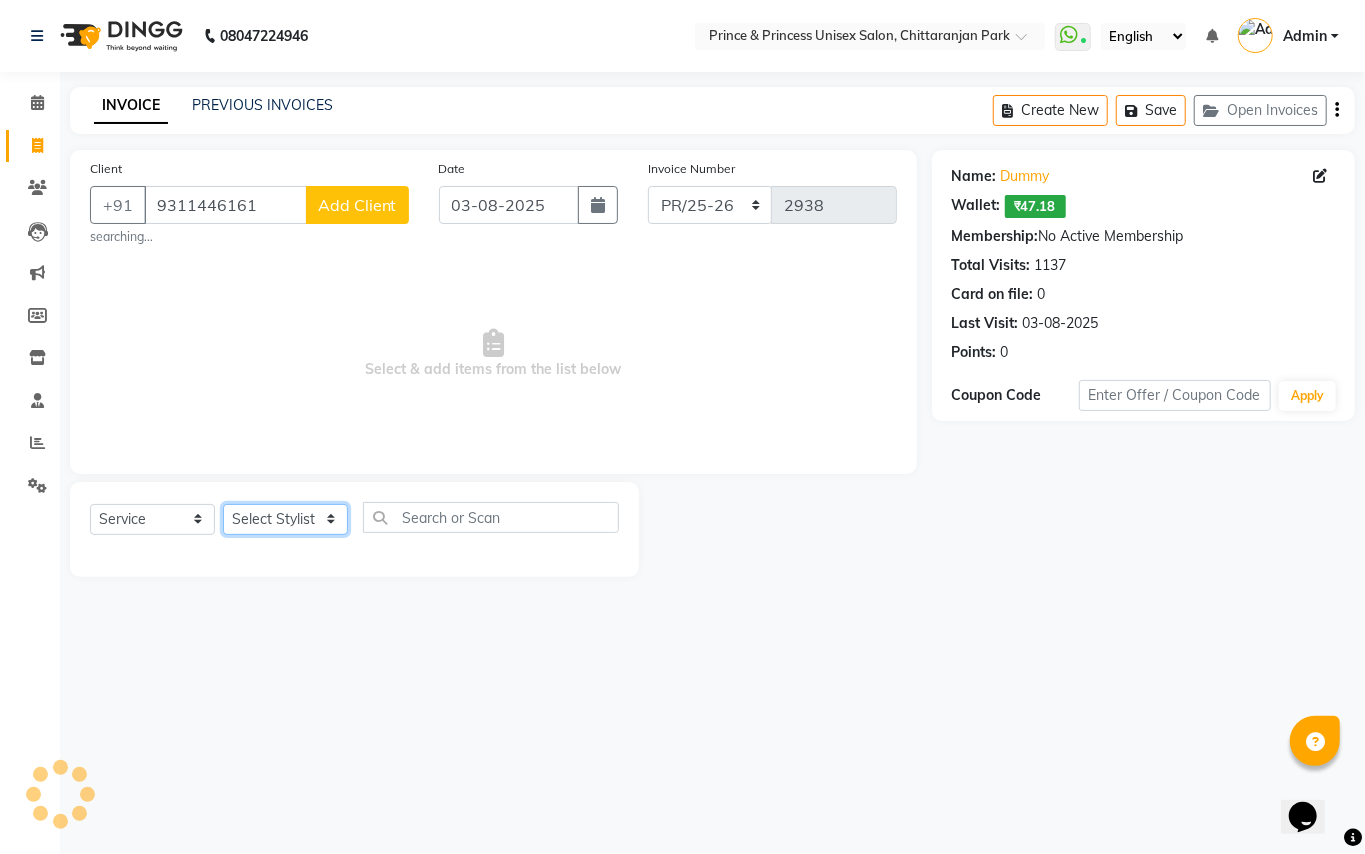 select on "63056" 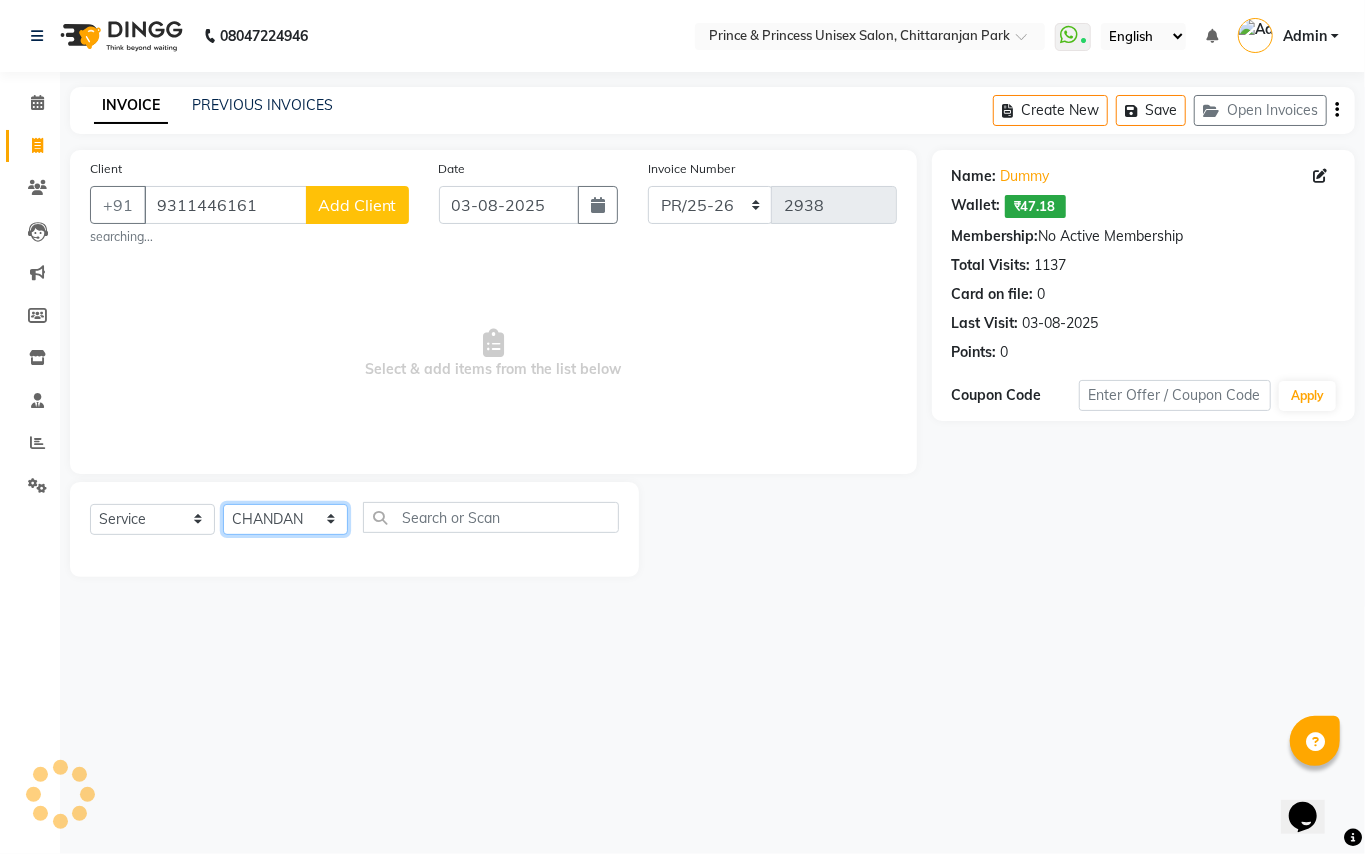 click on "Select Stylist ABHISHEK AJEET AJEET NEW ARUN ASLAM CHANDAN GUDDU MAHESH MANI MEENAKSHI MONU PINKI RAHUL RISHI SANDEEP SONIYA TABASSUM XYZ" 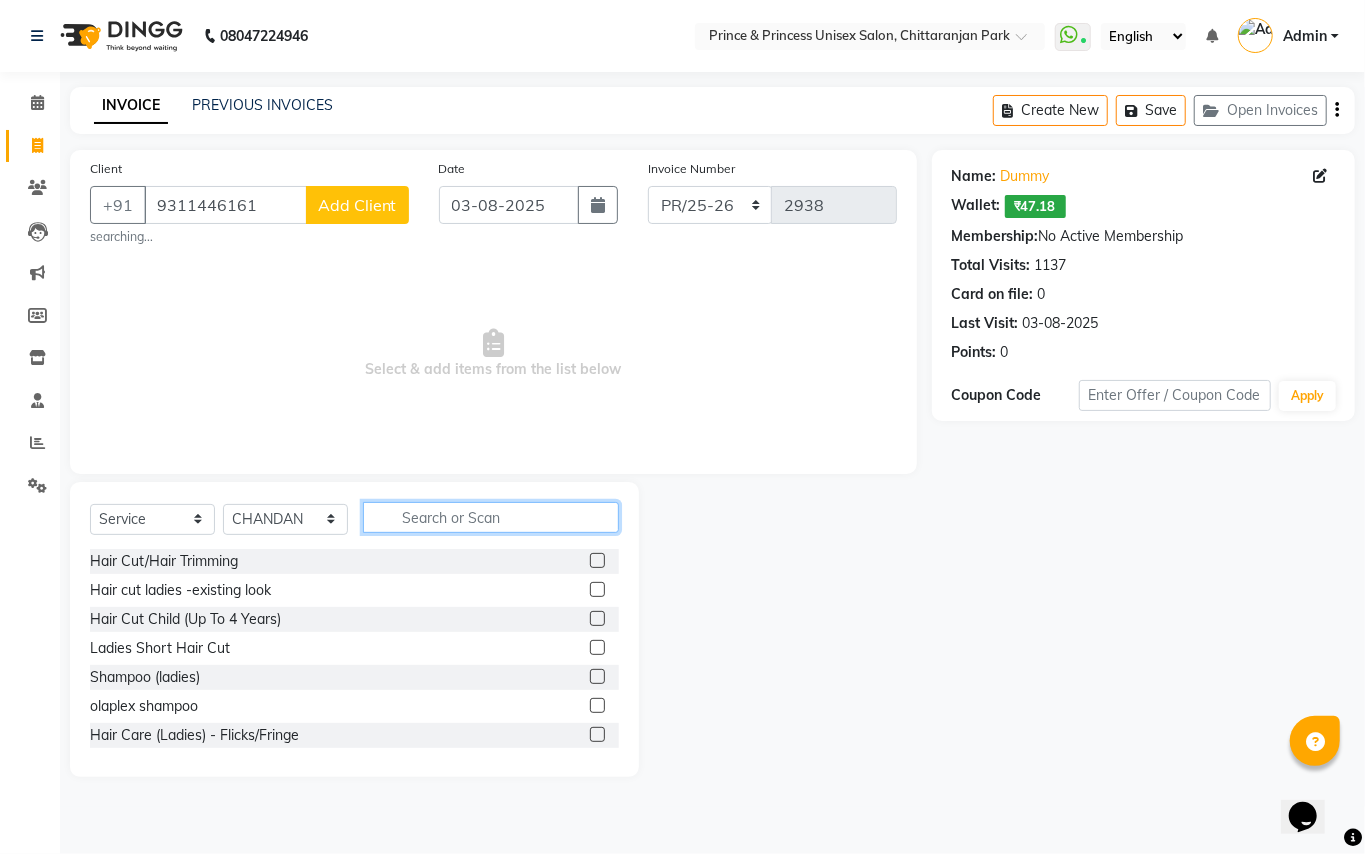 click 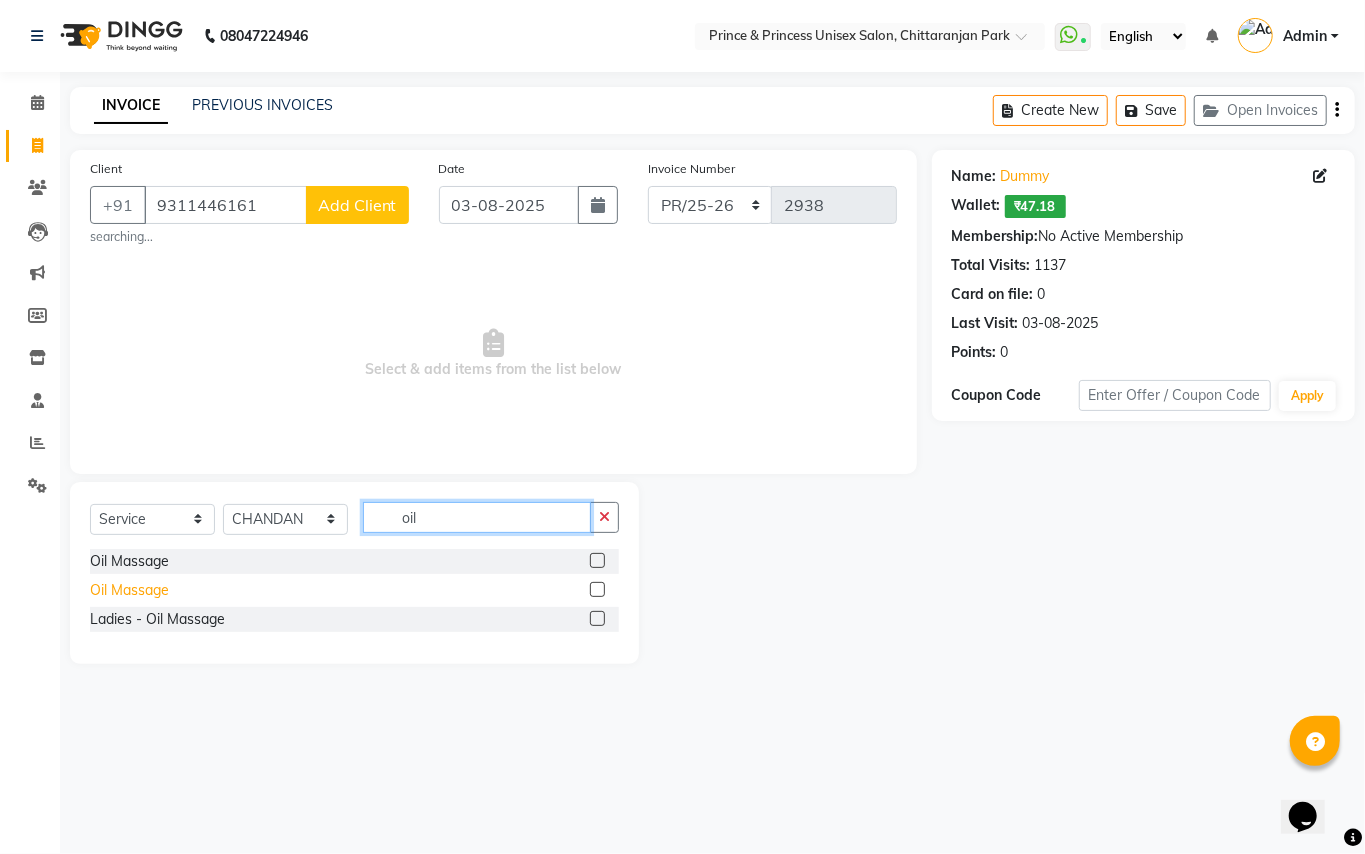 type on "oil" 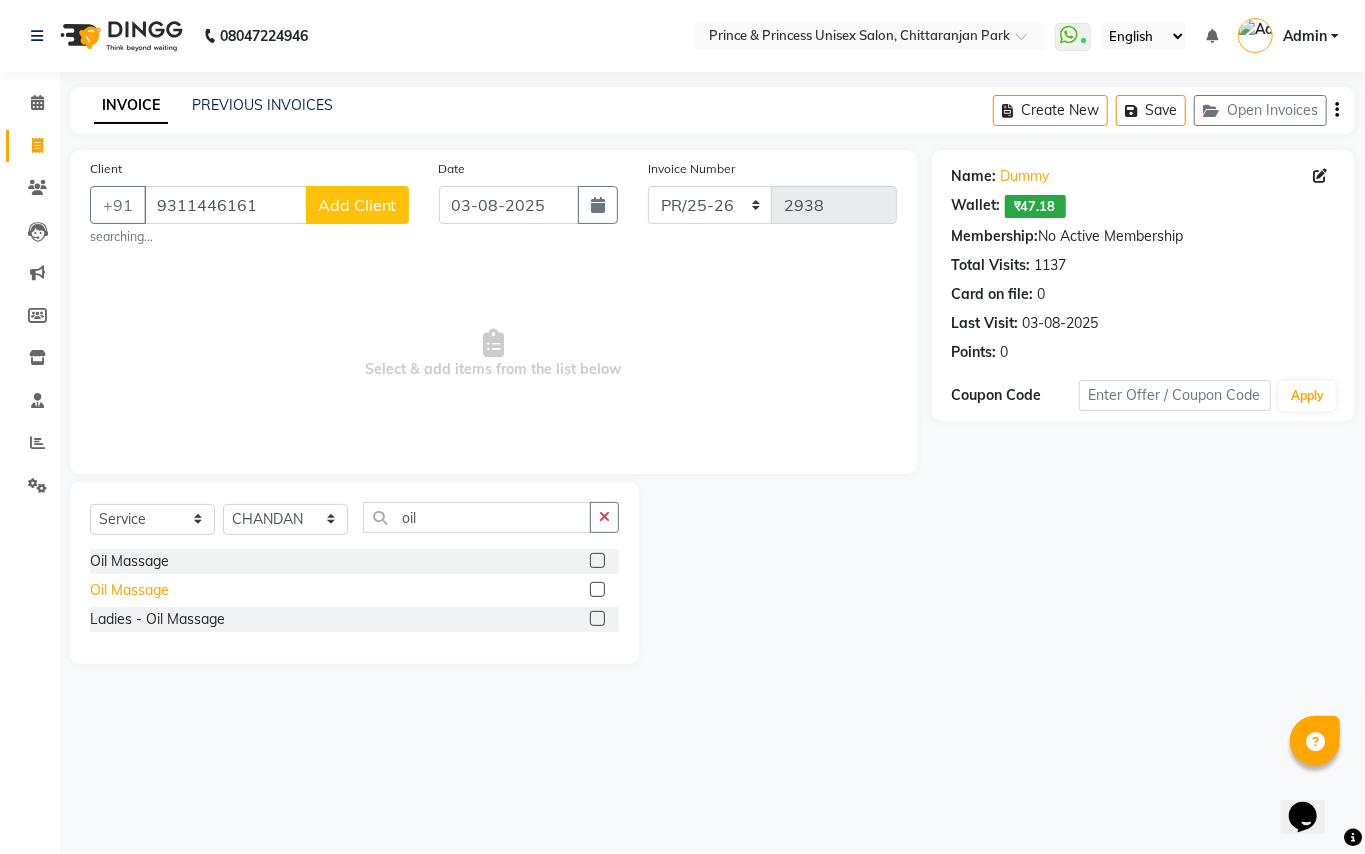 click on "Oil Massage" 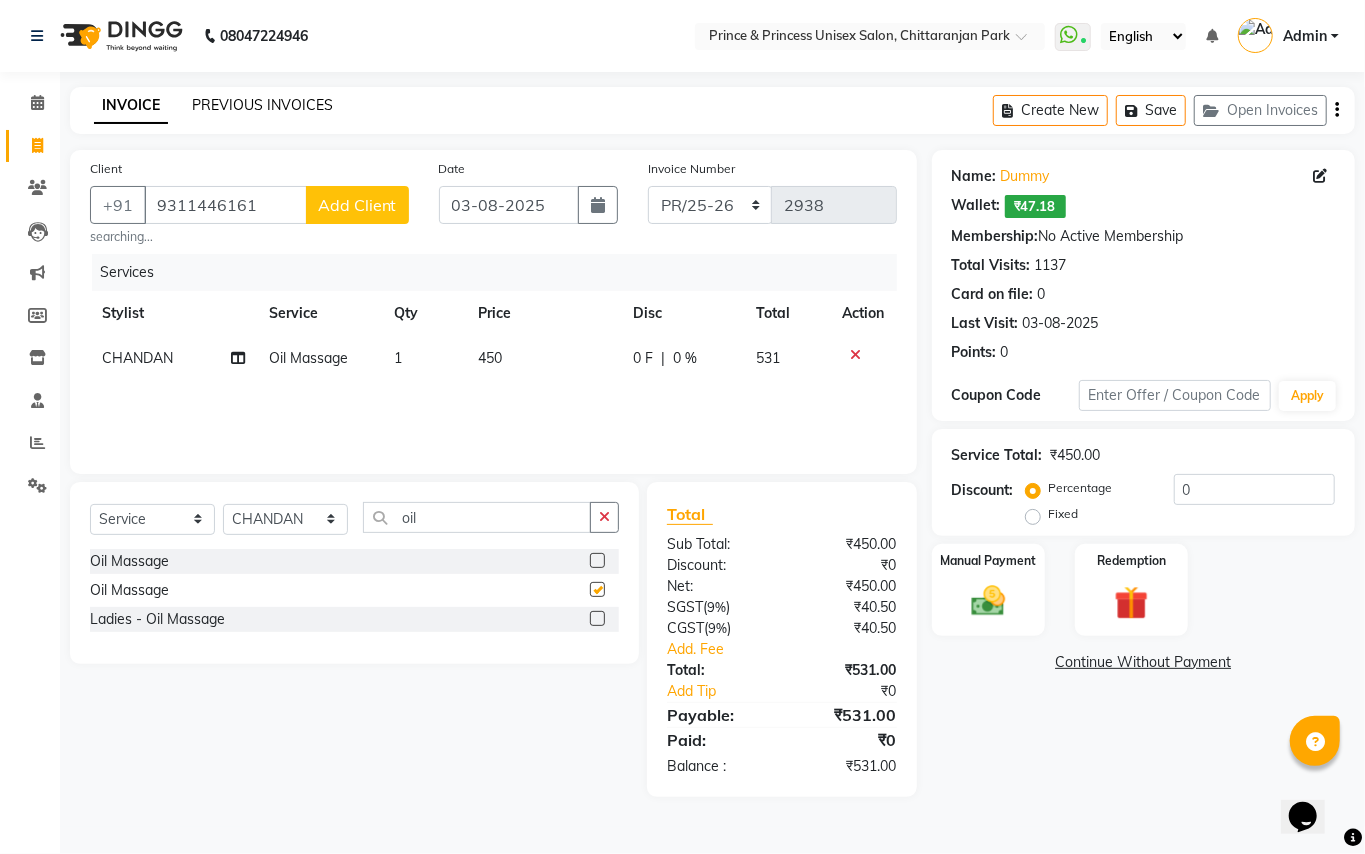 checkbox on "false" 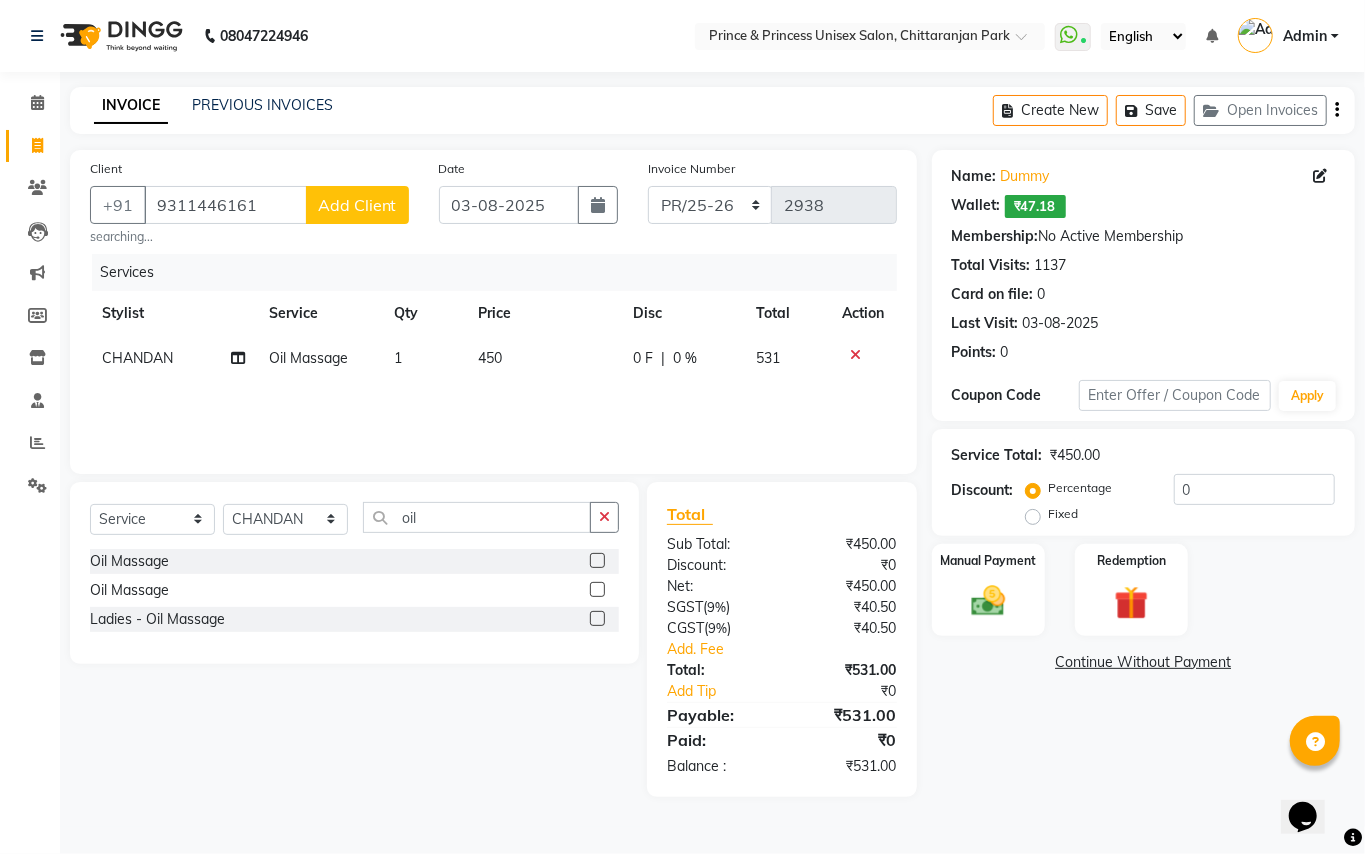 click on "450" 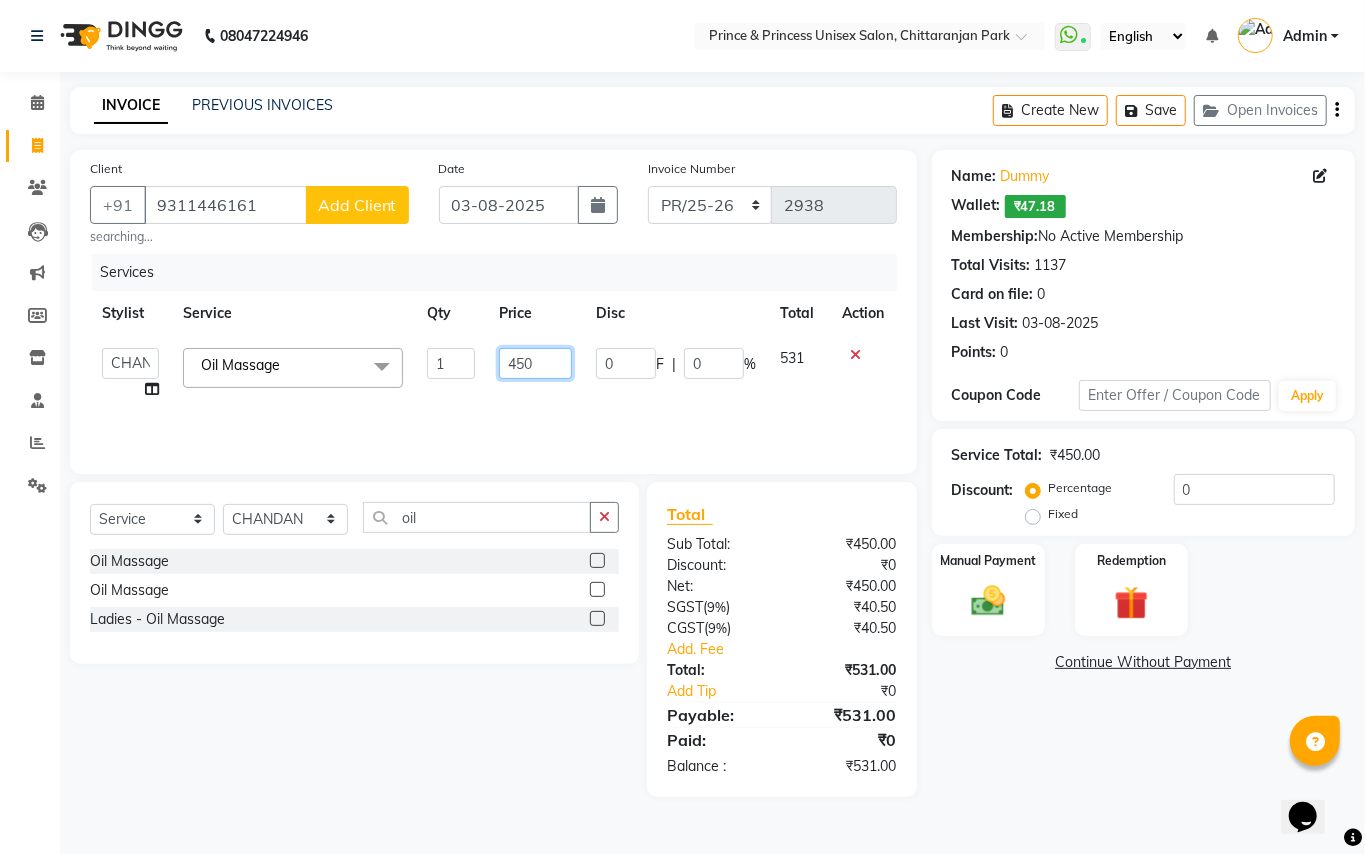 drag, startPoint x: 533, startPoint y: 354, endPoint x: 292, endPoint y: 13, distance: 417.56677 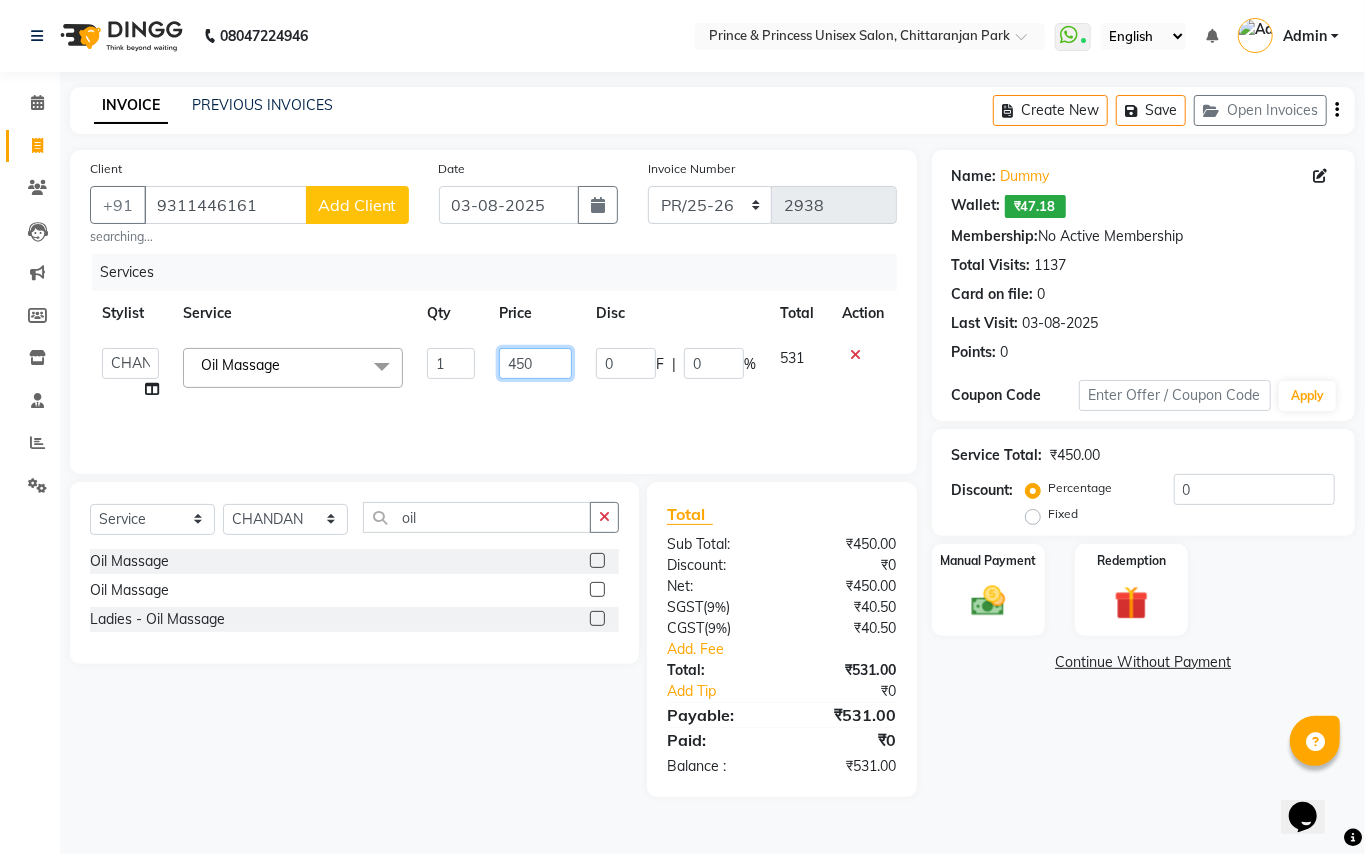 click on "08047224946 Select Location × Prince & Princess Unisex Salon, Chittaranjan Park  WhatsApp Status  ✕ Status:  Connected Most Recent Message: 03-08-2025     06:22 PM Recent Service Activity: 03-08-2025     07:02 PM English ENGLISH Español العربية मराठी हिंदी ગુજરાતી தமிழ் 中文 Notifications nothing to show Admin Manage Profile Change Password Sign out  Version:3.15.11  ☀ Prince & Princess unisex salon, Chittaranjan park  Calendar  Invoice  Clients  Leads   Marketing  Members  Inventory  Staff  Reports  Settings Completed InProgress Upcoming Dropped Tentative Check-In Confirm Bookings Generate Report Segments Page Builder INVOICE PREVIOUS INVOICES Create New   Save   Open Invoices  Client +91 9311446161 Add Client searching... Date 03-08-2025 Invoice Number PR/25-26 V/2025 V/2025-26 2938 Services Stylist Service Qty Price Disc Total Action  ABHISHEK   AJEET   AJEET NEW   ARUN   ASLAM   CHANDAN   GUDDU   MAHESH   MANI   MEENAKSHI   MONU   PINKI   RAHUL" 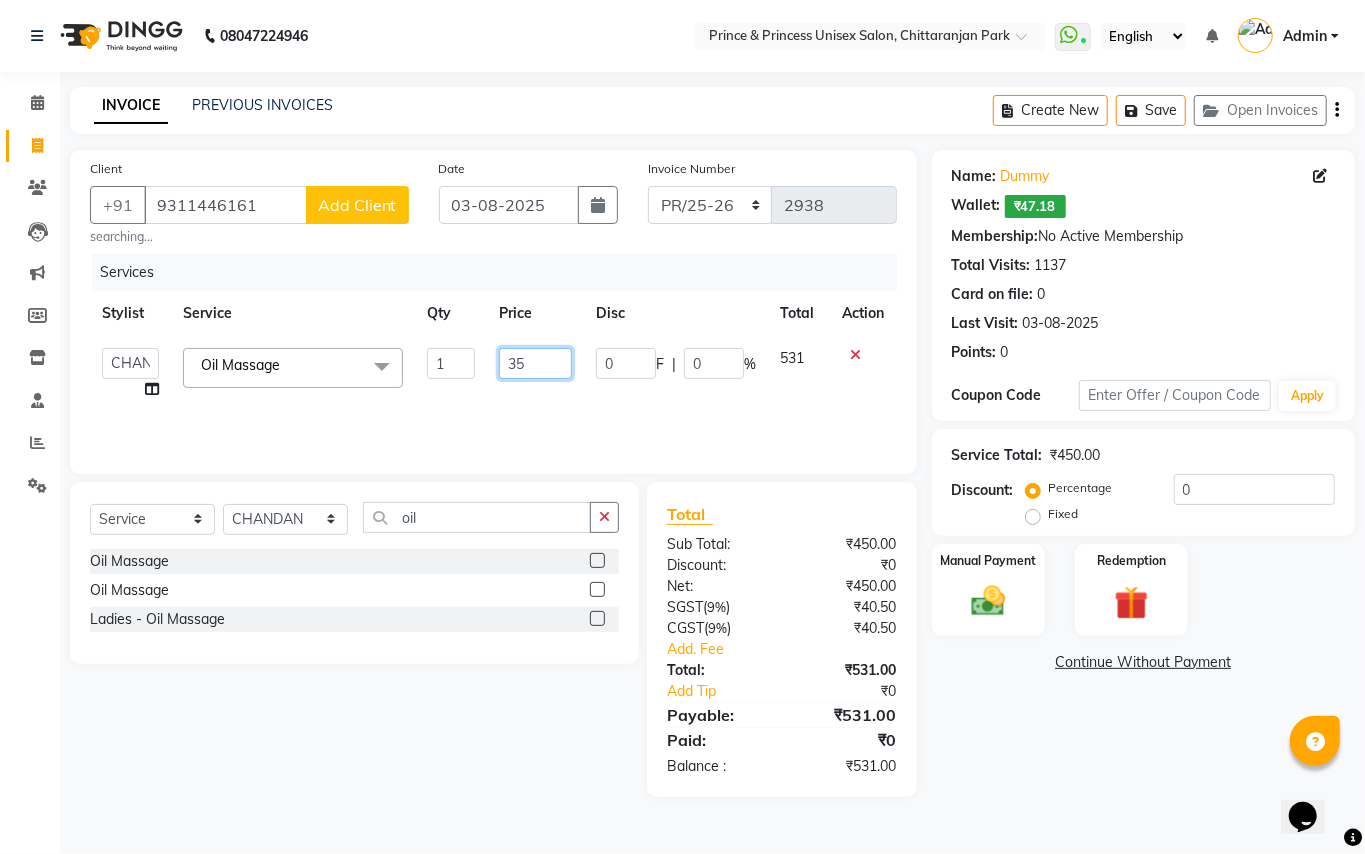 type on "350" 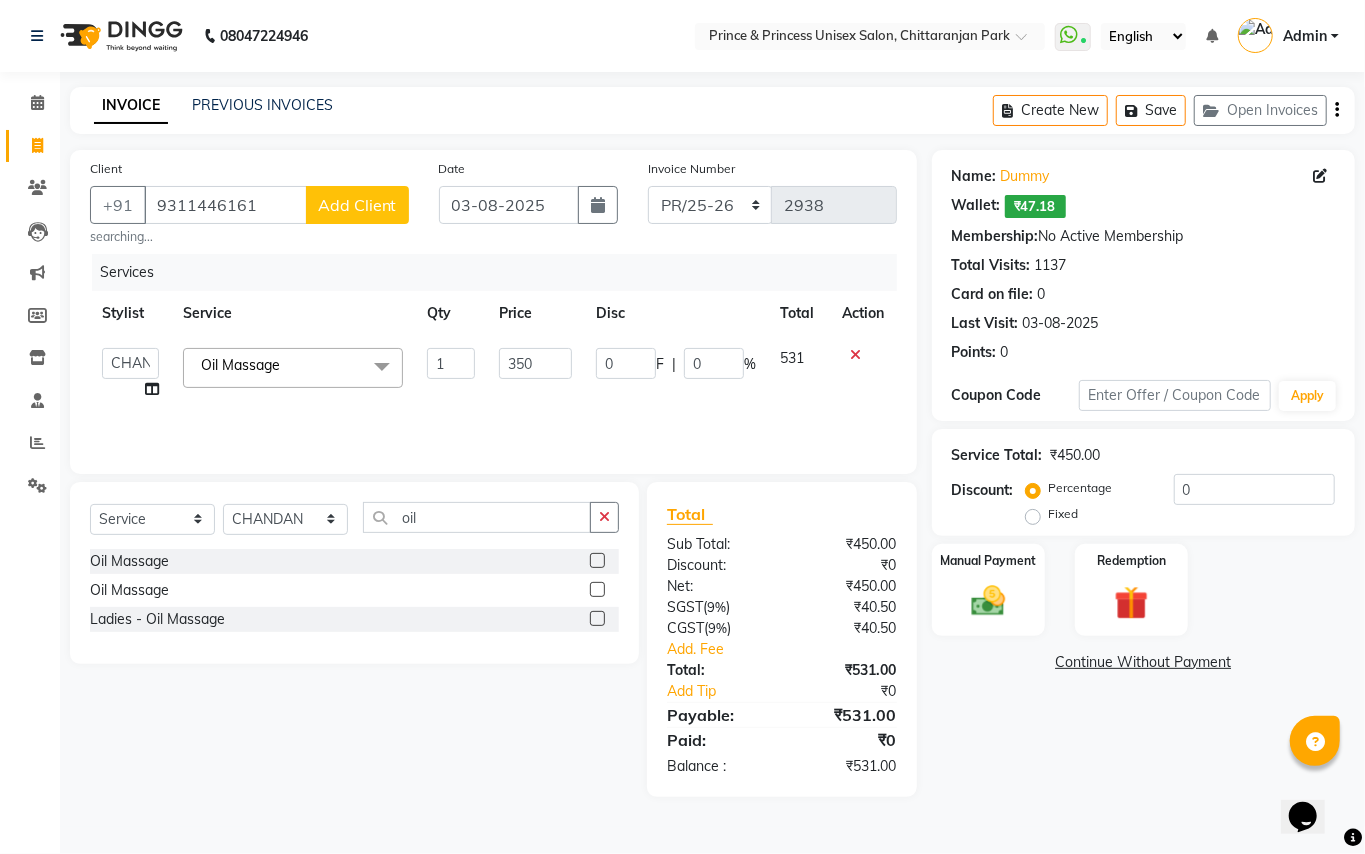 click on "Services Stylist Service Qty Price Disc Total Action  ABHISHEK   AJEET   AJEET NEW   ARUN   ASLAM   CHANDAN   GUDDU   MAHESH   MANI   MEENAKSHI   MONU   PINKI   RAHUL   RISHI   SANDEEP   SONIYA   TABASSUM   XYZ  Oil Massage  x Hair Cut/Hair Trimming Hair cut ladies -existing look Hair Cut Child (Up To 4 Years) Ladies Short Hair Cut Shampoo (ladies) olaplex shampoo Hair Care (Ladies) - Flicks/Fringe Oil Massage Henna Mustache Trim Threading Face Threading Hair Cut Gents - Style Change Gents - Tonsure (Mundan) Shampoo gents Shampoo gents (Long Hair) Beard Triming / Shave Oil Massage half color touch up  Beard Colour Hair Styling (Gel/ Serum Application) Colour Touch Up men's Colour Touch-Up Amonia Free) Highlighting Rebonding Dry Head Massage Full Front Chest Clipper Full Back Clipper Ear Wax Full Body Clipper Under Arms Clipper Full Front/Back Waxing (Sugar) Full Front/Back Waxing (Chocolate) Chest Razor/Back Full Body Razor Under Arm Razor EYE BROWS COLOR Ladies  - Hair Cut existing style Ladies -Shampoo 1 0" 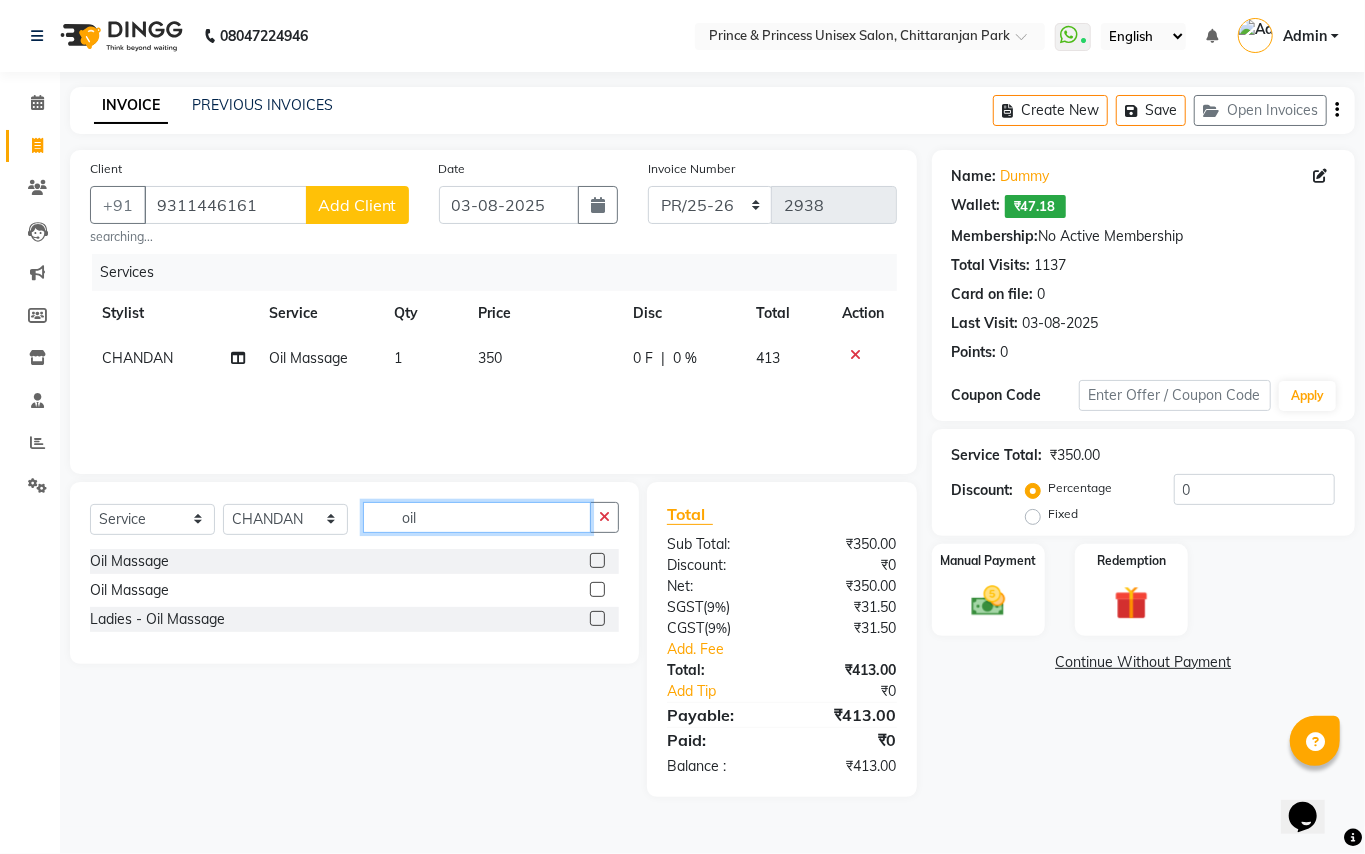 drag, startPoint x: 449, startPoint y: 520, endPoint x: 217, endPoint y: 370, distance: 276.26797 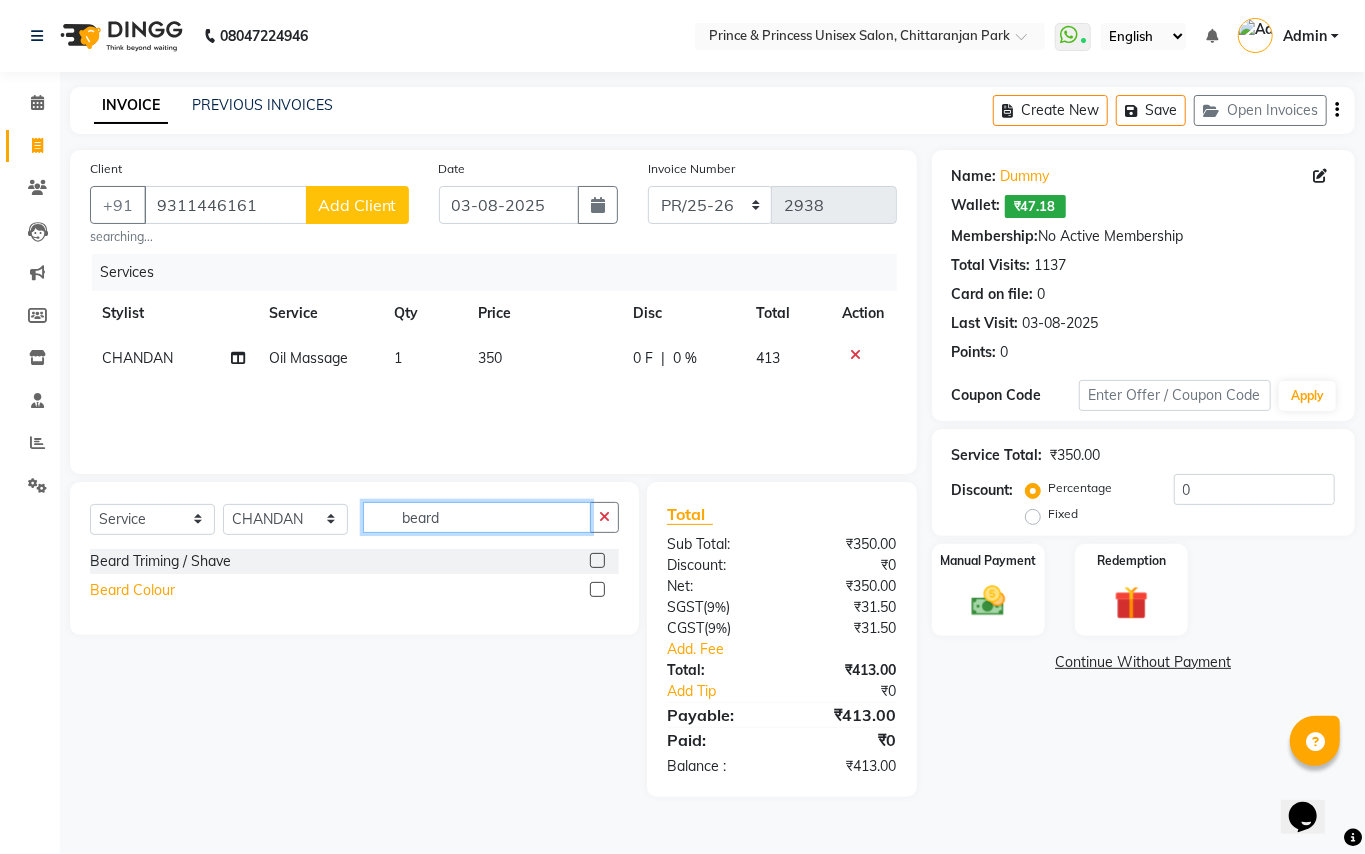 type on "beard" 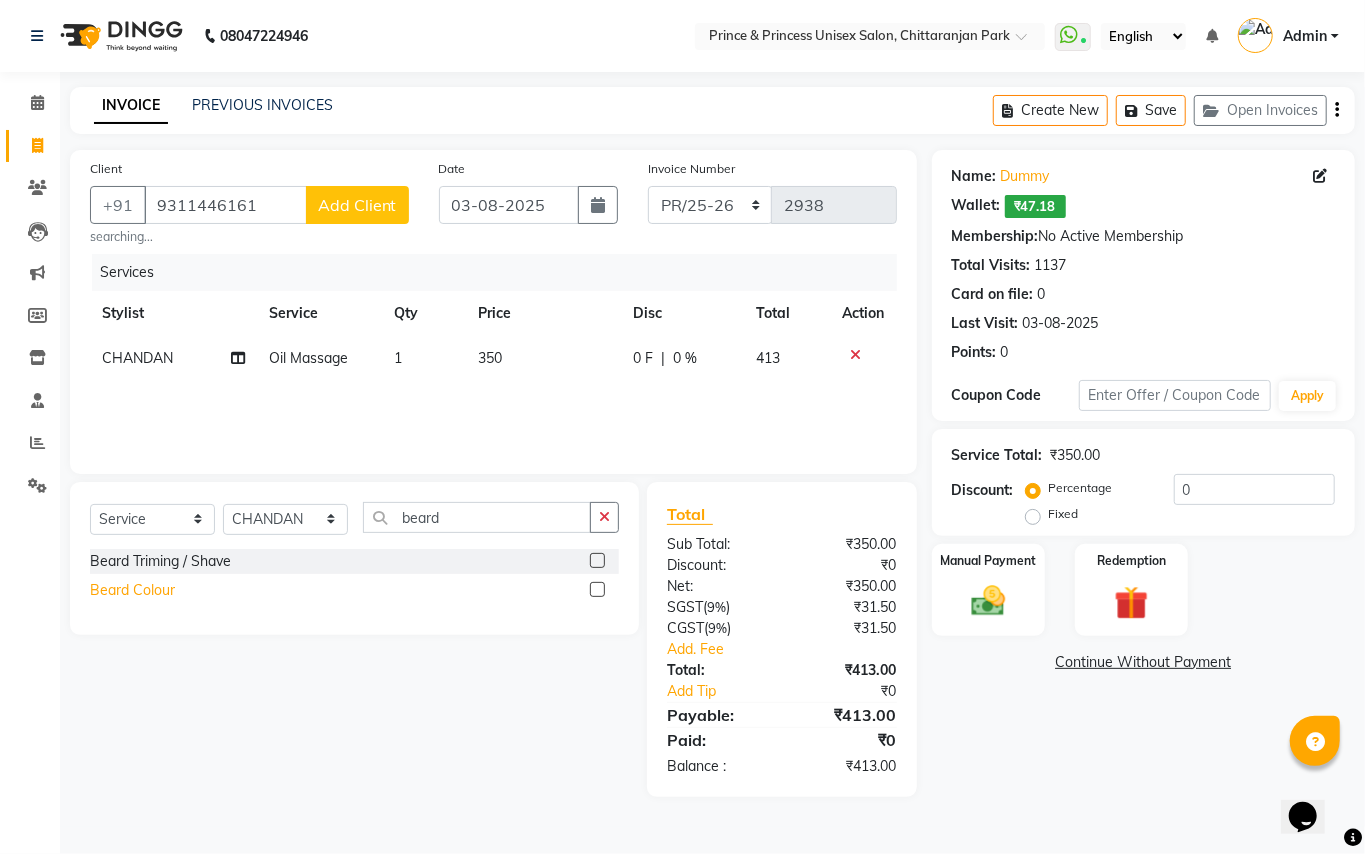 click on "Beard Colour" 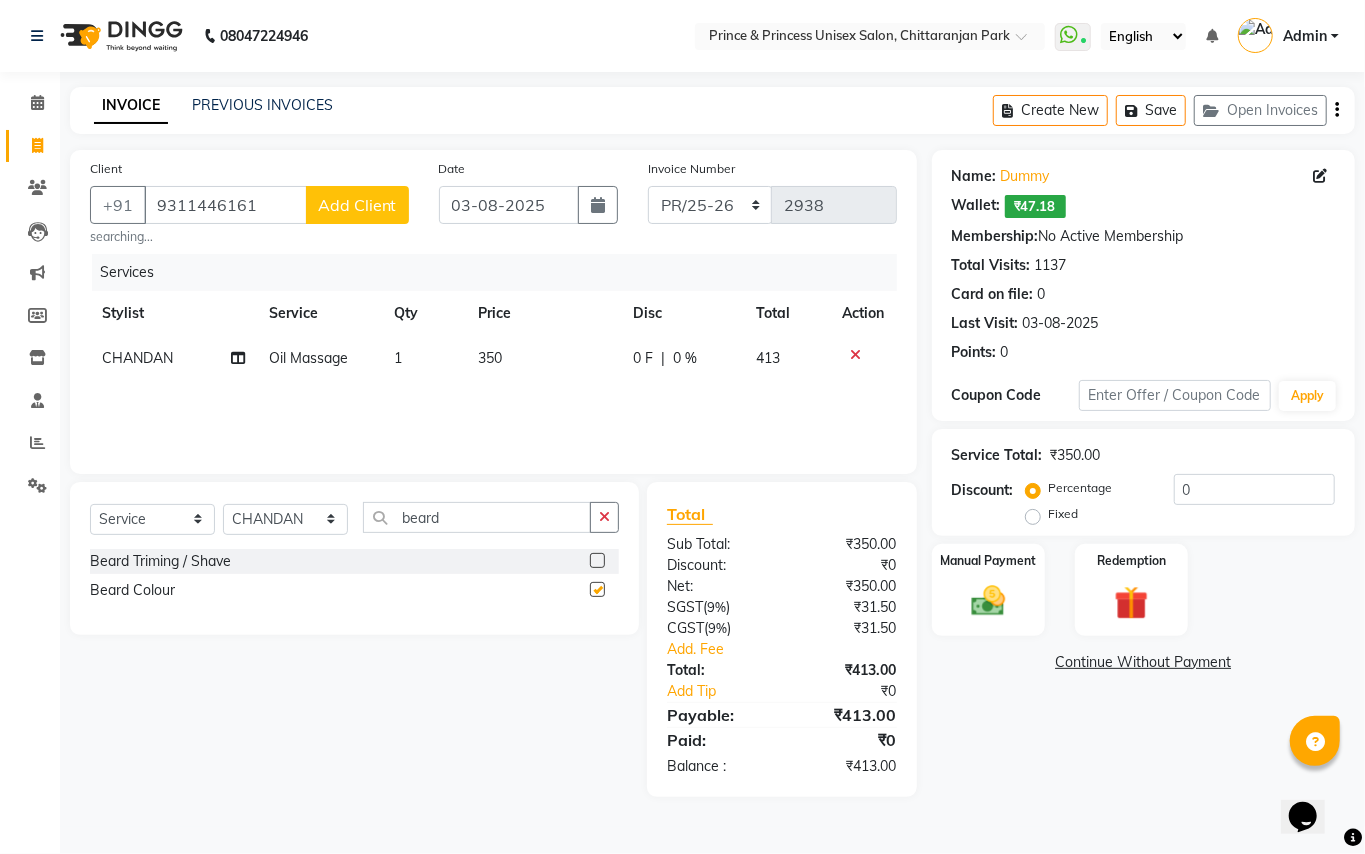 checkbox on "false" 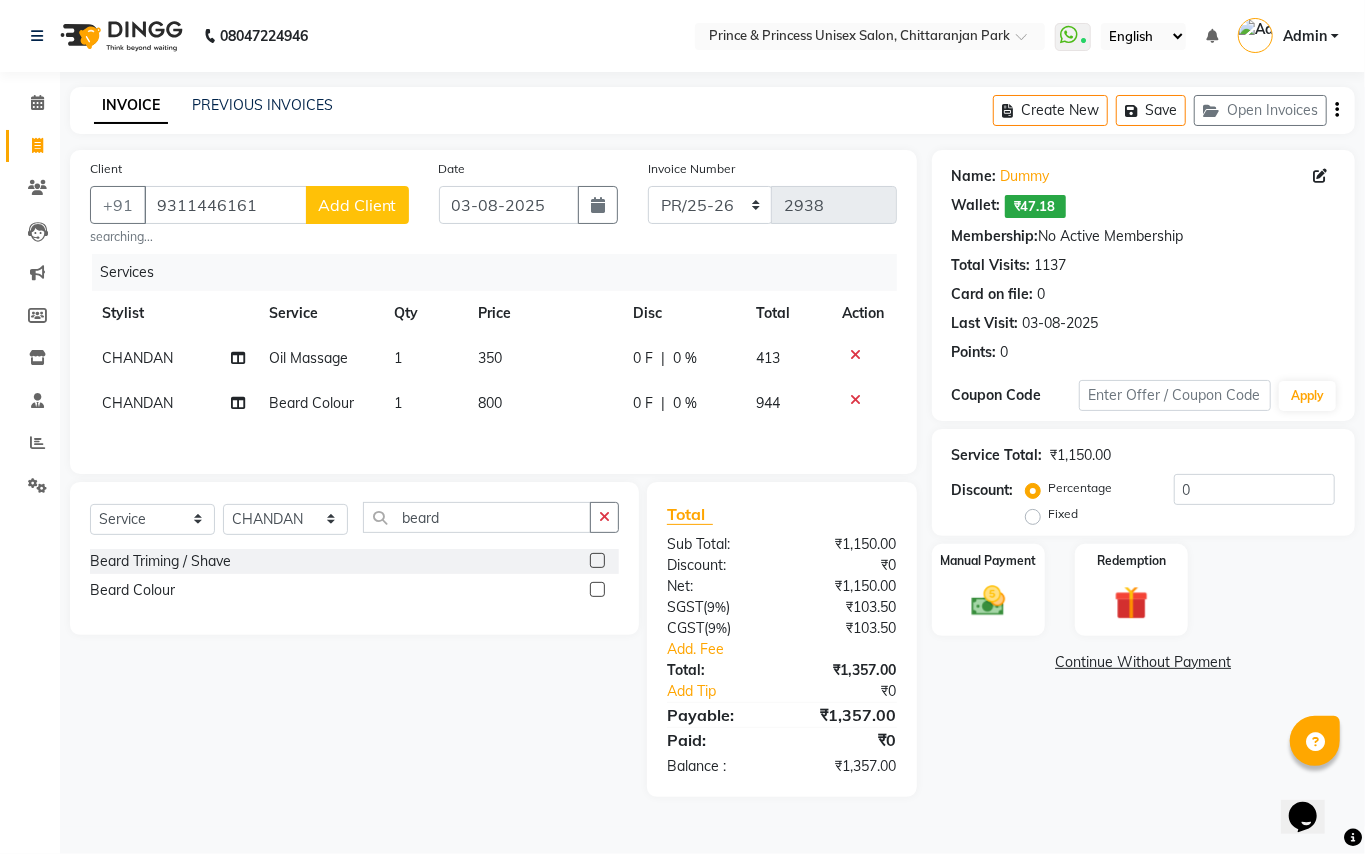 click on "800" 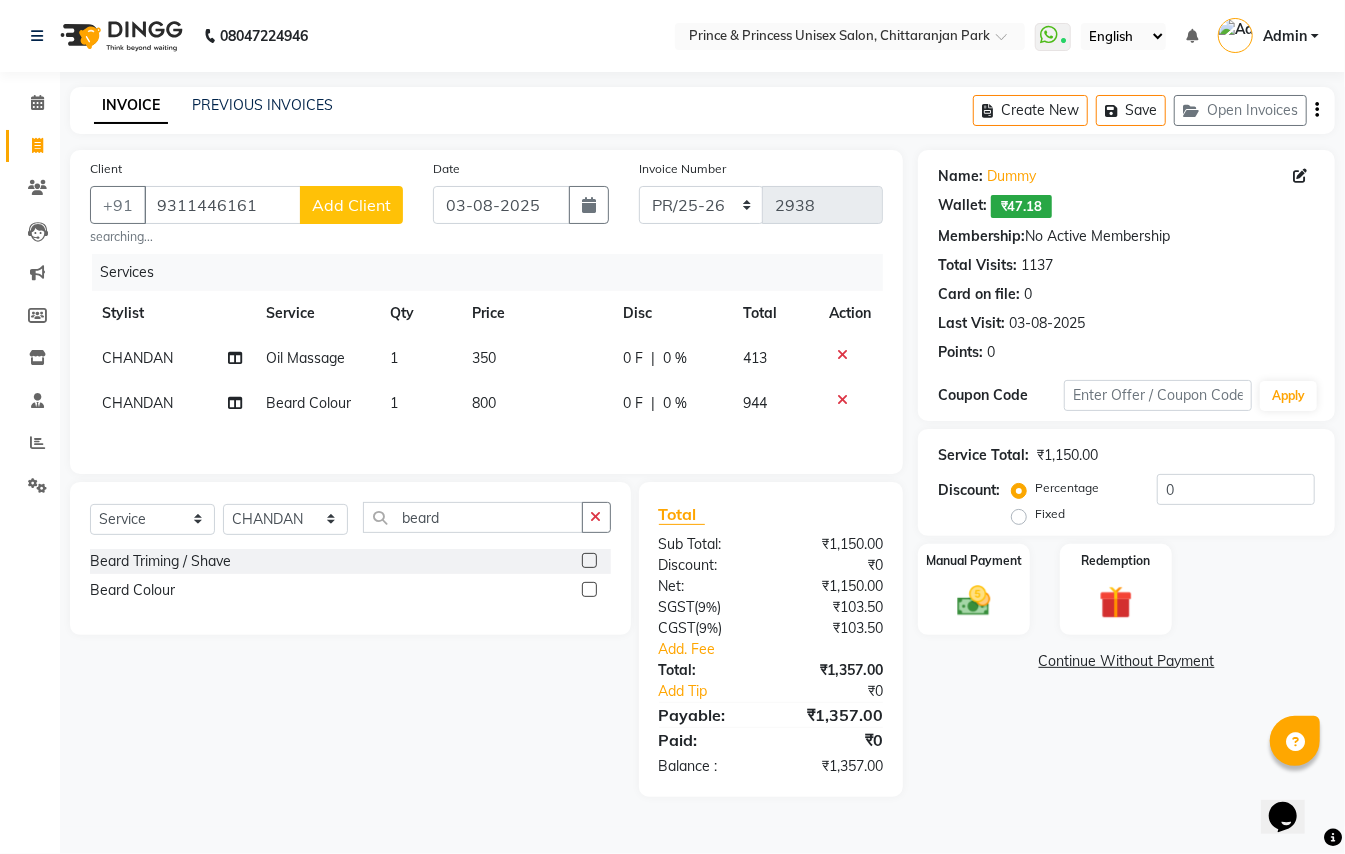 select on "63056" 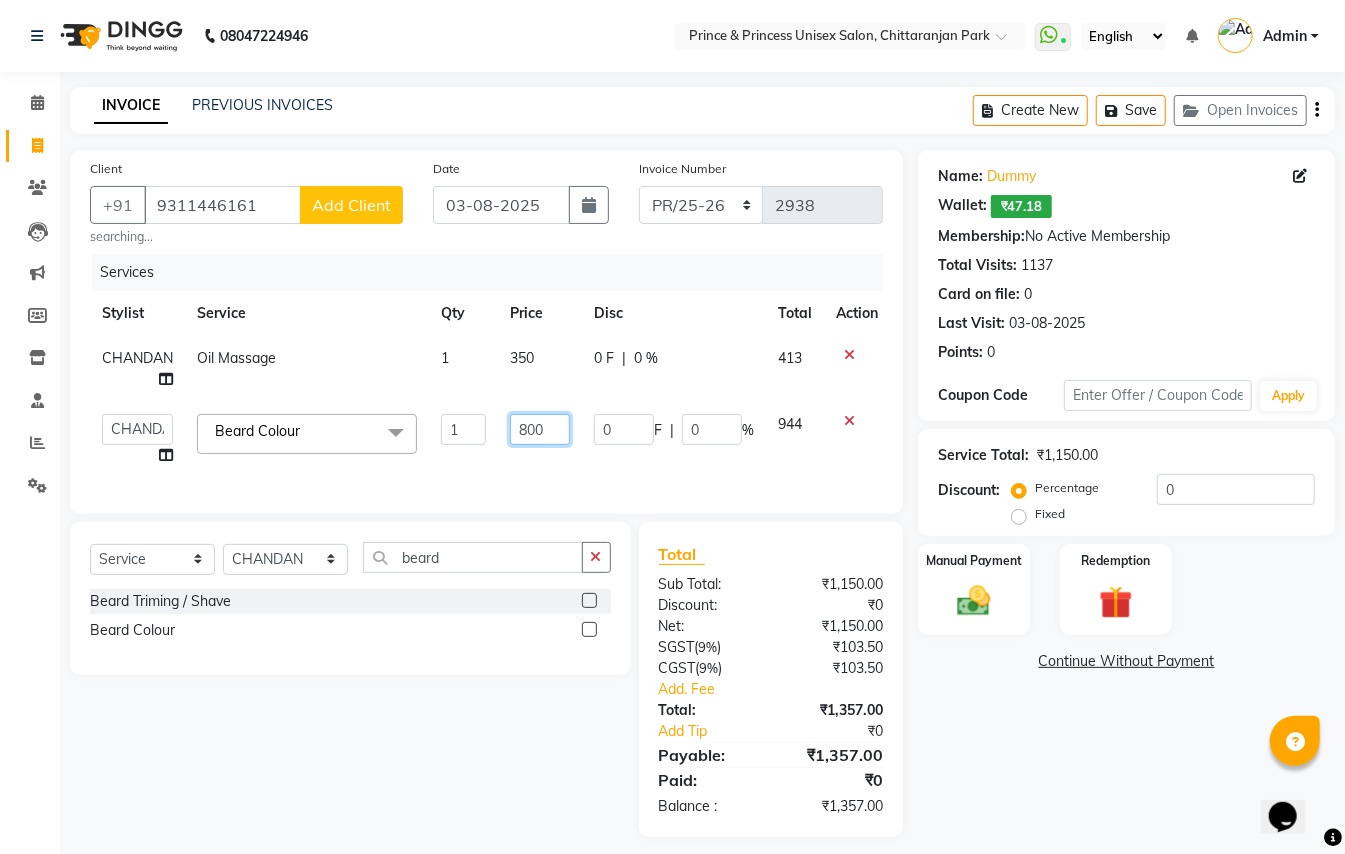 drag, startPoint x: 560, startPoint y: 426, endPoint x: 436, endPoint y: 125, distance: 325.54108 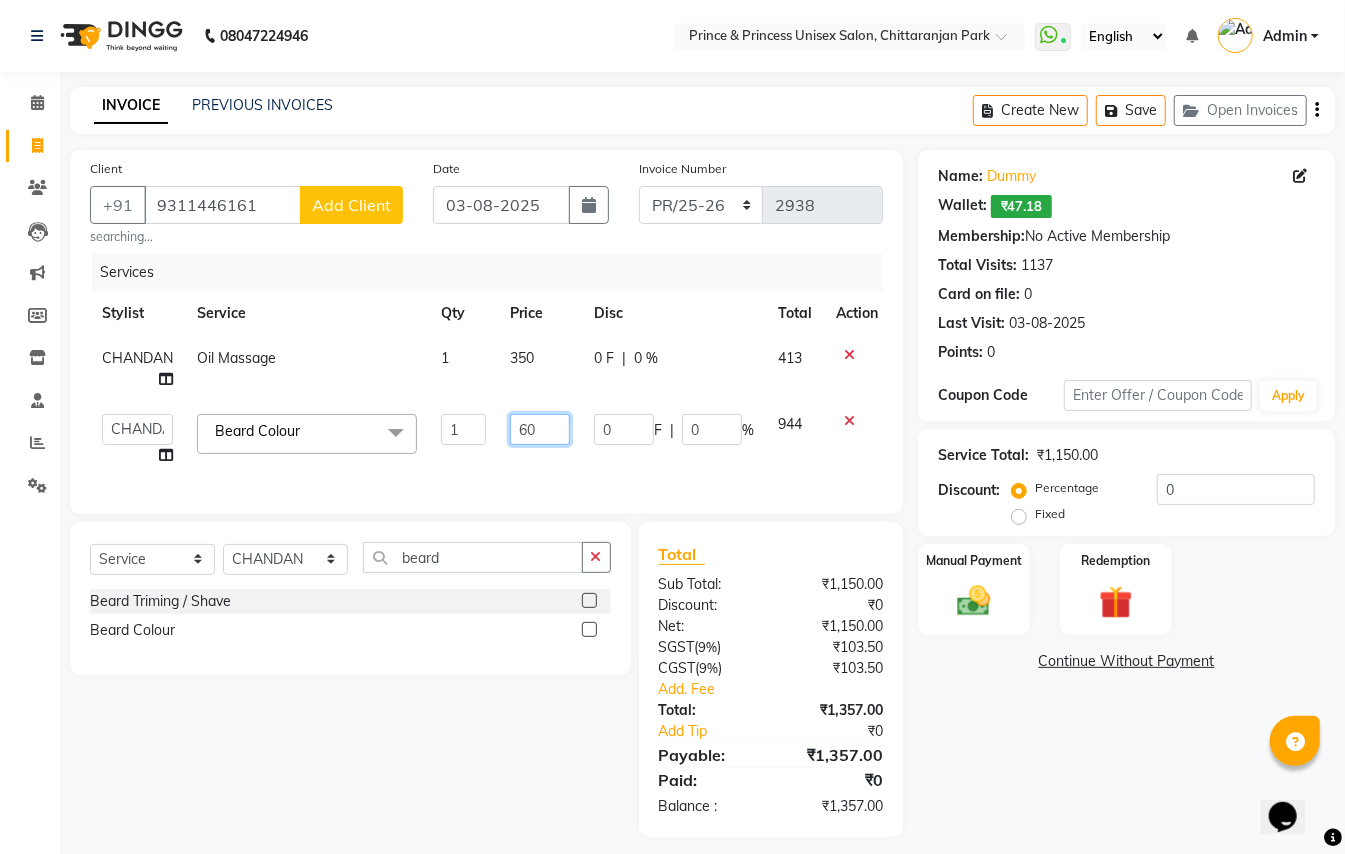 type on "600" 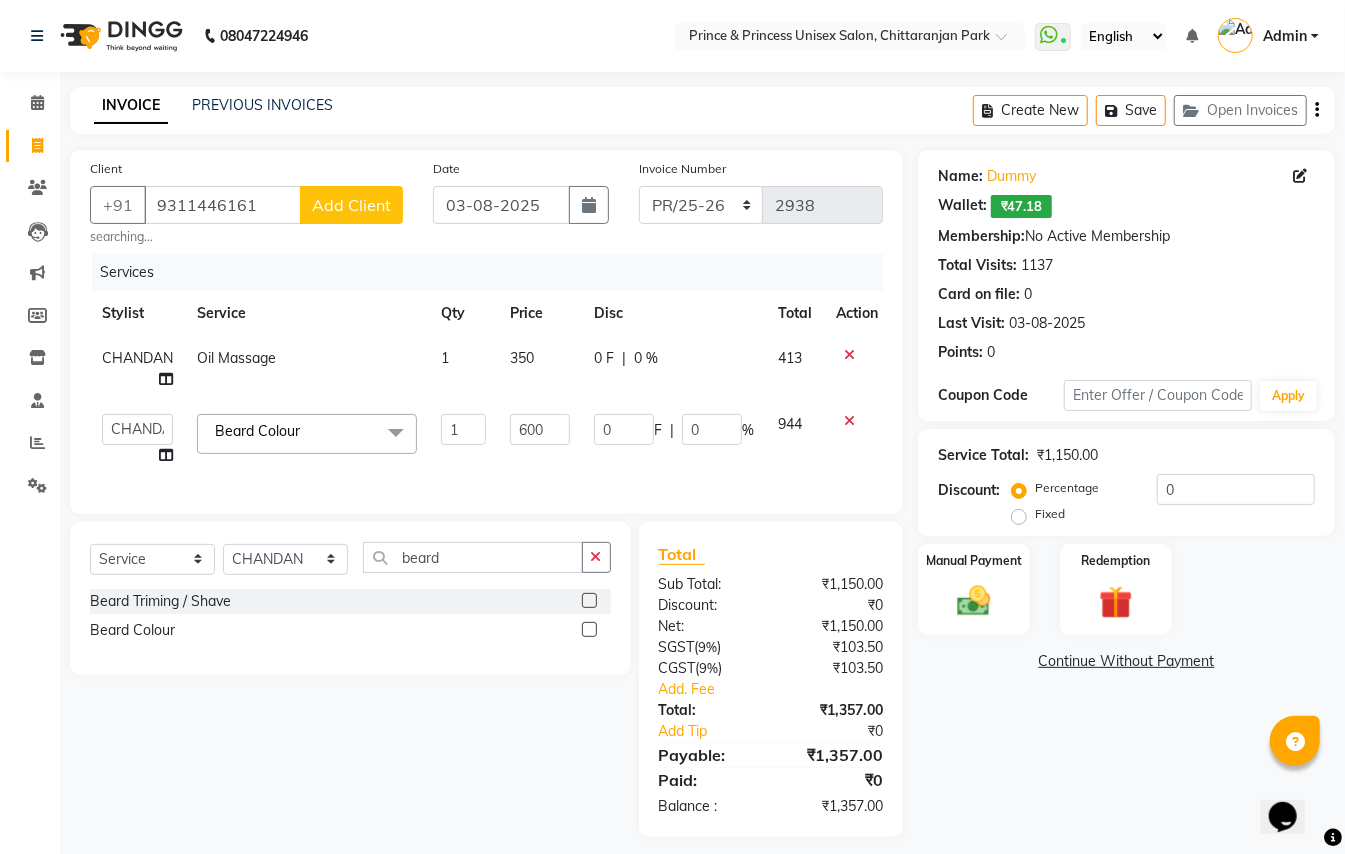 click on "Services" 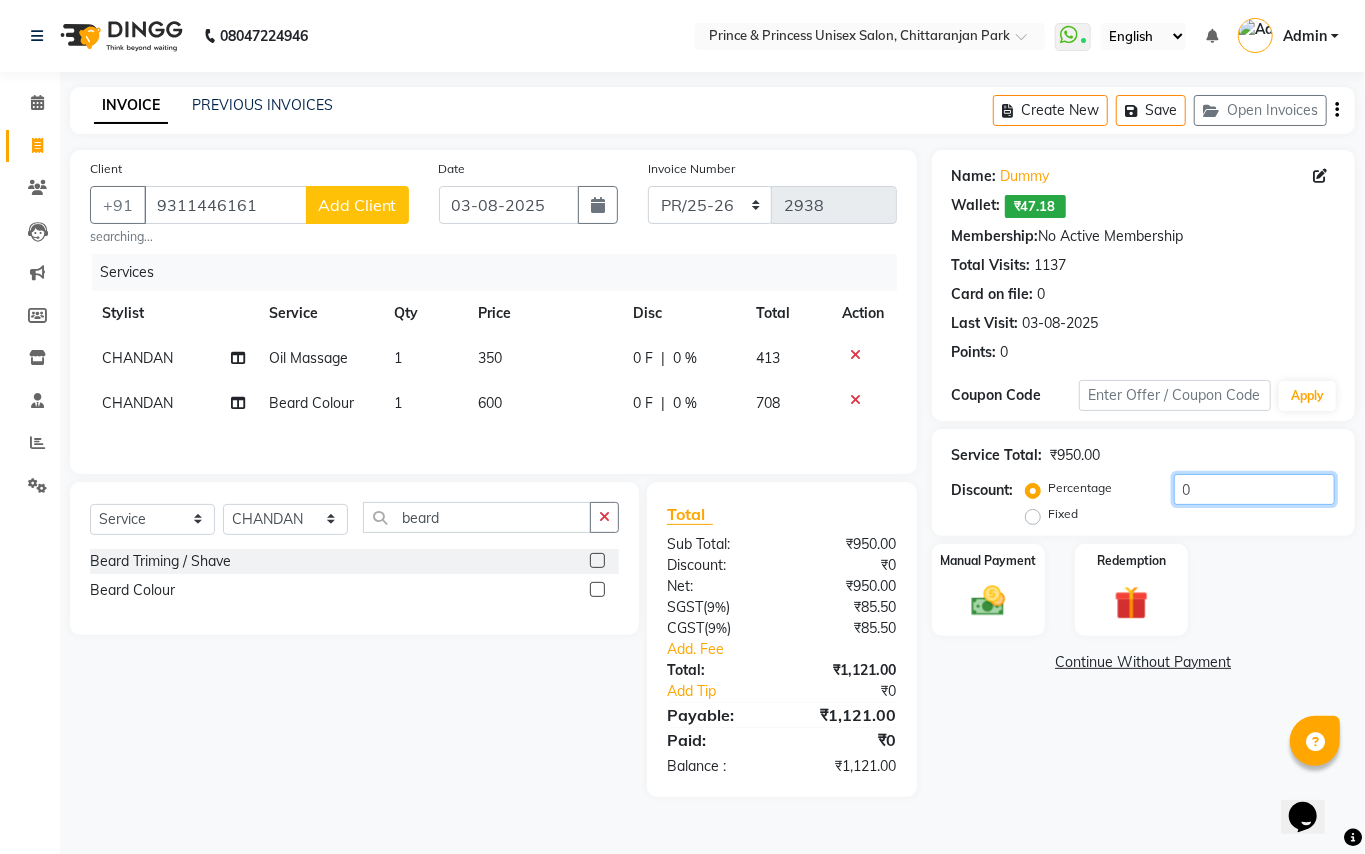 drag, startPoint x: 1228, startPoint y: 490, endPoint x: 1076, endPoint y: 422, distance: 166.51727 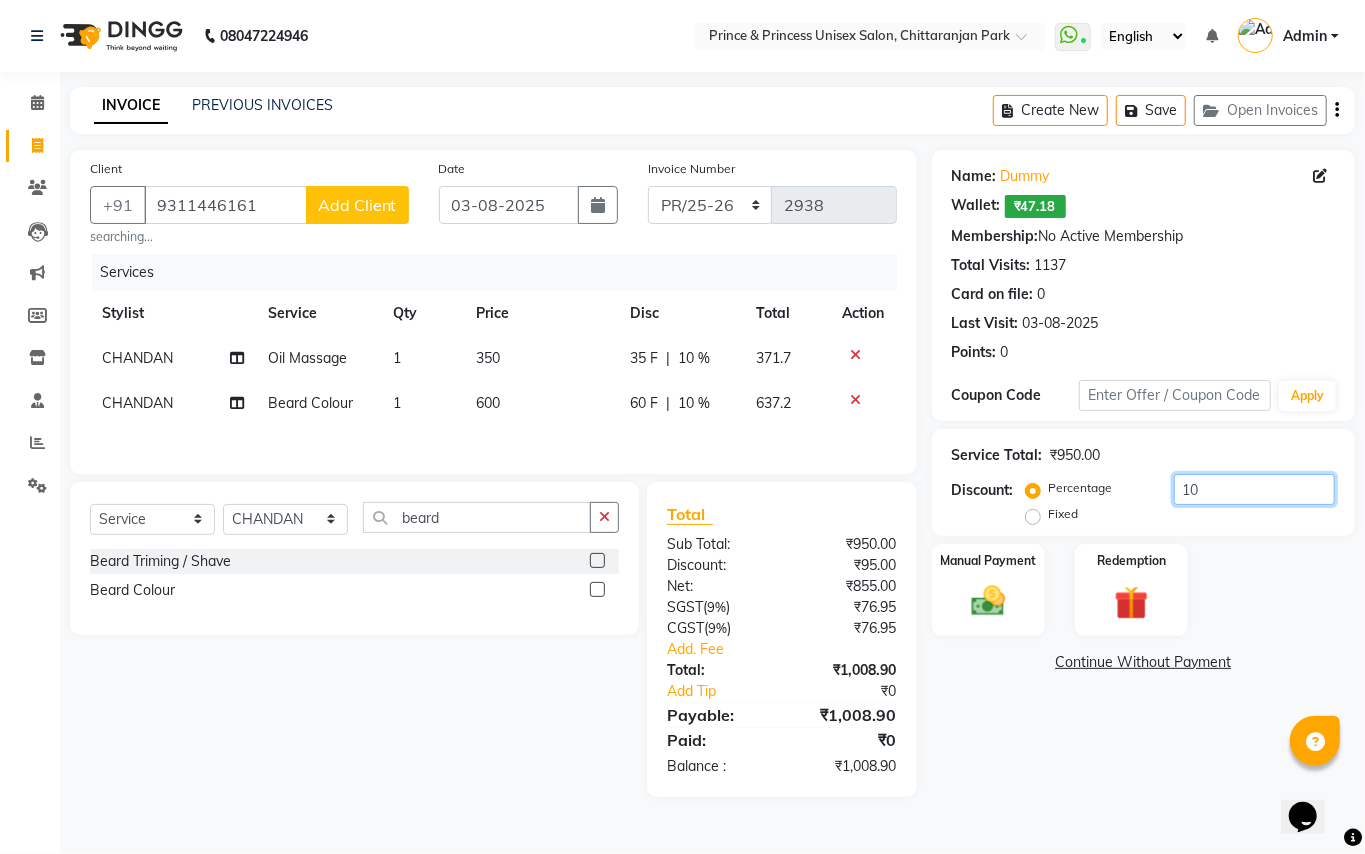 type on "10" 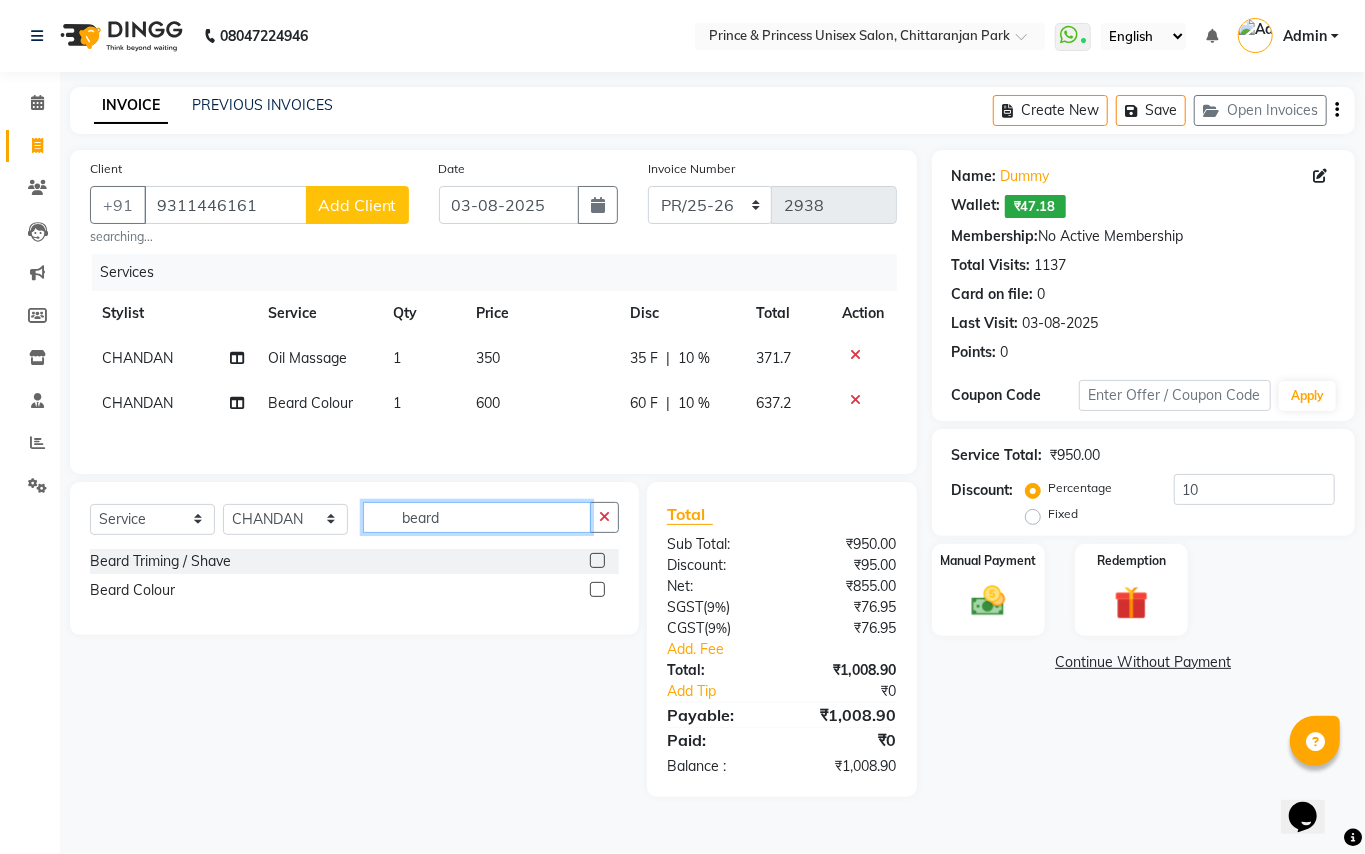 drag, startPoint x: 458, startPoint y: 530, endPoint x: 272, endPoint y: 176, distance: 399.88998 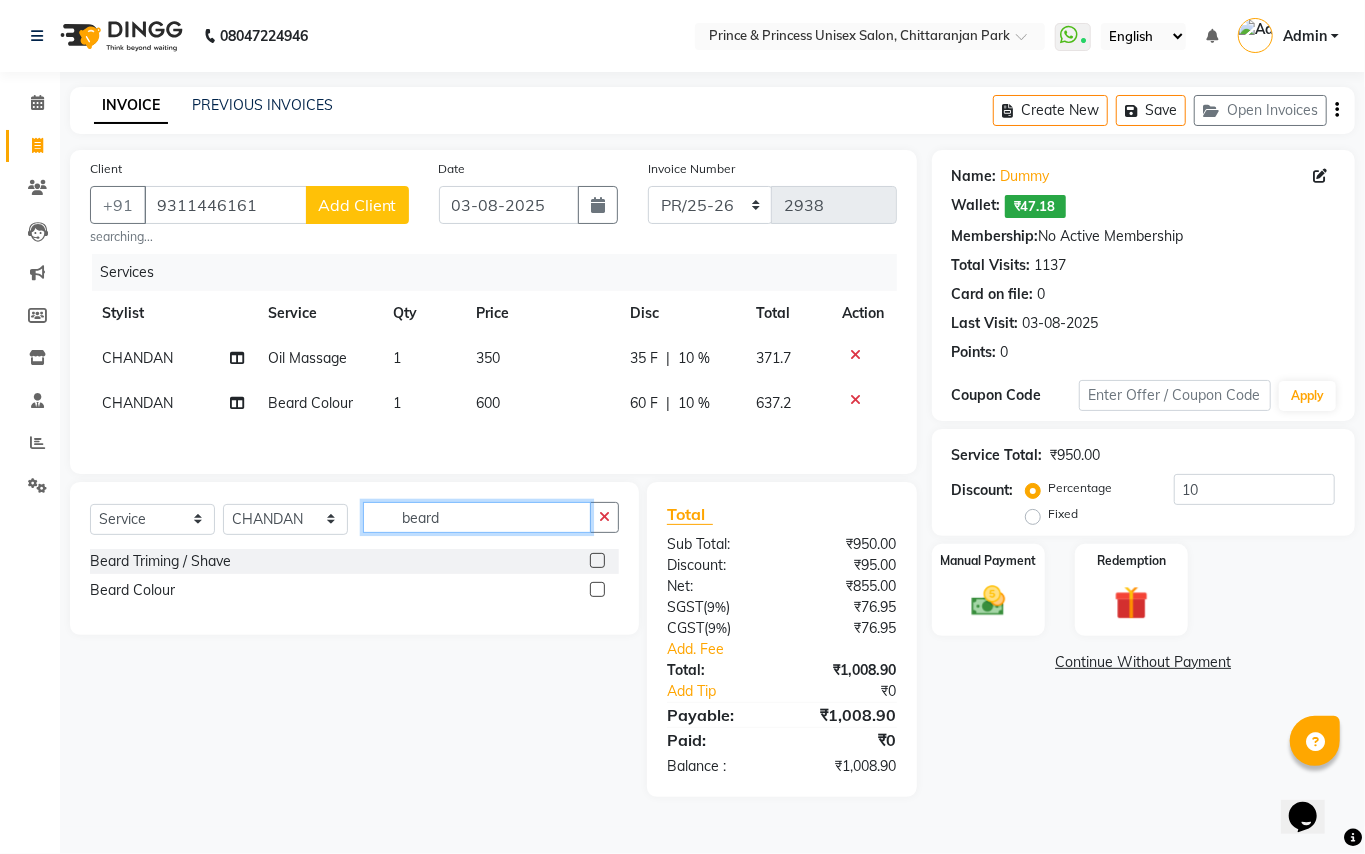 click on "Client +91 9311446161 Add Client searching... Date 03-08-2025 Invoice Number PR/25-26 V/2025 V/2025-26 2938 Services Stylist Service Qty Price Disc Total Action CHANDAN Oil Massage 1 350 35 F | 10 % 371.7 CHANDAN Beard Colour 1 600 60 F | 10 % 637.2 Select  Service  Product  Membership  Package Voucher Prepaid Gift Card  Select Stylist ABHISHEK AJEET AJEET NEW ARUN ASLAM CHANDAN GUDDU MAHESH MANI MEENAKSHI MONU PINKI RAHUL RISHI SANDEEP SONIYA TABASSUM XYZ beard Beard Triming / Shave  Beard Colour  Total Sub Total: ₹950.00 Discount: ₹95.00 Net: ₹855.00 SGST  ( 9% ) ₹76.95 CGST  ( 9% ) ₹76.95 Add. Fee Total: ₹1,008.90 Add Tip ₹0 Payable: ₹1,008.90 Paid: ₹0 Balance   : ₹1,008.90" 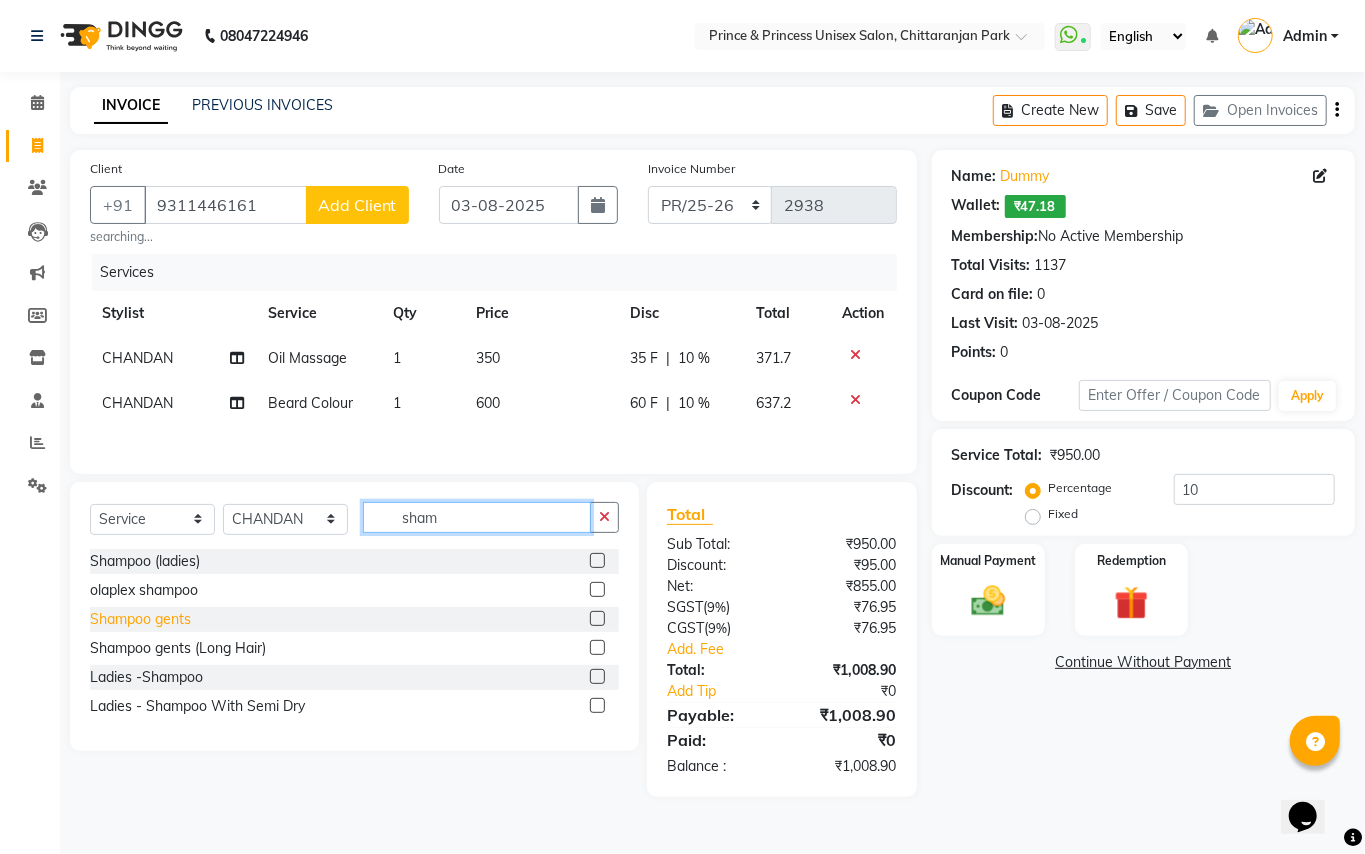 type on "sham" 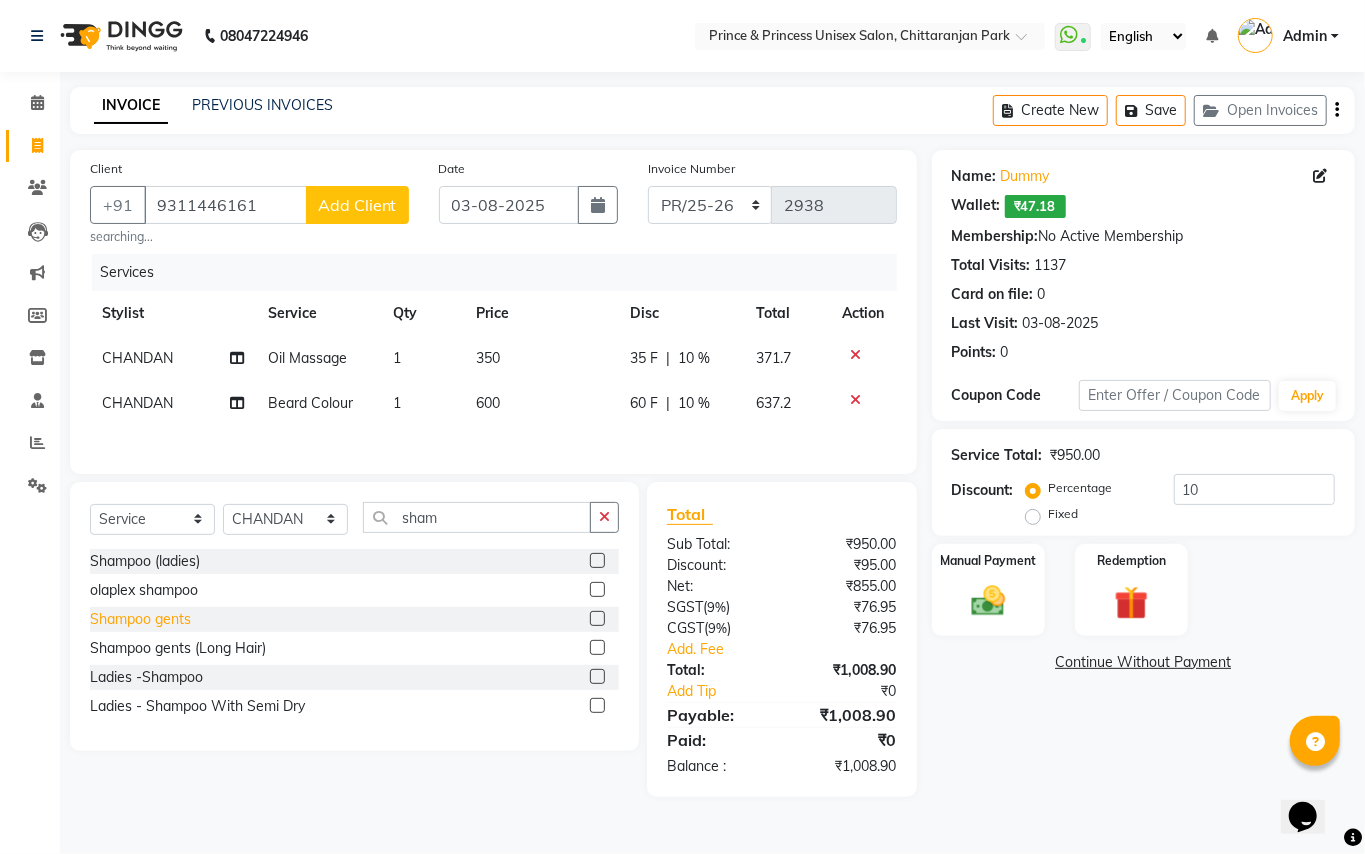 click on "Shampoo gents" 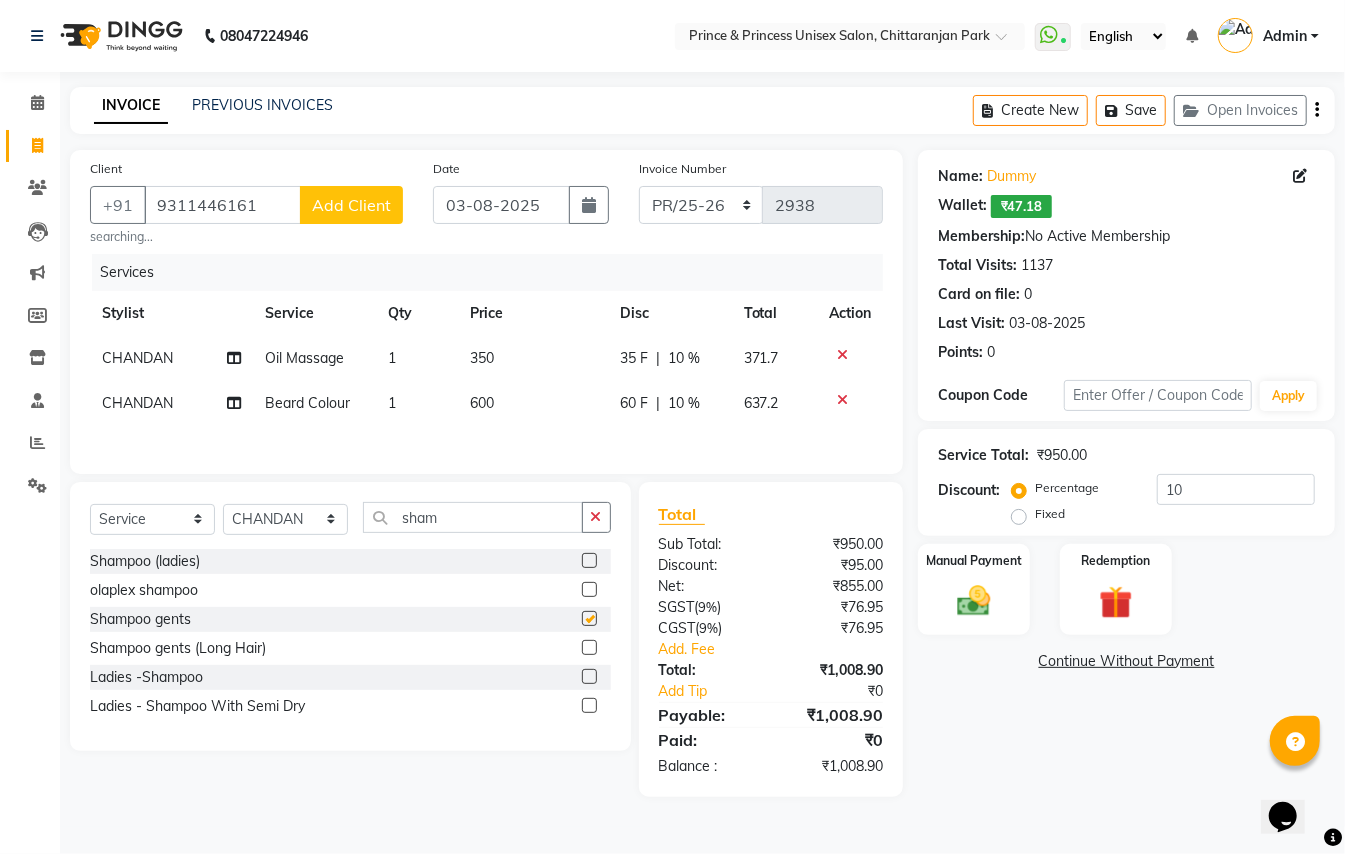 checkbox on "false" 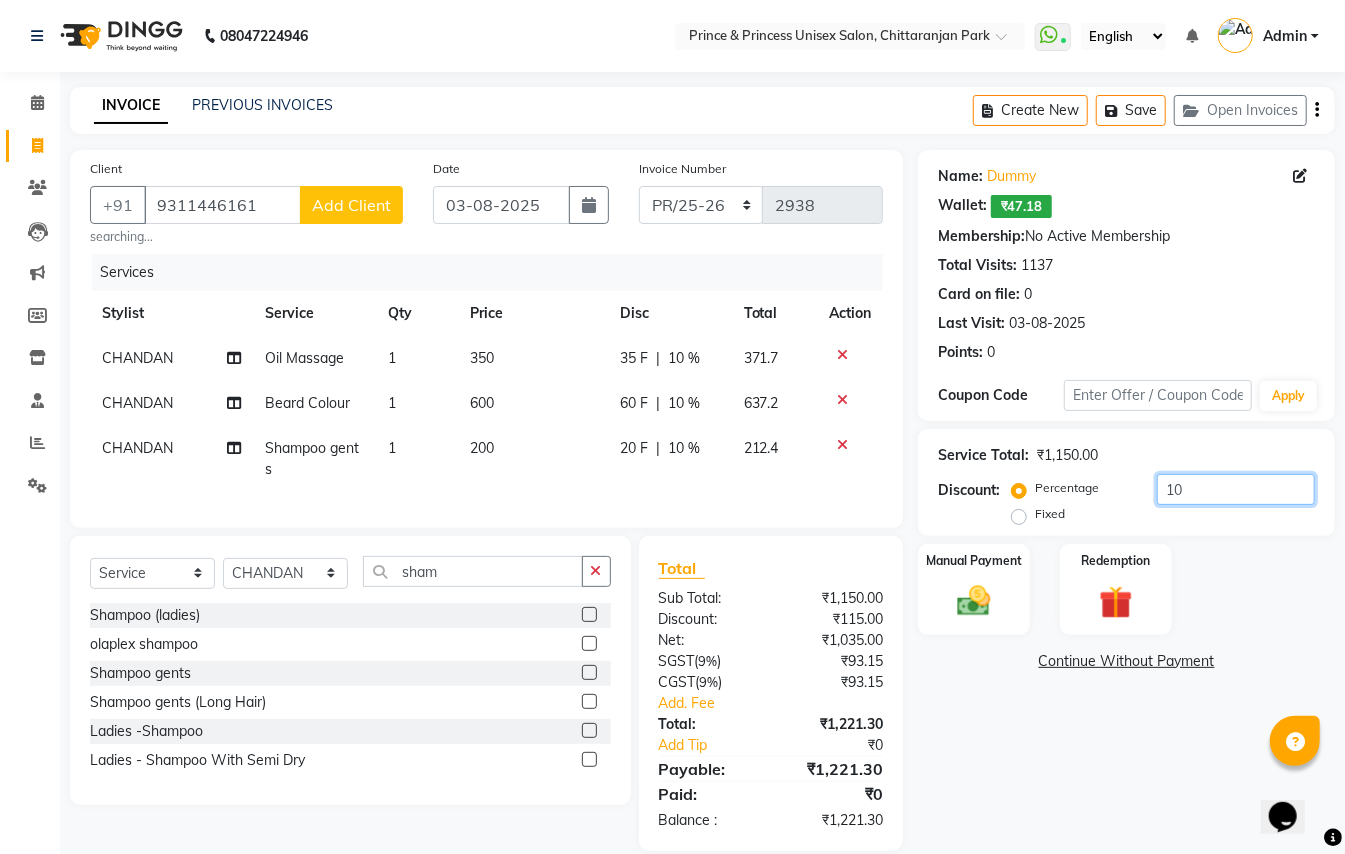 click on "10" 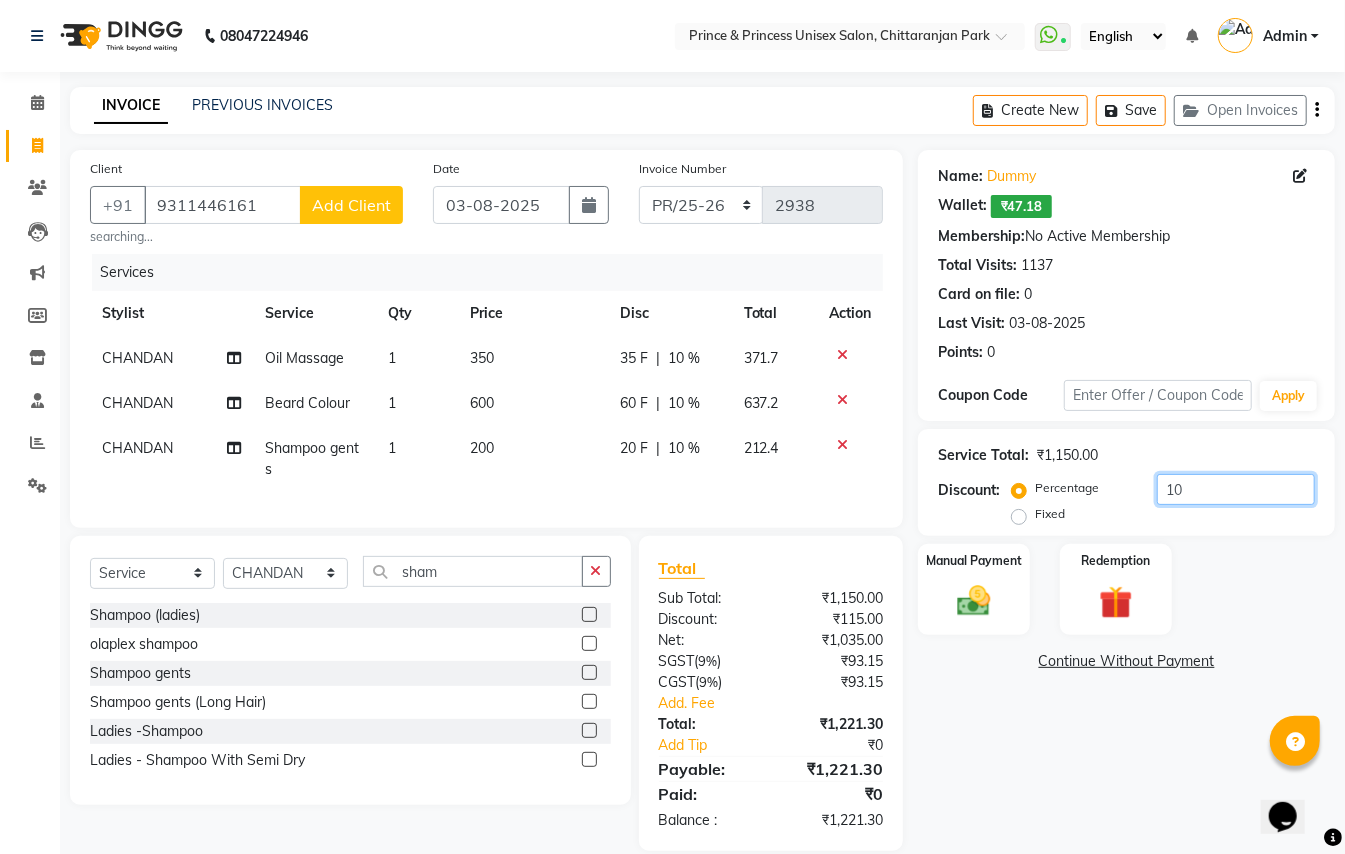 scroll, scrollTop: 48, scrollLeft: 0, axis: vertical 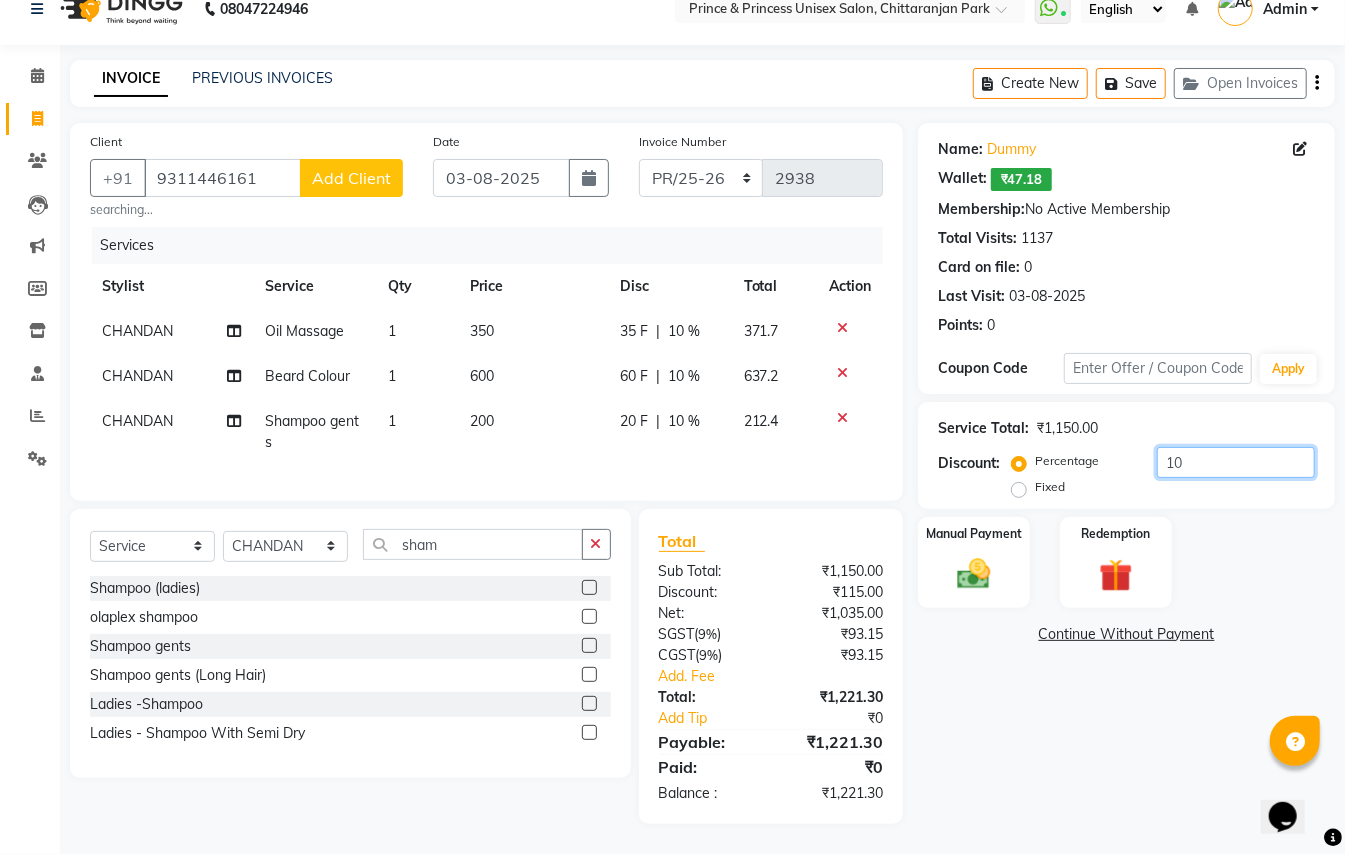 click on "10" 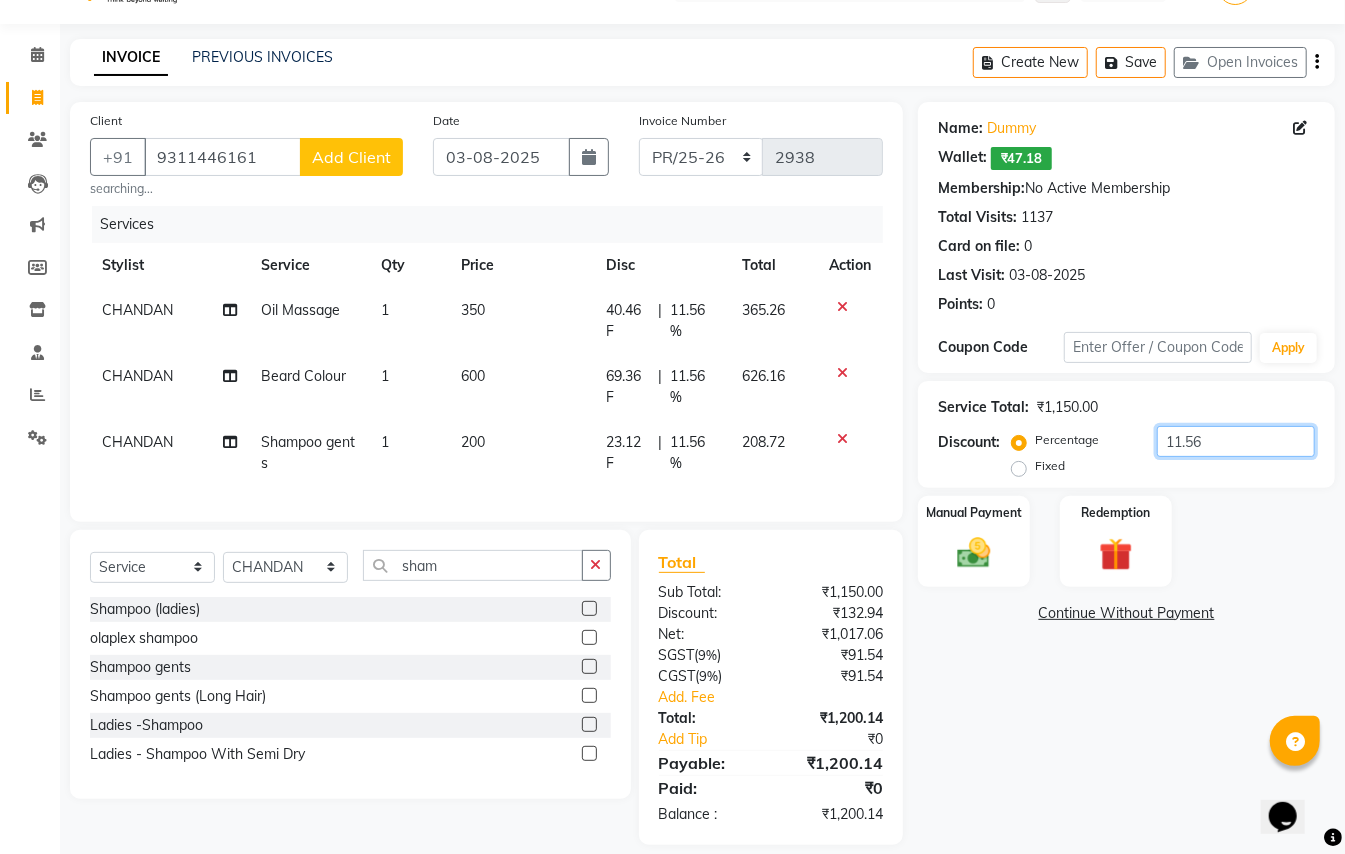 type on "11.56" 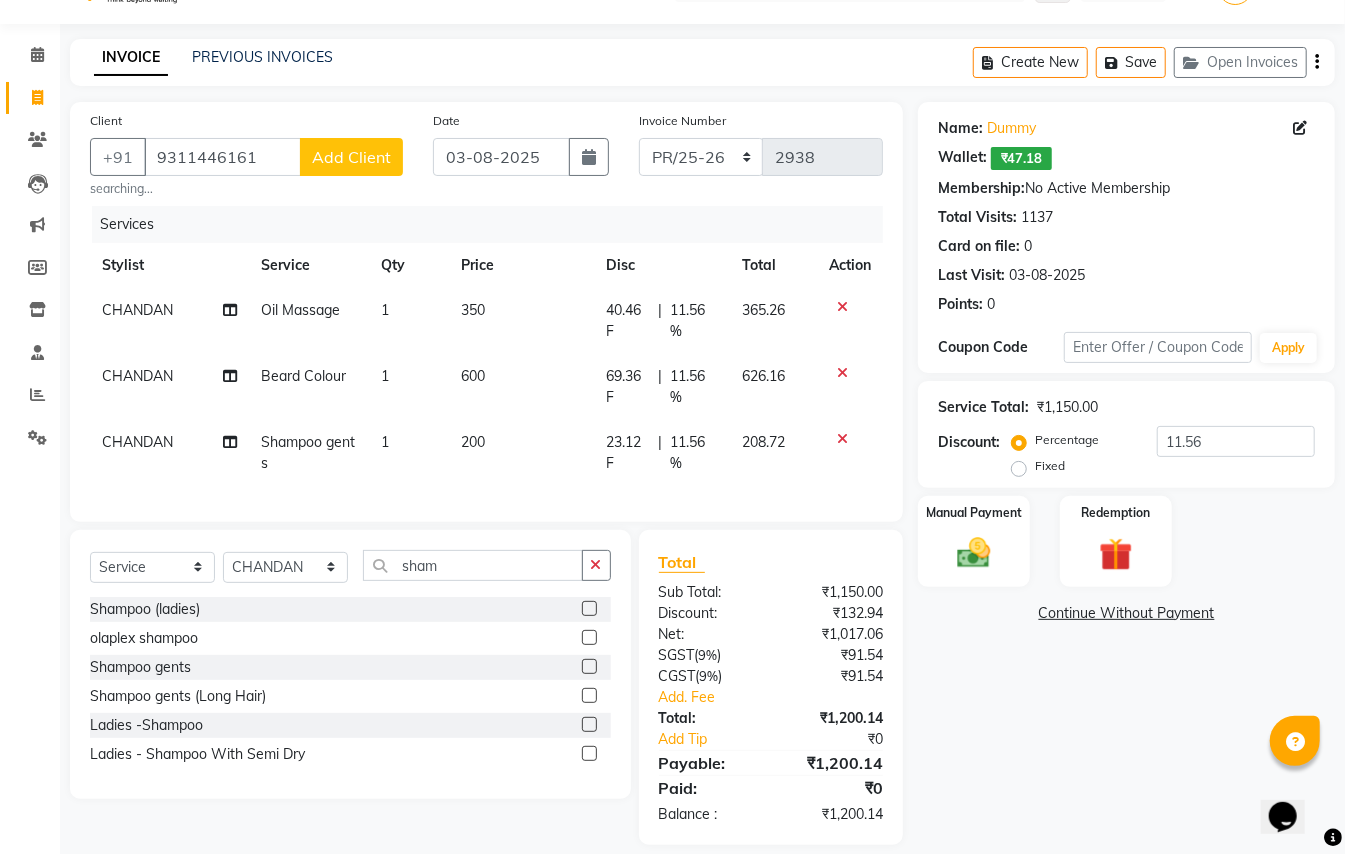 click on "600" 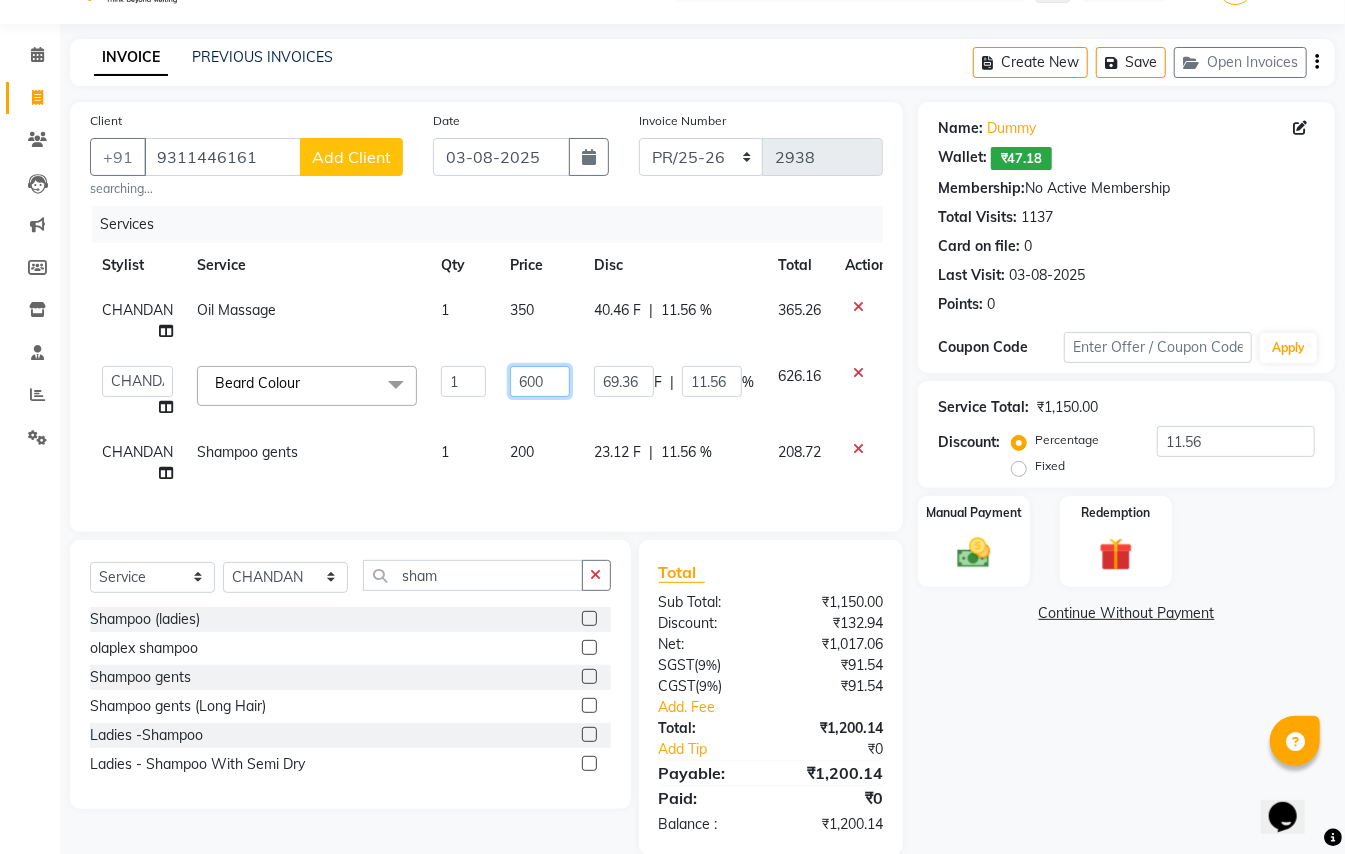 click on "600" 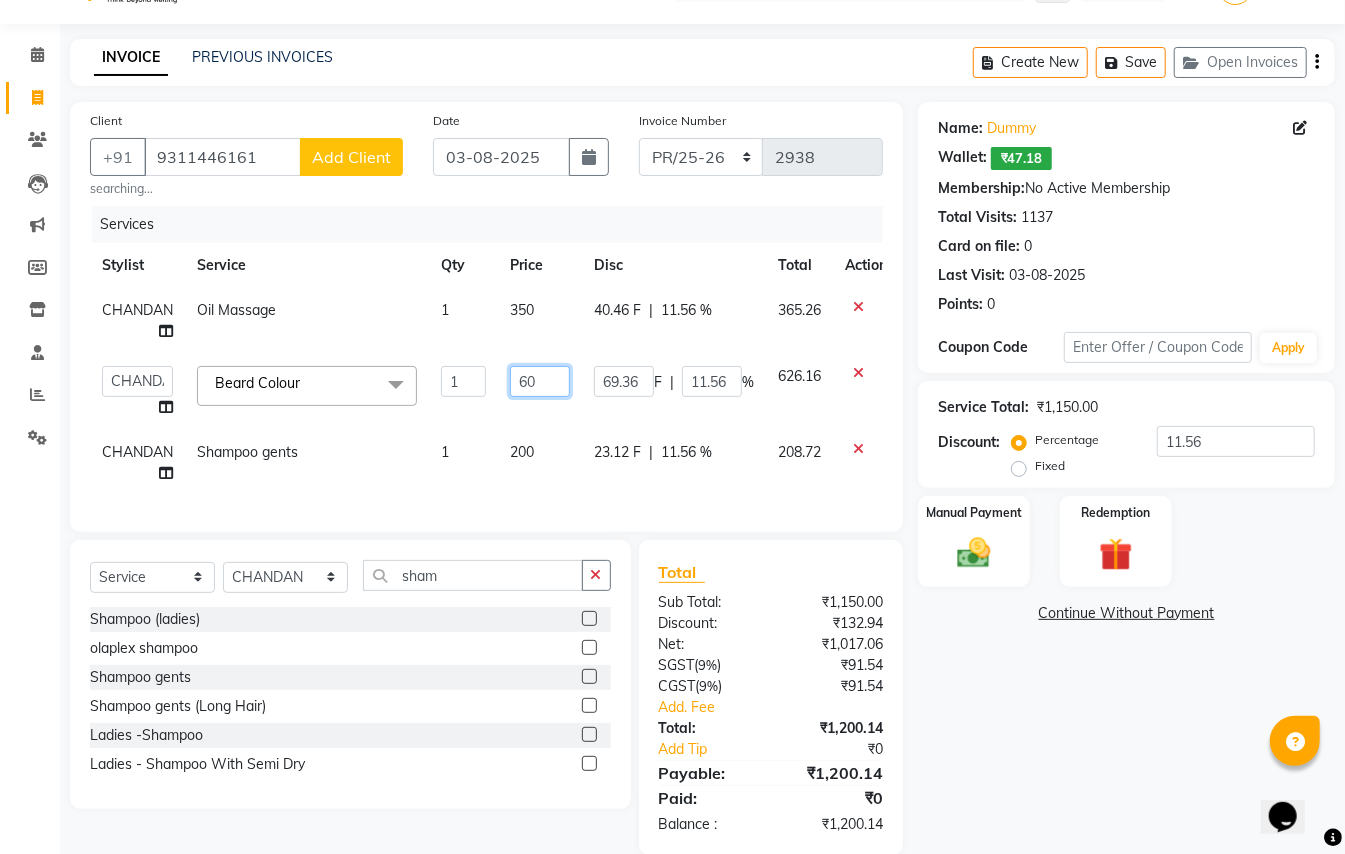 type on "6" 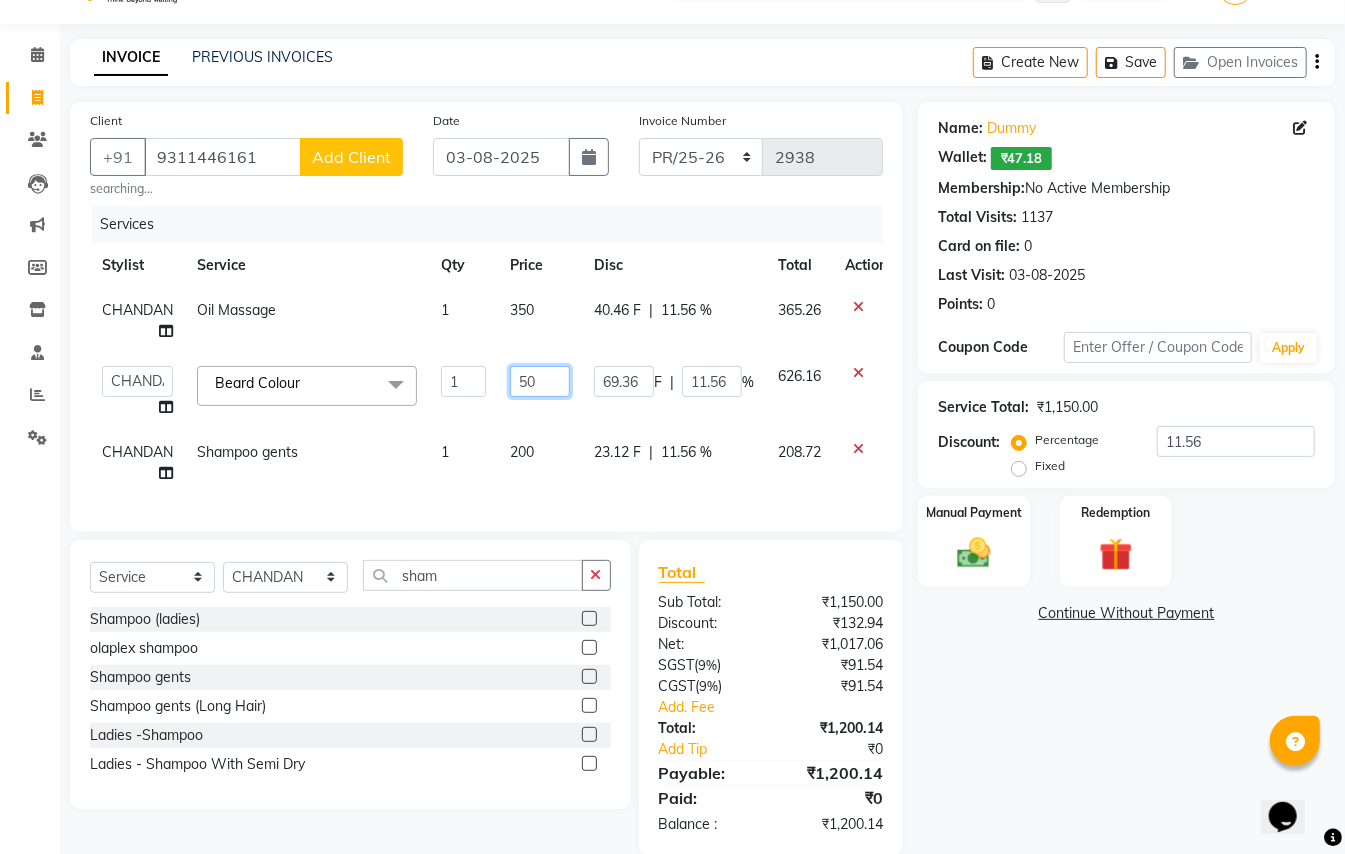 type on "5" 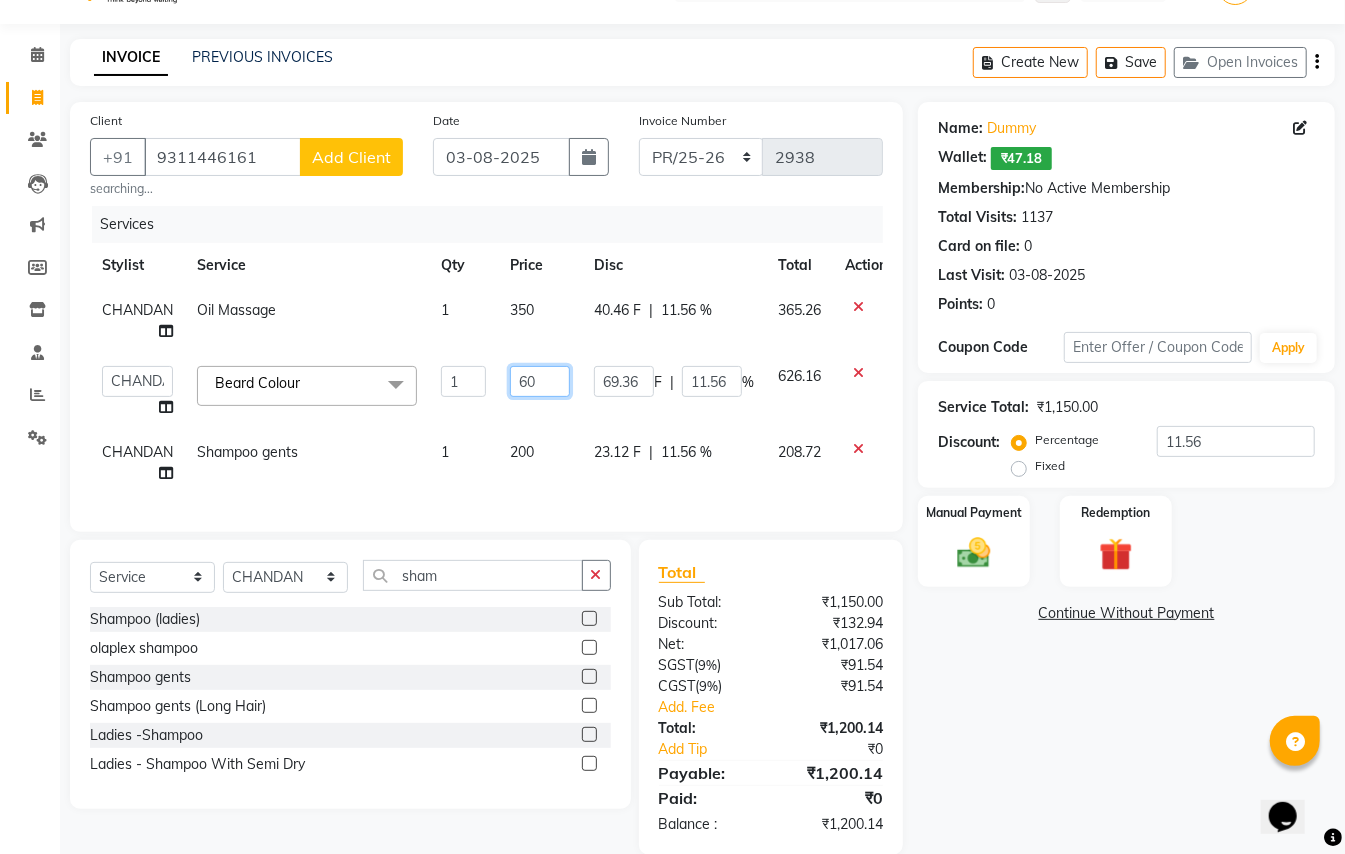 type on "600" 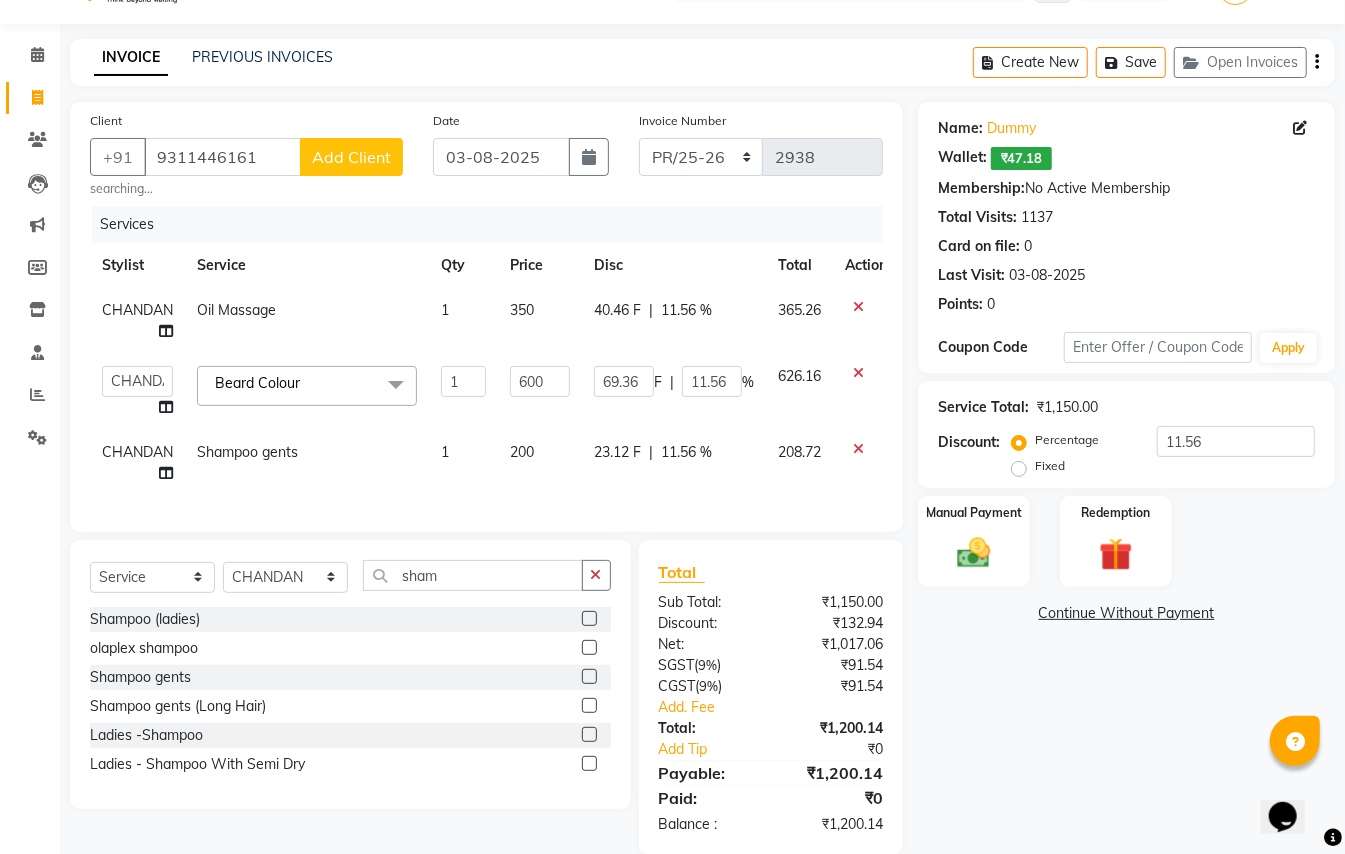 click on "Services" 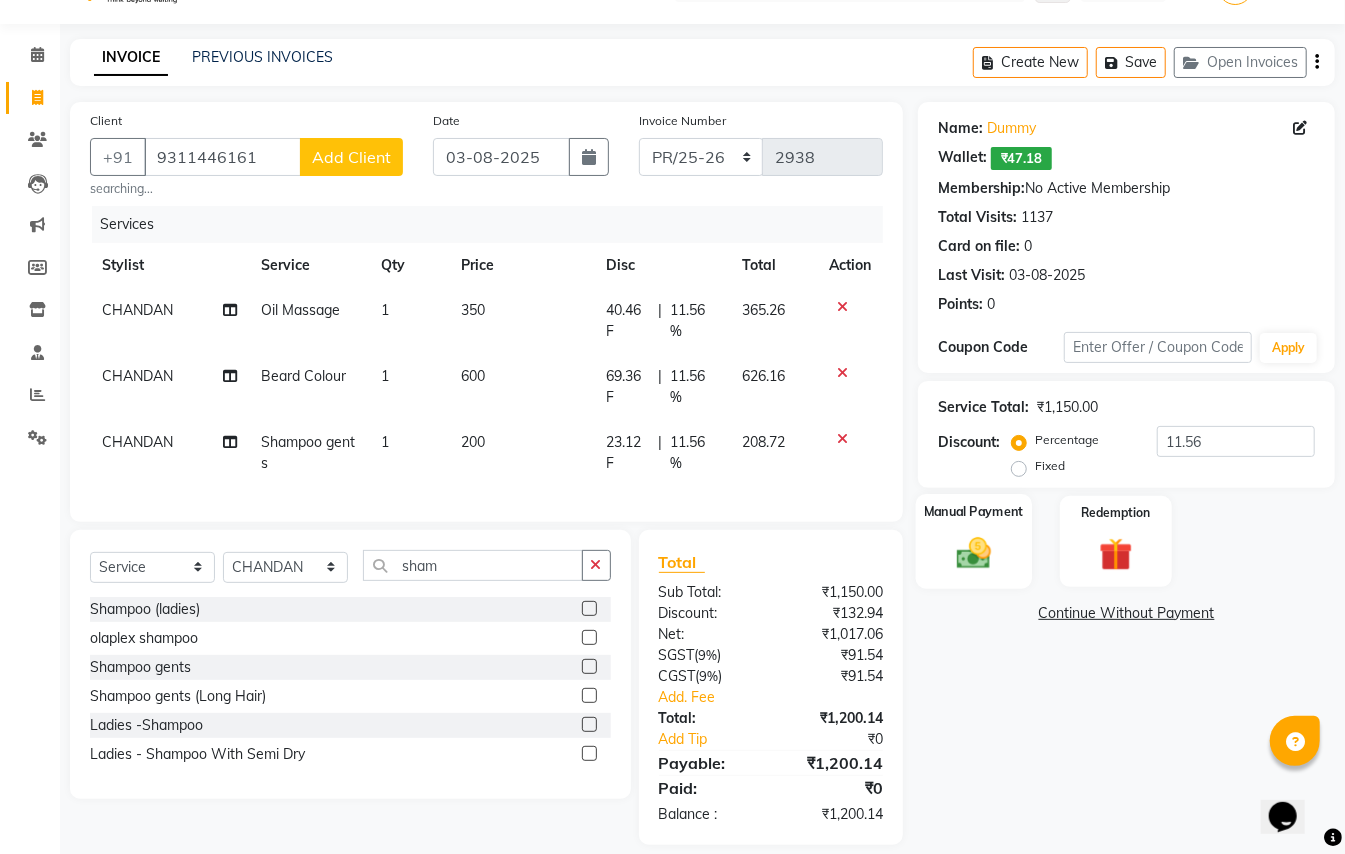click 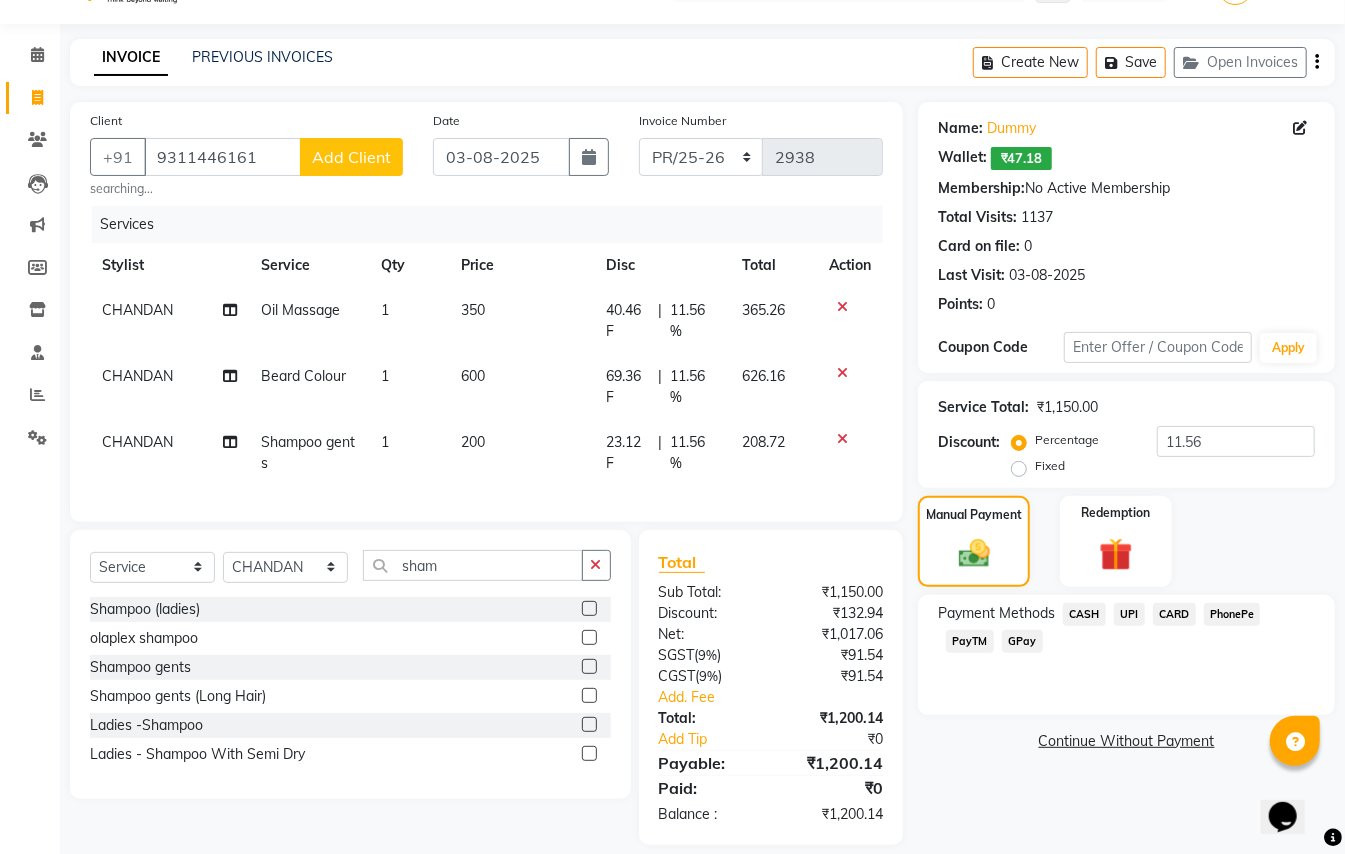 drag, startPoint x: 966, startPoint y: 634, endPoint x: 973, endPoint y: 654, distance: 21.189621 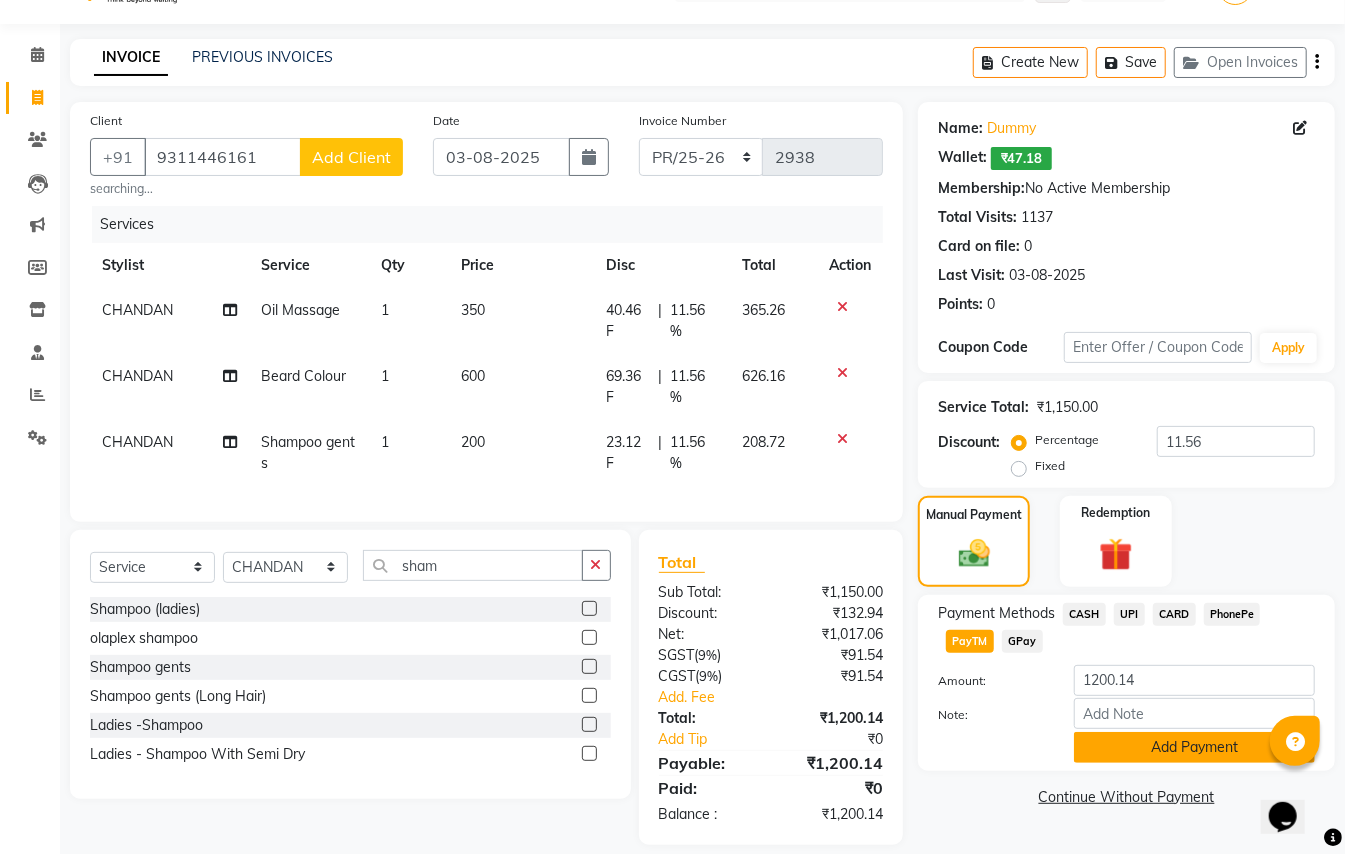 click on "Add Payment" 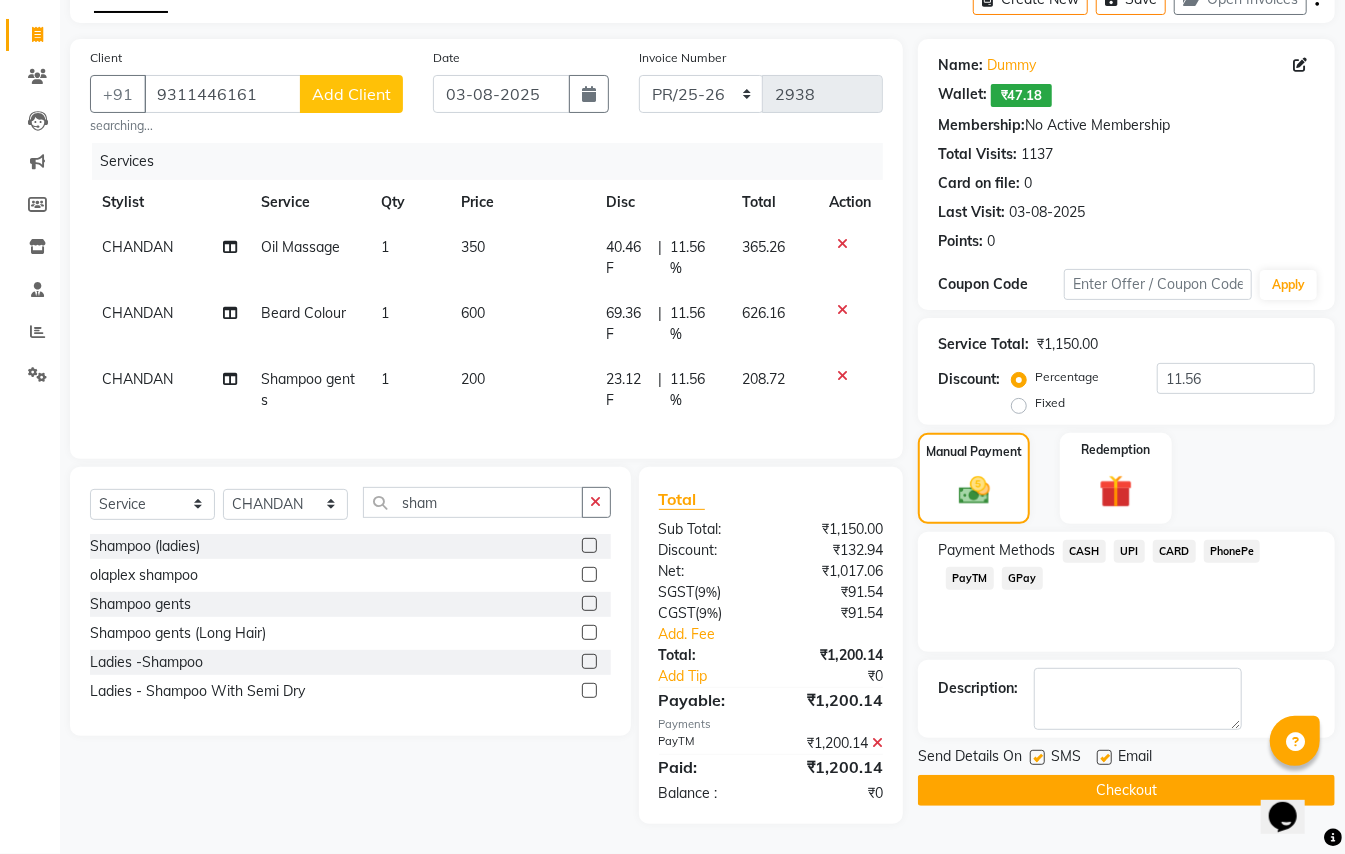 scroll, scrollTop: 132, scrollLeft: 0, axis: vertical 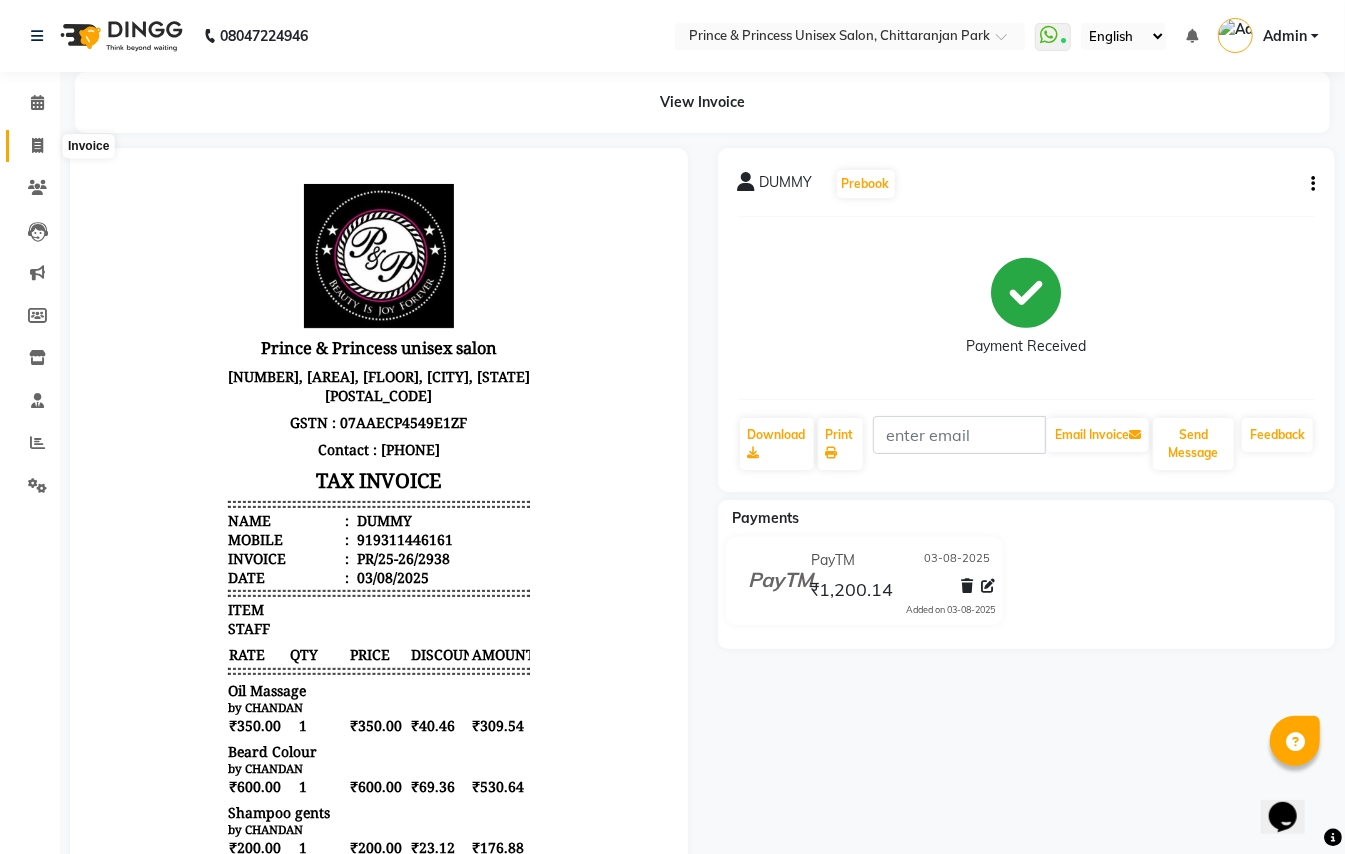 click 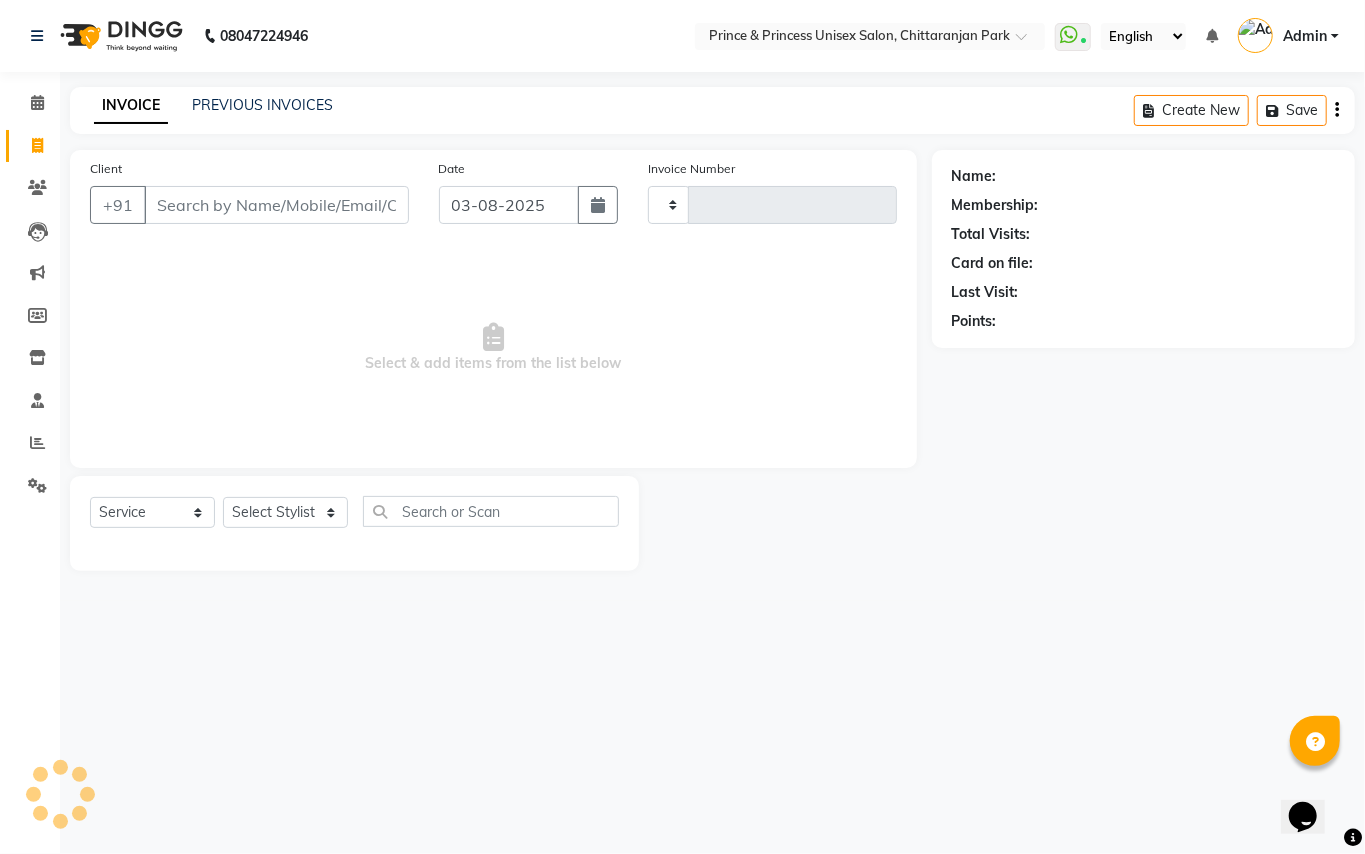 type on "2939" 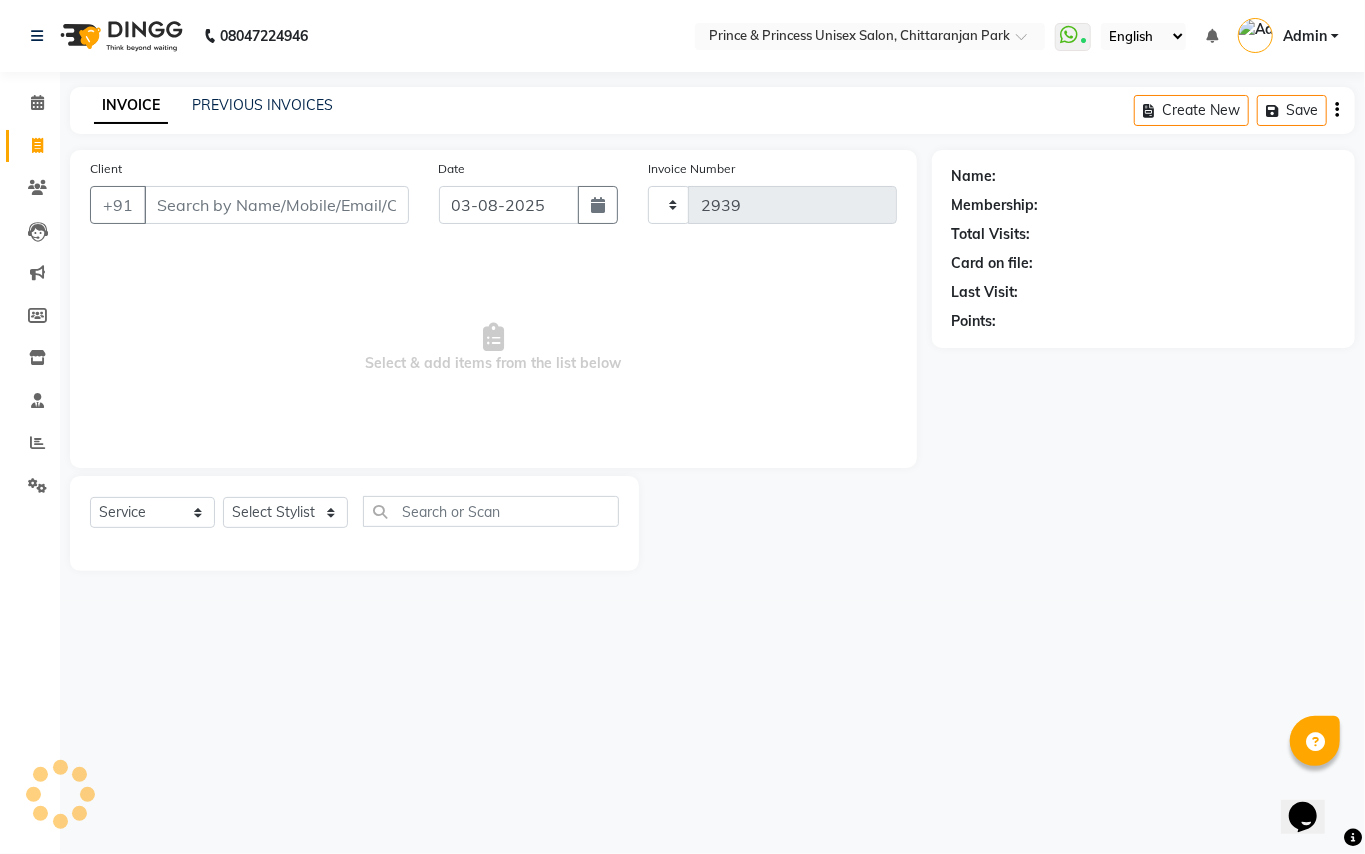 select on "3760" 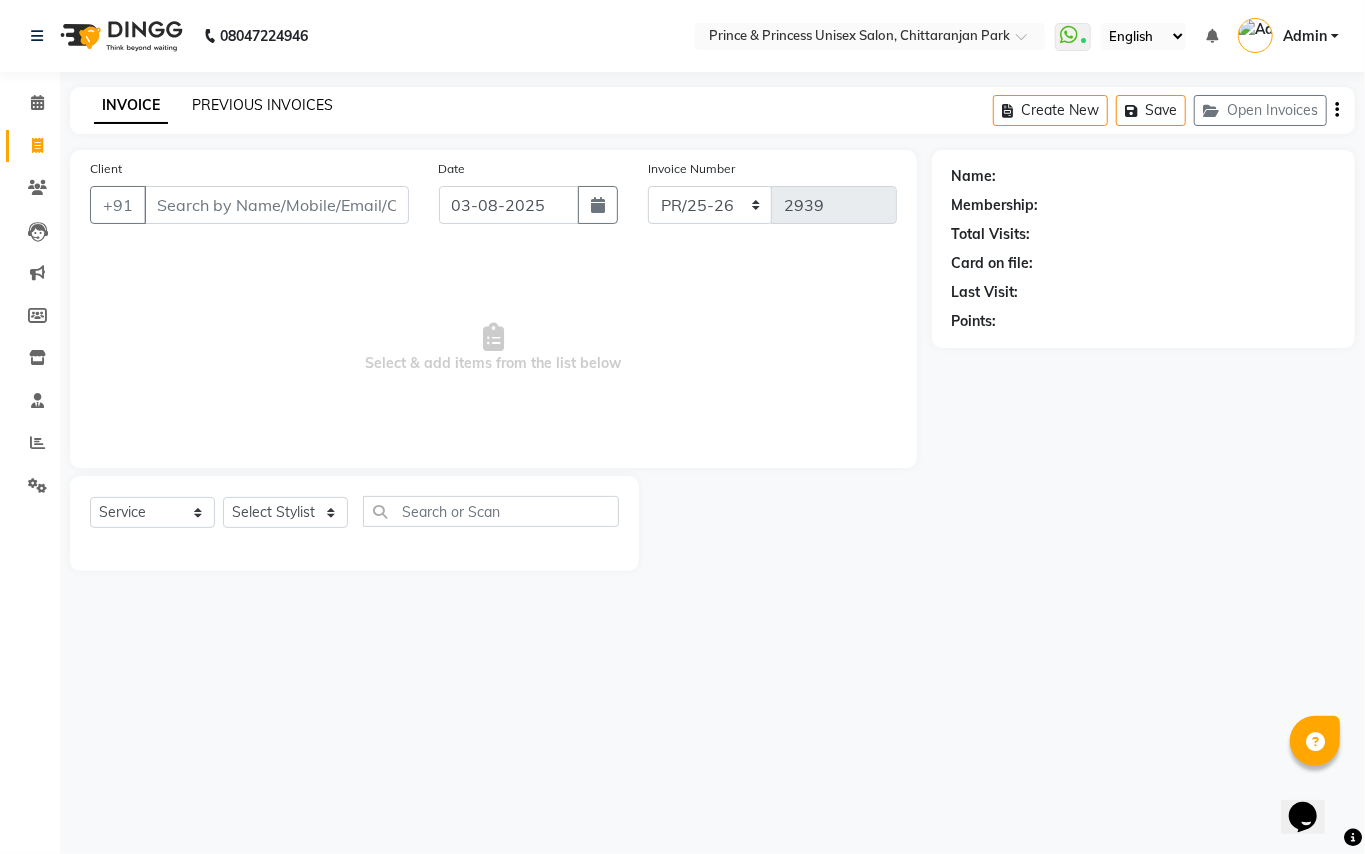 click on "PREVIOUS INVOICES" 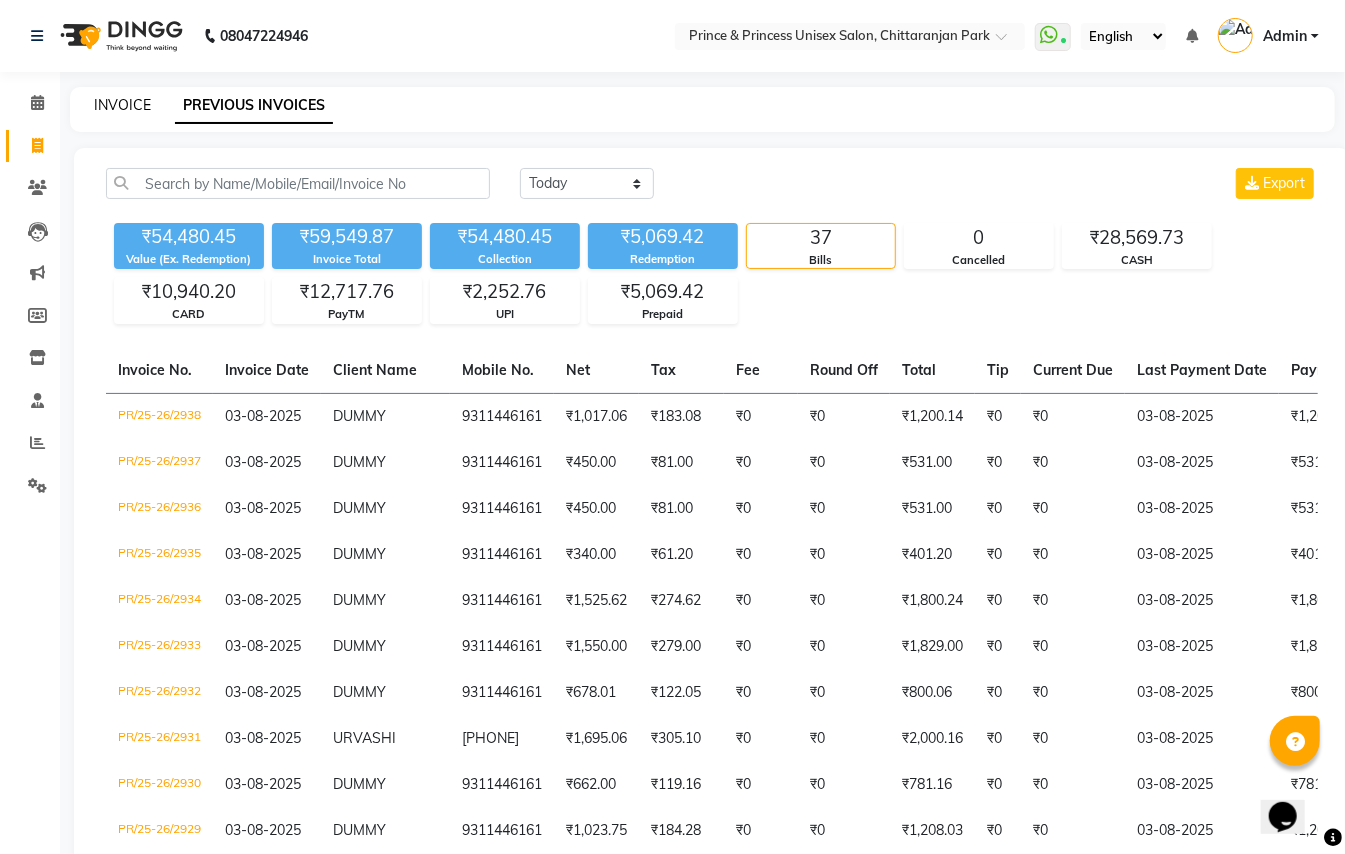 click on "INVOICE" 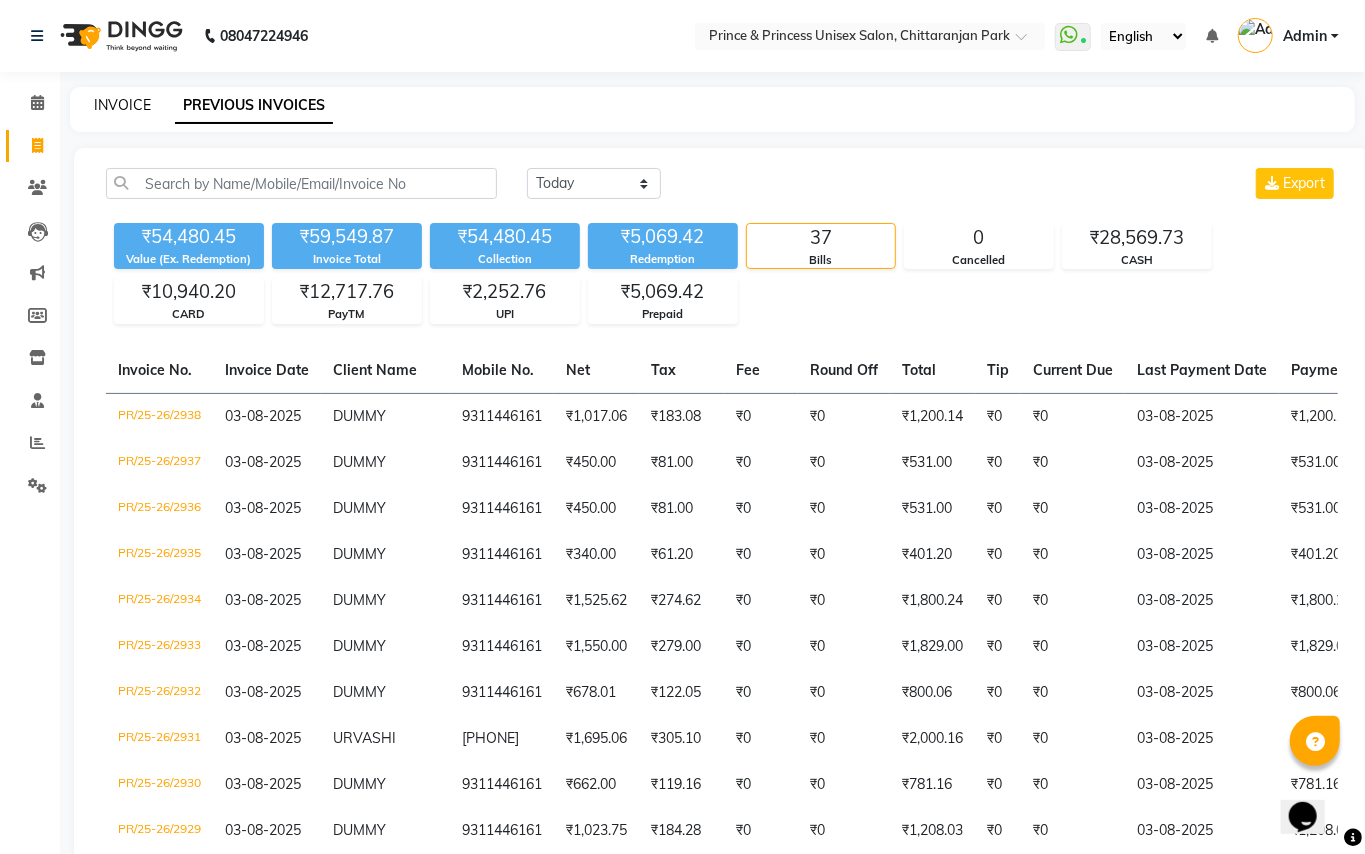 select on "service" 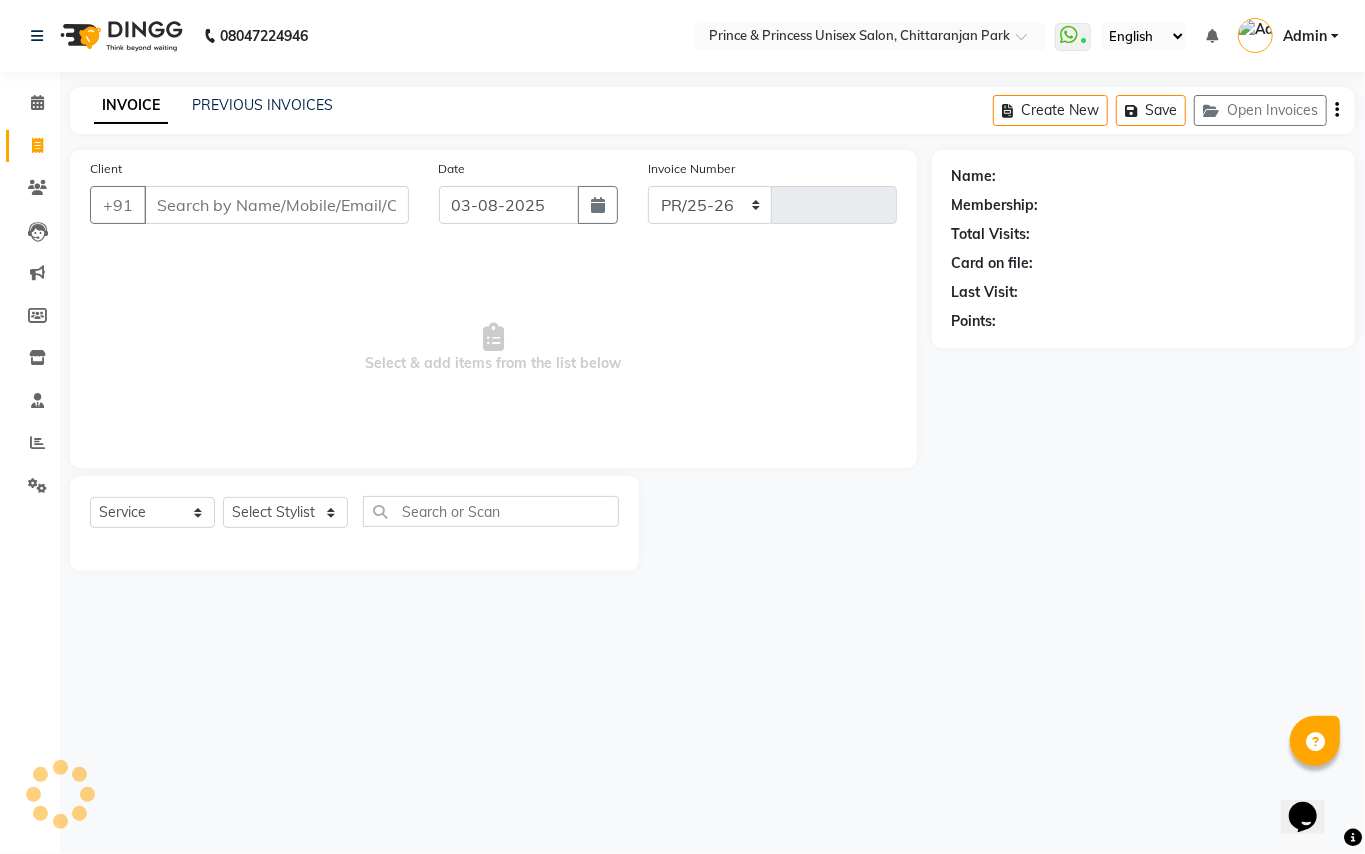 select on "3760" 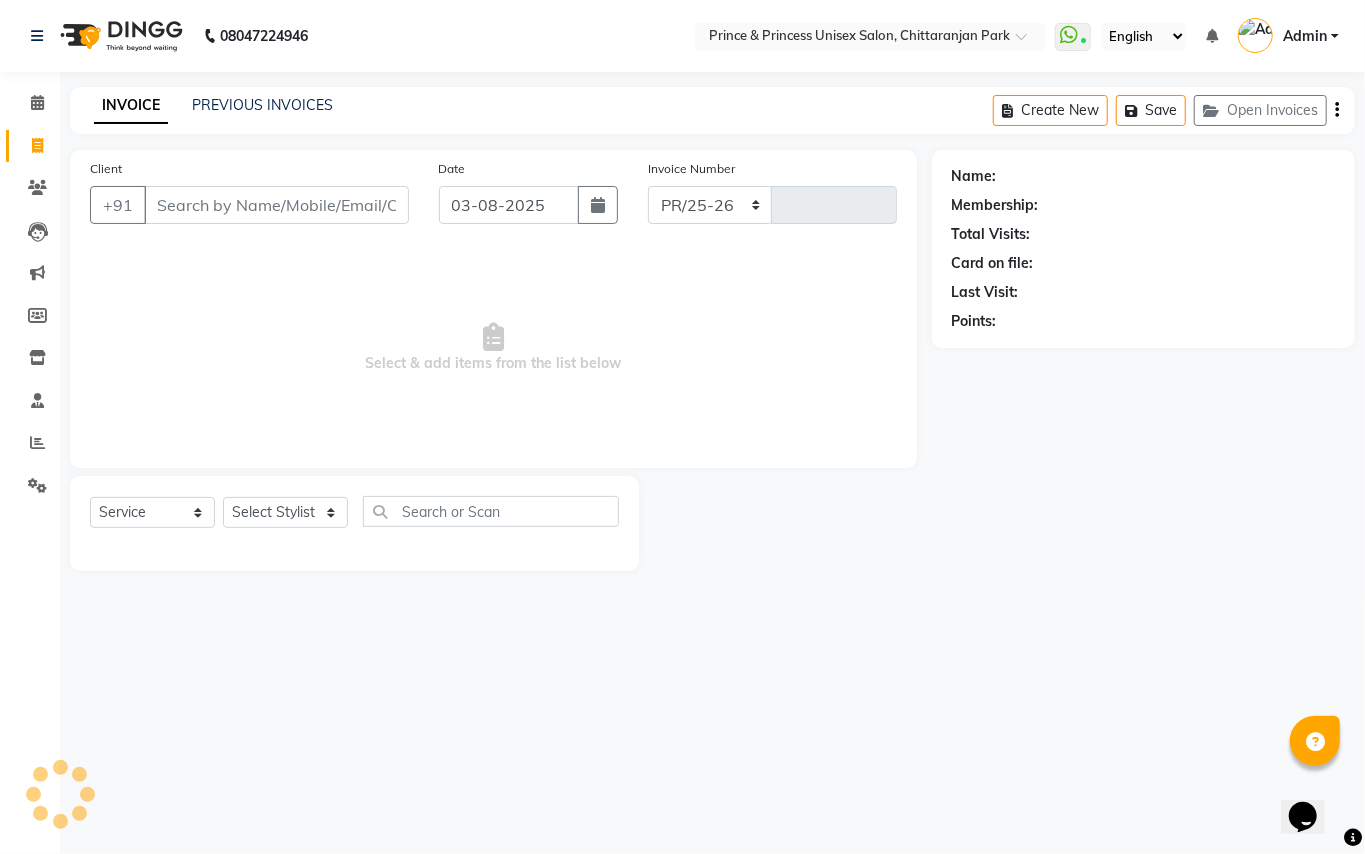 type on "2939" 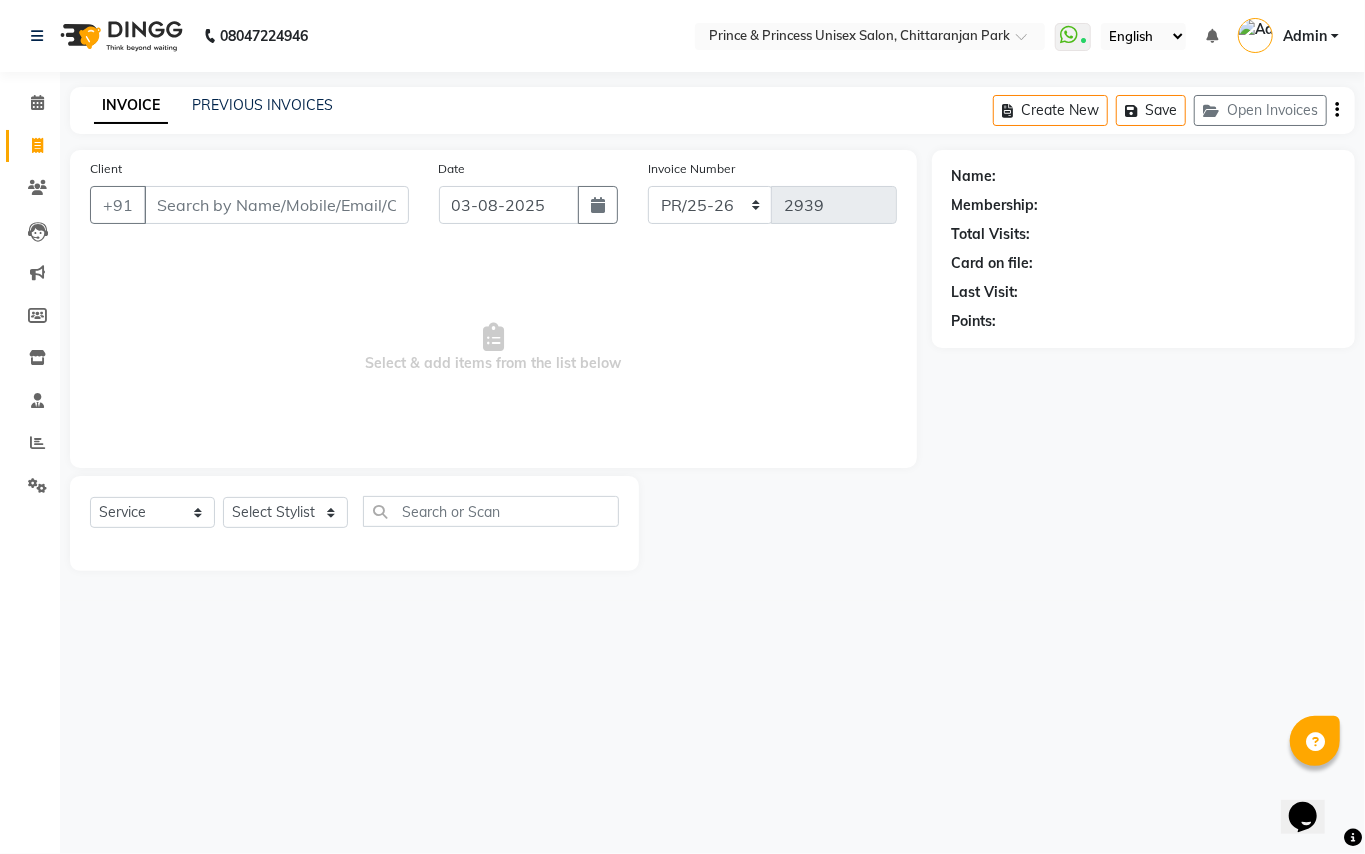 drag, startPoint x: 317, startPoint y: 200, endPoint x: 318, endPoint y: 210, distance: 10.049875 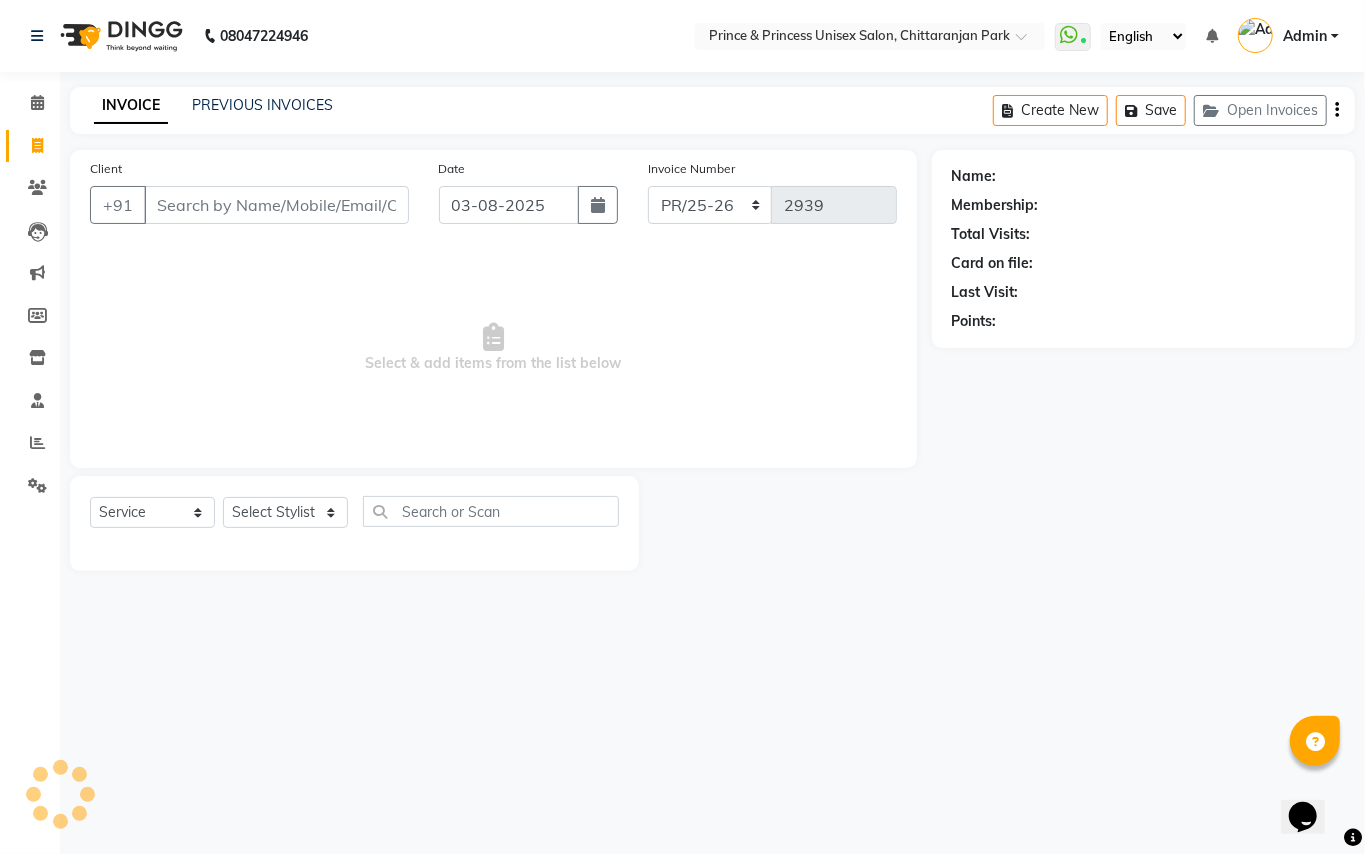 click on "Client" at bounding box center [276, 205] 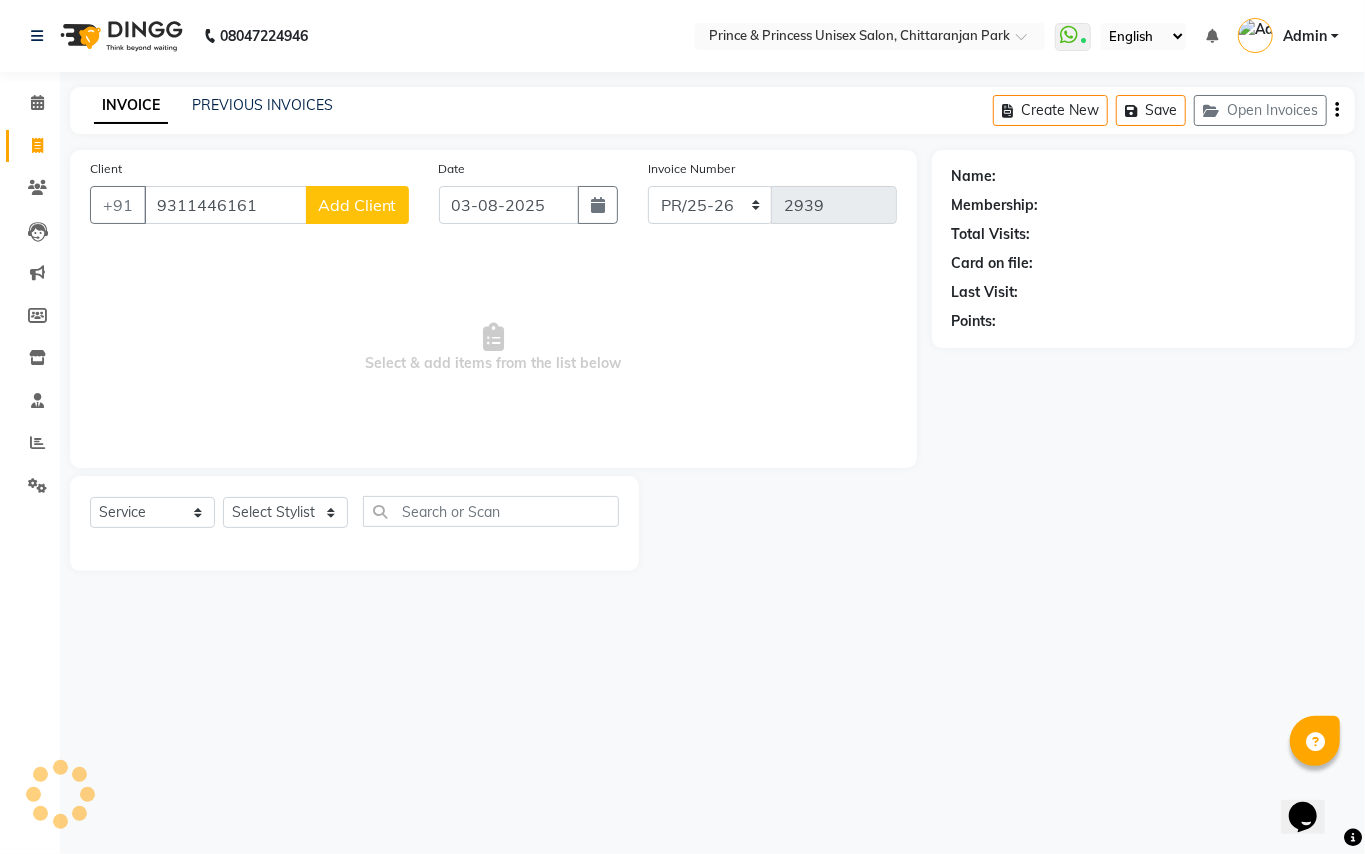 type on "9311446161" 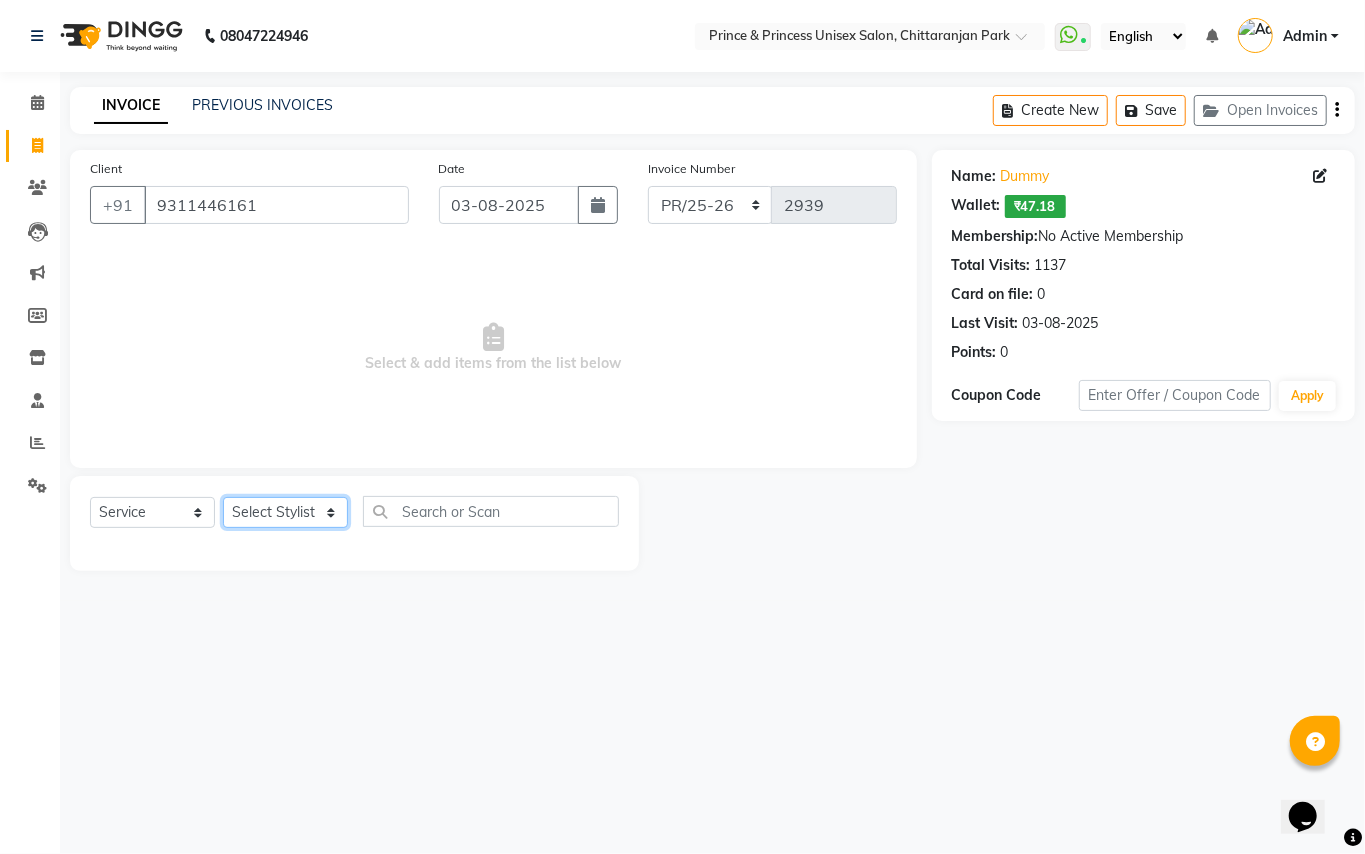 click on "Select Stylist ABHISHEK AJEET AJEET NEW ARUN ASLAM CHANDAN GUDDU MAHESH MANI MEENAKSHI MONU PINKI RAHUL RISHI SANDEEP SONIYA TABASSUM XYZ" 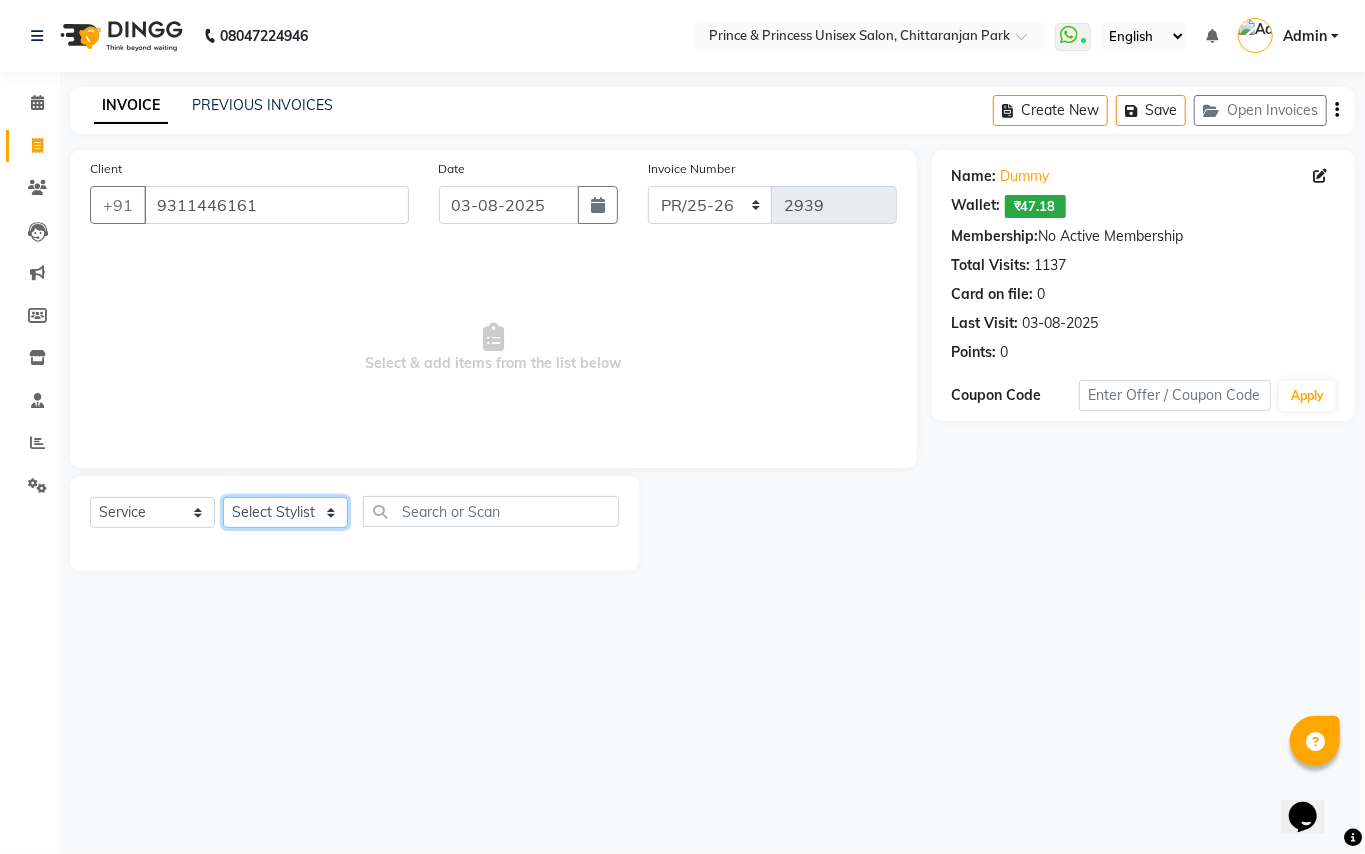 select on "50724" 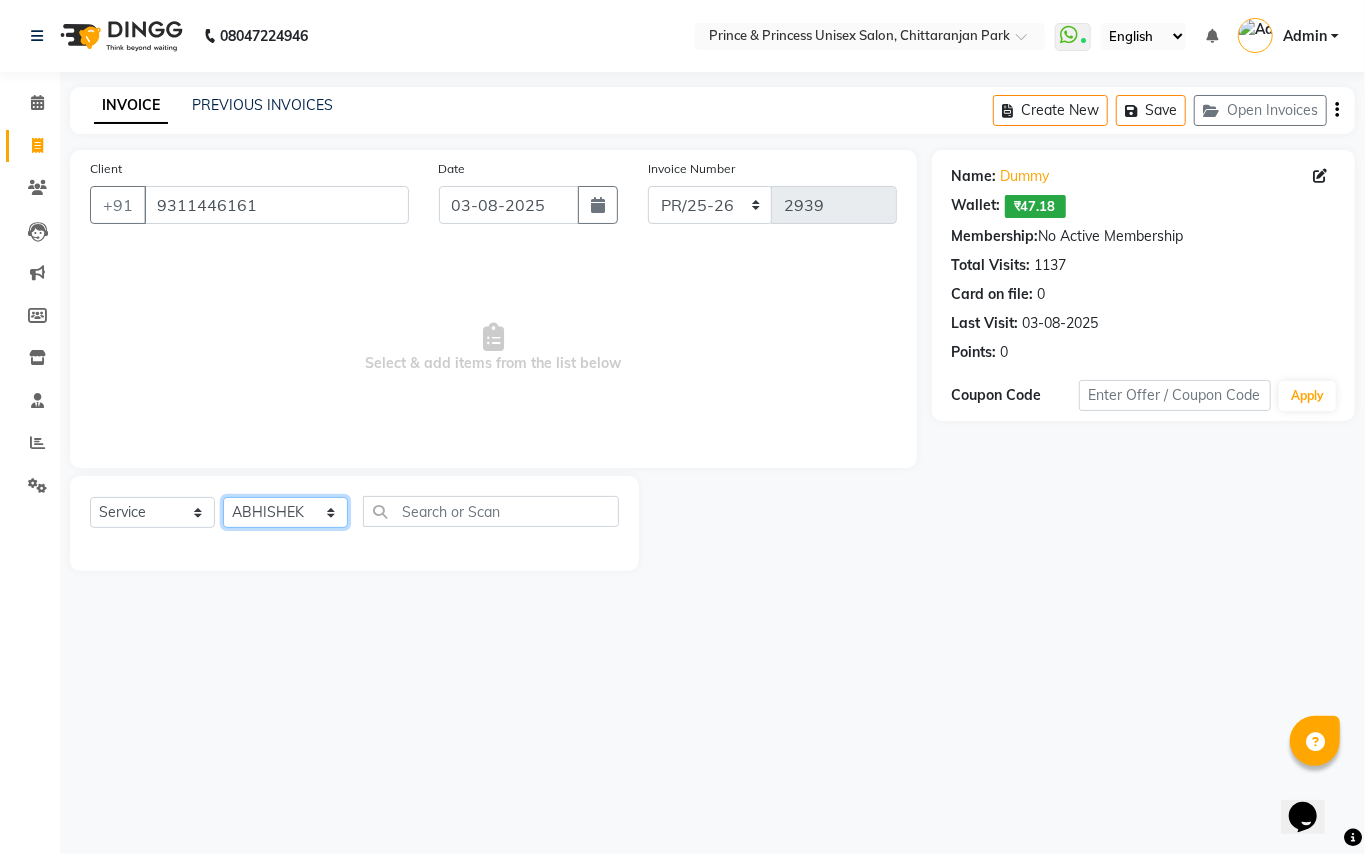 drag, startPoint x: 270, startPoint y: 517, endPoint x: 450, endPoint y: 485, distance: 182.82231 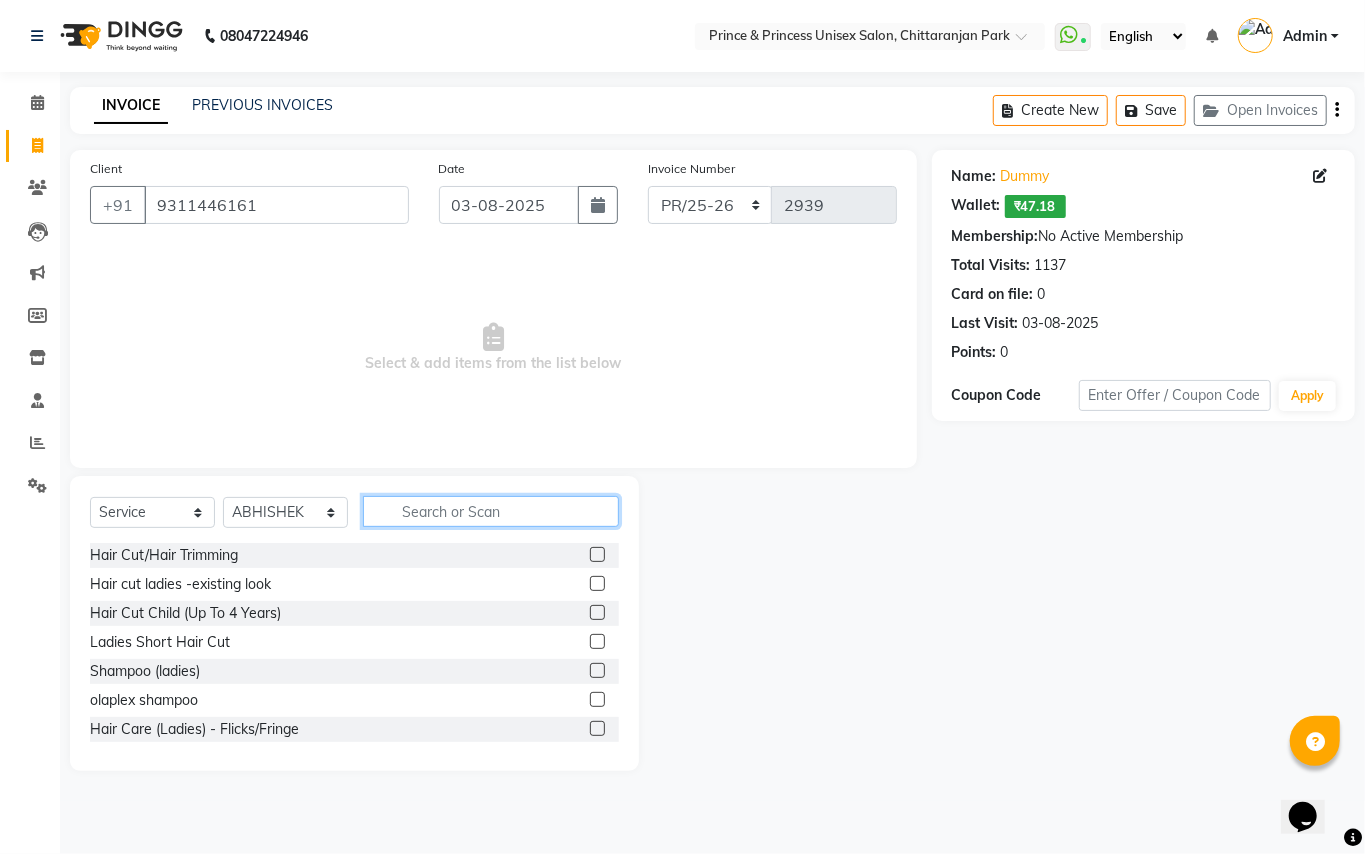 click 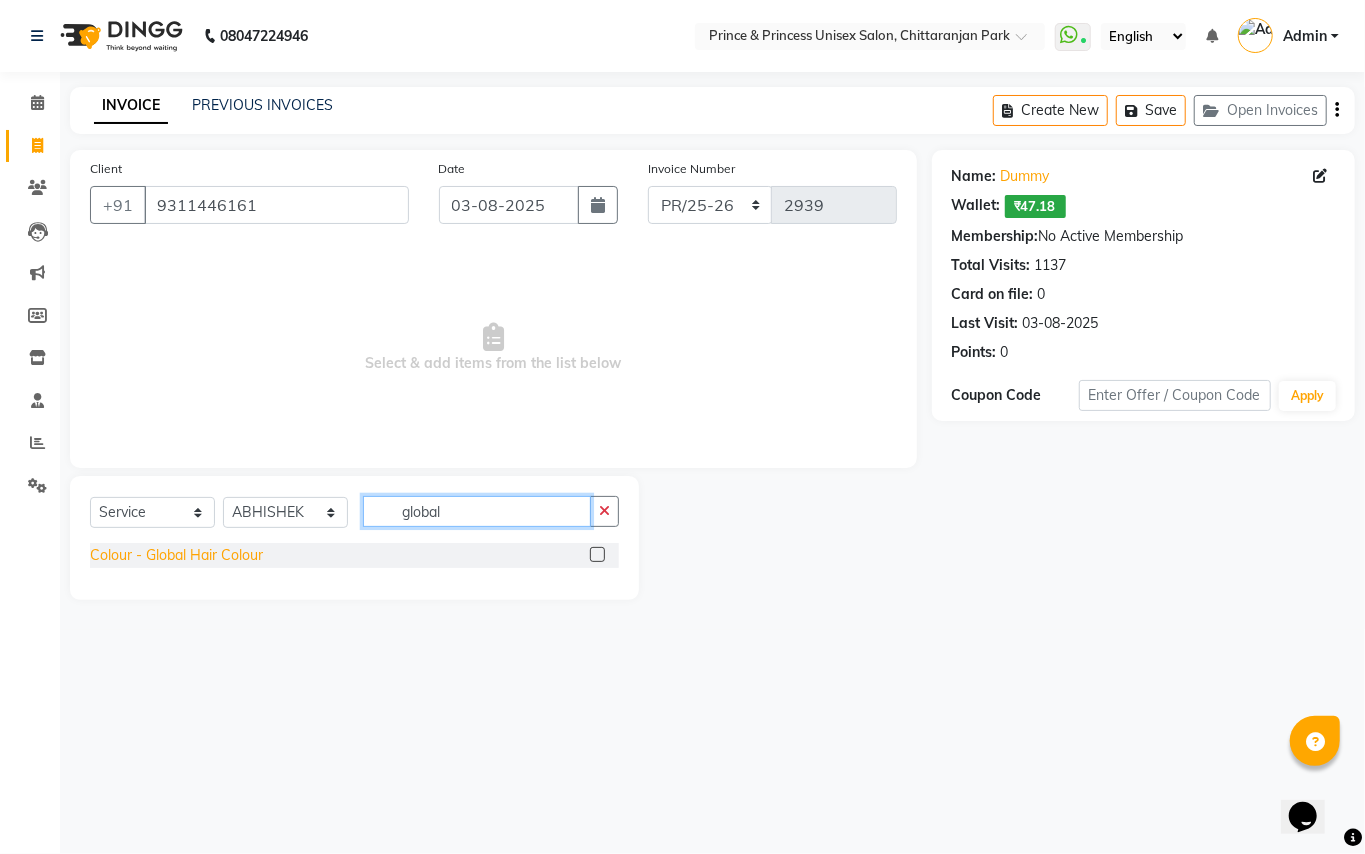 type on "global" 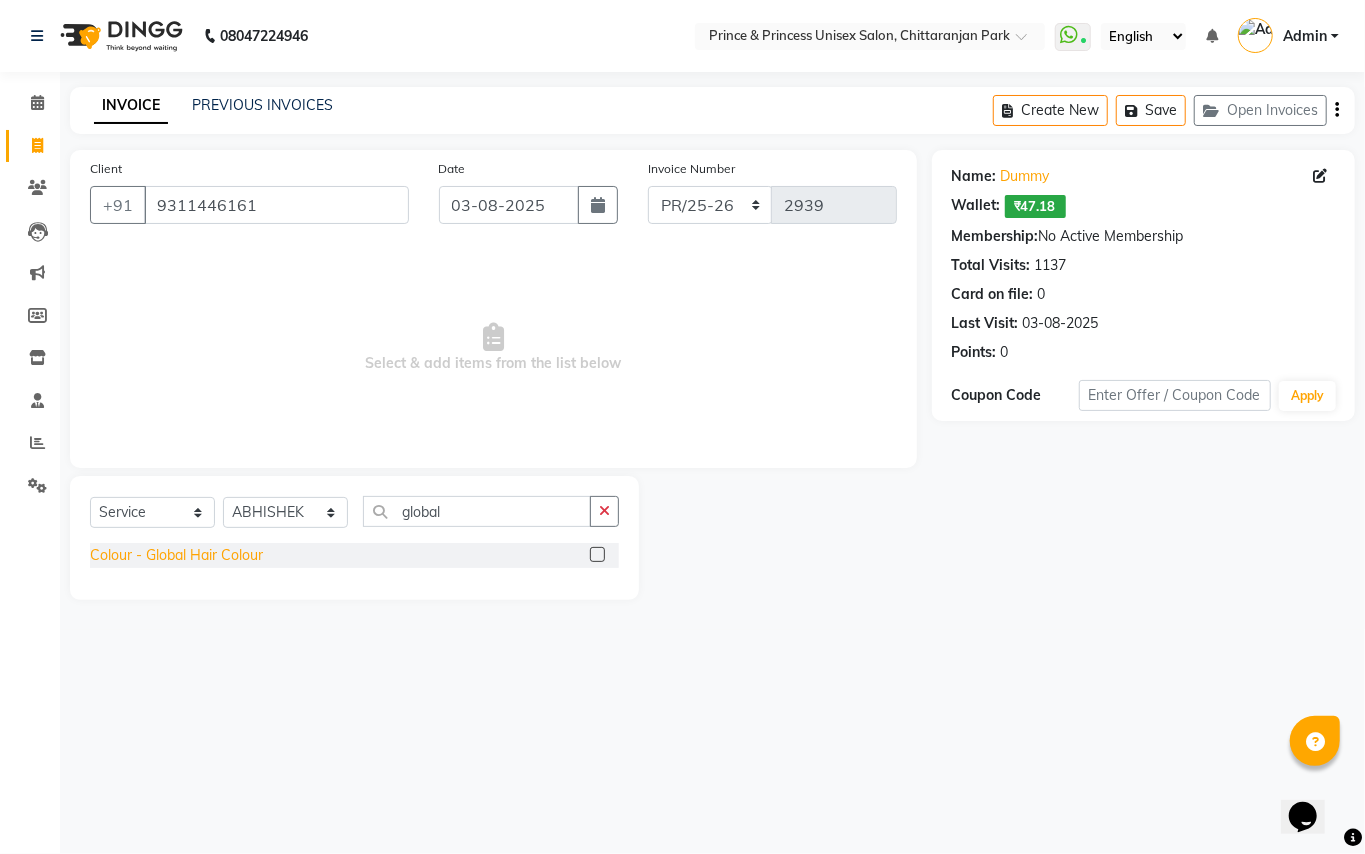 click on "Colour - Global Hair Colour" 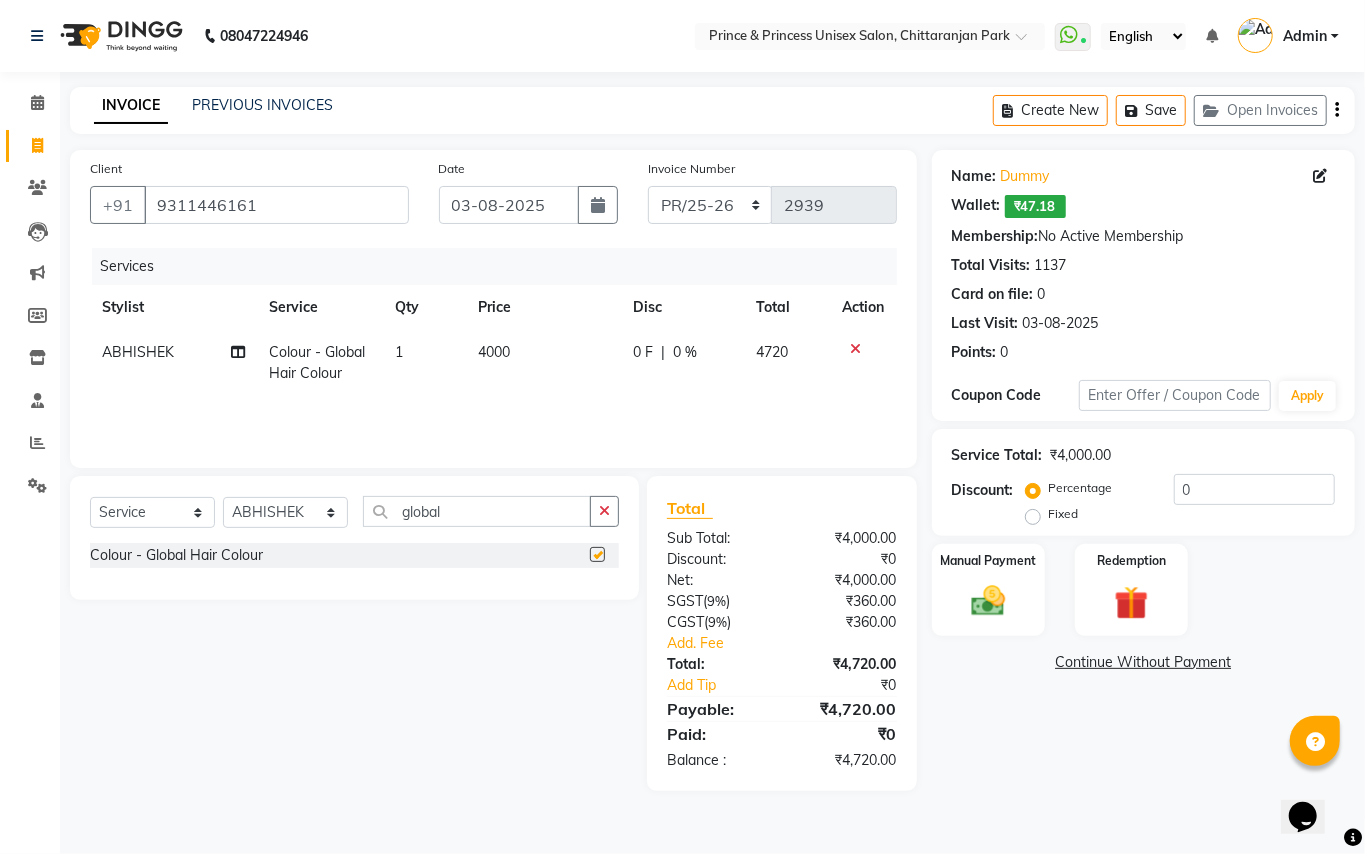 checkbox on "false" 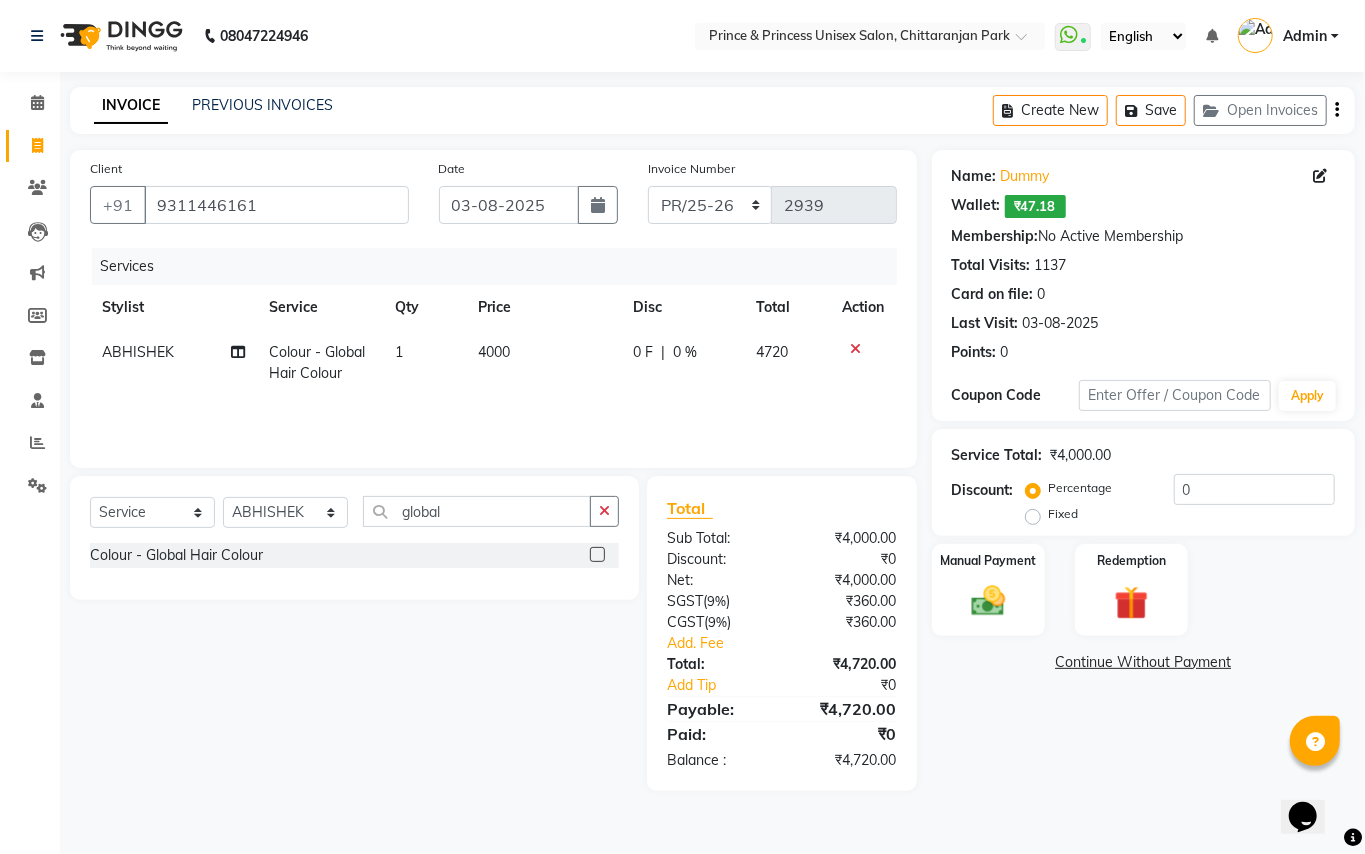 drag, startPoint x: 504, startPoint y: 349, endPoint x: 486, endPoint y: 349, distance: 18 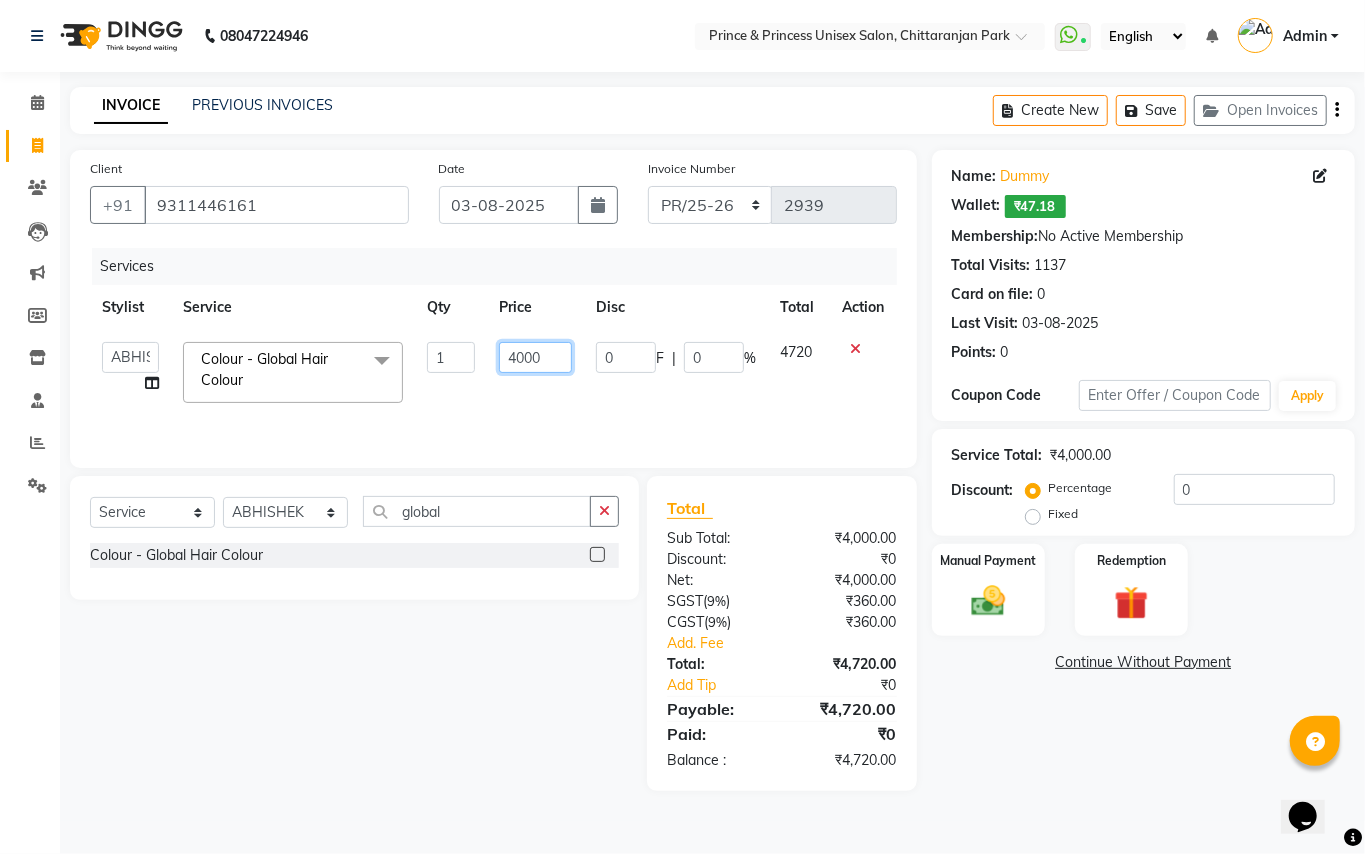 click on "4000" 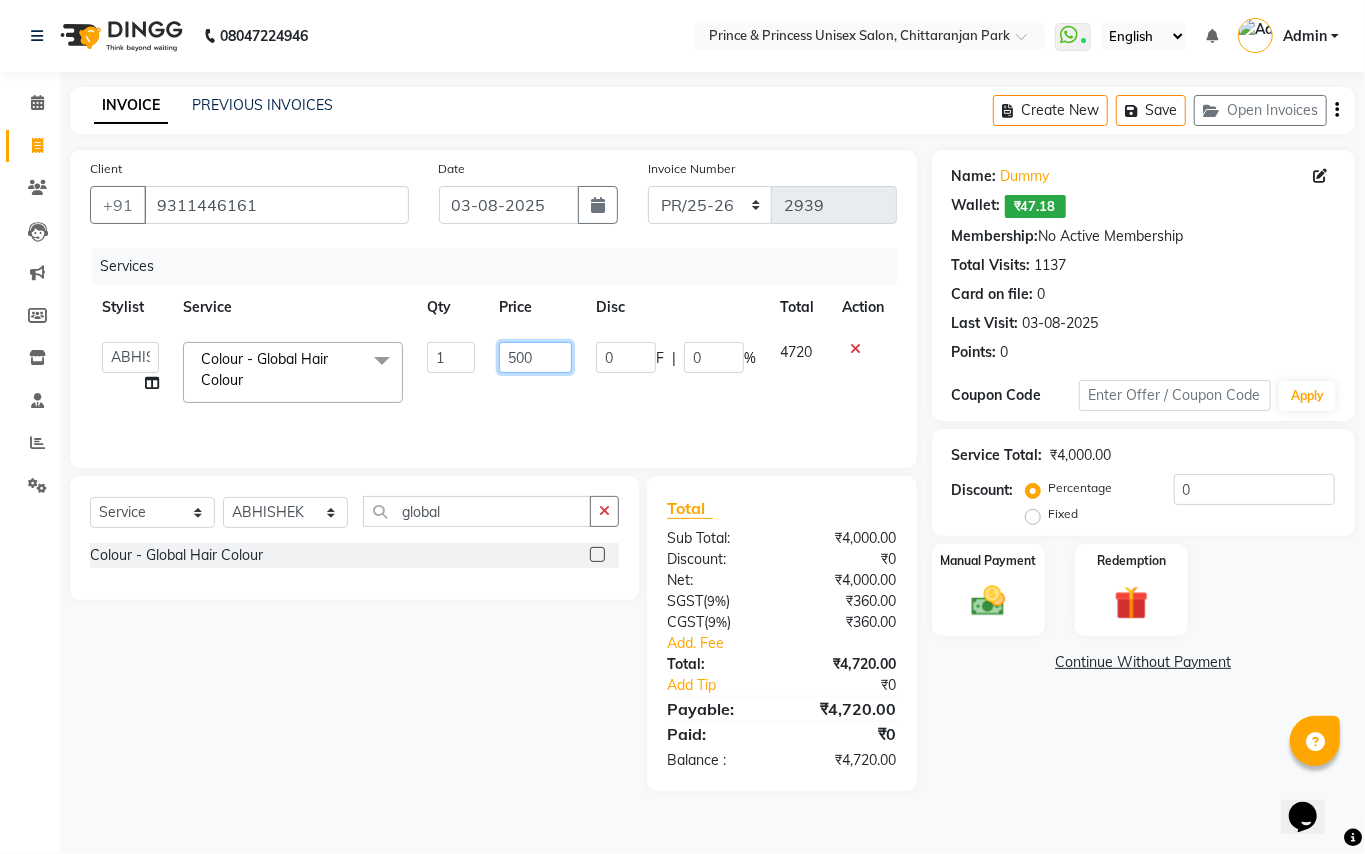 type on "5000" 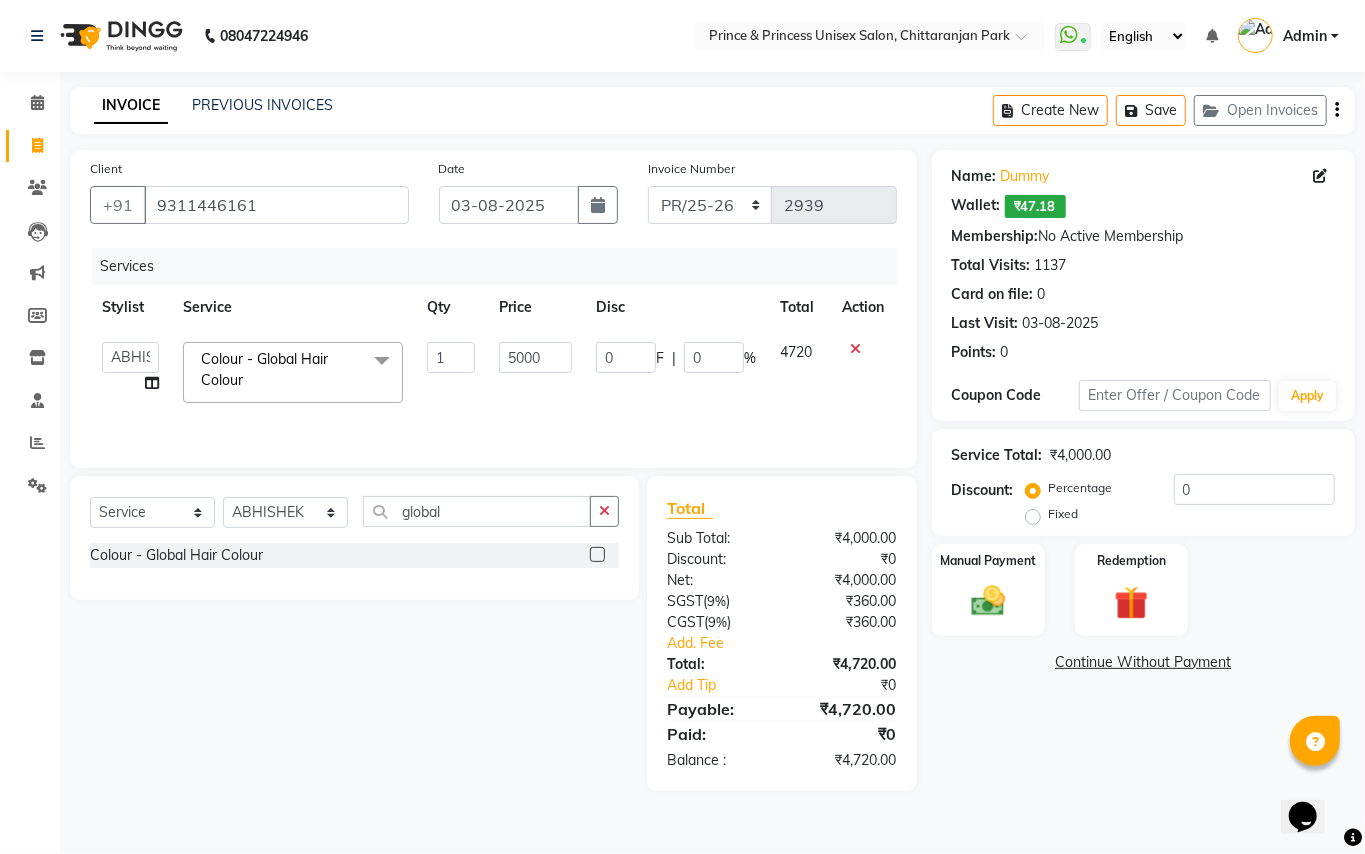 click on "Services Stylist Service Qty Price Disc Total Action  ABHISHEK   AJEET   AJEET NEW   ARUN   ASLAM   CHANDAN   GUDDU   MAHESH   MANI   MEENAKSHI   MONU   PINKI   RAHUL   RISHI   SANDEEP   SONIYA   TABASSUM   XYZ  Colour - Global Hair Colour  x Hair Cut/Hair Trimming Hair cut ladies -existing look Hair Cut Child (Up To 4 Years) Ladies Short Hair Cut Shampoo (ladies) olaplex shampoo Hair Care (Ladies) - Flicks/Fringe Oil Massage Henna Mustache Trim Threading Face Threading Hair Cut Gents - Style Change Gents - Tonsure (Mundan) Shampoo gents Shampoo gents (Long Hair) Beard Triming / Shave Oil Massage half color touch up  Beard Colour Hair Styling (Gel/ Serum Application) Colour Touch Up men's Colour Touch-Up Amonia Free) Highlighting Rebonding Dry Head Massage Full Front Chest Clipper Full Back Clipper Ear Wax Full Body Clipper Under Arms Clipper Full Front/Back Waxing (Sugar) Full Front/Back Waxing (Chocolate) Chest Razor/Back Full Body Razor Under Arm Razor EYE BROWS COLOR Ladies  - Hair Cut existing style 1 0" 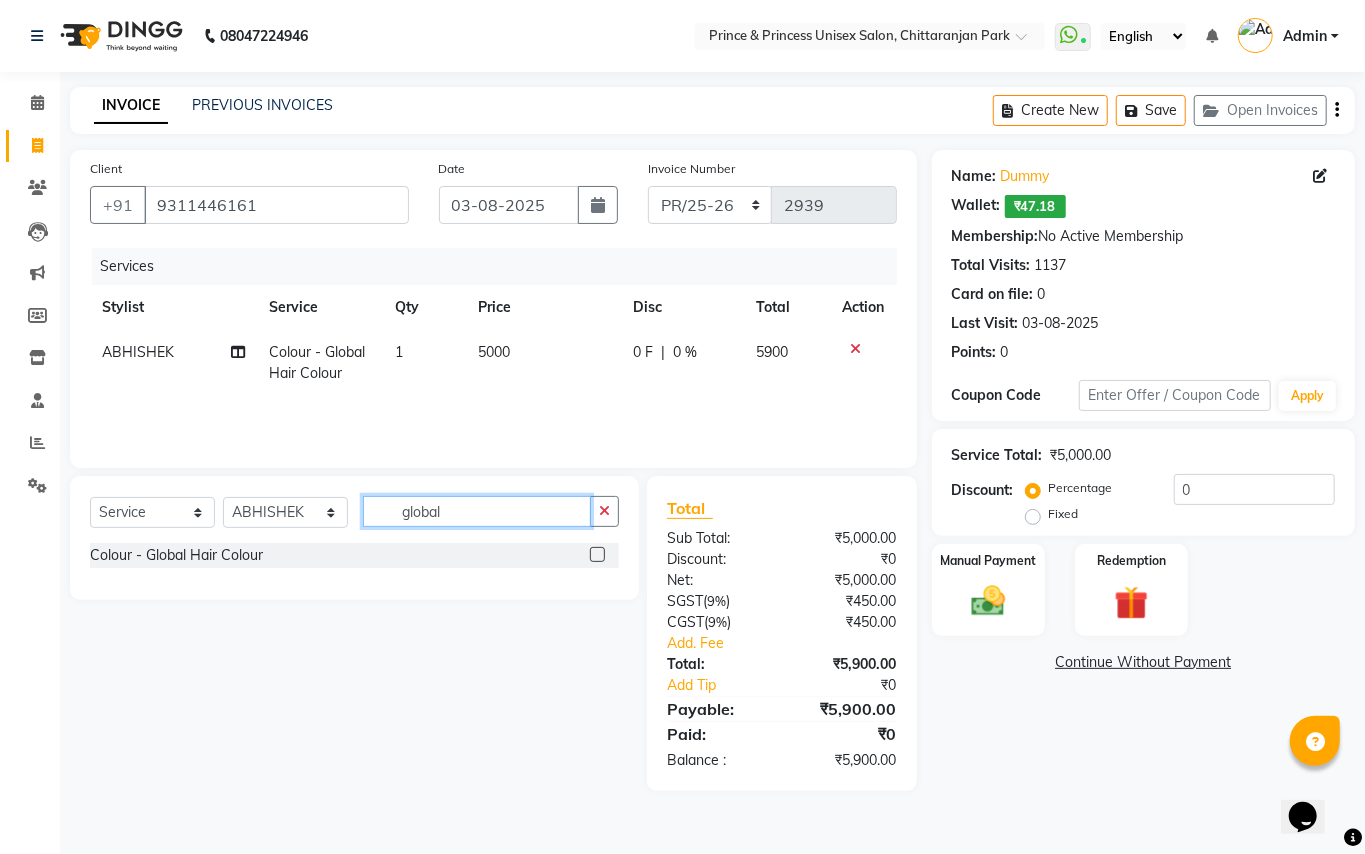 click on "global" 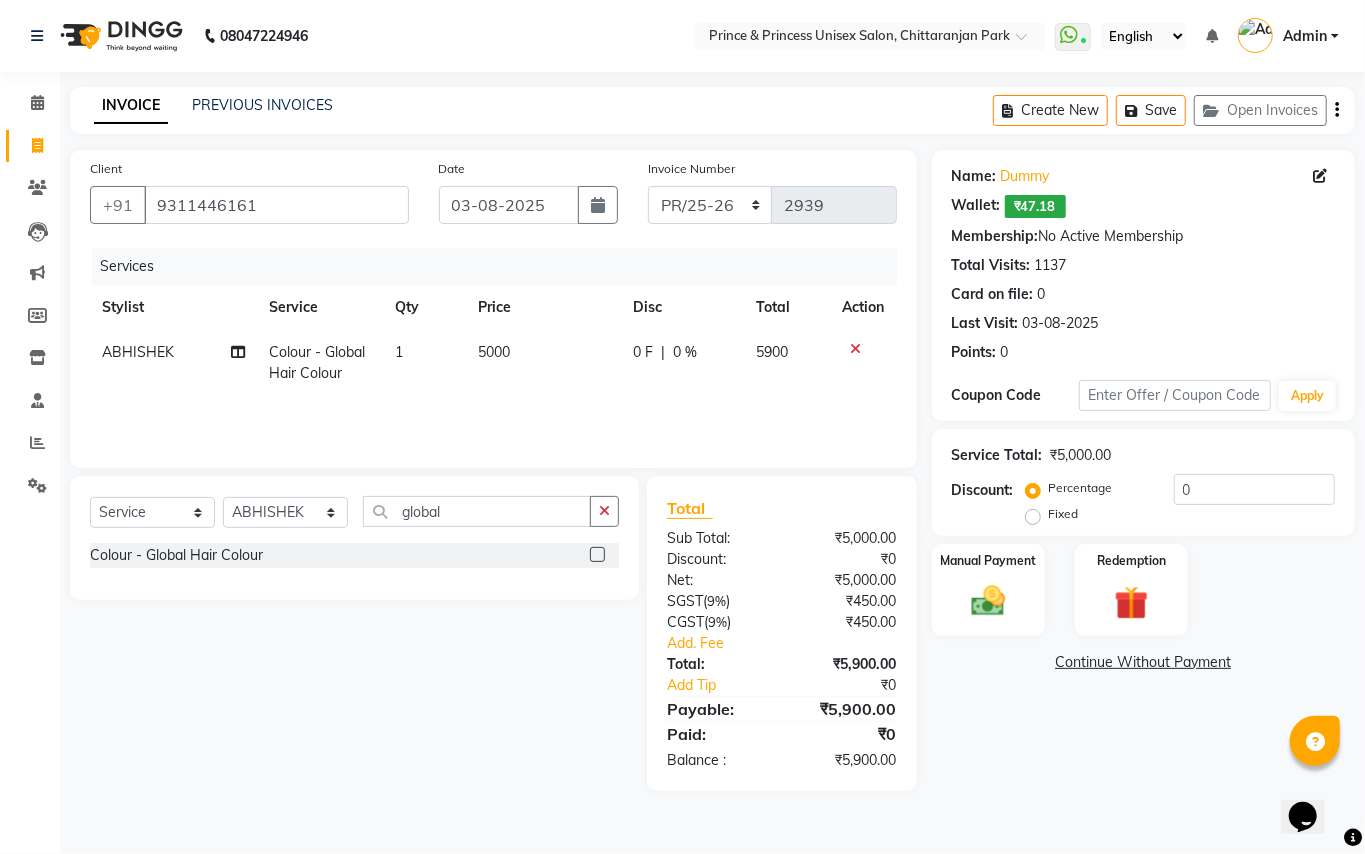drag, startPoint x: 357, startPoint y: 640, endPoint x: 245, endPoint y: 610, distance: 115.948265 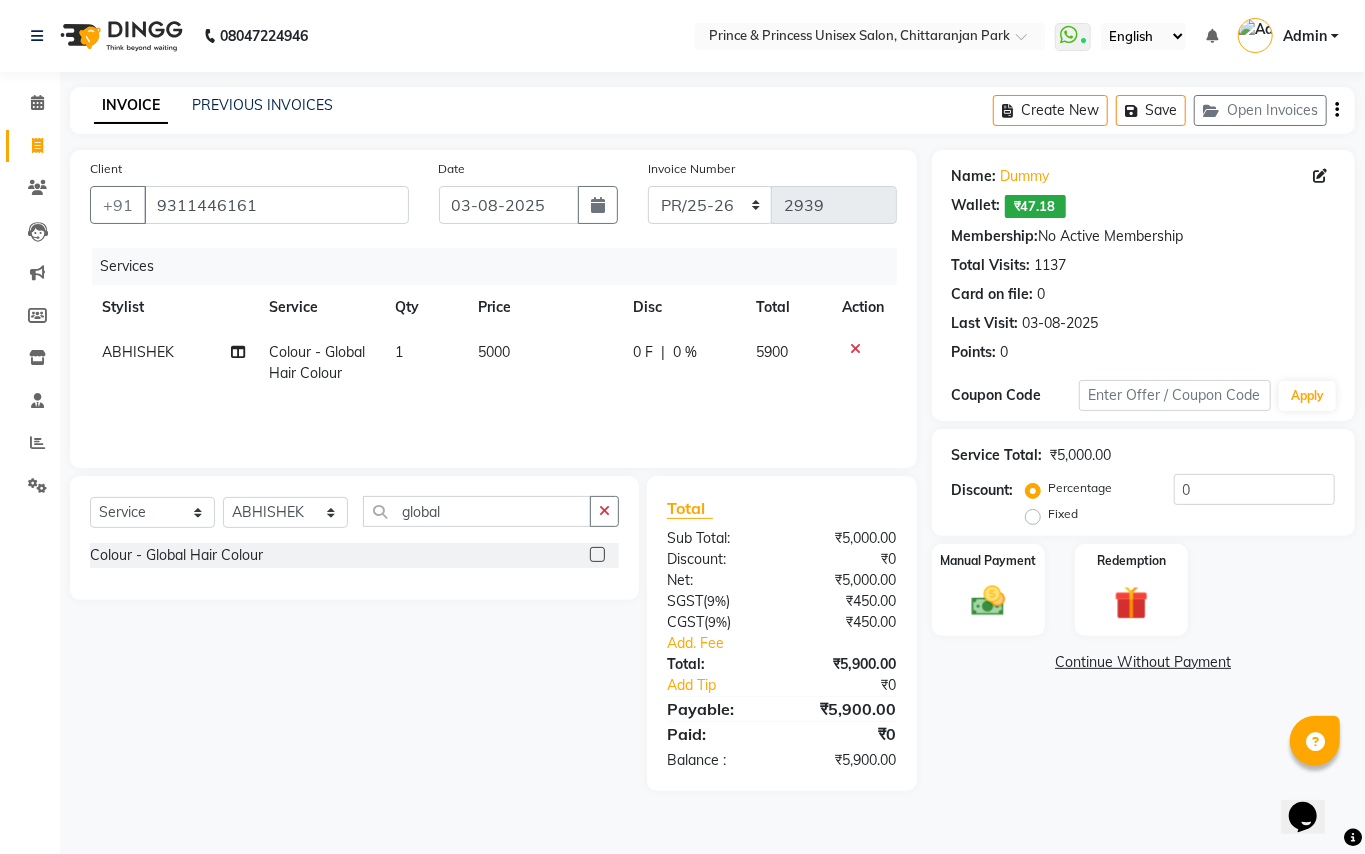 click on "Select  Service  Product  Membership  Package Voucher Prepaid Gift Card  Select Stylist ABHISHEK AJEET AJEET NEW ARUN ASLAM CHANDAN GUDDU MAHESH MANI MEENAKSHI MONU PINKI RAHUL RISHI SANDEEP SONIYA TABASSUM XYZ global Colour - Global Hair Colour" 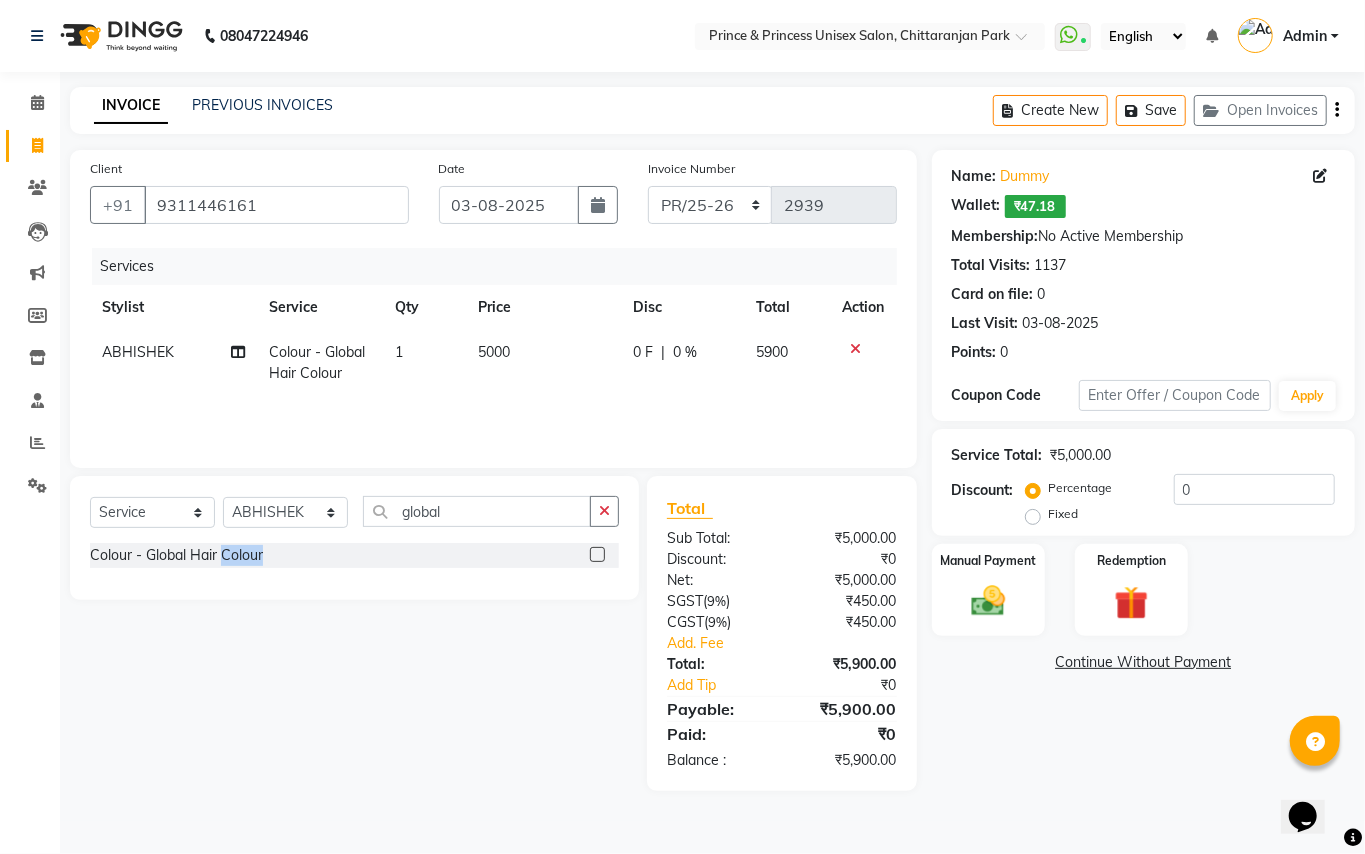 click on "Select  Service  Product  Membership  Package Voucher Prepaid Gift Card  Select Stylist ABHISHEK AJEET AJEET NEW ARUN ASLAM CHANDAN GUDDU MAHESH MANI MEENAKSHI MONU PINKI RAHUL RISHI SANDEEP SONIYA TABASSUM XYZ global Colour - Global Hair Colour" 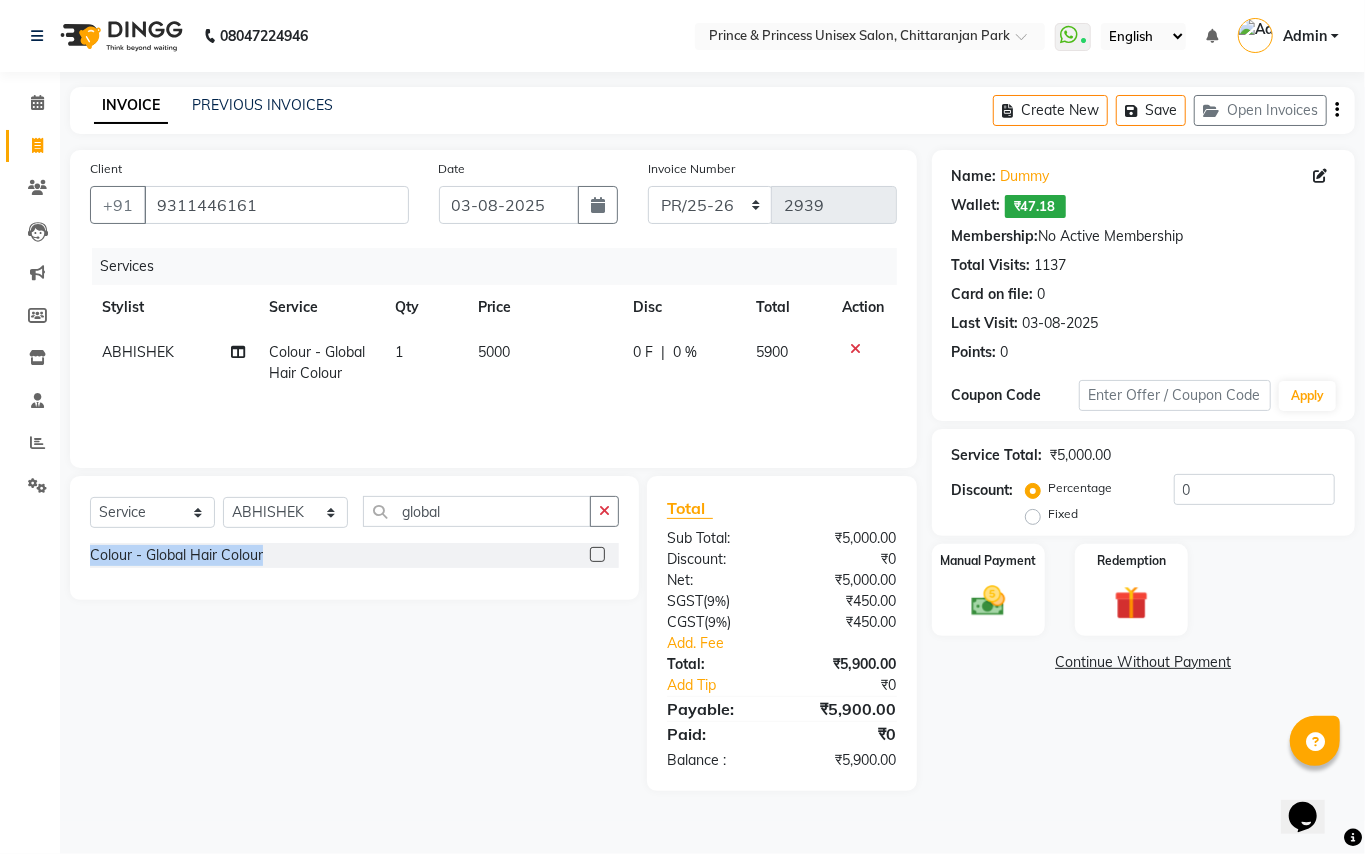 click on "Select  Service  Product  Membership  Package Voucher Prepaid Gift Card  Select Stylist ABHISHEK AJEET AJEET NEW ARUN ASLAM CHANDAN GUDDU MAHESH MANI MEENAKSHI MONU PINKI RAHUL RISHI SANDEEP SONIYA TABASSUM XYZ global Colour - Global Hair Colour" 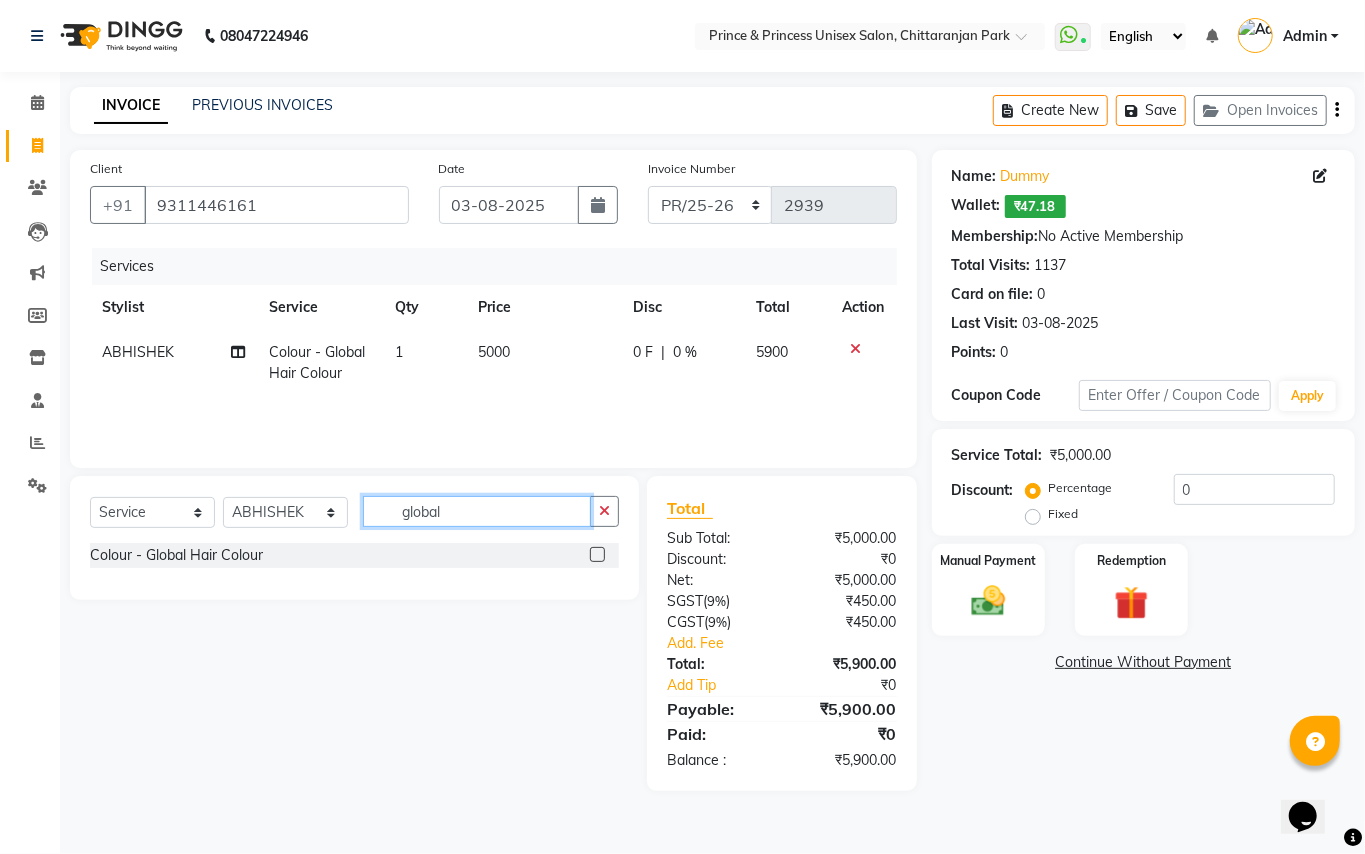 drag, startPoint x: 458, startPoint y: 512, endPoint x: 432, endPoint y: 509, distance: 26.172504 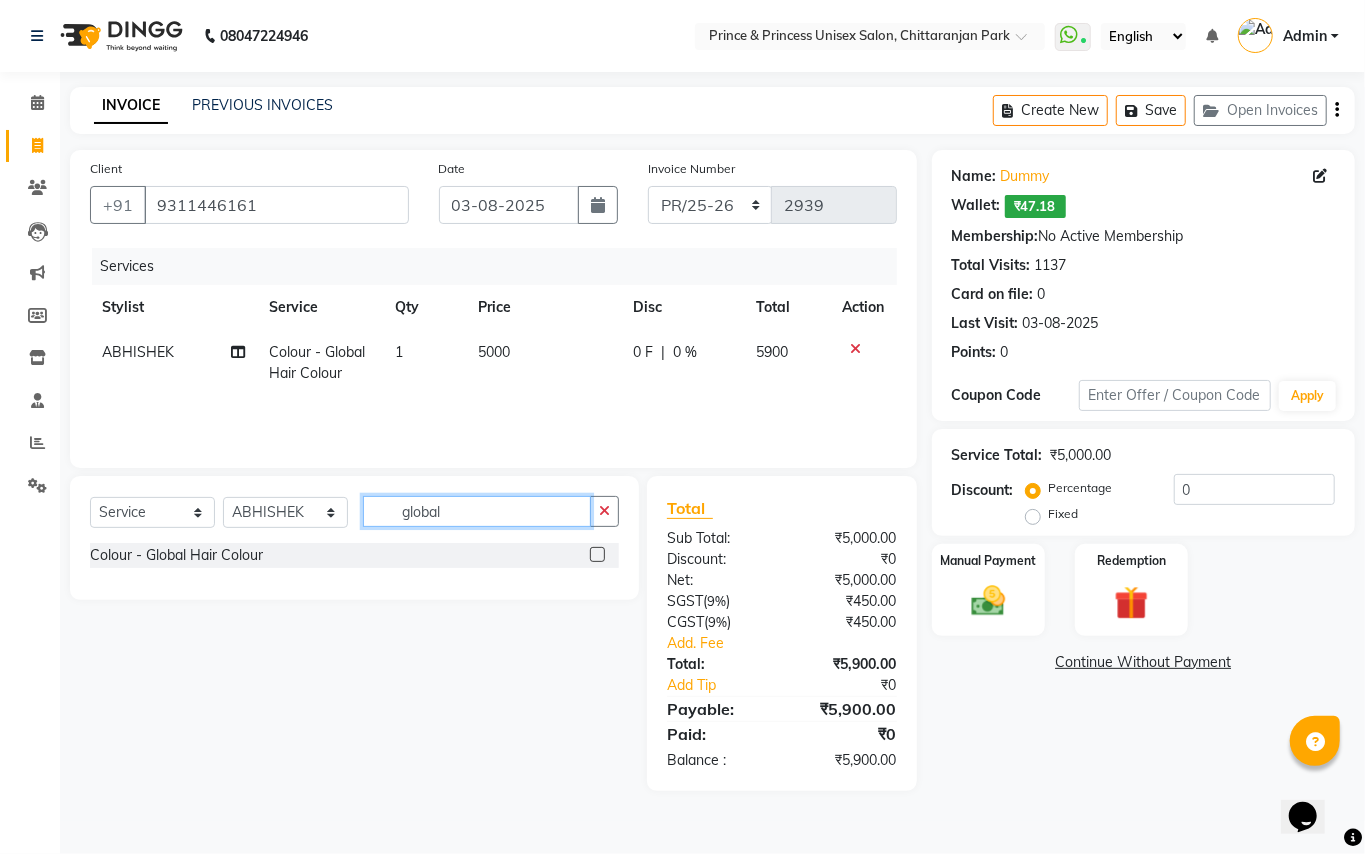 drag, startPoint x: 458, startPoint y: 500, endPoint x: 316, endPoint y: 460, distance: 147.52628 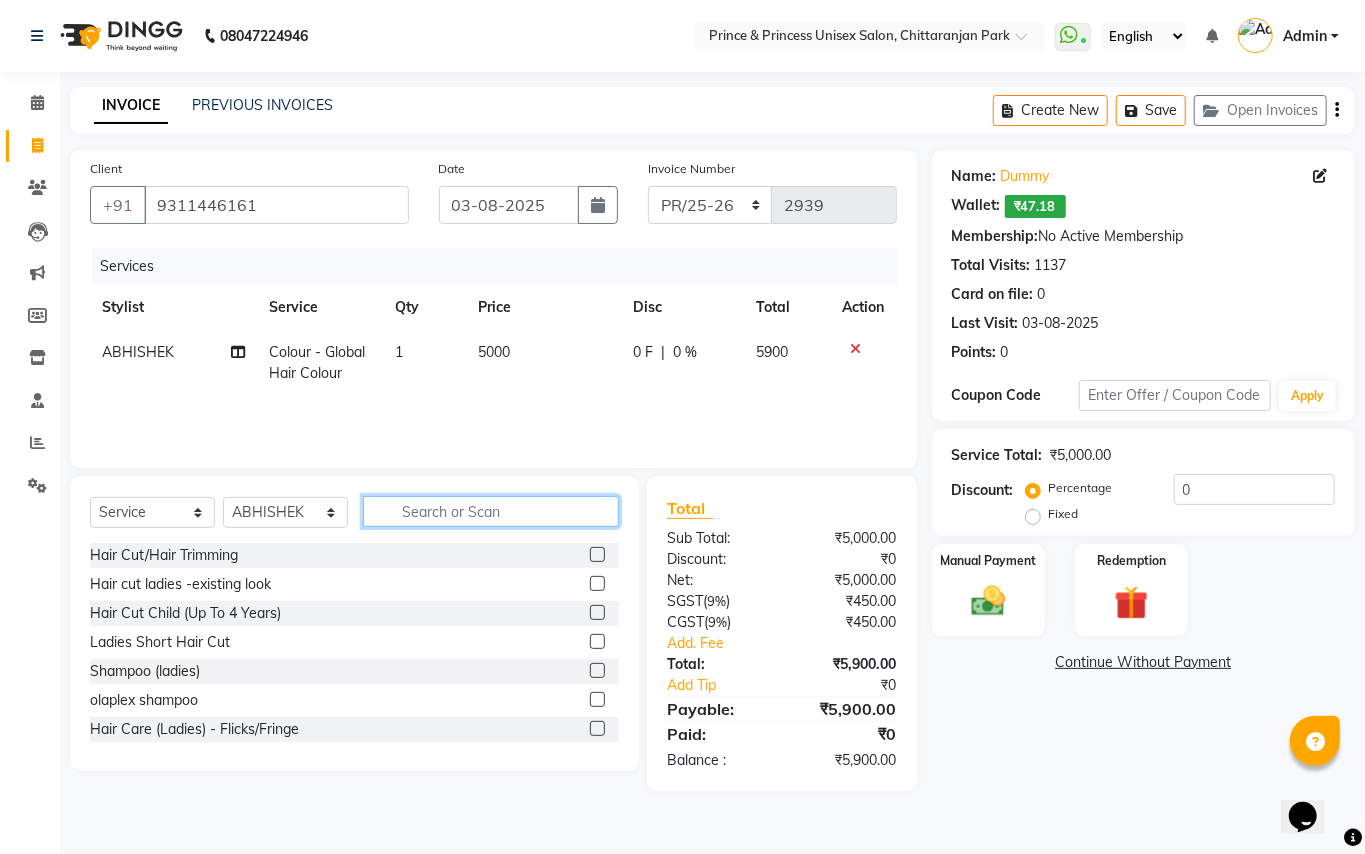 drag, startPoint x: 478, startPoint y: 502, endPoint x: 494, endPoint y: 444, distance: 60.166435 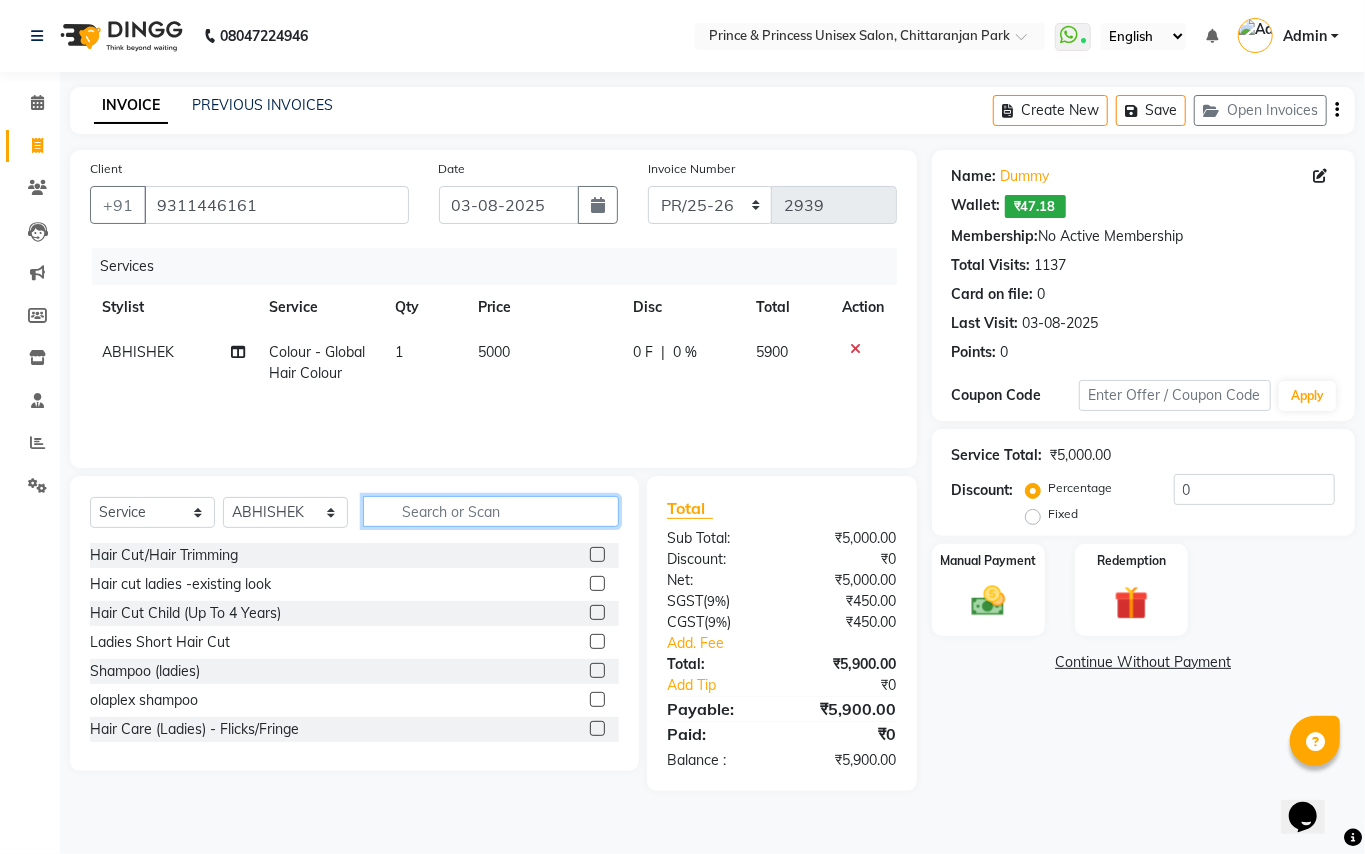click 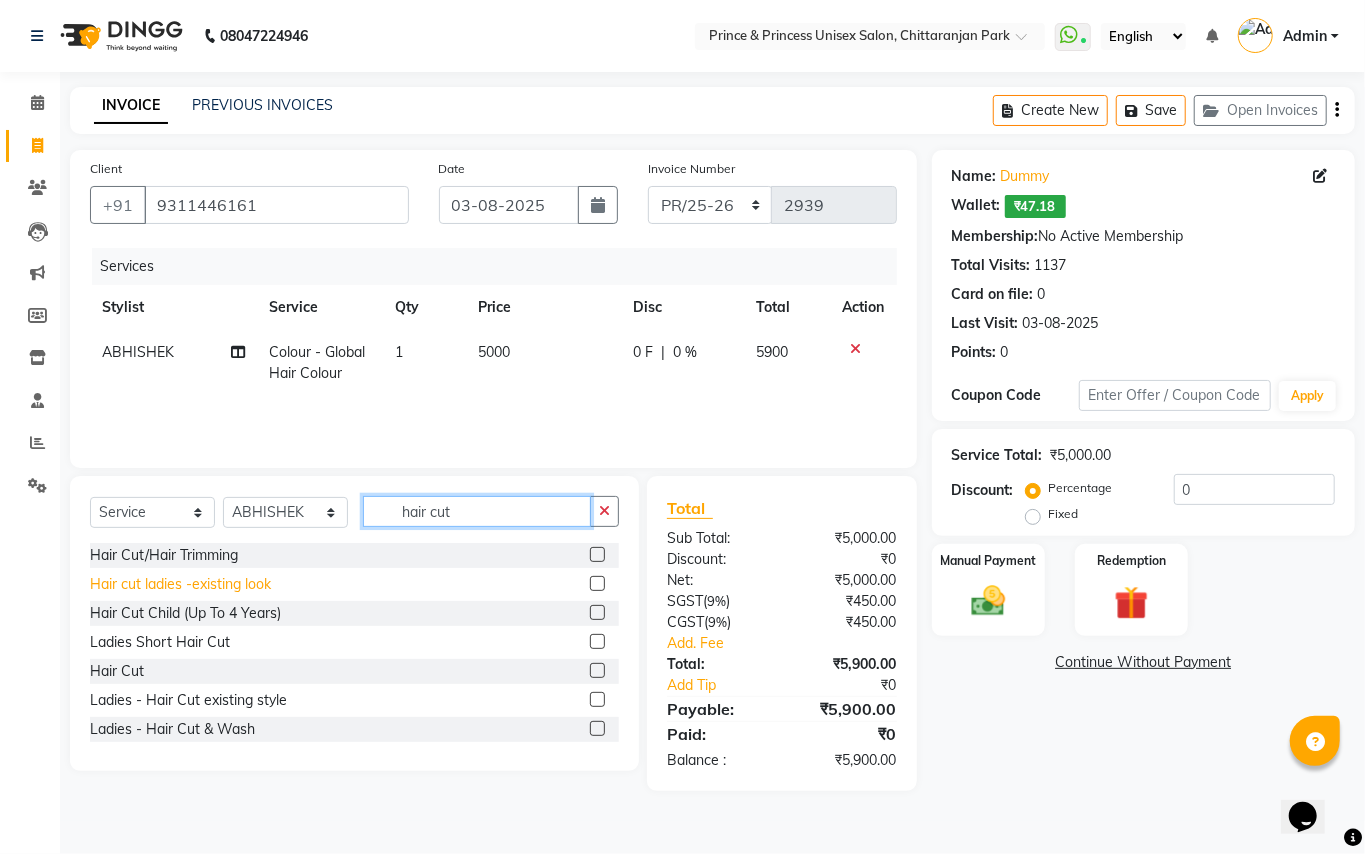 type on "hair cut" 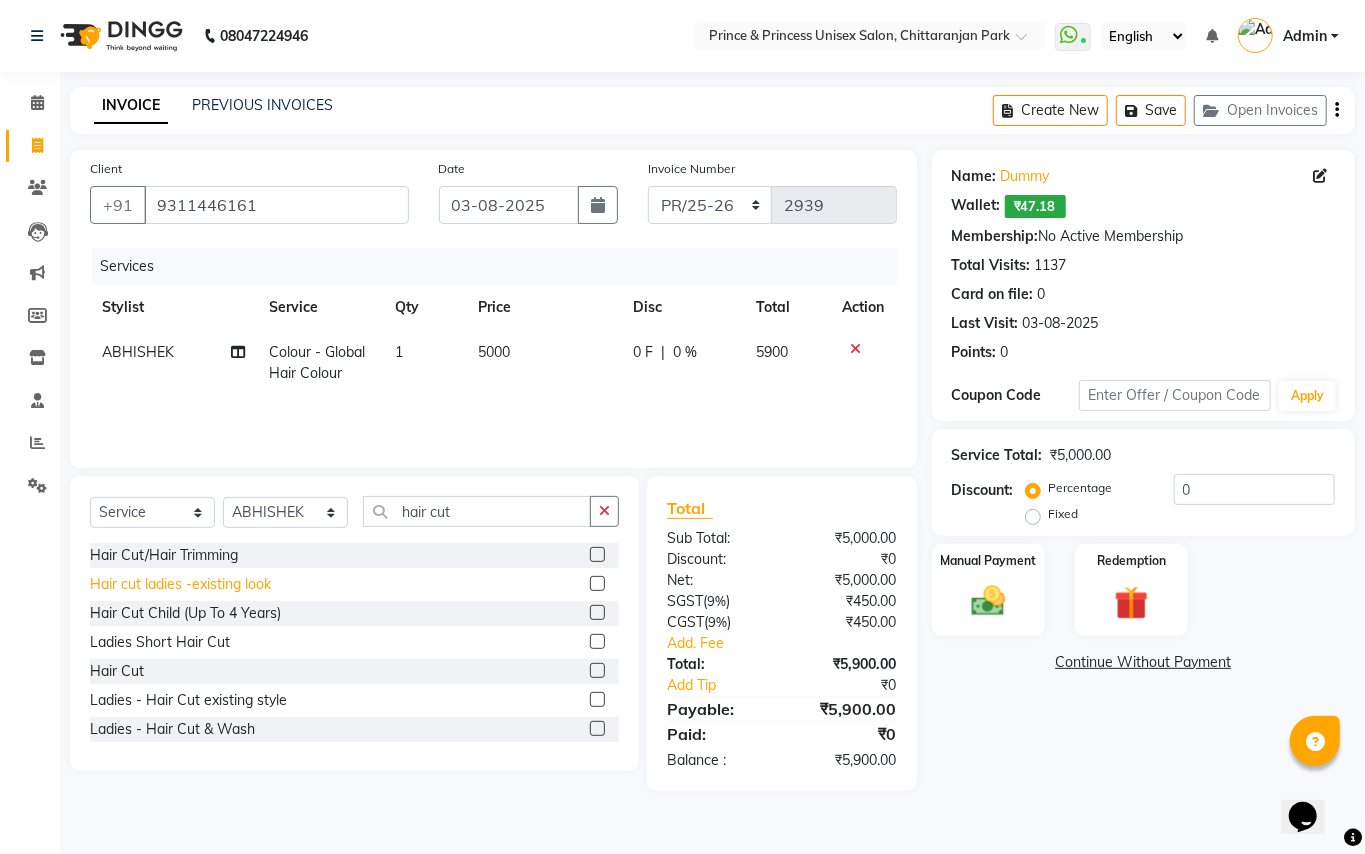 click on "Hair cut ladies -existing look" 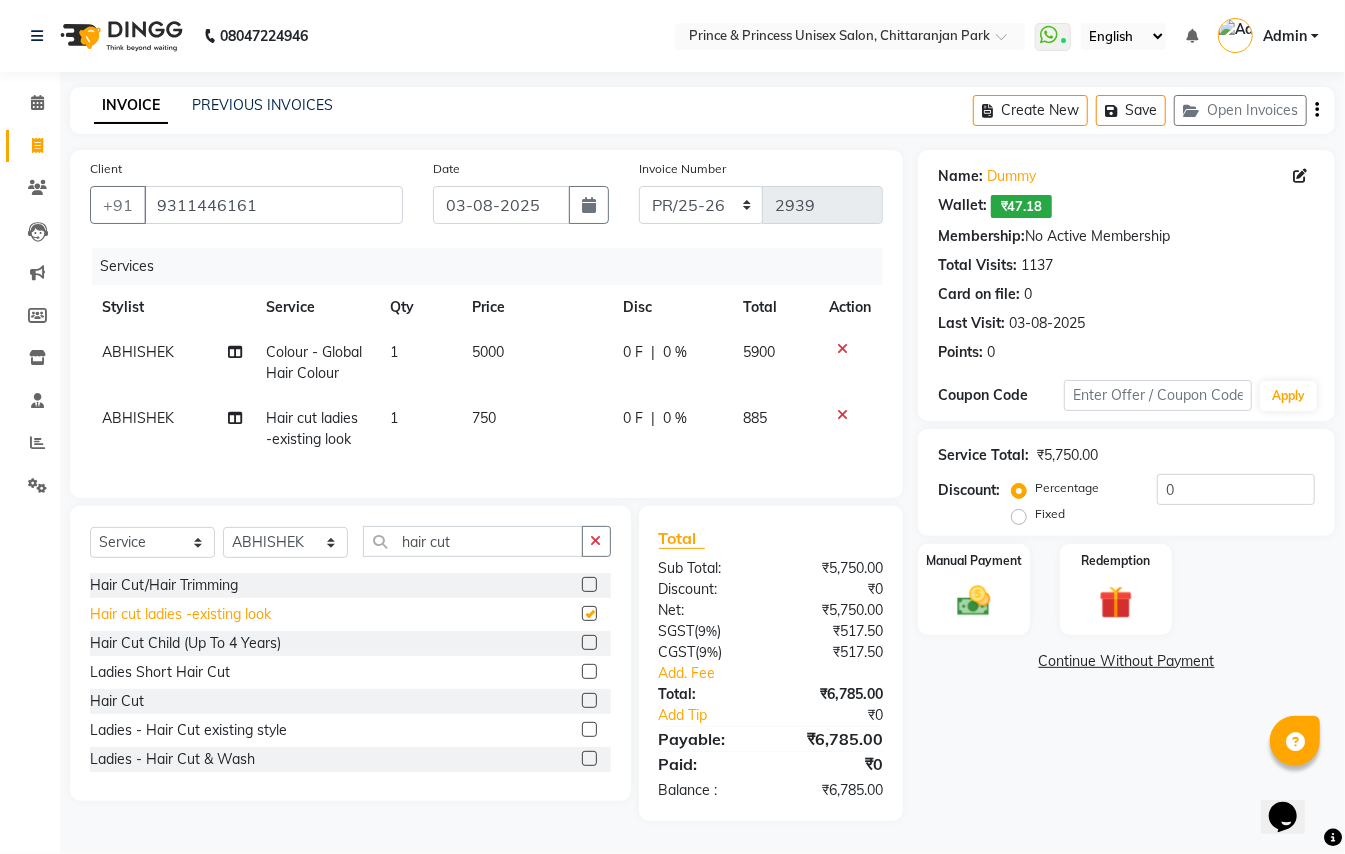 checkbox on "false" 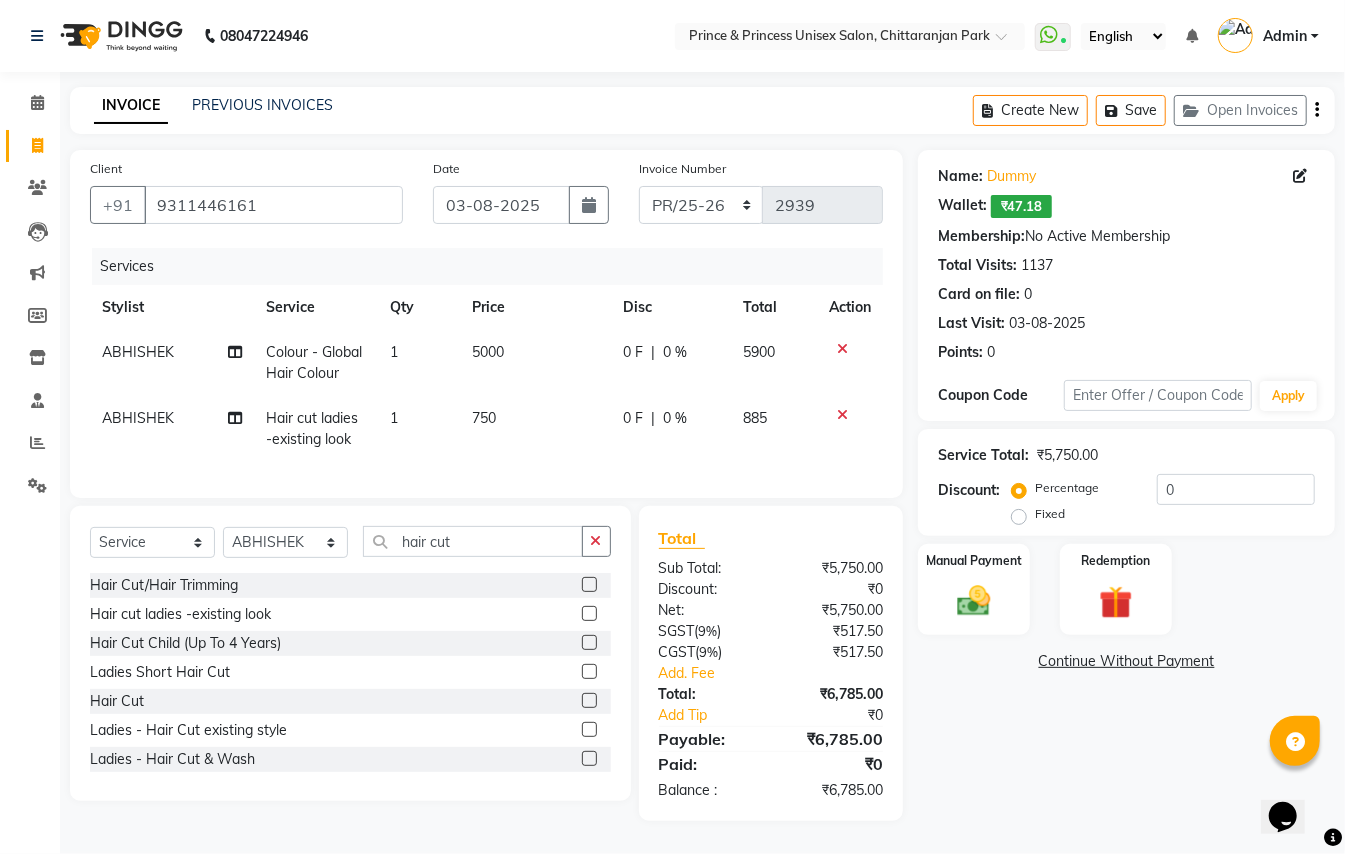 click on "5000" 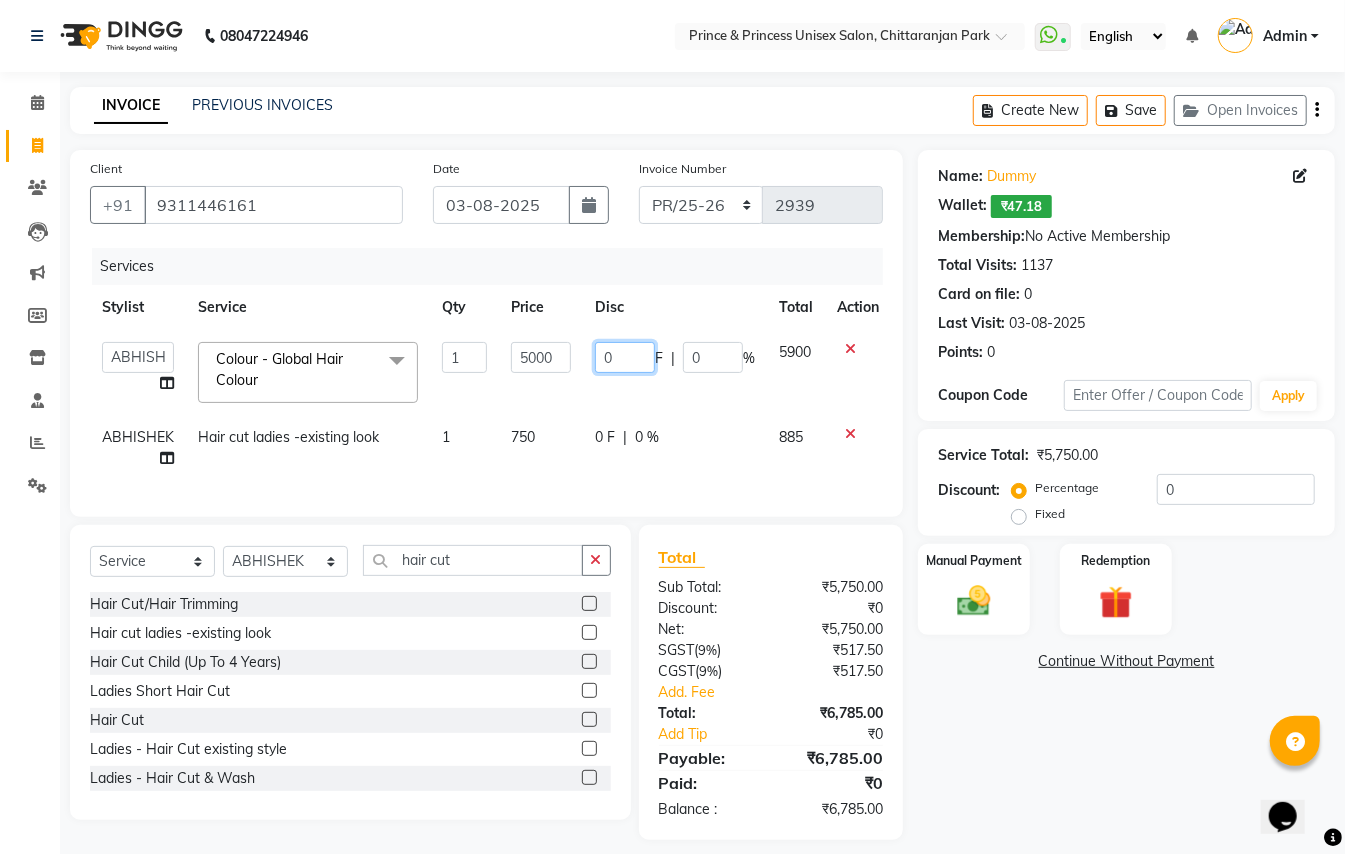 click on "0" 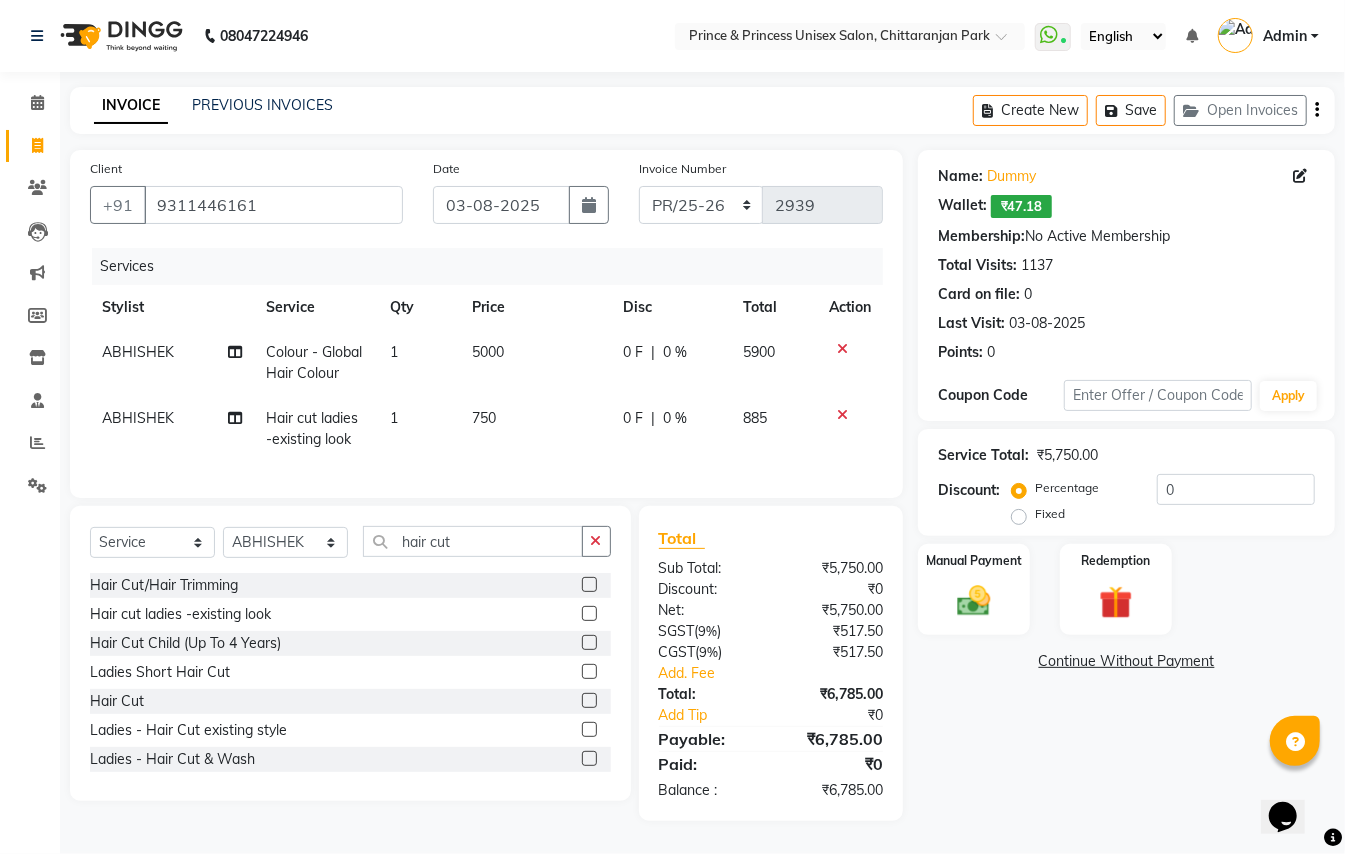 click on "5000" 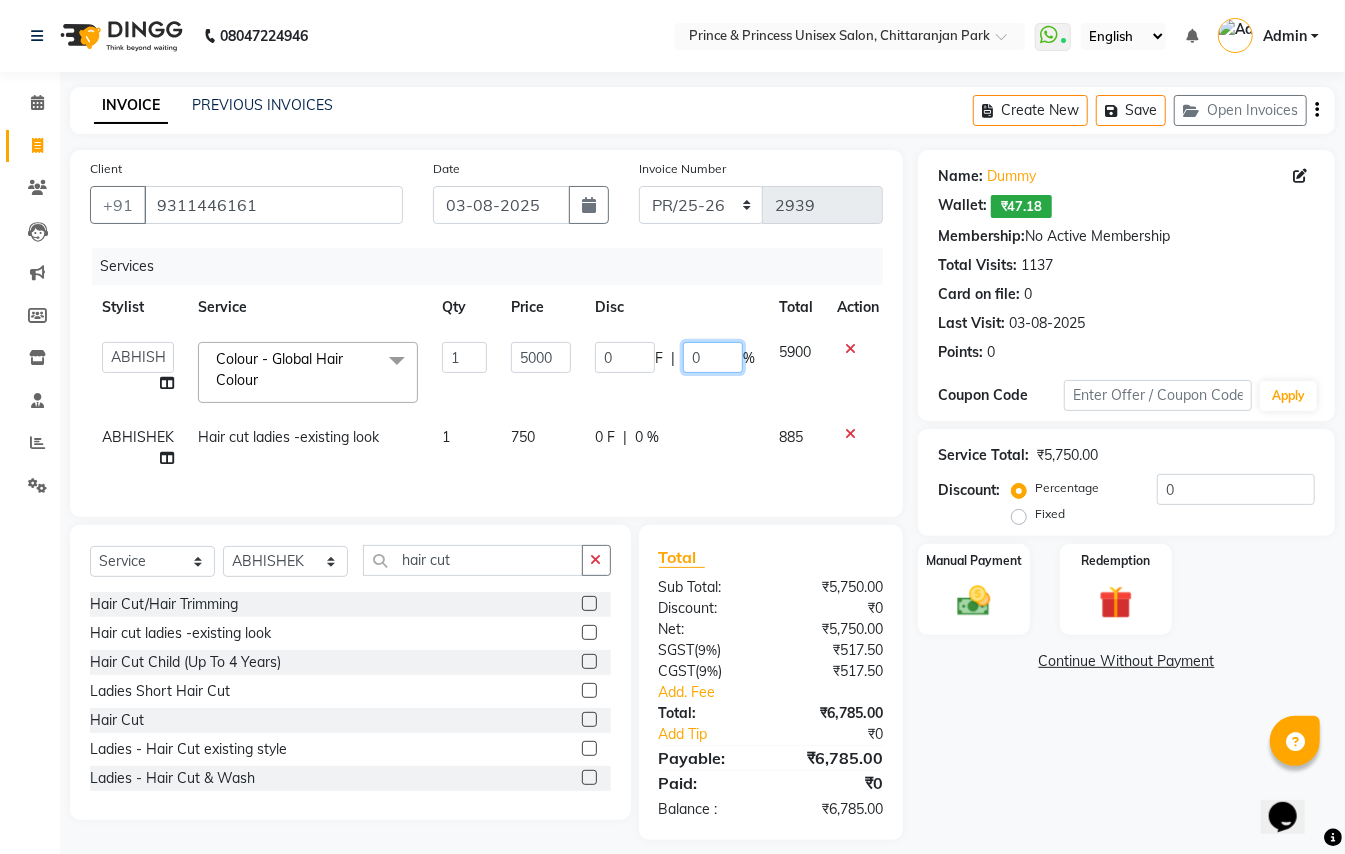 click on "0" 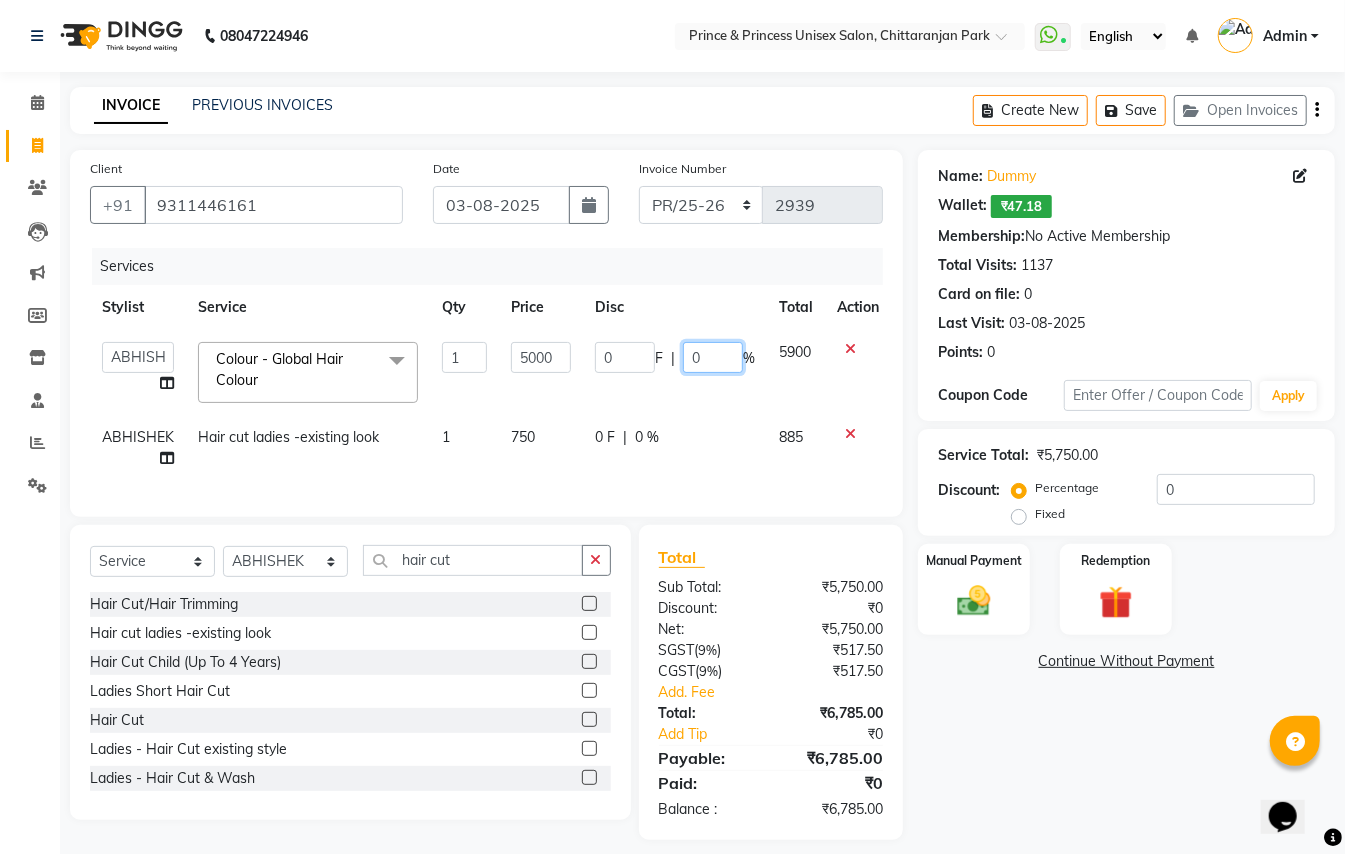 type on "10" 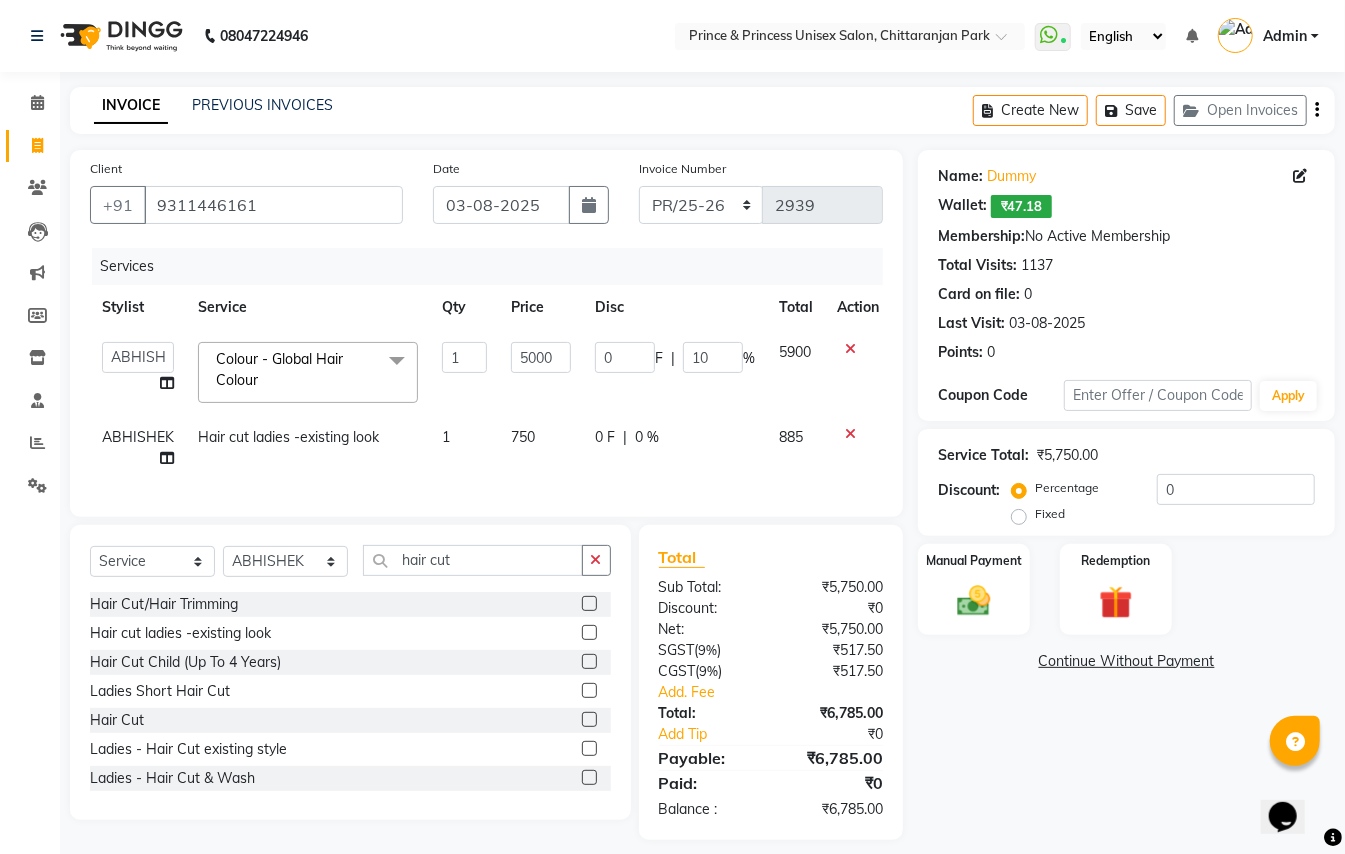 click on "Name: Dummy   Wallet:   ₹47.18  Membership:  No Active Membership  Total Visits:  1137 Card on file:  0 Last Visit:   03-08-2025 Points:   0  Coupon Code Apply Service Total:  ₹5,750.00  Discount:  Percentage   Fixed  0 Manual Payment Redemption  Continue Without Payment" 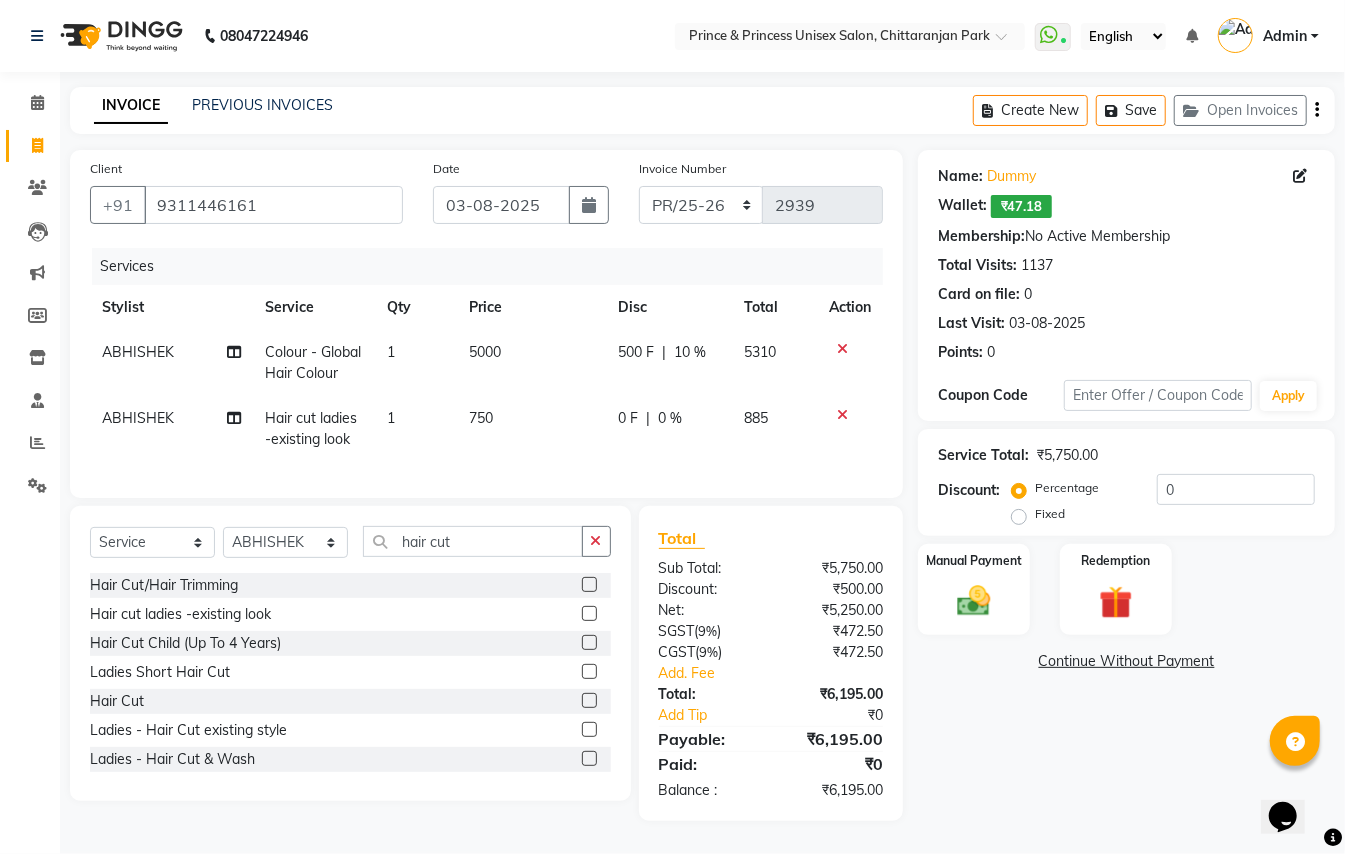 scroll, scrollTop: 17, scrollLeft: 0, axis: vertical 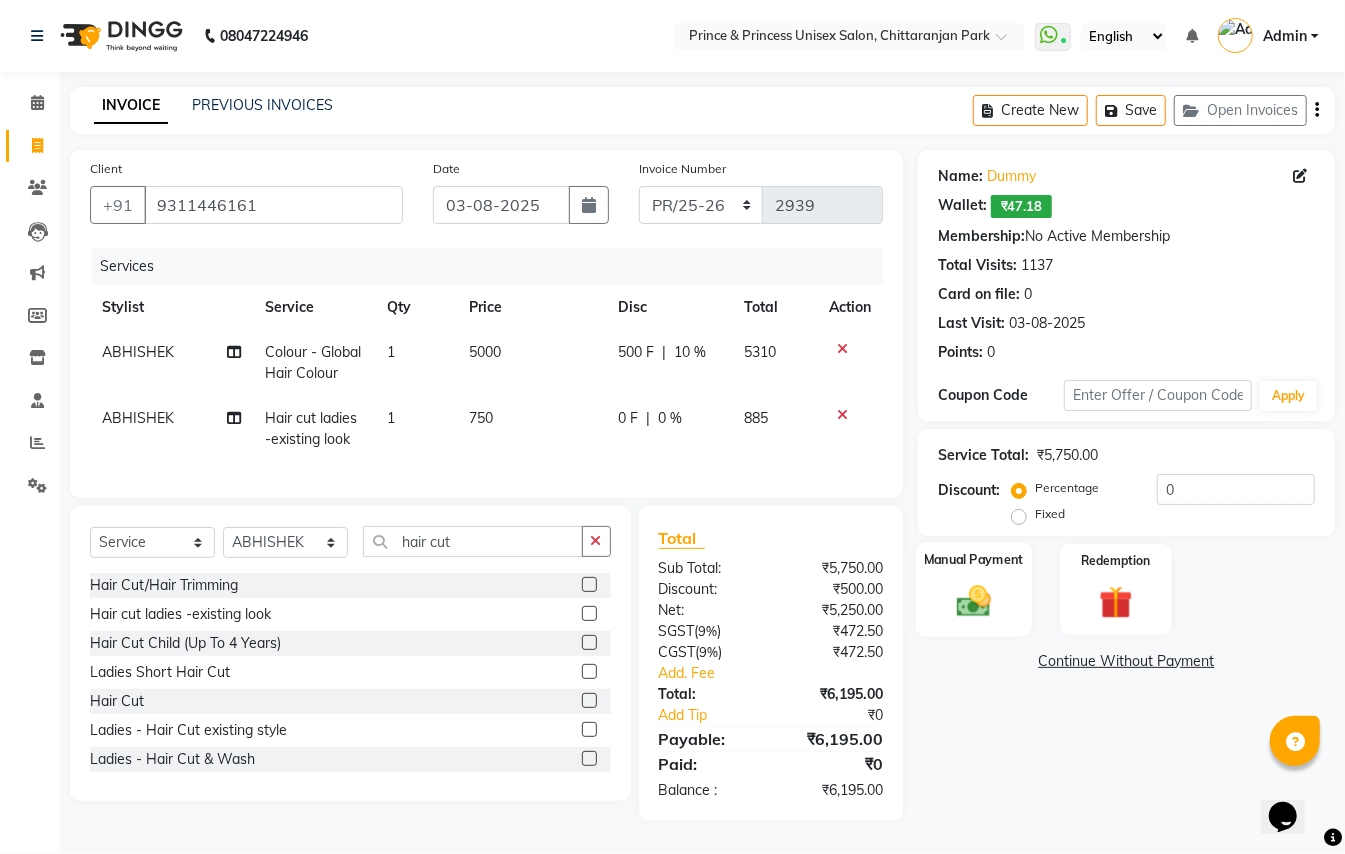 click 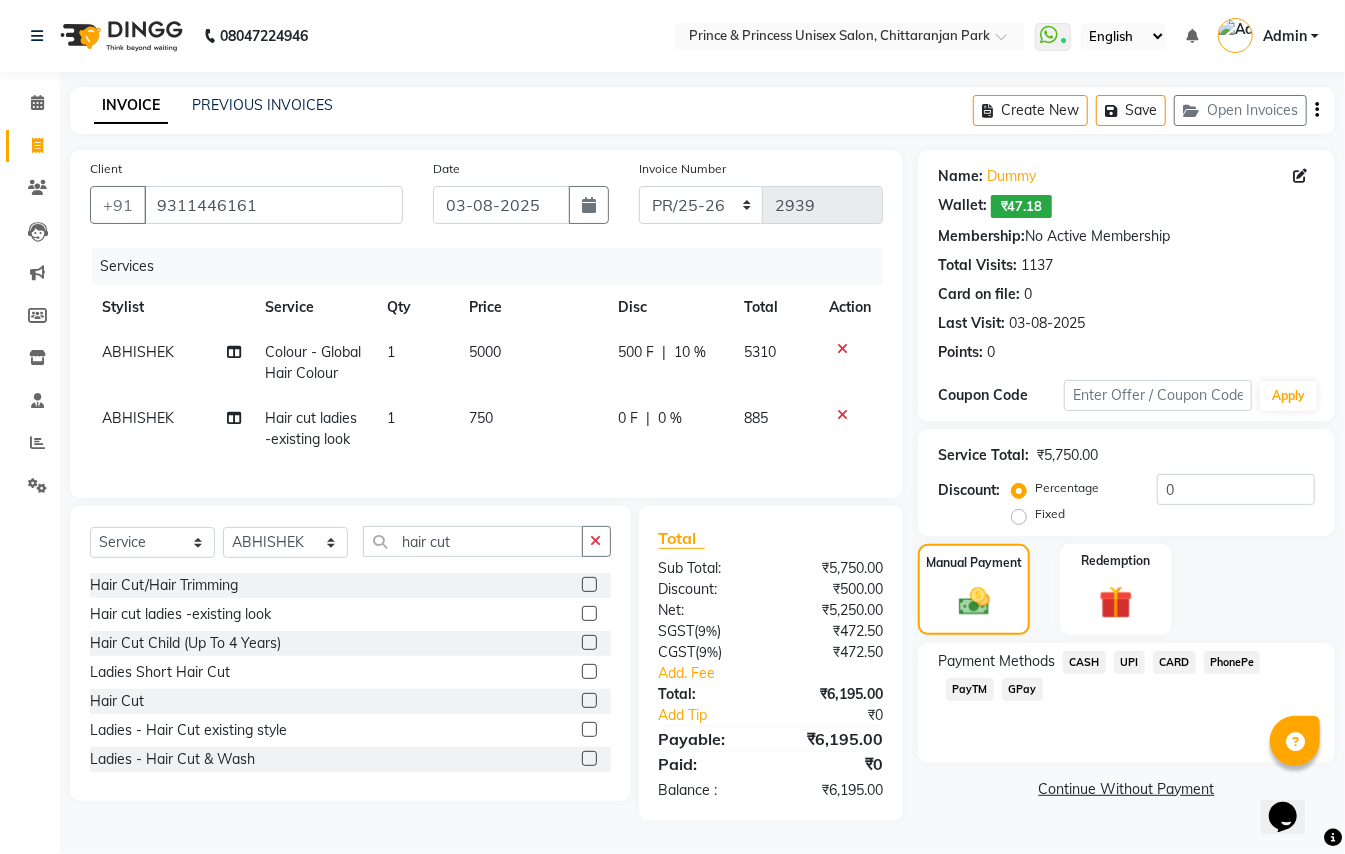 click on "CASH" 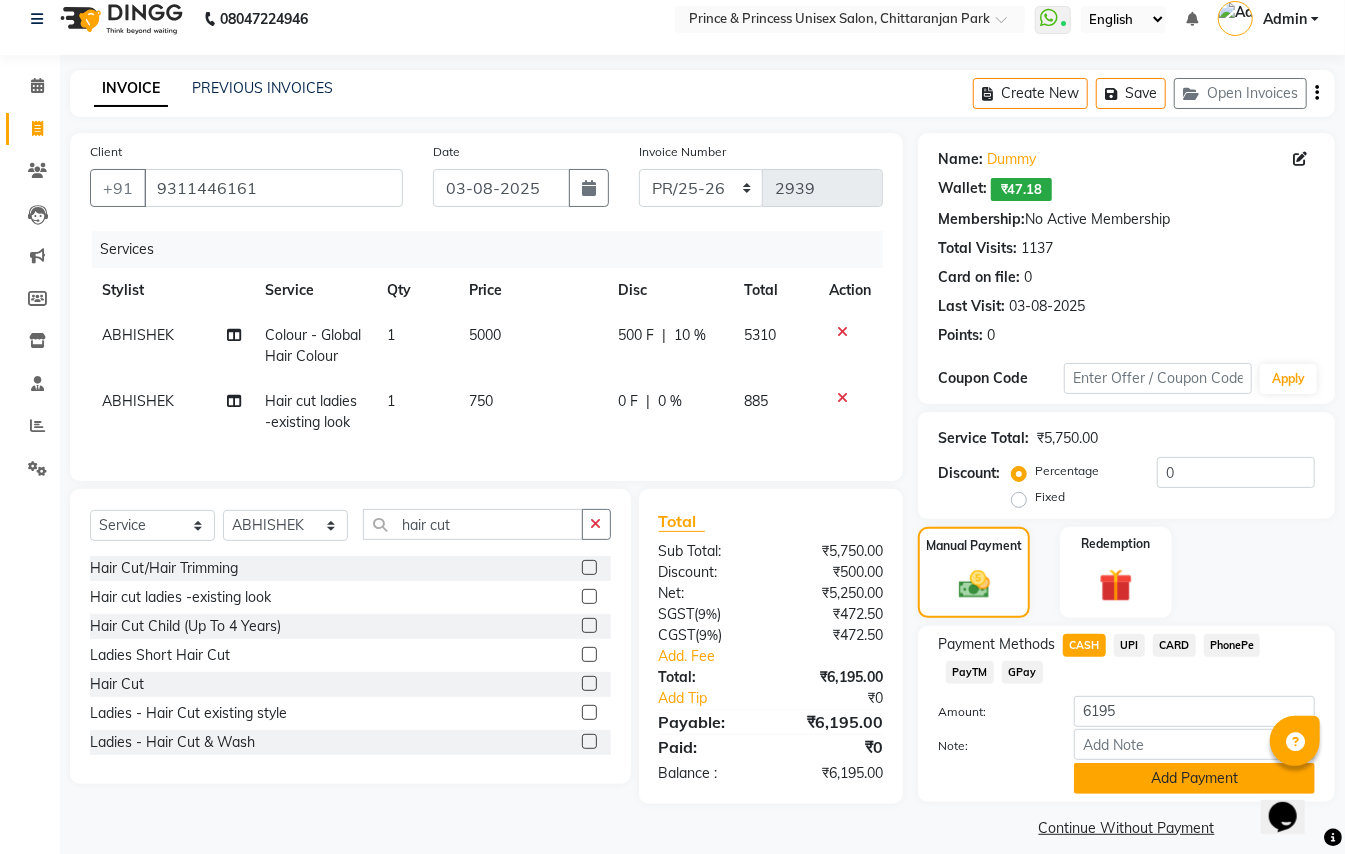 click on "Add Payment" 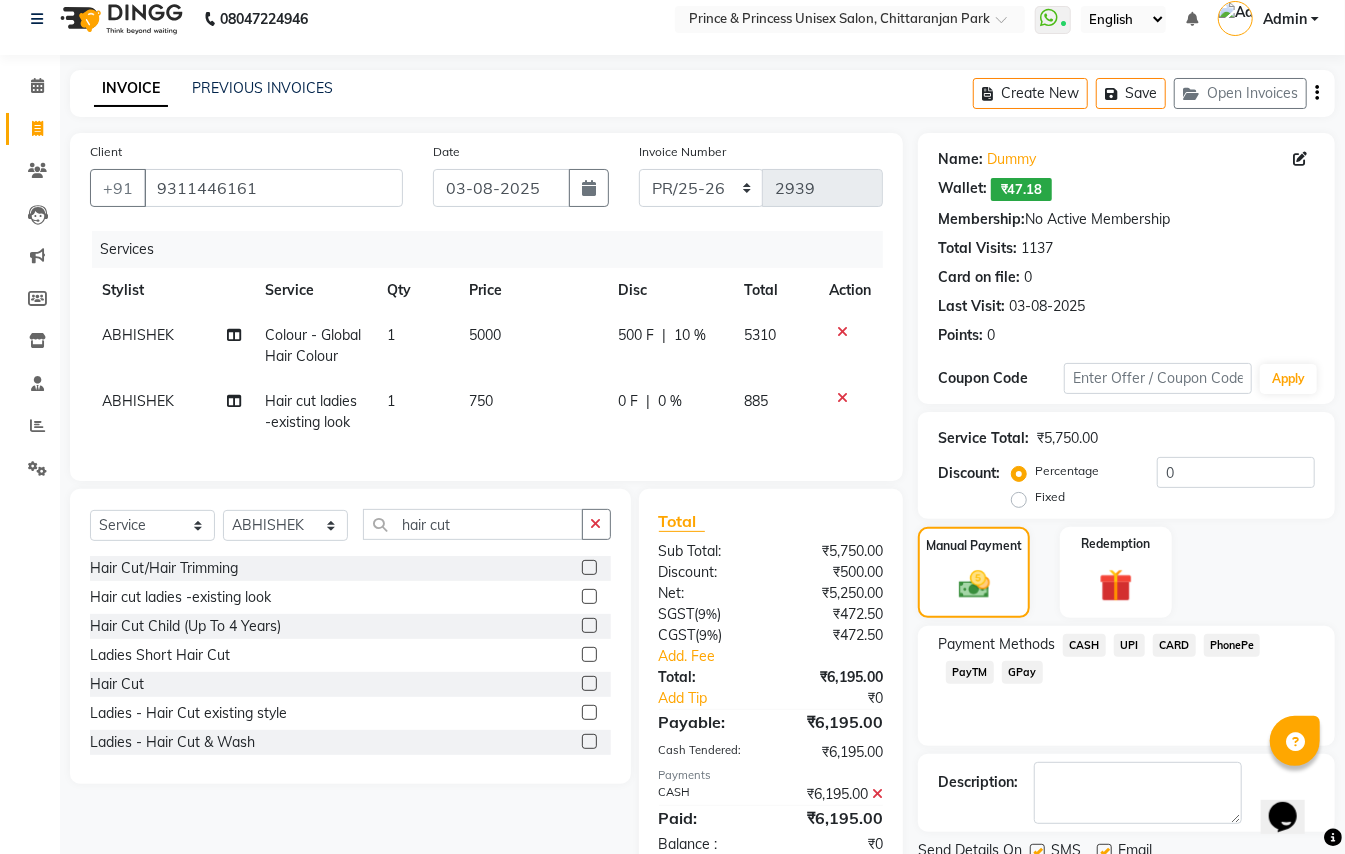 scroll, scrollTop: 94, scrollLeft: 0, axis: vertical 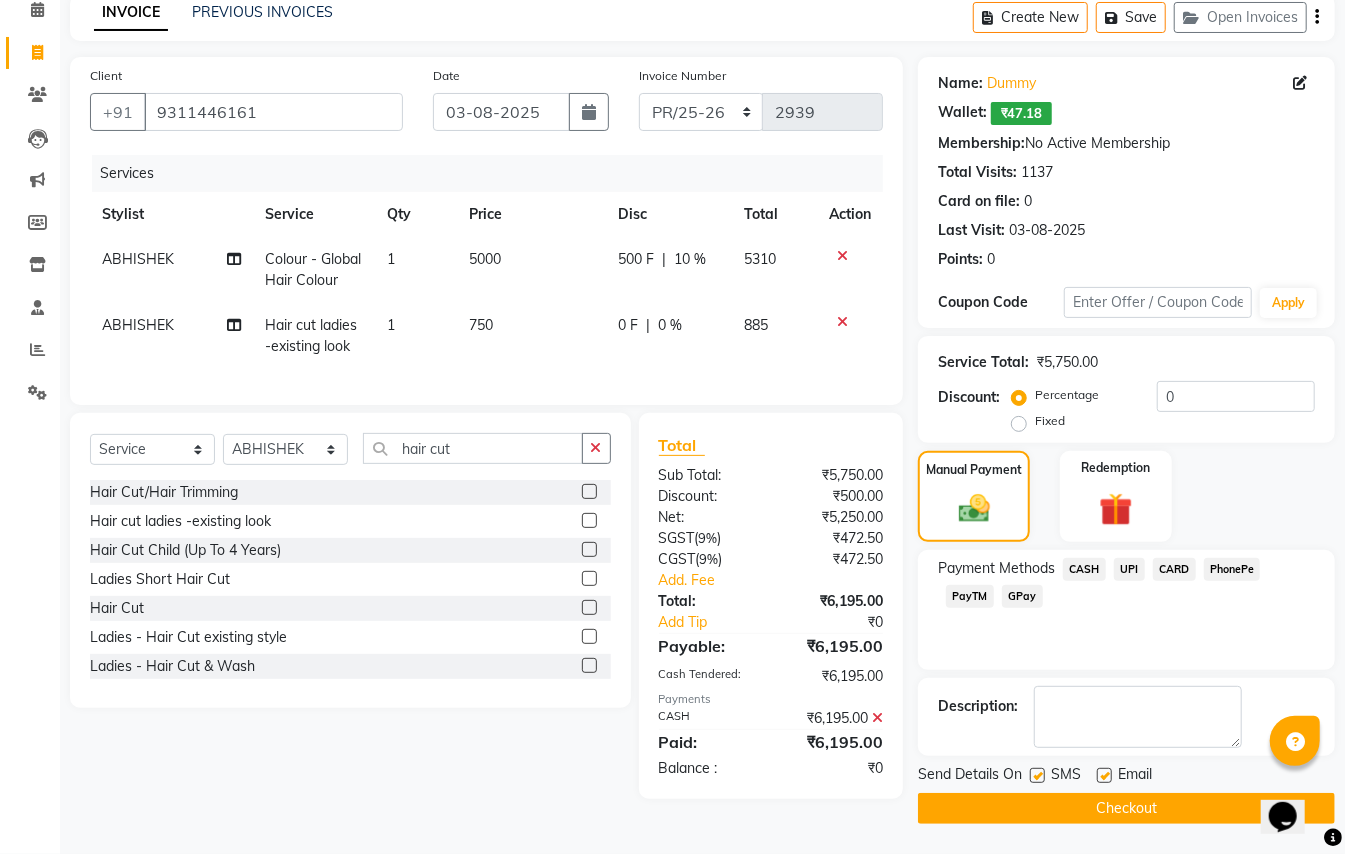 click on "Checkout" 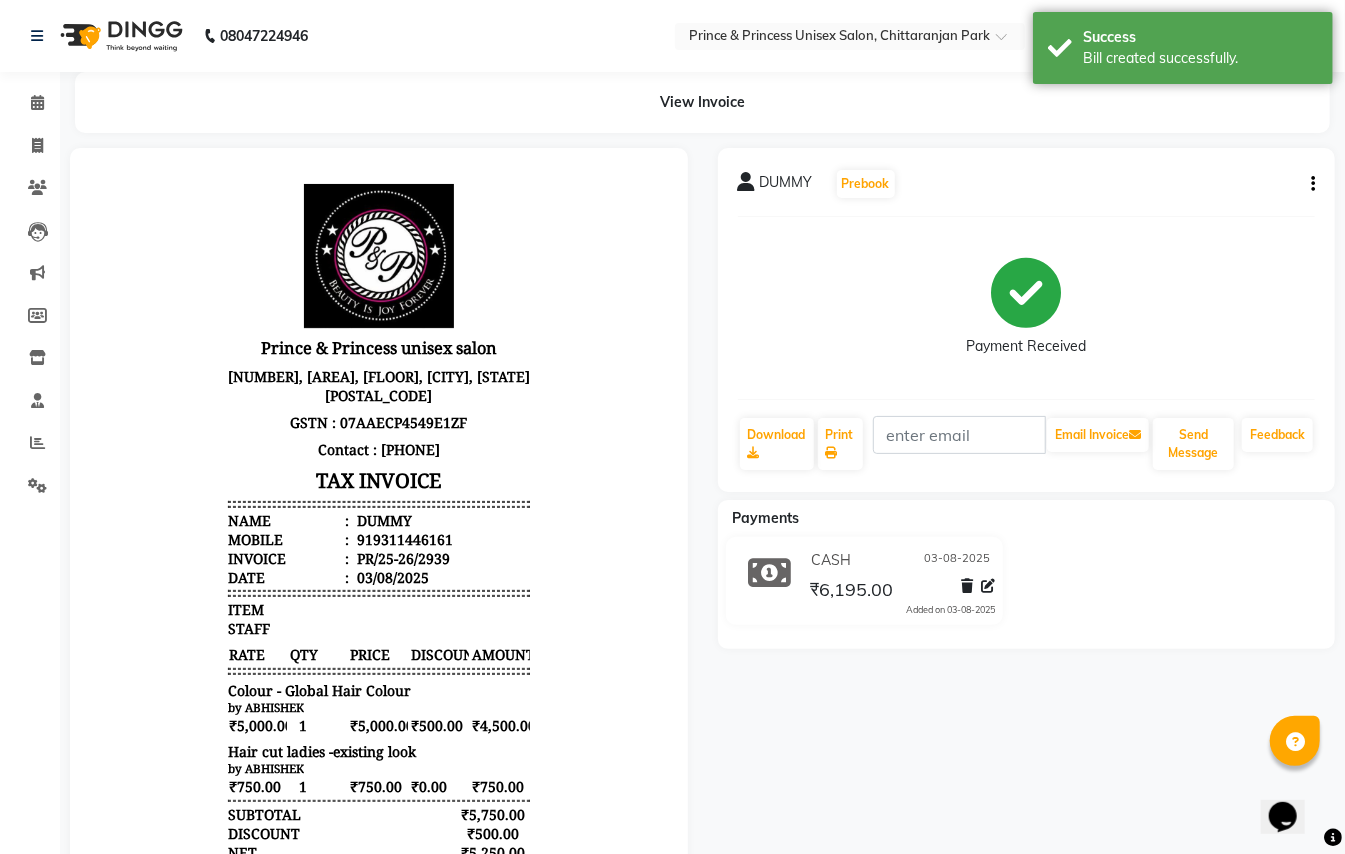scroll, scrollTop: 0, scrollLeft: 0, axis: both 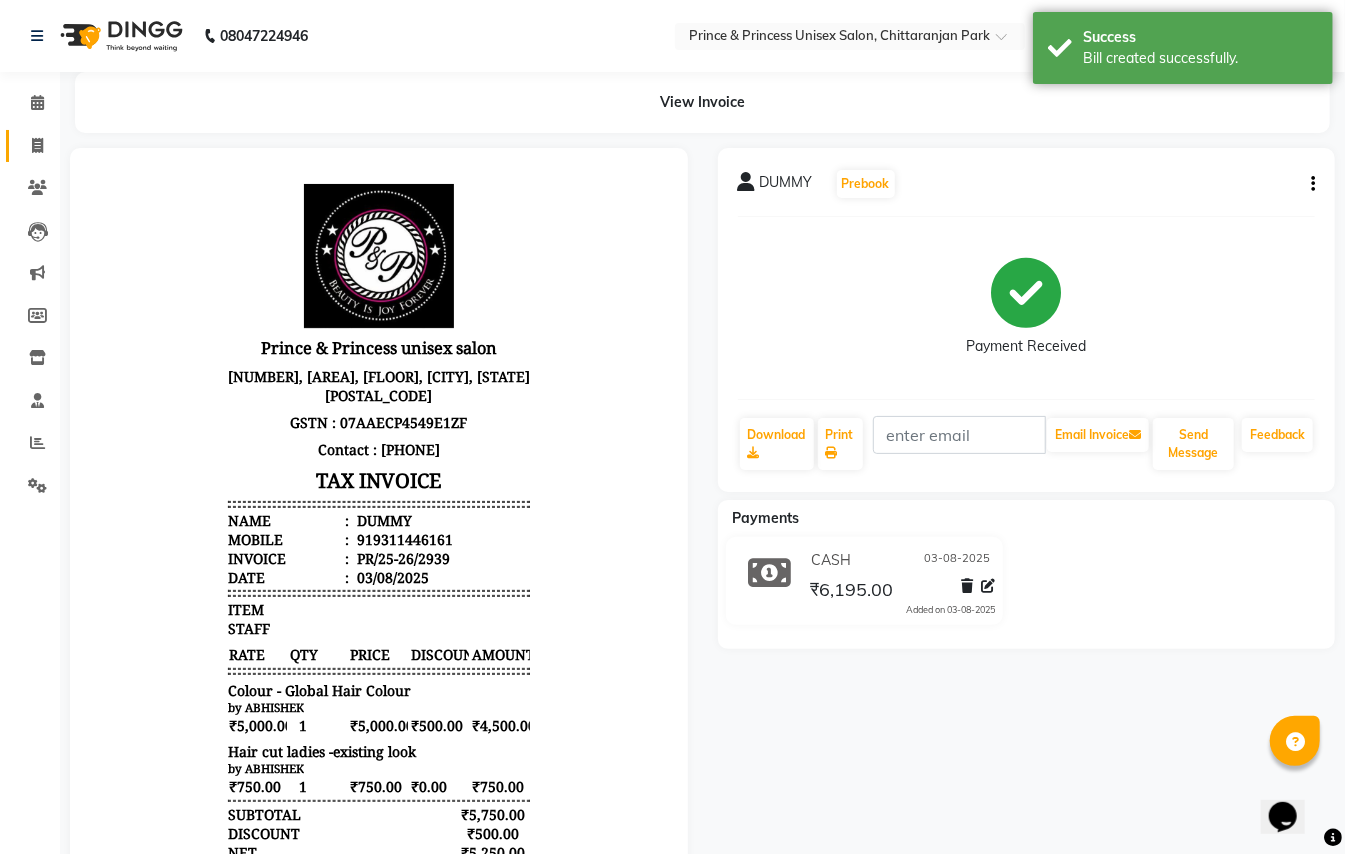 click on "Invoice" 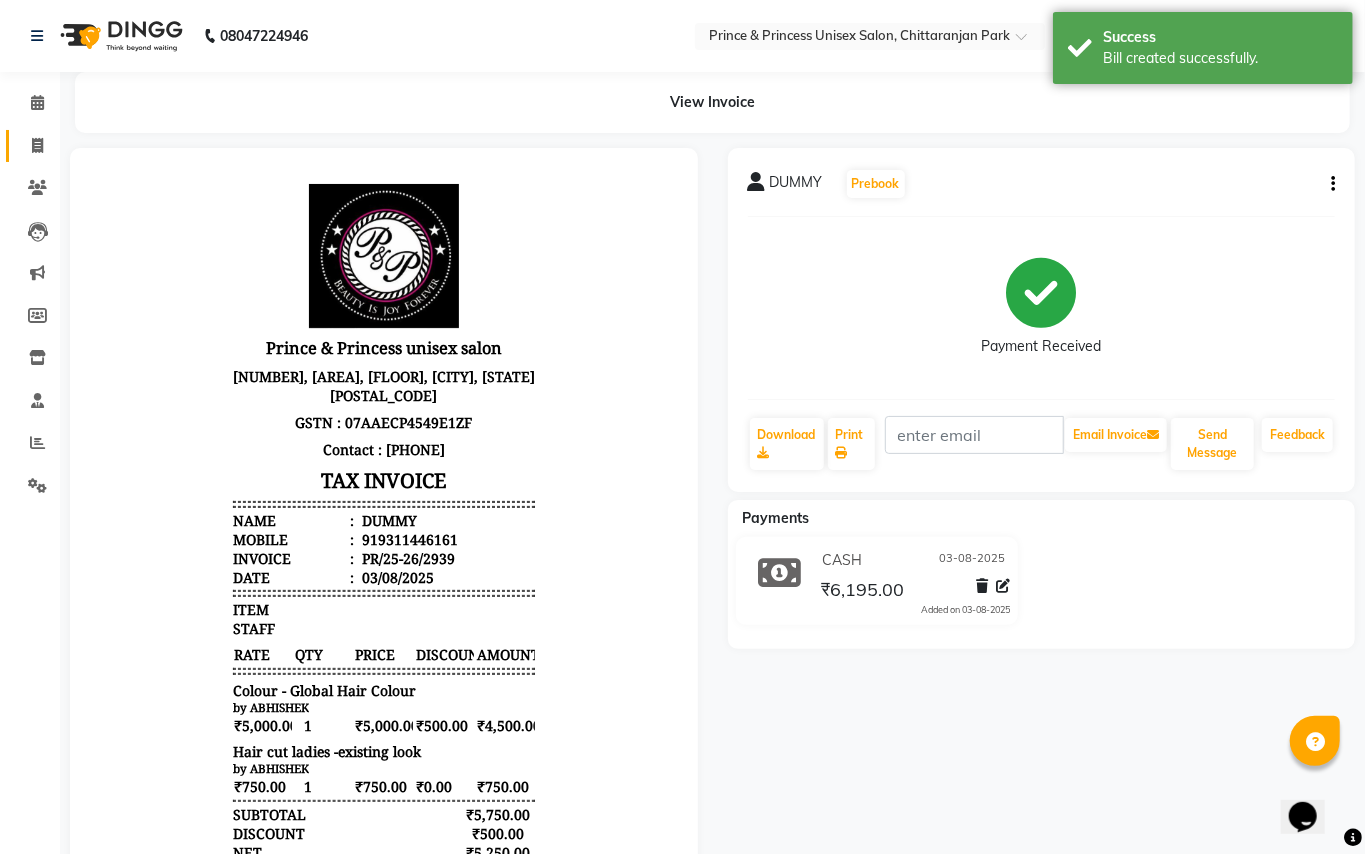 select on "service" 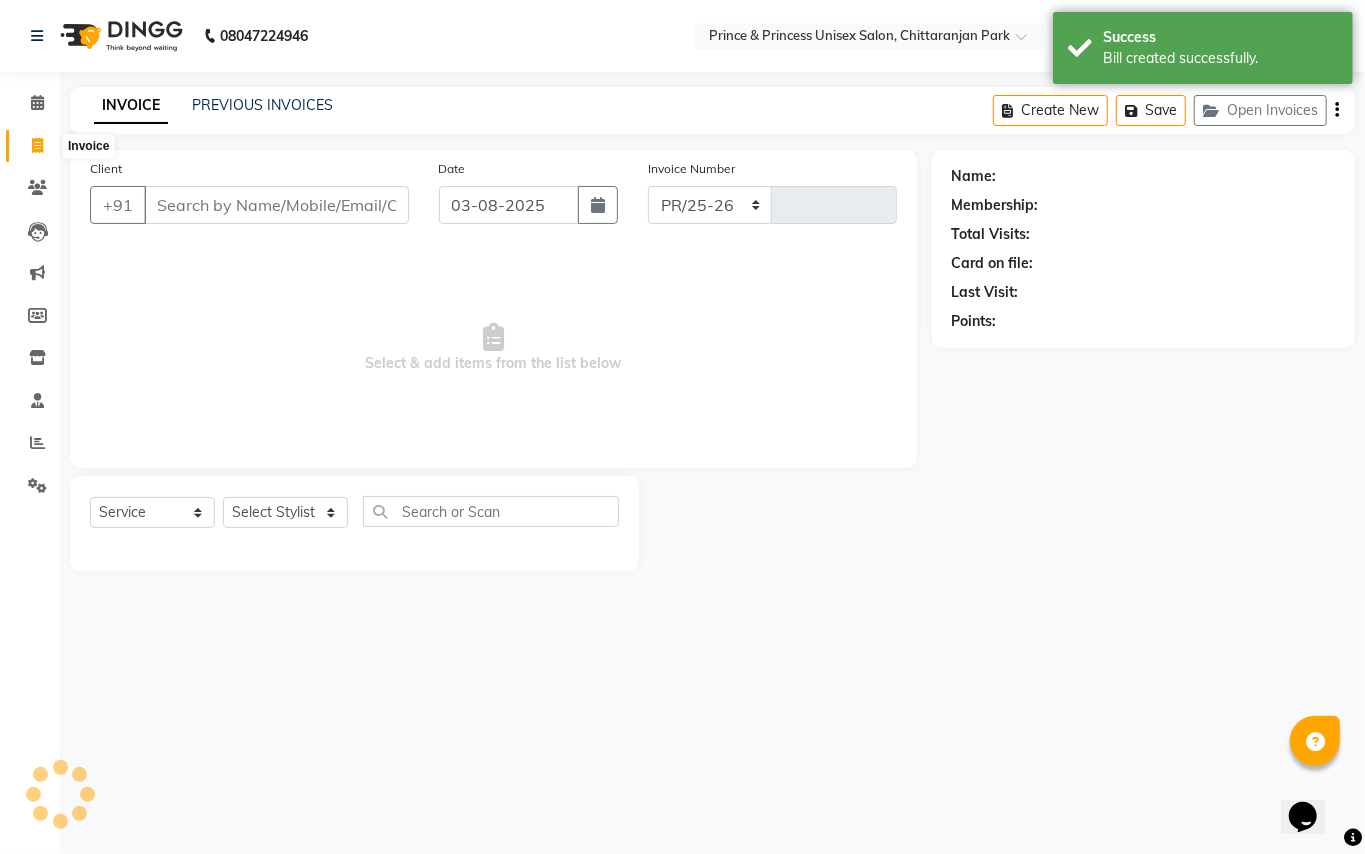 select on "3760" 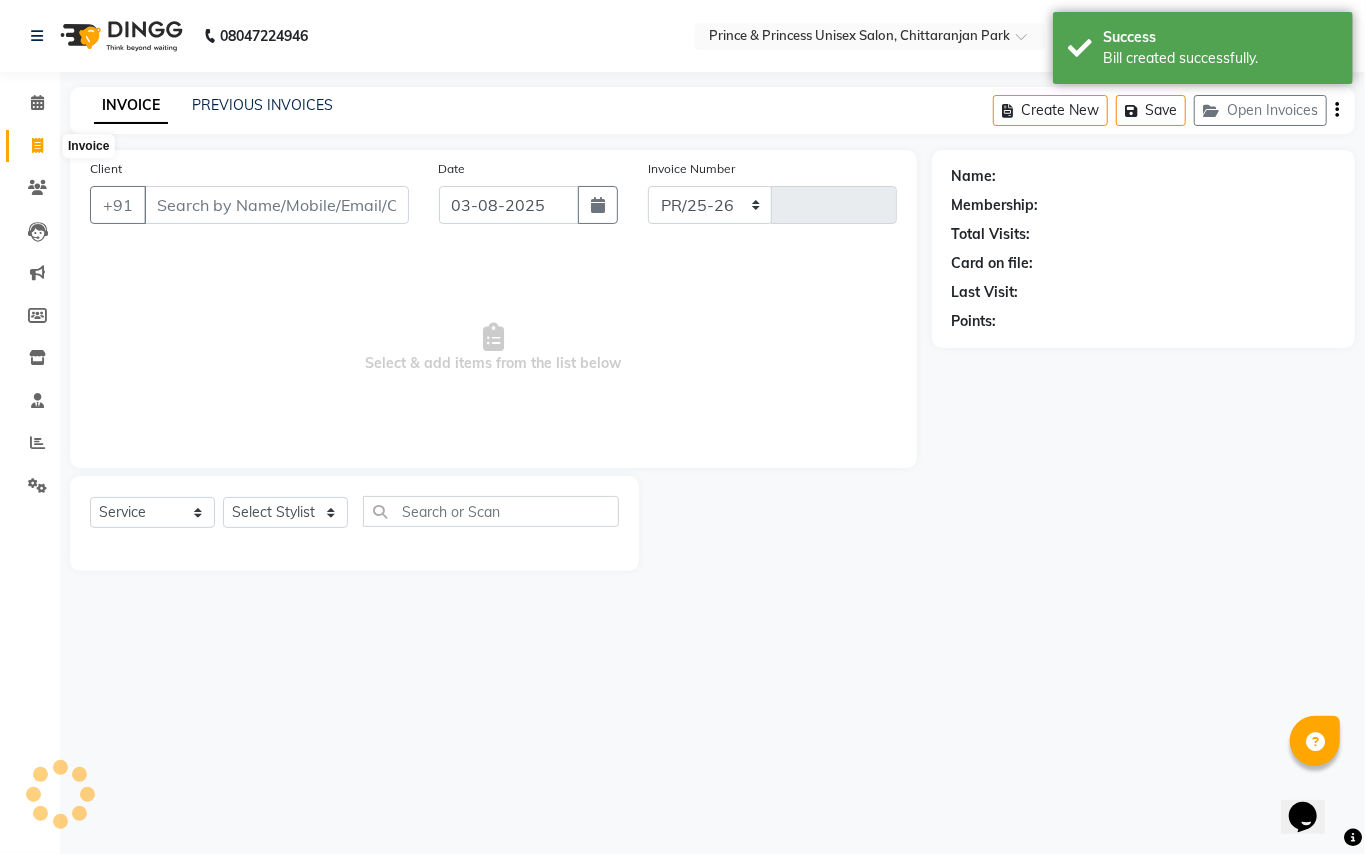 type on "2940" 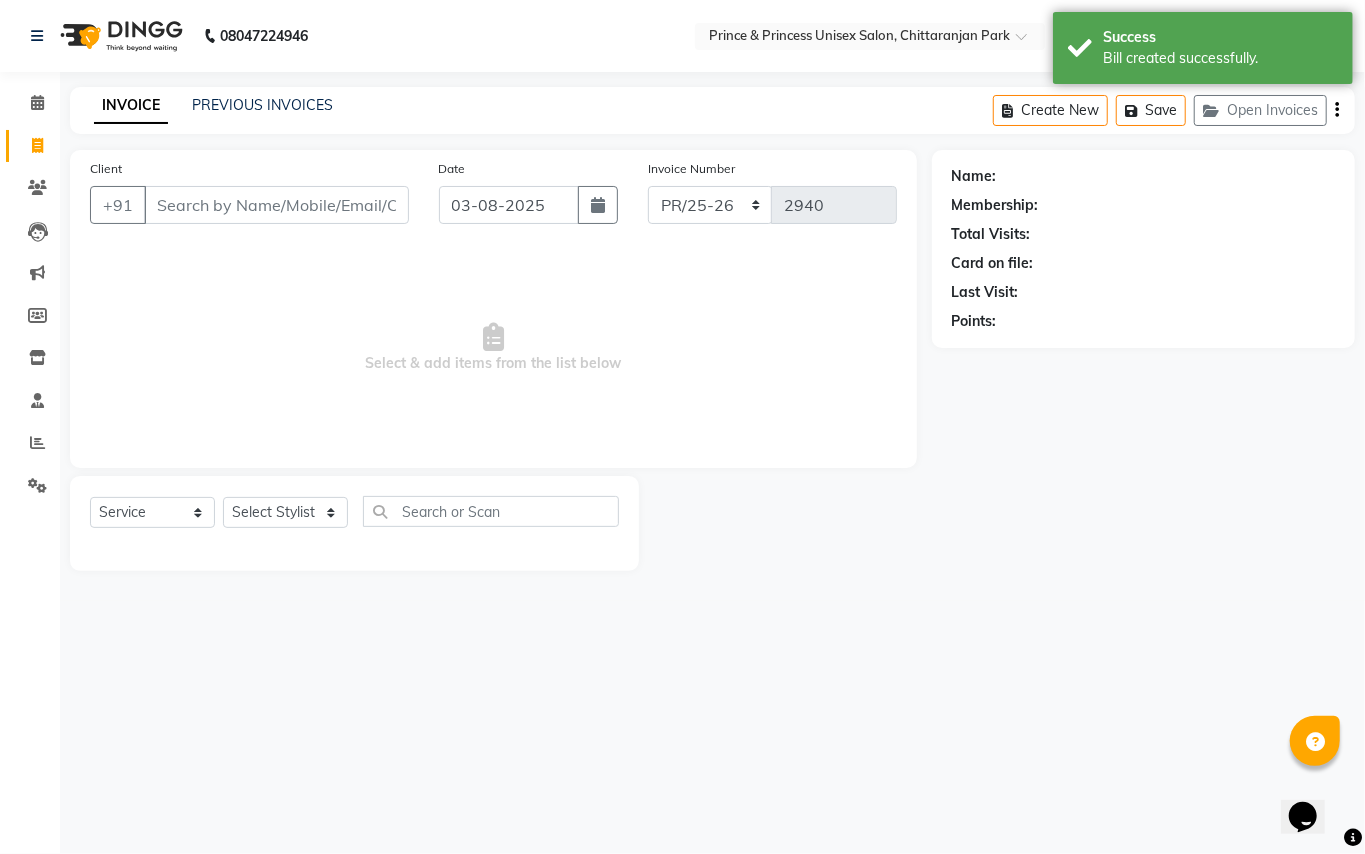click on "Client" at bounding box center (276, 205) 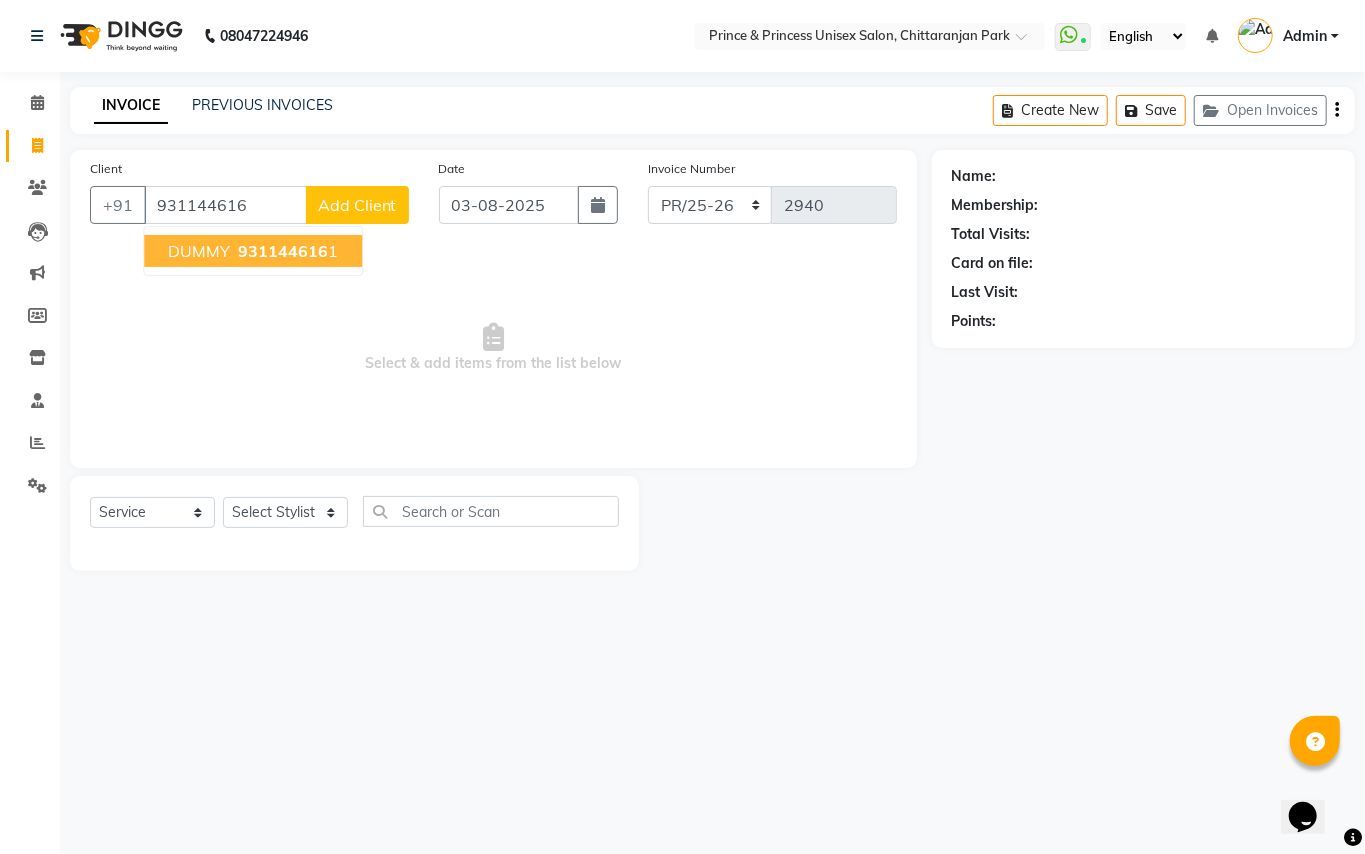 click on "931144616" at bounding box center [283, 251] 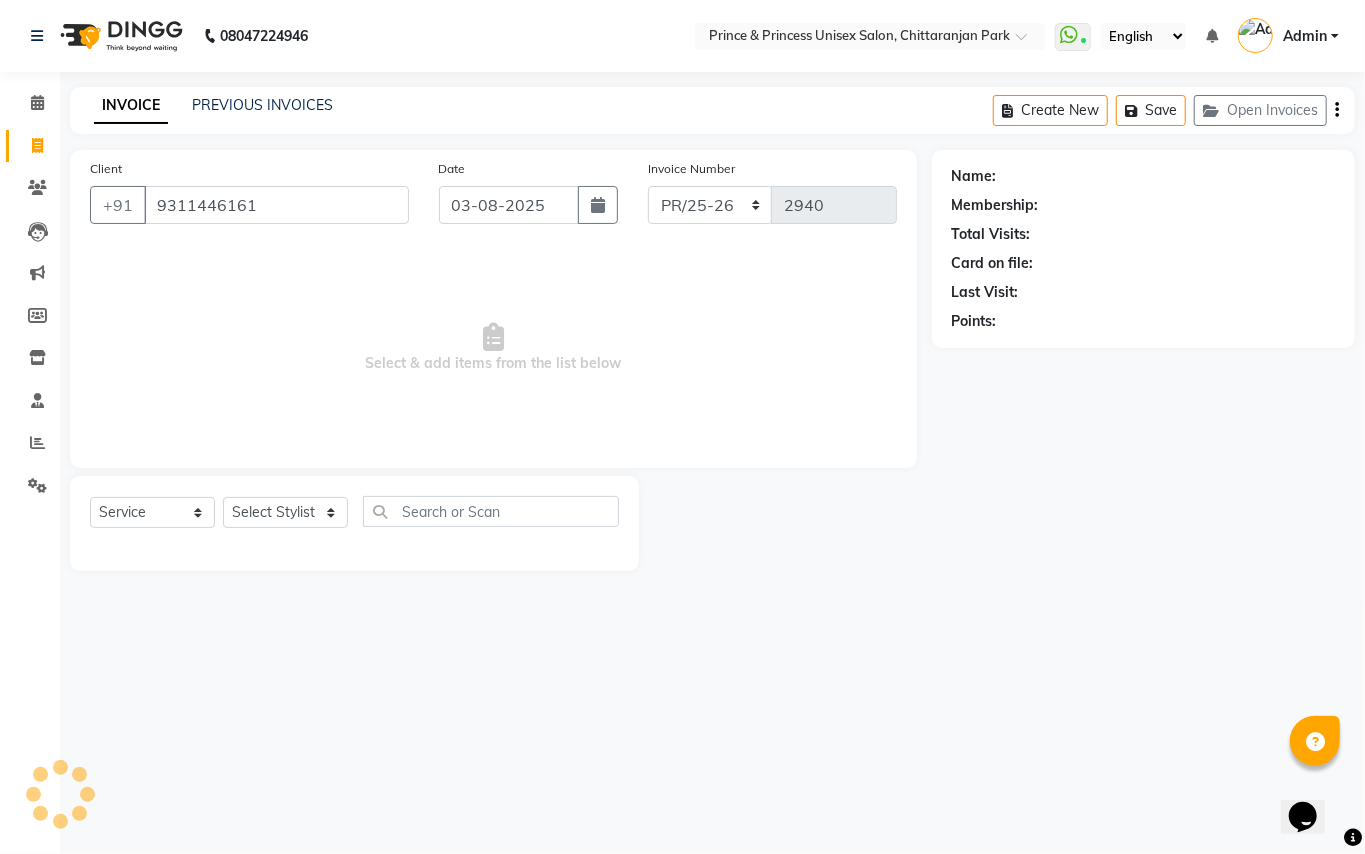 type on "9311446161" 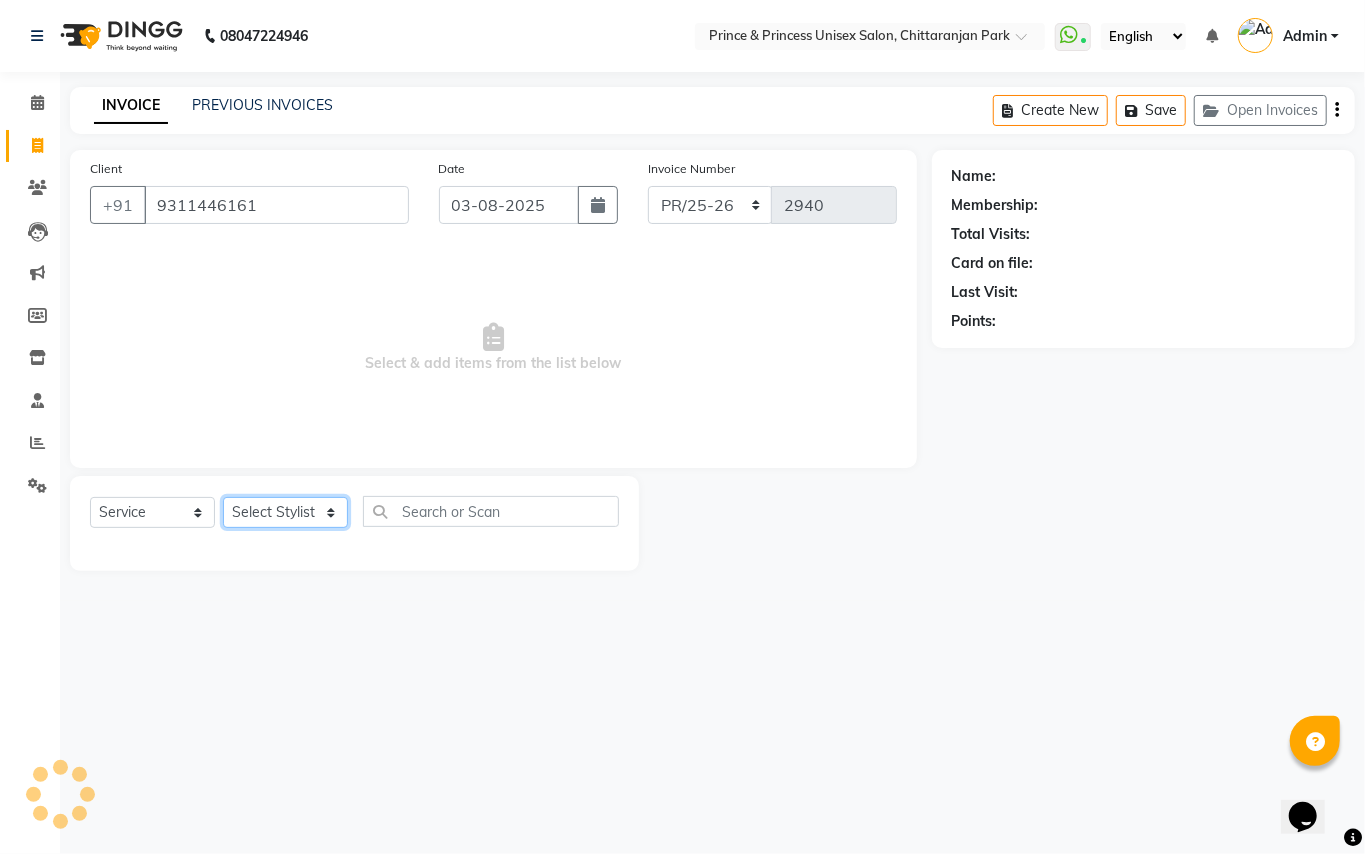 click on "Select Stylist ABHISHEK AJEET AJEET NEW ARUN ASLAM CHANDAN GUDDU MAHESH MANI MEENAKSHI MONU PINKI RAHUL RISHI SANDEEP SONIYA TABASSUM XYZ" 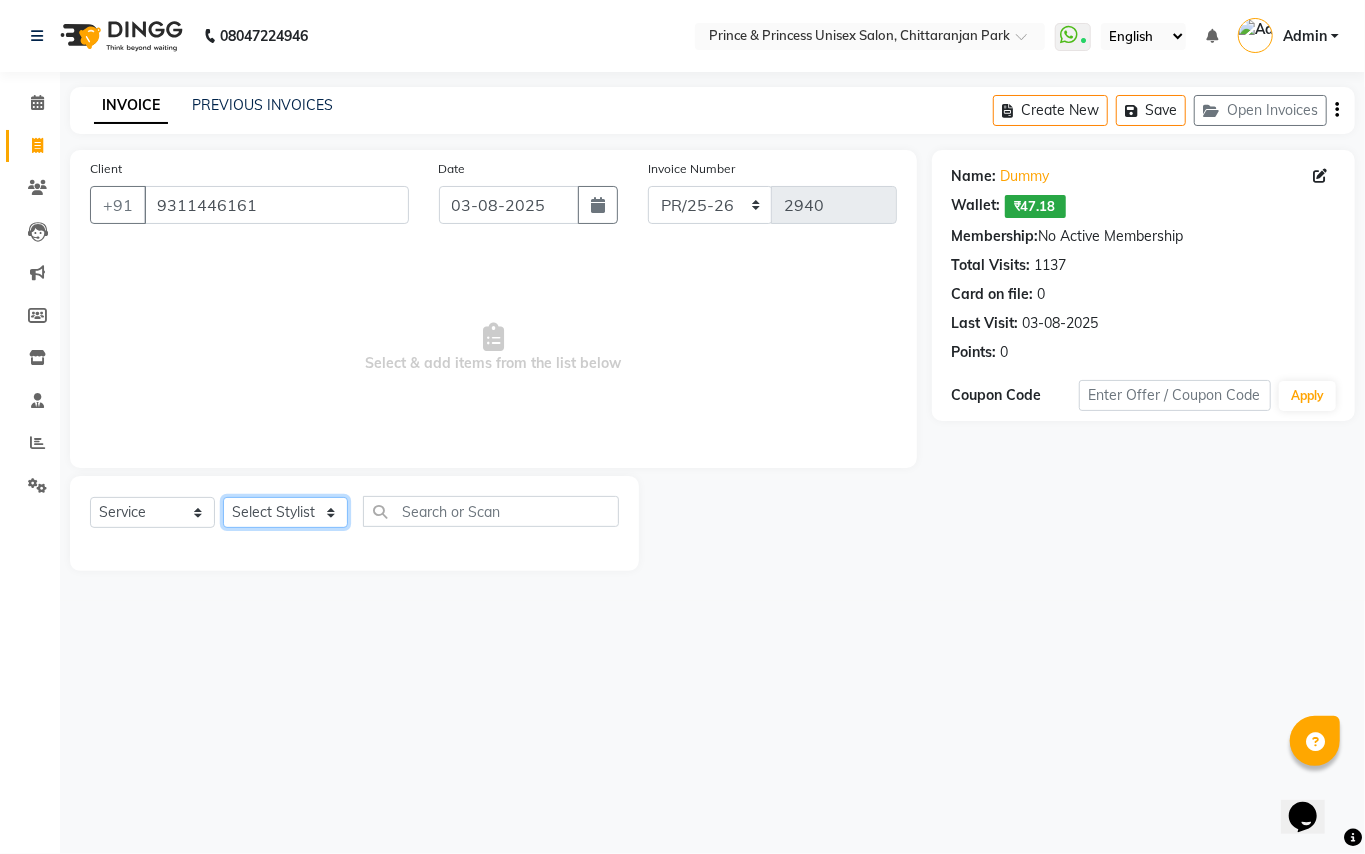 select on "17871" 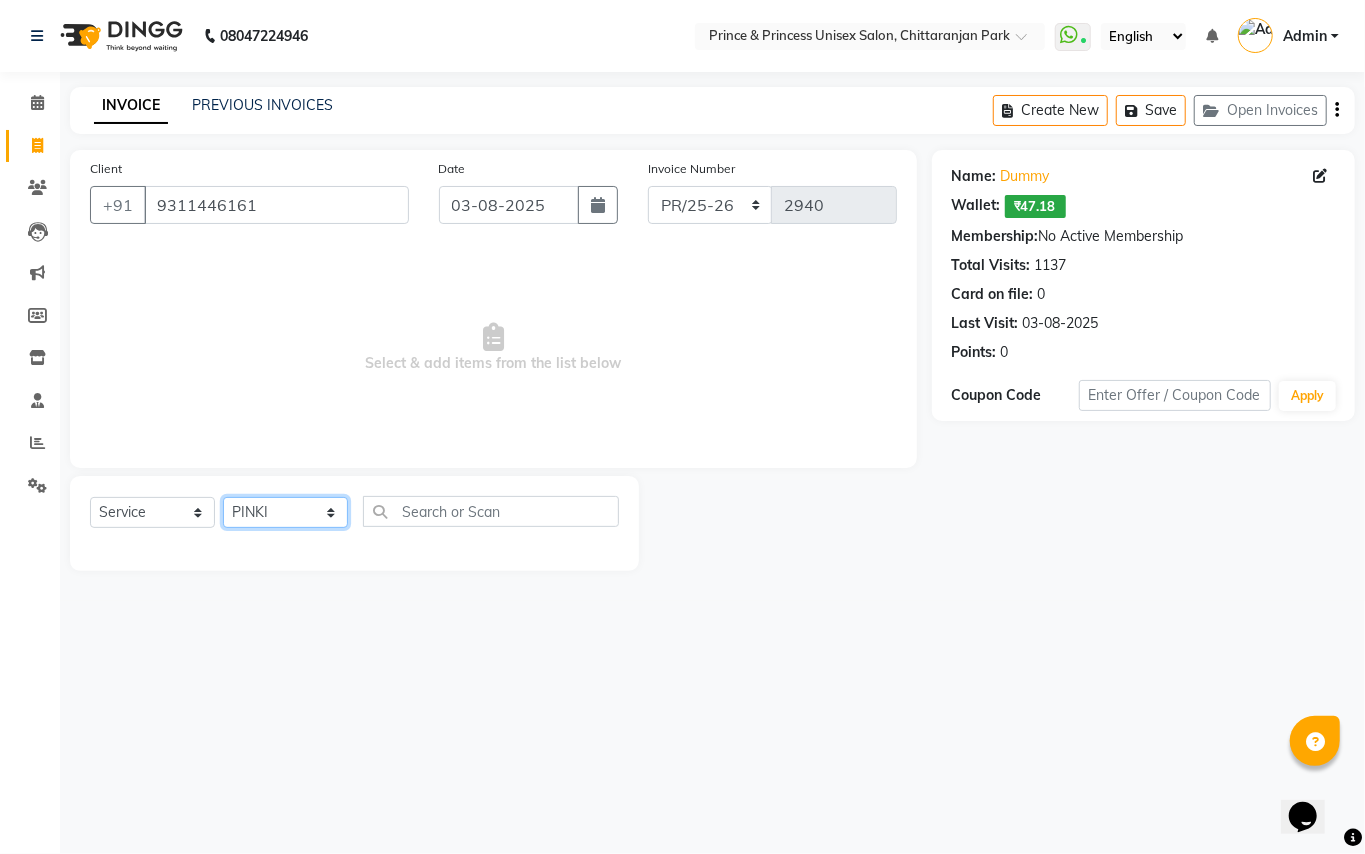 drag, startPoint x: 276, startPoint y: 518, endPoint x: 462, endPoint y: 494, distance: 187.54199 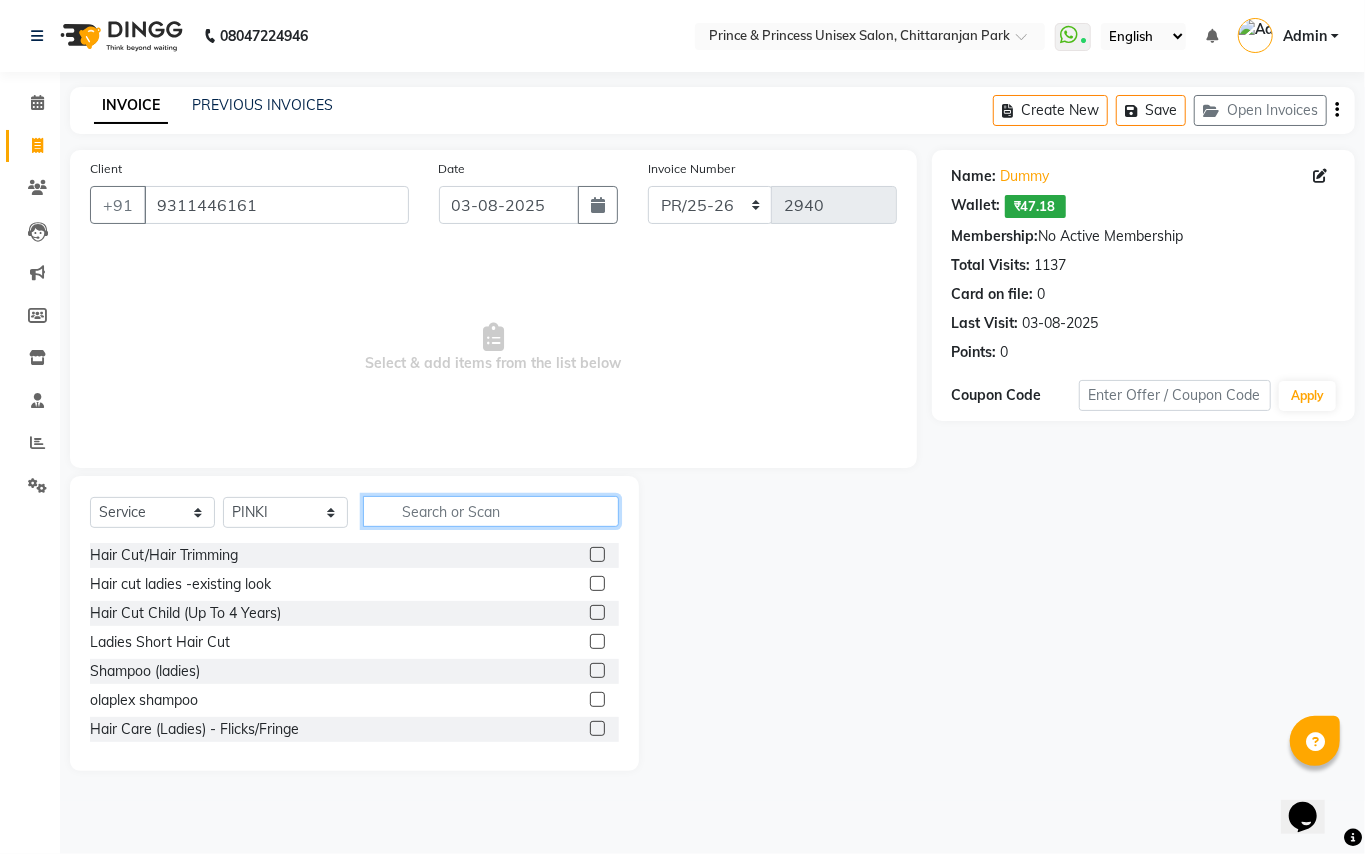 click 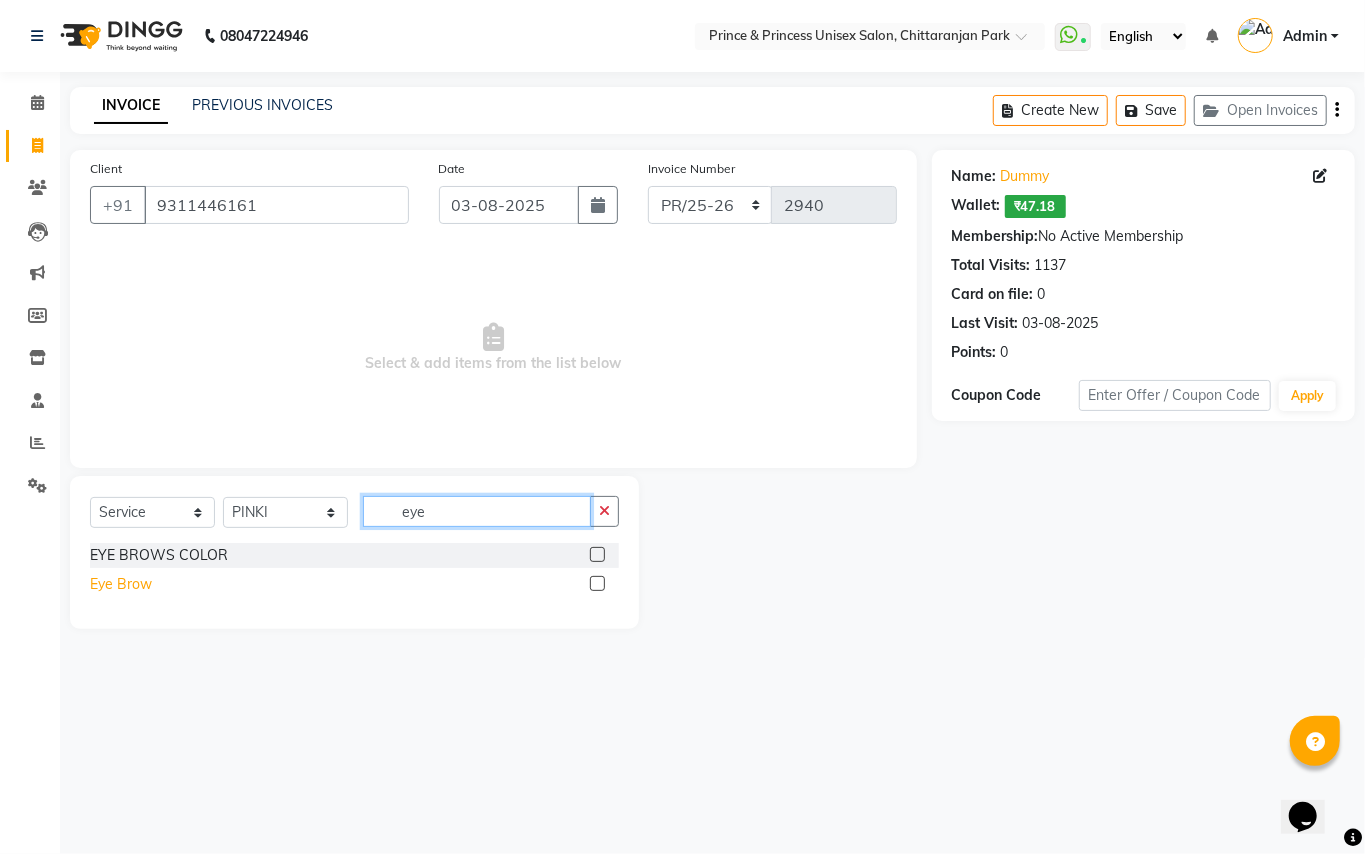type on "eye" 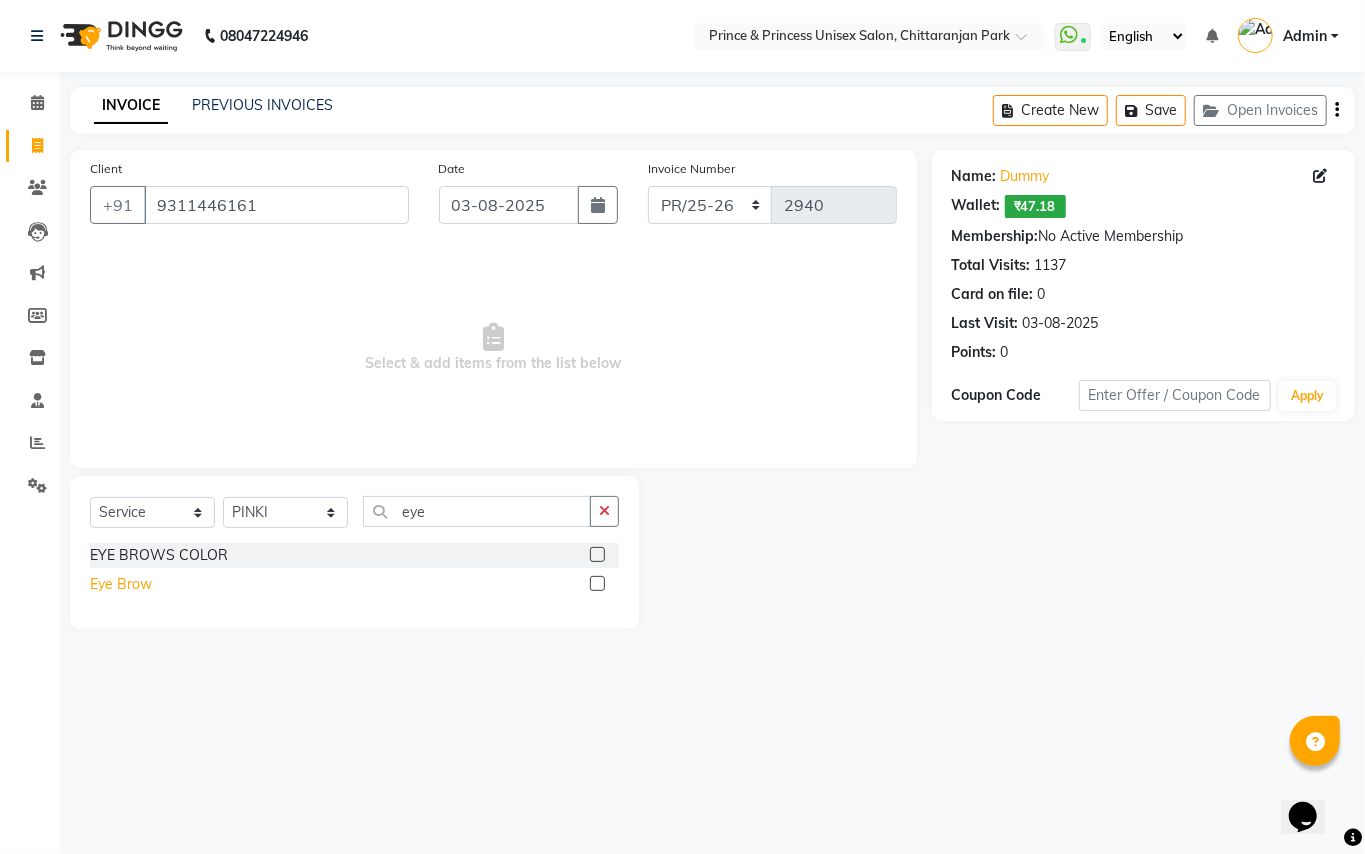 click on "Eye Brow" 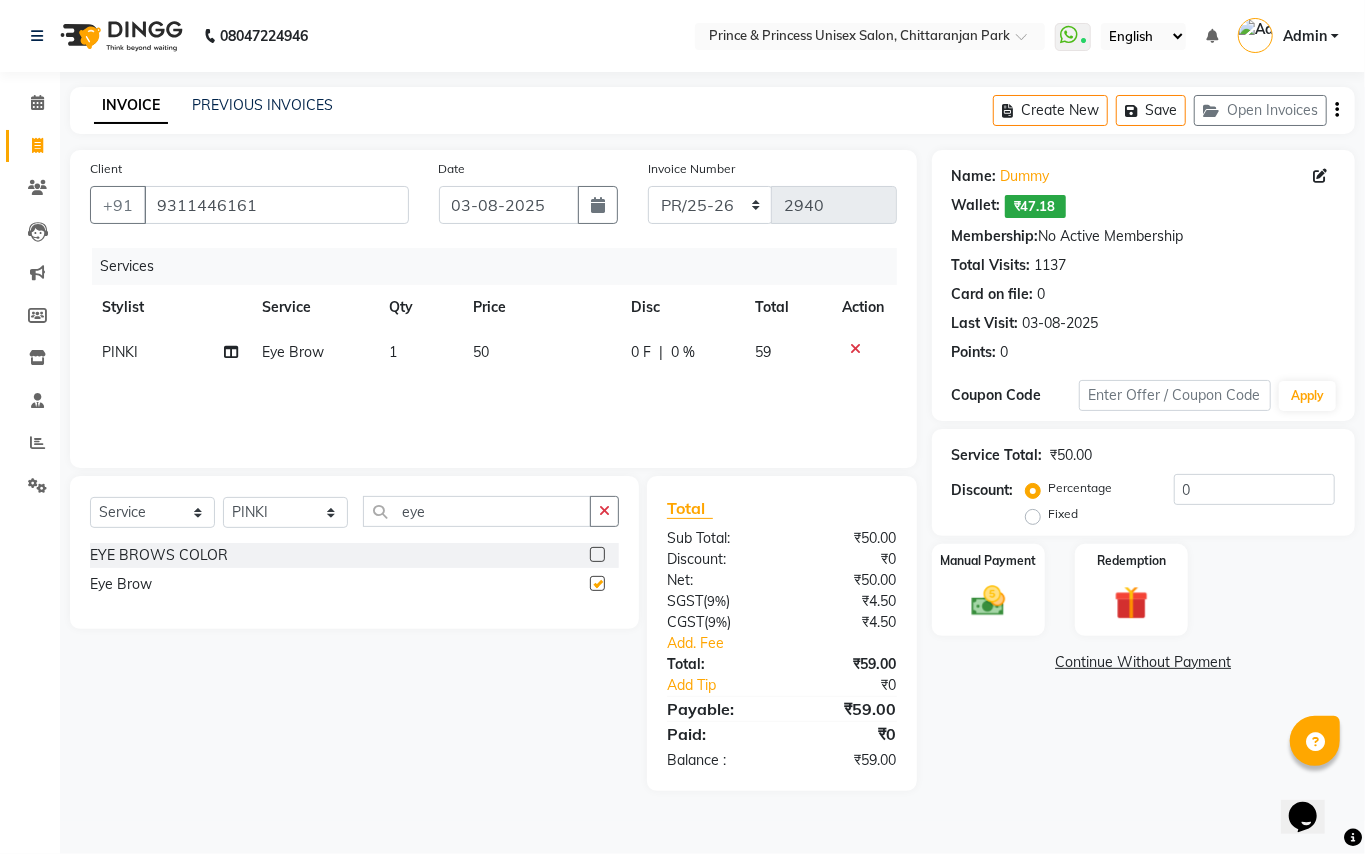 checkbox on "false" 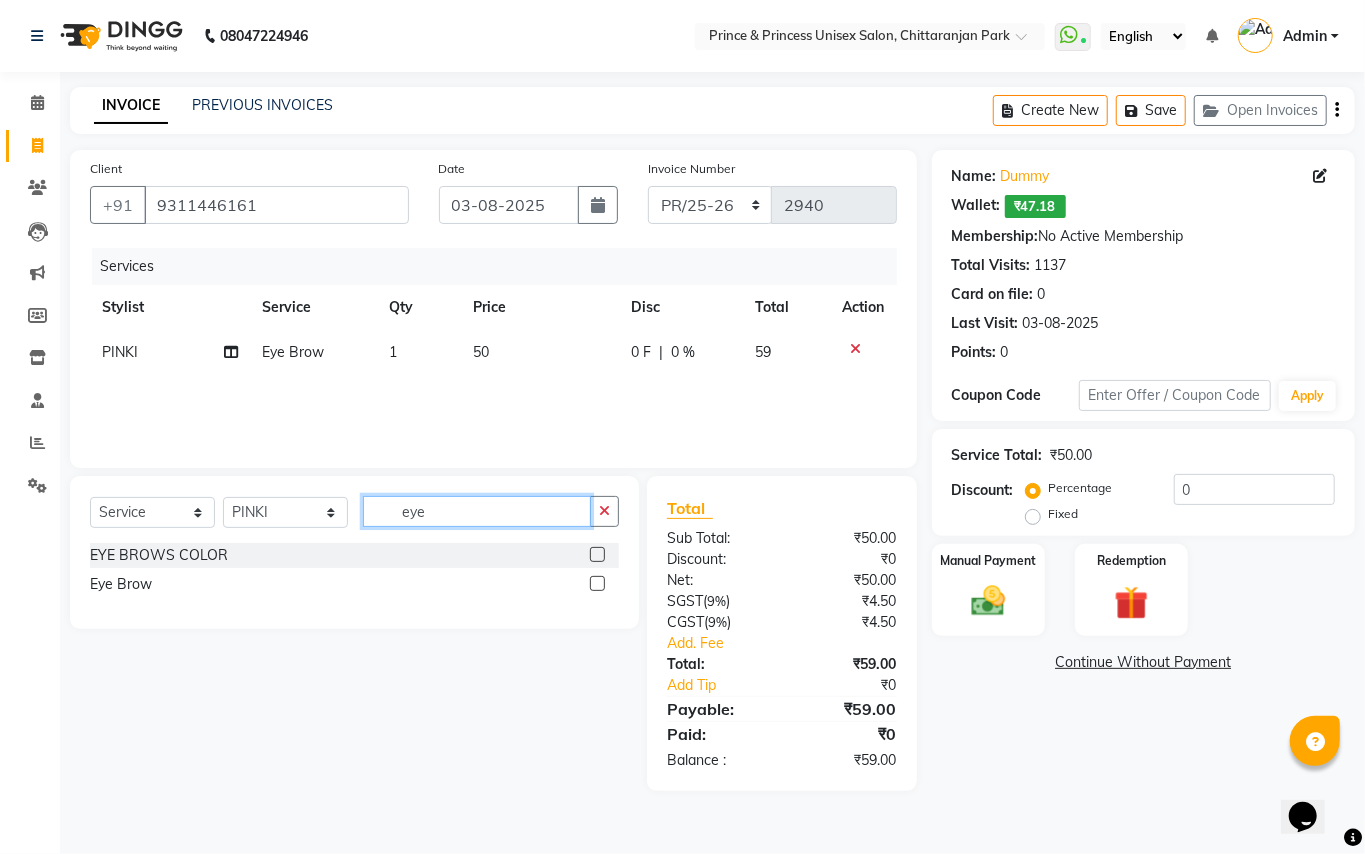 drag, startPoint x: 361, startPoint y: 454, endPoint x: 213, endPoint y: 20, distance: 458.54117 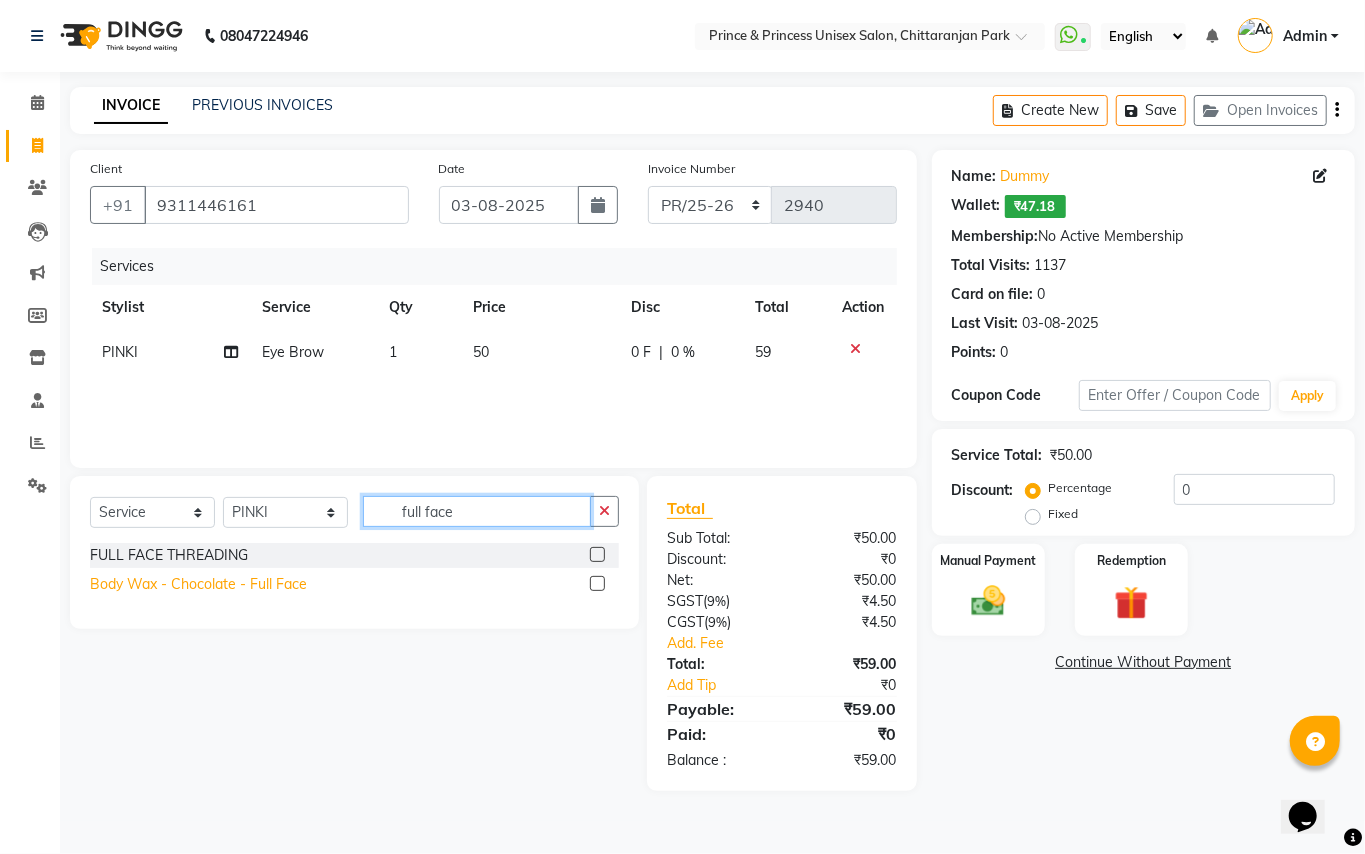 type on "full face" 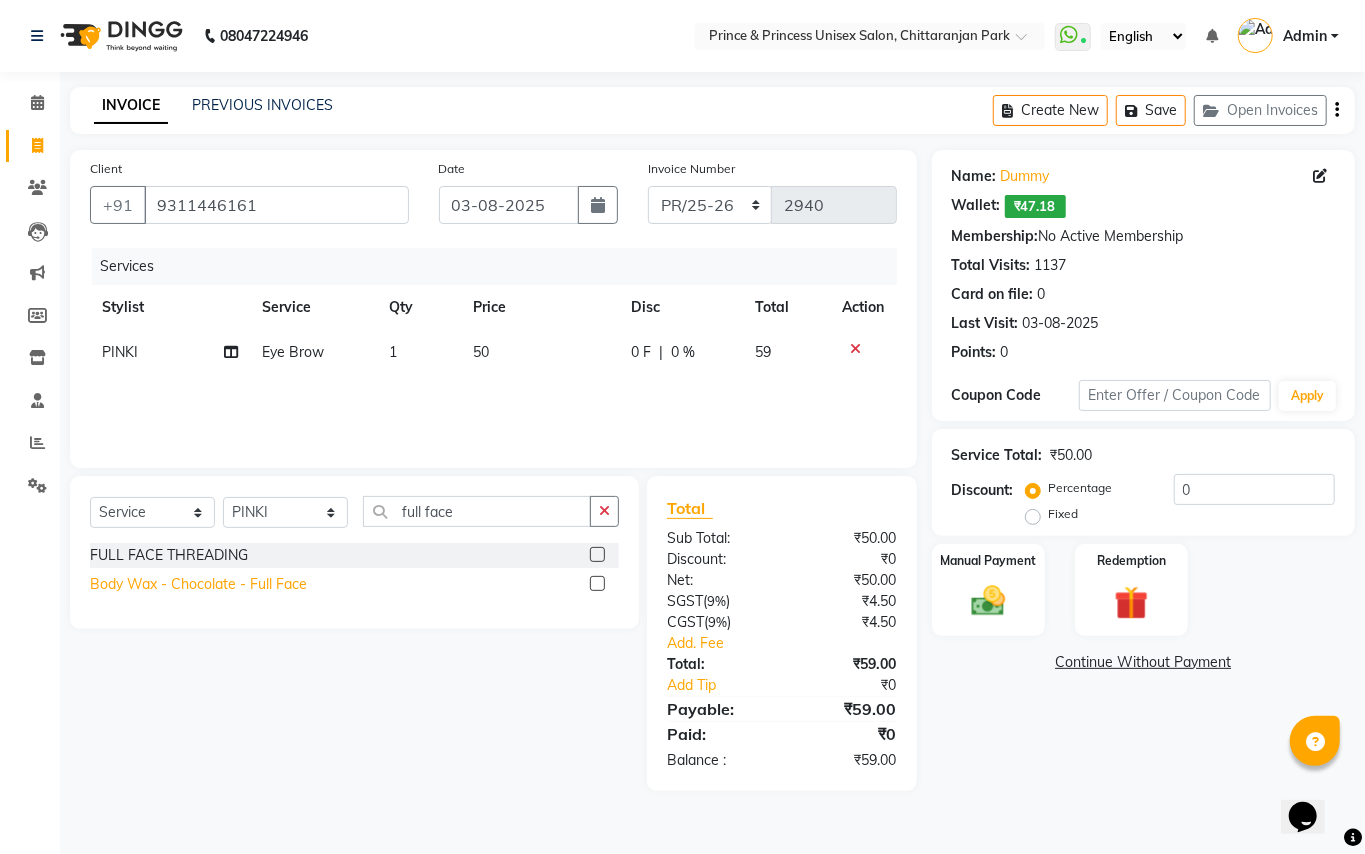 click on "Body Wax - Chocolate  - Full Face" 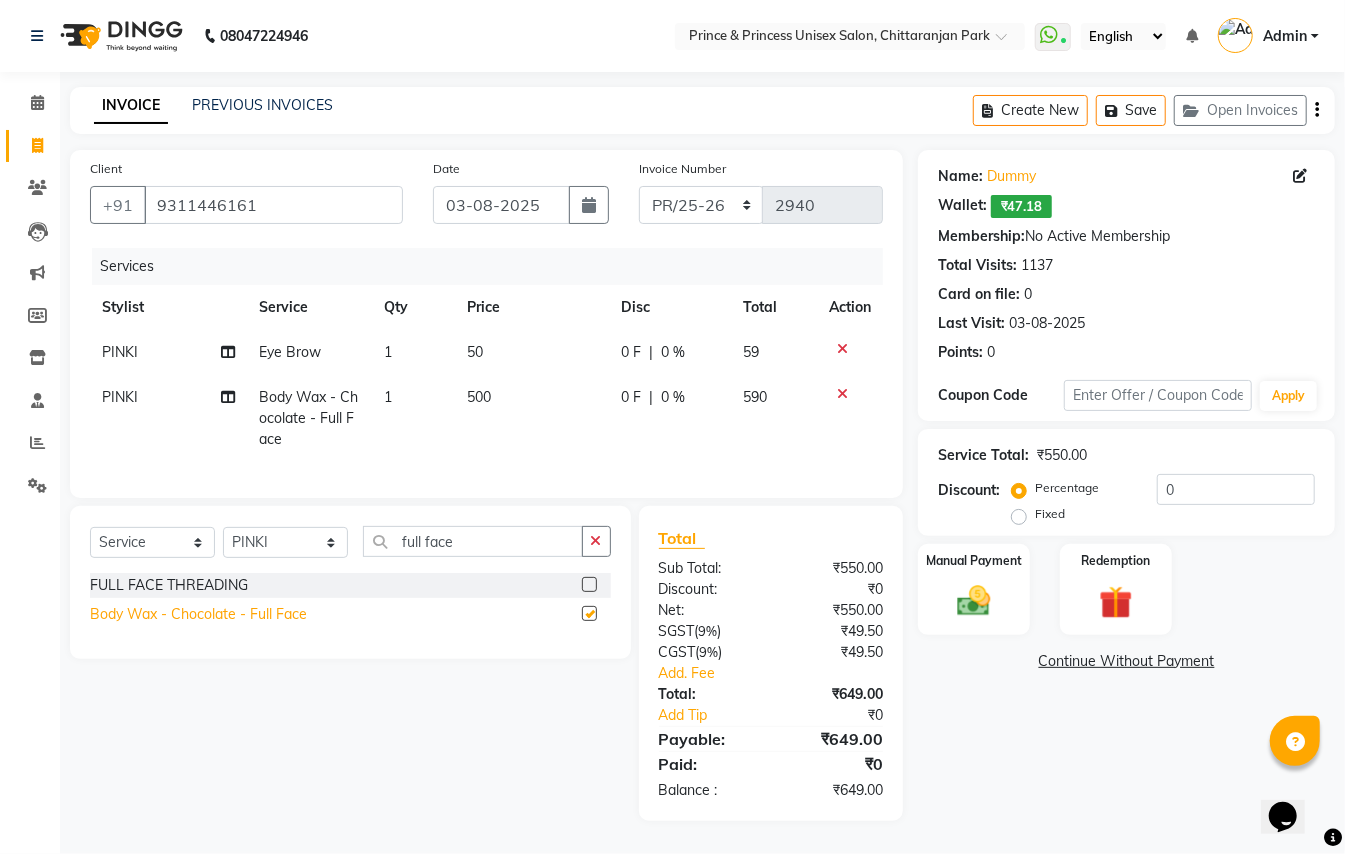 checkbox on "false" 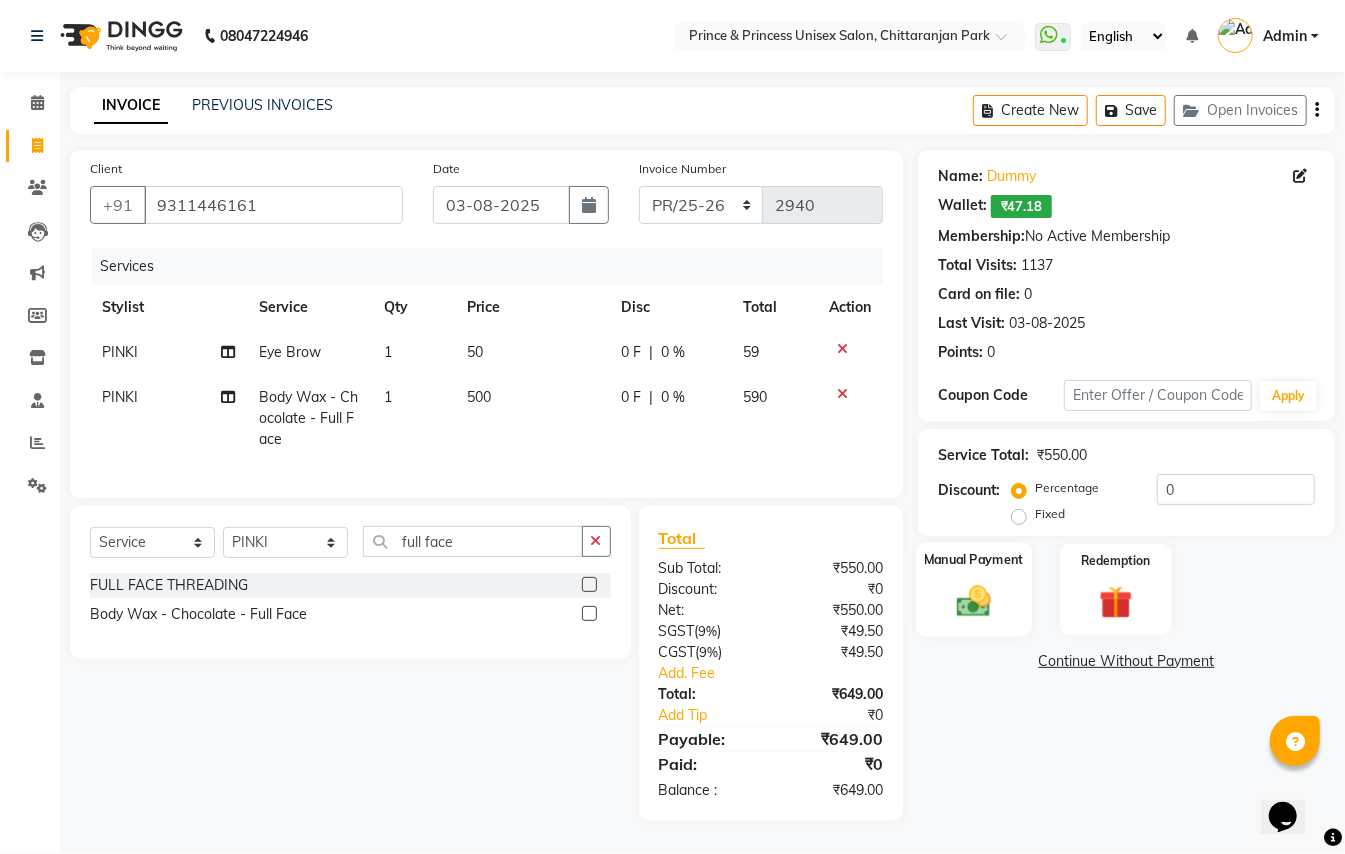 click 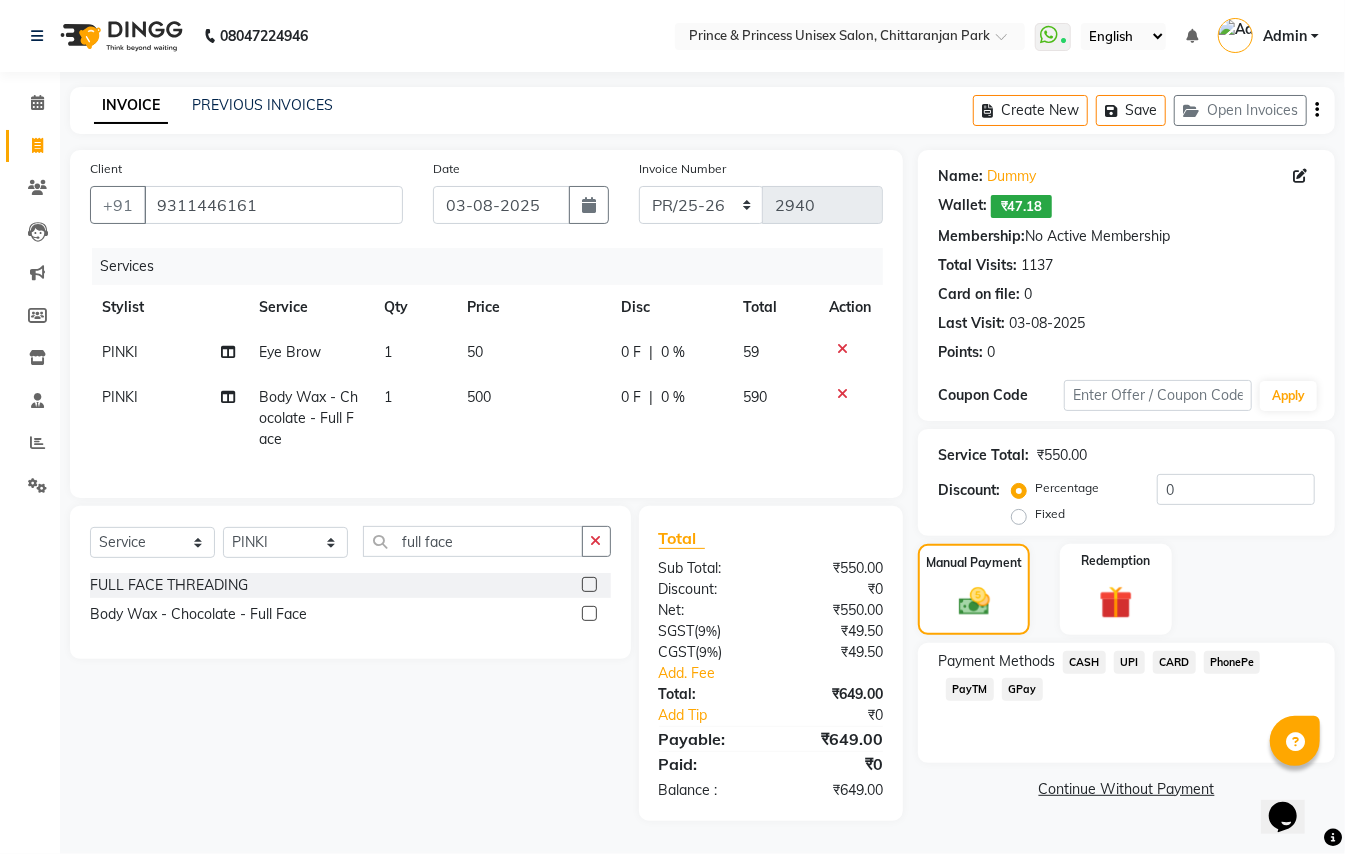 click on "PayTM" 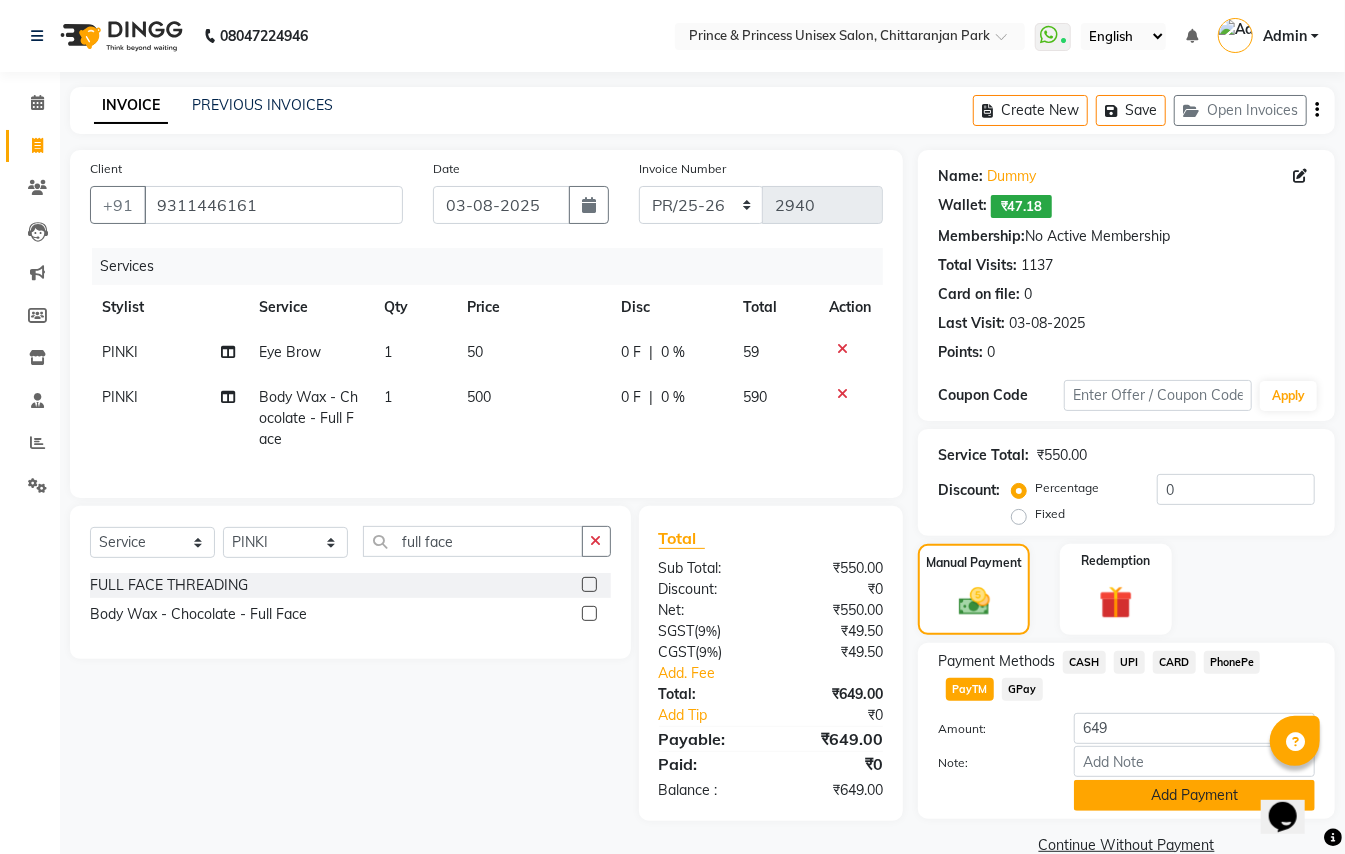 click on "Add Payment" 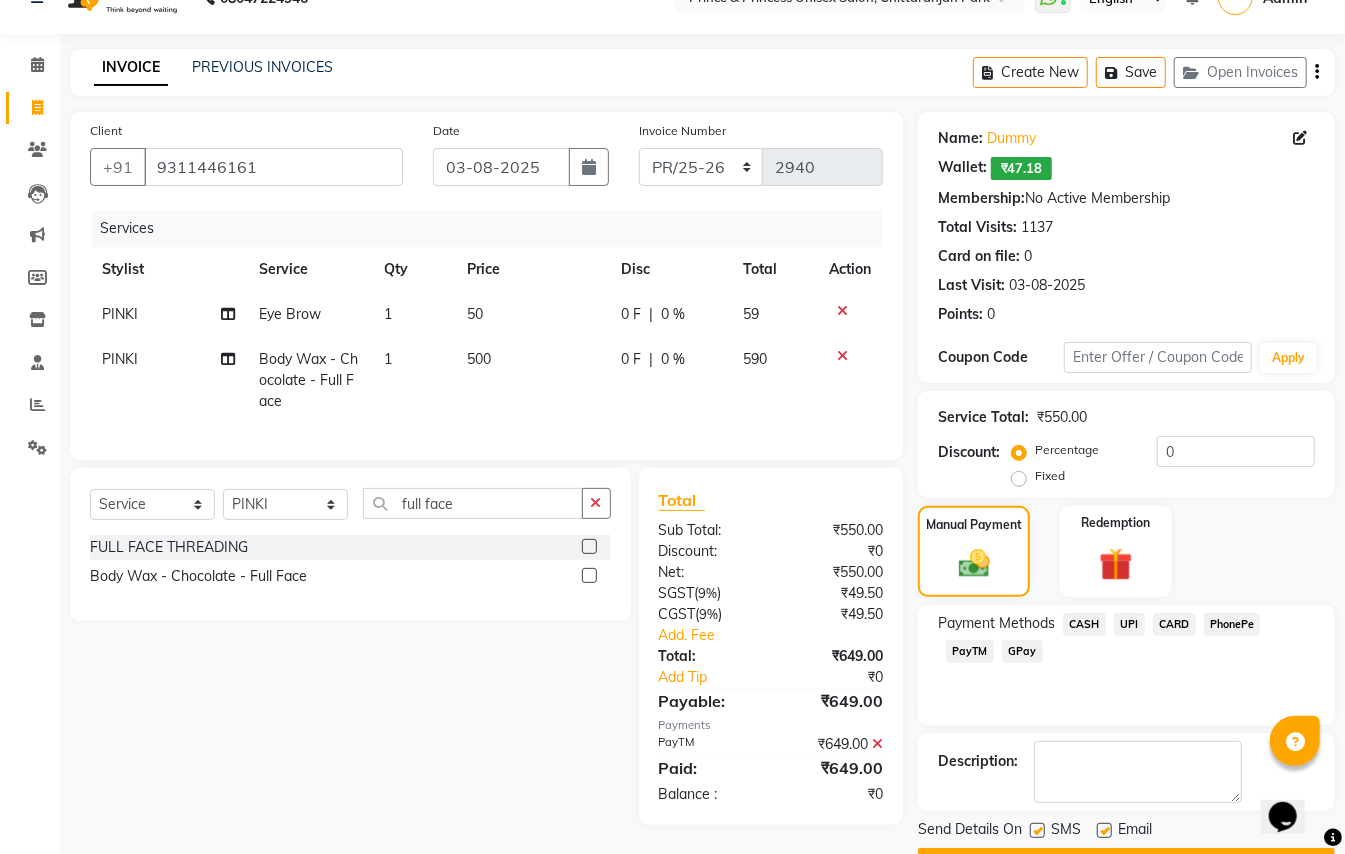 scroll, scrollTop: 94, scrollLeft: 0, axis: vertical 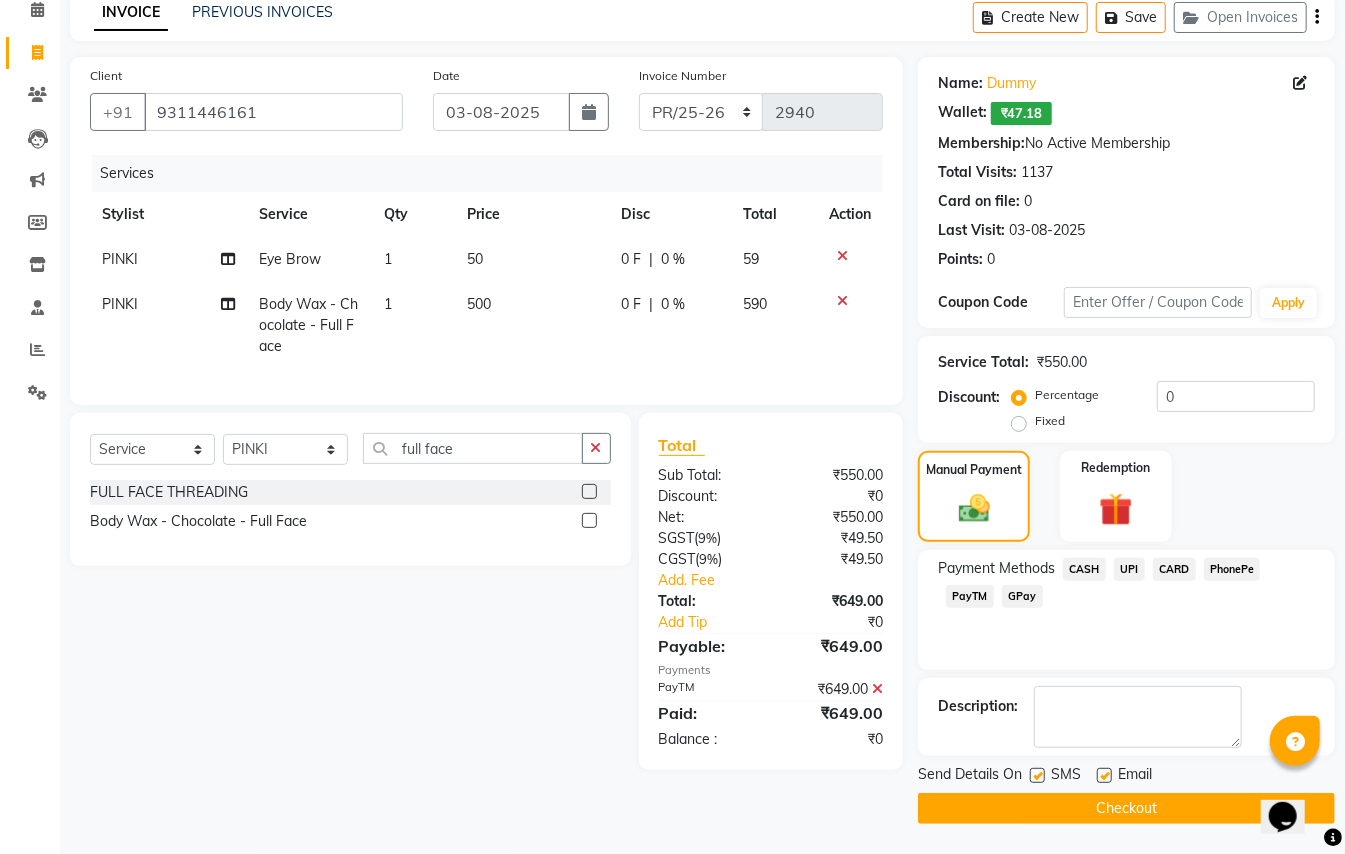 click on "Checkout" 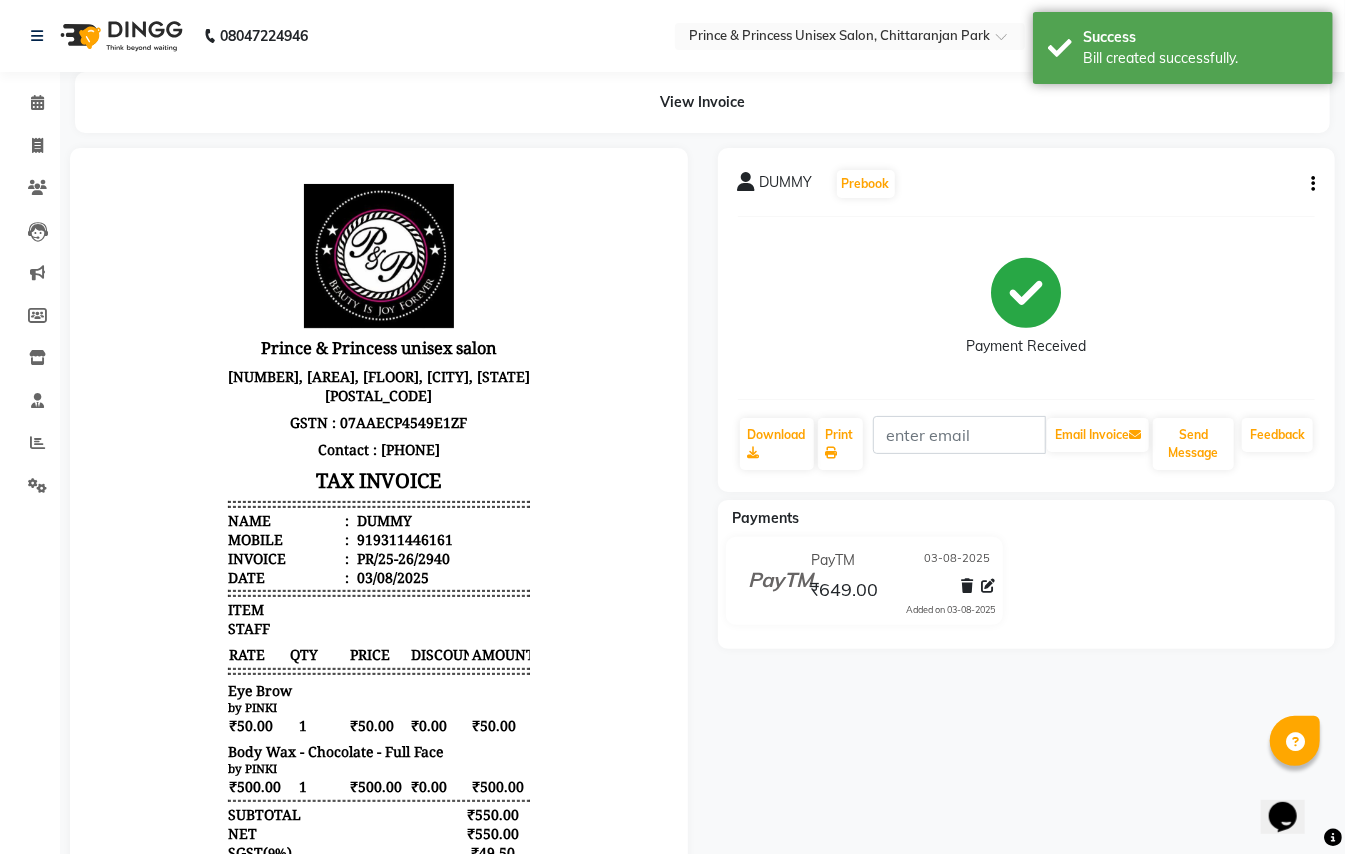 scroll, scrollTop: 0, scrollLeft: 0, axis: both 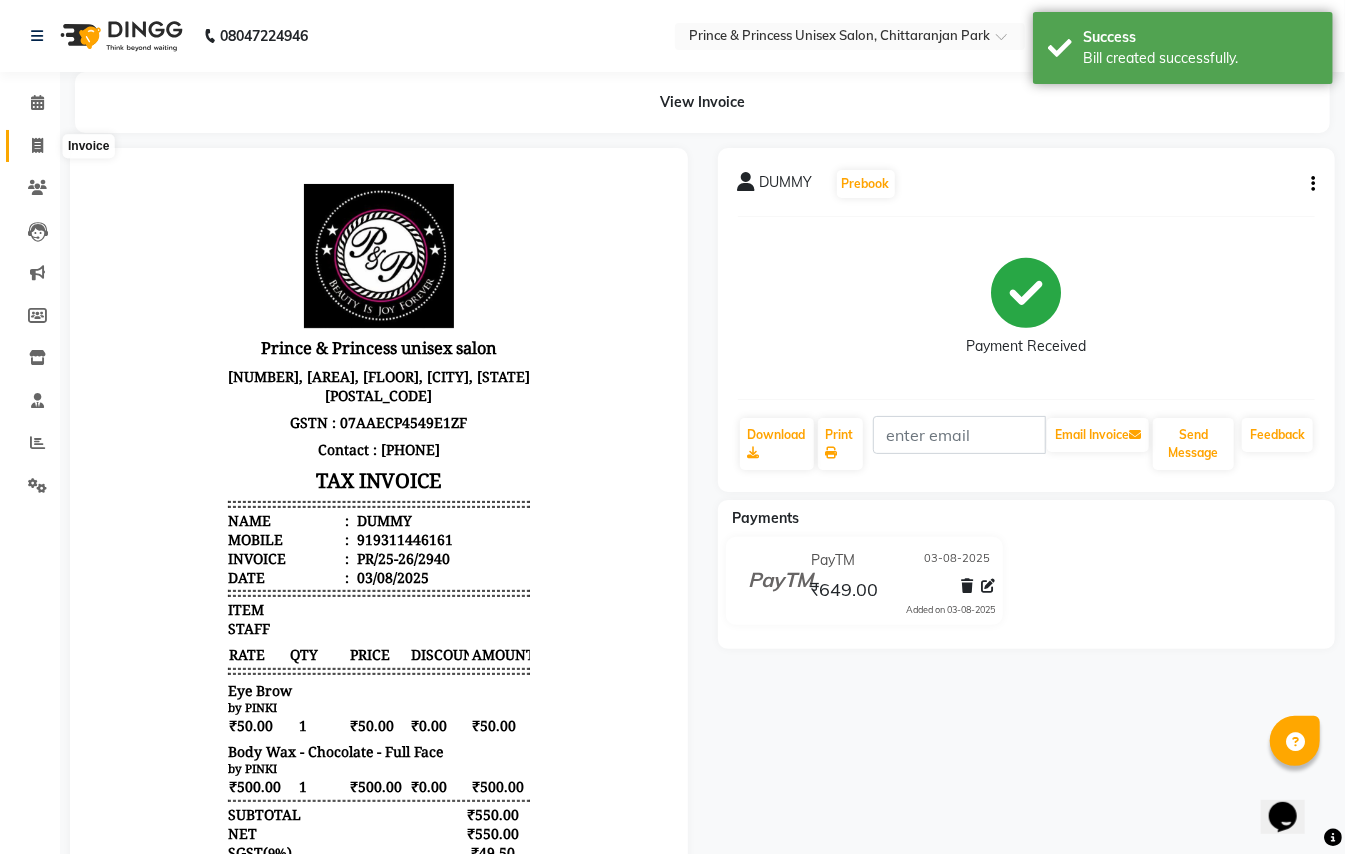 click 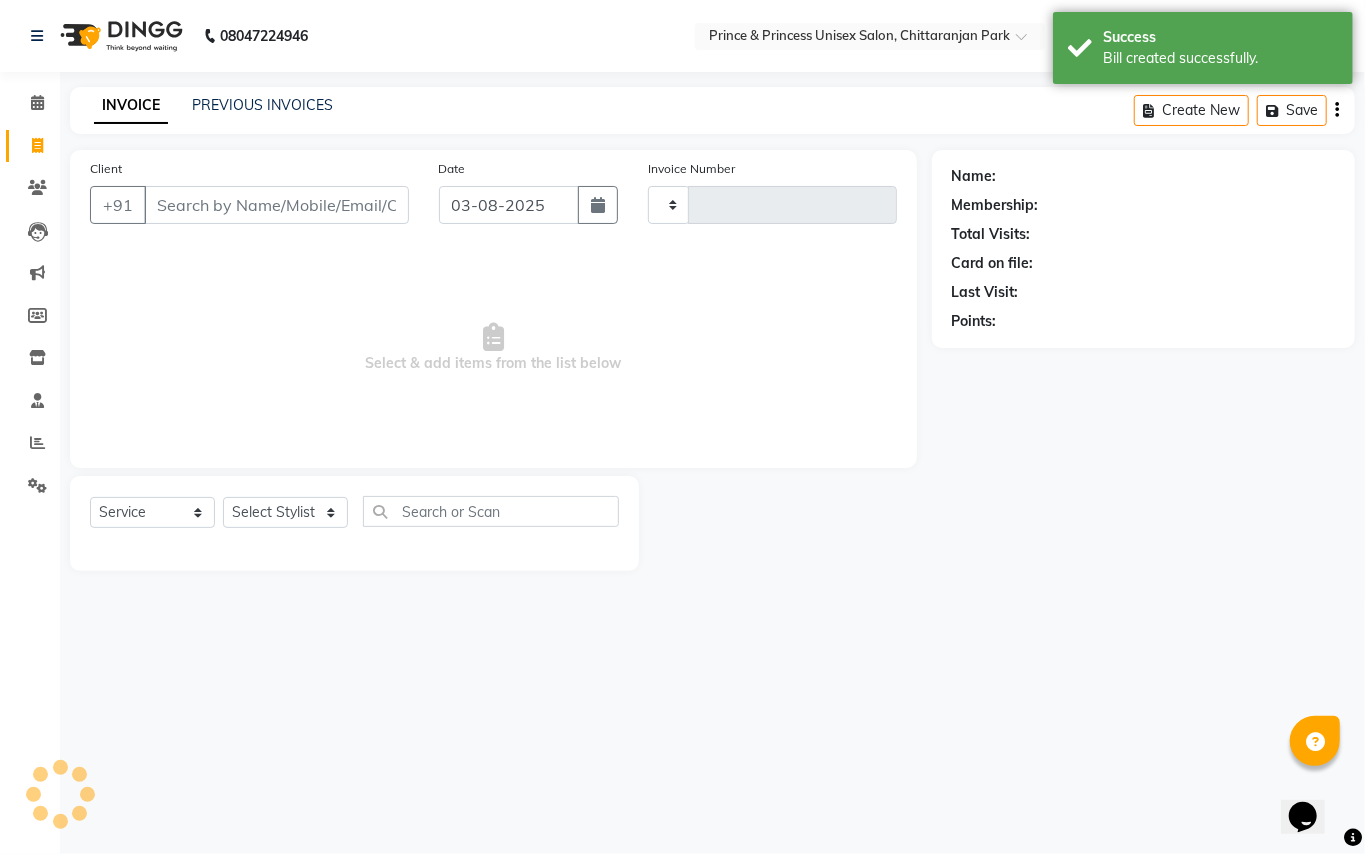 click on "Client" at bounding box center (276, 205) 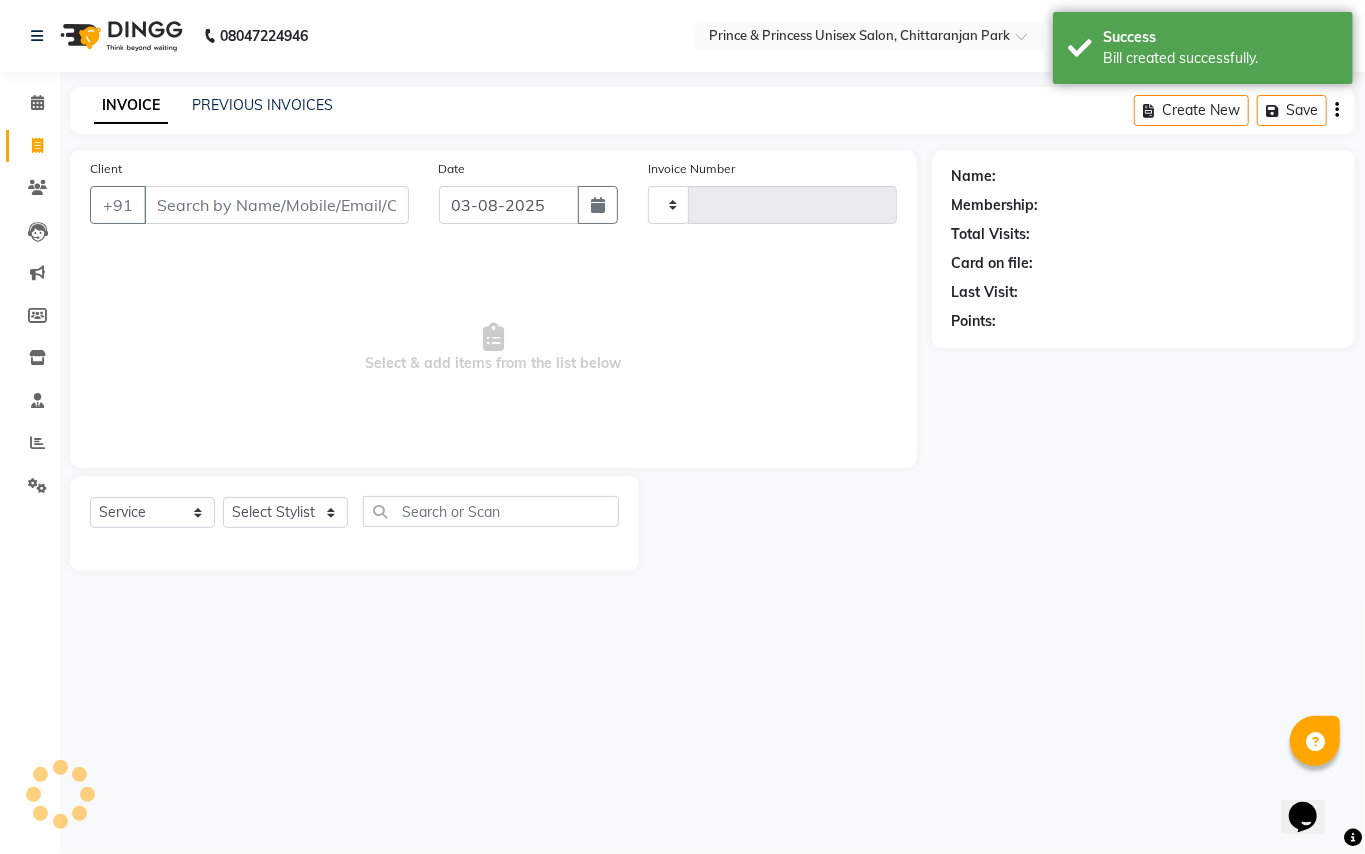 click on "Client" at bounding box center [276, 205] 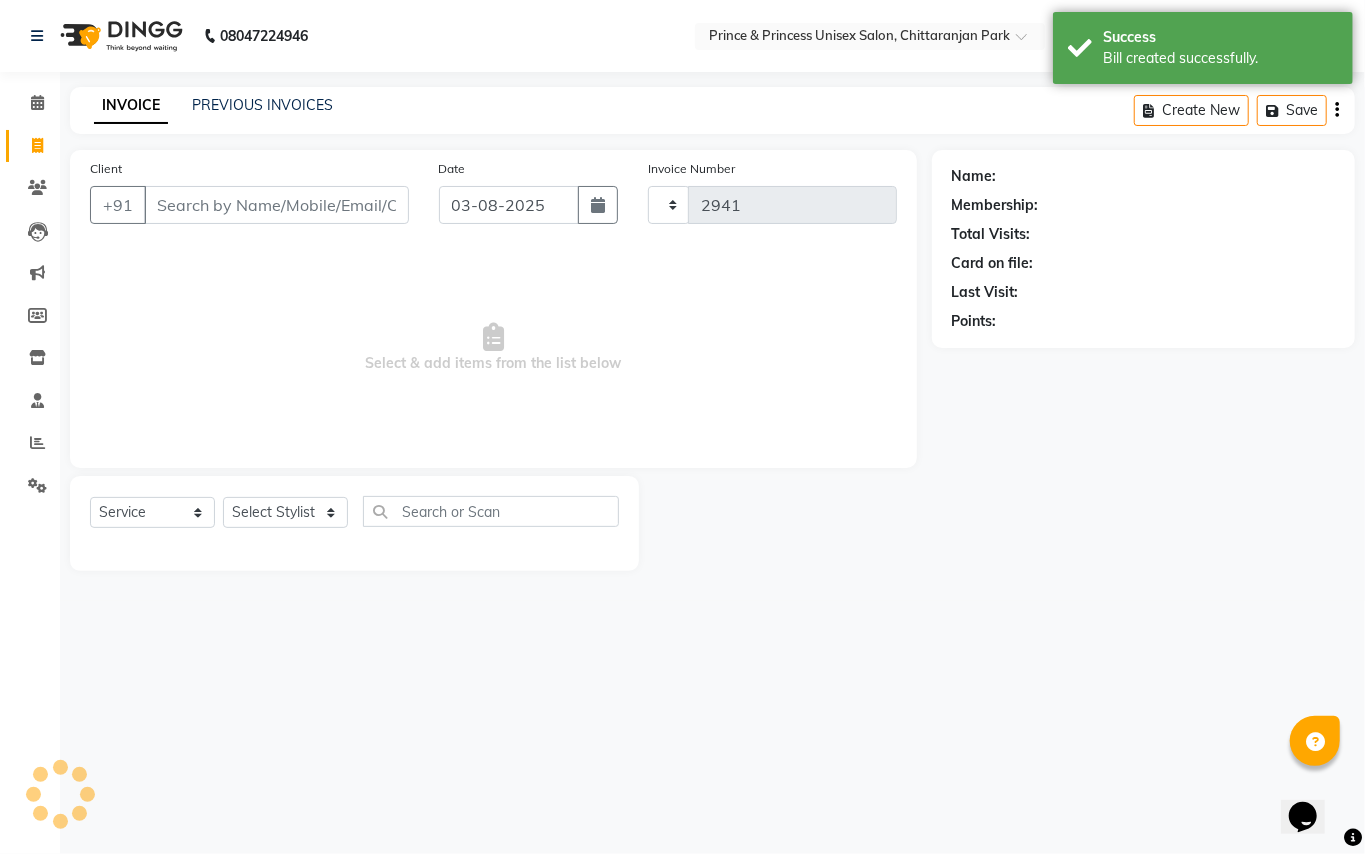 select on "3760" 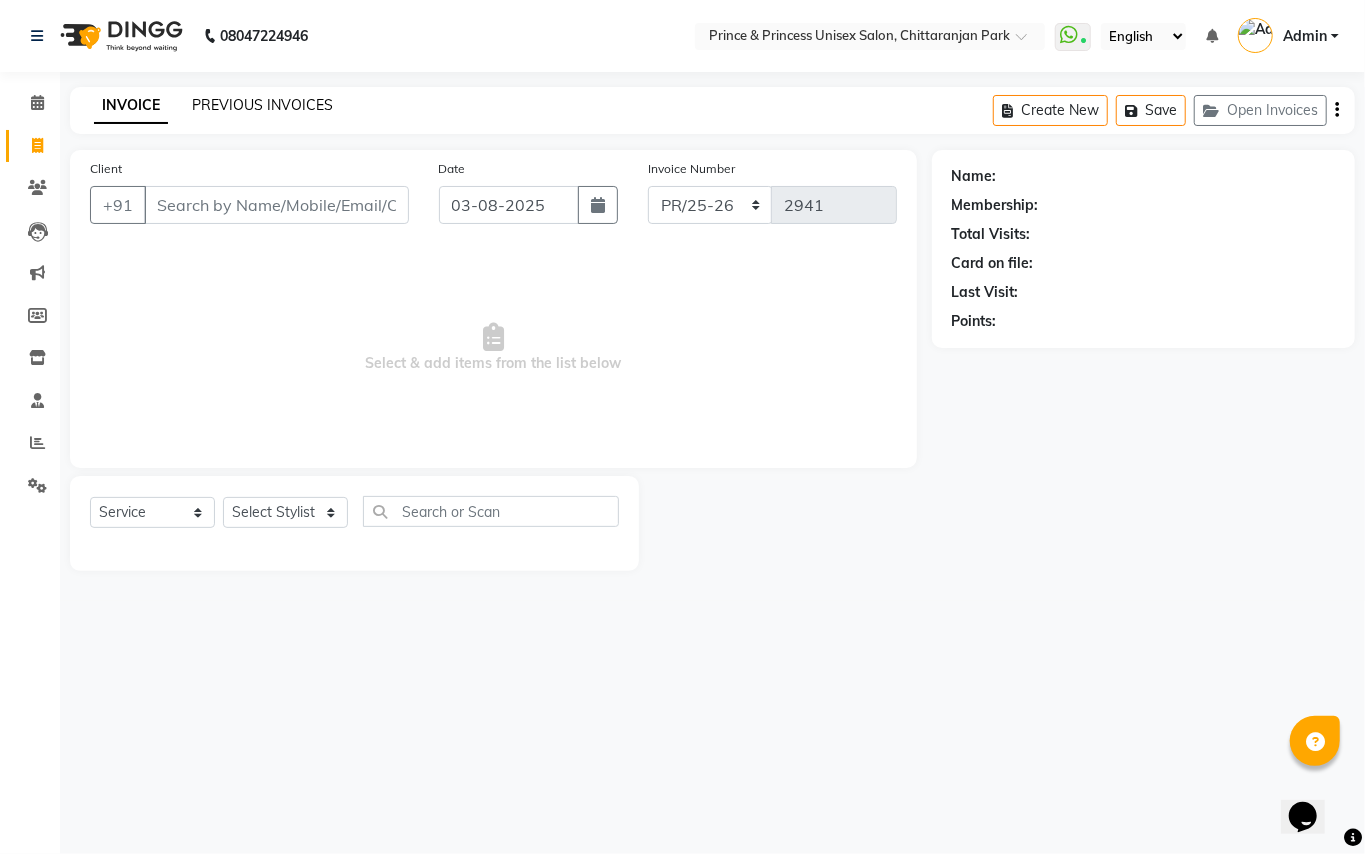 click on "PREVIOUS INVOICES" 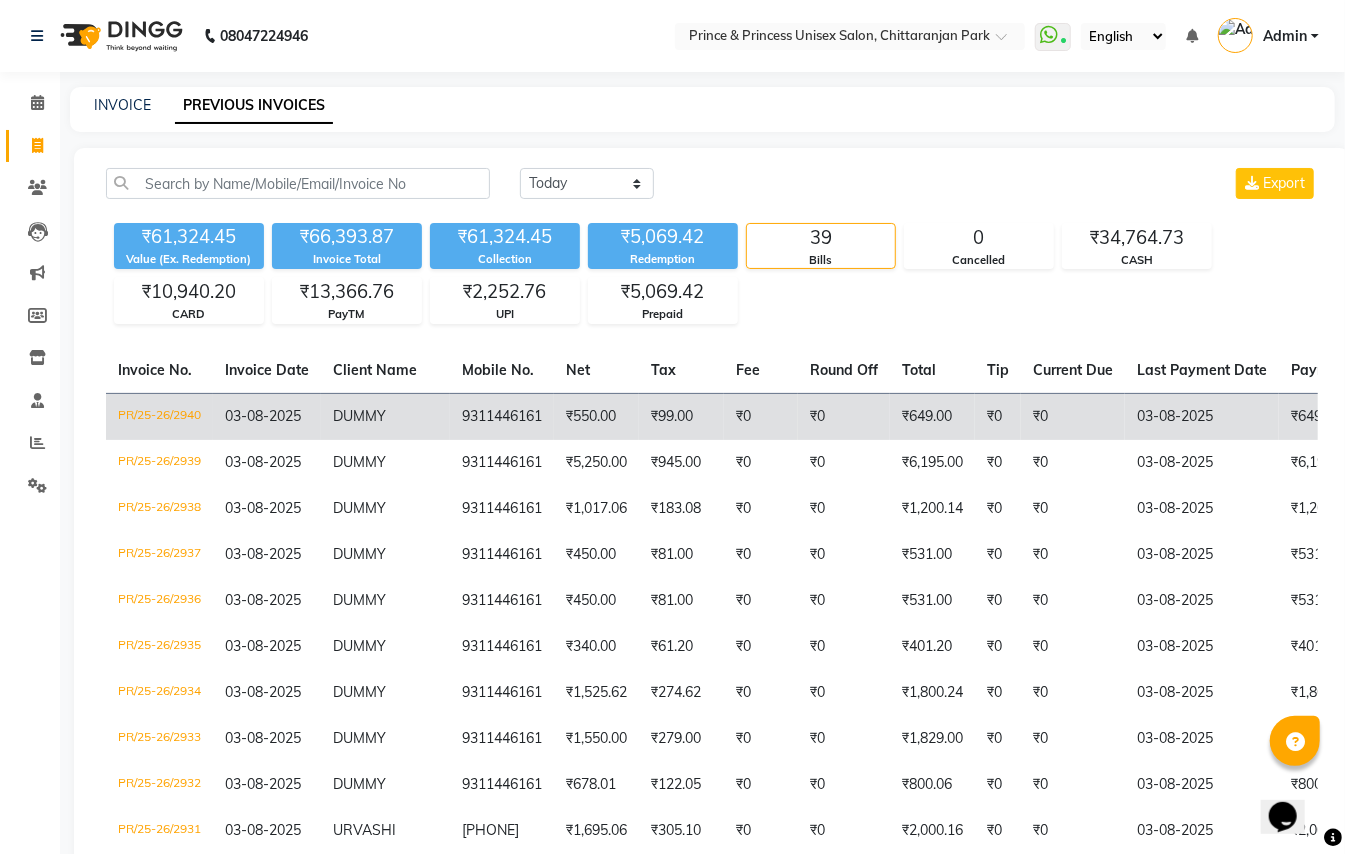 click on "PR/25-26/2940" 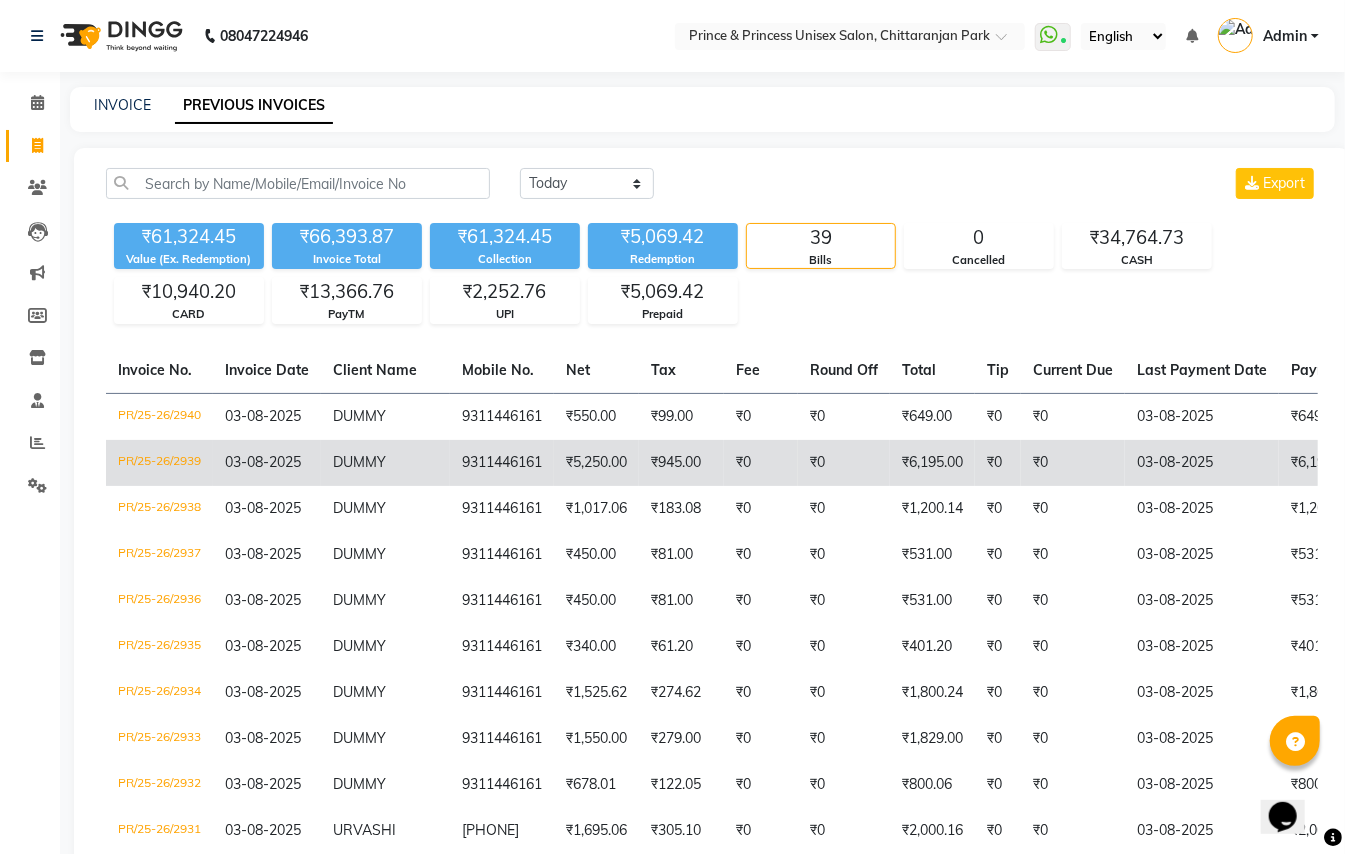 click on "PR/25-26/2939" 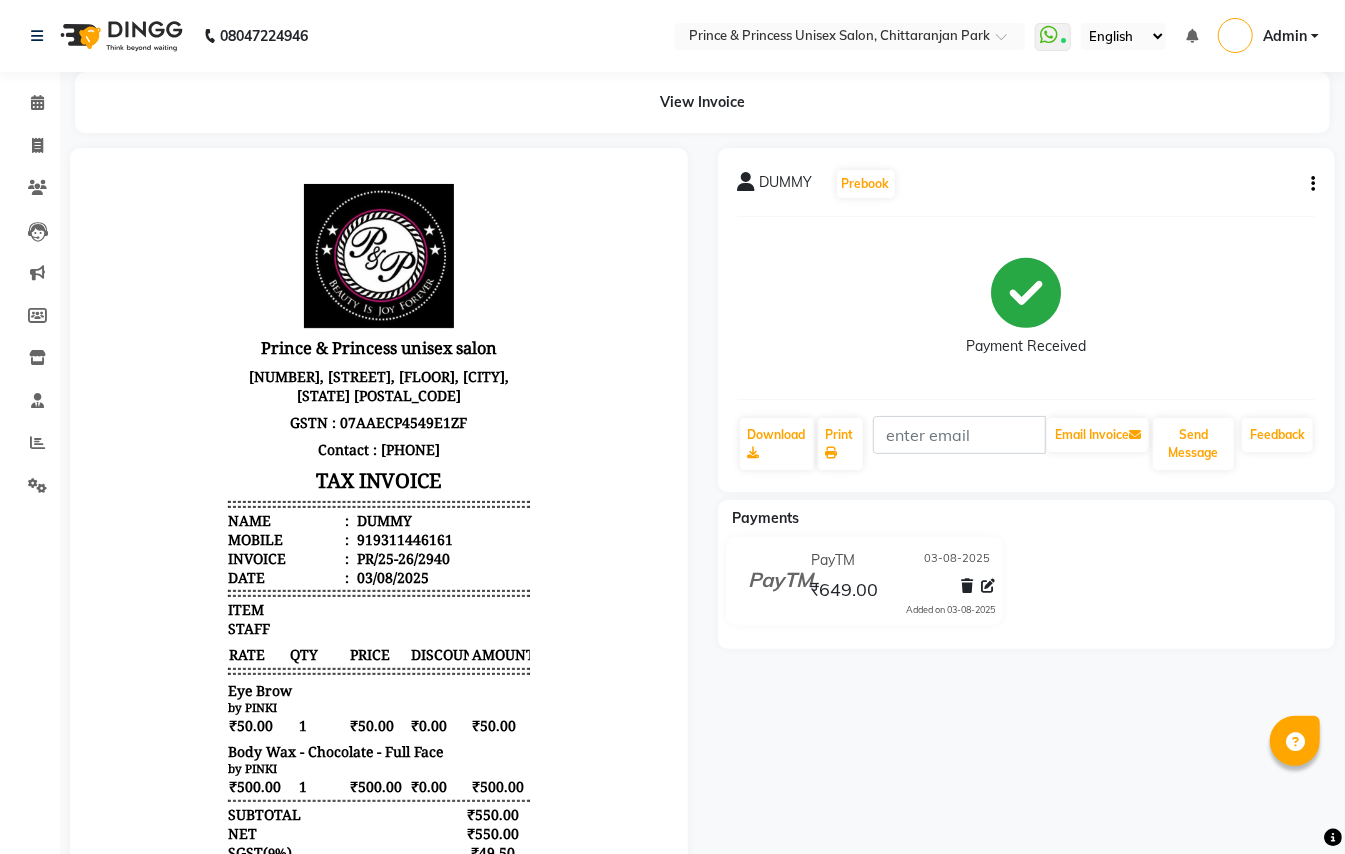 scroll, scrollTop: 0, scrollLeft: 0, axis: both 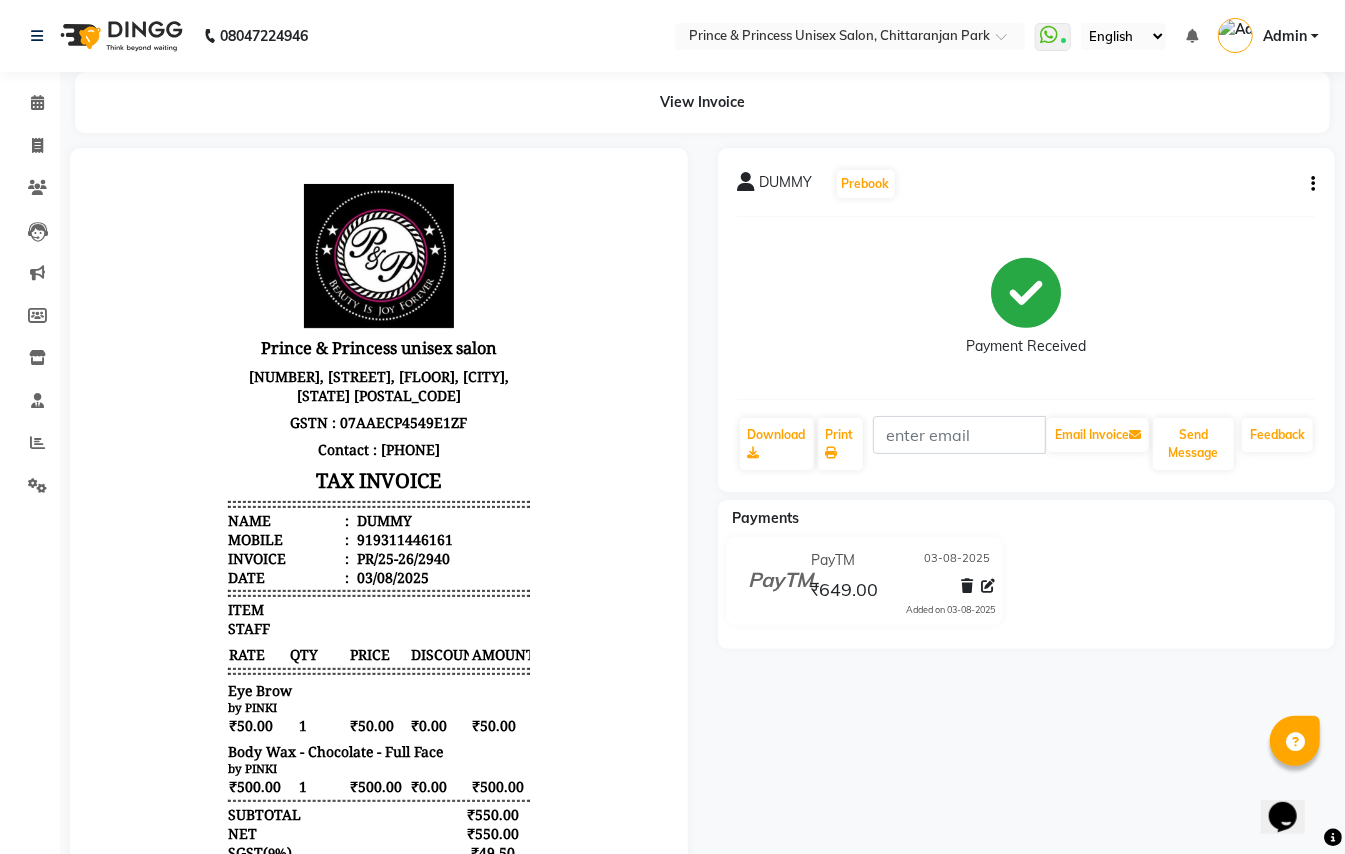click 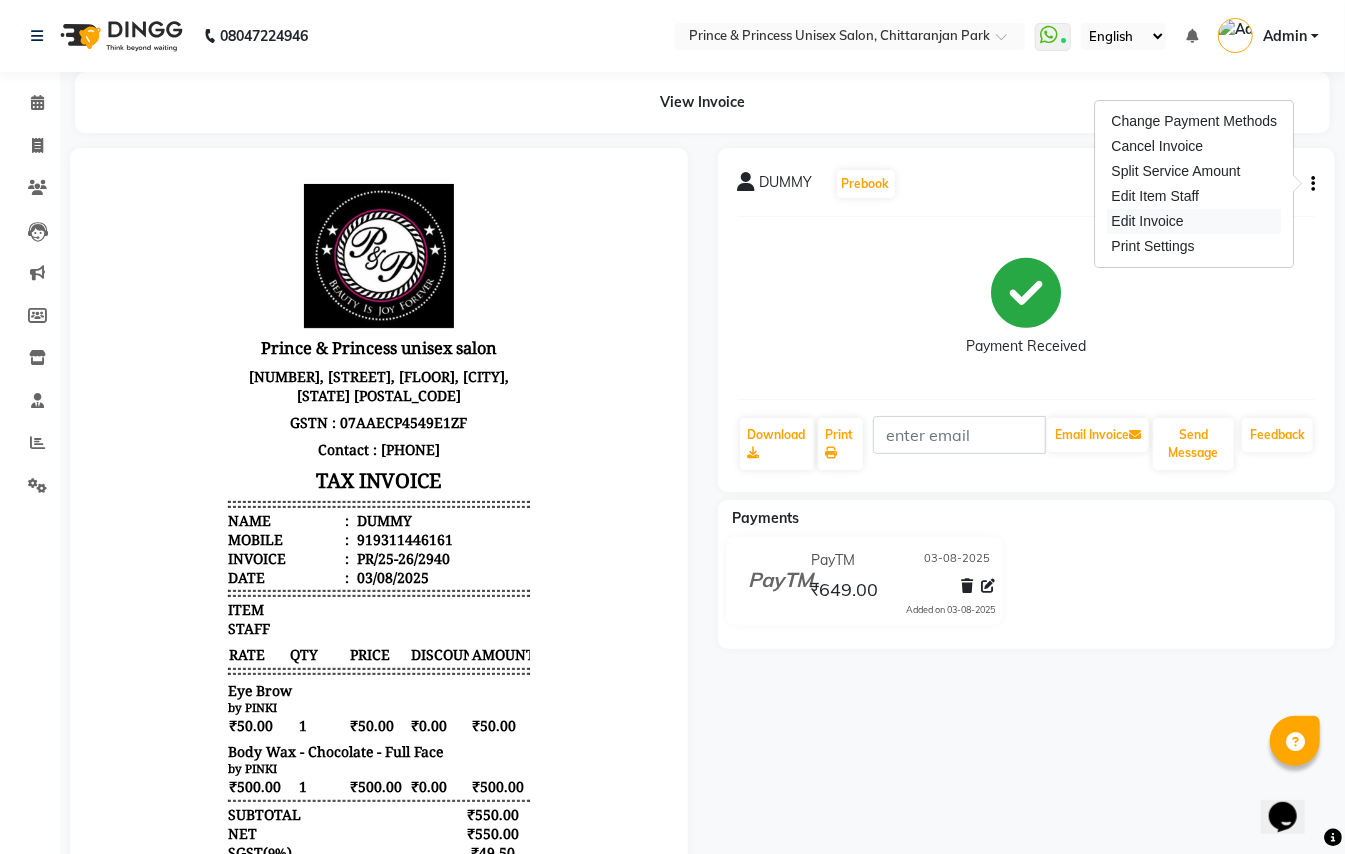 click on "Edit Invoice" at bounding box center [1195, 221] 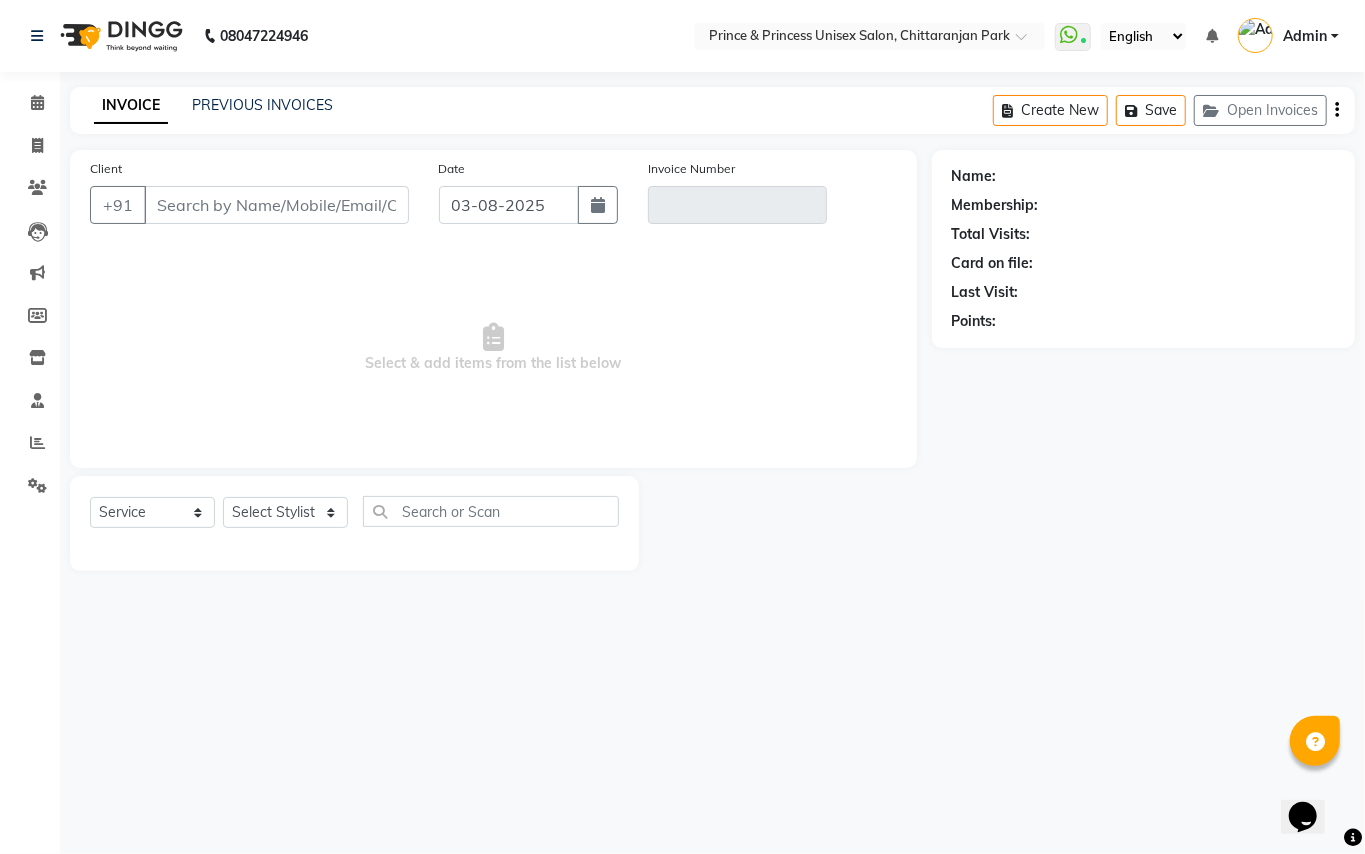 type on "9311446161" 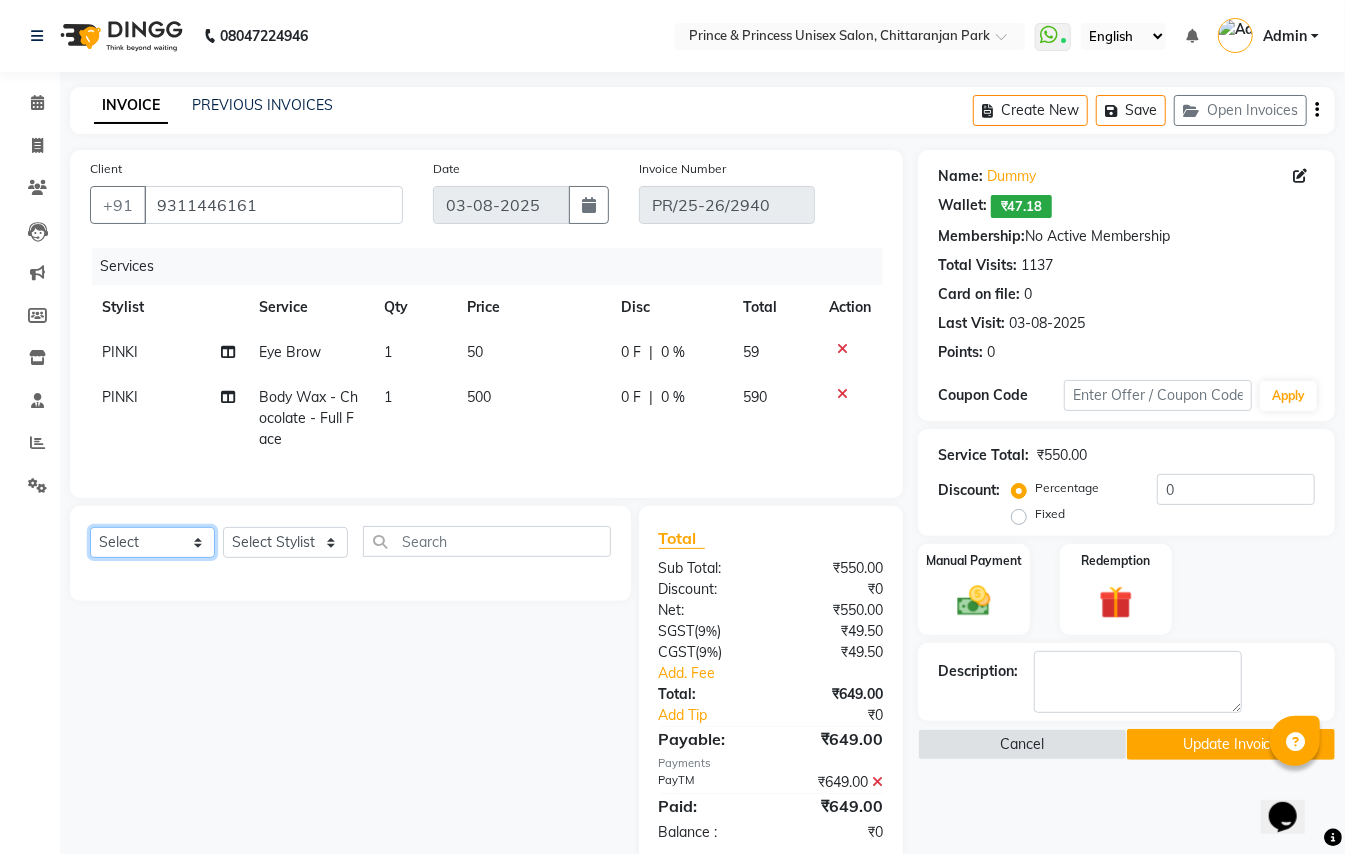 click on "Select  Service  Product  Membership  Package Voucher Prepaid Gift Card" 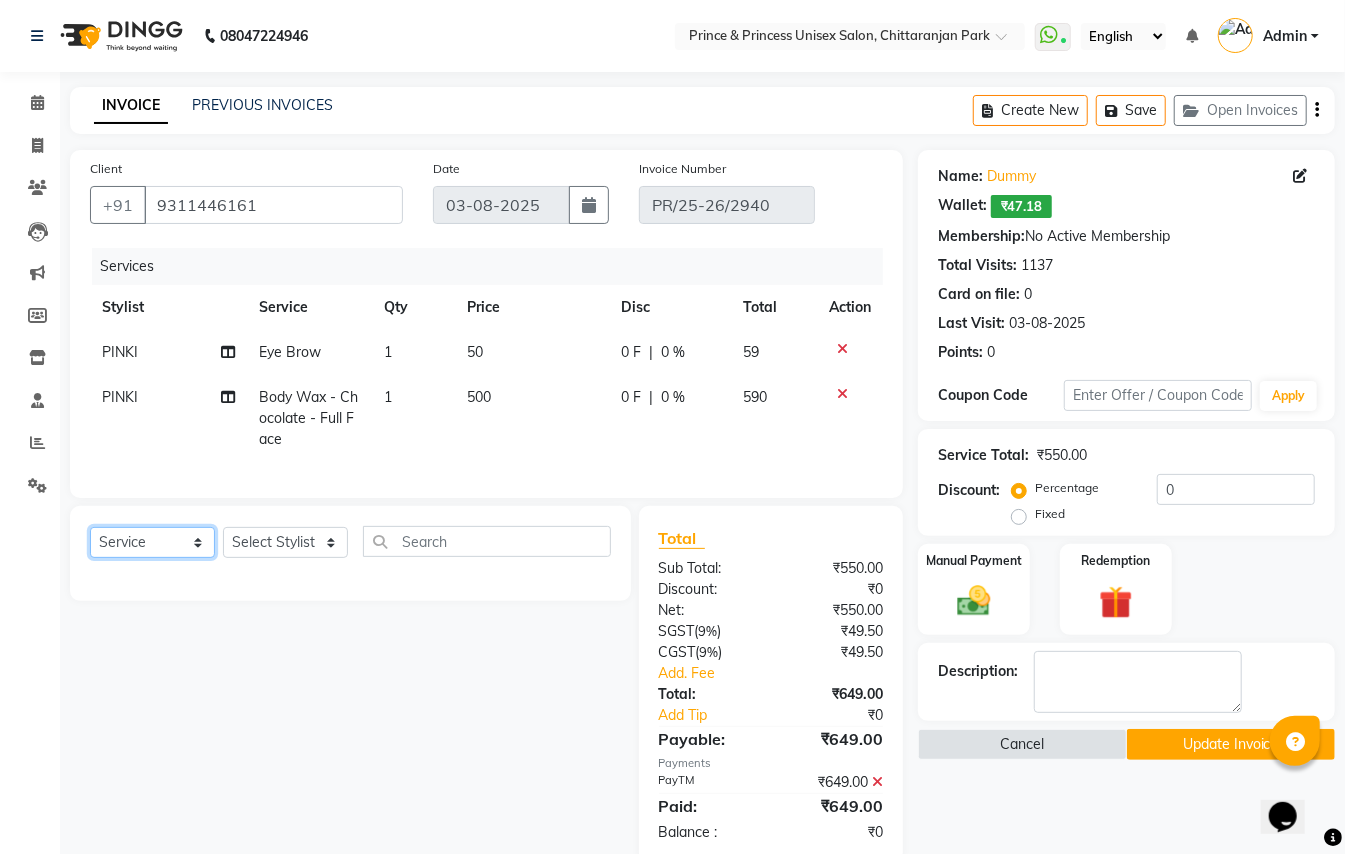 click on "Select  Service  Product  Membership  Package Voucher Prepaid Gift Card" 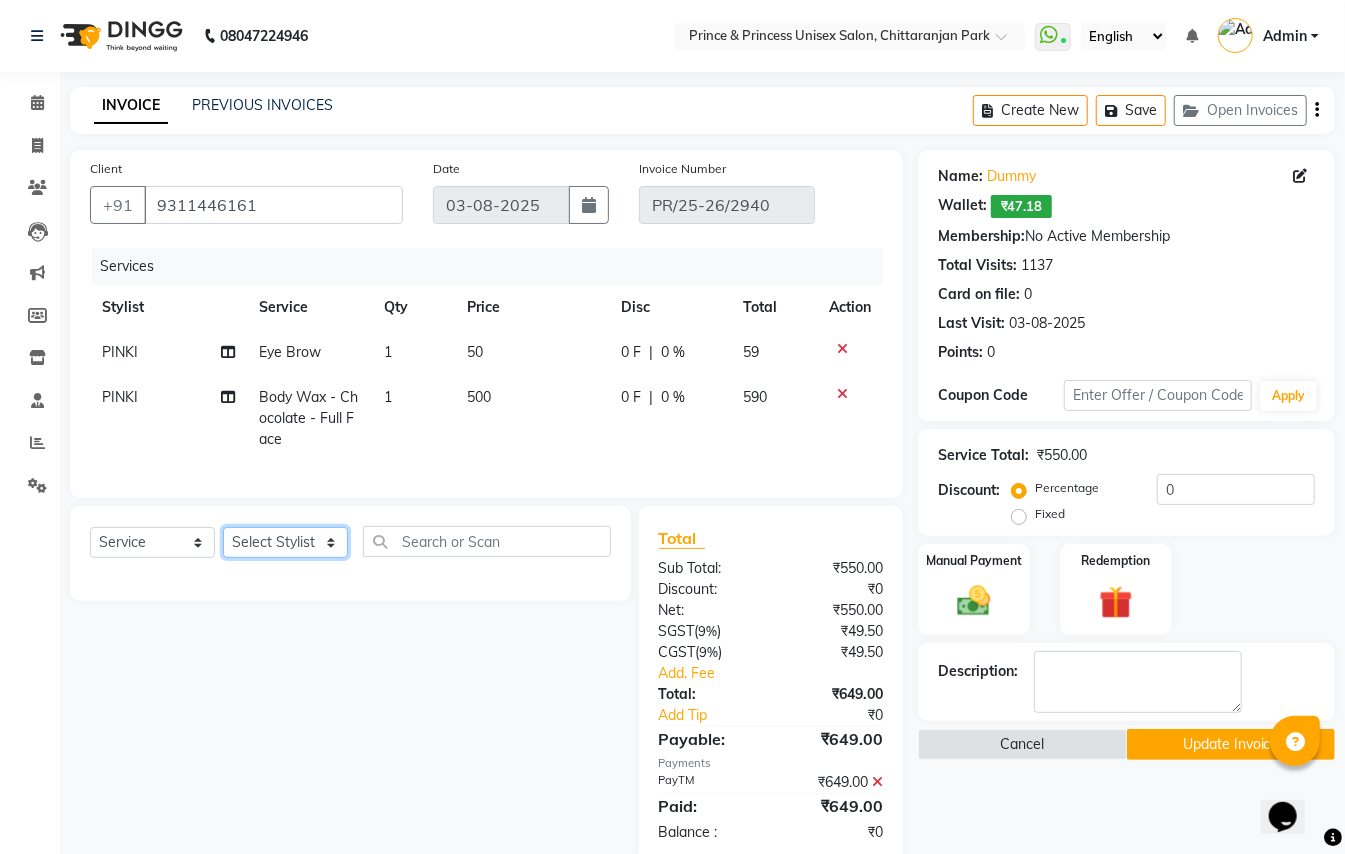 click on "Select Stylist ABHISHEK AJEET AJEET NEW ARUN ASLAM CHANDAN GUDDU MAHESH MANI MEENAKSHI MONU PINKI RAHUL RISHI SANDEEP SONIYA TABASSUM XYZ" 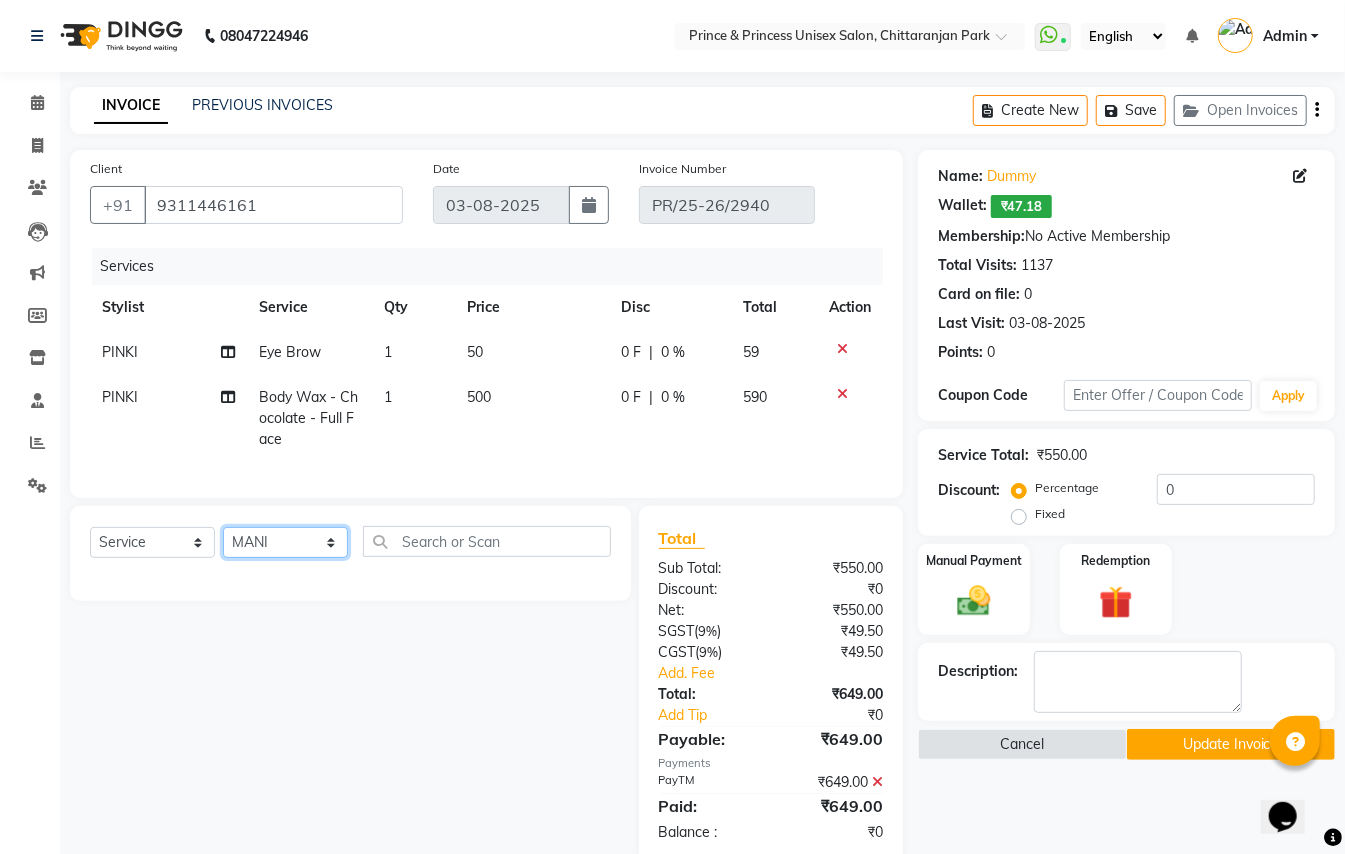 click on "Select Stylist ABHISHEK AJEET AJEET NEW ARUN ASLAM CHANDAN GUDDU MAHESH MANI MEENAKSHI MONU PINKI RAHUL RISHI SANDEEP SONIYA TABASSUM XYZ" 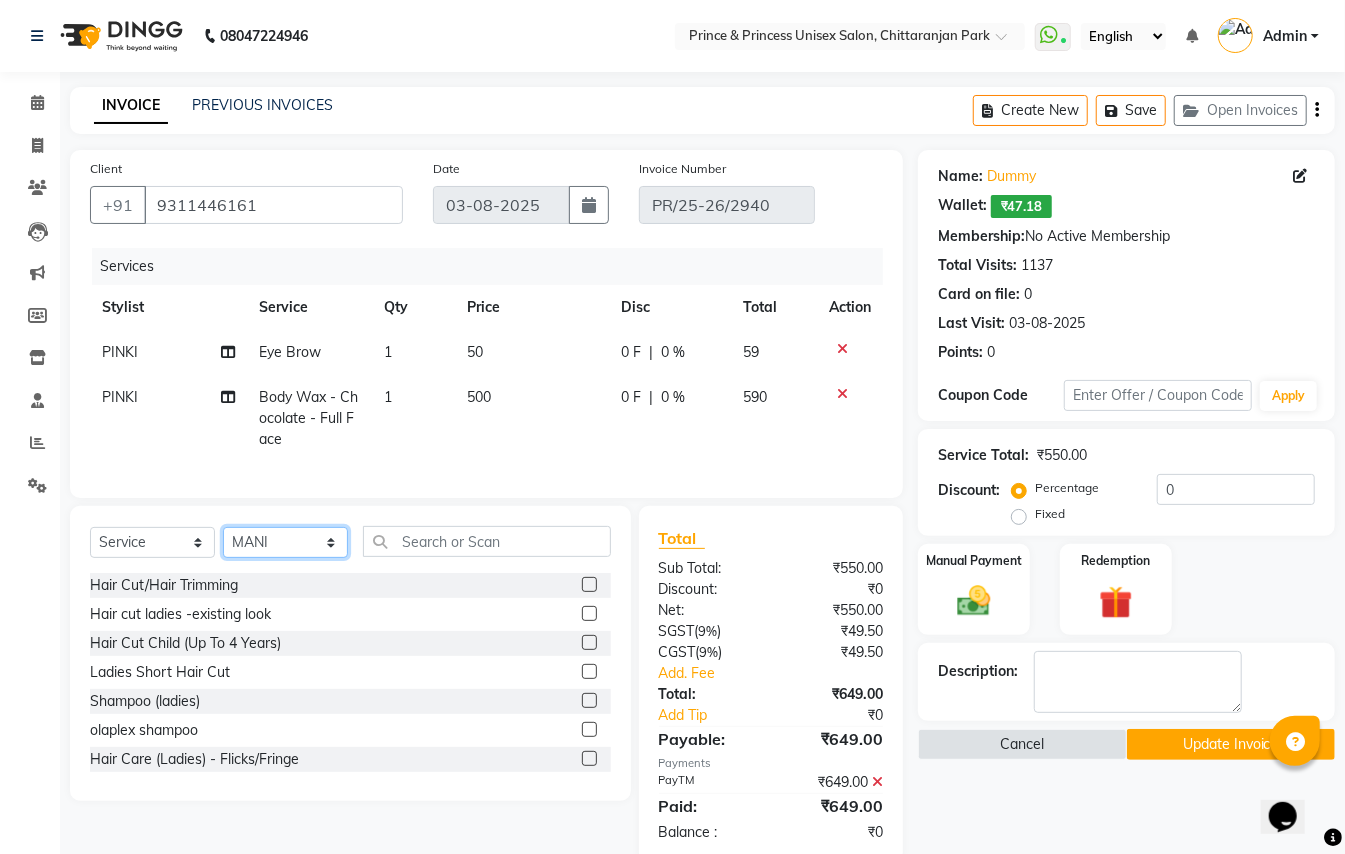 click on "Select Stylist ABHISHEK AJEET AJEET NEW ARUN ASLAM CHANDAN GUDDU MAHESH MANI MEENAKSHI MONU PINKI RAHUL RISHI SANDEEP SONIYA TABASSUM XYZ" 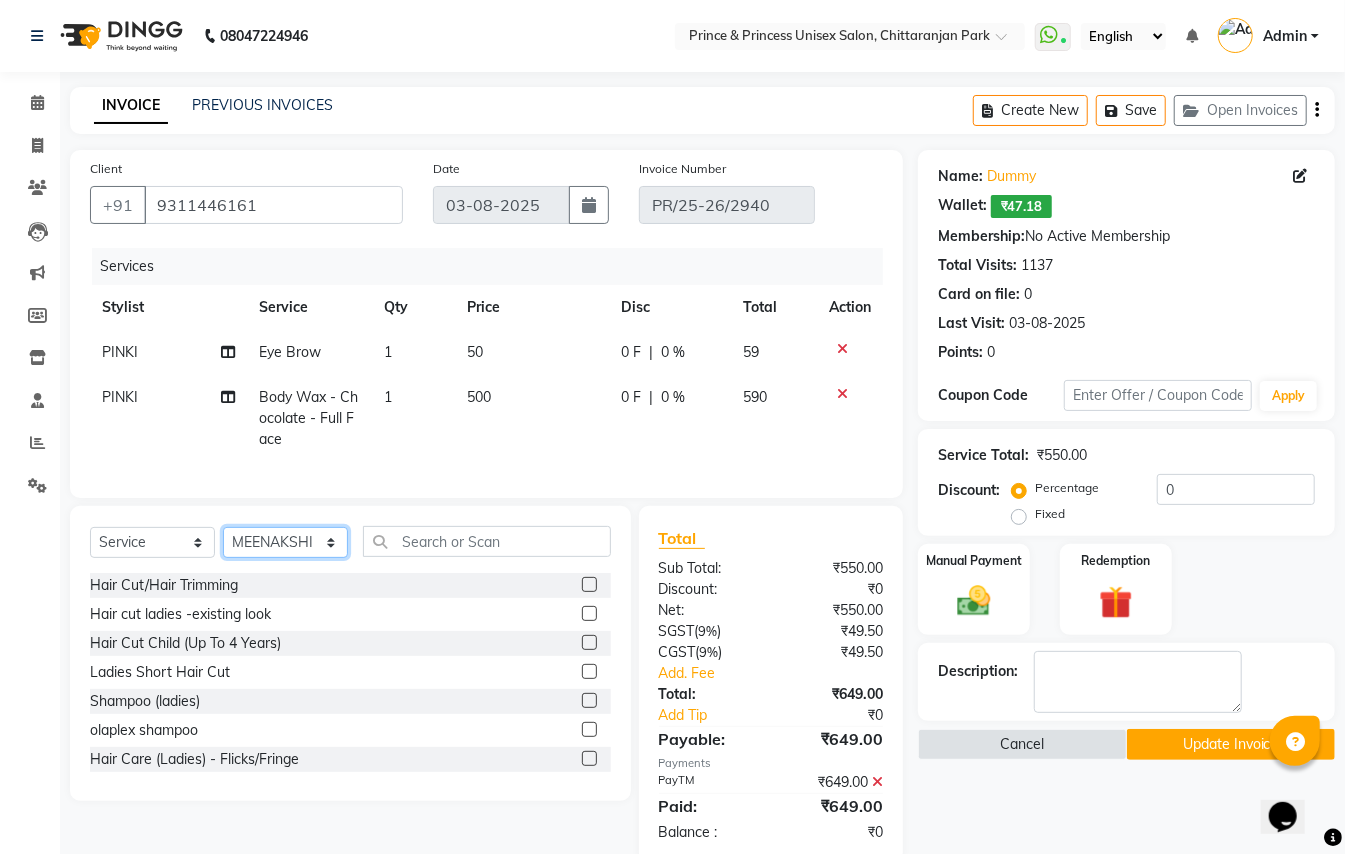drag, startPoint x: 268, startPoint y: 565, endPoint x: 474, endPoint y: 568, distance: 206.02185 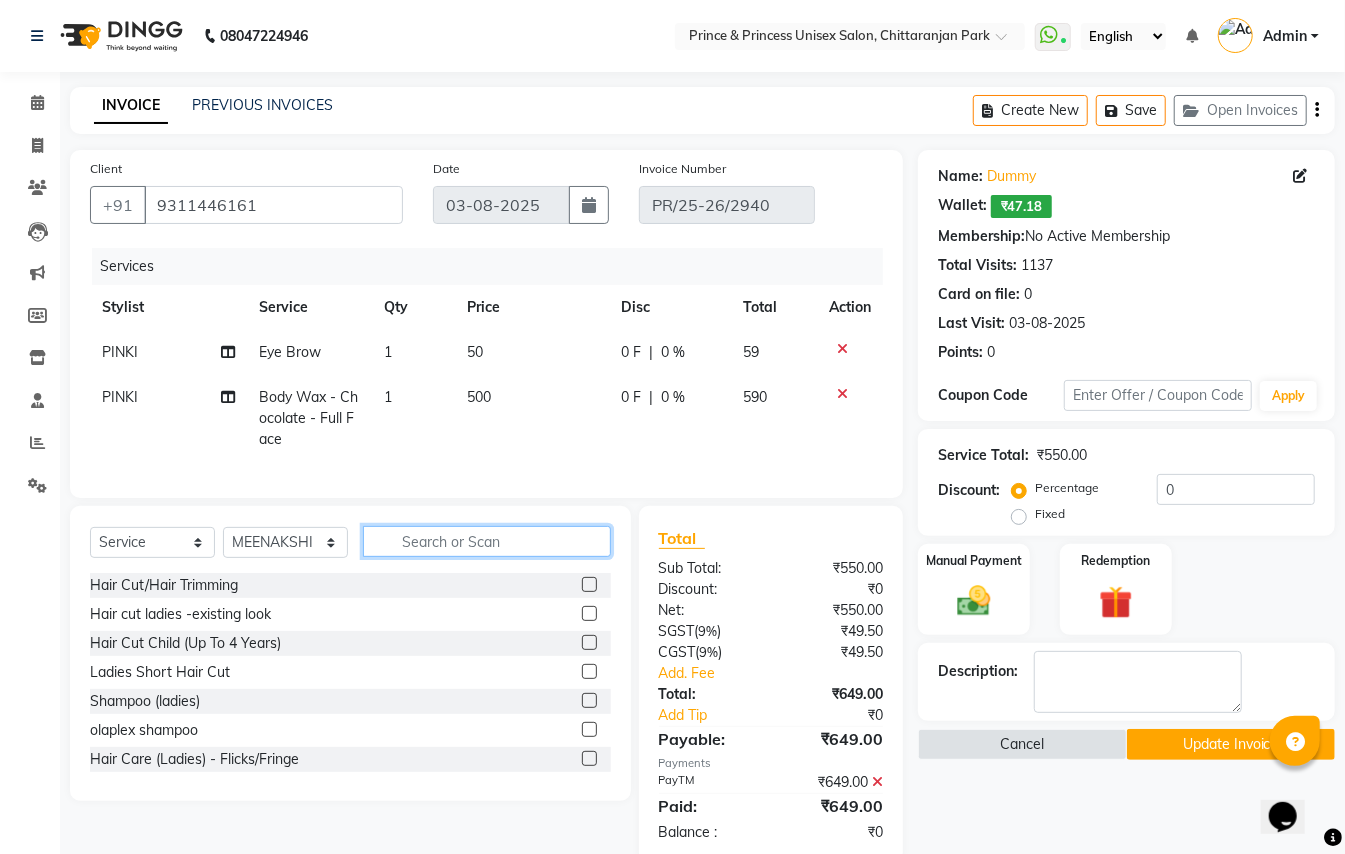 drag, startPoint x: 489, startPoint y: 568, endPoint x: 529, endPoint y: 557, distance: 41.484936 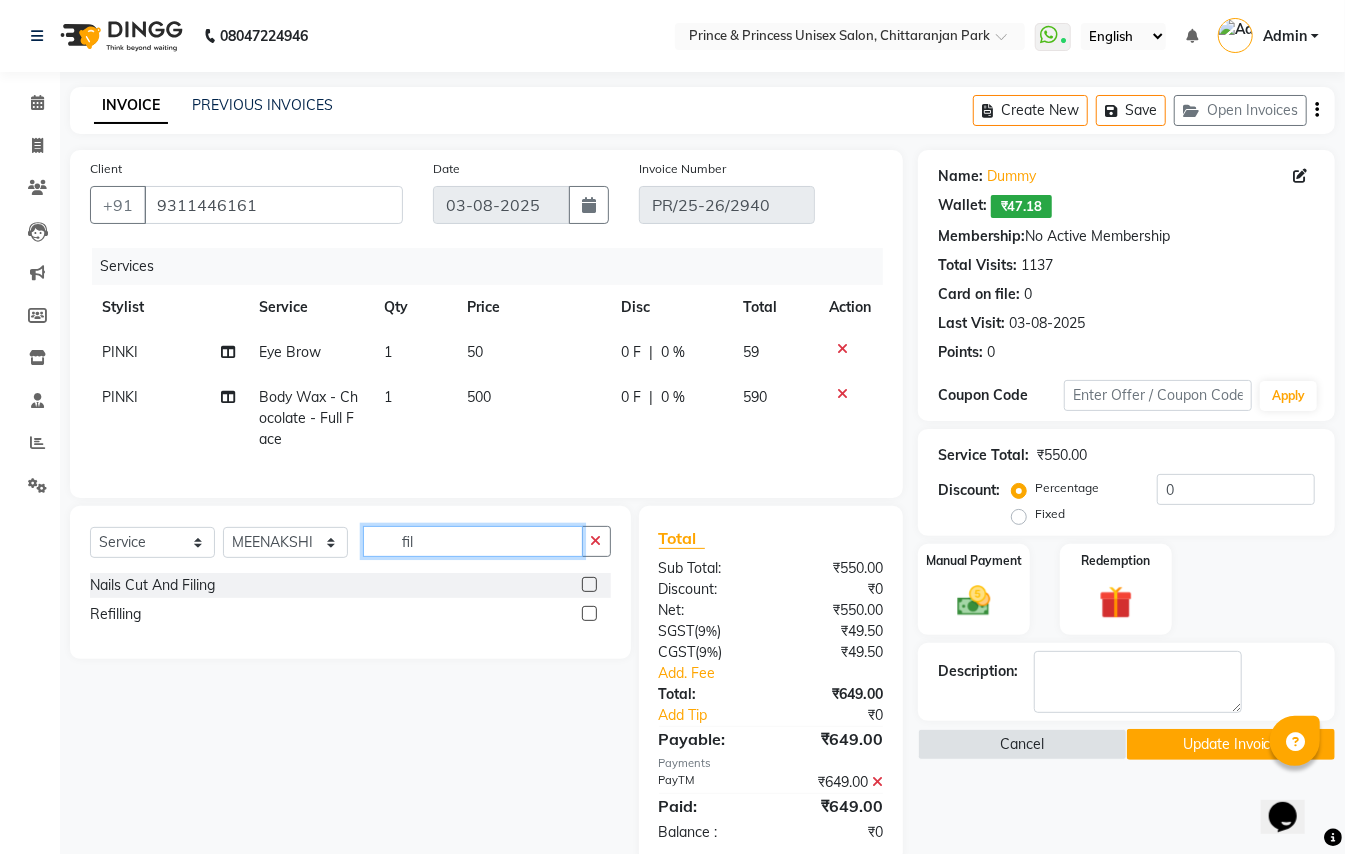 type on "fil" 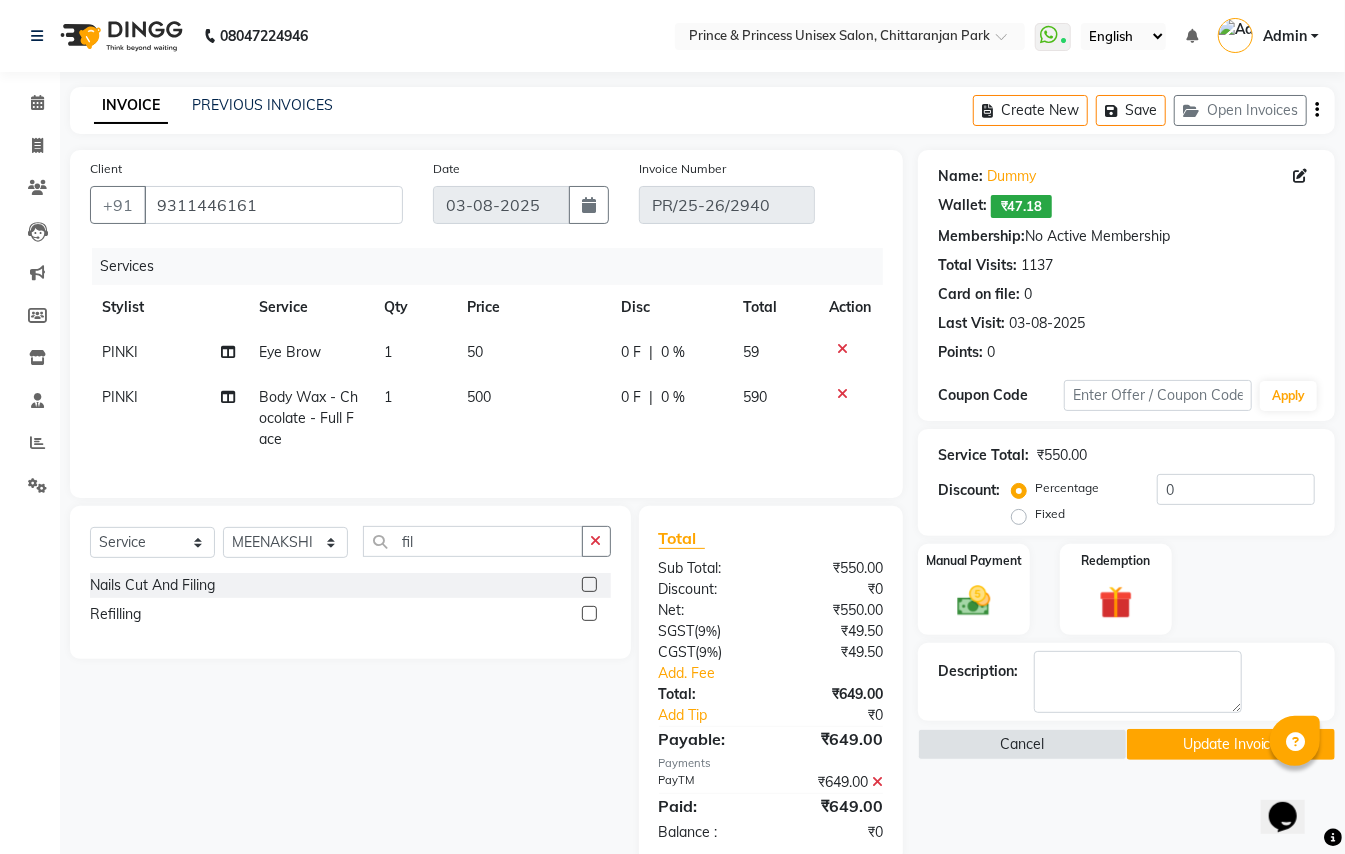 click on "Nails Cut And Filing   Refilling" 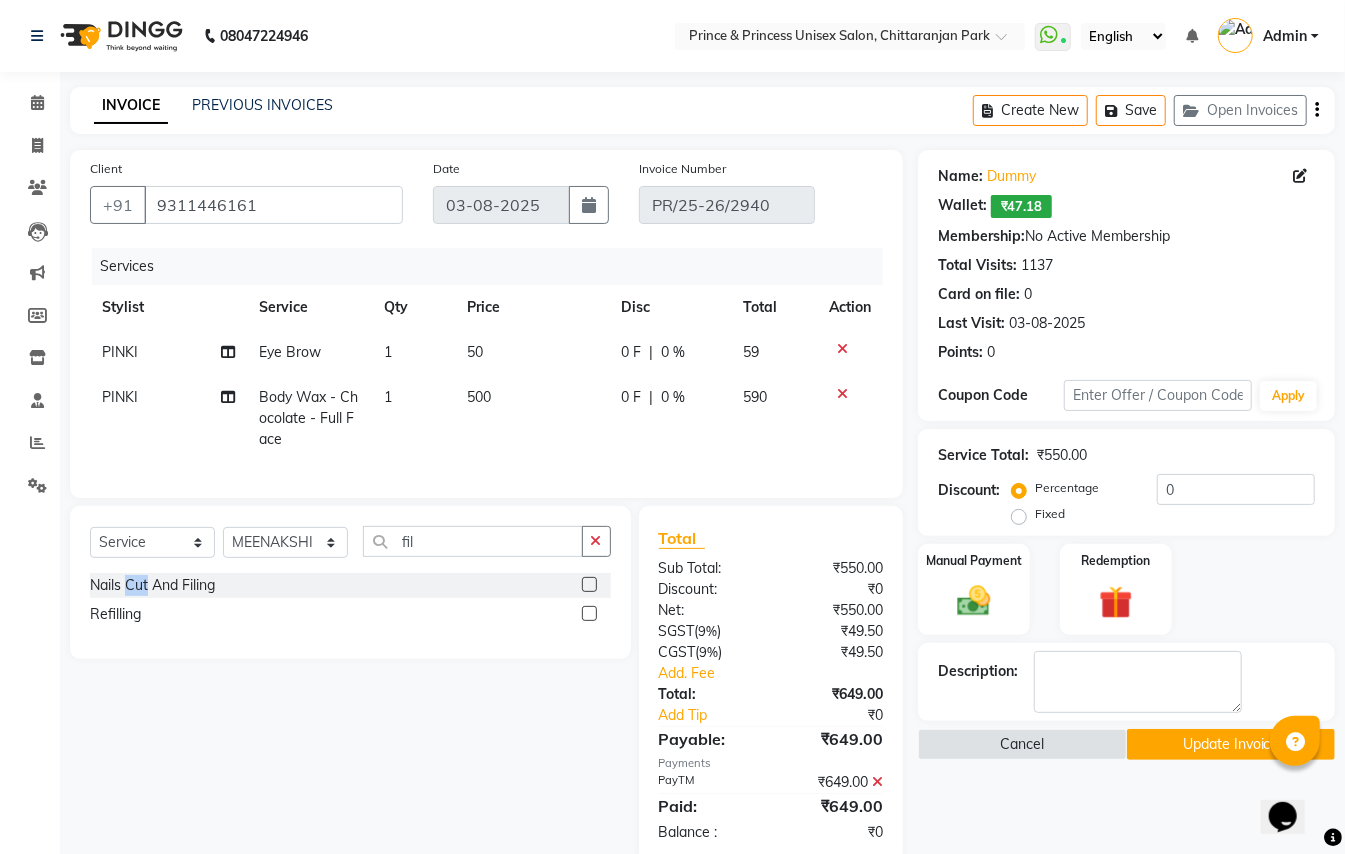 click on "Nails Cut And Filing" 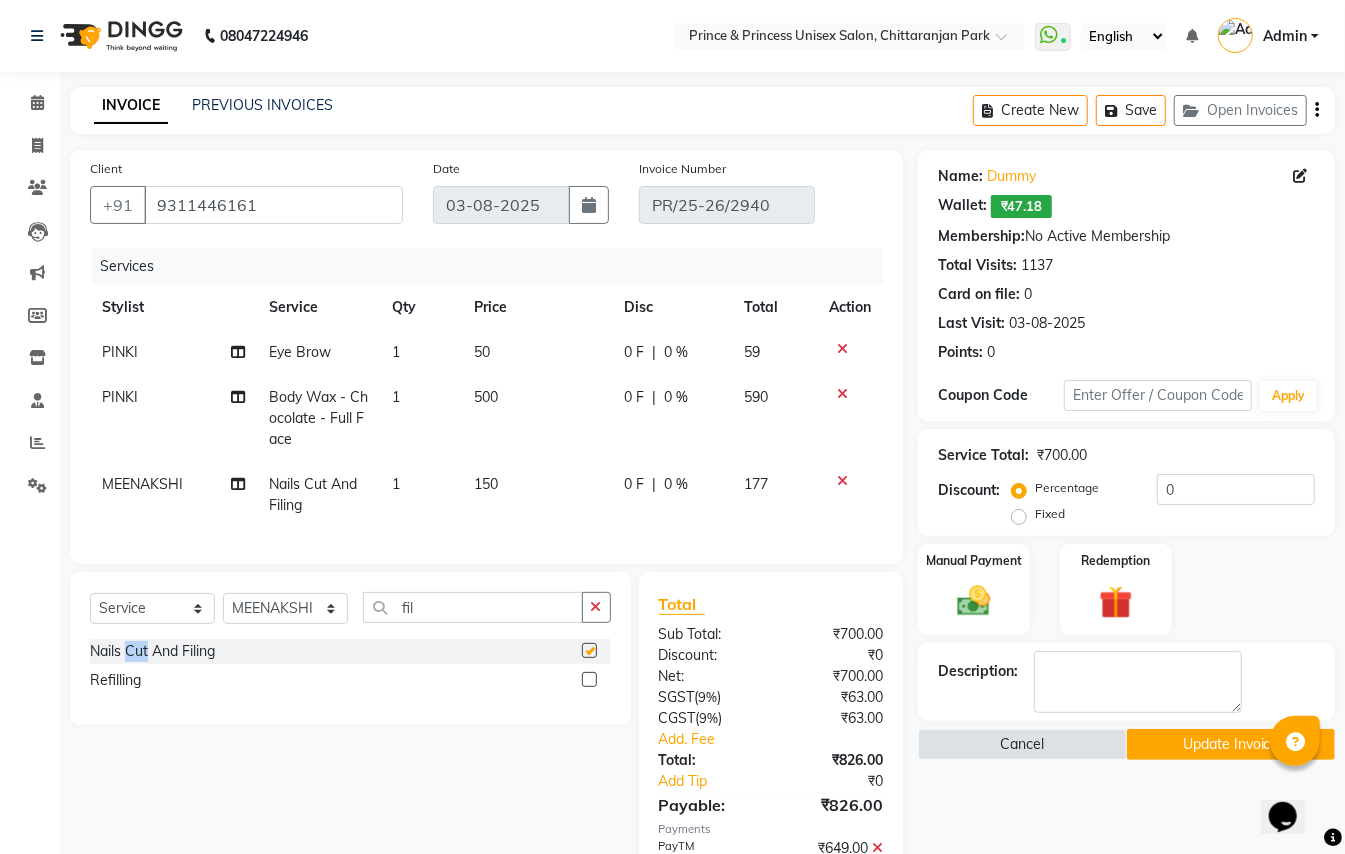 checkbox on "false" 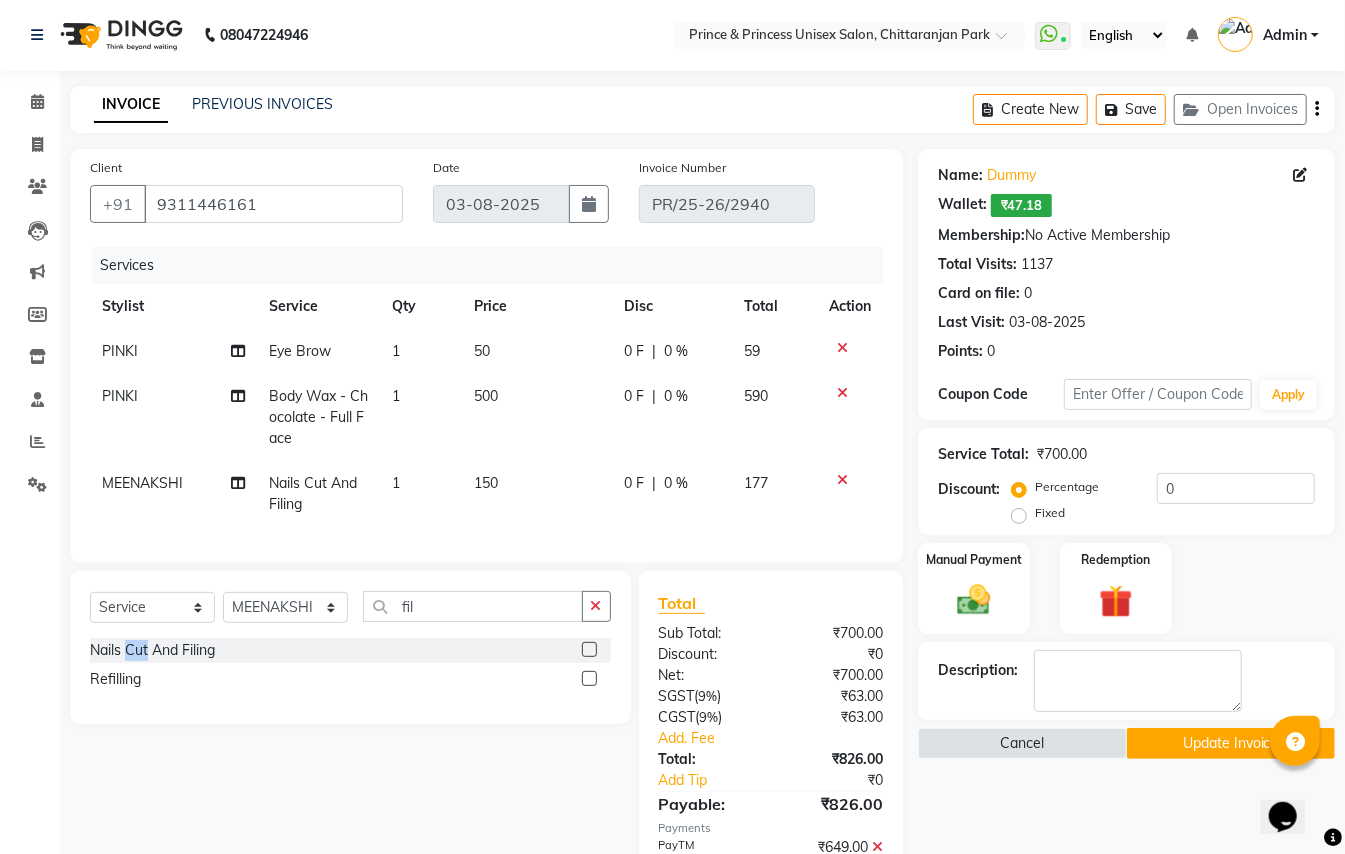 scroll, scrollTop: 0, scrollLeft: 0, axis: both 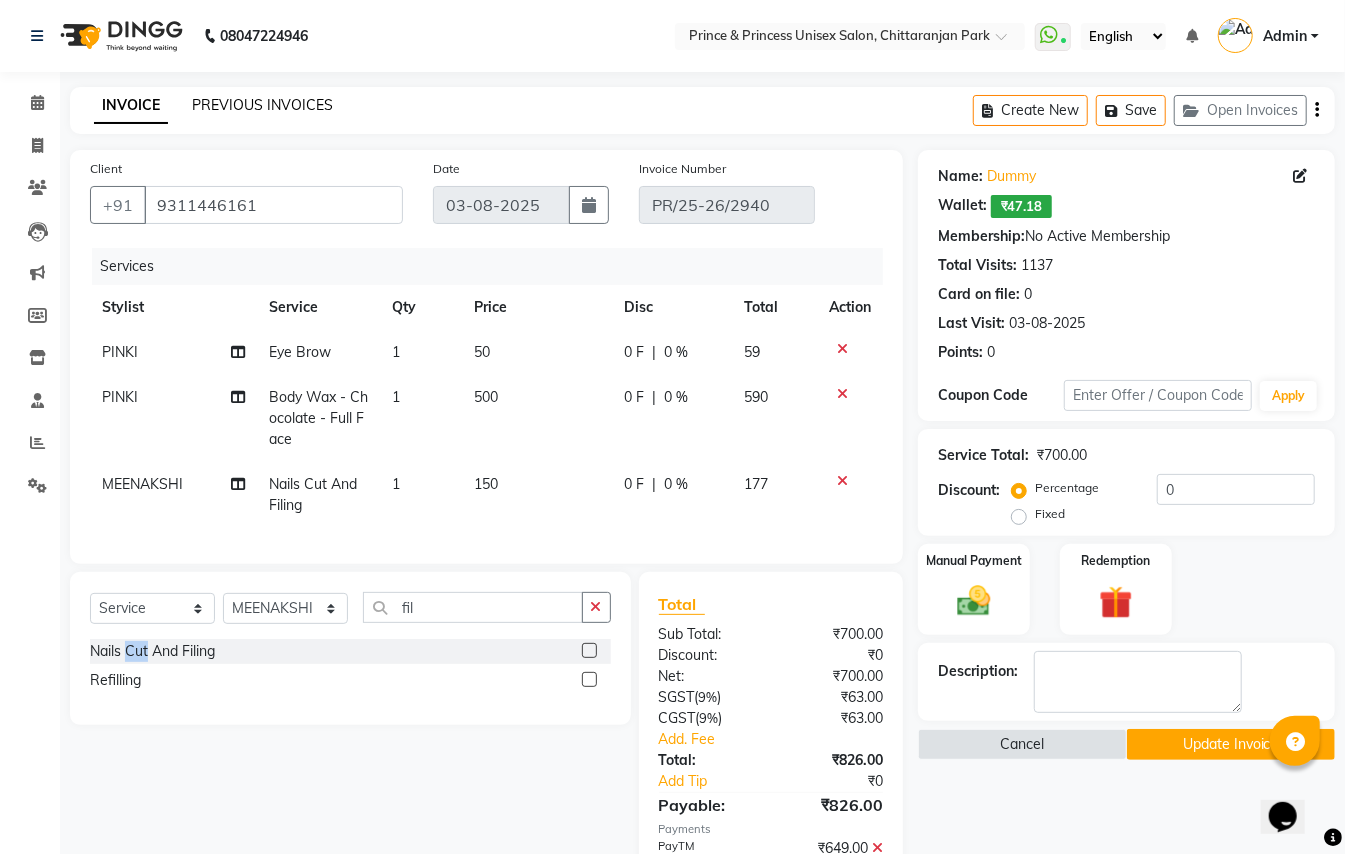 click on "PREVIOUS INVOICES" 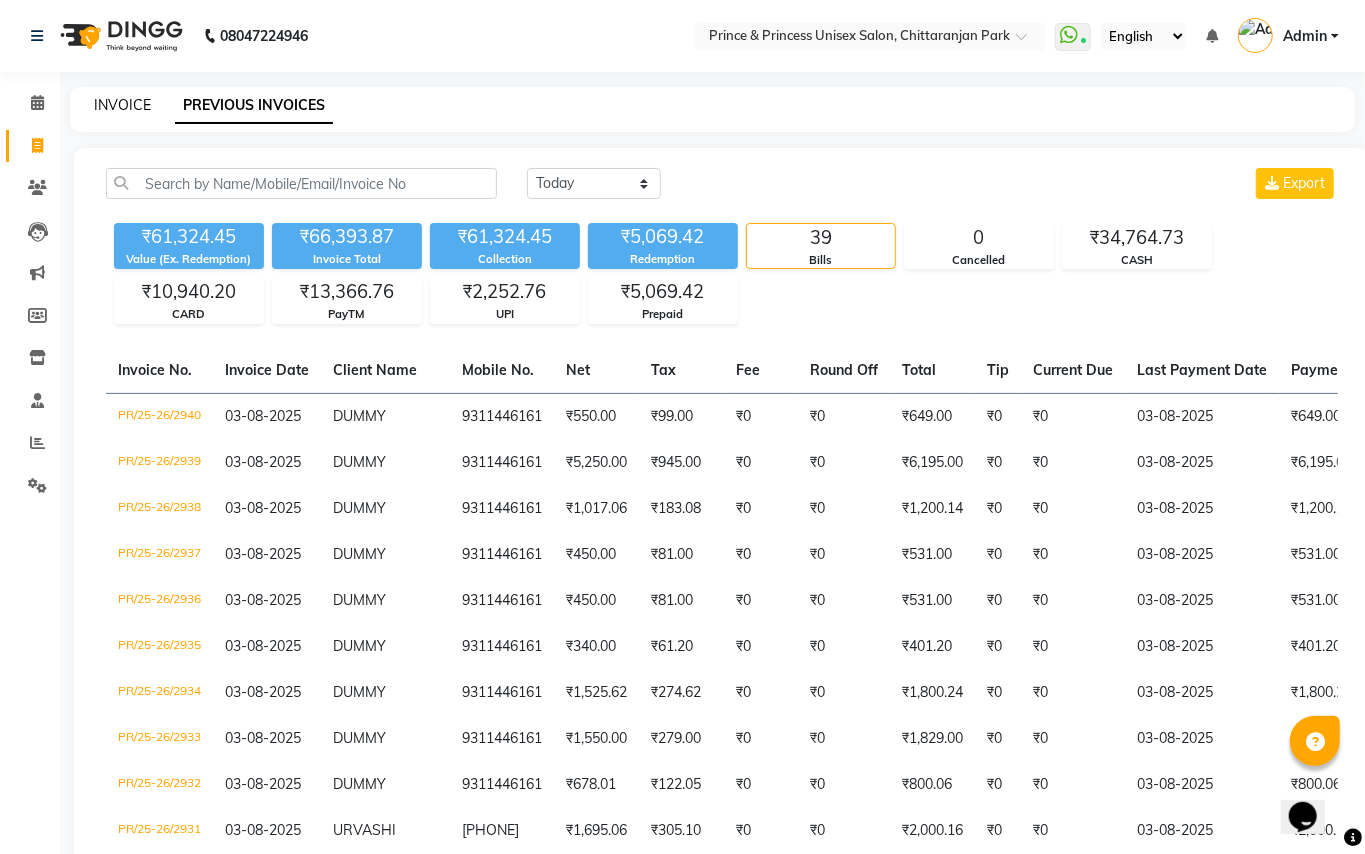 click on "INVOICE" 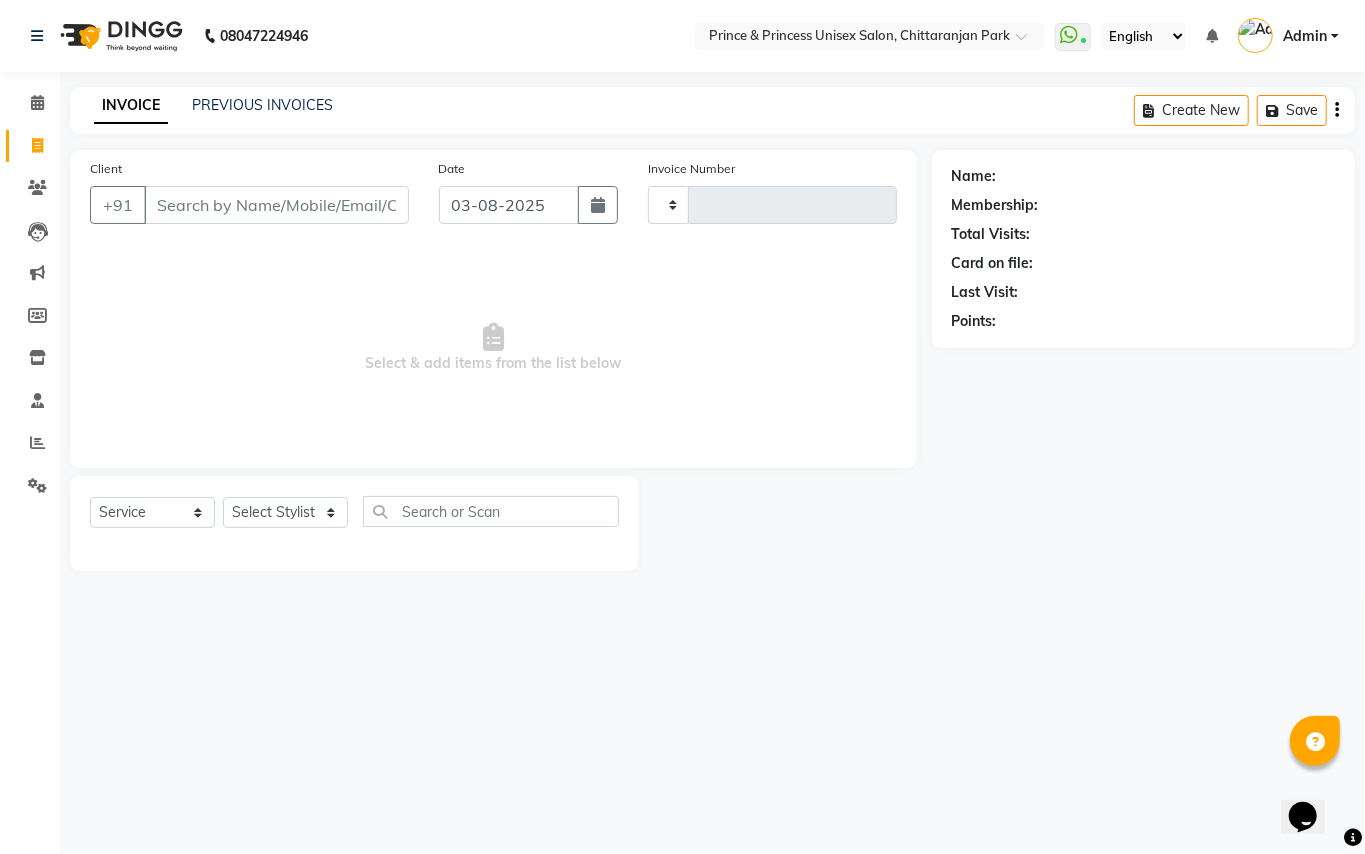 type on "2941" 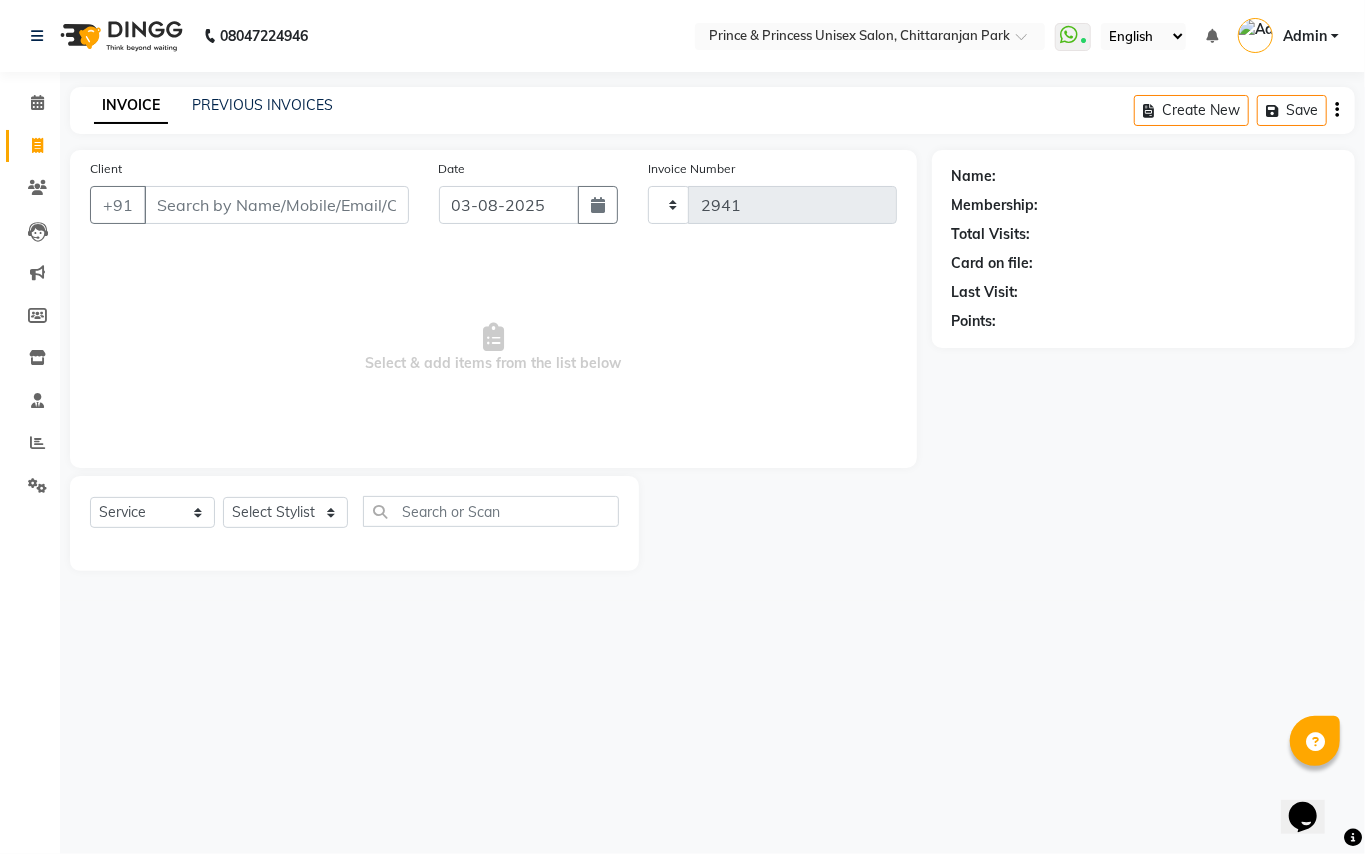 select on "3760" 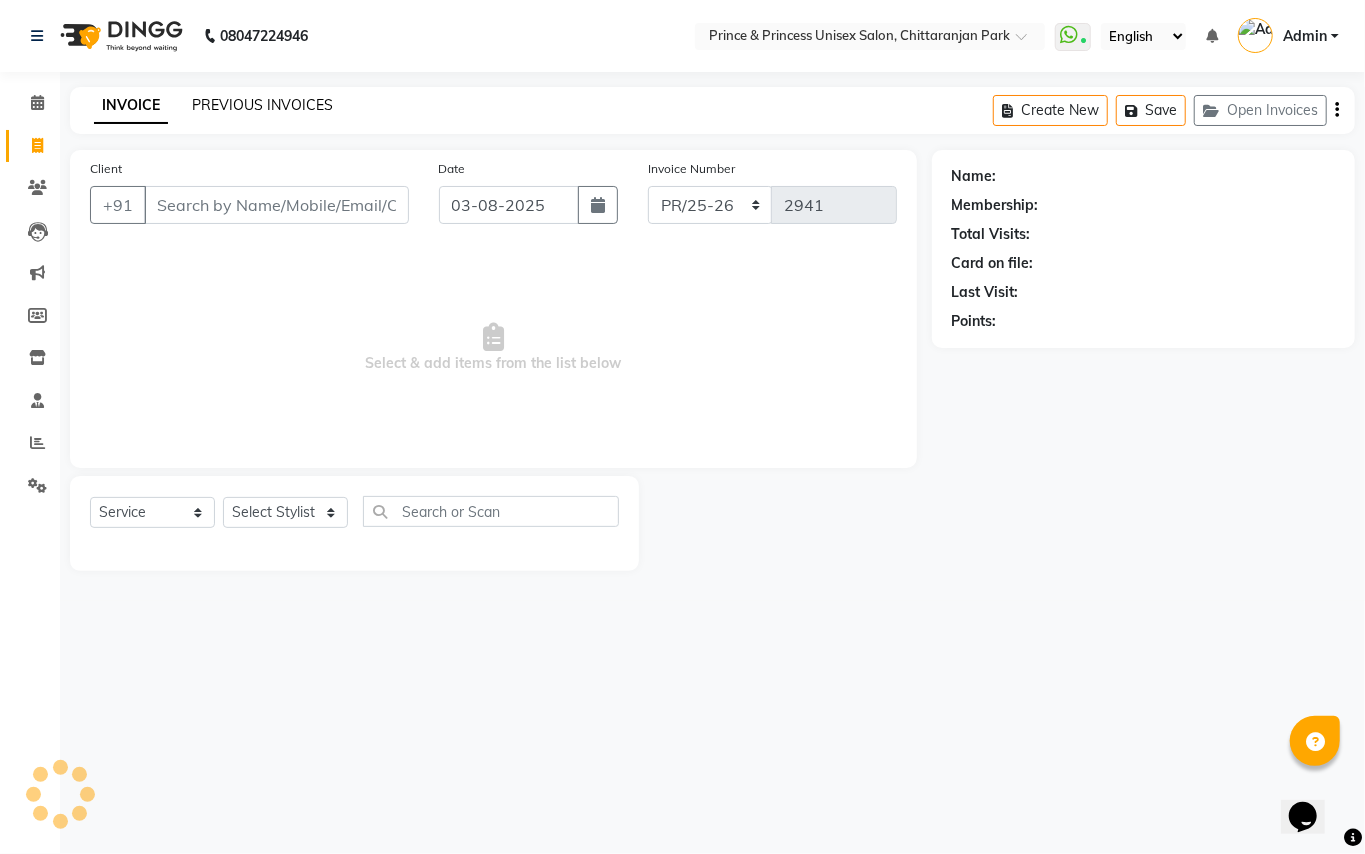 click on "PREVIOUS INVOICES" 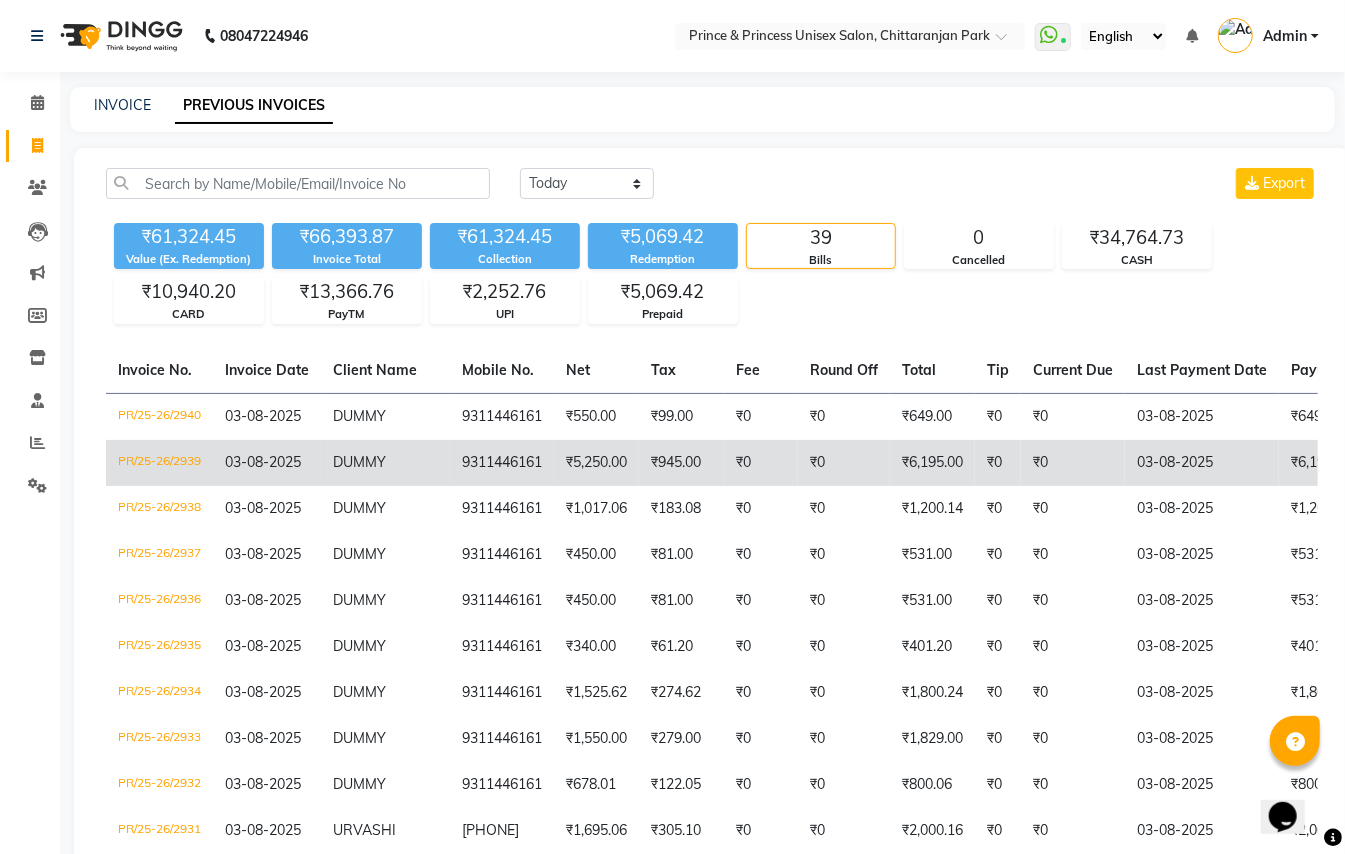 click on "PR/25-26/2939" 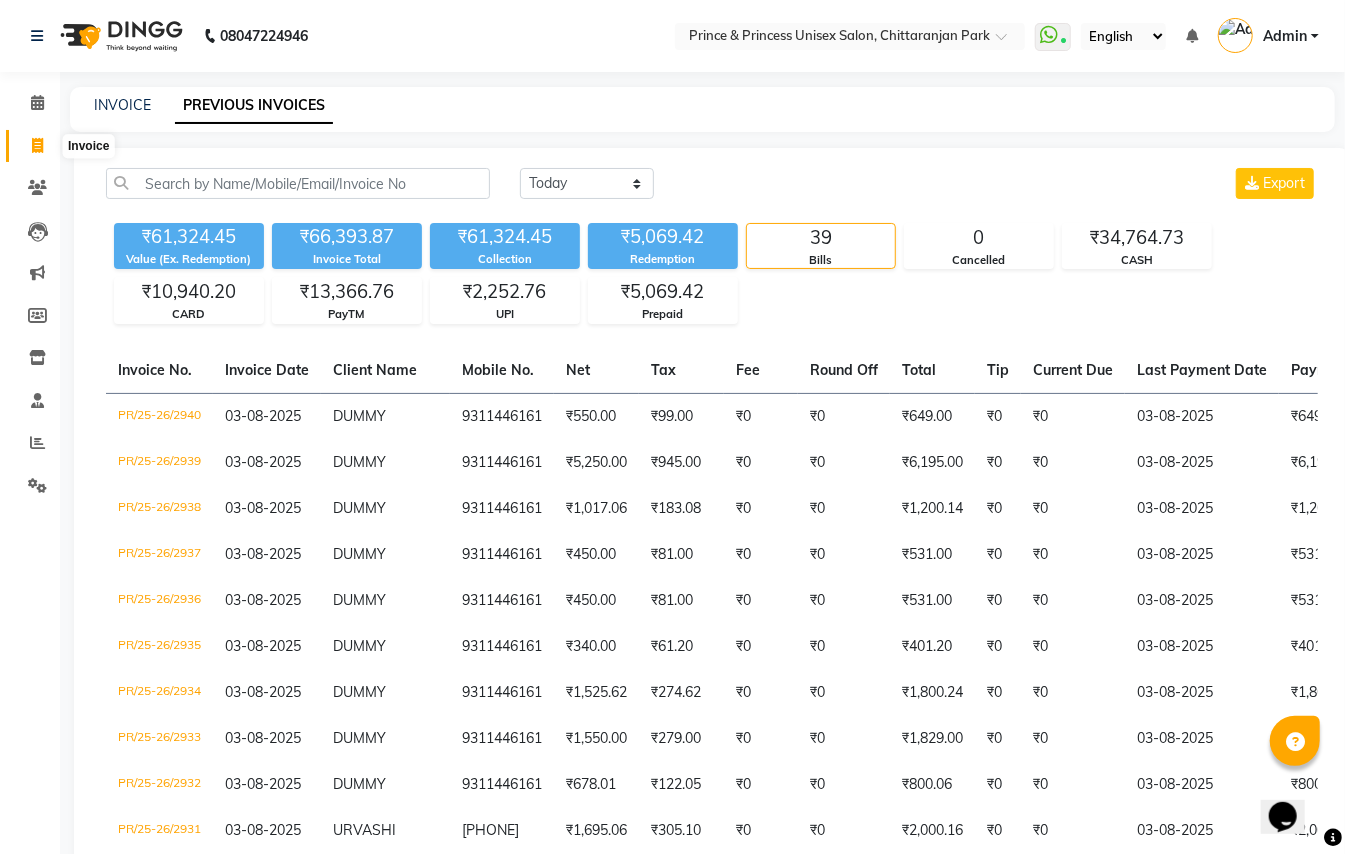 click 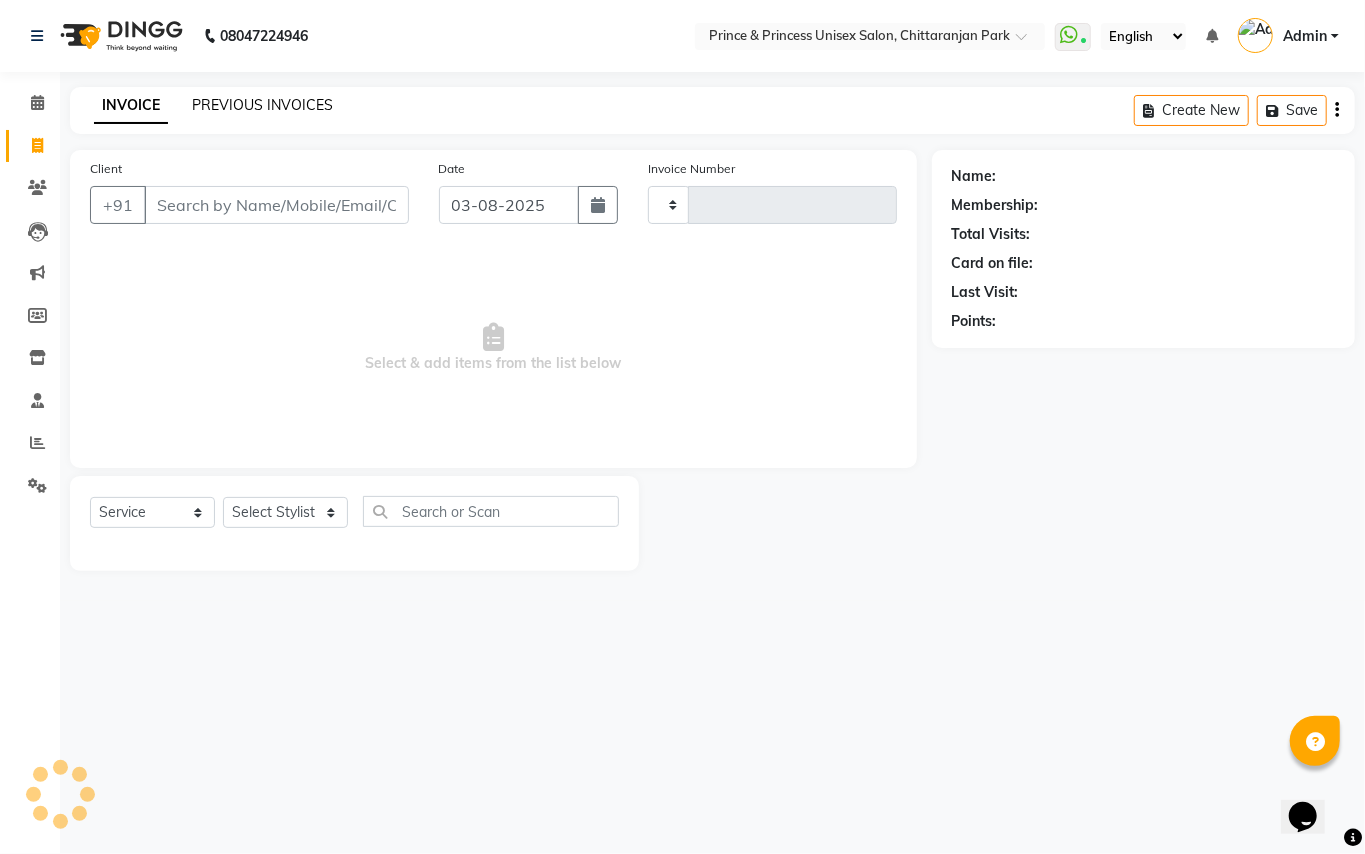 click on "PREVIOUS INVOICES" 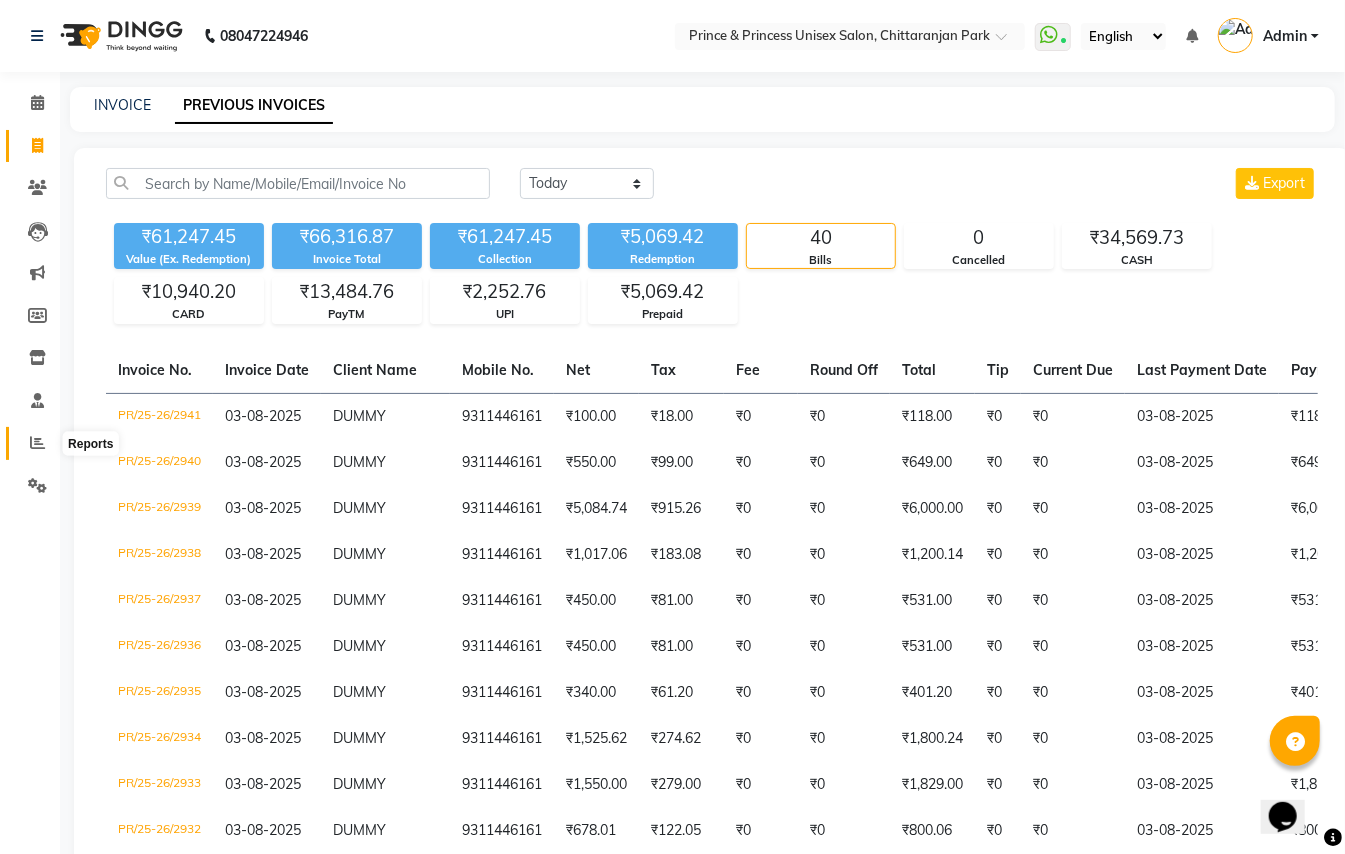 click 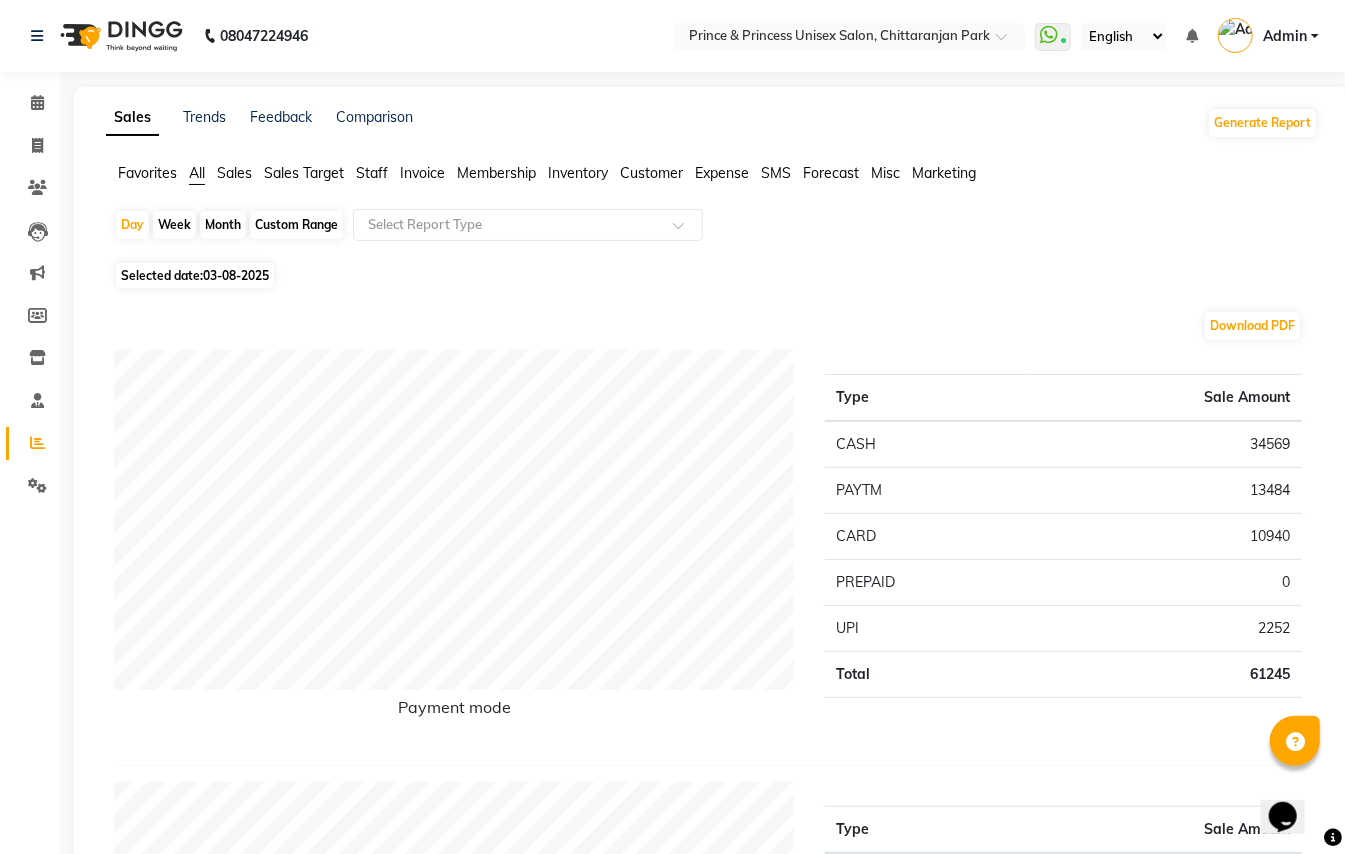 click on "Staff" 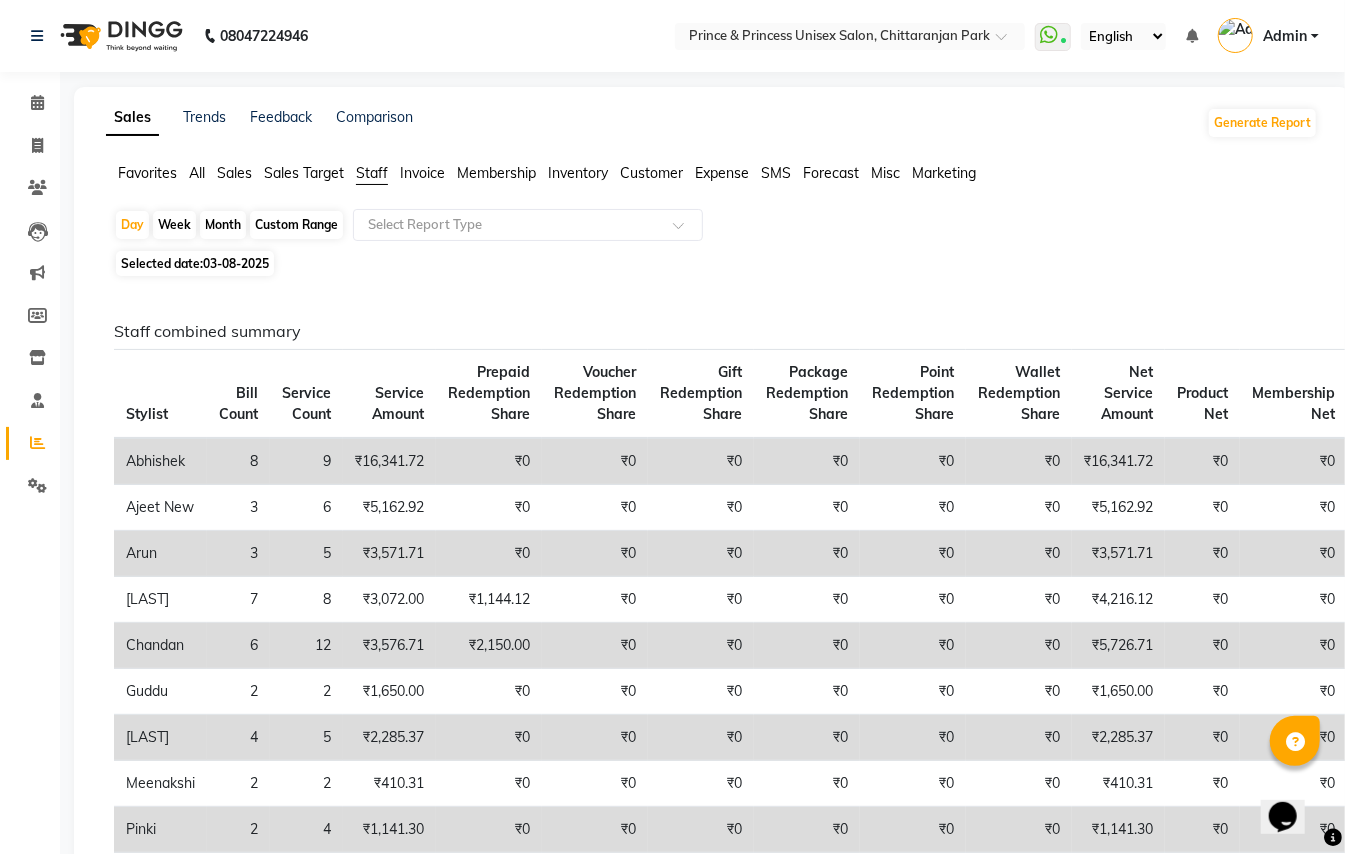 click on "Custom Range" 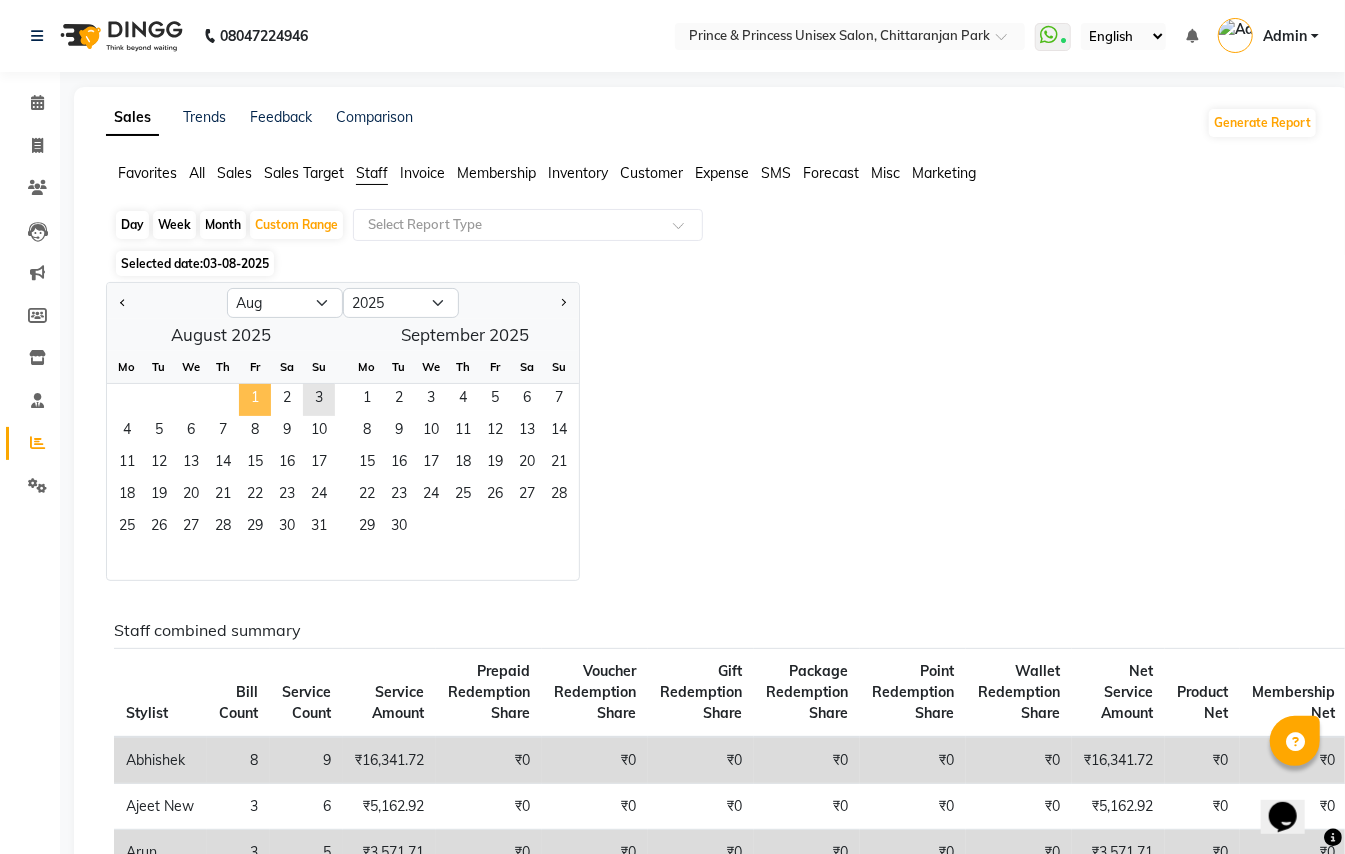 click on "1" 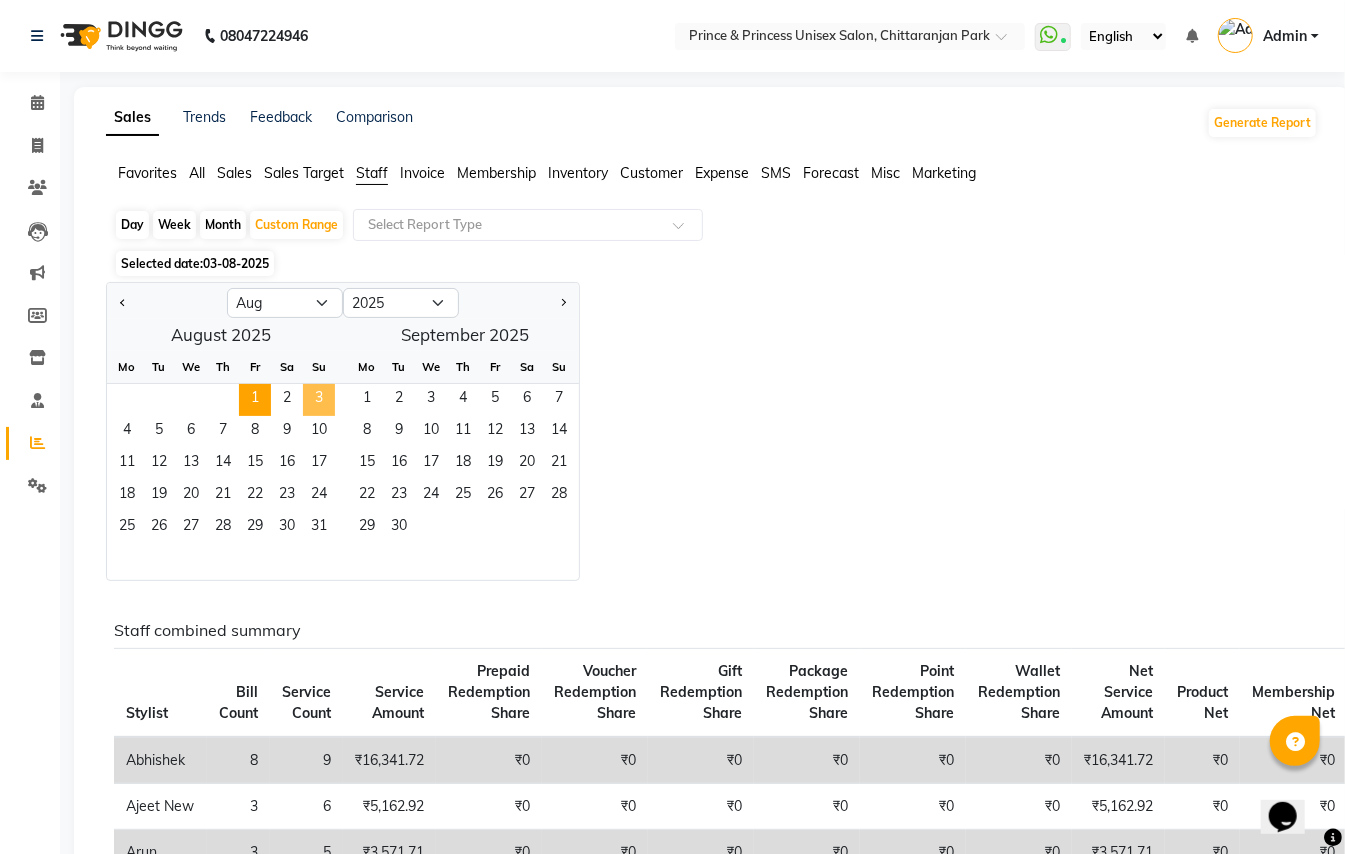 click on "3" 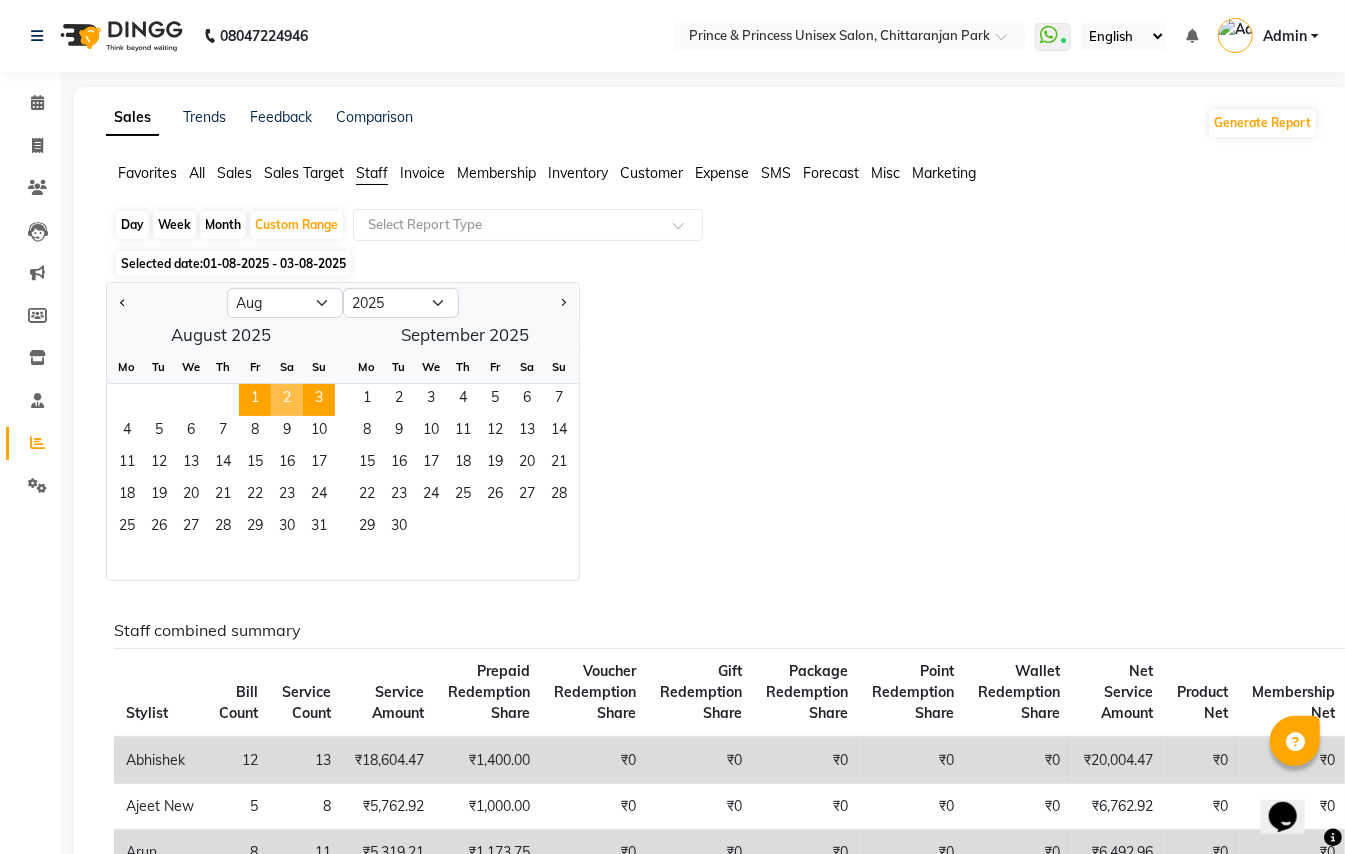 click on "Jan Feb Mar Apr May Jun Jul Aug Sep Oct Nov Dec 2015 2016 2017 2018 2019 2020 2021 2022 2023 2024 2025 2026 2027 2028 2029 2030 2031 2032 2033 2034 2035  August 2025  Mo Tu We Th Fr Sa Su  1   2   3   4   5   6   7   8   9   10   11   12   13   14   15   16   17   18   19   20   21   22   23   24   25   26   27   28   29   30   31   September 2025  Mo Tu We Th Fr Sa Su  1   2   3   4   5   6   7   8   9   10   11   12   13   14   15   16   17   18   19   20   21   22   23   24   25   26   27   28   29   30" 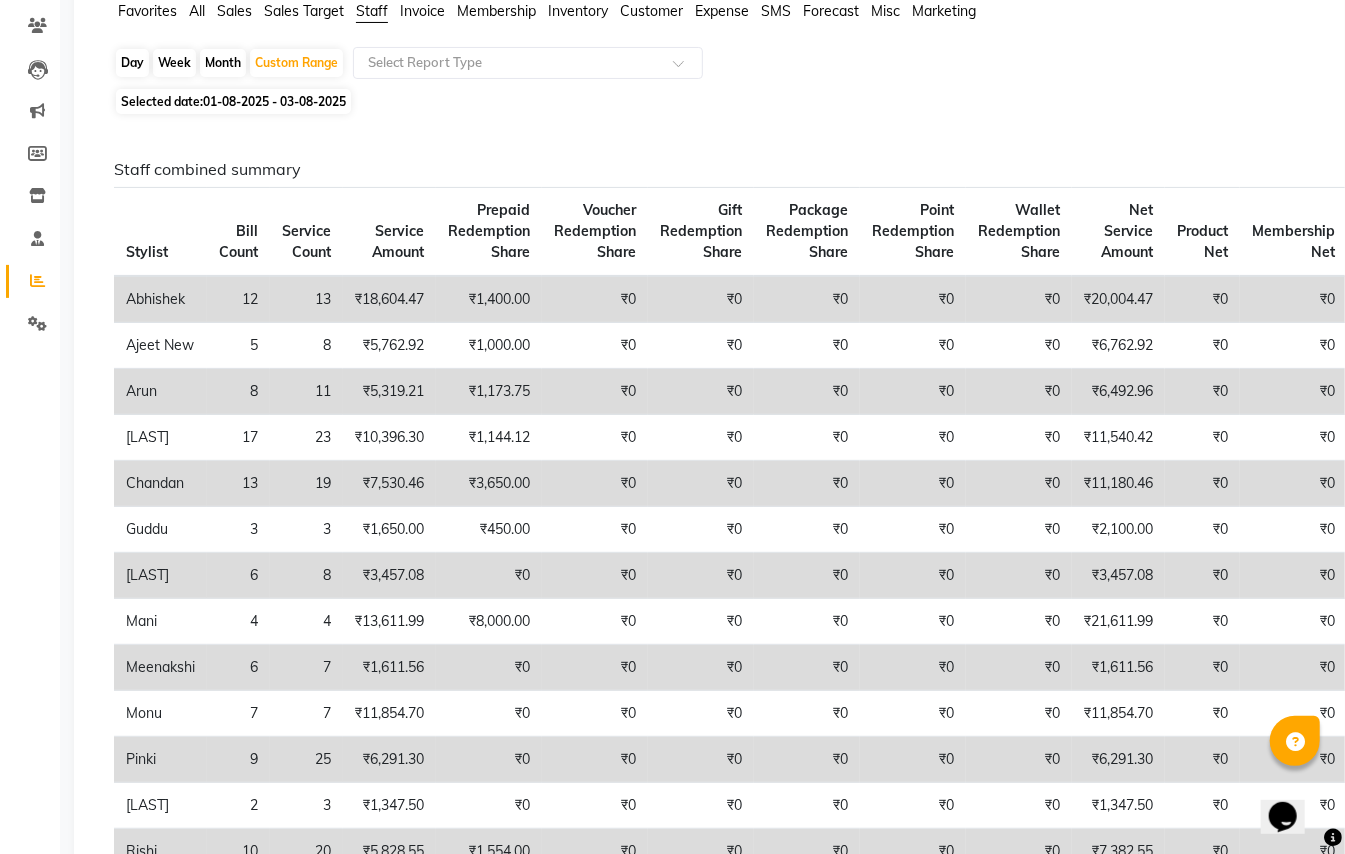 scroll, scrollTop: 133, scrollLeft: 0, axis: vertical 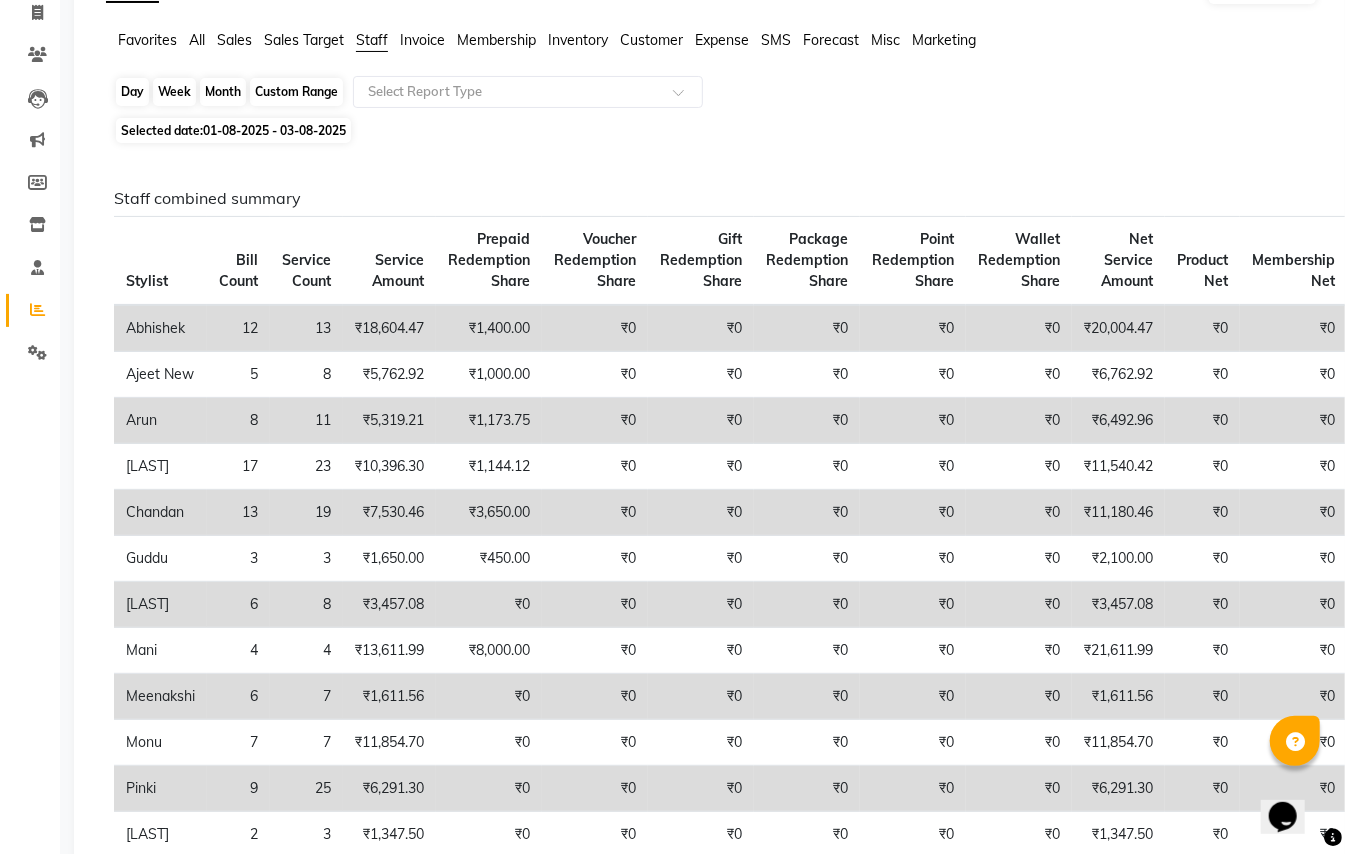 click on "Custom Range" 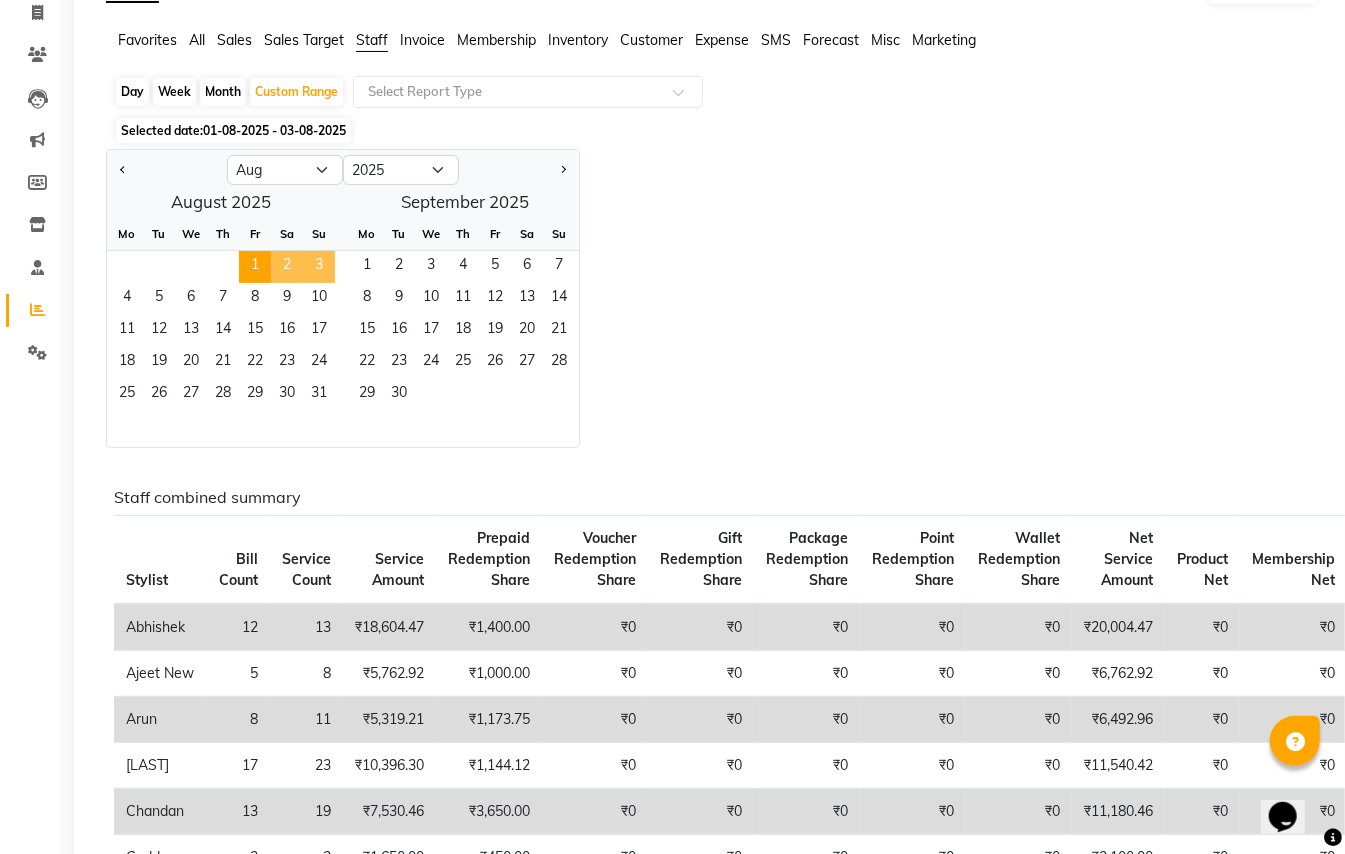 click on "3" 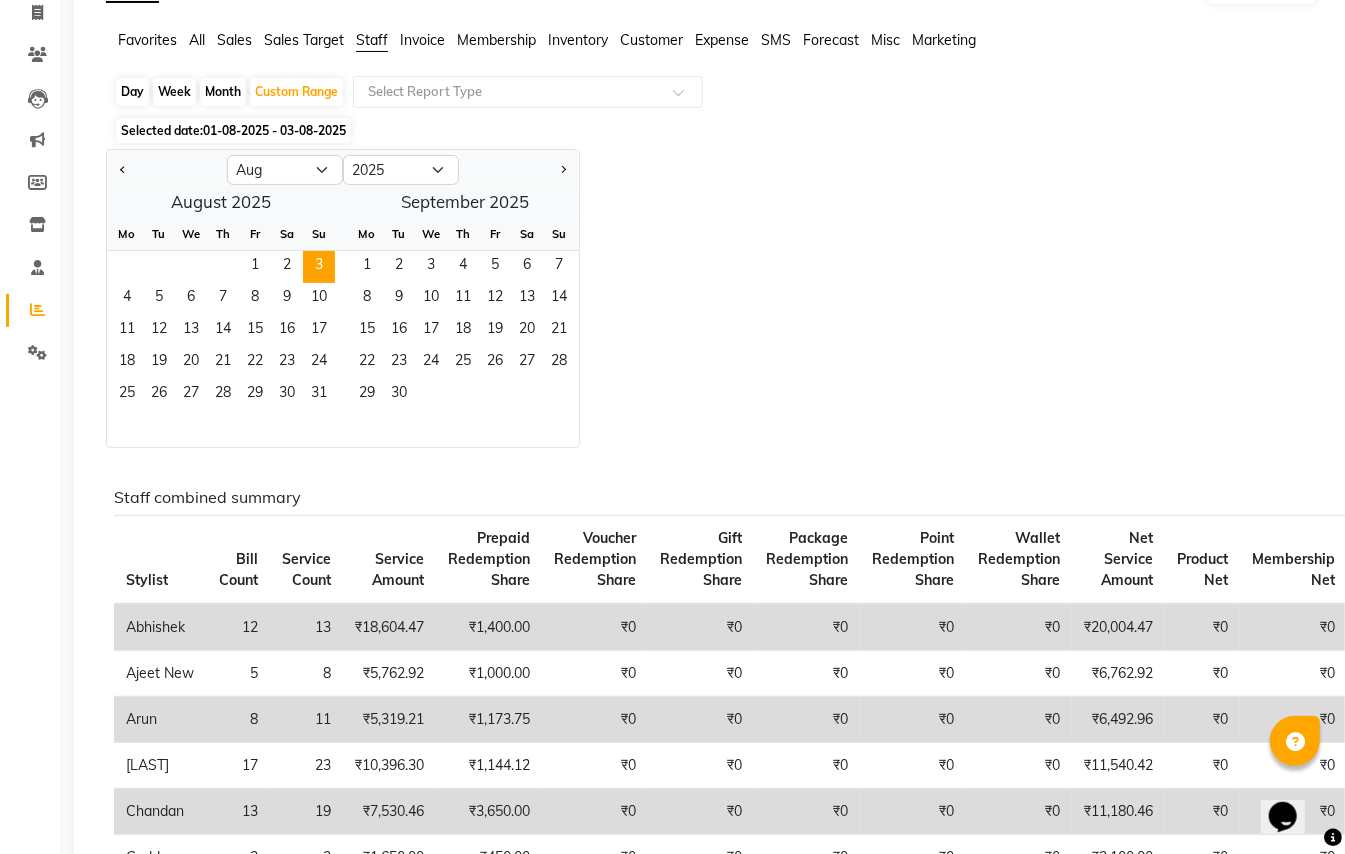 click on "Jan Feb Mar Apr May Jun Jul Aug Sep Oct Nov Dec 2015 2016 2017 2018 2019 2020 2021 2022 2023 2024 2025 2026 2027 2028 2029 2030 2031 2032 2033 2034 2035  August 2025  Mo Tu We Th Fr Sa Su  1   2   3   4   5   6   7   8   9   10   11   12   13   14   15   16   17   18   19   20   21   22   23   24   25   26   27   28   29   30   31   September 2025  Mo Tu We Th Fr Sa Su  1   2   3   4   5   6   7   8   9   10   11   12   13   14   15   16   17   18   19   20   21   22   23   24   25   26   27   28   29   30" 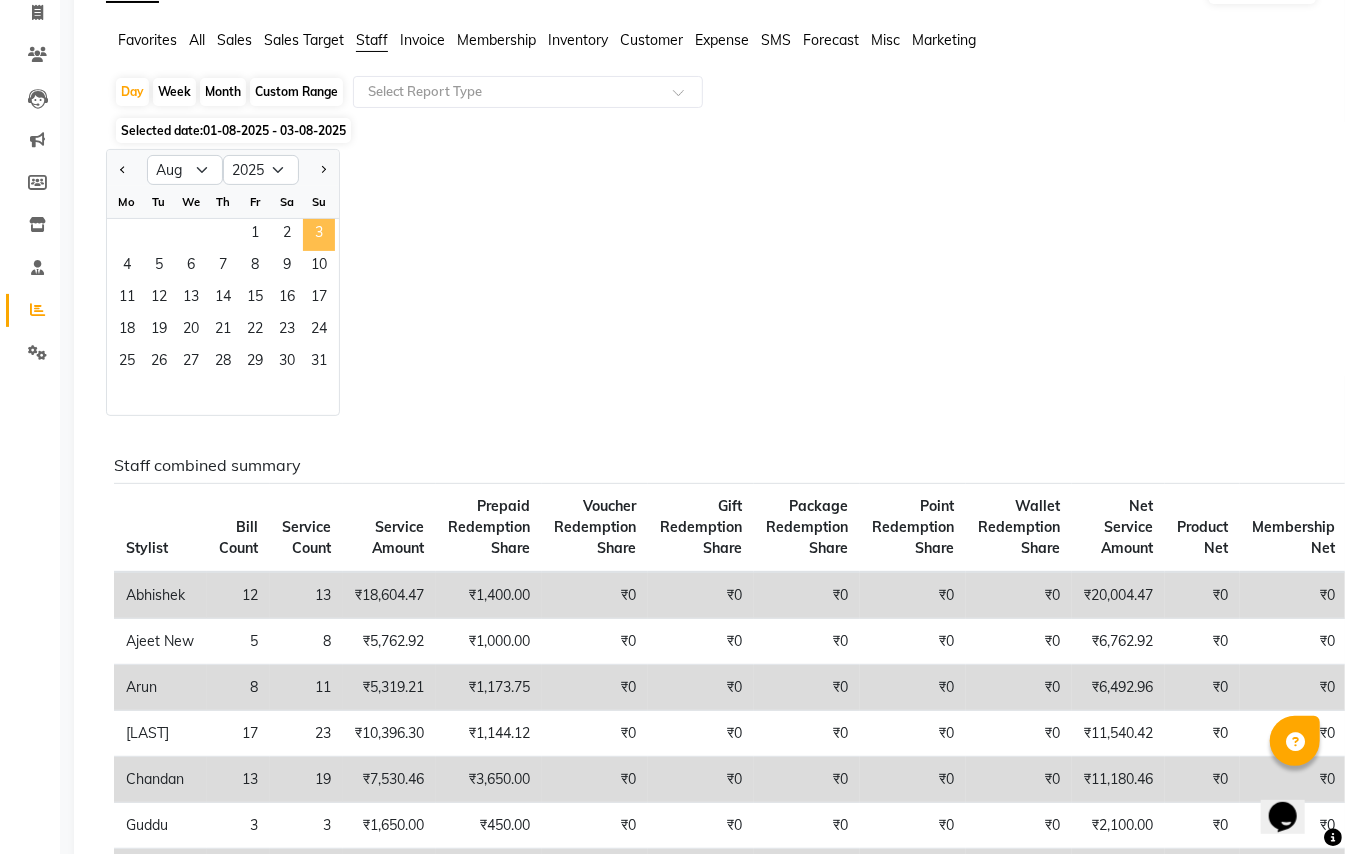 click on "3" 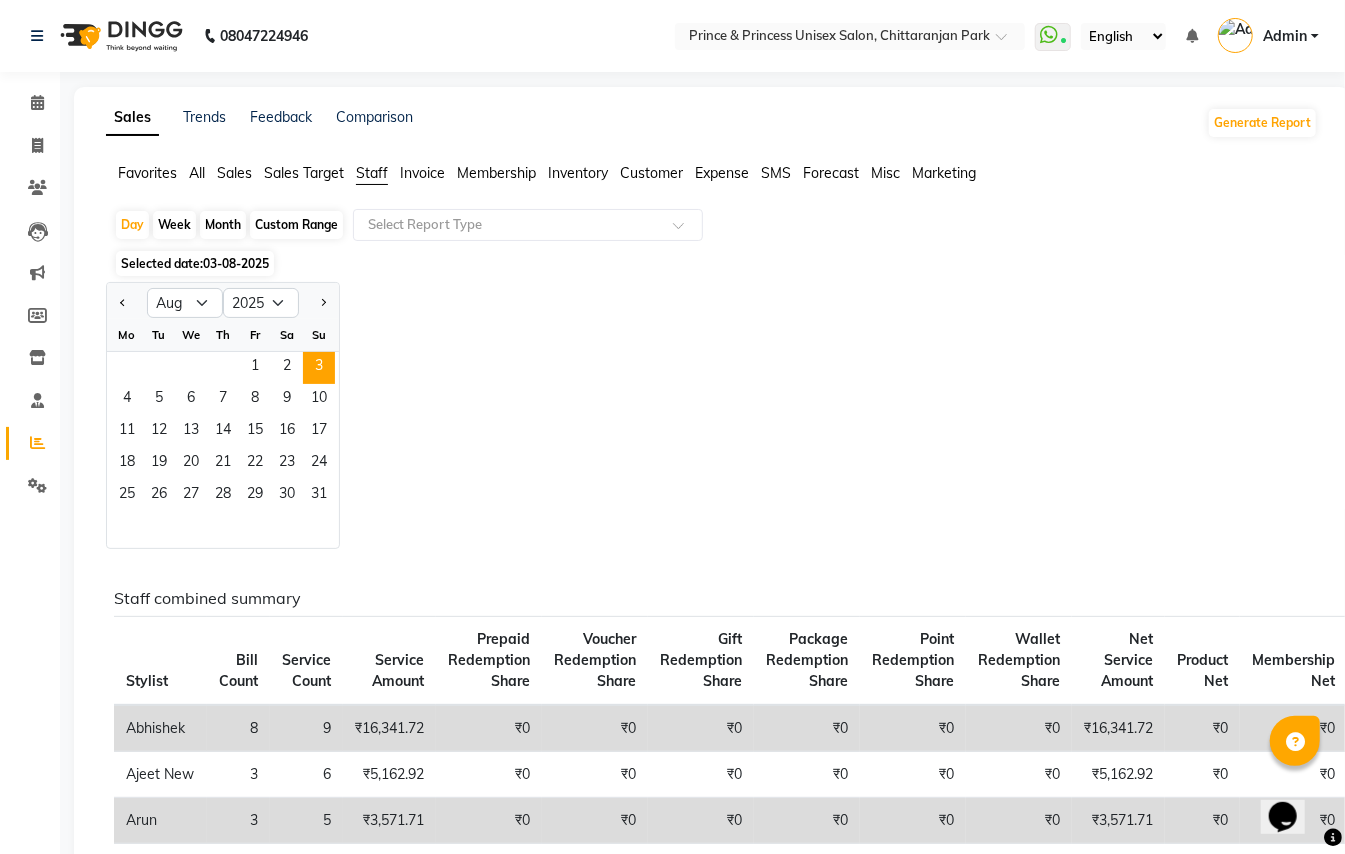 click on "Point Redemption Share" 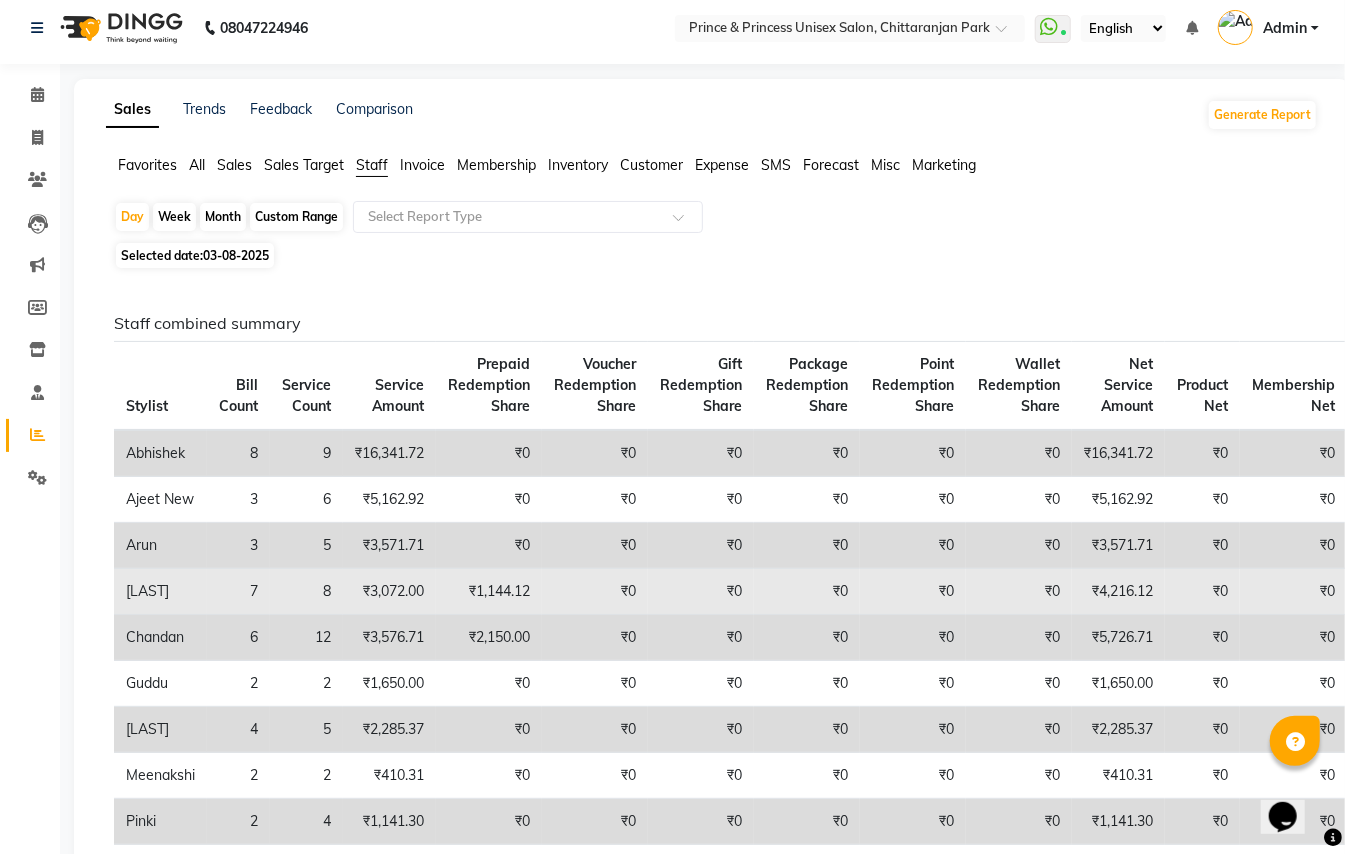 scroll, scrollTop: 0, scrollLeft: 0, axis: both 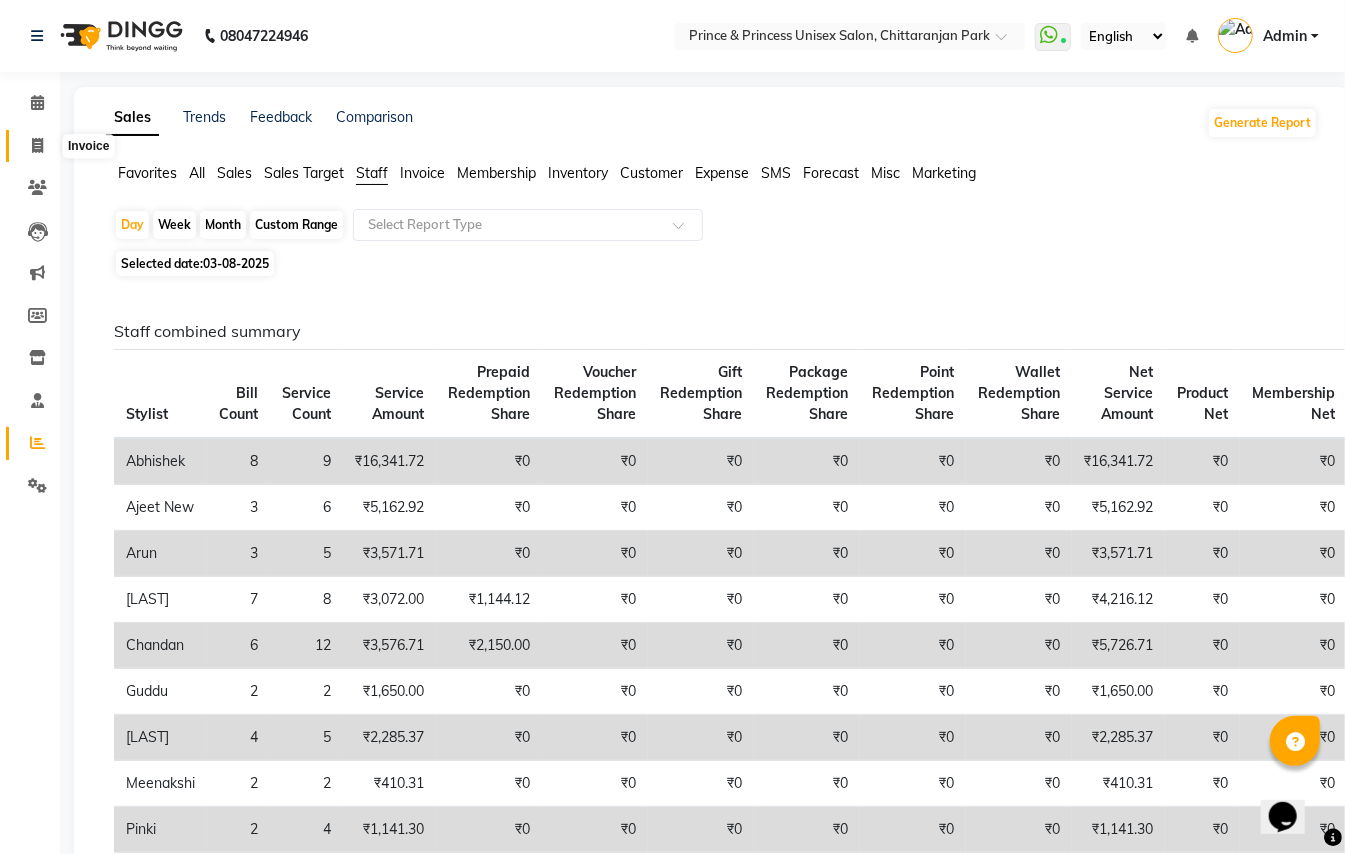click 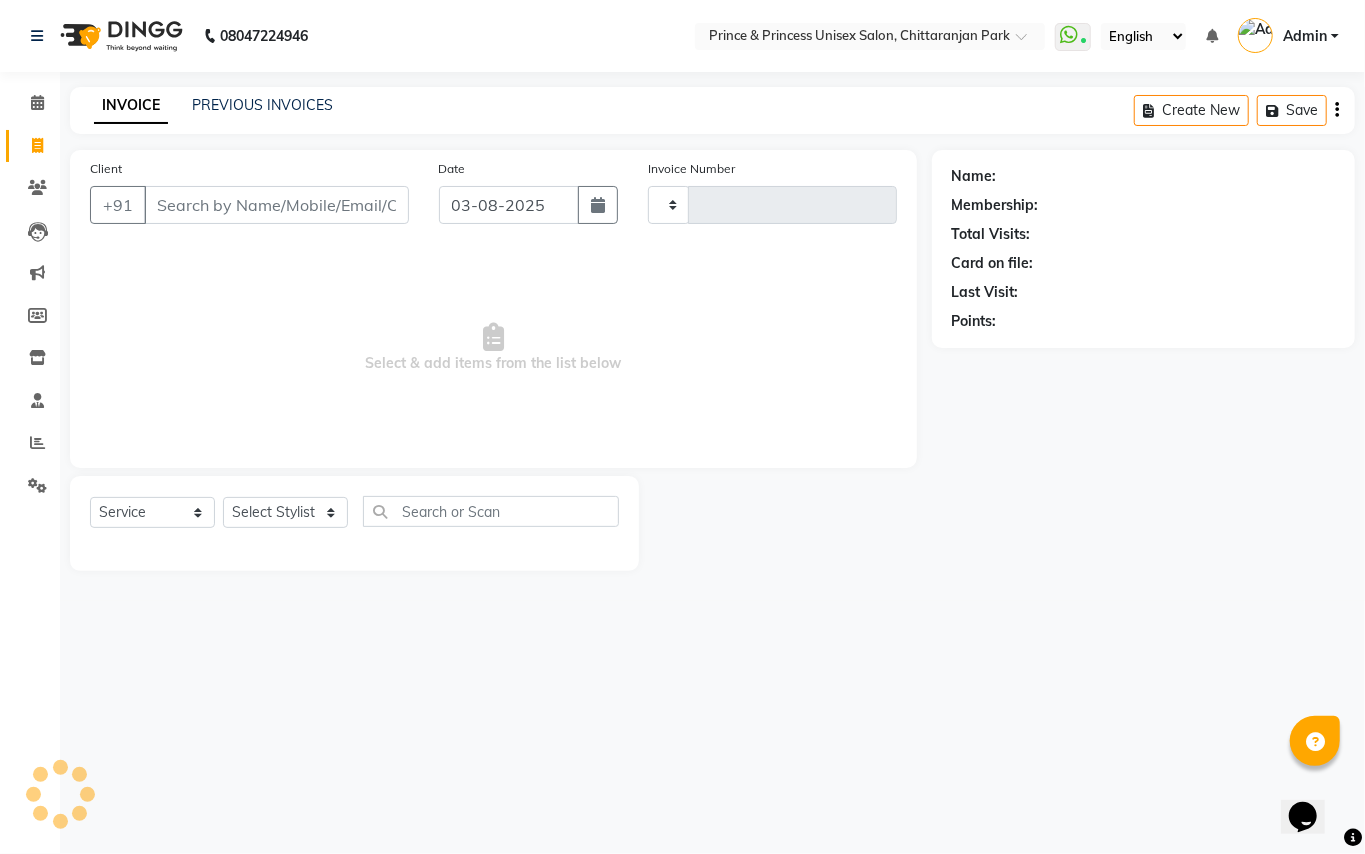 type on "2942" 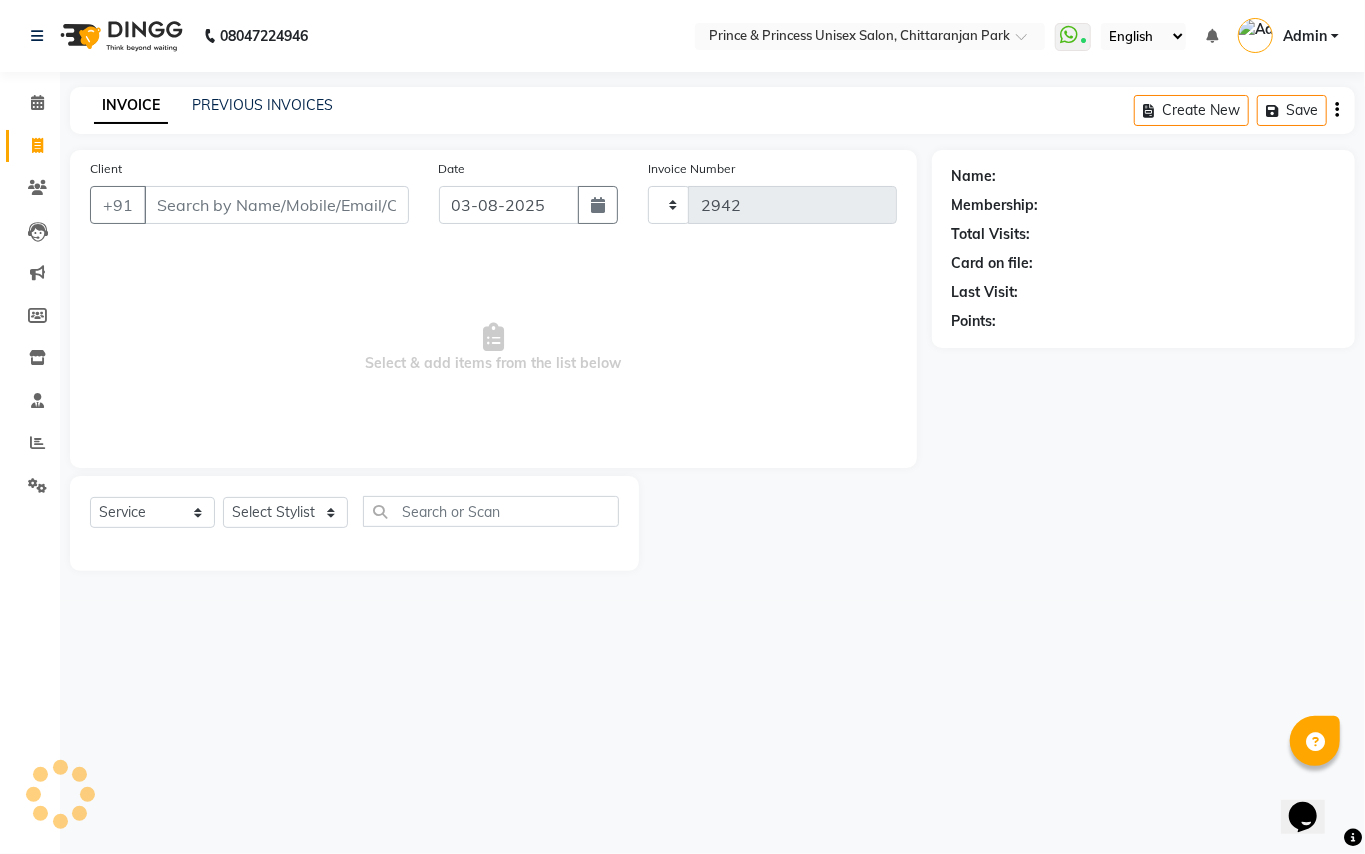 select on "3760" 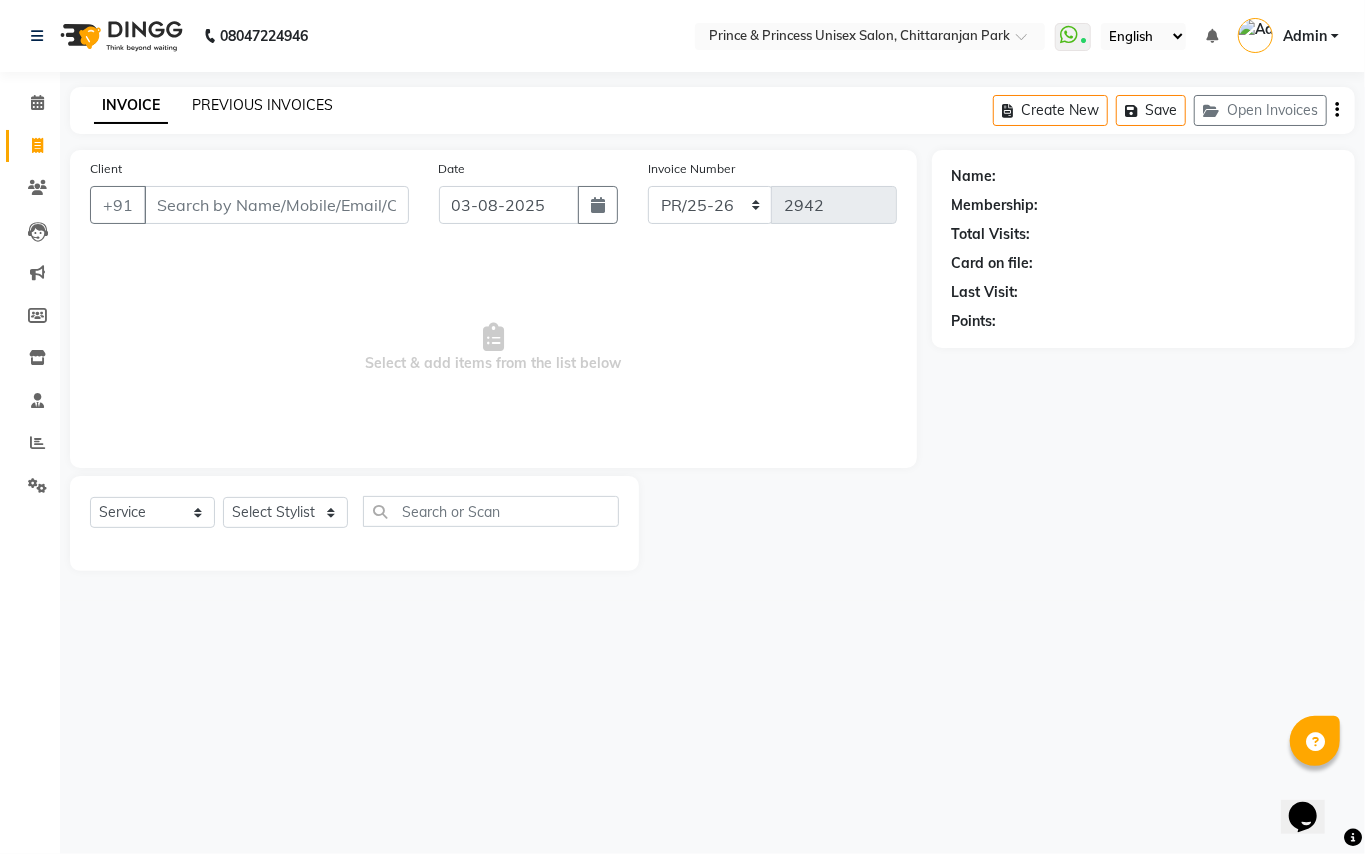click on "PREVIOUS INVOICES" 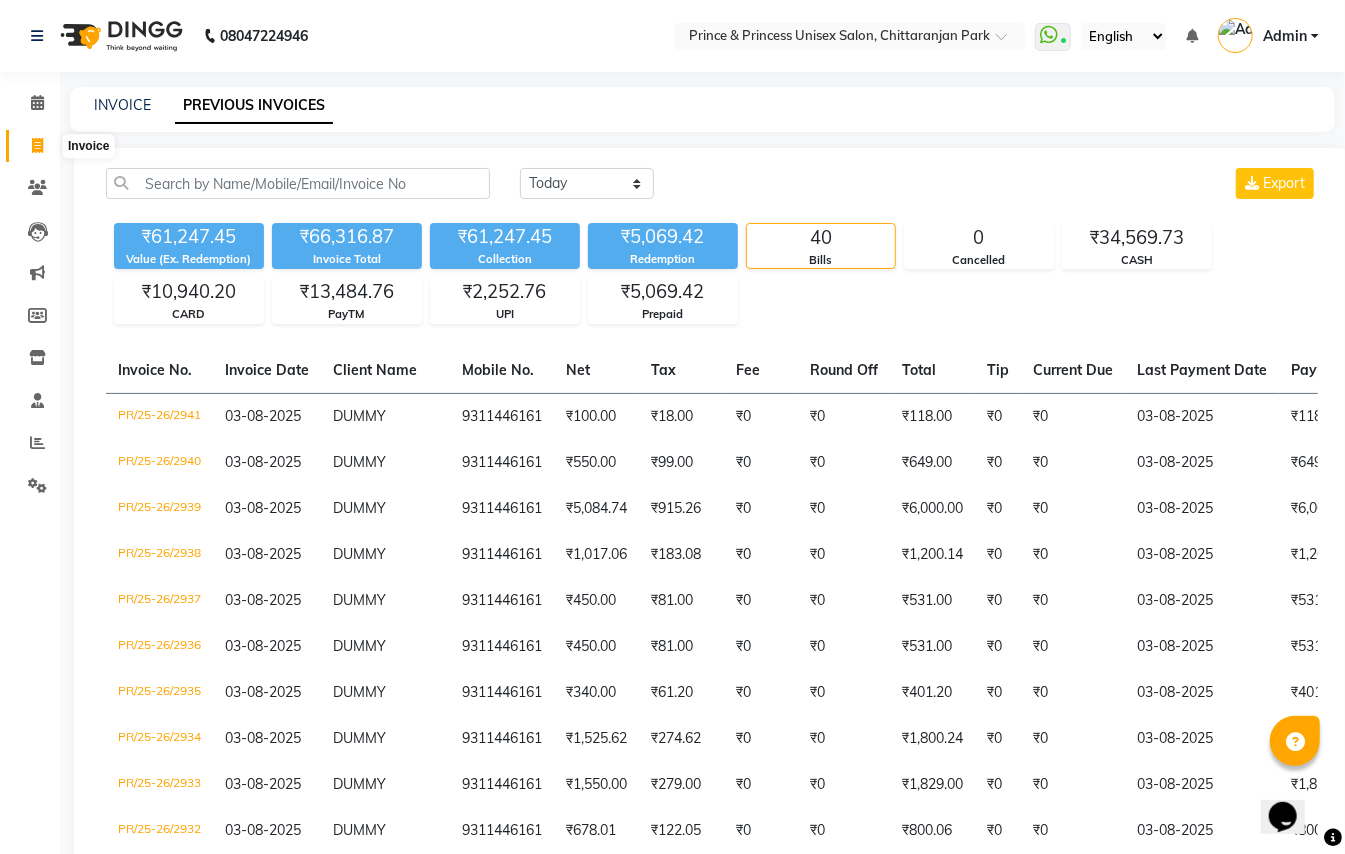 click 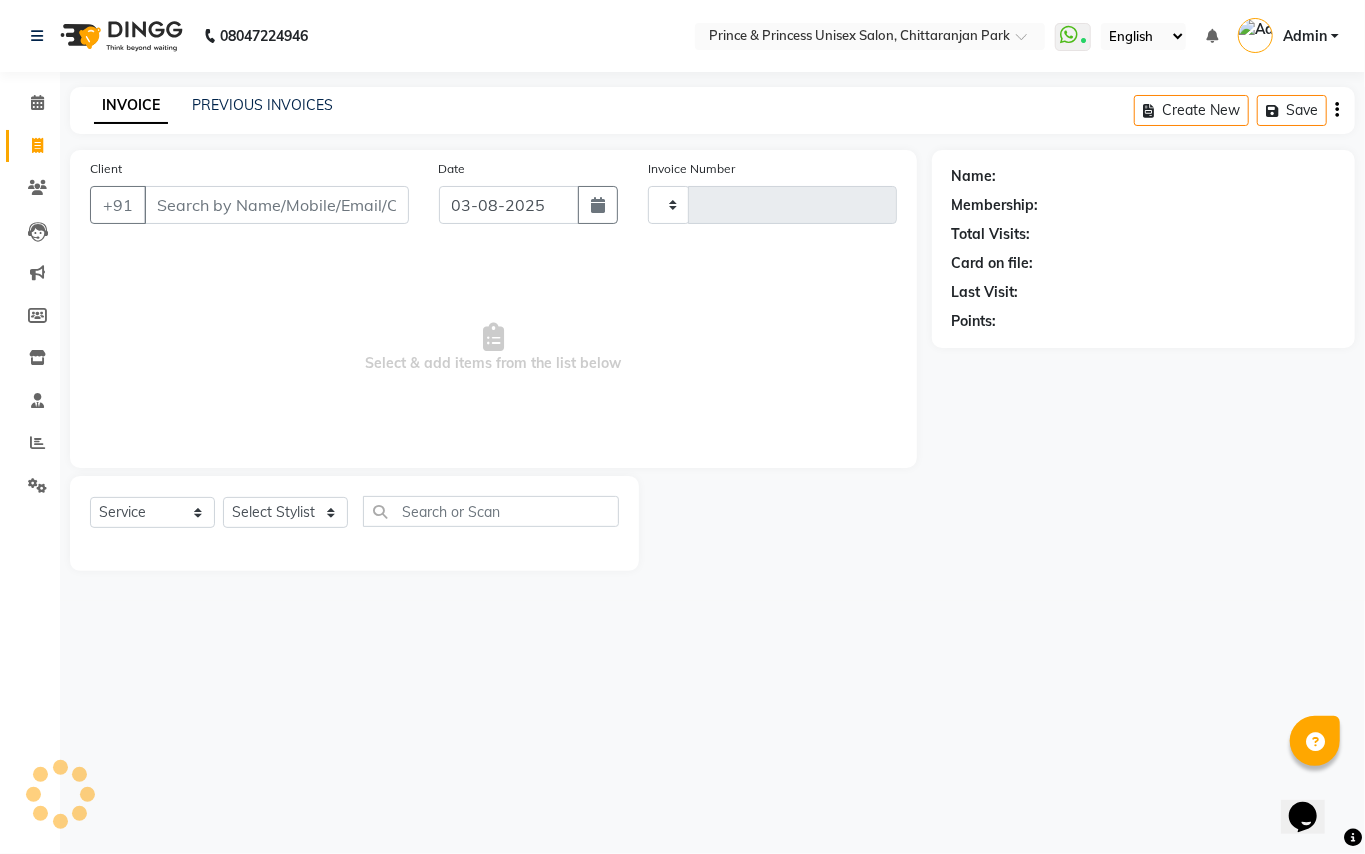 type on "2942" 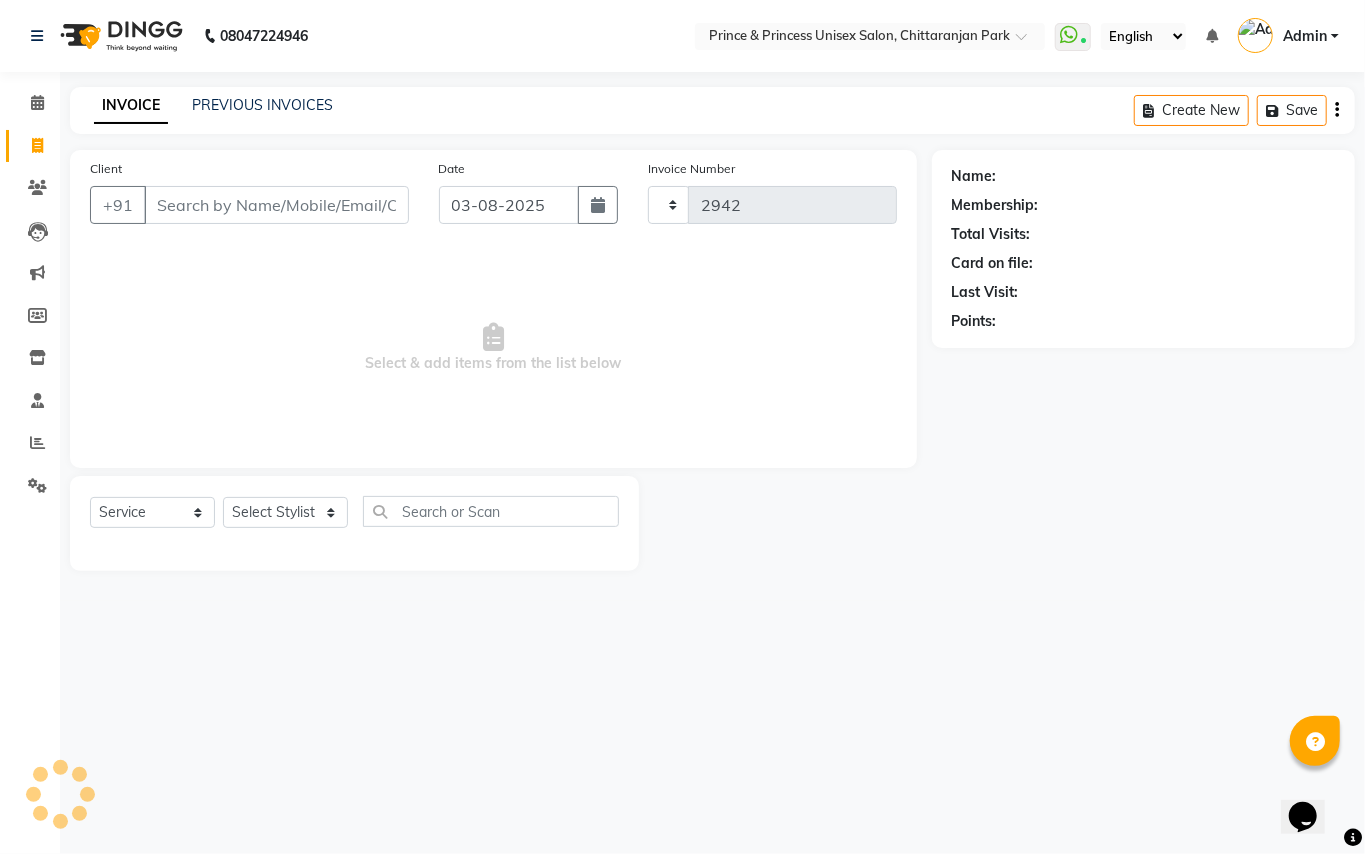 select on "3760" 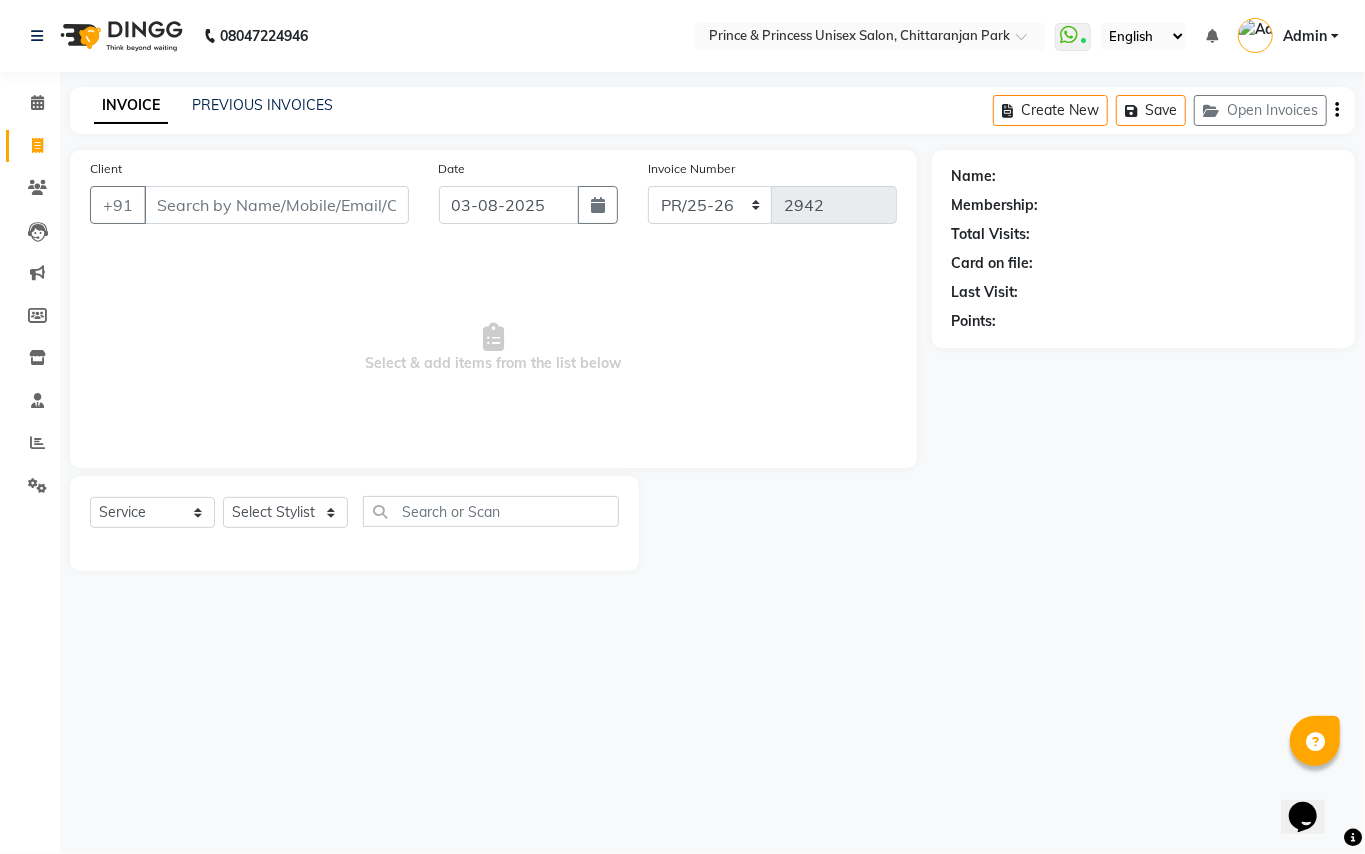 click on "Client" at bounding box center (276, 205) 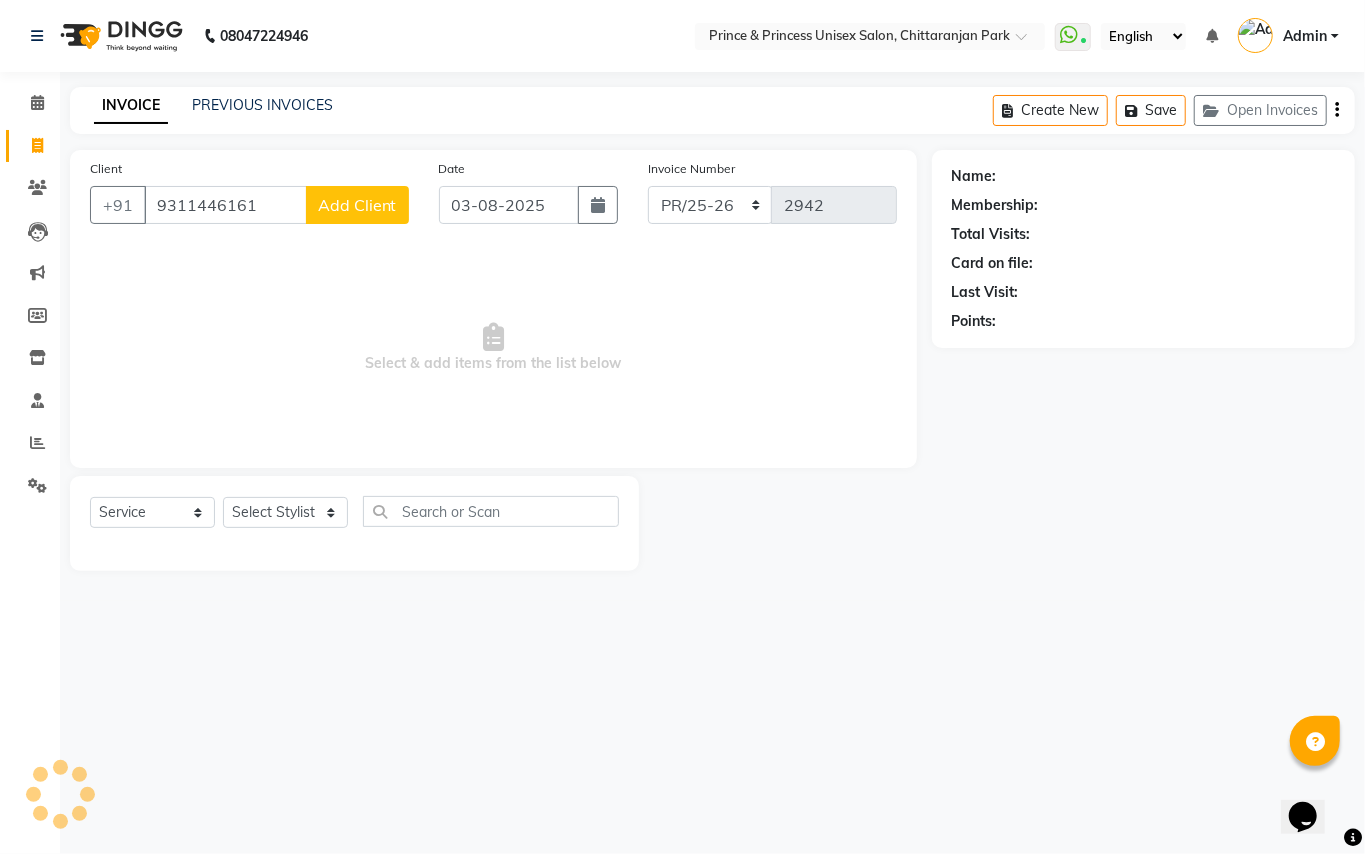 type on "9311446161" 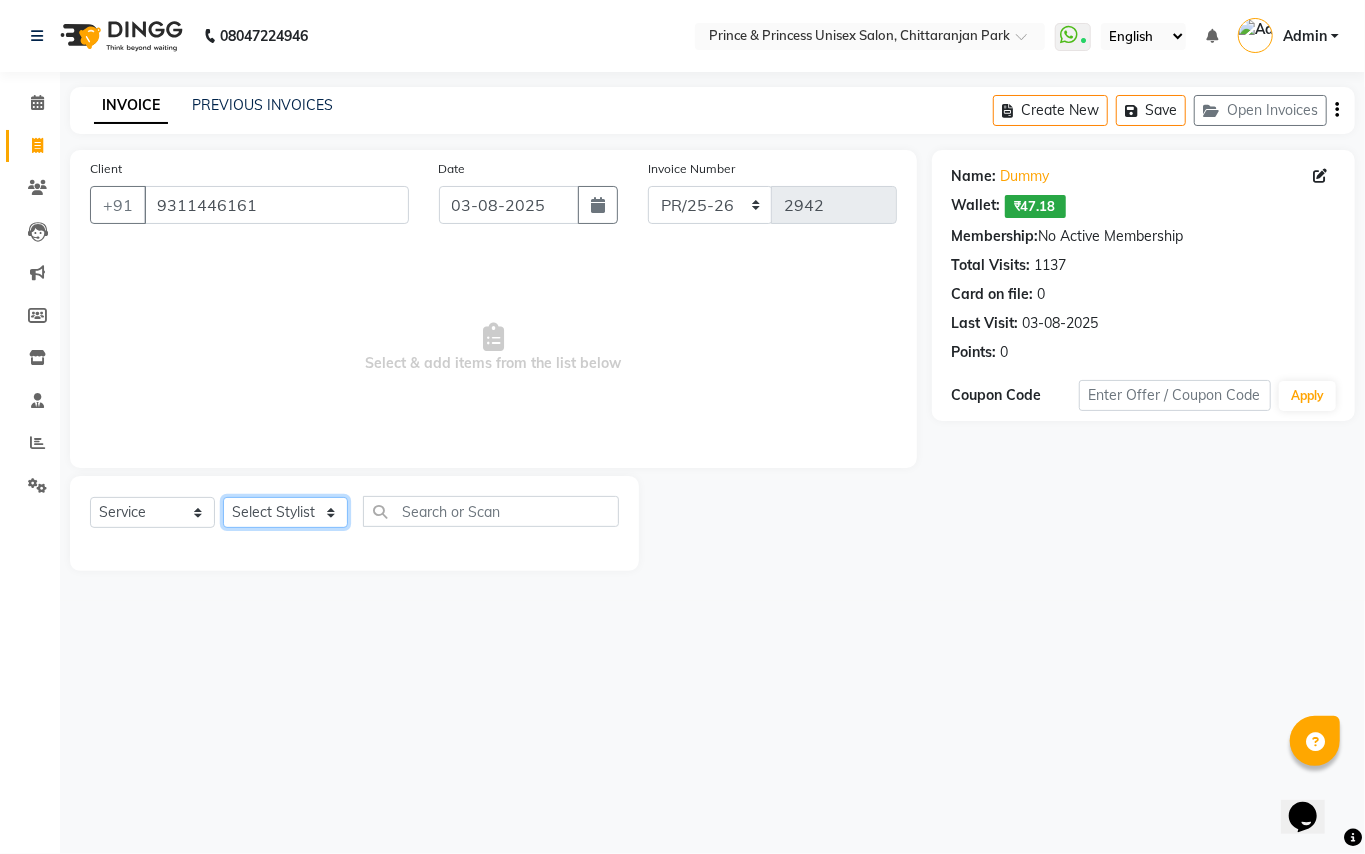 click on "Select Stylist ABHISHEK AJEET AJEET NEW ARUN ASLAM CHANDAN GUDDU MAHESH MANI MEENAKSHI MONU PINKI RAHUL RISHI SANDEEP SONIYA TABASSUM XYZ" 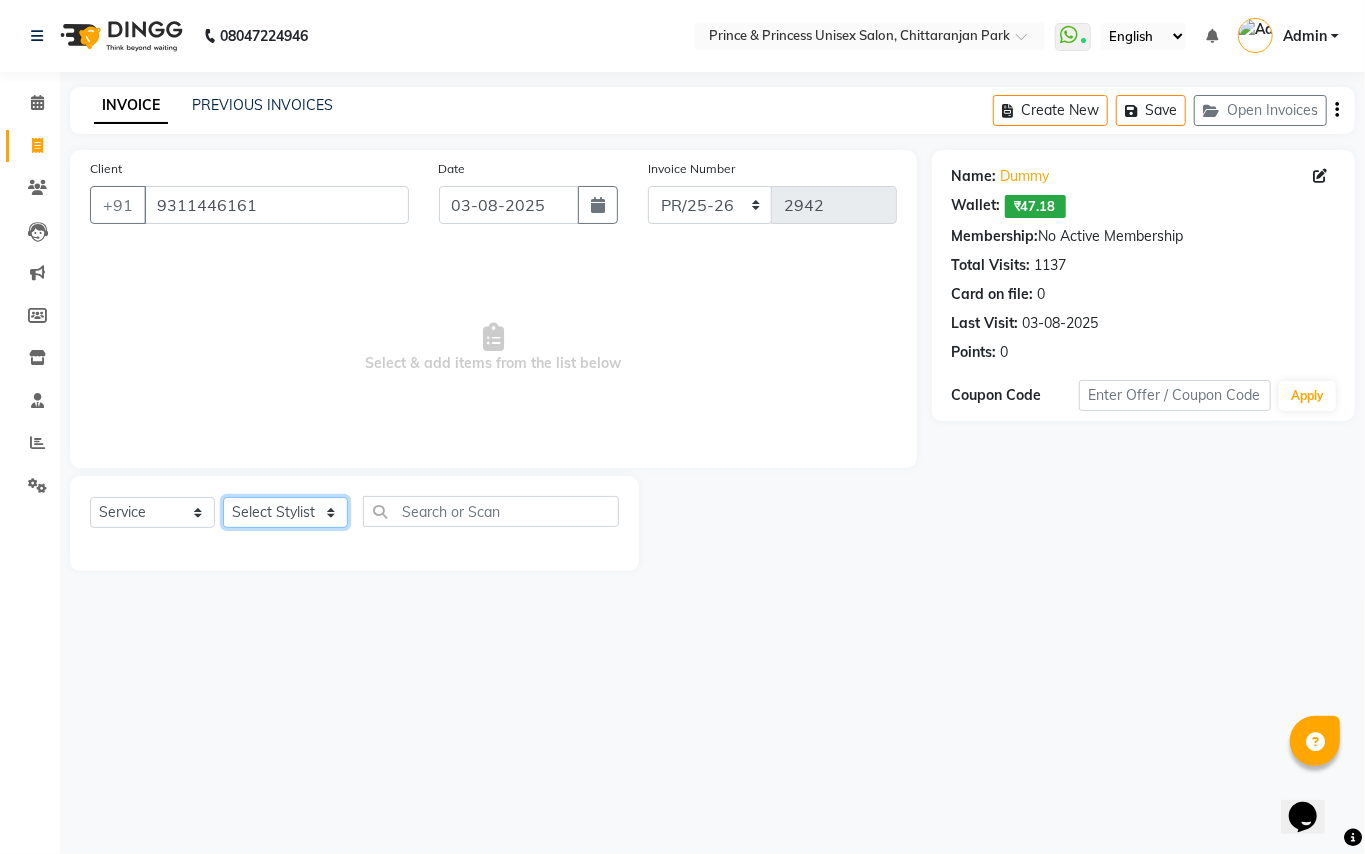 select on "87445" 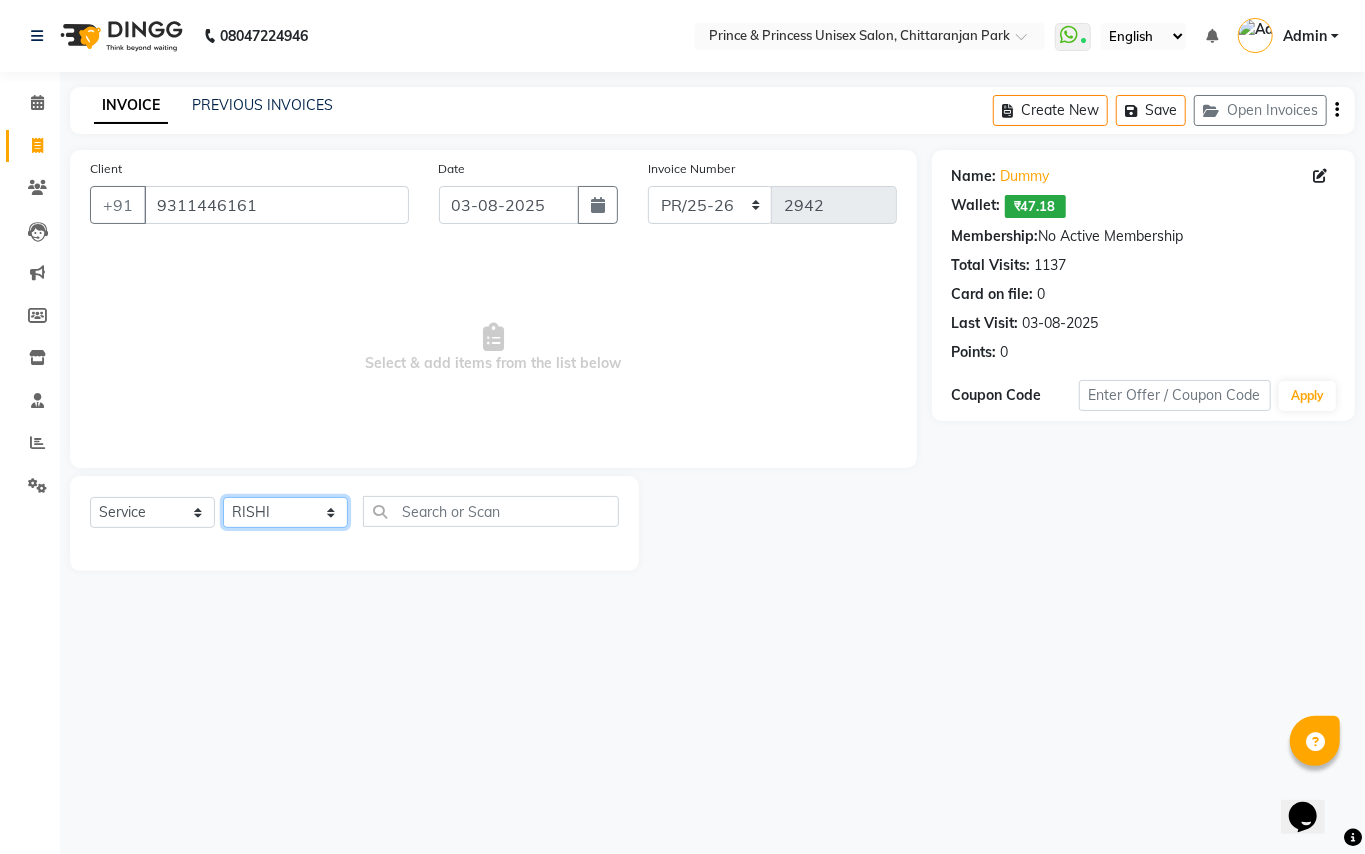 drag, startPoint x: 236, startPoint y: 520, endPoint x: 502, endPoint y: 520, distance: 266 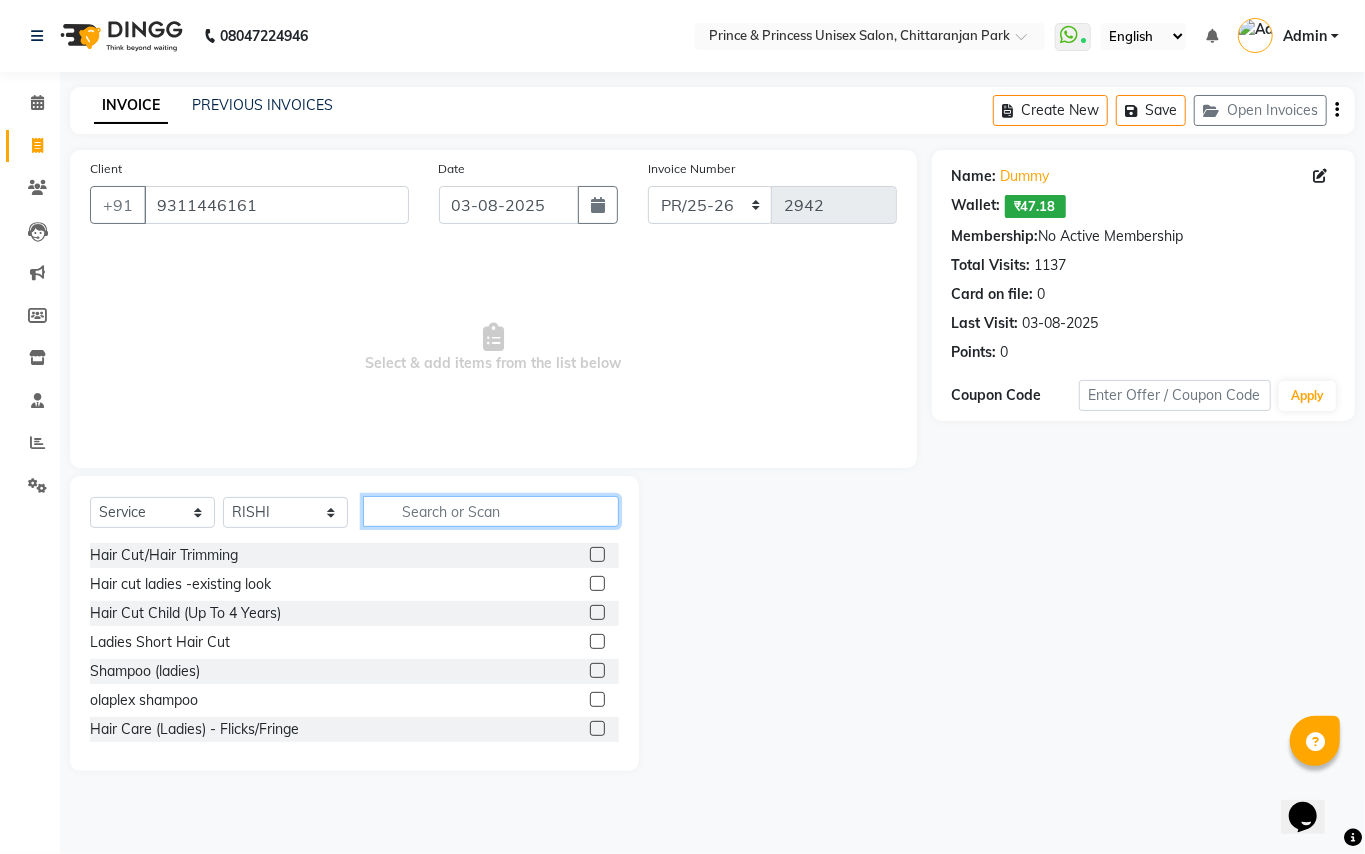 click 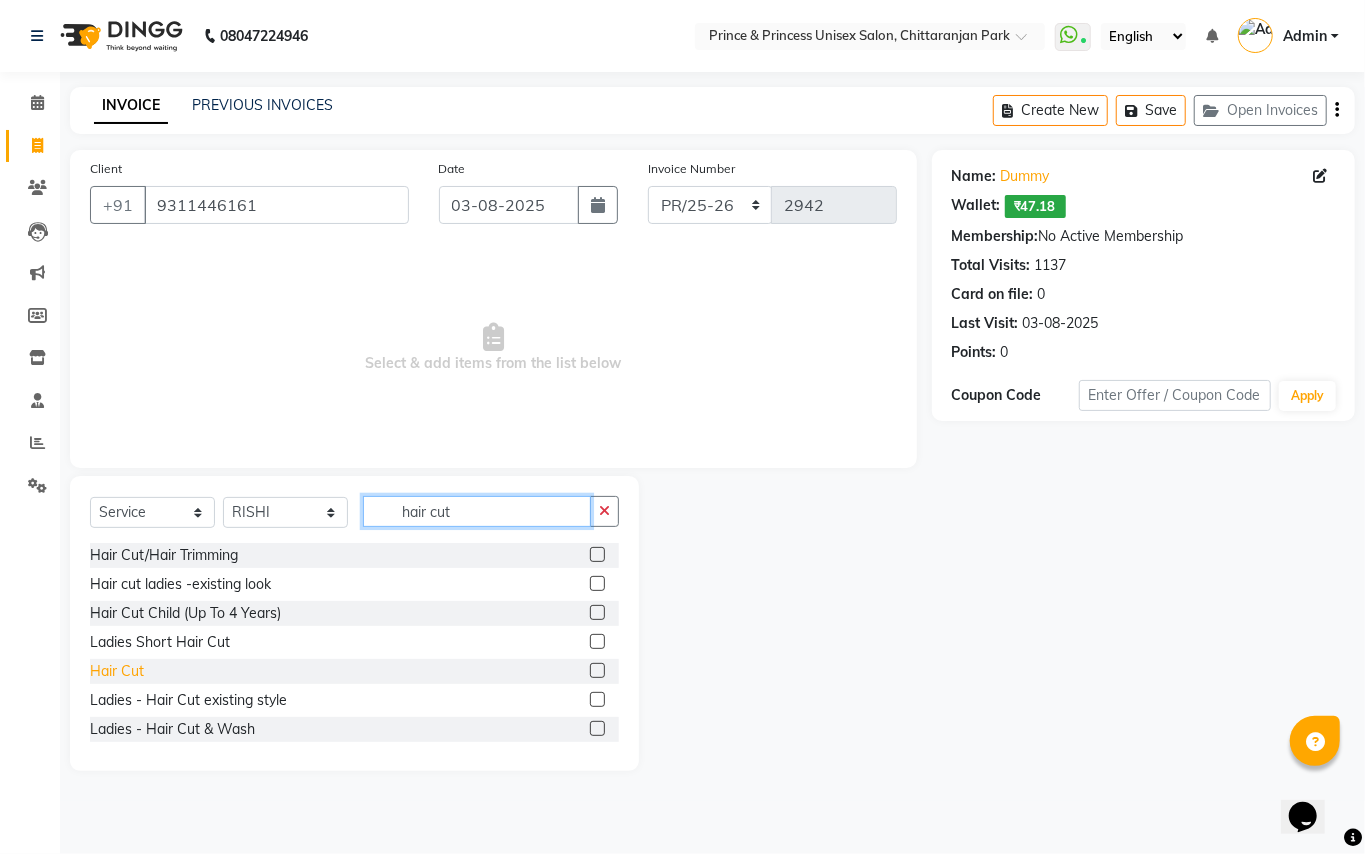 type on "hair cut" 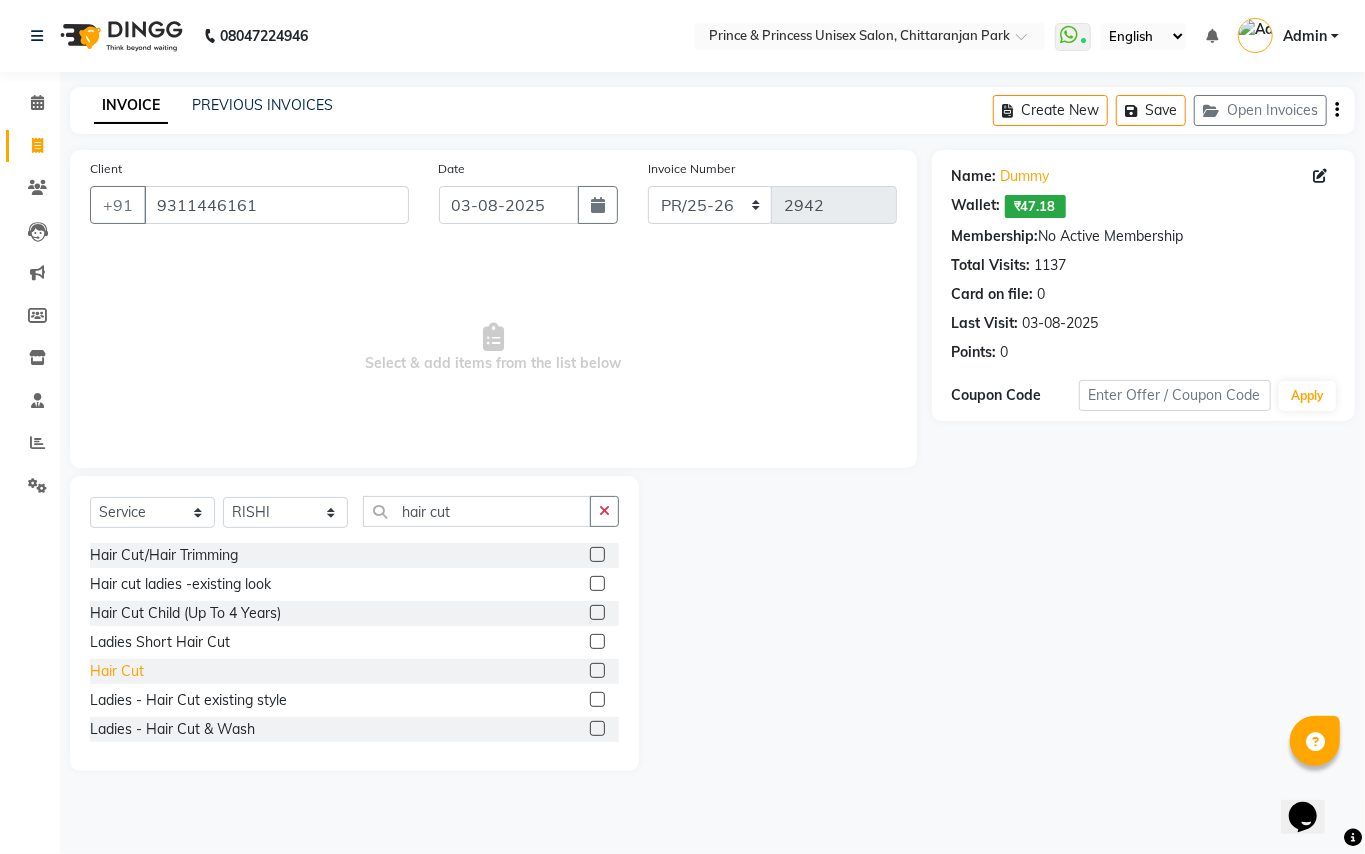 click on "Hair Cut" 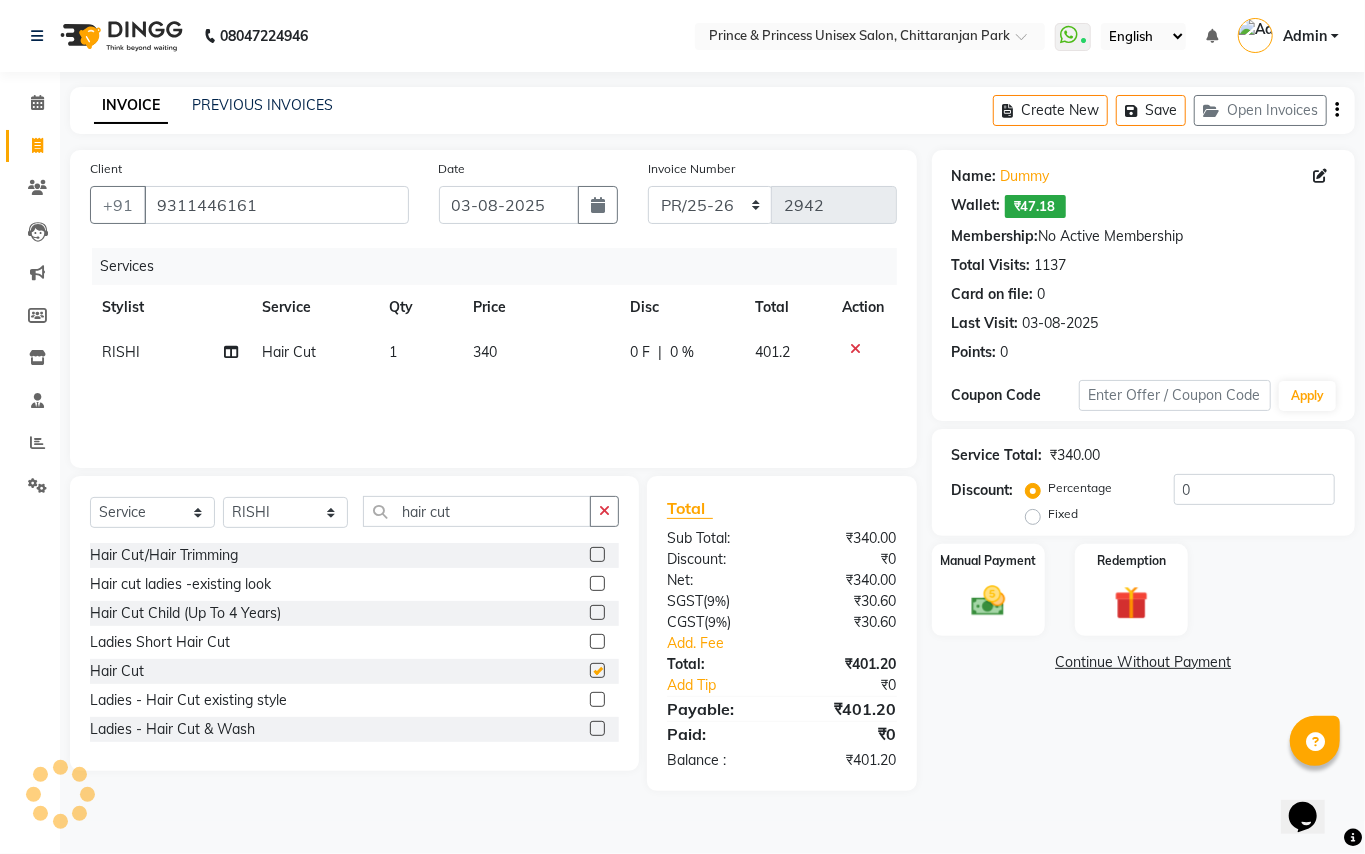 checkbox on "false" 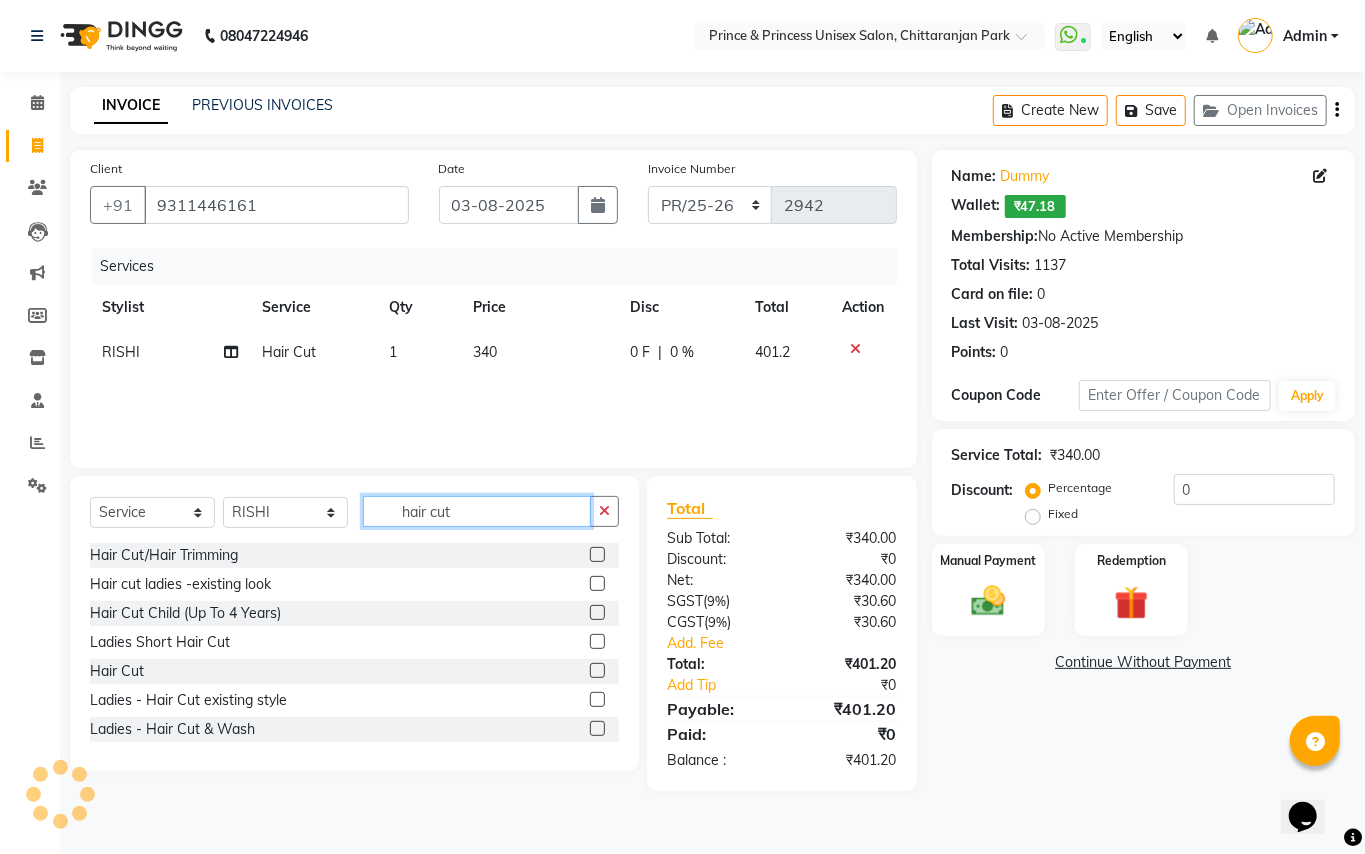 drag, startPoint x: 461, startPoint y: 505, endPoint x: 201, endPoint y: 85, distance: 493.96356 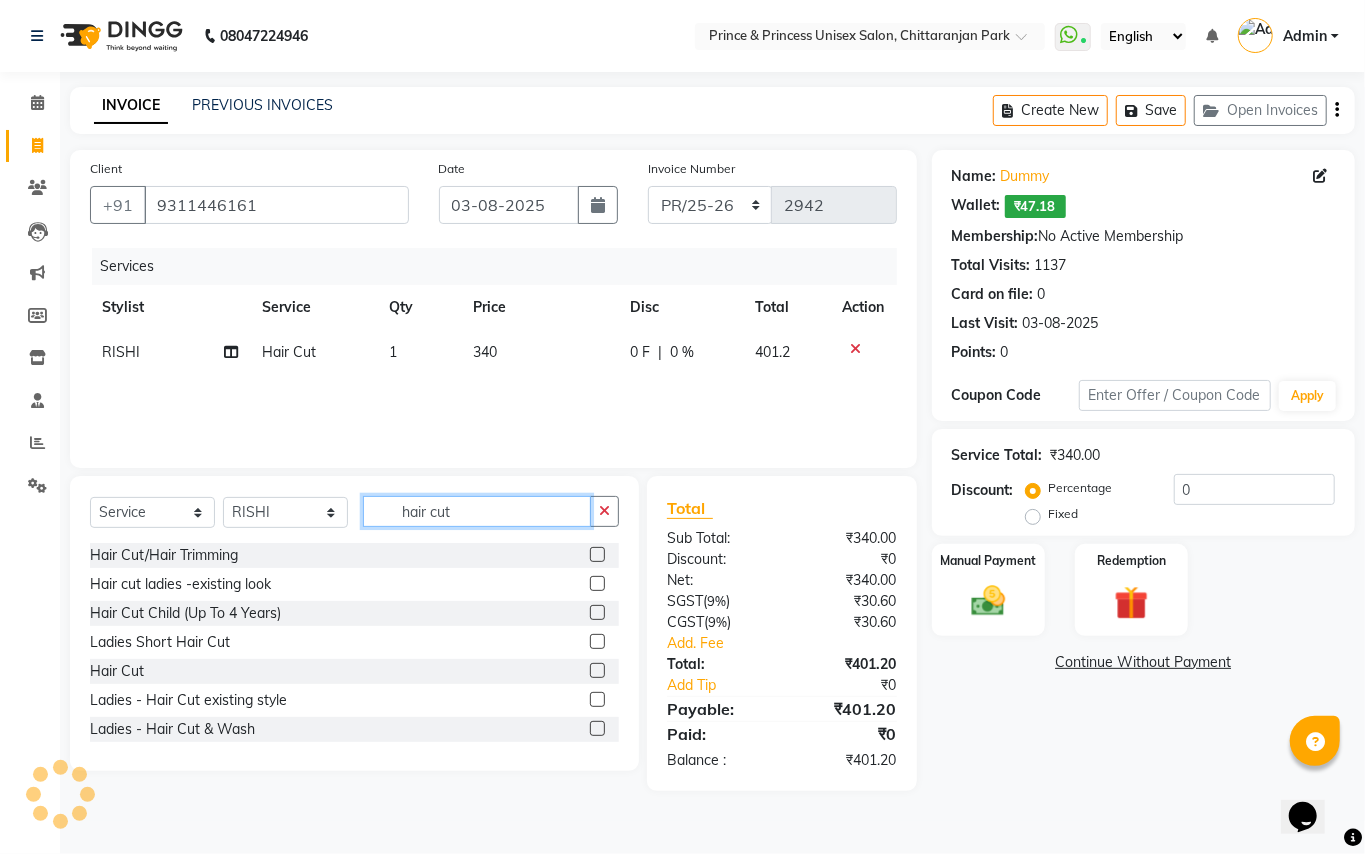 click on "Client +[COUNTRY_CODE] [PHONE] Date [DATE] Invoice Number [INVOICE_NUMBER] Services Stylist Service Qty Price Disc Total Action [LAST] Hair Cut 1 340 0 F | 0 % 401.2 Select Service Product Membership Package Voucher Prepaid Gift Card Select Stylist ABHISHEK AJEET AJEET NEW ARUN ASLAM CHANDAN GUDDU MAHESH MANI MEENAKSHI MONU PINKI RAHUL RISHI SANDEEP SONIYA TABASSUM XYZ hair cut Hair Cut/Hair Trimming Hair cut ladies -existing look Hair Cut Child (Up To 4 Years) Ladies Short Hair Cut Hair Cut Ladies - Hair Cut existing style Ladies - Hair Cut (Wash) Ladies - Hair Cut (Senior Stylist) Ladies Hair Cut (Up to 3 Years) Hair Cut Total Sub Total: ₹340.00 Discount: ₹0 Net: ₹340.00 SGST ( 9% ) ₹30.60 CGST ( 9% ) ₹30.60 Add. Fee Total: ₹401.20 Add Tip ₹0 Payable: ₹401.20 Paid: ₹0 Balance : ₹401.20" 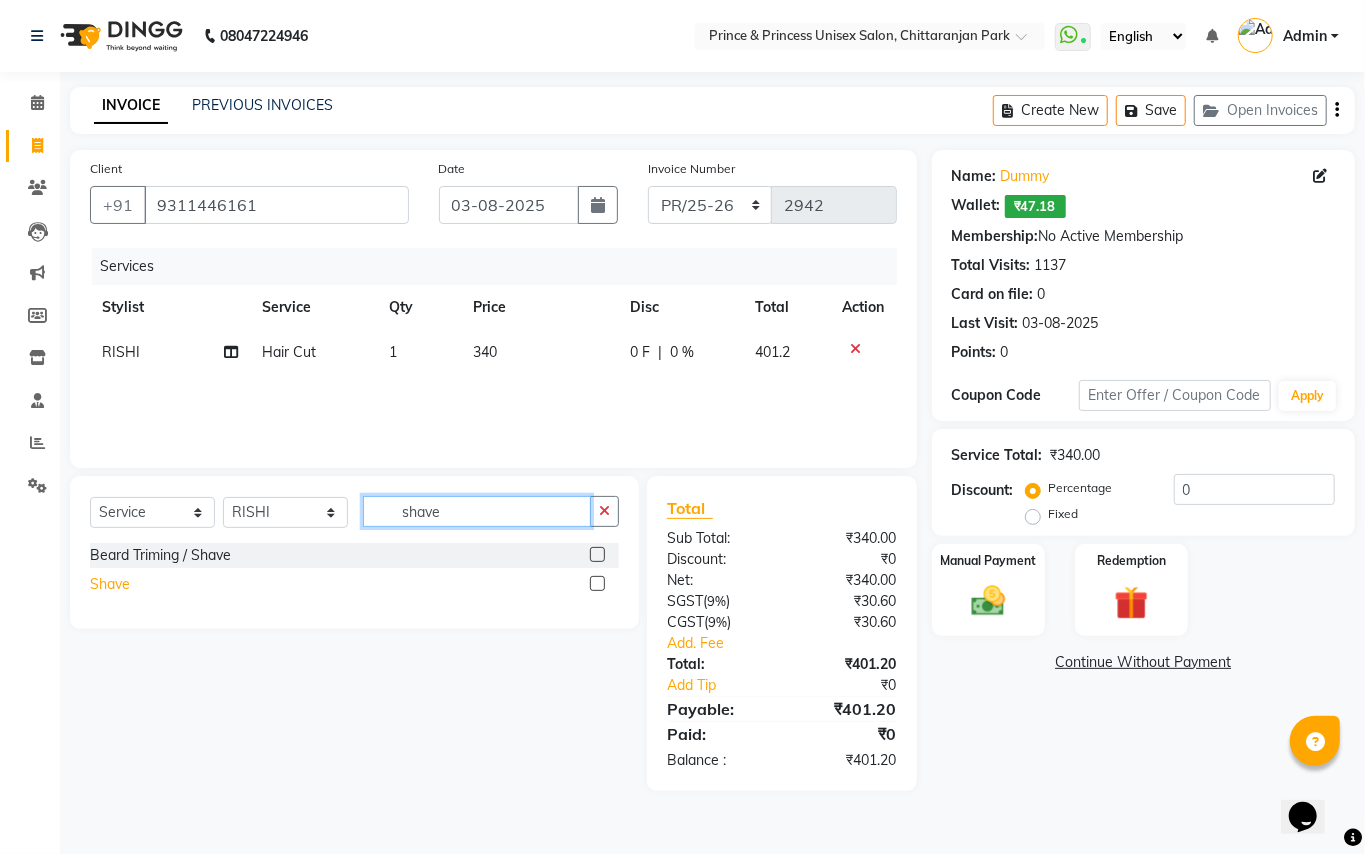 type on "shave" 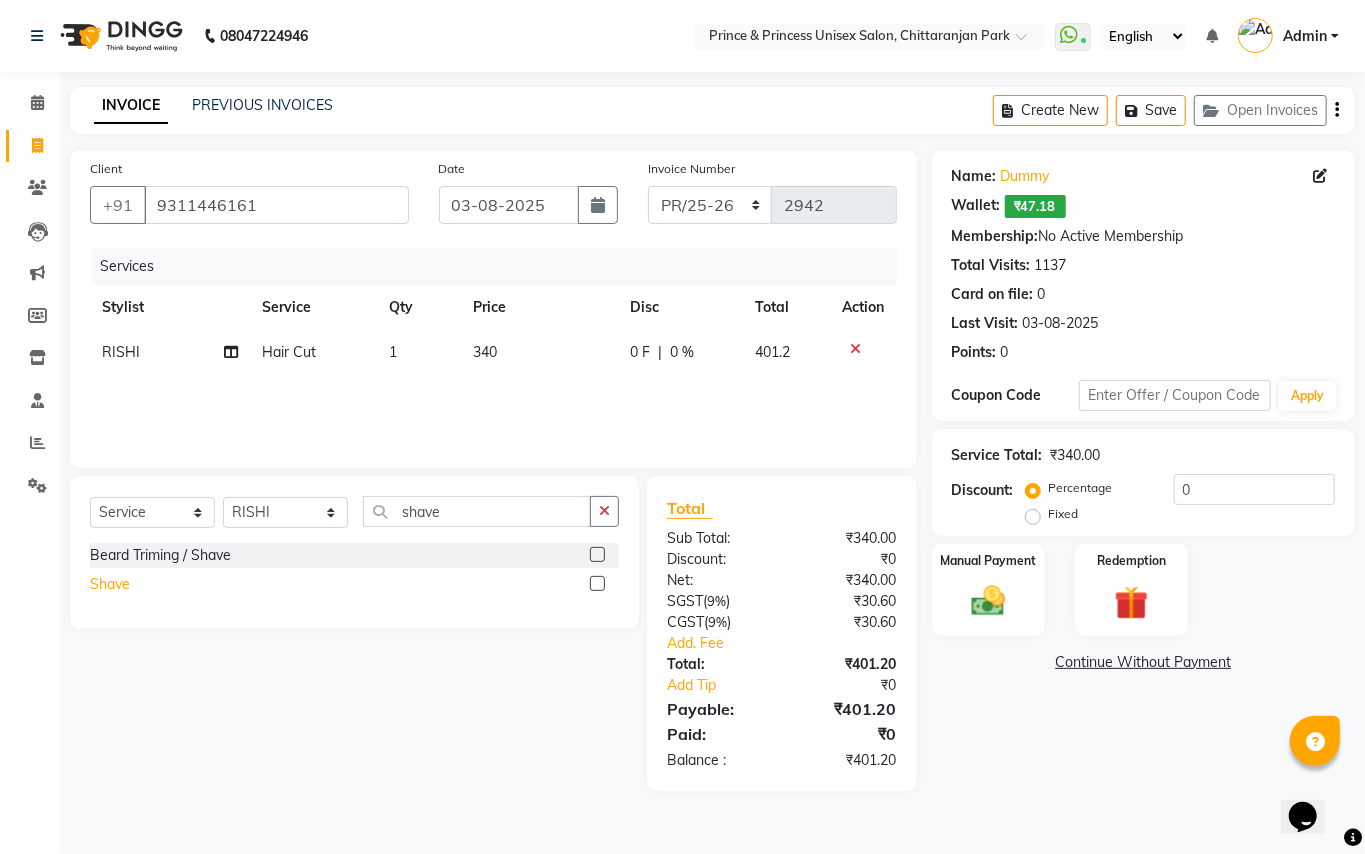 click on "Shave" 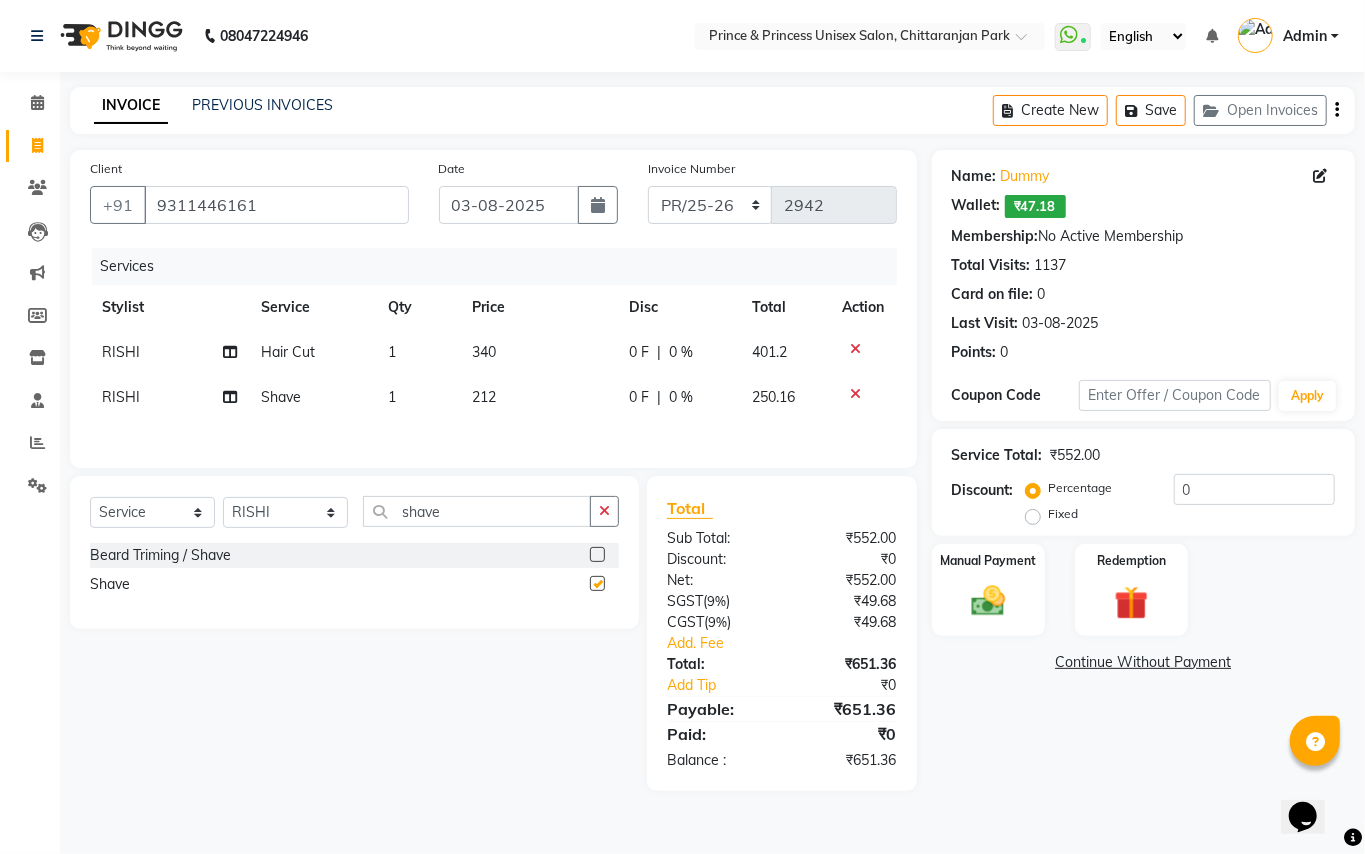checkbox on "false" 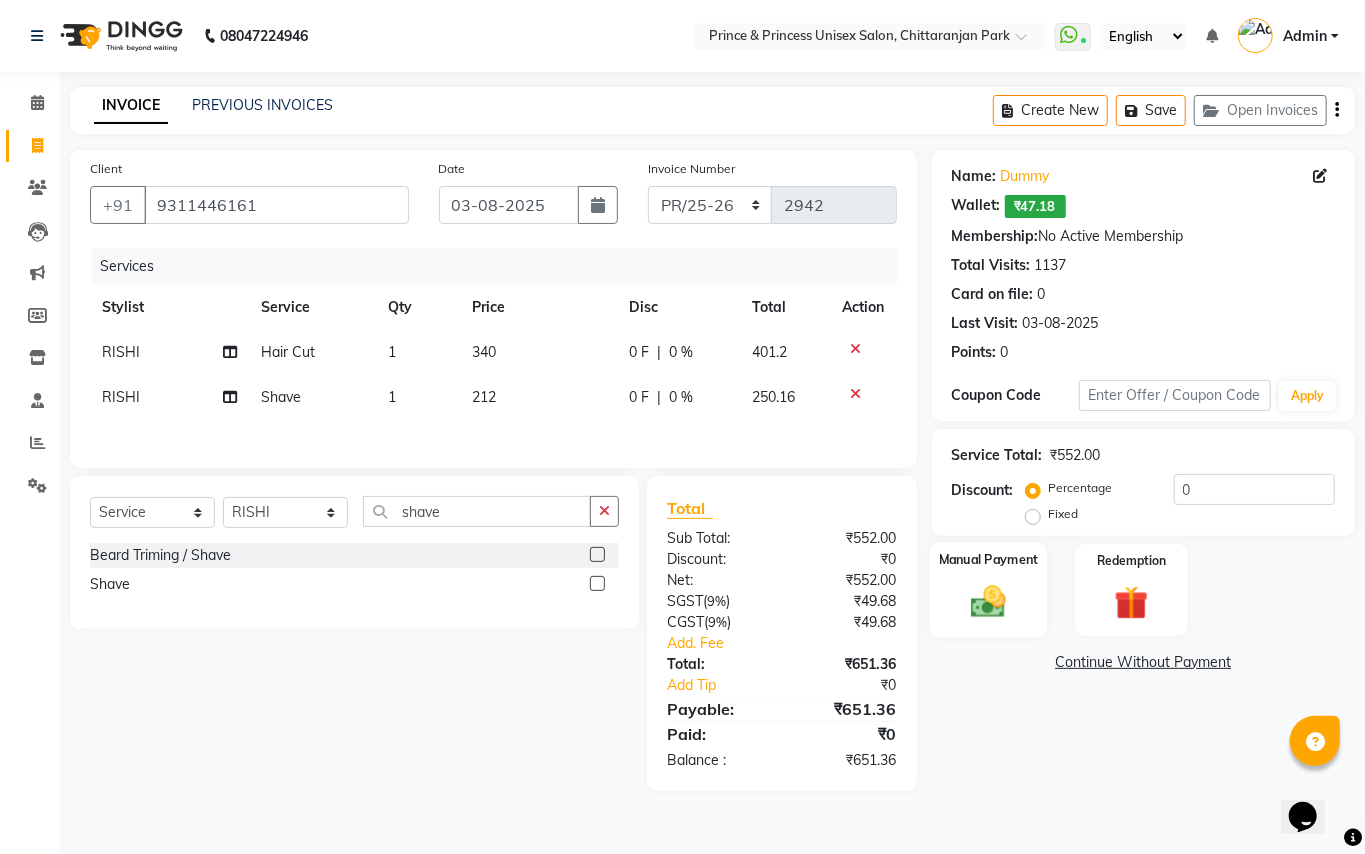 click 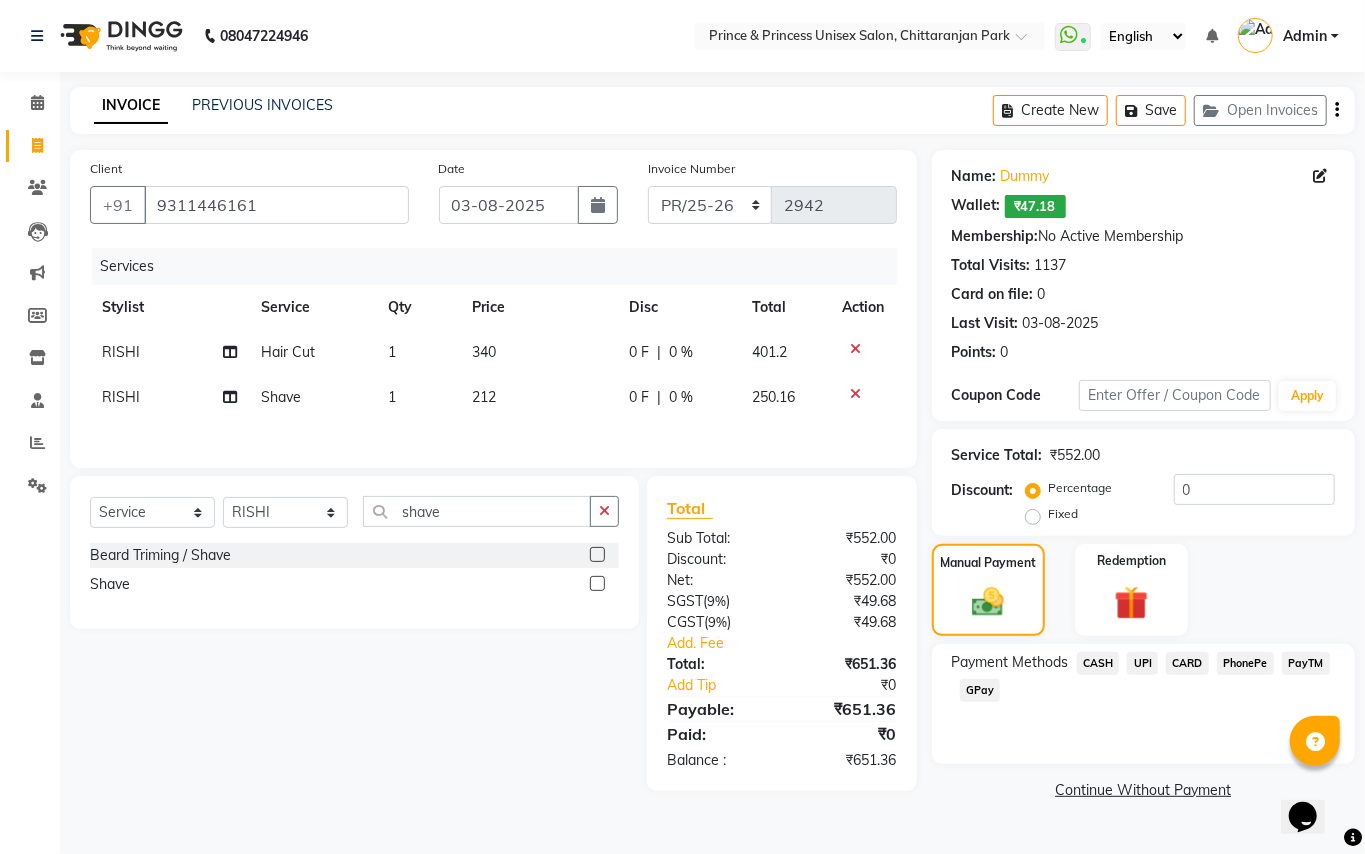 click on "PayTM" 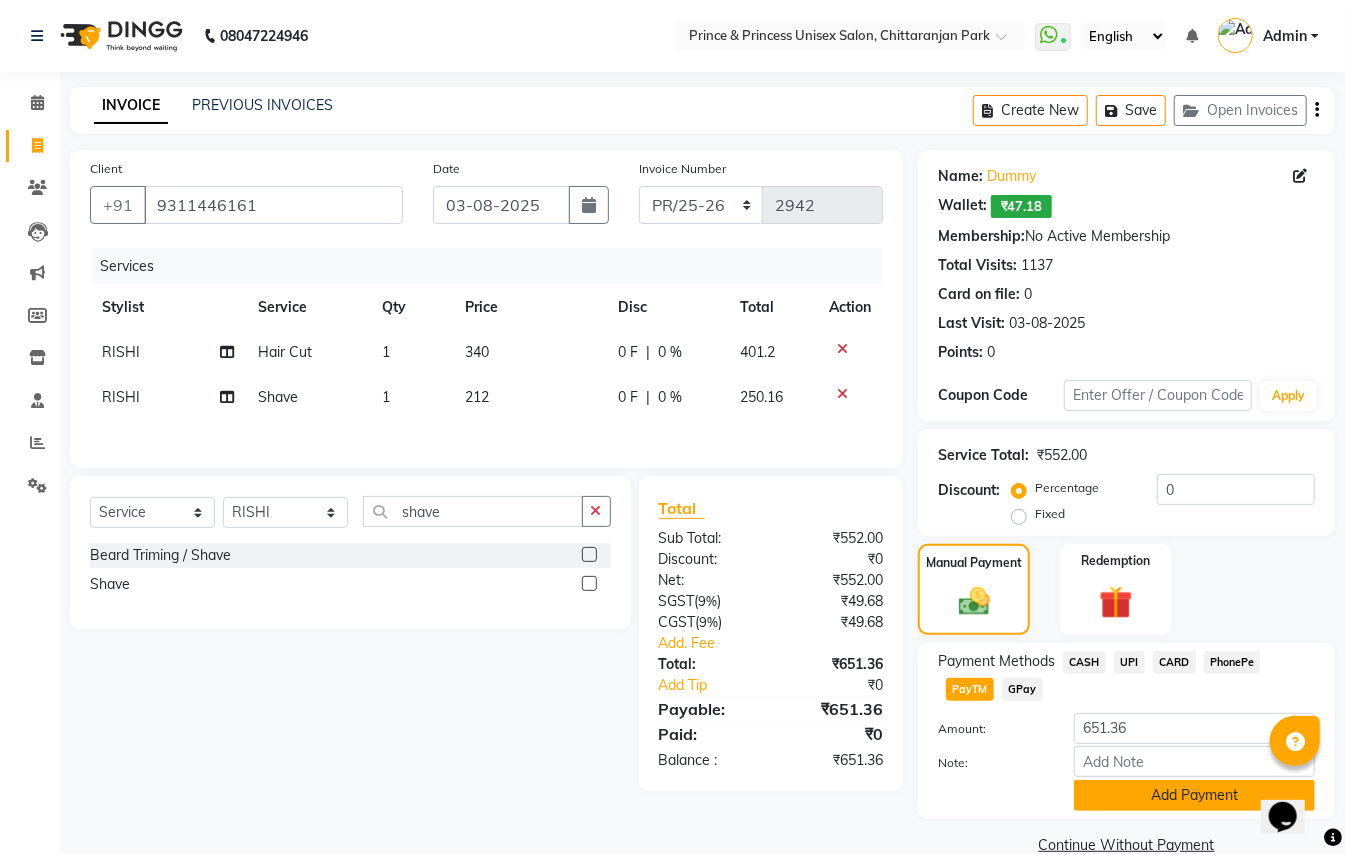 click on "Add Payment" 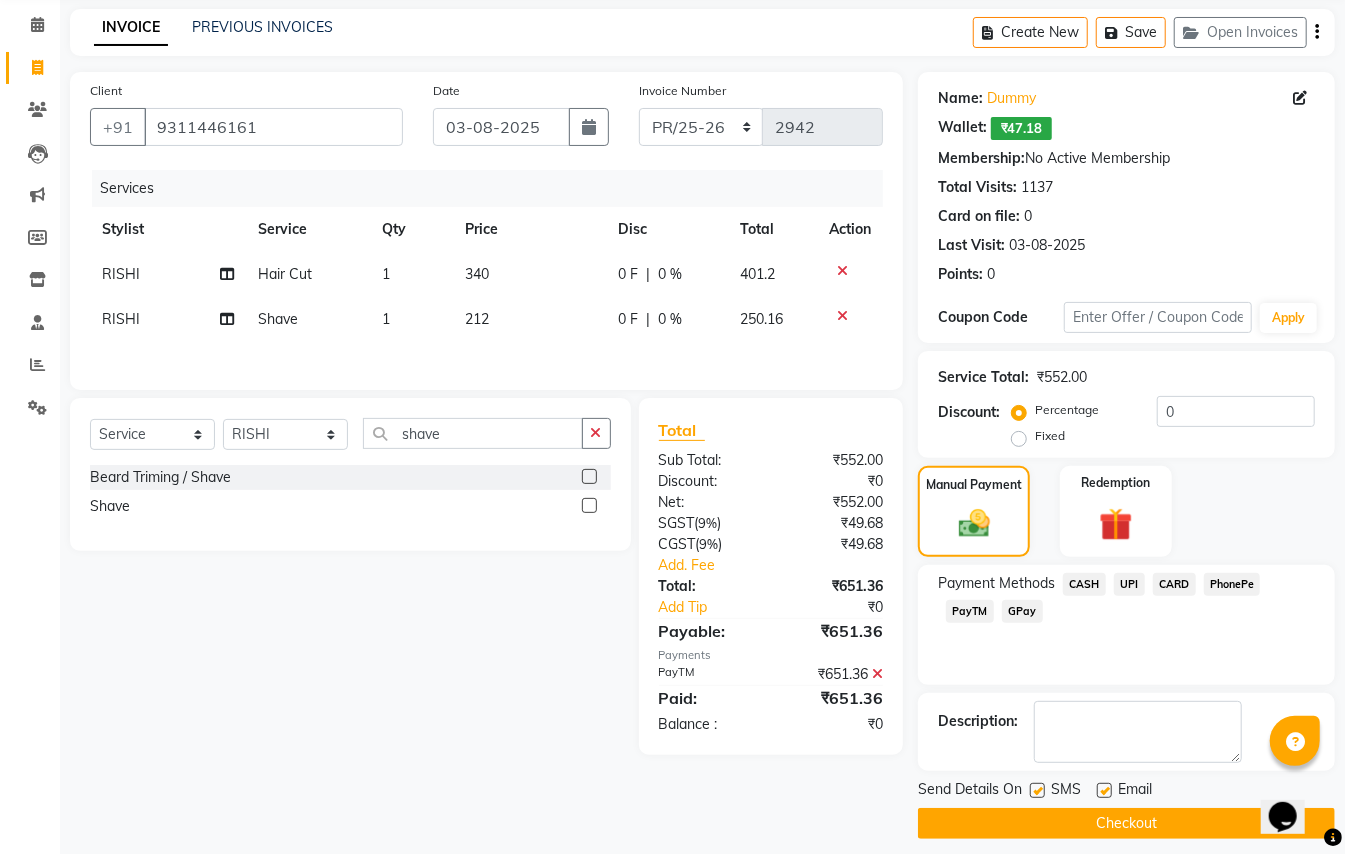 scroll, scrollTop: 94, scrollLeft: 0, axis: vertical 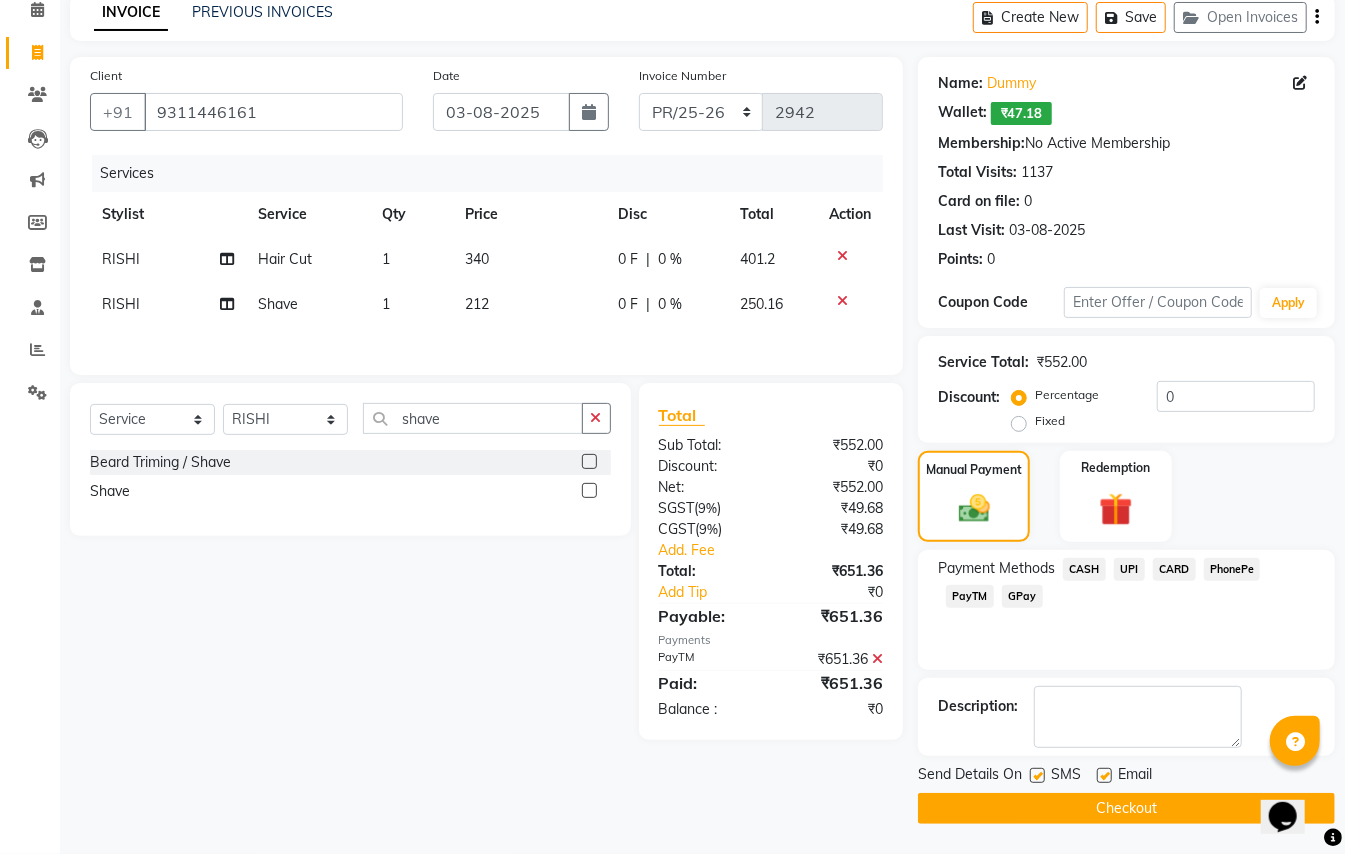 click on "Checkout" 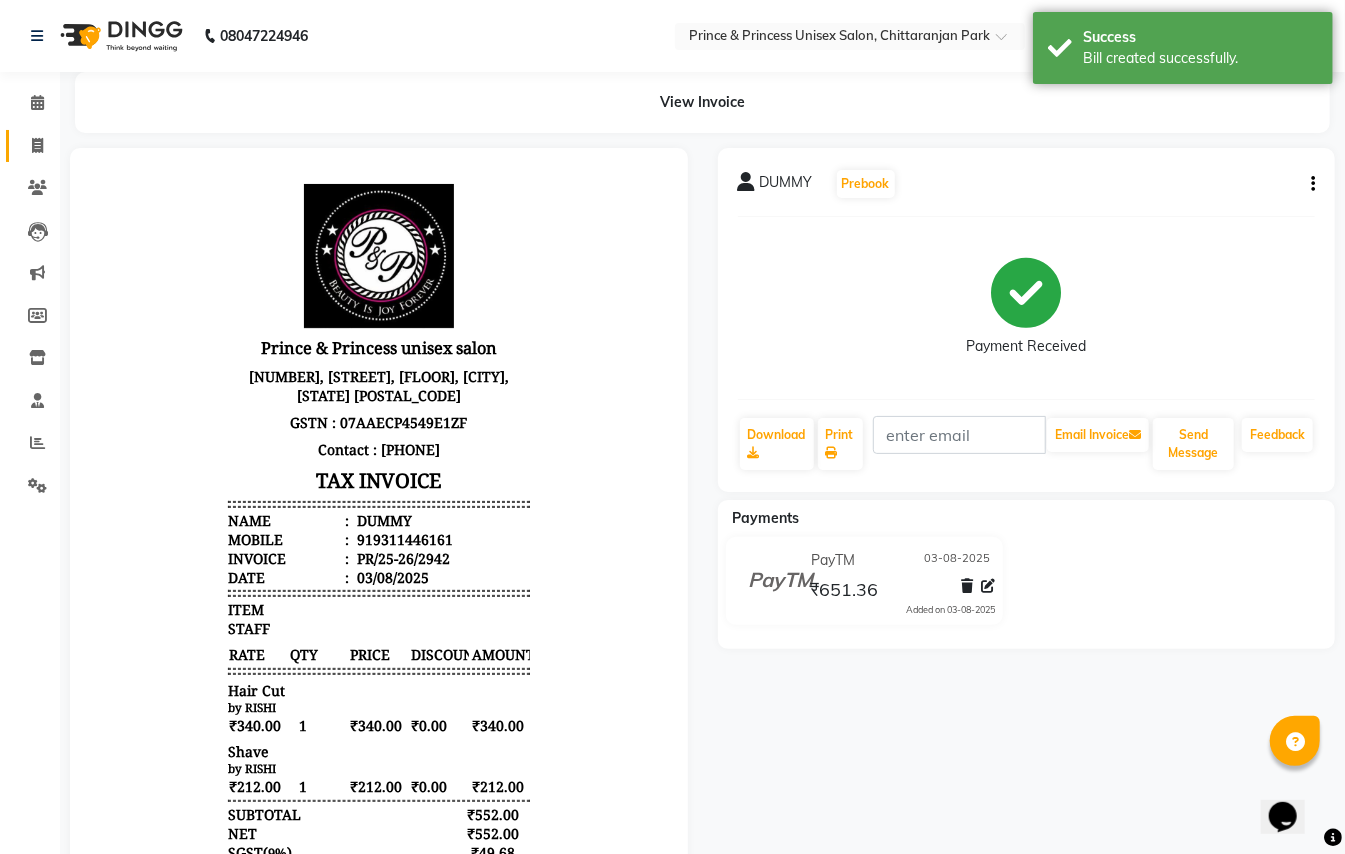 scroll, scrollTop: 0, scrollLeft: 0, axis: both 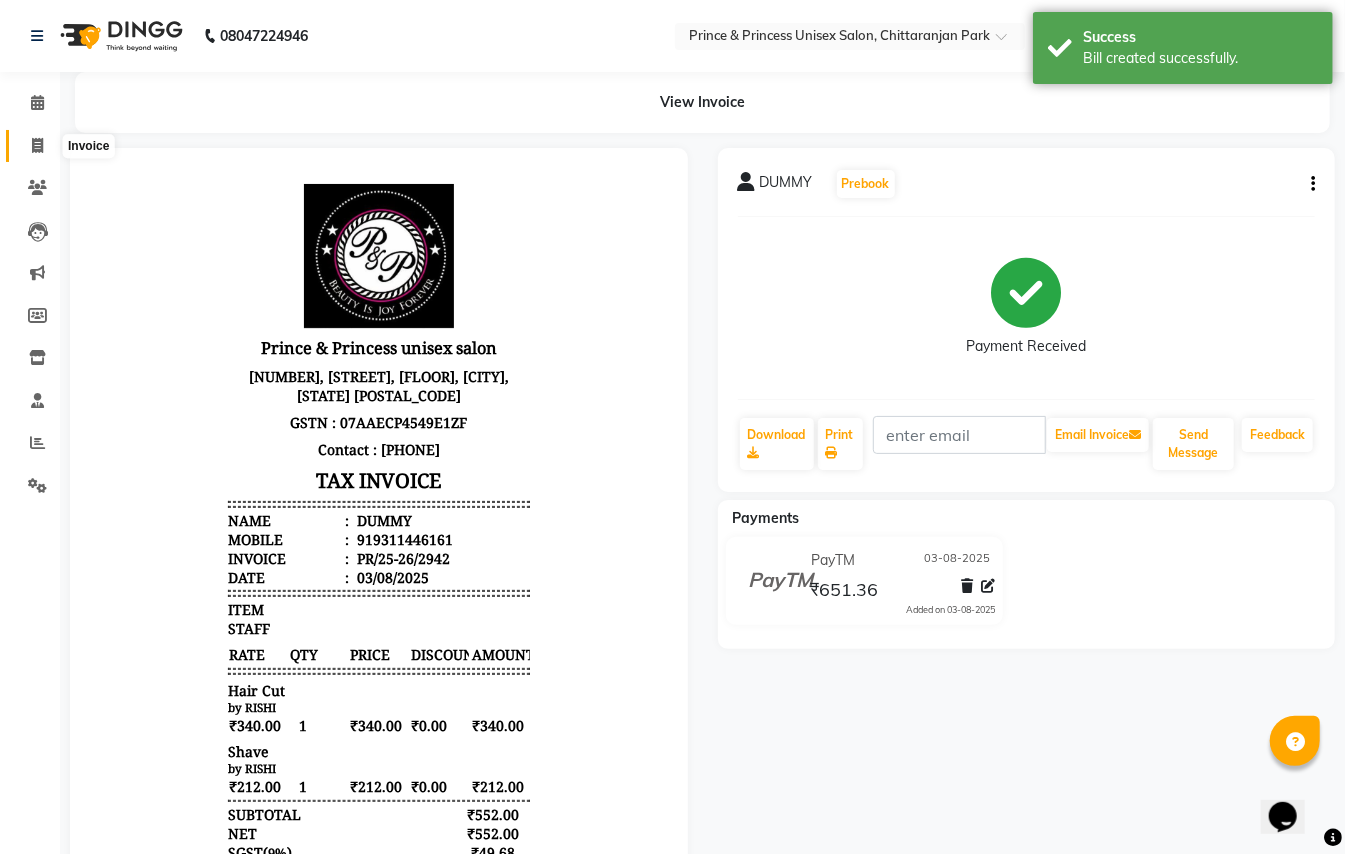 click 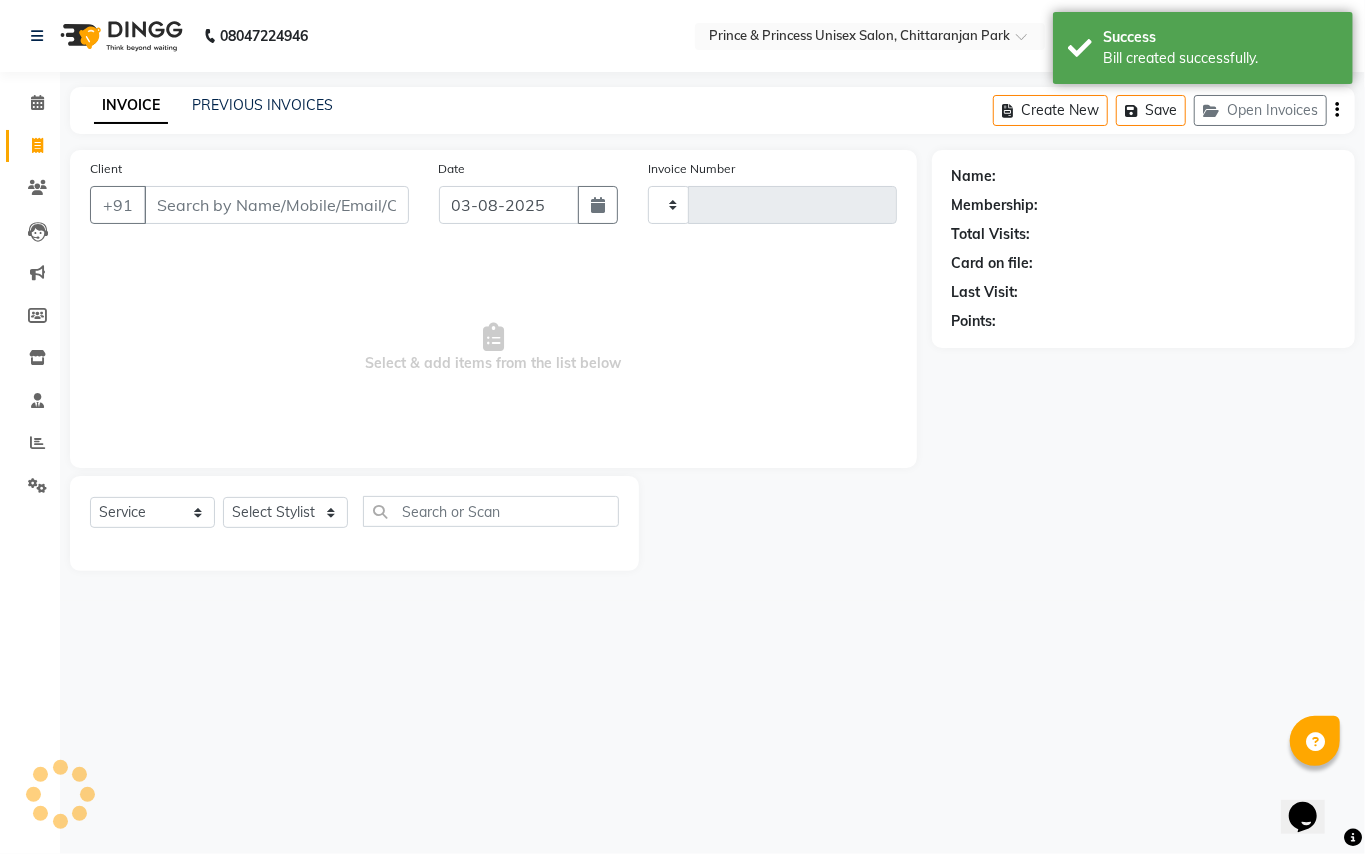 type on "2943" 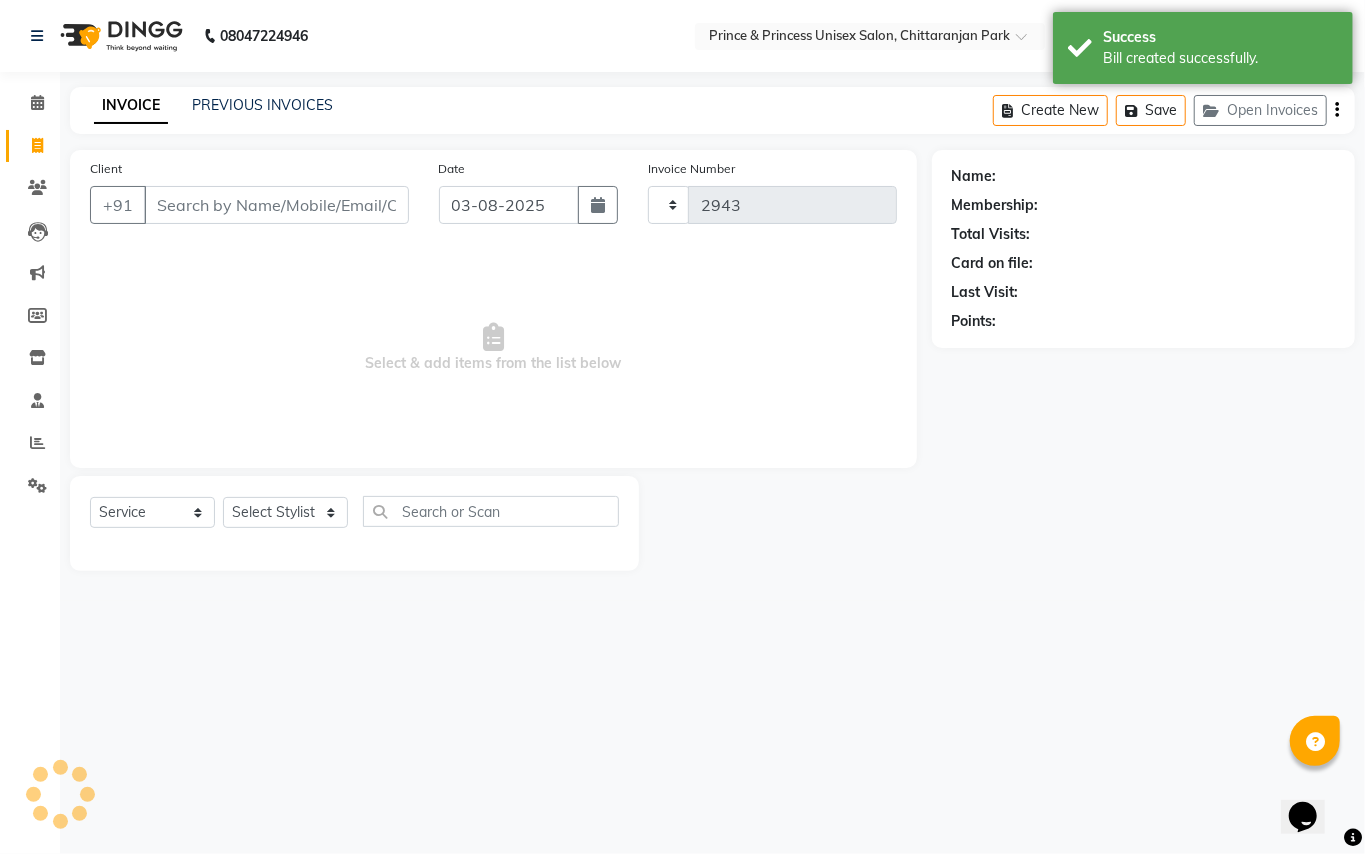 select on "3760" 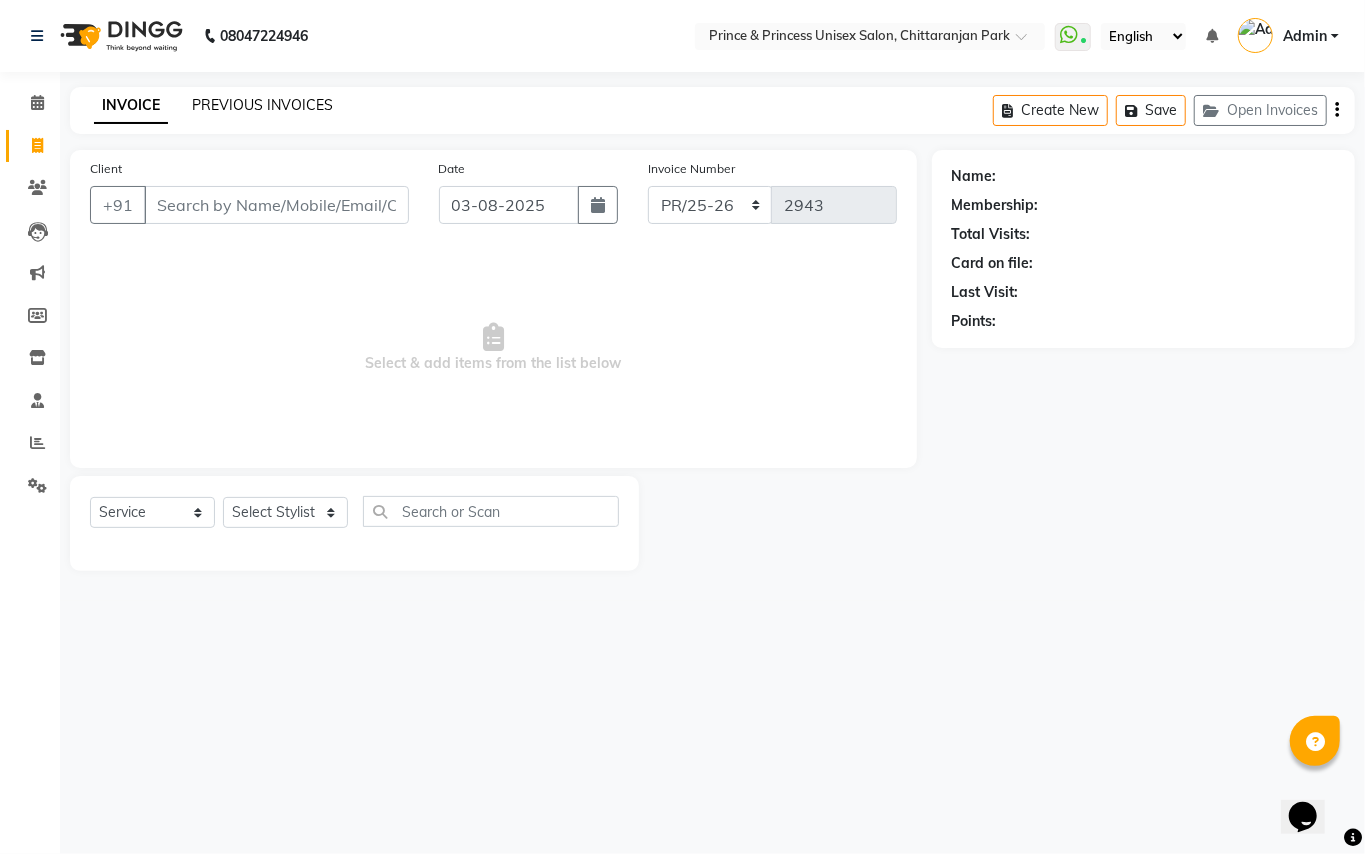 click on "PREVIOUS INVOICES" 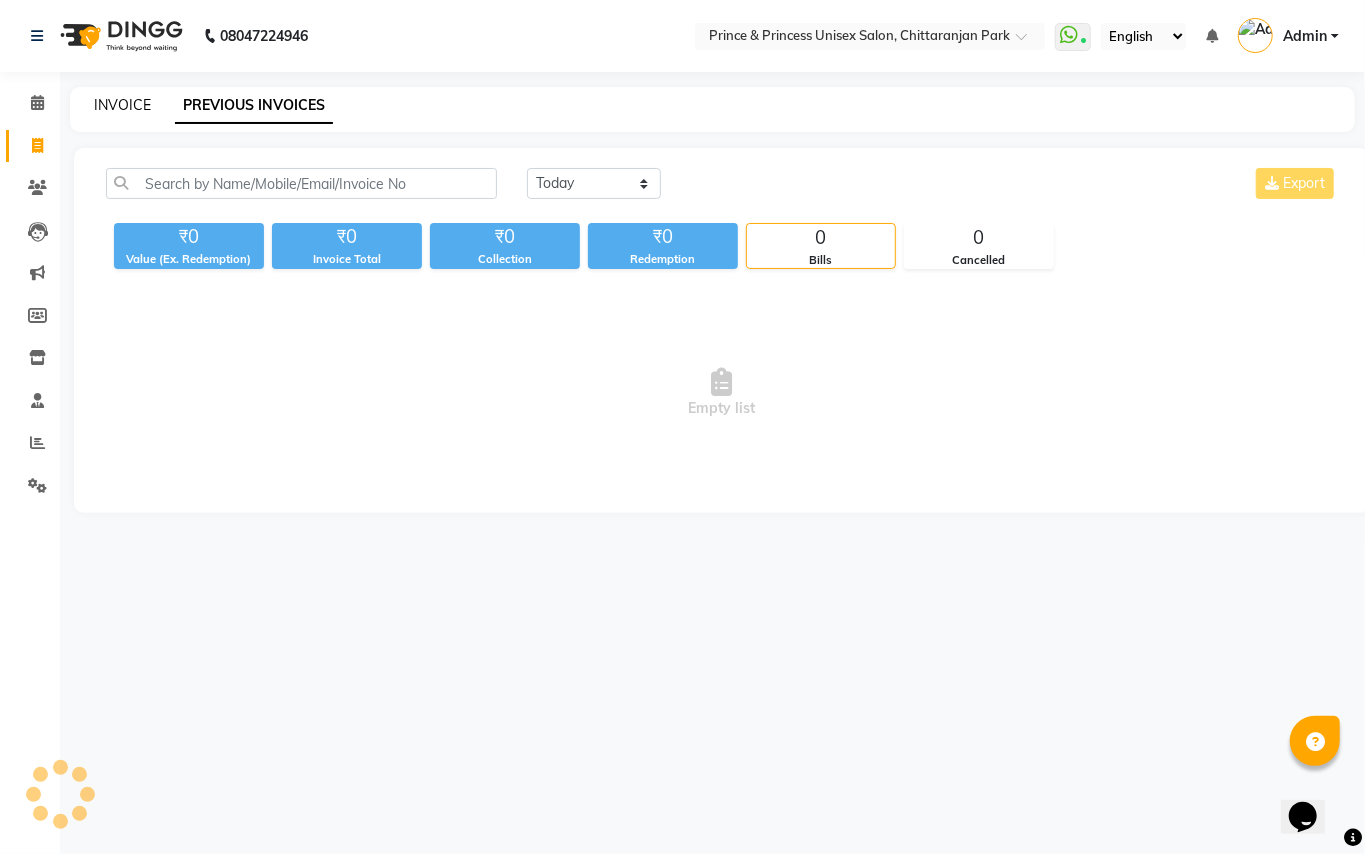 click on "INVOICE" 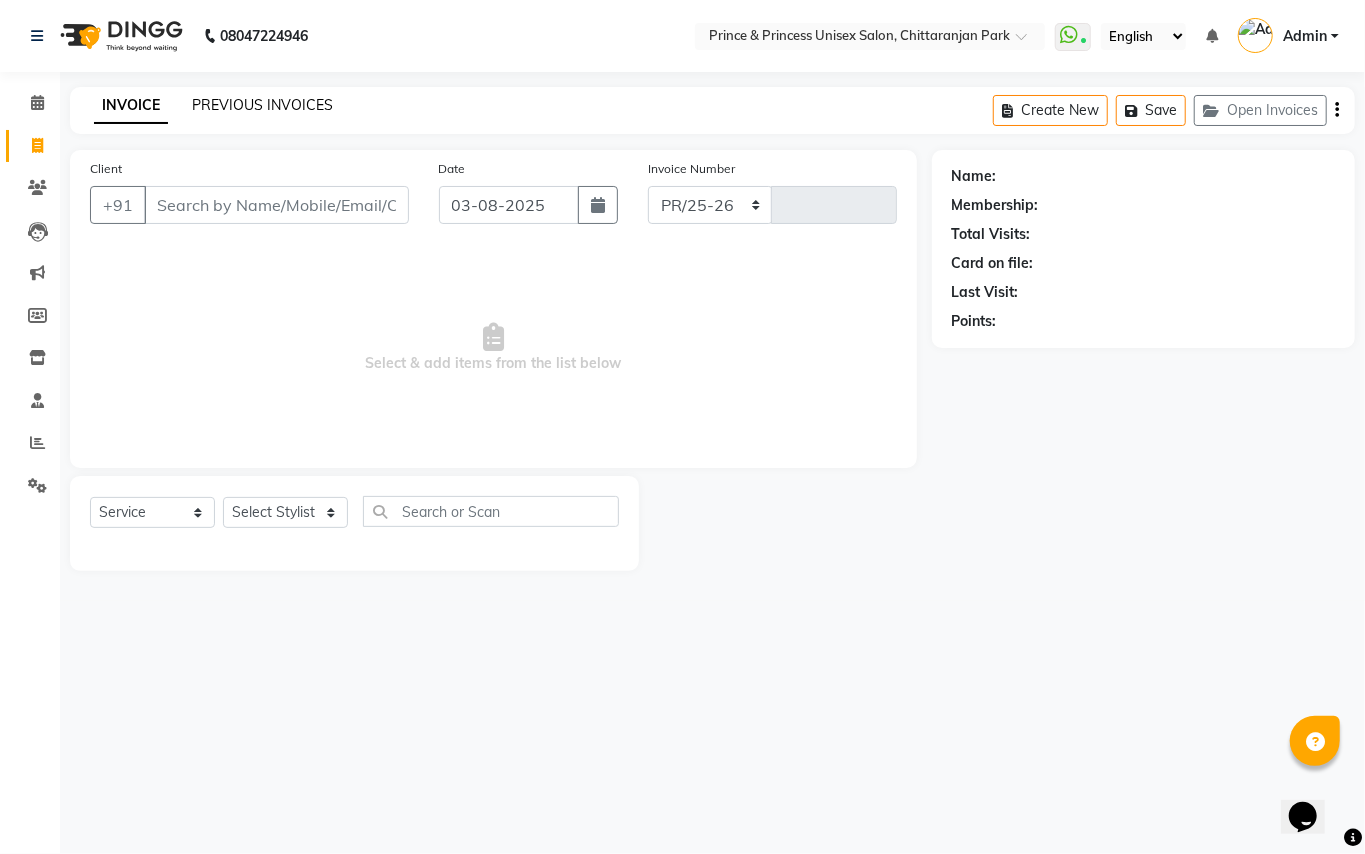 select on "3760" 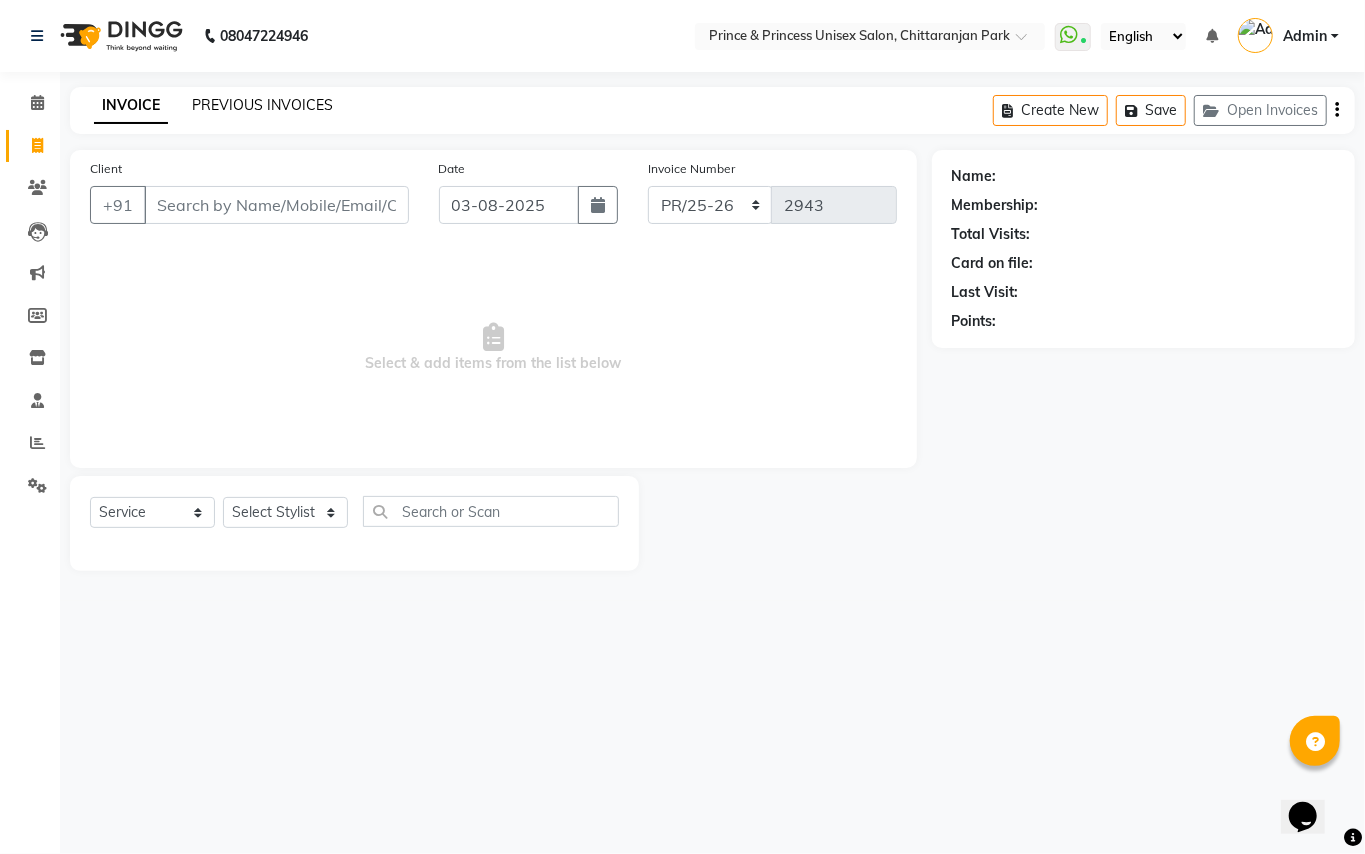 click on "PREVIOUS INVOICES" 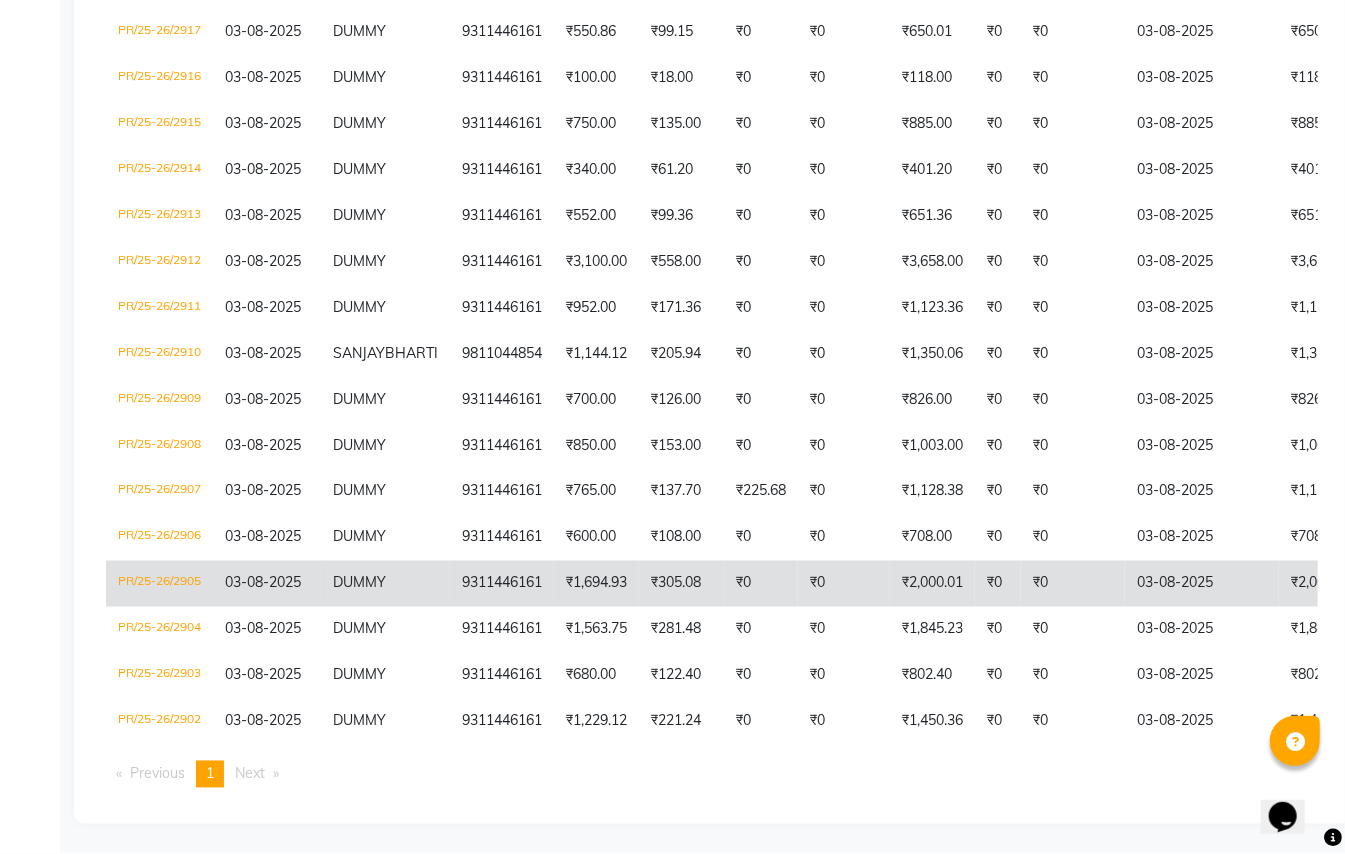 scroll, scrollTop: 1429, scrollLeft: 0, axis: vertical 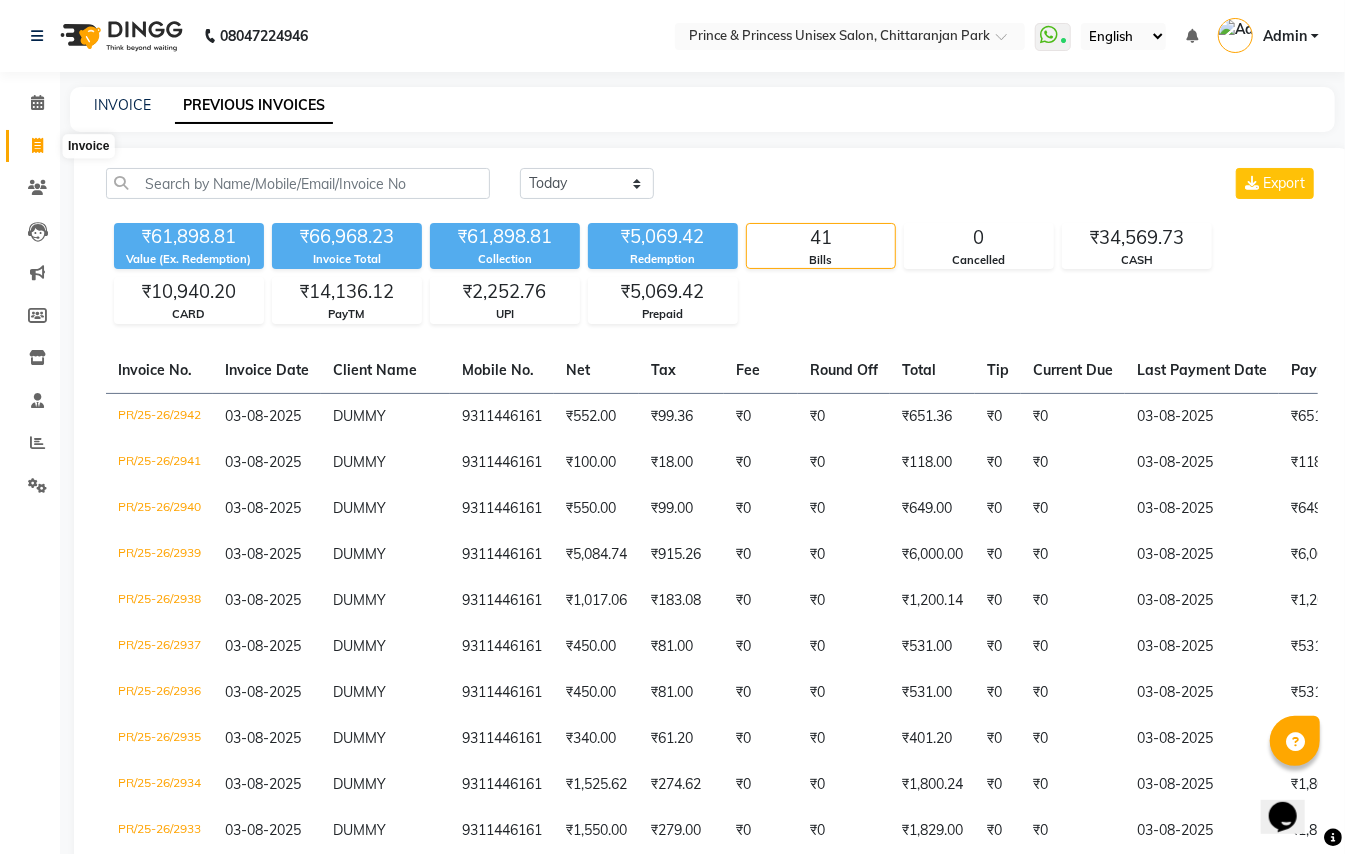 click 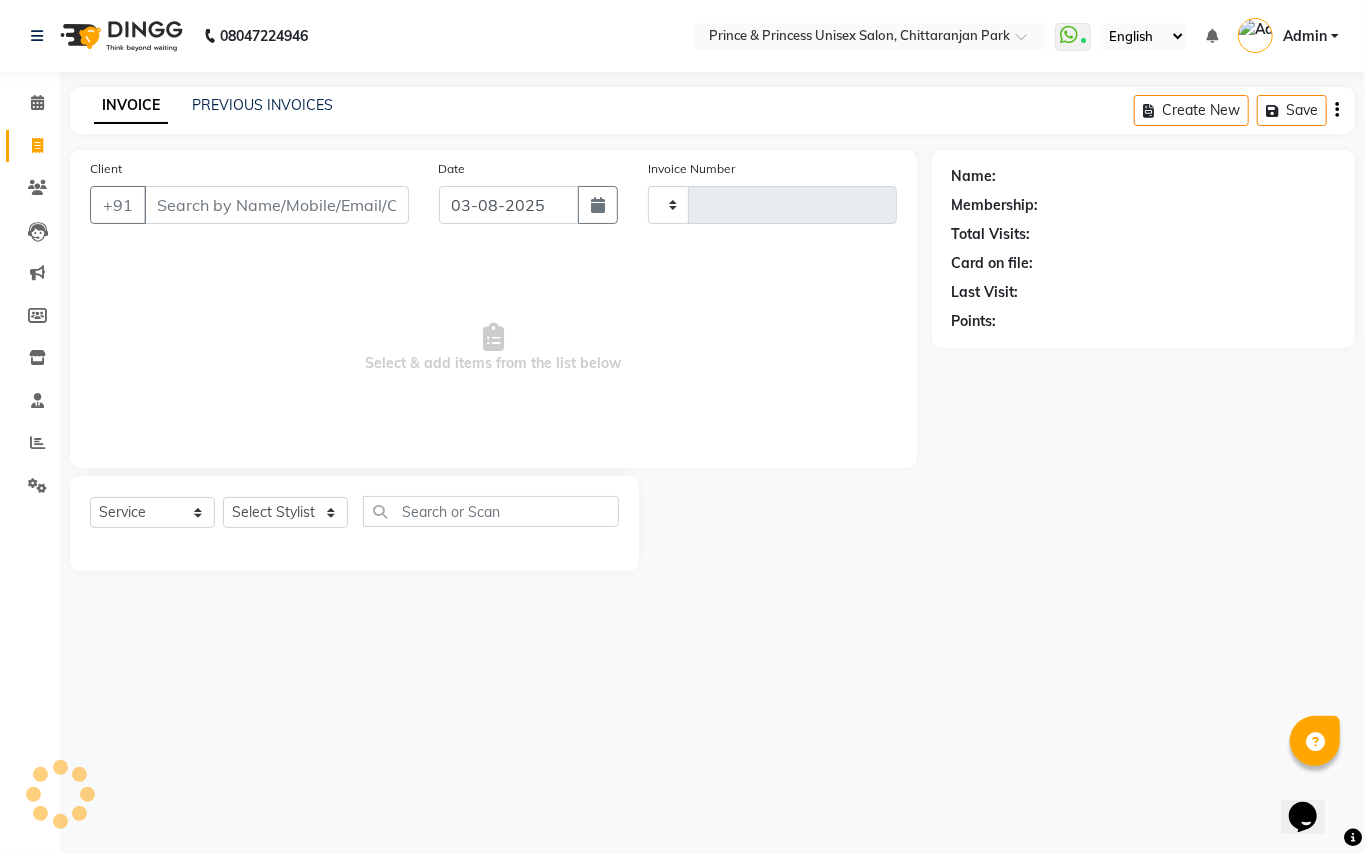 click on "Client" at bounding box center (276, 205) 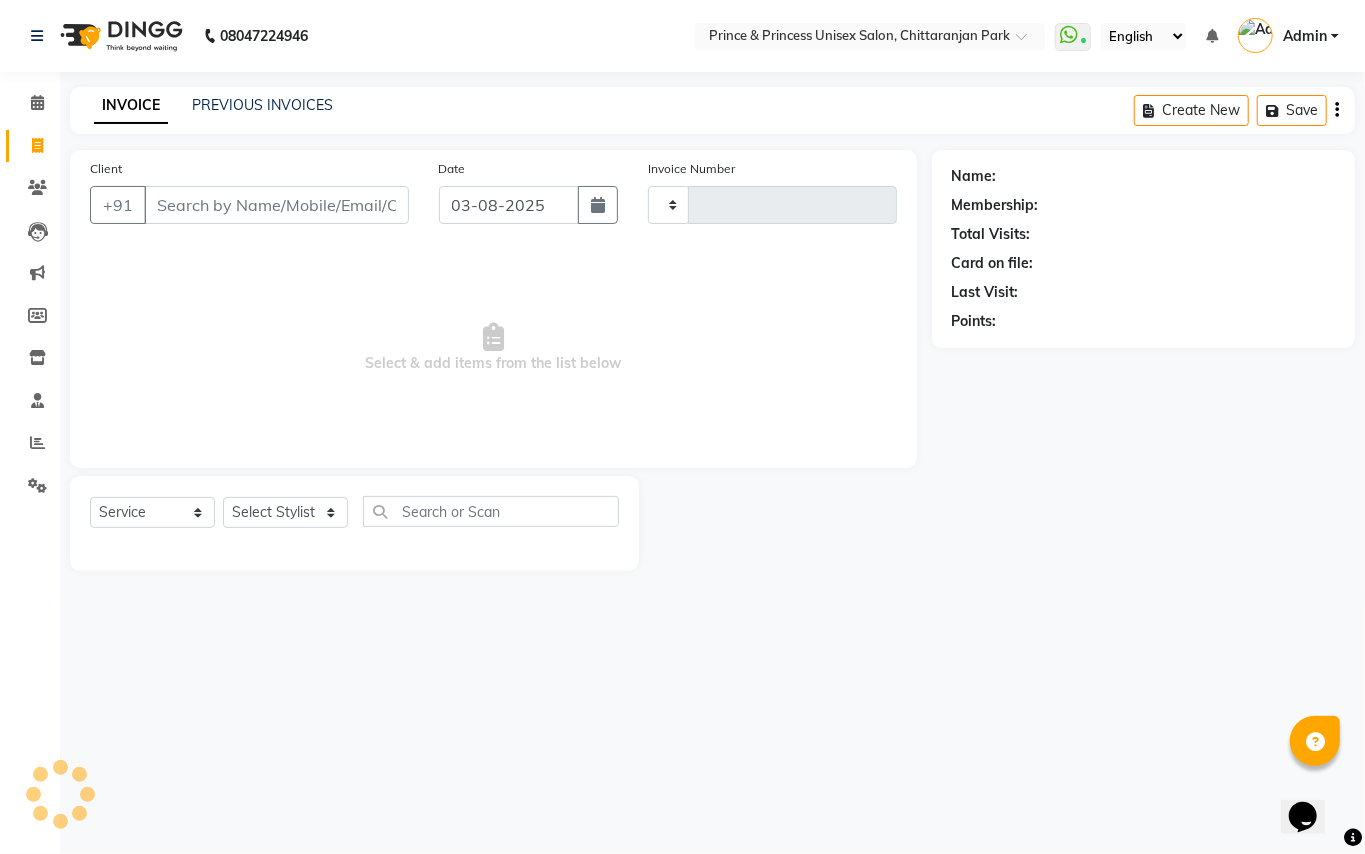 drag, startPoint x: 370, startPoint y: 202, endPoint x: 445, endPoint y: 113, distance: 116.38728 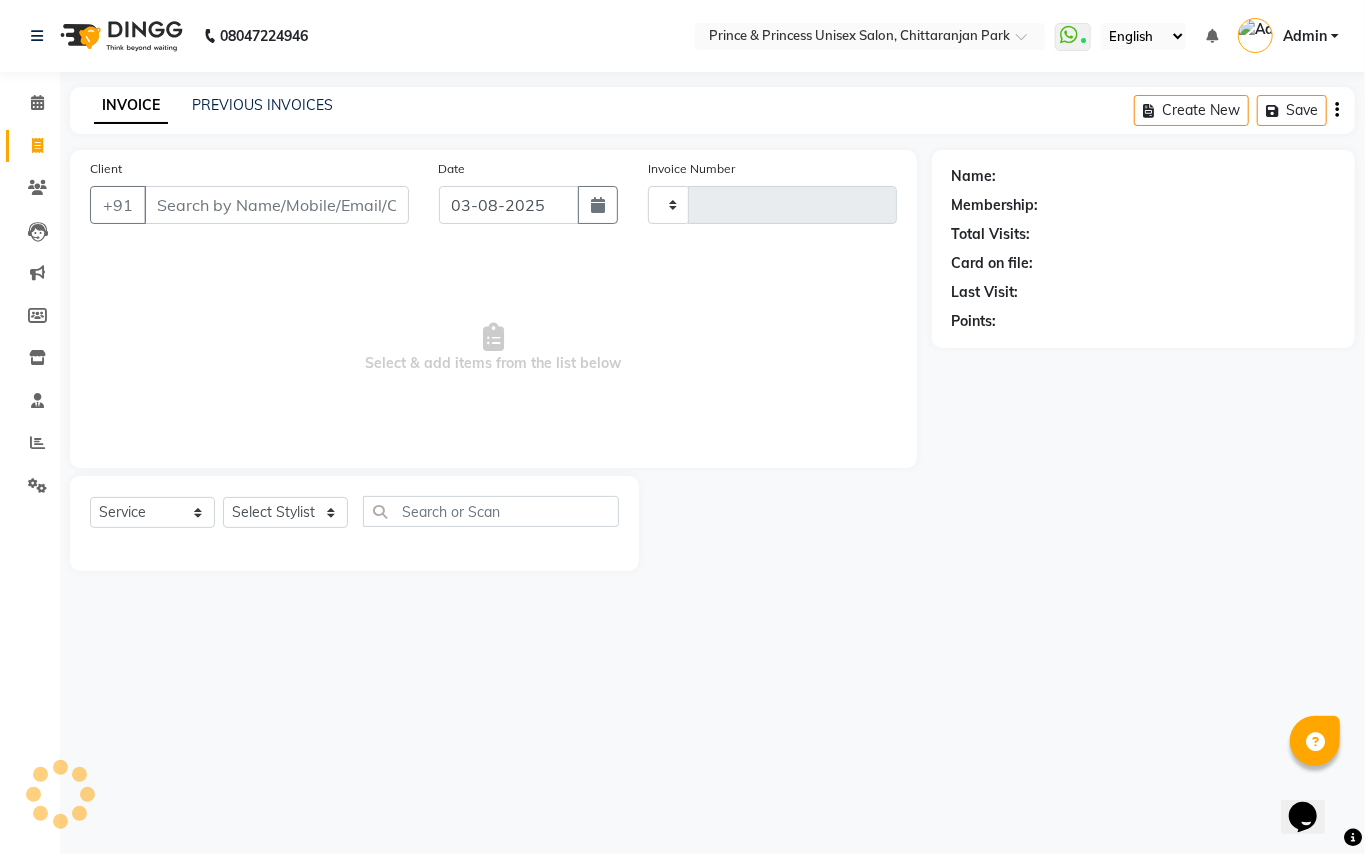 click on "Client" at bounding box center [276, 205] 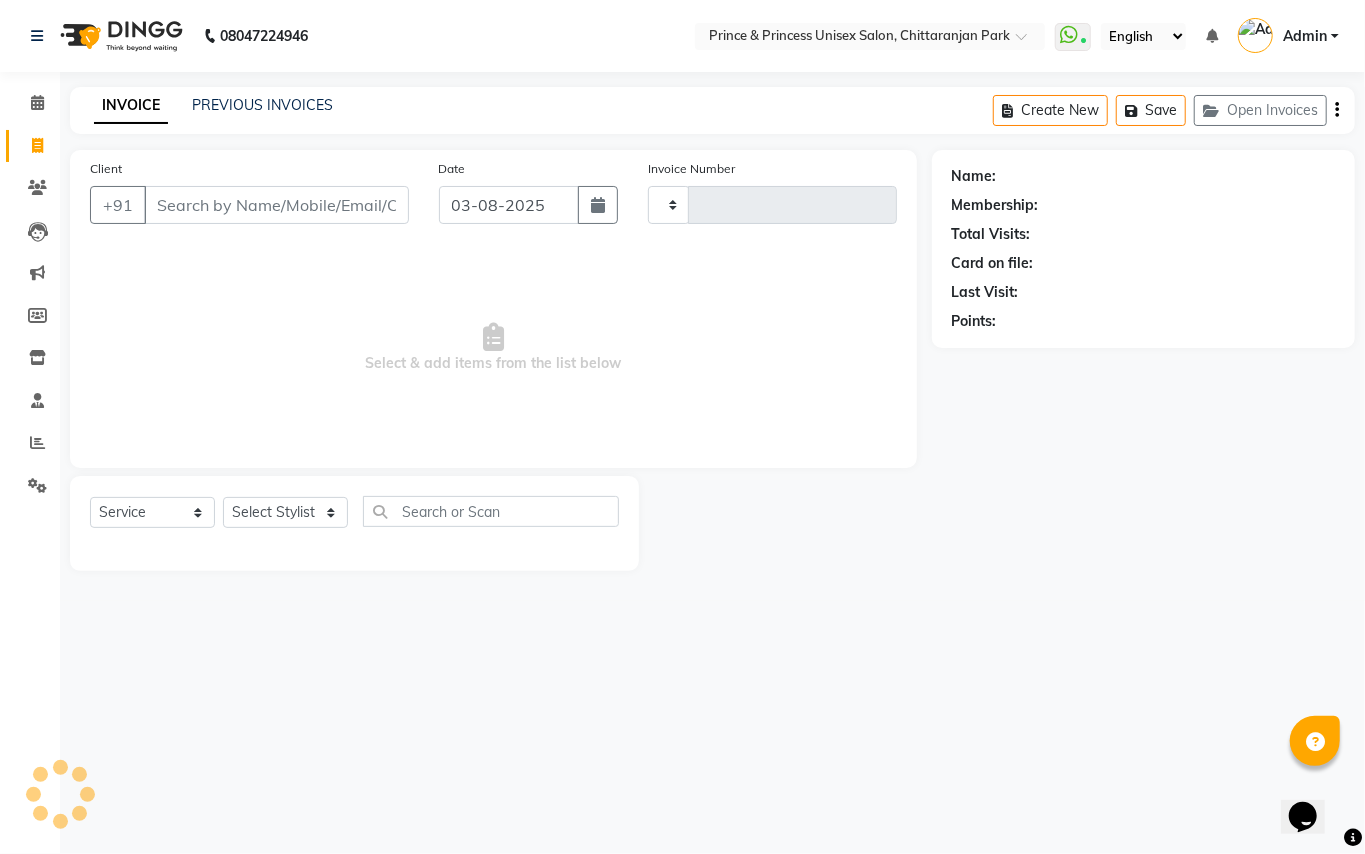 type on "2943" 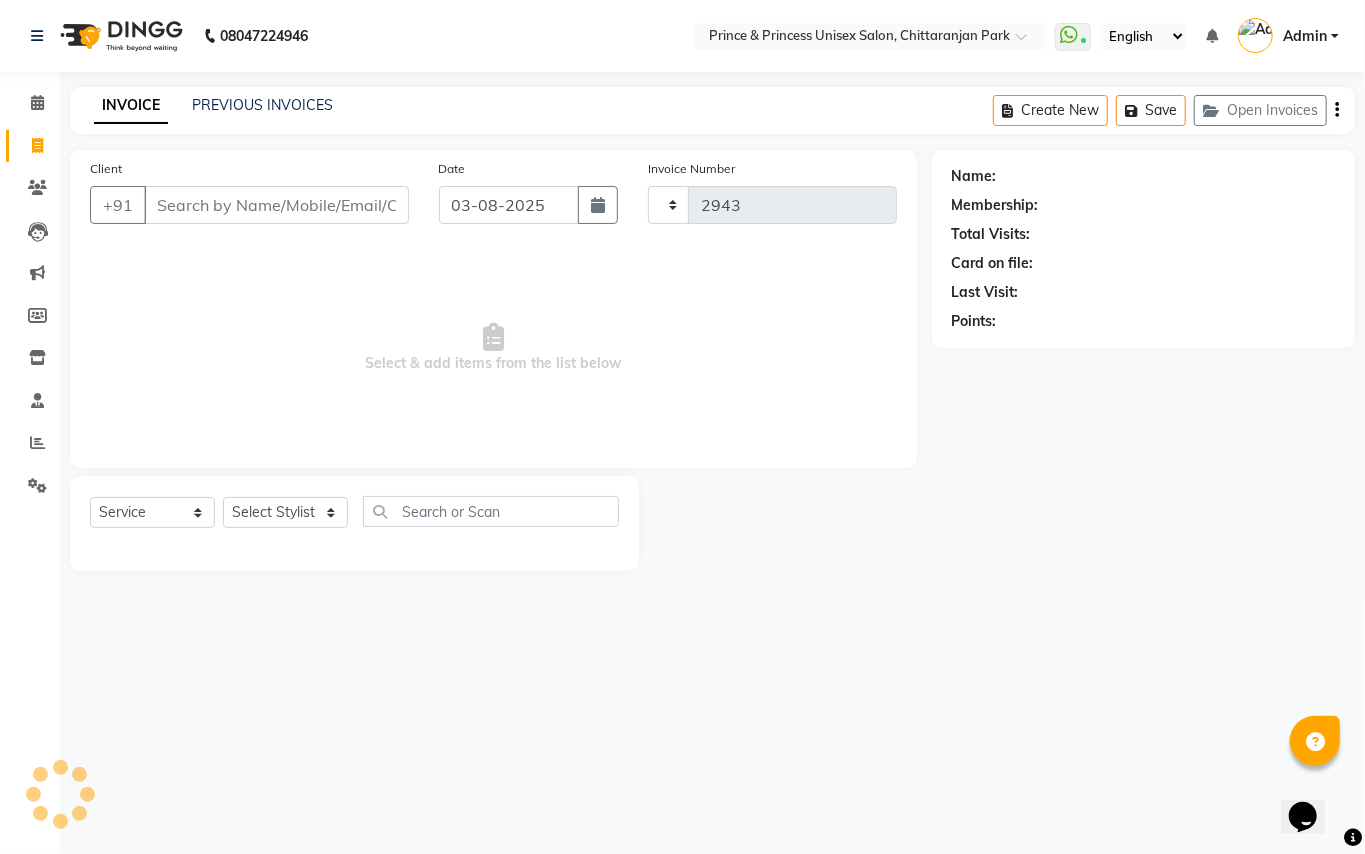 select on "3760" 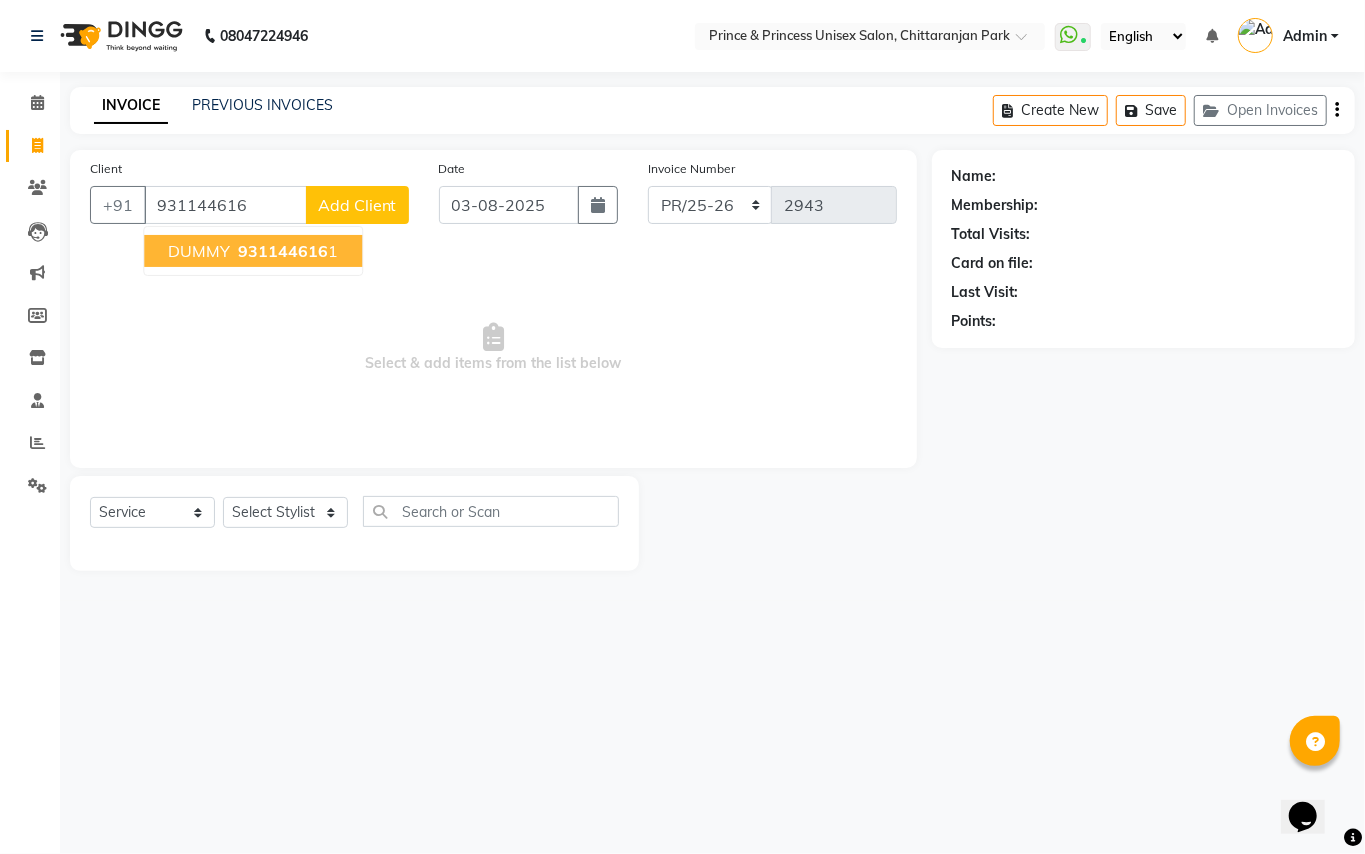 click on "931144616" at bounding box center [283, 251] 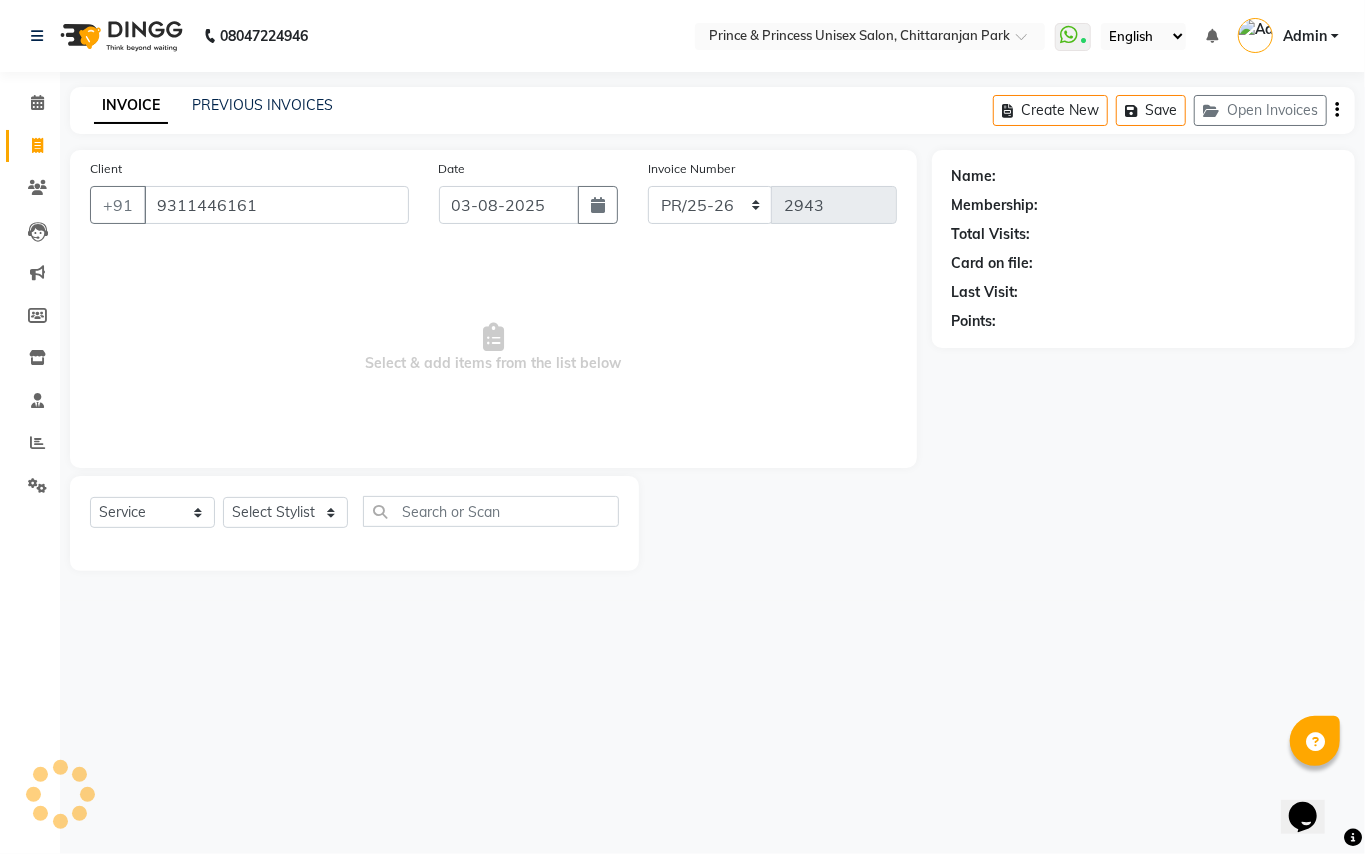 type on "9311446161" 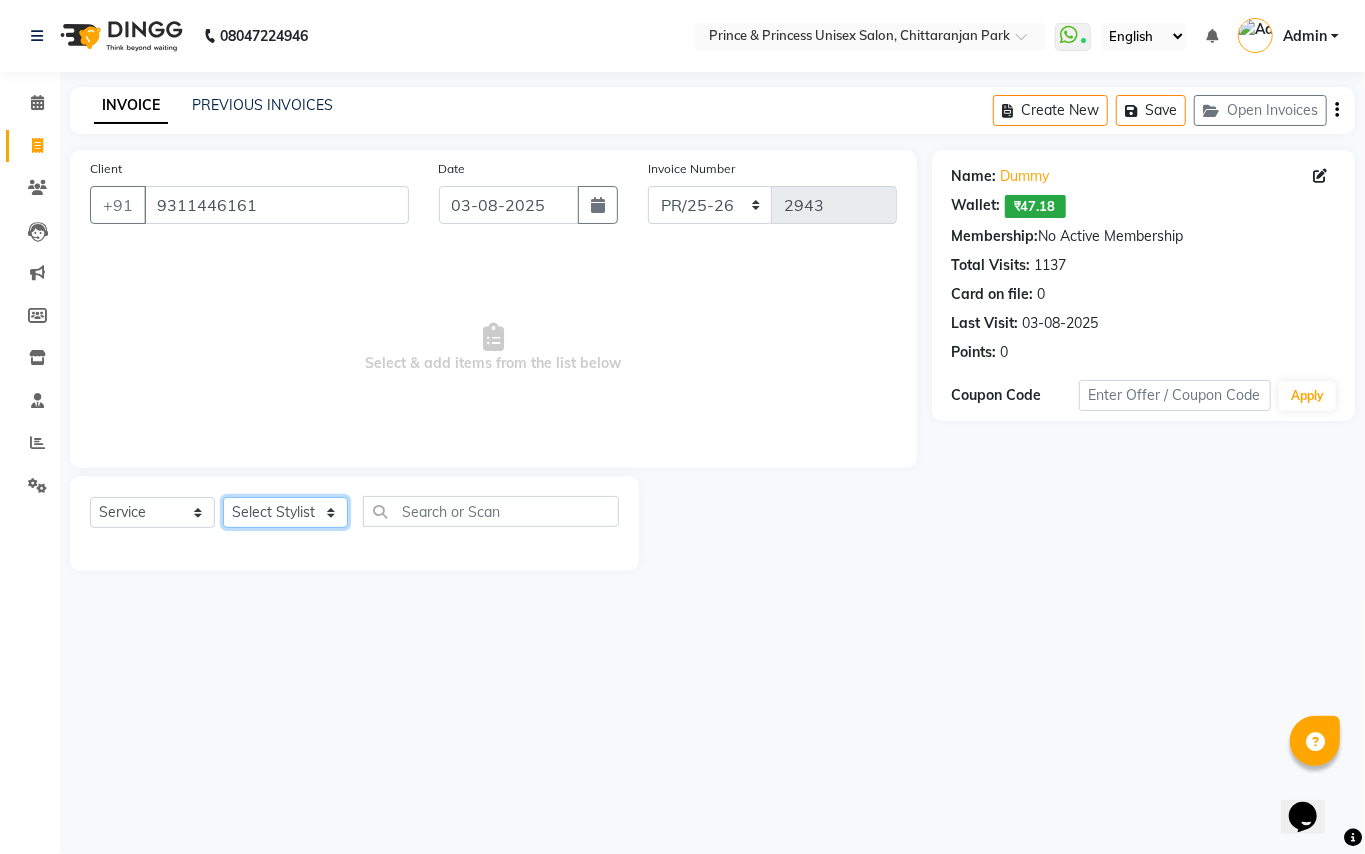 click on "Select Stylist ABHISHEK AJEET AJEET NEW ARUN ASLAM CHANDAN GUDDU MAHESH MANI MEENAKSHI MONU PINKI RAHUL RISHI SANDEEP SONIYA TABASSUM XYZ" 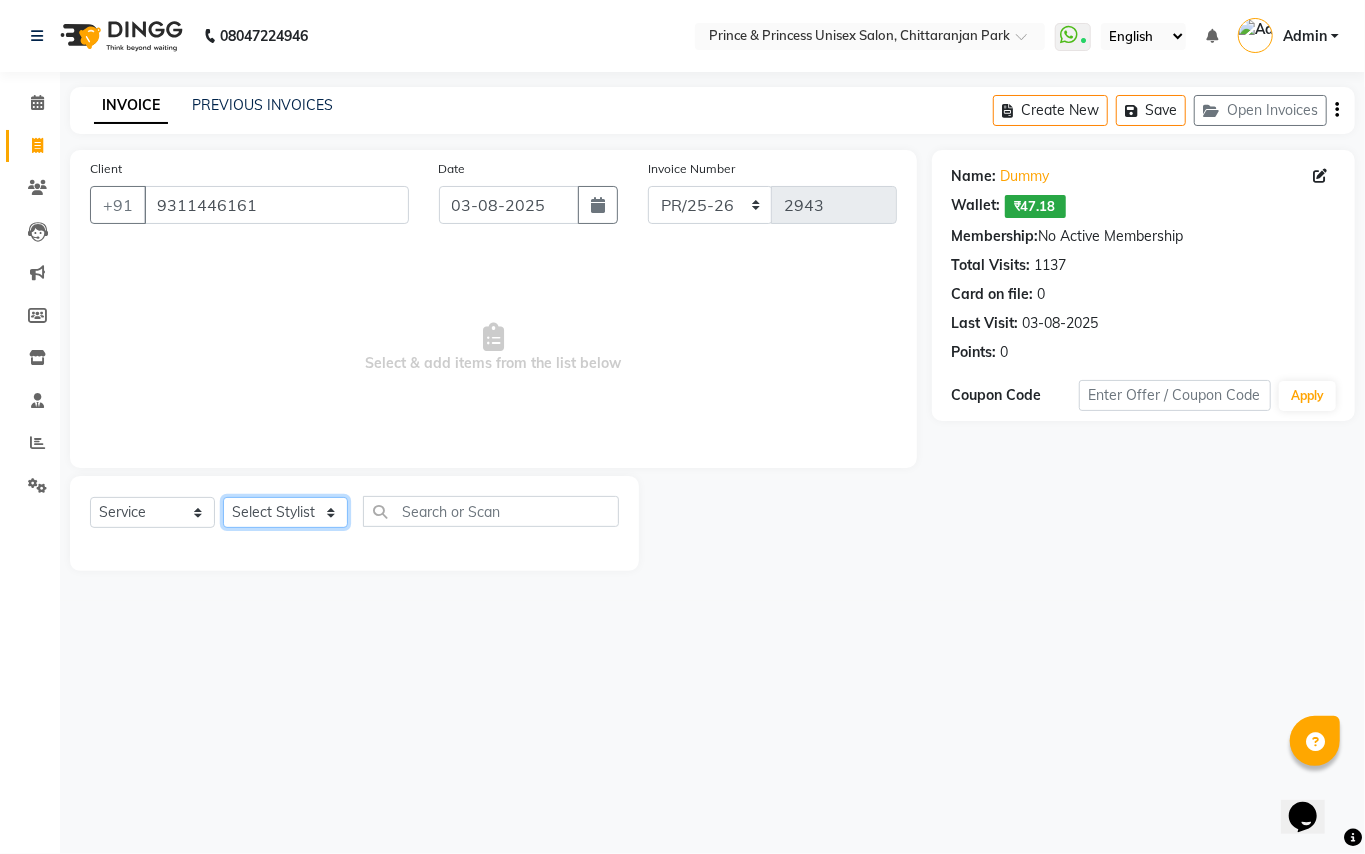 select on "86136" 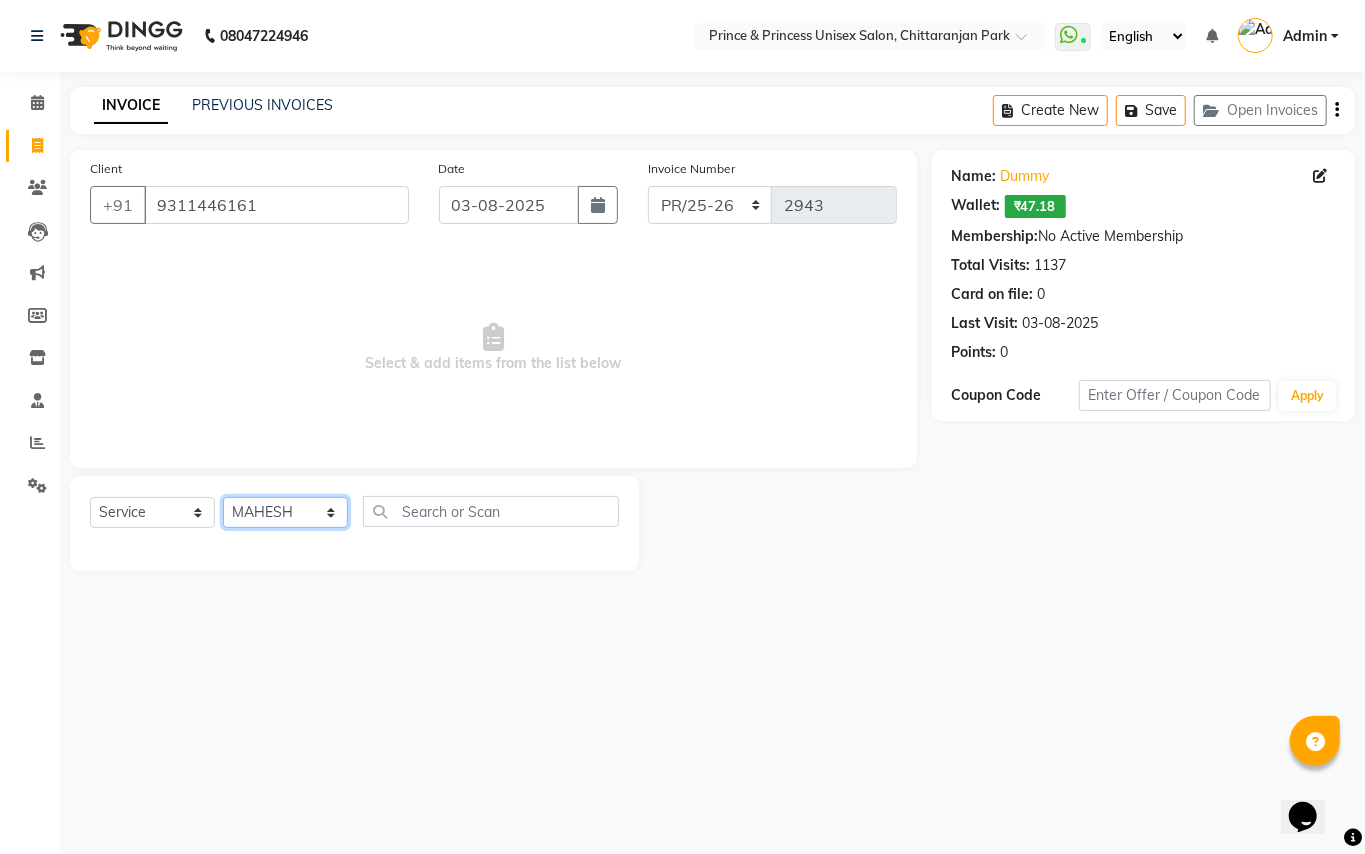 drag, startPoint x: 266, startPoint y: 517, endPoint x: 460, endPoint y: 508, distance: 194.20865 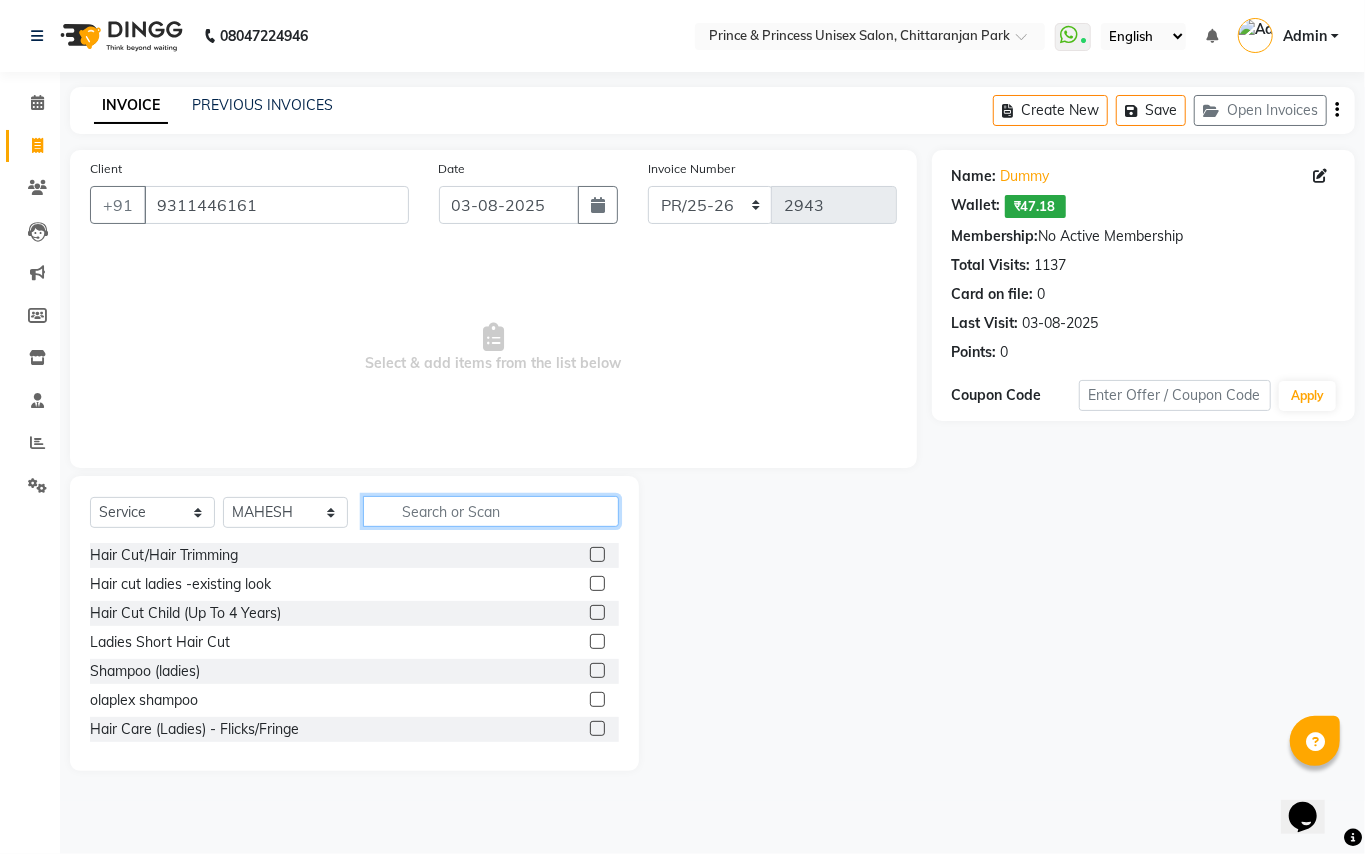 click 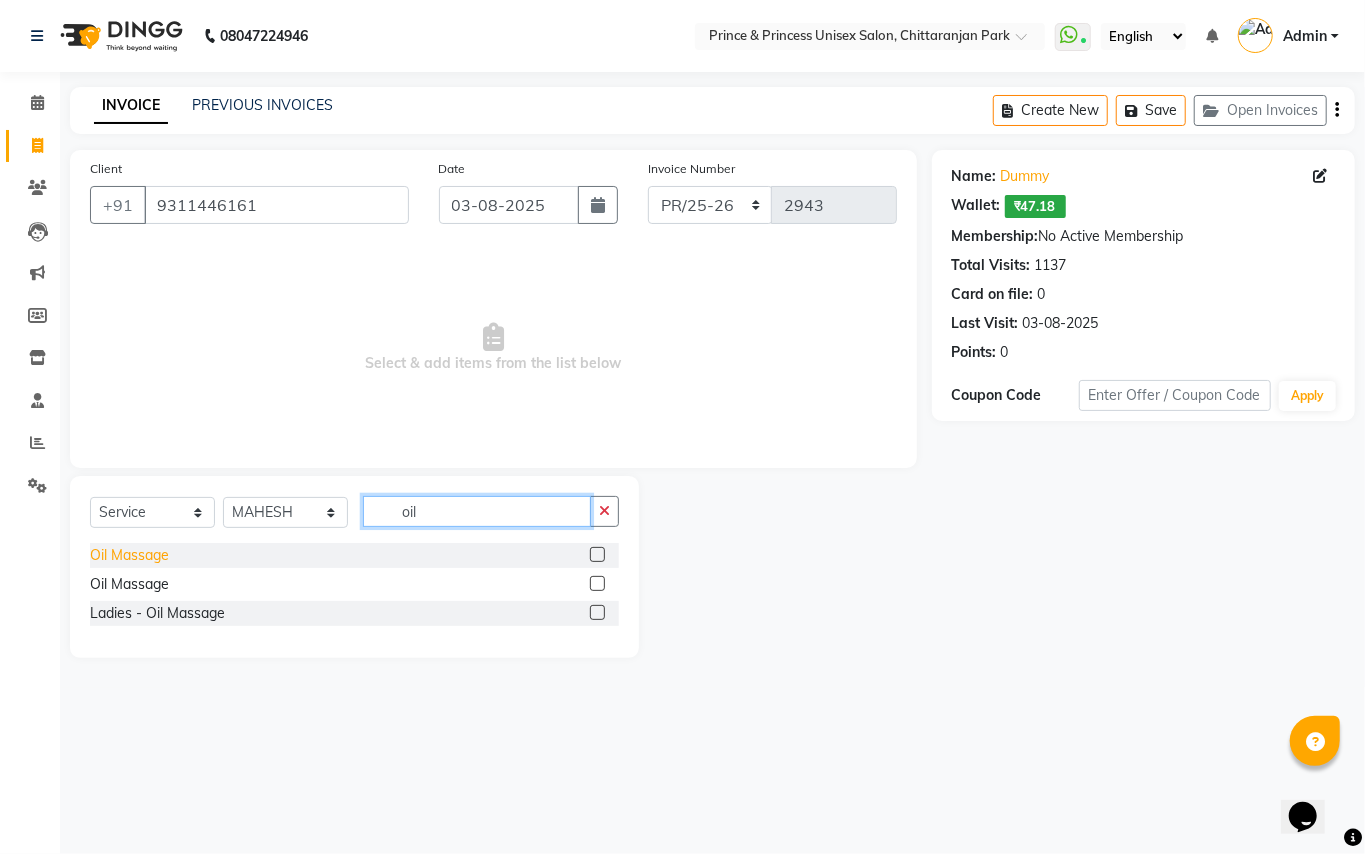 type on "oil" 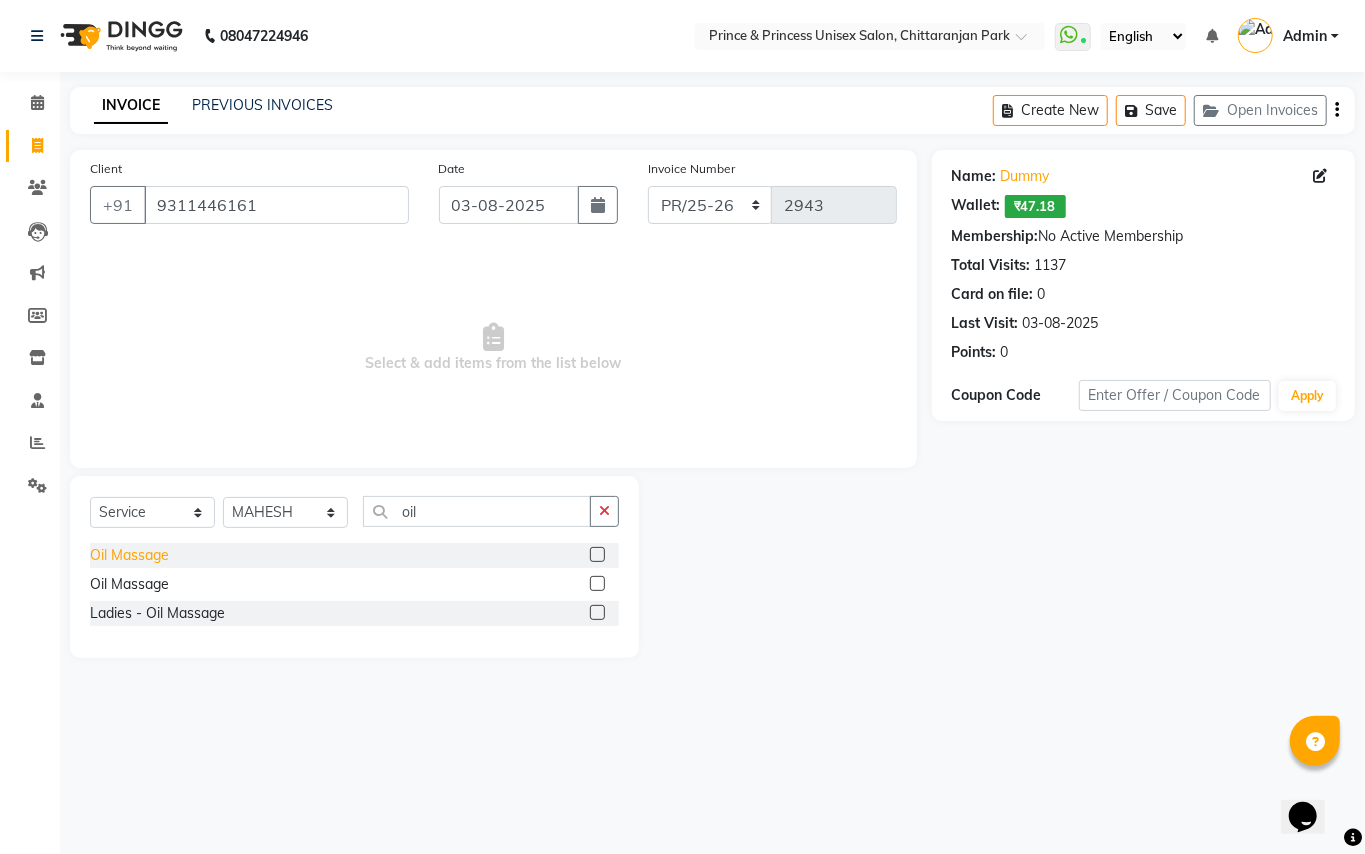 click on "Oil Massage" 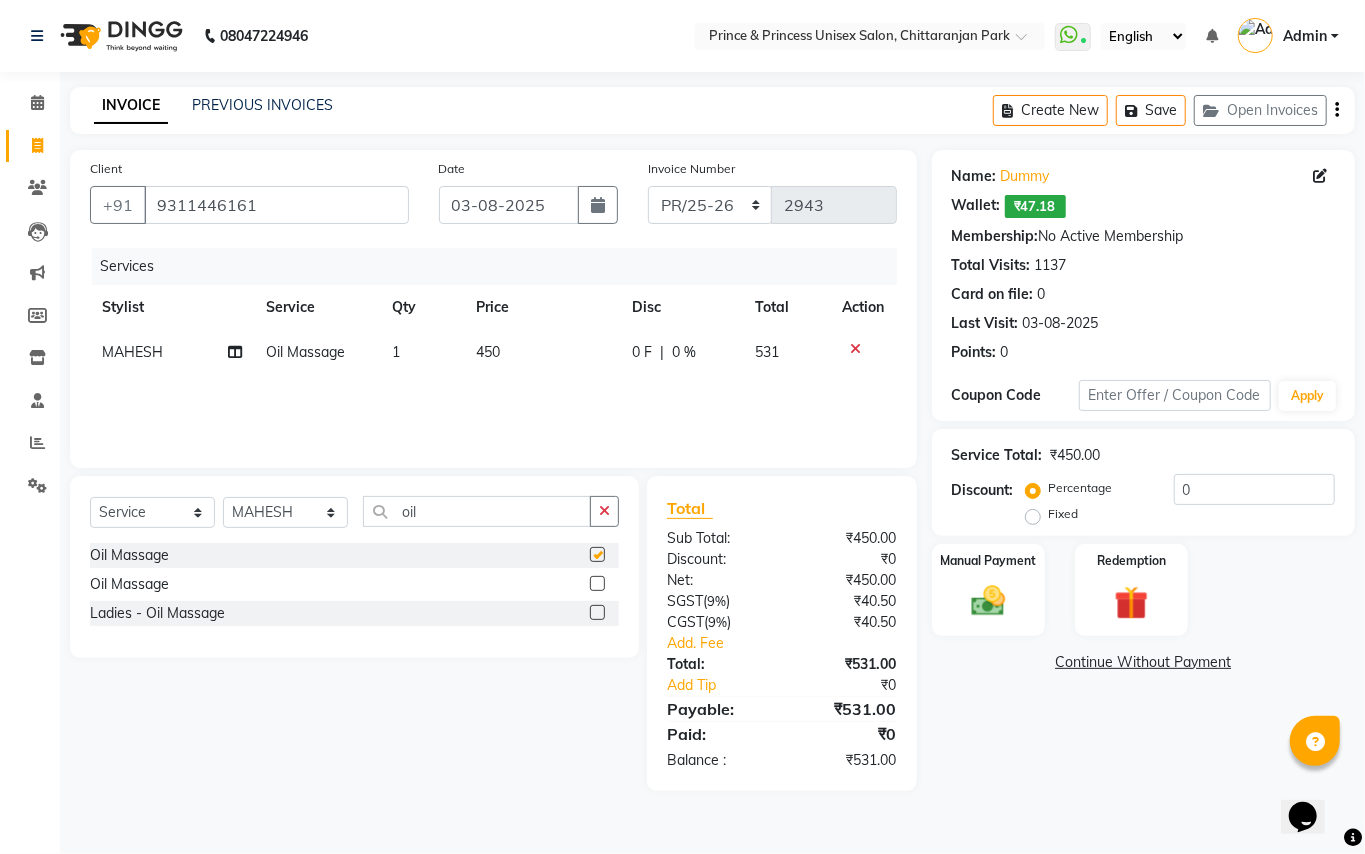 checkbox on "false" 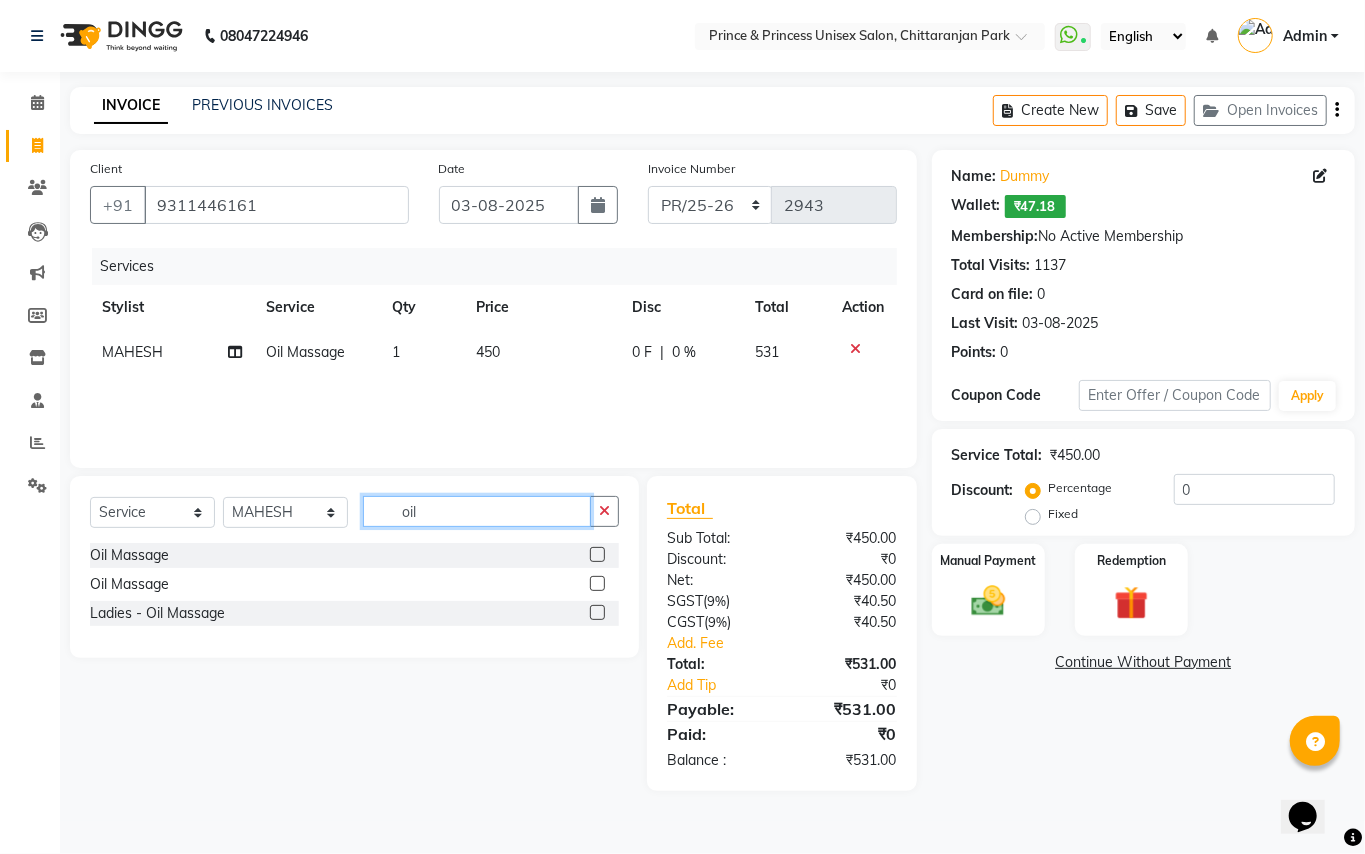 drag, startPoint x: 444, startPoint y: 512, endPoint x: 346, endPoint y: 453, distance: 114.38969 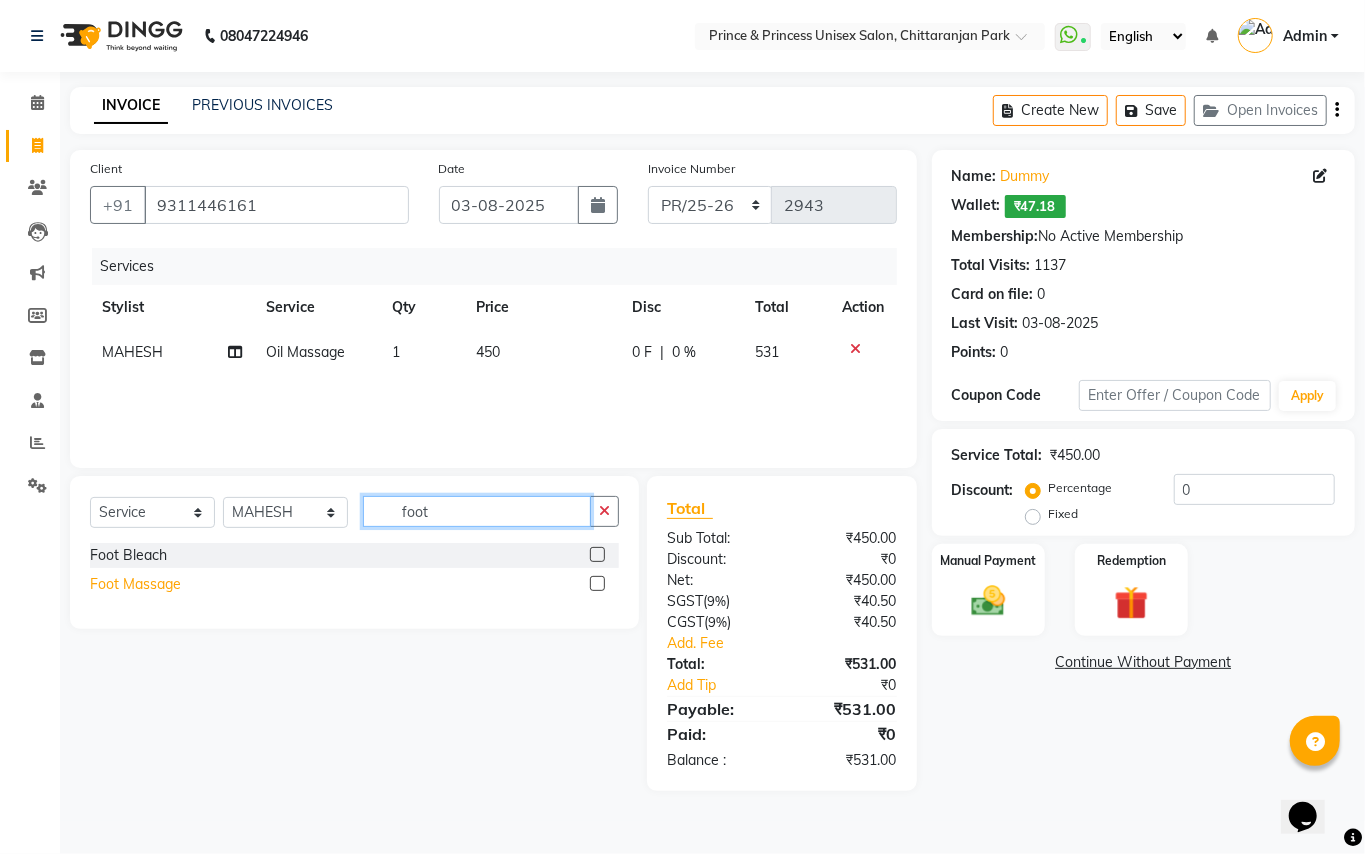 type on "foot" 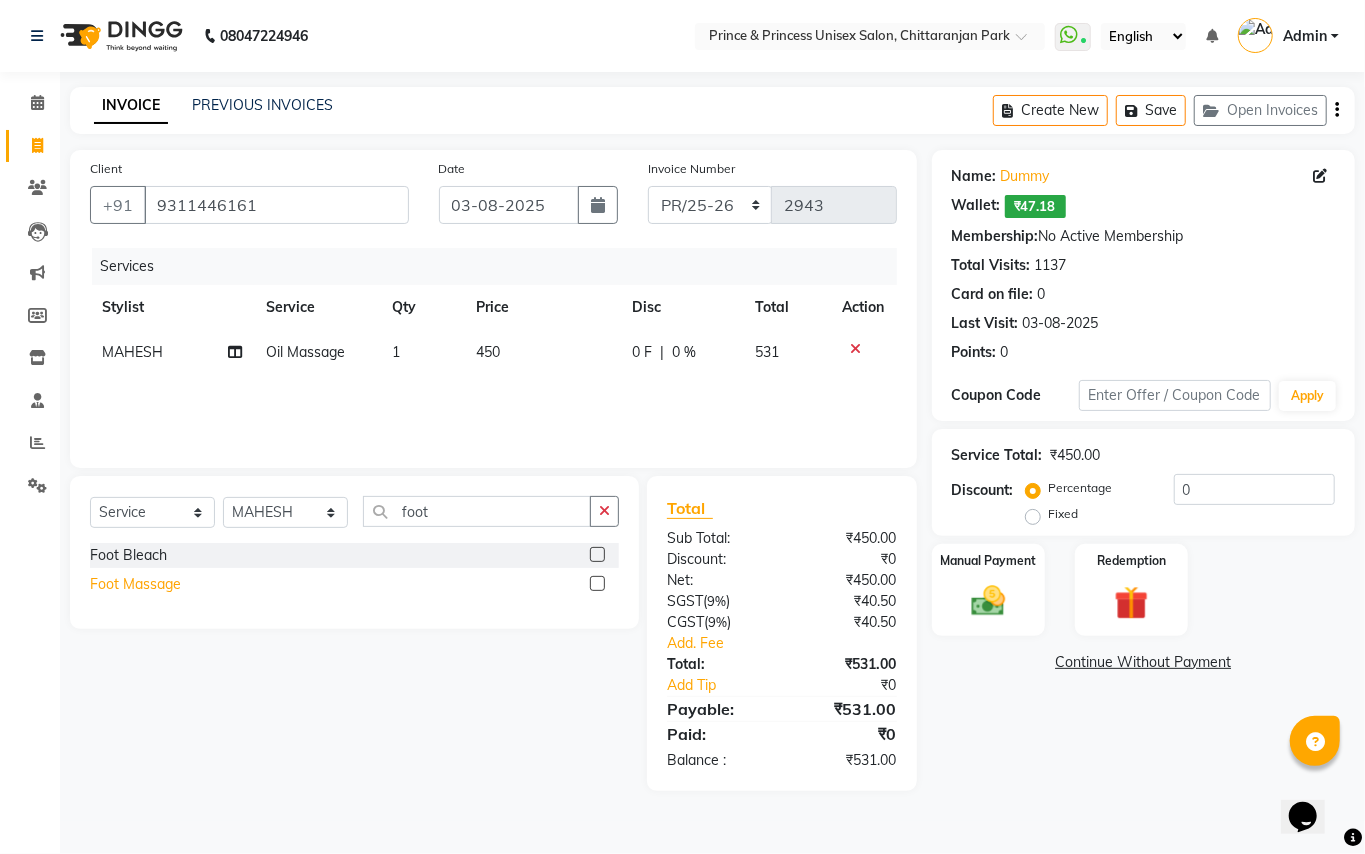 click on "Foot Massage" 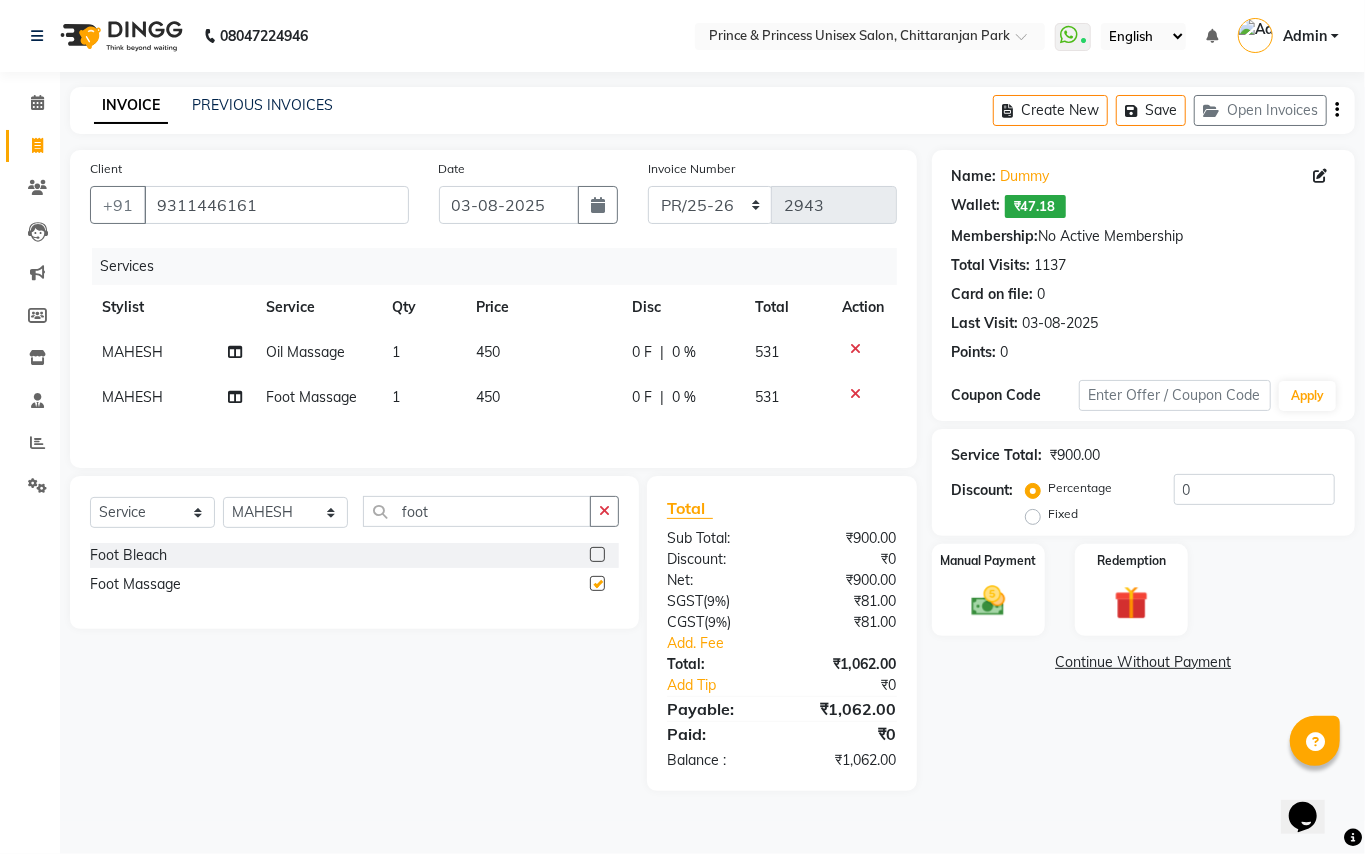 checkbox on "false" 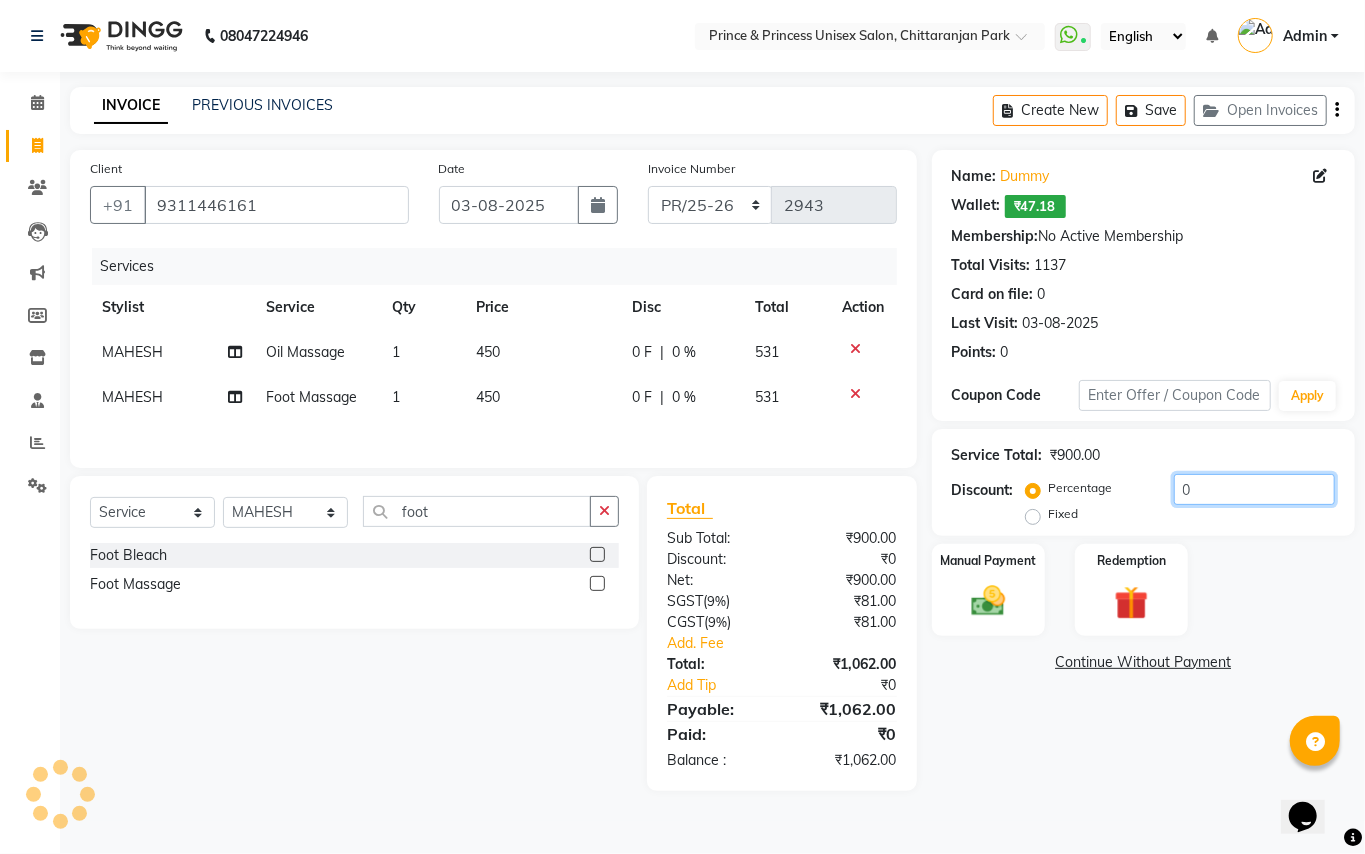 drag, startPoint x: 1193, startPoint y: 480, endPoint x: 1008, endPoint y: 388, distance: 206.61316 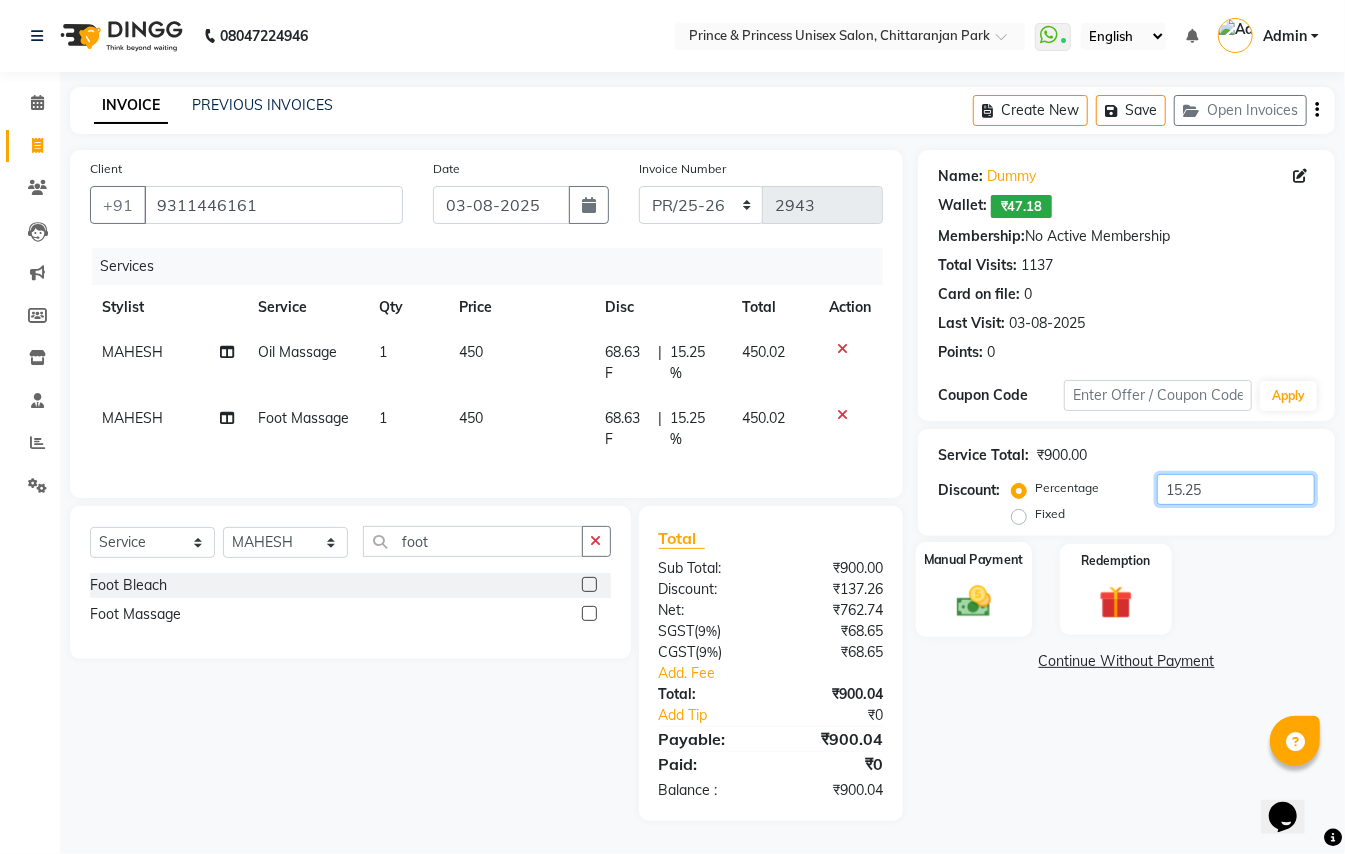 type on "15.25" 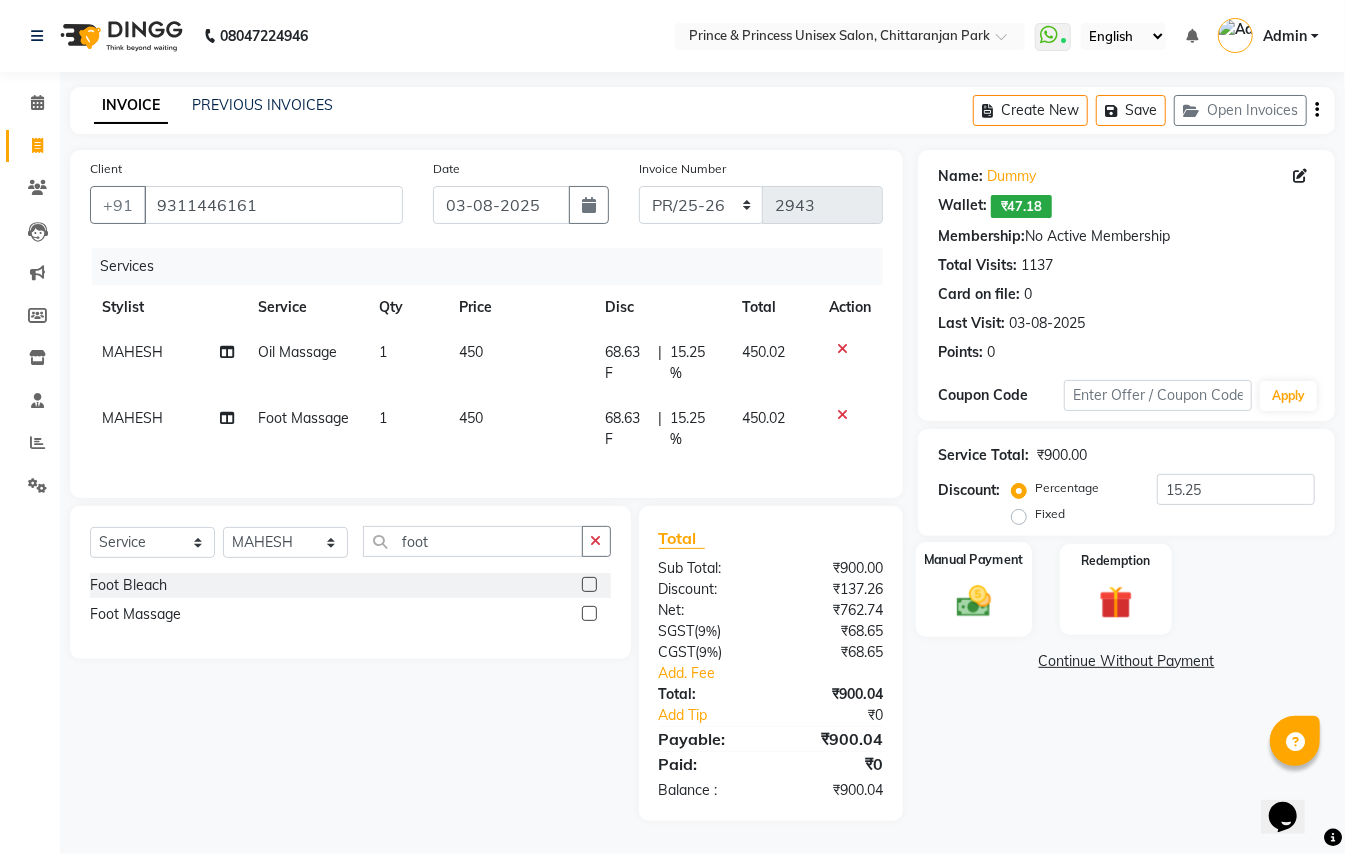 click 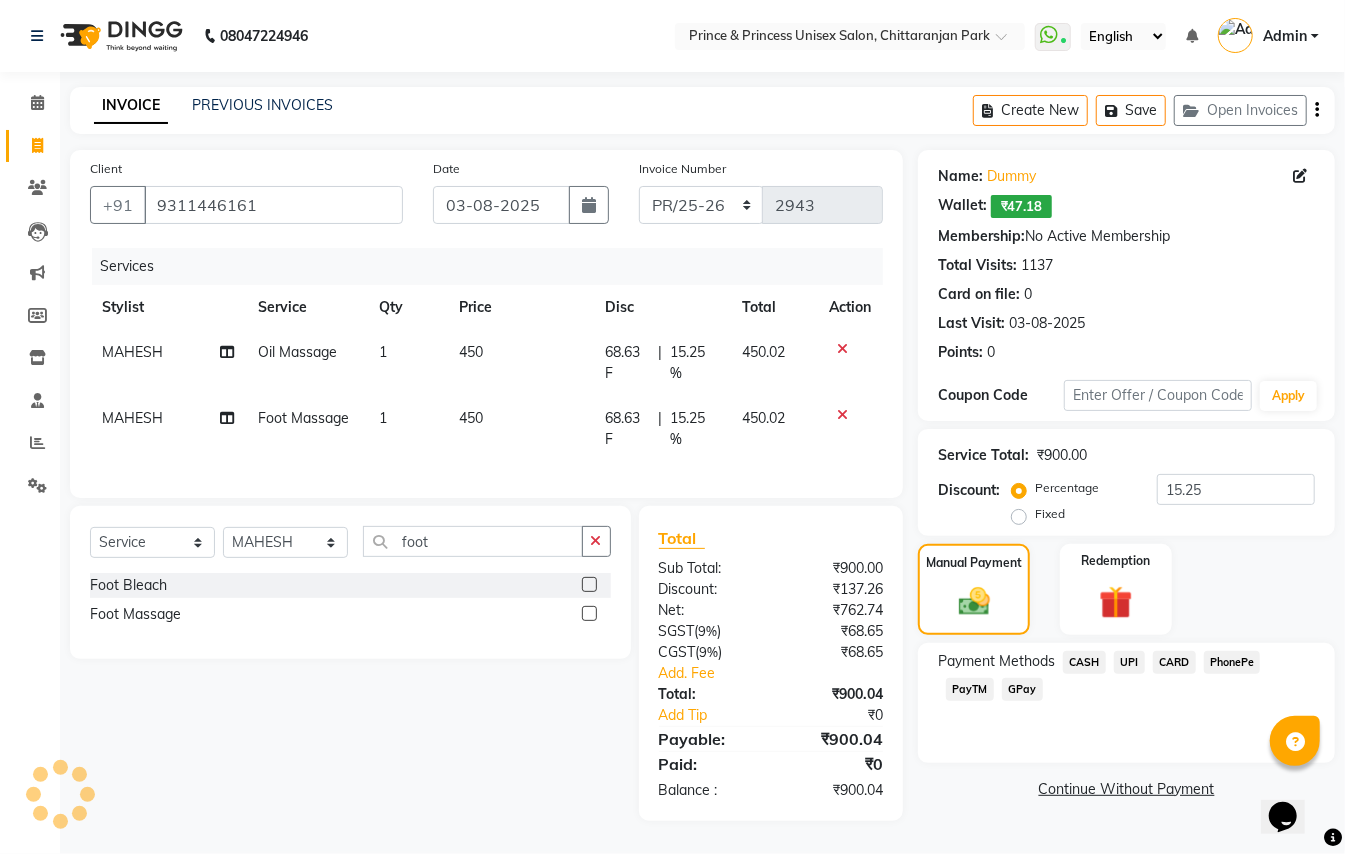 click on "CASH" 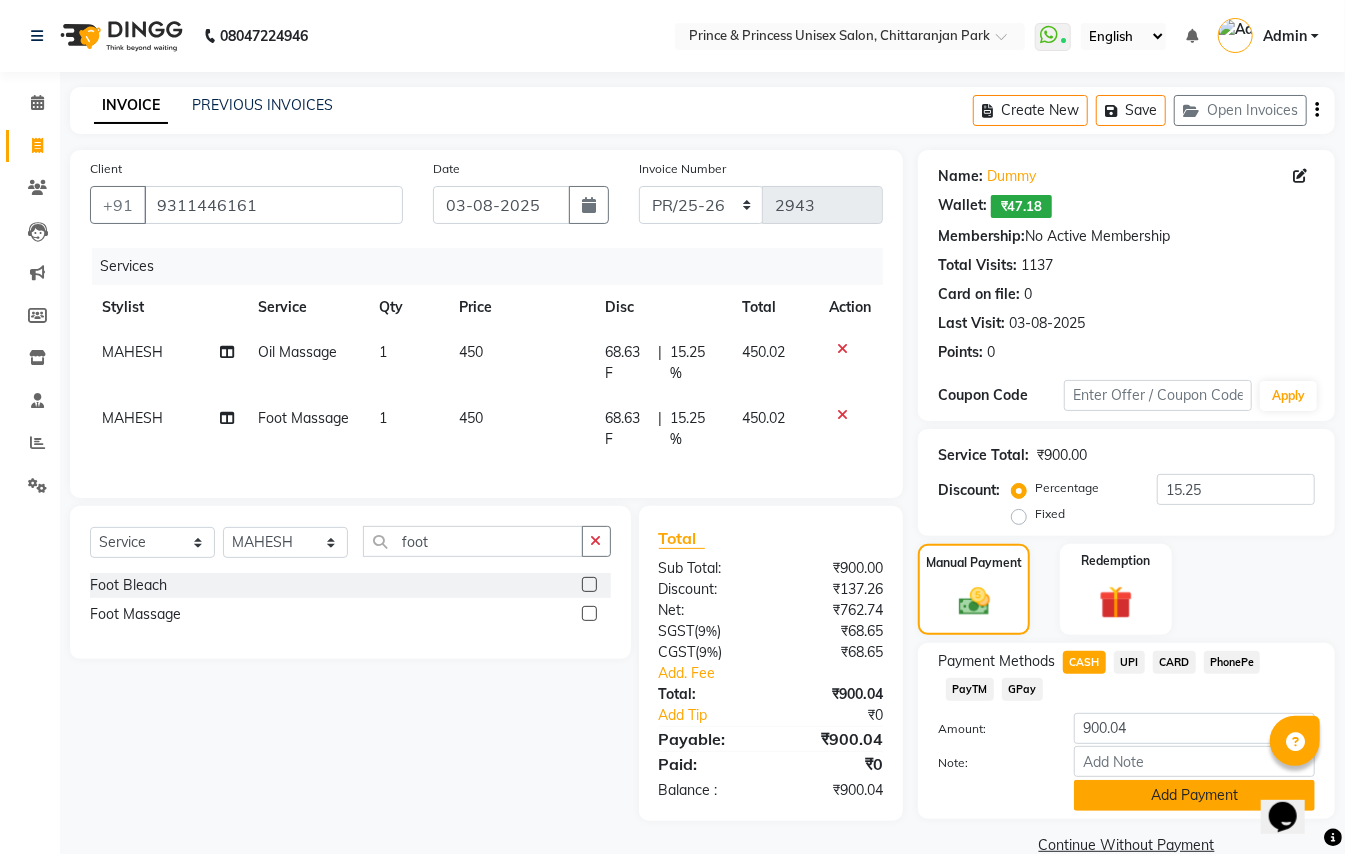click on "Add Payment" 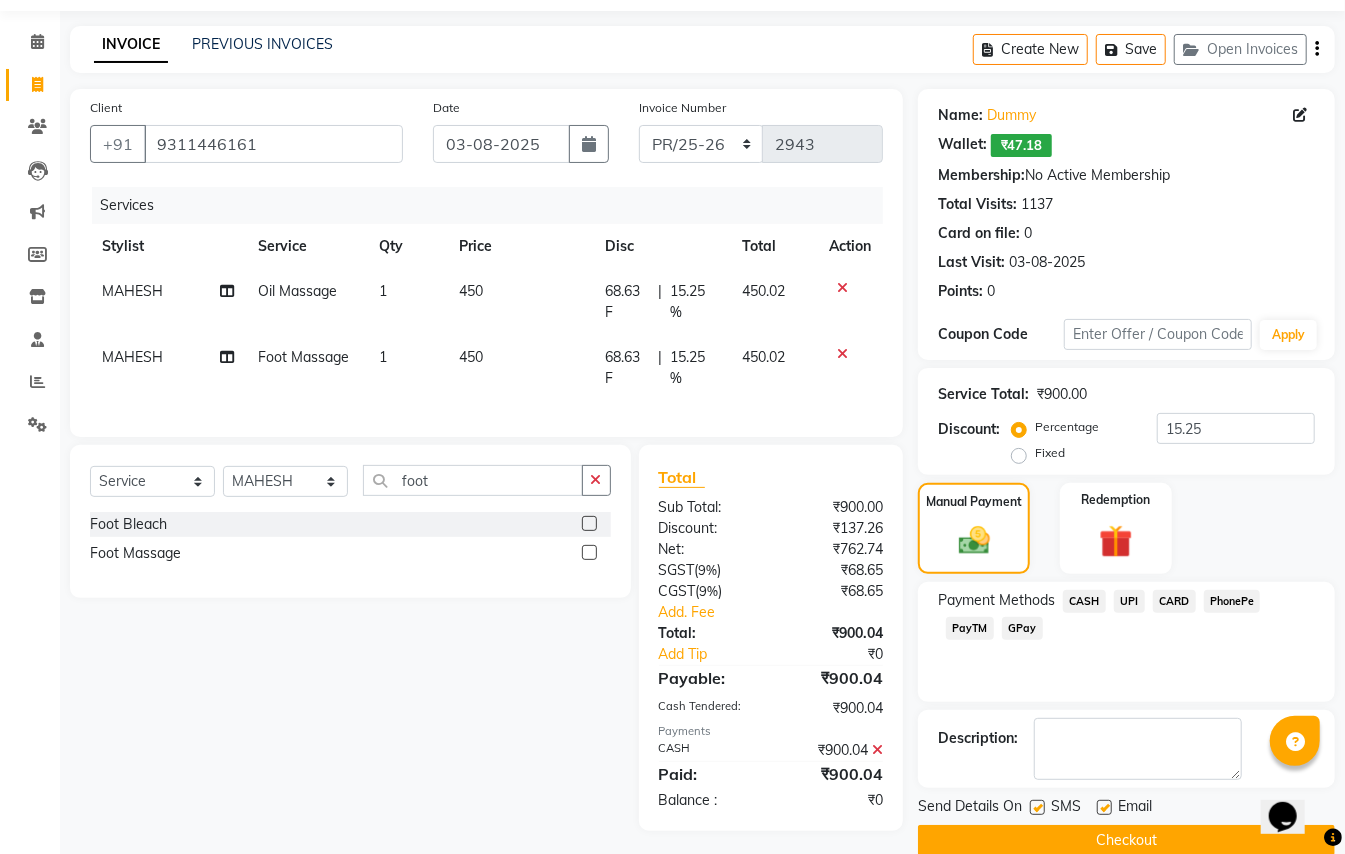scroll, scrollTop: 94, scrollLeft: 0, axis: vertical 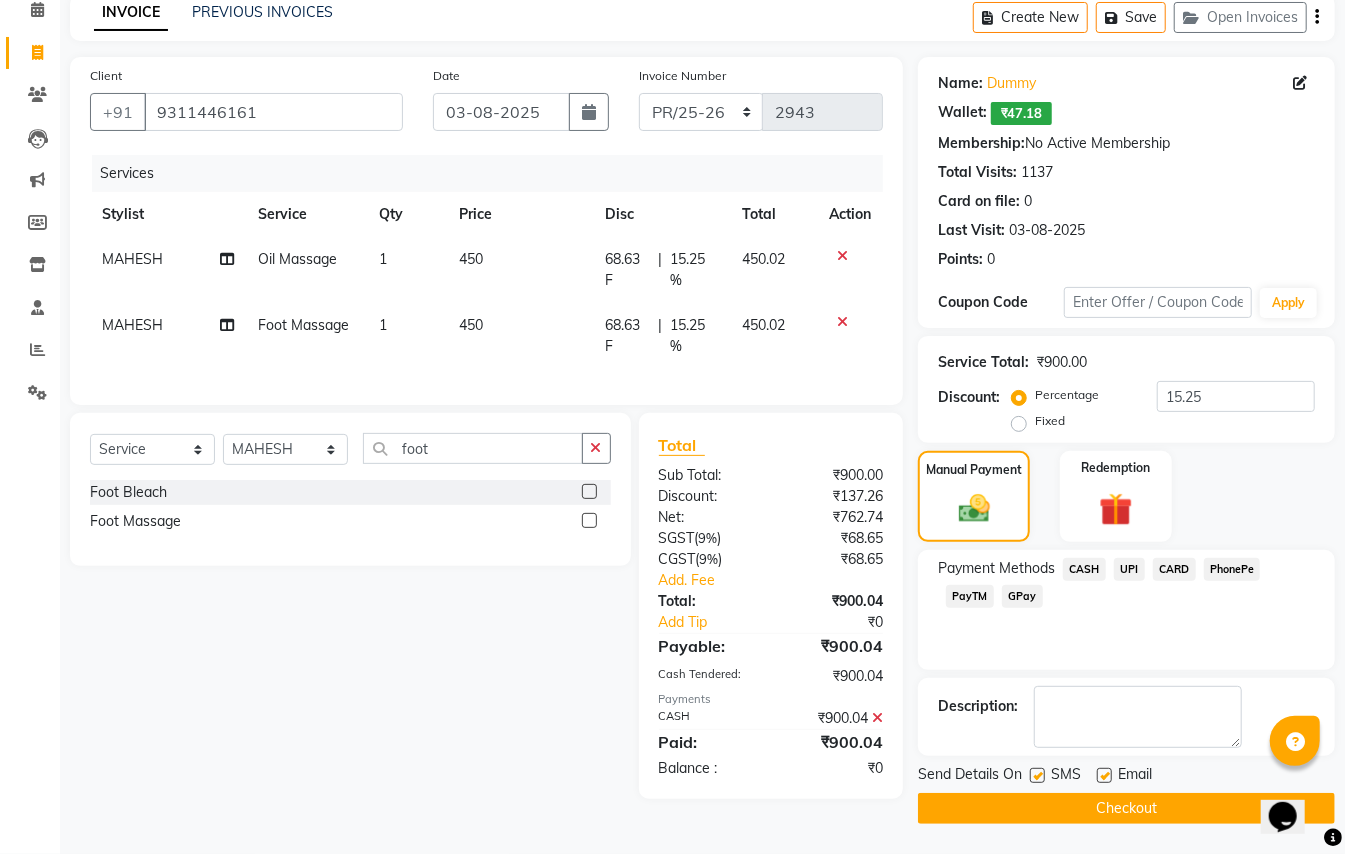 click on "Checkout" 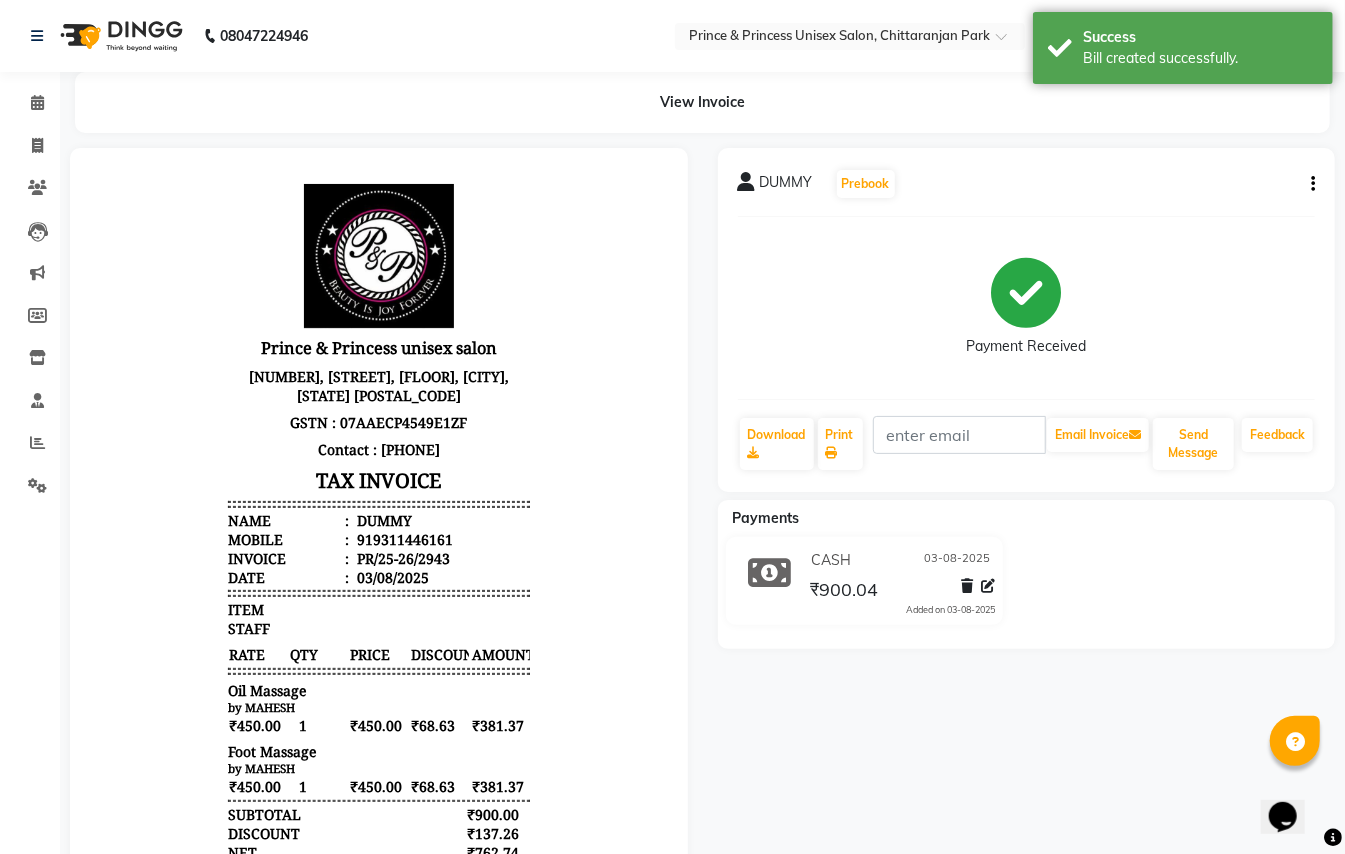 scroll, scrollTop: 0, scrollLeft: 0, axis: both 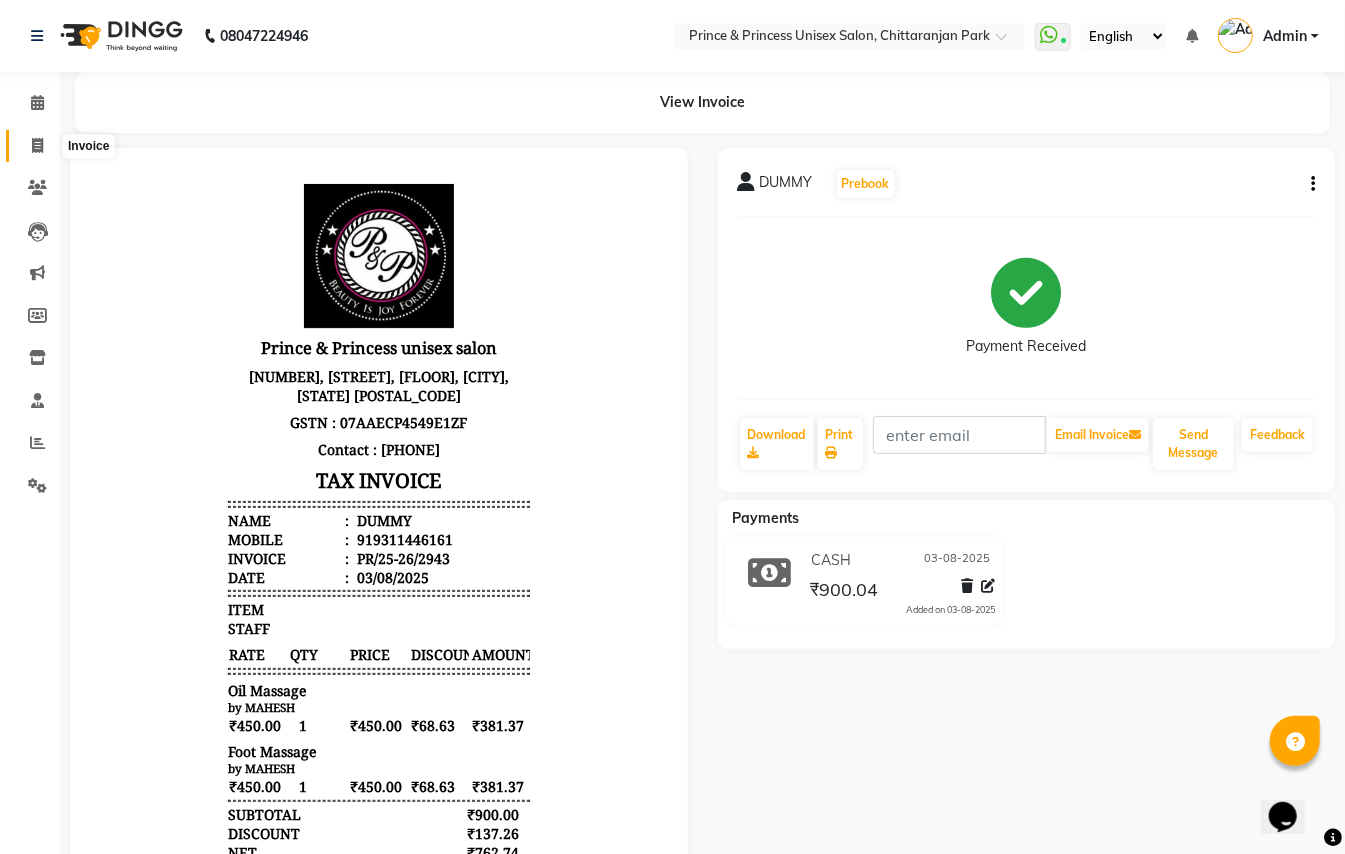 click 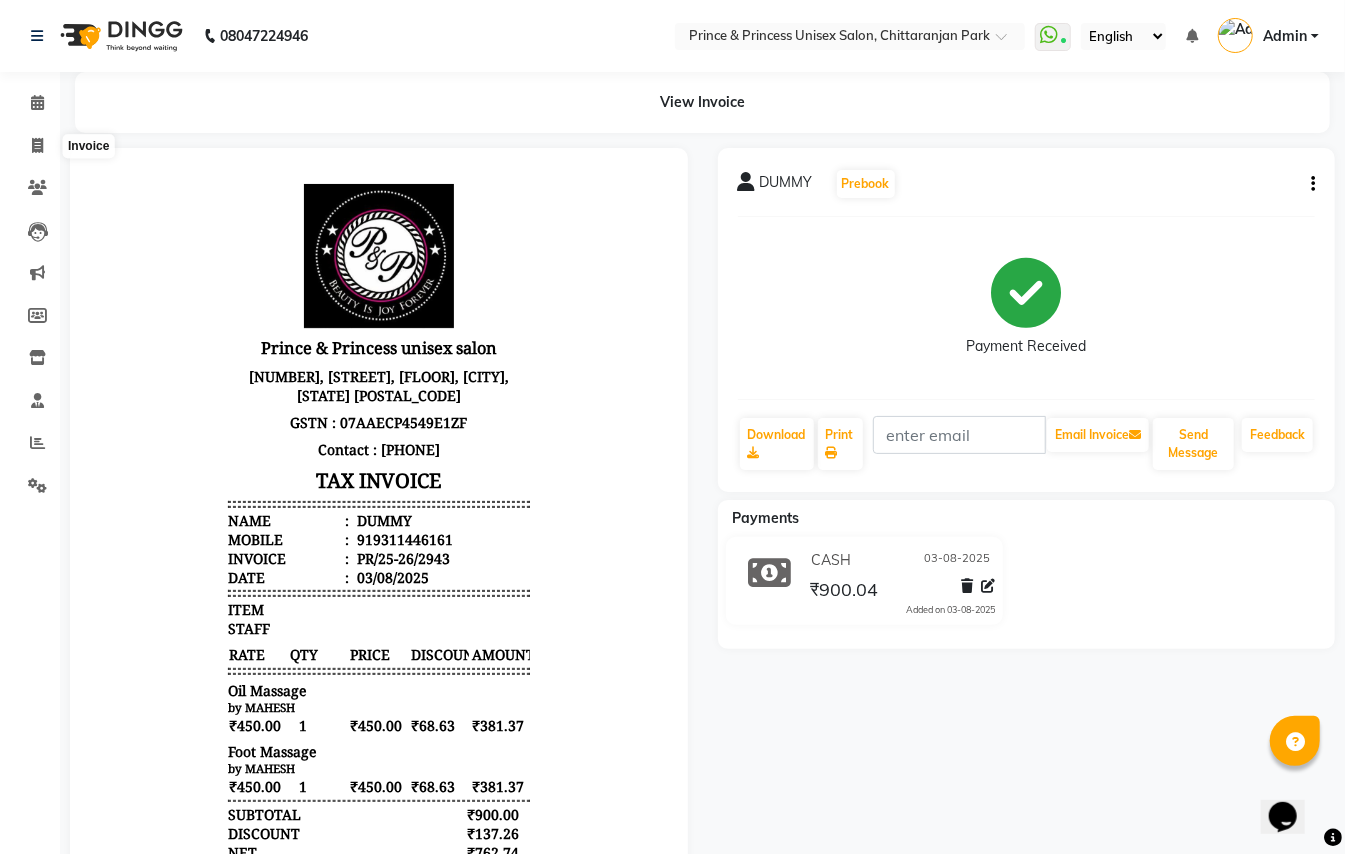 select on "service" 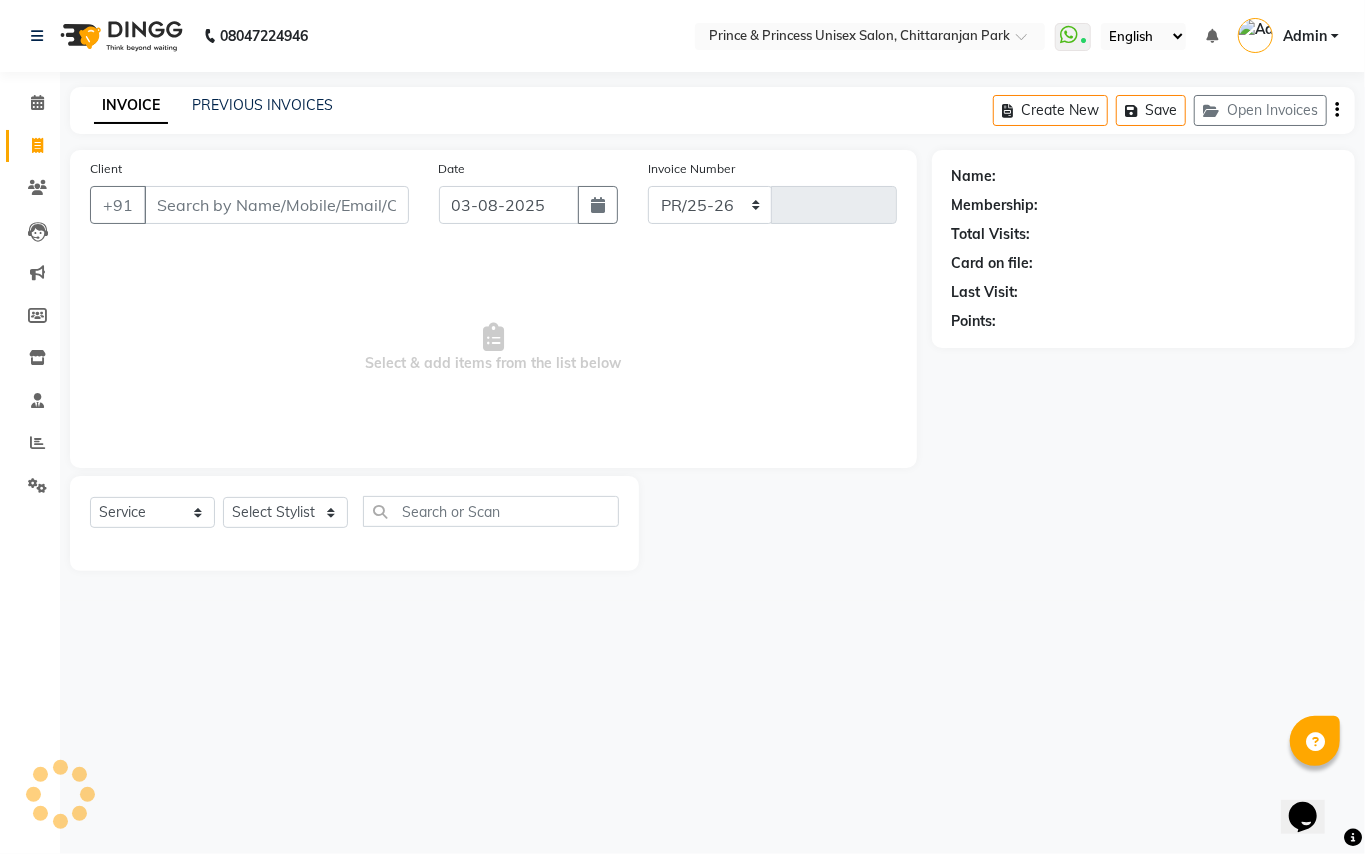 select on "3760" 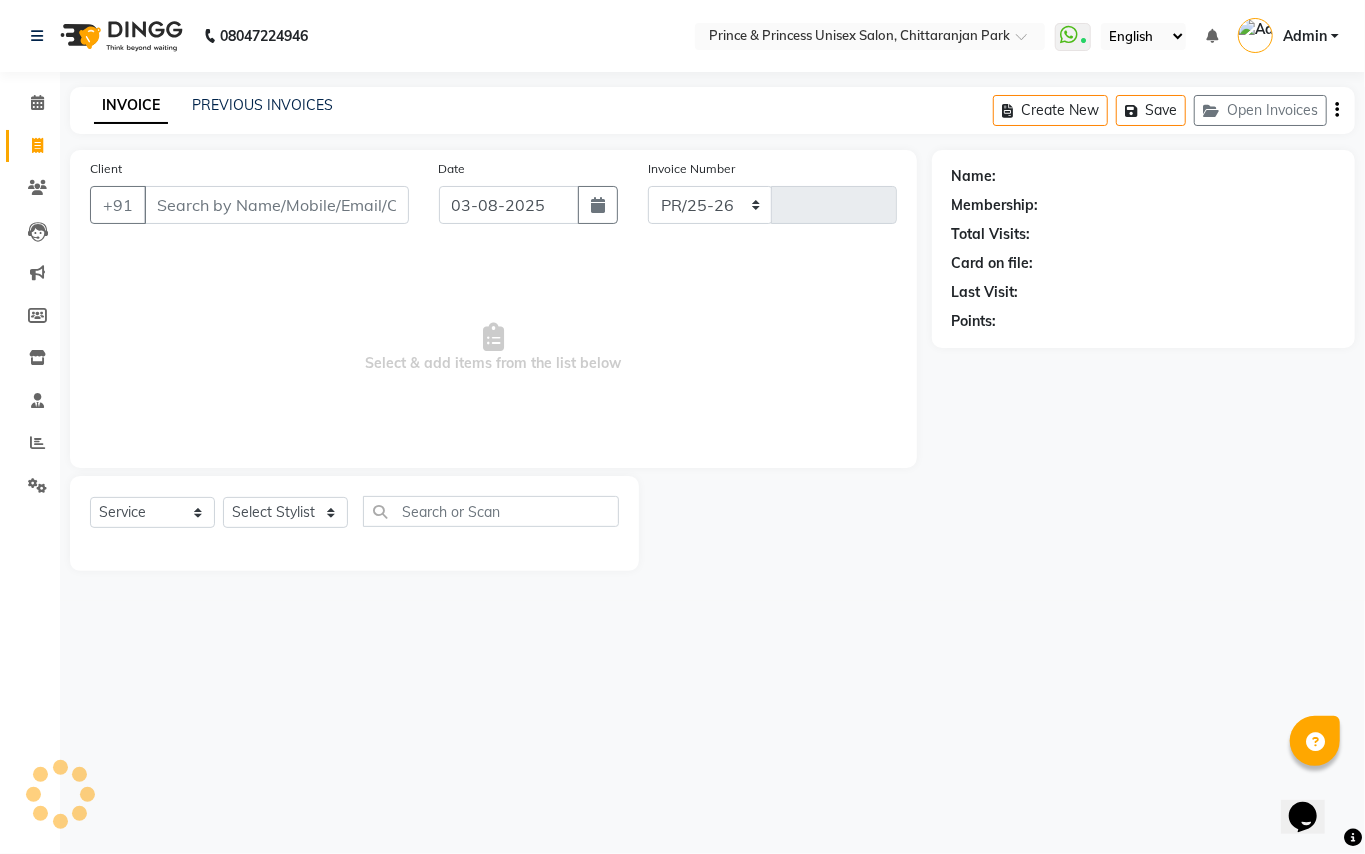 type on "2944" 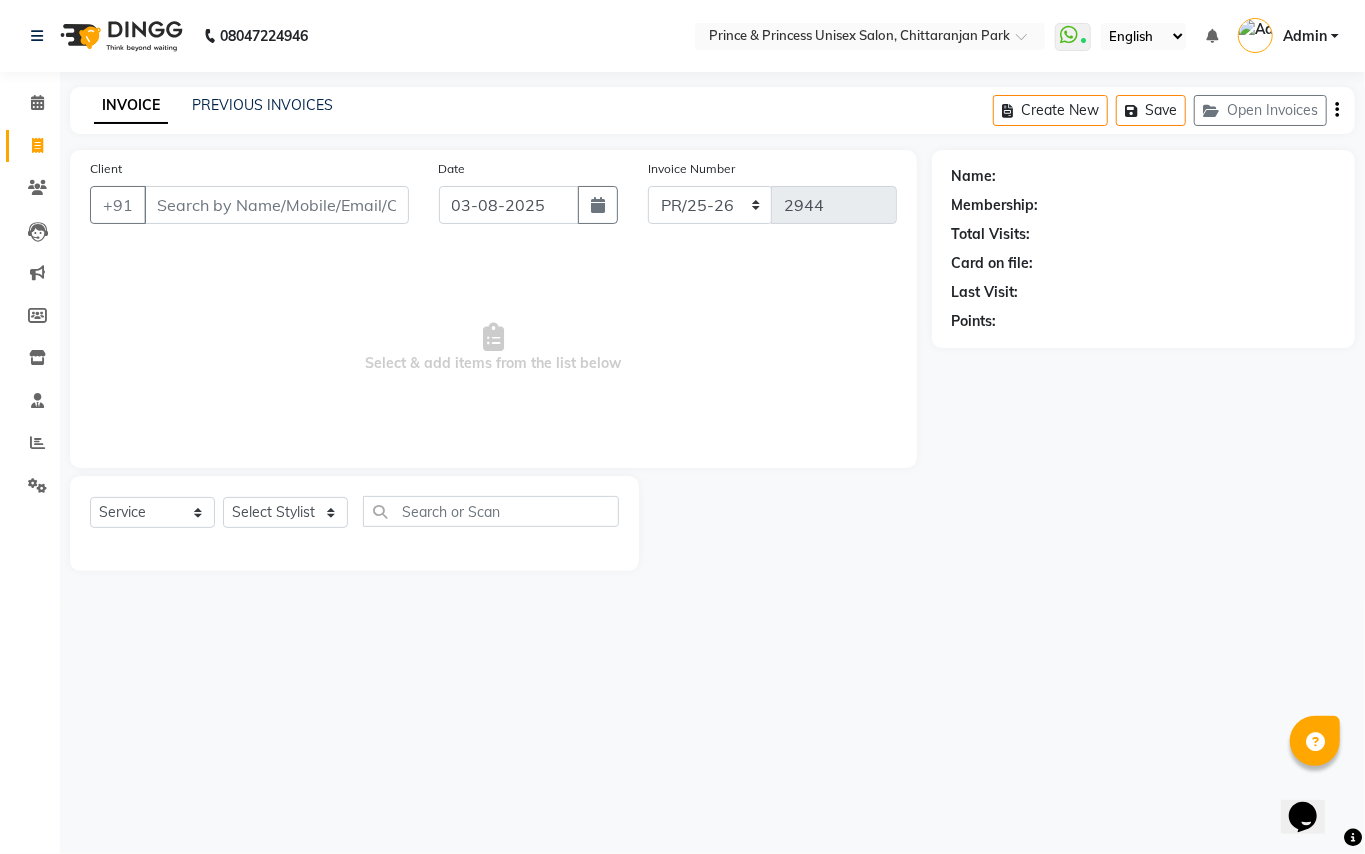 click on "Client" at bounding box center (276, 205) 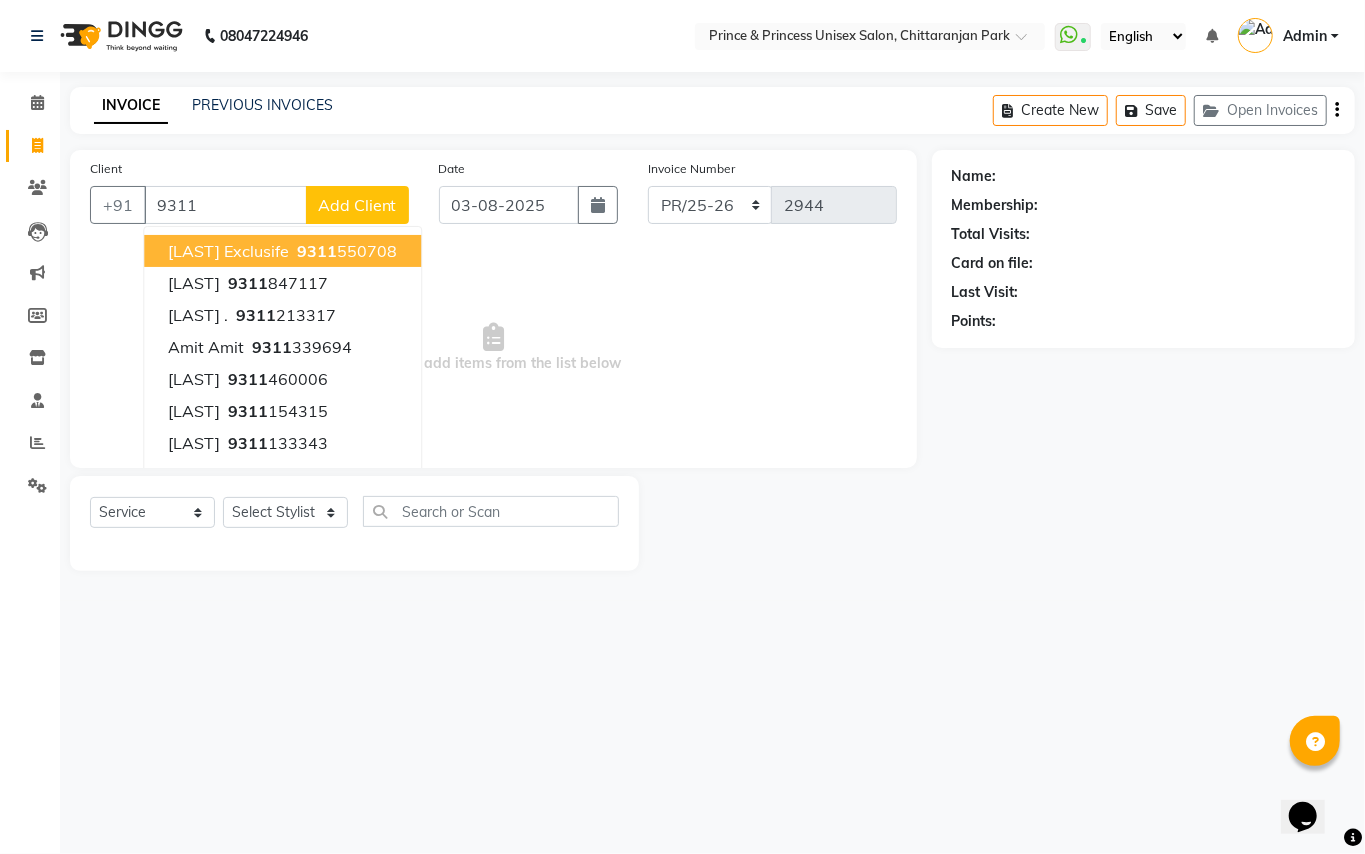 type on "9311" 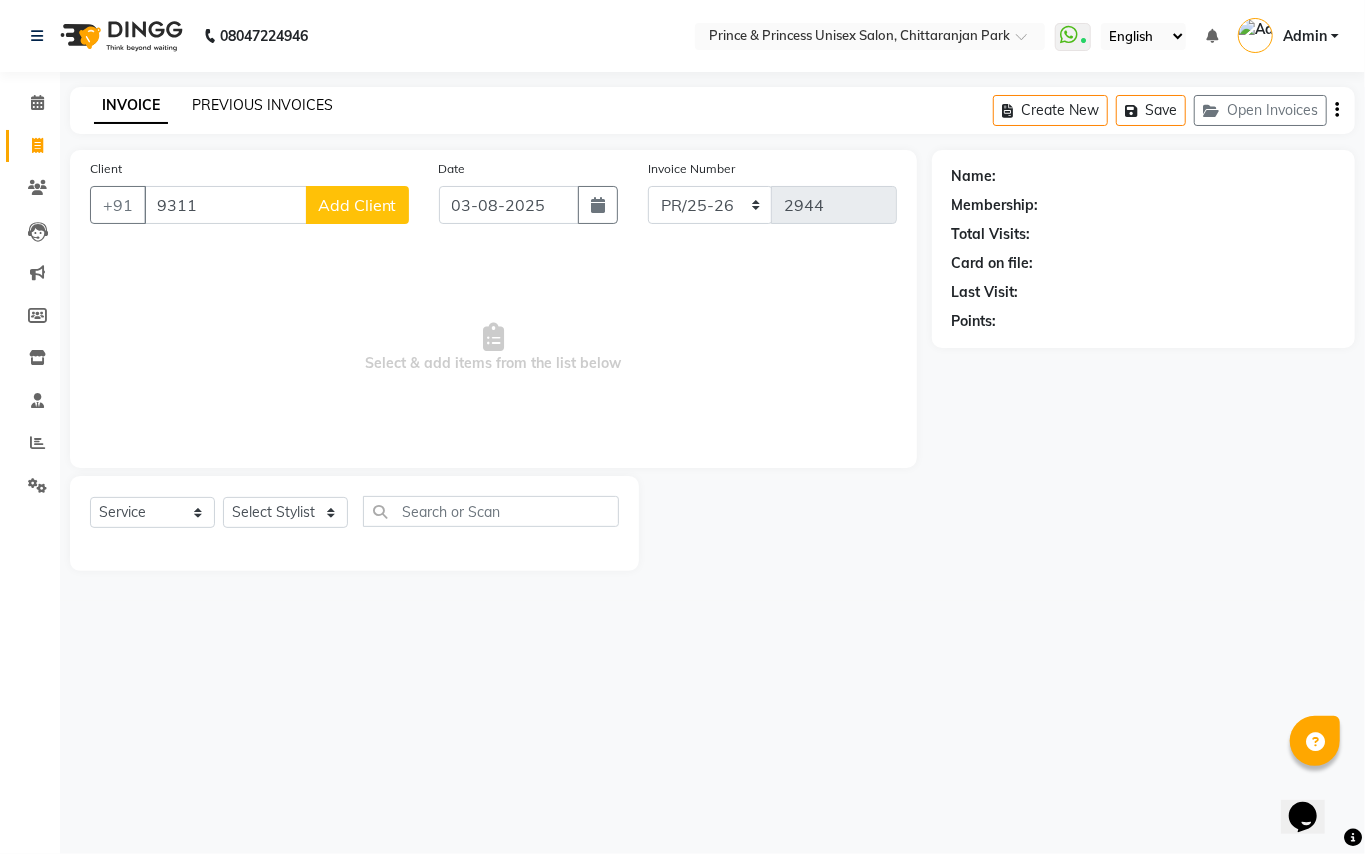 click on "PREVIOUS INVOICES" 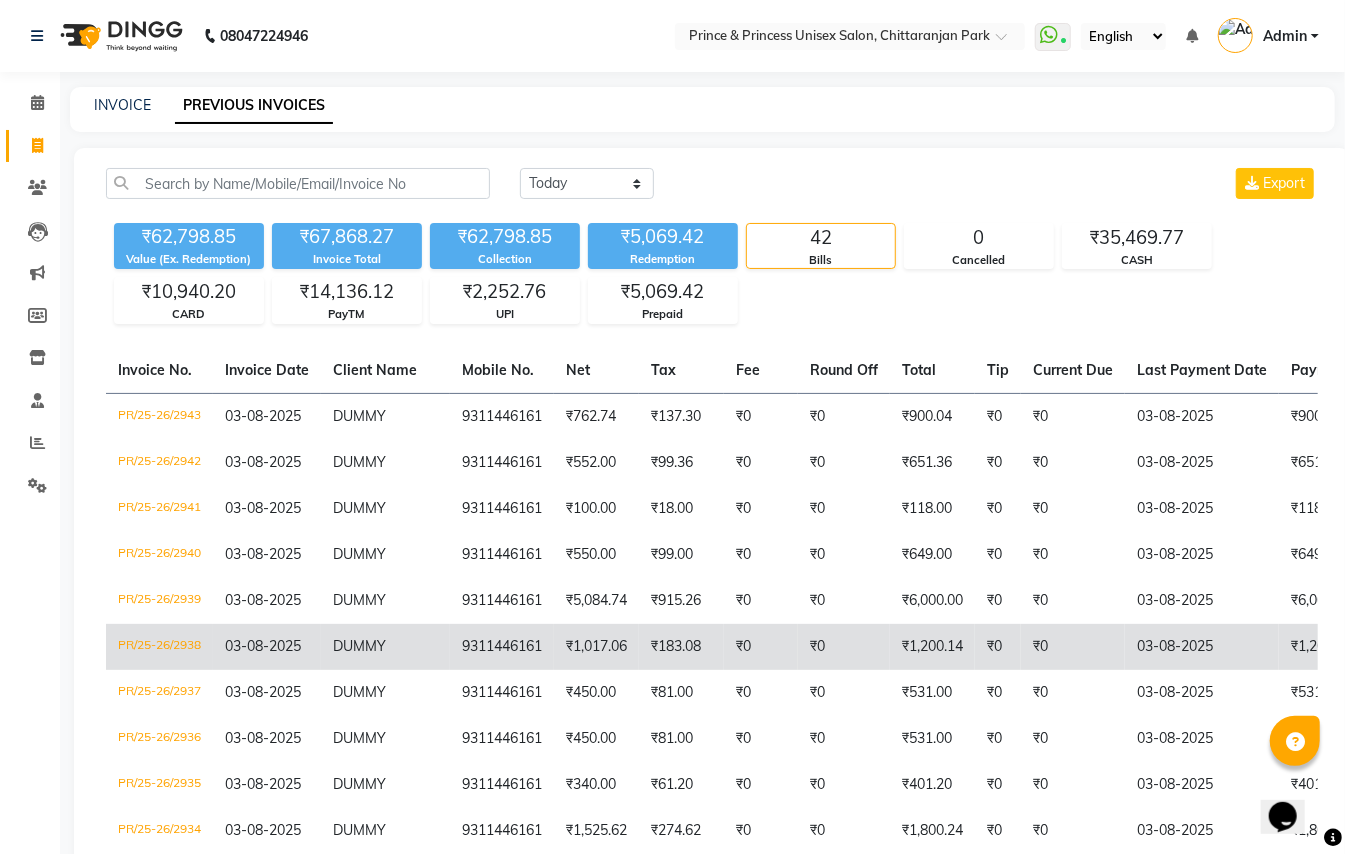 click on "PR/25-26/2938" 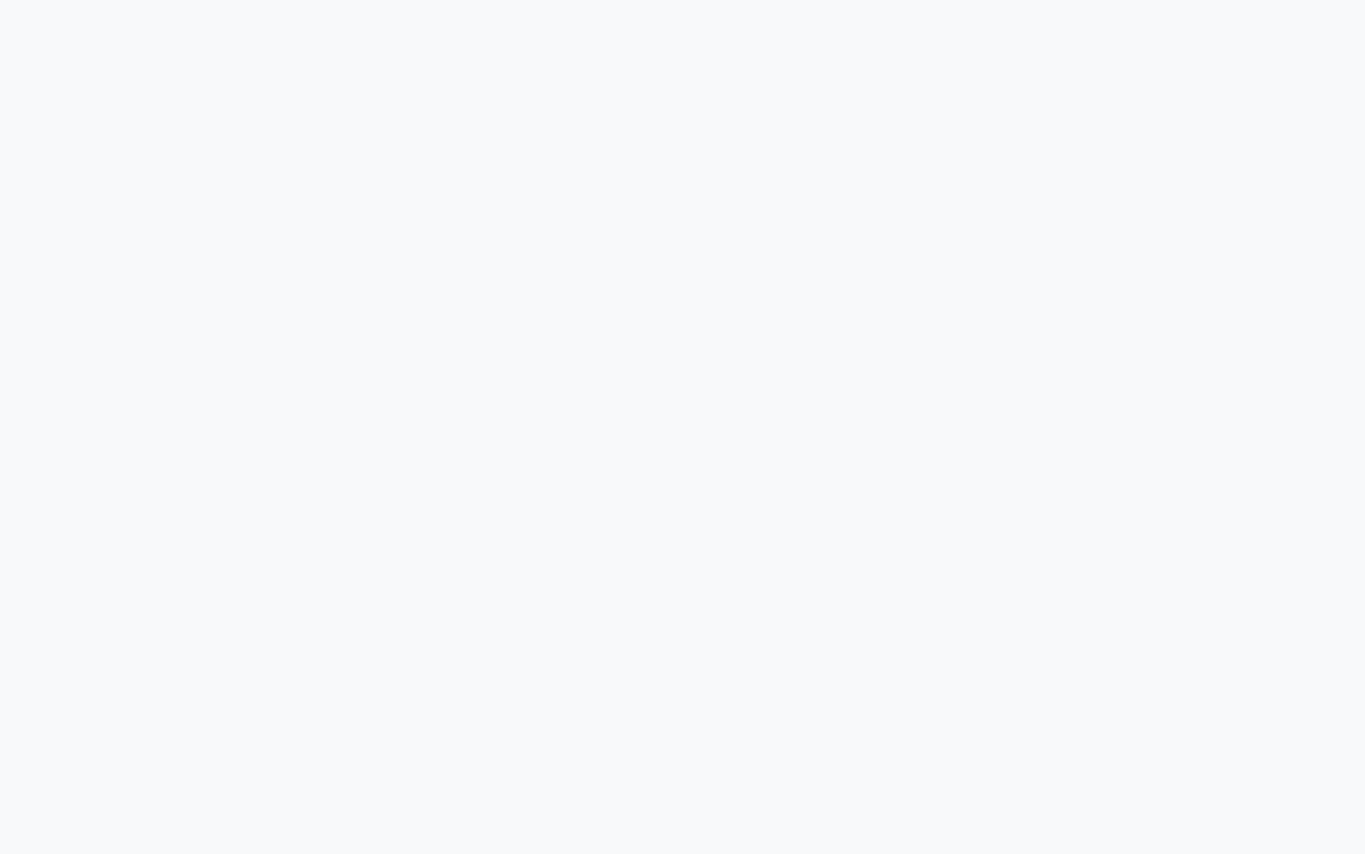 scroll, scrollTop: 0, scrollLeft: 0, axis: both 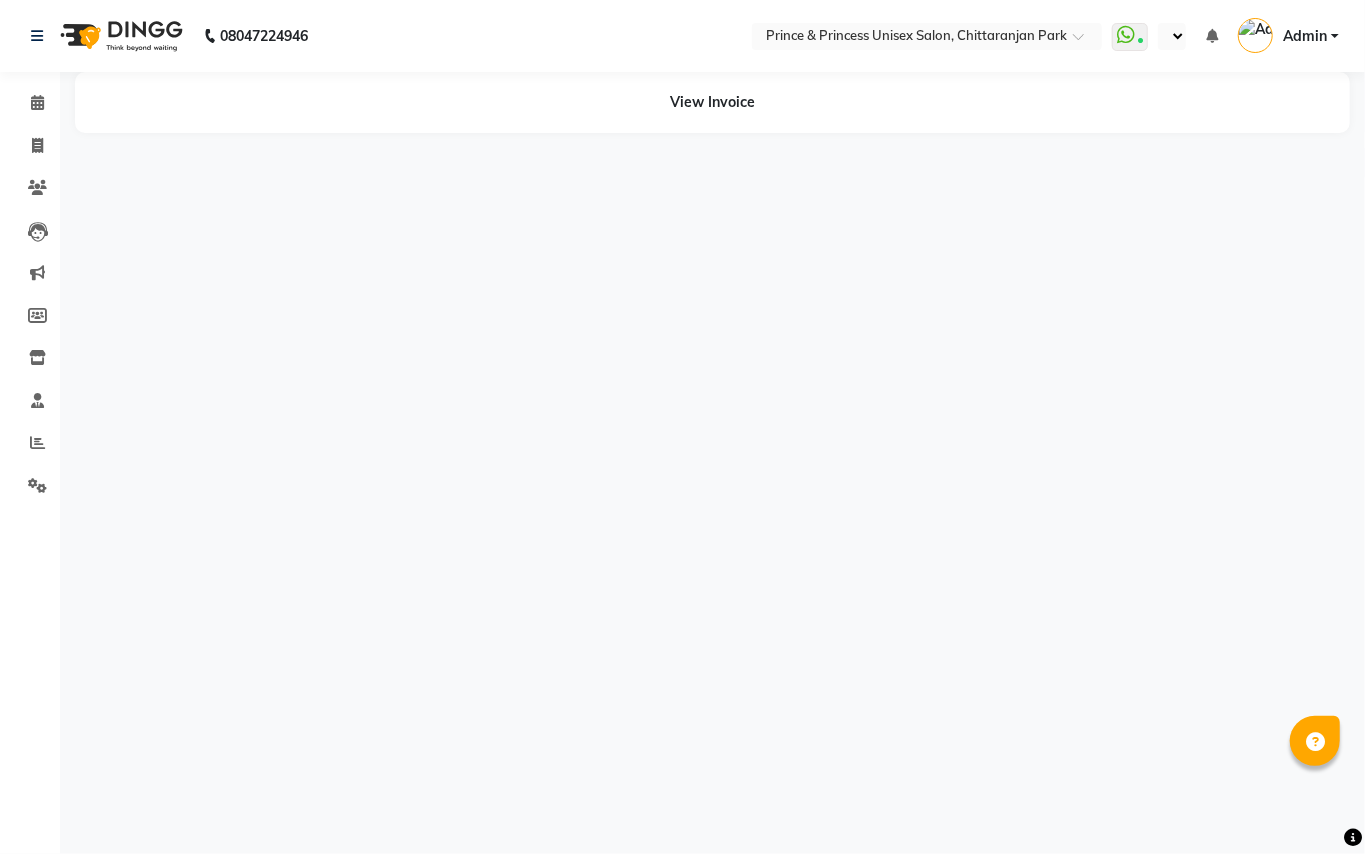 select on "en" 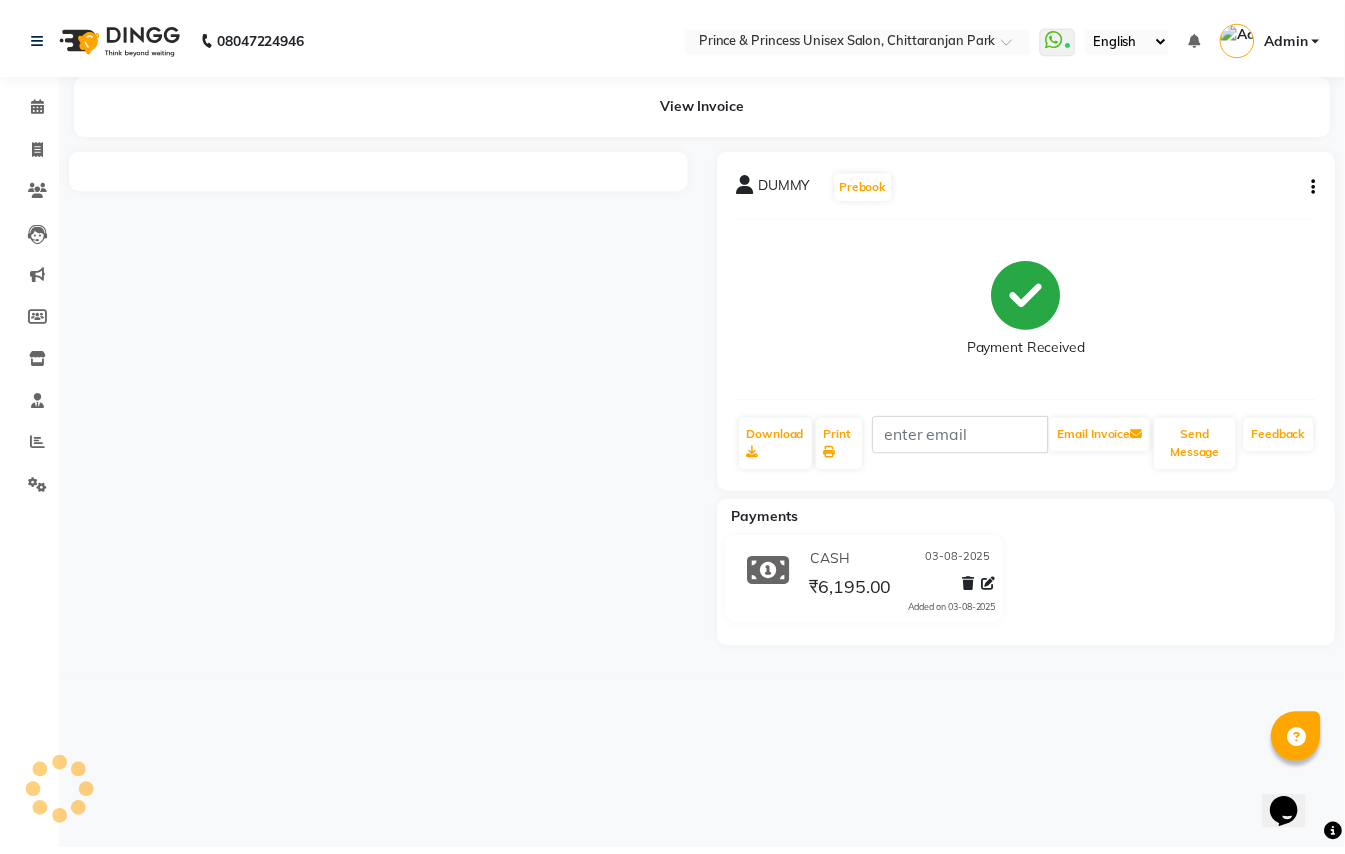 scroll, scrollTop: 0, scrollLeft: 0, axis: both 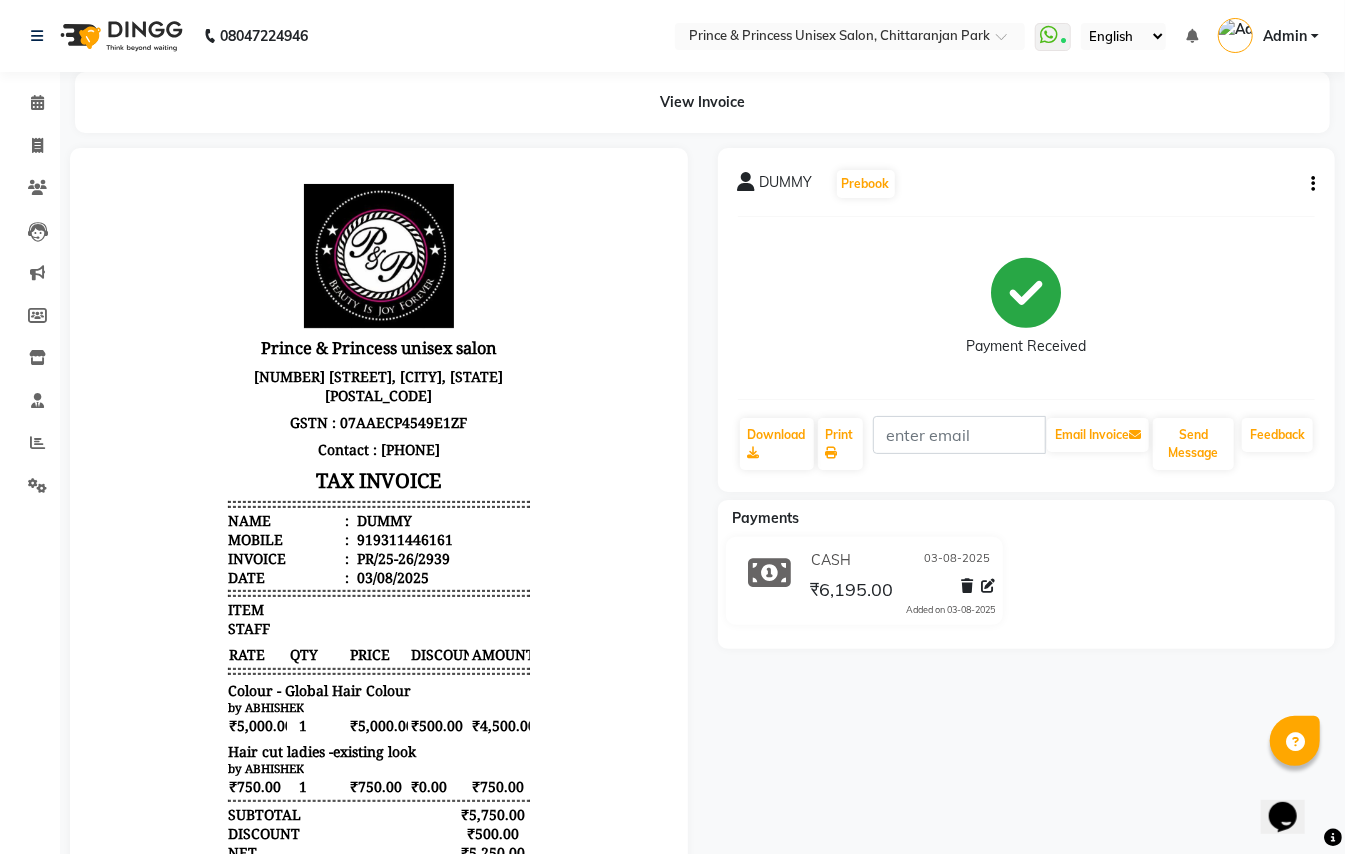 click 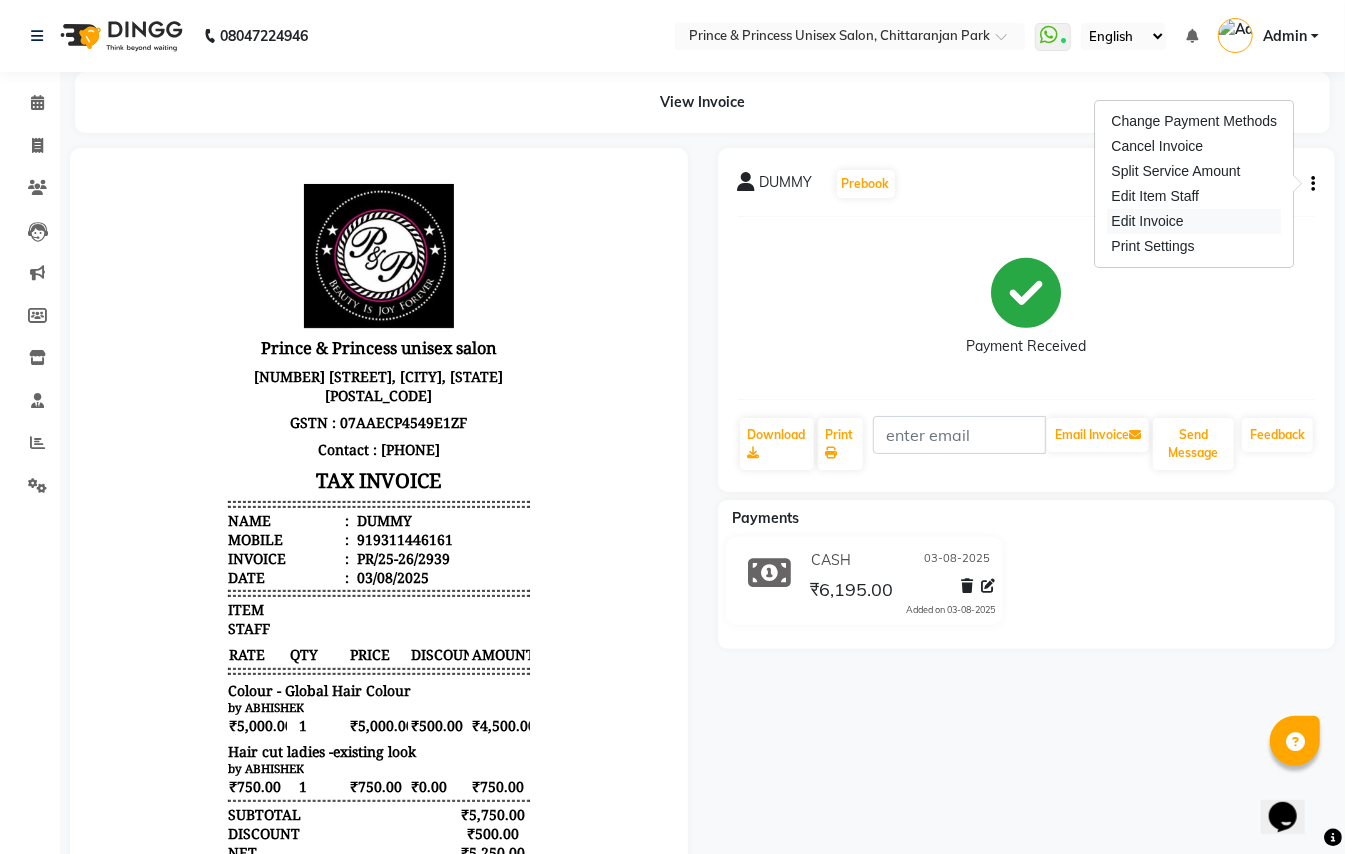 click on "Edit Invoice" at bounding box center [1195, 221] 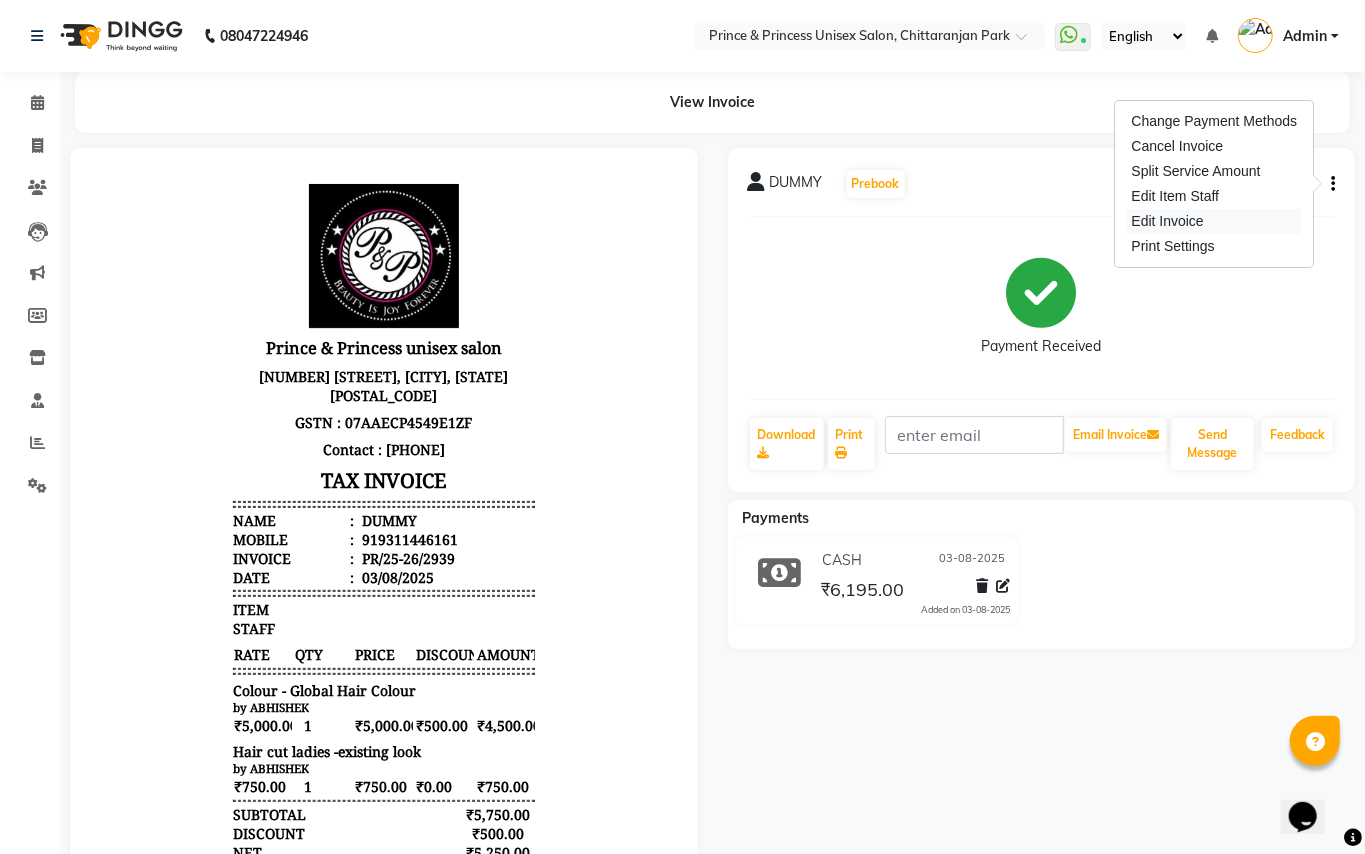 select on "service" 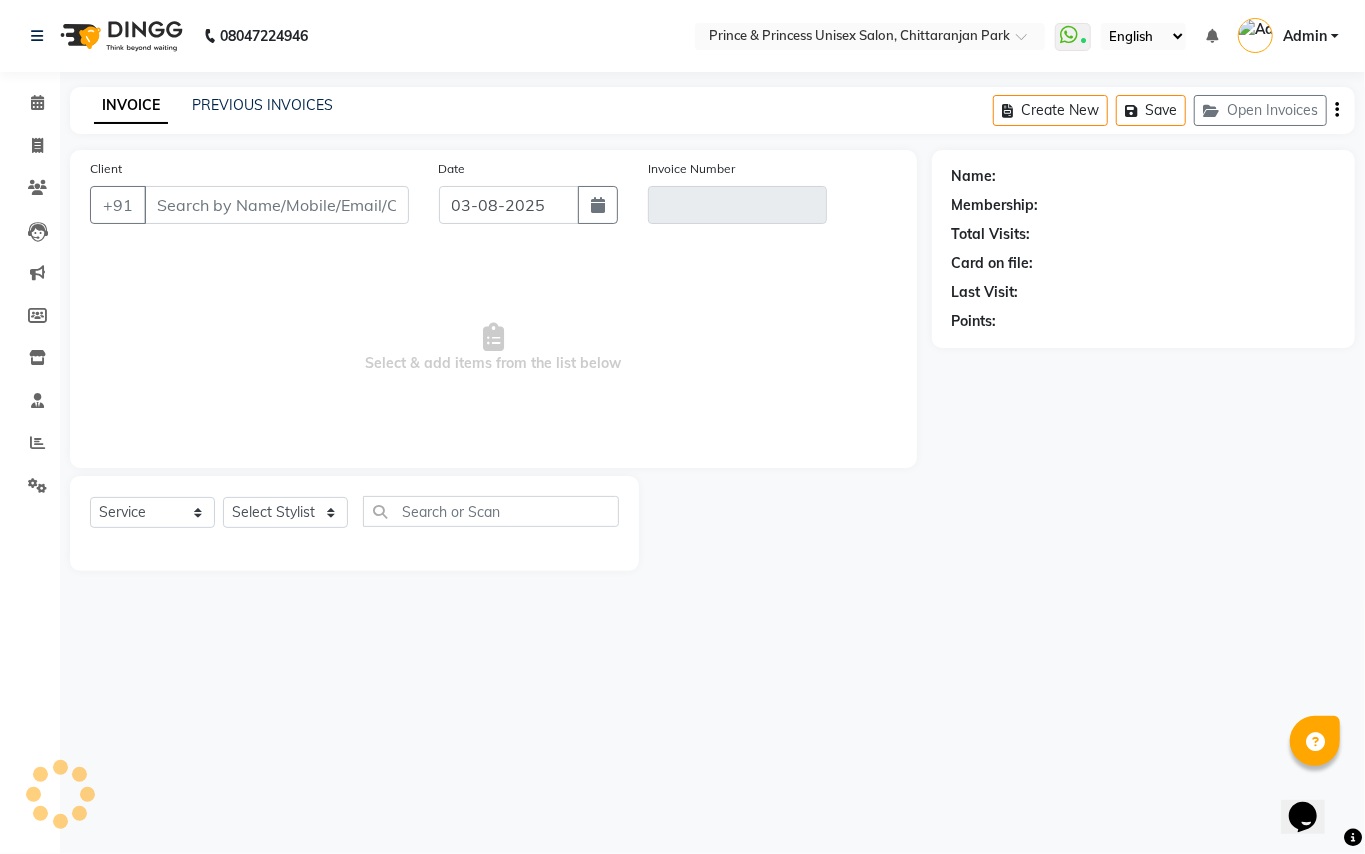 type on "9311446161" 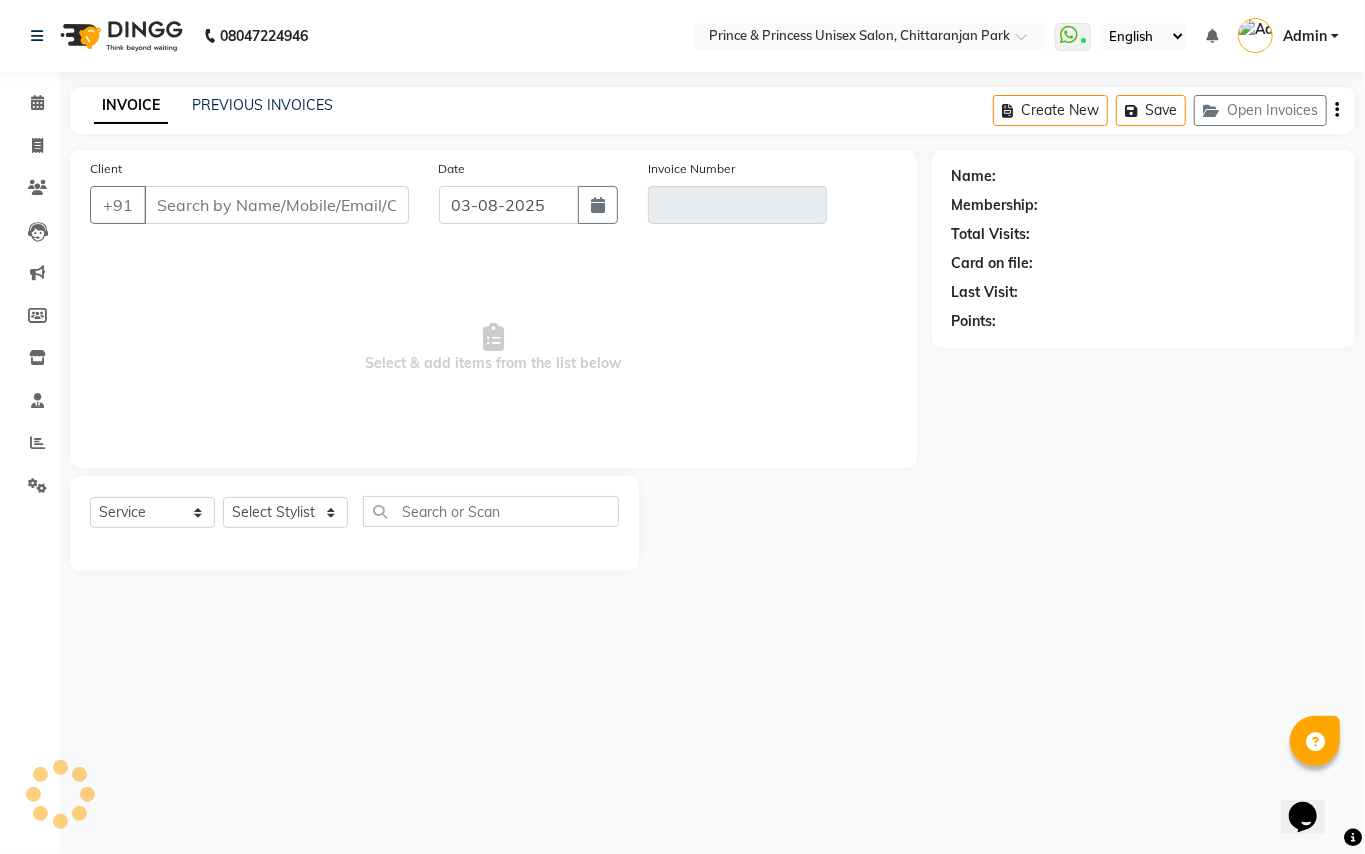 type on "PR/25-26/2939" 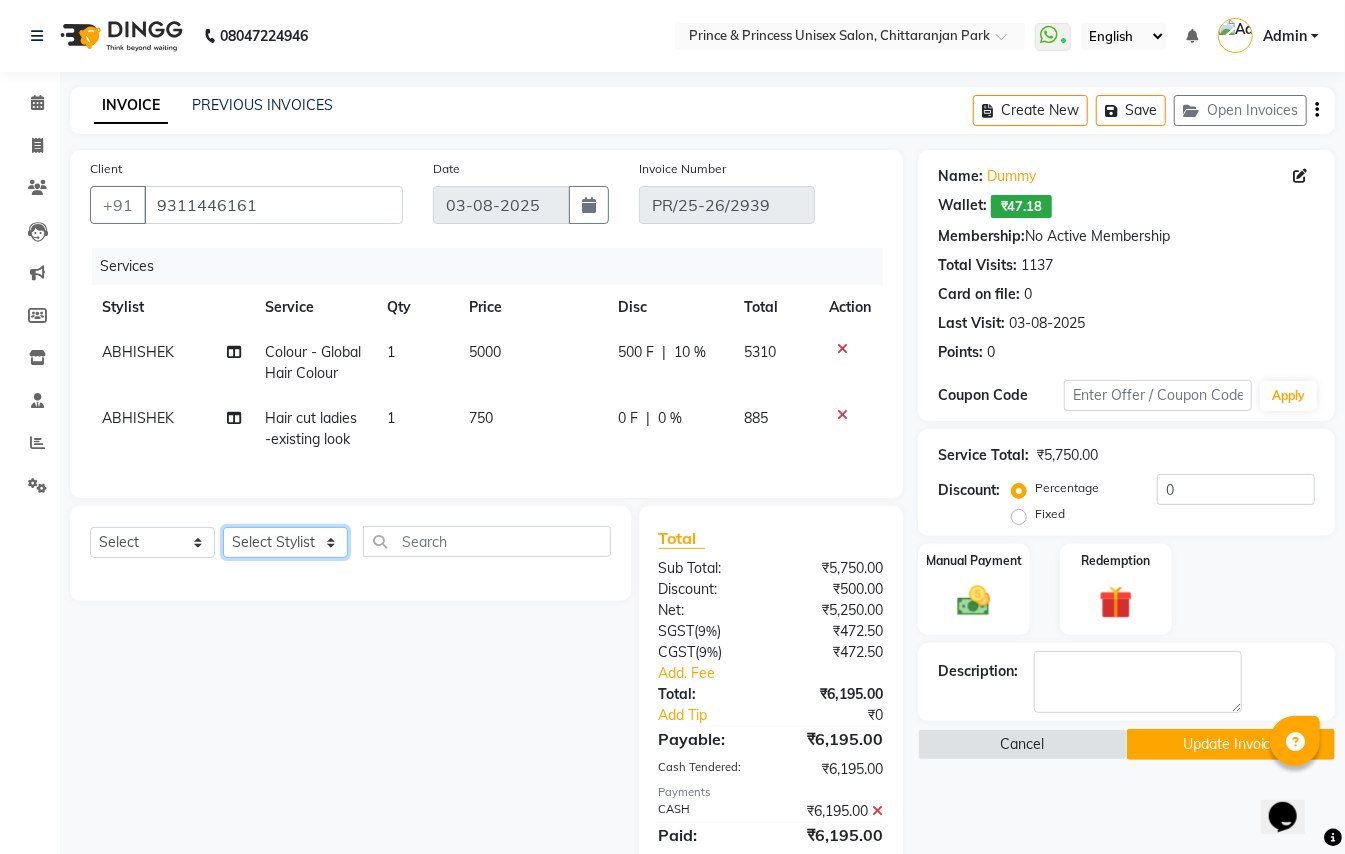 drag, startPoint x: 265, startPoint y: 564, endPoint x: 193, endPoint y: 569, distance: 72.1734 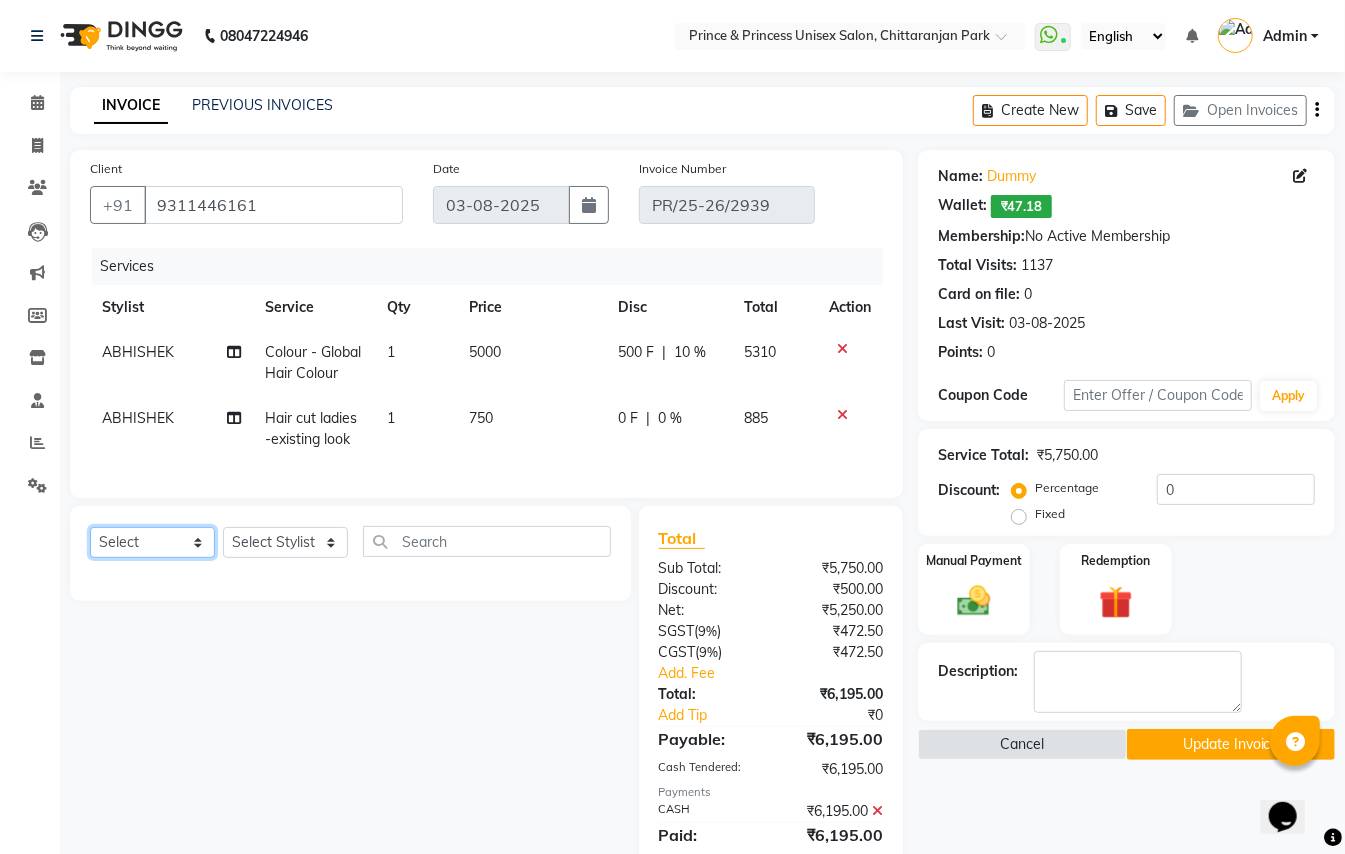 click on "Select  Service  Product  Membership  Package Voucher Prepaid Gift Card" 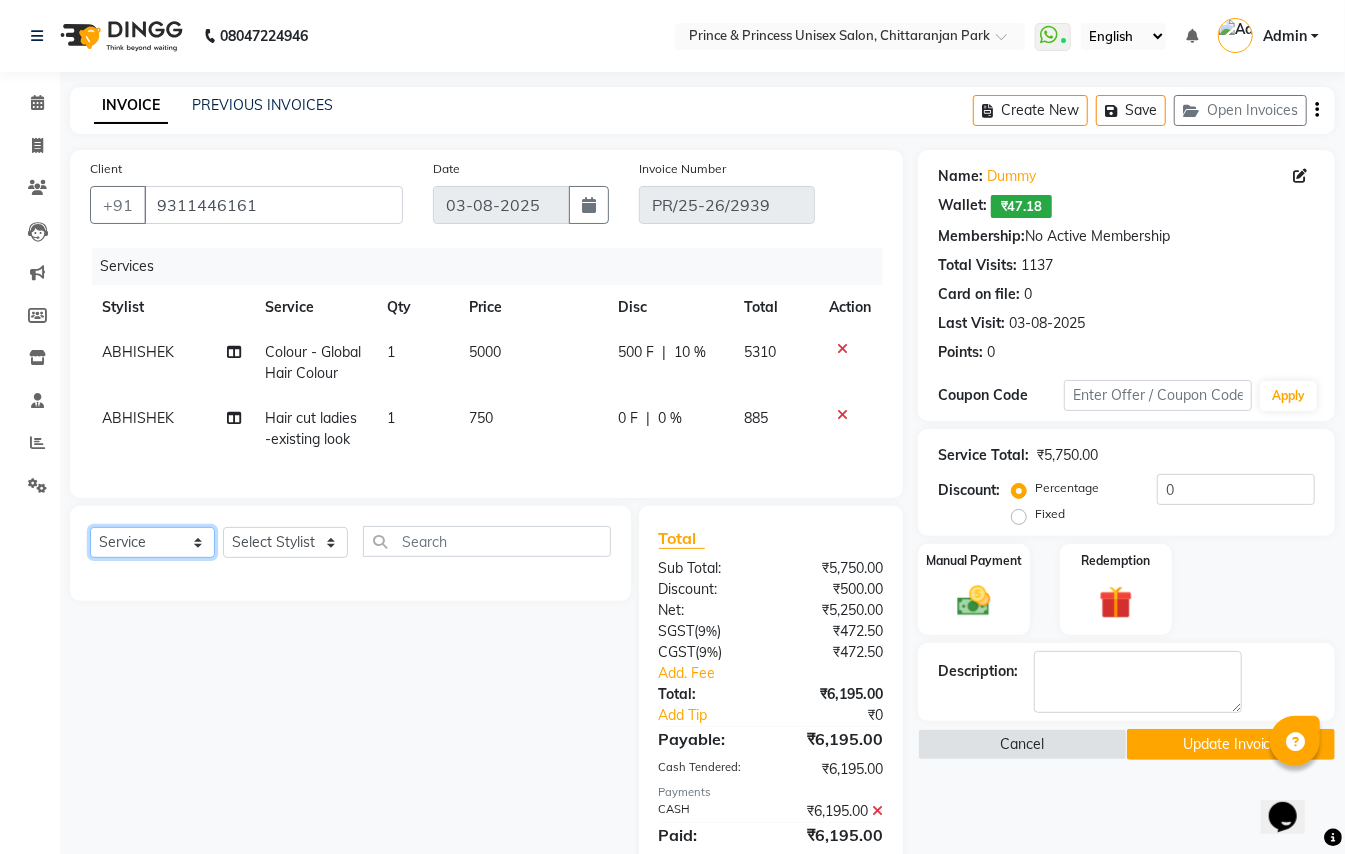 click on "Select  Service  Product  Membership  Package Voucher Prepaid Gift Card" 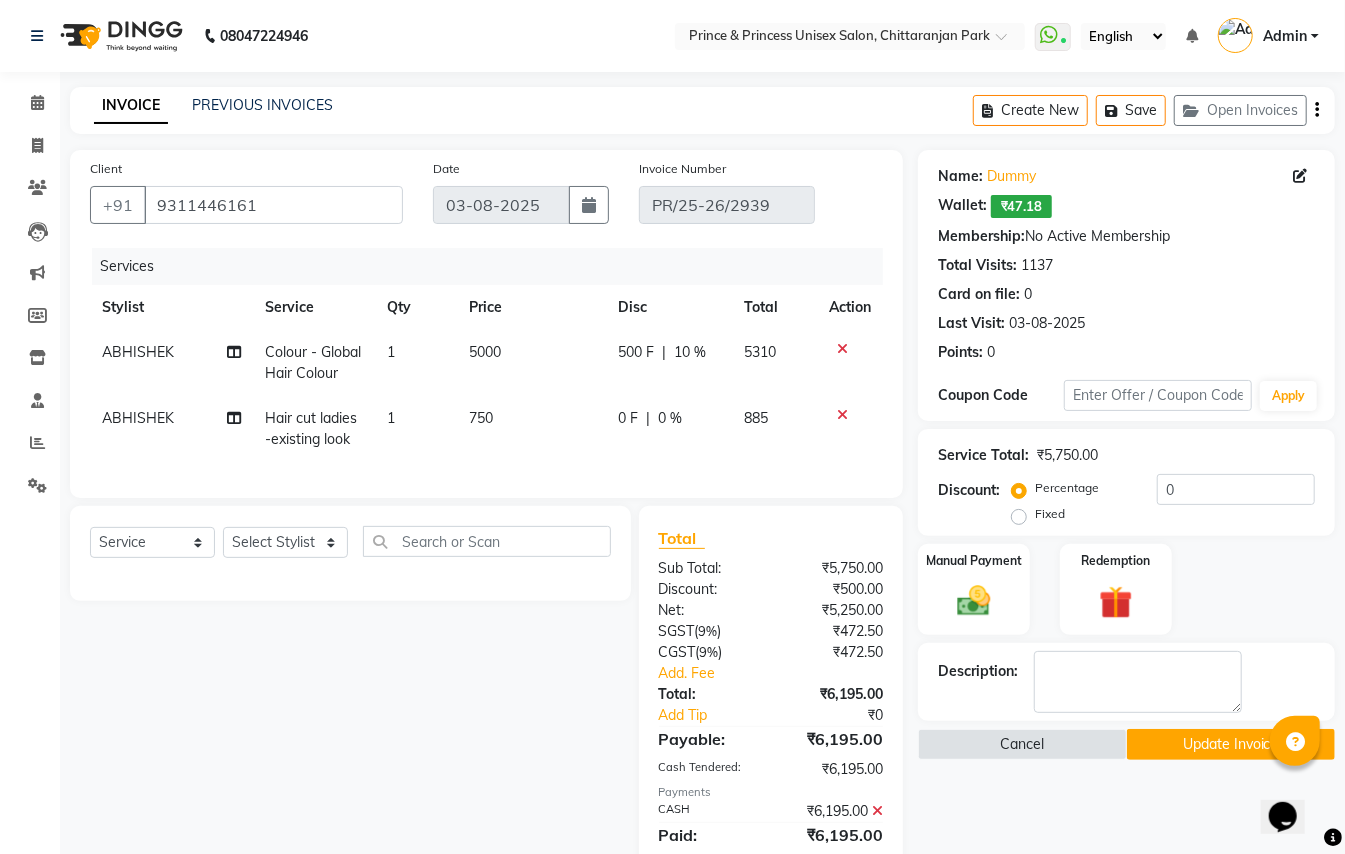 drag, startPoint x: 313, startPoint y: 542, endPoint x: 294, endPoint y: 552, distance: 21.470911 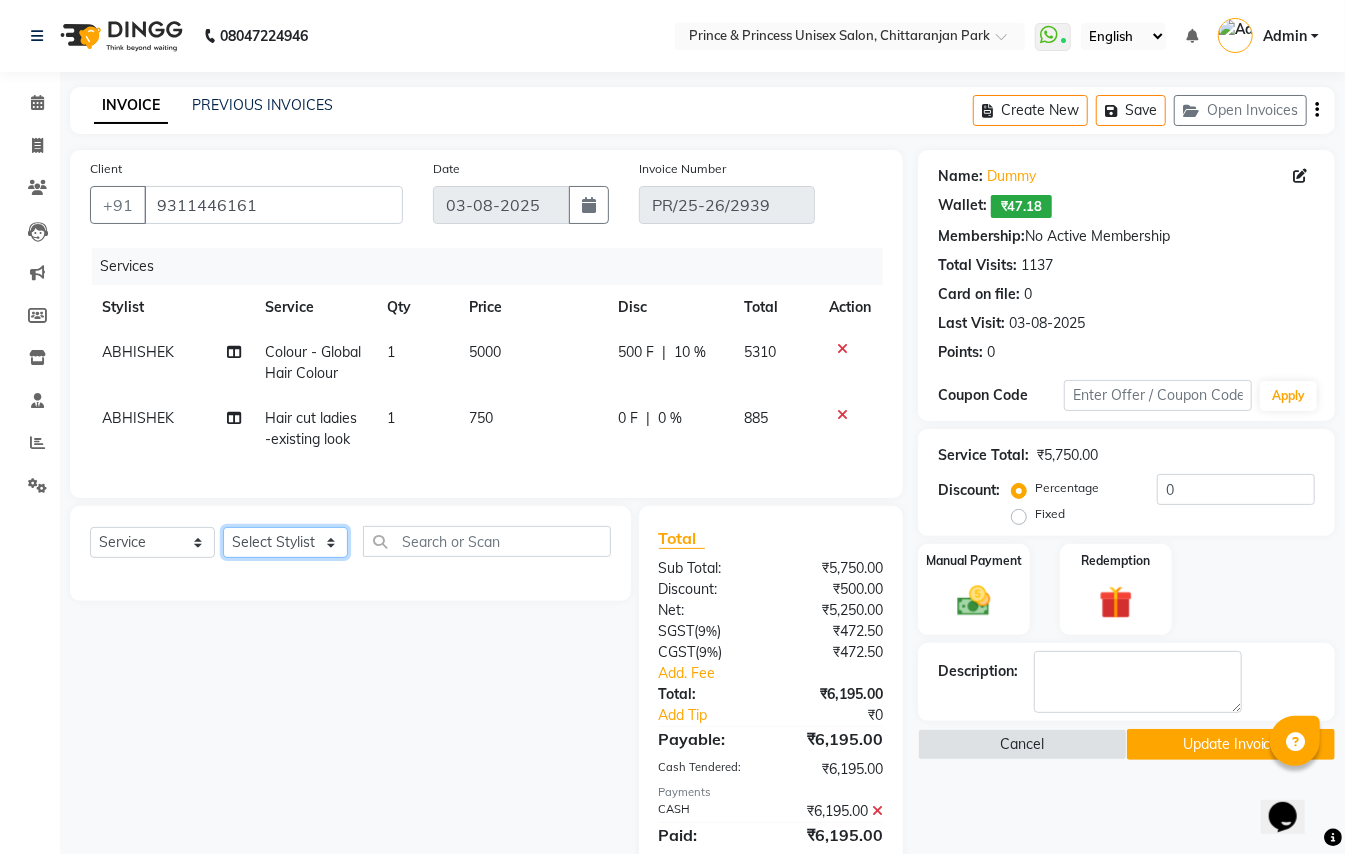 click on "Select Stylist ABHISHEK AJEET AJEET NEW ARUN ASLAM CHANDAN GUDDU MAHESH MANI MEENAKSHI MONU PINKI RAHUL RISHI SANDEEP SONIYA TABASSUM XYZ" 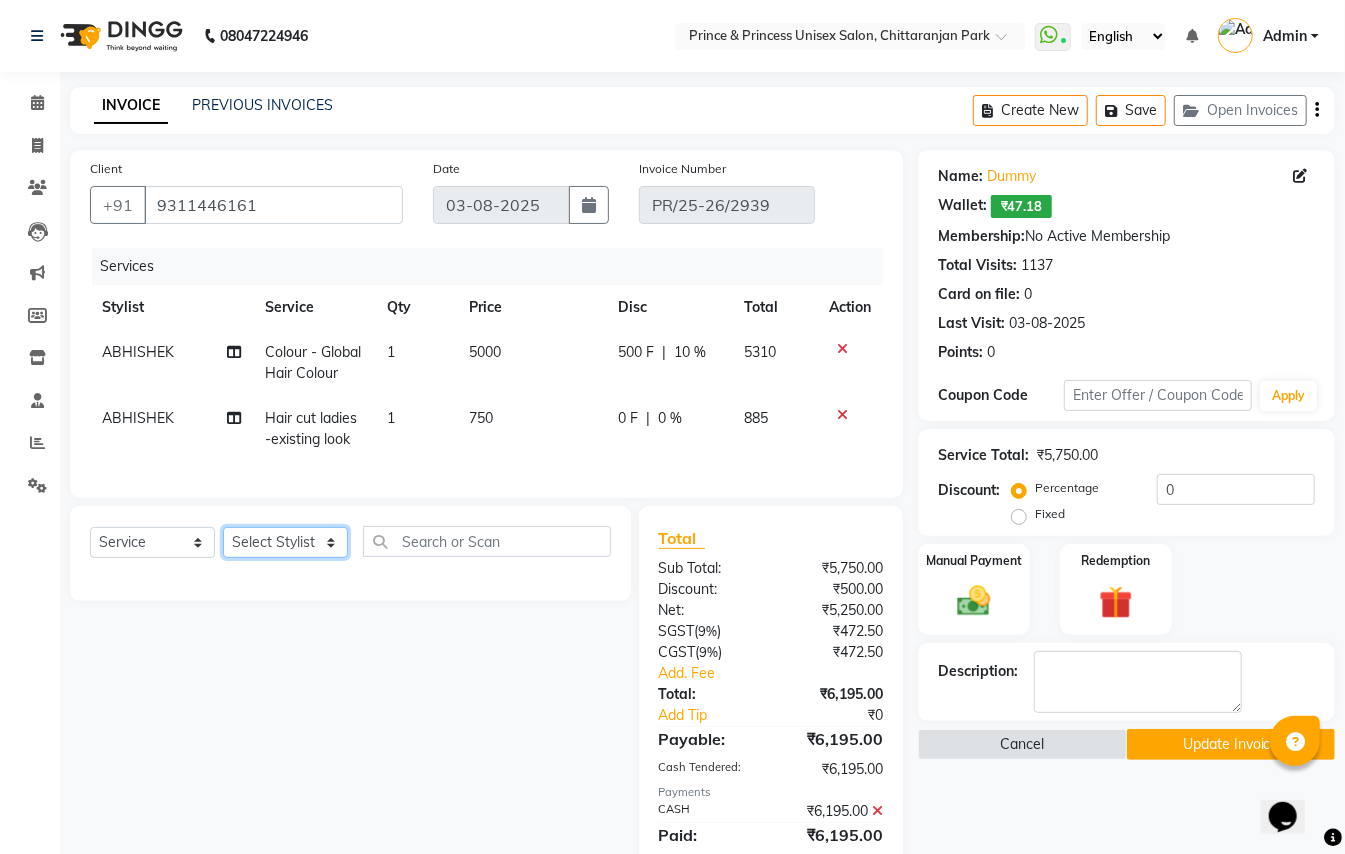 select on "63571" 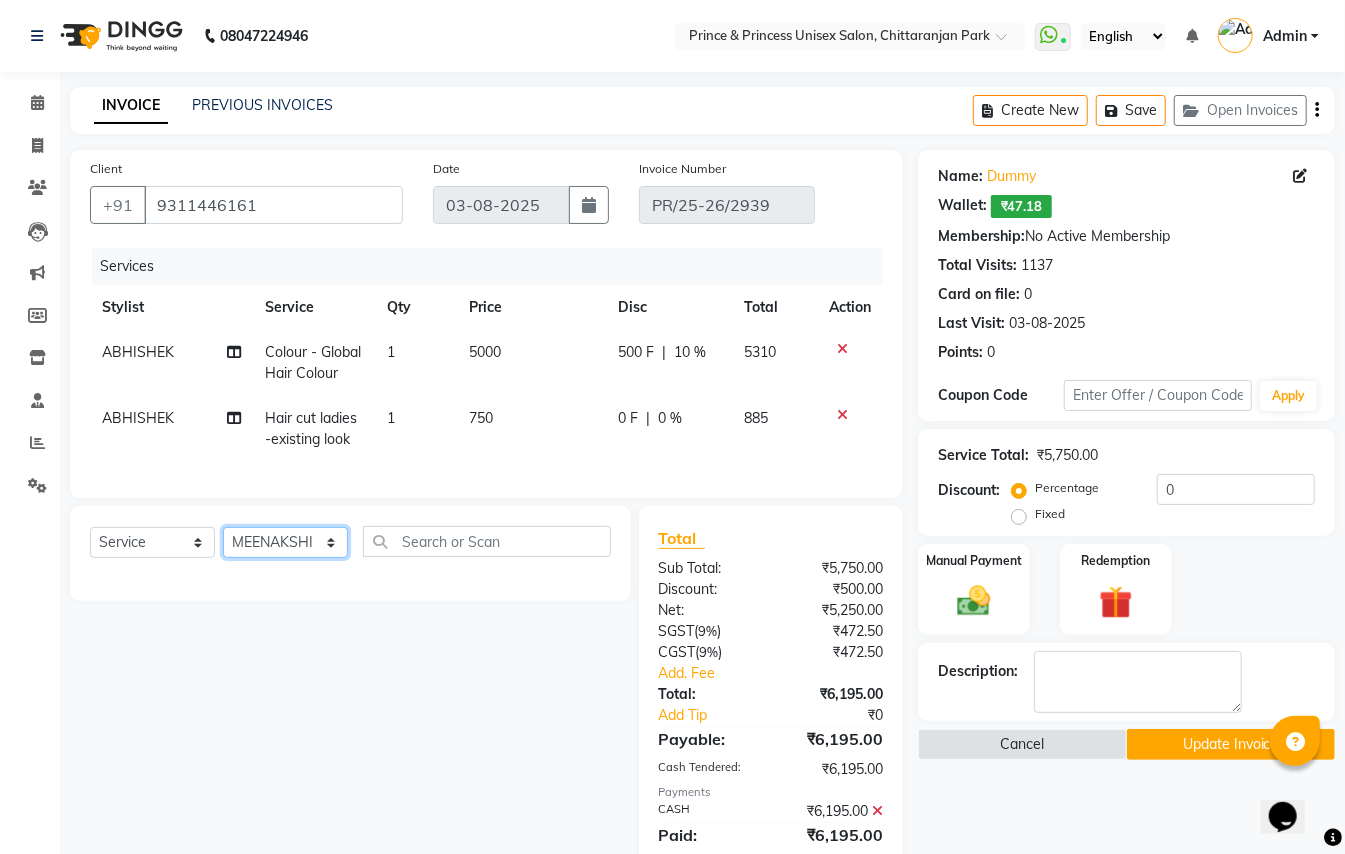 drag, startPoint x: 290, startPoint y: 550, endPoint x: 388, endPoint y: 558, distance: 98.32599 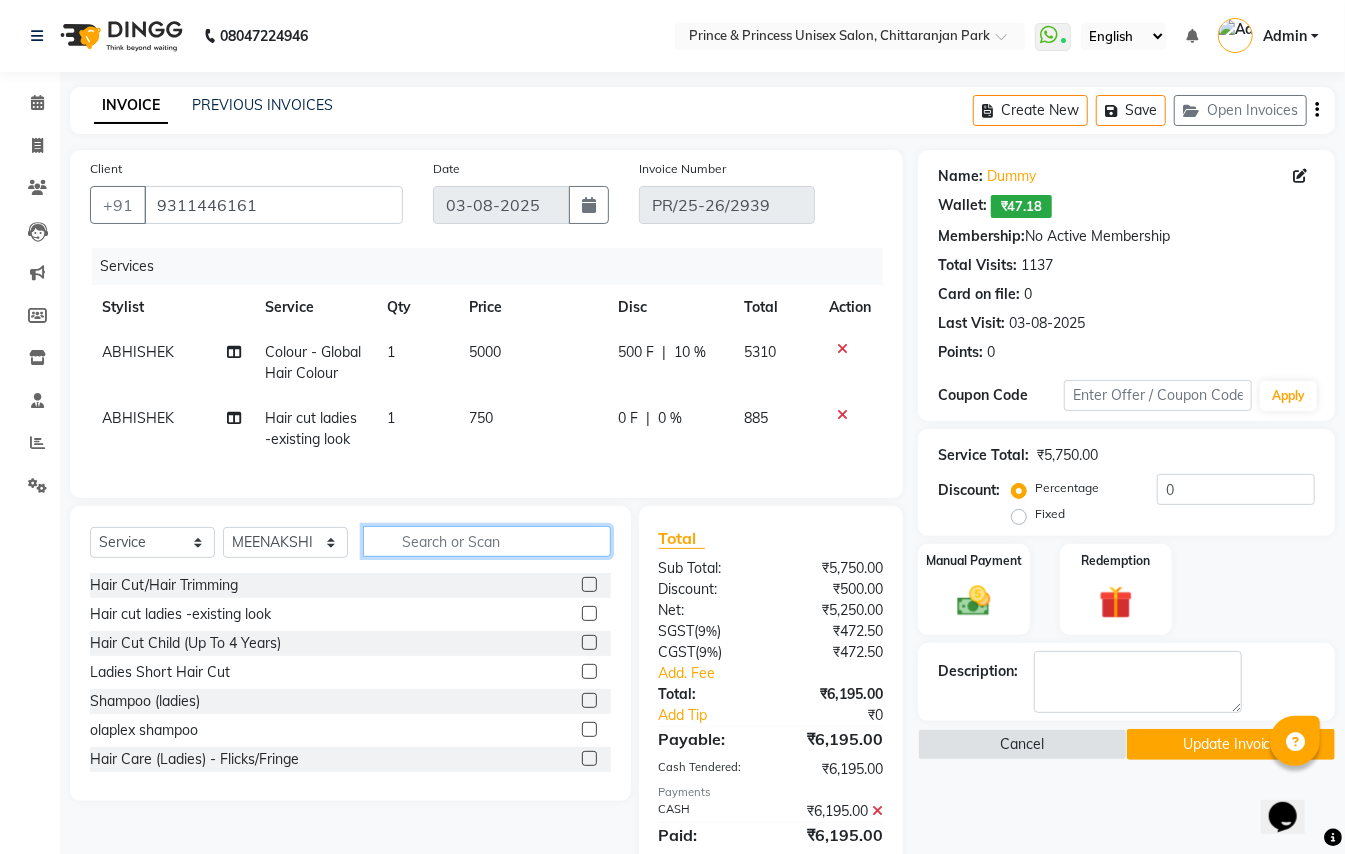 drag, startPoint x: 421, startPoint y: 565, endPoint x: 501, endPoint y: 569, distance: 80.09994 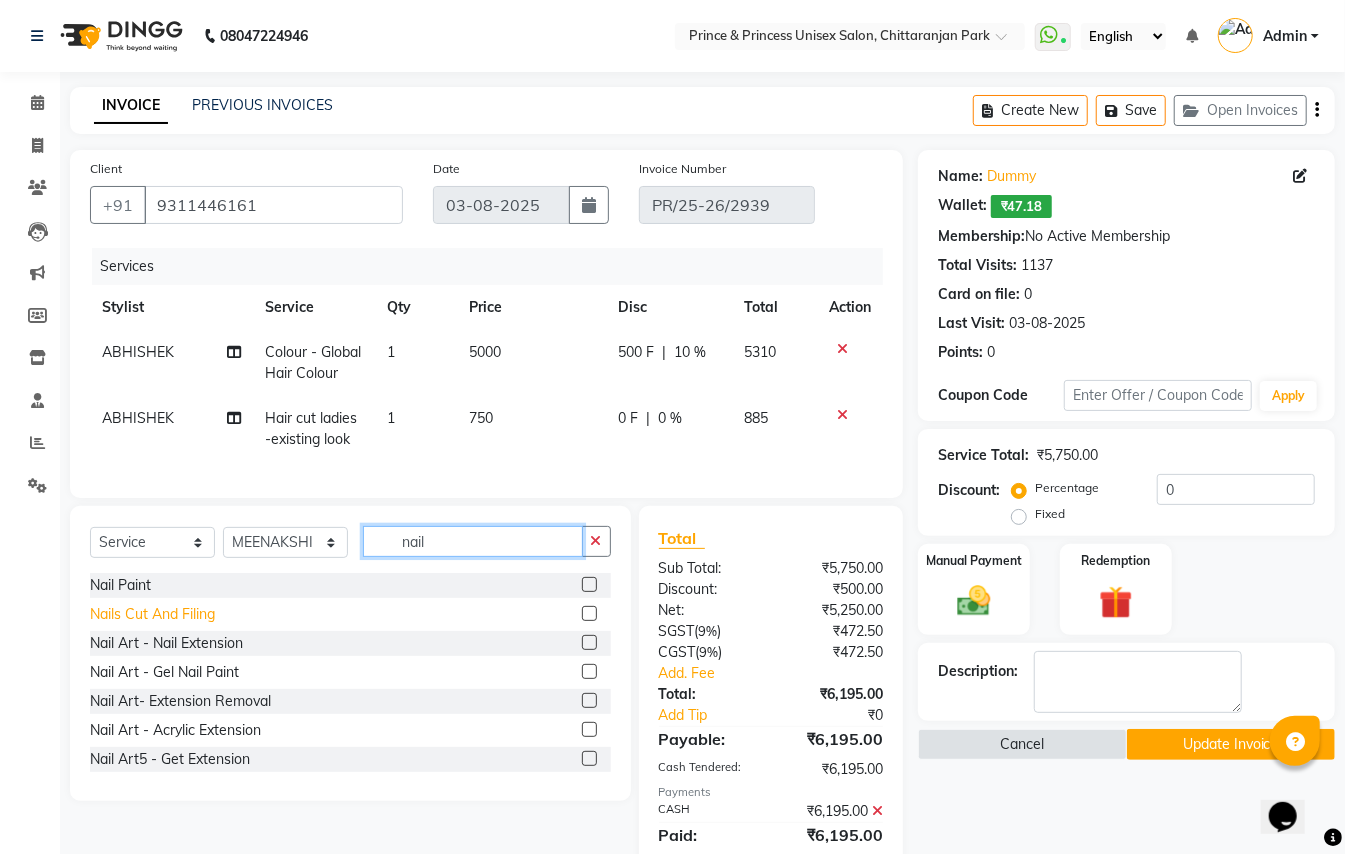 type on "nail" 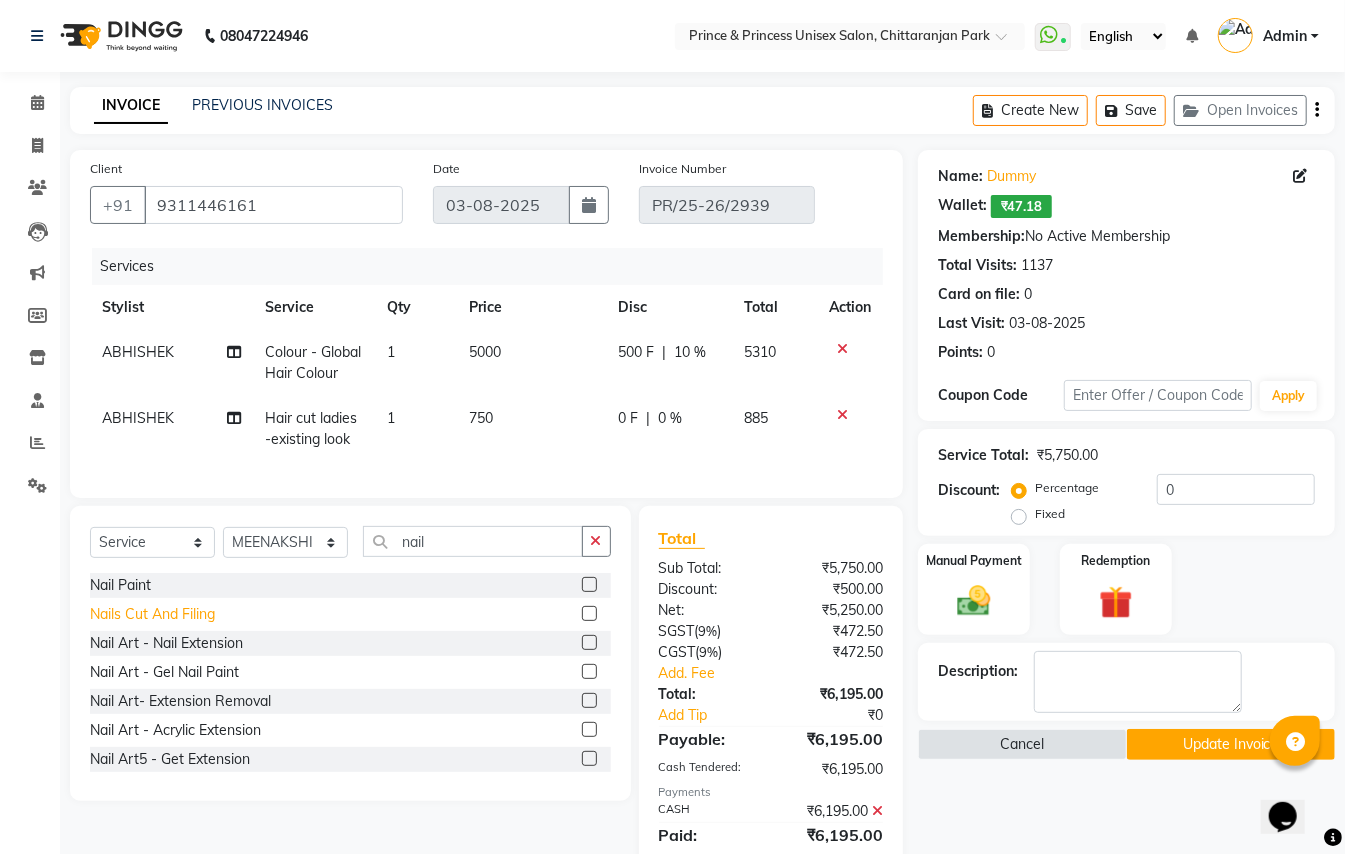 click on "Nails Cut And Filing" 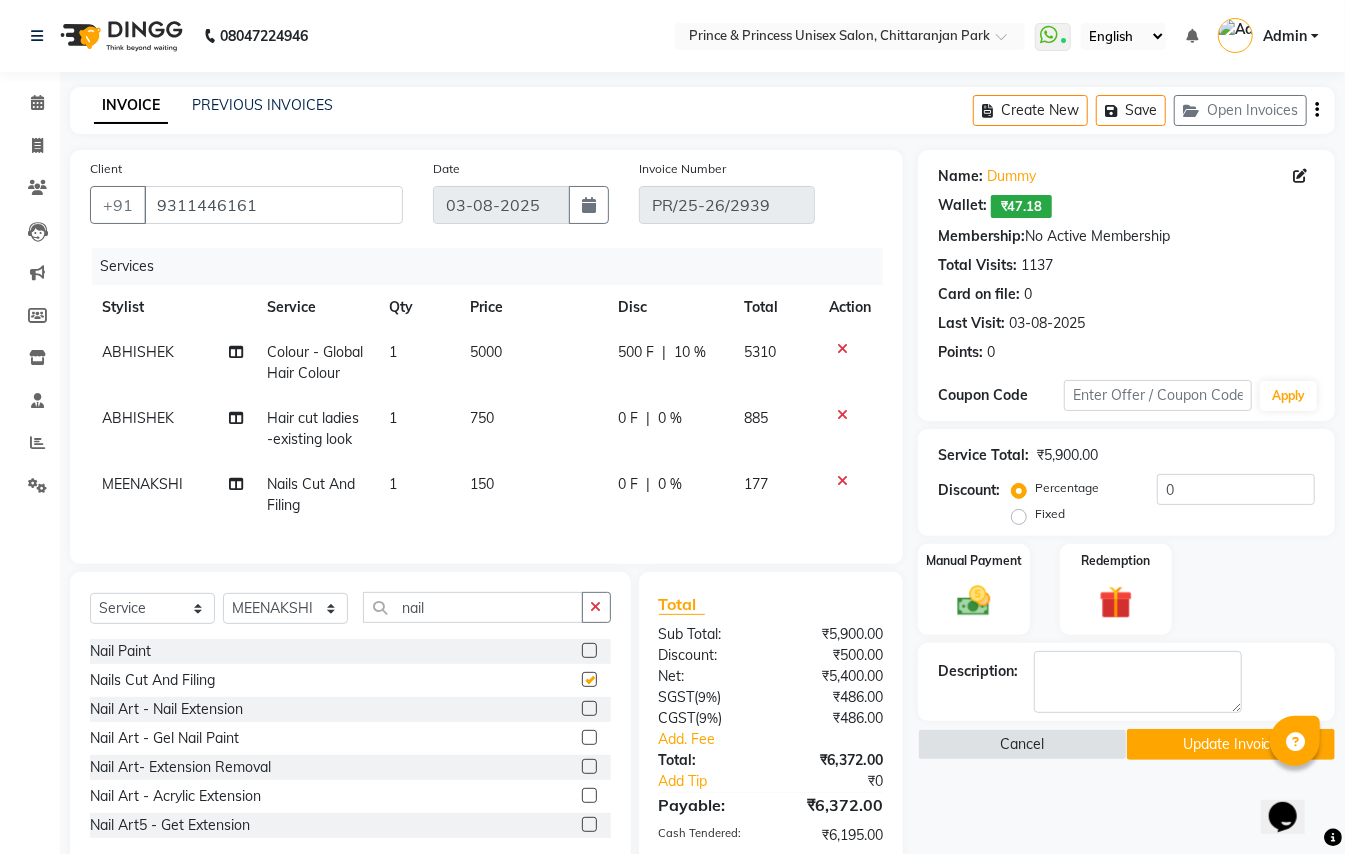 checkbox on "false" 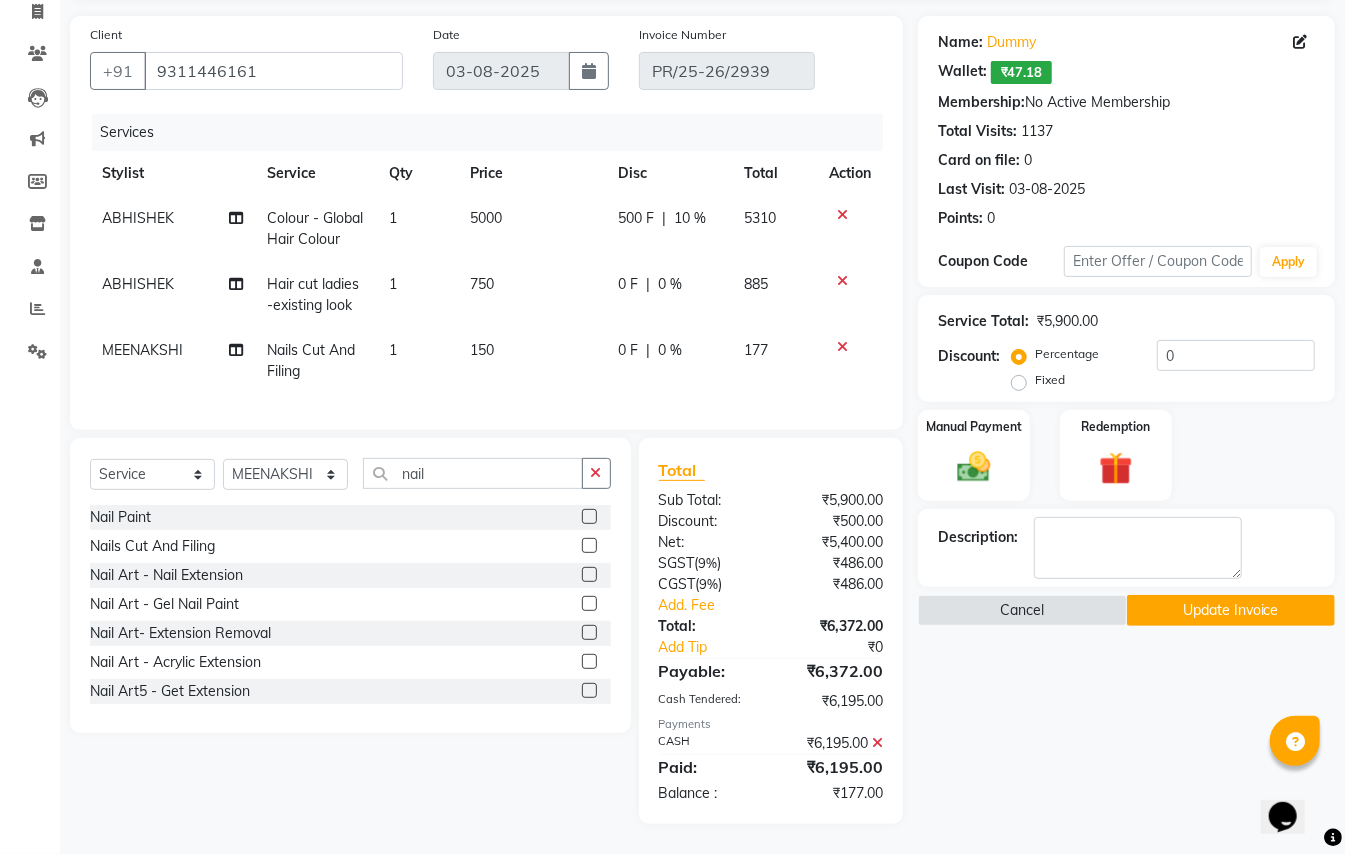 scroll, scrollTop: 153, scrollLeft: 0, axis: vertical 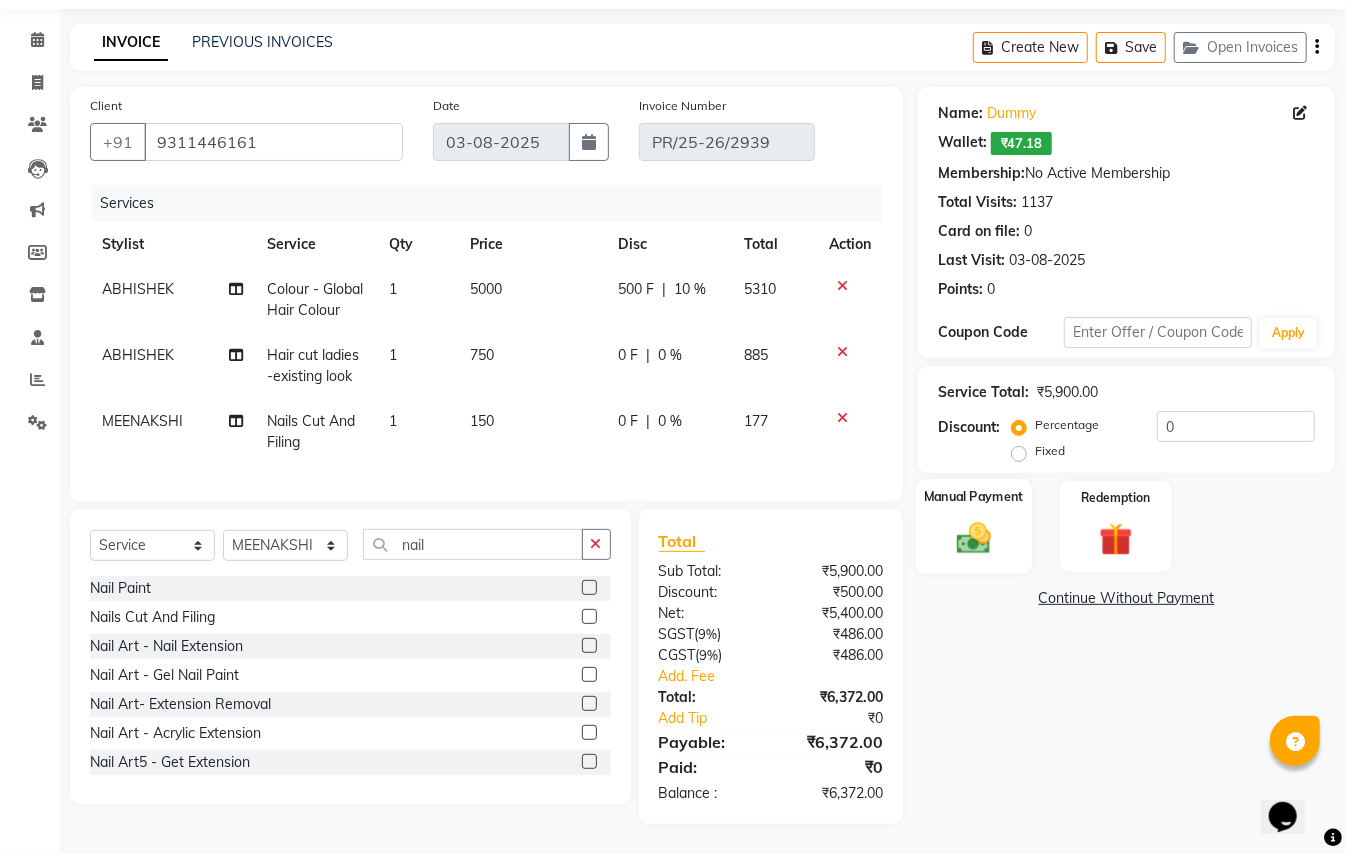click 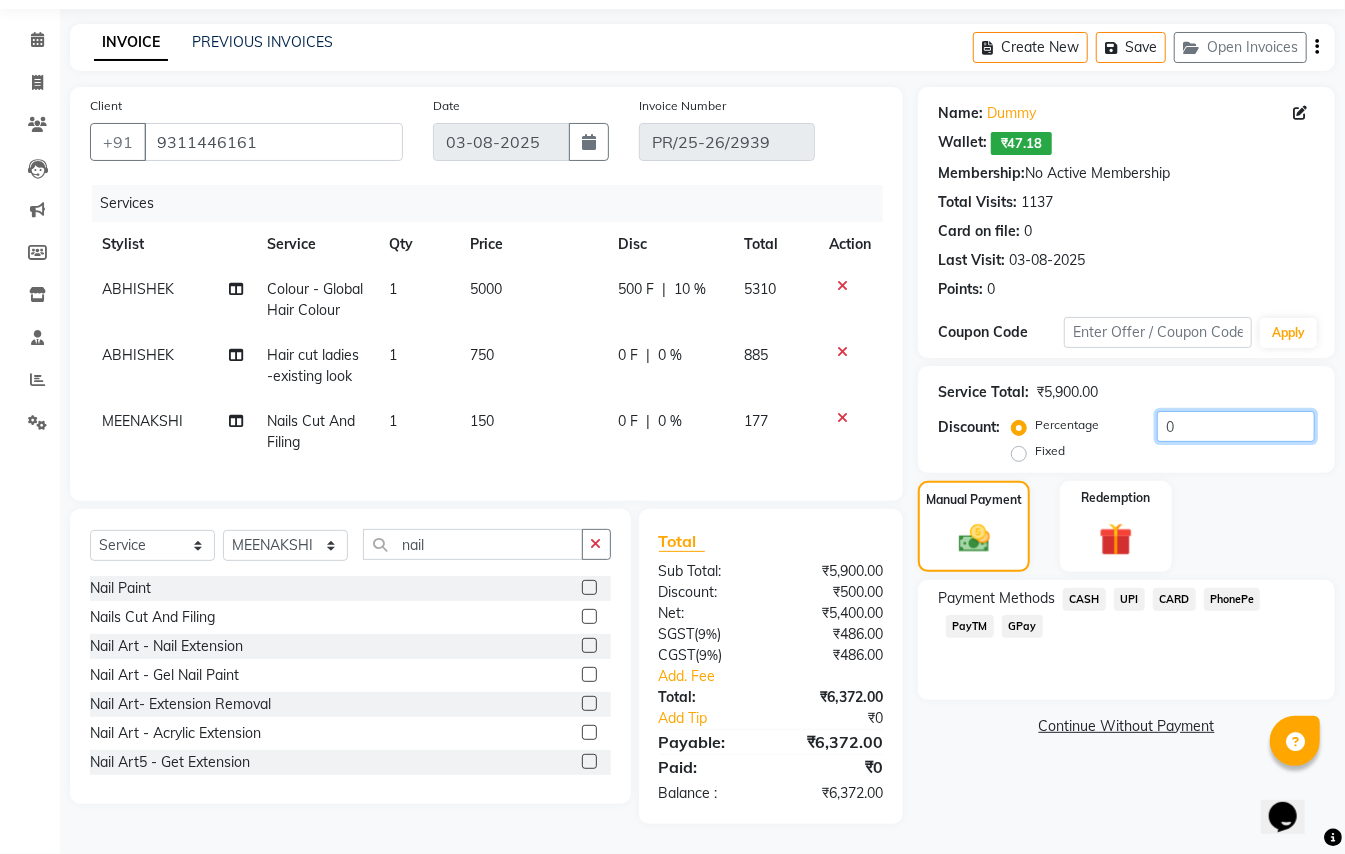 drag, startPoint x: 1193, startPoint y: 408, endPoint x: 1054, endPoint y: 130, distance: 310.81345 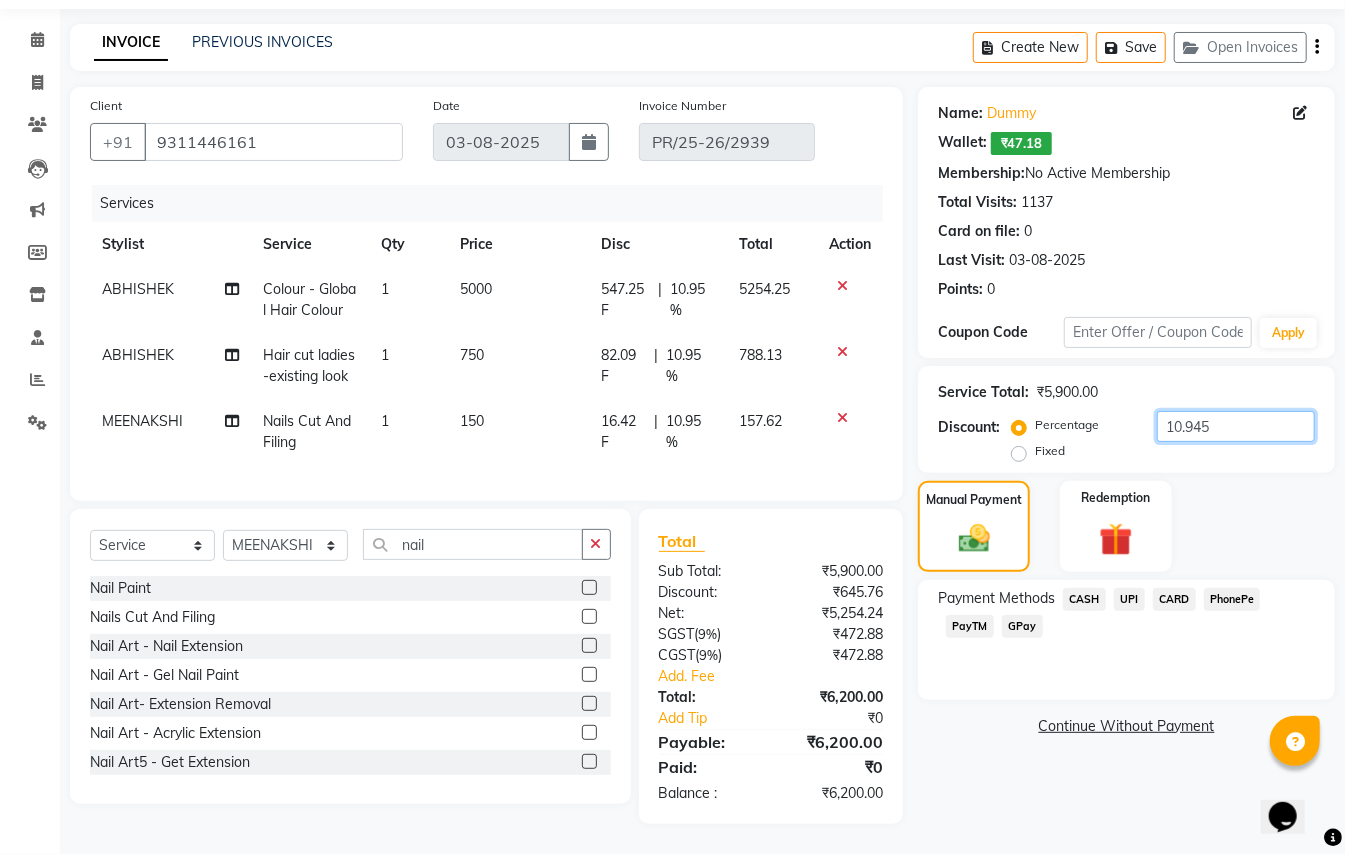 type on "10.945" 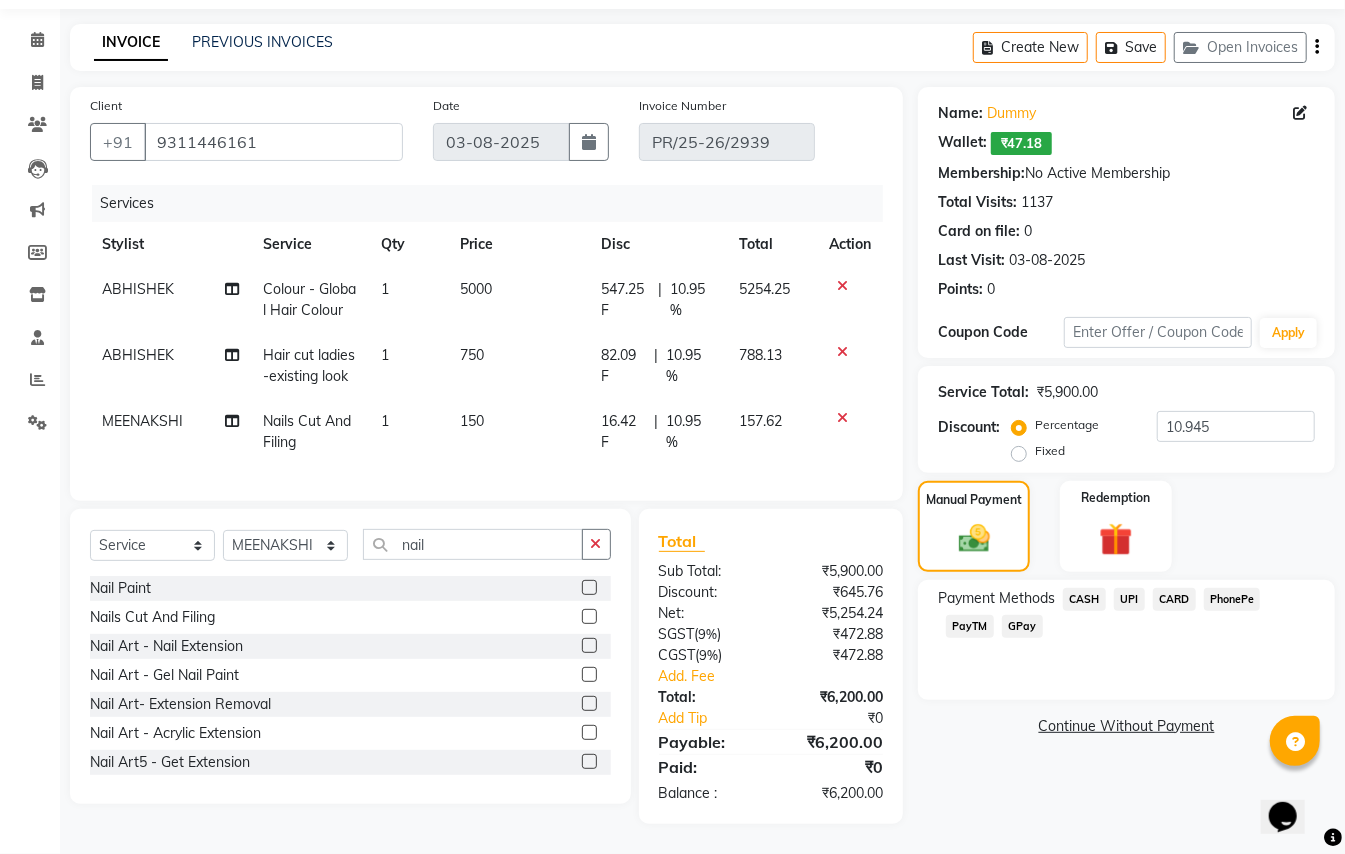 click on "CASH" 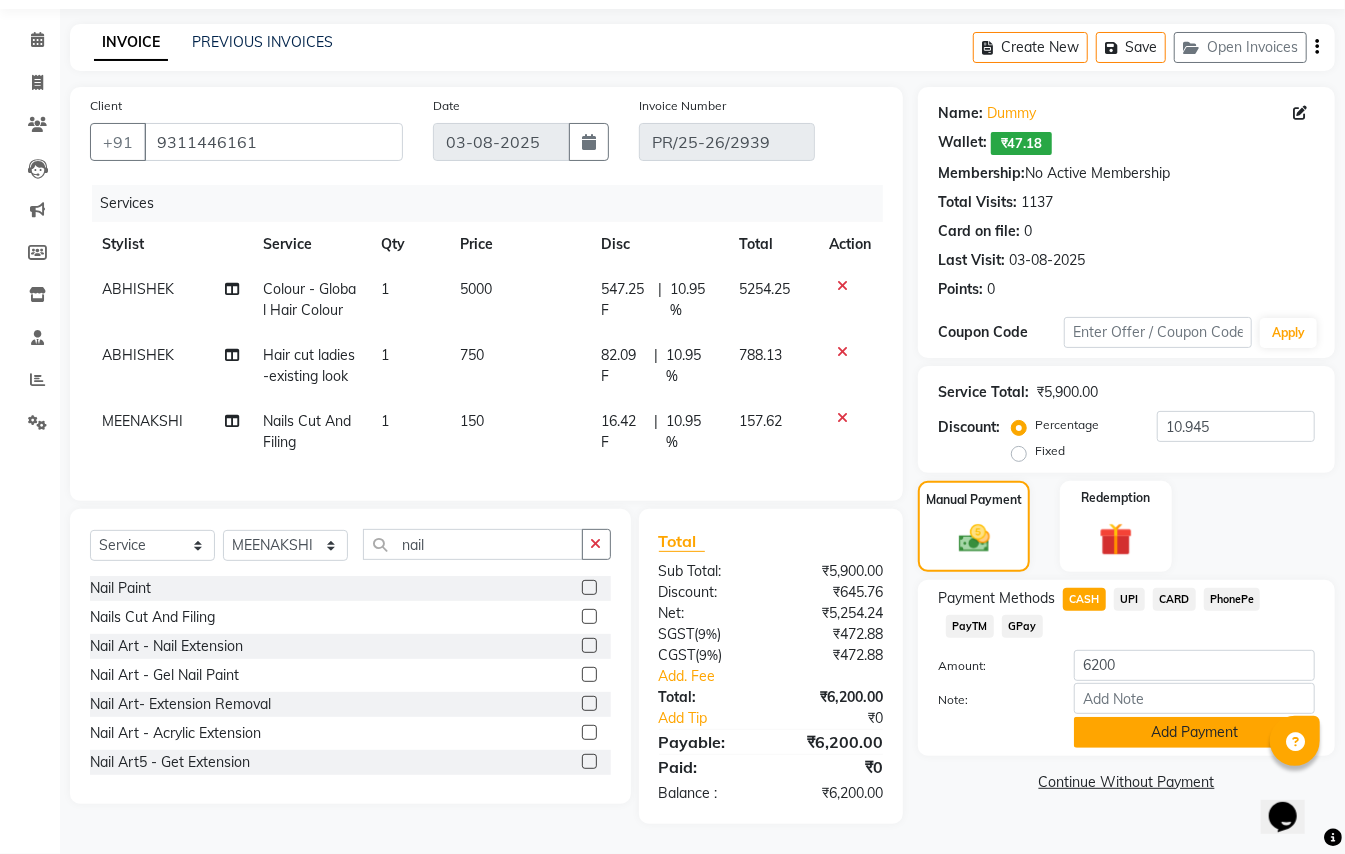 click on "Add Payment" 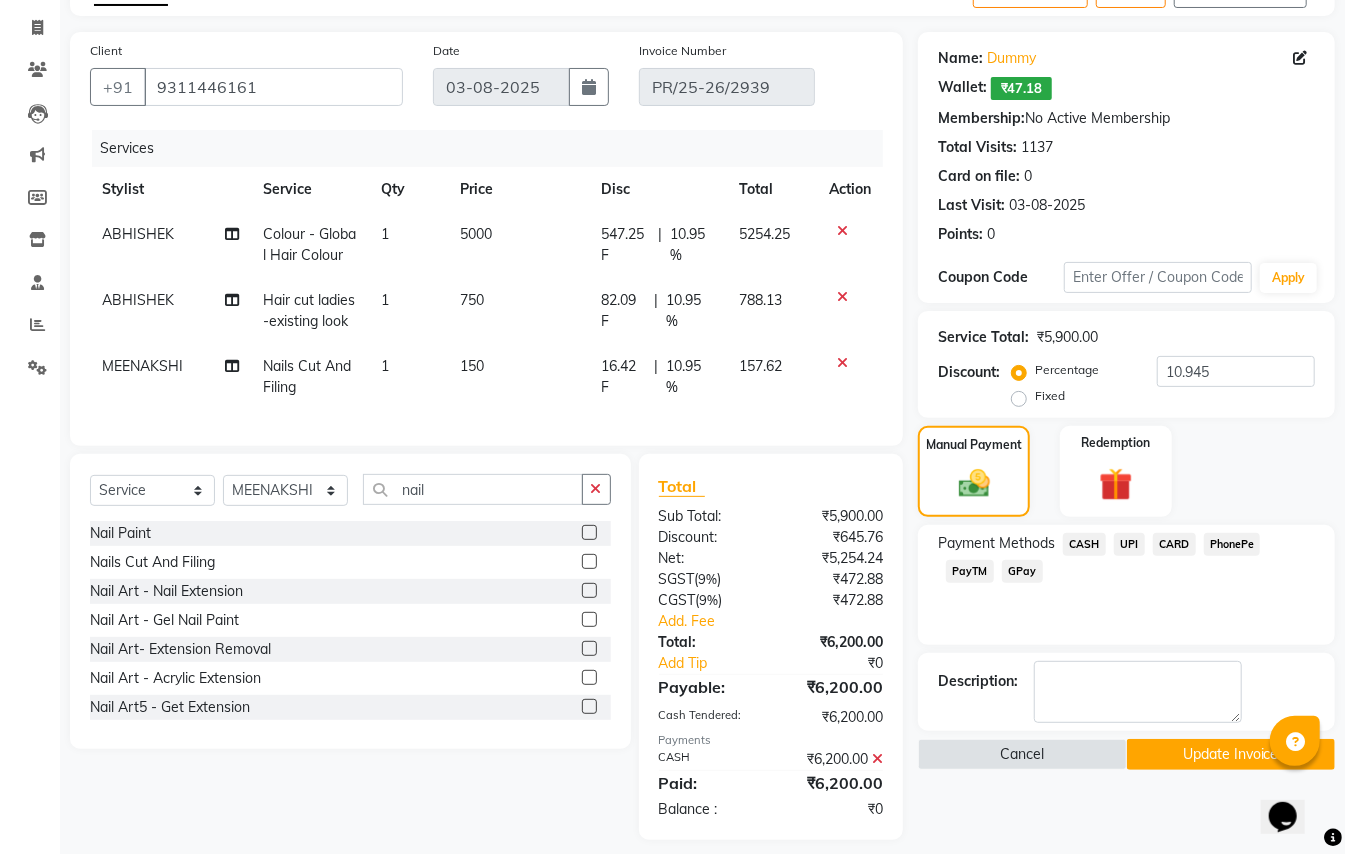 scroll, scrollTop: 153, scrollLeft: 0, axis: vertical 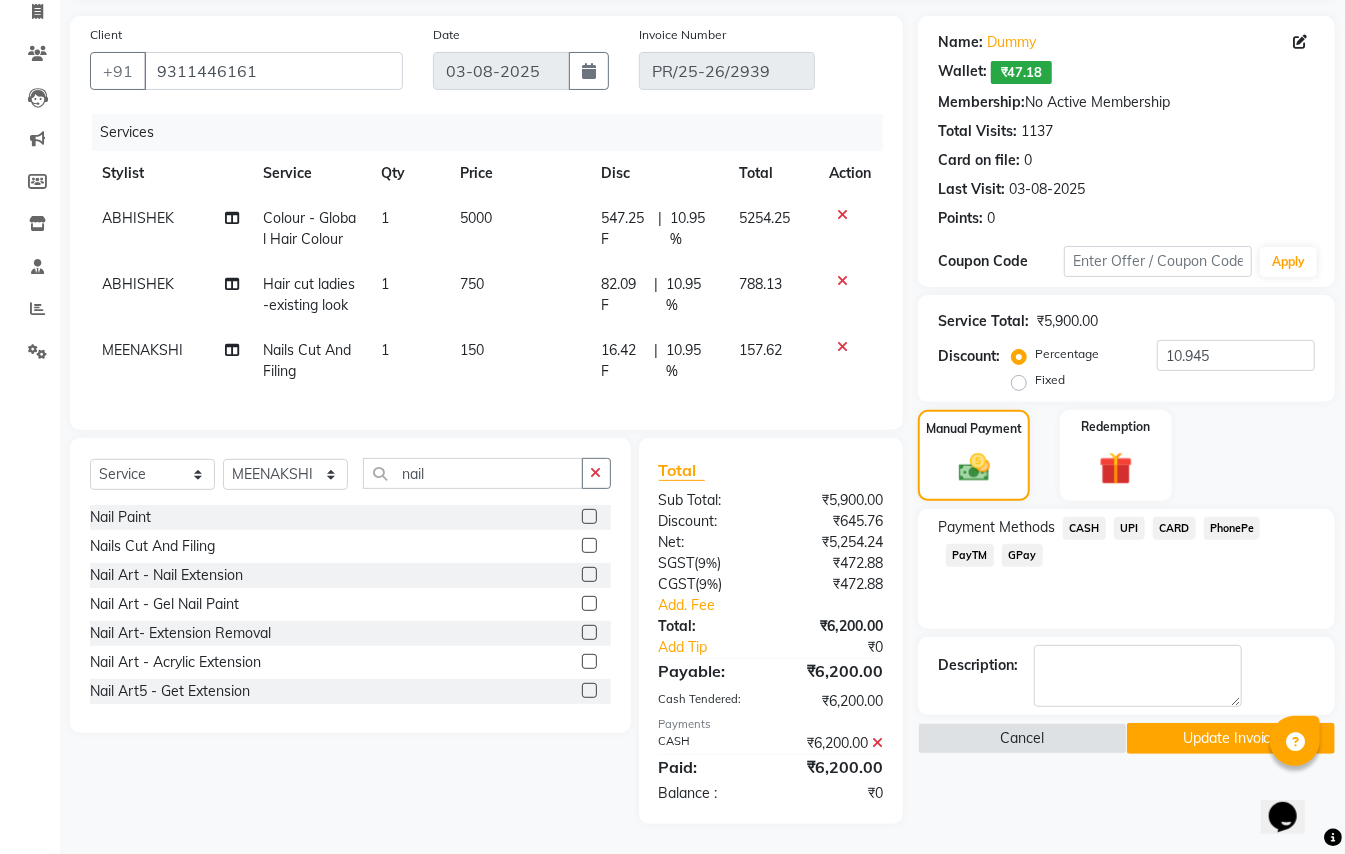 click on "Update Invoice" 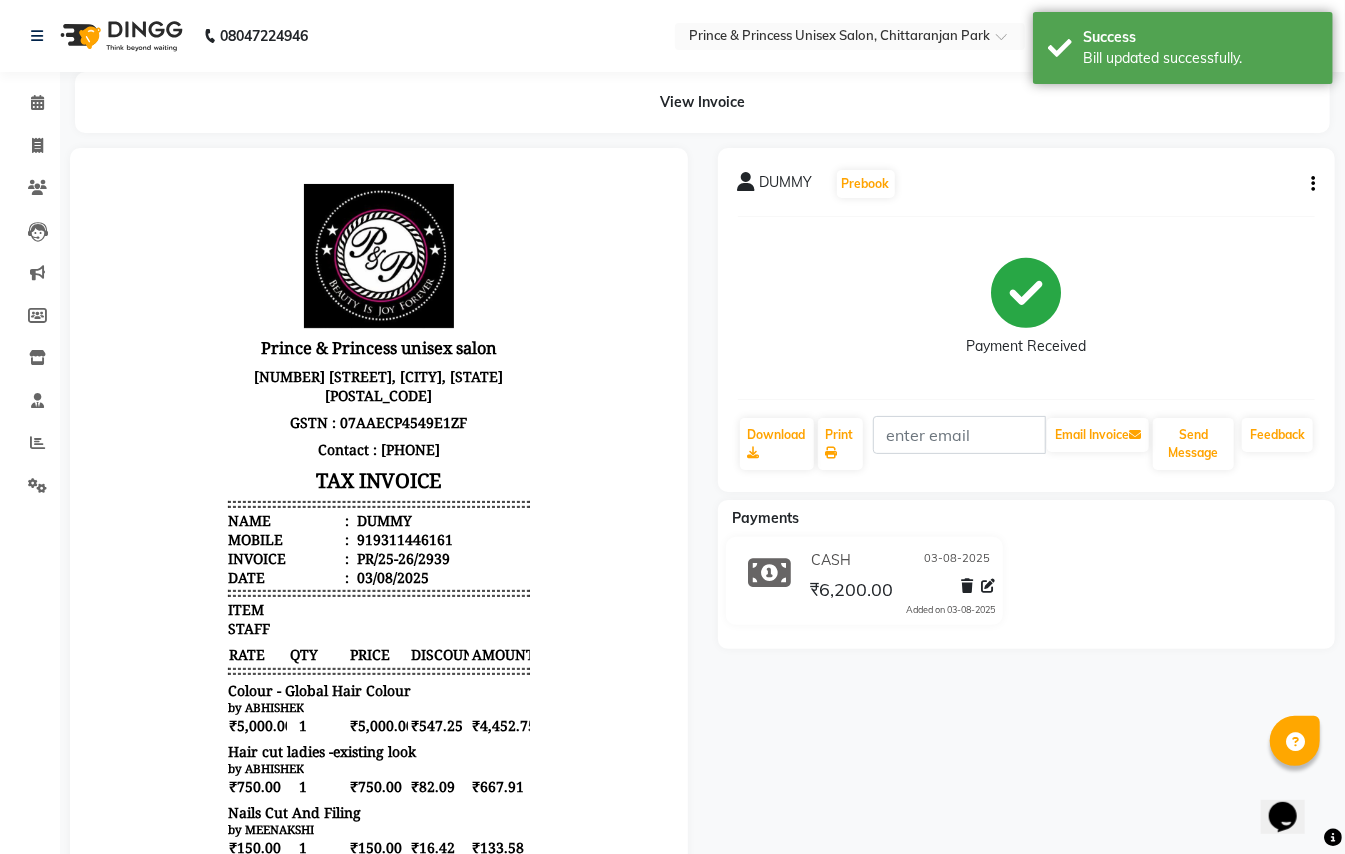 scroll, scrollTop: 0, scrollLeft: 0, axis: both 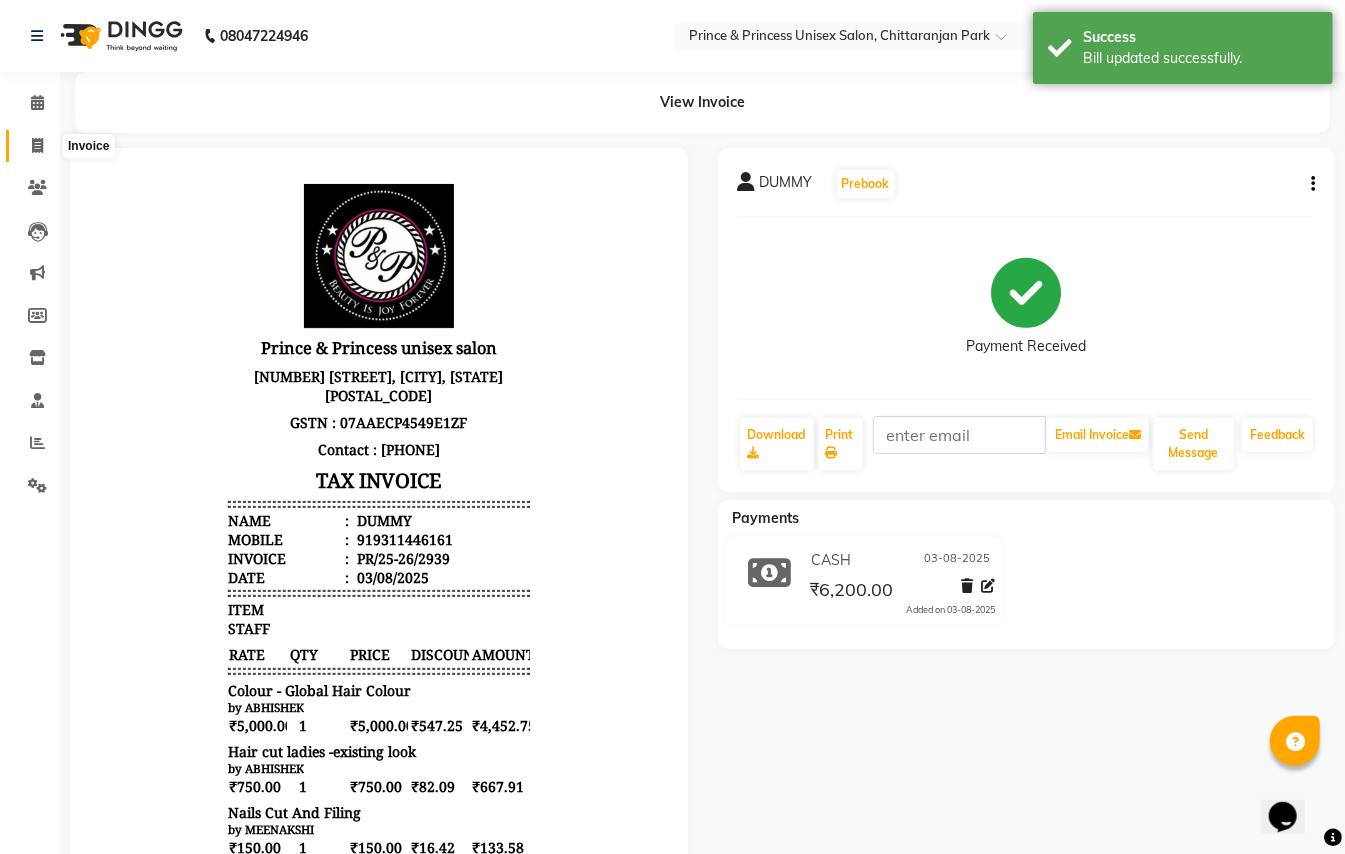 click 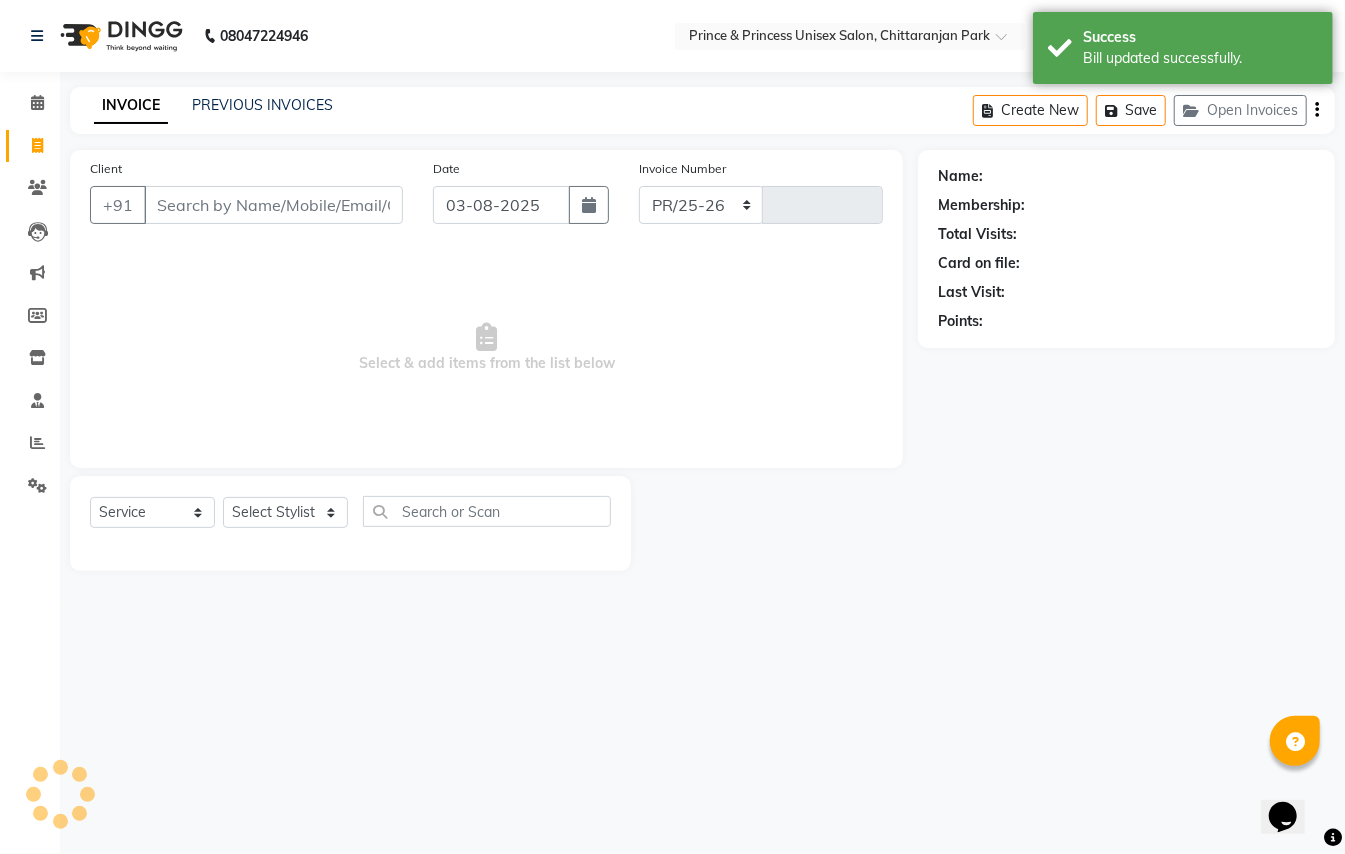select on "3760" 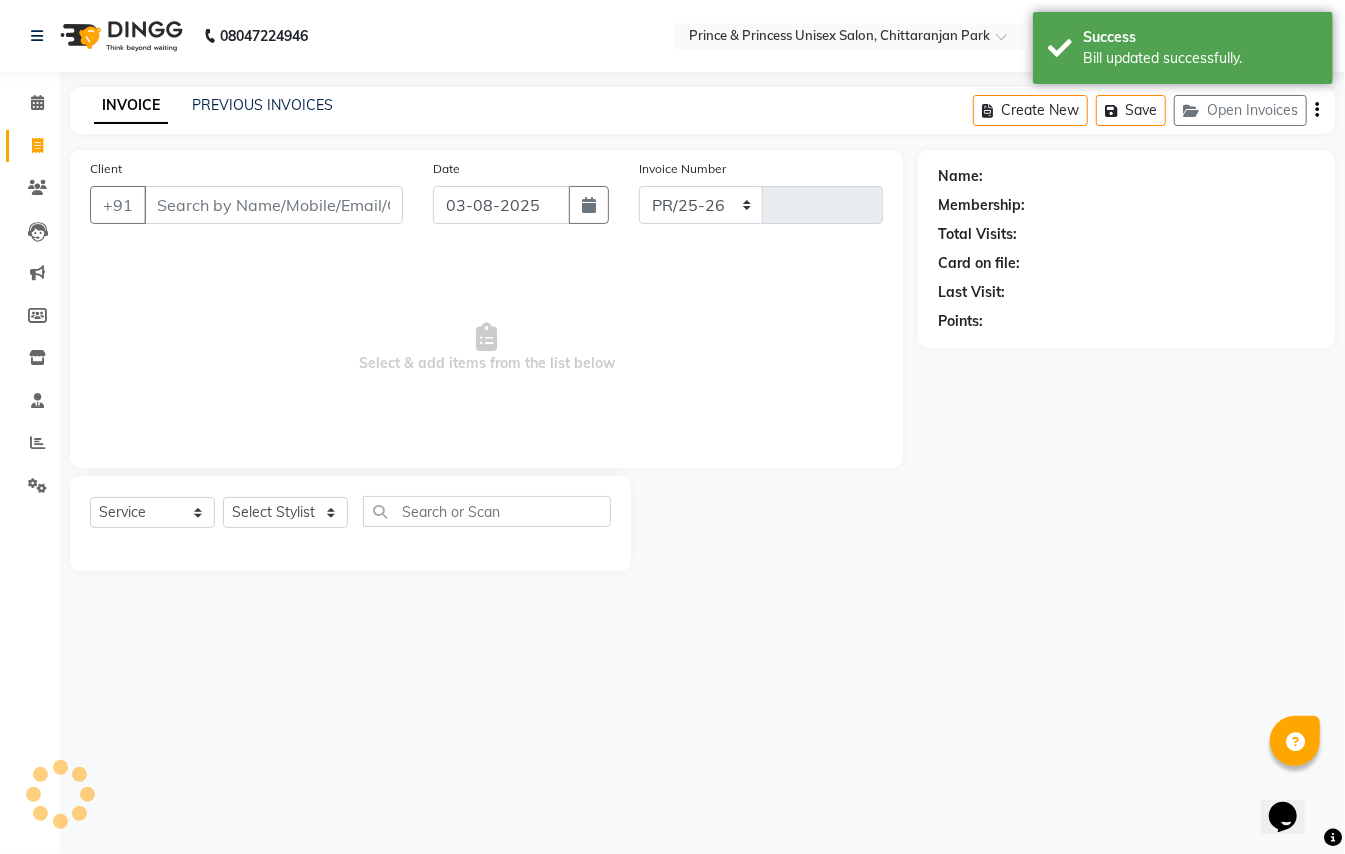 type on "2941" 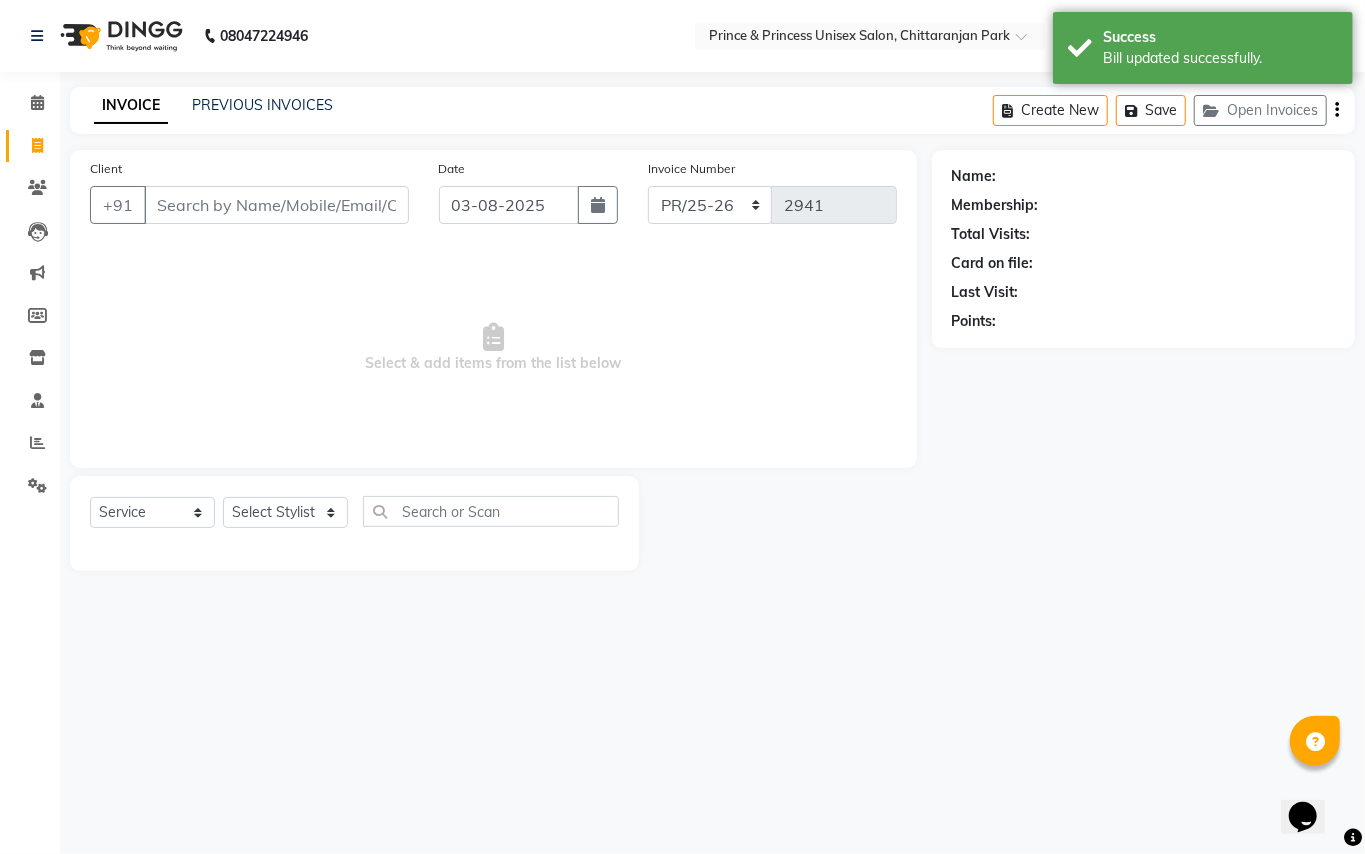 click on "INVOICE PREVIOUS INVOICES Create New   Save   Open Invoices" 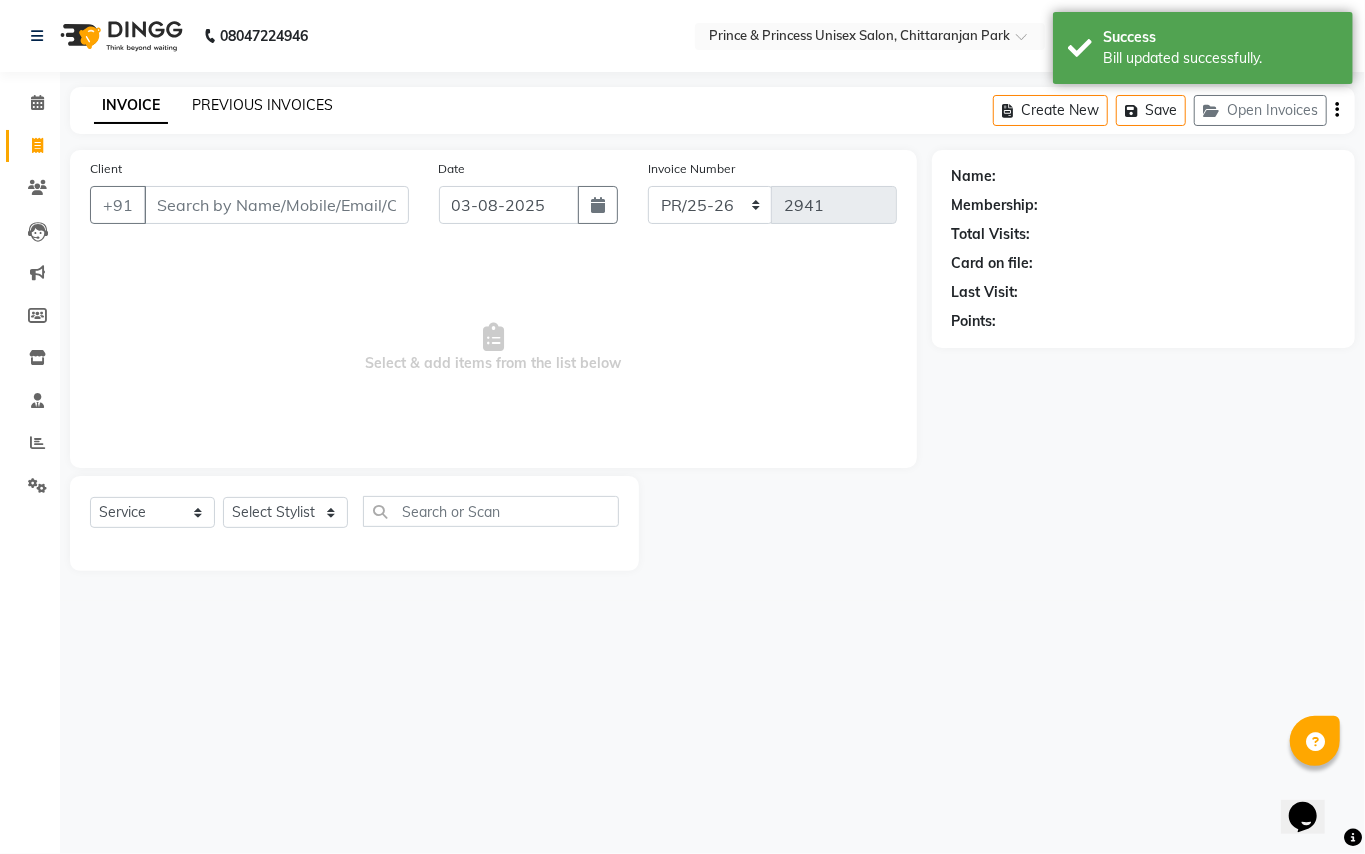 click on "PREVIOUS INVOICES" 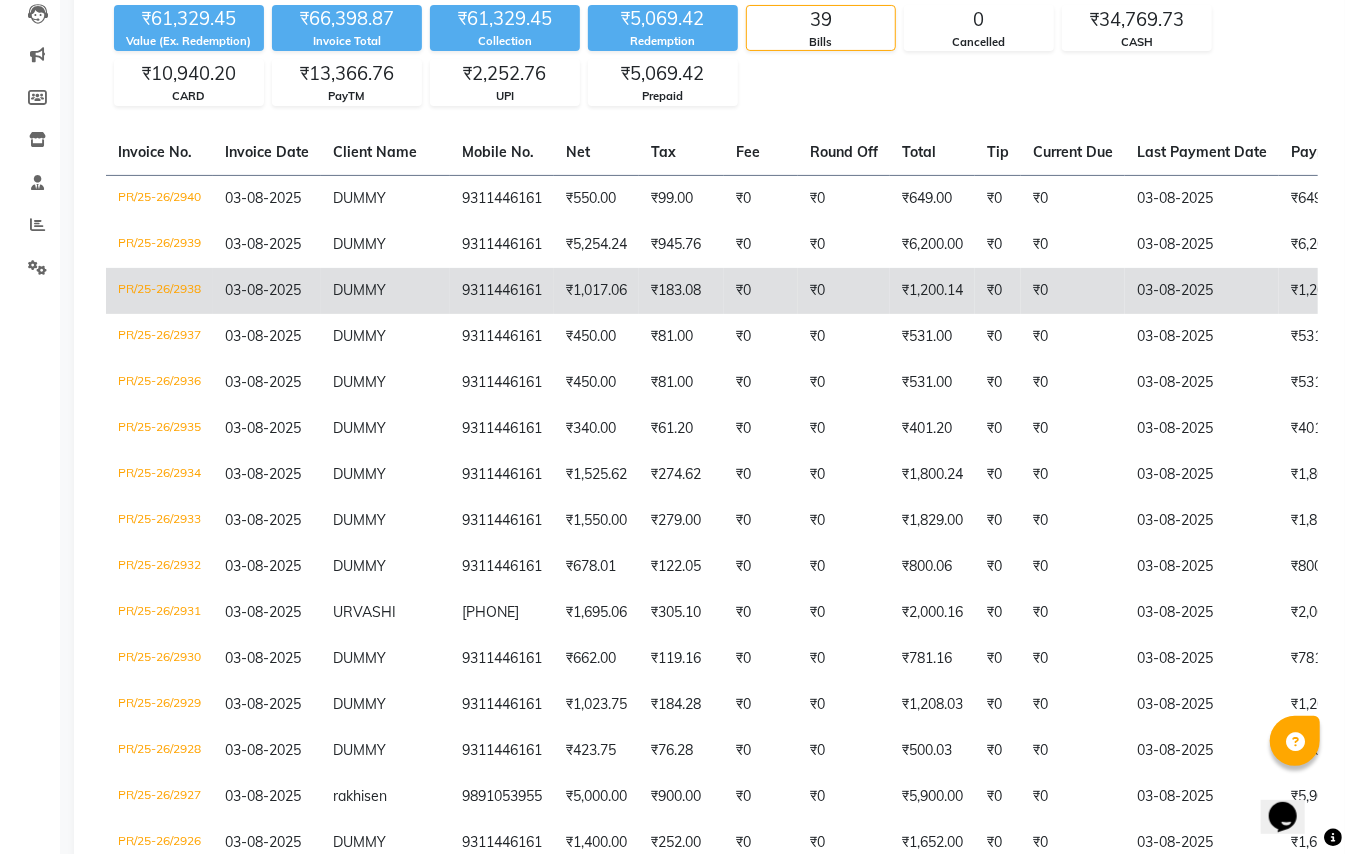 scroll, scrollTop: 133, scrollLeft: 0, axis: vertical 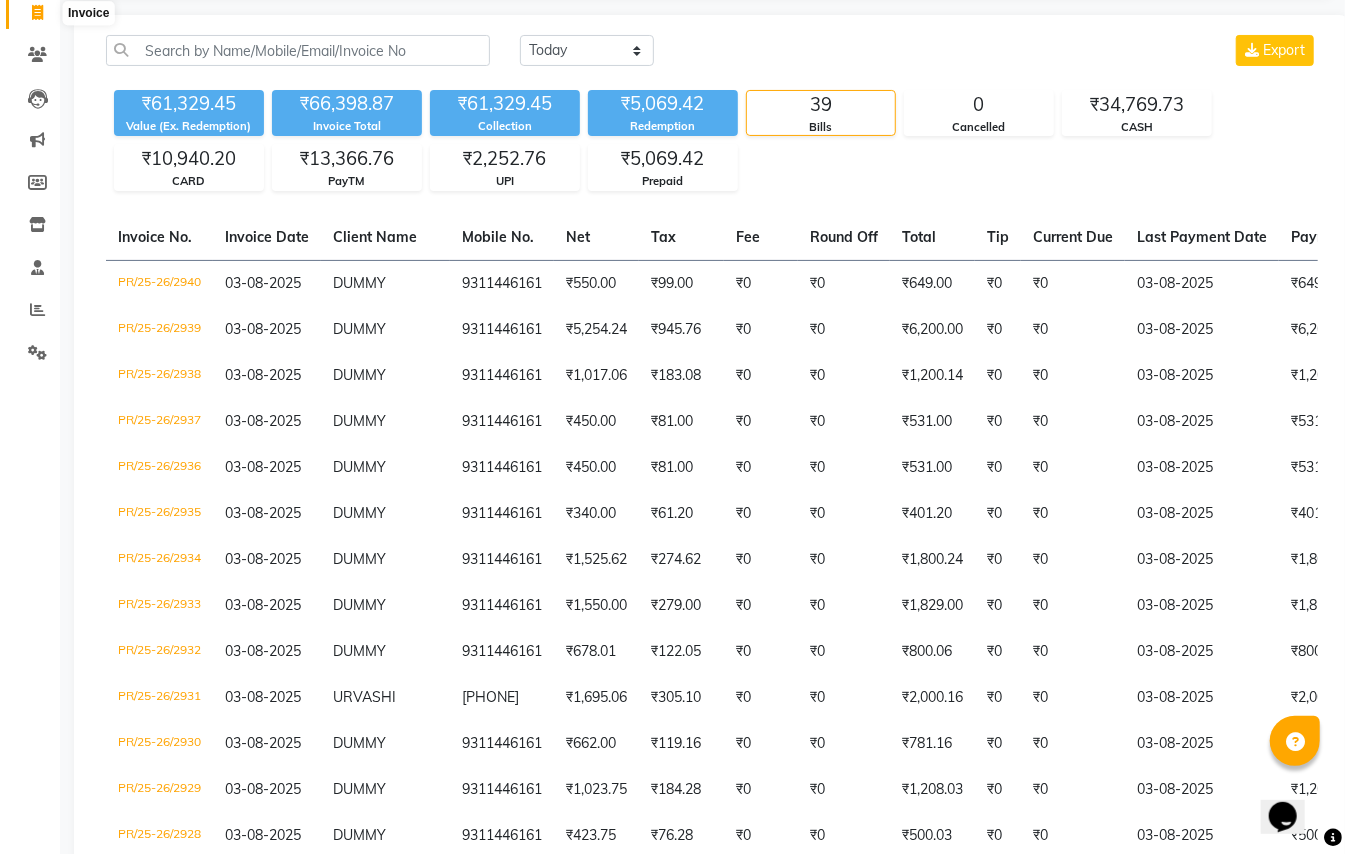 click 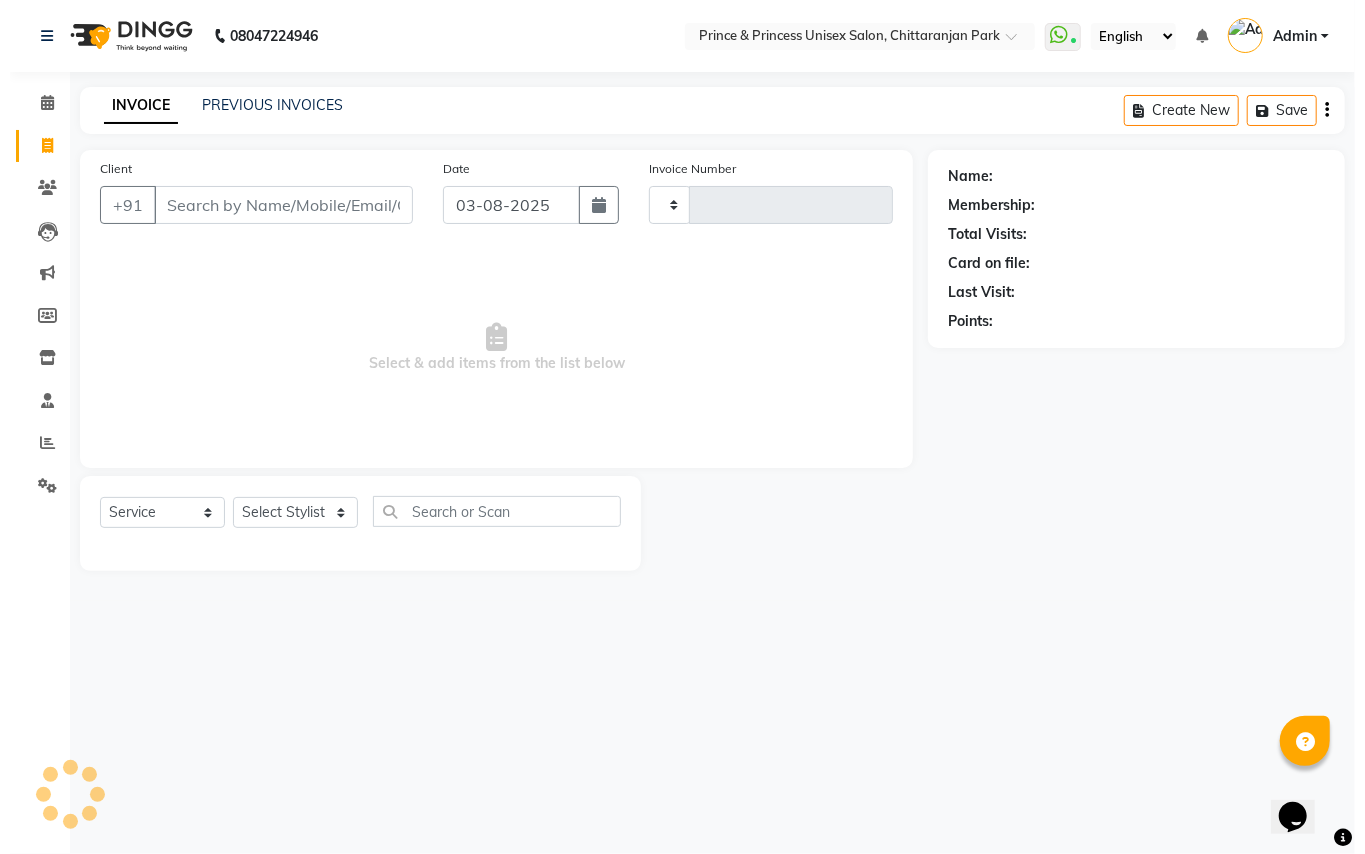 scroll, scrollTop: 0, scrollLeft: 0, axis: both 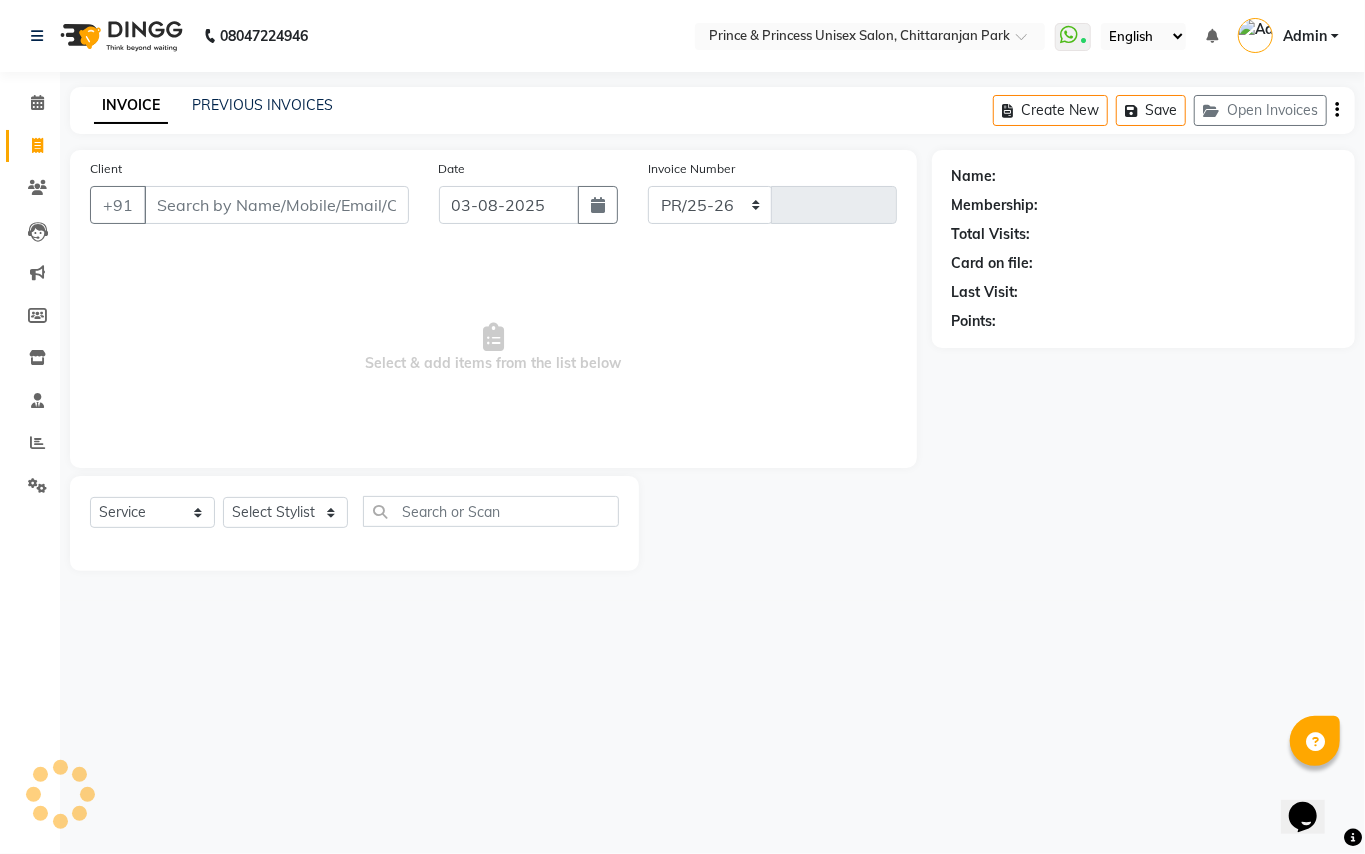 select on "3760" 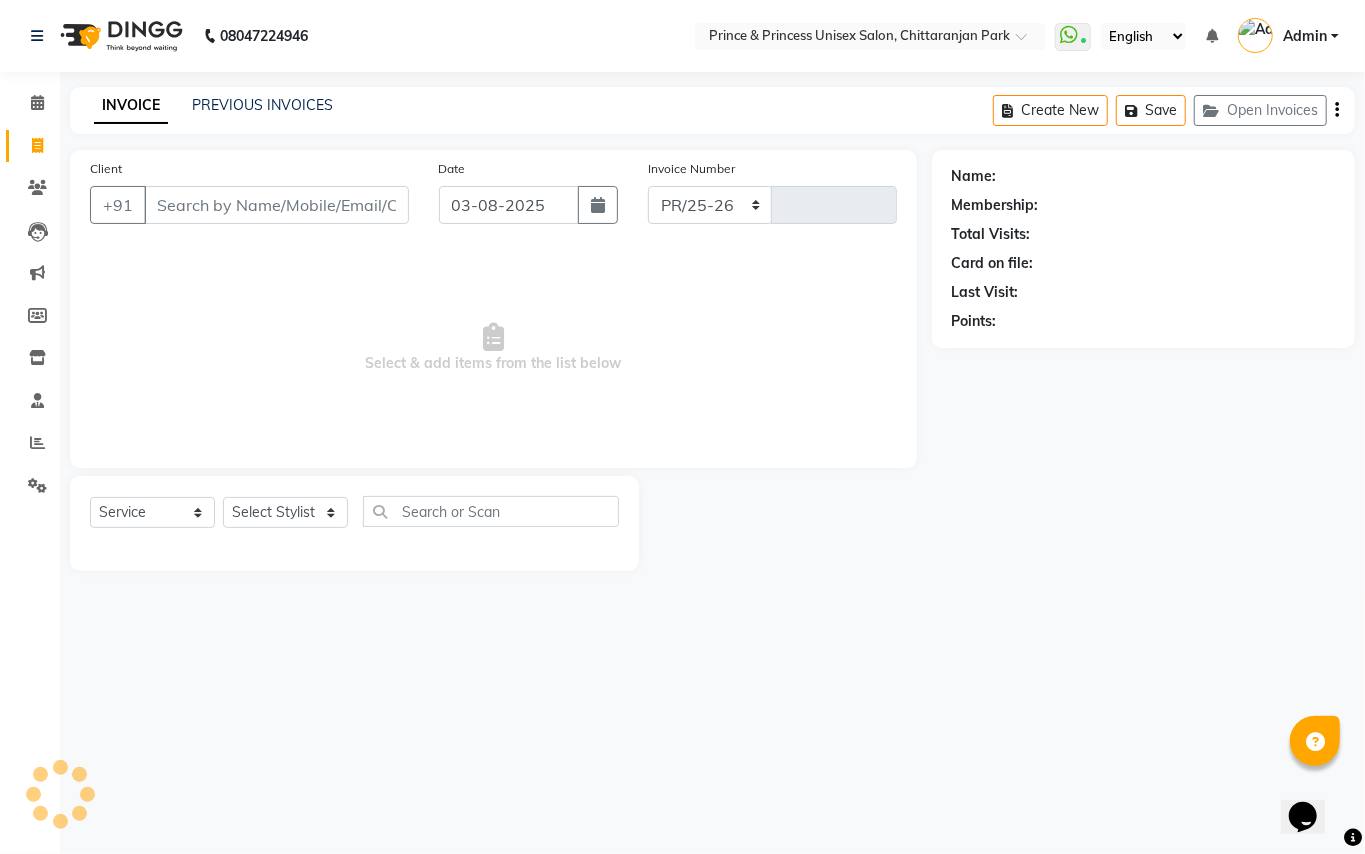 type on "2941" 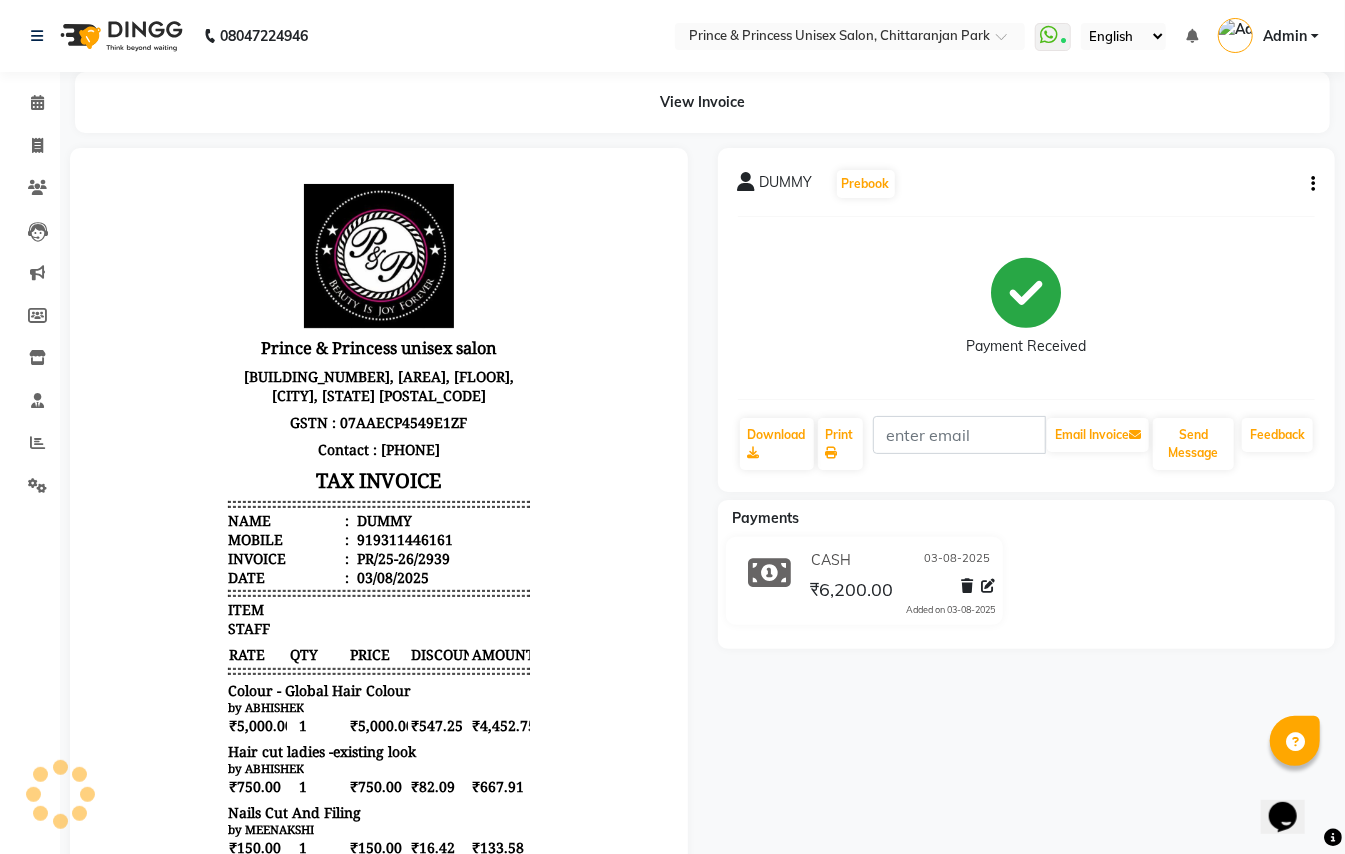 scroll, scrollTop: 0, scrollLeft: 0, axis: both 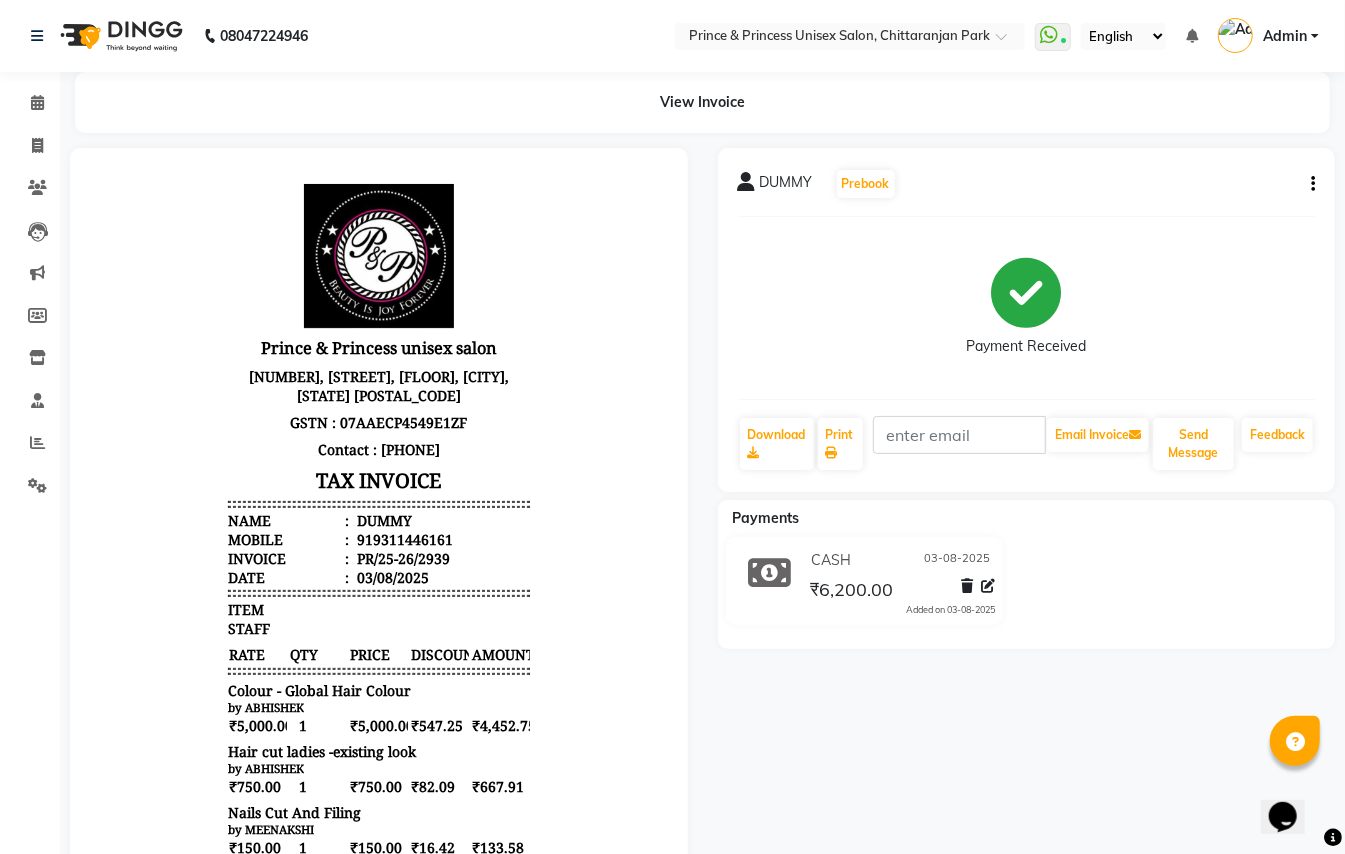 click 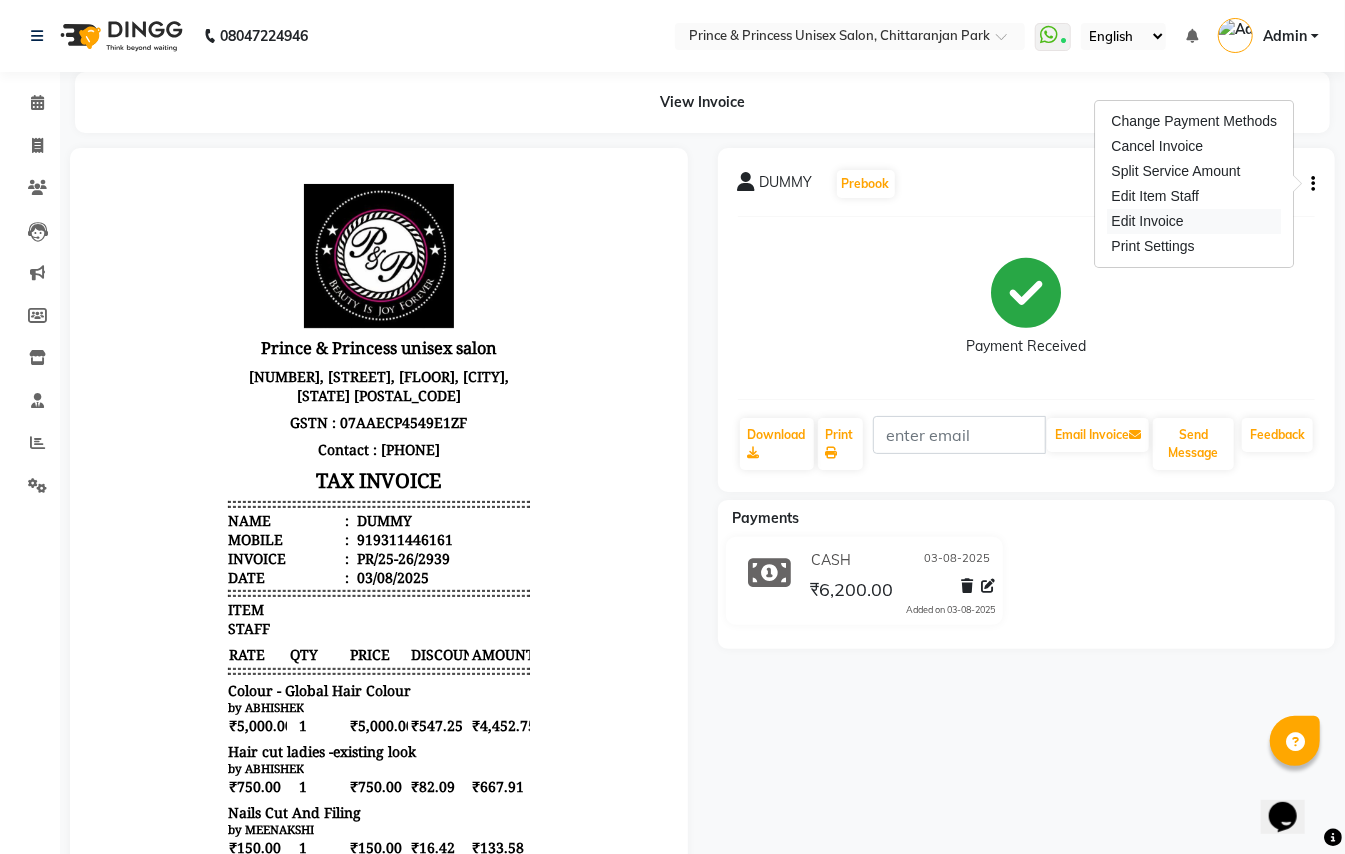 click on "Edit Invoice" at bounding box center [1195, 221] 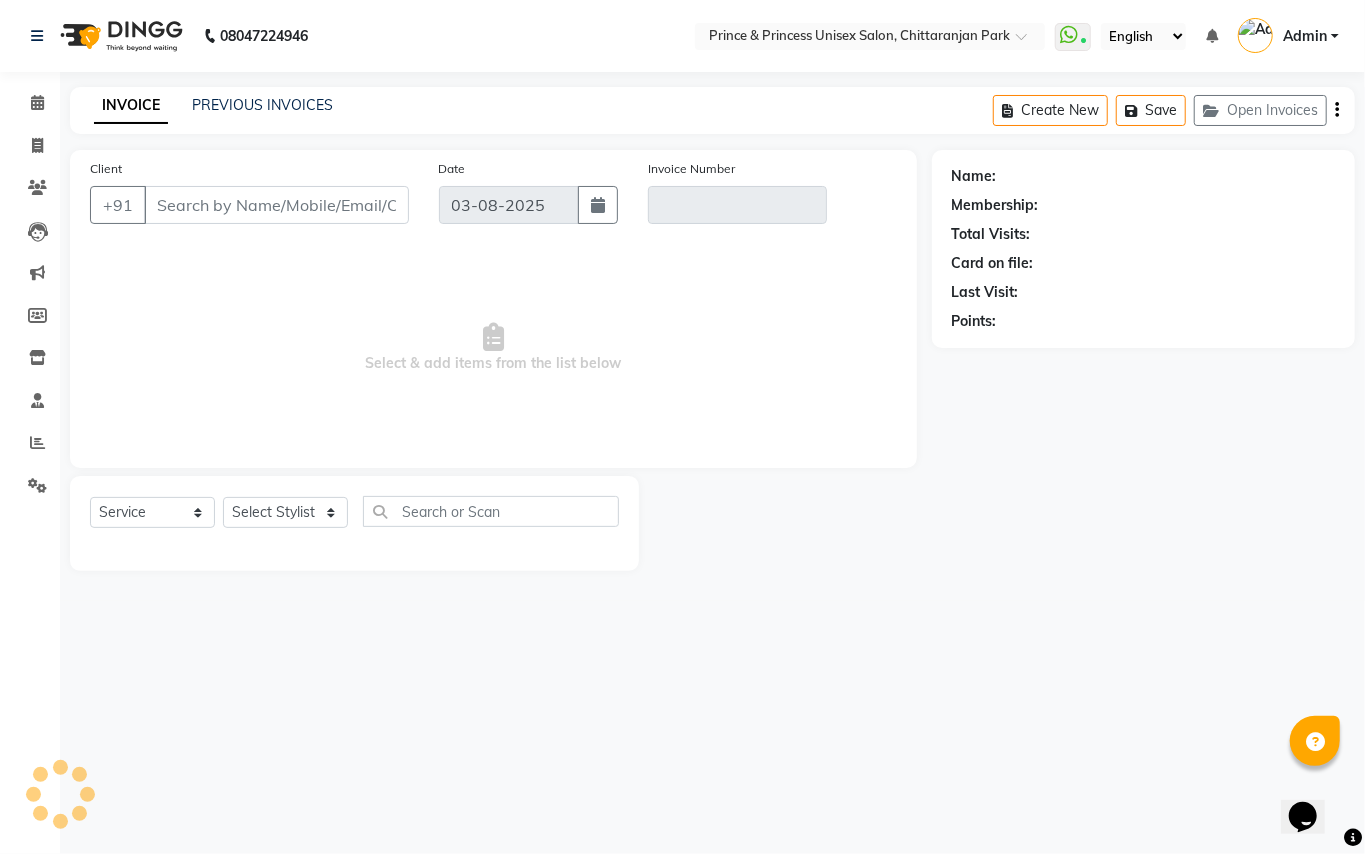 type on "9311446161" 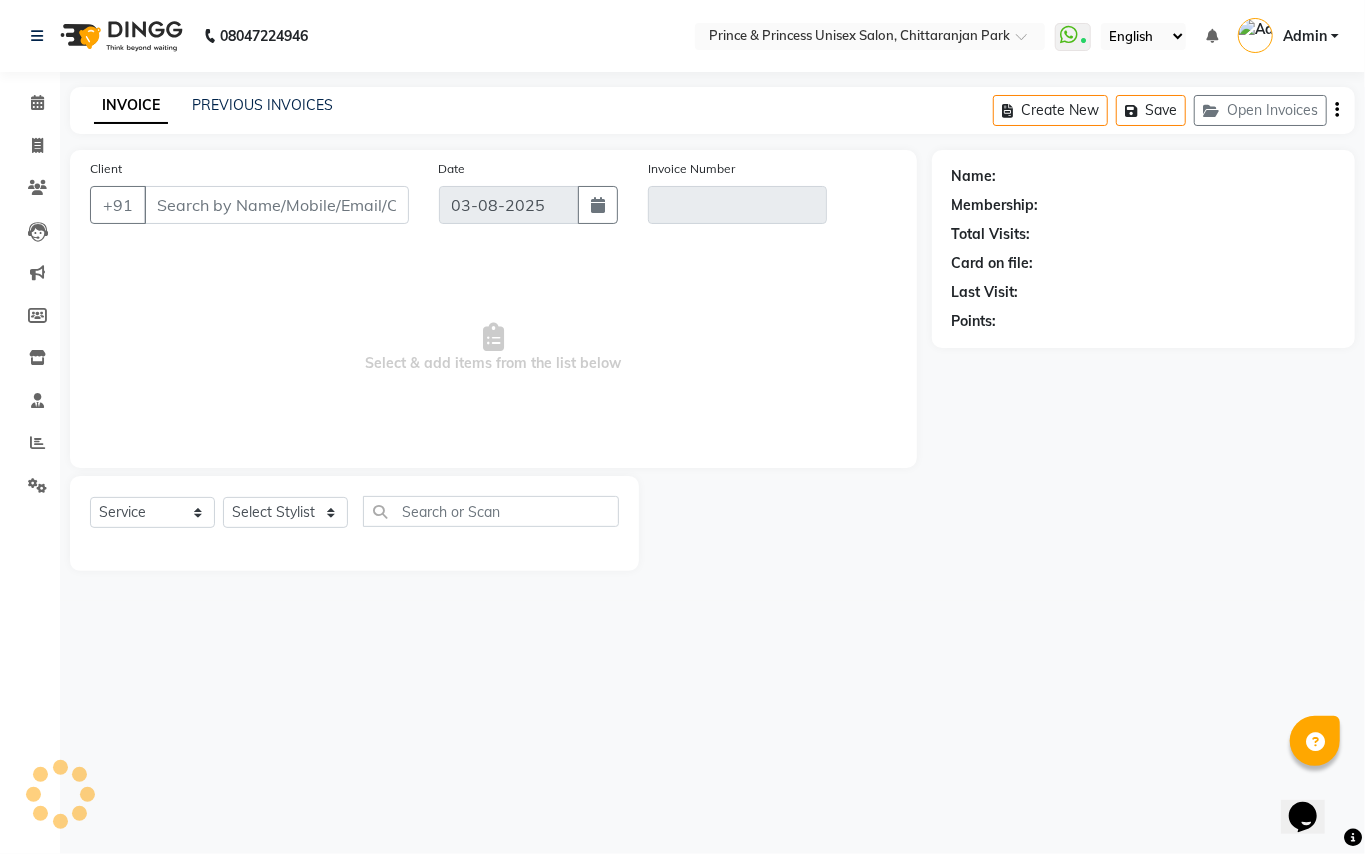 type on "PR/25-26/2939" 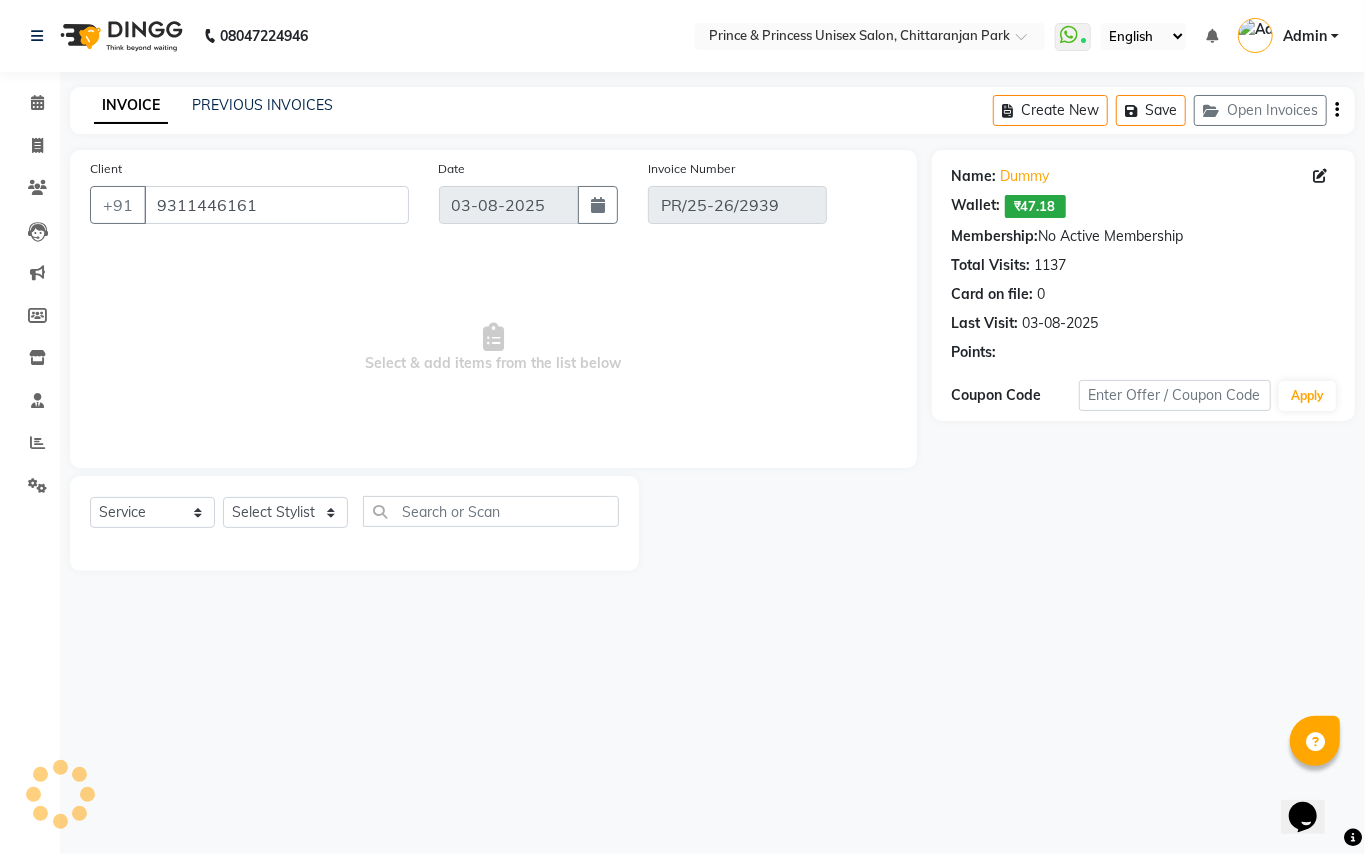 select on "select" 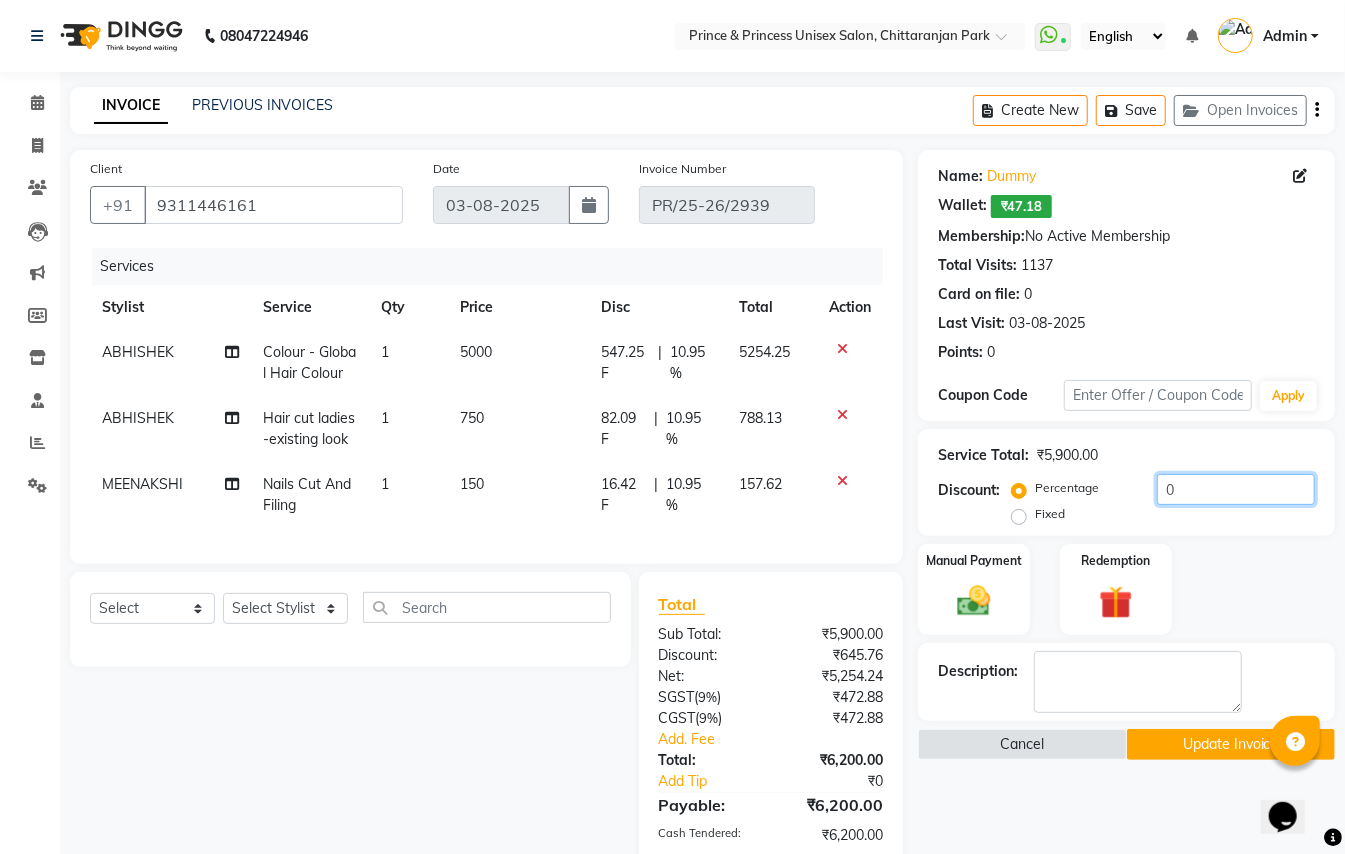 drag, startPoint x: 1177, startPoint y: 481, endPoint x: 1066, endPoint y: 388, distance: 144.81023 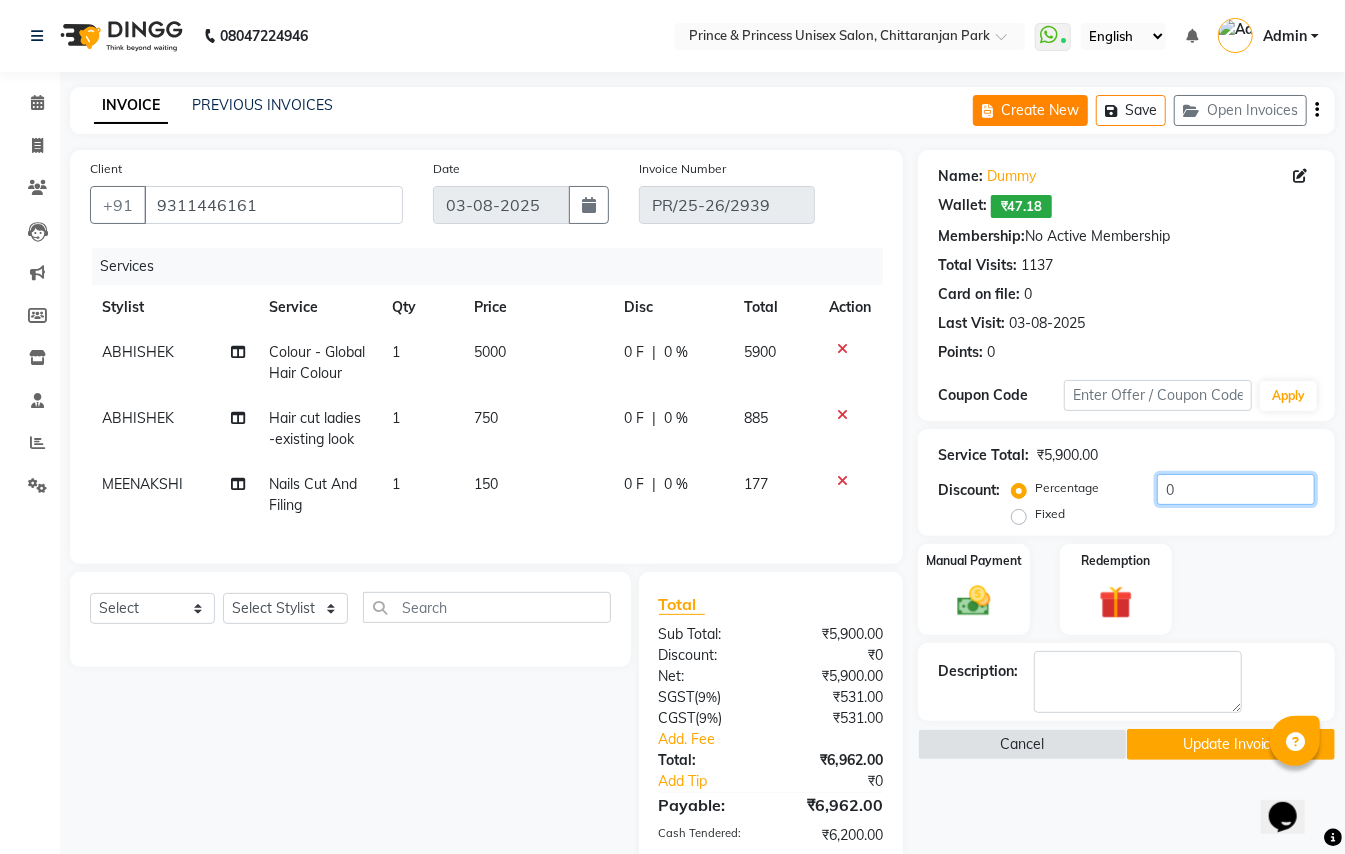 drag, startPoint x: 1188, startPoint y: 492, endPoint x: 1060, endPoint y: 125, distance: 388.6811 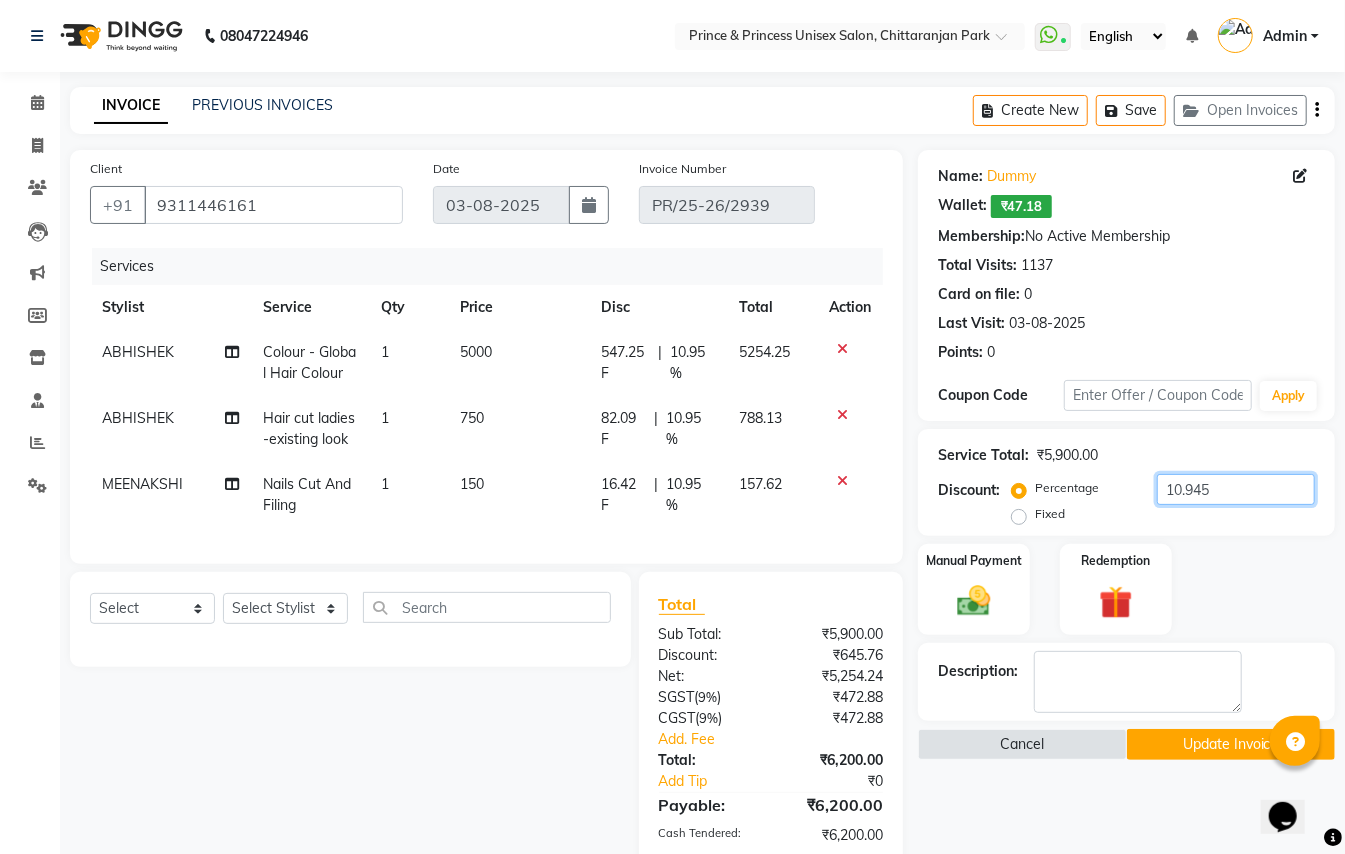 type on "10.945" 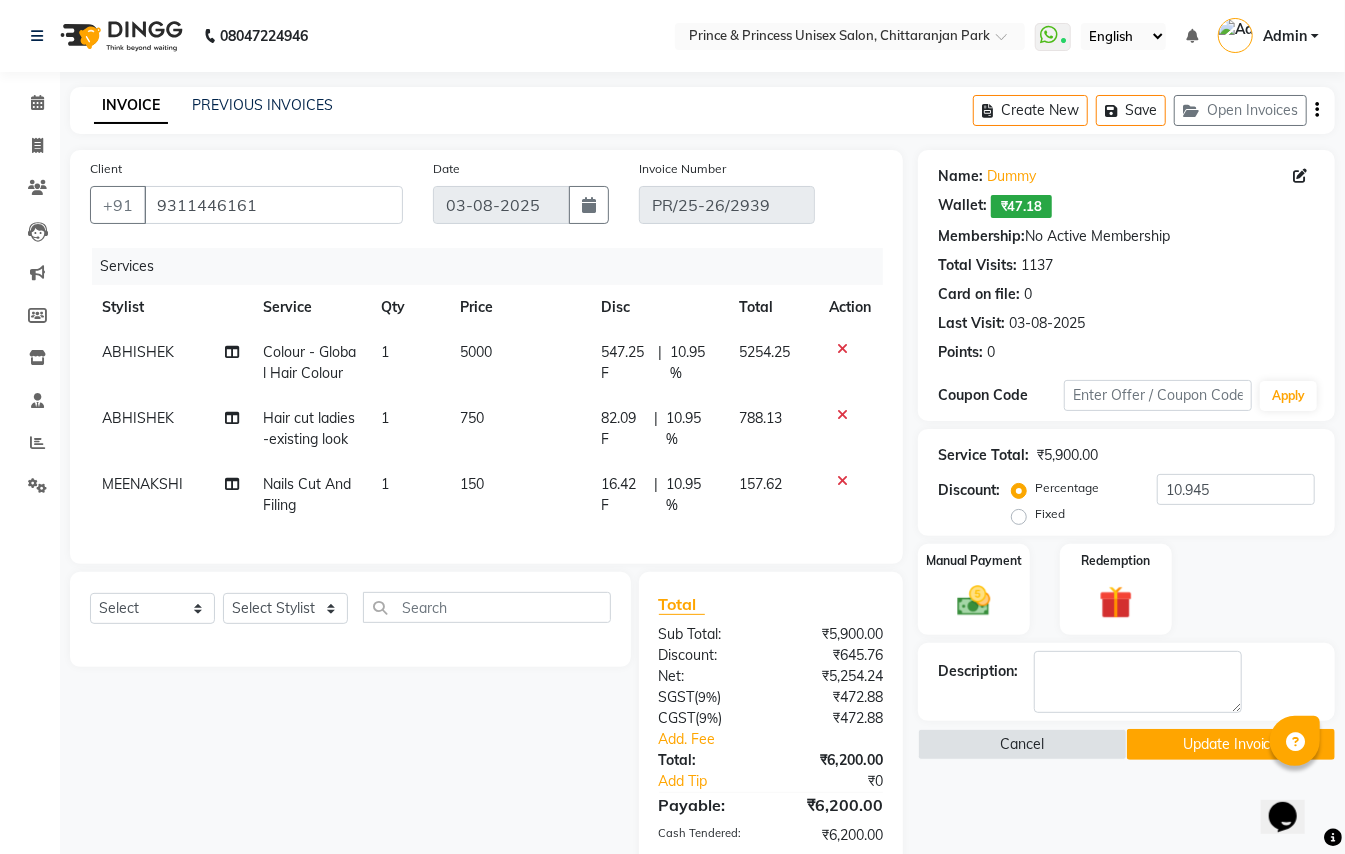 drag, startPoint x: 1182, startPoint y: 737, endPoint x: 1169, endPoint y: 725, distance: 17.691807 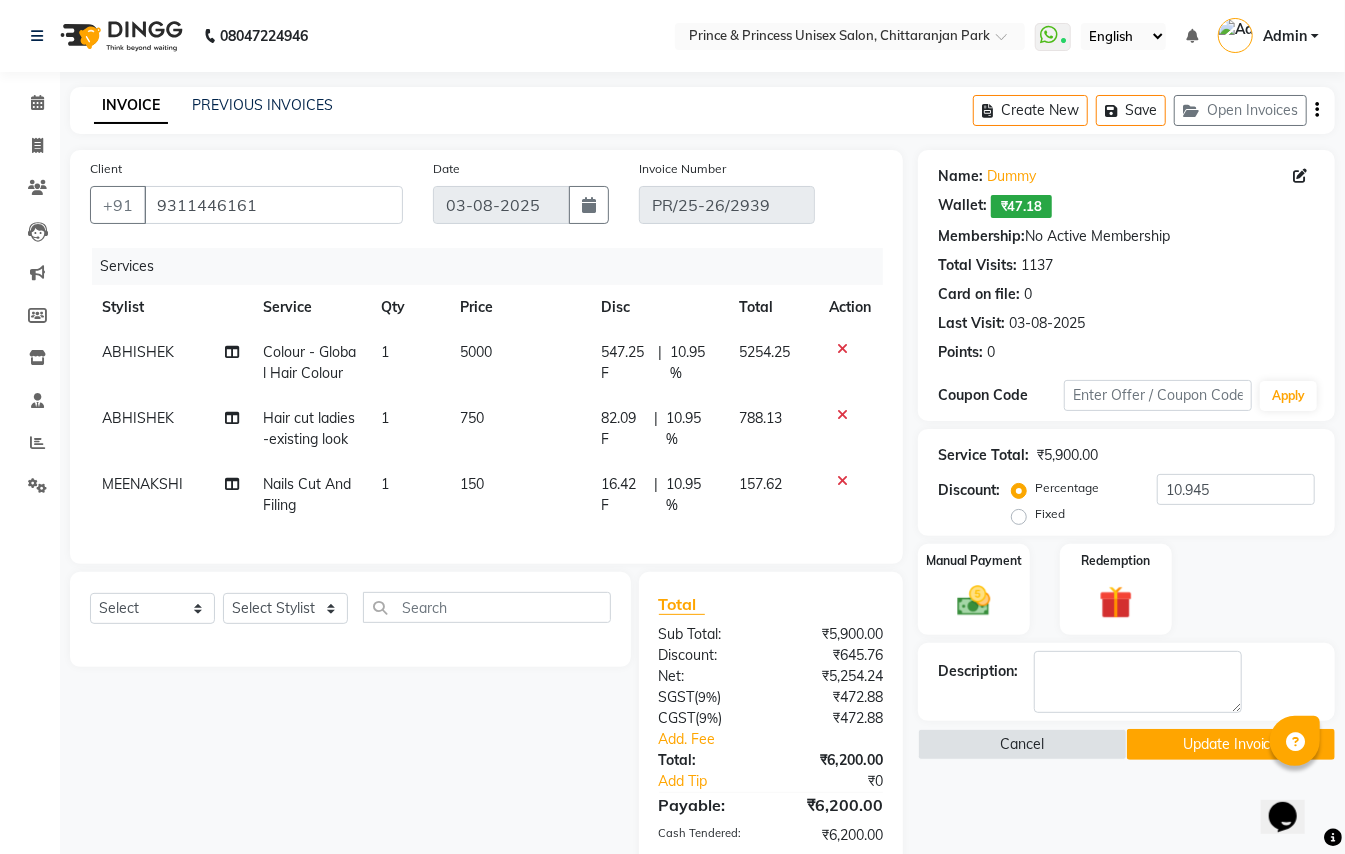 click on "Update Invoice" 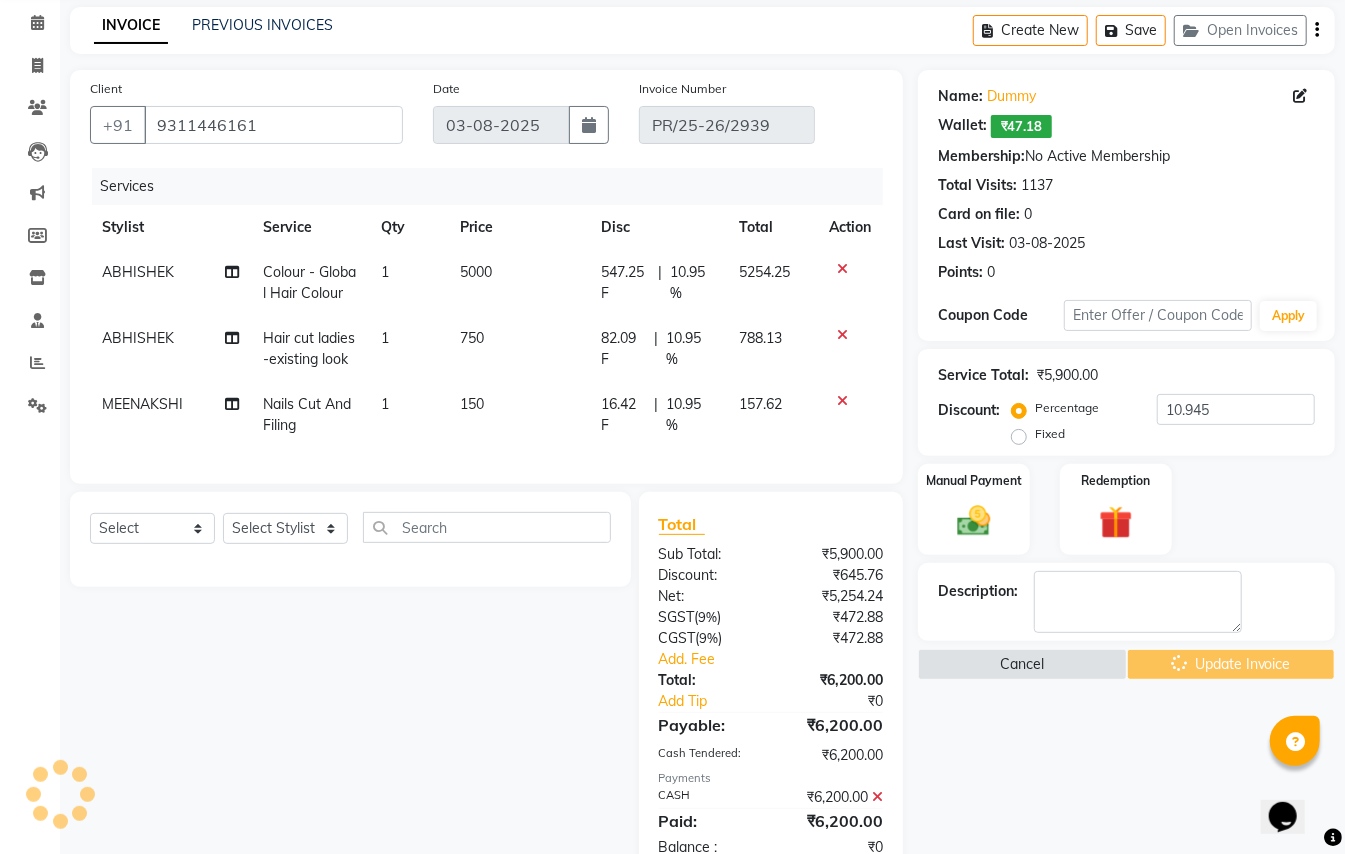 scroll, scrollTop: 153, scrollLeft: 0, axis: vertical 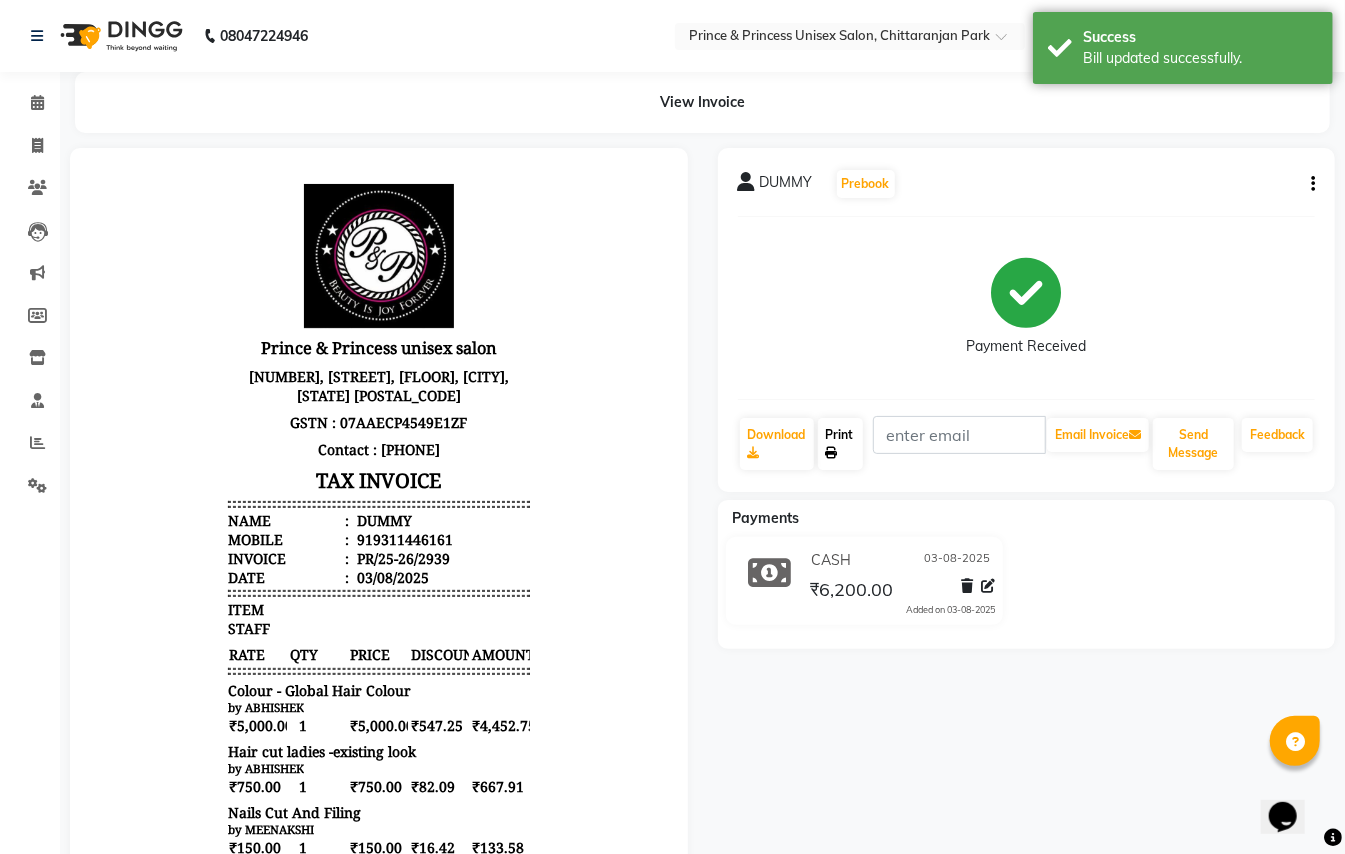 click on "Print" 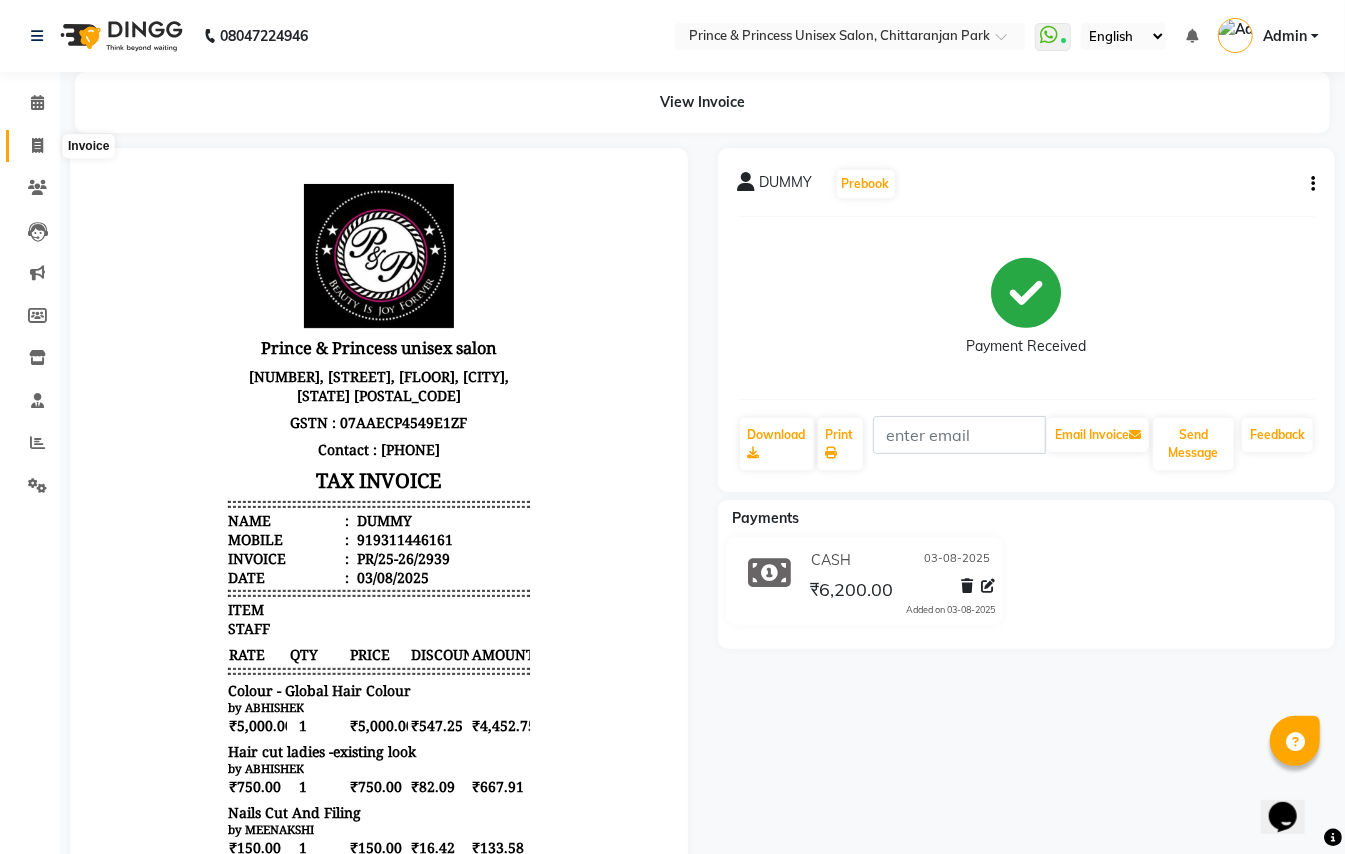 click 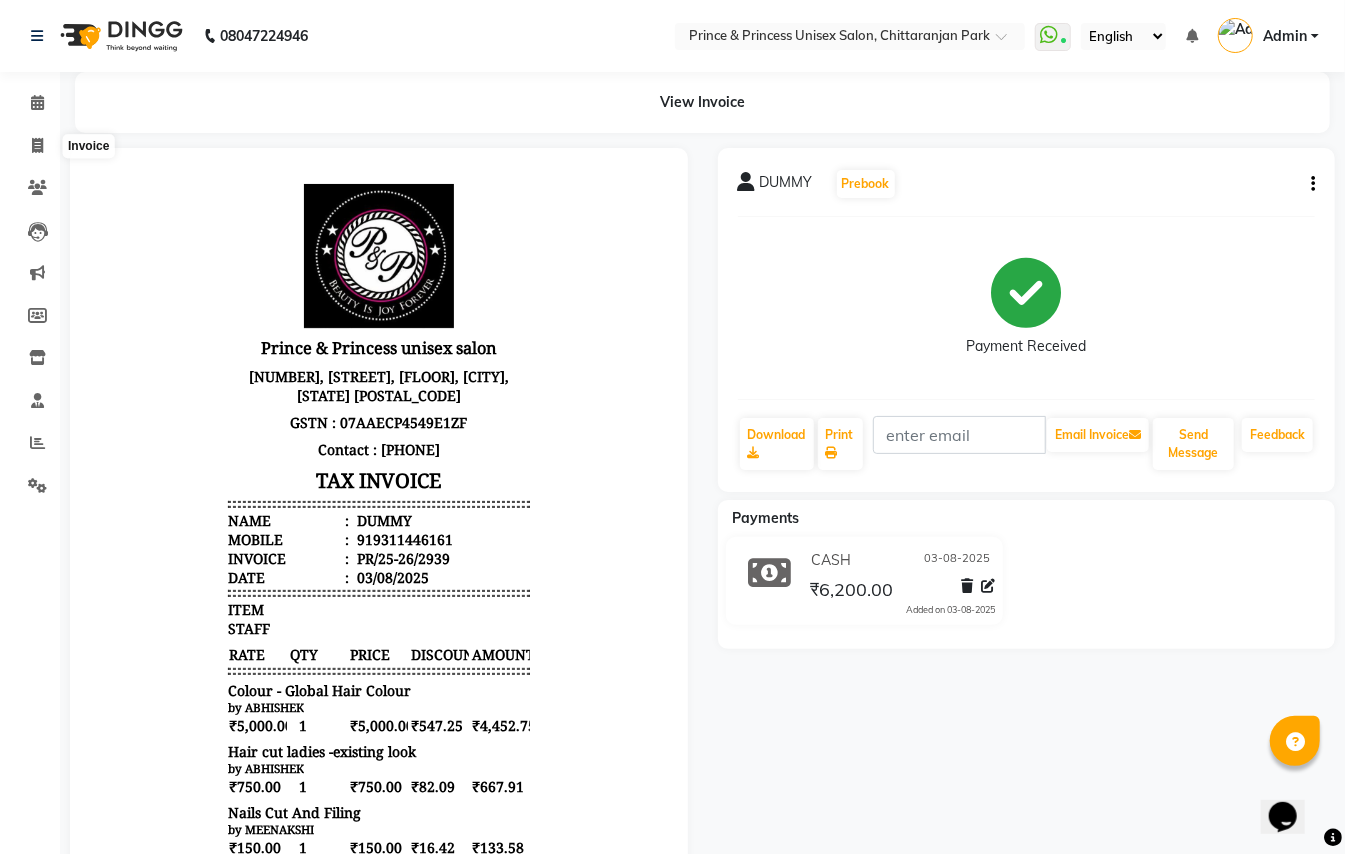select on "service" 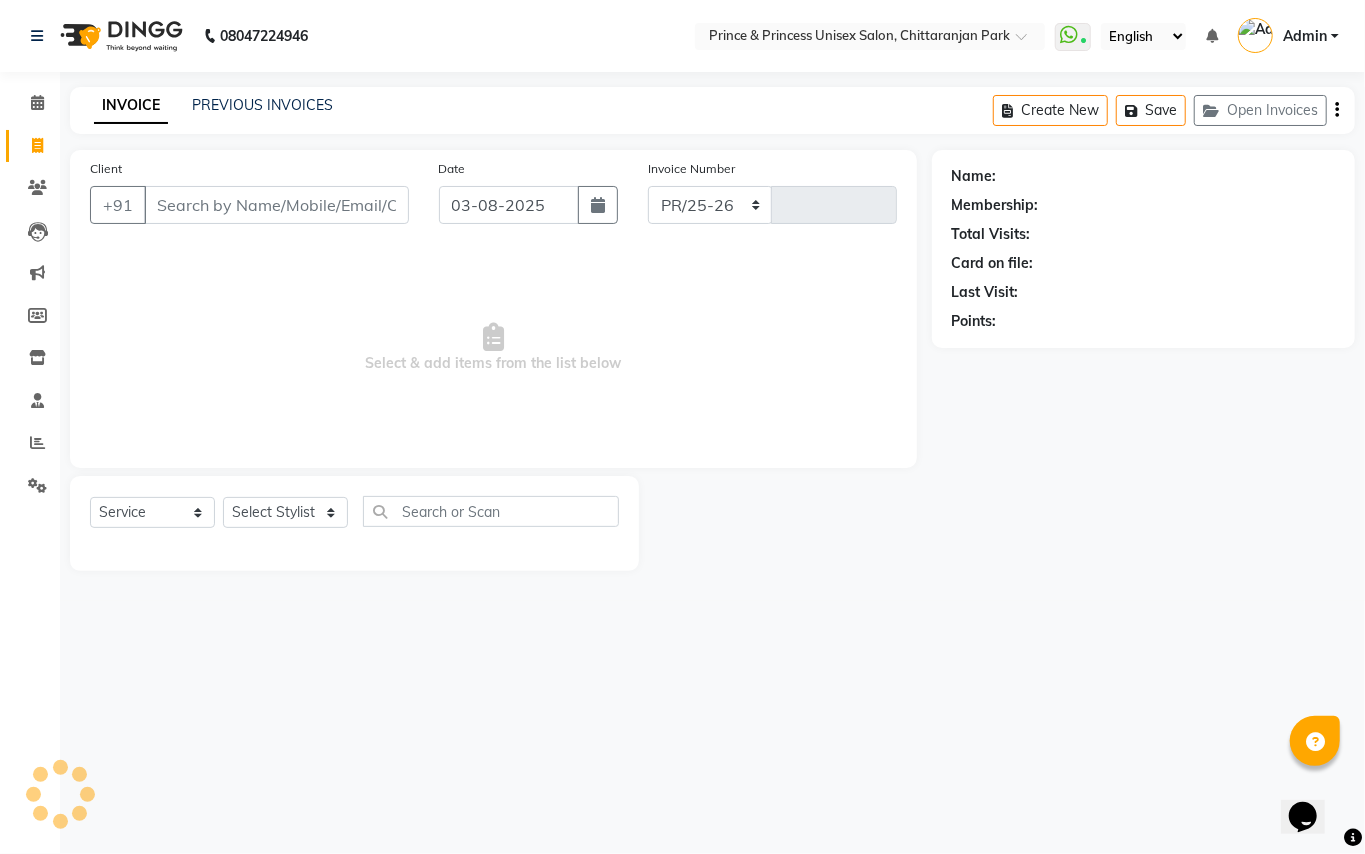 select on "3760" 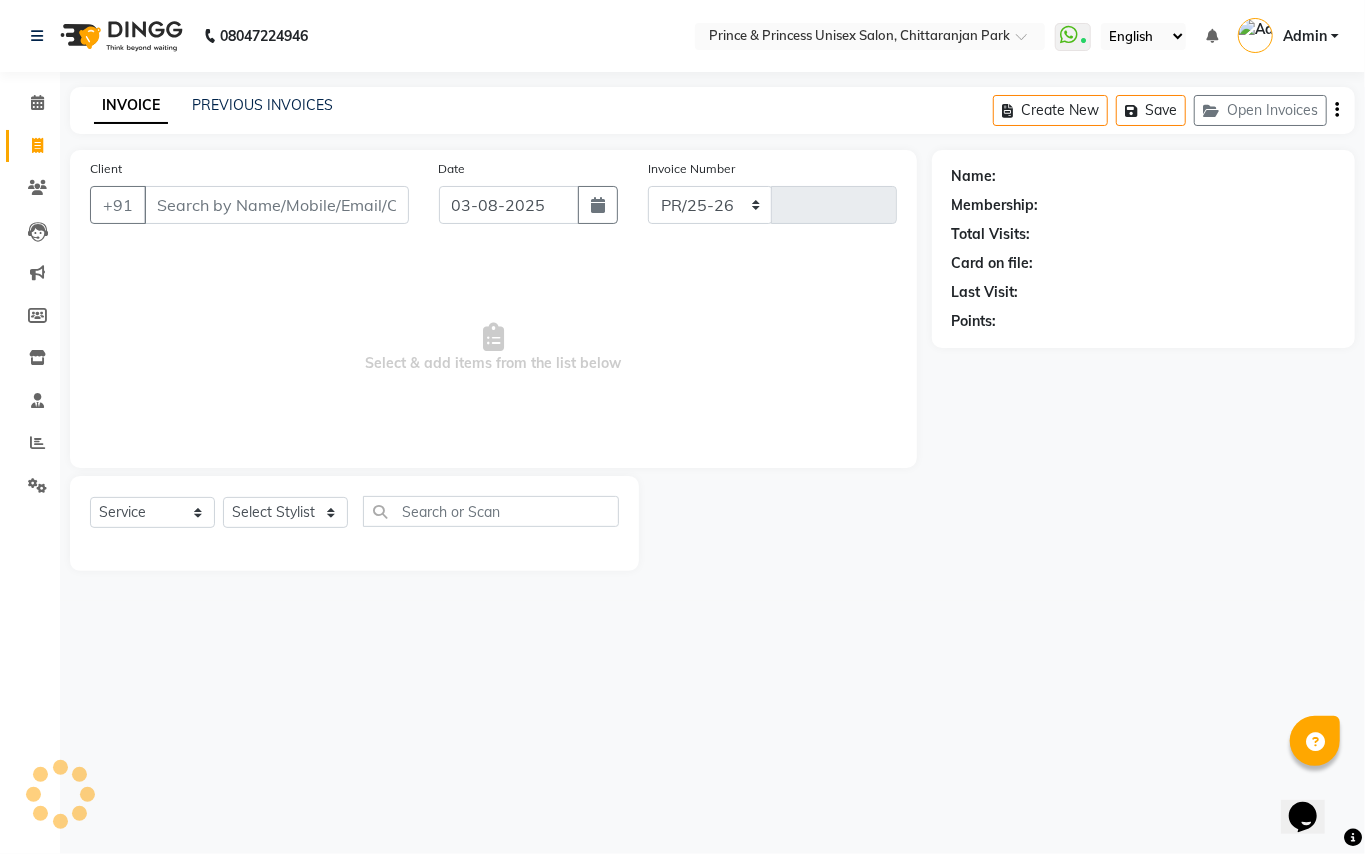 type on "2941" 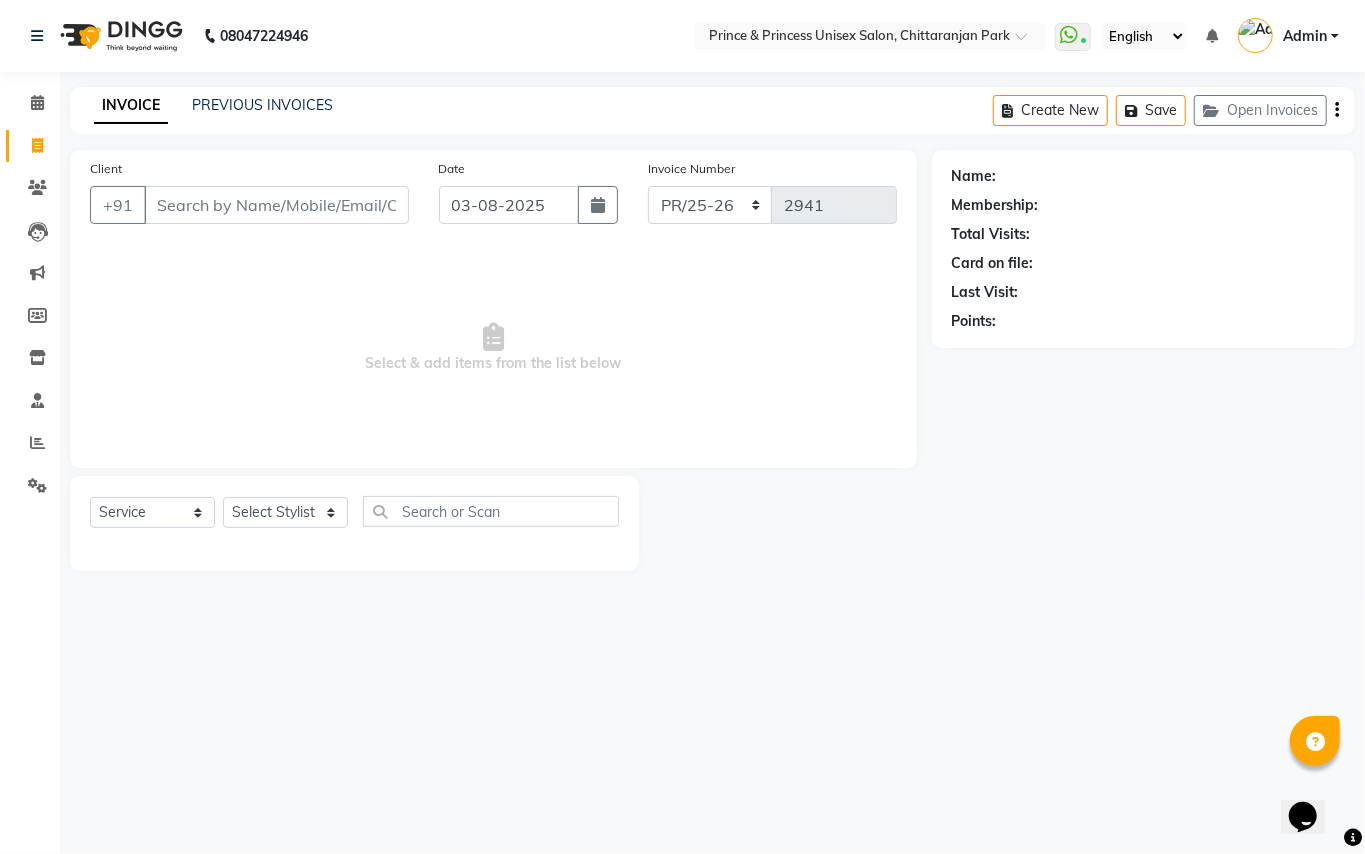 click on "Client" at bounding box center (276, 205) 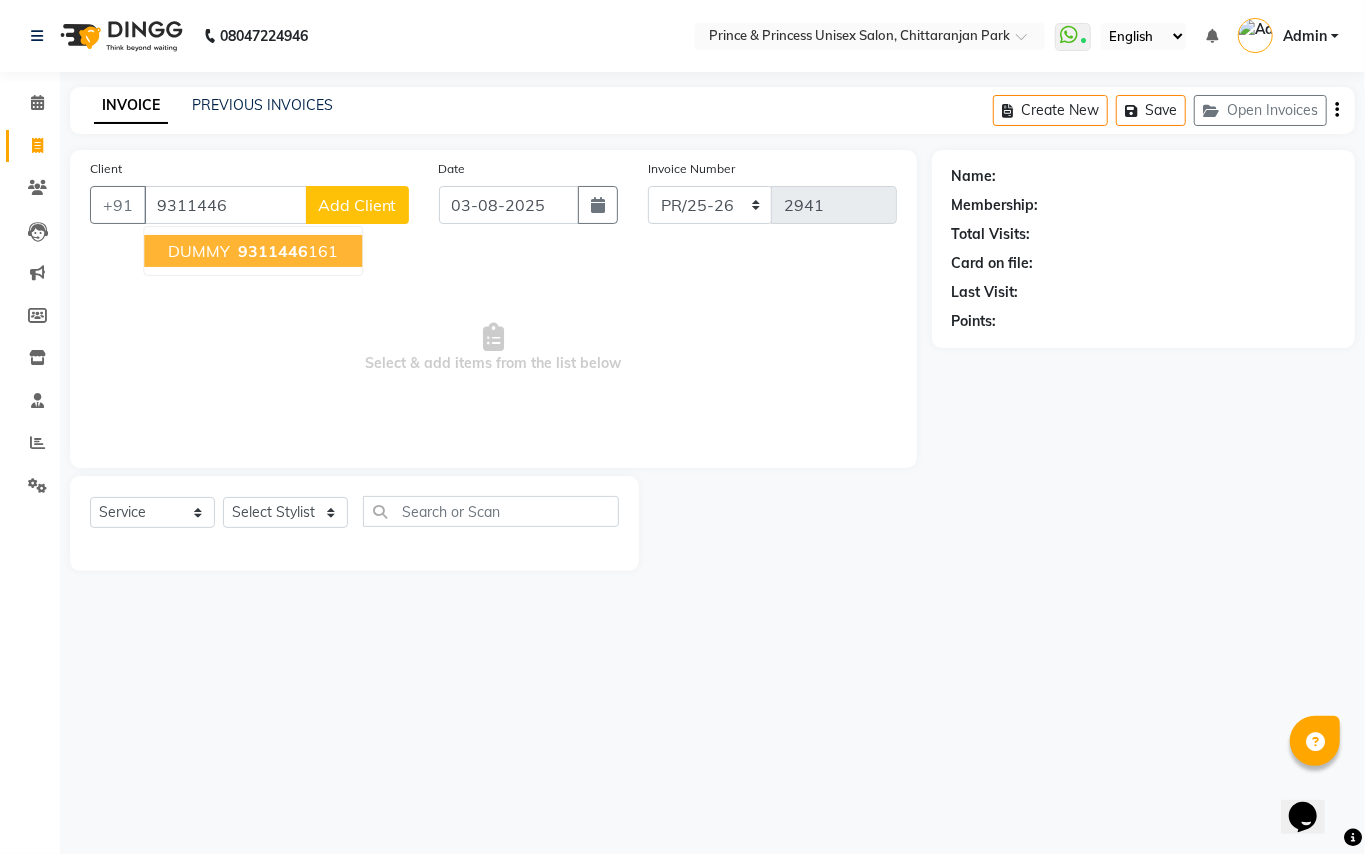 click on "9311446" at bounding box center [273, 251] 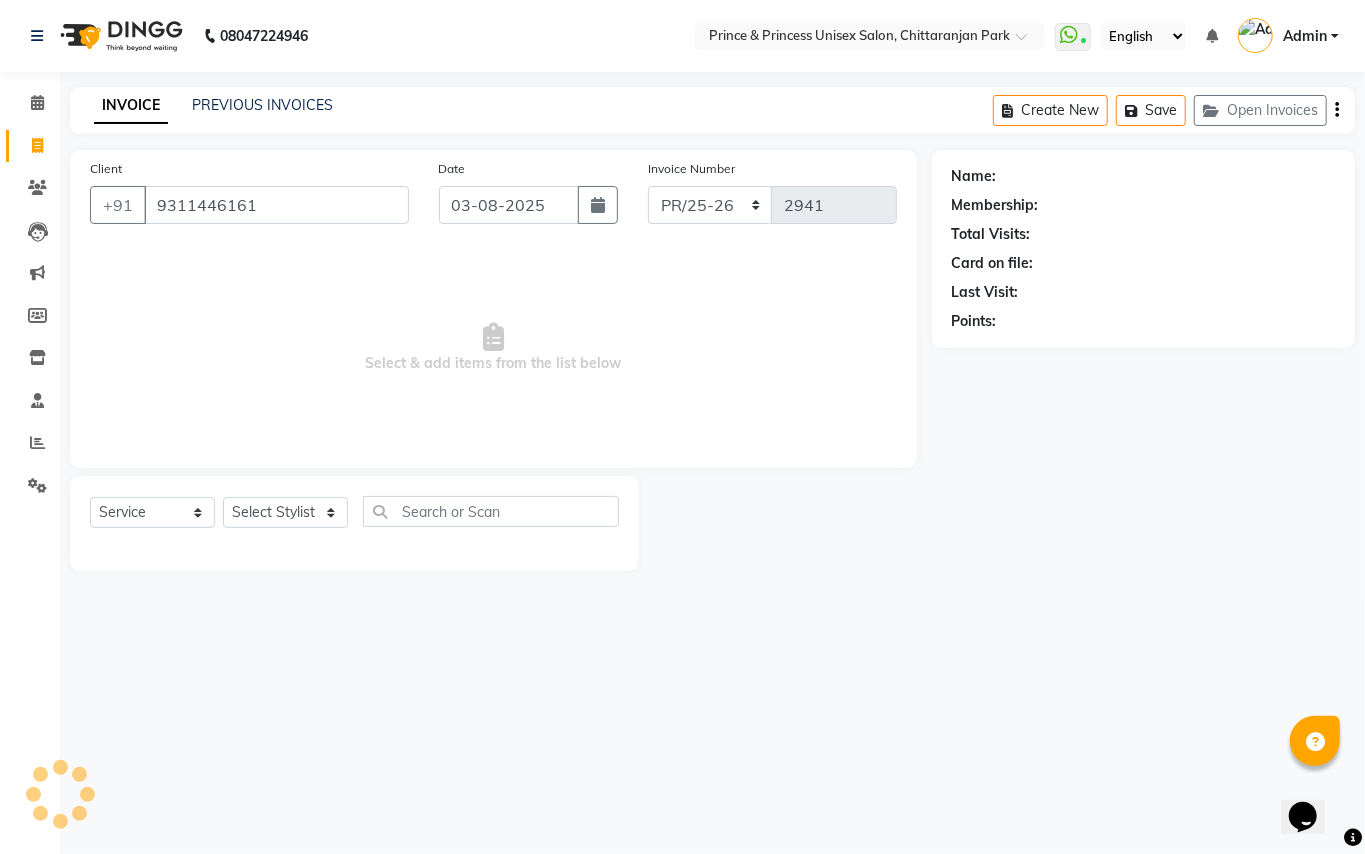 type on "9311446161" 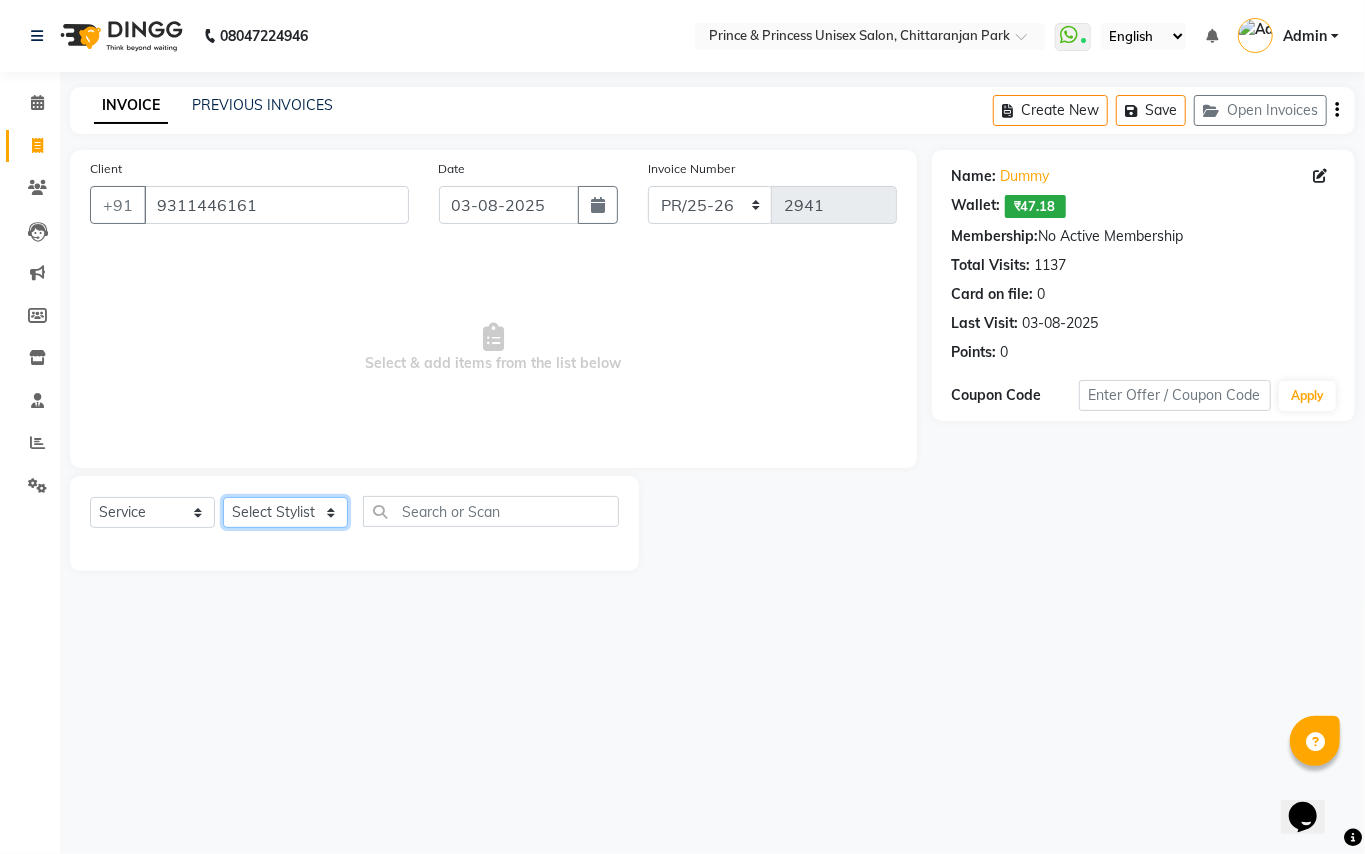 click on "Select Stylist ABHISHEK AJEET AJEET NEW ARUN ASLAM CHANDAN GUDDU MAHESH MANI MEENAKSHI MONU PINKI RAHUL RISHI SANDEEP SONIYA TABASSUM XYZ" 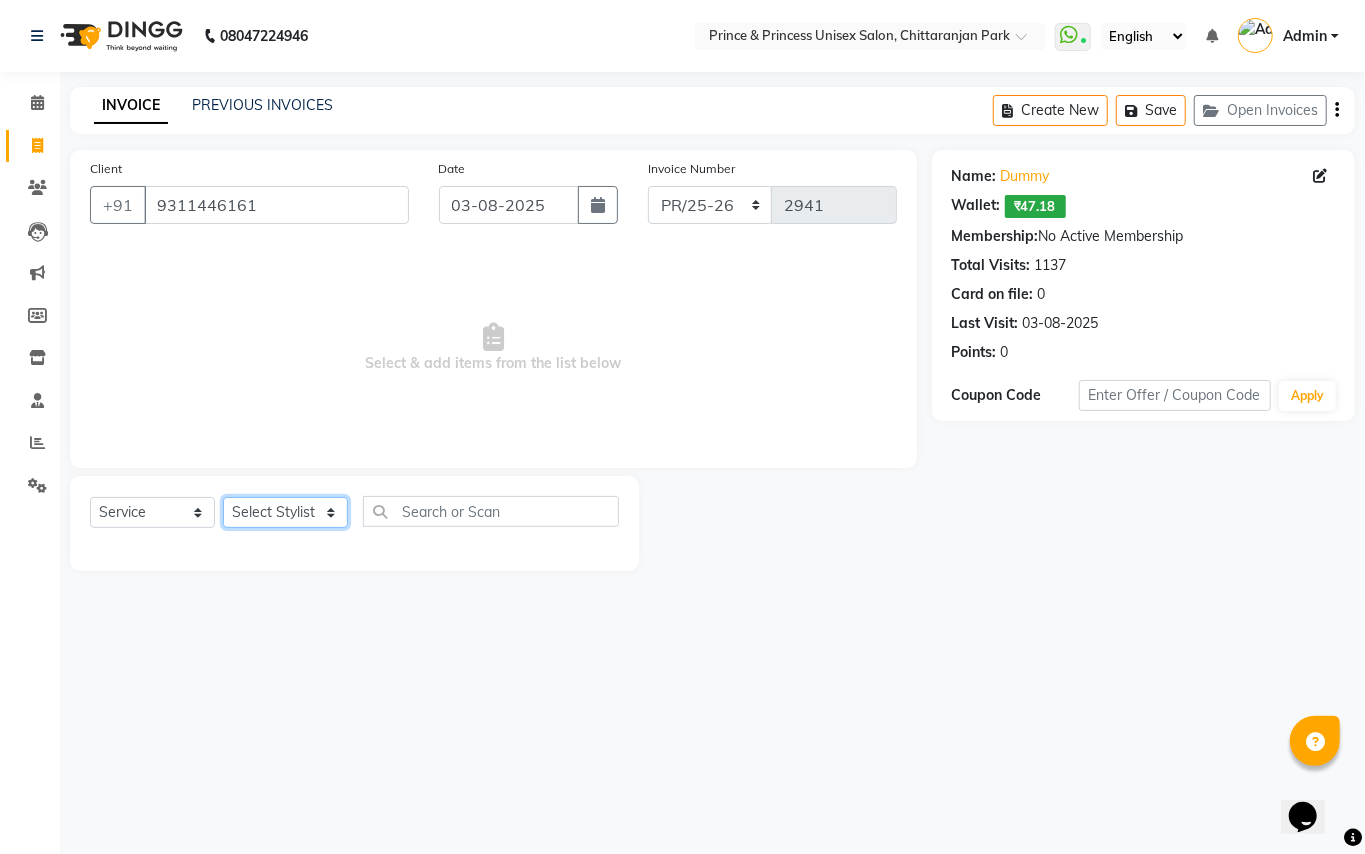 select on "17910" 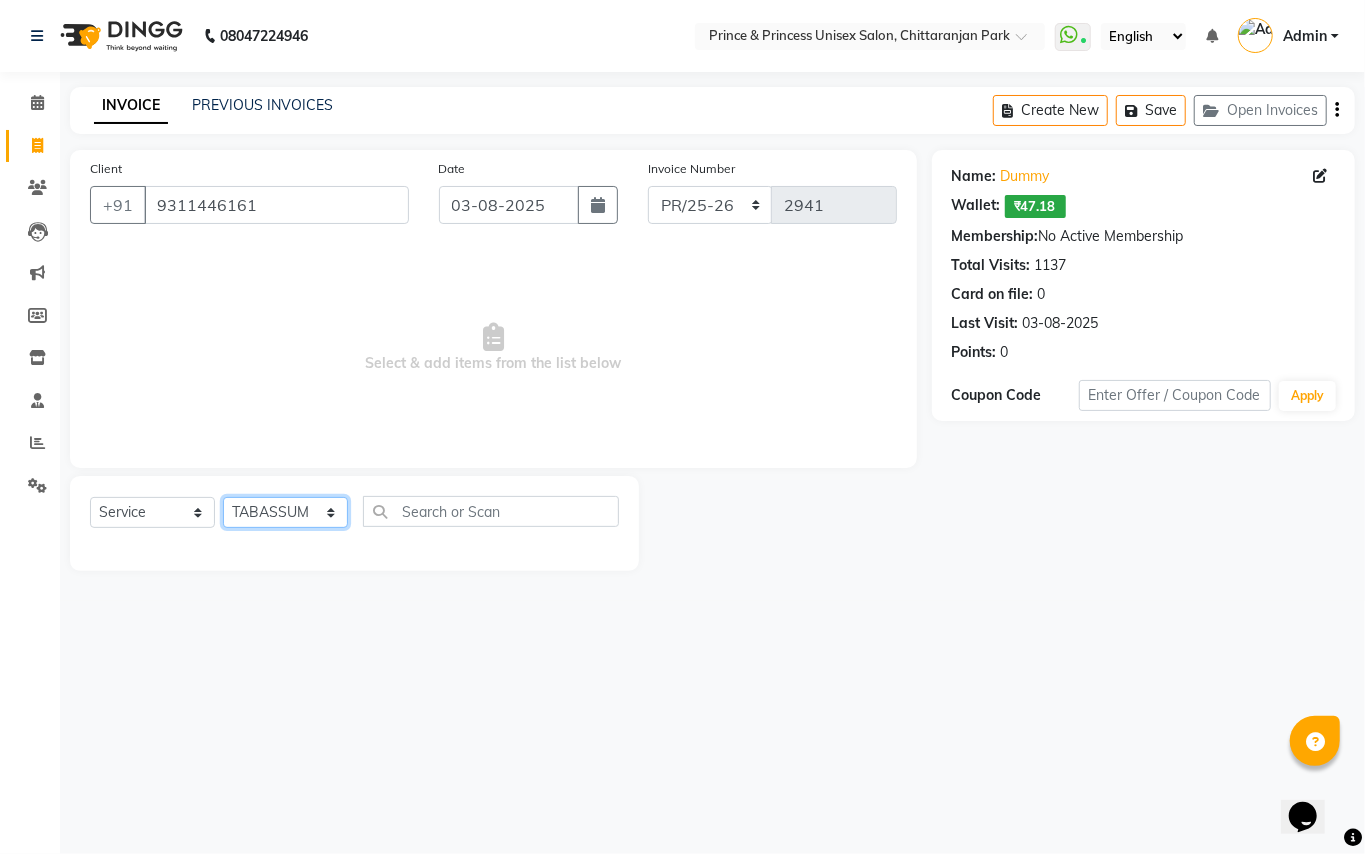 drag, startPoint x: 321, startPoint y: 514, endPoint x: 432, endPoint y: 500, distance: 111.8794 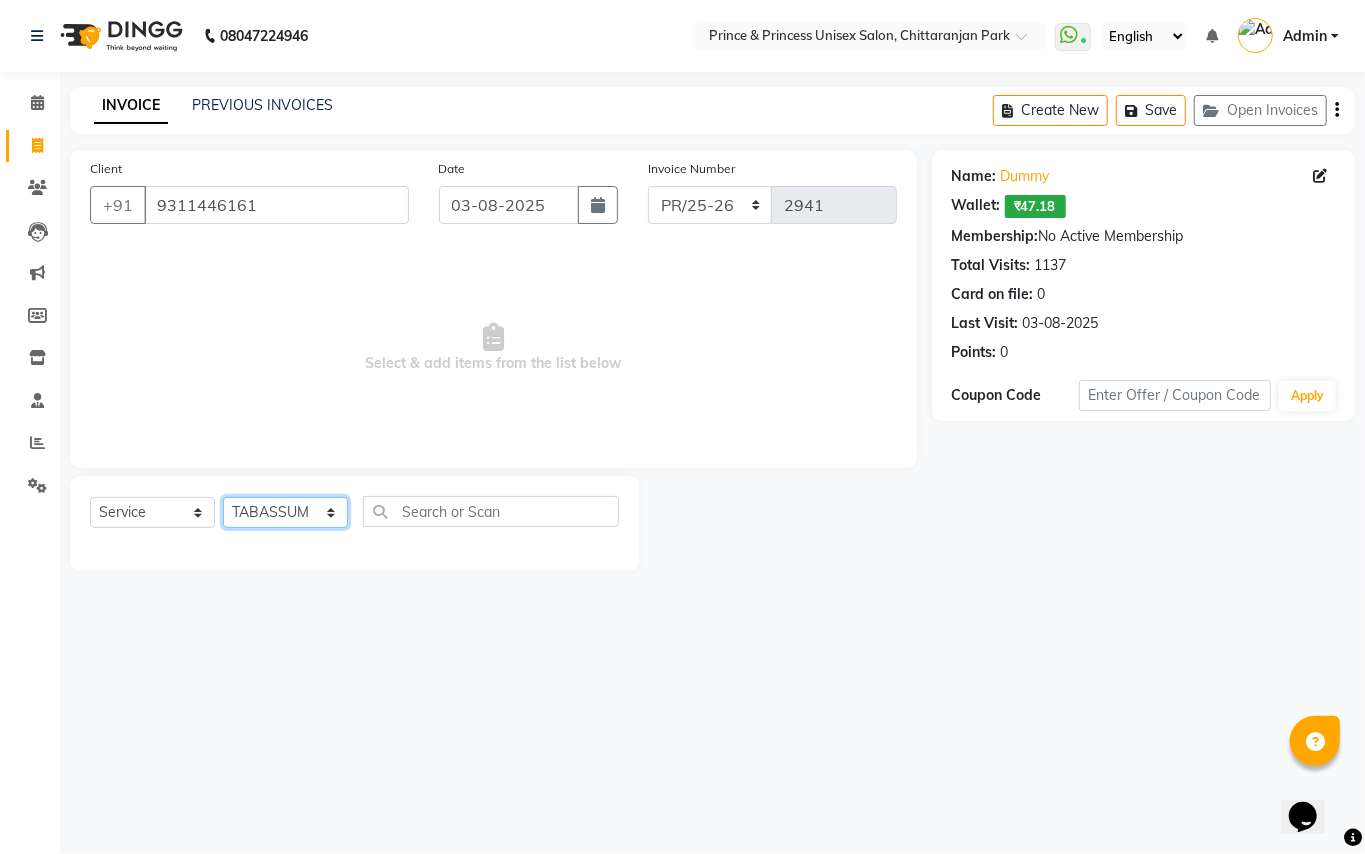 click on "Select Stylist ABHISHEK AJEET AJEET NEW ARUN ASLAM CHANDAN GUDDU MAHESH MANI MEENAKSHI MONU PINKI RAHUL RISHI SANDEEP SONIYA TABASSUM XYZ" 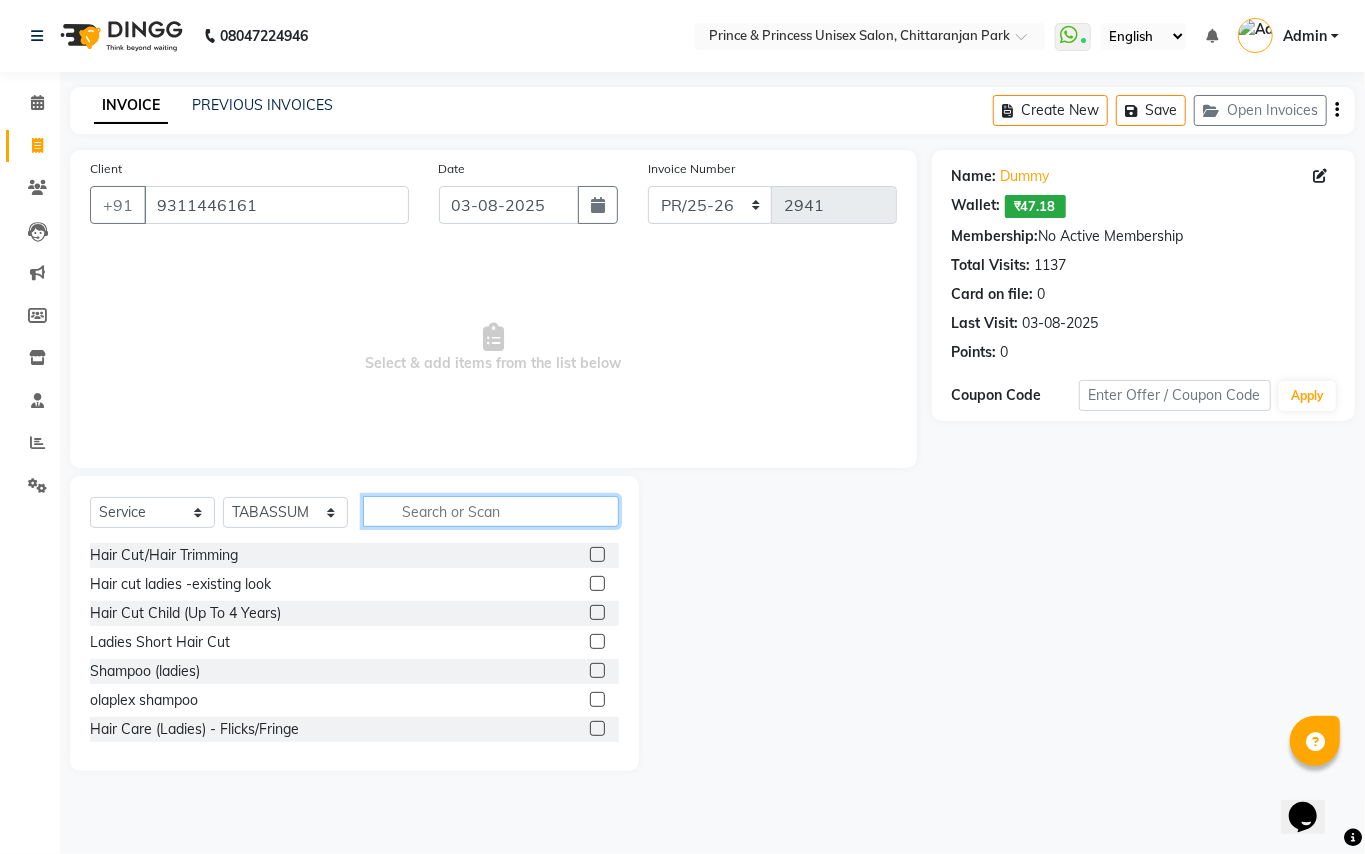 click 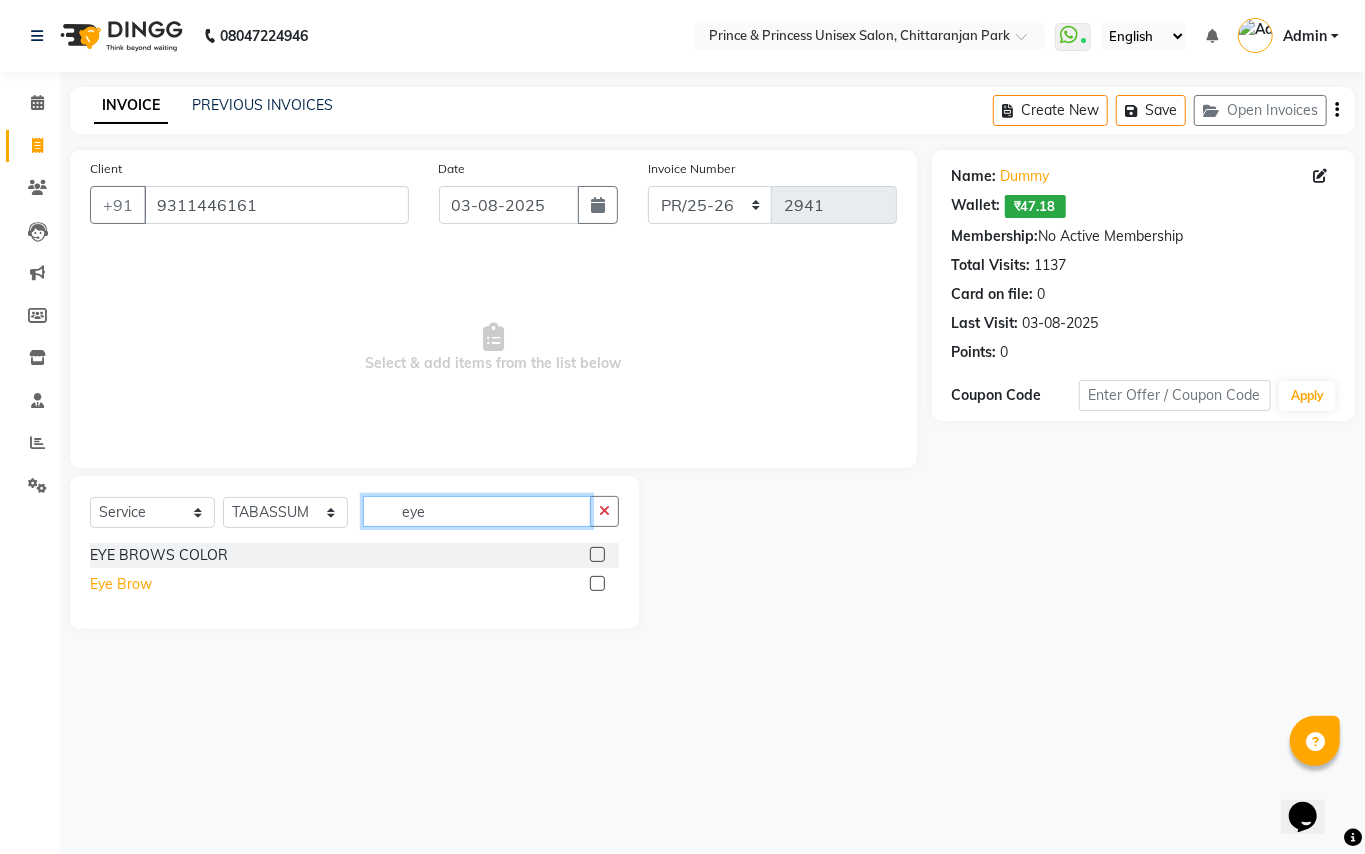type on "eye" 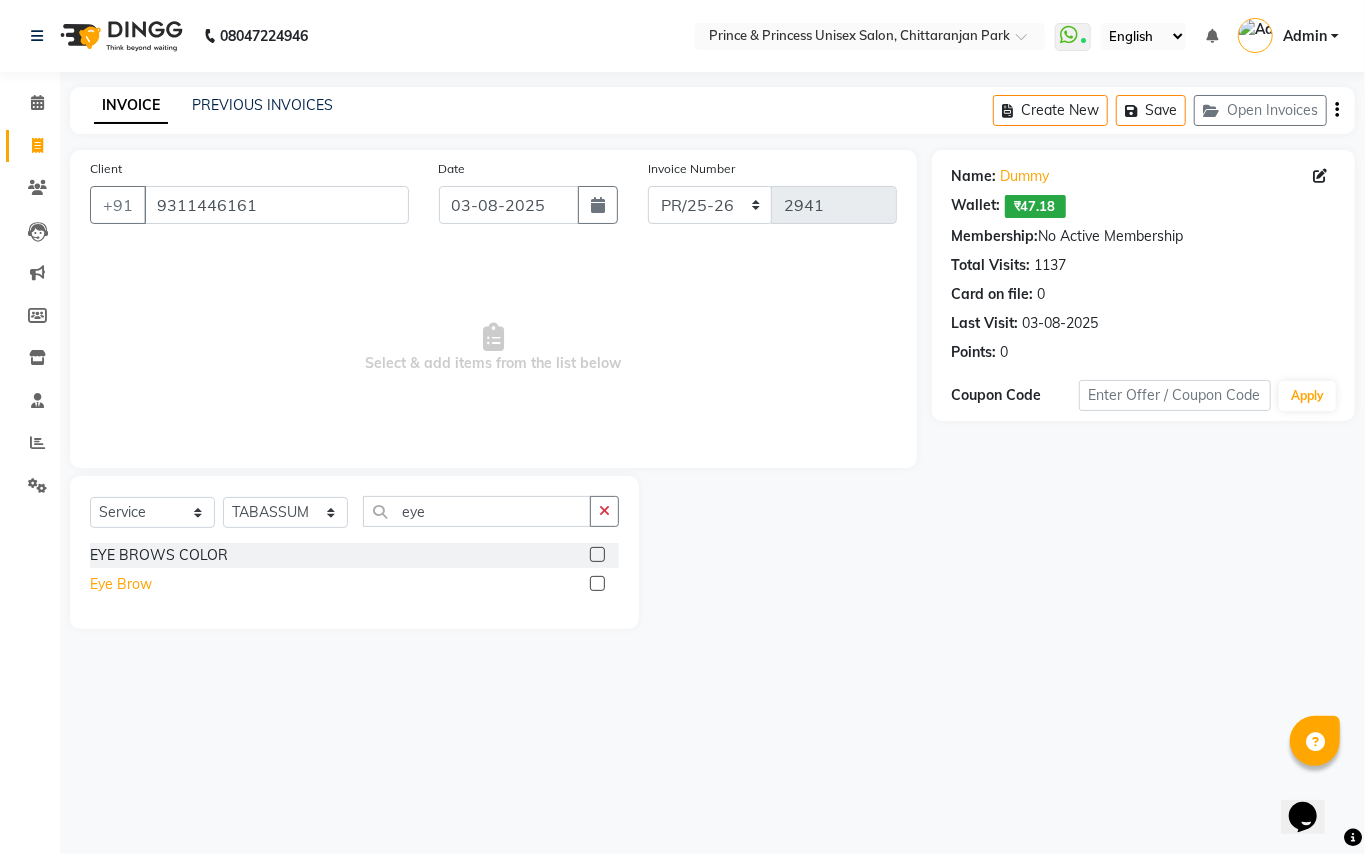 click on "Eye Brow" 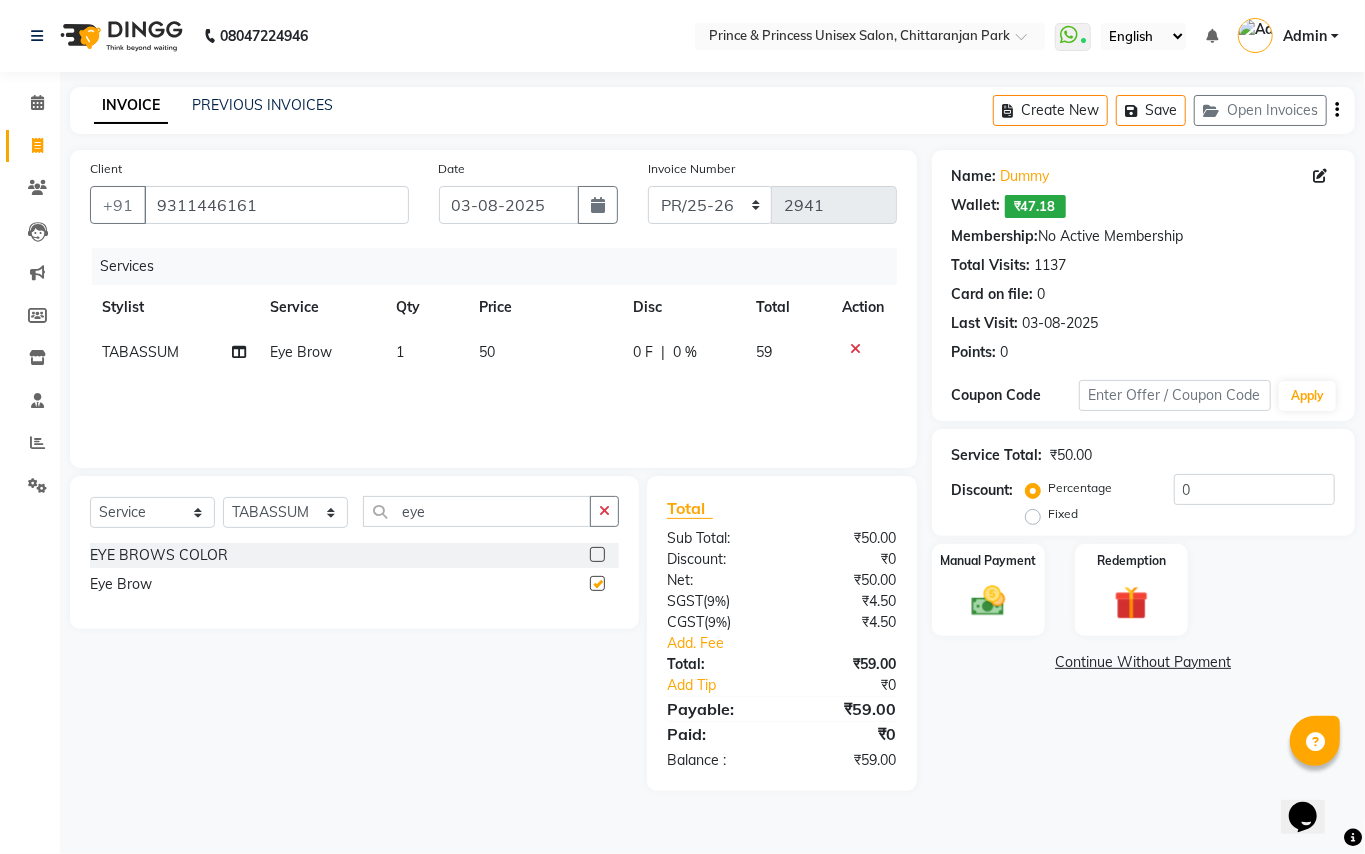 checkbox on "false" 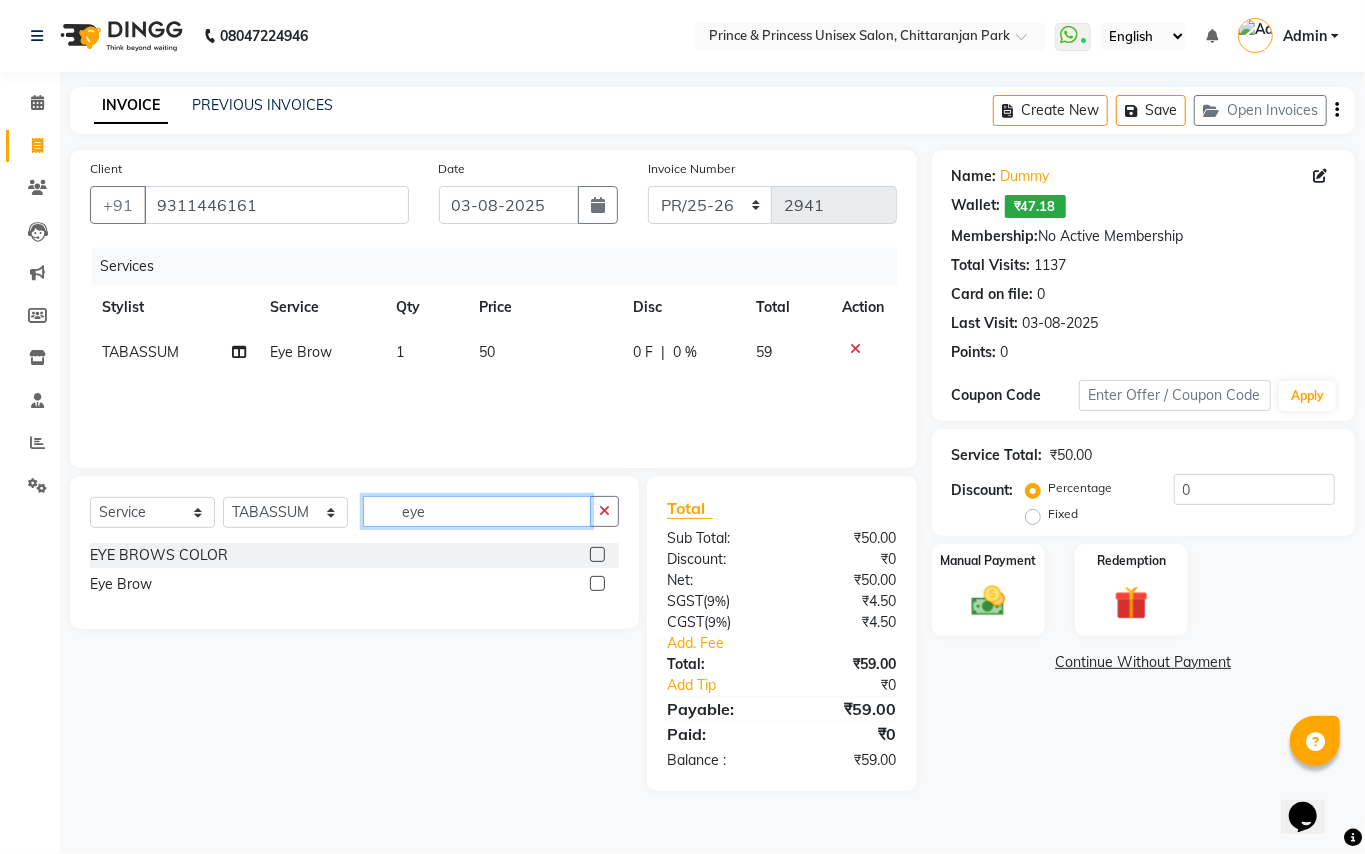 drag, startPoint x: 432, startPoint y: 514, endPoint x: 214, endPoint y: 10, distance: 549.1266 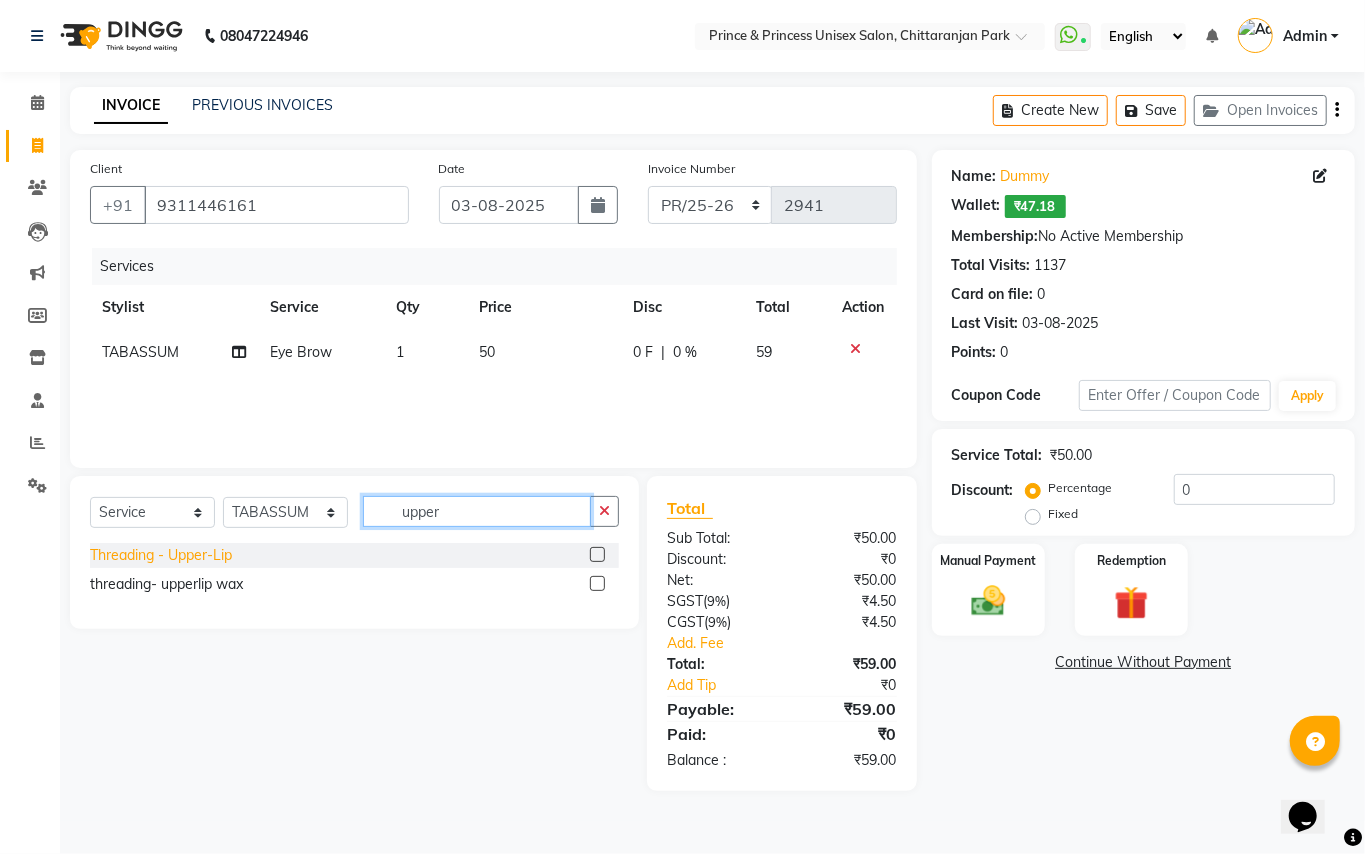 type on "upper" 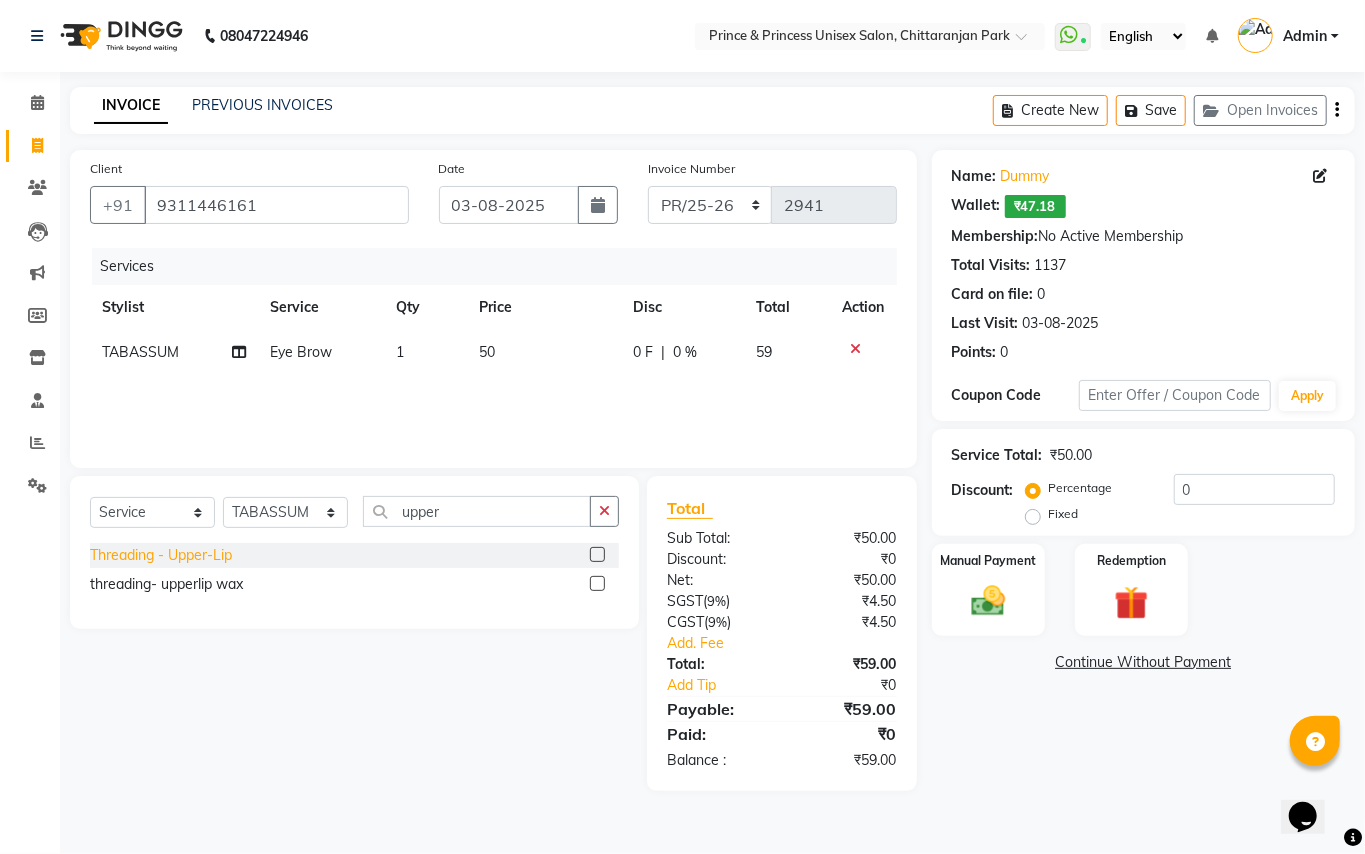 click on "Threading  - Upper-Lip" 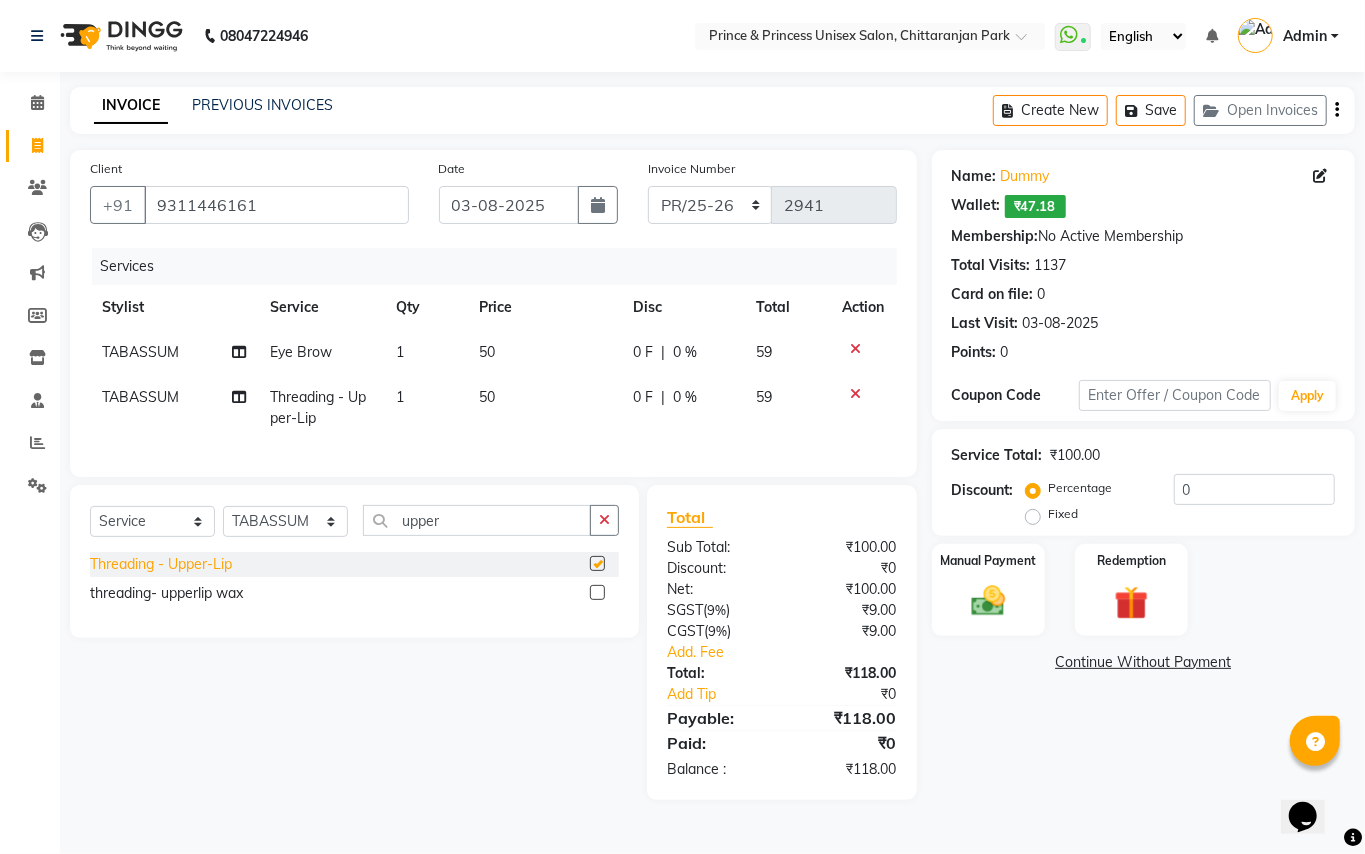 checkbox on "false" 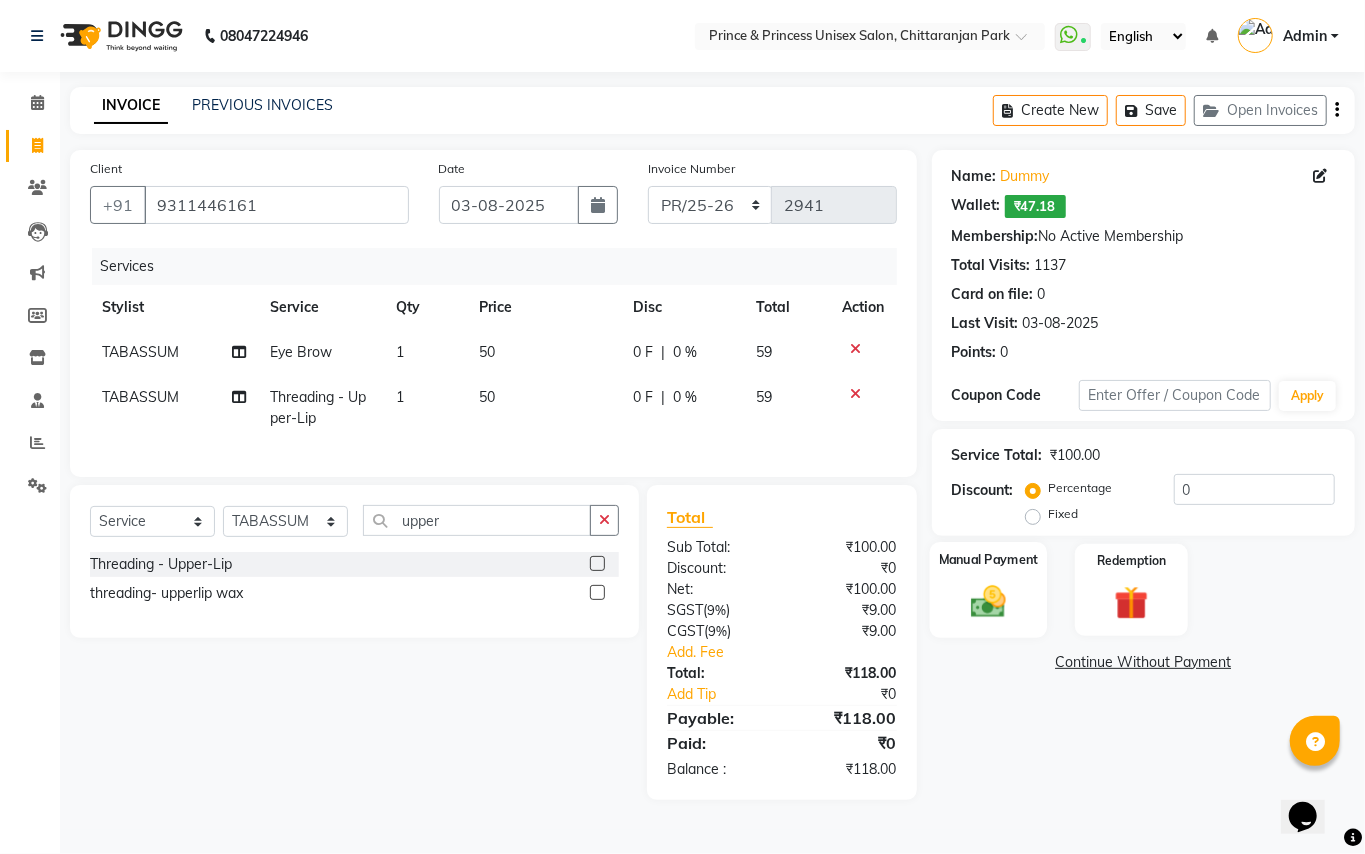 click 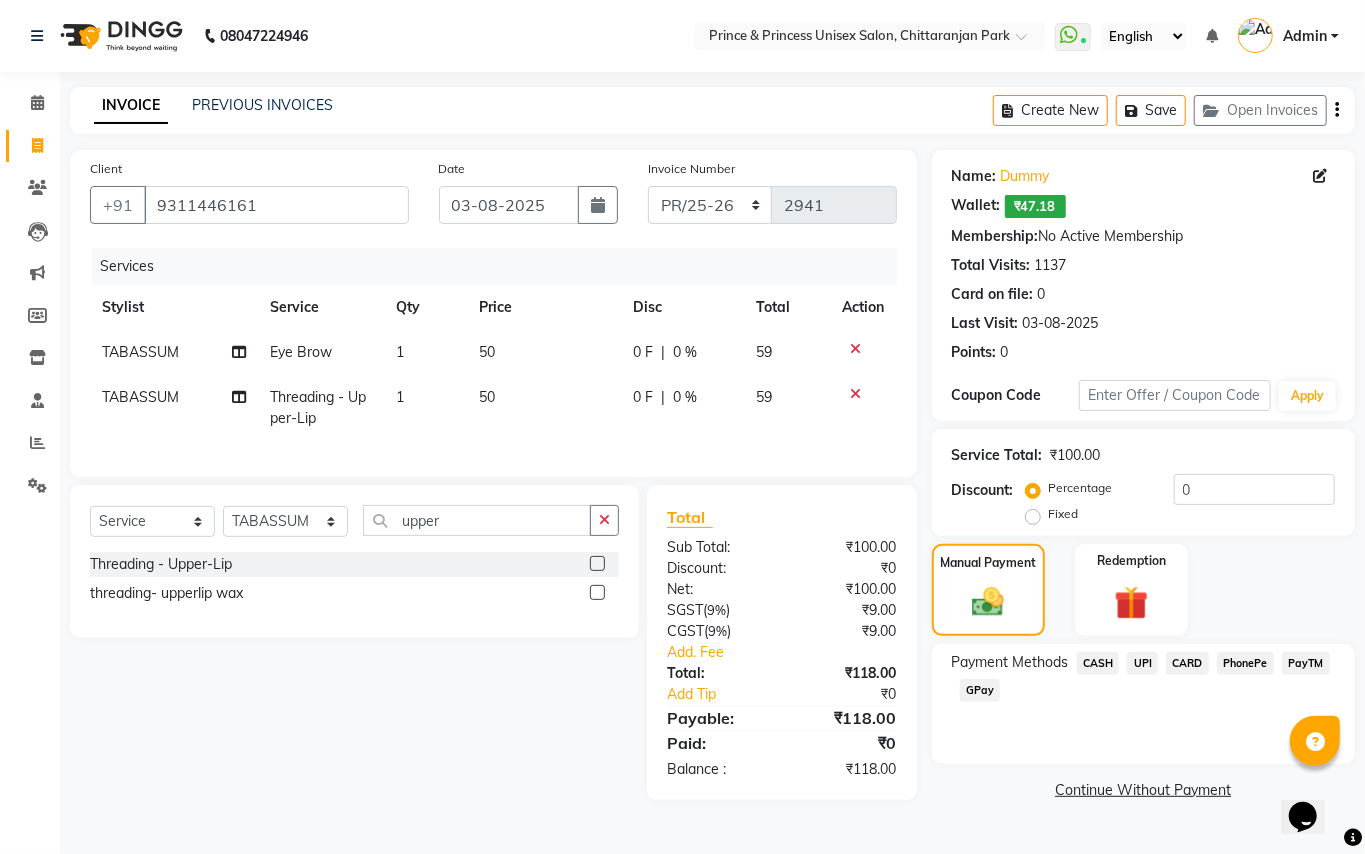 click on "PayTM" 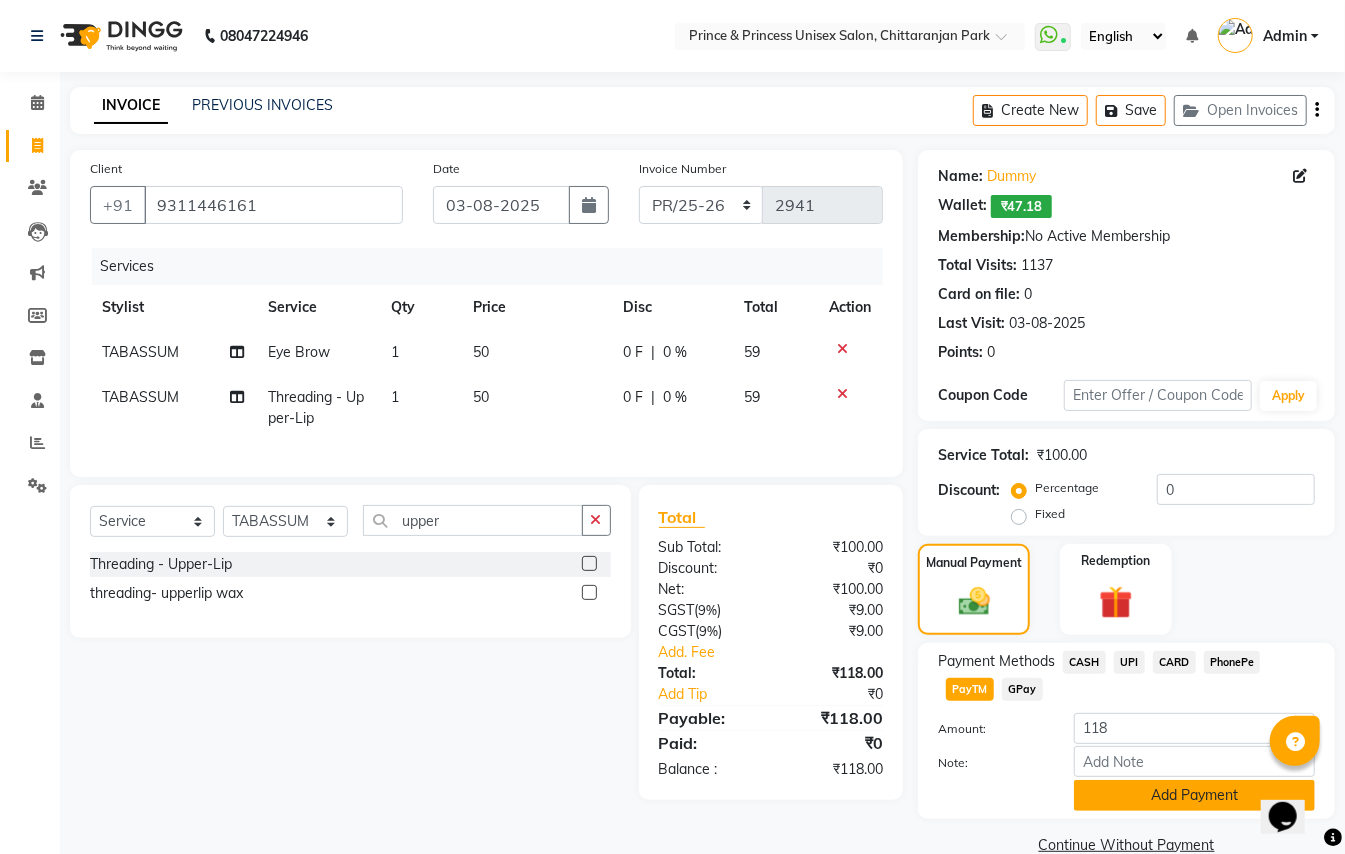 click on "Add Payment" 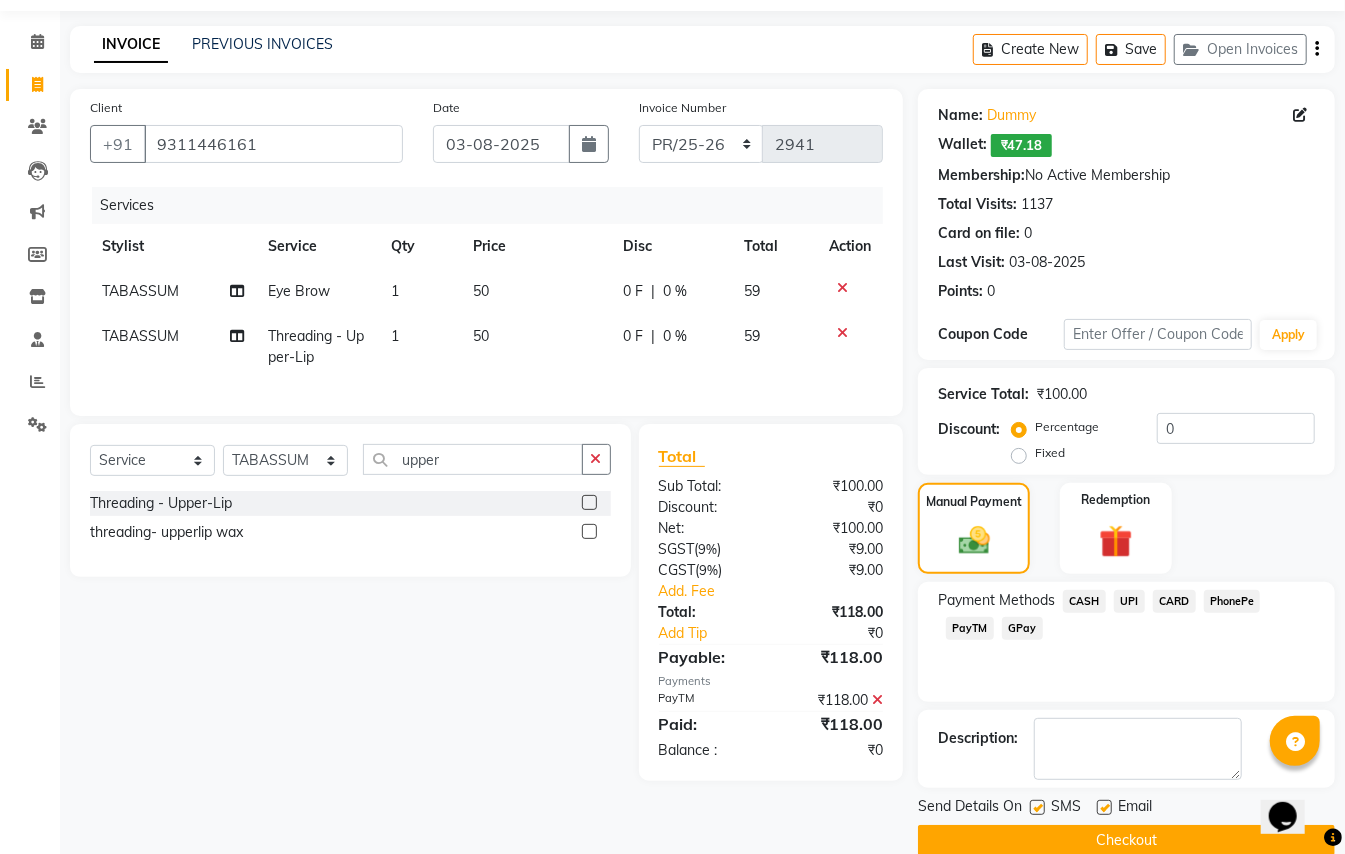 scroll, scrollTop: 94, scrollLeft: 0, axis: vertical 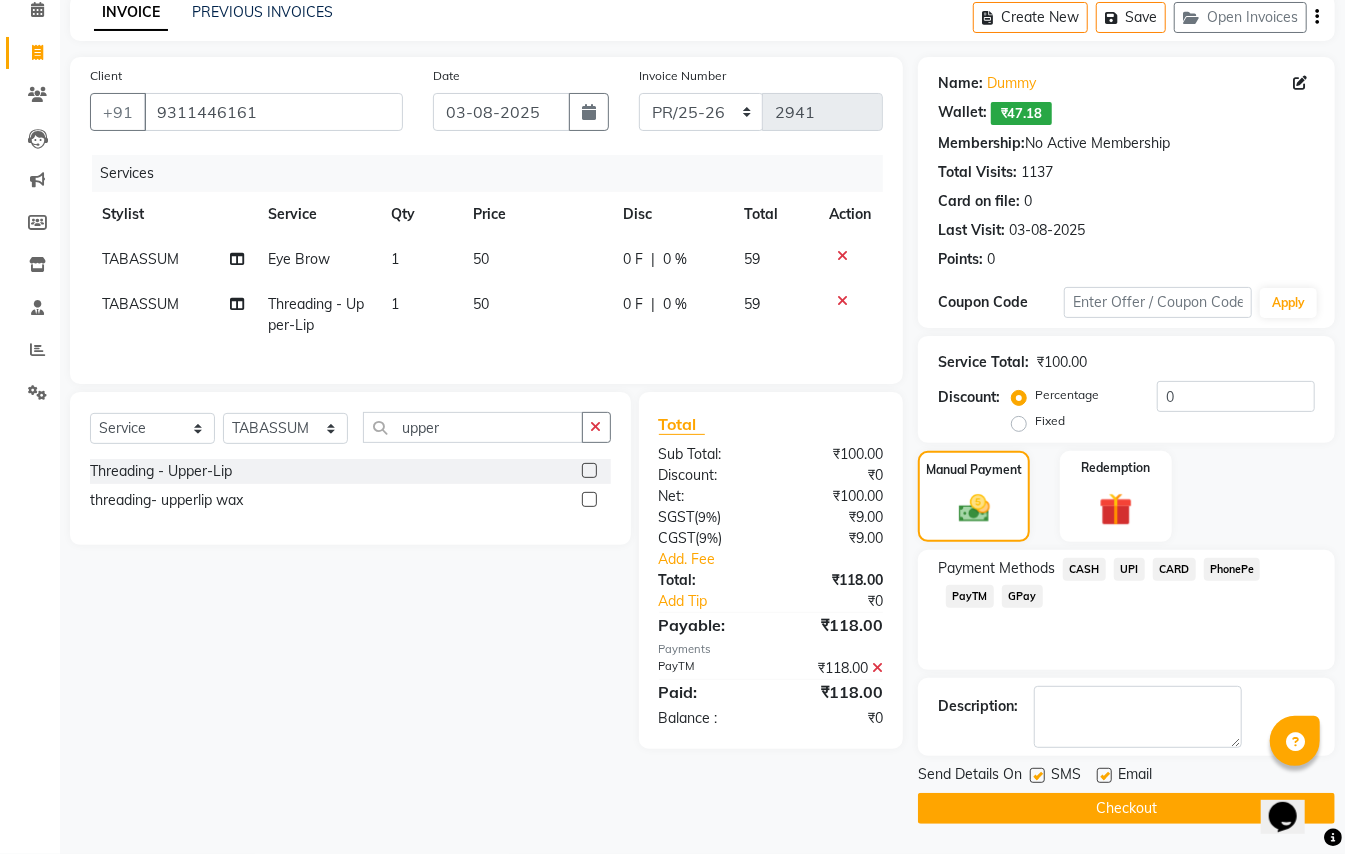 click on "Checkout" 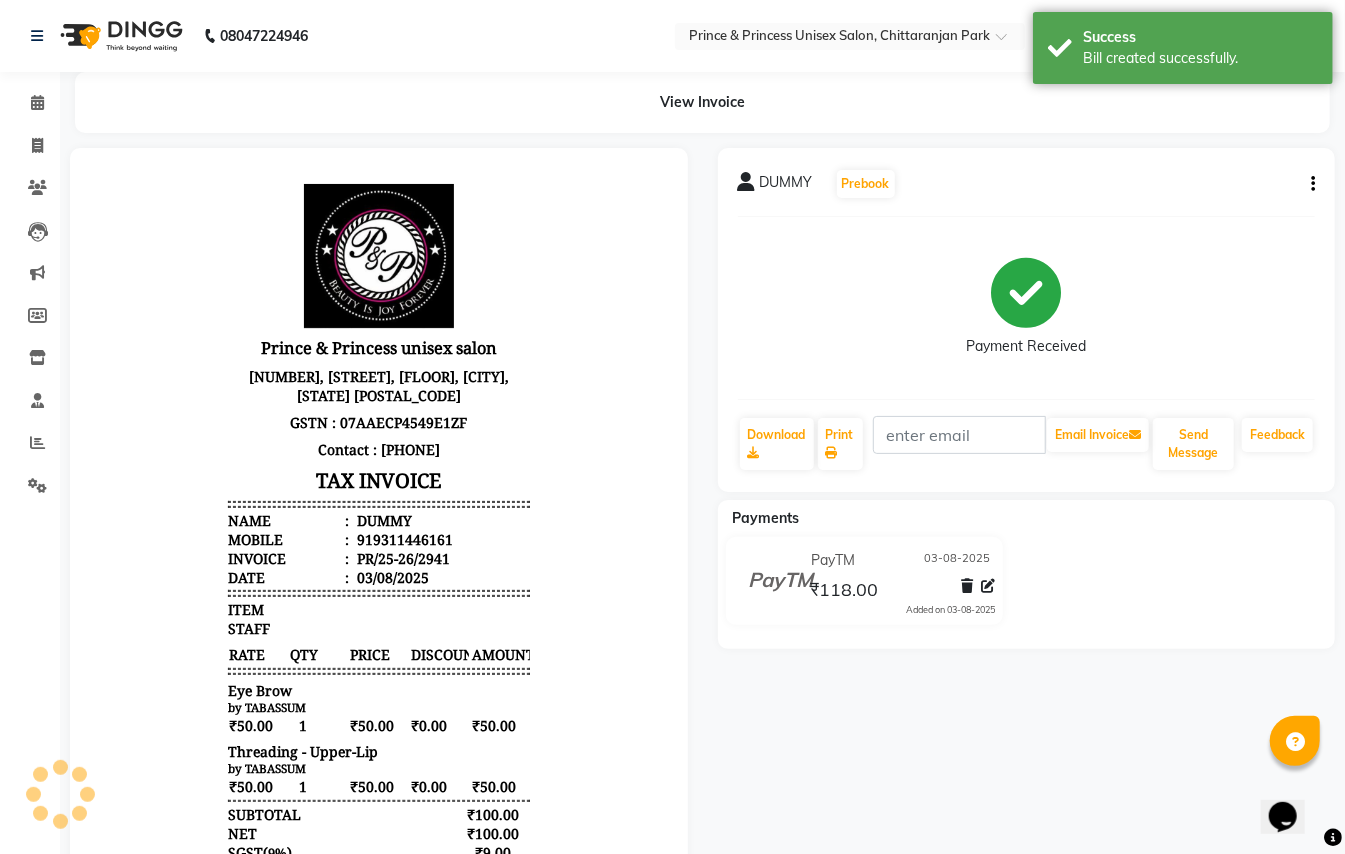 scroll, scrollTop: 0, scrollLeft: 0, axis: both 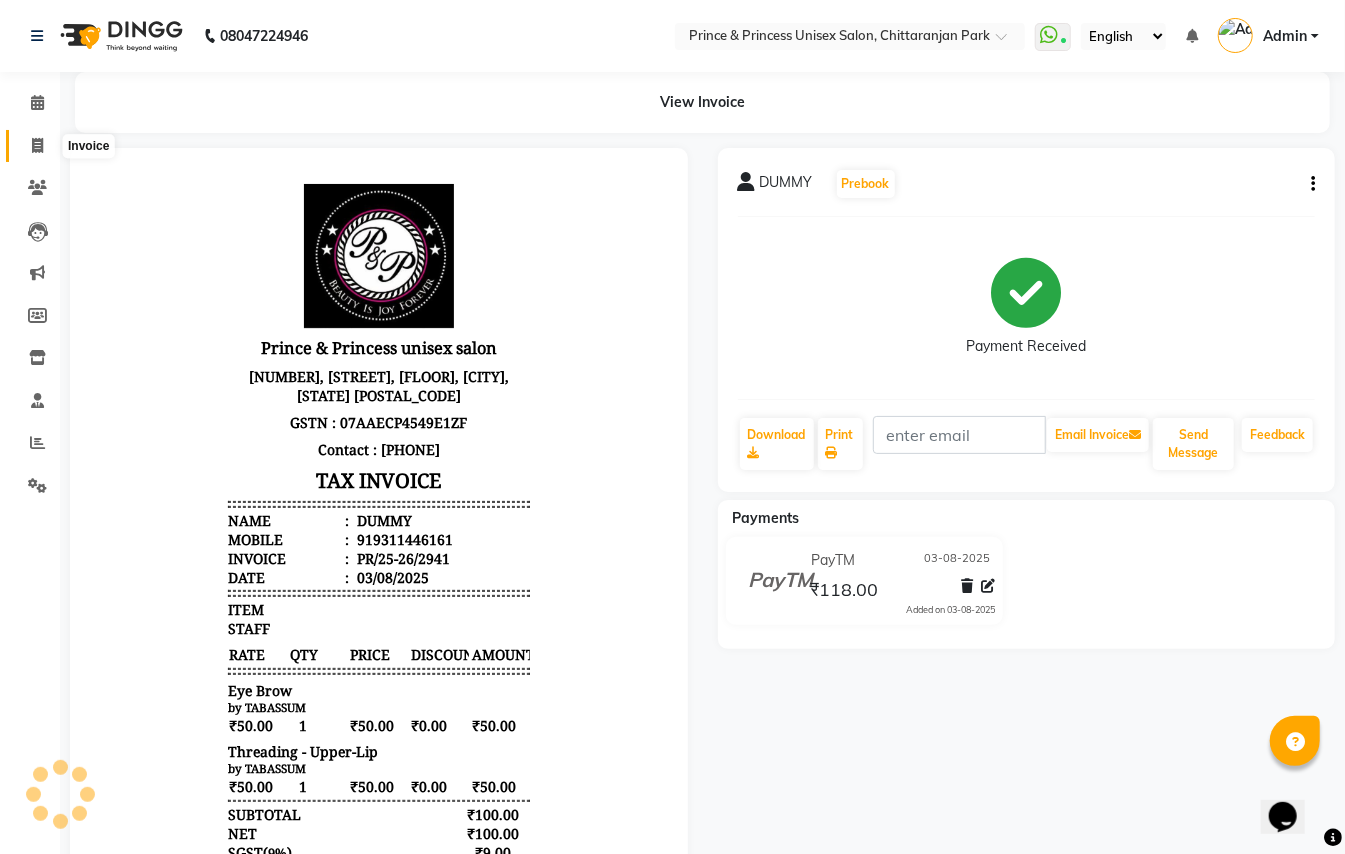 click 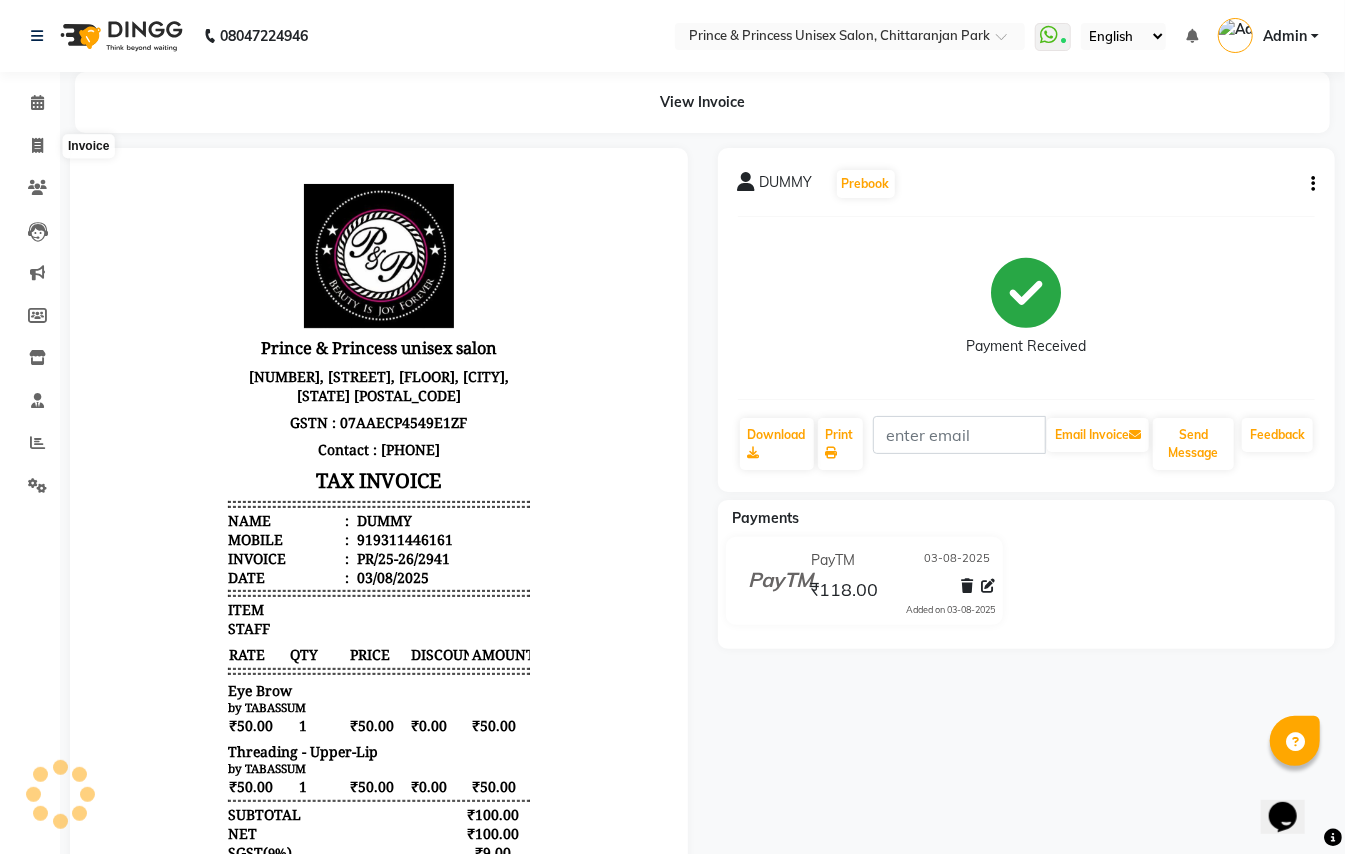 select on "service" 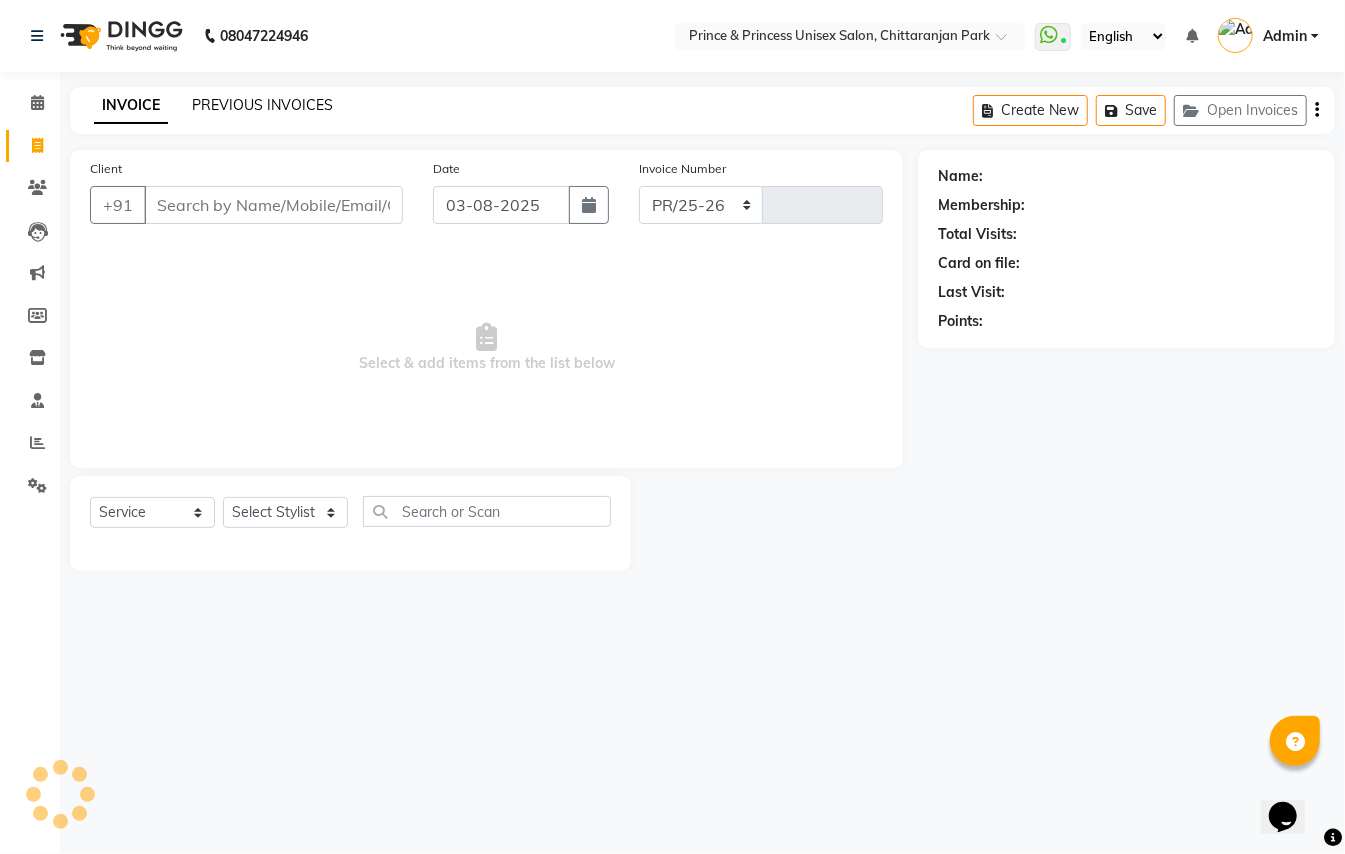 select on "3760" 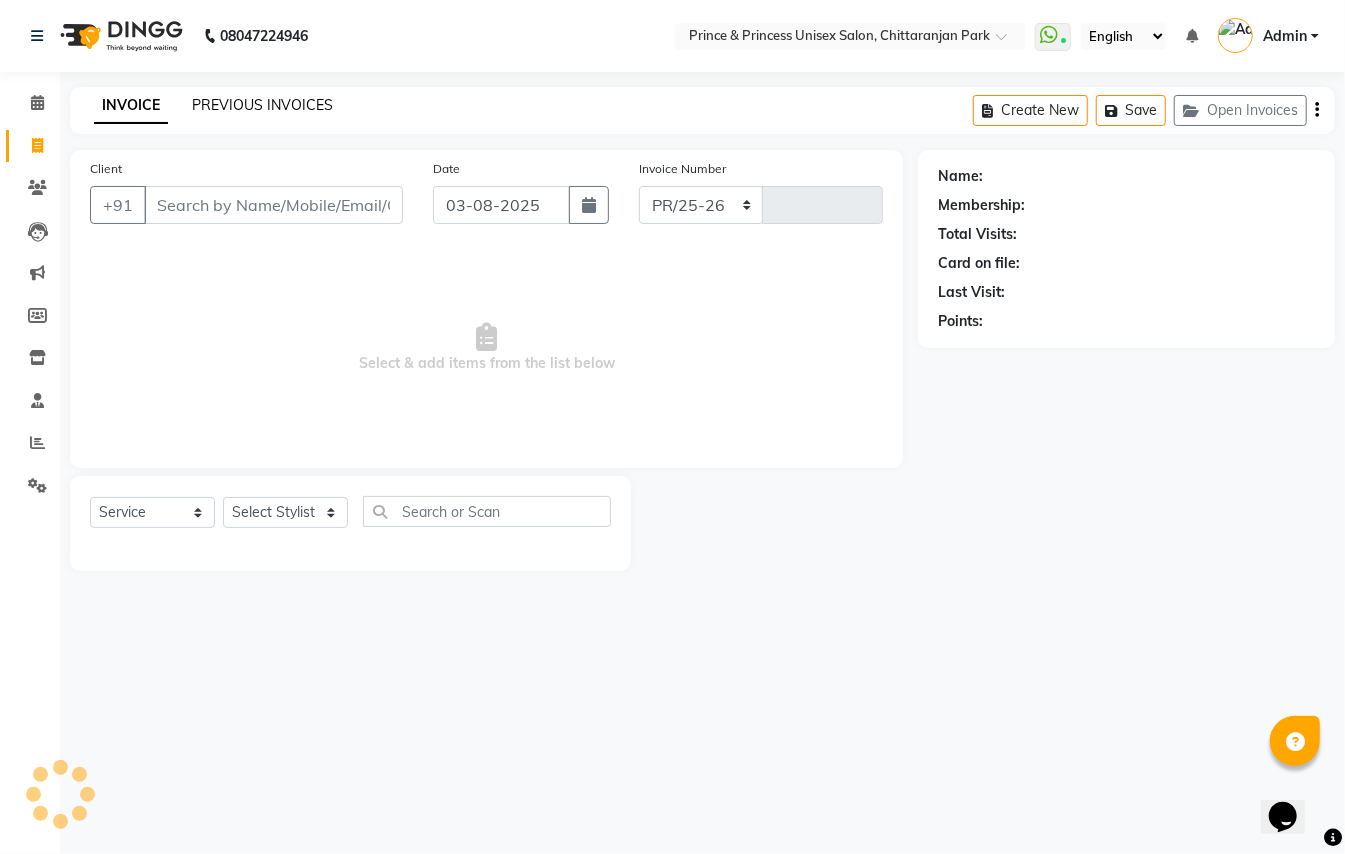 type on "2942" 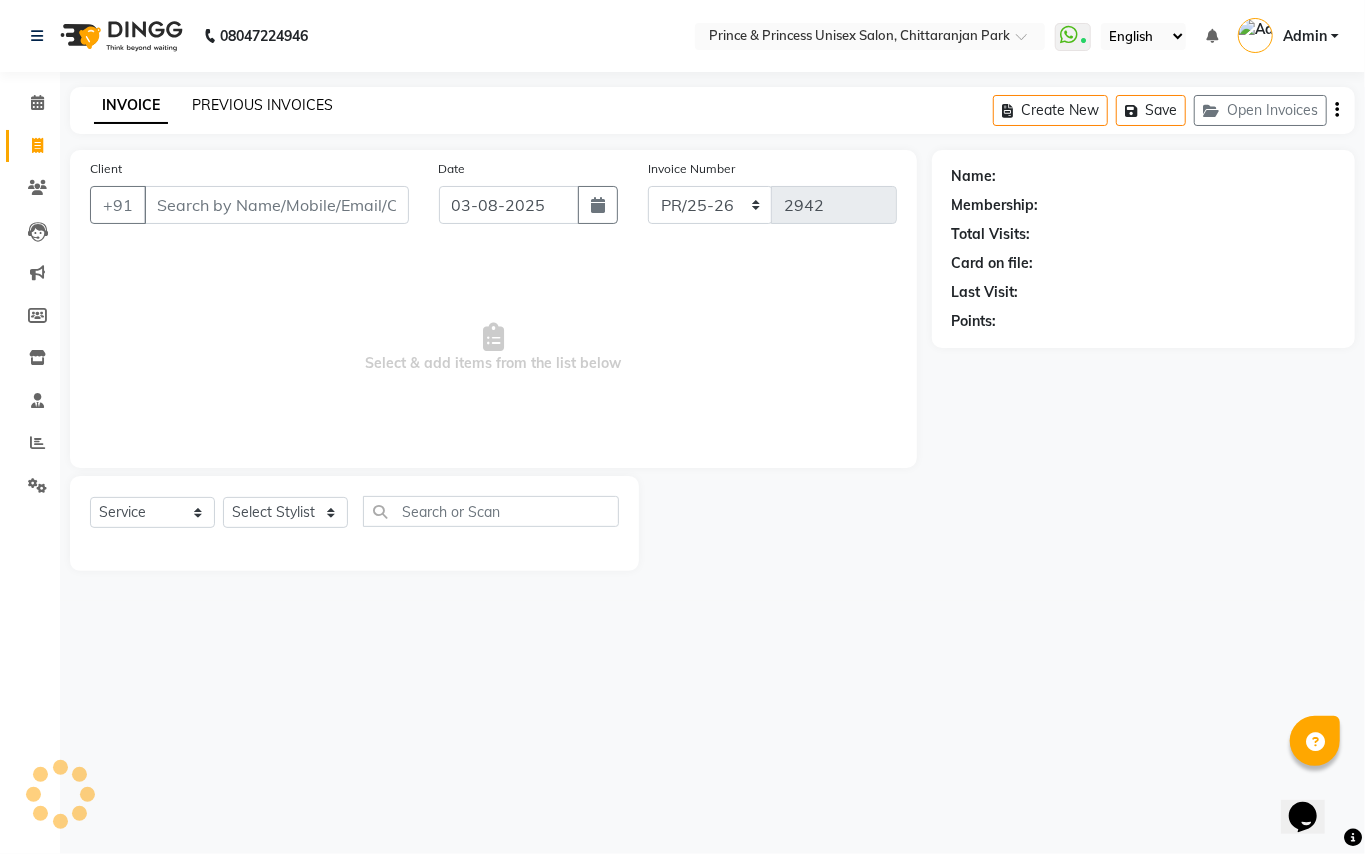 click on "PREVIOUS INVOICES" 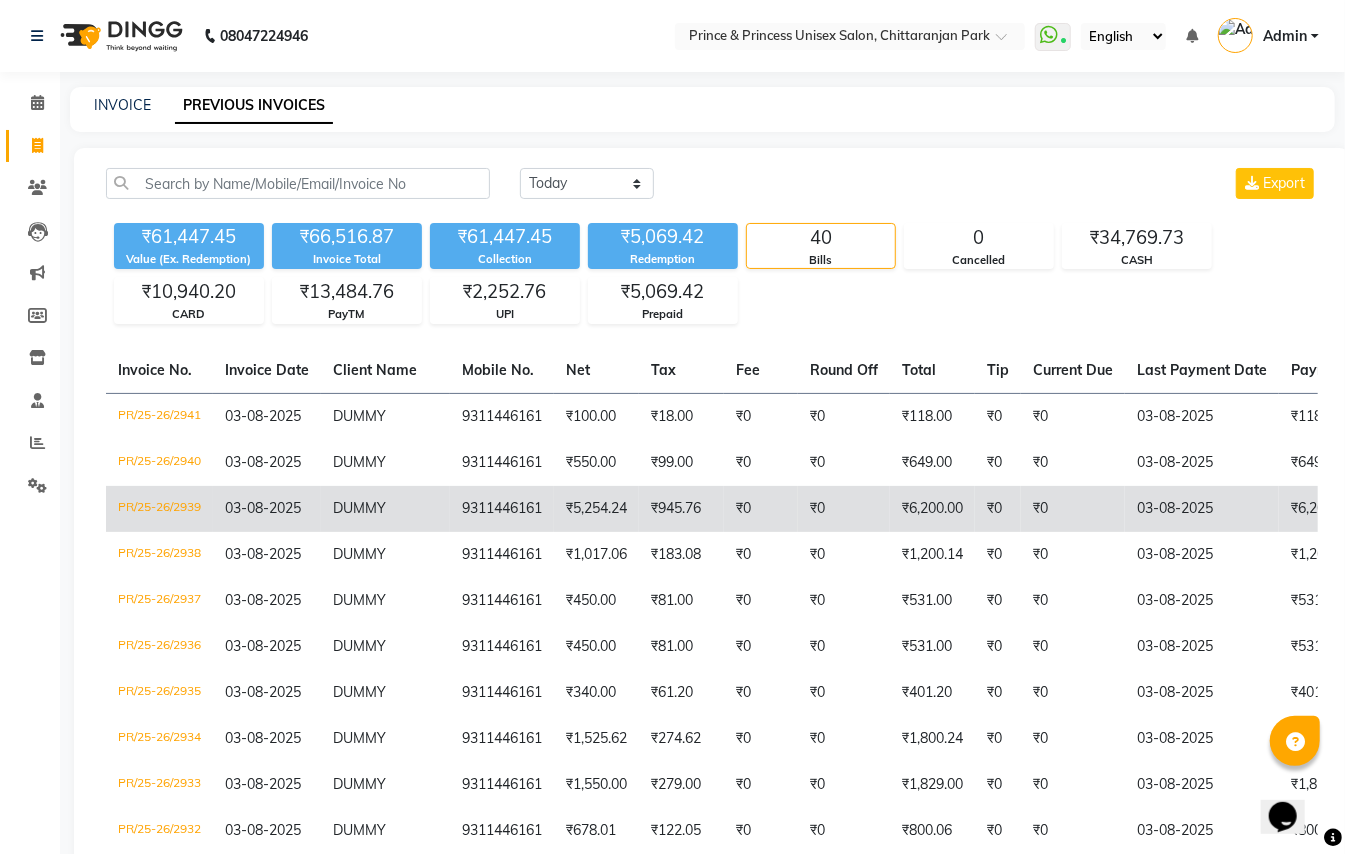 click on "PR/25-26/2939" 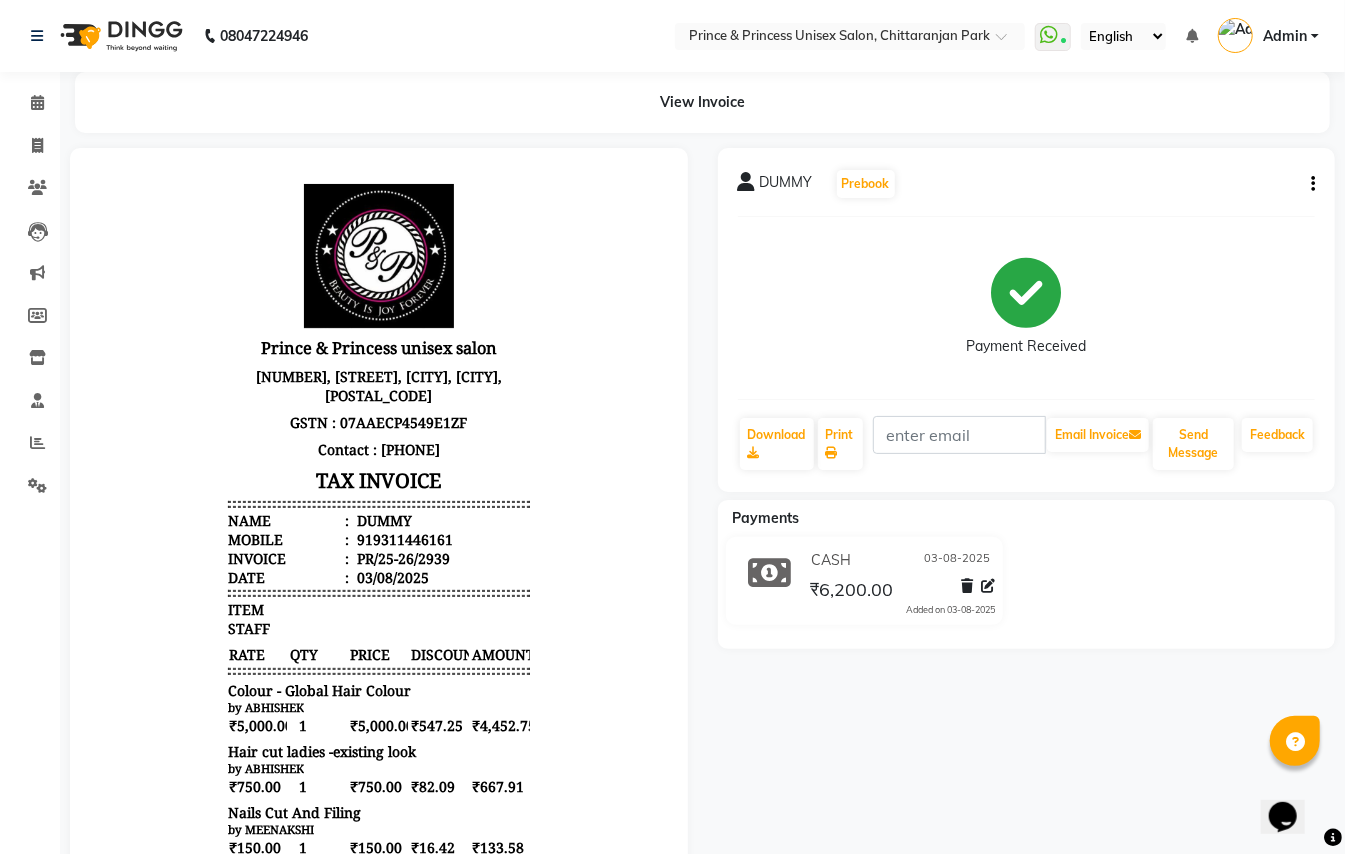 scroll, scrollTop: 0, scrollLeft: 0, axis: both 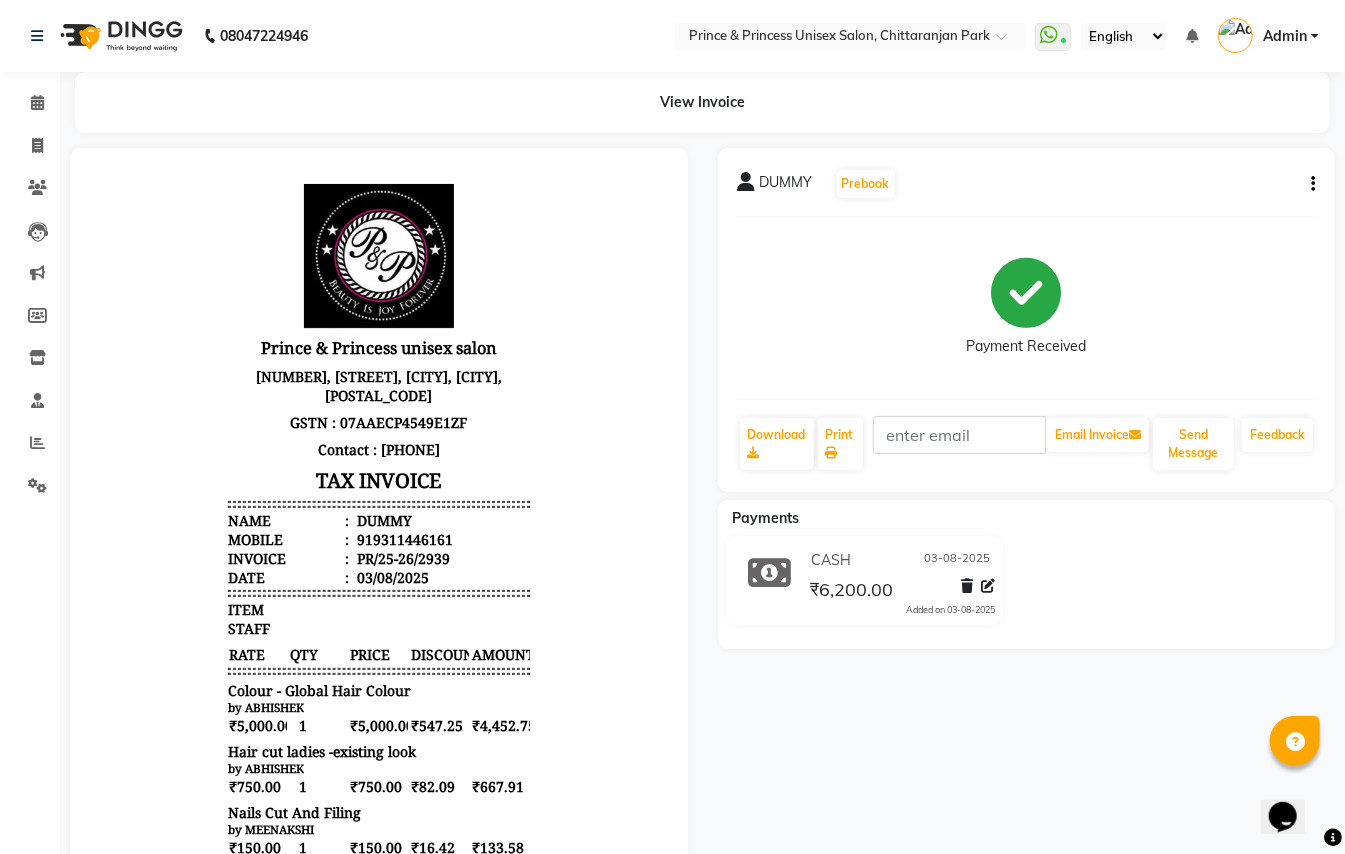 click 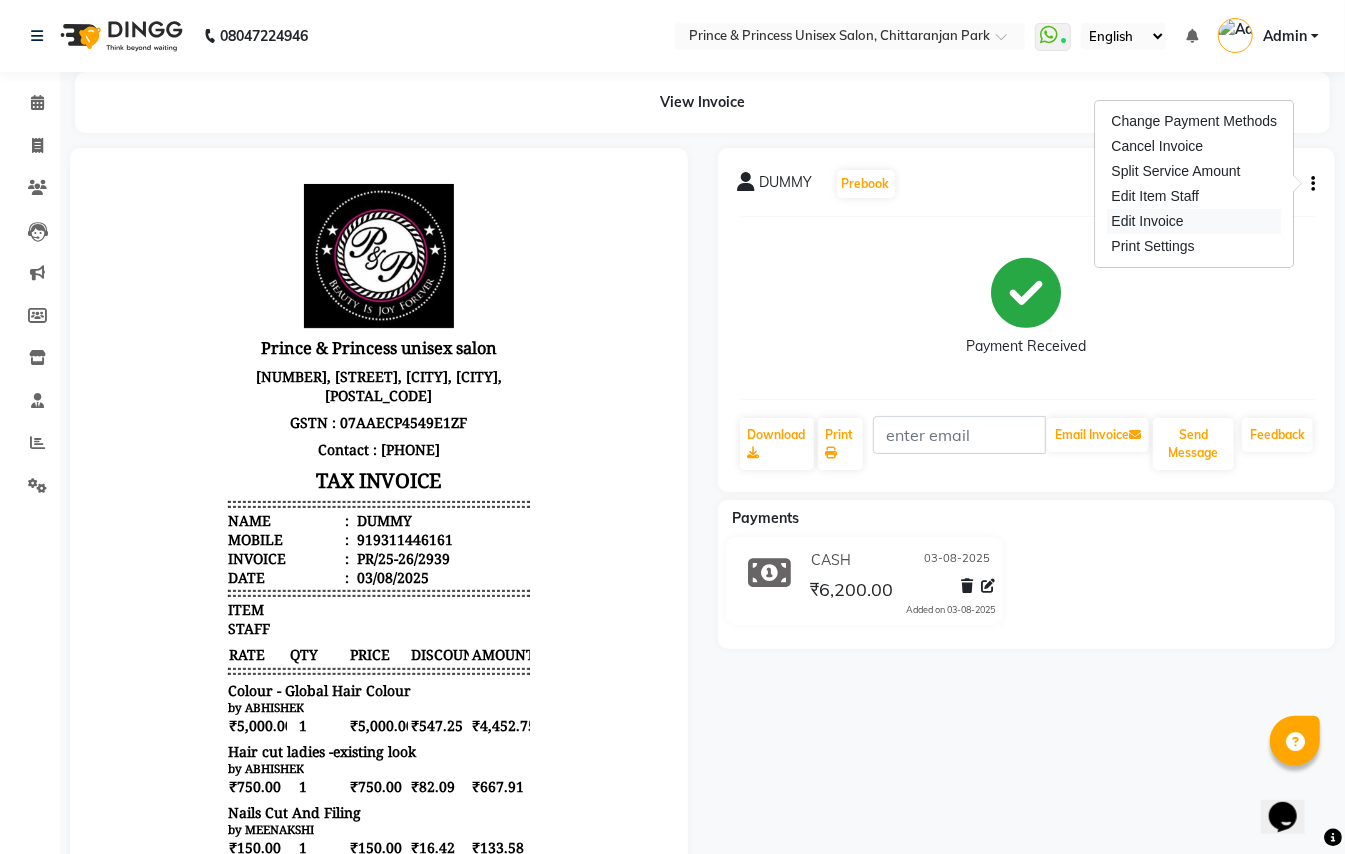 click on "Edit Invoice" at bounding box center [1195, 221] 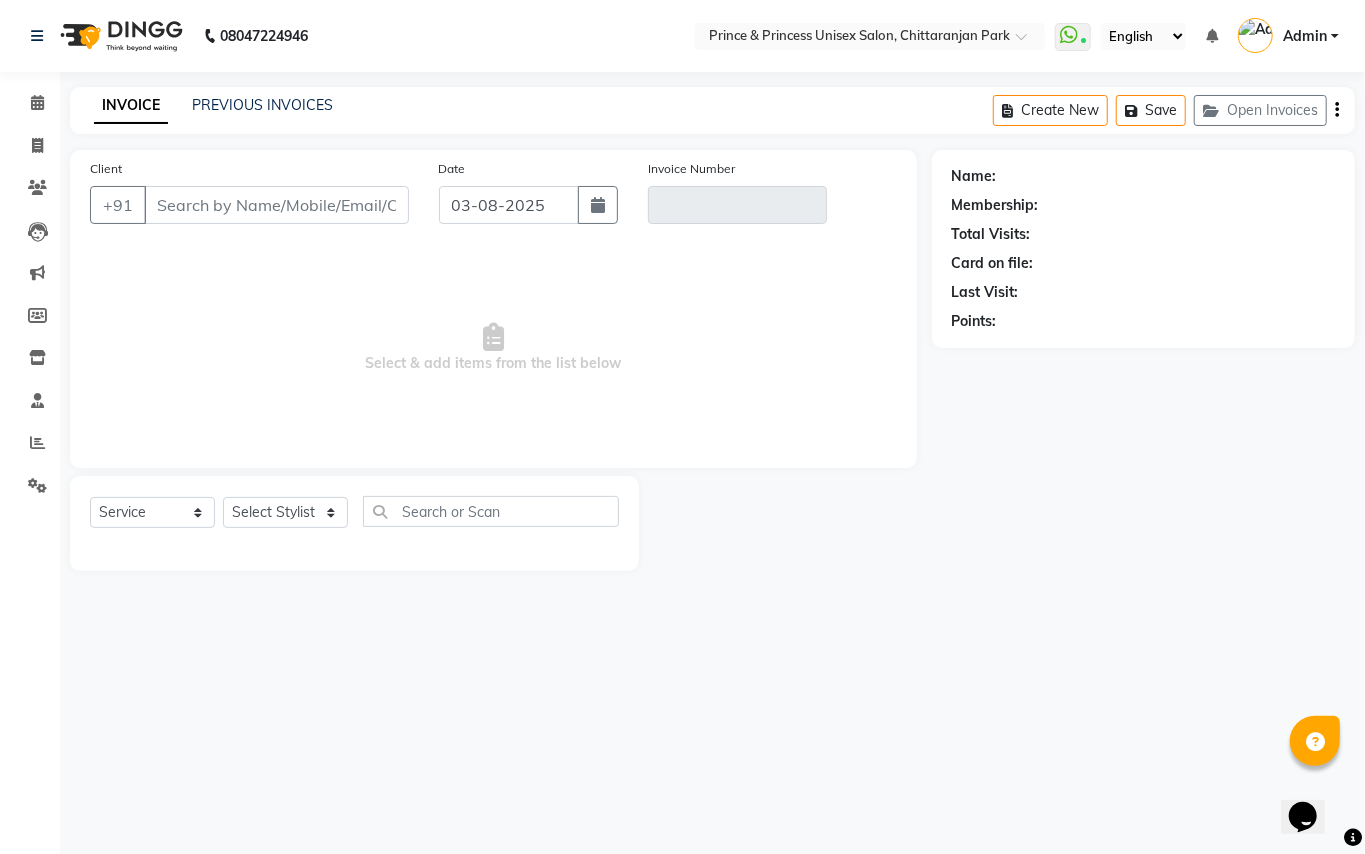 type on "9311446161" 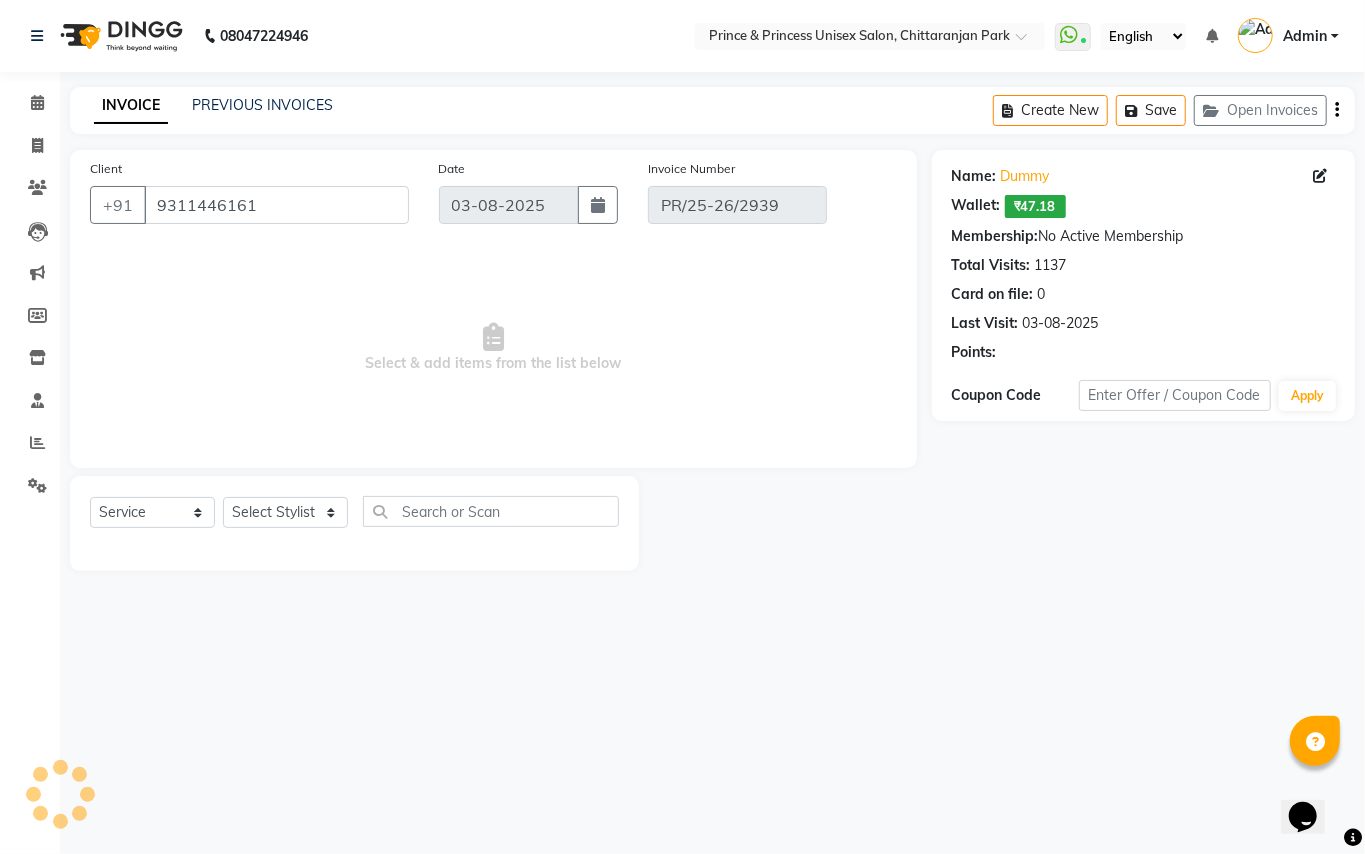 select on "select" 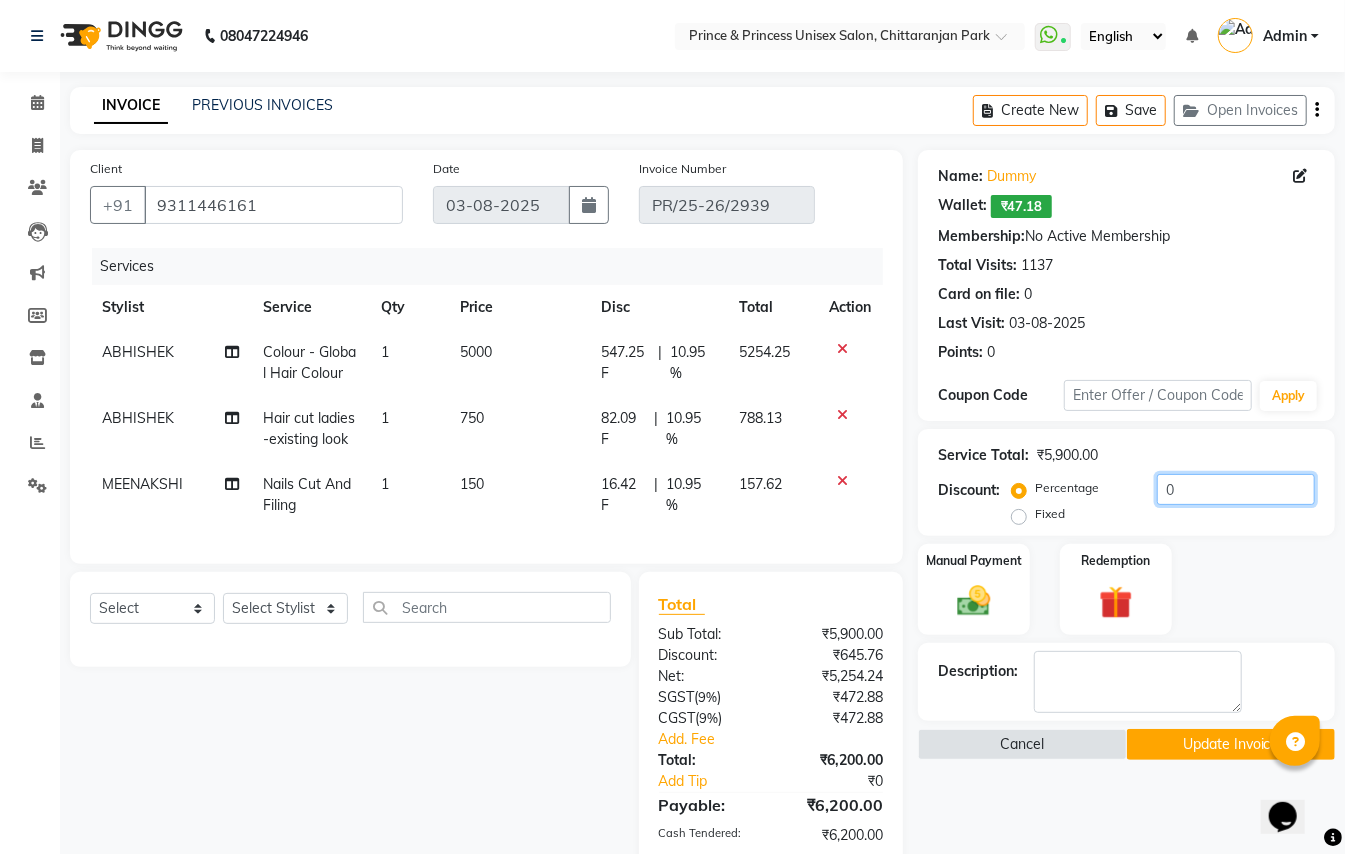 drag, startPoint x: 1180, startPoint y: 496, endPoint x: 1092, endPoint y: 436, distance: 106.50822 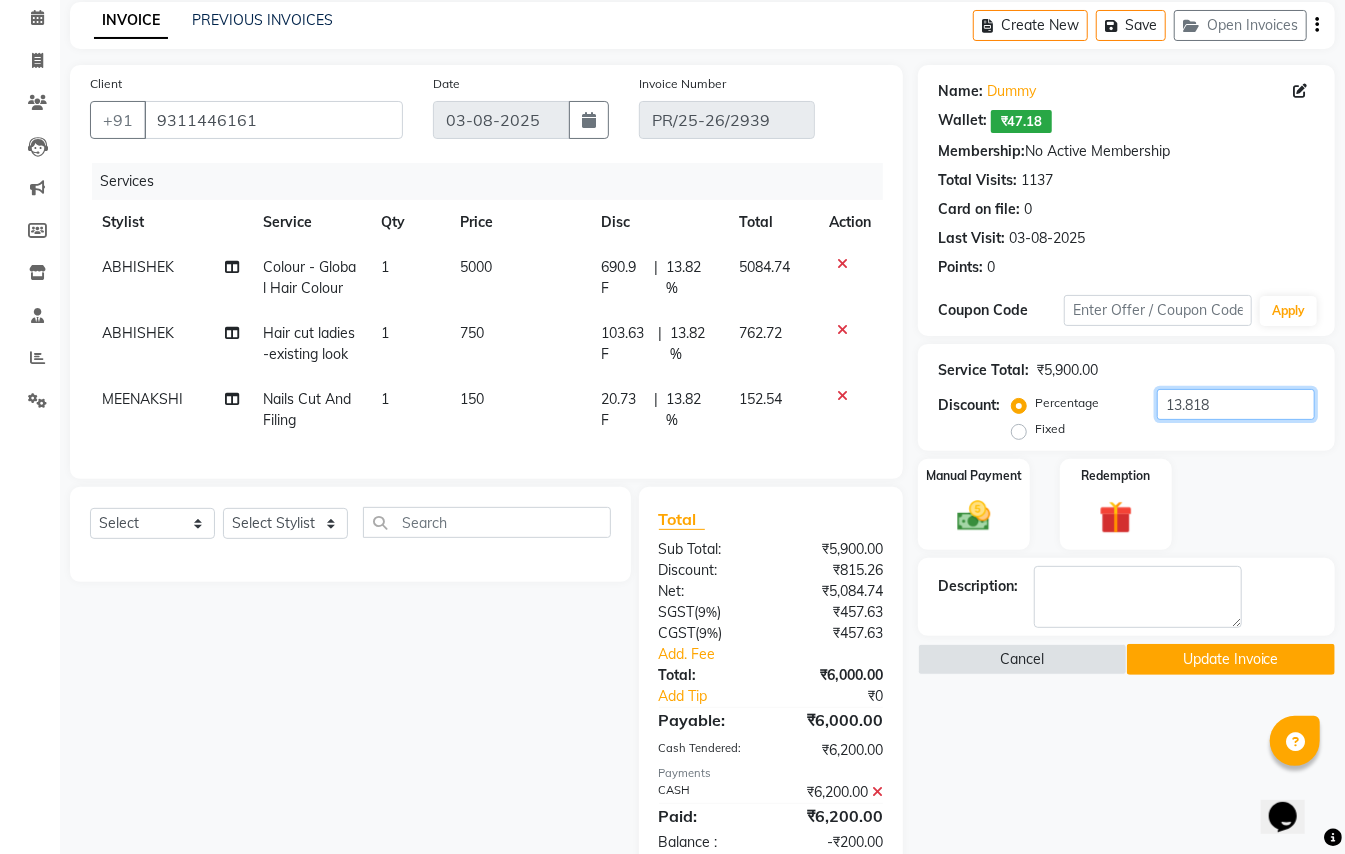 scroll, scrollTop: 170, scrollLeft: 0, axis: vertical 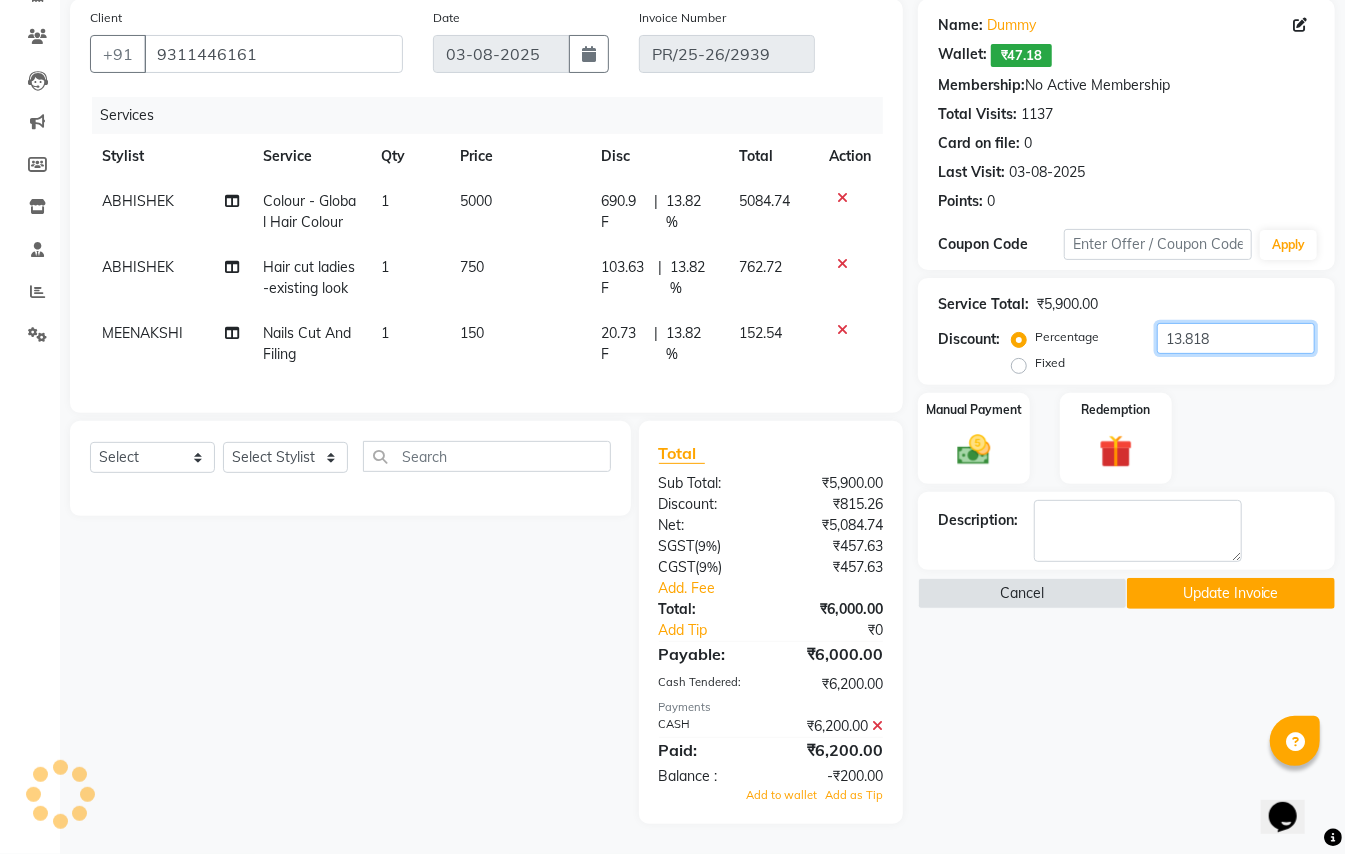 type on "13.818" 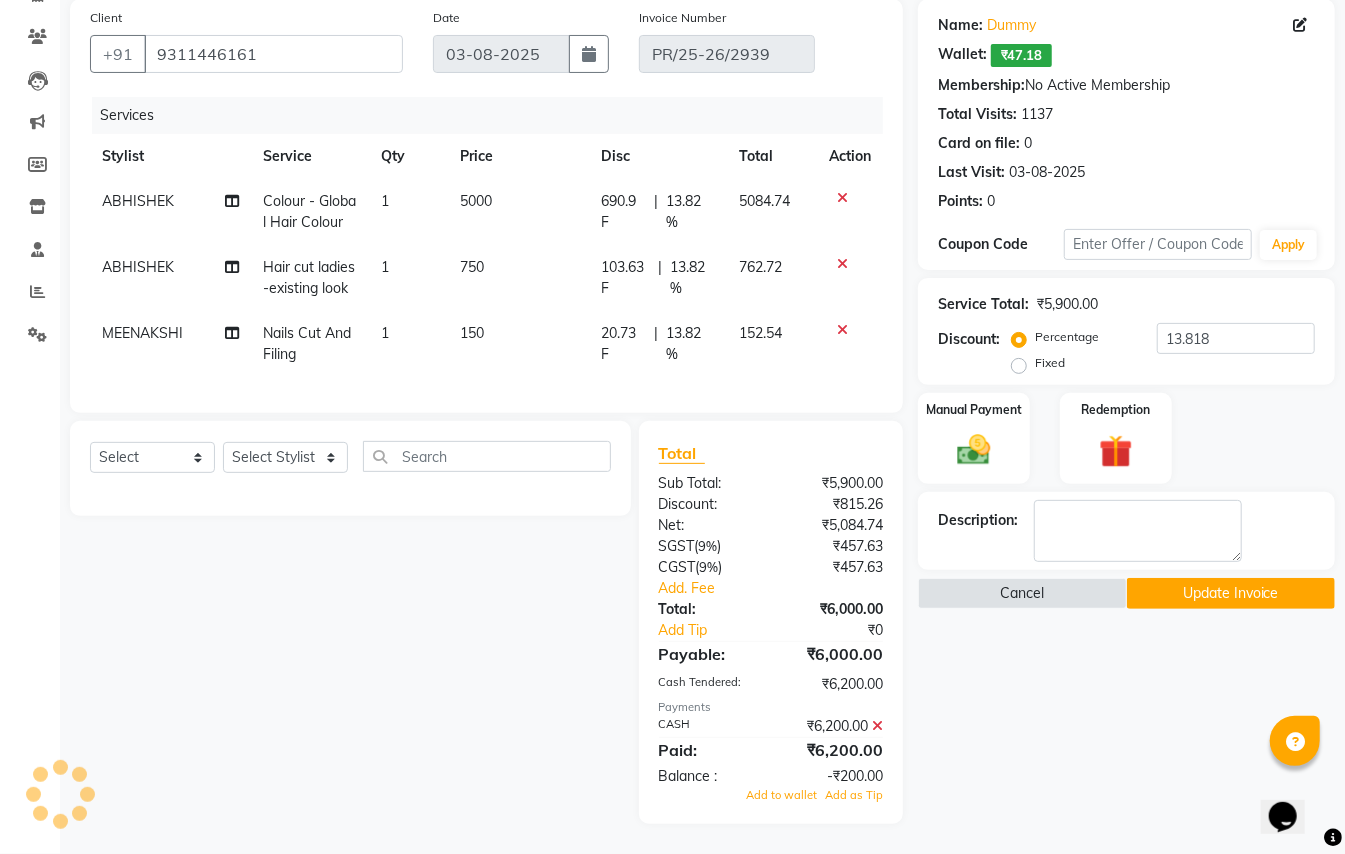 click 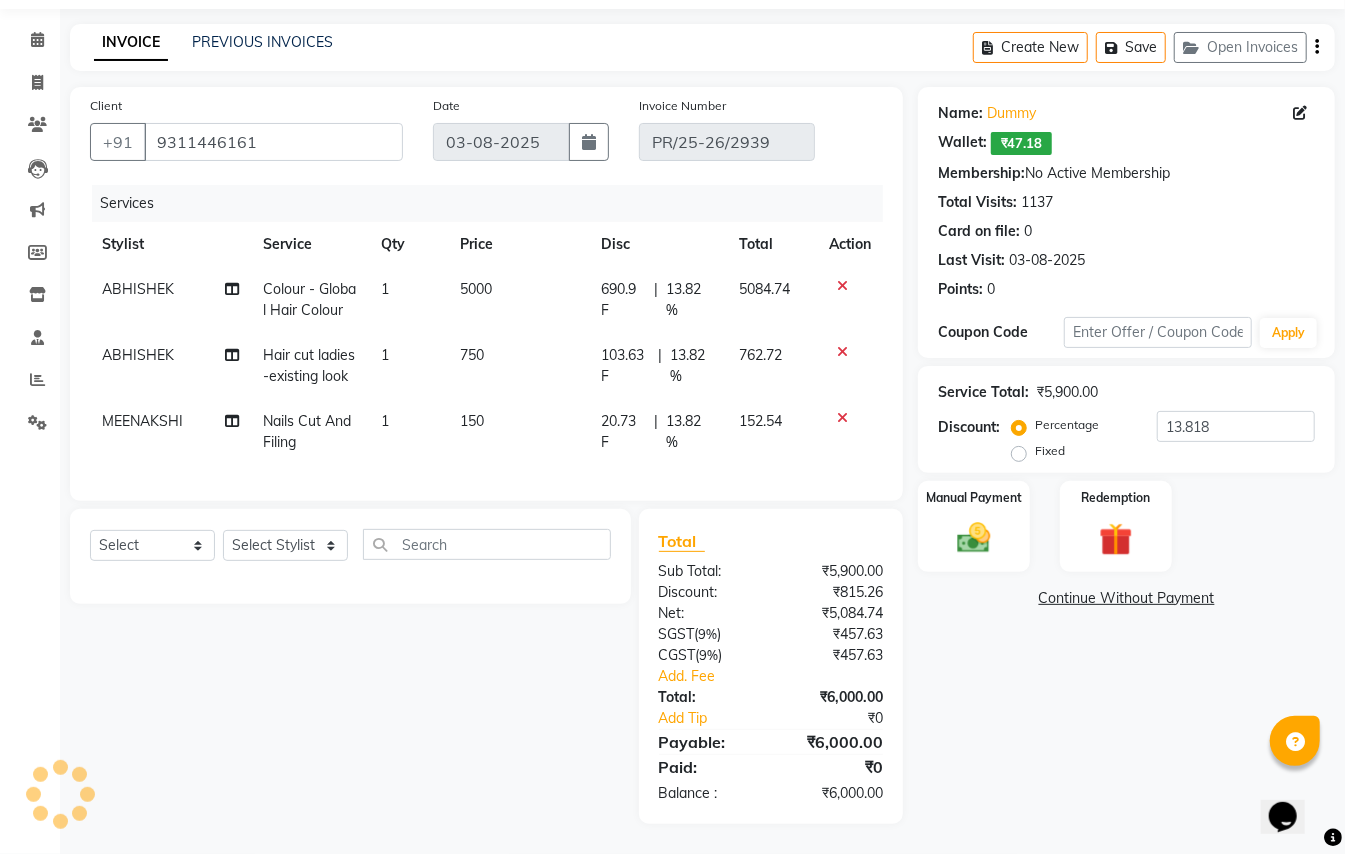 scroll, scrollTop: 82, scrollLeft: 0, axis: vertical 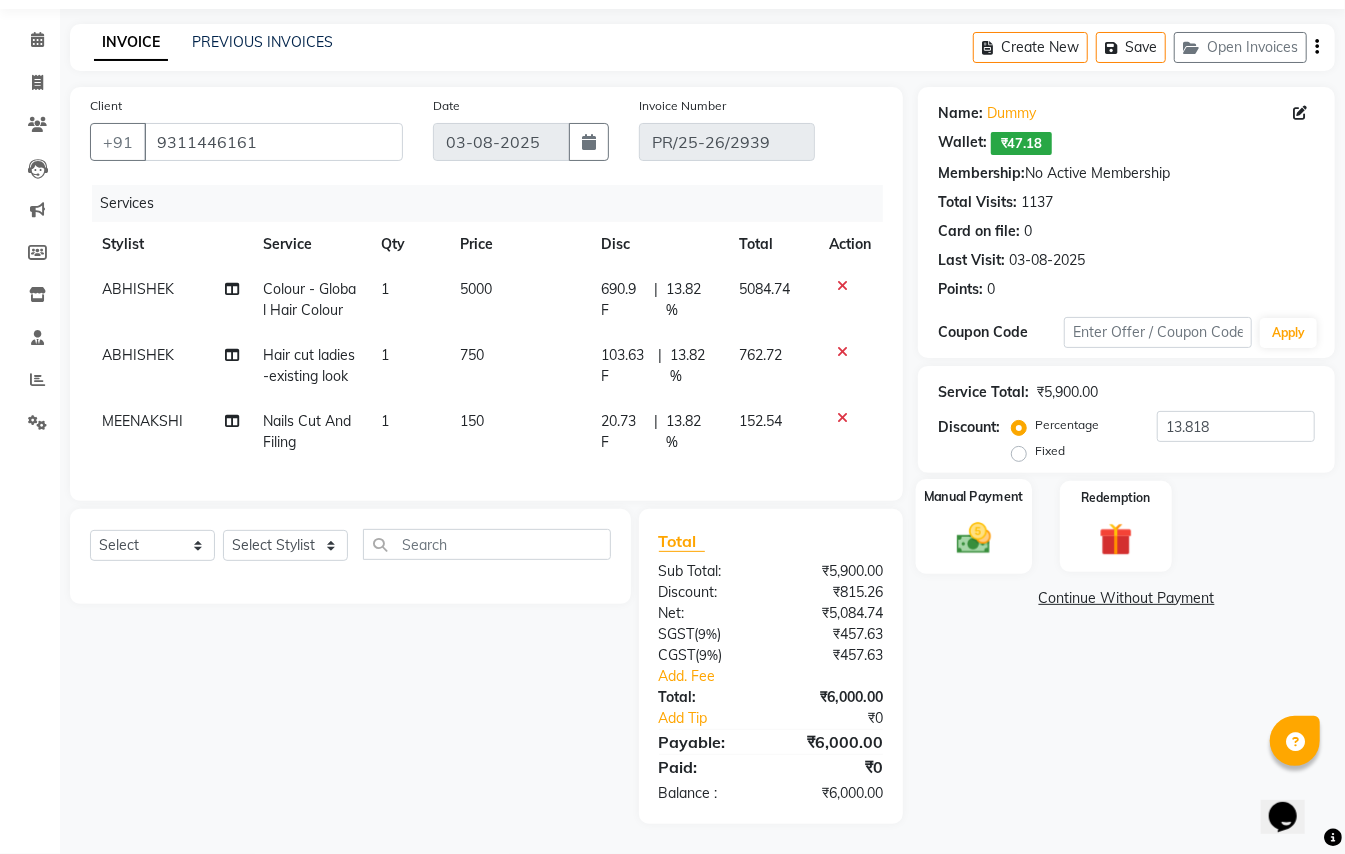 click 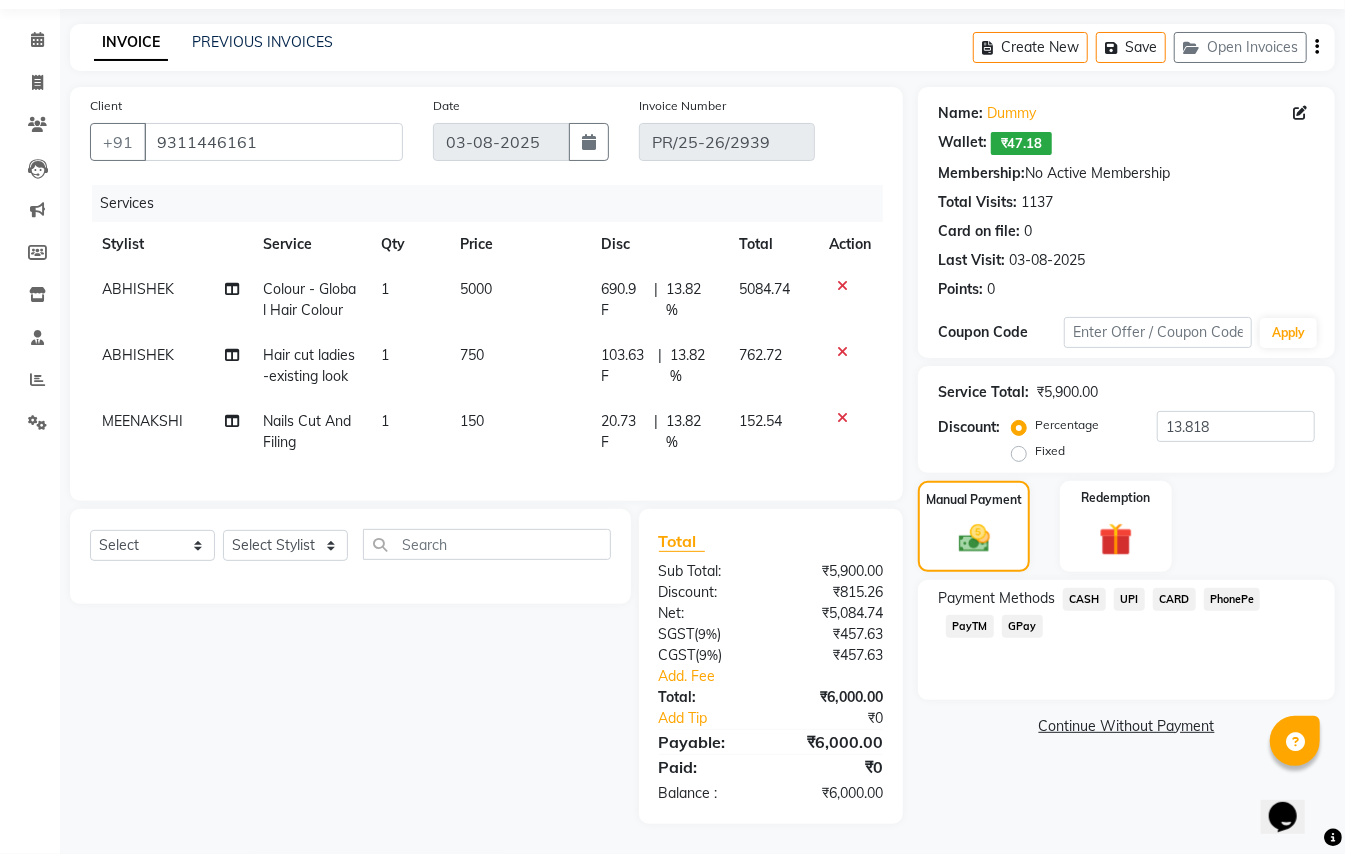 click on "CASH" 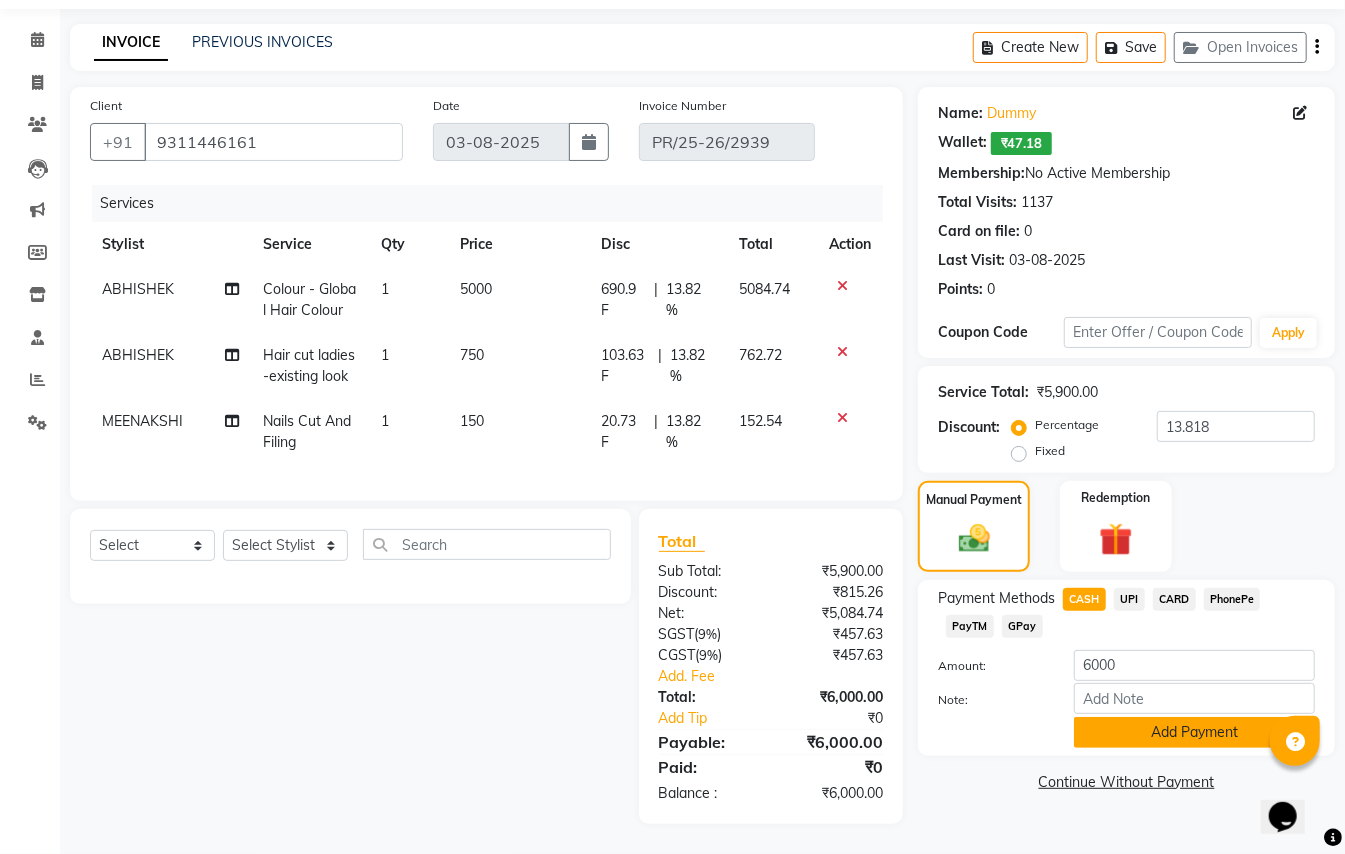 click on "Add Payment" 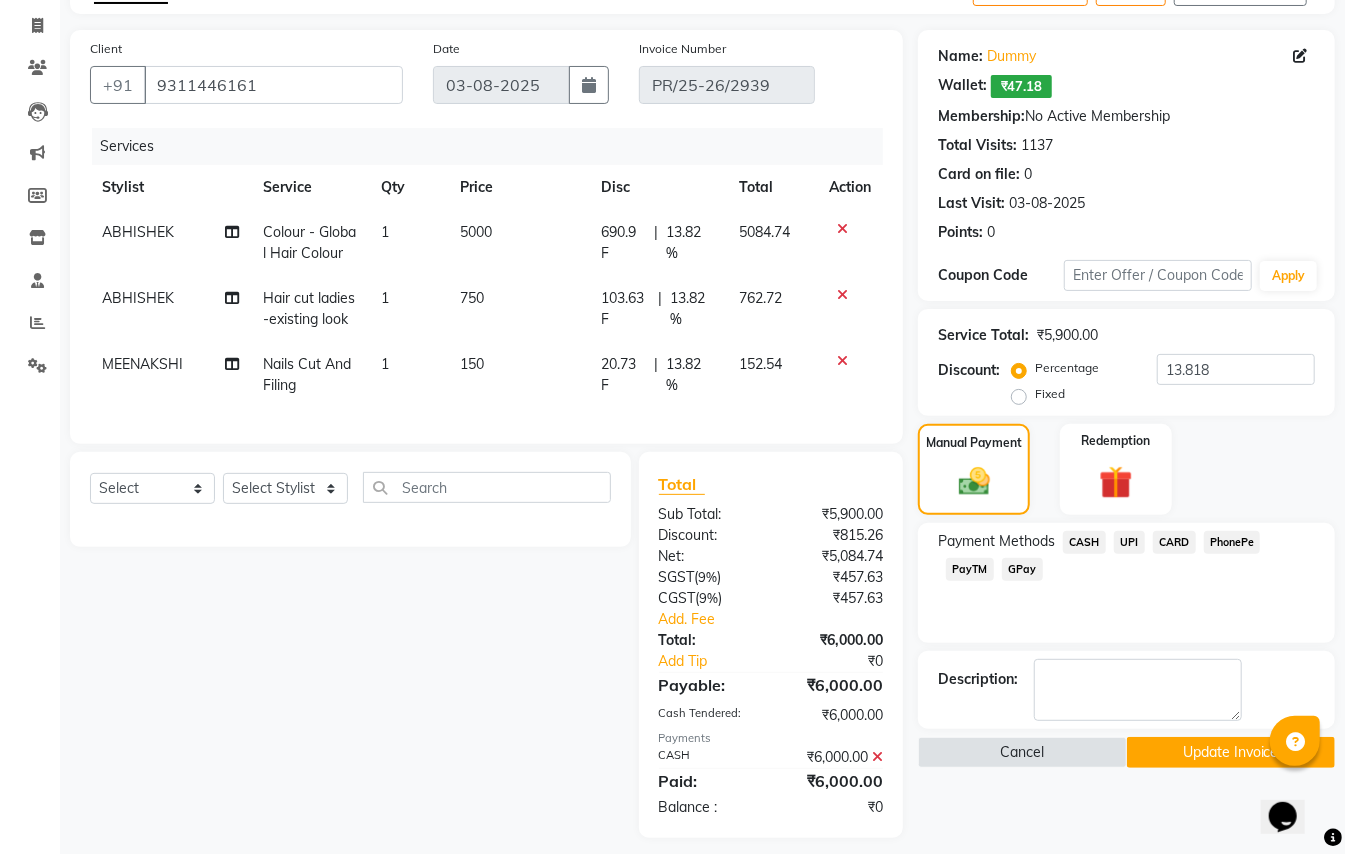 scroll, scrollTop: 153, scrollLeft: 0, axis: vertical 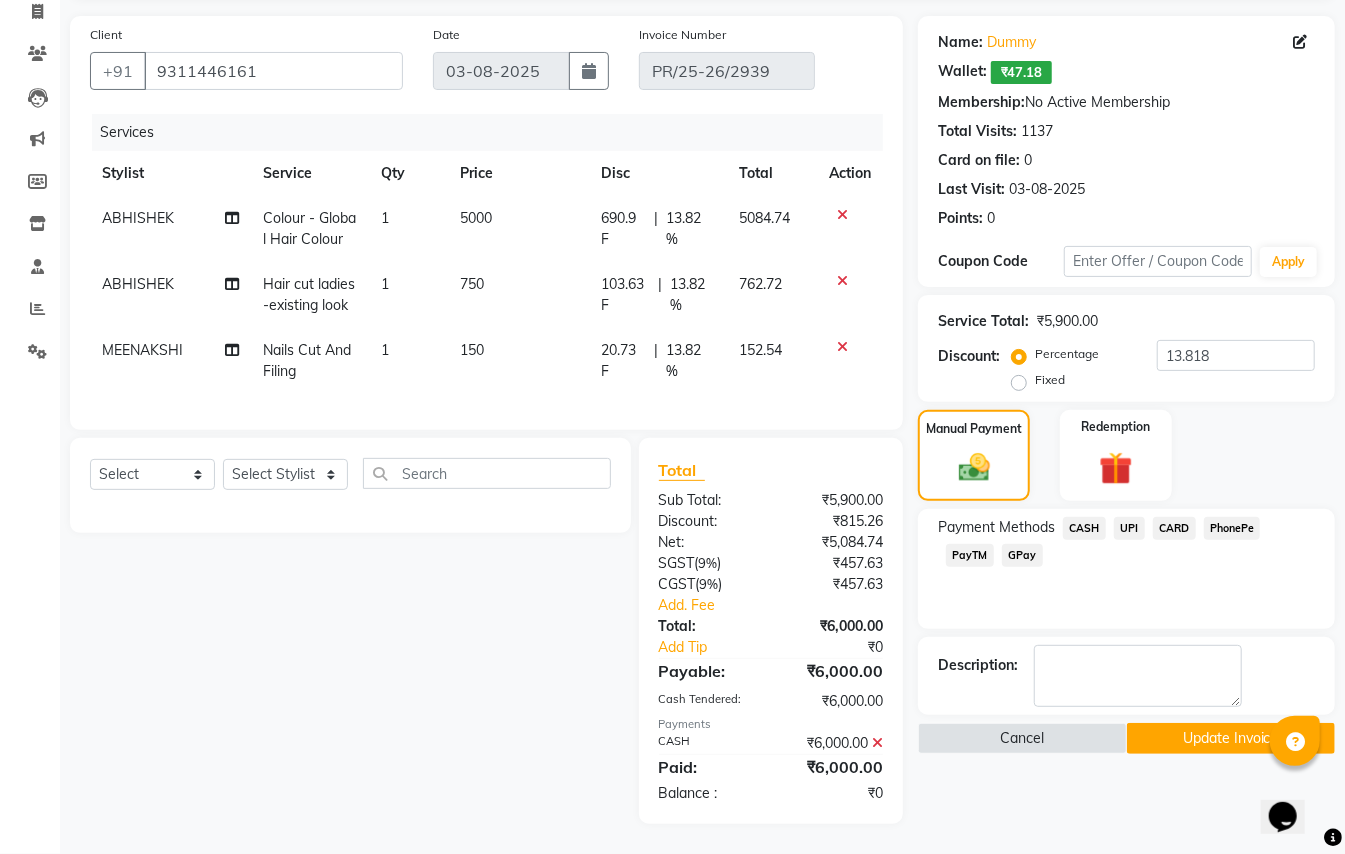 click on "Update Invoice" 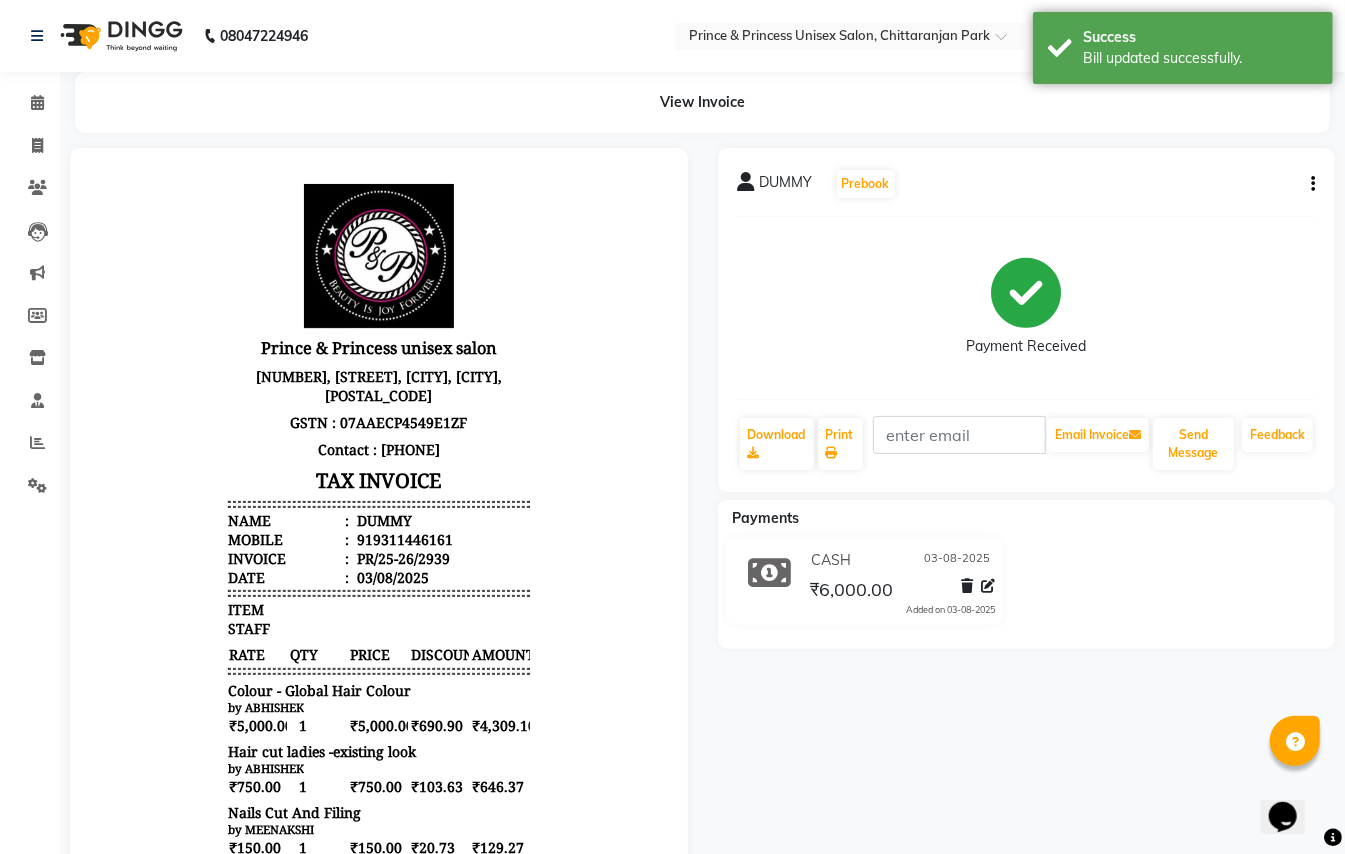 scroll, scrollTop: 0, scrollLeft: 0, axis: both 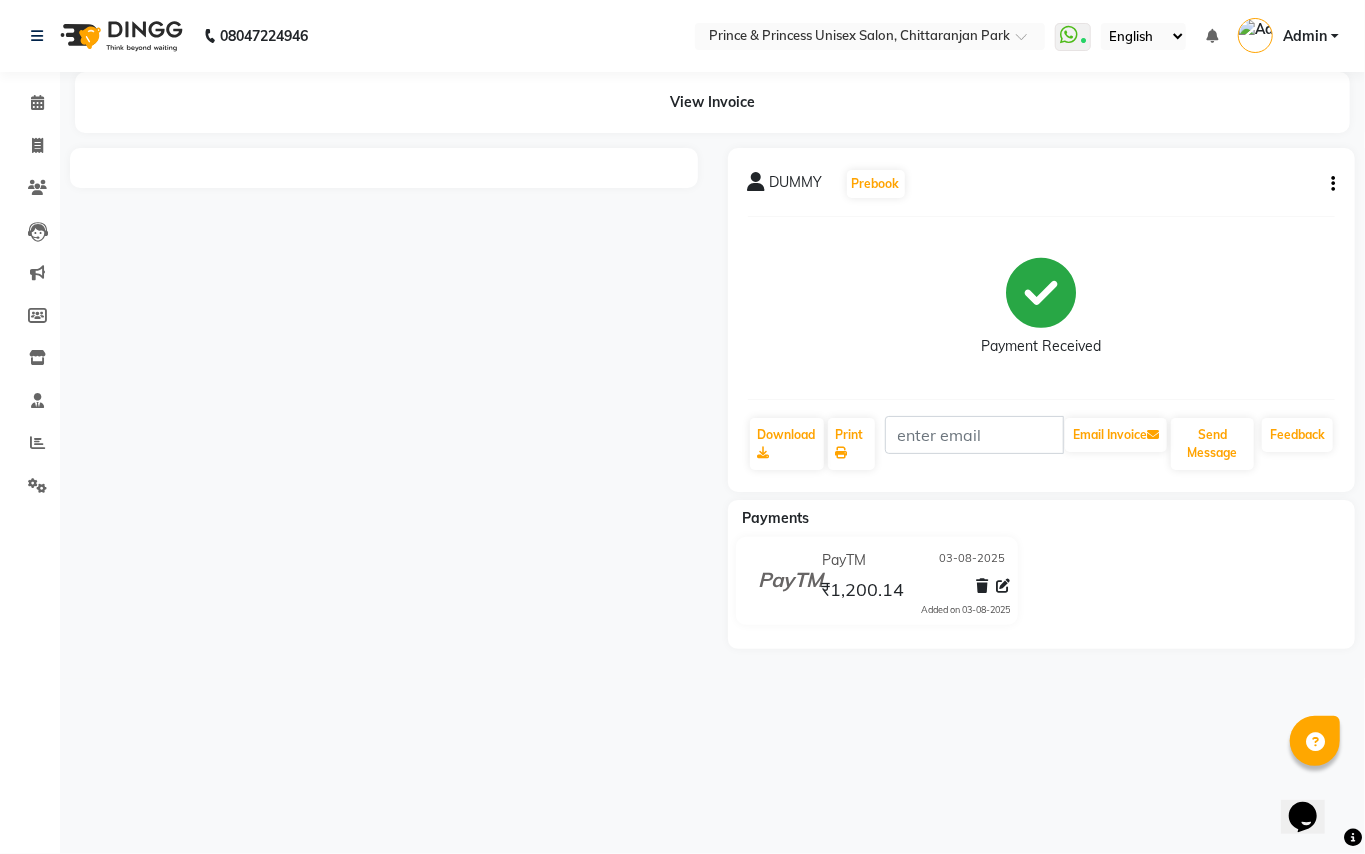 click 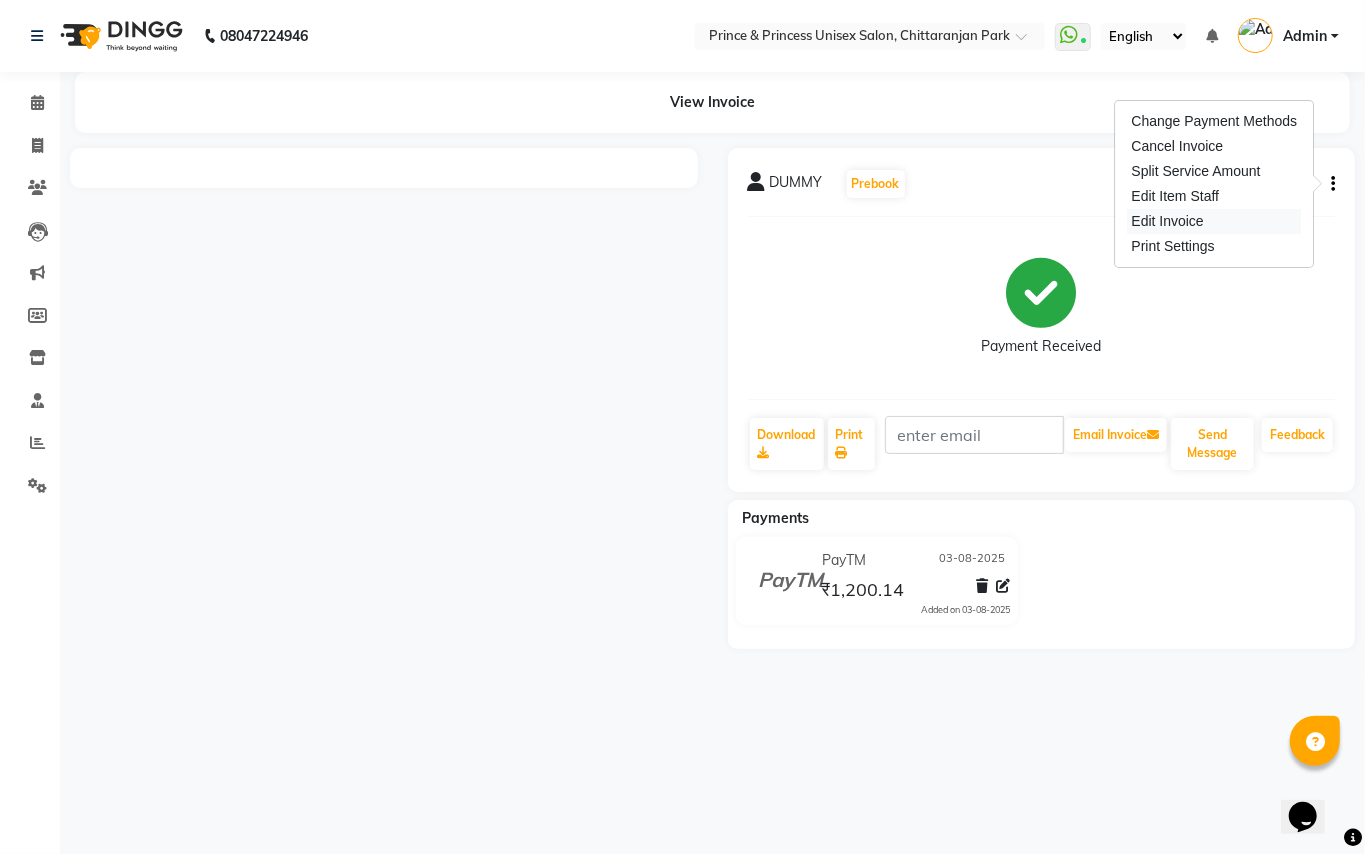 click on "Edit Invoice" at bounding box center [1215, 221] 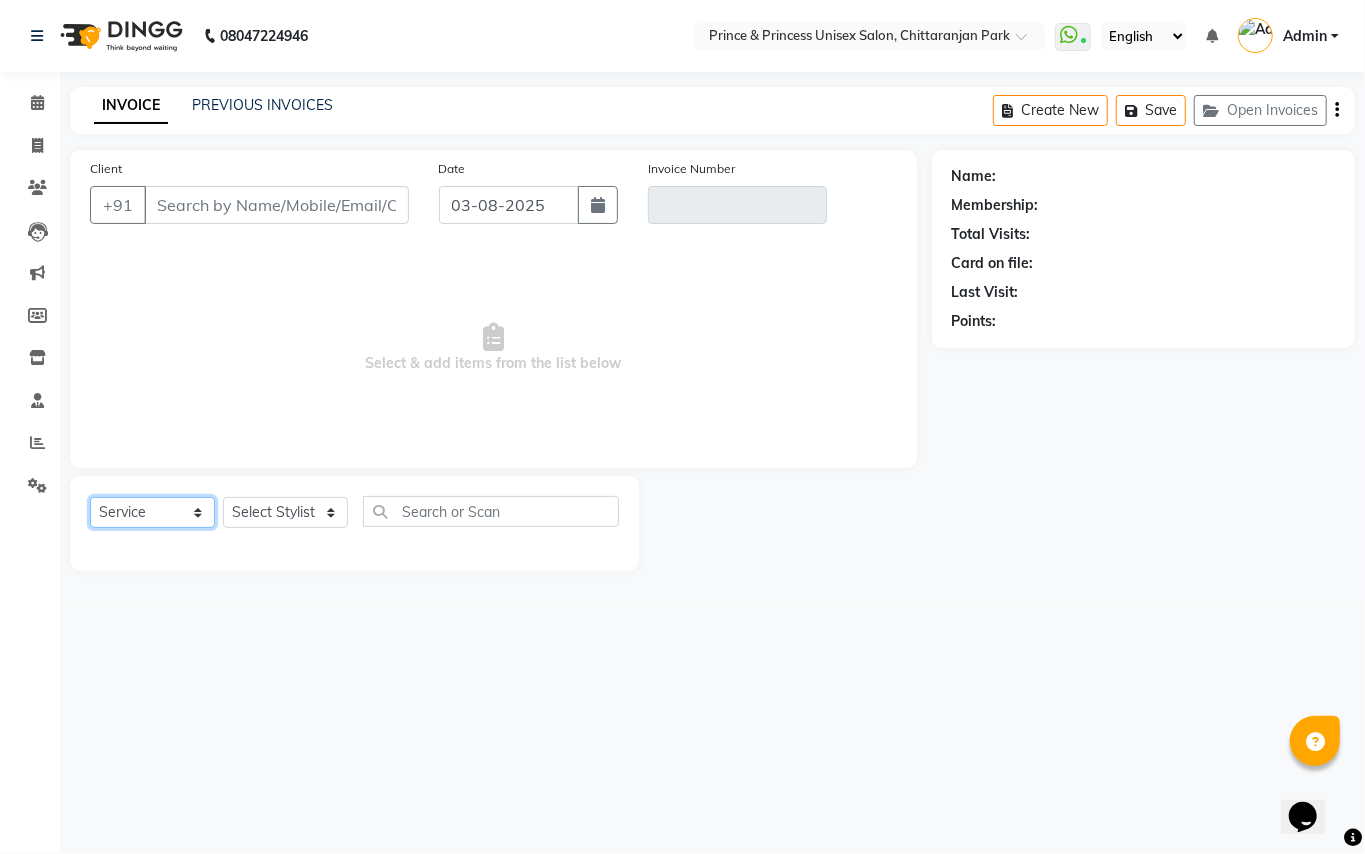 click on "Select  Service  Product  Membership  Package Voucher Prepaid Gift Card" 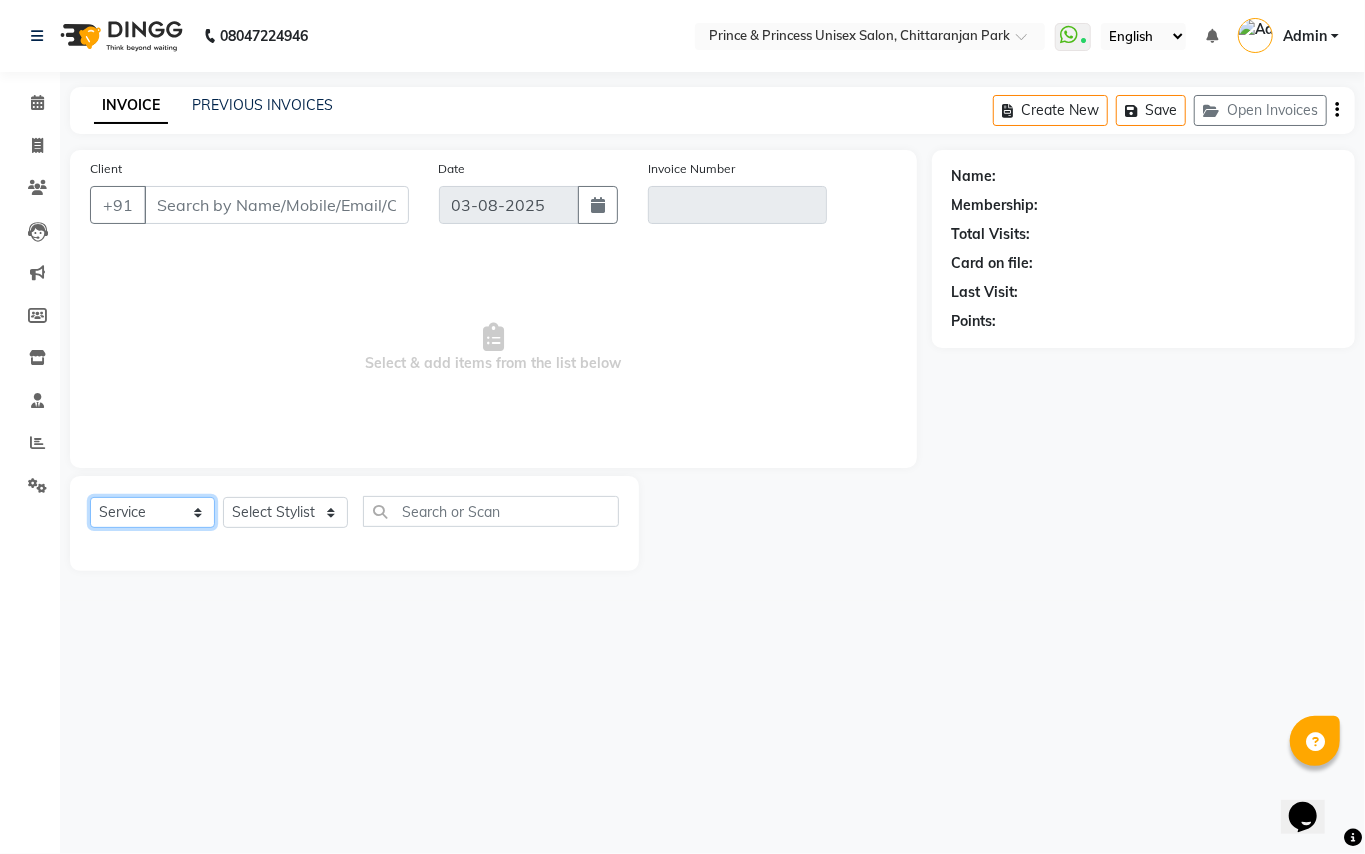type on "9311446161" 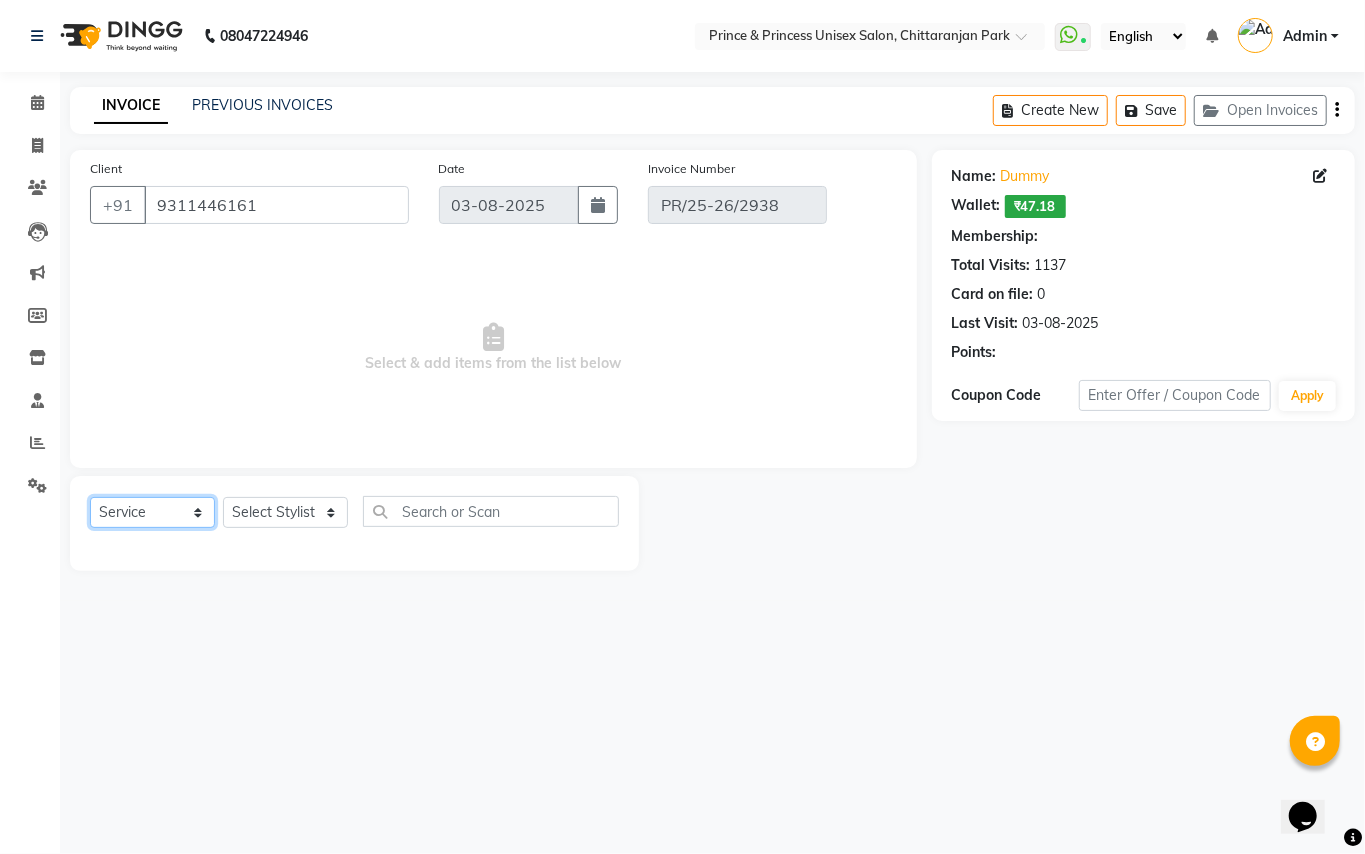 click on "Select  Service  Product  Membership  Package Voucher Prepaid Gift Card" 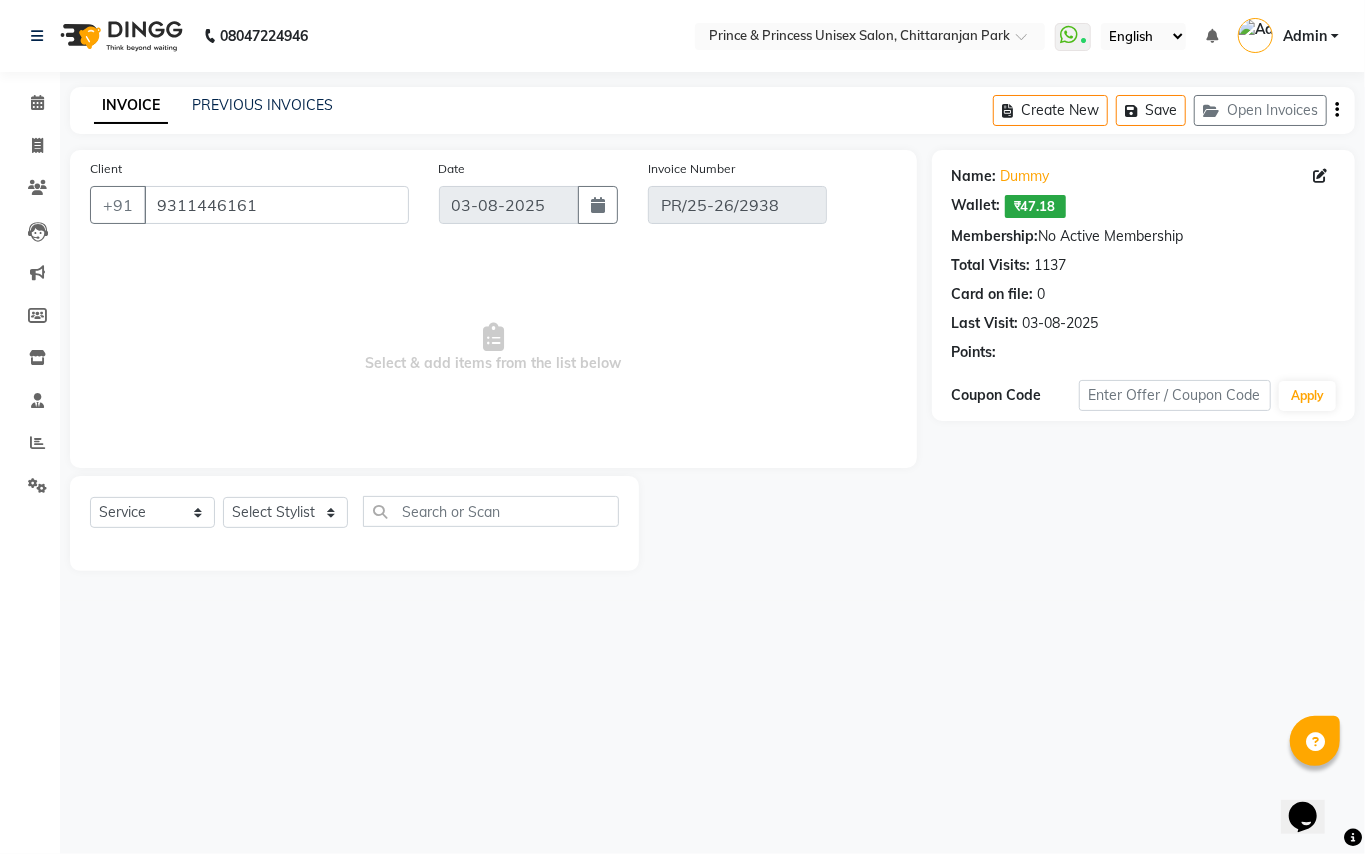 select on "select" 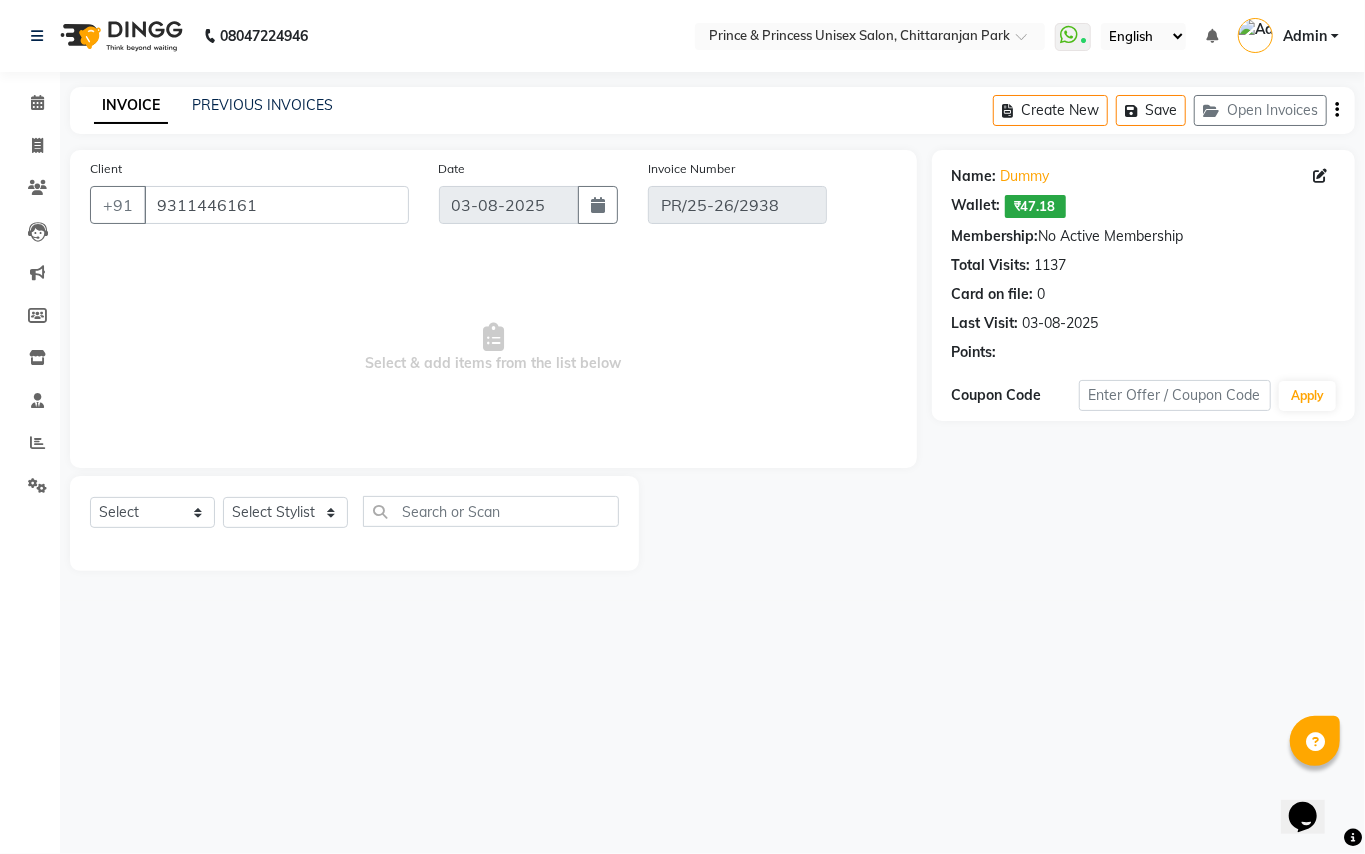 click on "Select & add items from the list below" 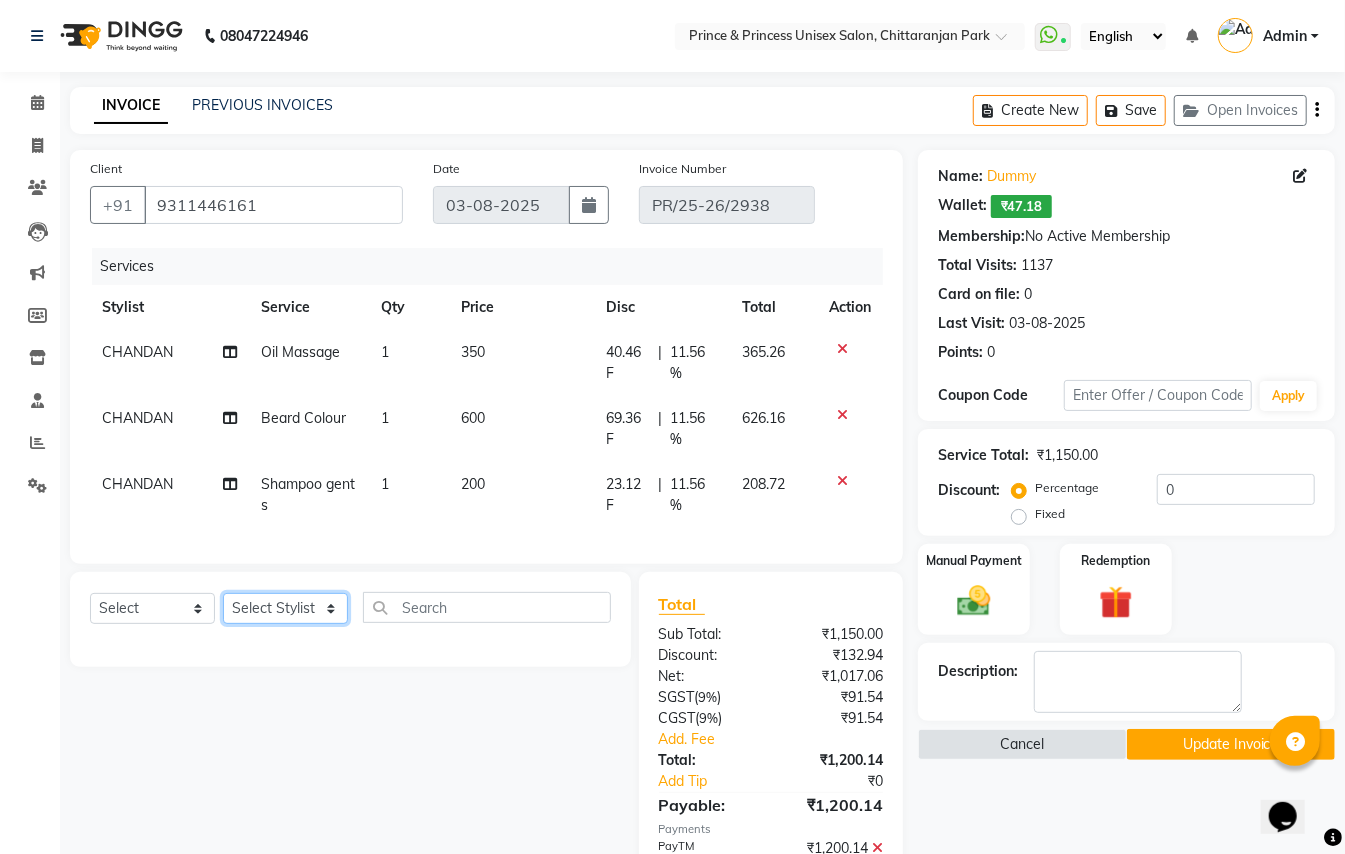 click on "Select Stylist ABHISHEK AJEET AJEET NEW ARUN ASLAM CHANDAN GUDDU MAHESH MANI MEENAKSHI MONU PINKI RAHUL RISHI SANDEEP SONIYA TABASSUM XYZ" 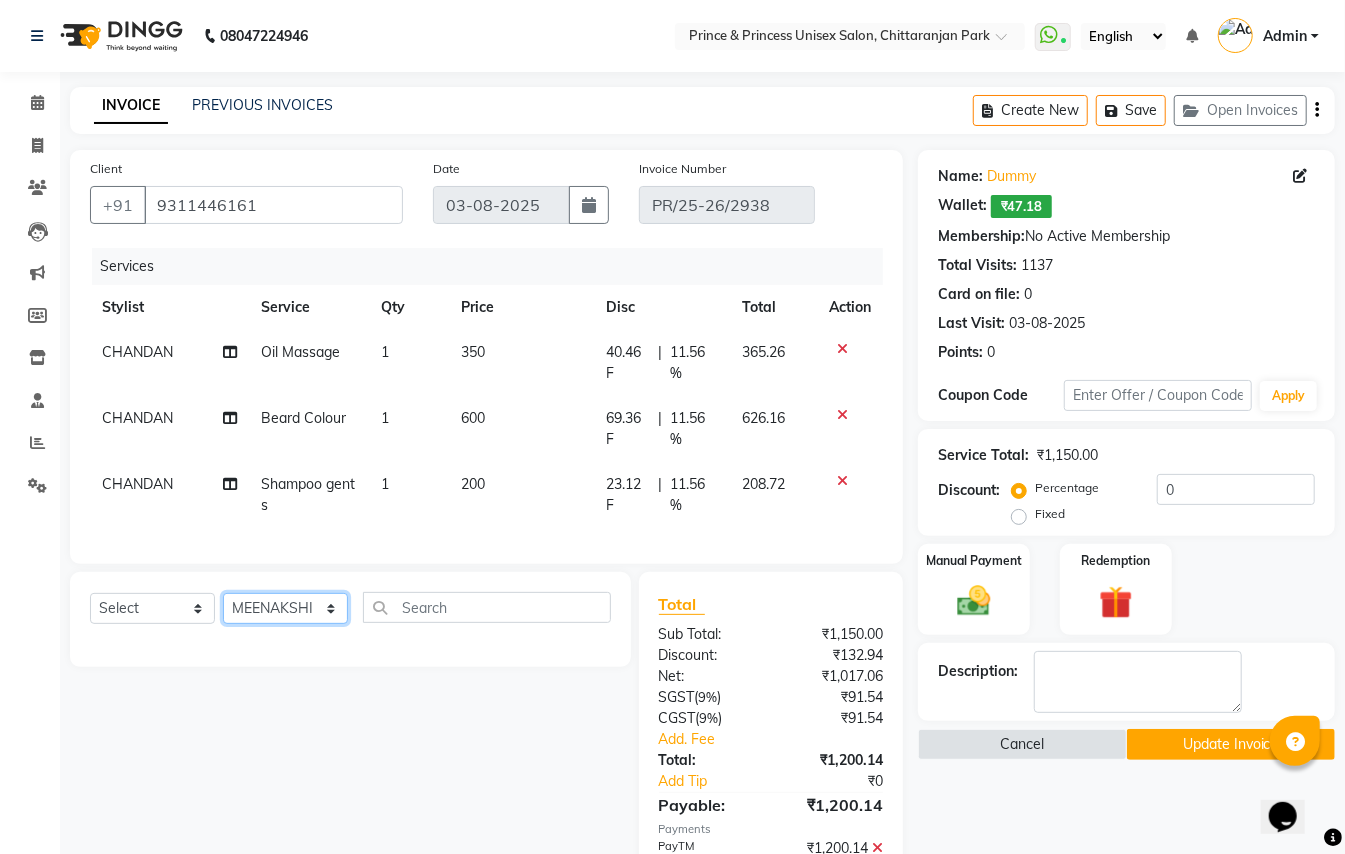 click on "Select Stylist ABHISHEK AJEET AJEET NEW ARUN ASLAM CHANDAN GUDDU MAHESH MANI MEENAKSHI MONU PINKI RAHUL RISHI SANDEEP SONIYA TABASSUM XYZ" 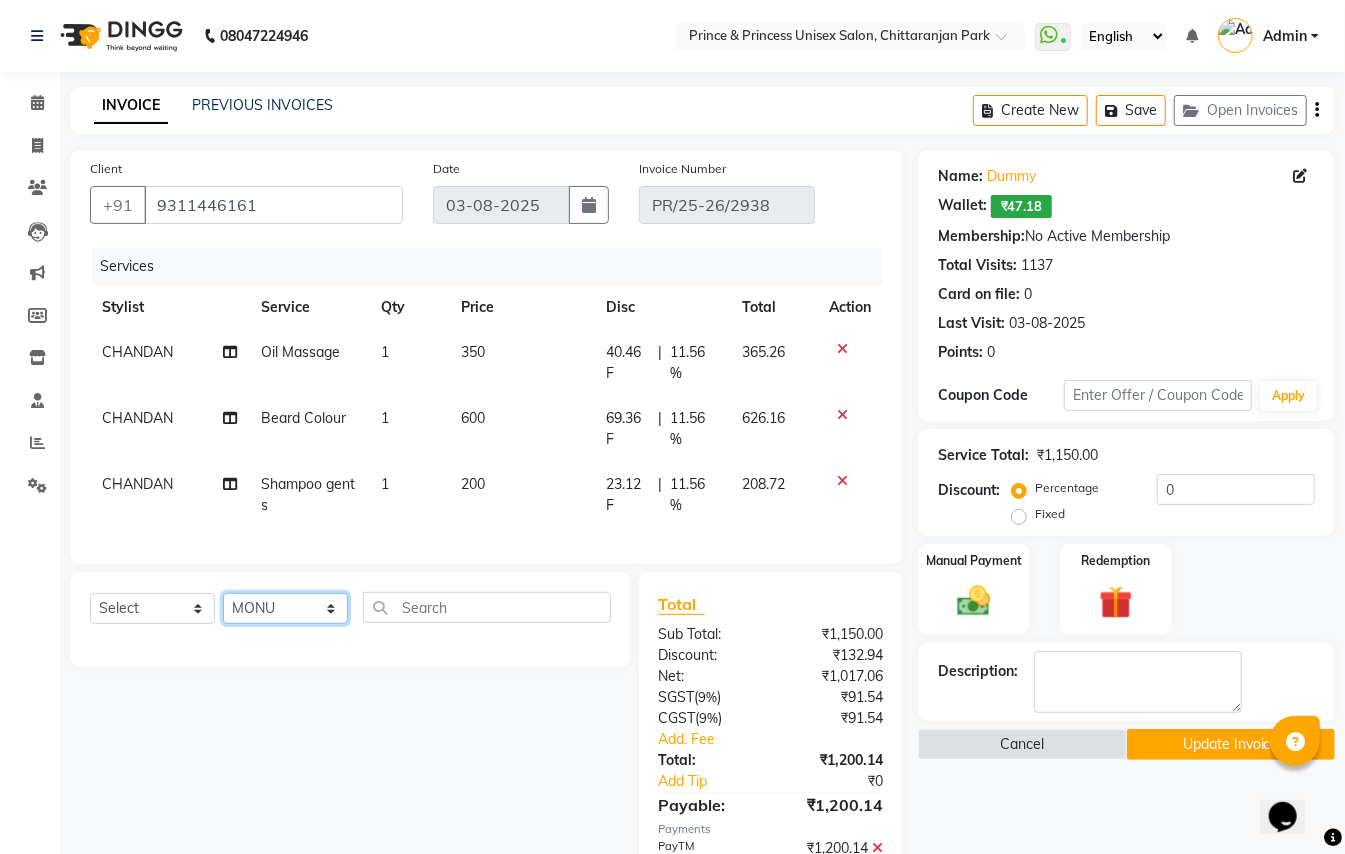 drag, startPoint x: 260, startPoint y: 626, endPoint x: 337, endPoint y: 630, distance: 77.10383 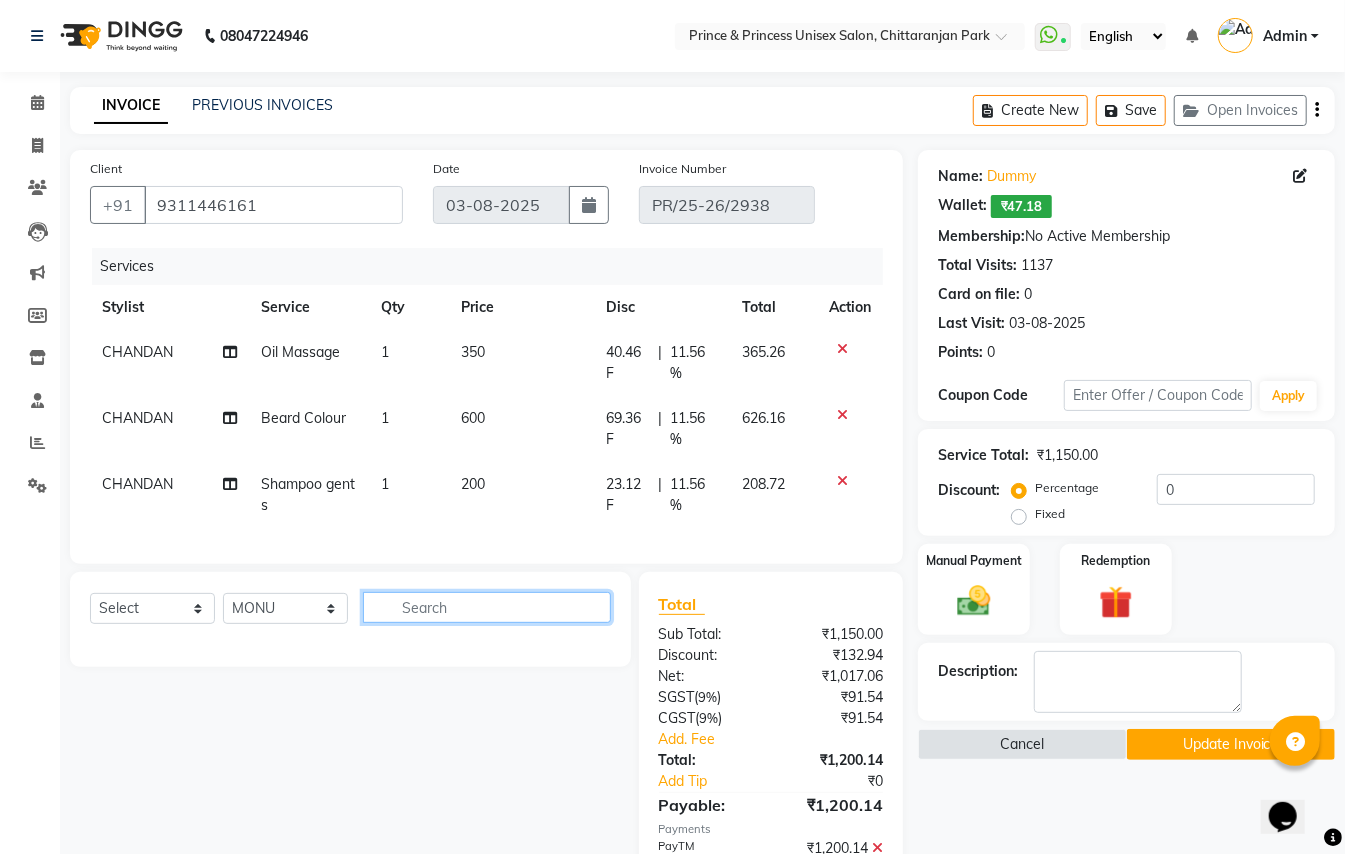 click 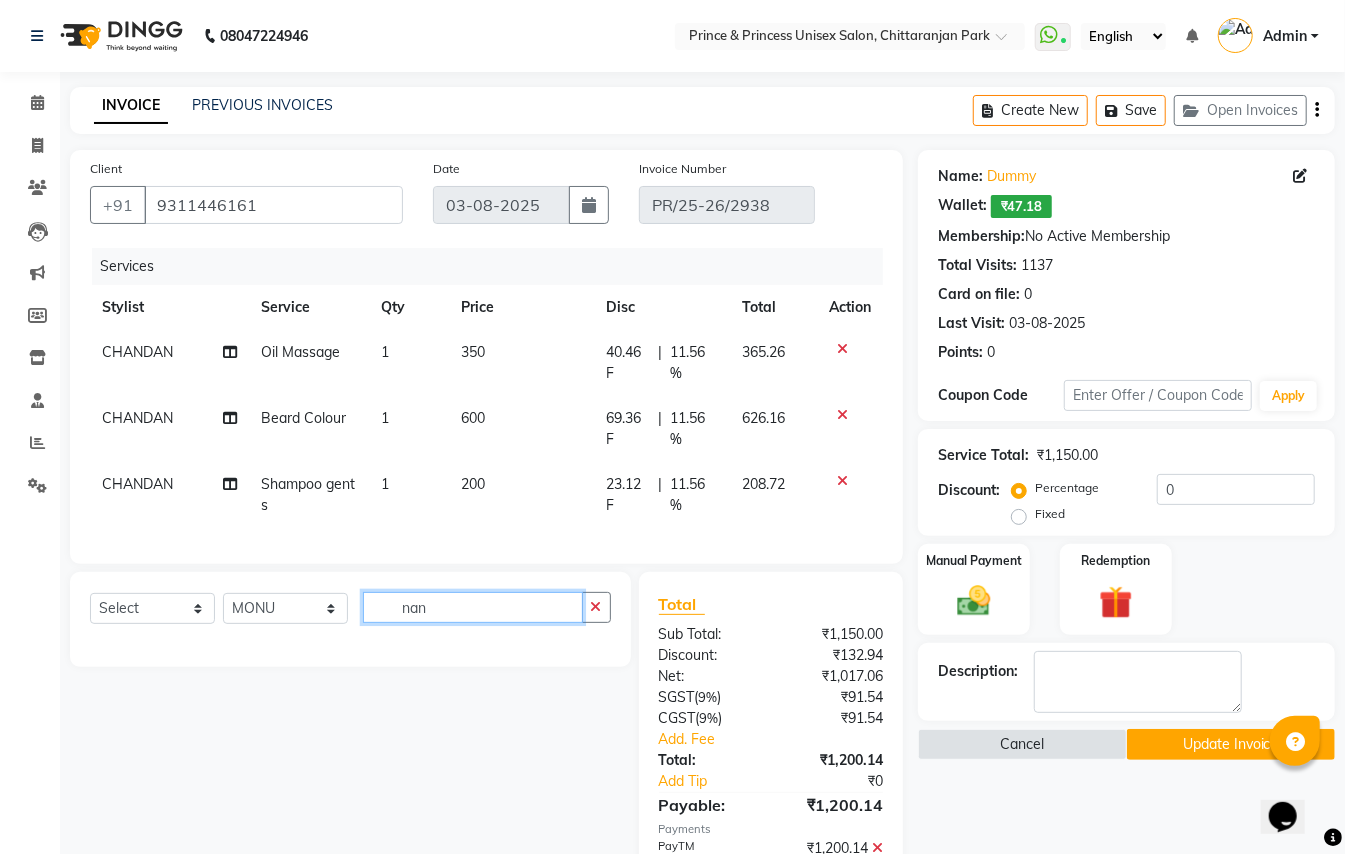 type on "nan" 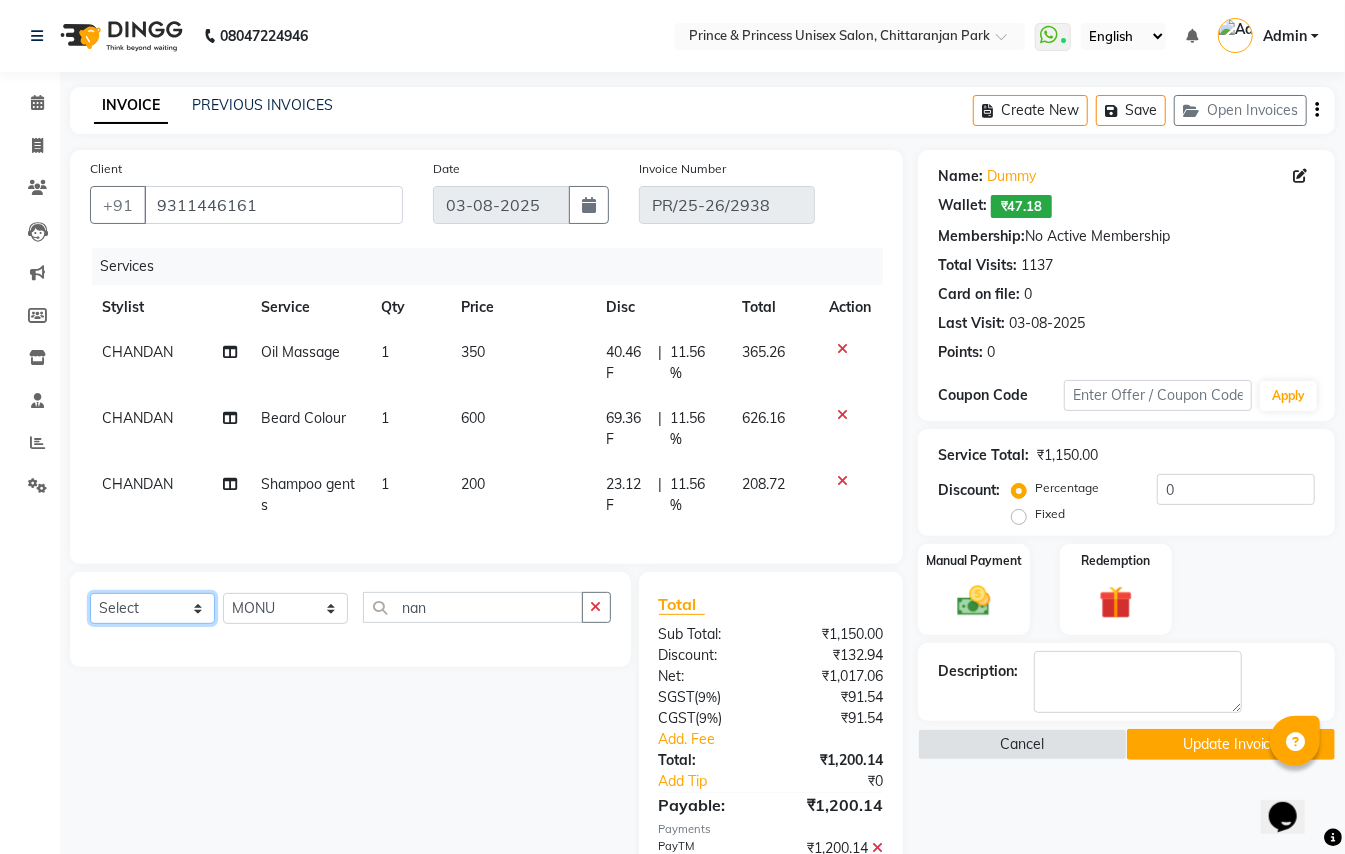 click on "Select  Service  Product  Membership  Package Voucher Prepaid Gift Card" 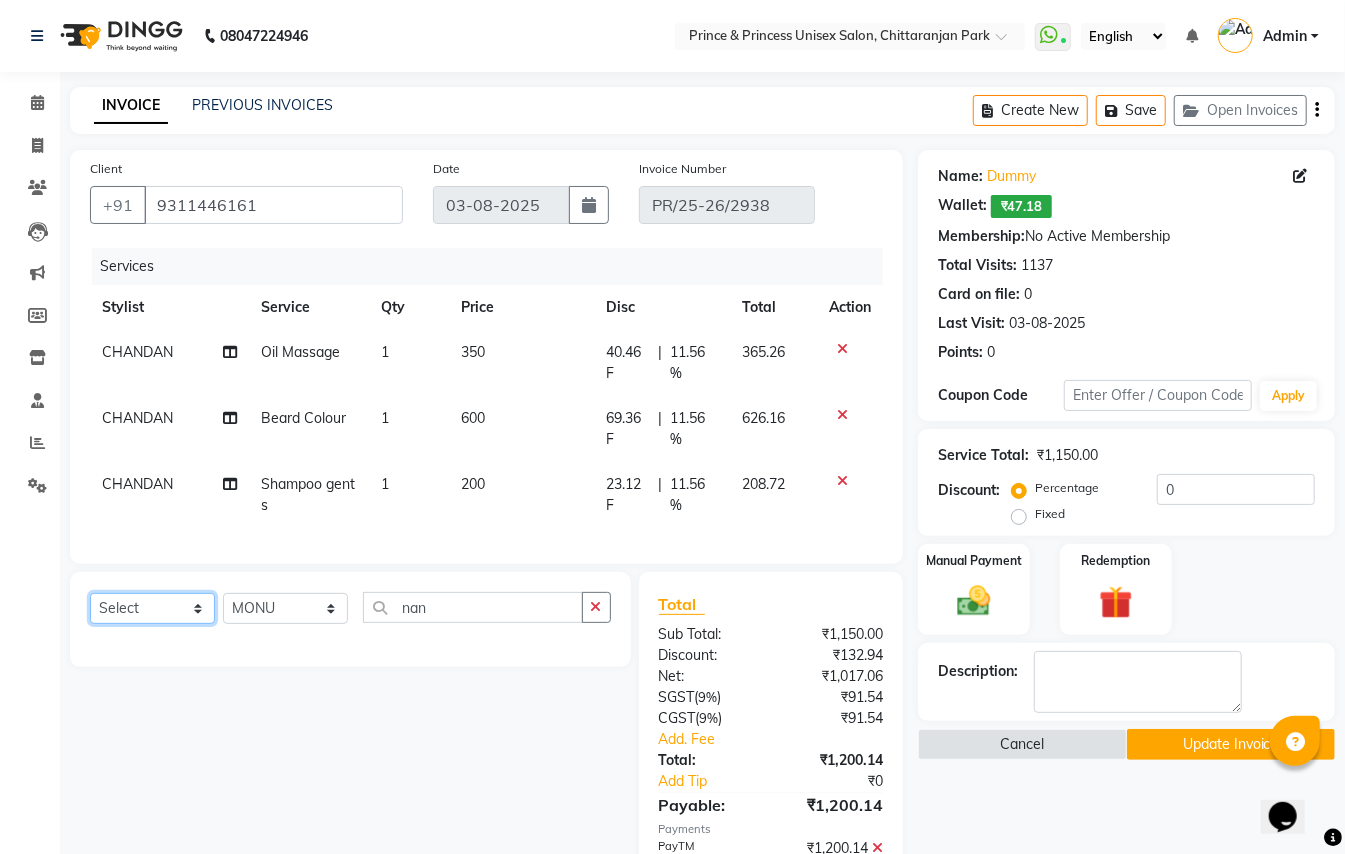 select on "service" 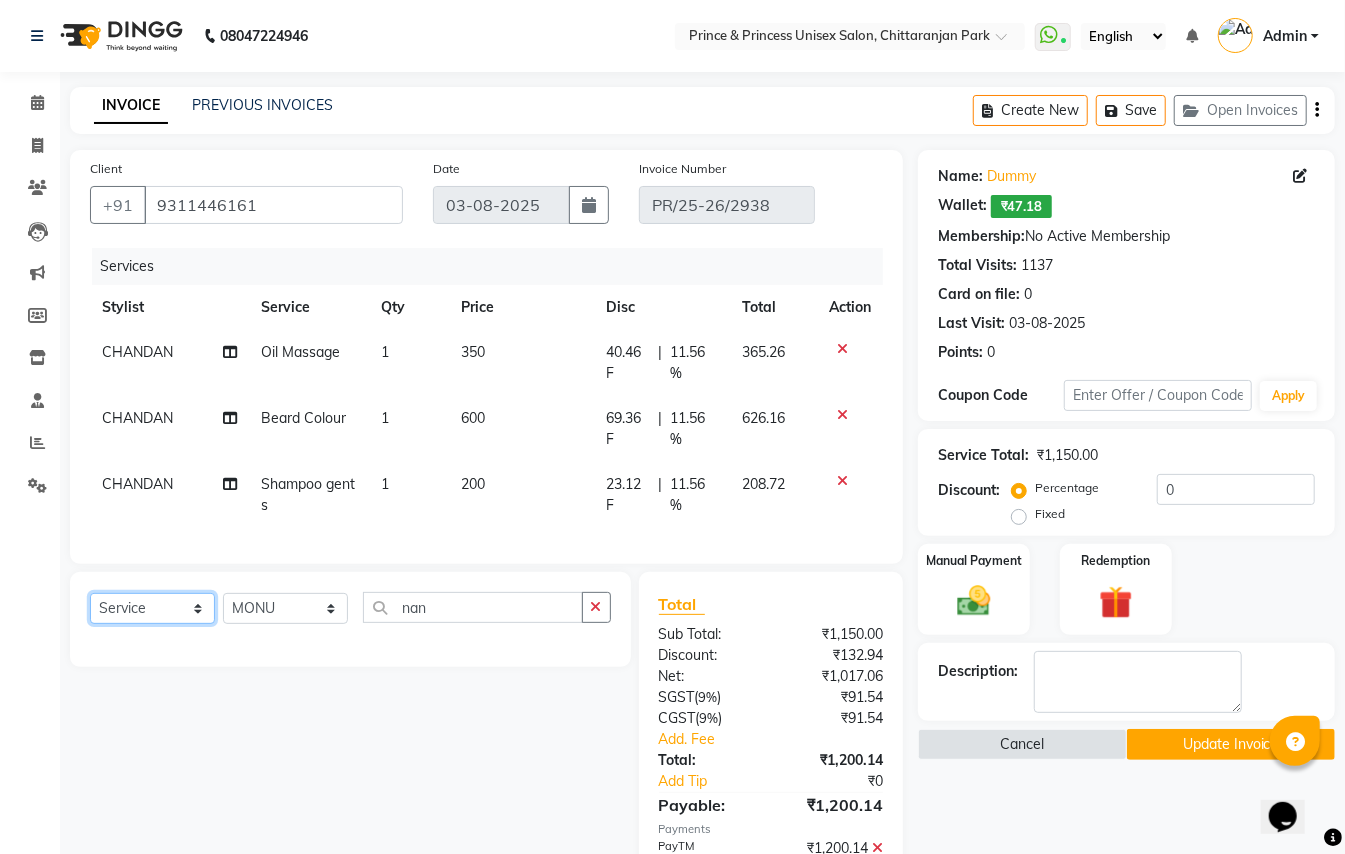 click on "Select  Service  Product  Membership  Package Voucher Prepaid Gift Card" 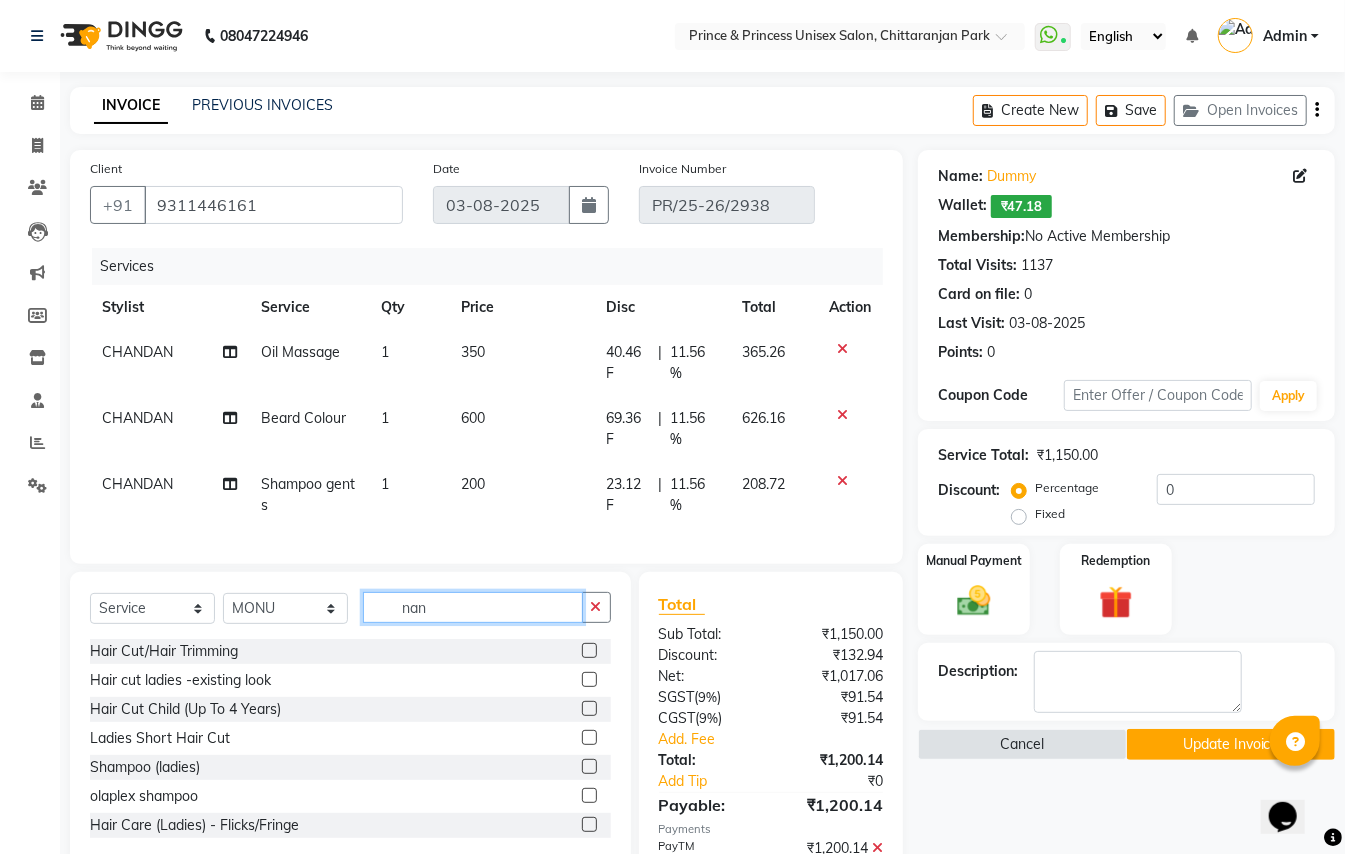 click on "nan" 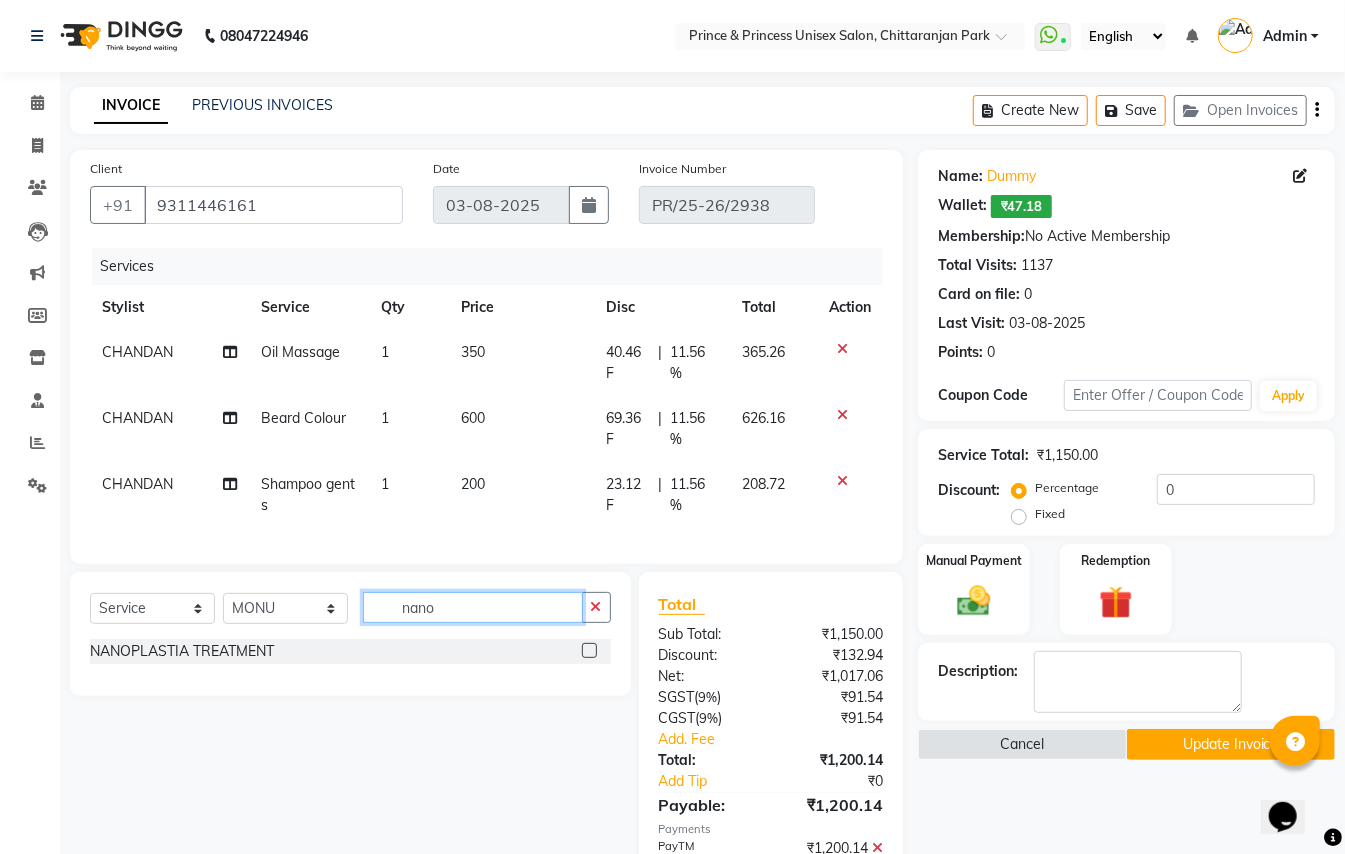 type on "nano" 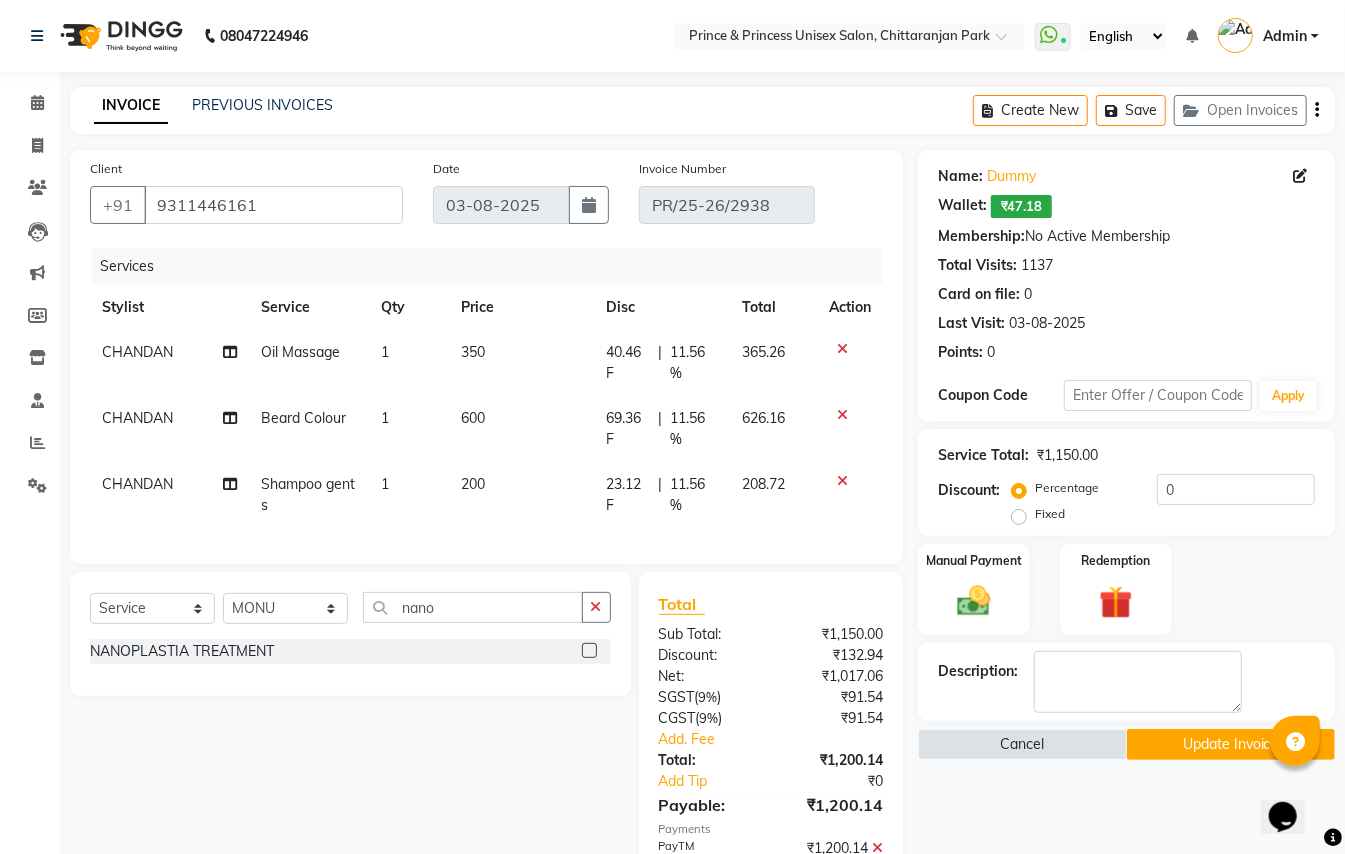 click on "NANOPLASTIA TREATMENT" 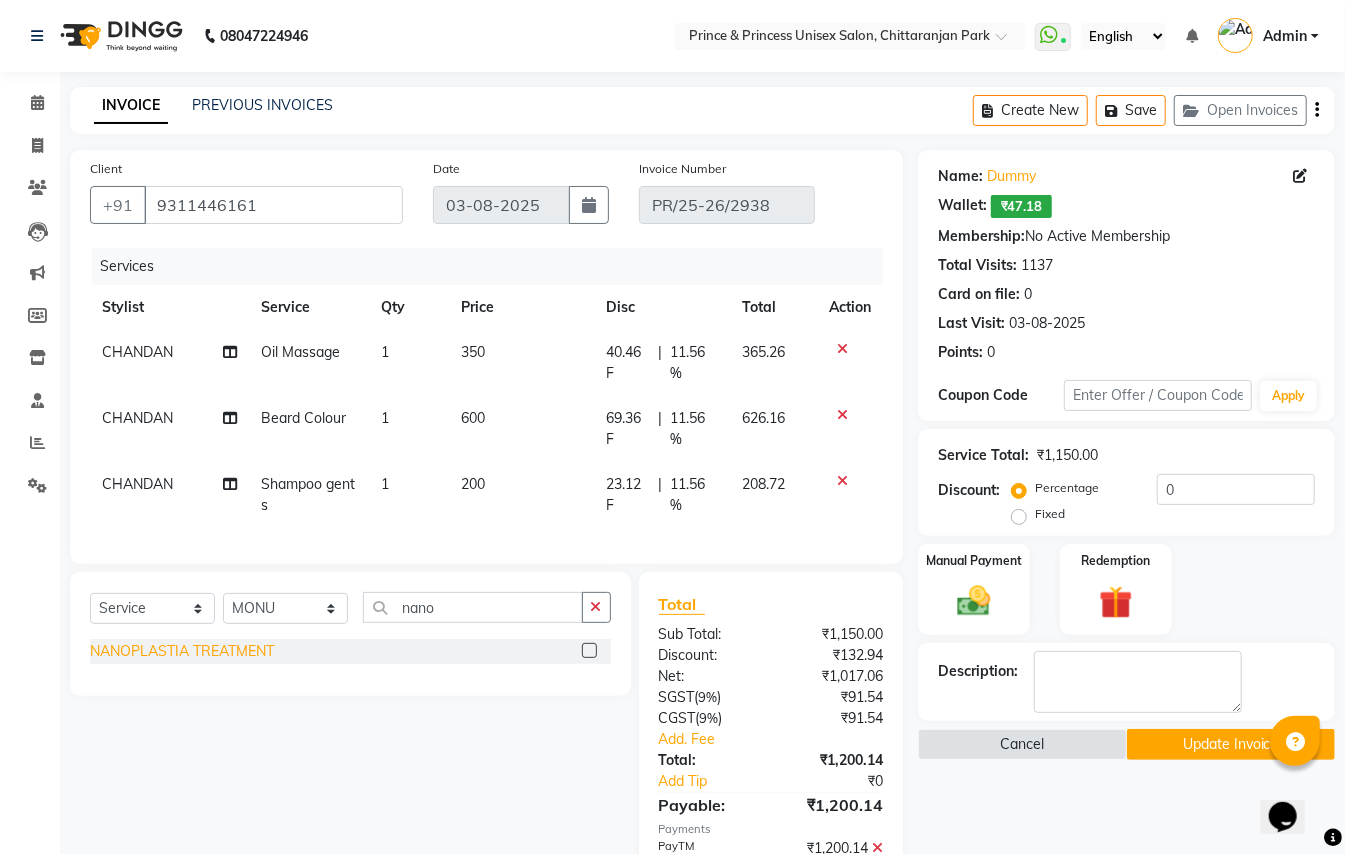click on "NANOPLASTIA TREATMENT" 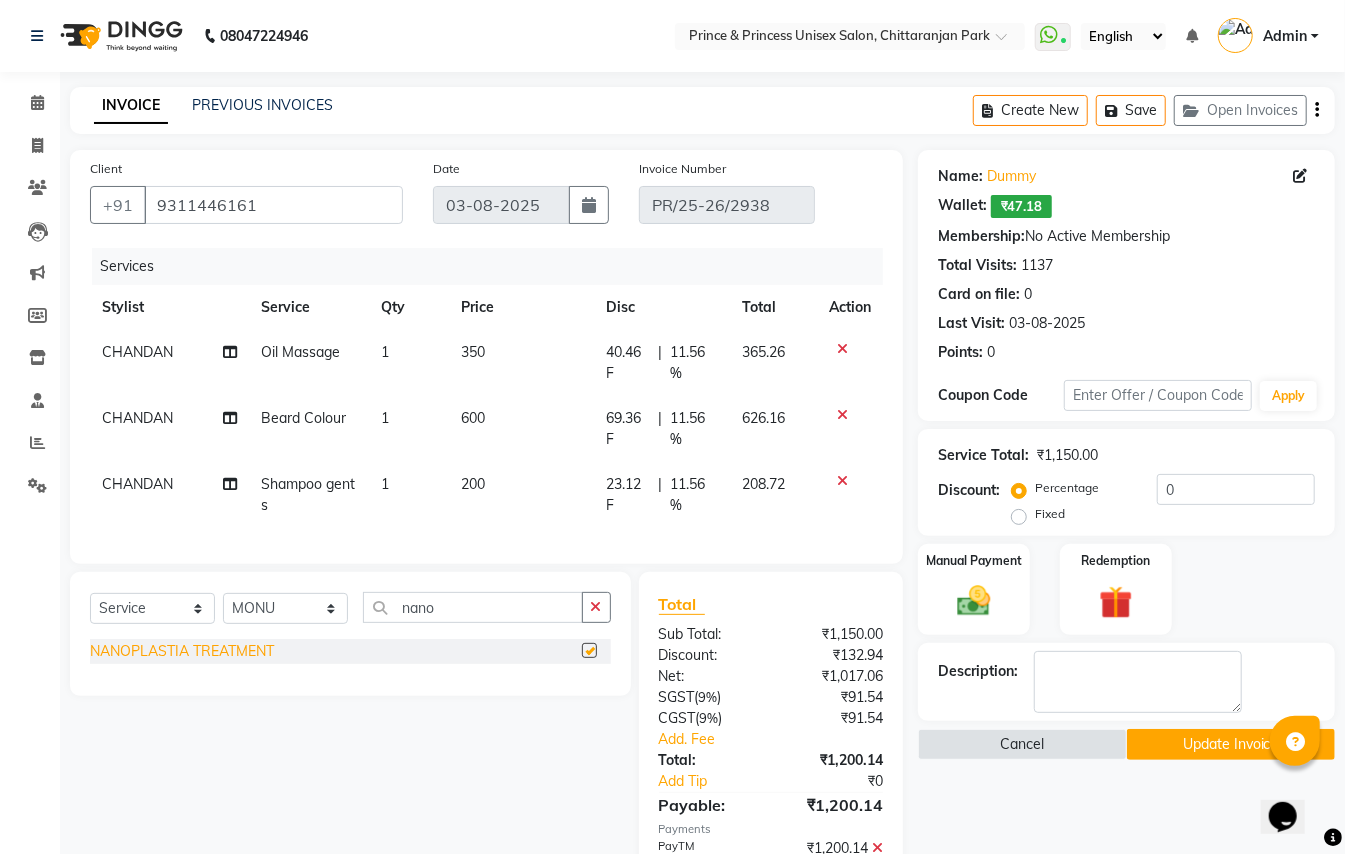 checkbox on "false" 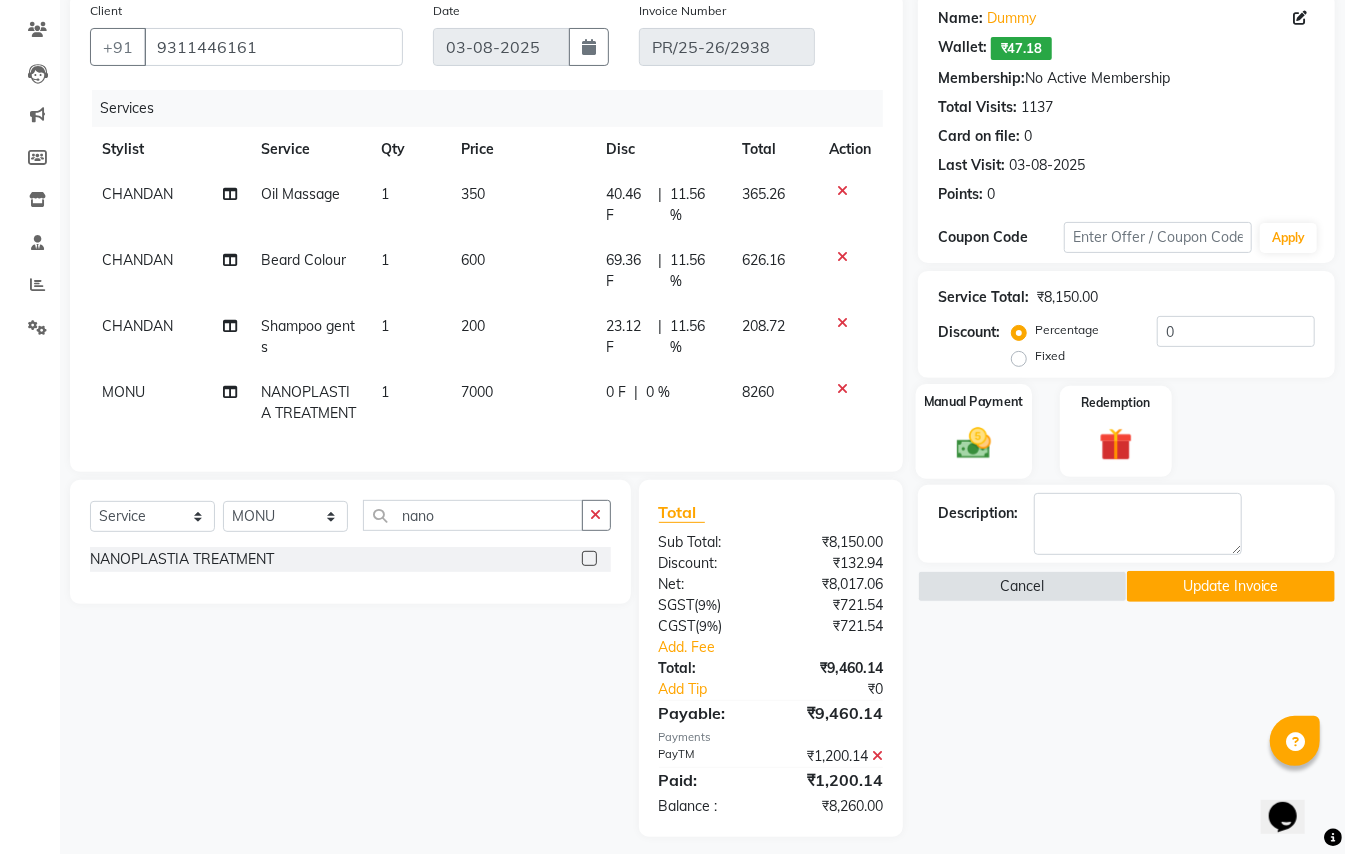 scroll, scrollTop: 212, scrollLeft: 0, axis: vertical 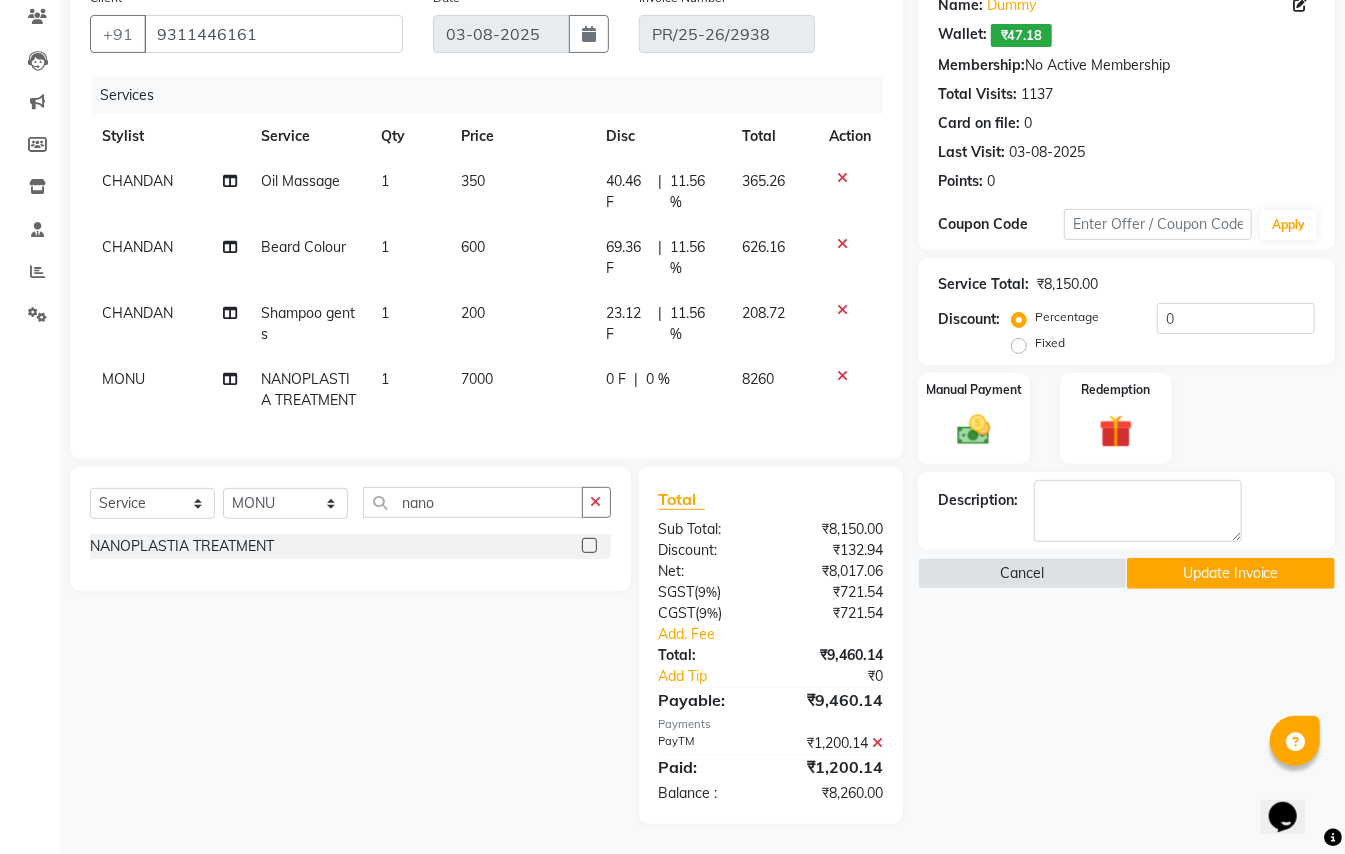 click 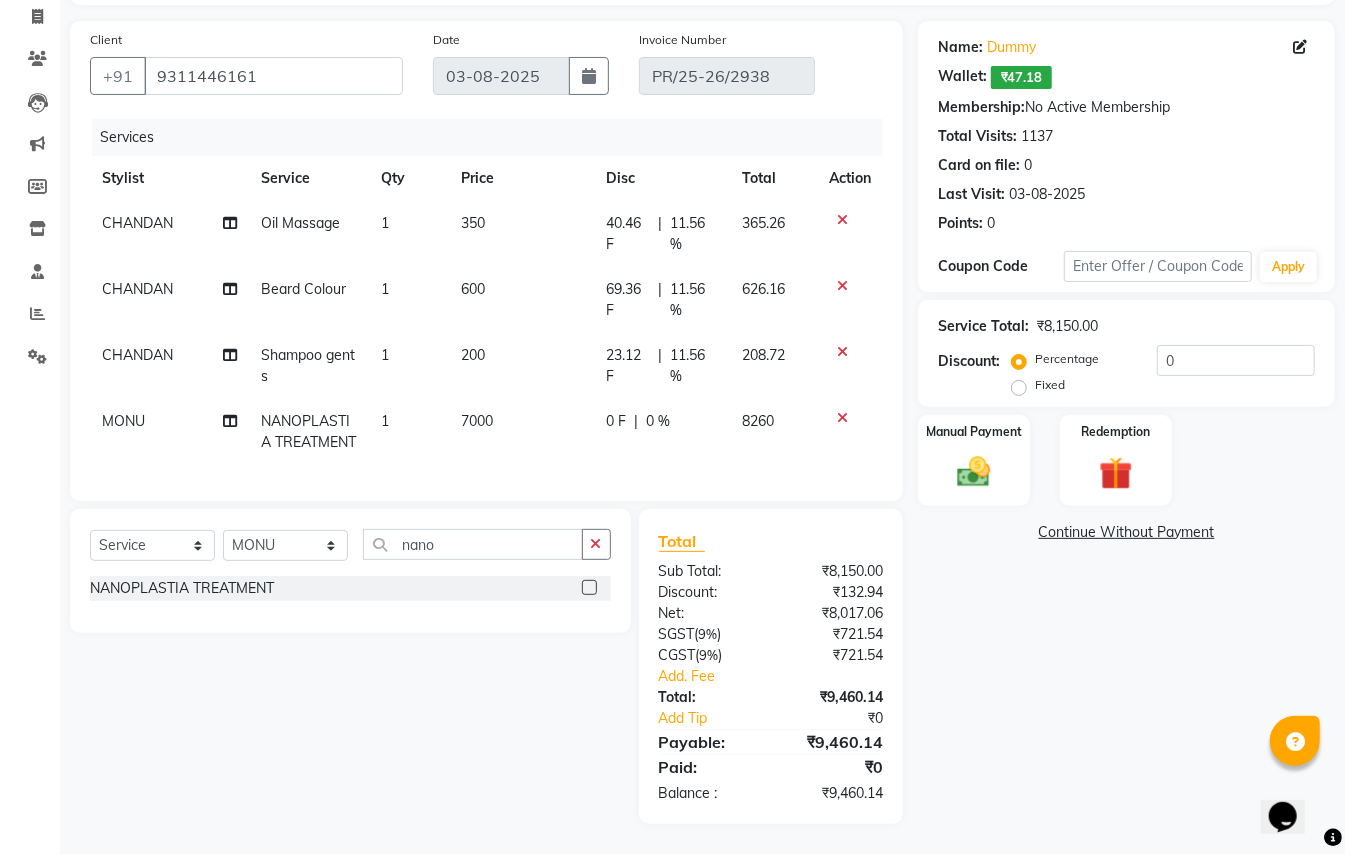 scroll, scrollTop: 170, scrollLeft: 0, axis: vertical 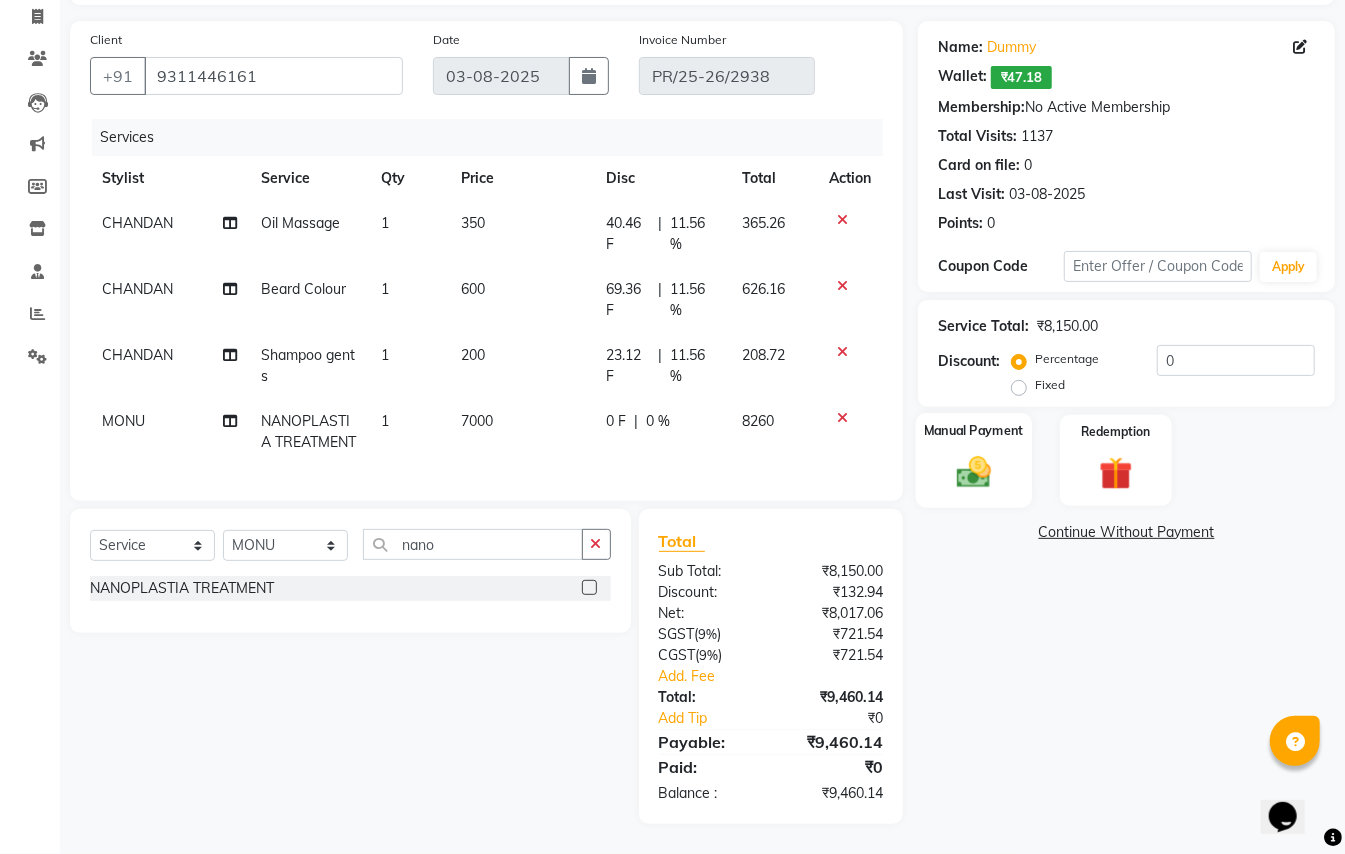 click 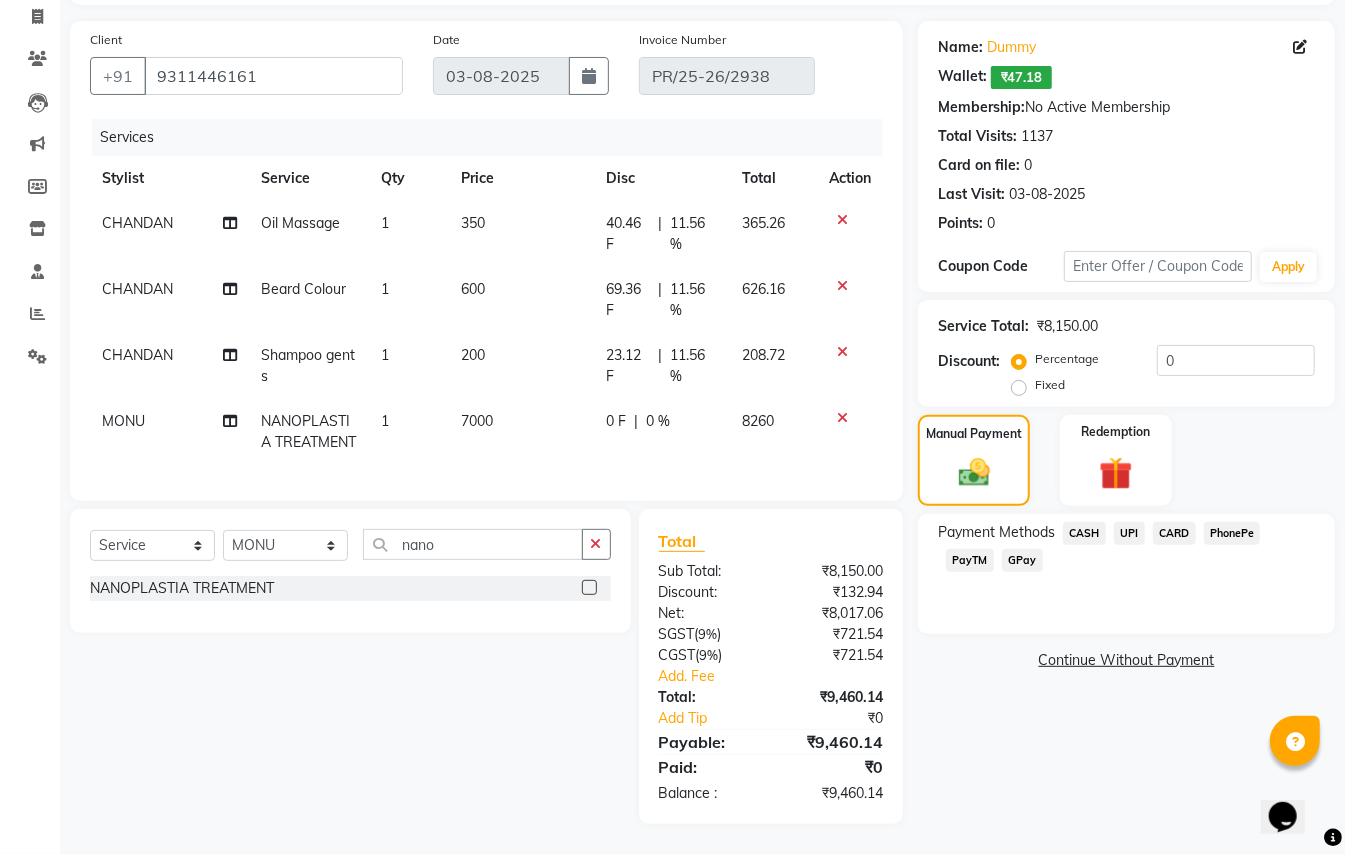 click on "CASH" 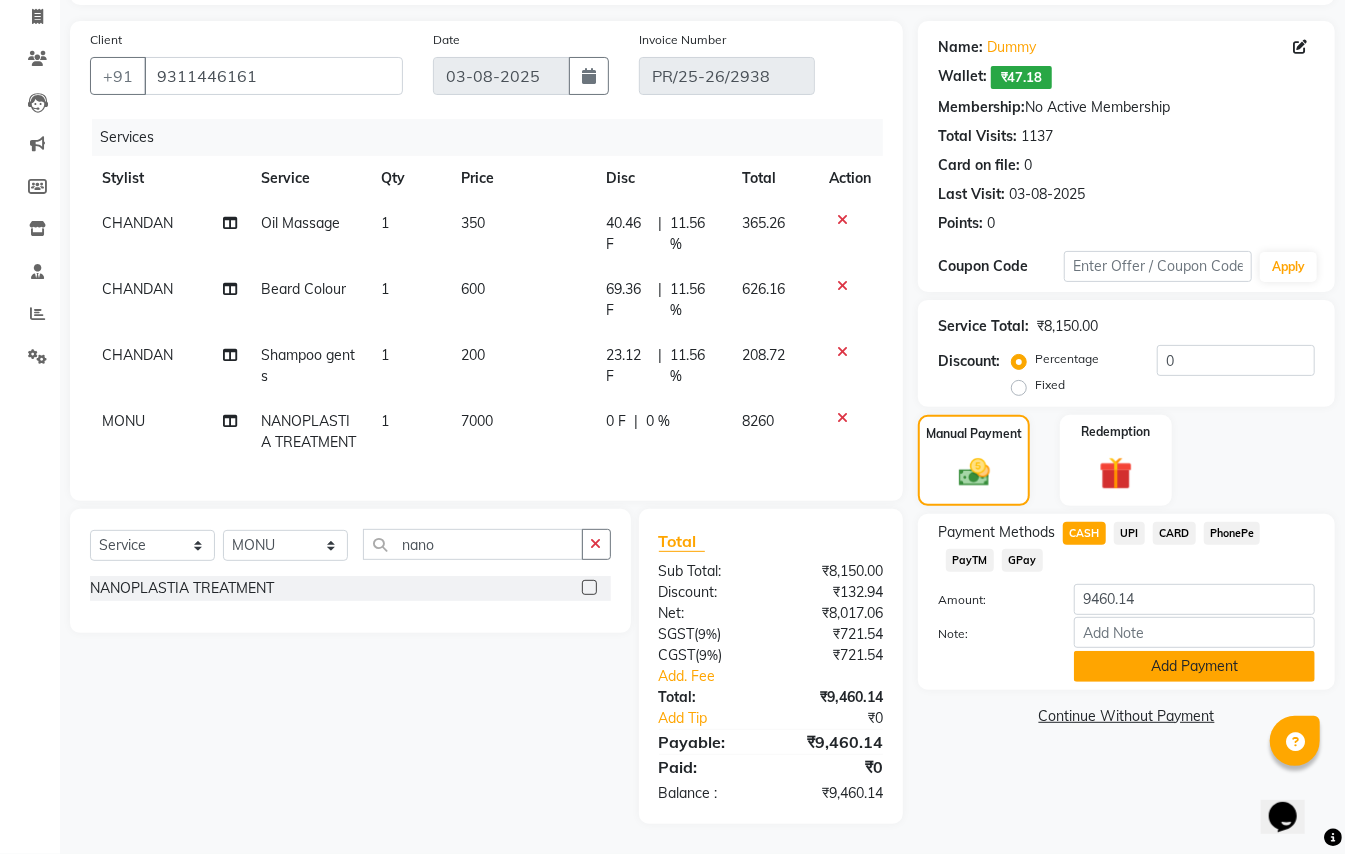 click on "Add Payment" 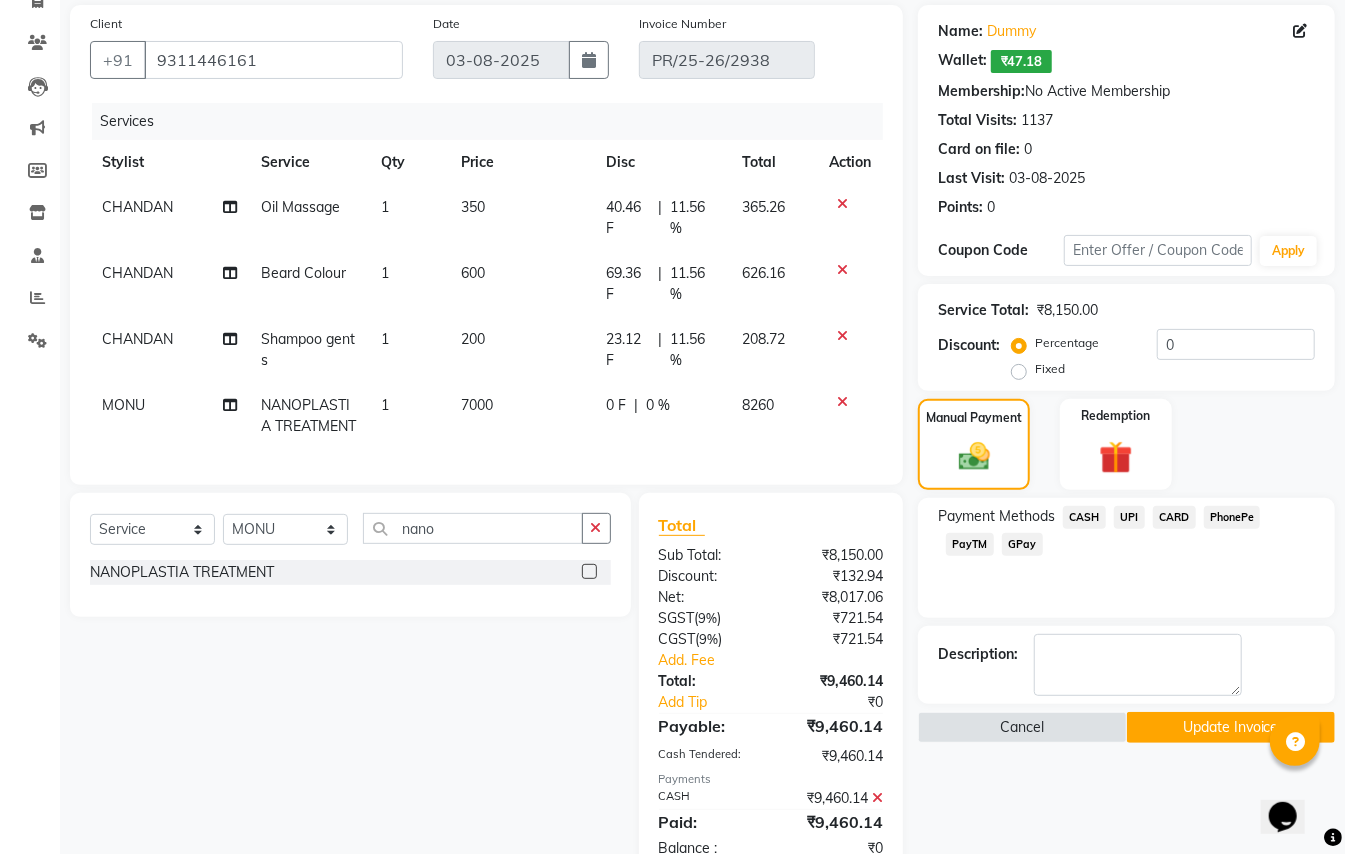 scroll, scrollTop: 241, scrollLeft: 0, axis: vertical 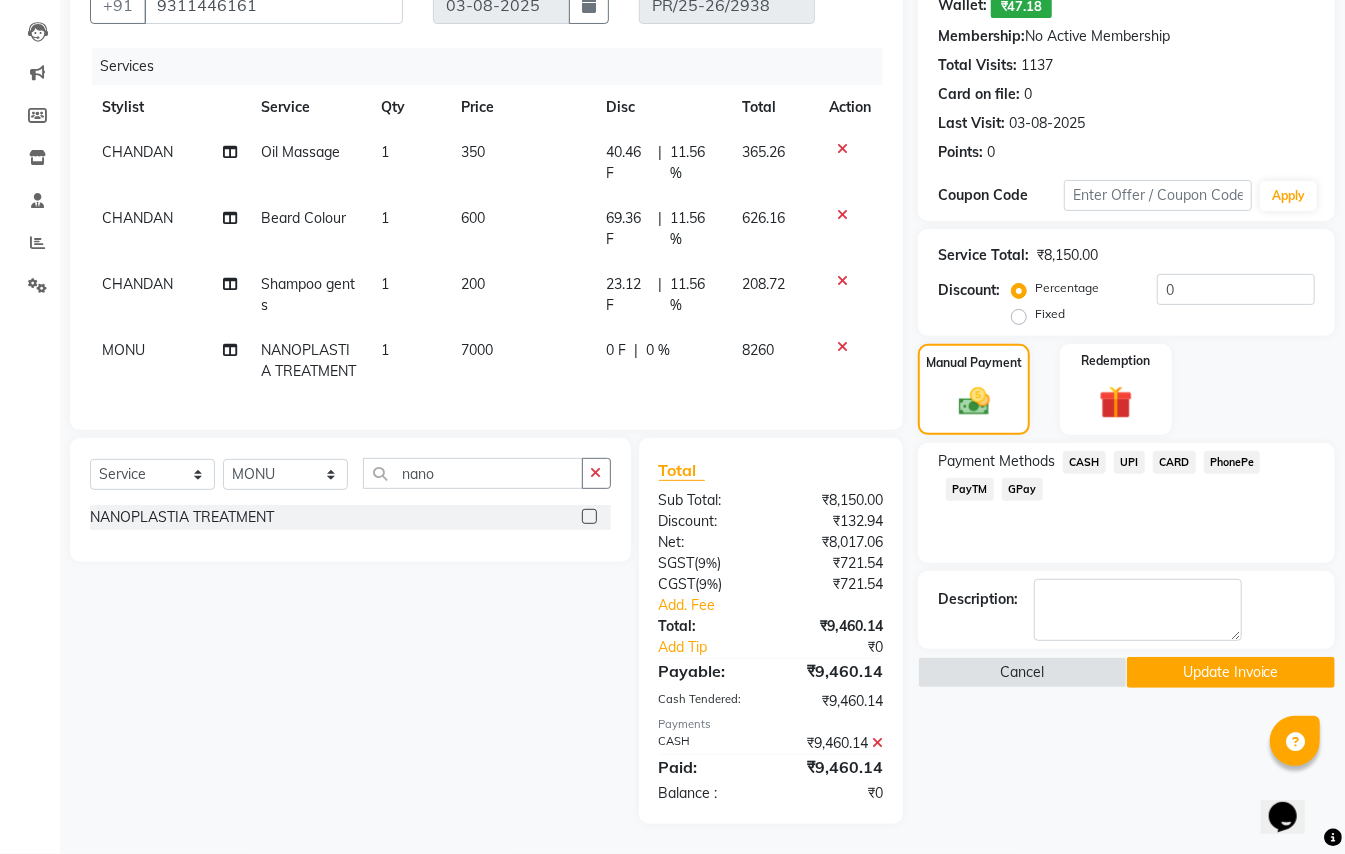 click on "Update Invoice" 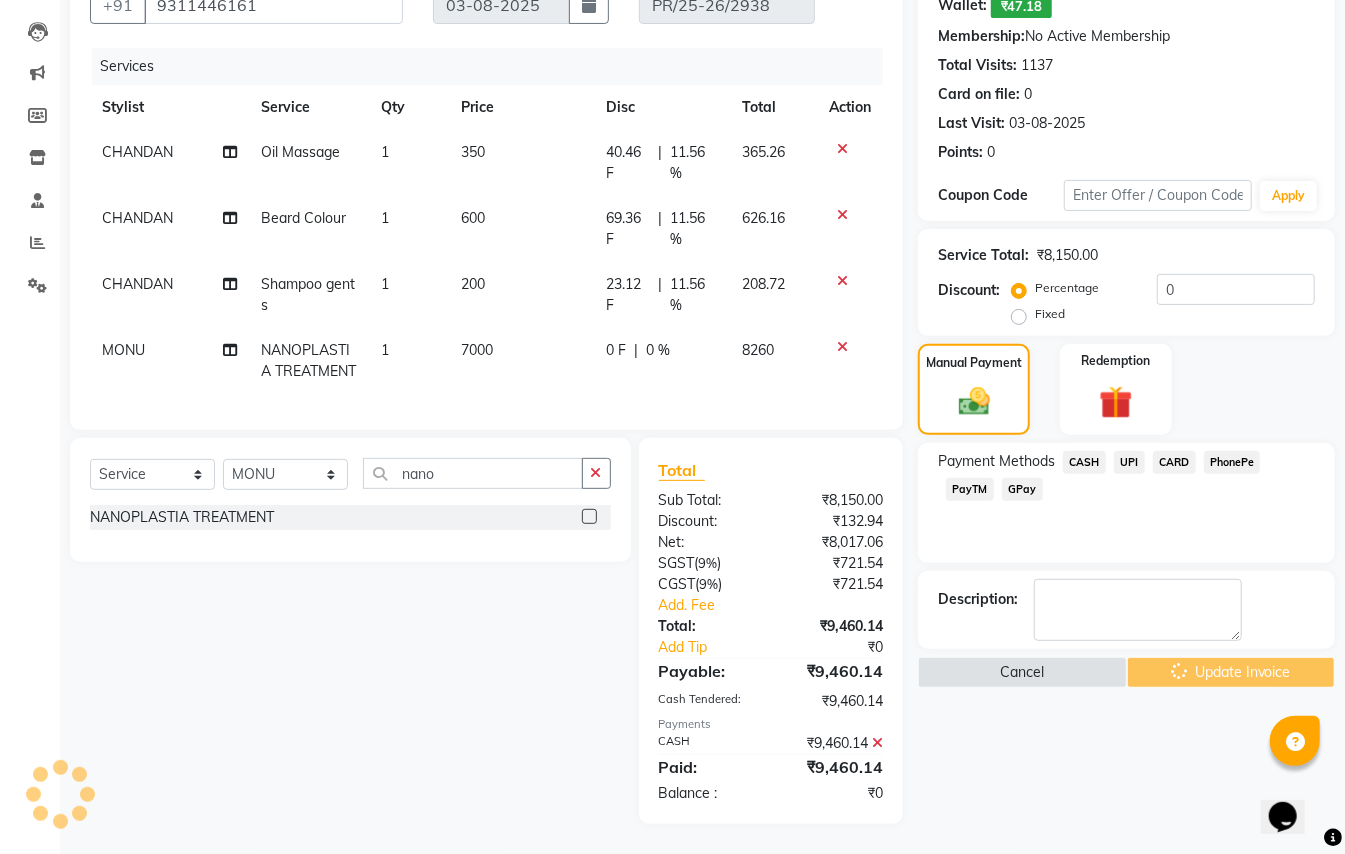 scroll, scrollTop: 241, scrollLeft: 0, axis: vertical 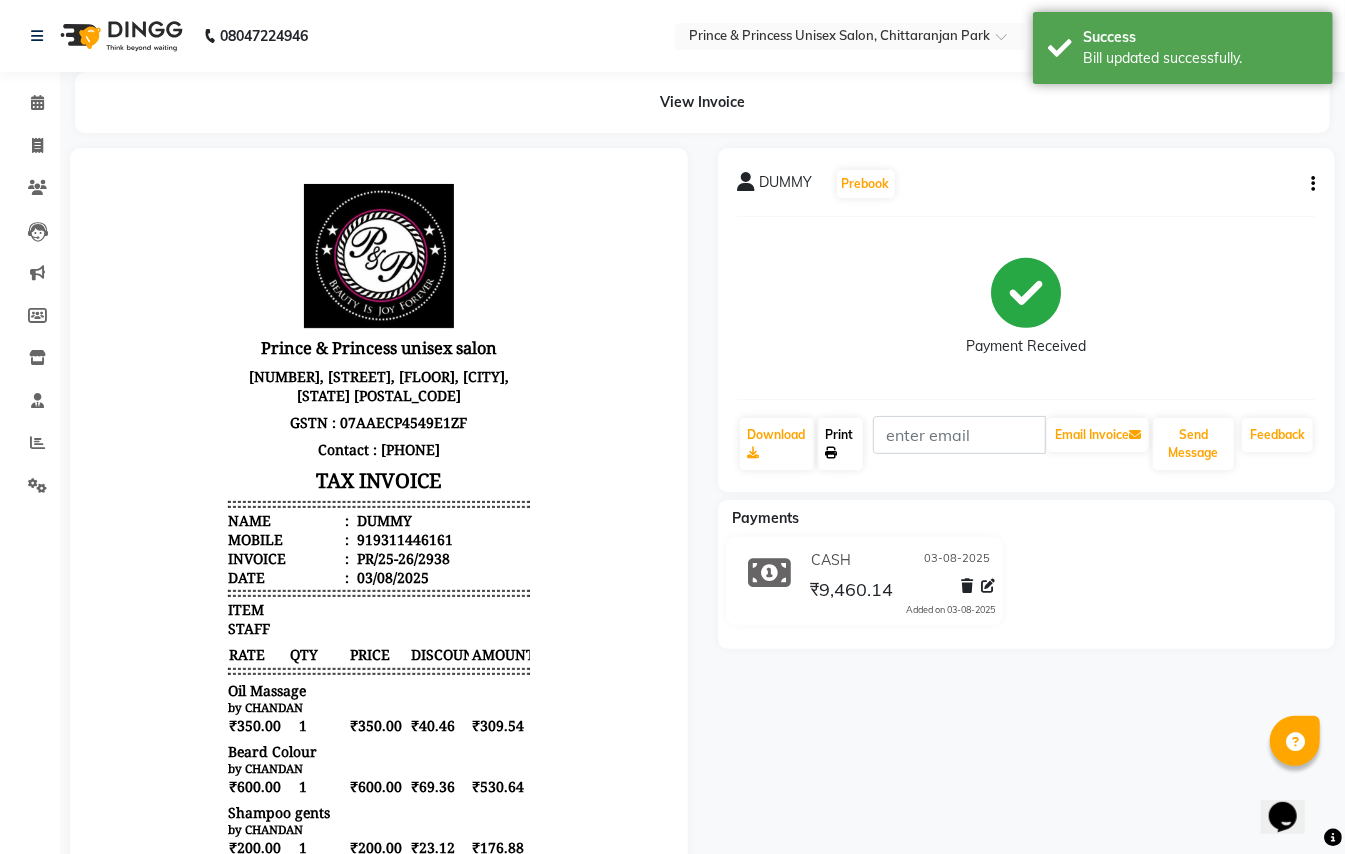 click on "Print" 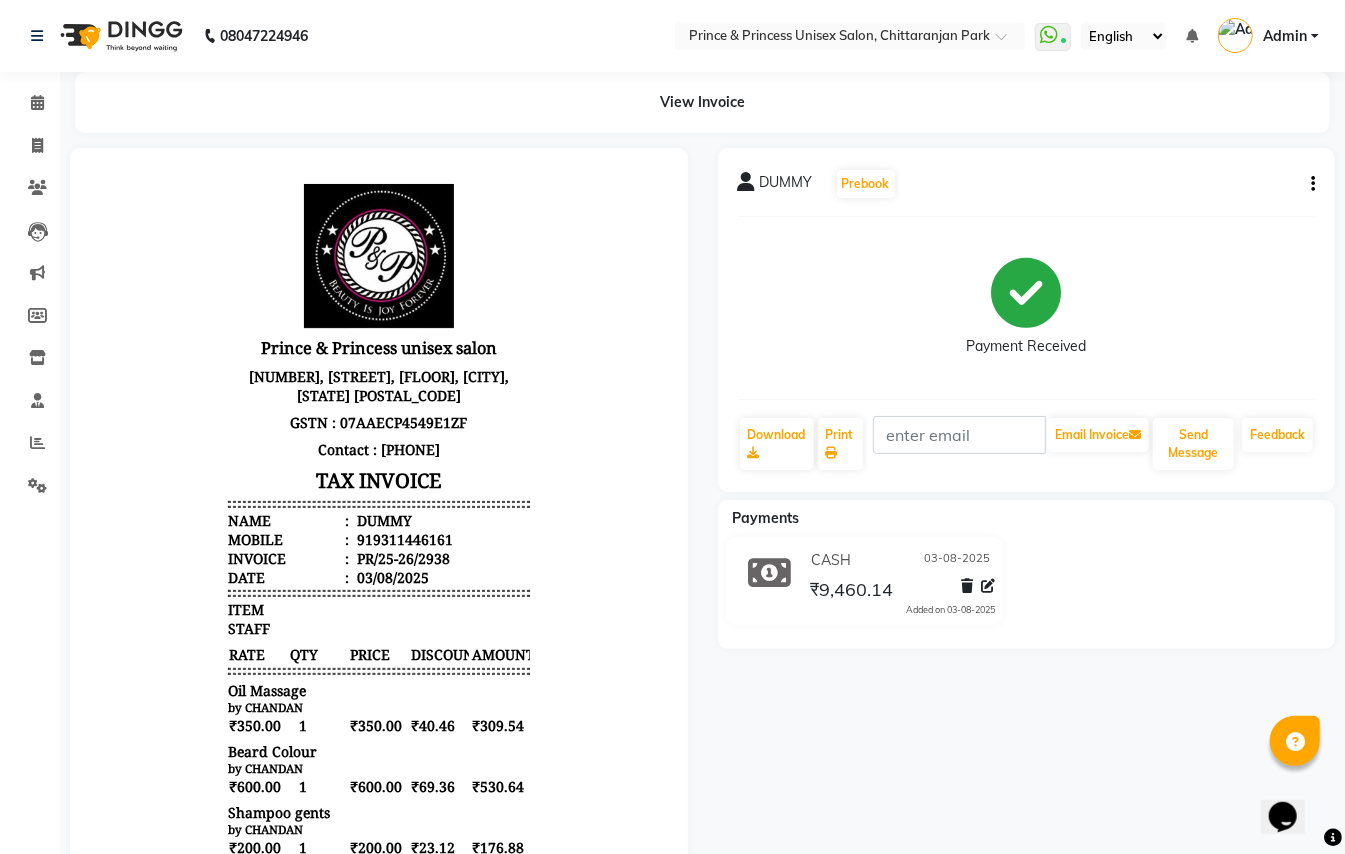 click on "DUMMY   Prebook   Payment Received  Download  Print   Email Invoice   Send Message Feedback" 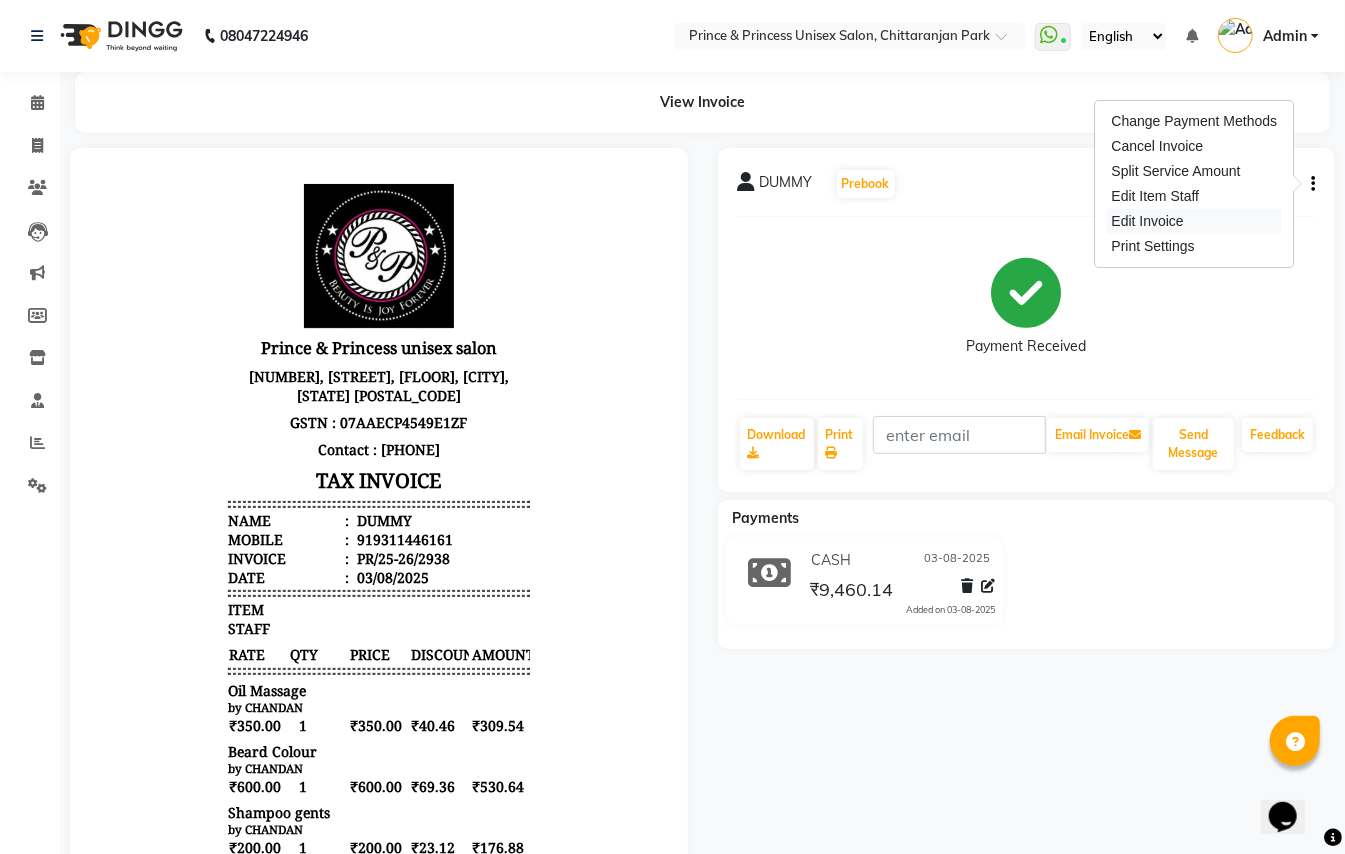 click on "Edit Invoice" at bounding box center (1195, 221) 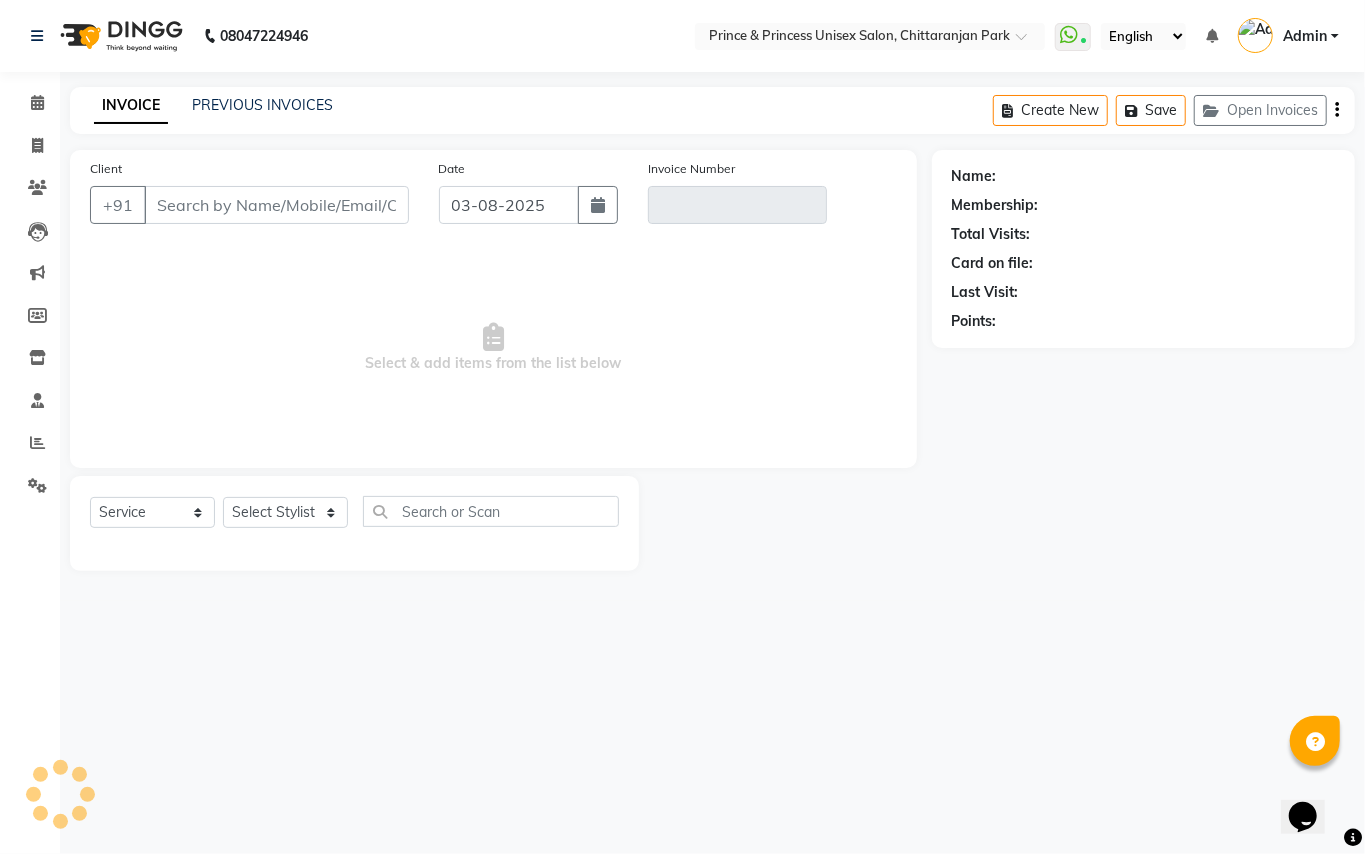 type on "9311446161" 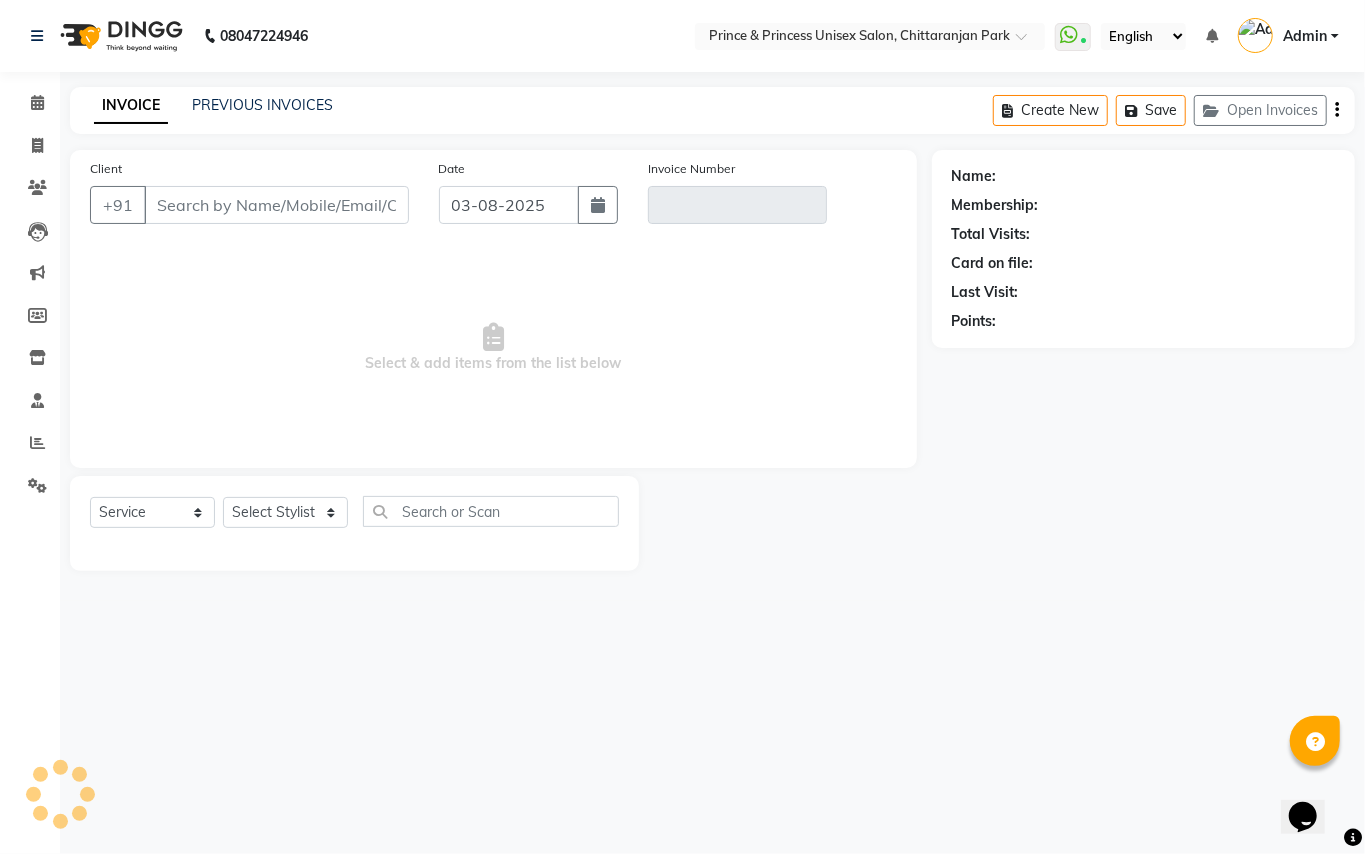 type on "PR/25-26/2938" 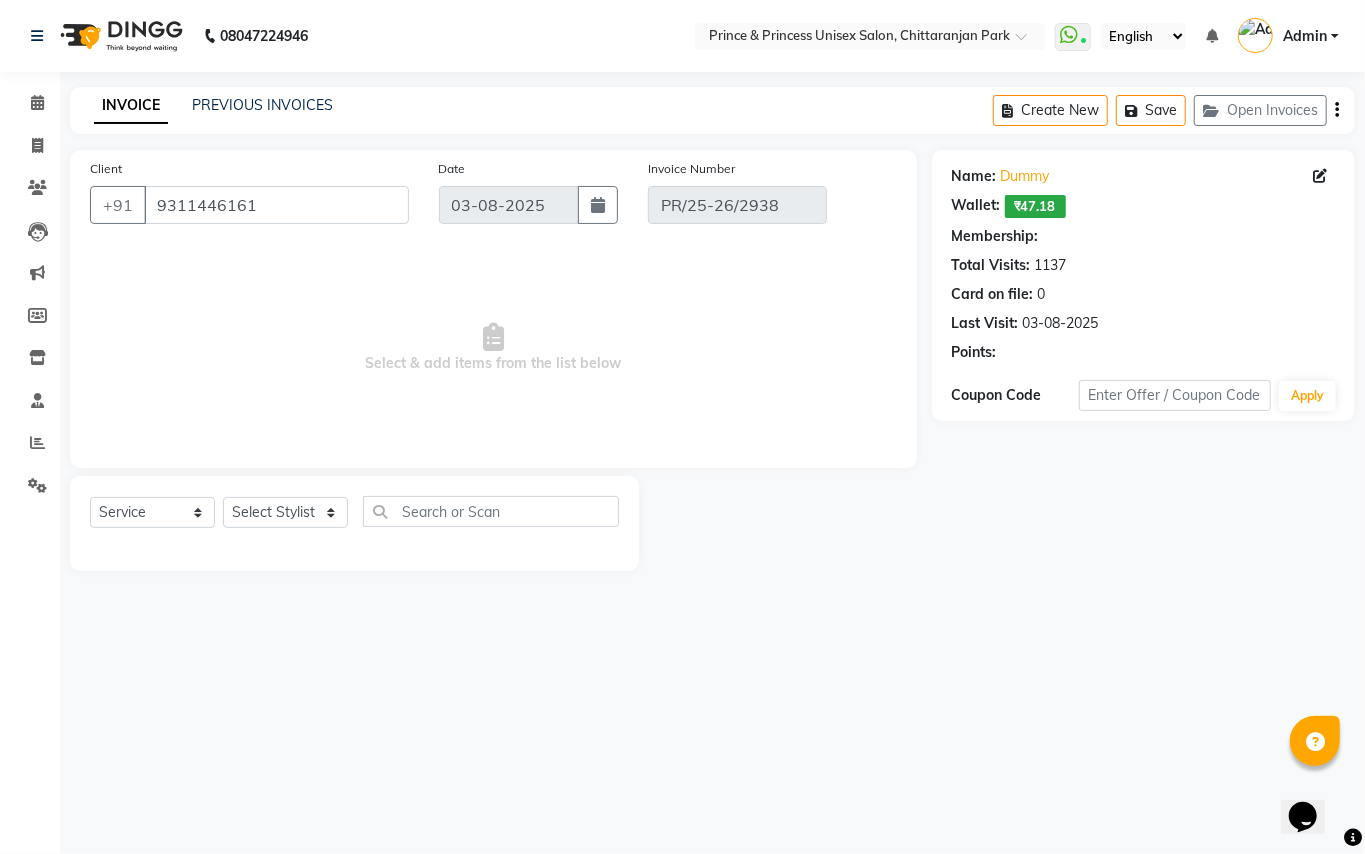 select on "select" 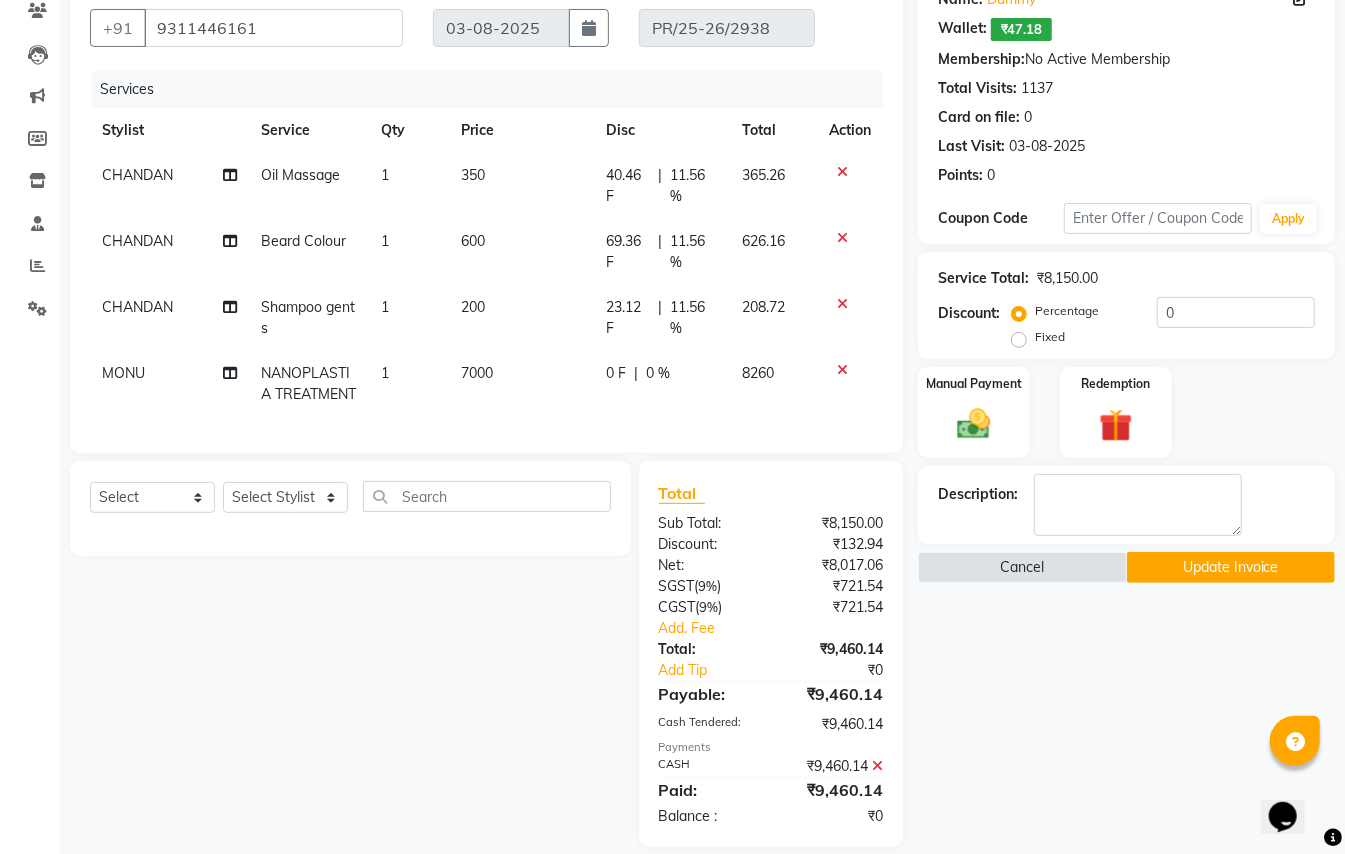 scroll, scrollTop: 241, scrollLeft: 0, axis: vertical 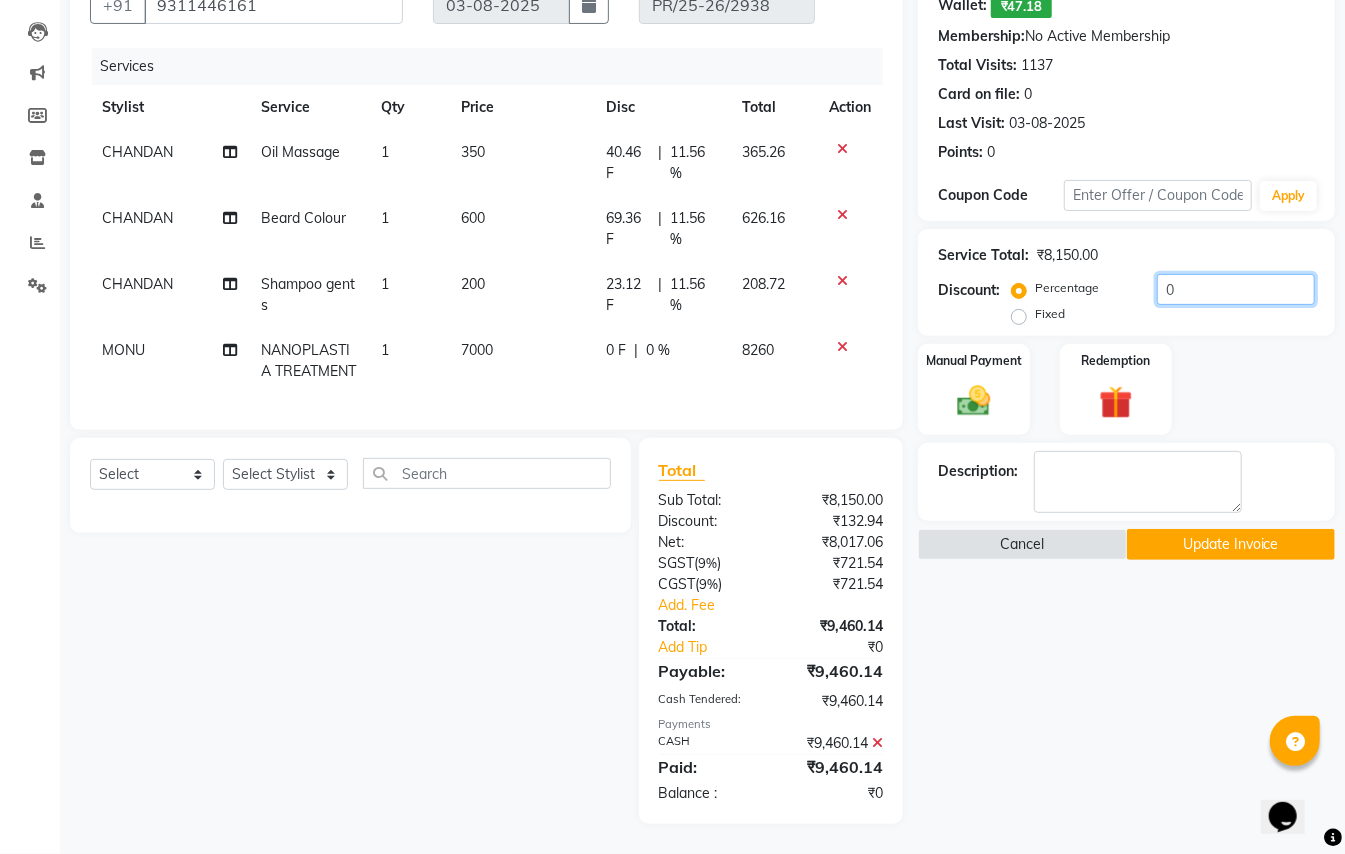 drag, startPoint x: 1170, startPoint y: 249, endPoint x: 980, endPoint y: 97, distance: 243.31873 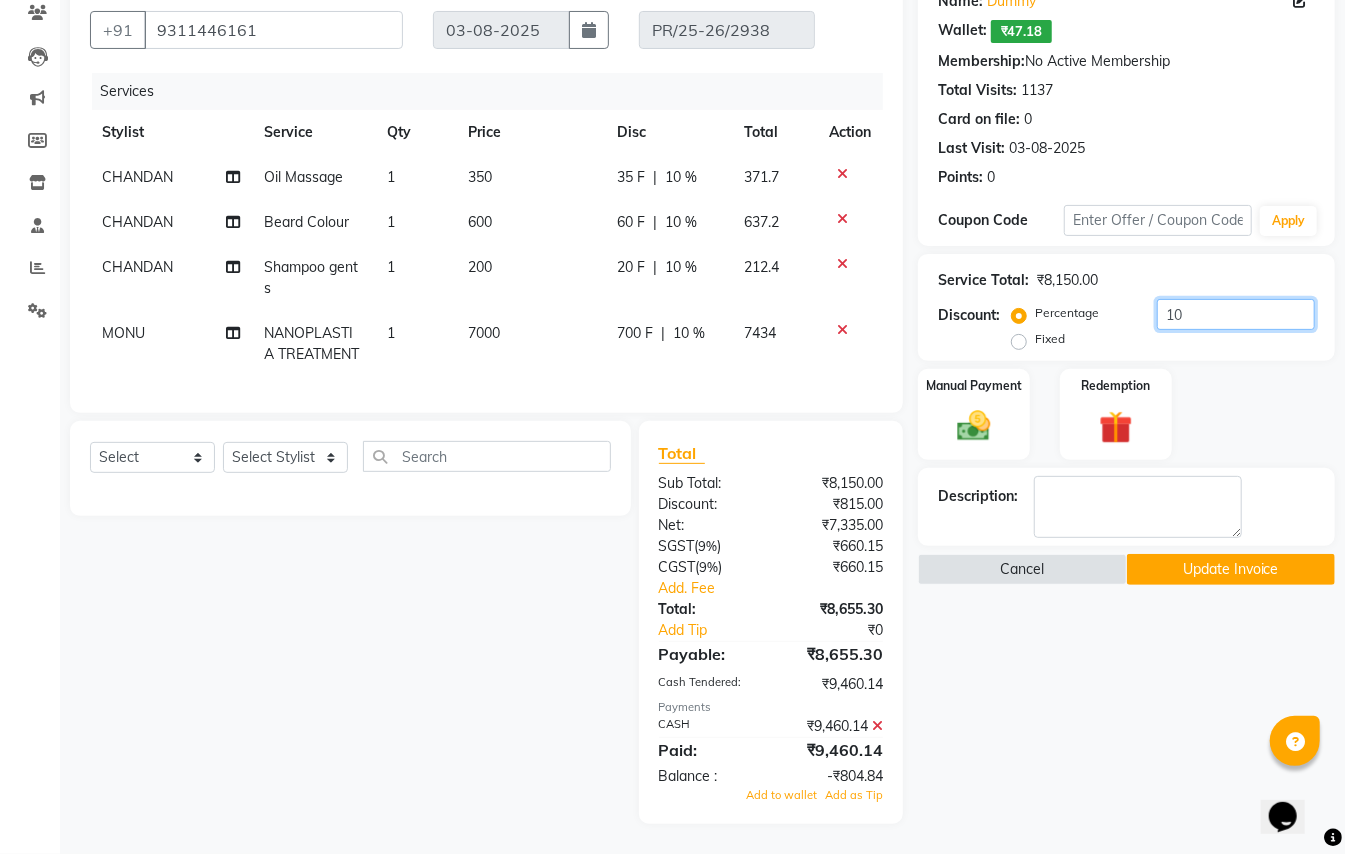 scroll, scrollTop: 194, scrollLeft: 0, axis: vertical 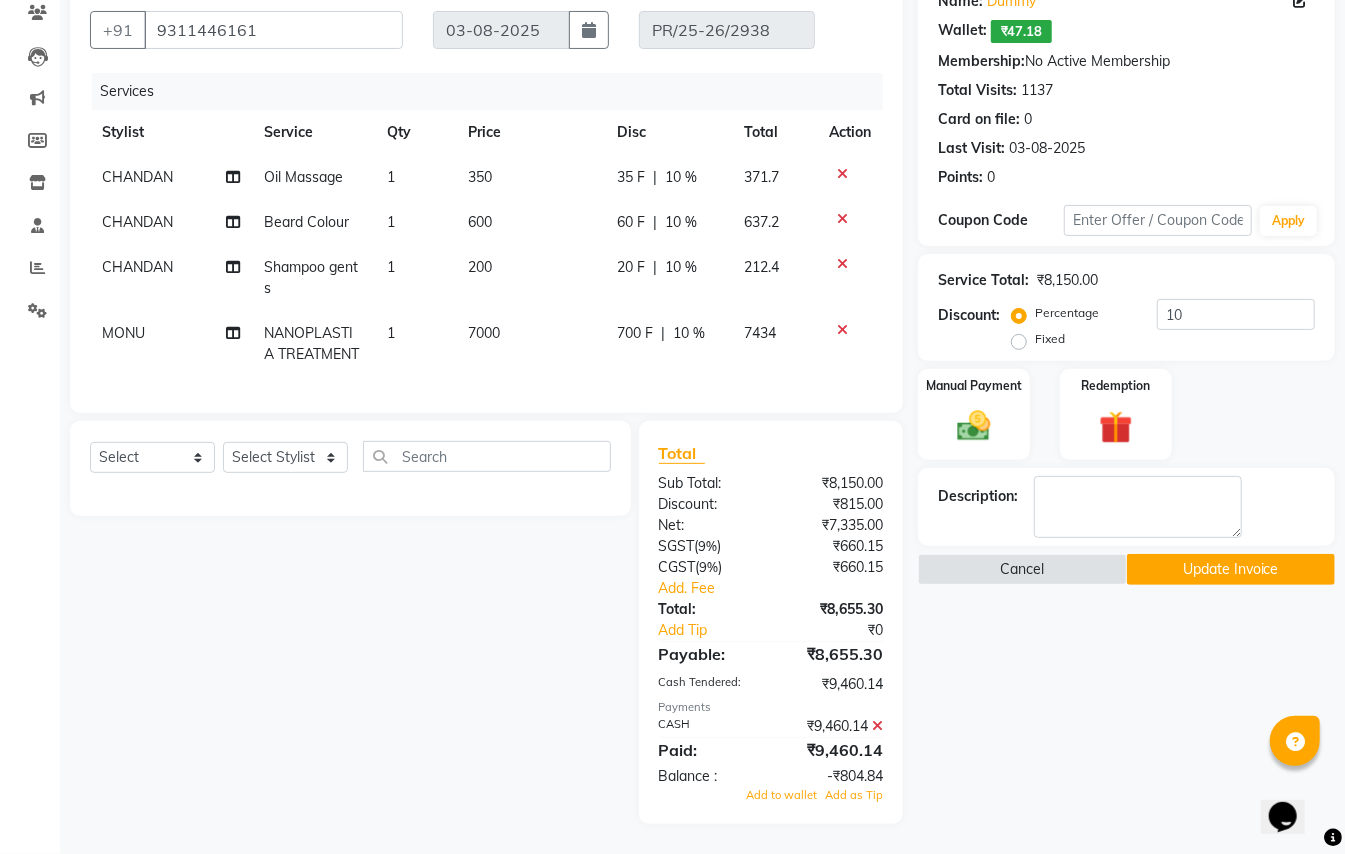 click 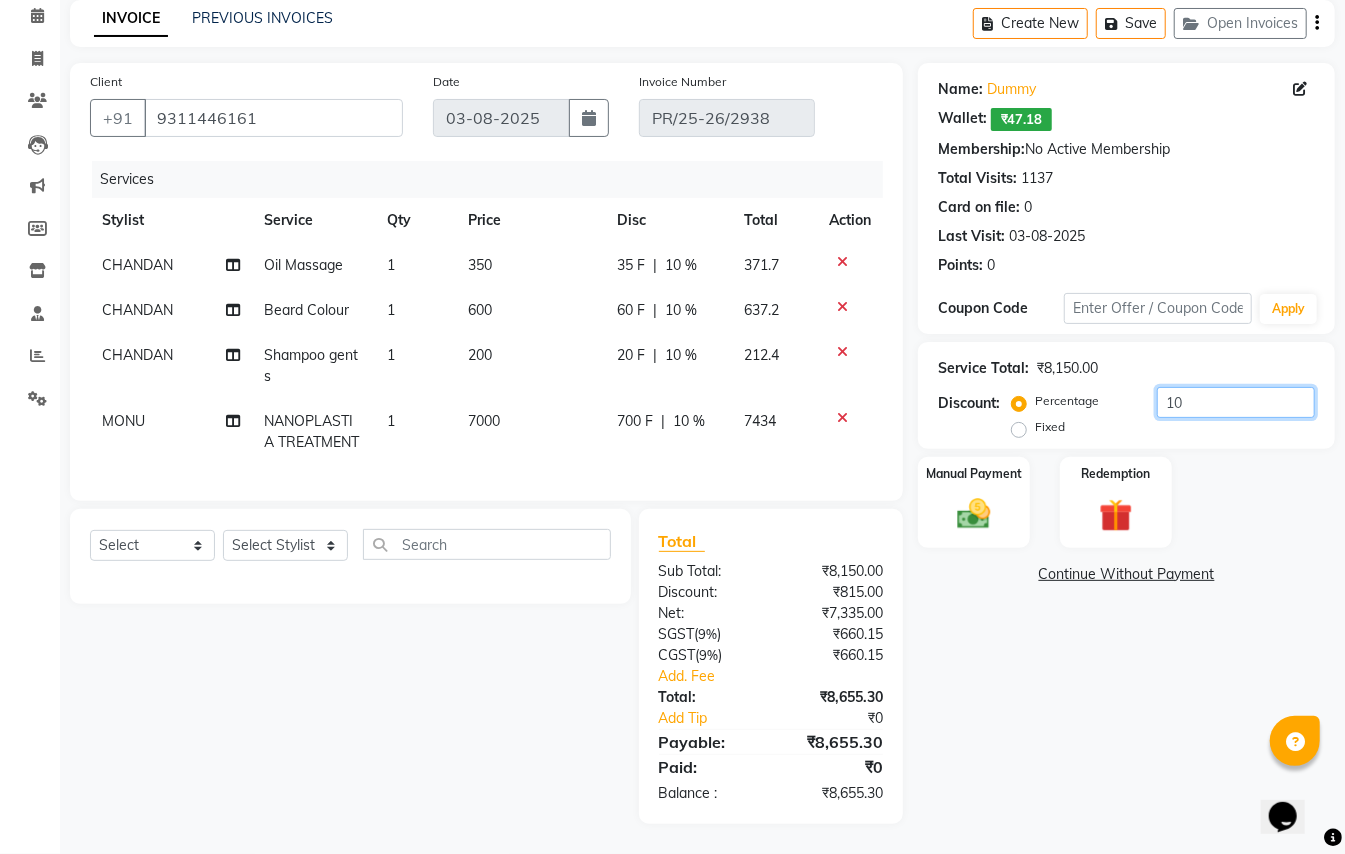 click on "10" 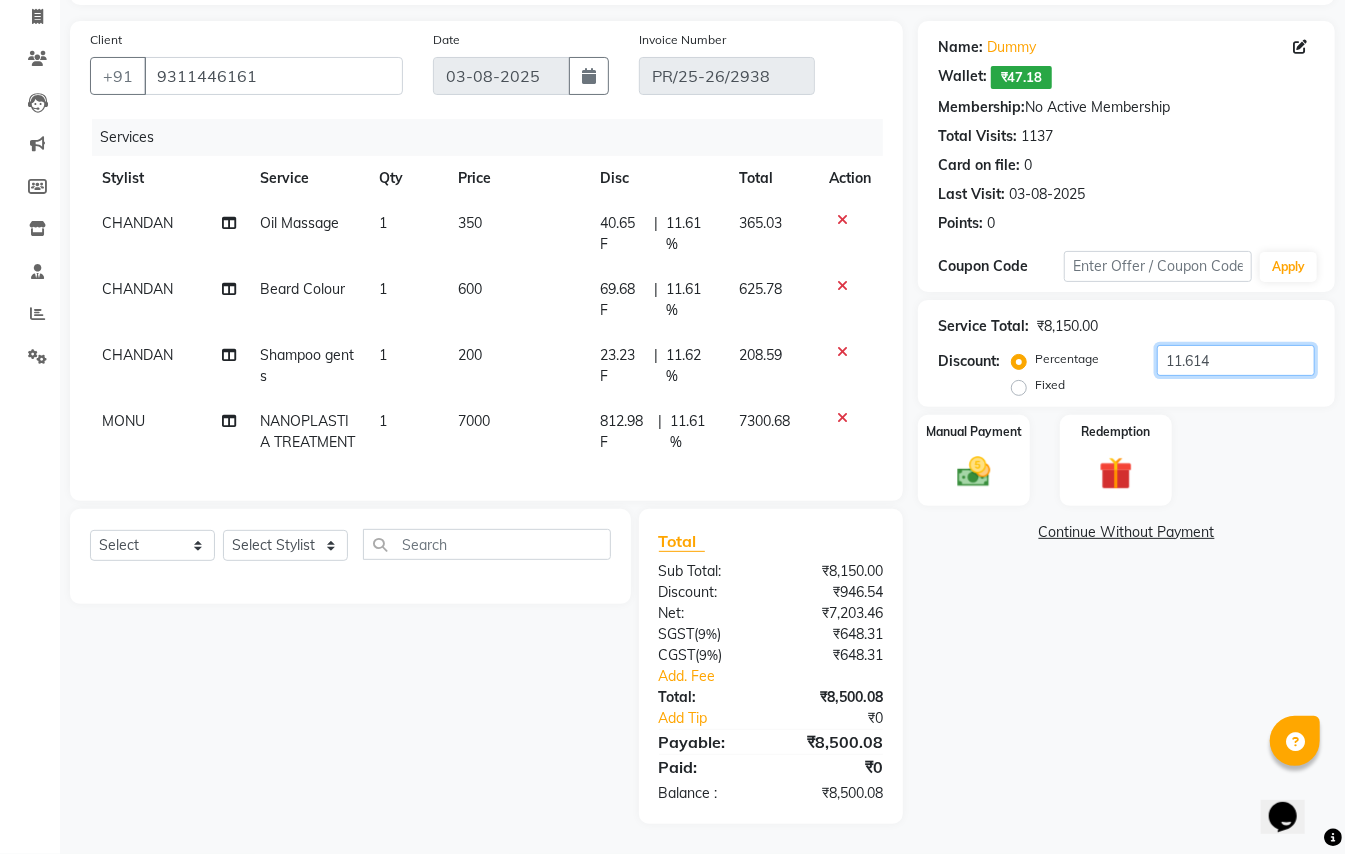 scroll, scrollTop: 170, scrollLeft: 0, axis: vertical 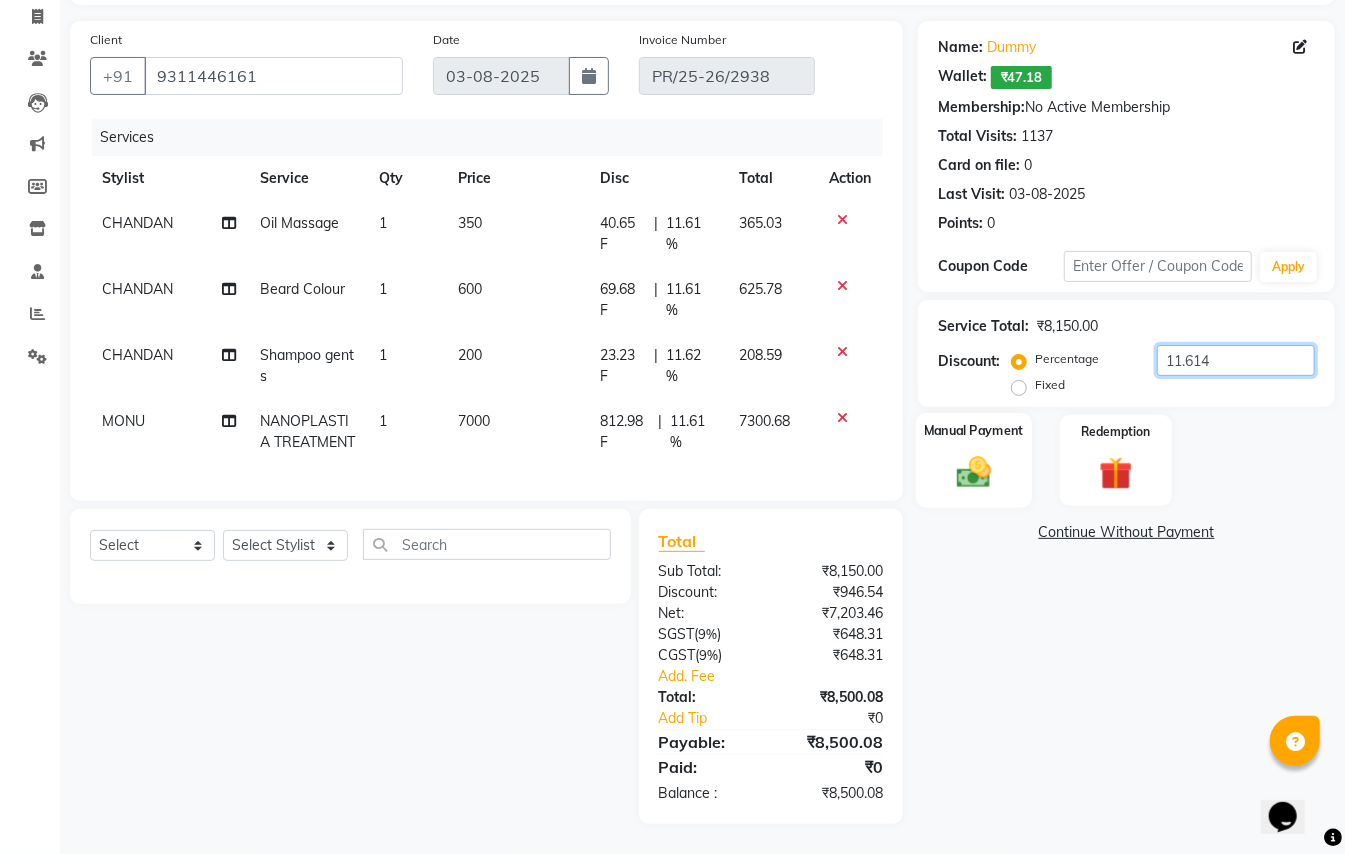 type on "11.614" 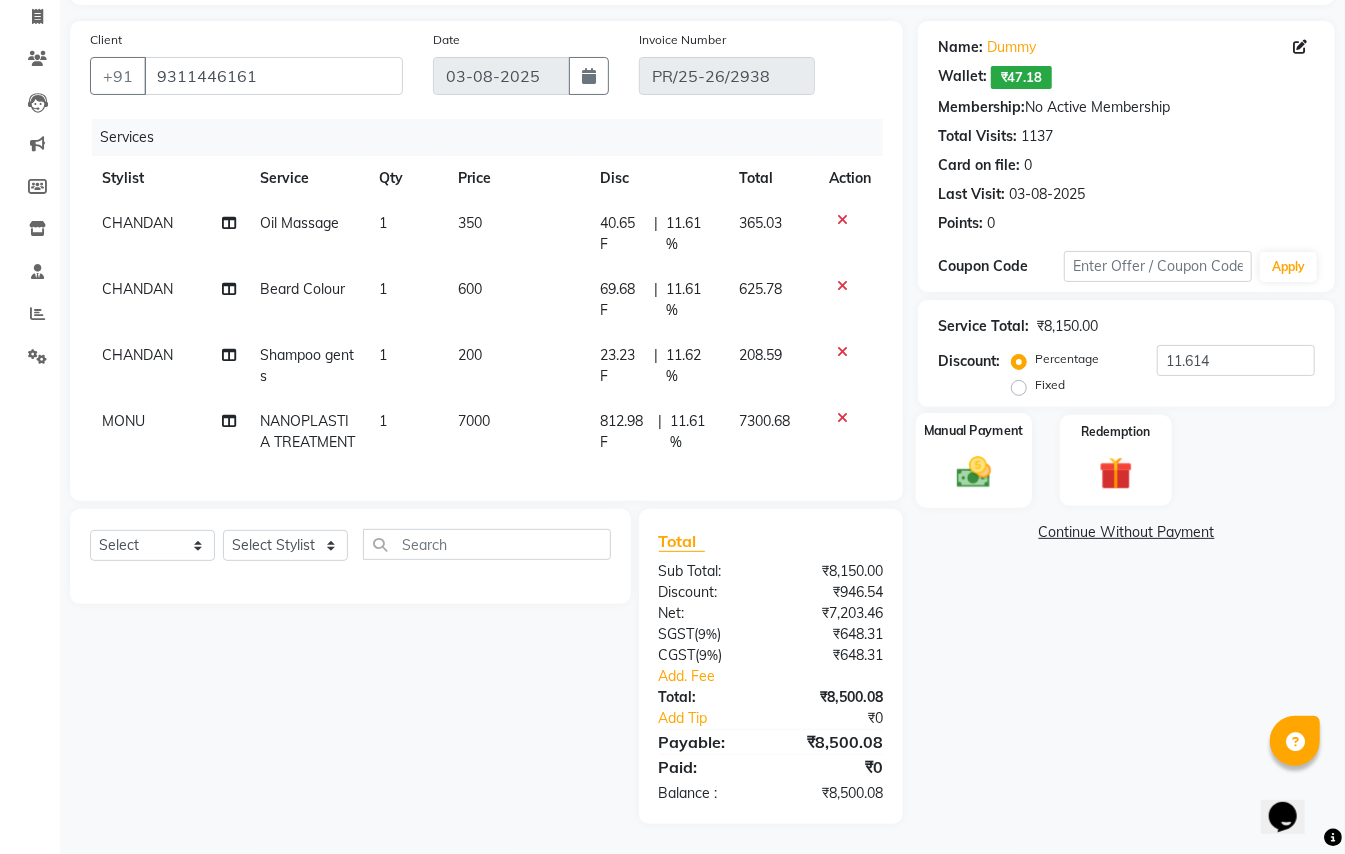 click 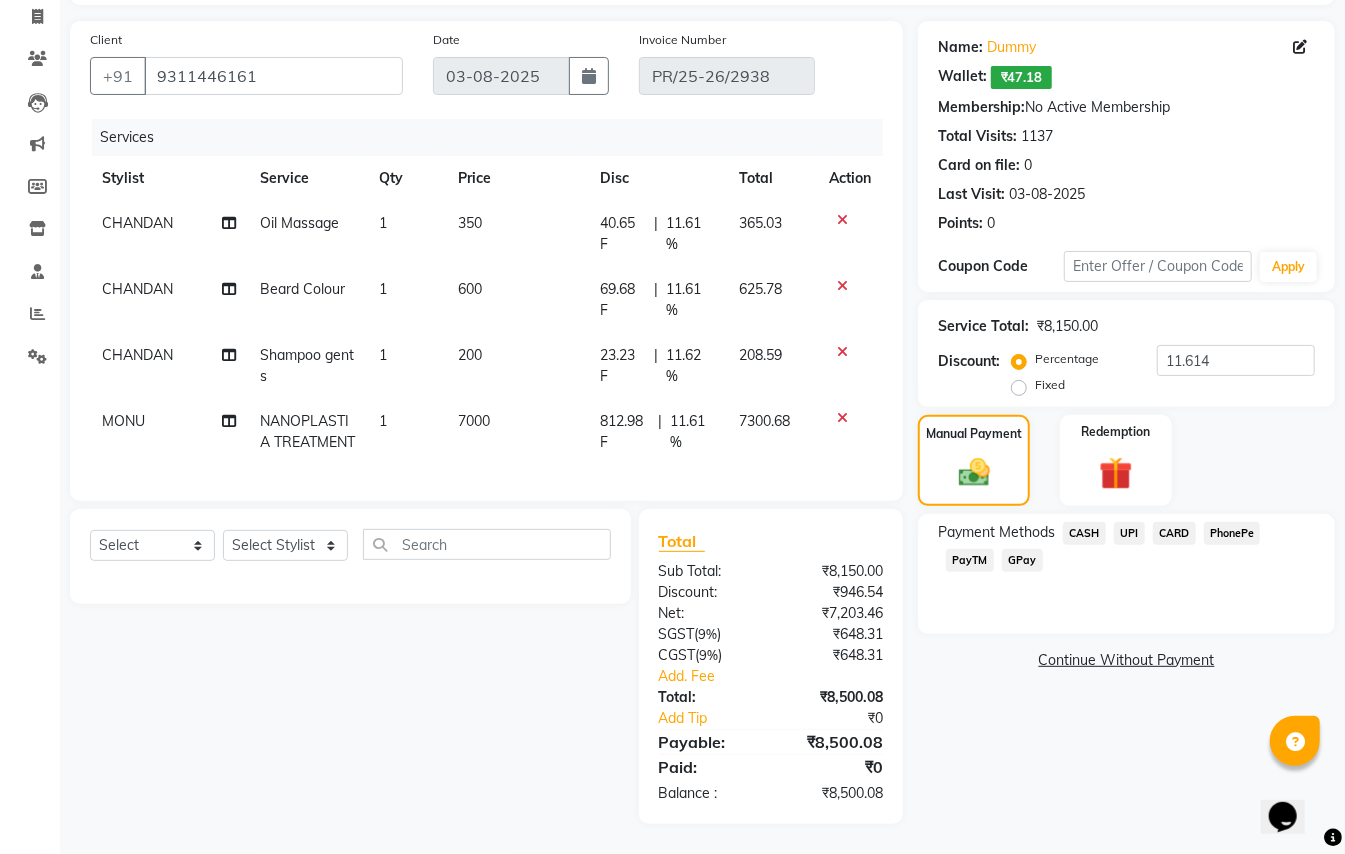 click on "Name: [PERSON]   Wallet:   ₹47.18  Membership:  No Active Membership  Total Visits:  1137 Card on file:  0 Last Visit:   [DATE] Points:   0  Coupon Code Apply Service Total:  ₹8,150.00  Discount:  Percentage   Fixed  11.614 Manual Payment Redemption Payment Methods  CASH   UPI   CARD   PhonePe   PayTM   GPay   Continue Without Payment" 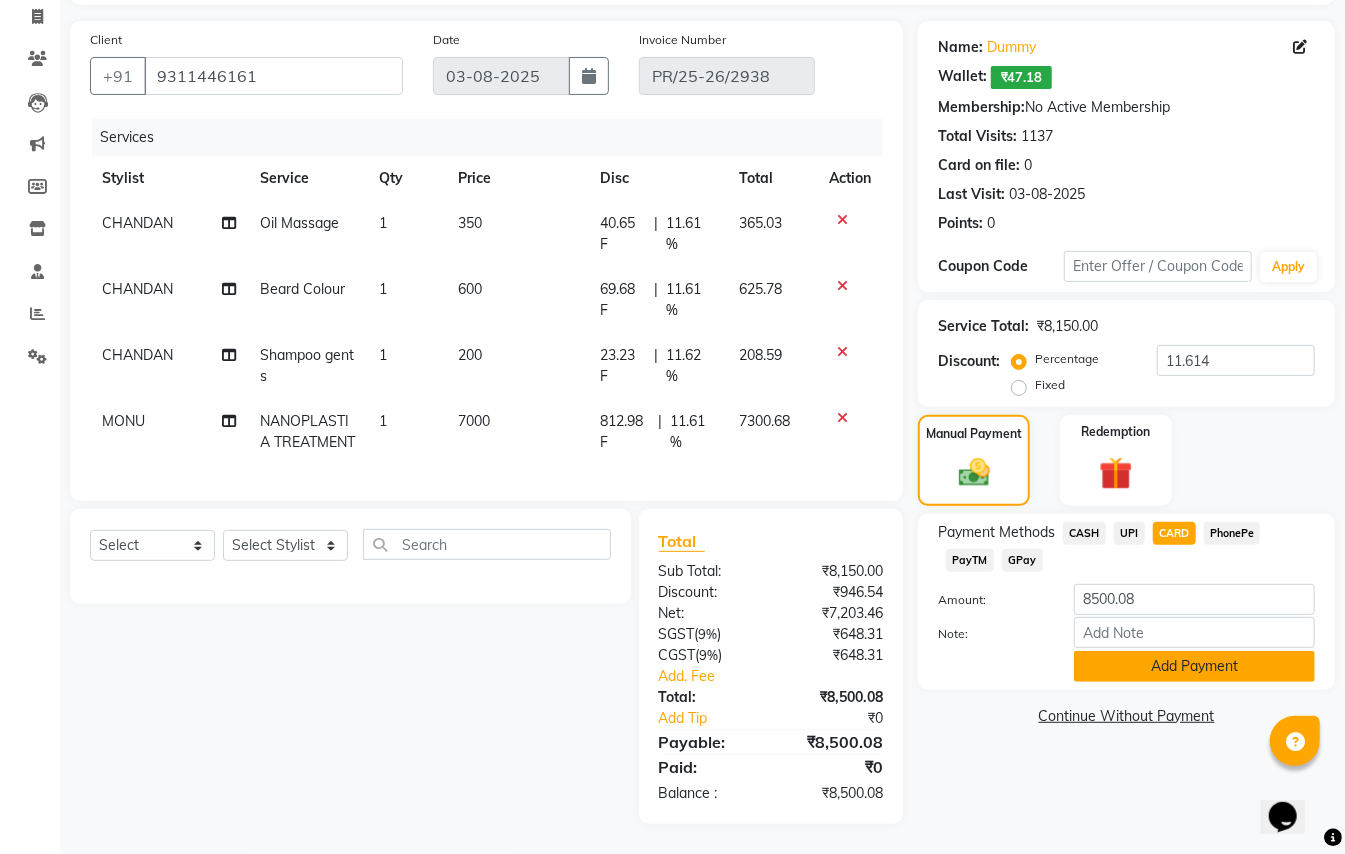 click on "Add Payment" 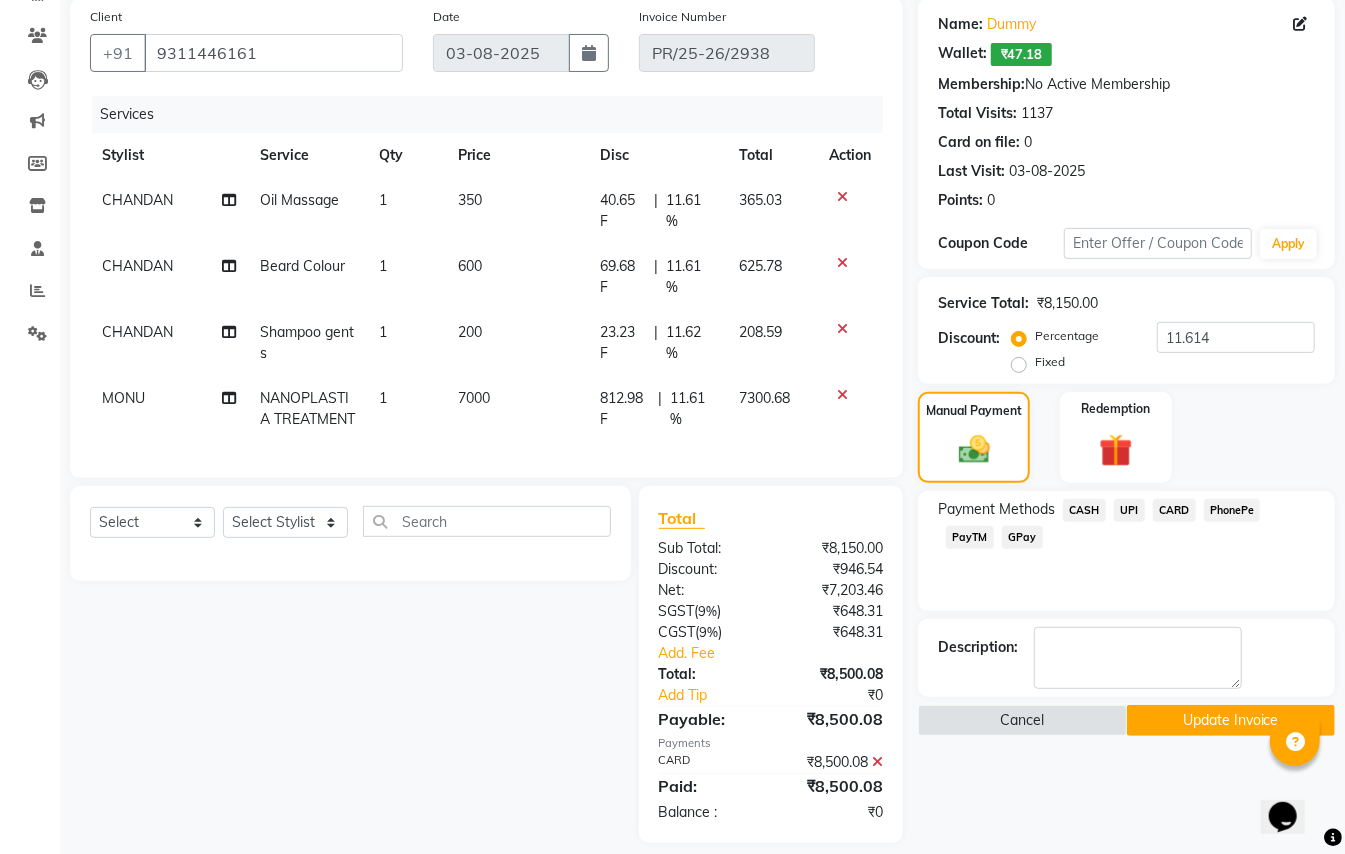scroll, scrollTop: 78, scrollLeft: 0, axis: vertical 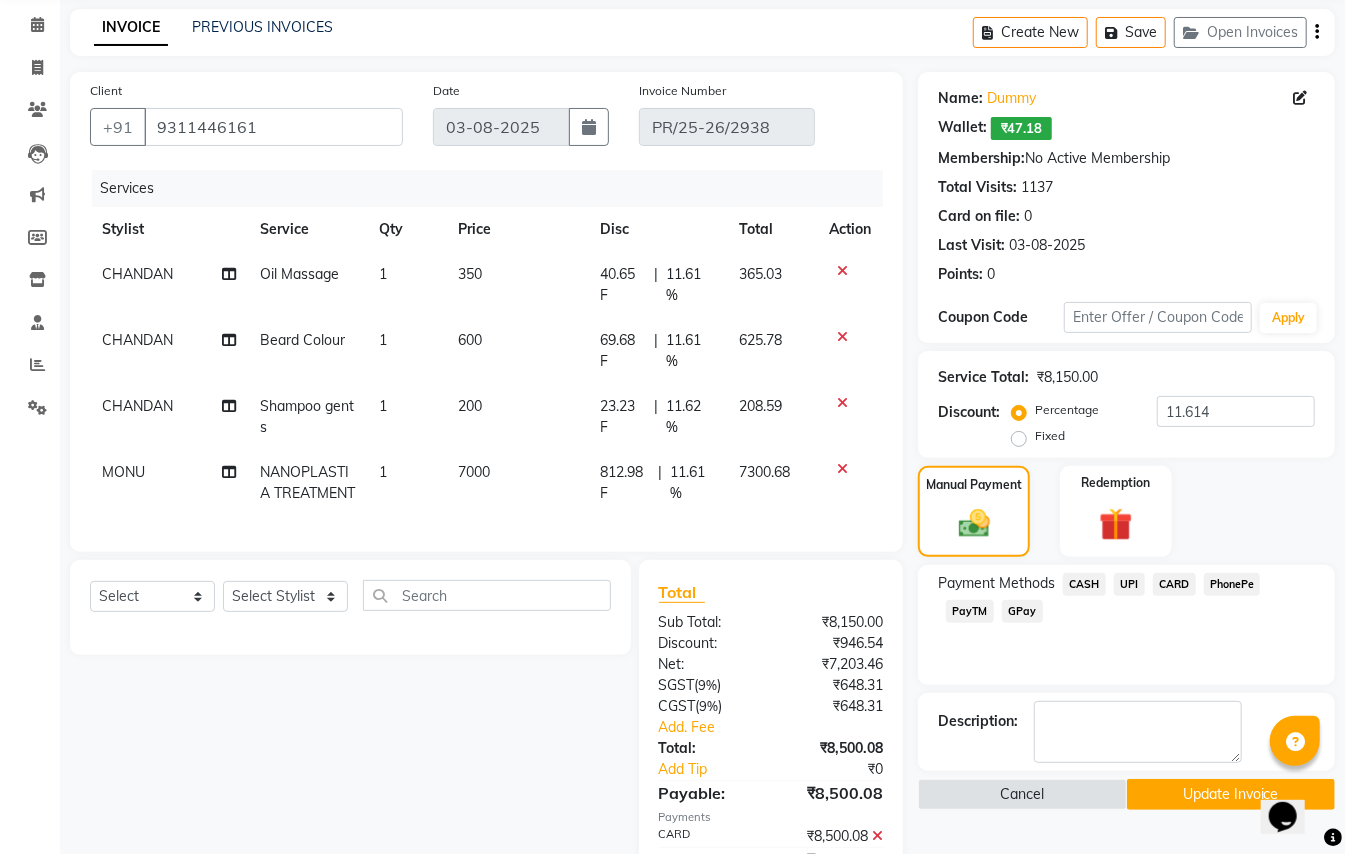 click on "Update Invoice" 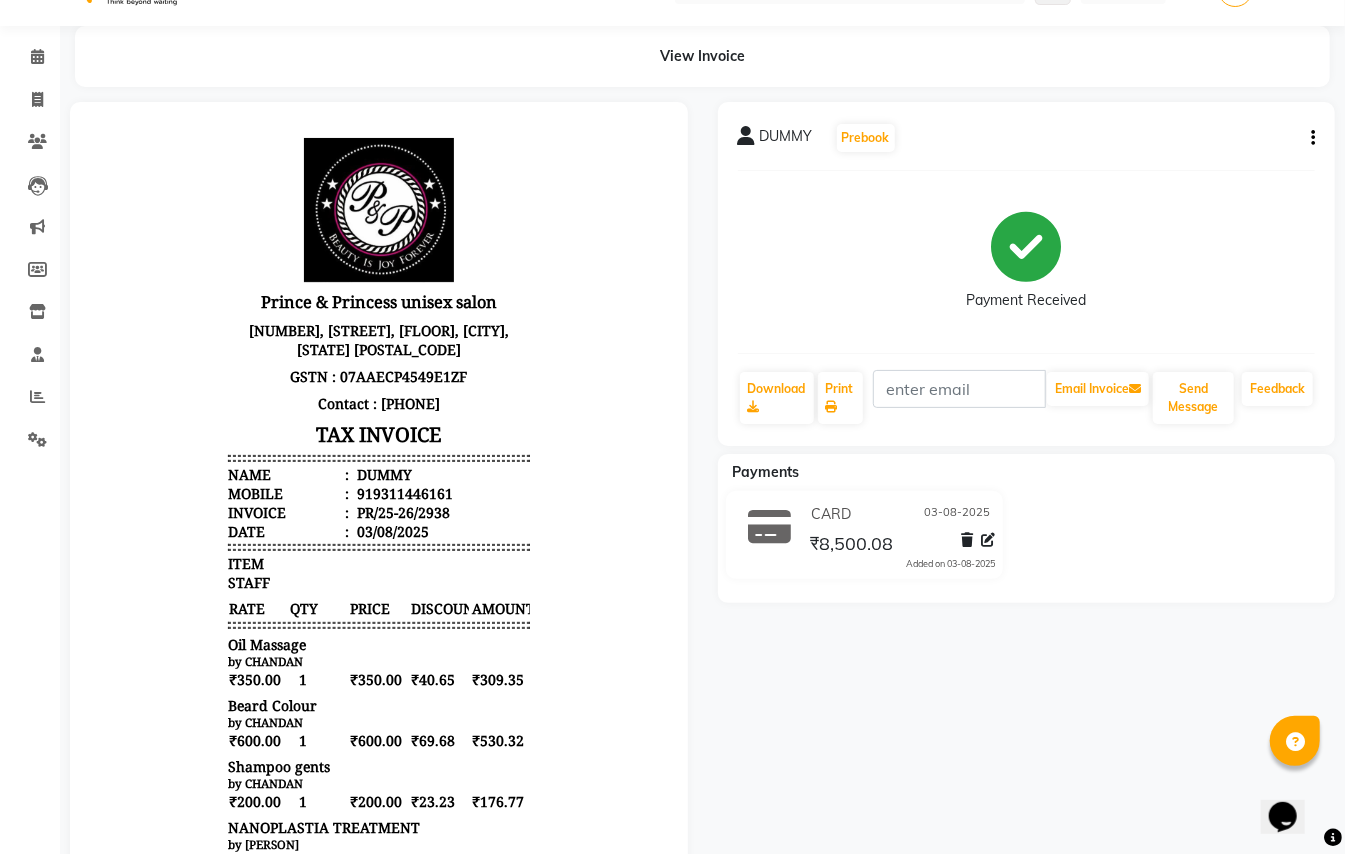 scroll, scrollTop: 0, scrollLeft: 0, axis: both 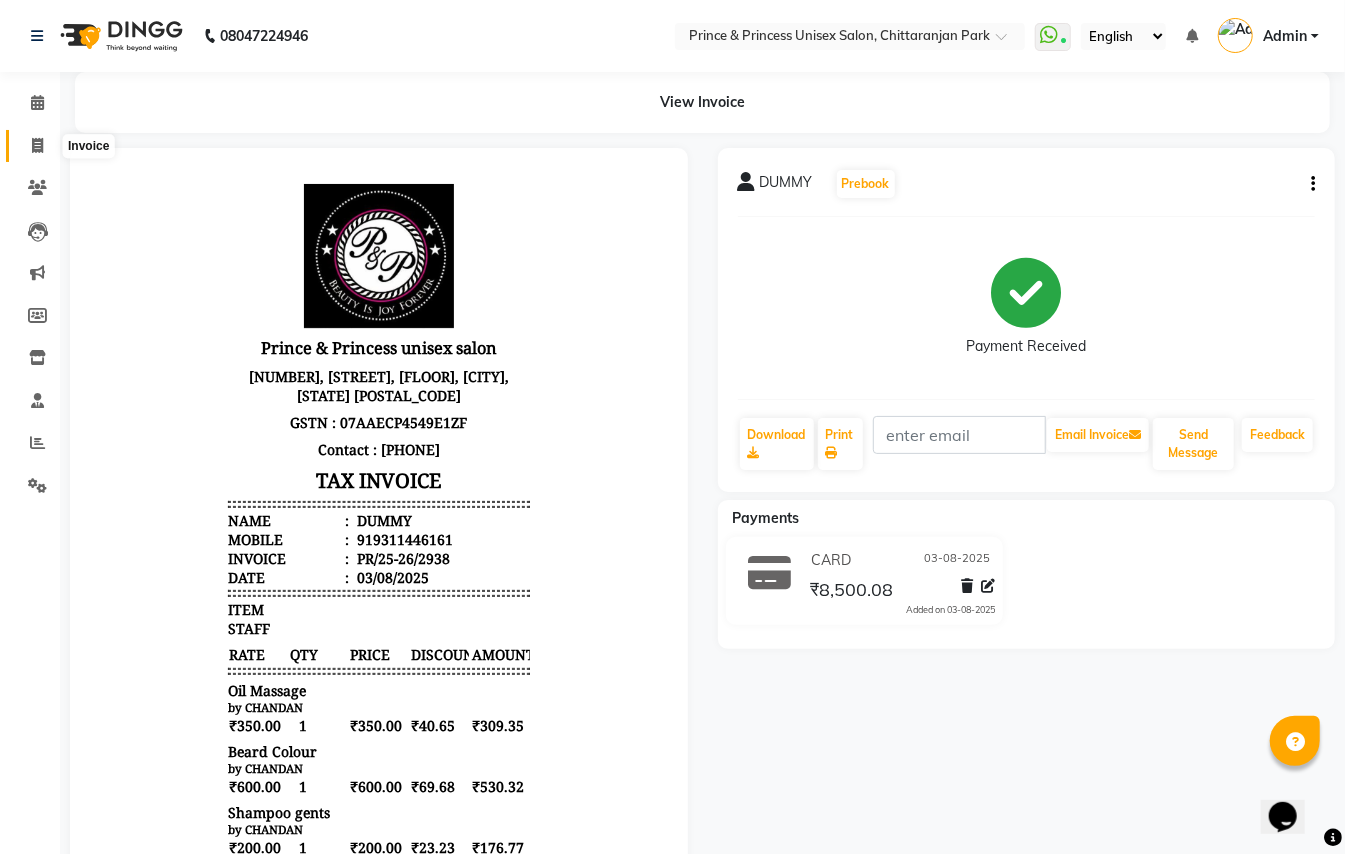 click 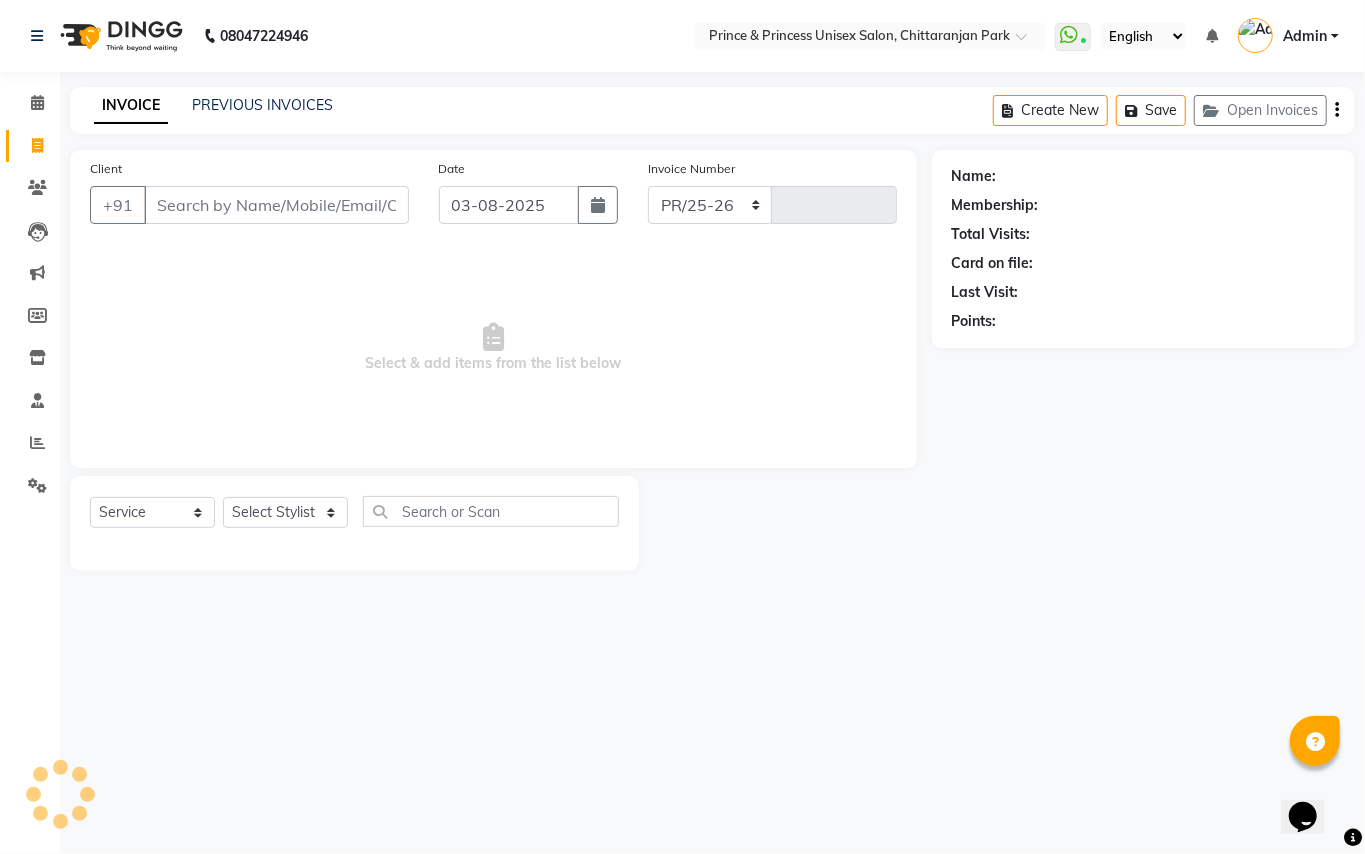 select on "3760" 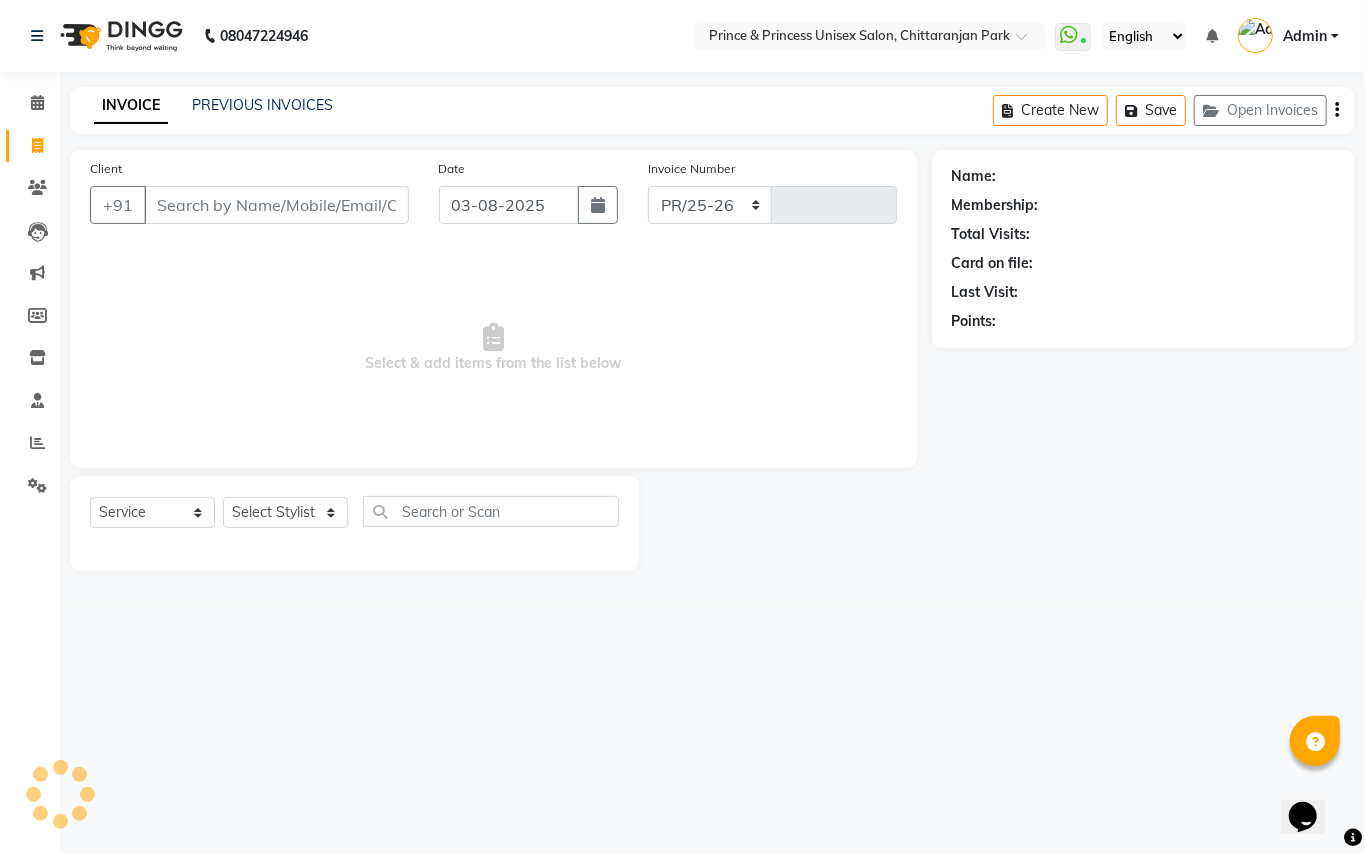 type on "2944" 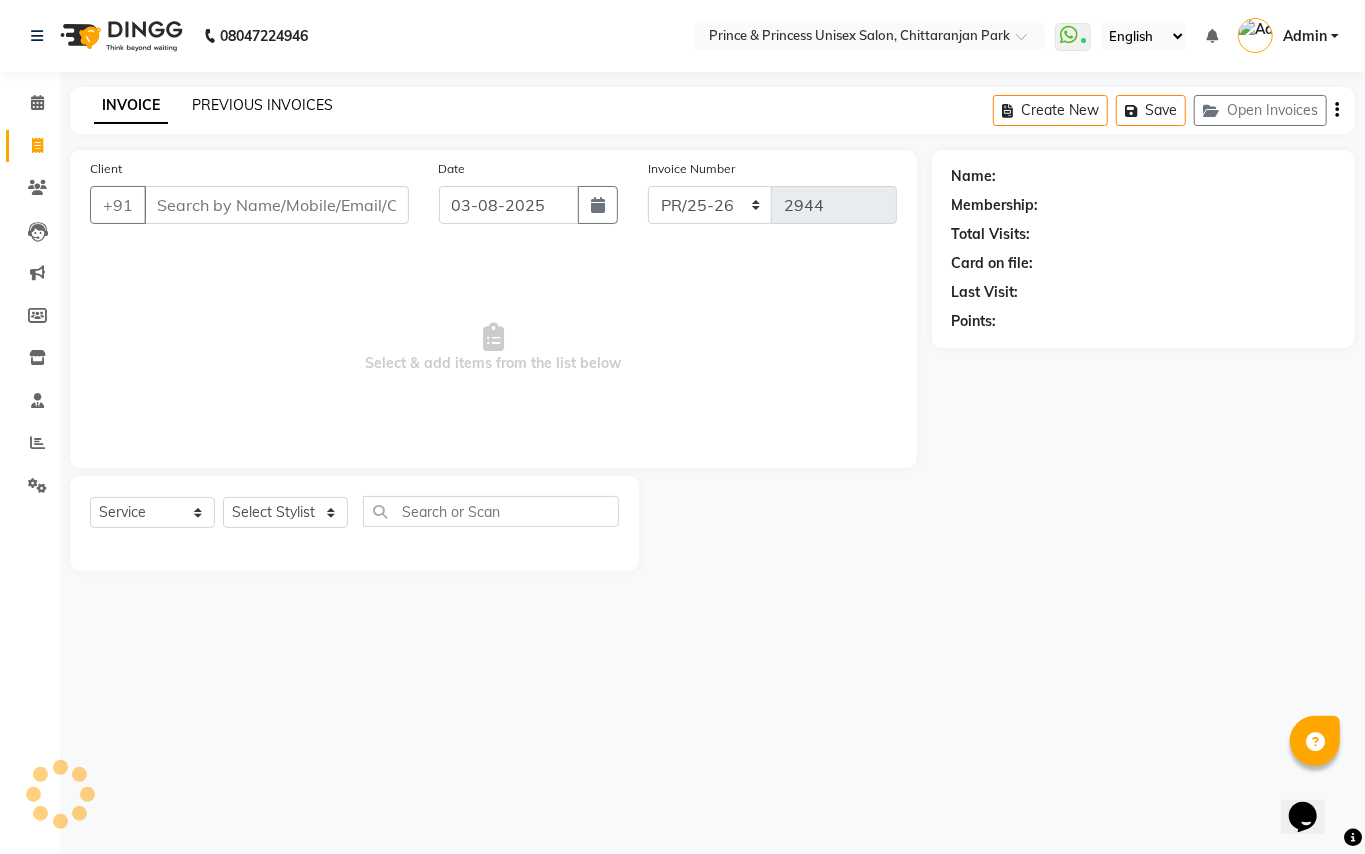click on "PREVIOUS INVOICES" 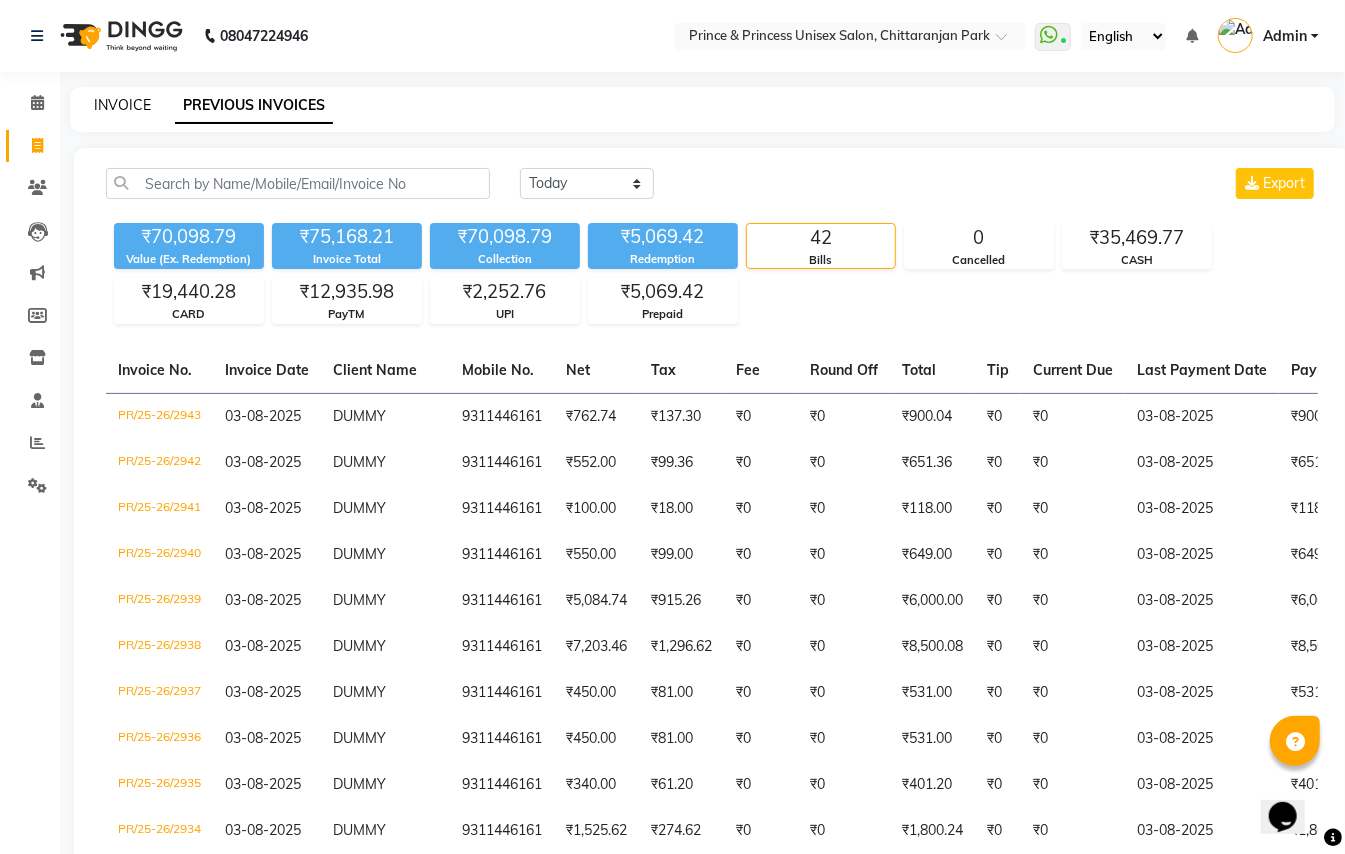 click on "INVOICE" 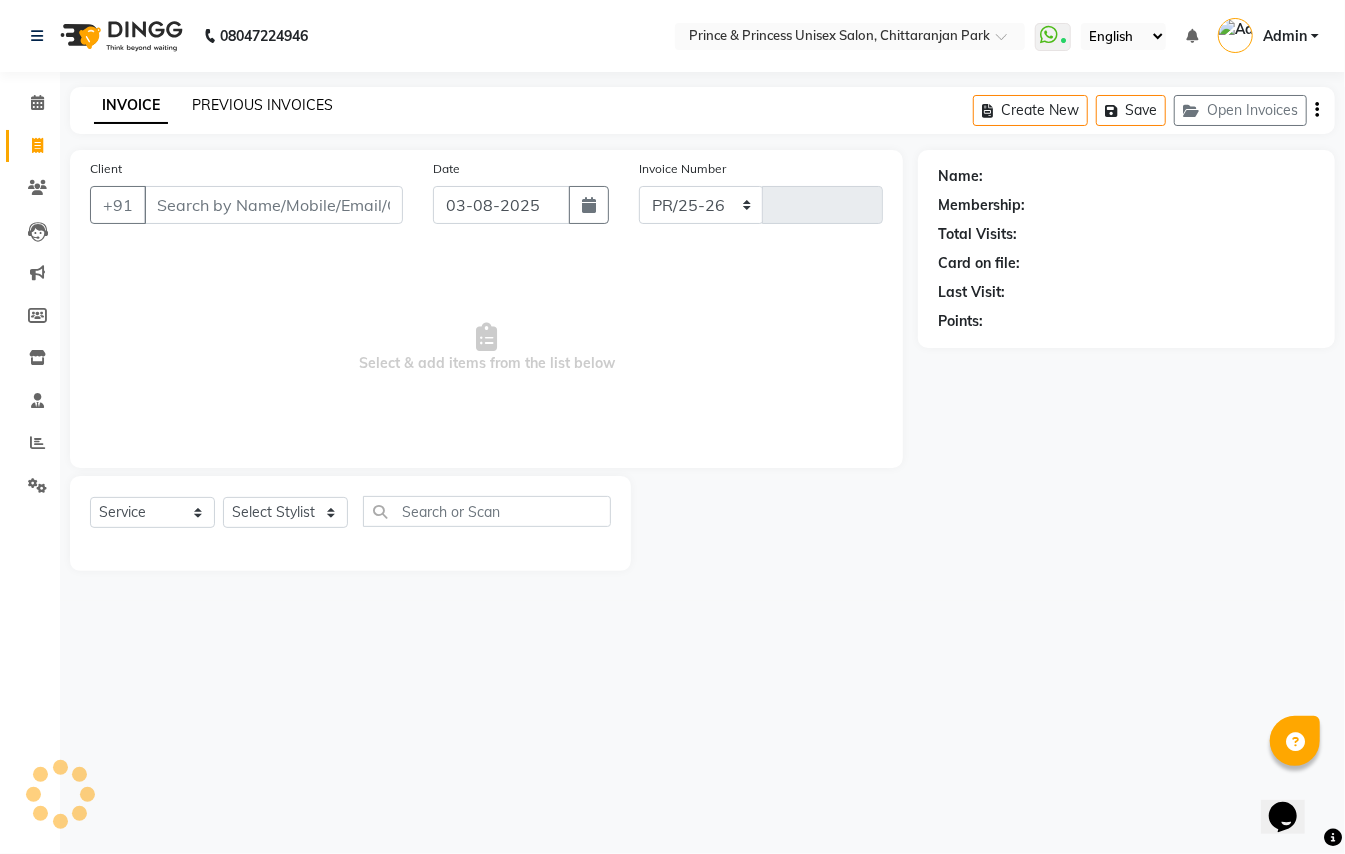 select on "3760" 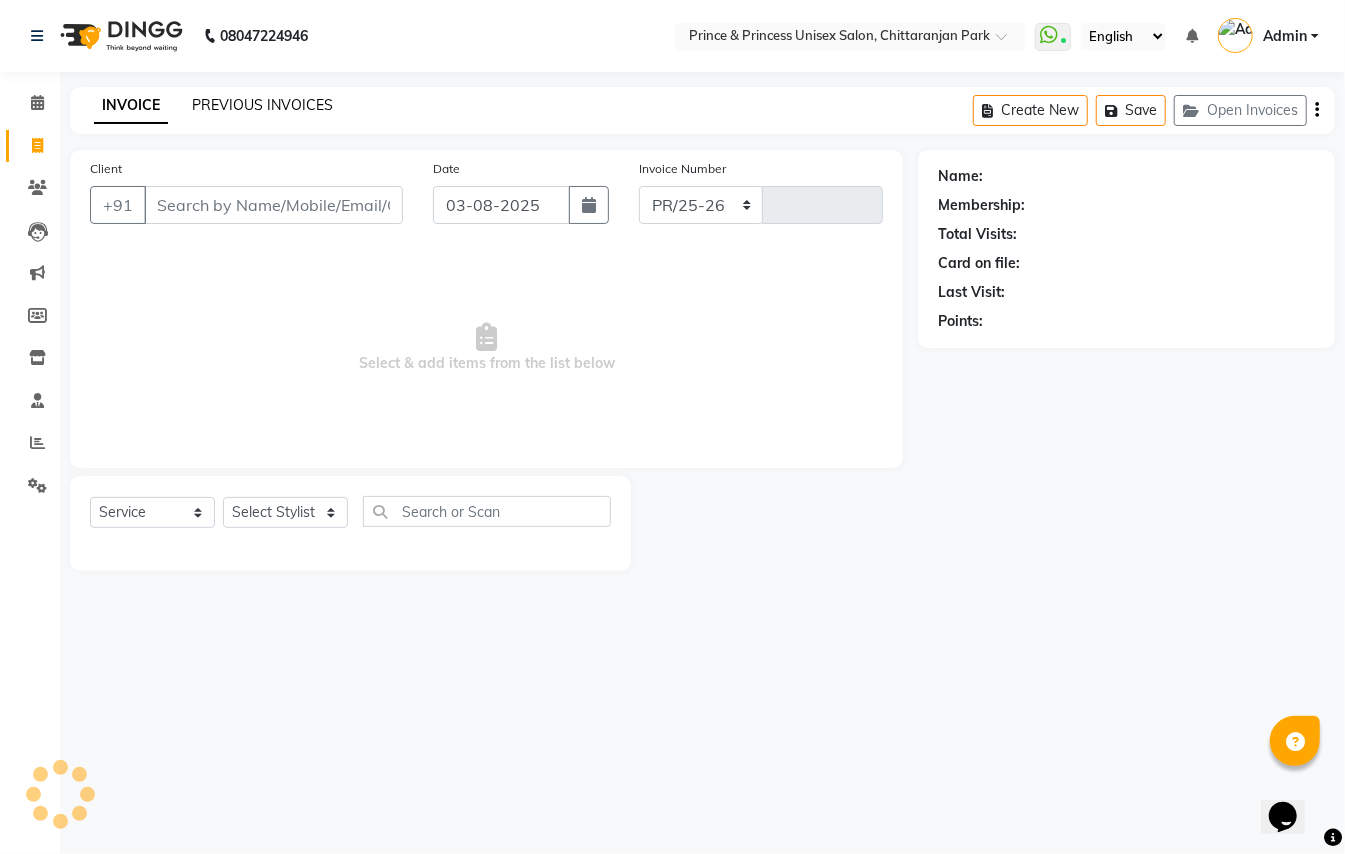 type on "2944" 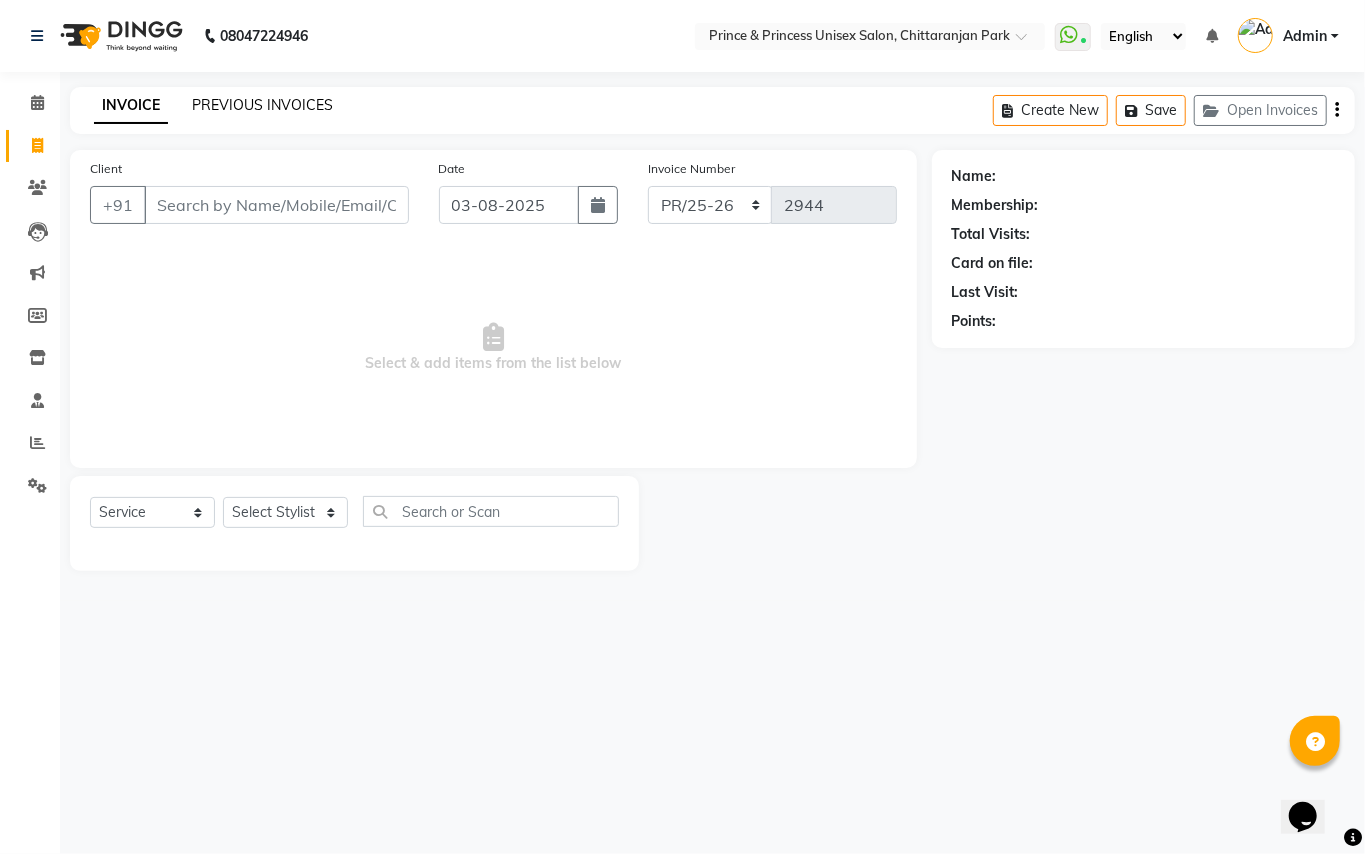 click on "PREVIOUS INVOICES" 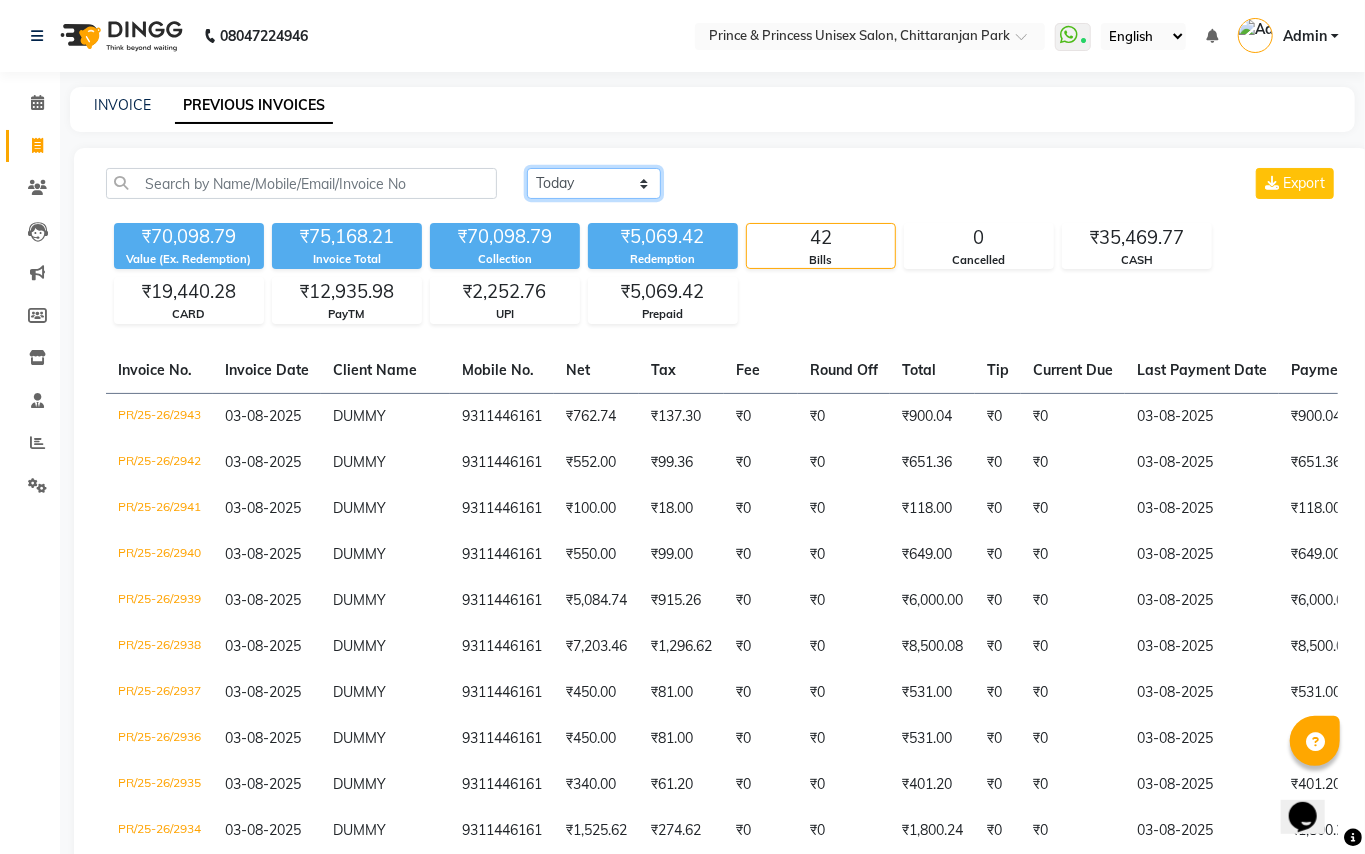 click on "Today Yesterday Custom Range" 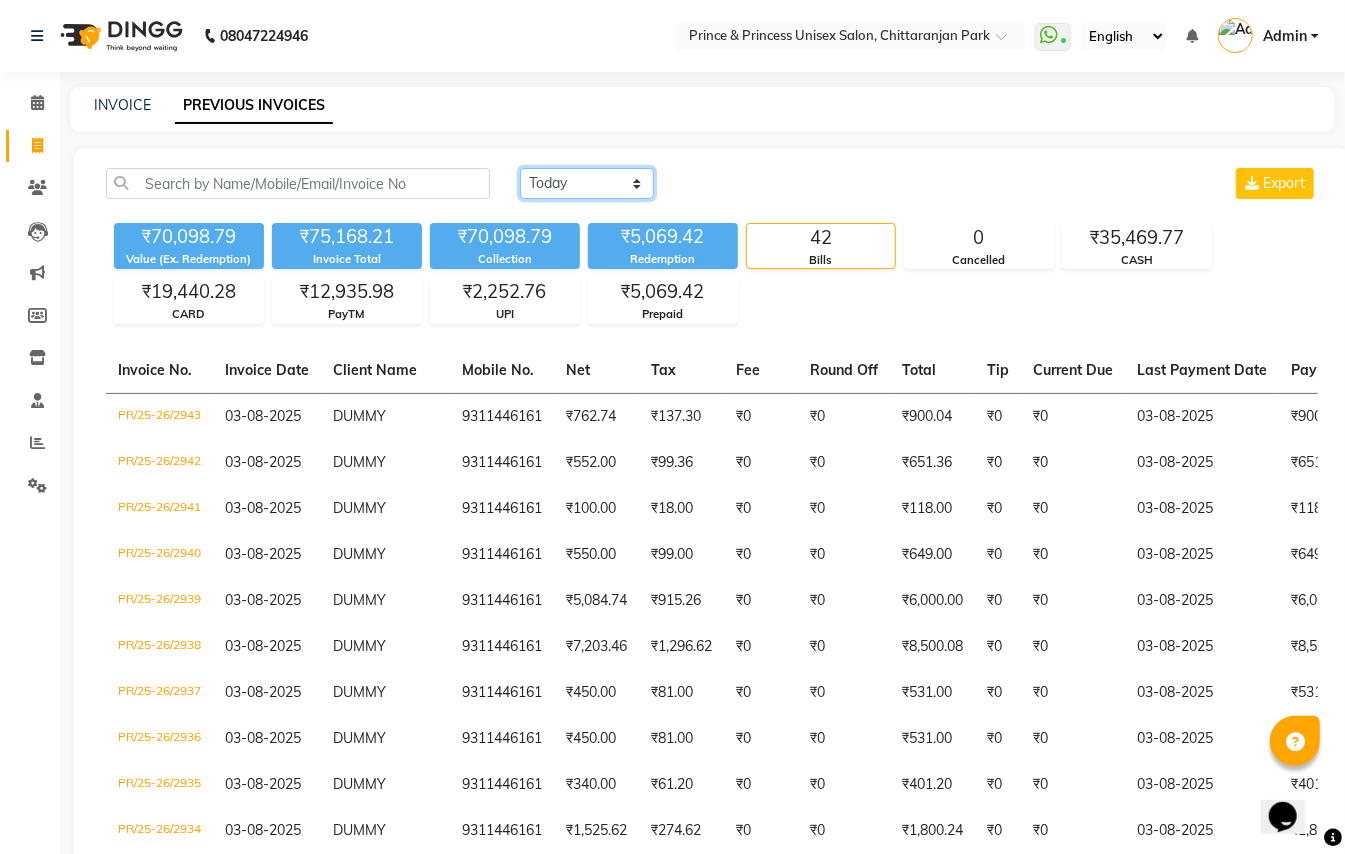 select on "range" 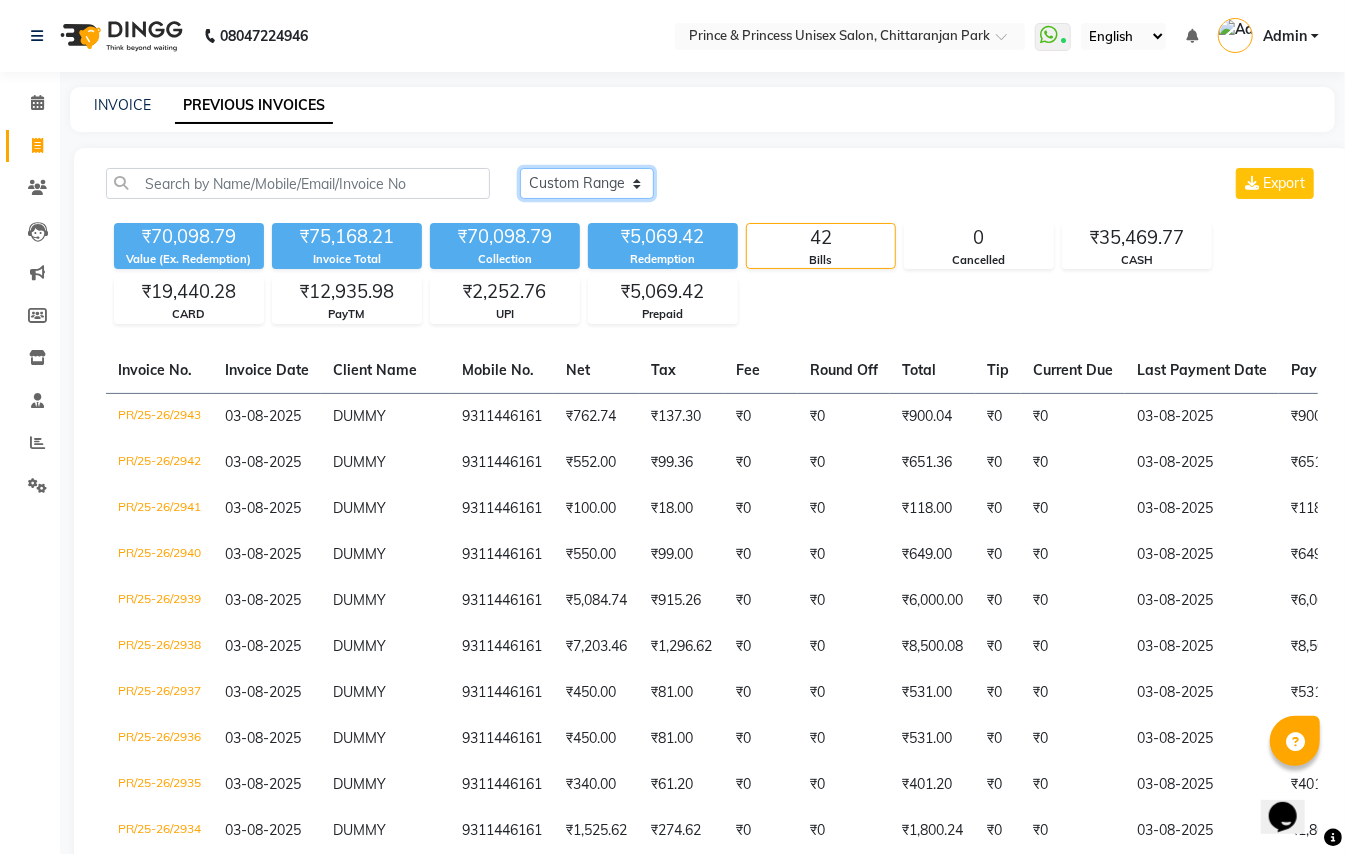 click on "Today Yesterday Custom Range" 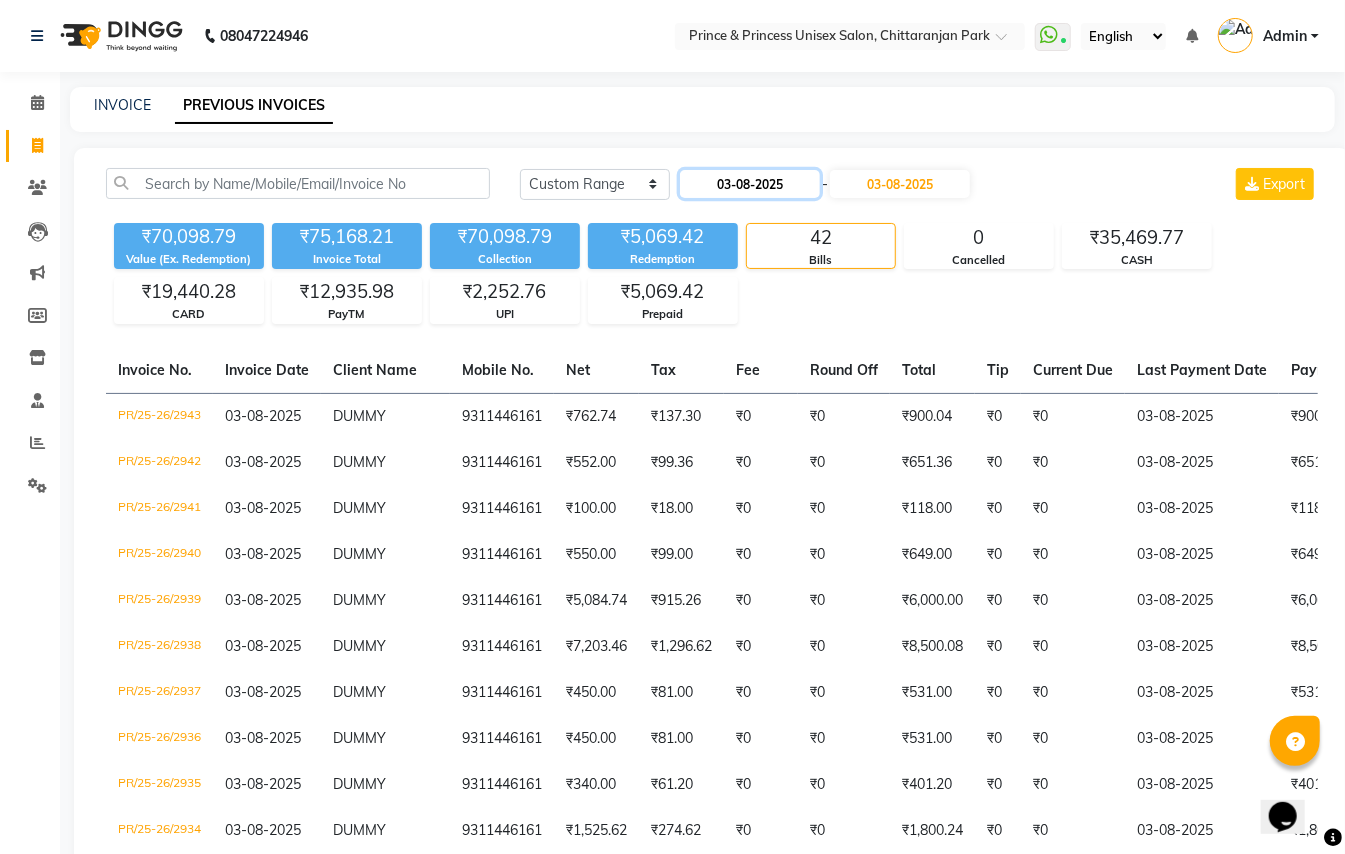 click on "03-08-2025" 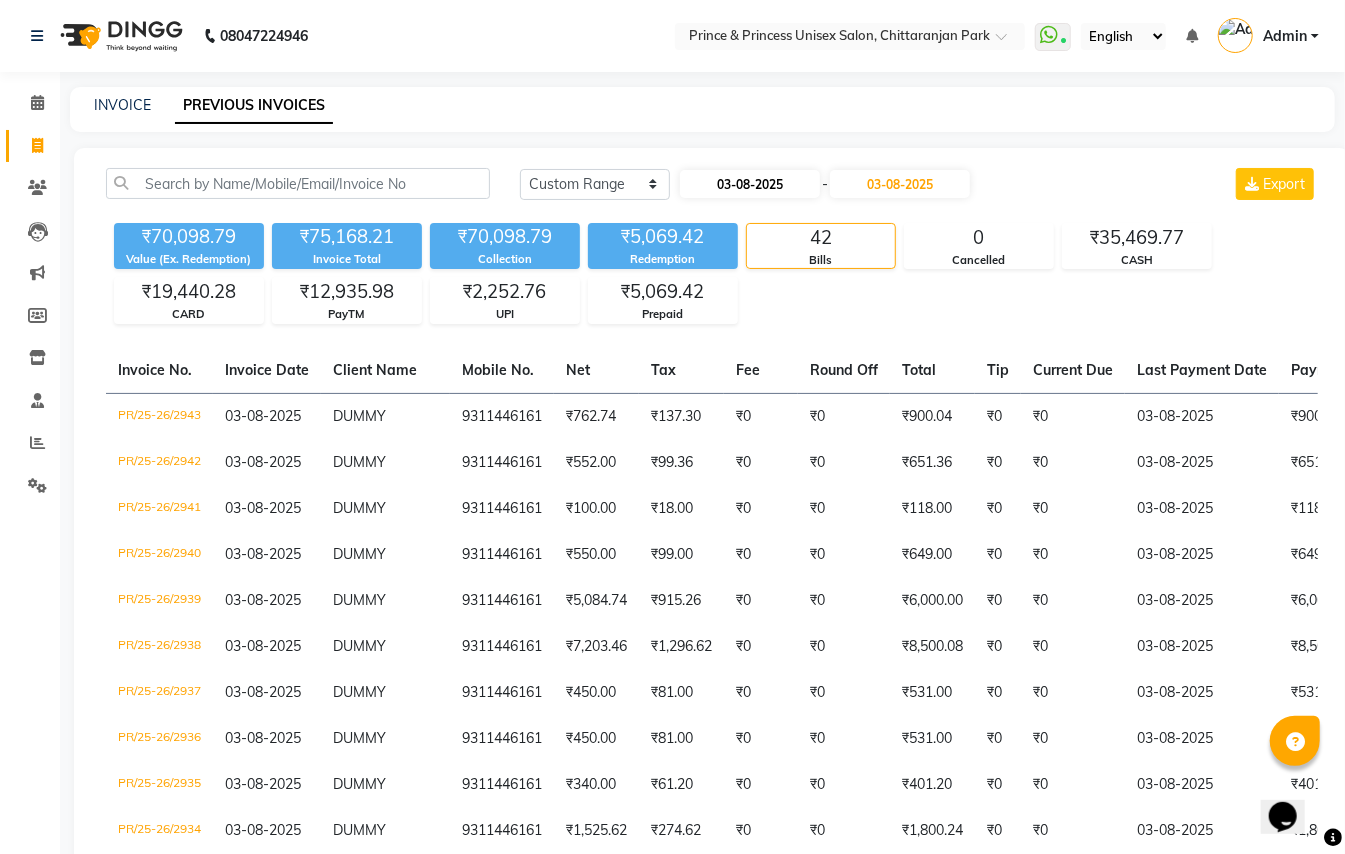 select on "8" 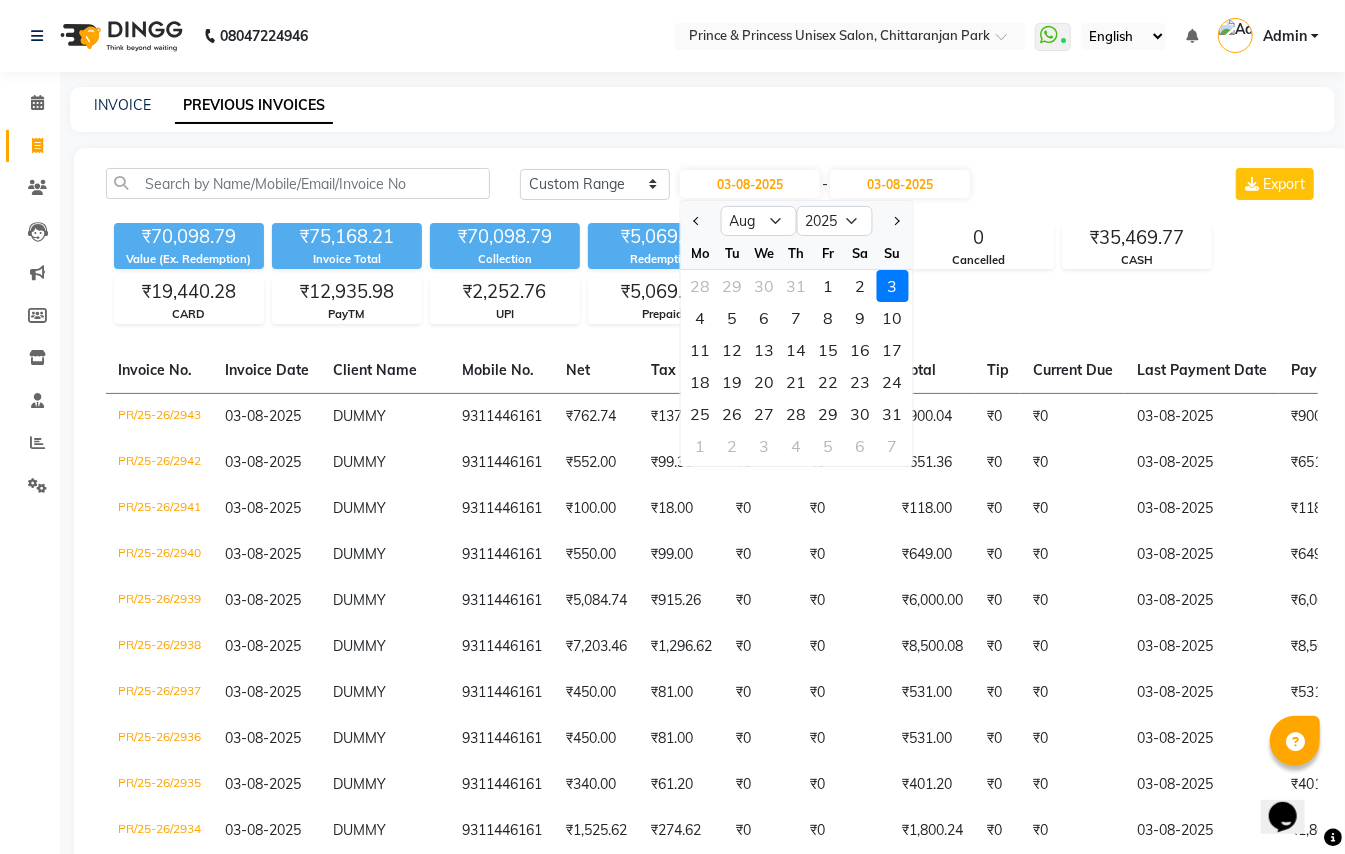 click on "1" 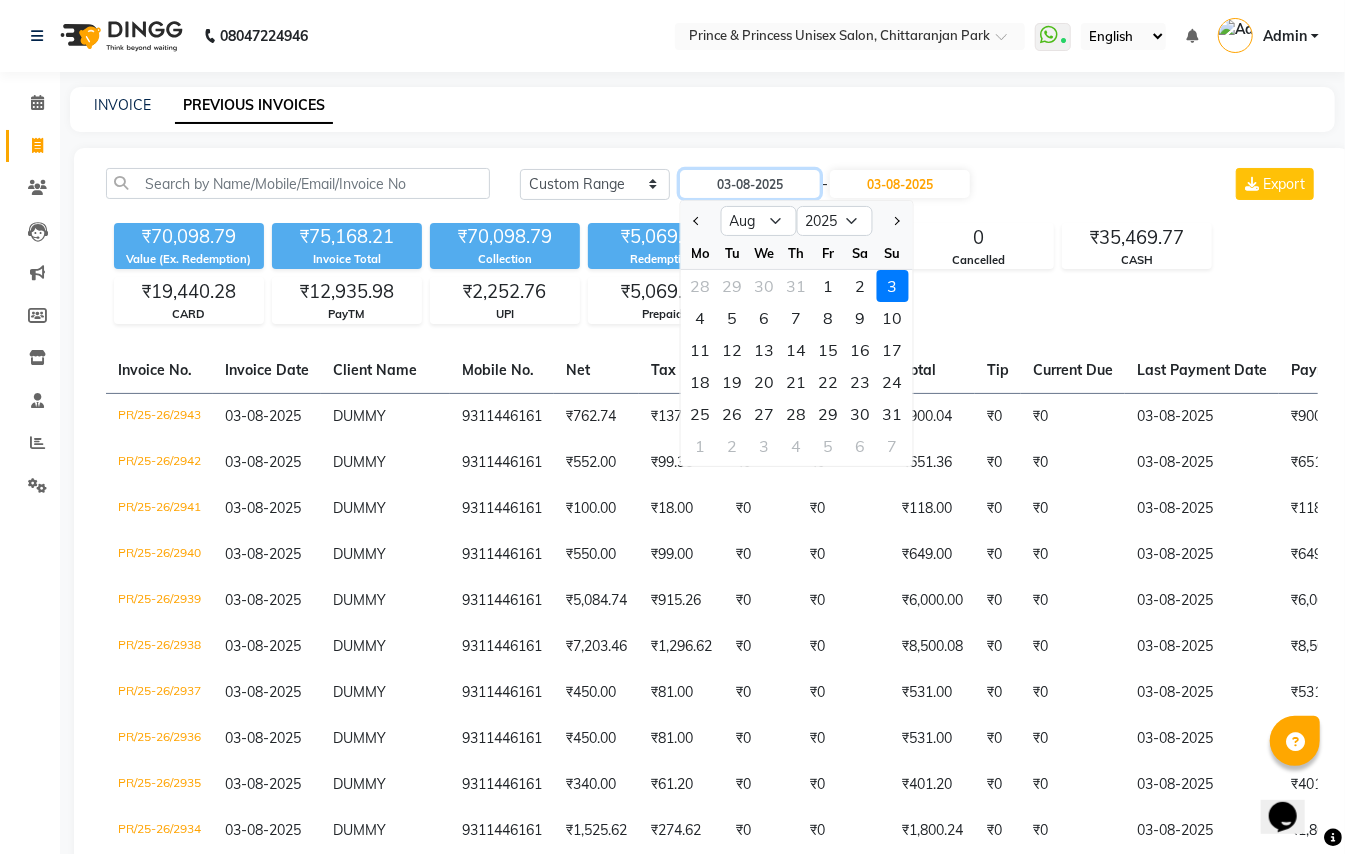 type on "01-08-2025" 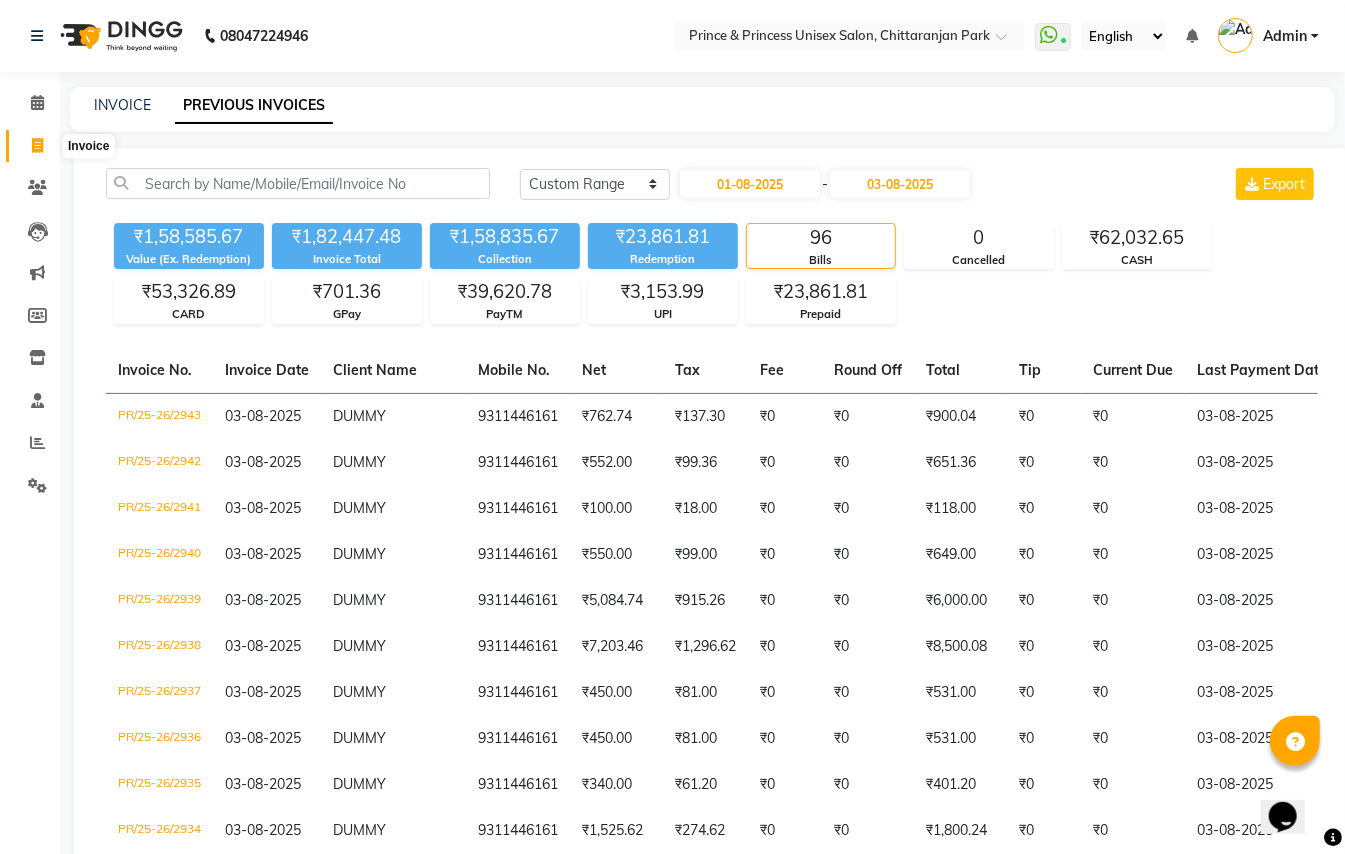 click 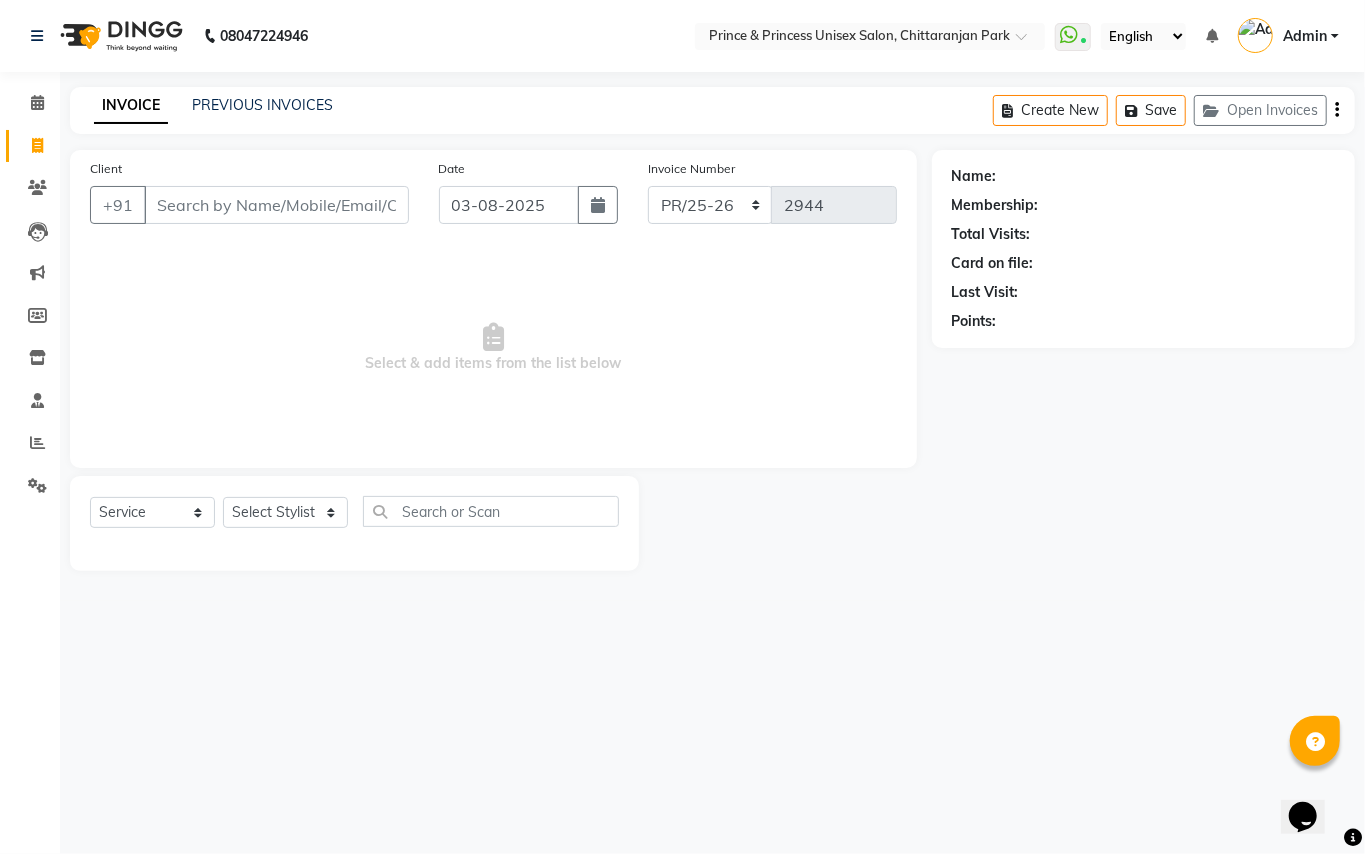 click on "Client" at bounding box center [276, 205] 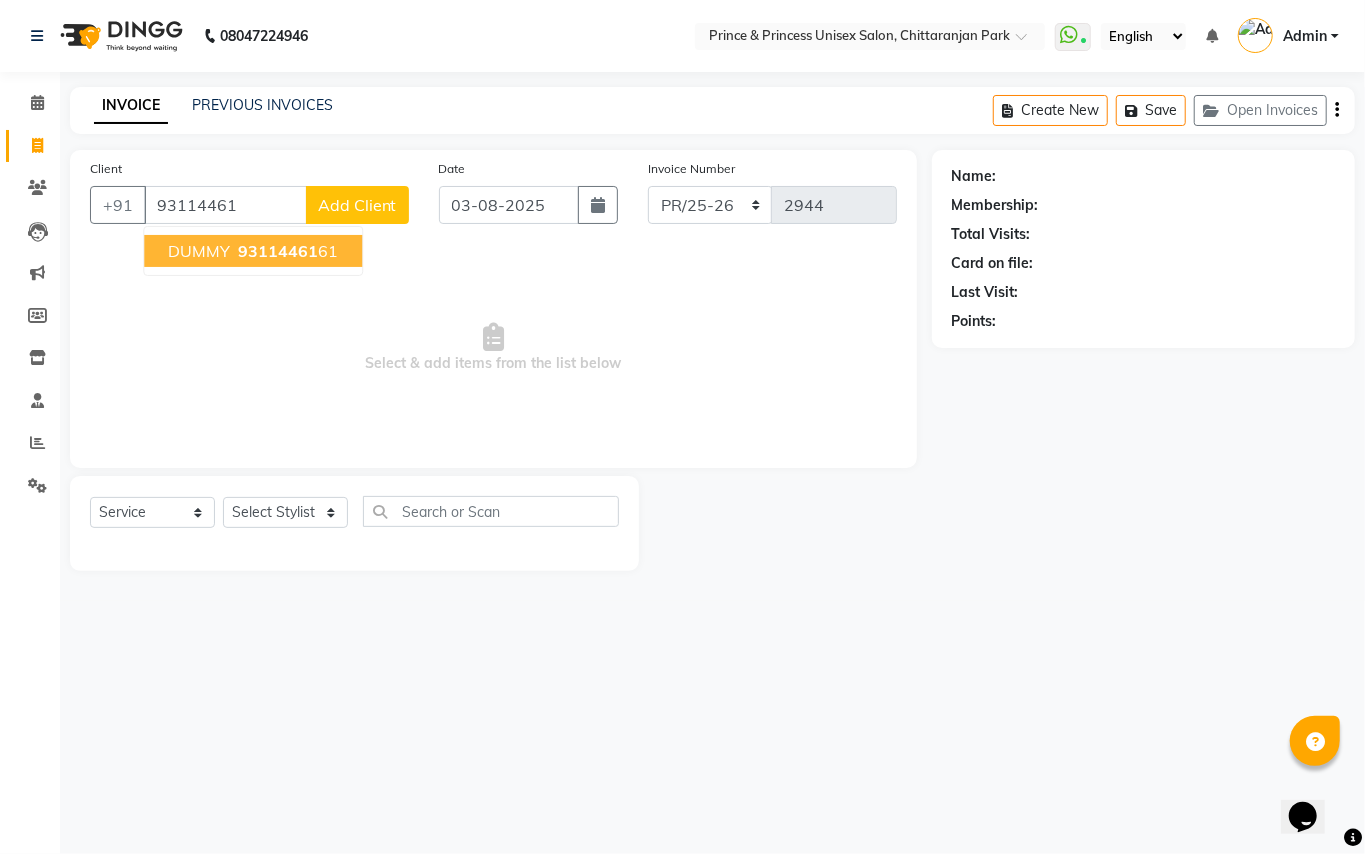 click on "93114461" at bounding box center [278, 251] 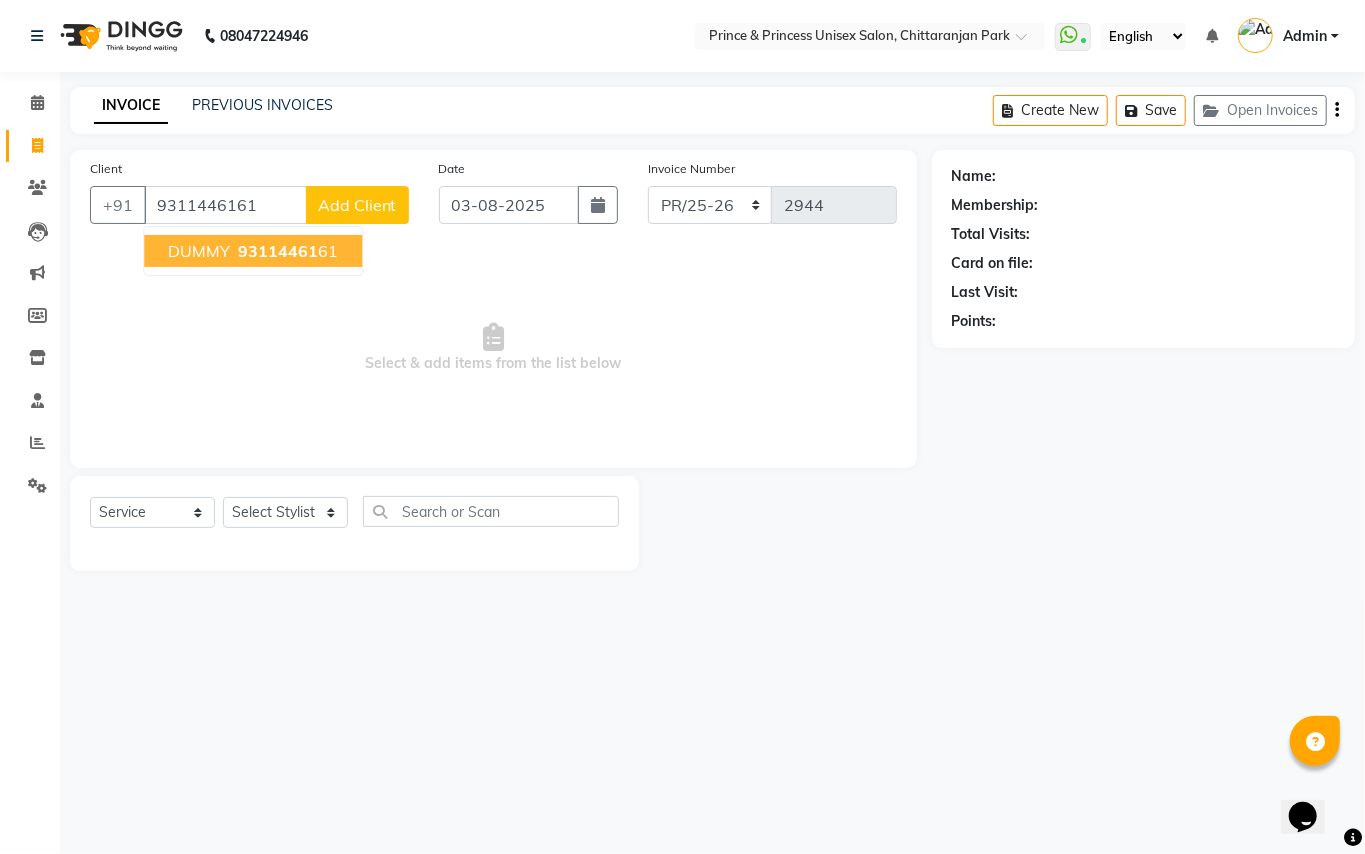type on "9311446161" 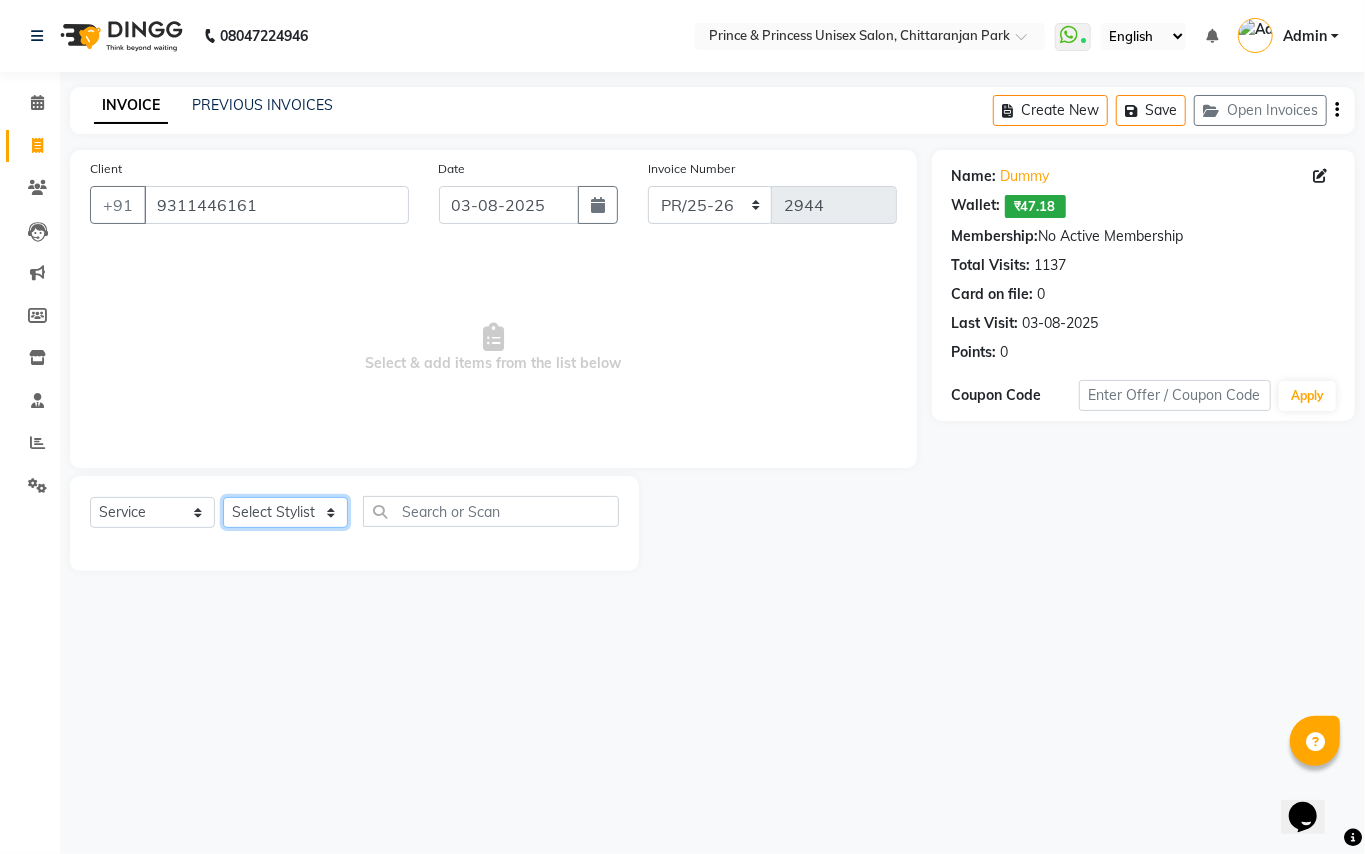 click on "Select Stylist ABHISHEK AJEET AJEET NEW ARUN ASLAM CHANDAN GUDDU MAHESH MANI MEENAKSHI MONU PINKI RAHUL RISHI SANDEEP SONIYA TABASSUM XYZ" 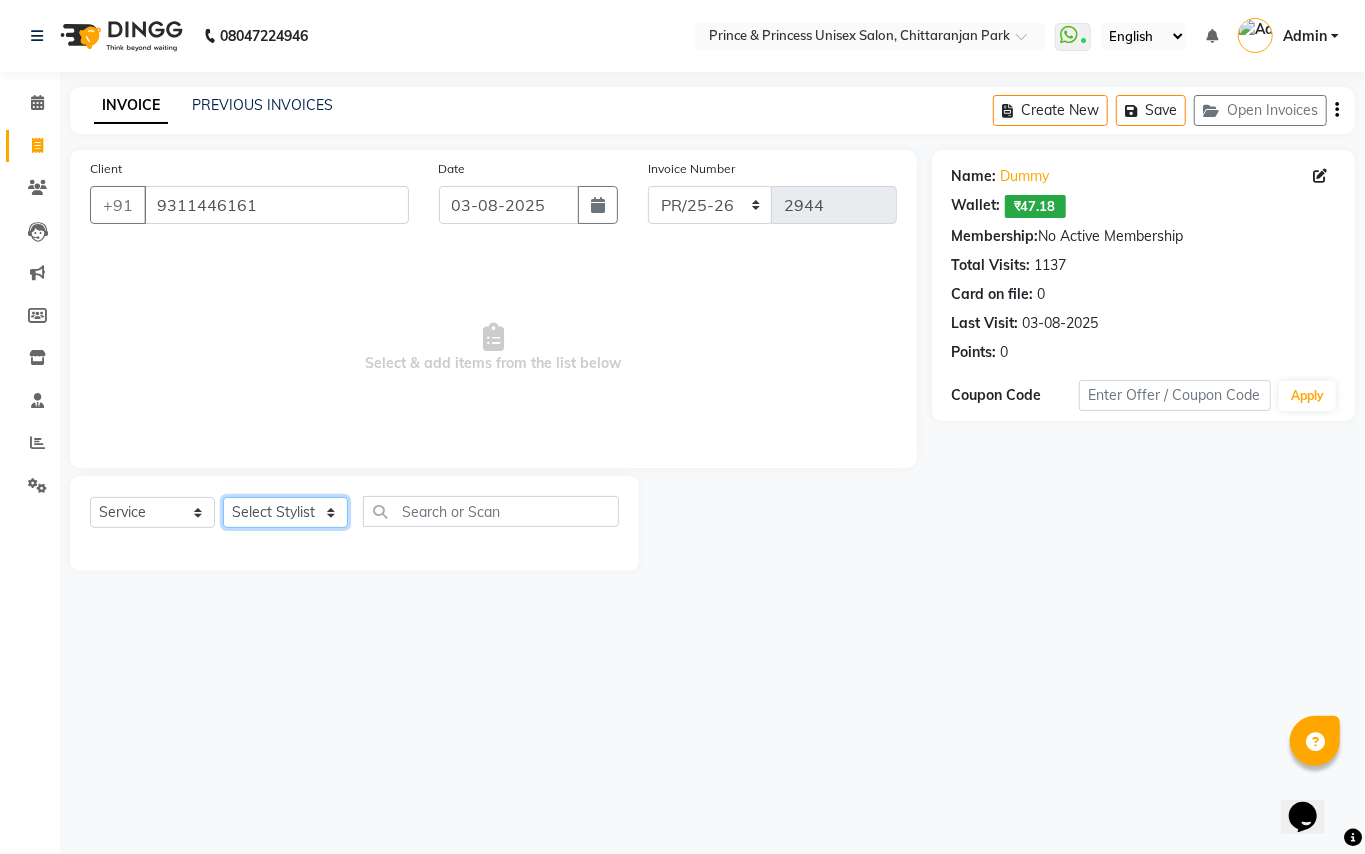 select on "67112" 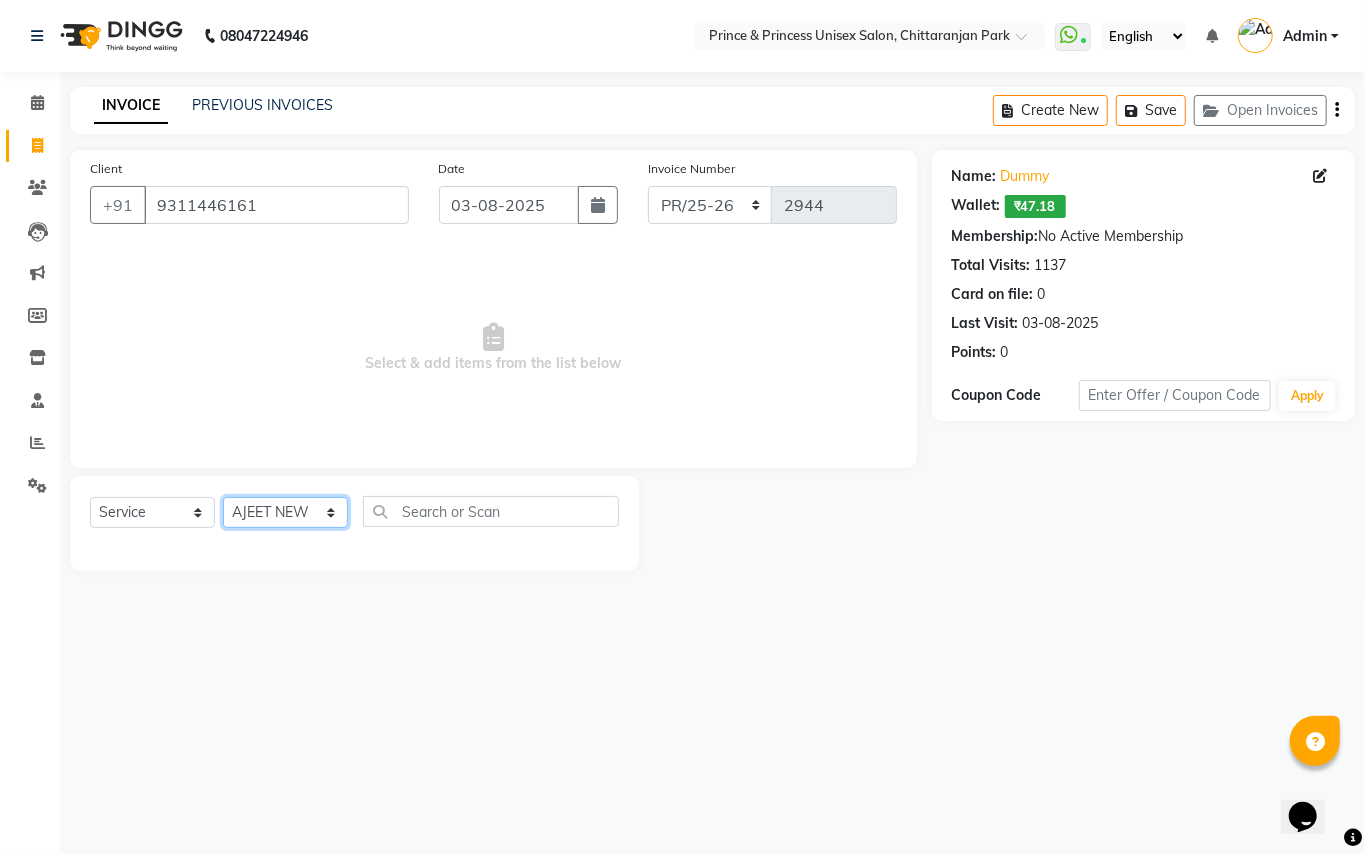 drag, startPoint x: 285, startPoint y: 509, endPoint x: 442, endPoint y: 516, distance: 157.15598 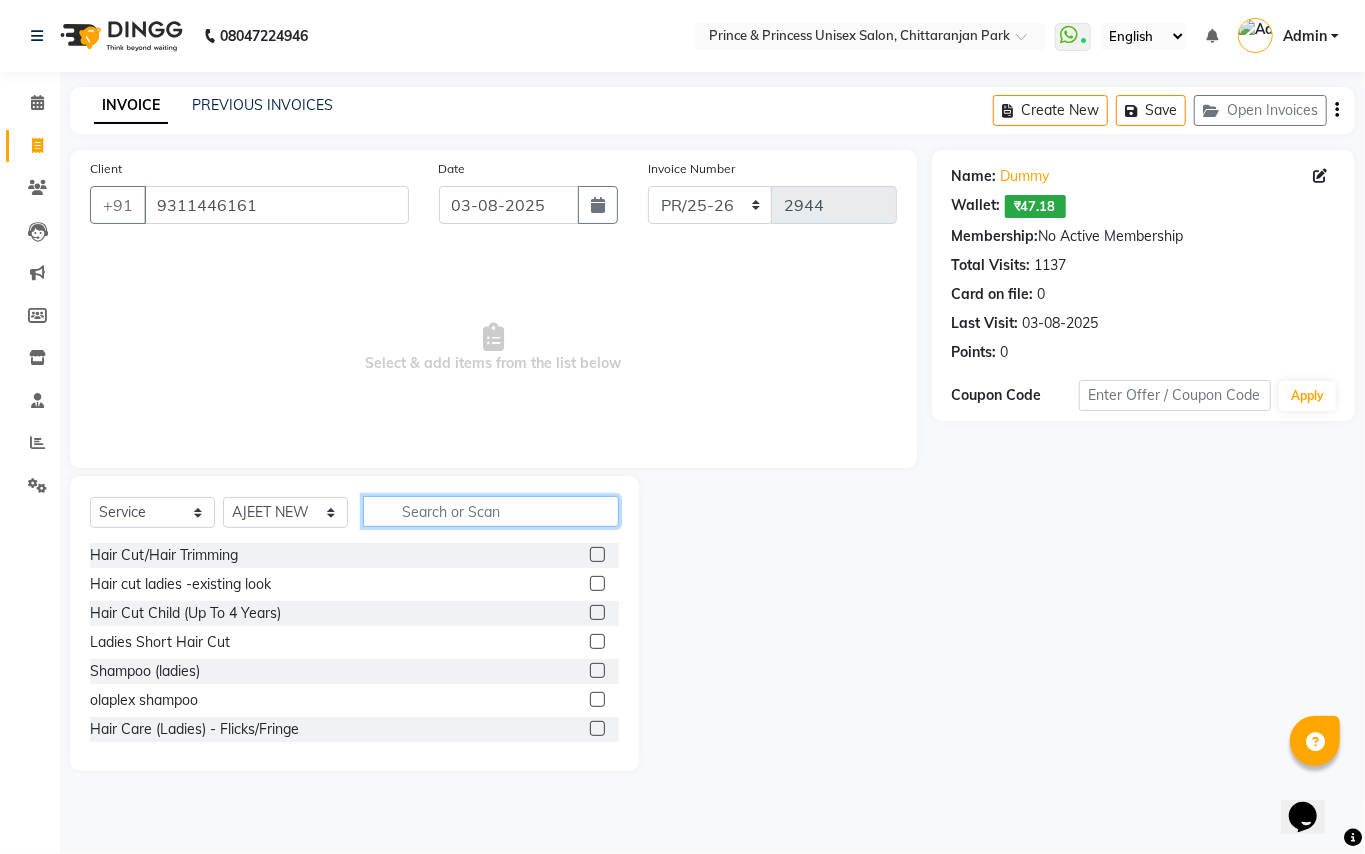 click 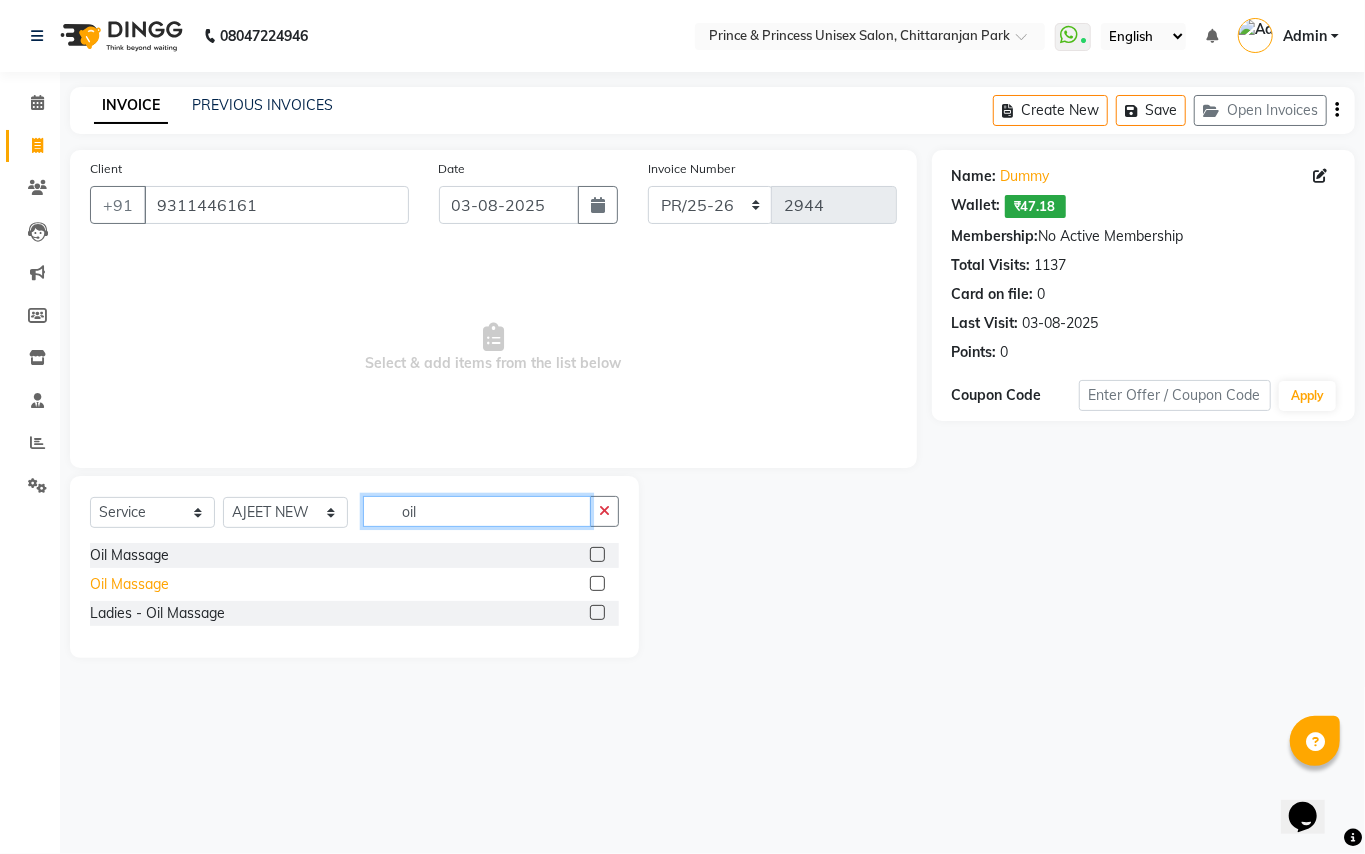 type on "oil" 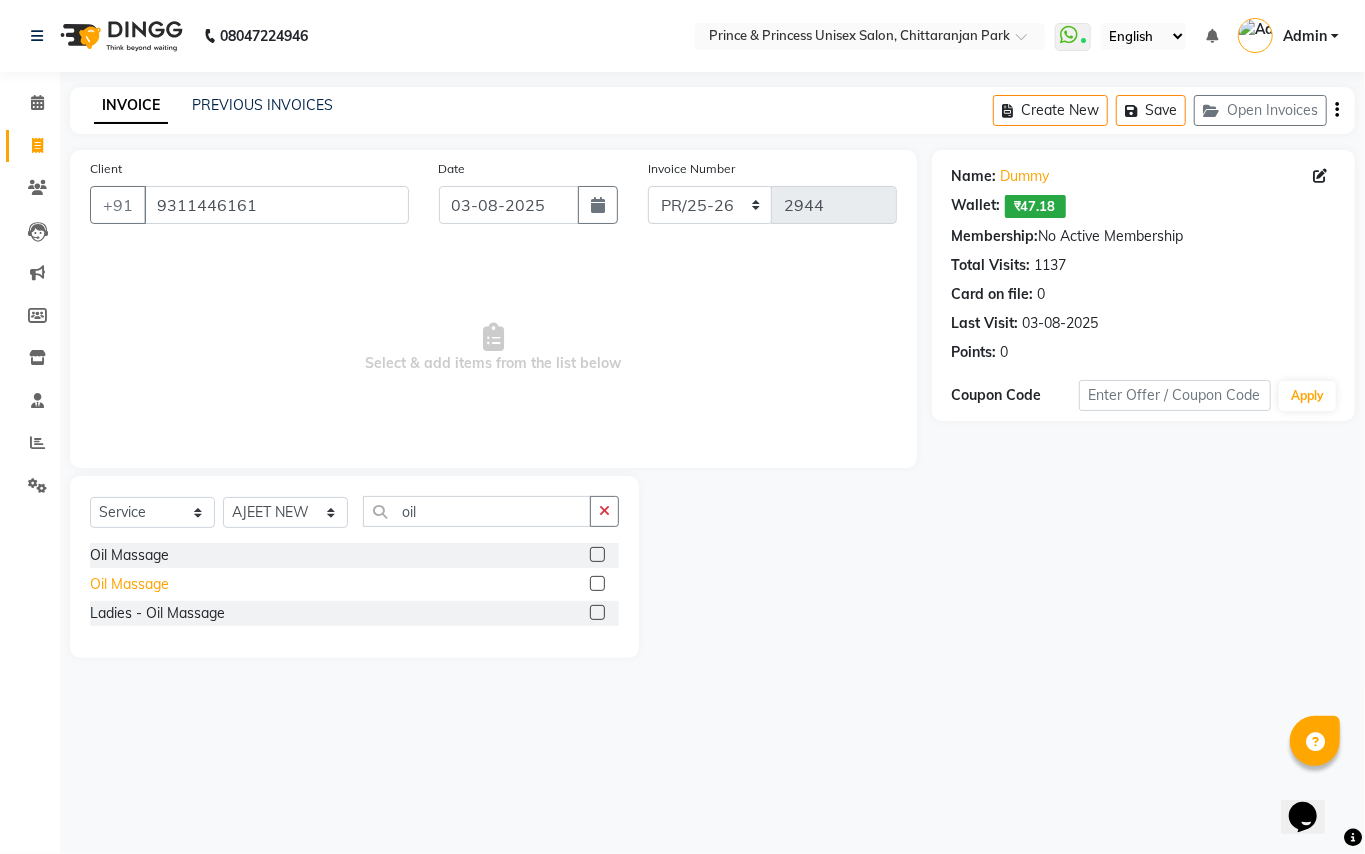 click on "Oil Massage" 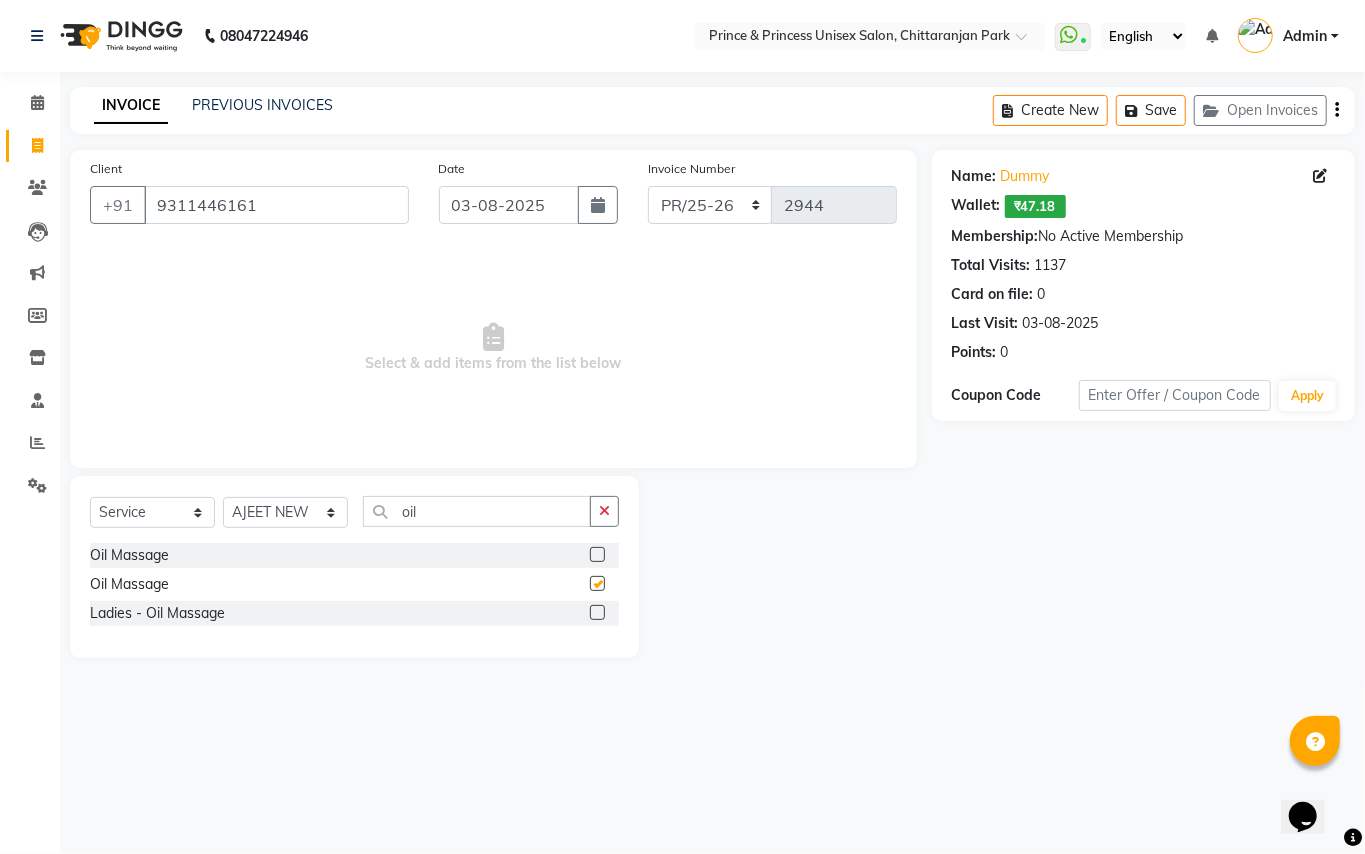 checkbox on "false" 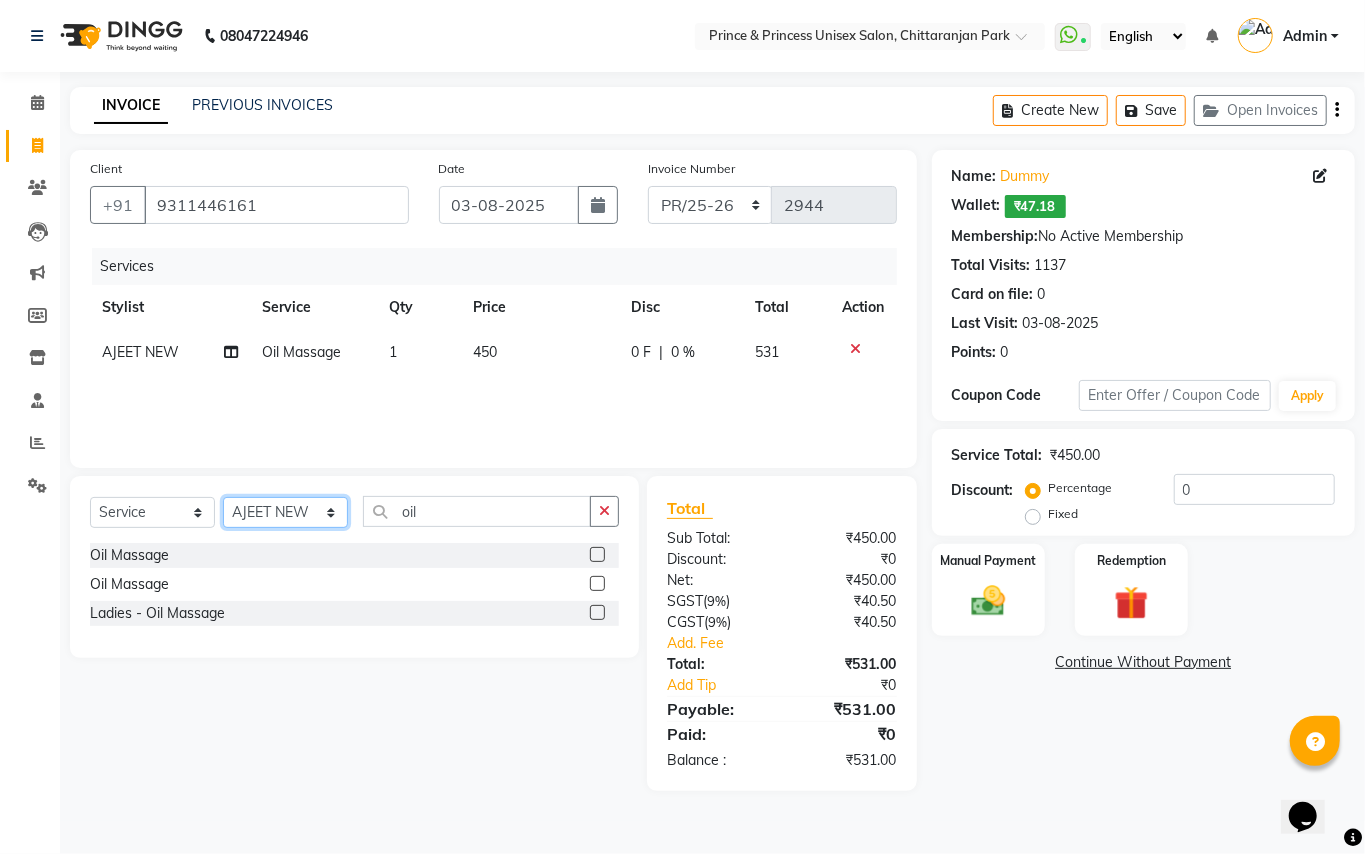 click on "Select Stylist ABHISHEK AJEET AJEET NEW ARUN ASLAM CHANDAN GUDDU MAHESH MANI MEENAKSHI MONU PINKI RAHUL RISHI SANDEEP SONIYA TABASSUM XYZ" 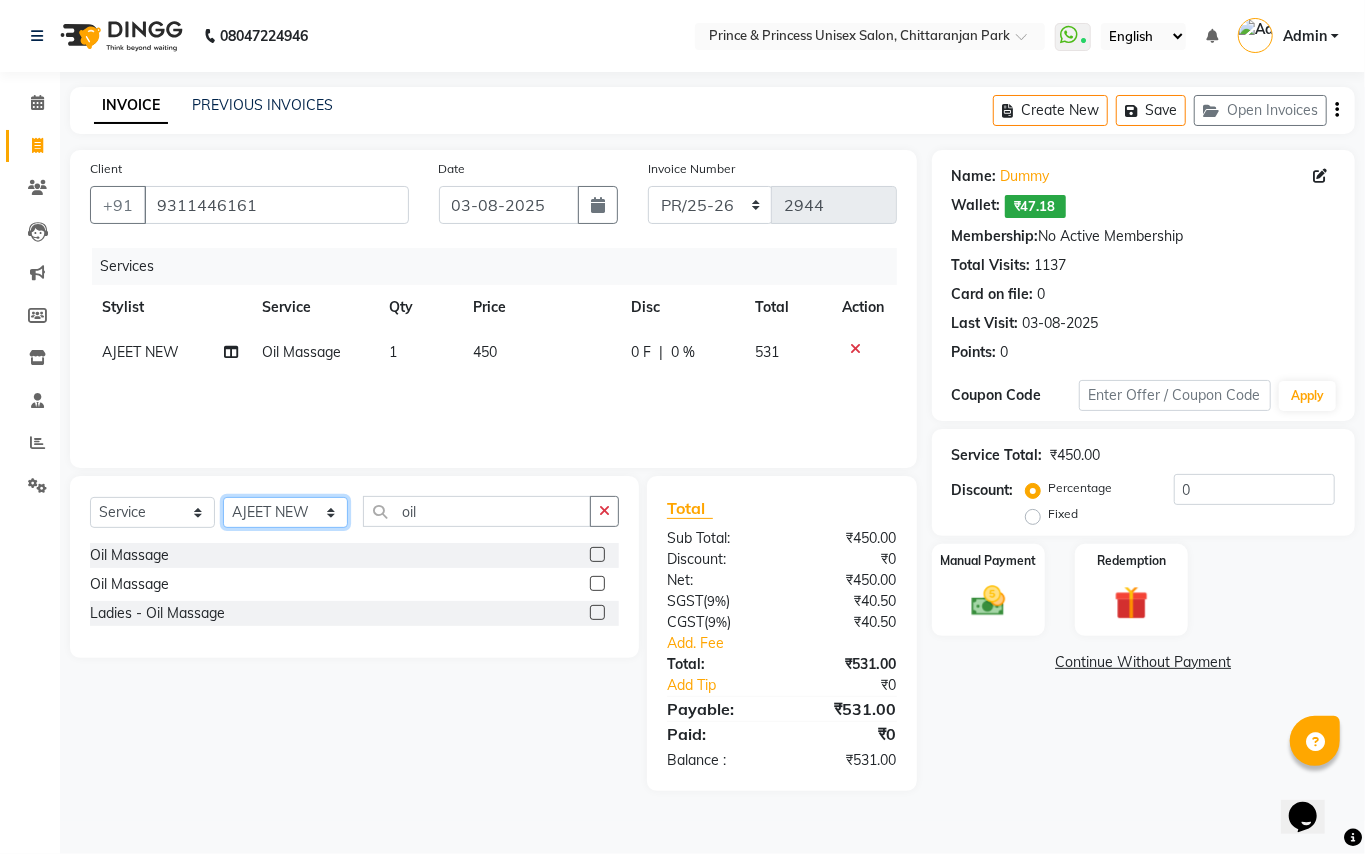 select on "63056" 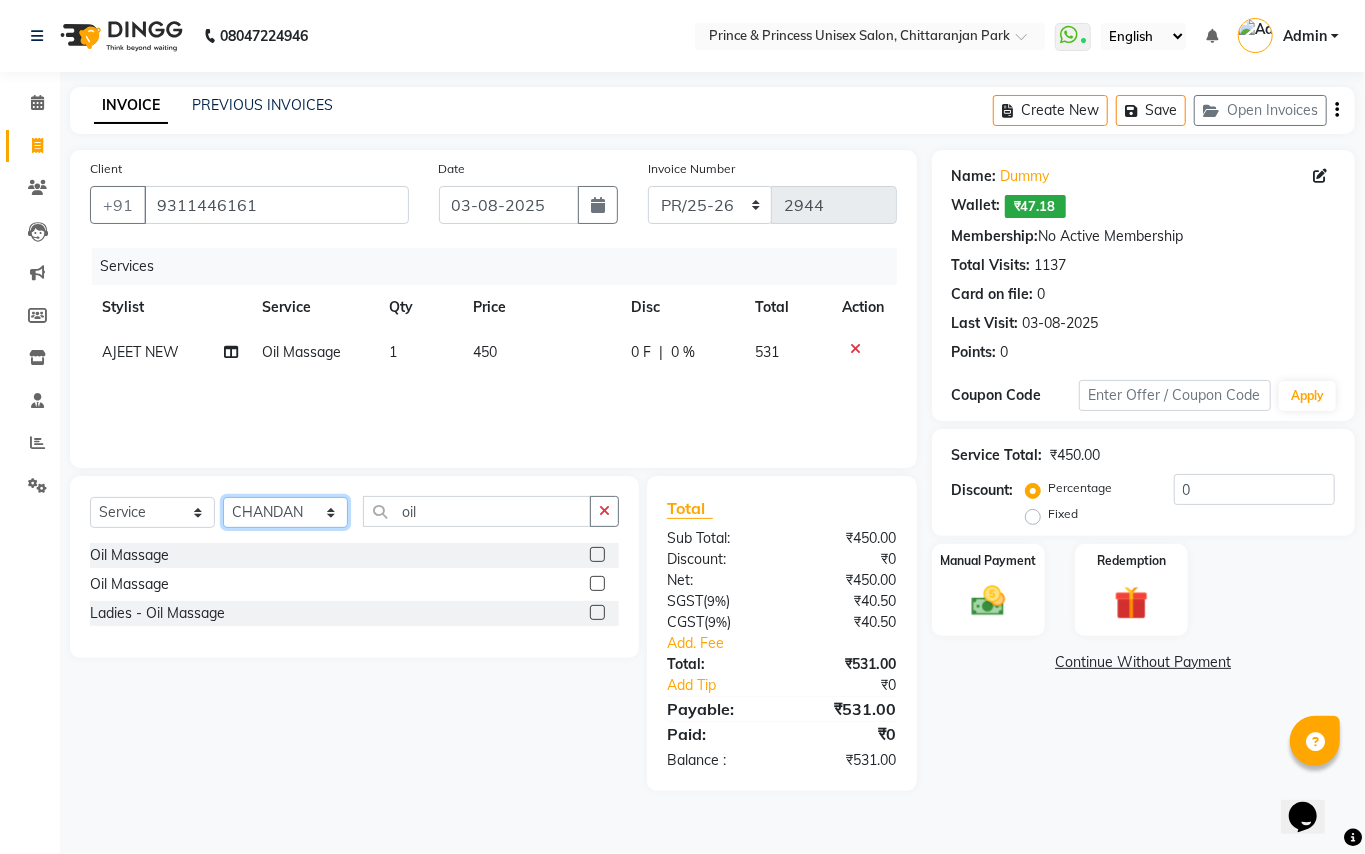 drag, startPoint x: 266, startPoint y: 521, endPoint x: 453, endPoint y: 505, distance: 187.68324 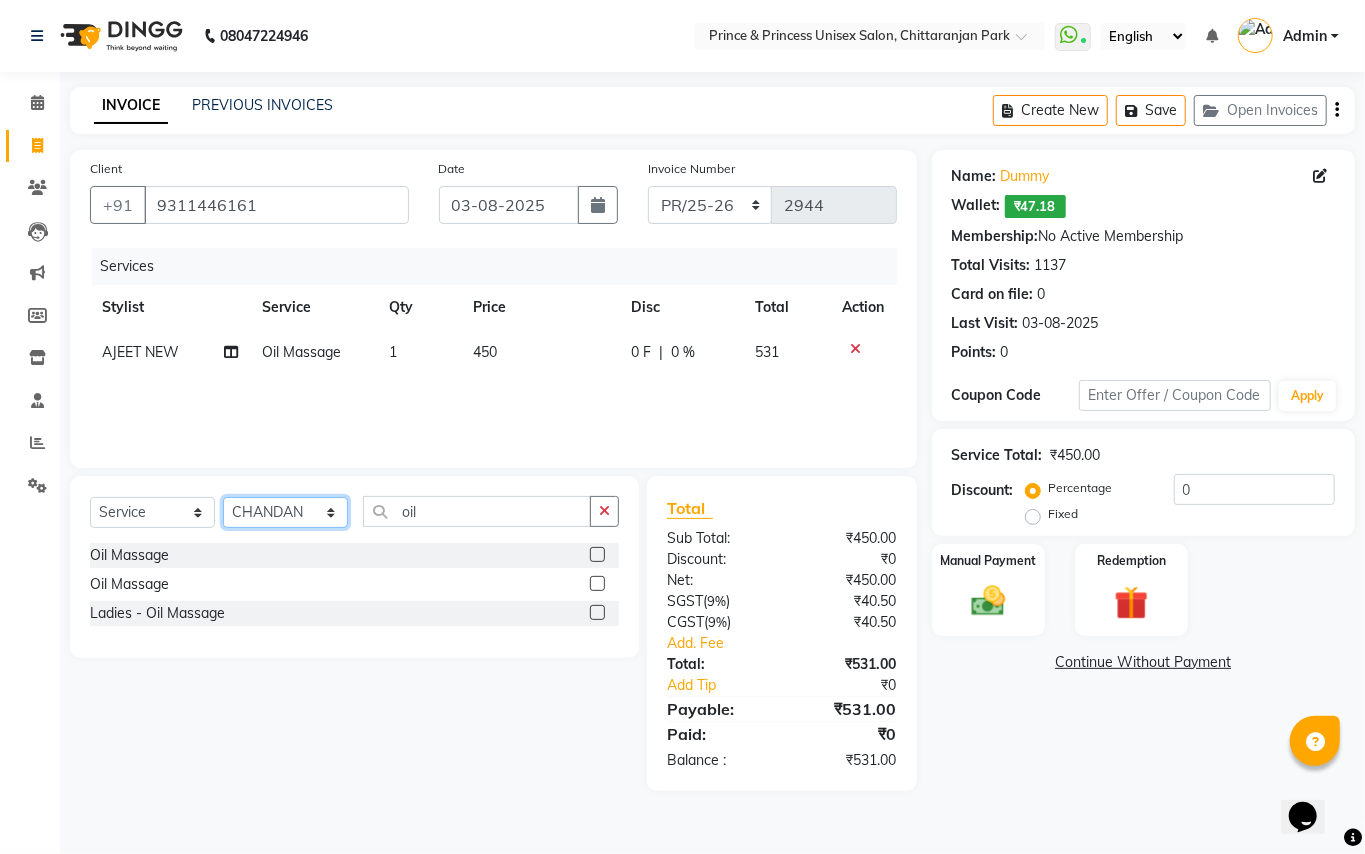 click on "Select Stylist ABHISHEK AJEET AJEET NEW ARUN ASLAM CHANDAN GUDDU MAHESH MANI MEENAKSHI MONU PINKI RAHUL RISHI SANDEEP SONIYA TABASSUM XYZ" 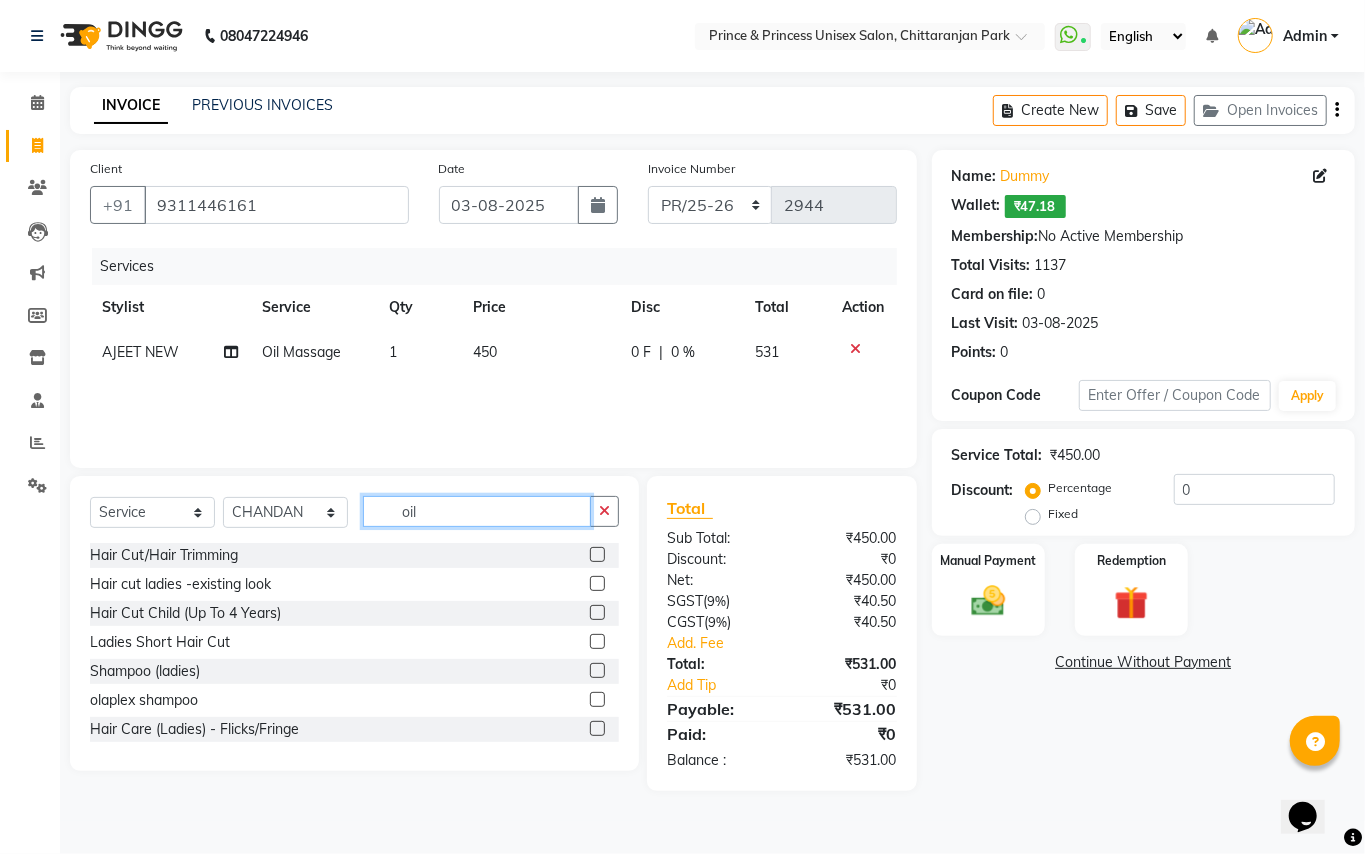 click on "oil" 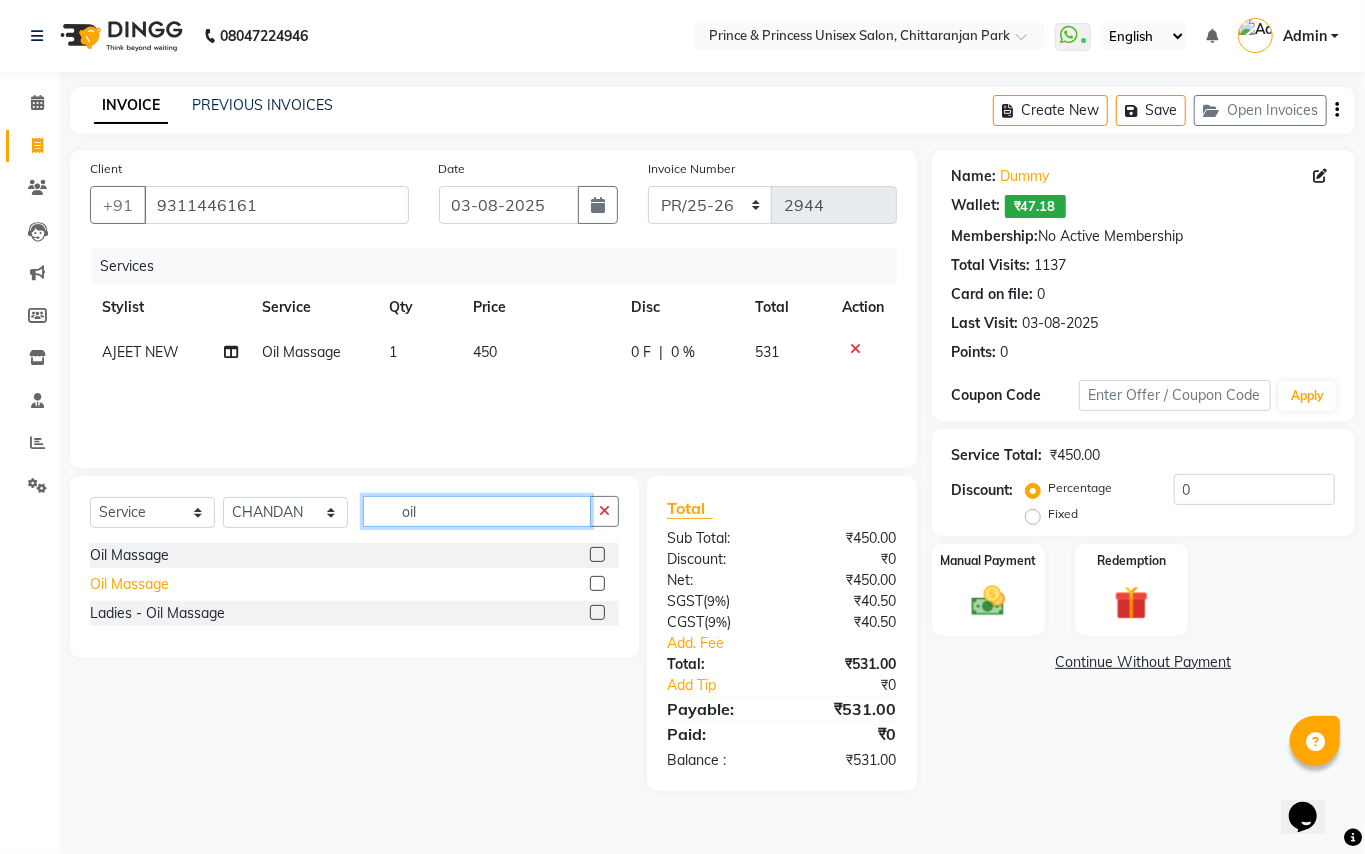 type on "oil" 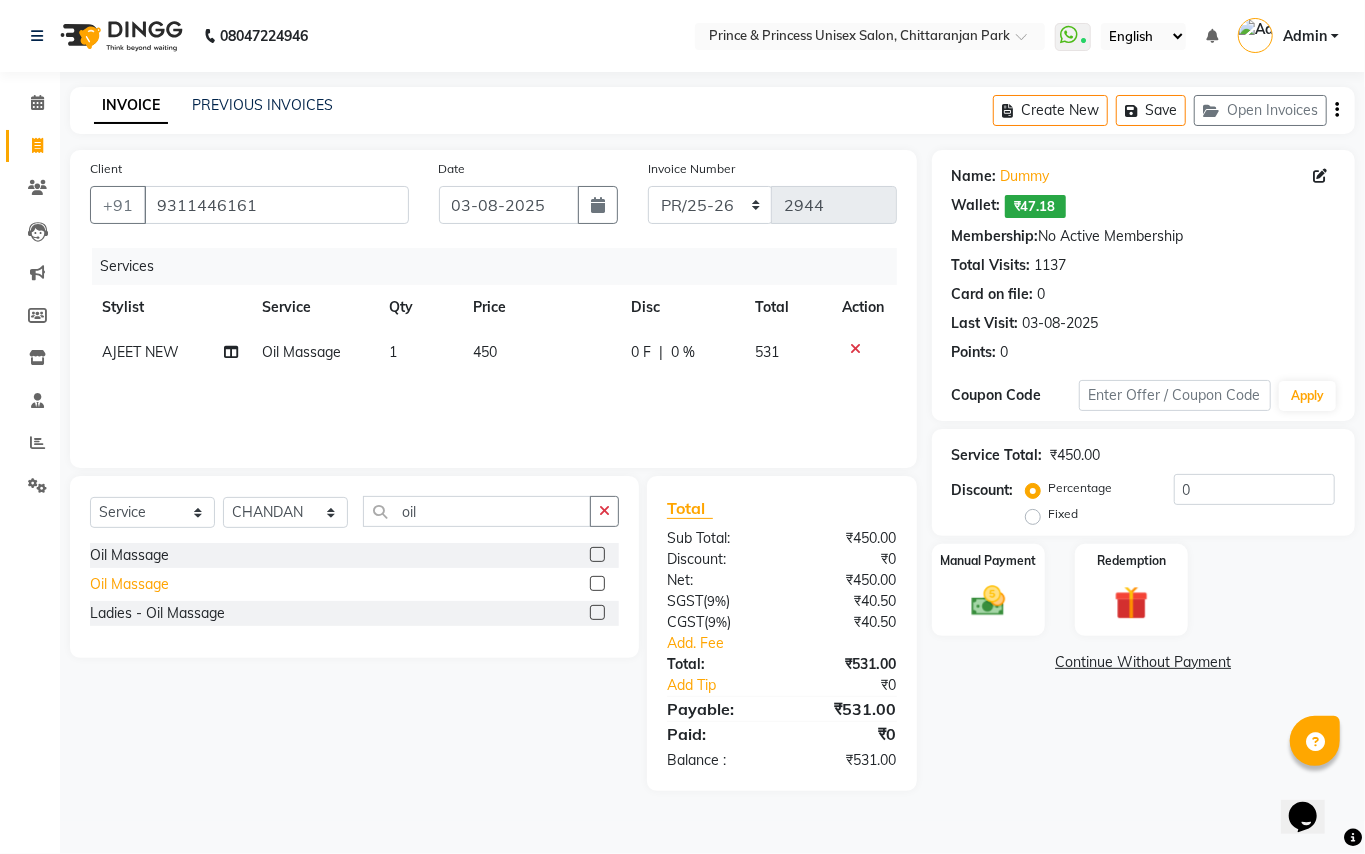 click on "Oil Massage" 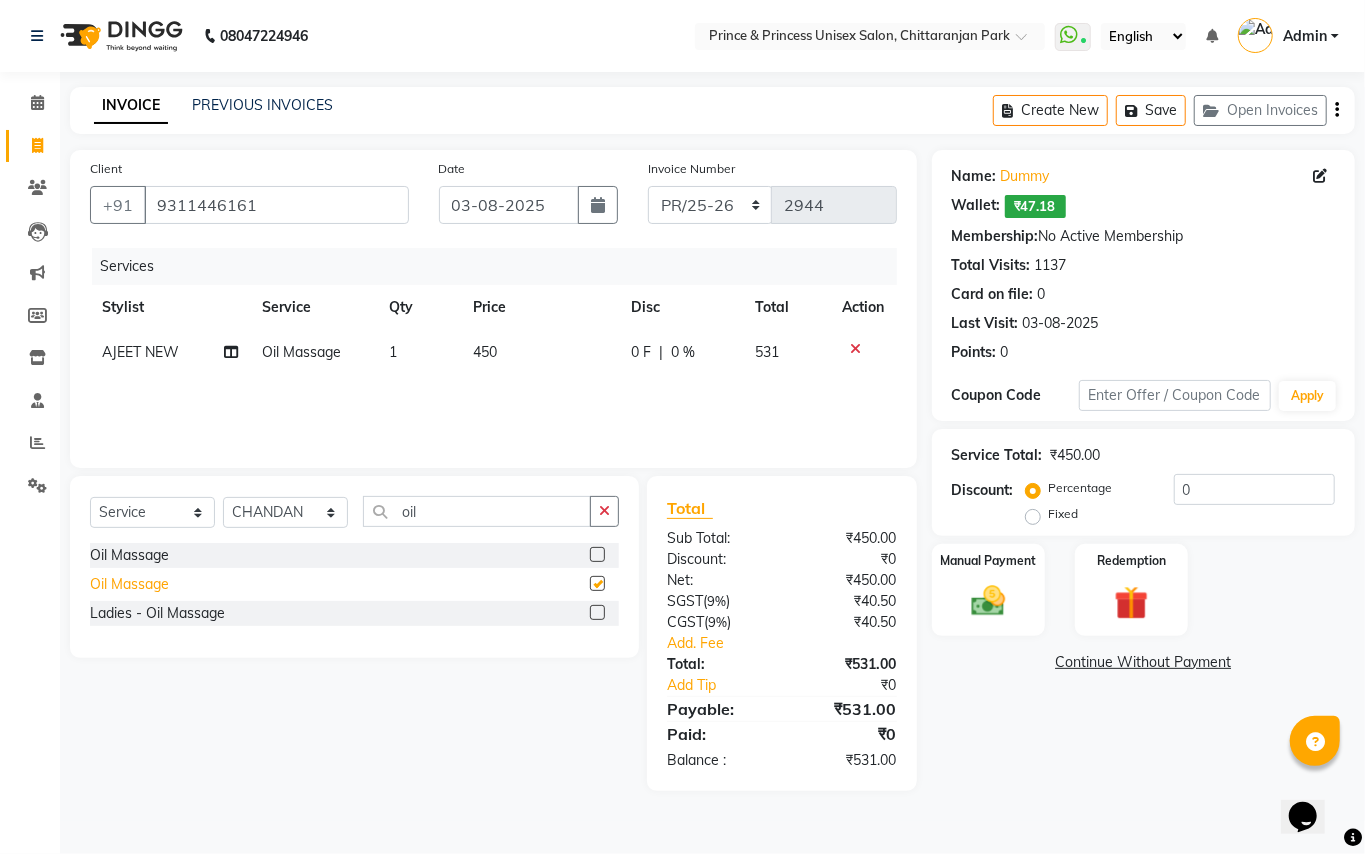 checkbox on "false" 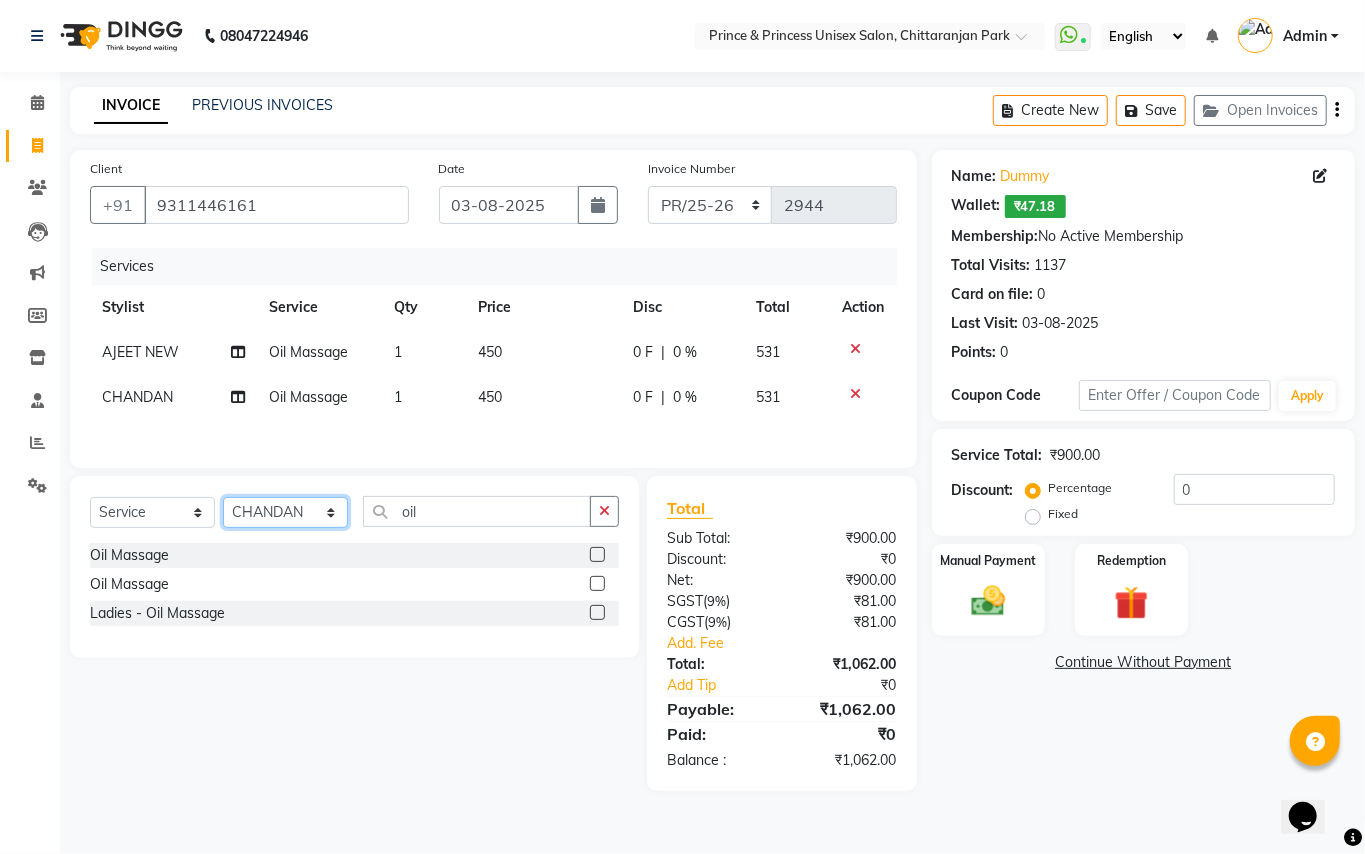 click on "Select Stylist ABHISHEK AJEET AJEET NEW ARUN ASLAM CHANDAN GUDDU MAHESH MANI MEENAKSHI MONU PINKI RAHUL RISHI SANDEEP SONIYA TABASSUM XYZ" 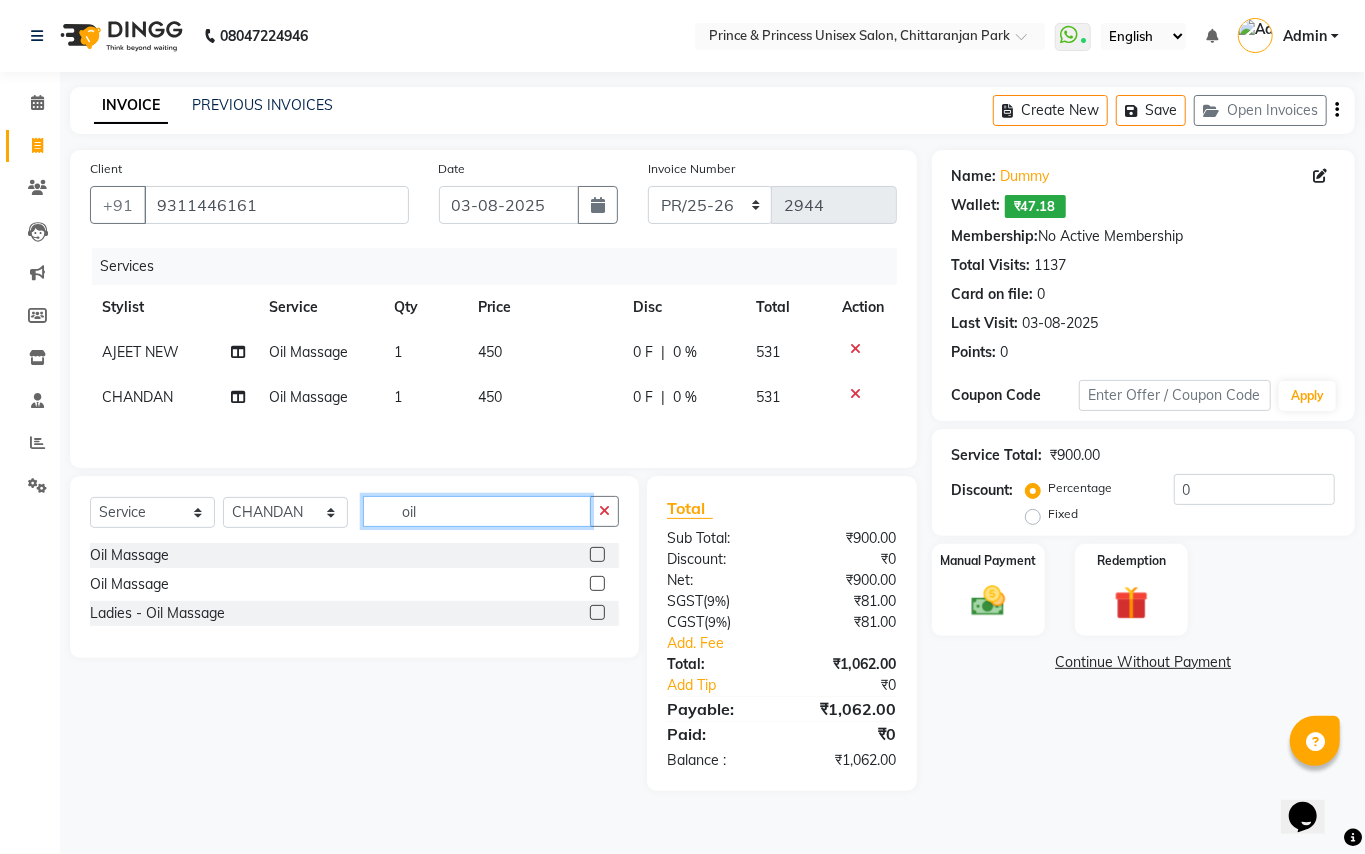 drag, startPoint x: 433, startPoint y: 520, endPoint x: 317, endPoint y: 334, distance: 219.20766 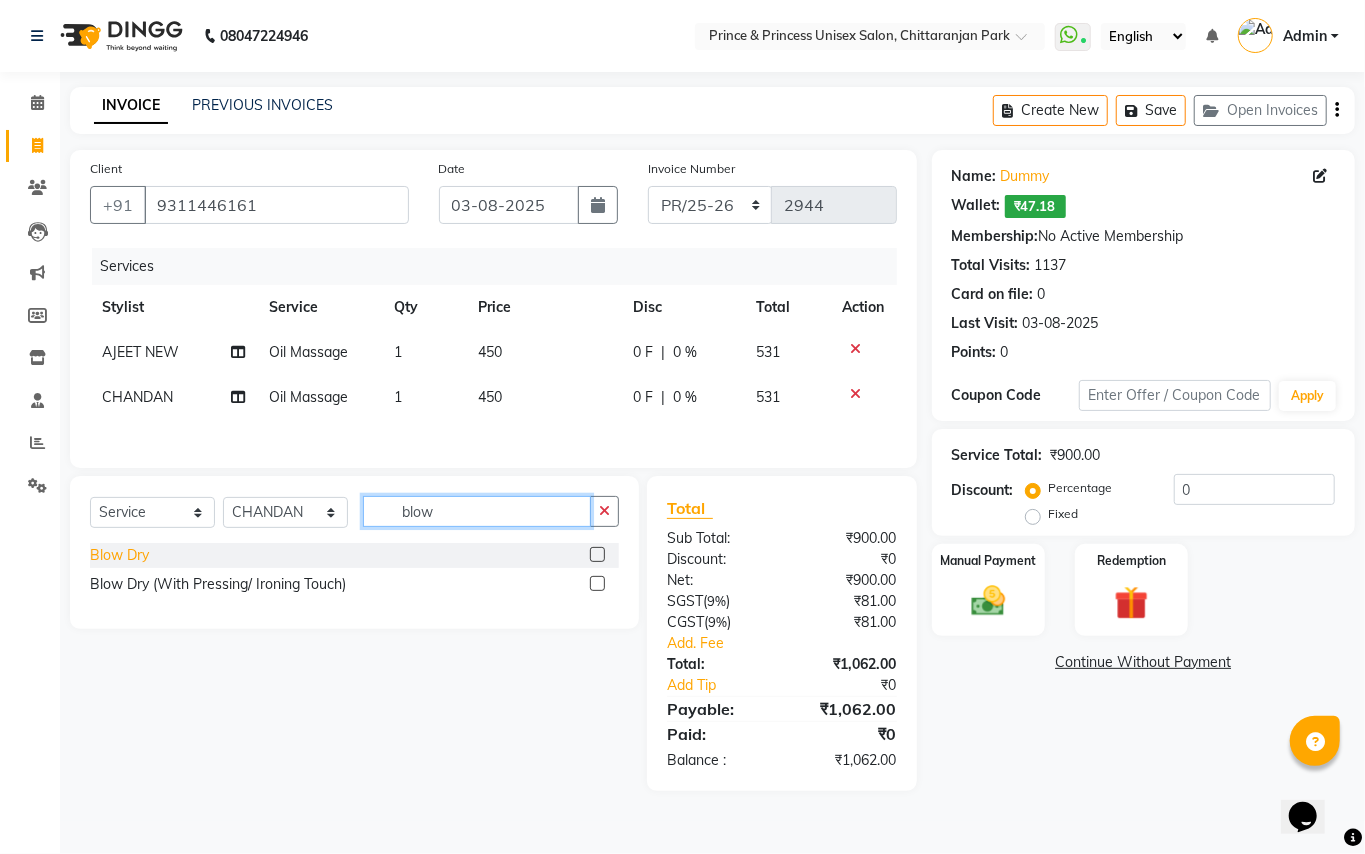 type on "blow" 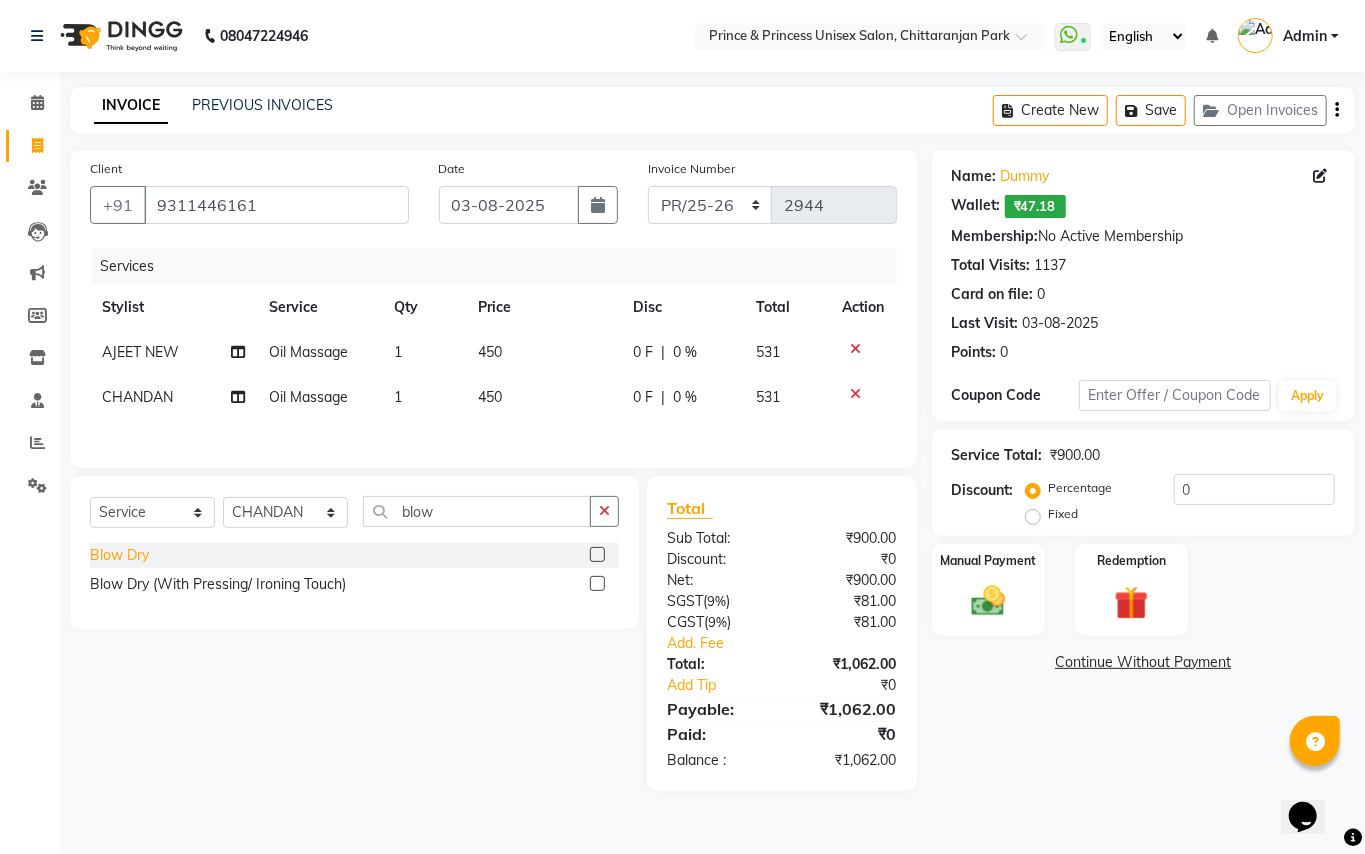 click on "Blow Dry" 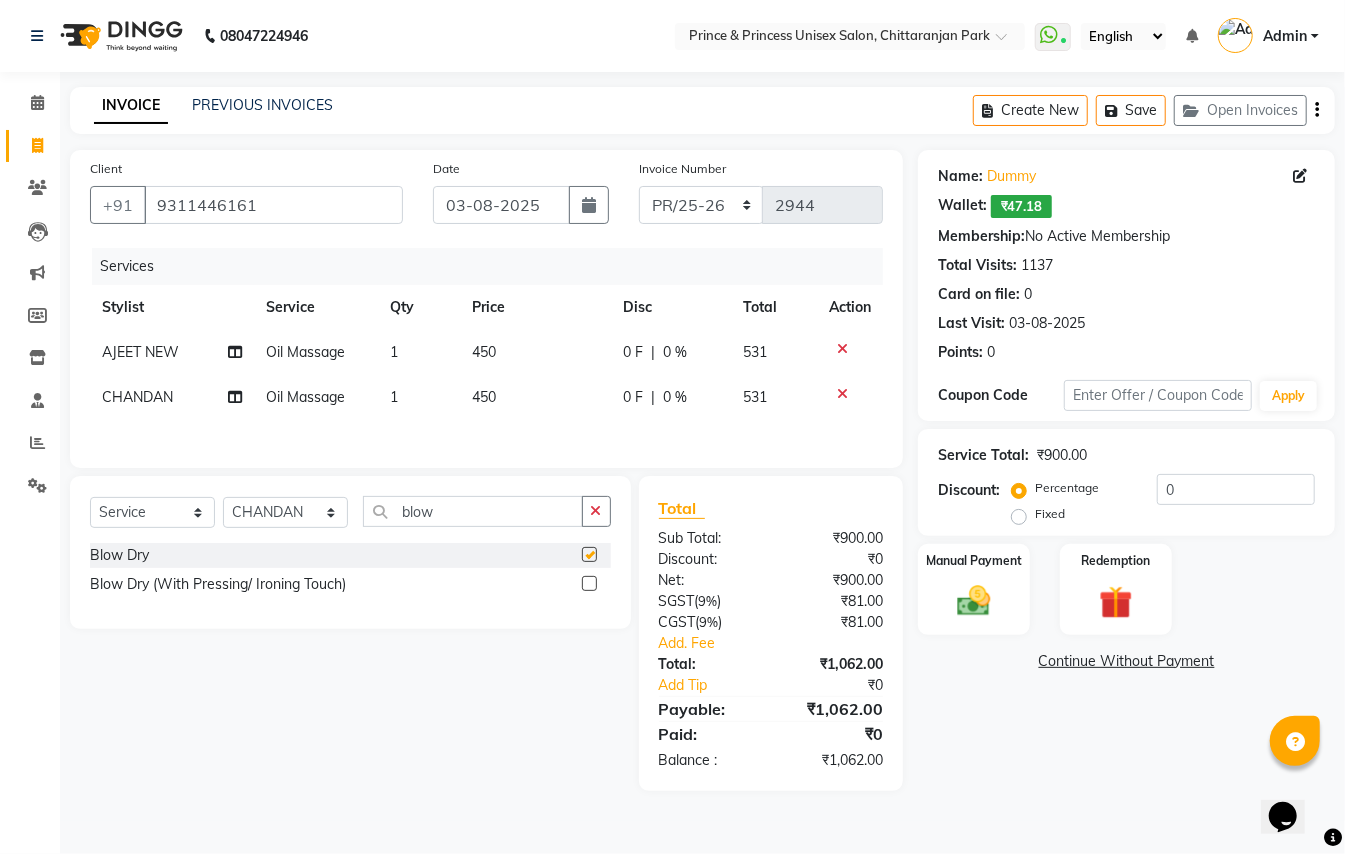 checkbox on "false" 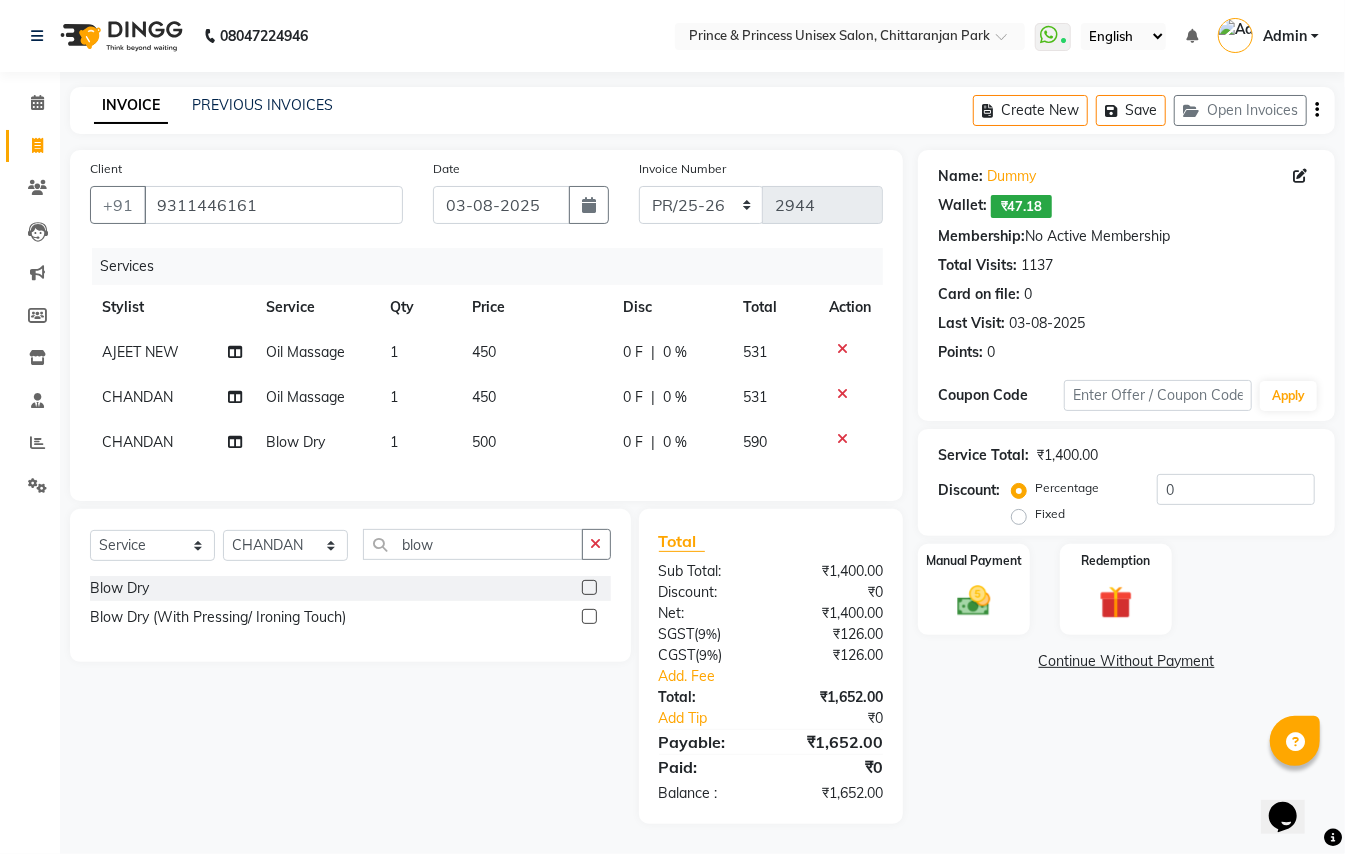 click on "1" 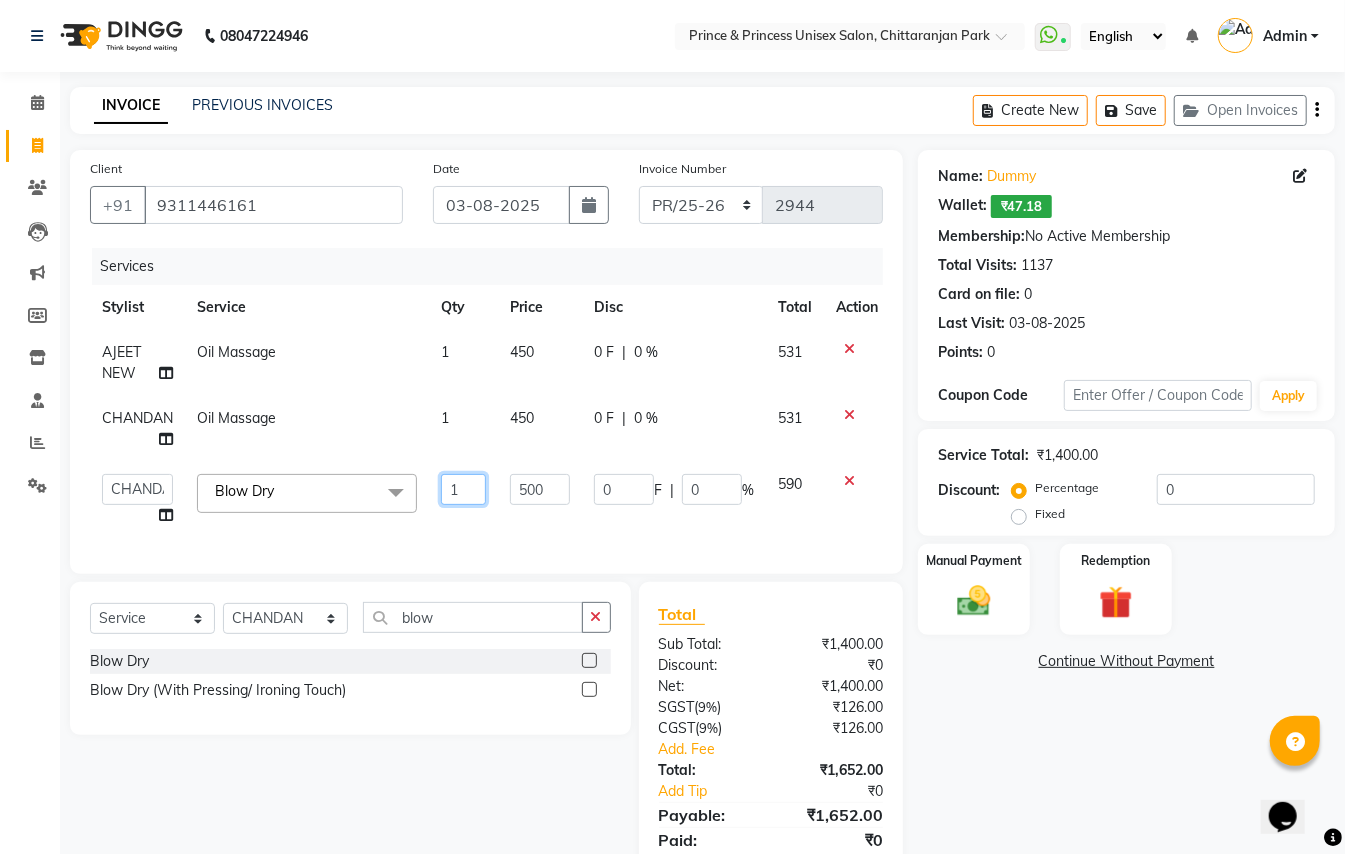 click on "1" 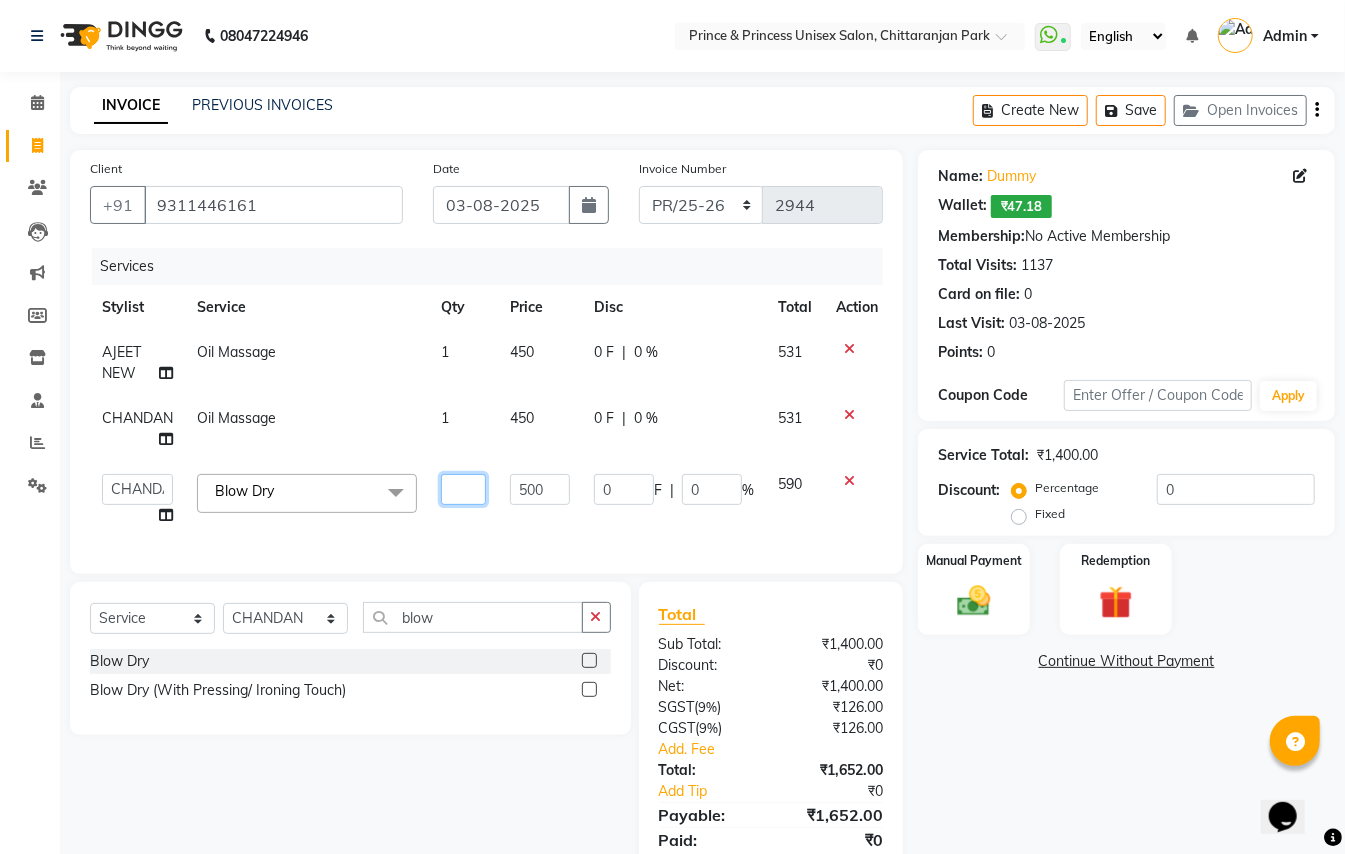 type on "2" 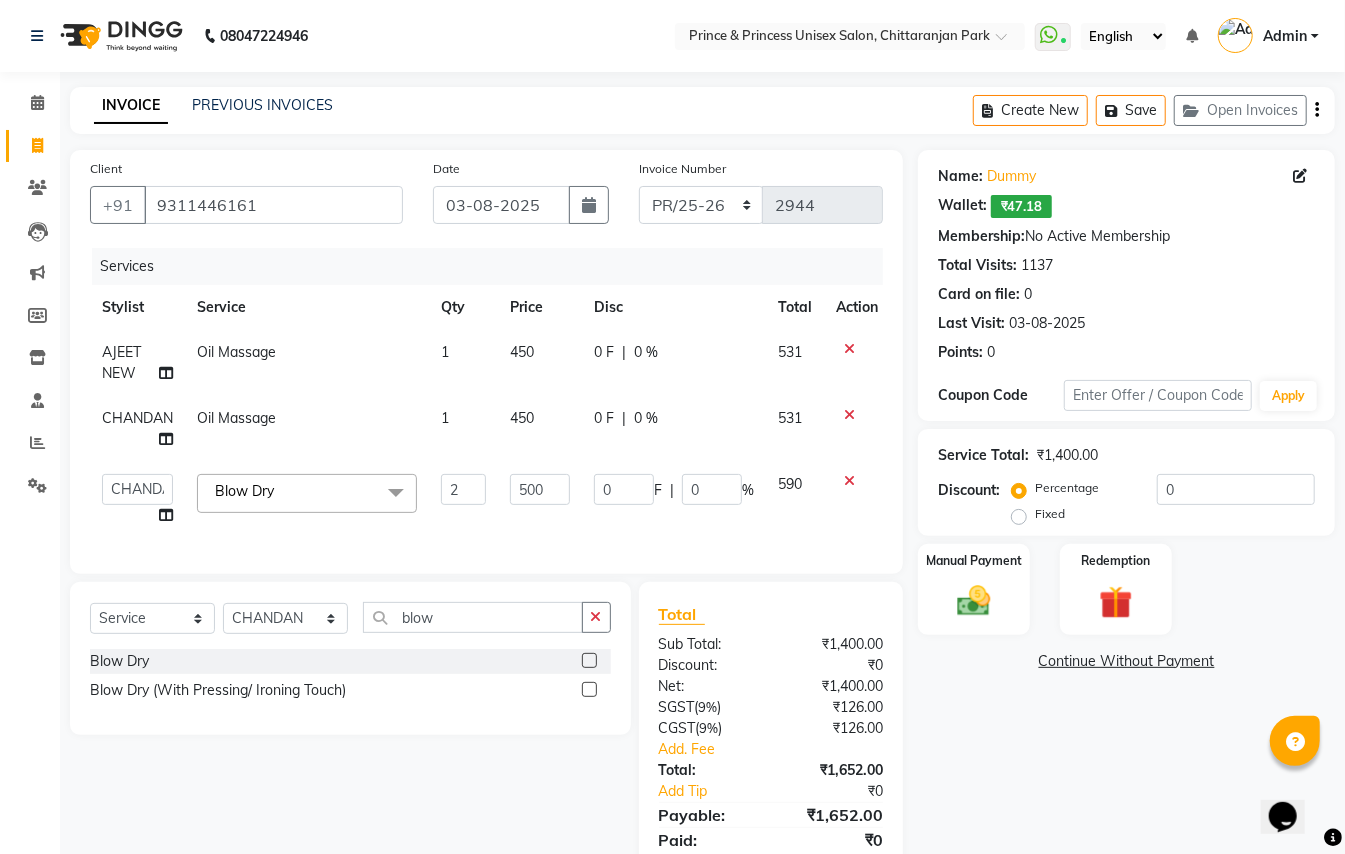 click on "Client +91 [PHONE] Date [DATE] Invoice Number PR/25-26 V/2025 V/2025-26 2944 Services Stylist Service Qty Price Disc Total Action [PERSON] Oil Massage 1 450 0 F | 0 % 531 [PERSON] Oil Massage 1 450 0 F | 0 % 531  [PERSON]   [PERSON]   [PERSON]   [PERSON]   [PERSON]   [PERSON]   [PERSON]   [PERSON]   [PERSON]   [PERSON]   [PERSON]   [PERSON]   [PERSON]   [PERSON]   [PERSON]   [PERSON]   [PERSON]  Blow Dry  x Hair Cut/Hair Trimming Hair cut ladies -existing look Hair Cut Child (Up To 4 Years) Ladies Short Hair Cut Shampoo (ladies) olaplex shampoo Hair Care (Ladies) - Flicks/Fringe Oil Massage Henna Mustache Trim Threading Face Threading Hair Cut Gents - Style Change Gents - Tonsure (Mundan) Shampoogents Shampoogents (Long Hair) Beard Triming / Shave Oil Massage half color touch up  Beard Colour Hair Styling (Gel/ Serum Application) Colour Touch Up men's Colour Touch-Up Amonia Free) Highlighting Rebonding Dry Head Massage Full Front Chest Clipper Full Back Clipper Ear Wax Full Body Clipper Chest Razor/Back Perm" 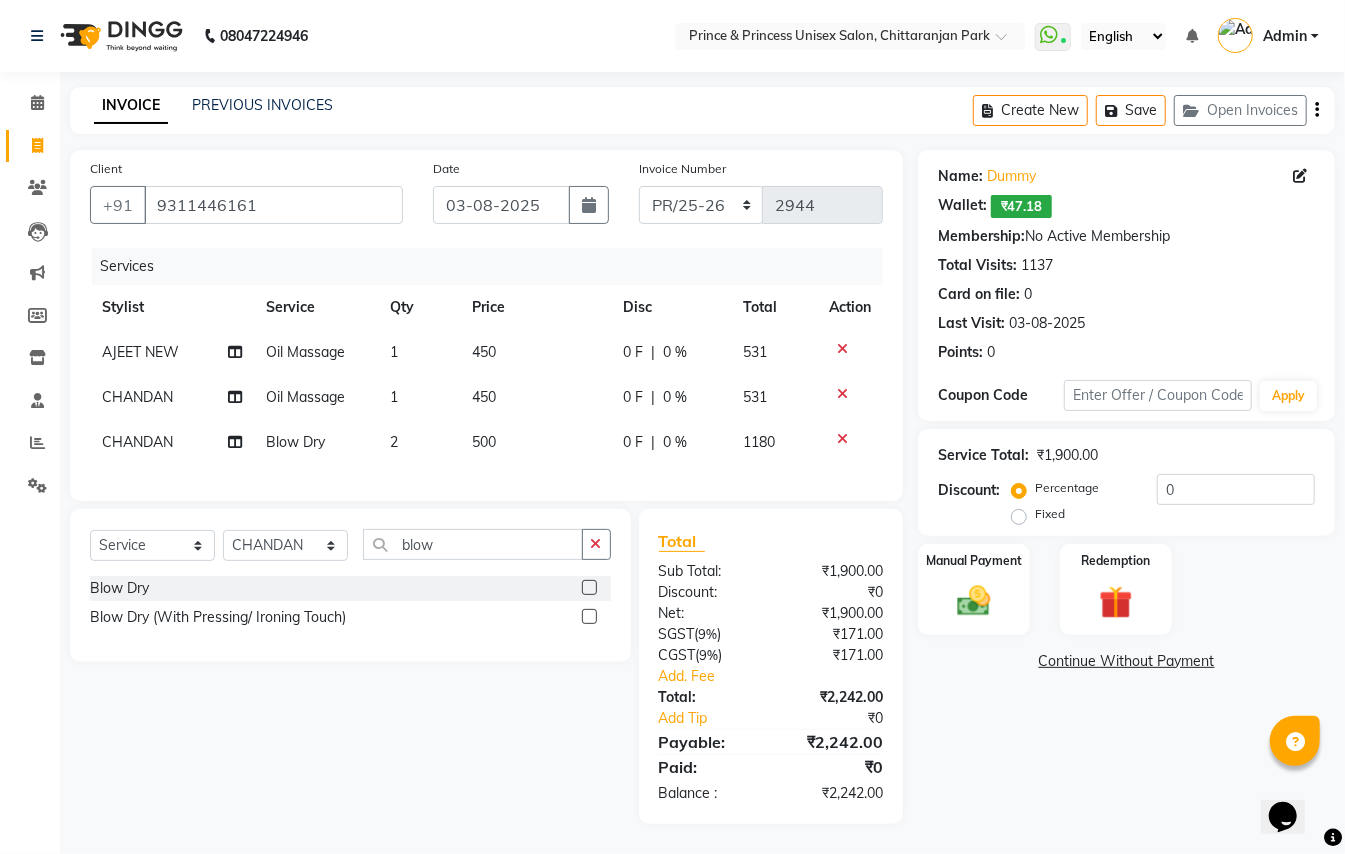scroll, scrollTop: 20, scrollLeft: 0, axis: vertical 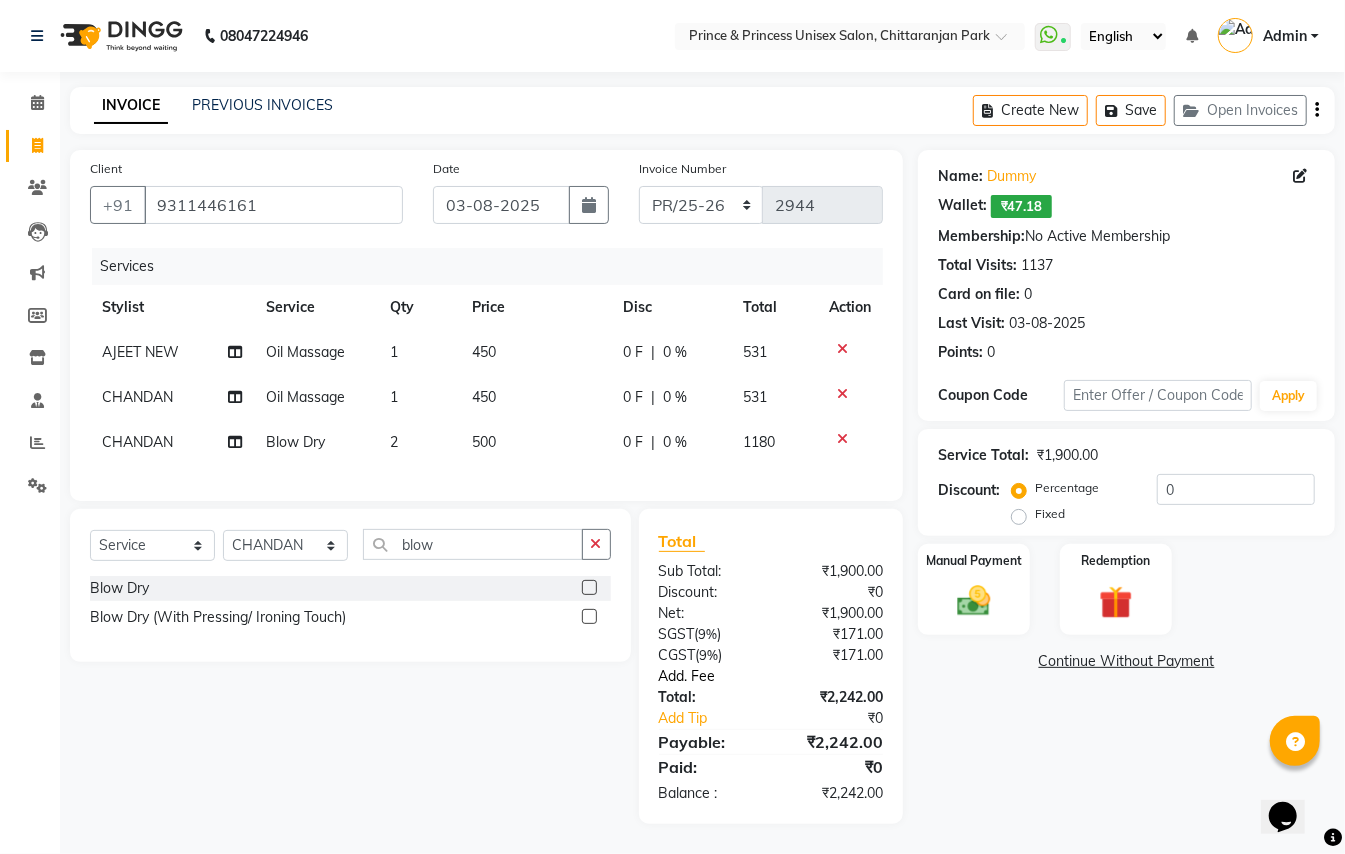 click on "Add. Fee" 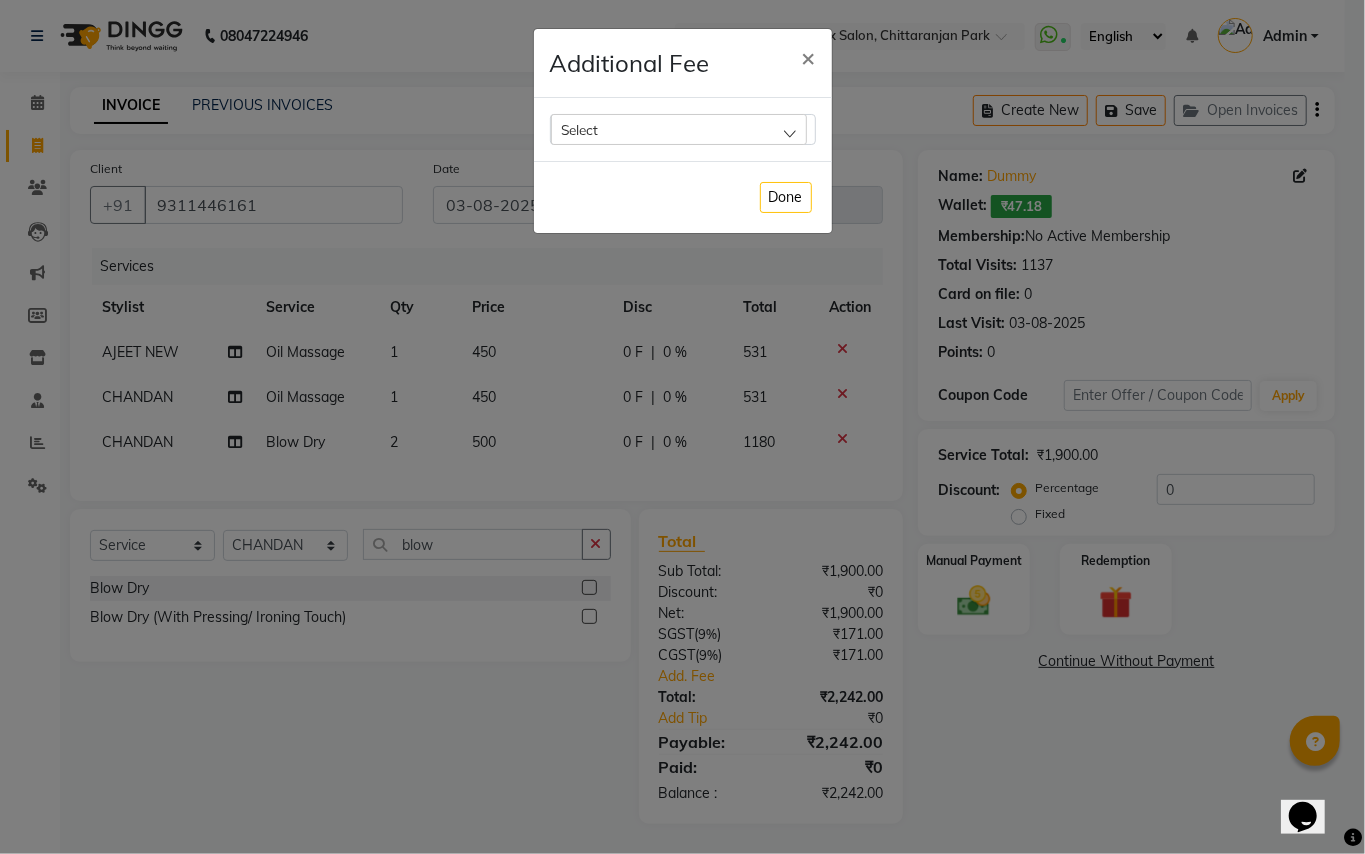 click on "Select" 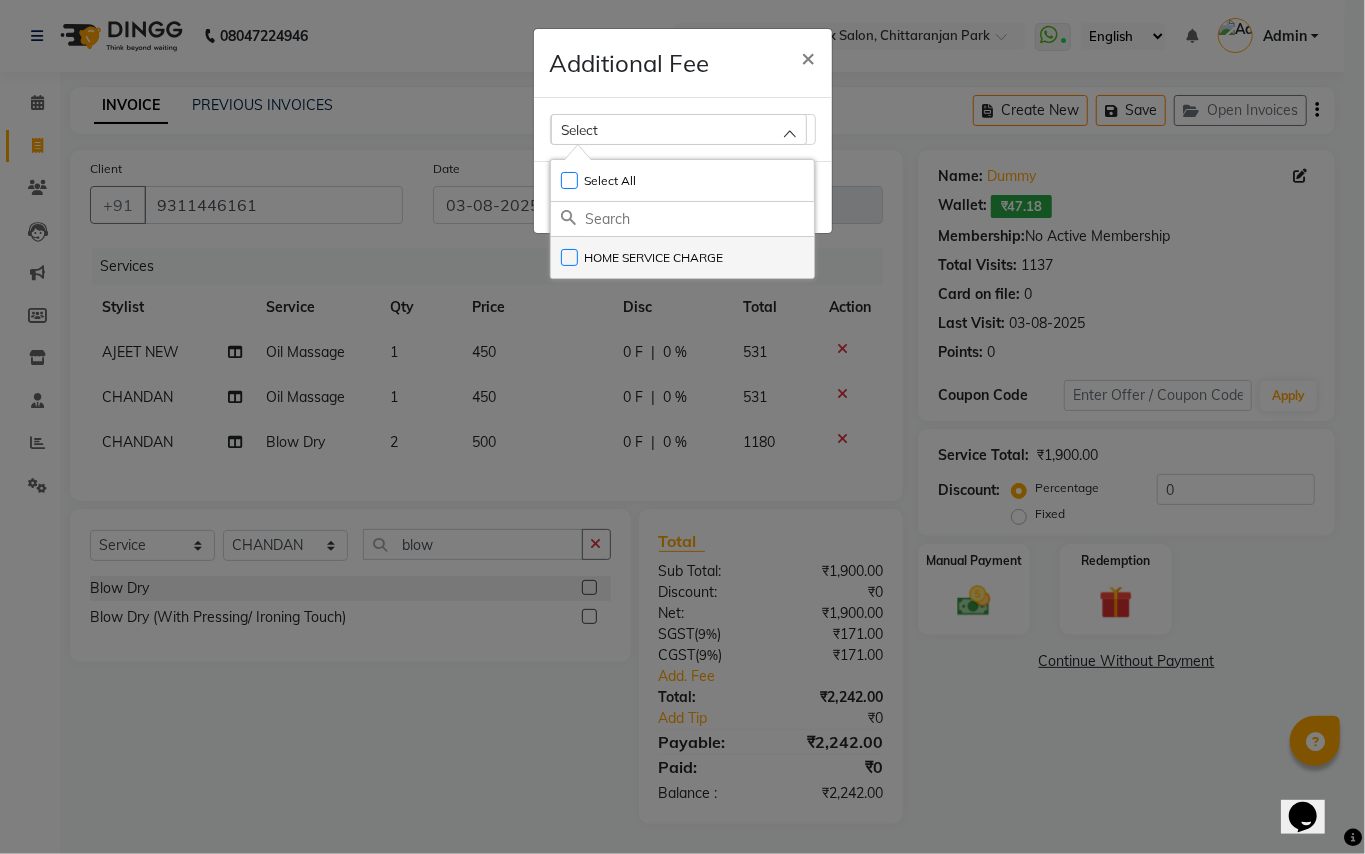 click on "HOME SERVICE CHARGE" 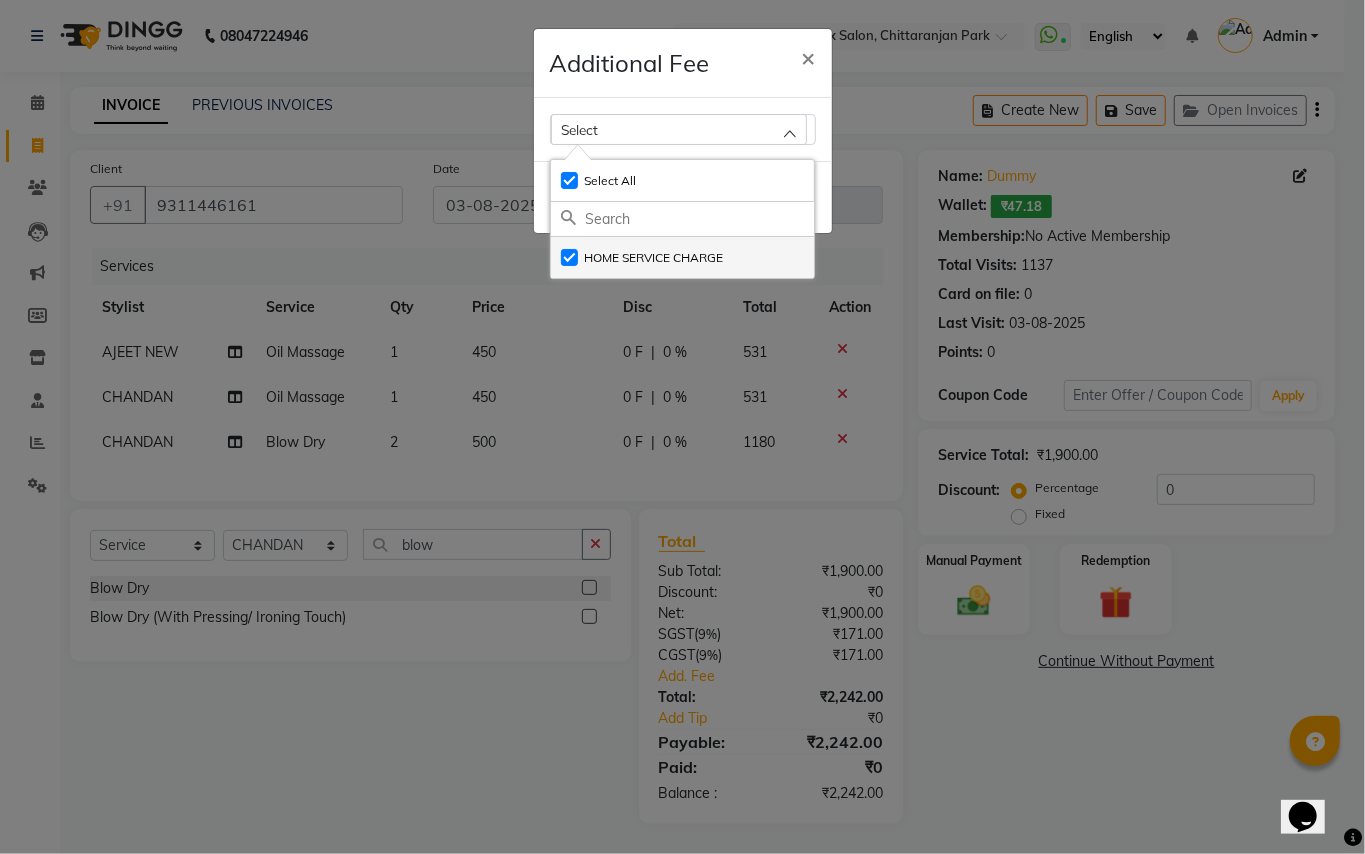 checkbox on "true" 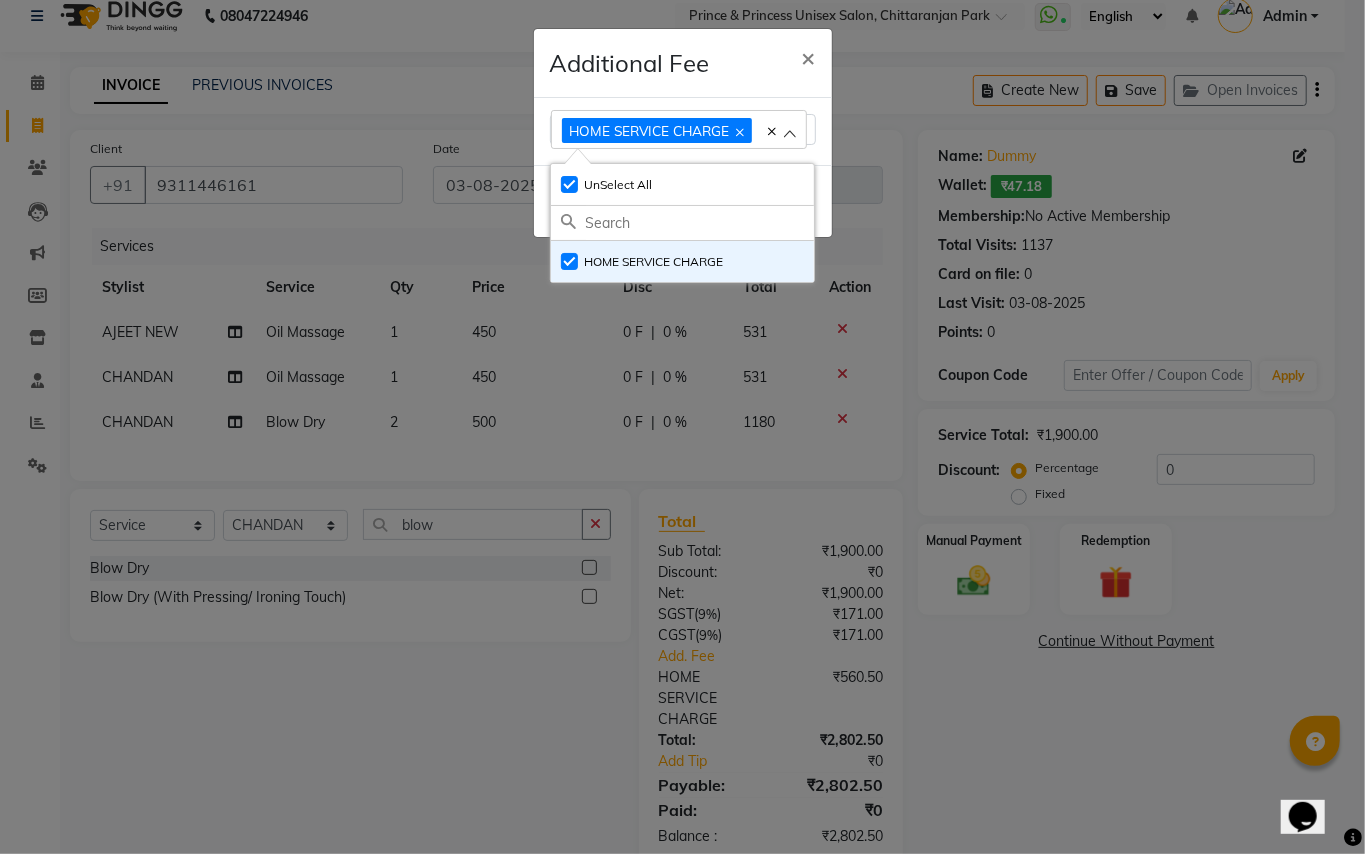 click on "Additional Fee × HOME SERVICE CHARGE Select All UnSelect All HOME SERVICE CHARGE  Done" 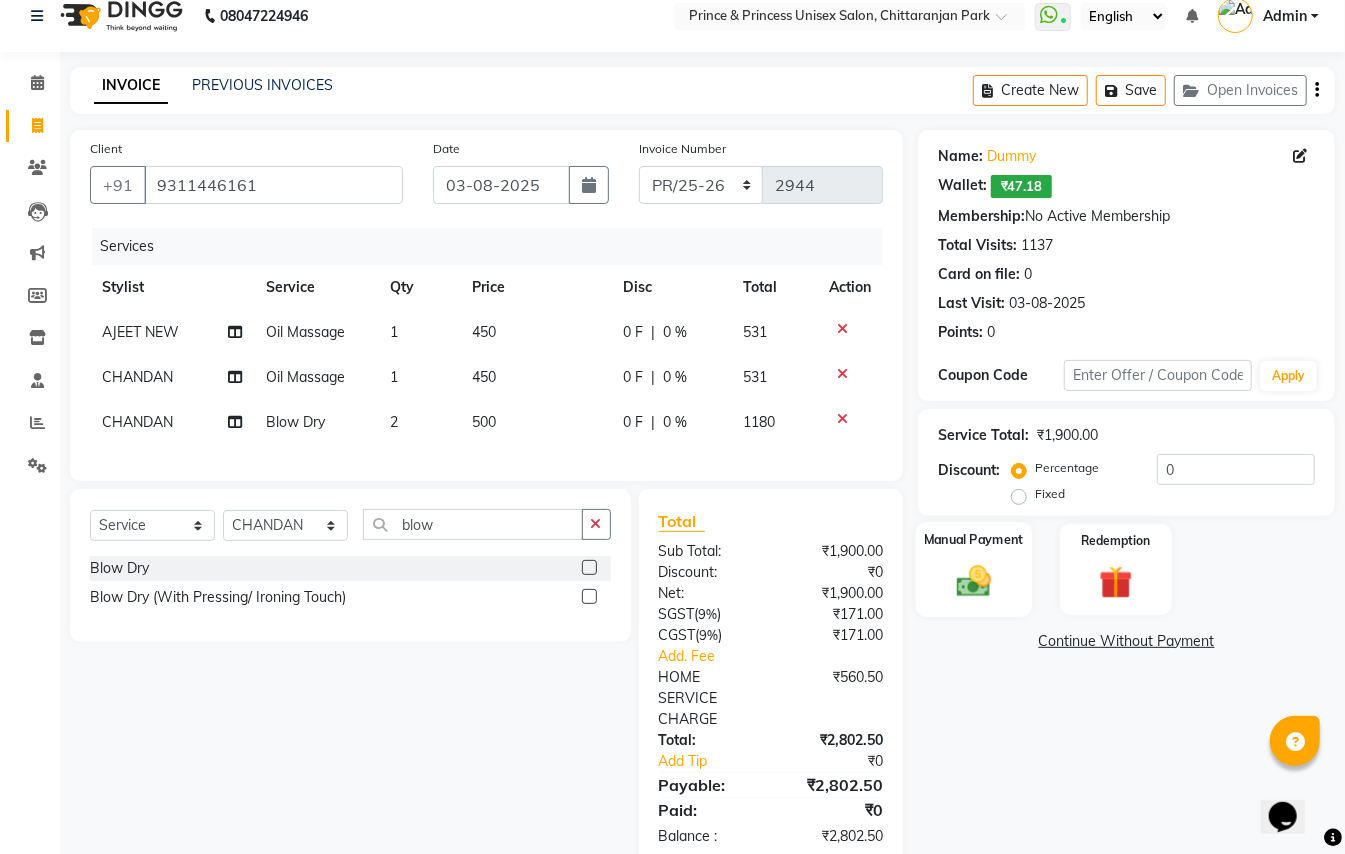click 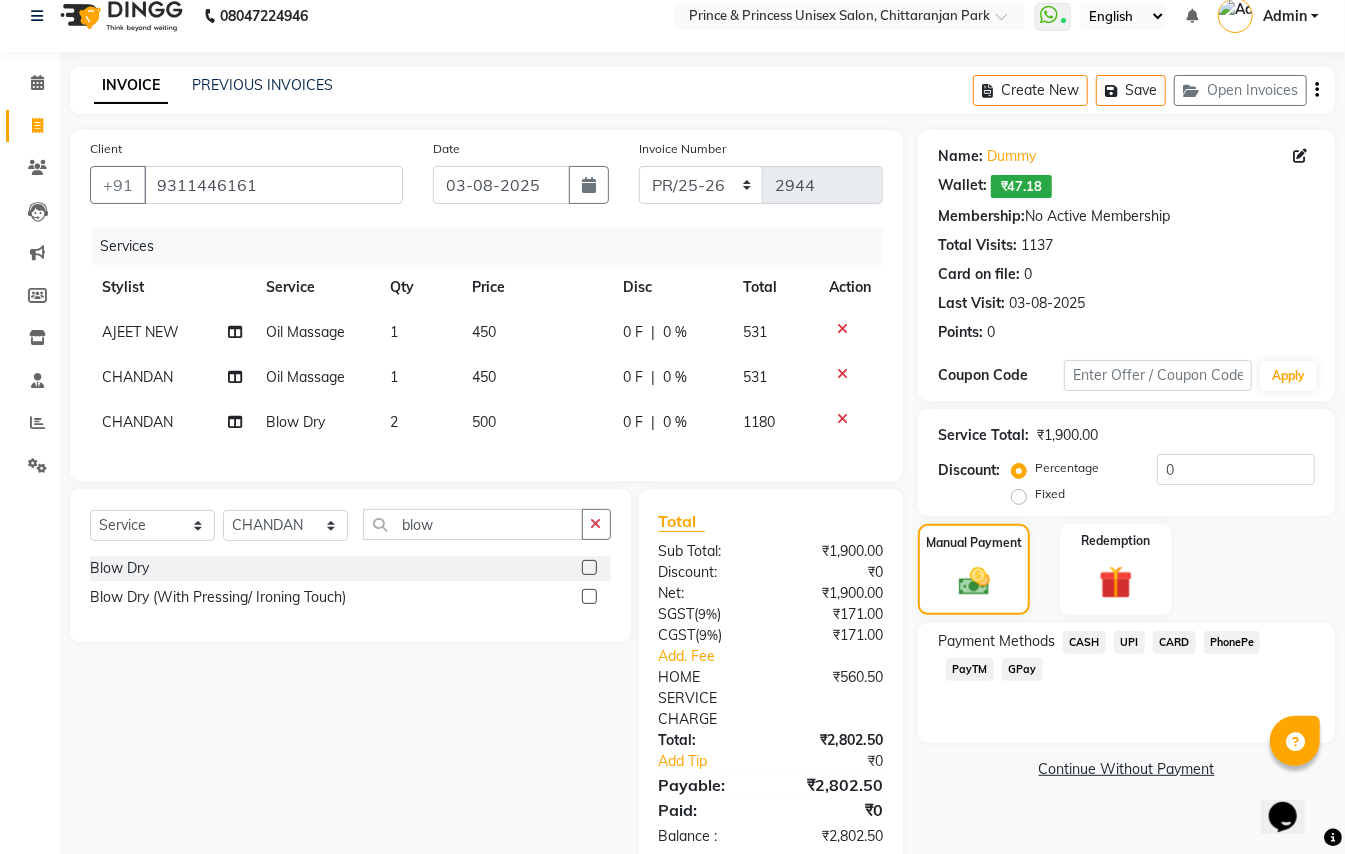 click on "CASH" 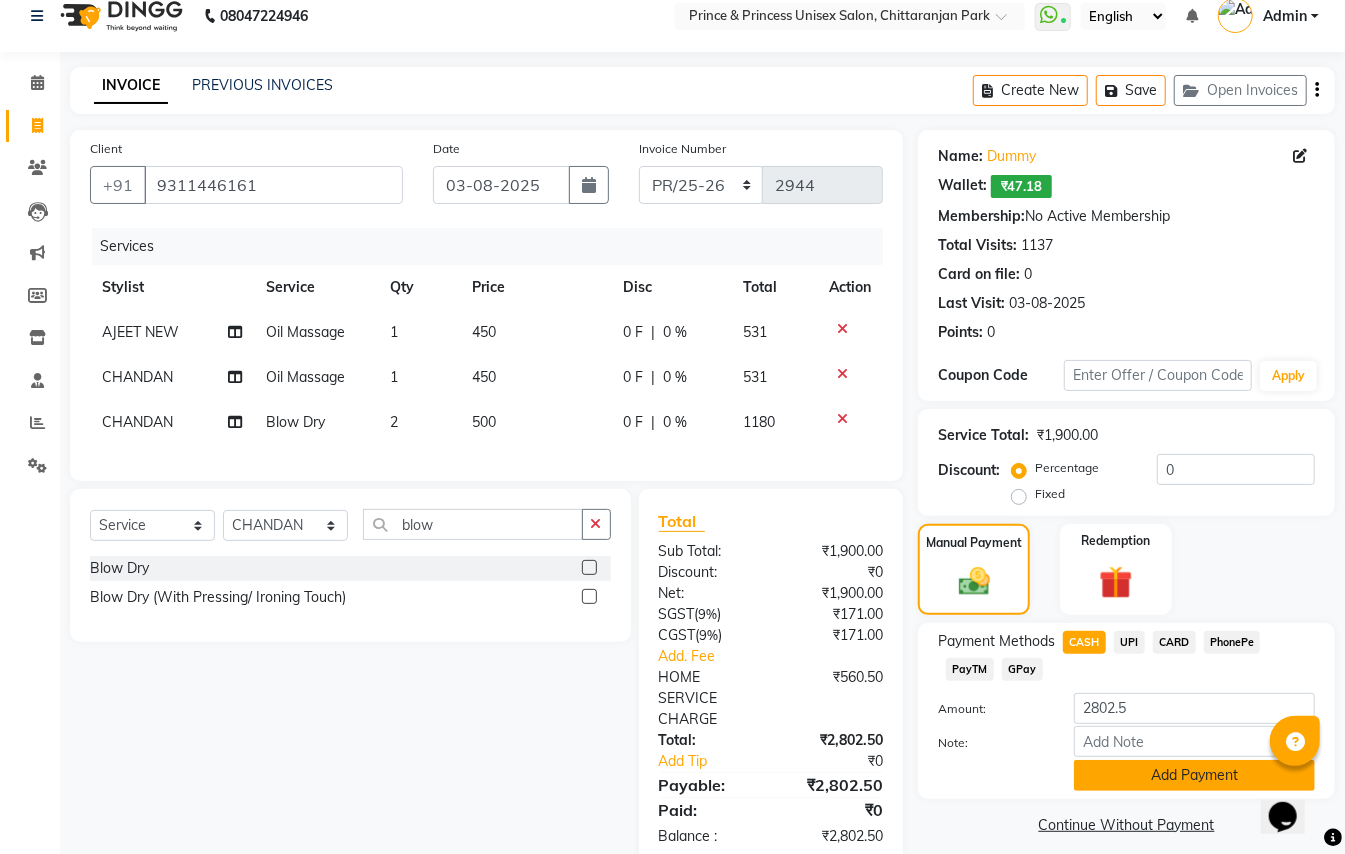click on "Add Payment" 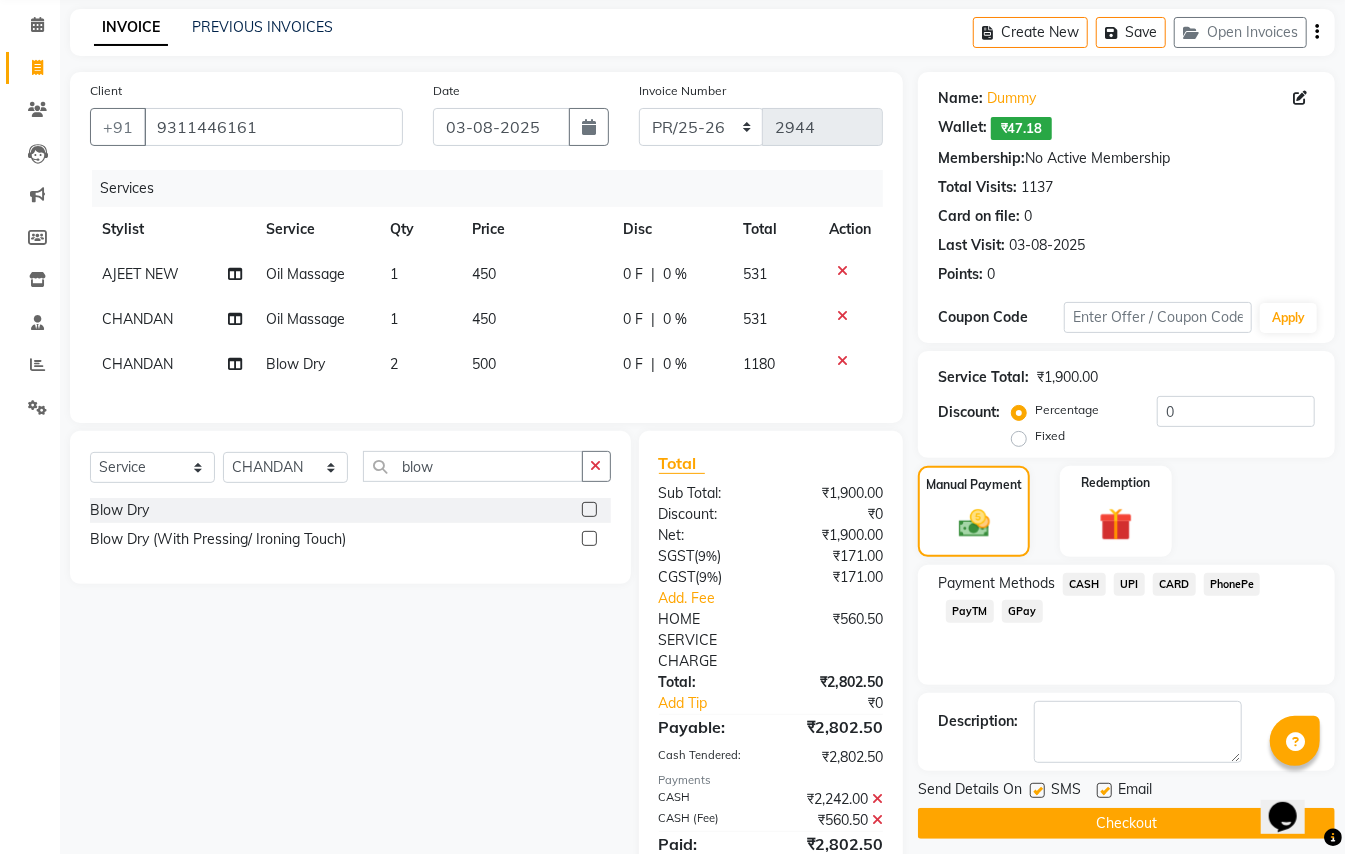 scroll, scrollTop: 174, scrollLeft: 0, axis: vertical 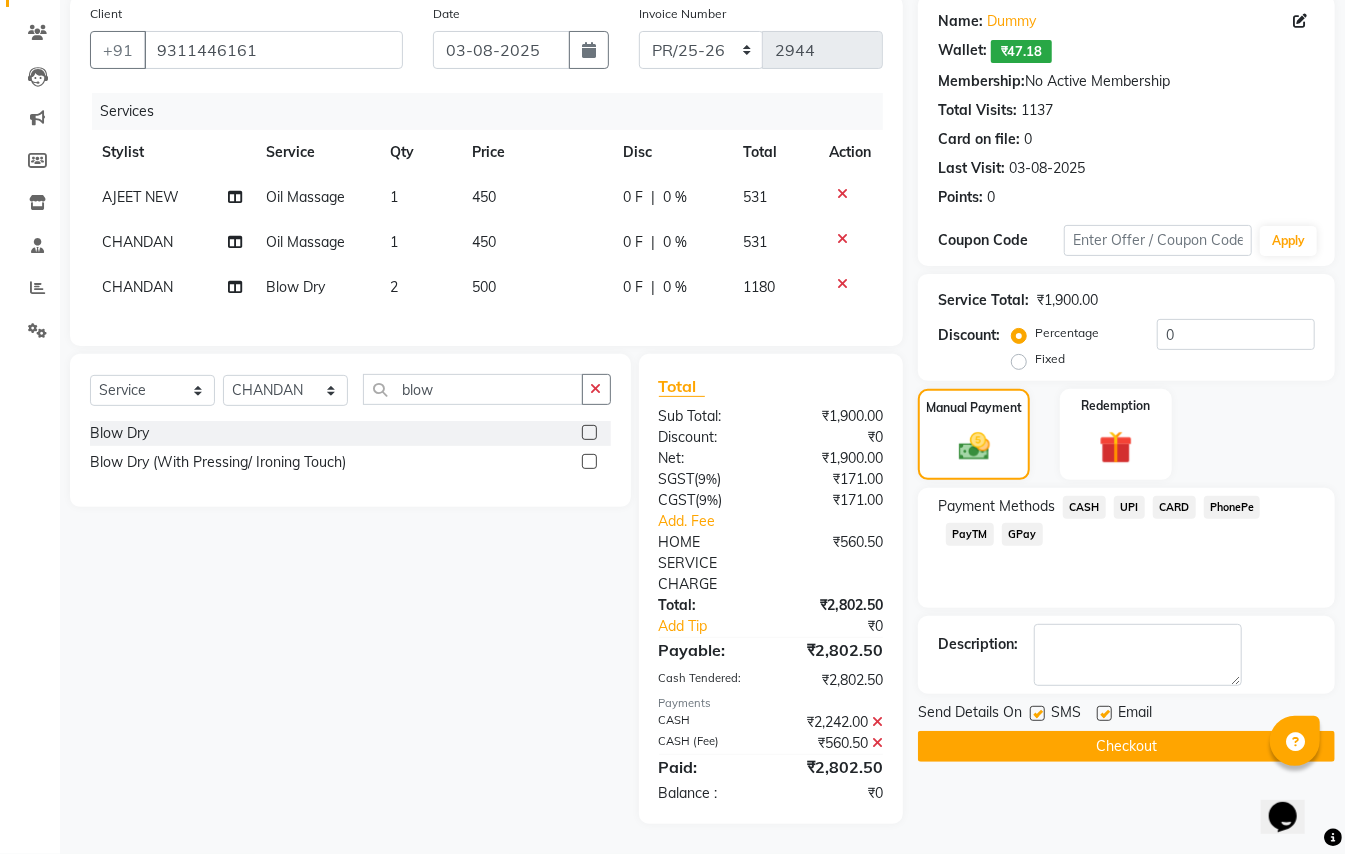 click on "Checkout" 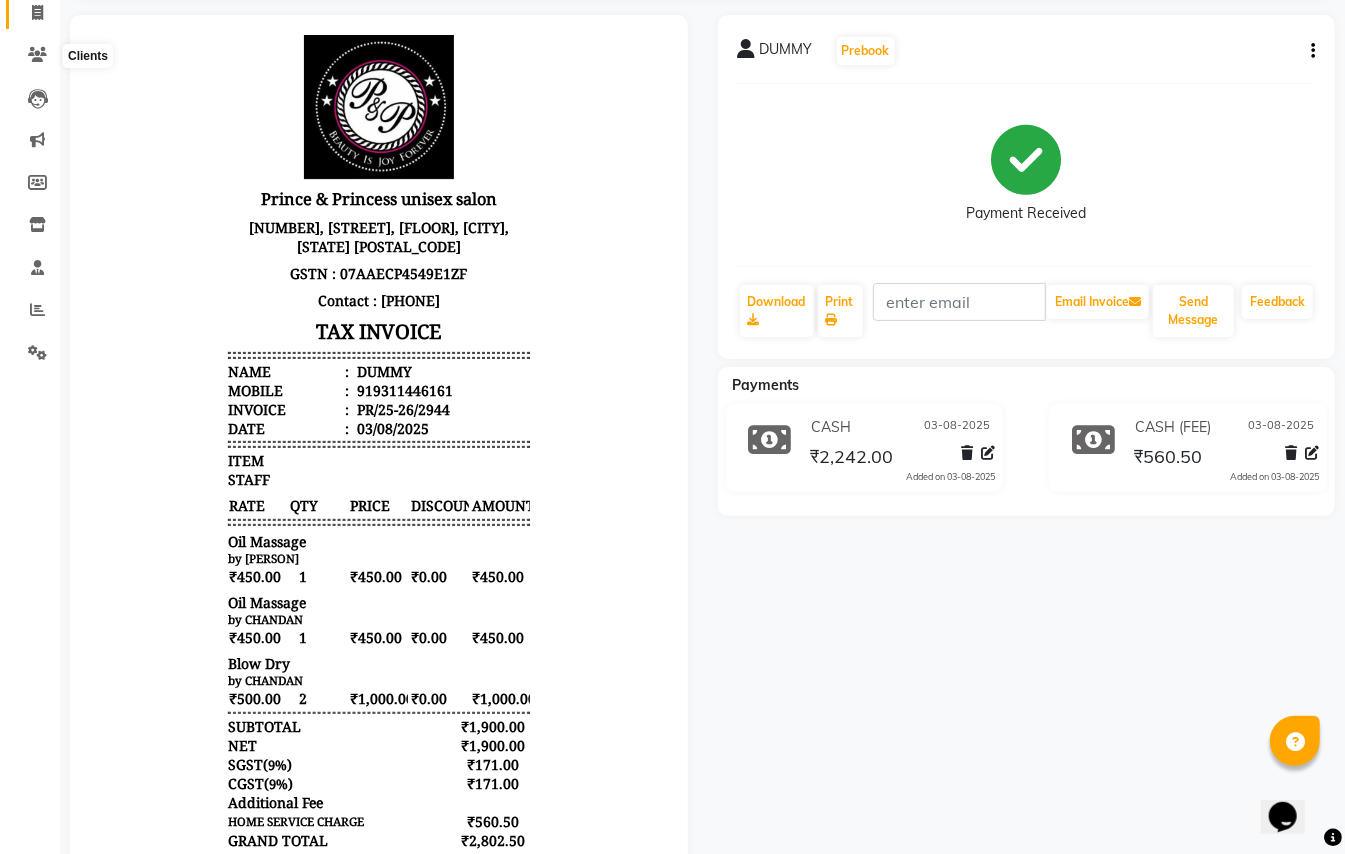 scroll, scrollTop: 0, scrollLeft: 0, axis: both 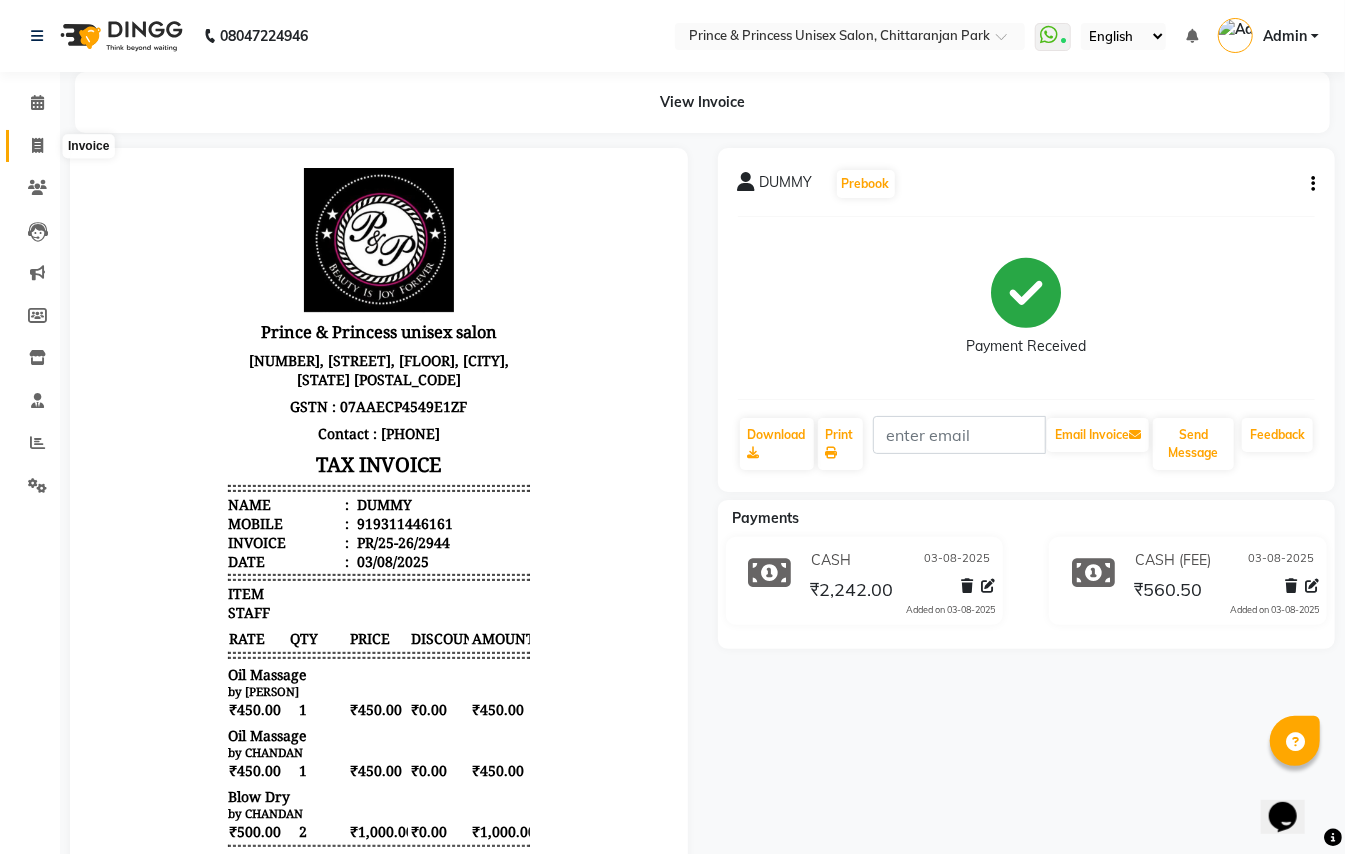 click 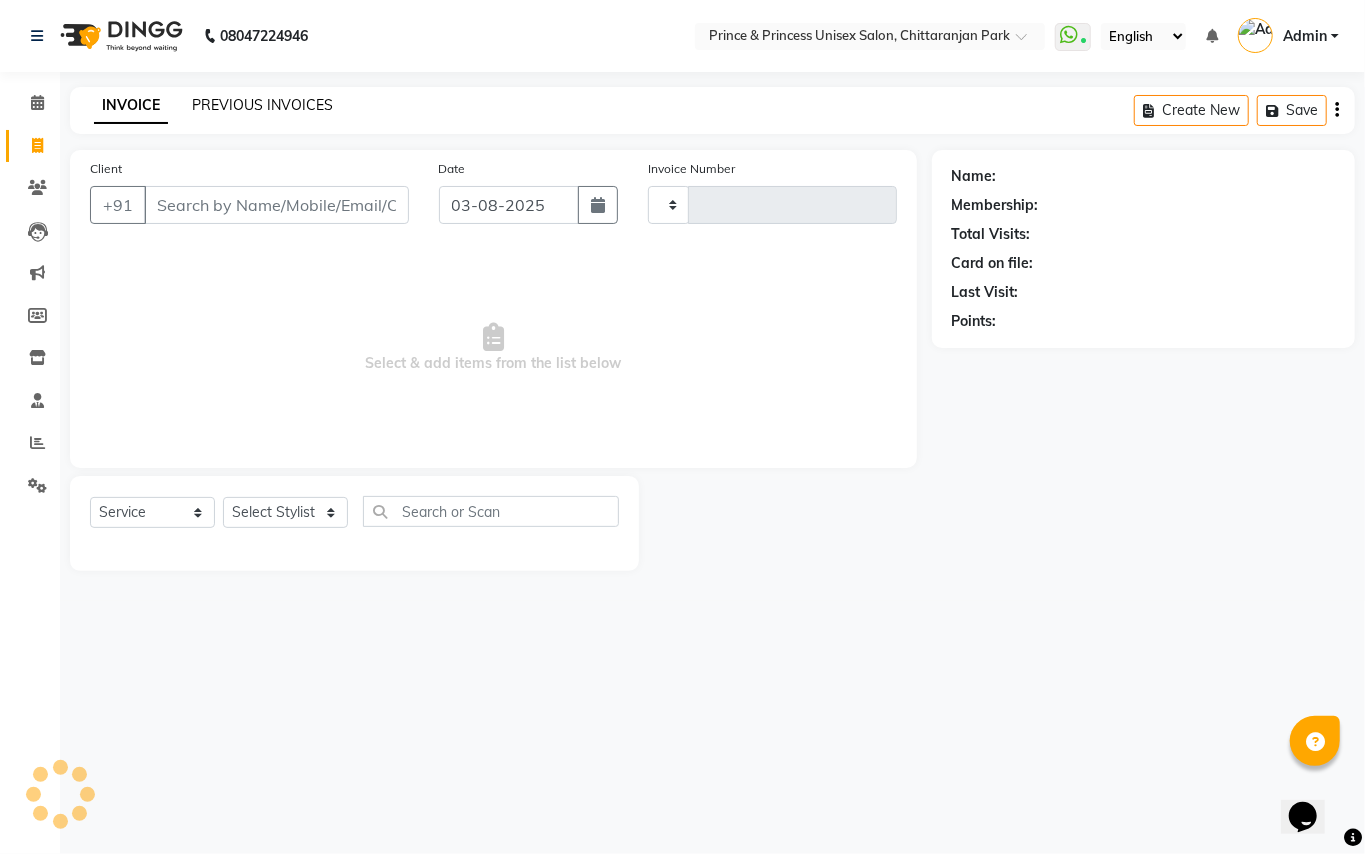 click on "PREVIOUS INVOICES" 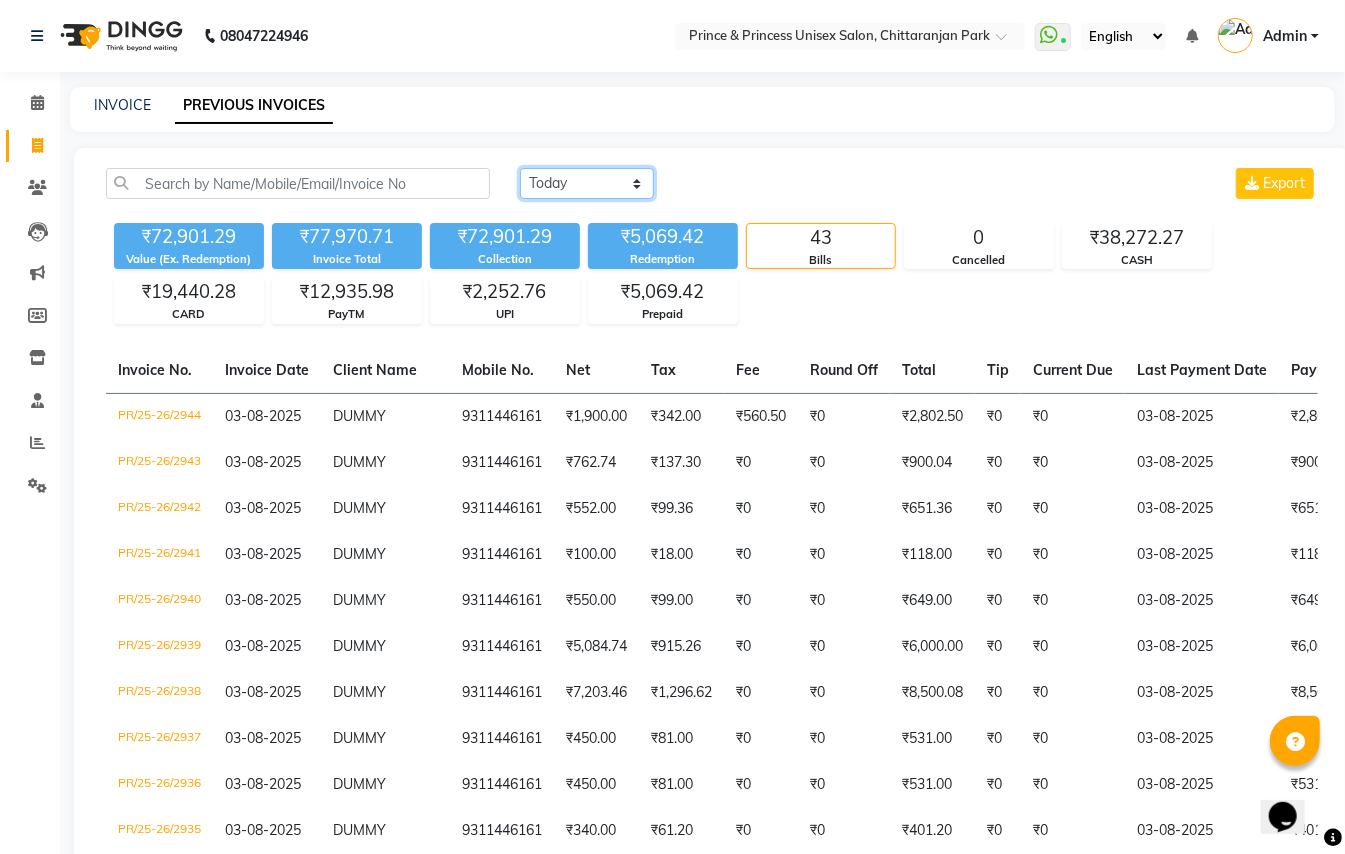 click on "Today Yesterday Custom Range" 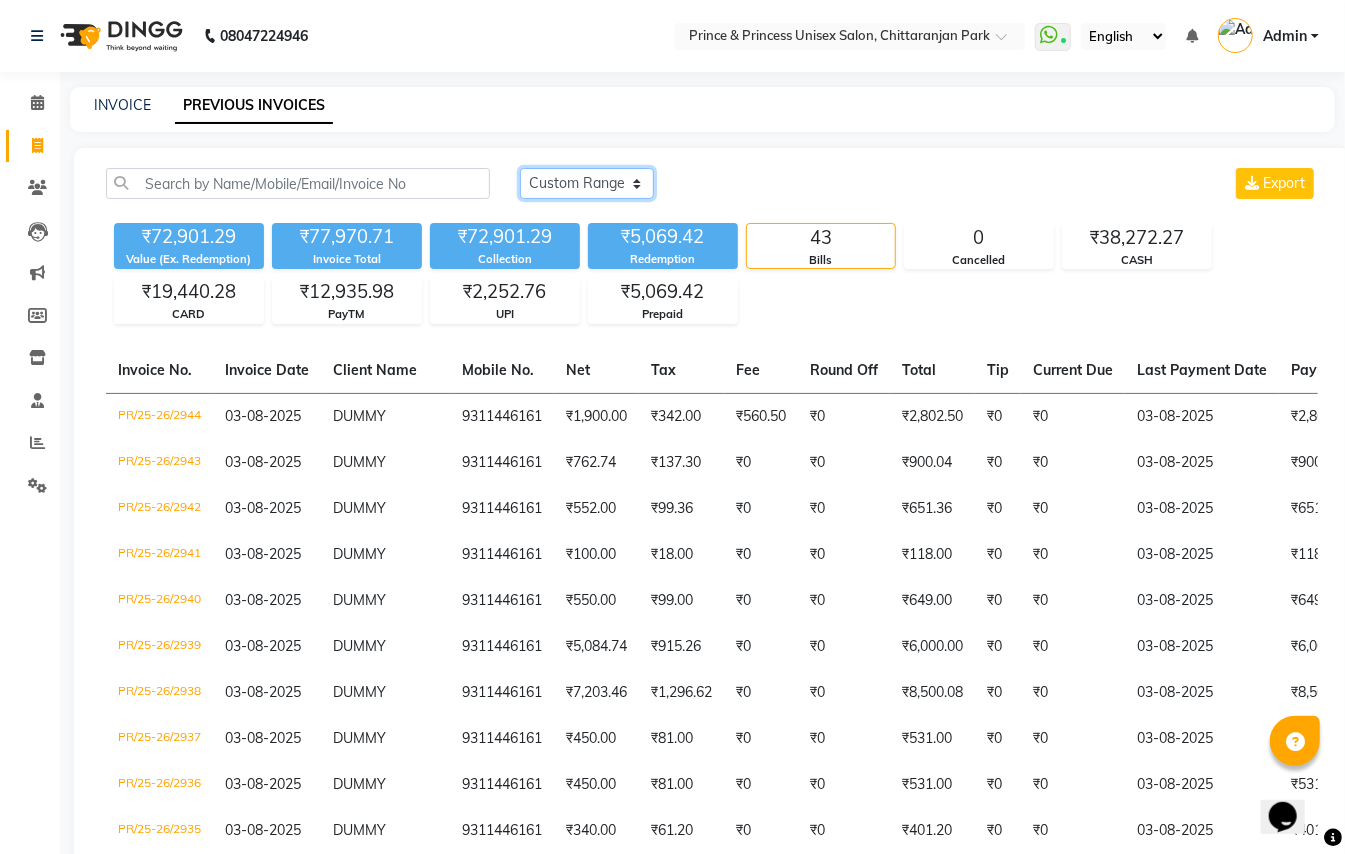 click on "Today Yesterday Custom Range" 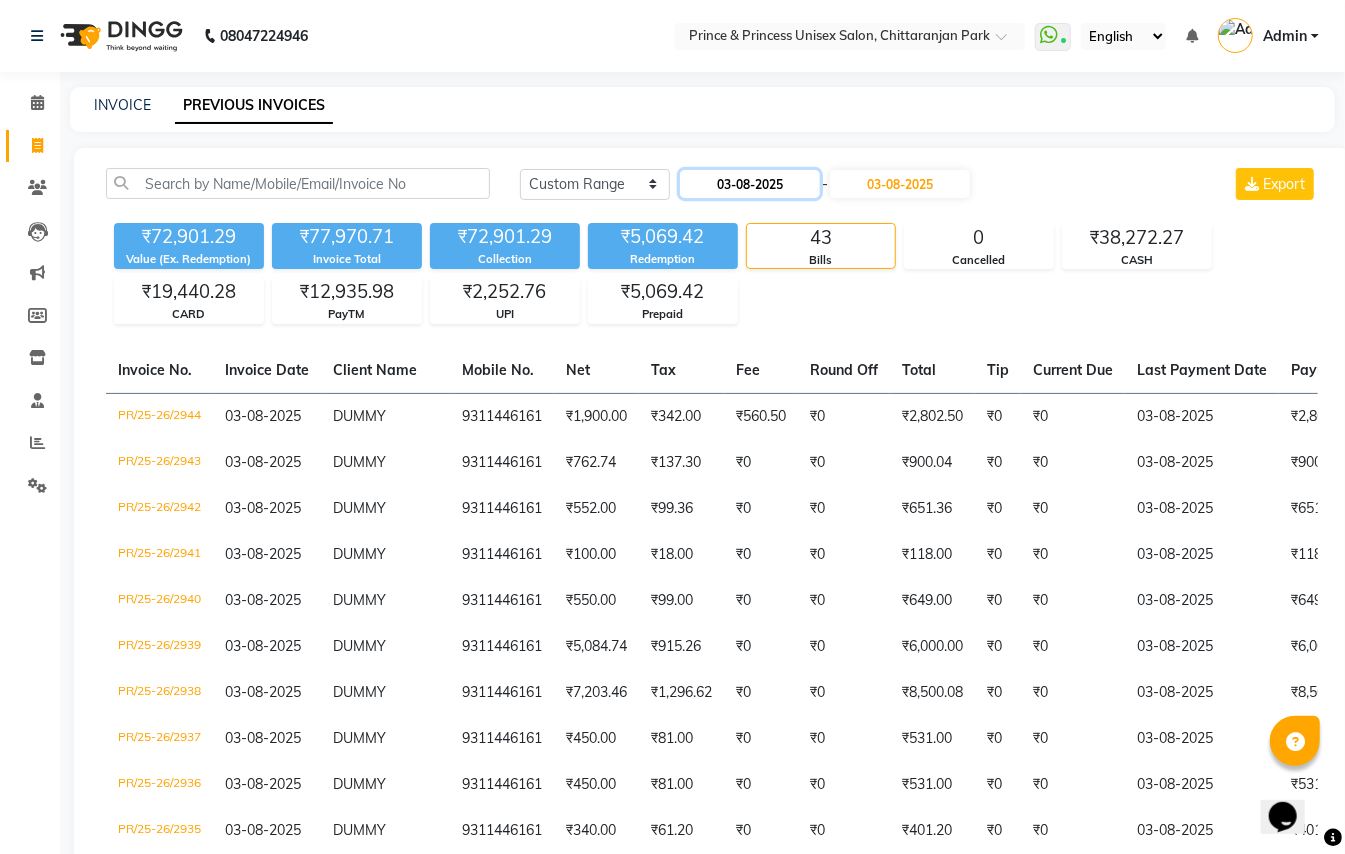 click on "03-08-2025" 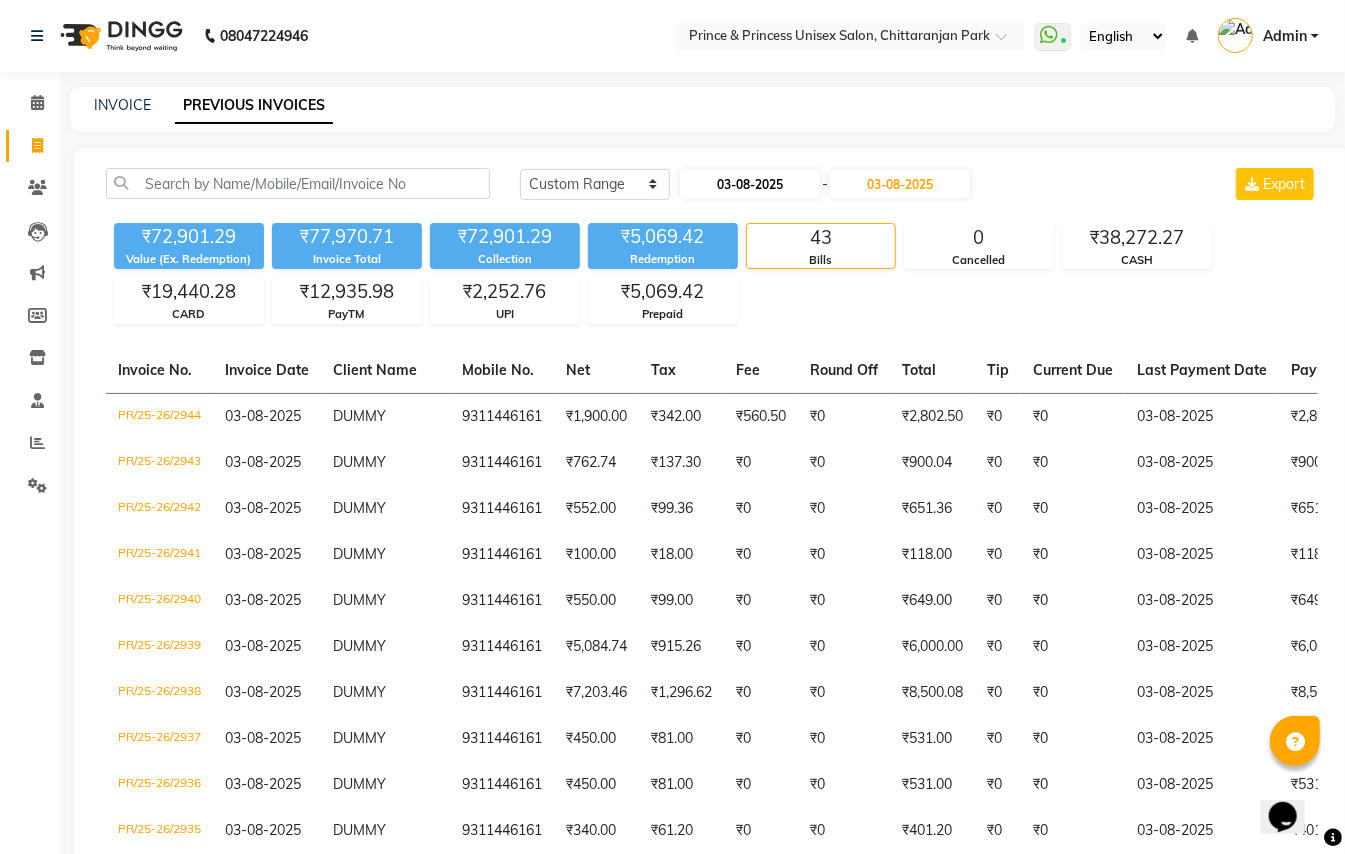 select on "8" 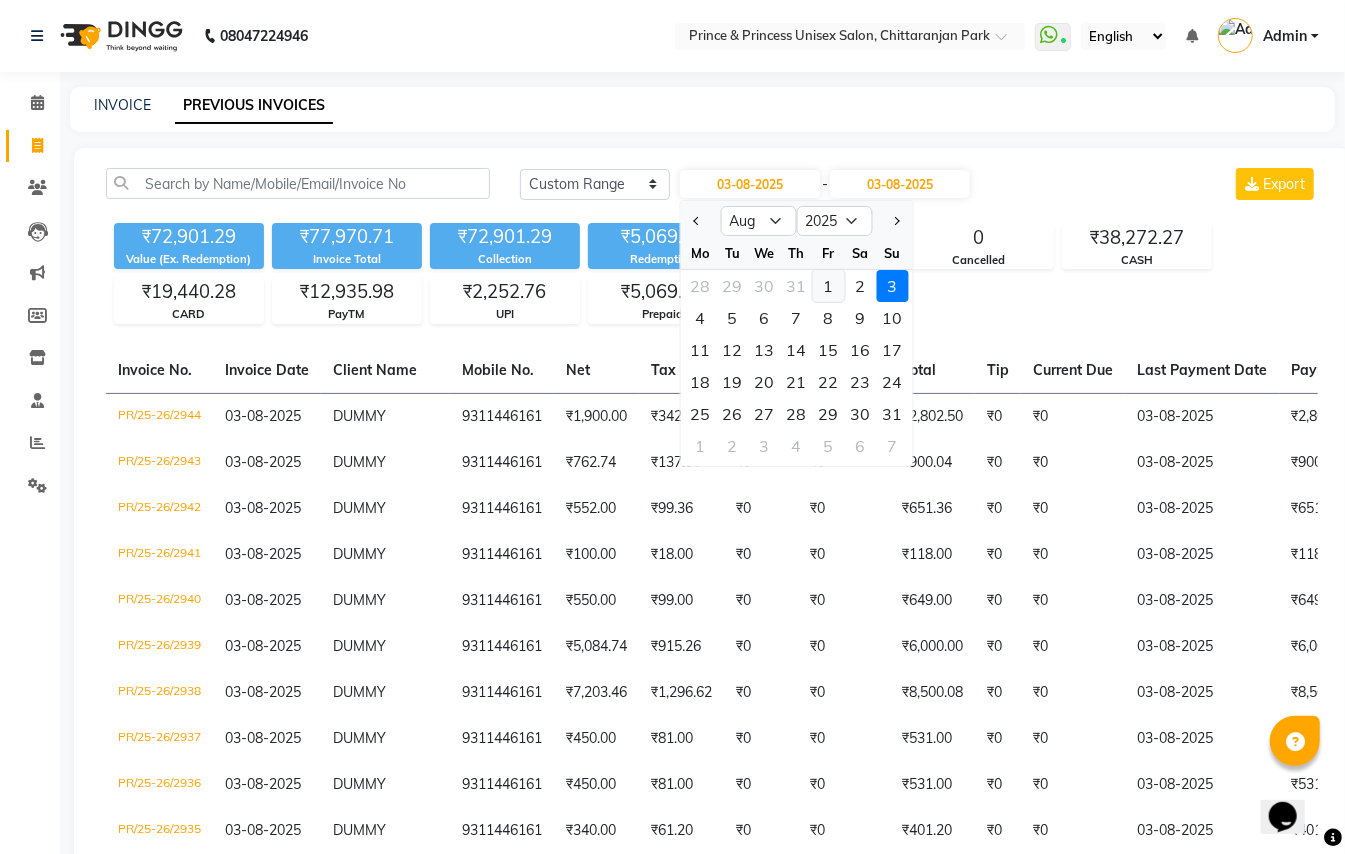 click on "1" 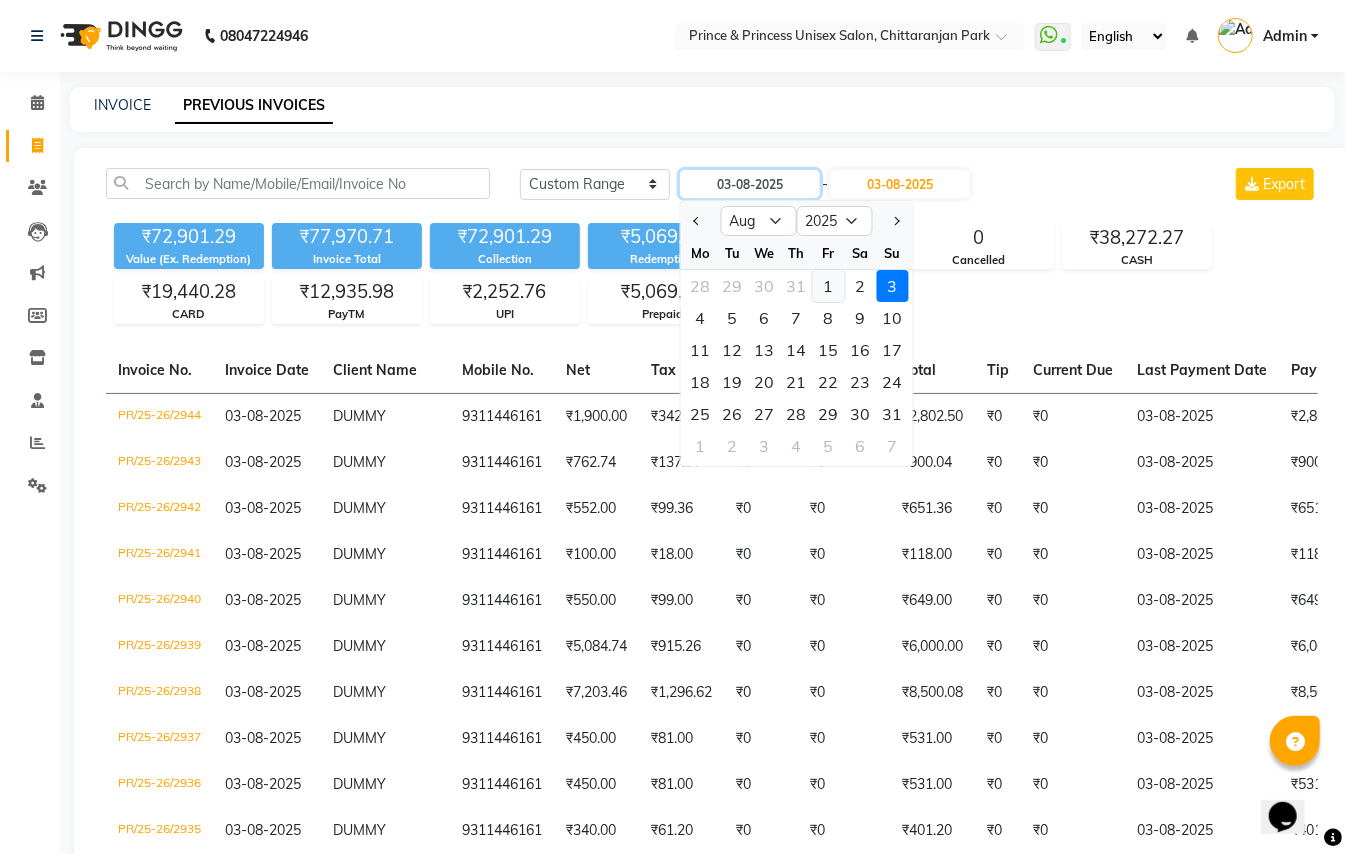 type on "01-08-2025" 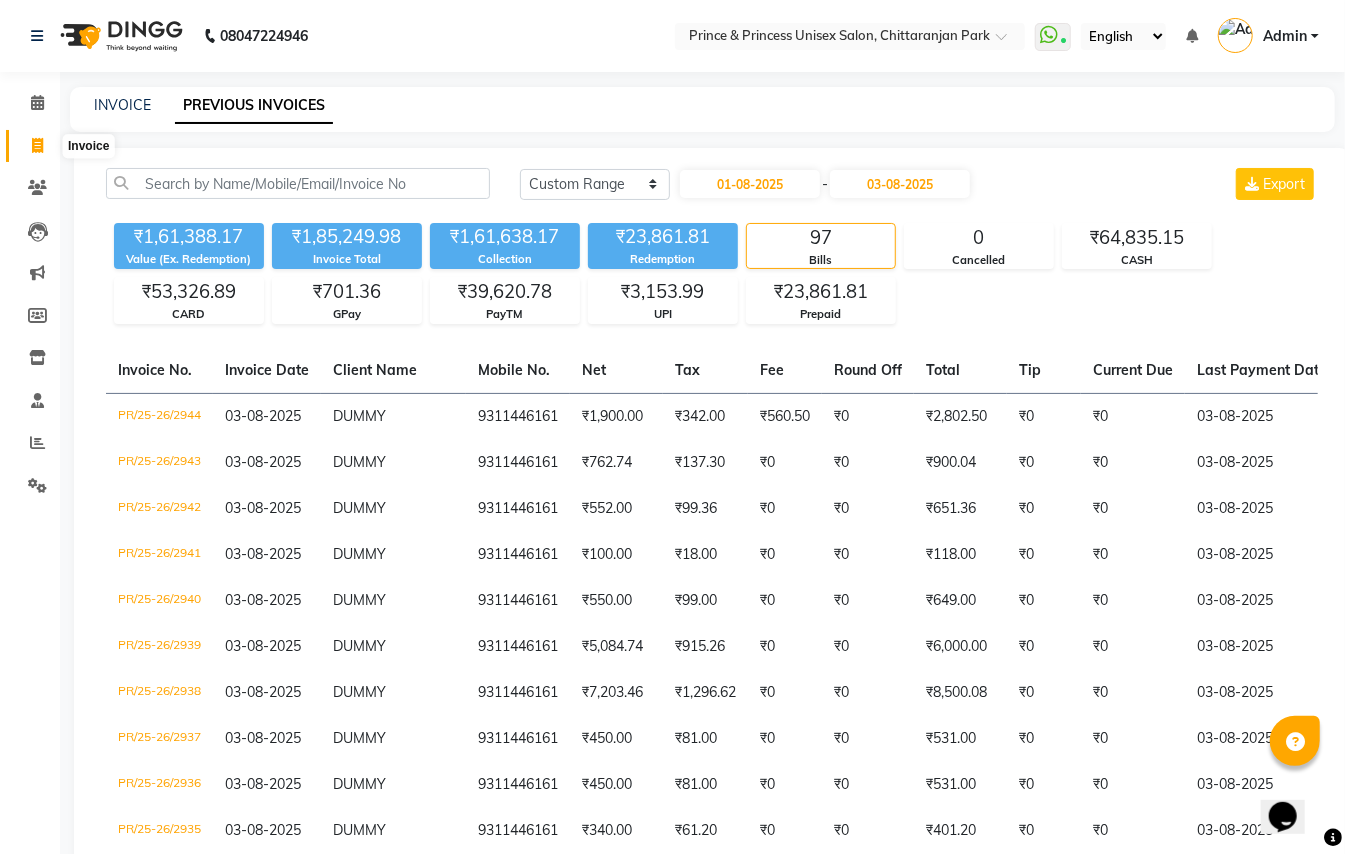 click 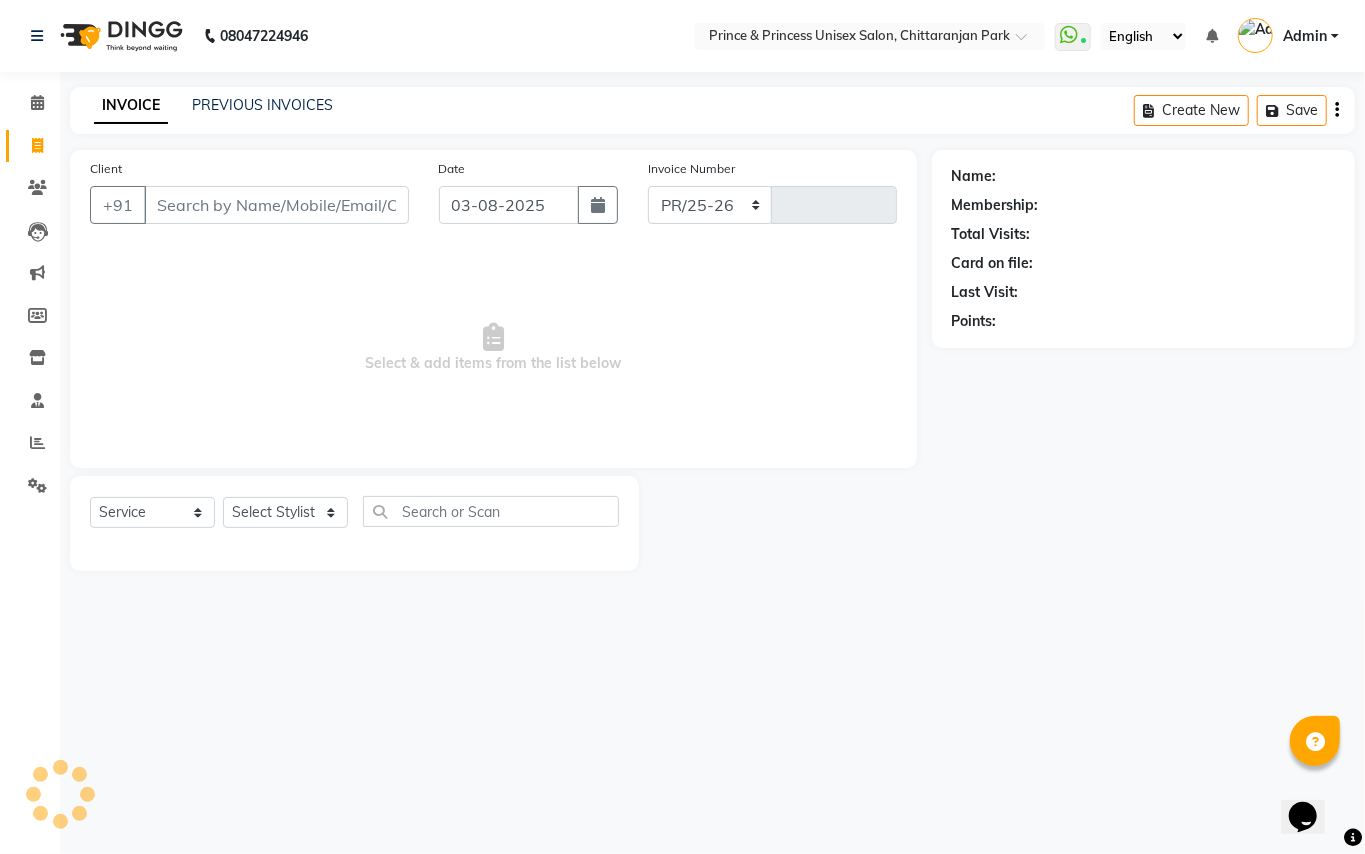select on "3760" 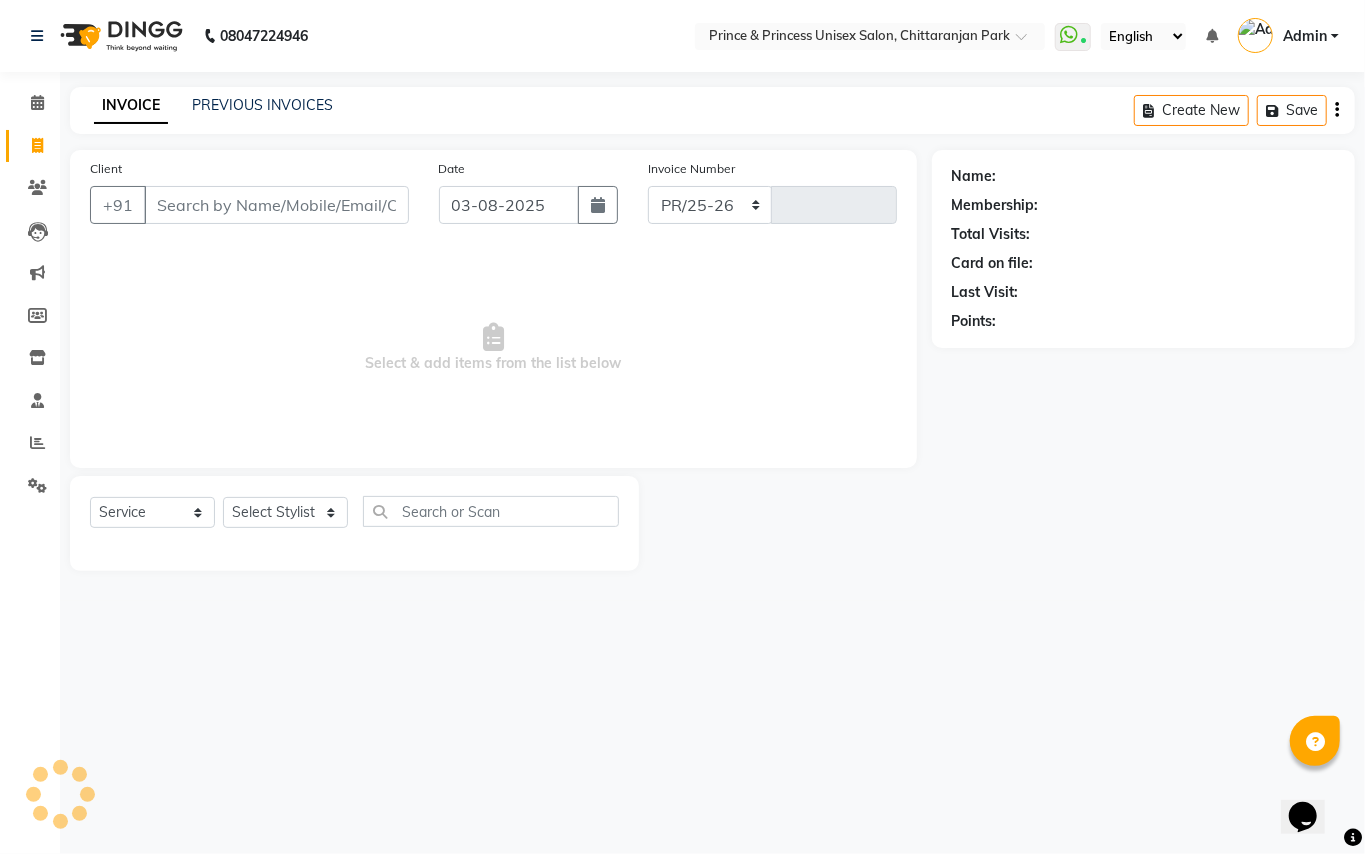 type on "2945" 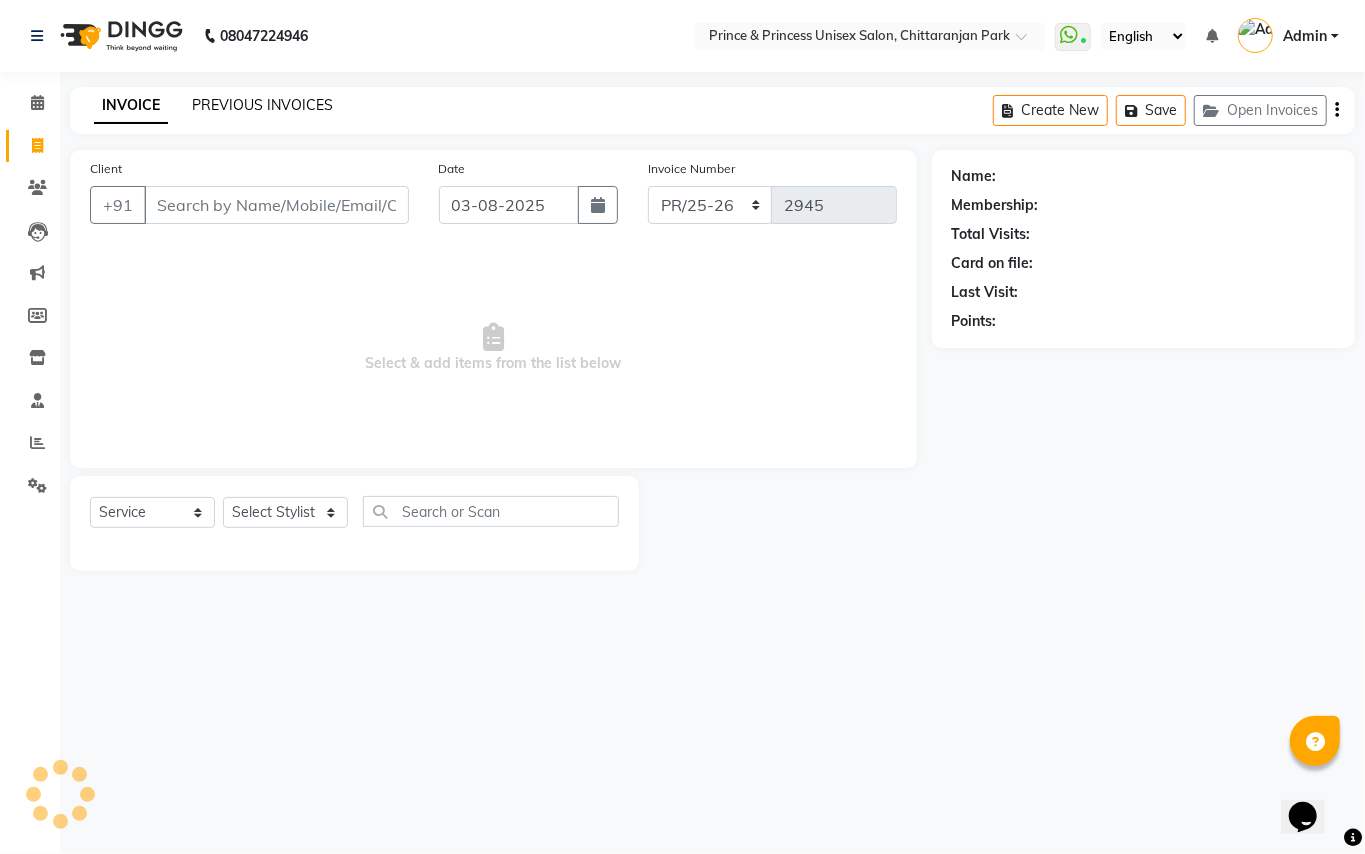 drag, startPoint x: 281, startPoint y: 85, endPoint x: 281, endPoint y: 109, distance: 24 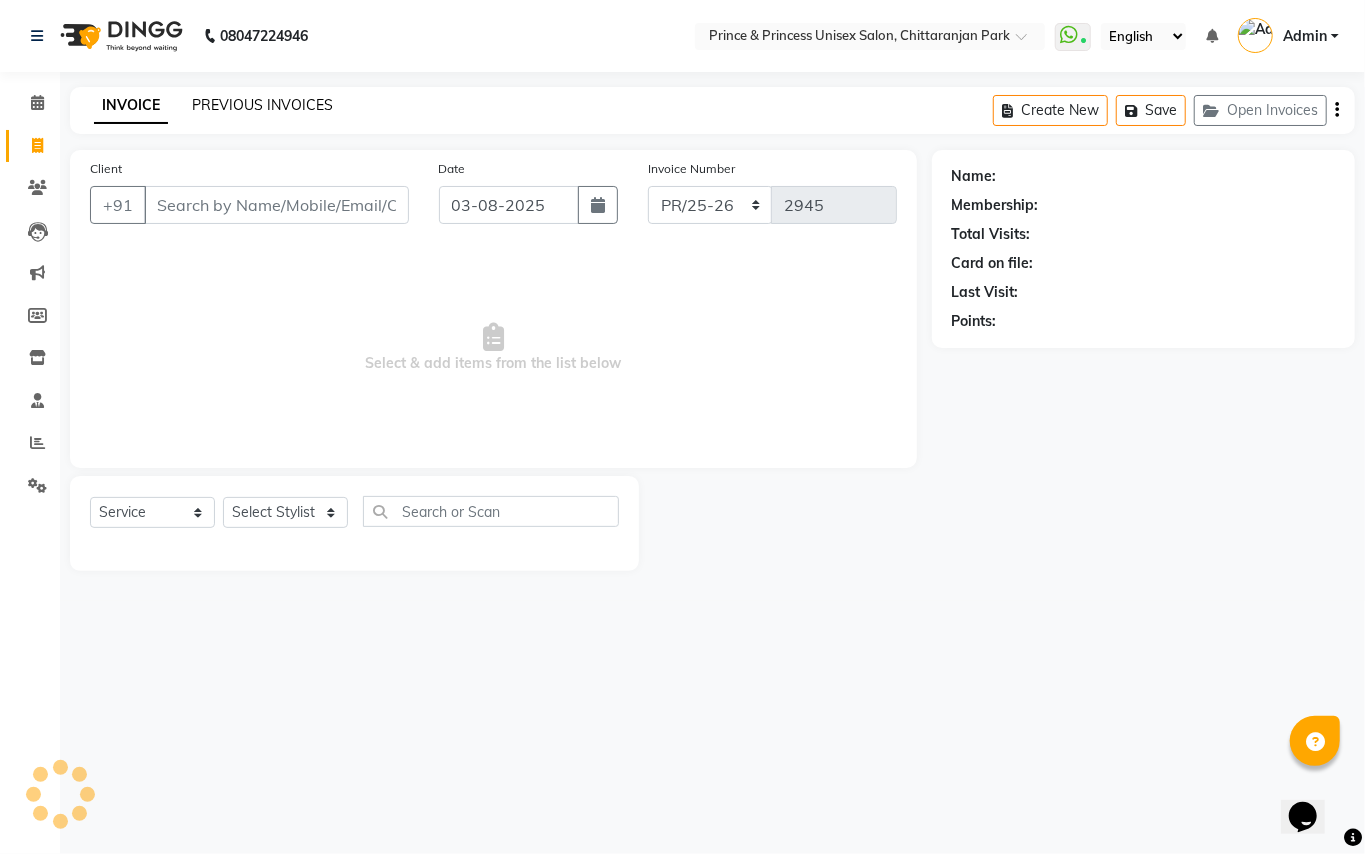 click on "08047224946 Select Location × Prince & Princess Unisex Salon, Chittaranjan Park  WhatsApp Status  ✕ Status:  Connected Most Recent Message: 03-08-2025     08:37 PM Recent Service Activity: 03-08-2025     08:38 PM English ENGLISH Español العربية मराठी हिंदी ગુજરાતી தமிழ் 中文 Notifications nothing to show Admin Manage Profile Change Password Sign out  Version:3.15.11  ☀ Prince & Princess unisex salon, Chittaranjan park  Calendar  Invoice  Clients  Leads   Marketing  Members  Inventory  Staff  Reports  Settings Completed InProgress Upcoming Dropped Tentative Check-In Confirm Bookings Generate Report Segments Page Builder INVOICE PREVIOUS INVOICES Create New   Save   Open Invoices  Client +91 Date 03-08-2025 Invoice Number PR/25-26 V/2025 V/2025-26 2945  Select & add items from the list below  Select  Service  Product  Membership  Package Voucher Prepaid Gift Card  Select Stylist ABHISHEK AJEET AJEET NEW ARUN ASLAM CHANDAN GUDDU MAHESH MANI MONU" at bounding box center [682, 427] 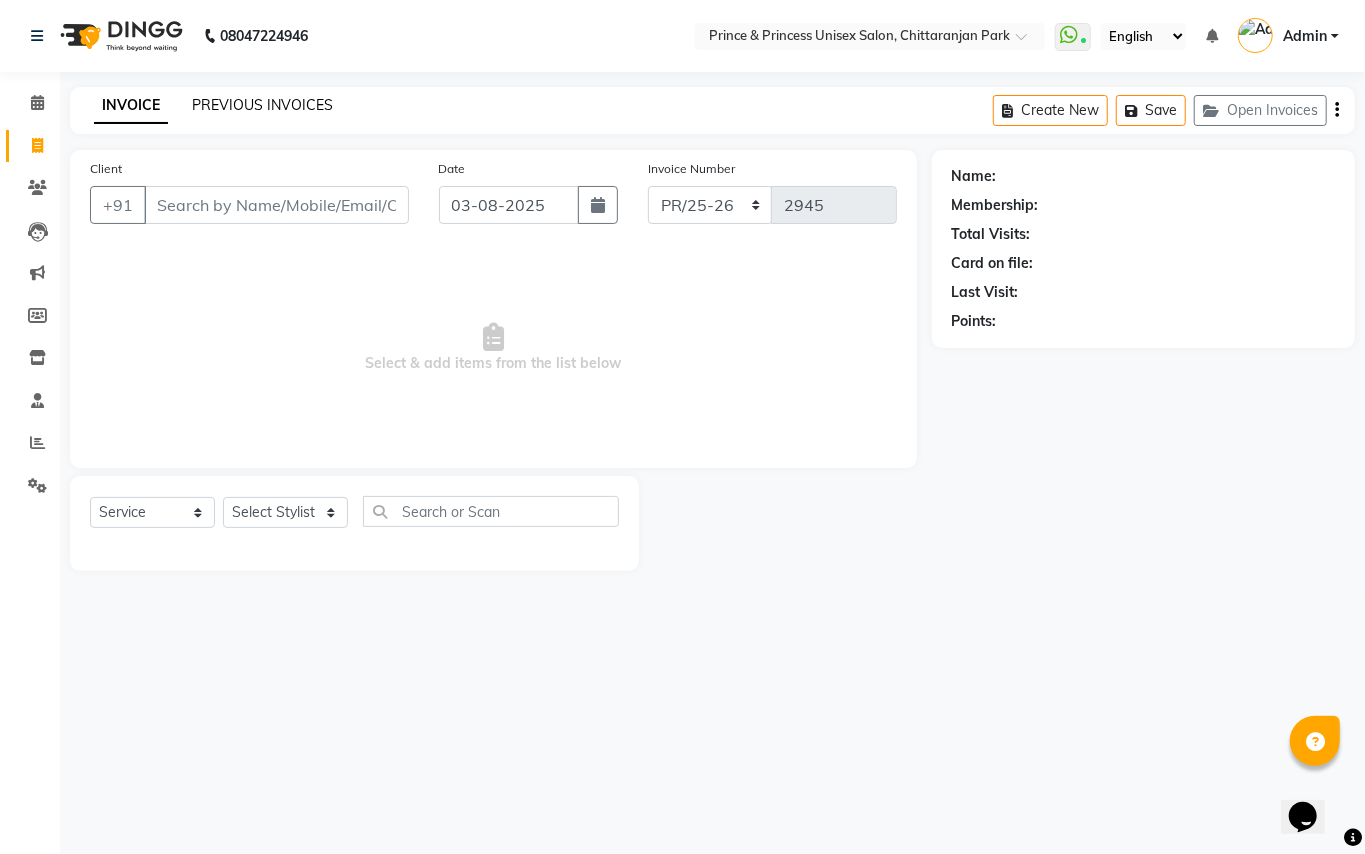 click on "PREVIOUS INVOICES" 